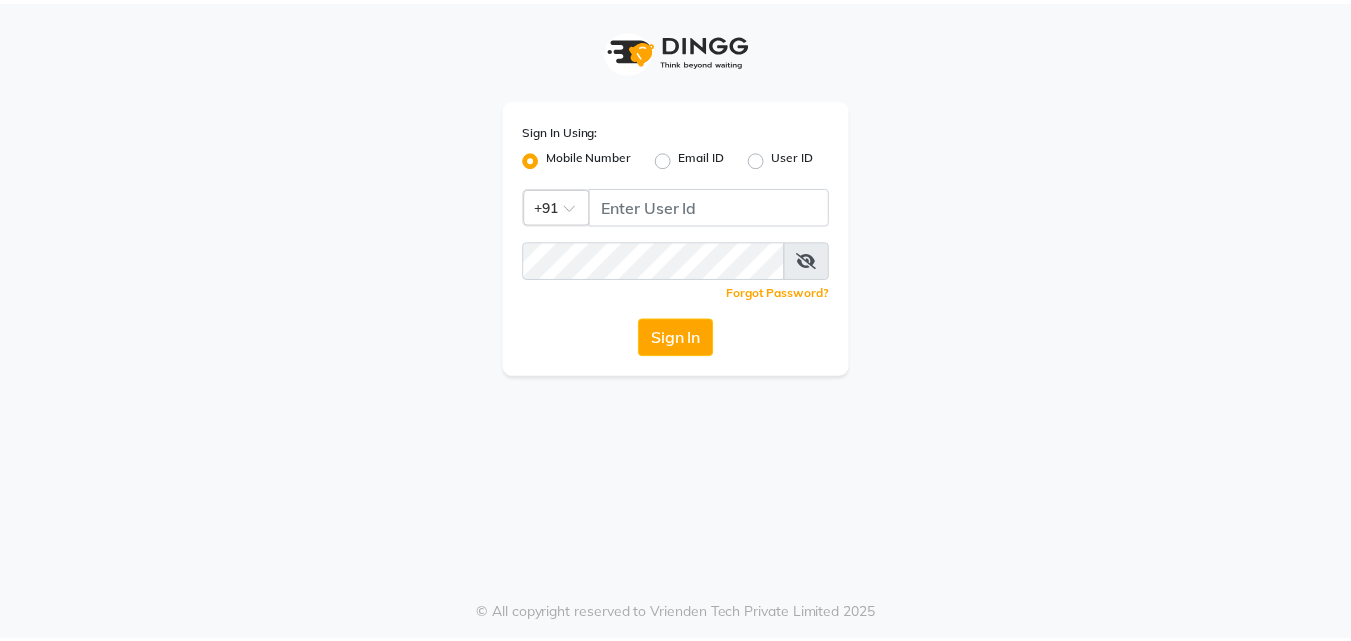 scroll, scrollTop: 0, scrollLeft: 0, axis: both 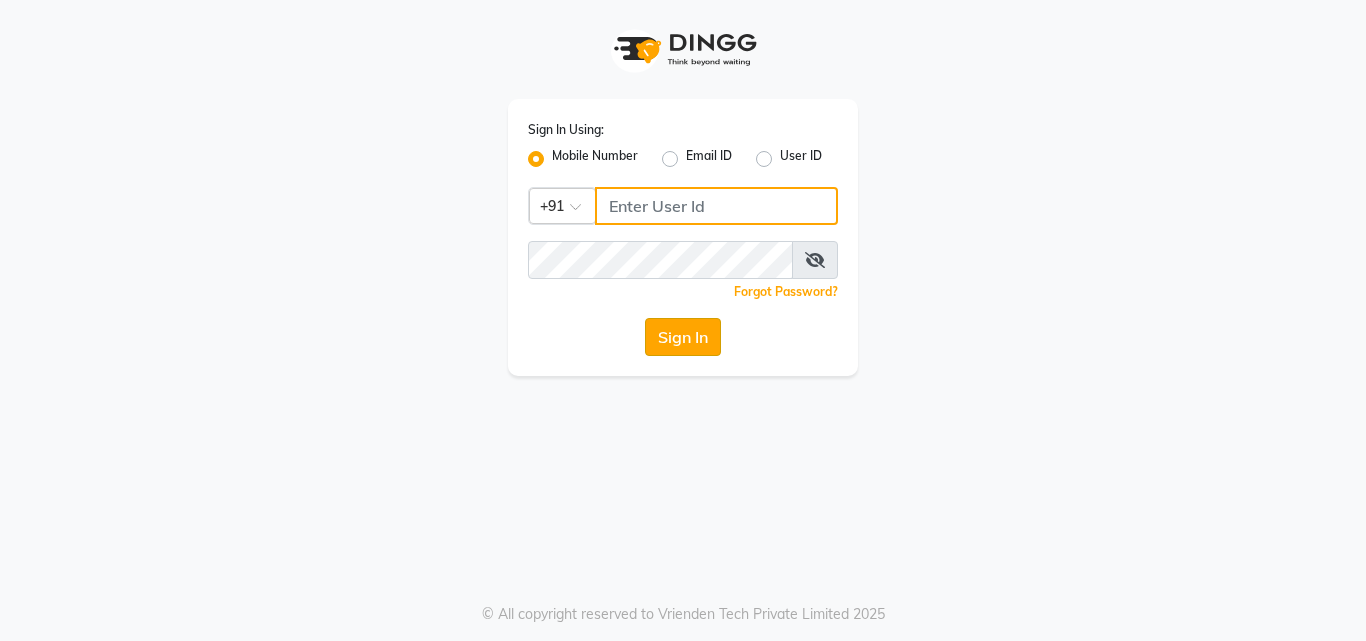 type on "9011729000" 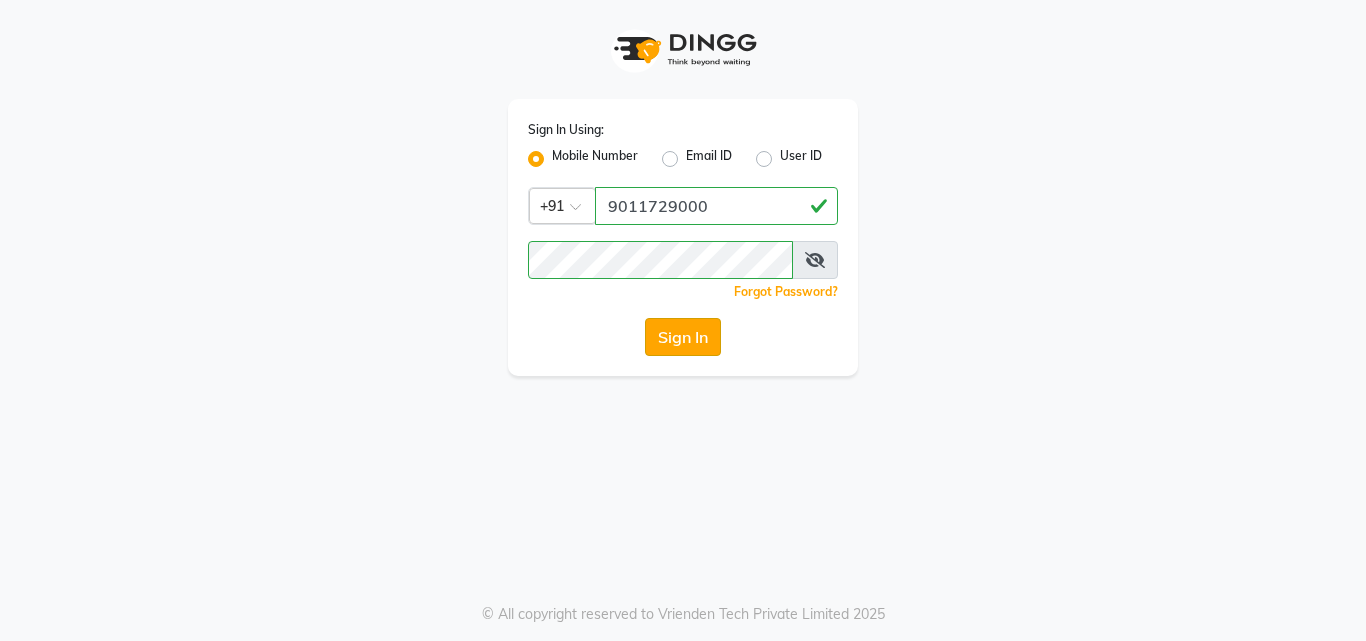 click on "Sign In" 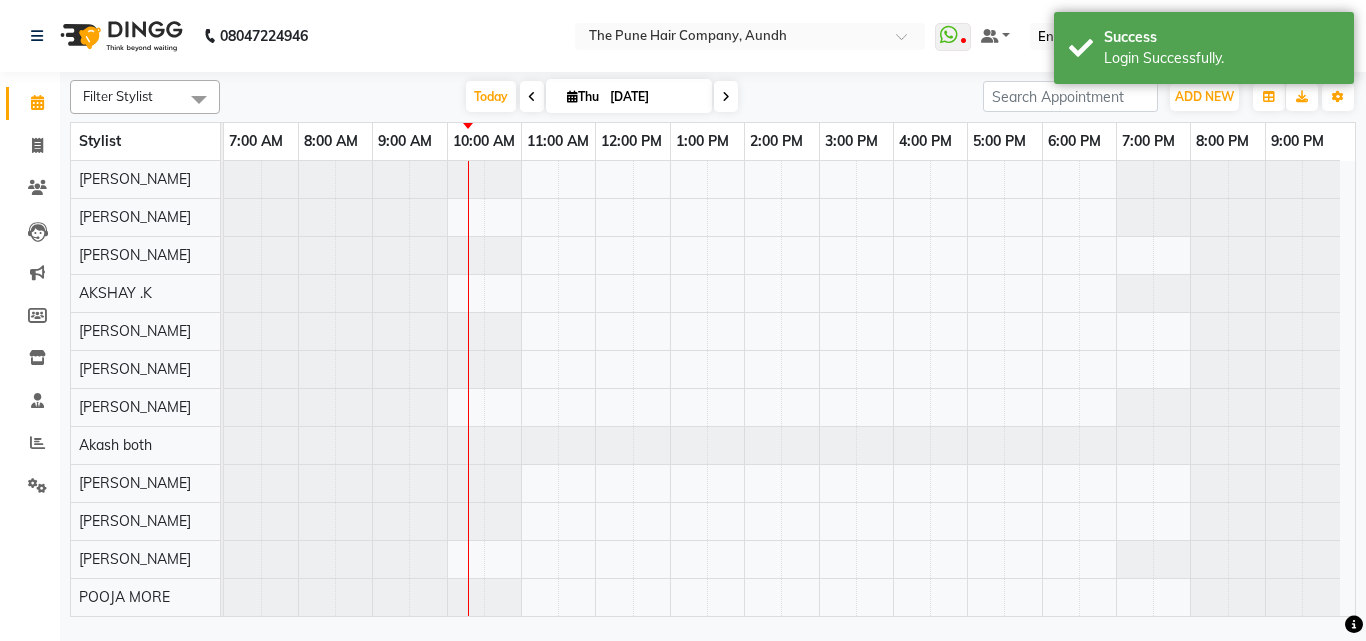select on "en" 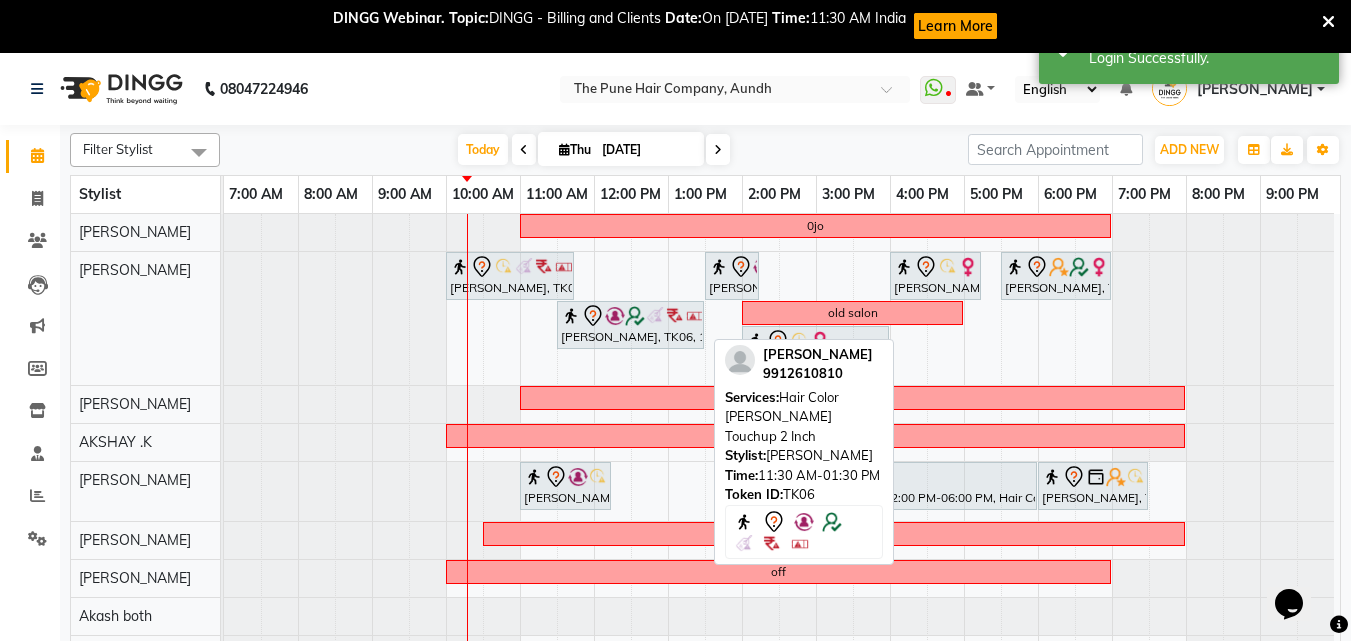 scroll, scrollTop: 0, scrollLeft: 0, axis: both 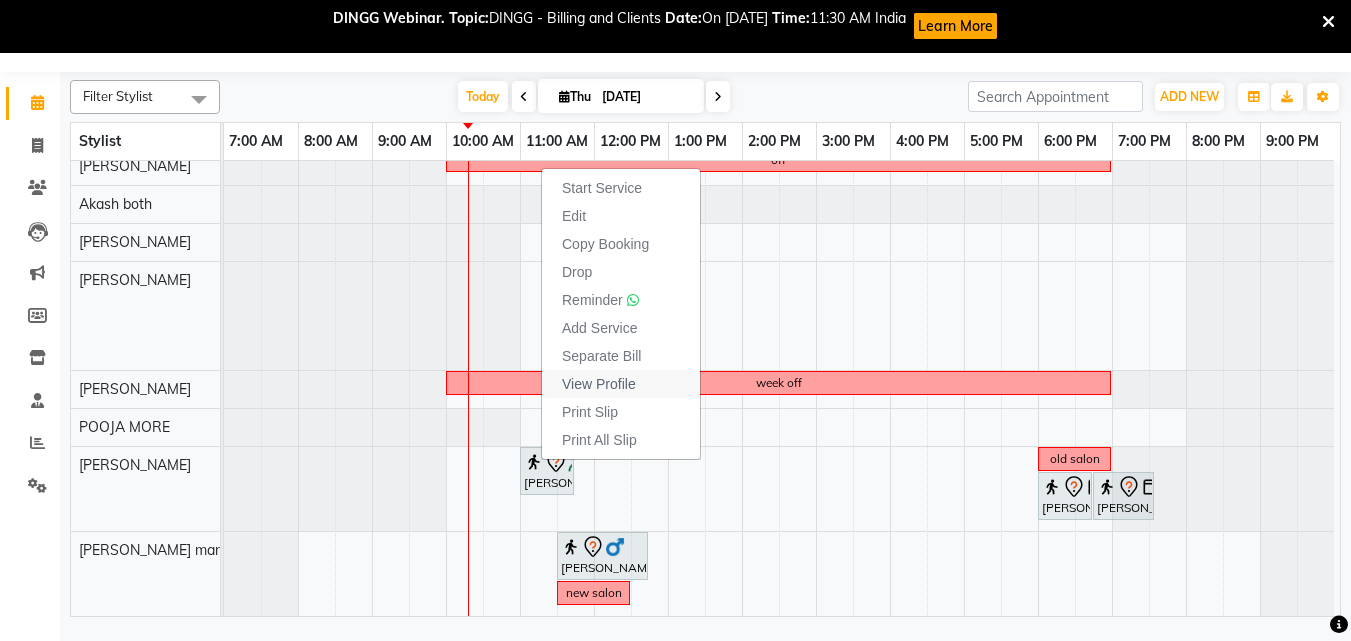click on "View Profile" at bounding box center (599, 384) 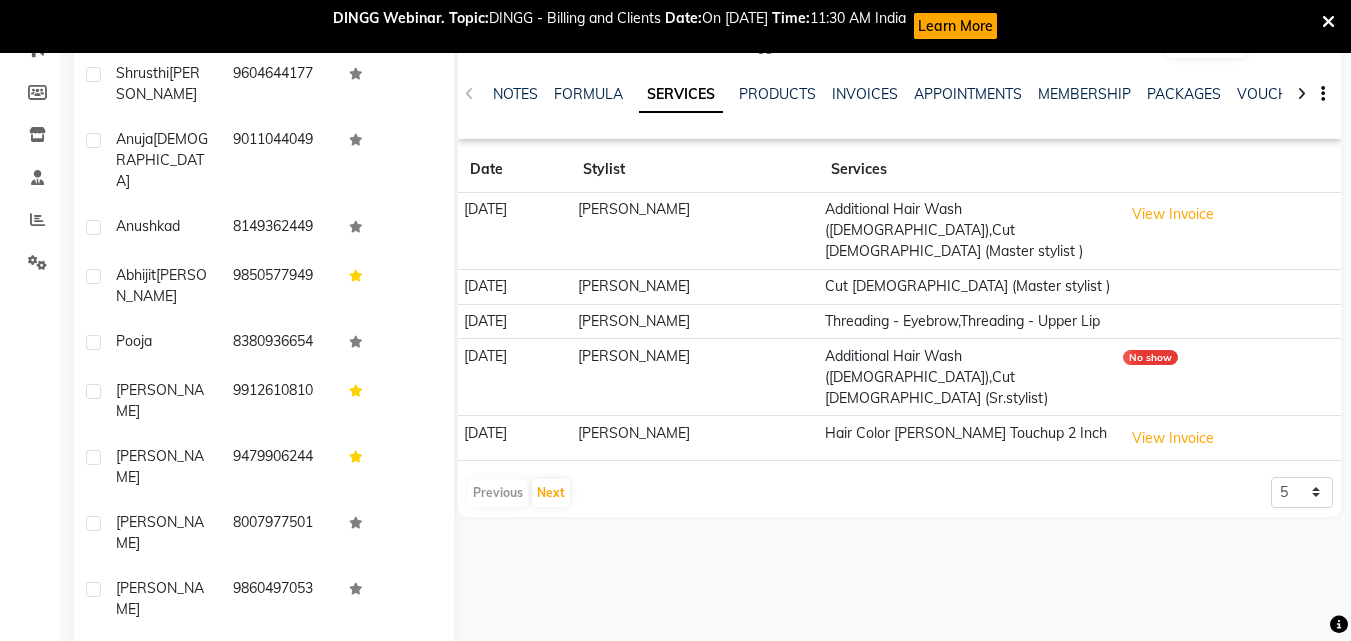 scroll, scrollTop: 296, scrollLeft: 0, axis: vertical 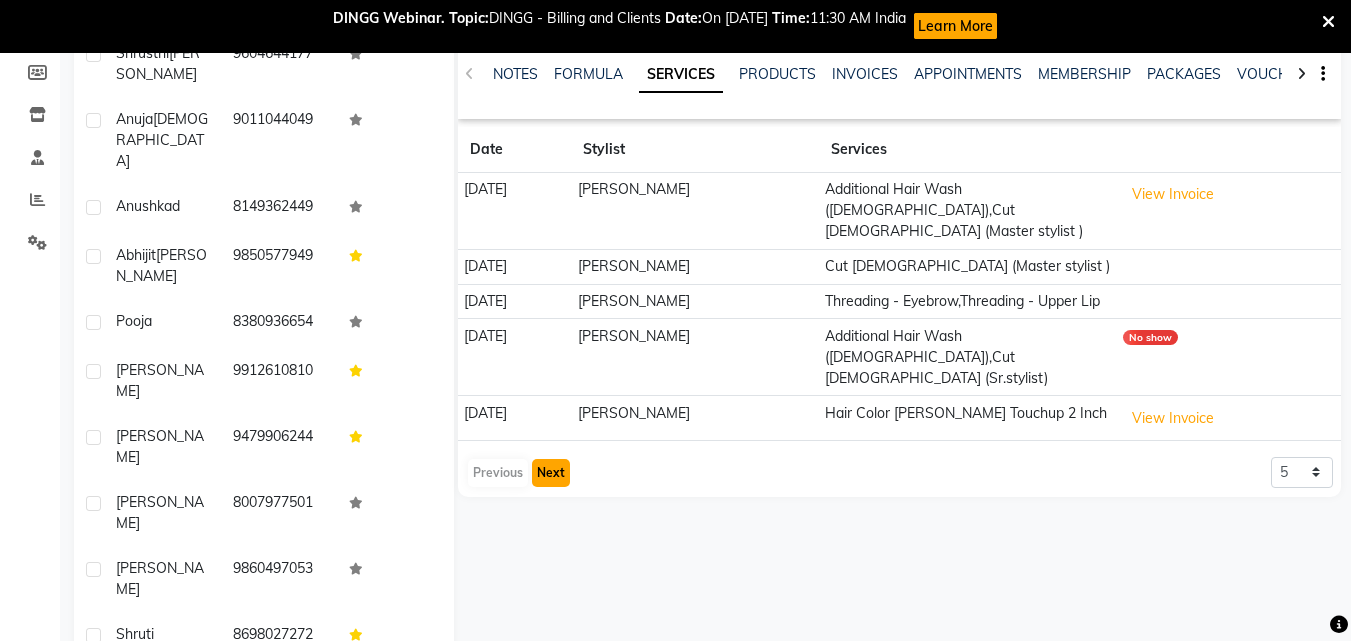 click on "Next" 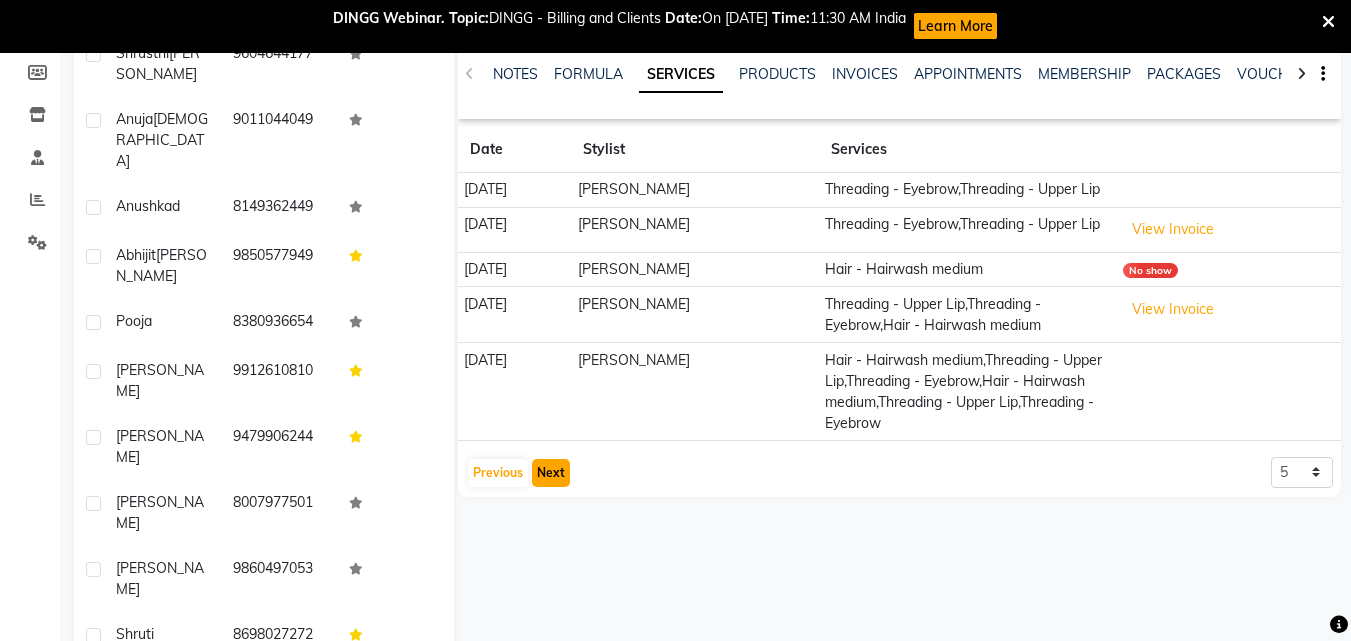 click on "Next" 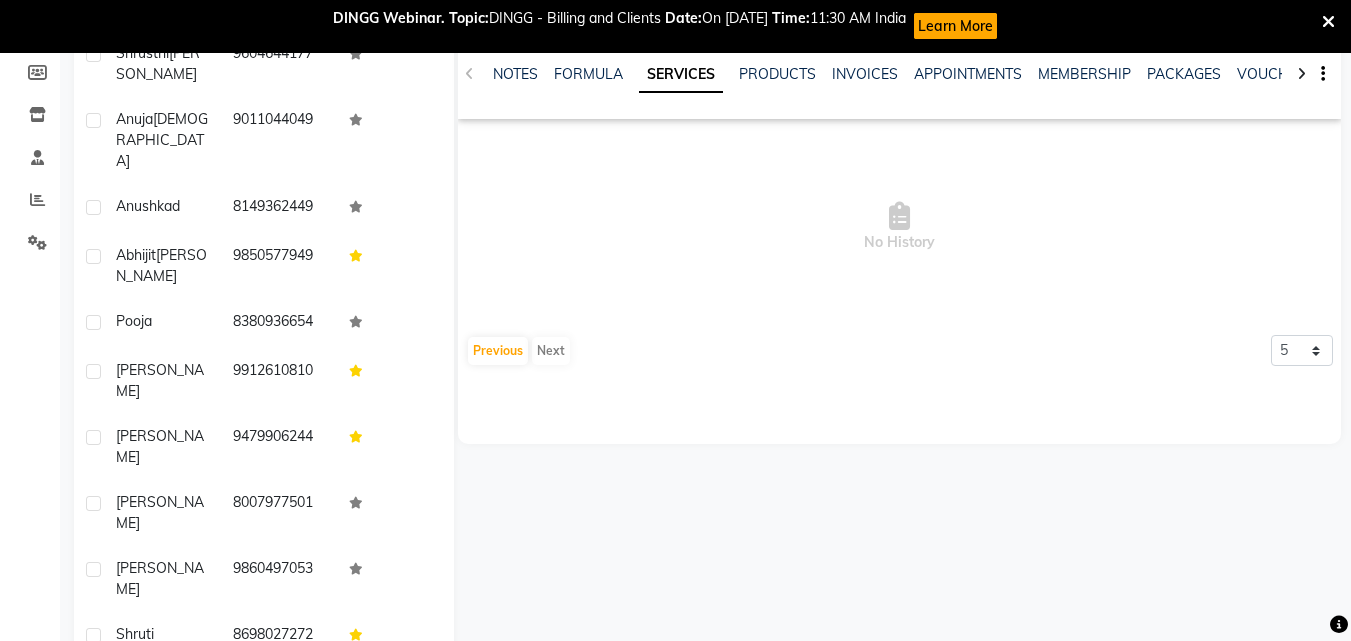 scroll, scrollTop: 0, scrollLeft: 0, axis: both 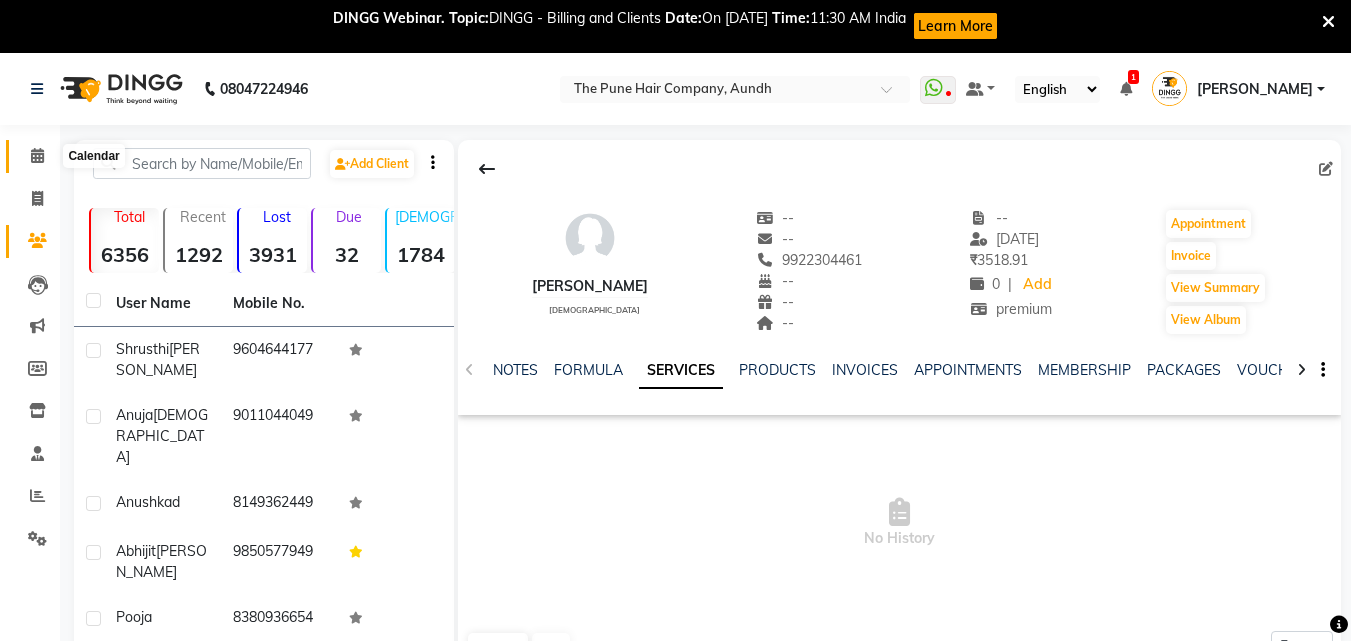 click 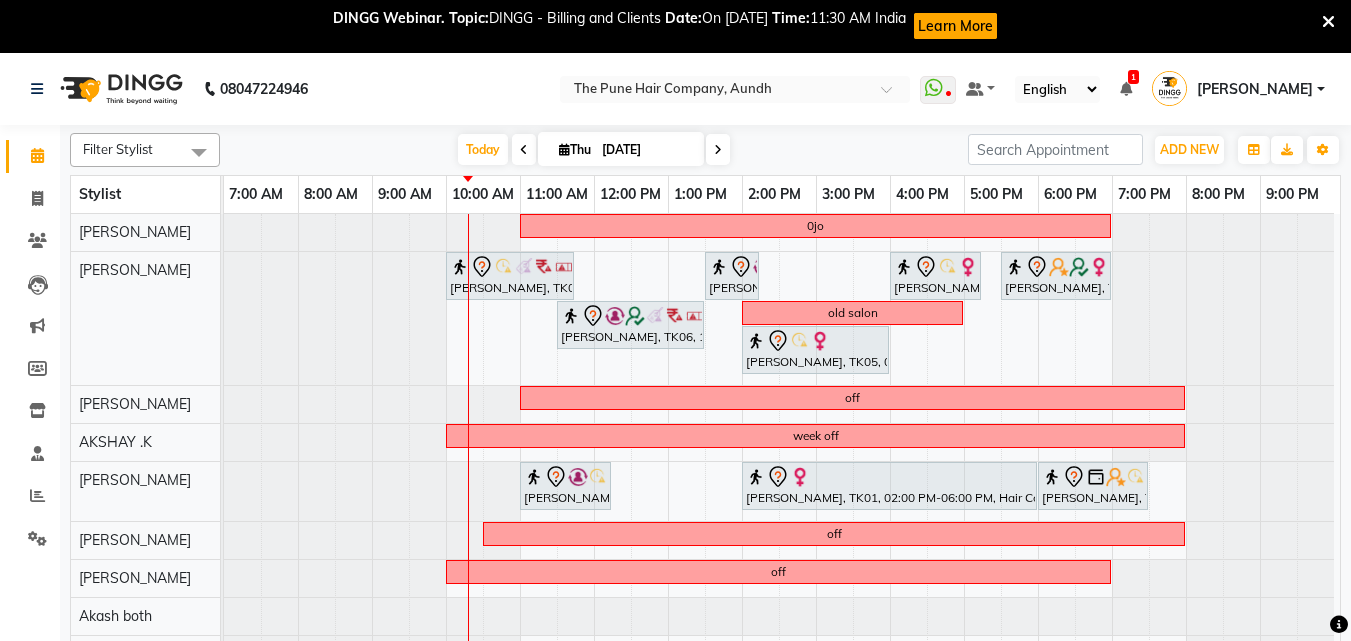 scroll, scrollTop: 100, scrollLeft: 0, axis: vertical 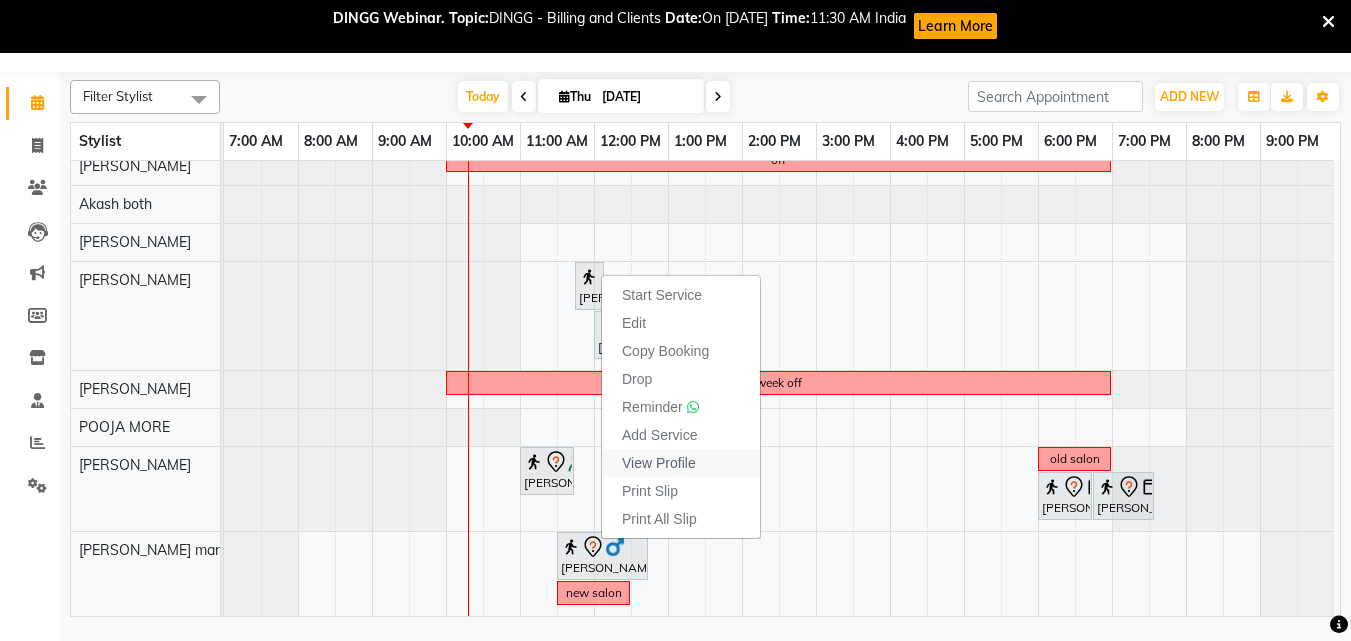 click on "View Profile" at bounding box center [659, 463] 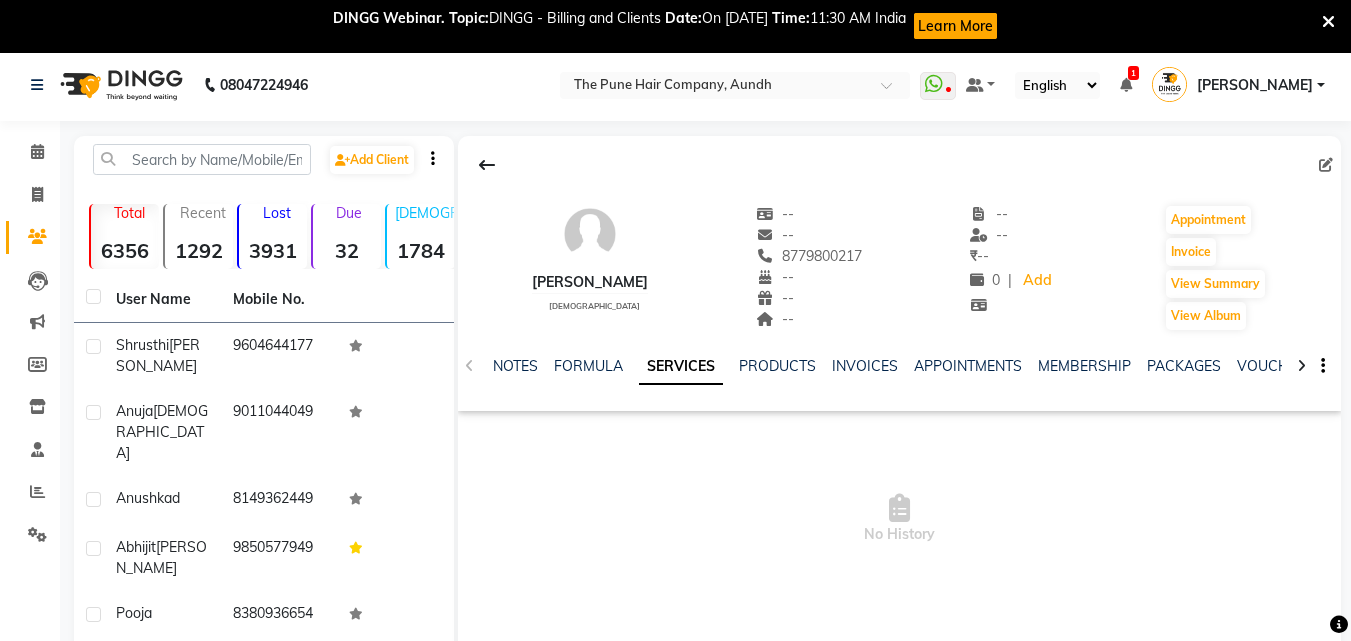 scroll, scrollTop: 0, scrollLeft: 0, axis: both 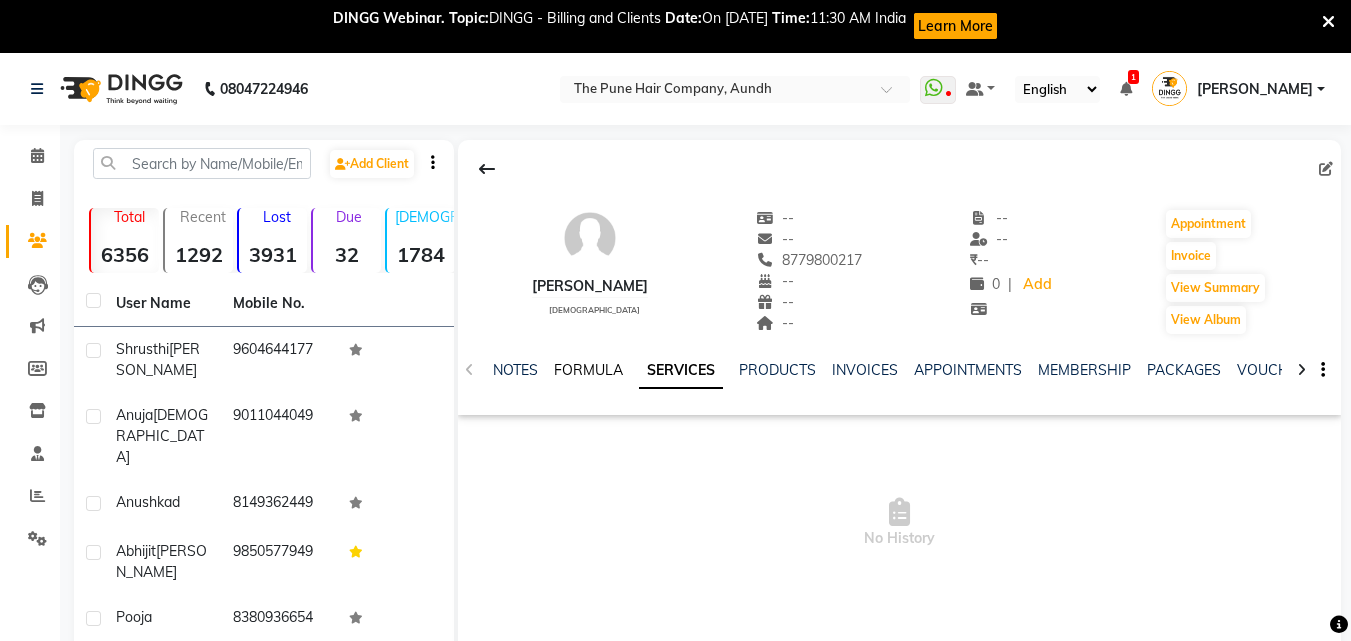 click on "FORMULA" 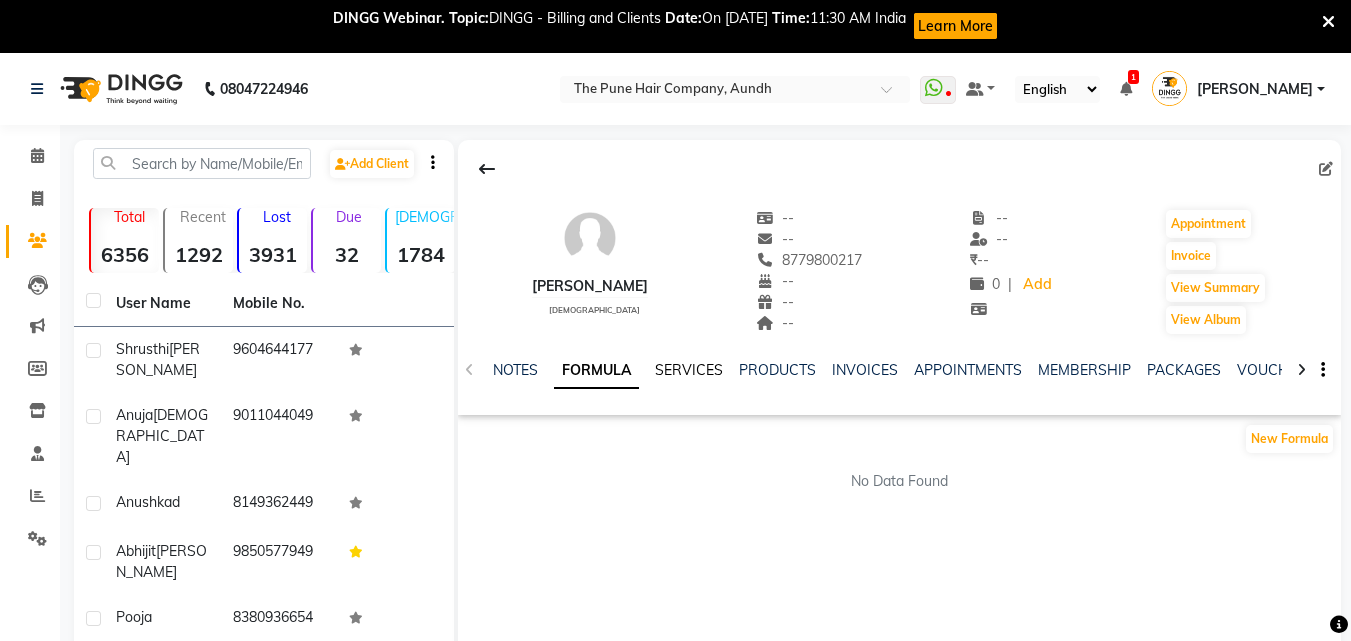 click on "SERVICES" 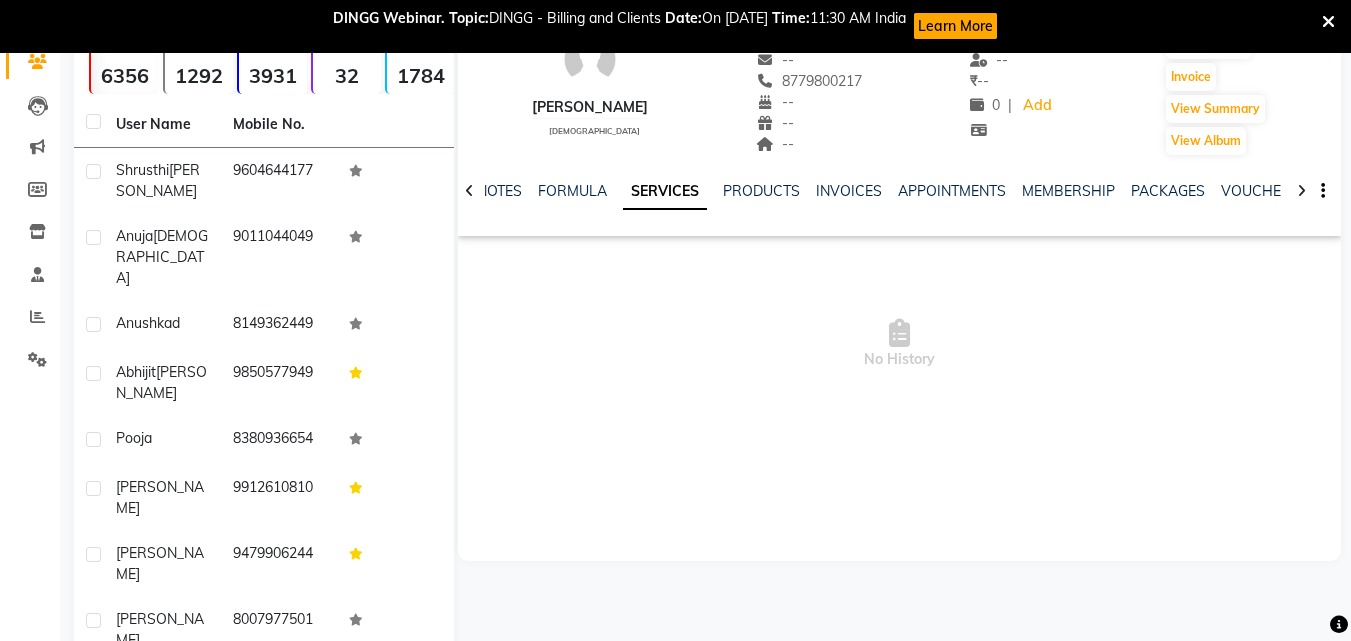 scroll, scrollTop: 0, scrollLeft: 0, axis: both 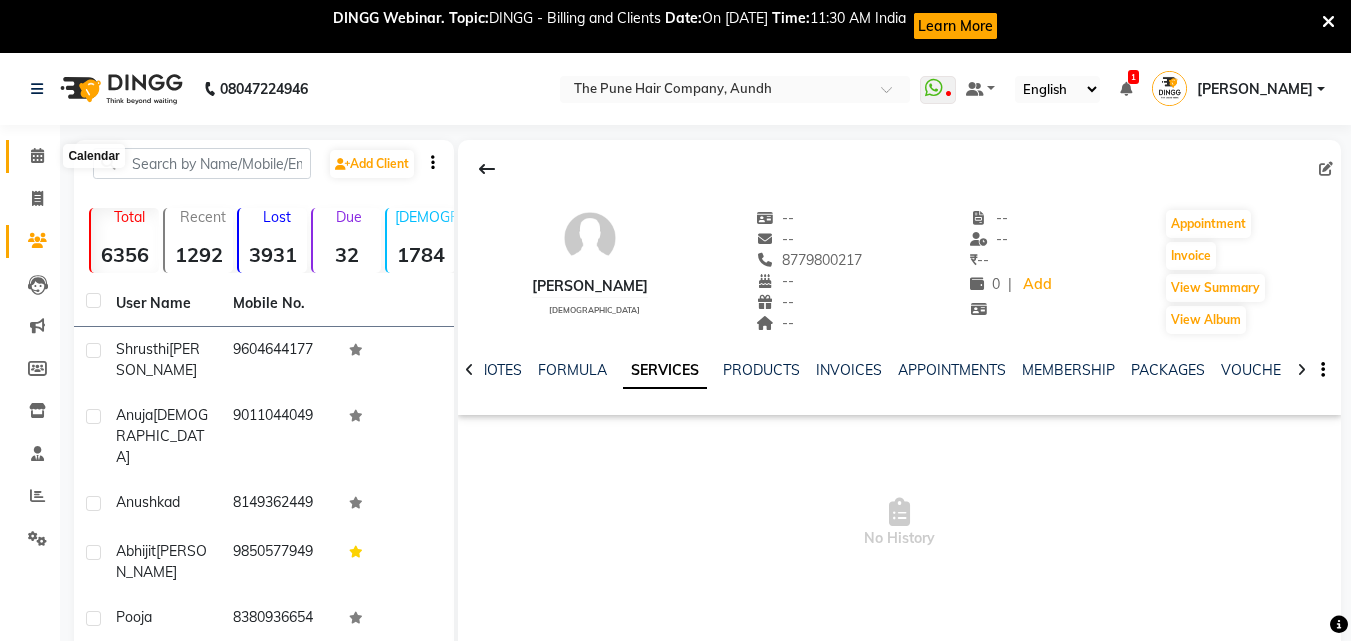 click 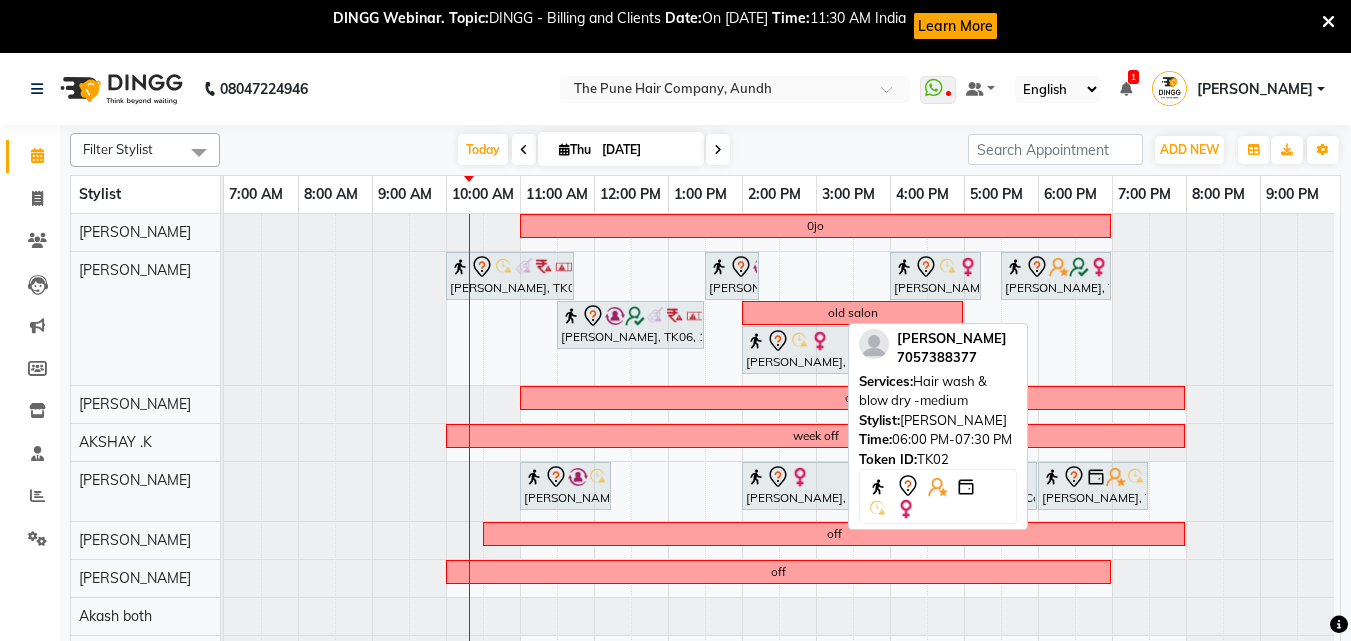 scroll, scrollTop: 300, scrollLeft: 0, axis: vertical 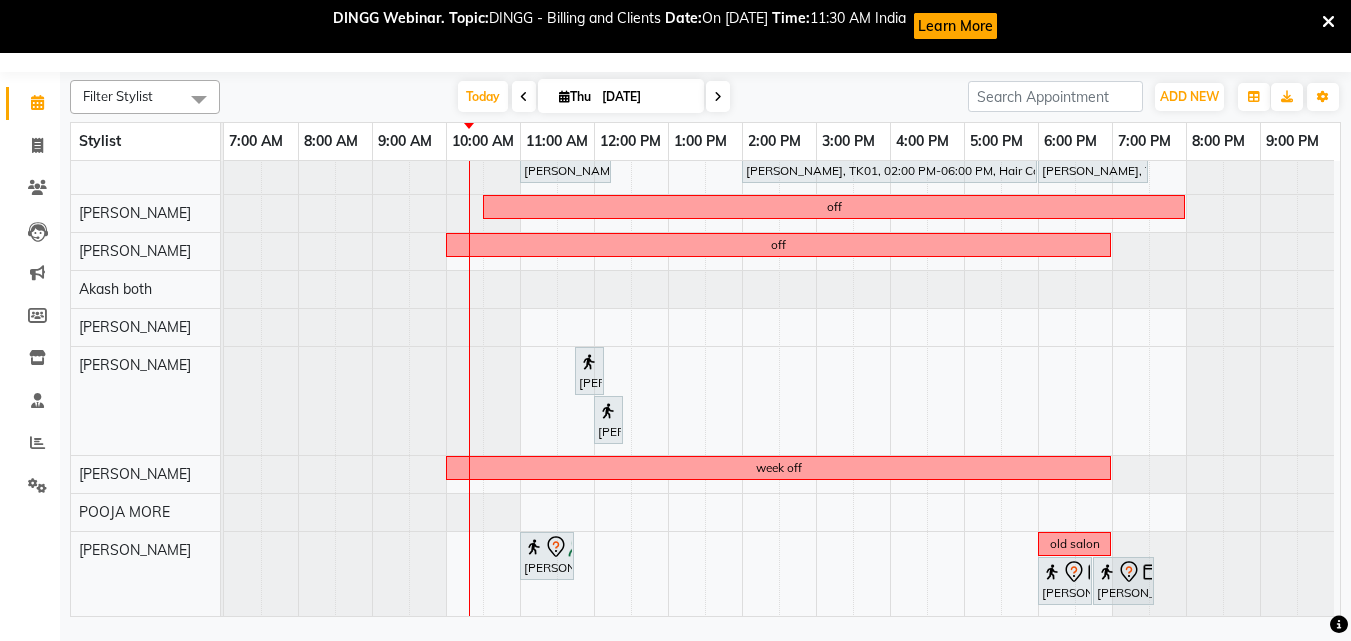 click at bounding box center [524, 97] 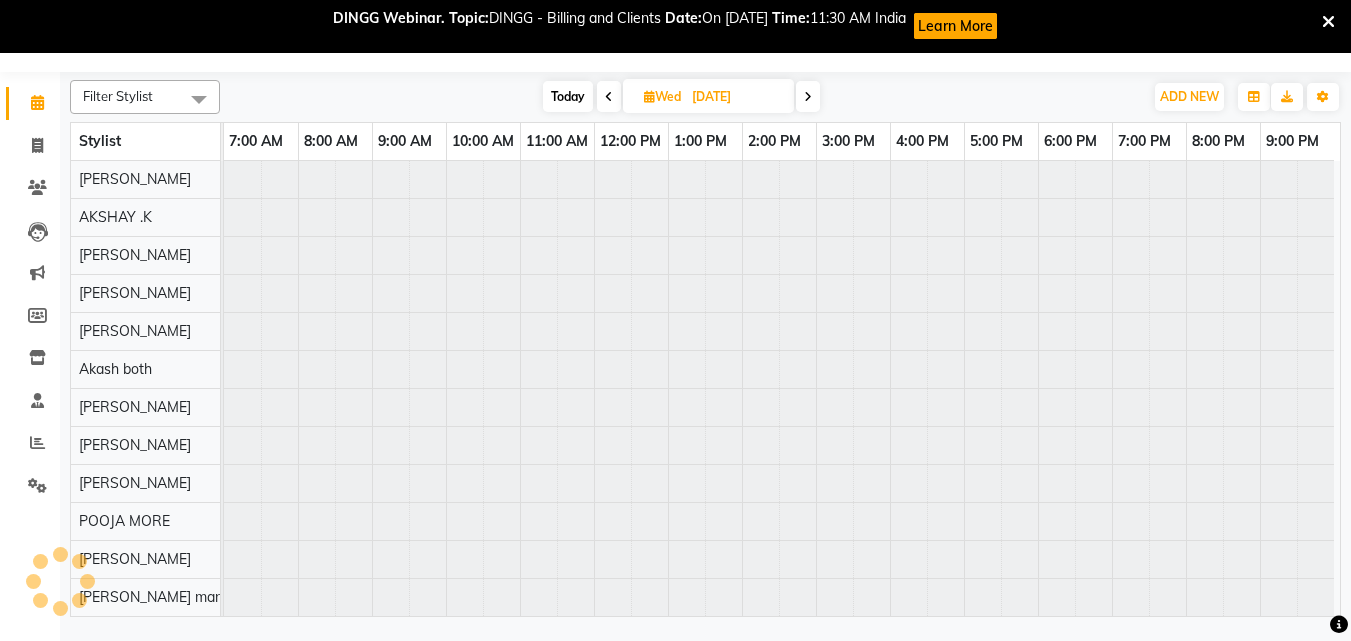 scroll, scrollTop: 91, scrollLeft: 0, axis: vertical 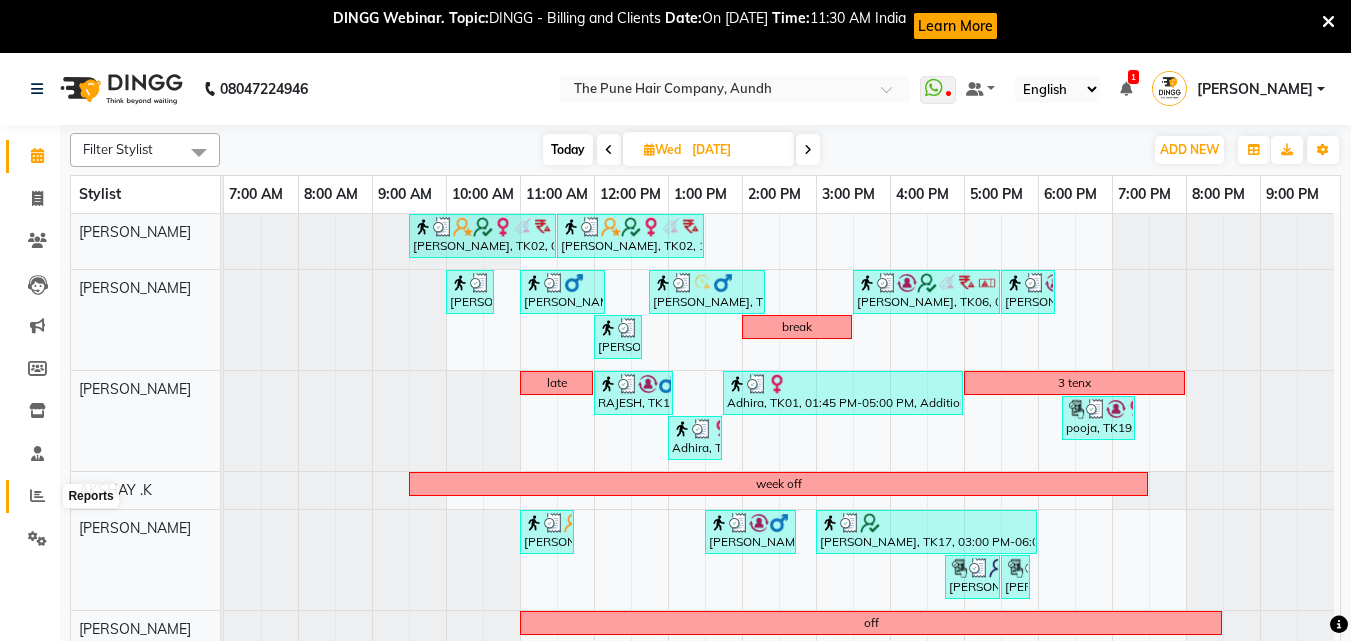 click 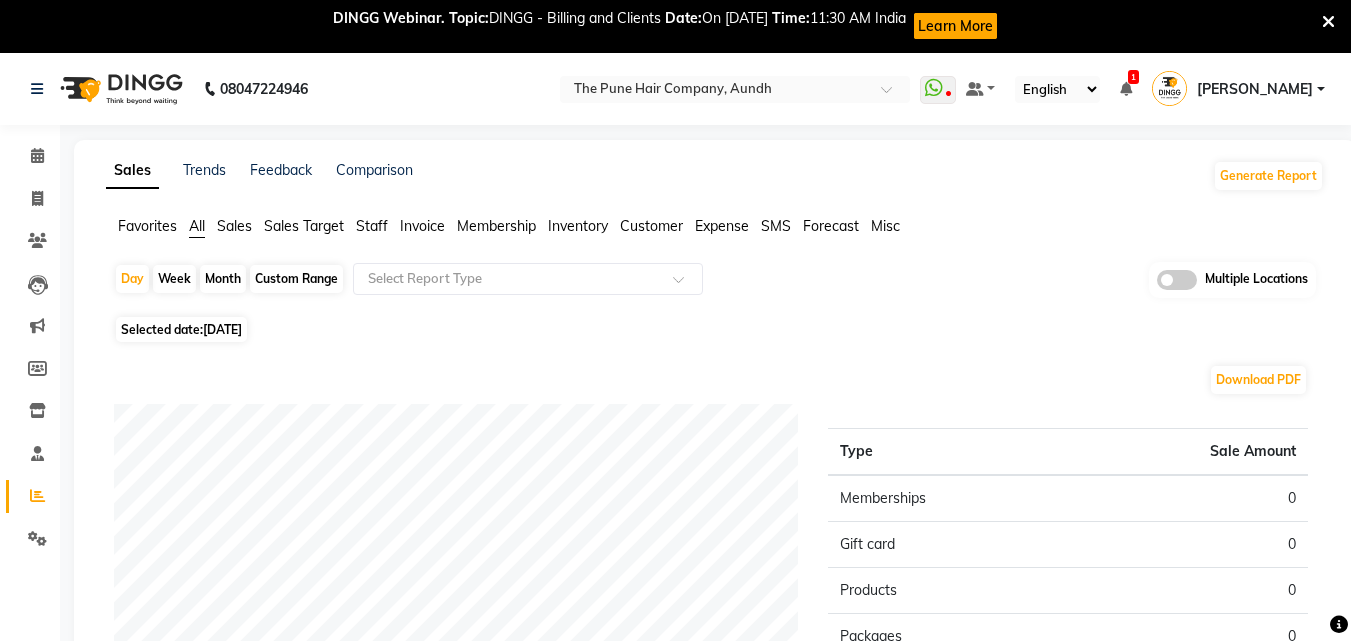 click on "[DATE]" 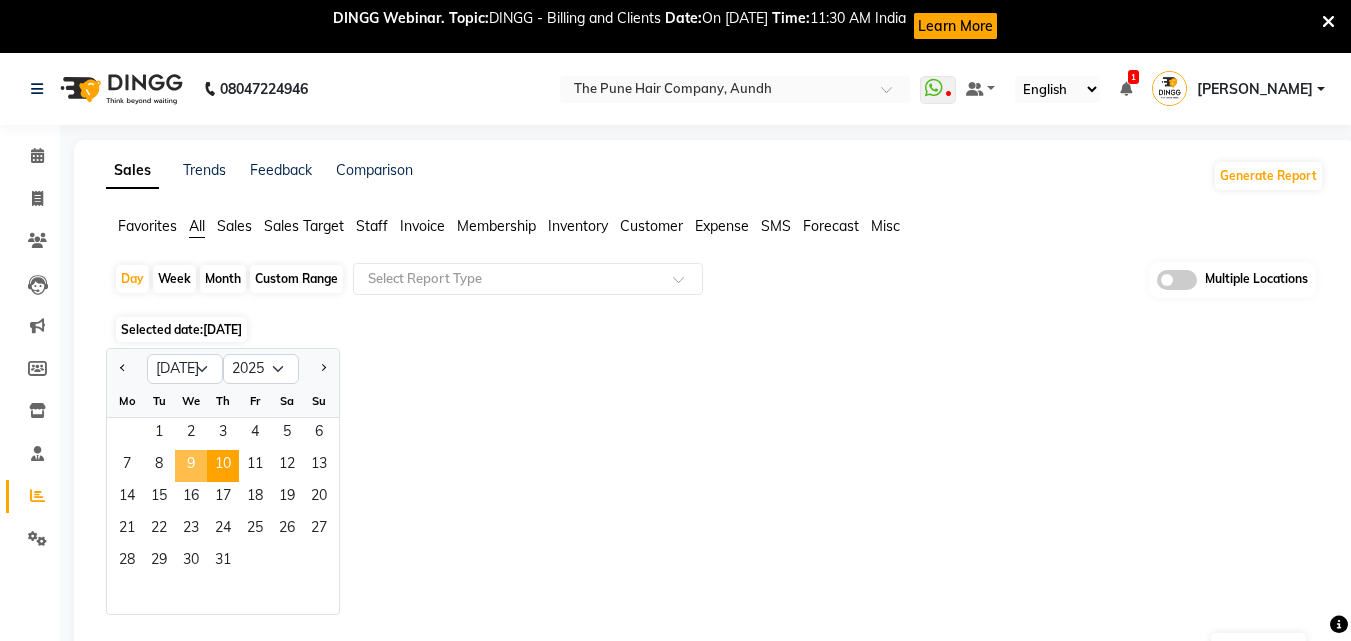 click on "9" 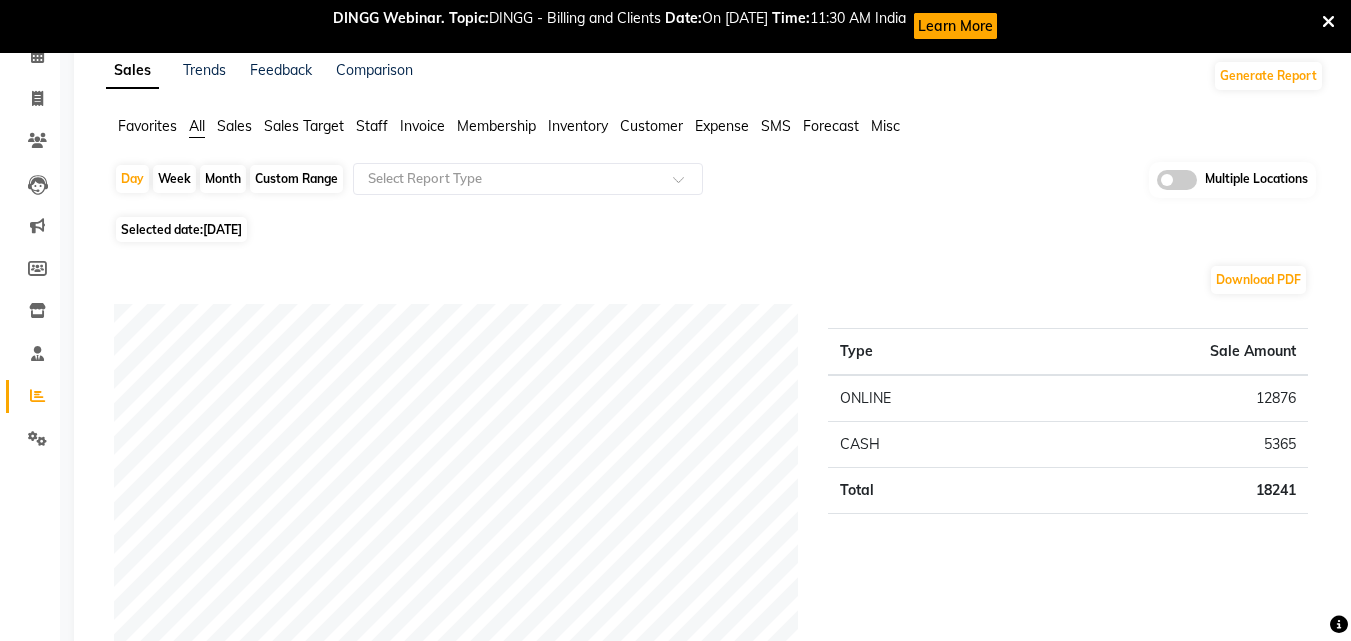 scroll, scrollTop: 21, scrollLeft: 0, axis: vertical 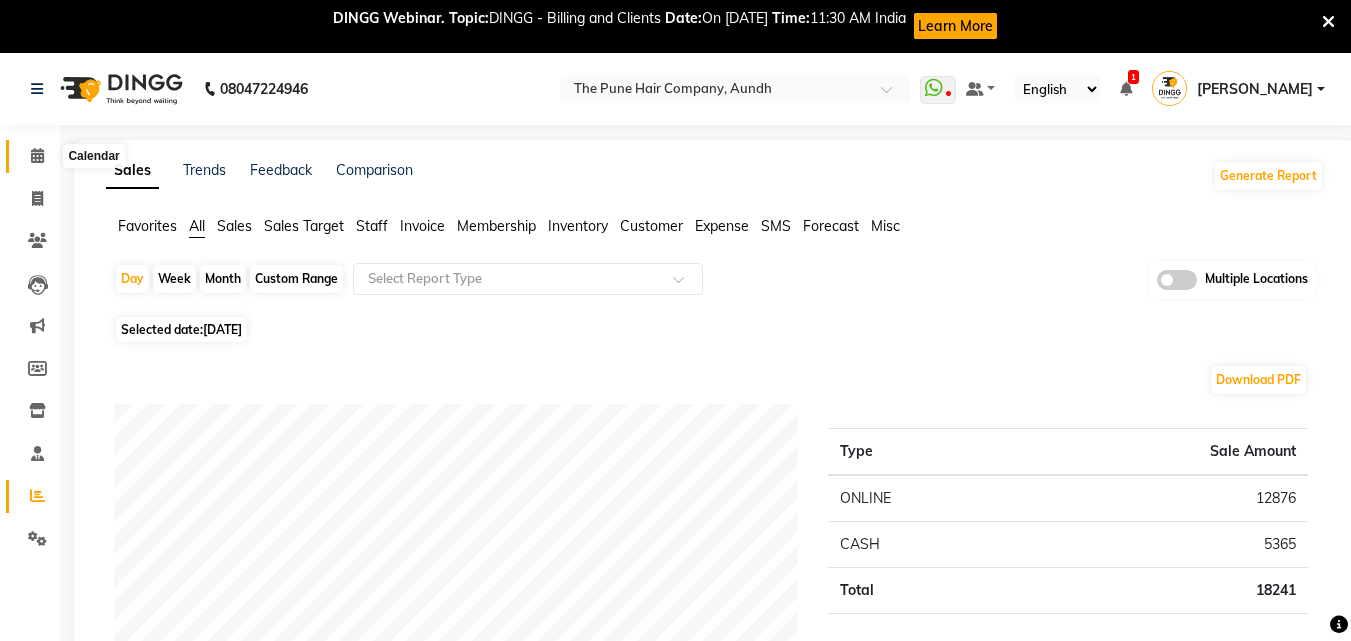 click 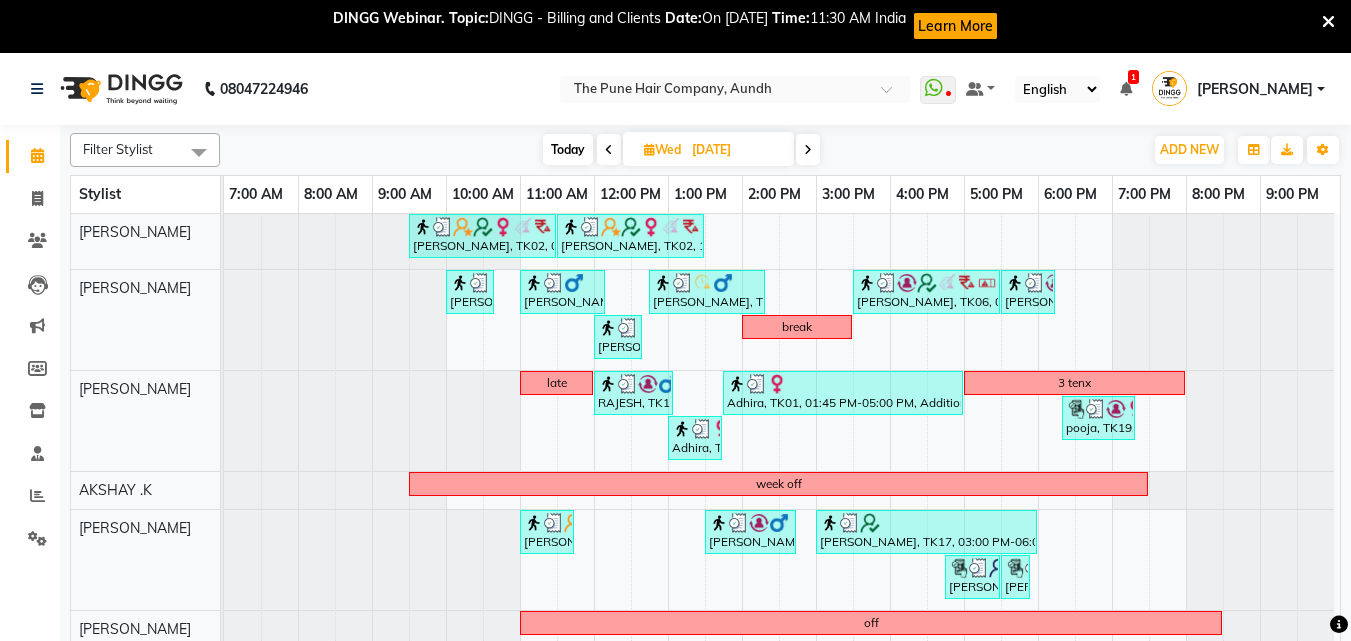 click on "Today" at bounding box center (568, 149) 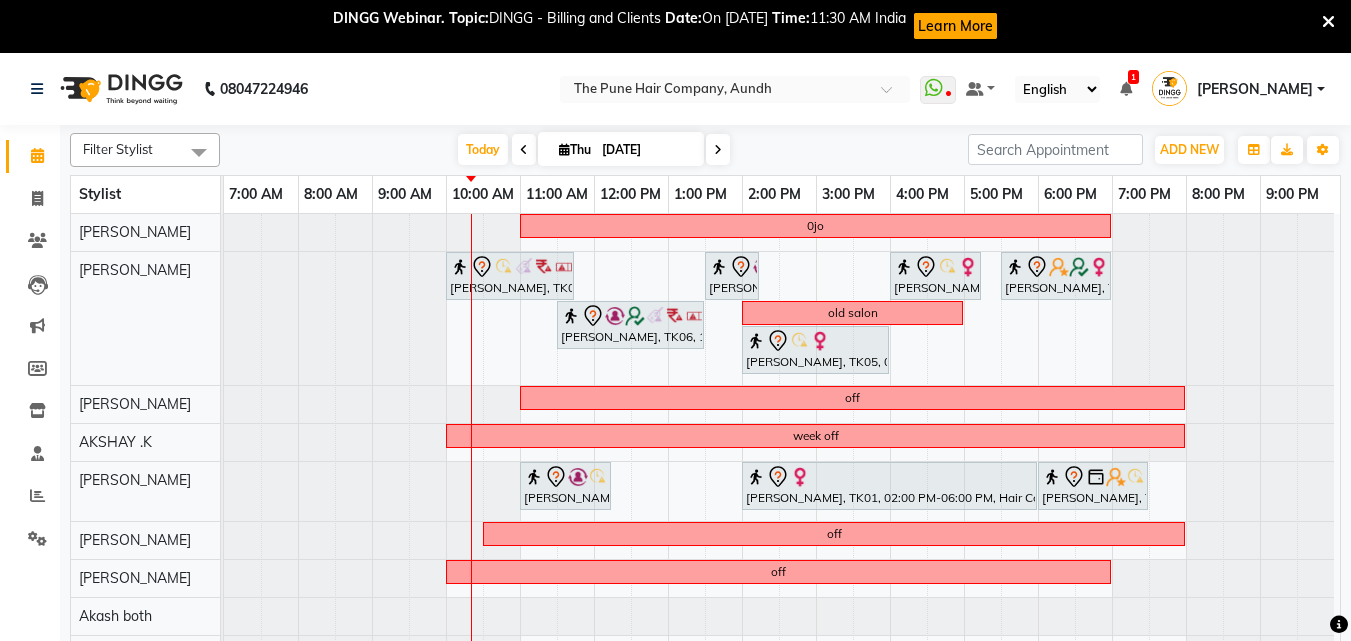 scroll, scrollTop: 367, scrollLeft: 9, axis: both 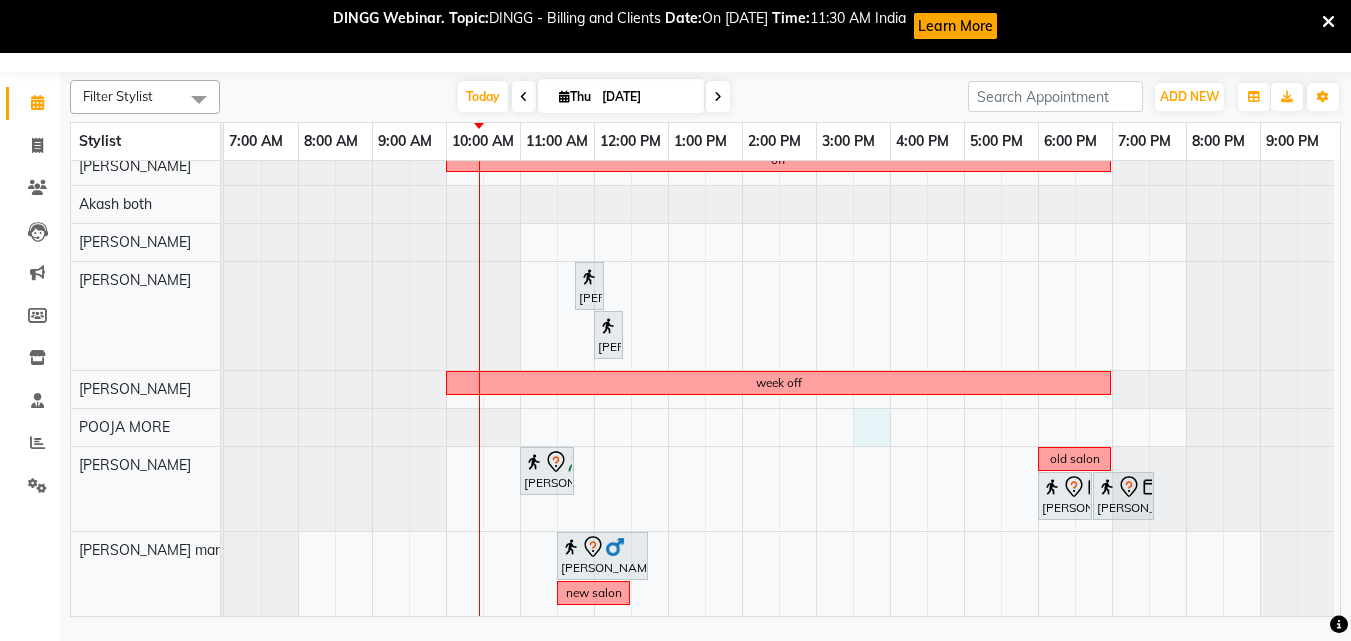 click on "0jo              Shalini, TK08, 10:00 AM-11:45 AM, Cut Female (Expert)             Mitali, TK06, 01:30 PM-02:15 PM, Cut Female (Expert)             supriya, TK05, 04:00 PM-05:15 PM, Cut Female (Expert)             Anu Shewani, TK09, 05:30 PM-07:00 PM, Hair wash & blow dry - long             Mitali, TK06, 11:30 AM-01:30 PM, Hair Color Inoa - Inoa Touchup 2 Inch  old salon              supriya, TK05, 02:00 PM-04:00 PM, Hair Color Inoa - Inoa Touchup 2 Inch  off   week off              Sandhya, TK04, 11:00 AM-12:15 PM,  Hair wash medium             Sunina anand, TK01, 02:00 PM-06:00 PM, Hair Color Majirel - Majirel Global Medium             Leandra, TK02, 06:00 PM-07:30 PM, Hair wash & blow dry -medium  off   off              Mala singh, TK07, 11:45 AM-12:00 PM, Threading - Eyebrow             Mala singh, TK07, 12:00 PM-12:15 PM, Threading - Upper Lip  week off              Mala singh, TK07, 11:00 AM-11:45 AM, Cut Female (Master stylist )  old salon                                       new salon" at bounding box center [782, 209] 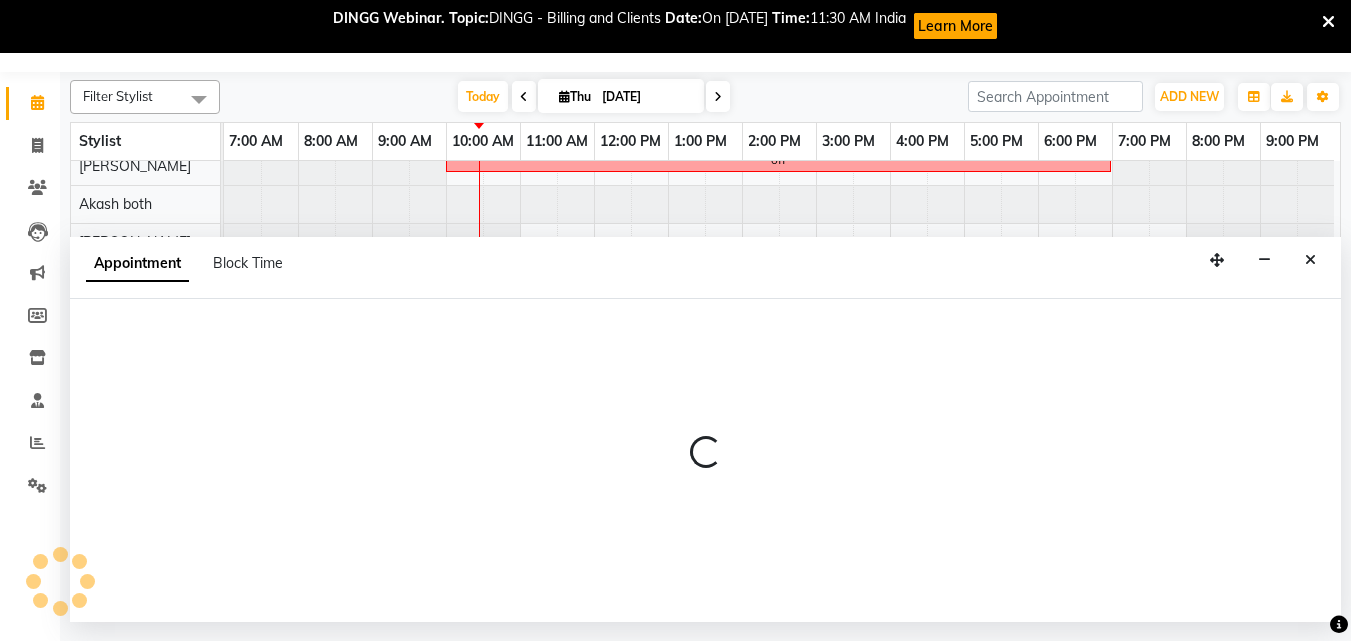 select on "49799" 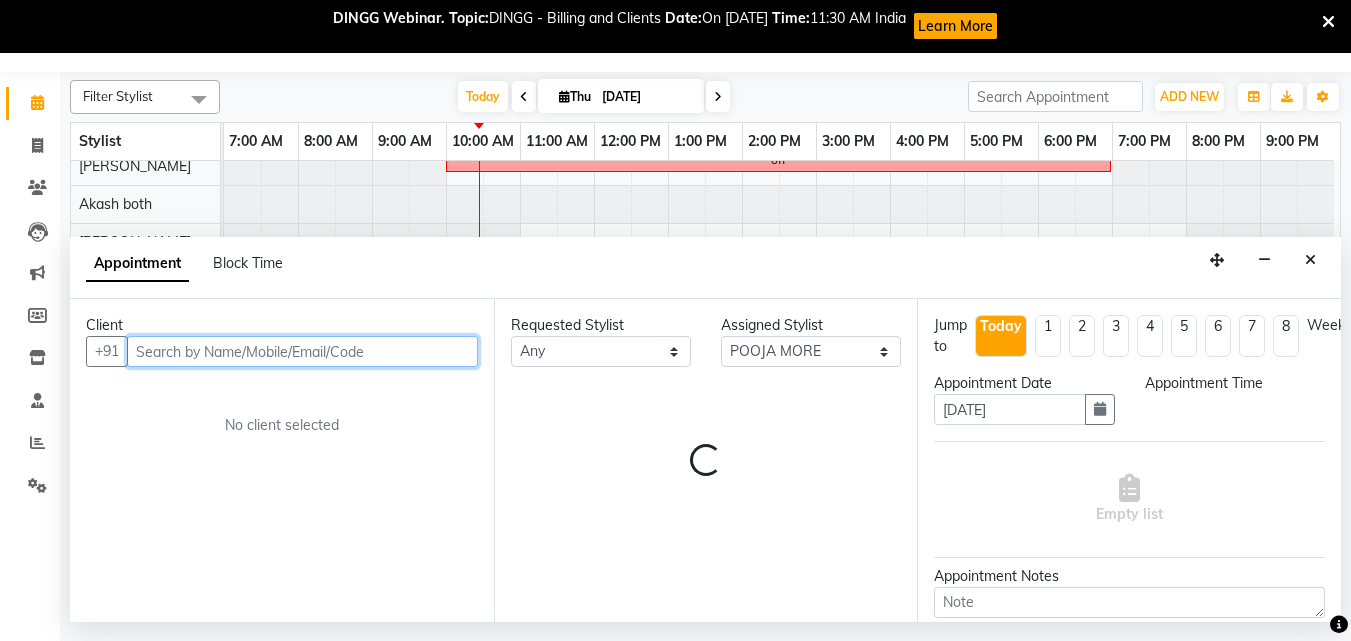 select on "930" 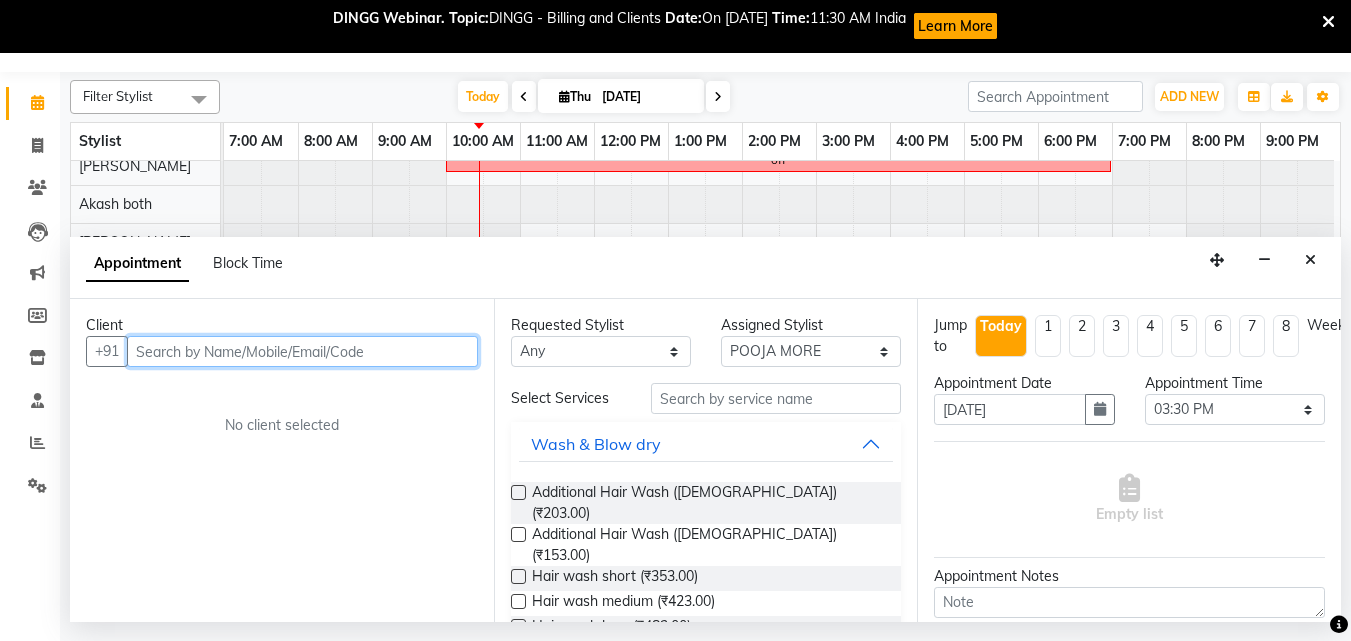 click at bounding box center [302, 351] 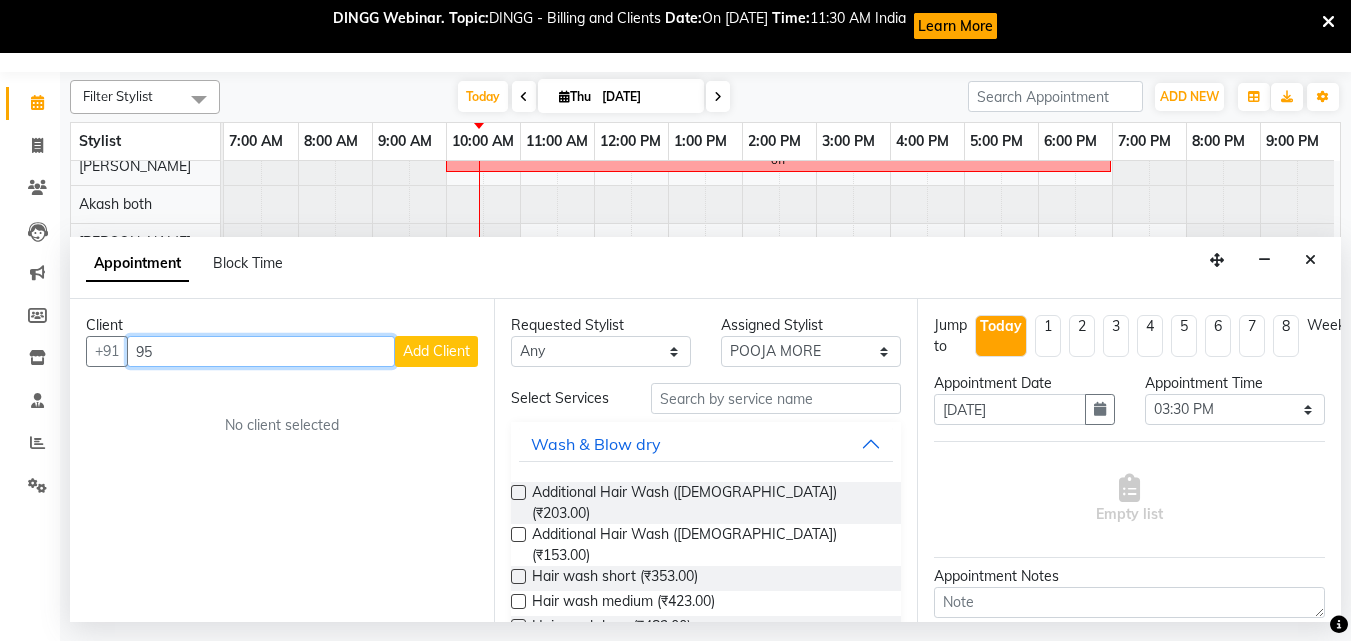 type on "9" 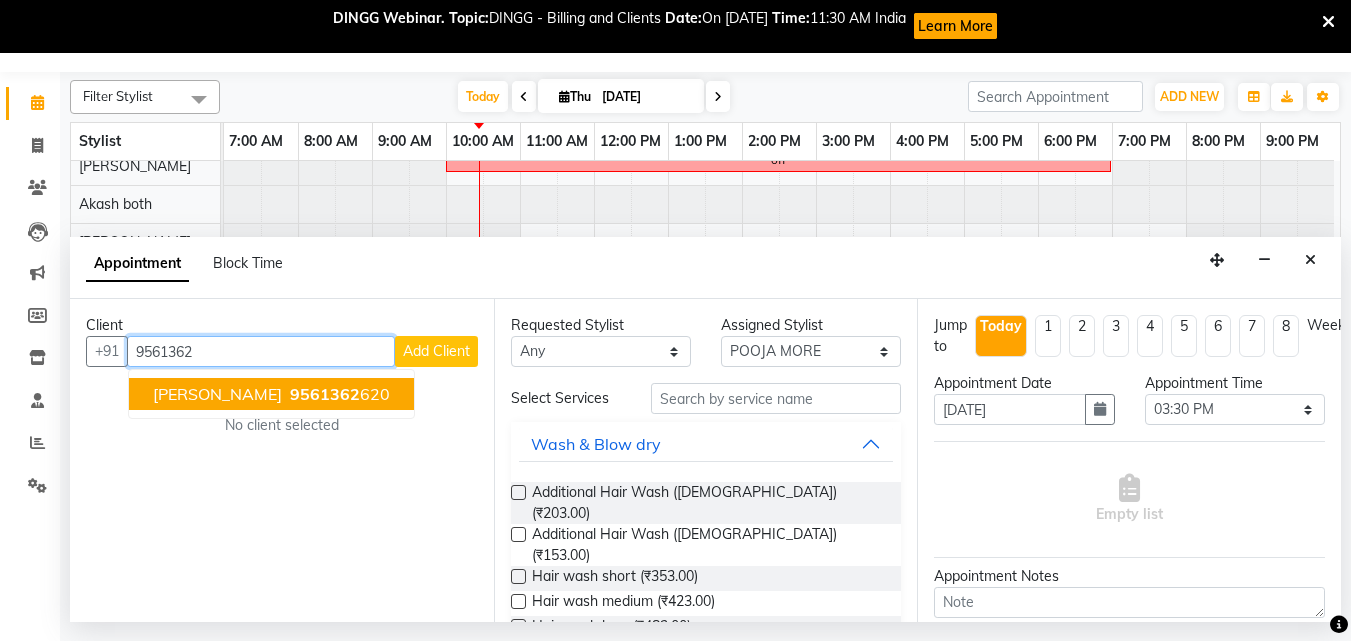 click on "[PERSON_NAME]" at bounding box center [217, 394] 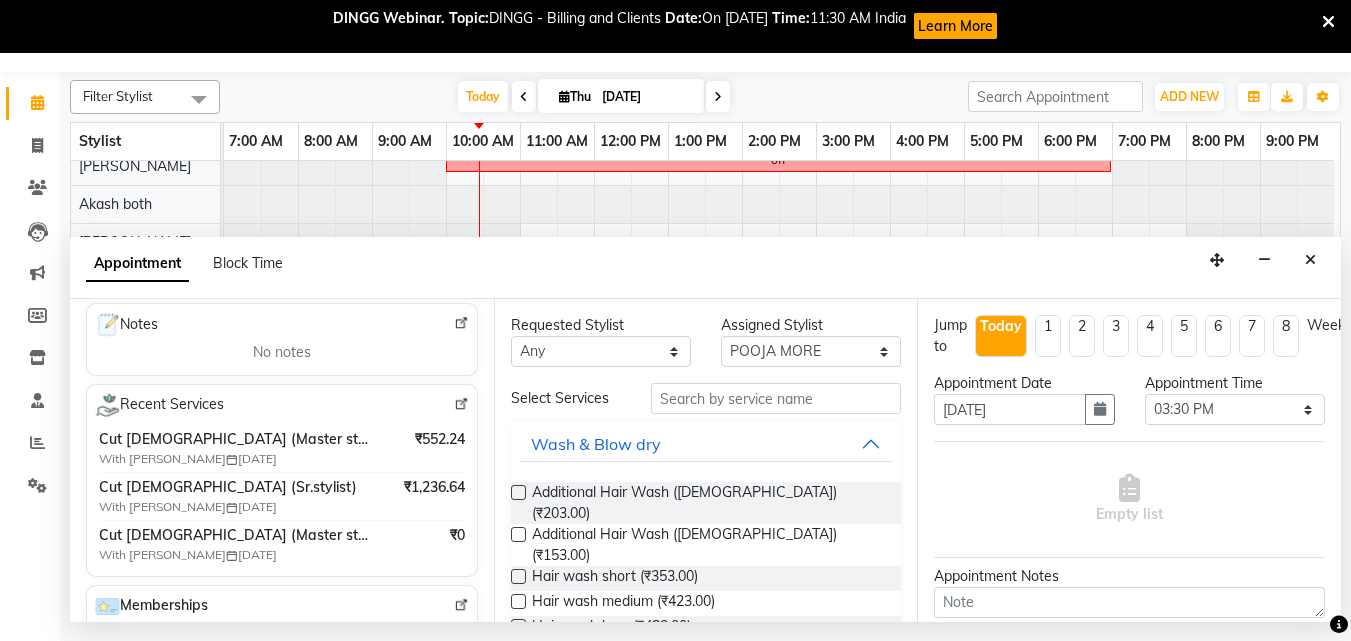 scroll, scrollTop: 200, scrollLeft: 0, axis: vertical 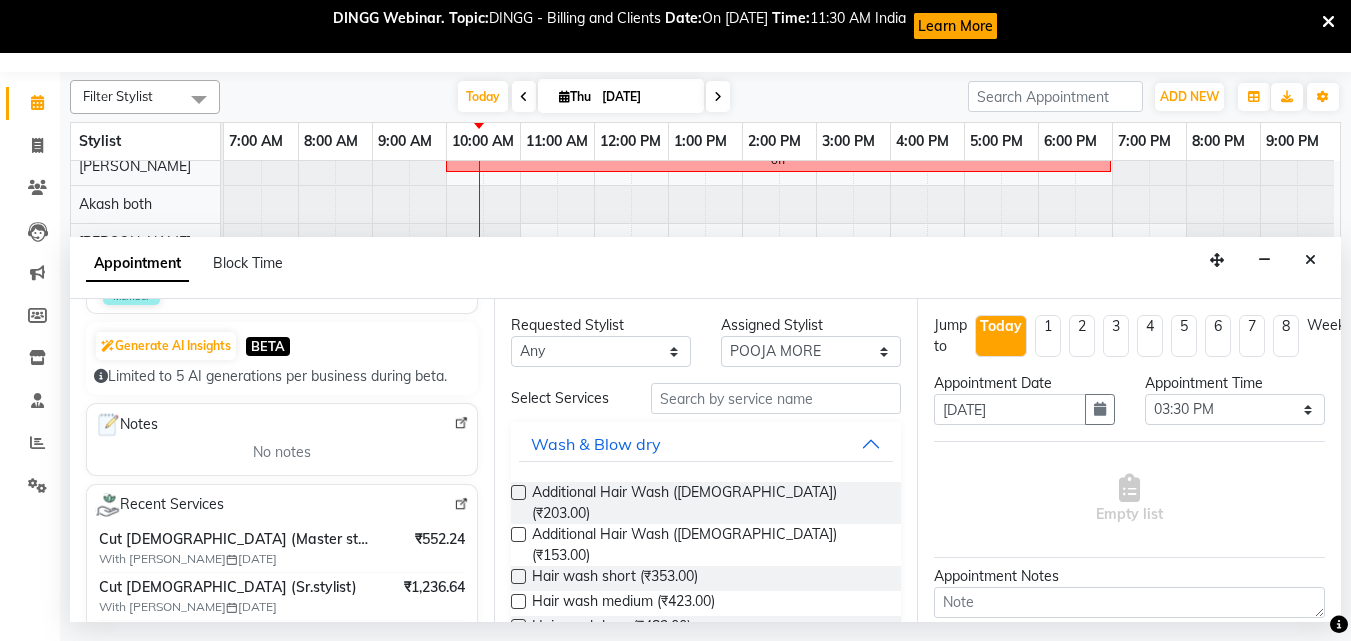 type on "9561362620" 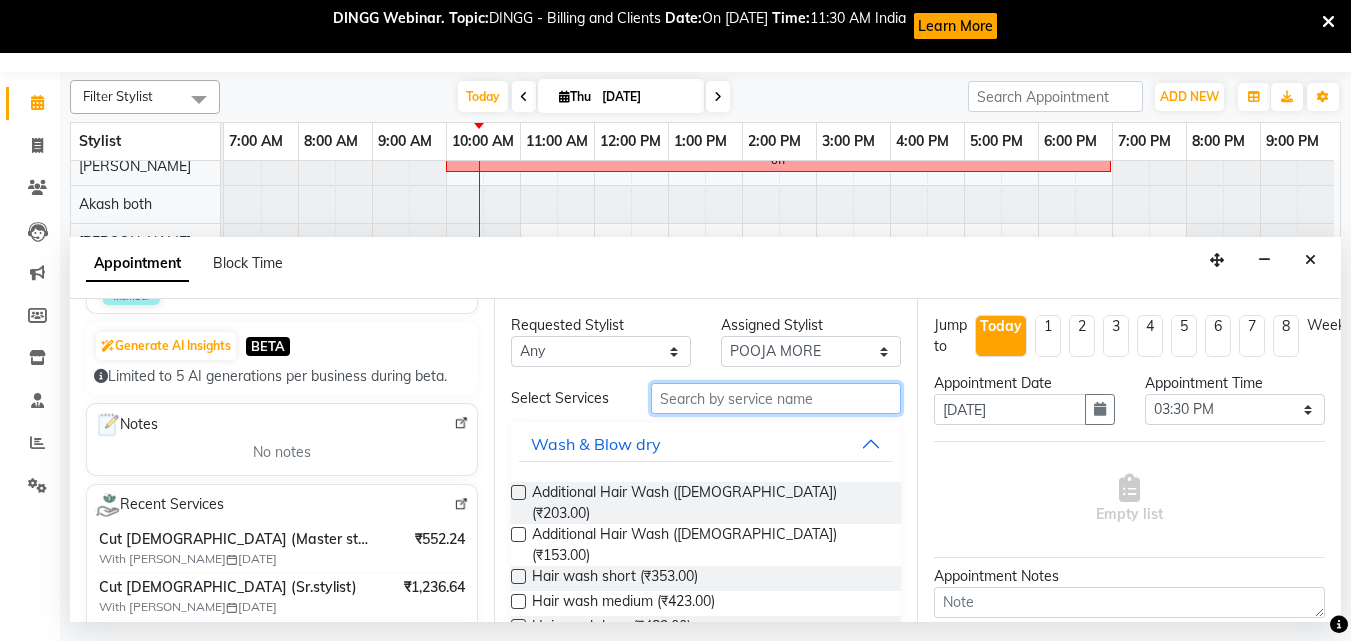 click at bounding box center [776, 398] 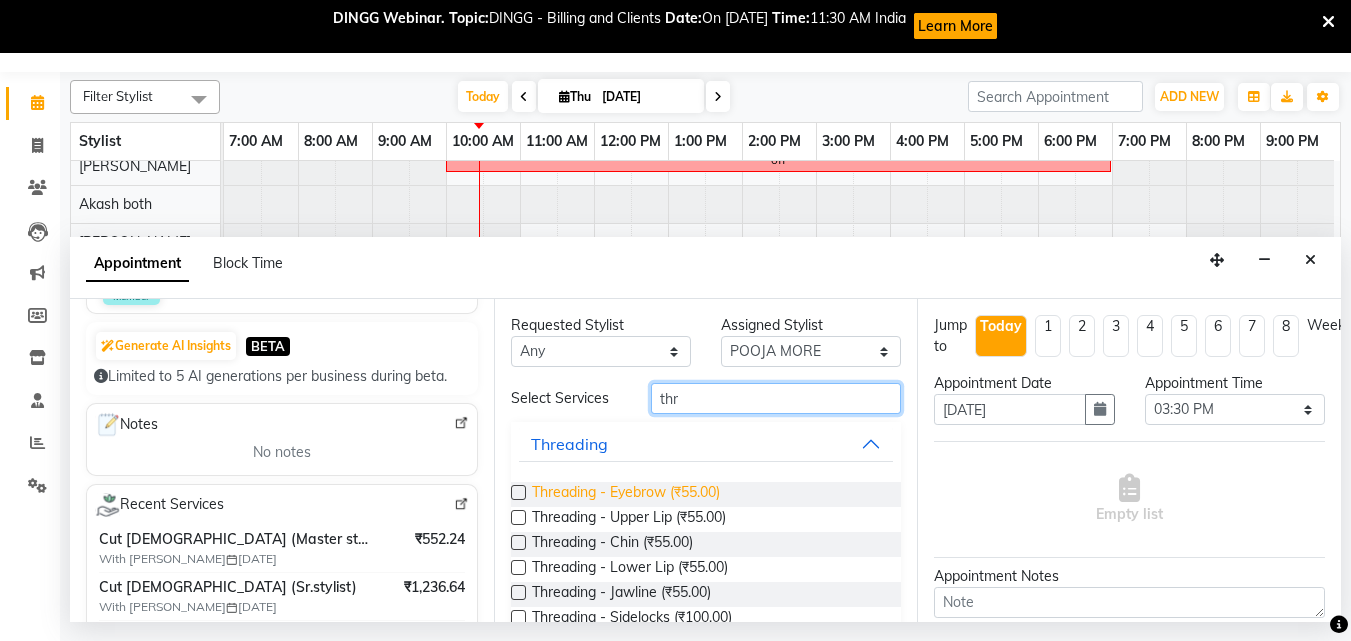 type on "thr" 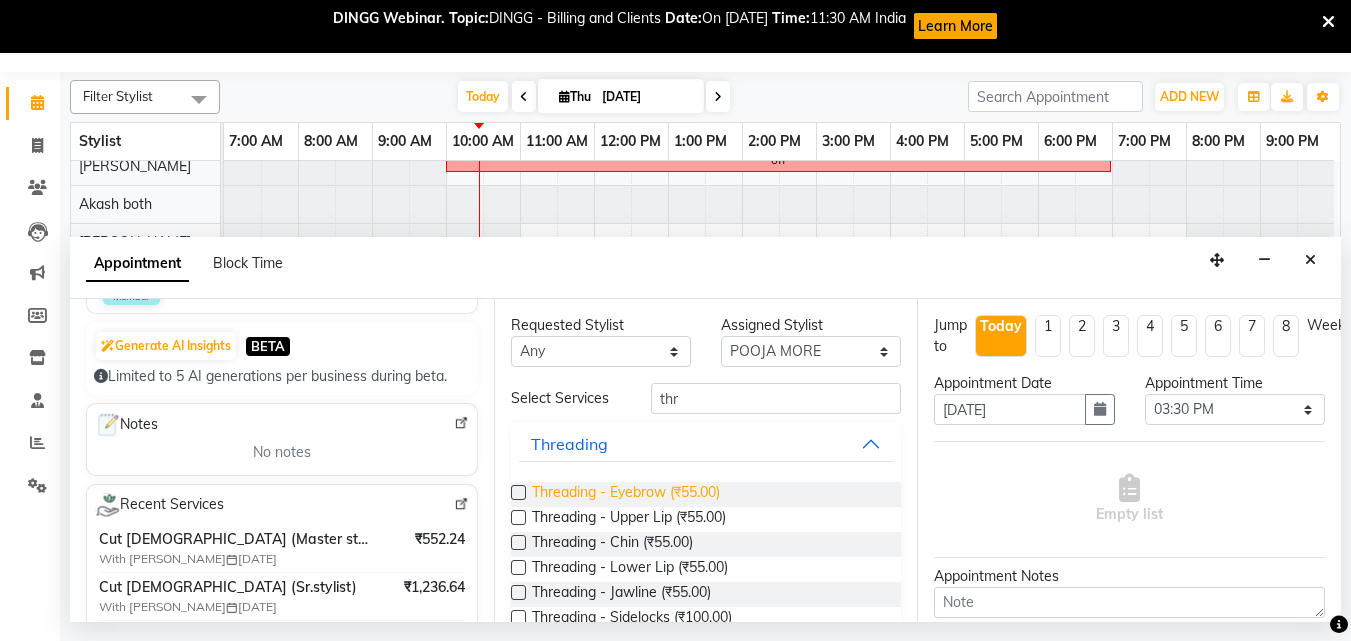 click on "Threading - Eyebrow (₹55.00)" at bounding box center (626, 494) 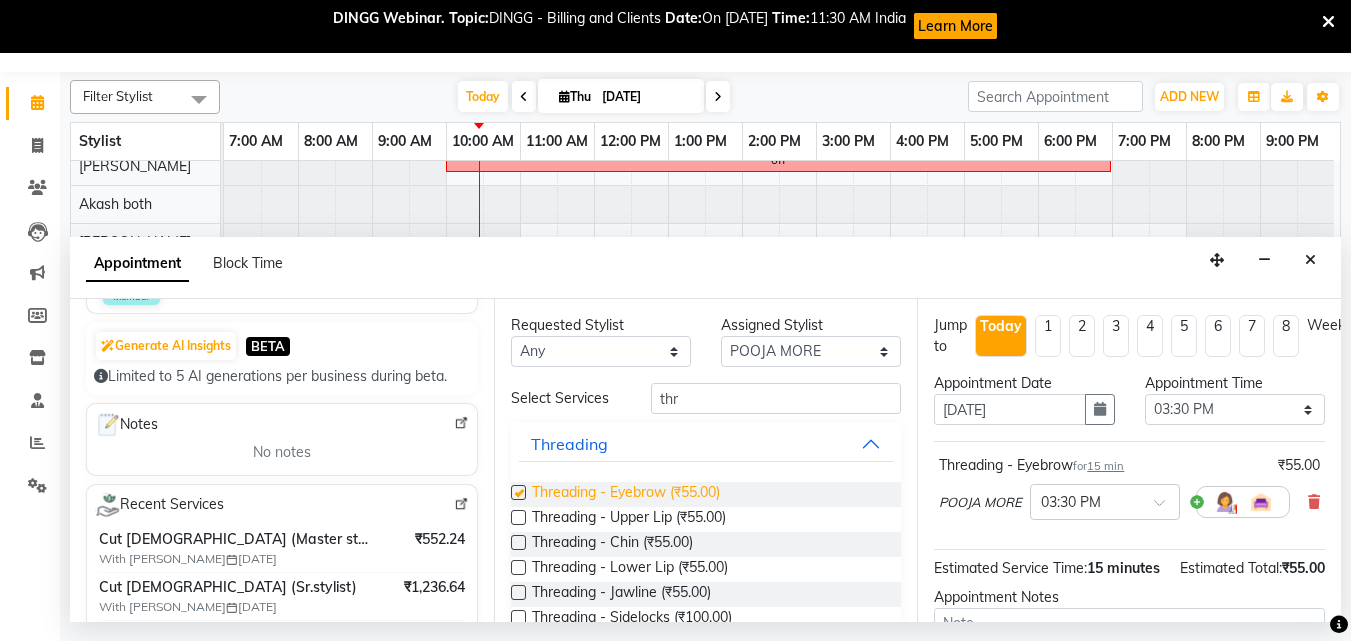 checkbox on "false" 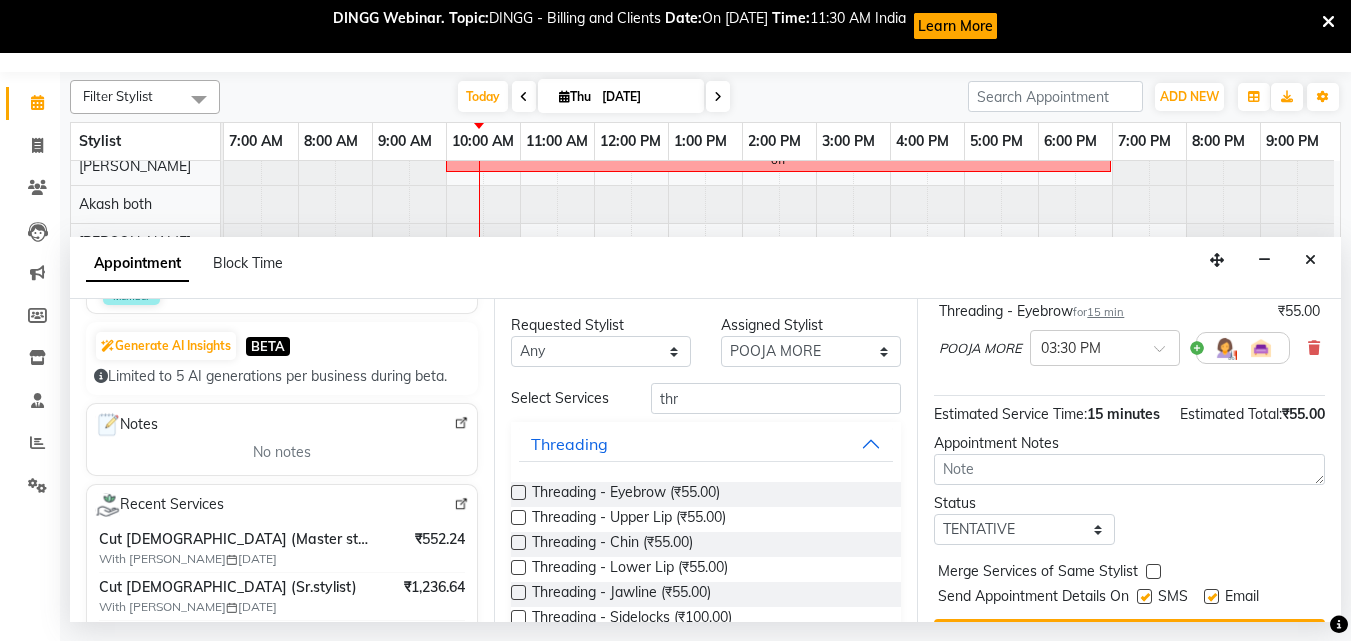 scroll, scrollTop: 242, scrollLeft: 0, axis: vertical 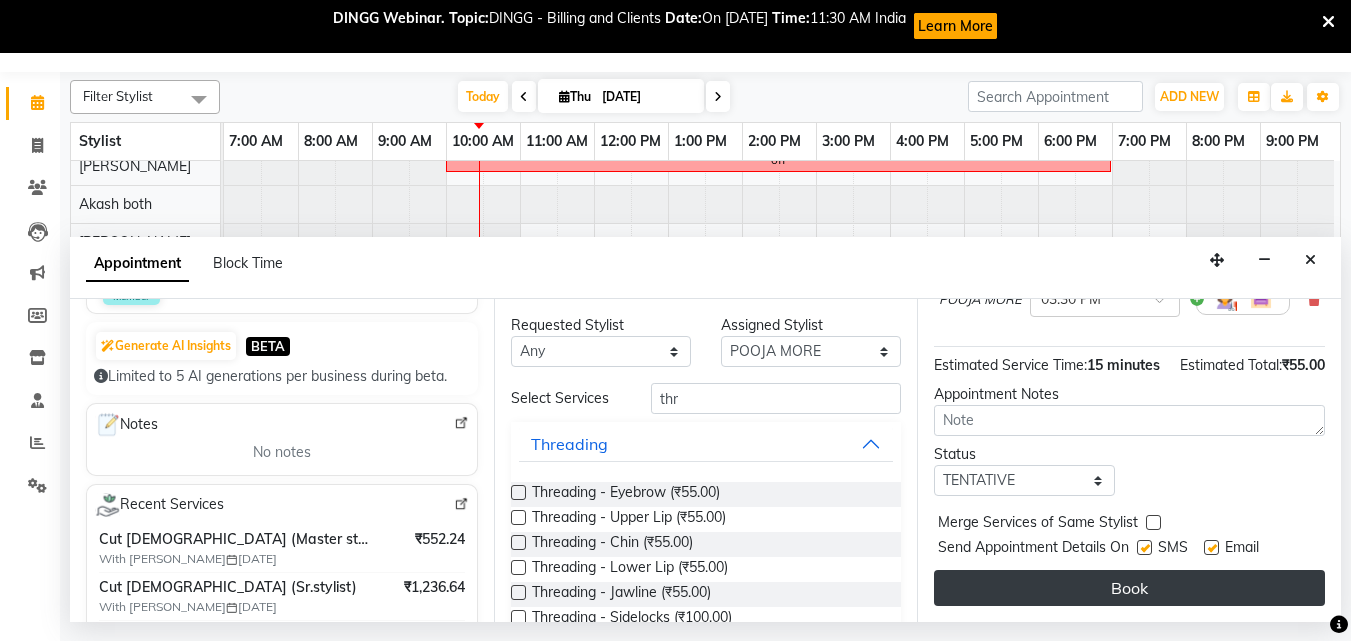 click on "Book" at bounding box center (1129, 588) 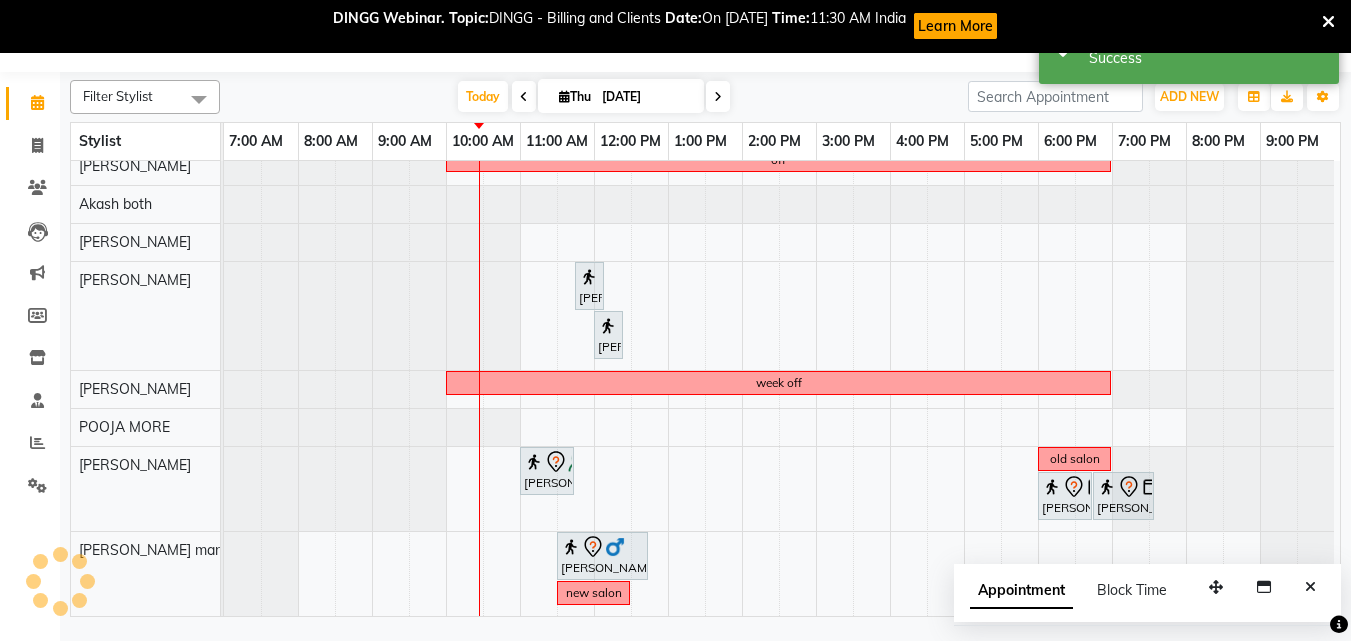 scroll, scrollTop: 0, scrollLeft: 0, axis: both 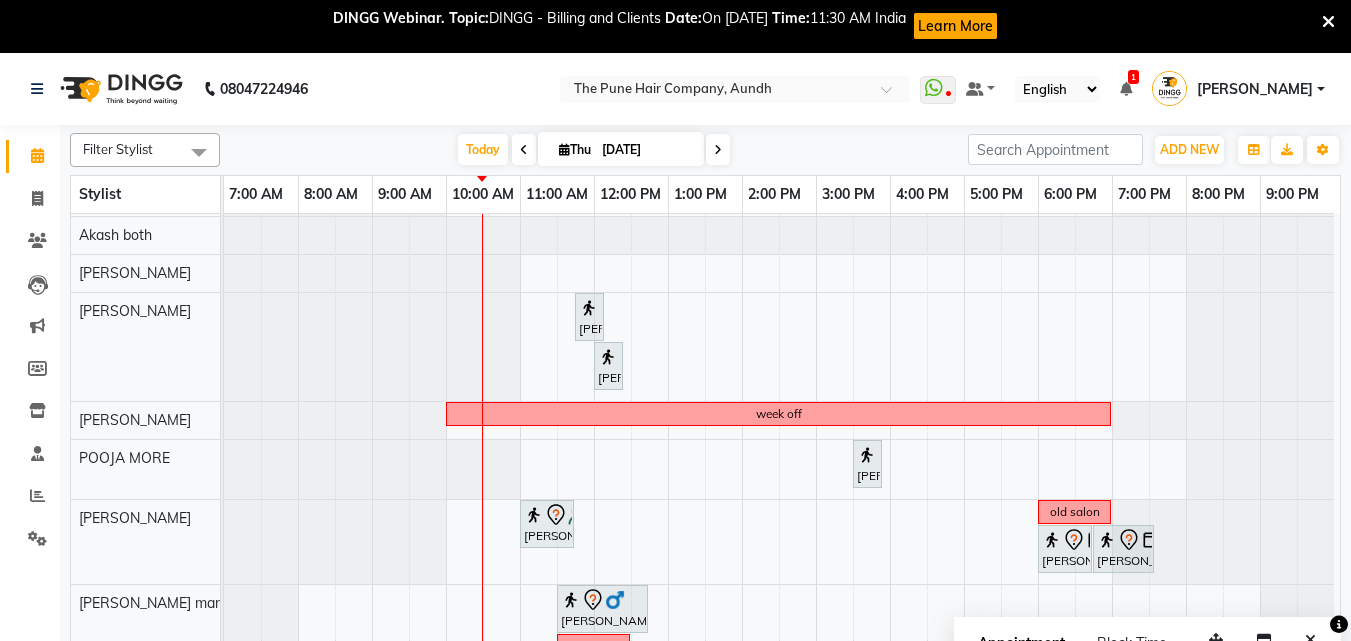 click at bounding box center [718, 149] 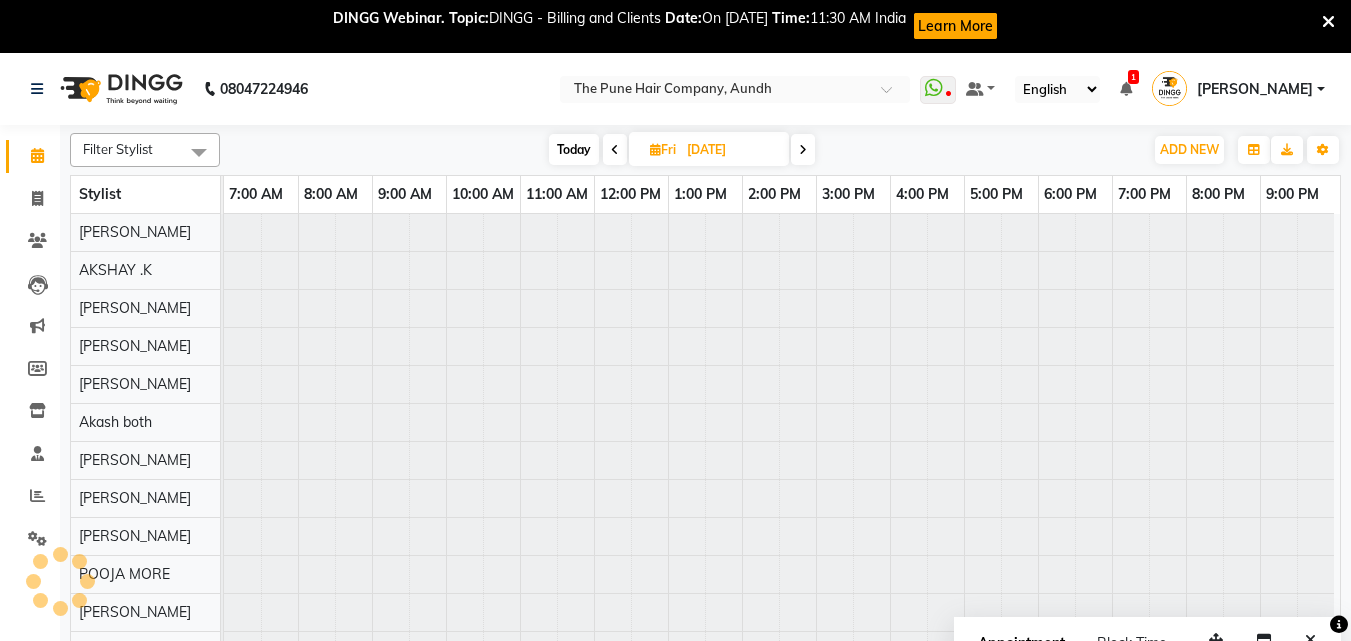 scroll, scrollTop: 91, scrollLeft: 0, axis: vertical 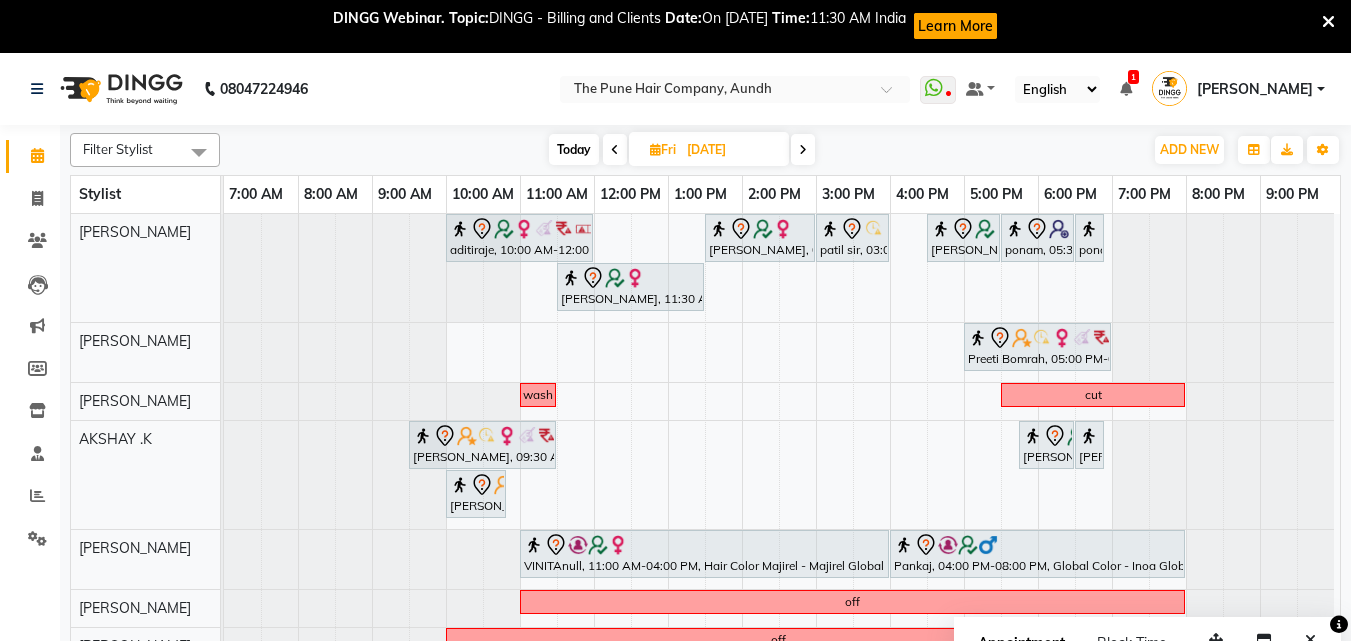 click on "Today" at bounding box center (574, 149) 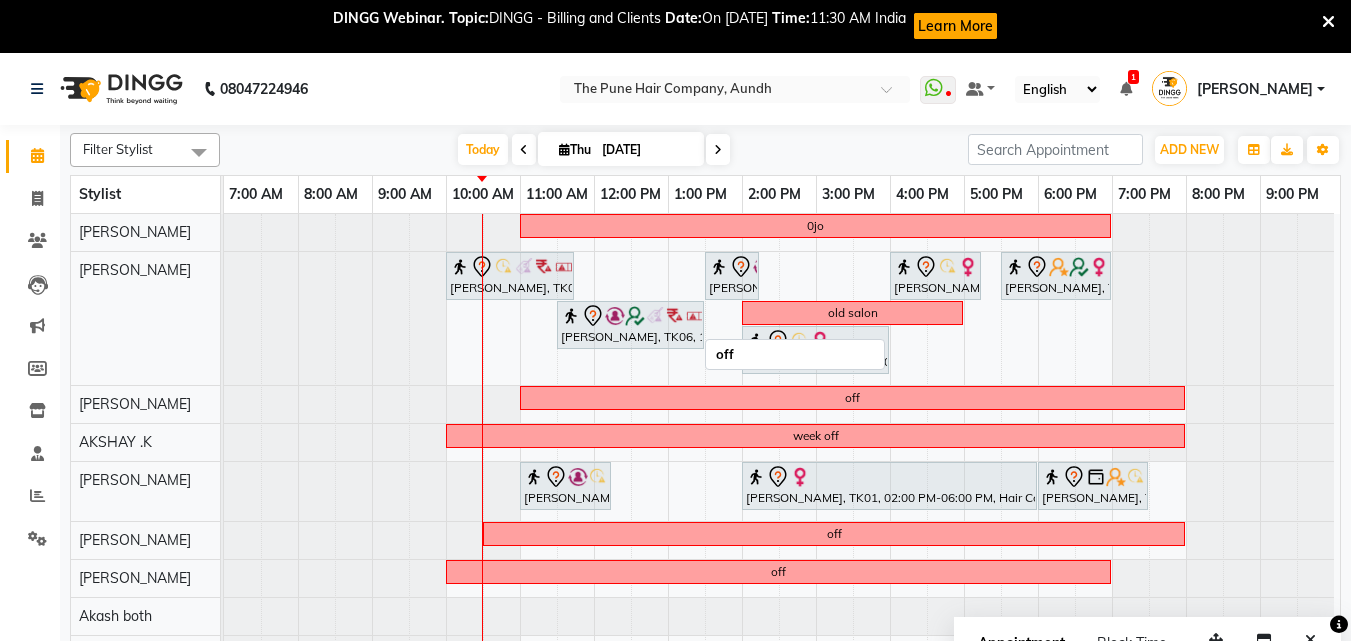 scroll, scrollTop: 100, scrollLeft: 9, axis: both 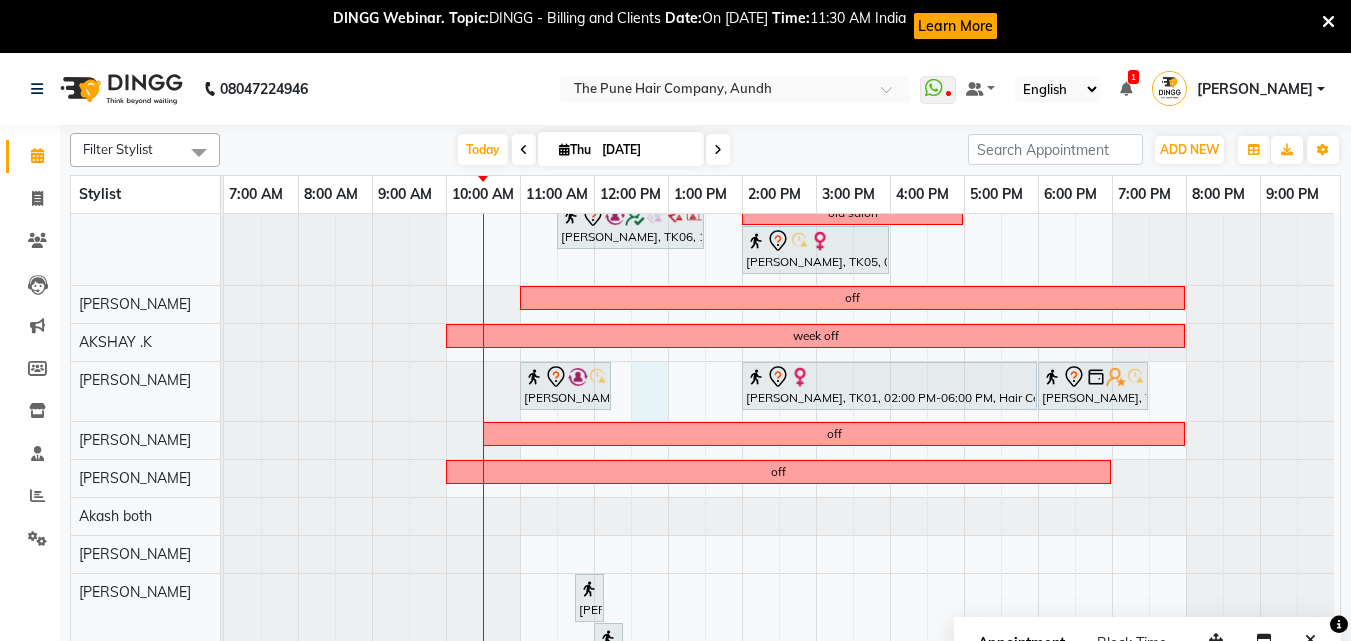 click on "0jo              Shalini, TK08, 10:00 AM-11:45 AM, Cut Female (Expert)             Mitali, TK06, 01:30 PM-02:15 PM, Cut Female (Expert)             supriya, TK05, 04:00 PM-05:15 PM, Cut Female (Expert)             Anu Shewani, TK09, 05:30 PM-07:00 PM, Hair wash & blow dry - long             Mitali, TK06, 11:30 AM-01:30 PM, Hair Color Inoa - Inoa Touchup 2 Inch  old salon              supriya, TK05, 02:00 PM-04:00 PM, Hair Color Inoa - Inoa Touchup 2 Inch  off   week off              Sandhya, TK04, 11:00 AM-12:15 PM,  Hair wash medium             Sunina anand, TK01, 02:00 PM-06:00 PM, Hair Color Majirel - Majirel Global Medium             Leandra, TK02, 06:00 PM-07:30 PM, Hair wash & blow dry -medium  off   off              Mala singh, TK07, 11:45 AM-12:00 PM, Threading - Eyebrow             Mala singh, TK07, 12:00 PM-12:15 PM, Threading - Upper Lip  week off              Yogini kale, TK10, 03:30 PM-03:45 PM, Threading - Eyebrow             Mala singh, TK07, 11:00 AM-11:45 AM, Cut Female (Master stylist )" at bounding box center (782, 532) 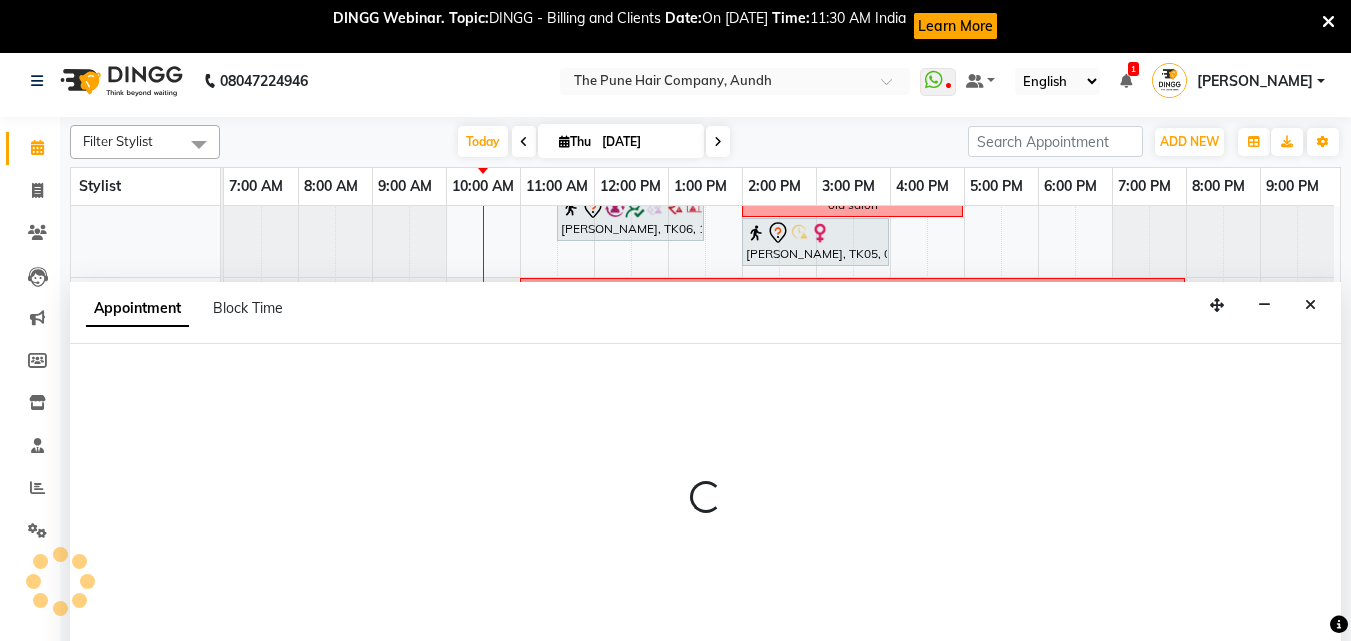 select on "12769" 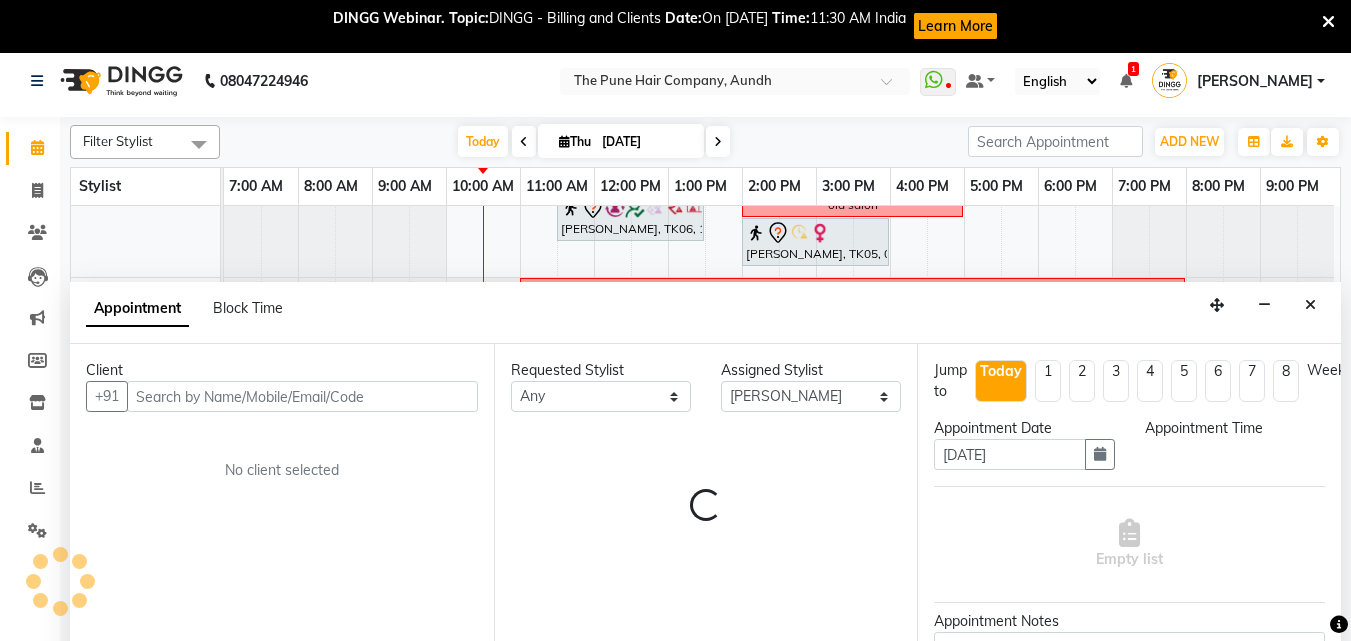 scroll, scrollTop: 53, scrollLeft: 0, axis: vertical 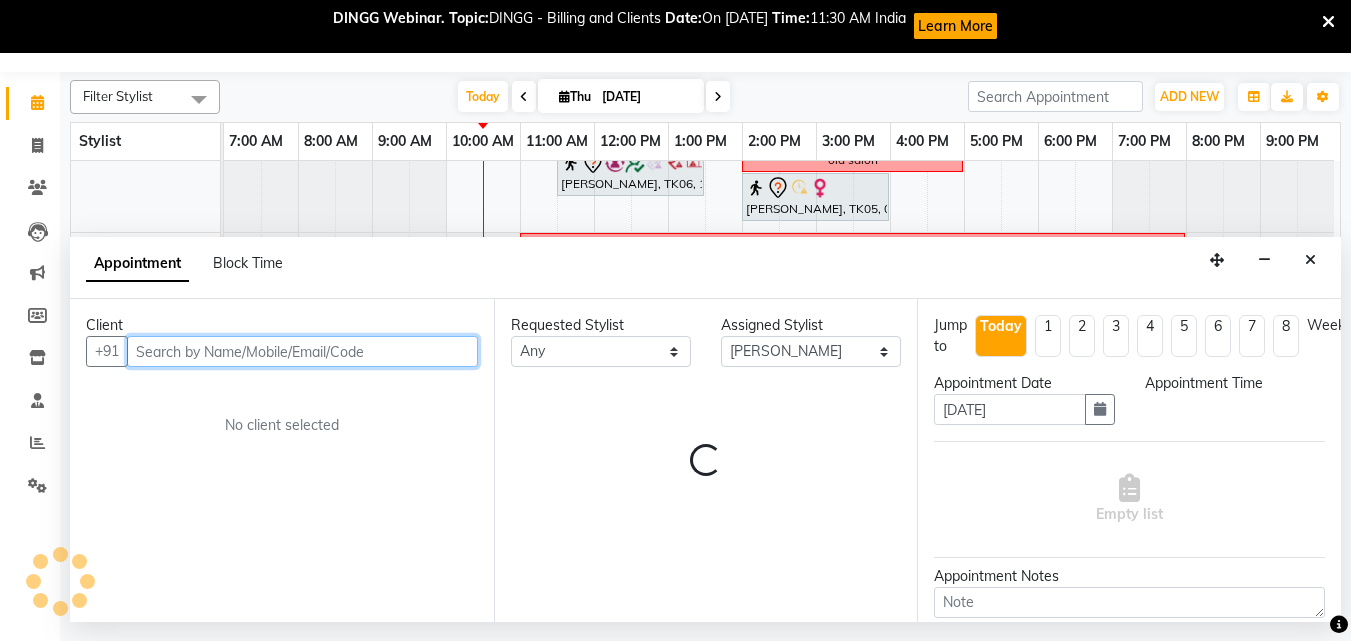 select on "750" 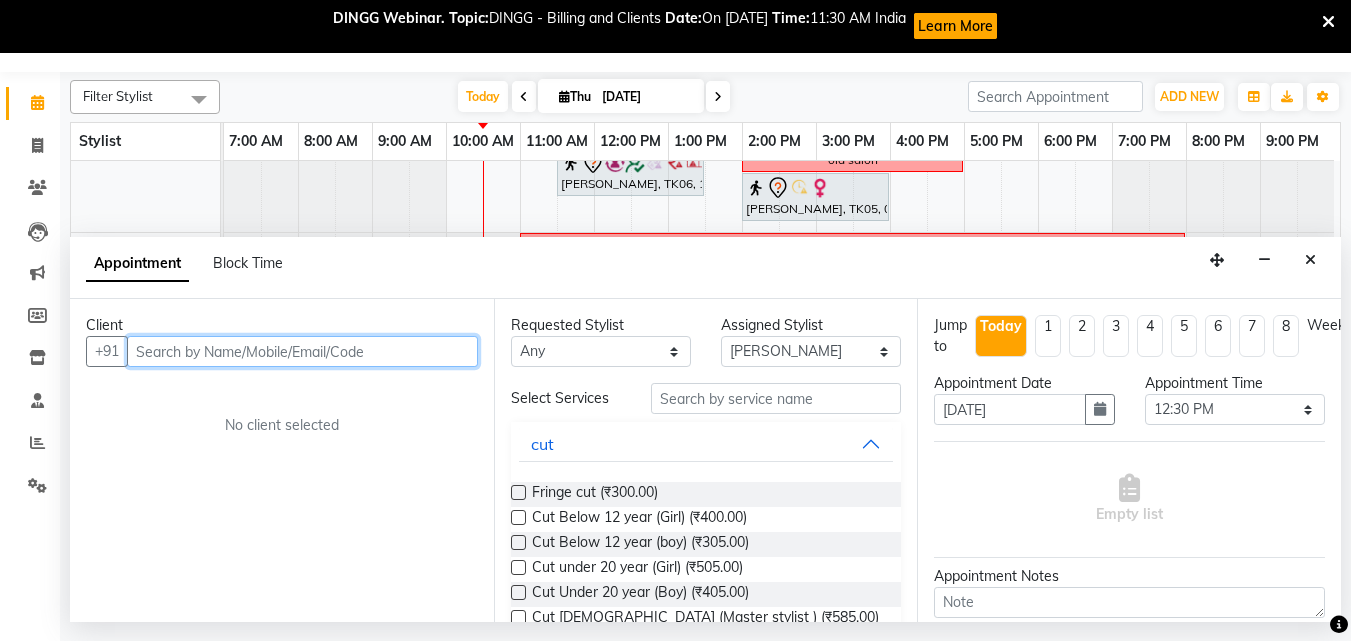 click at bounding box center (302, 351) 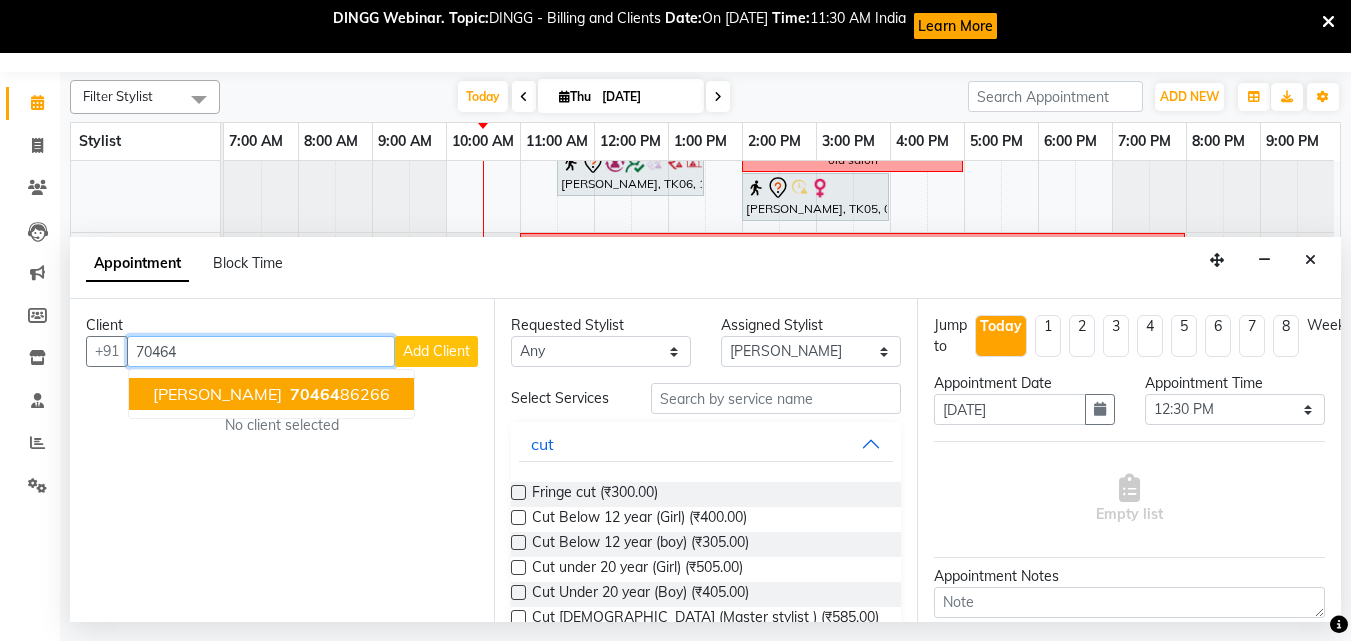 click on "harshit" at bounding box center (217, 394) 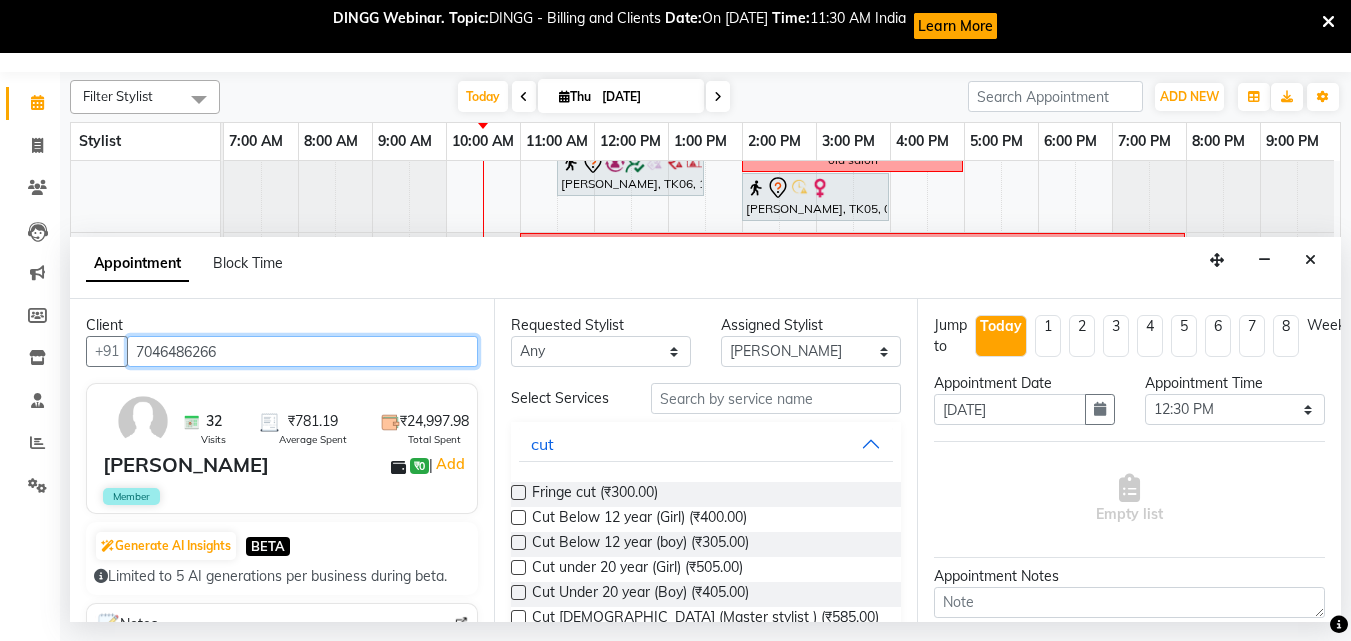 type on "7046486266" 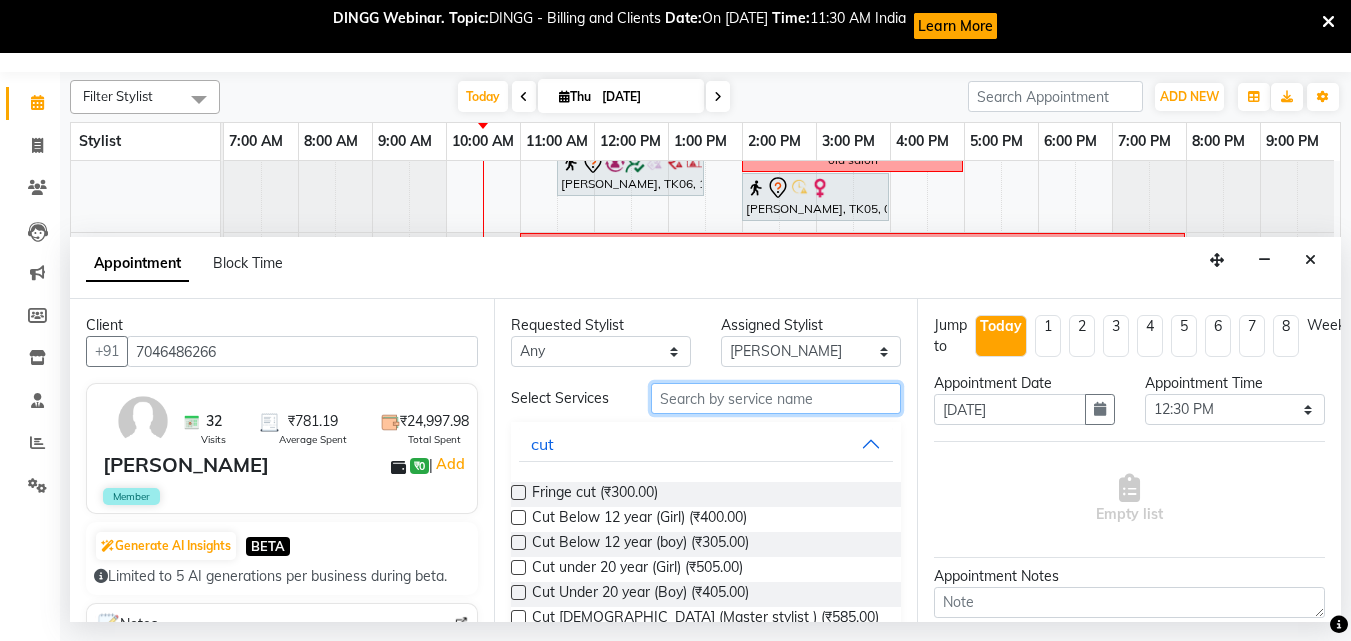 click at bounding box center [776, 398] 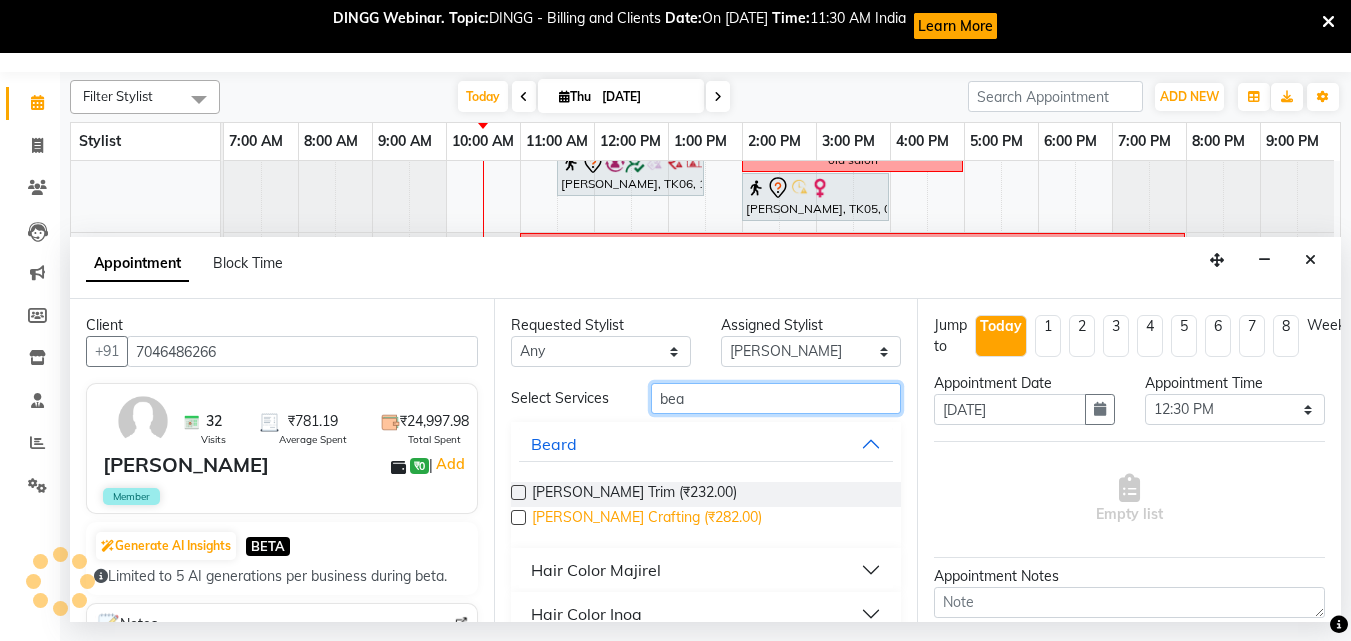 type on "bea" 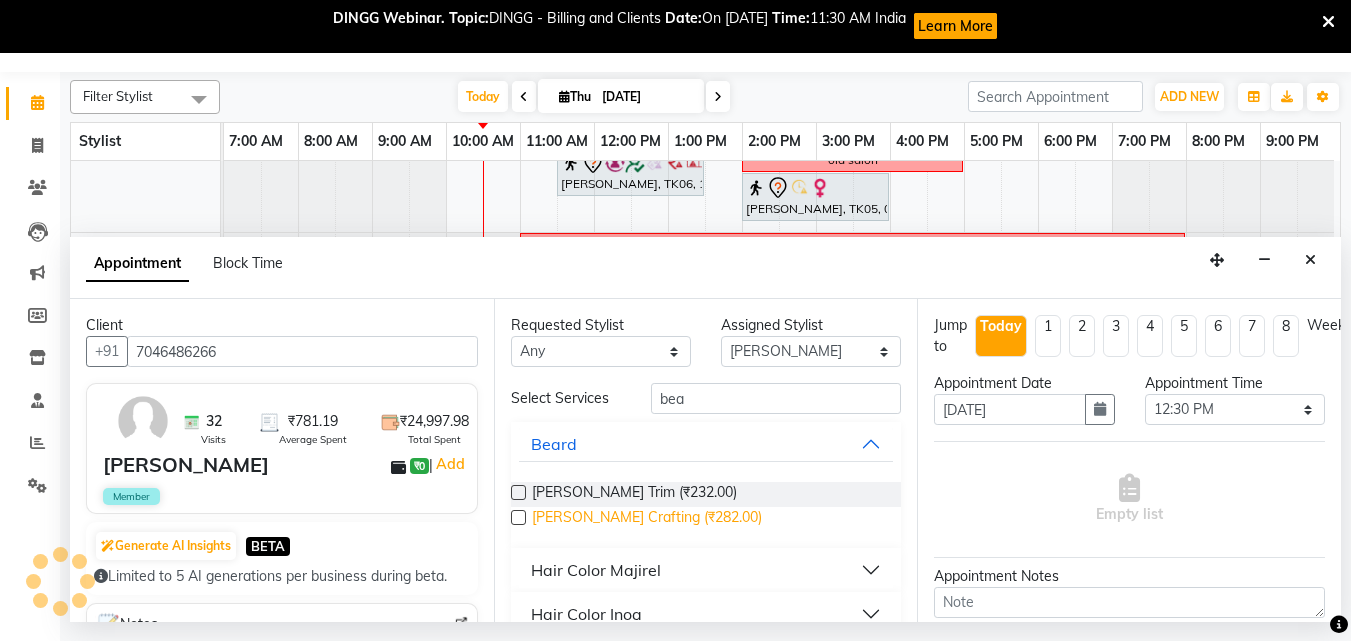 click on "Beard Crafting (₹282.00)" at bounding box center [647, 519] 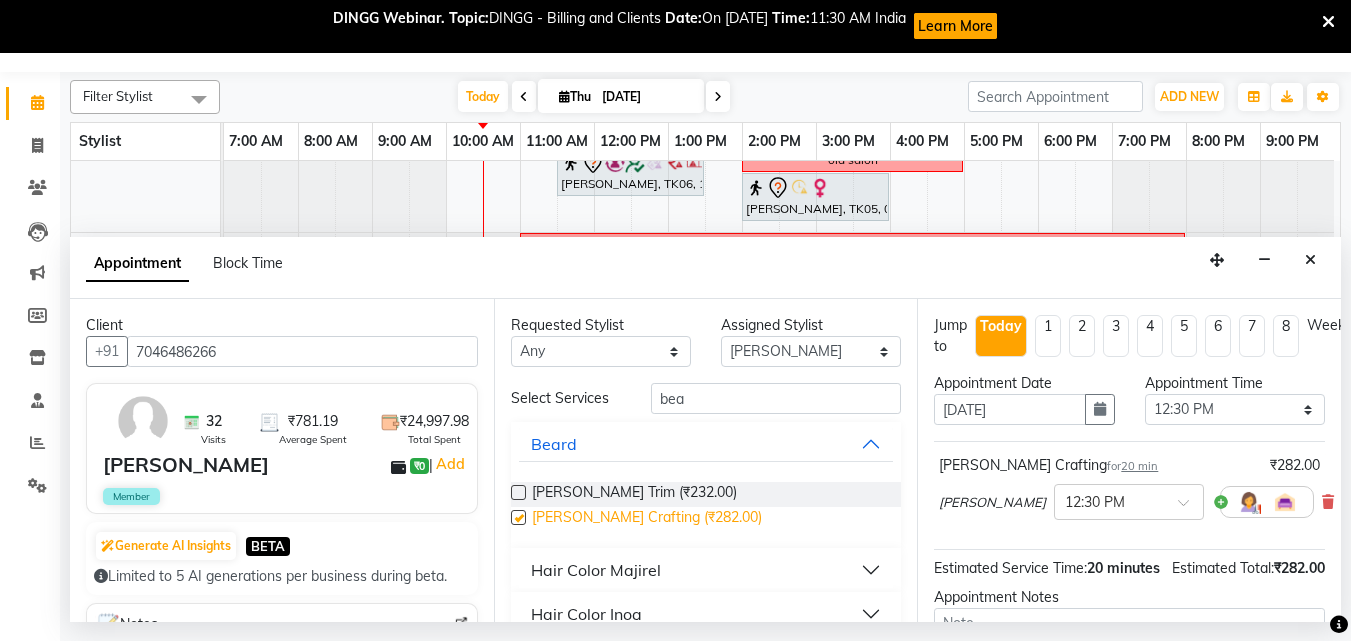 checkbox on "false" 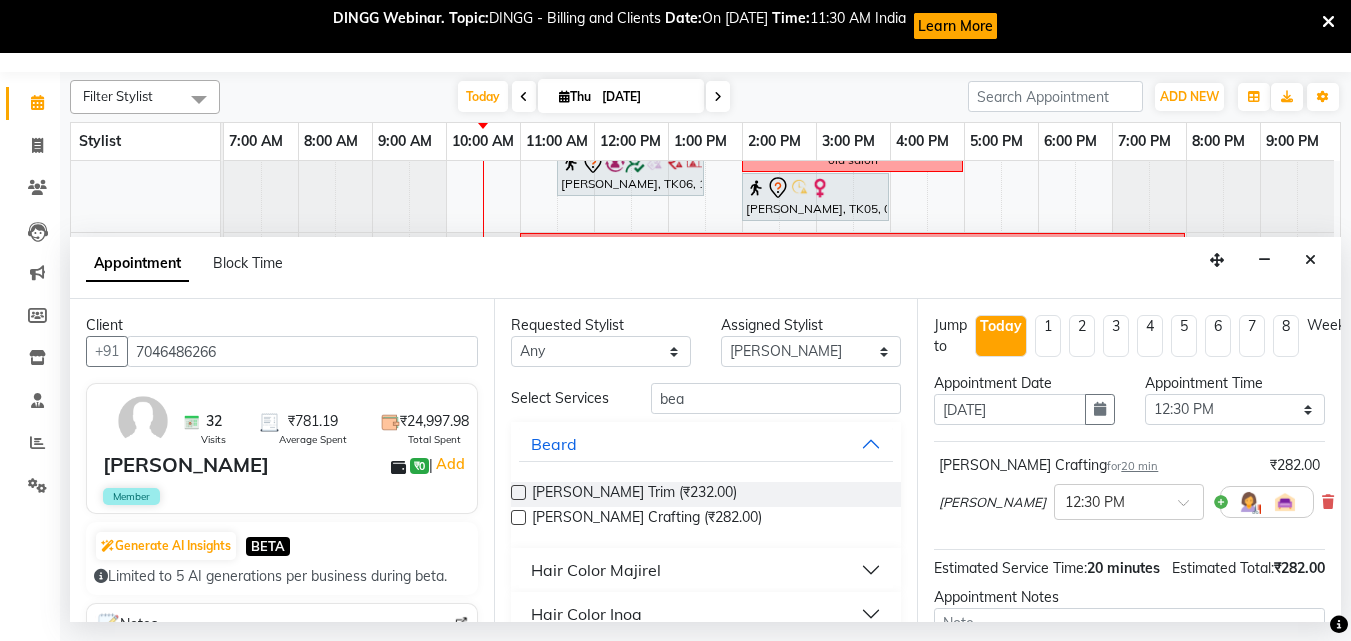 scroll, scrollTop: 242, scrollLeft: 0, axis: vertical 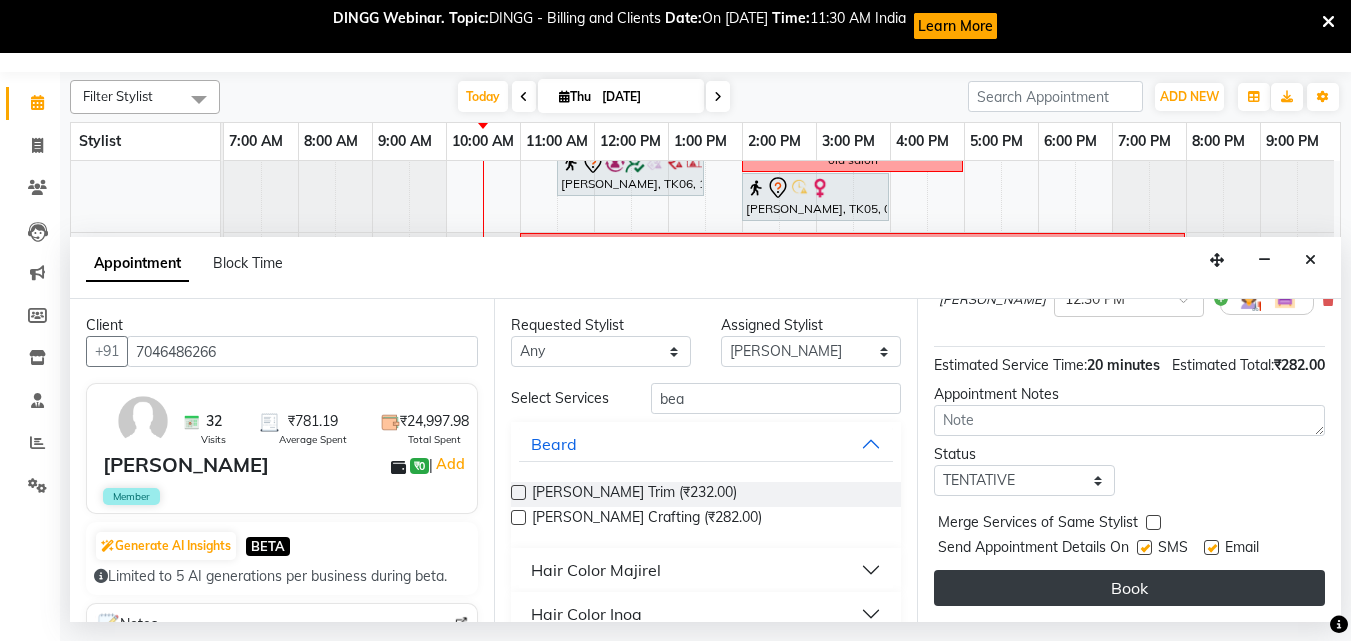 click on "Book" at bounding box center [1129, 588] 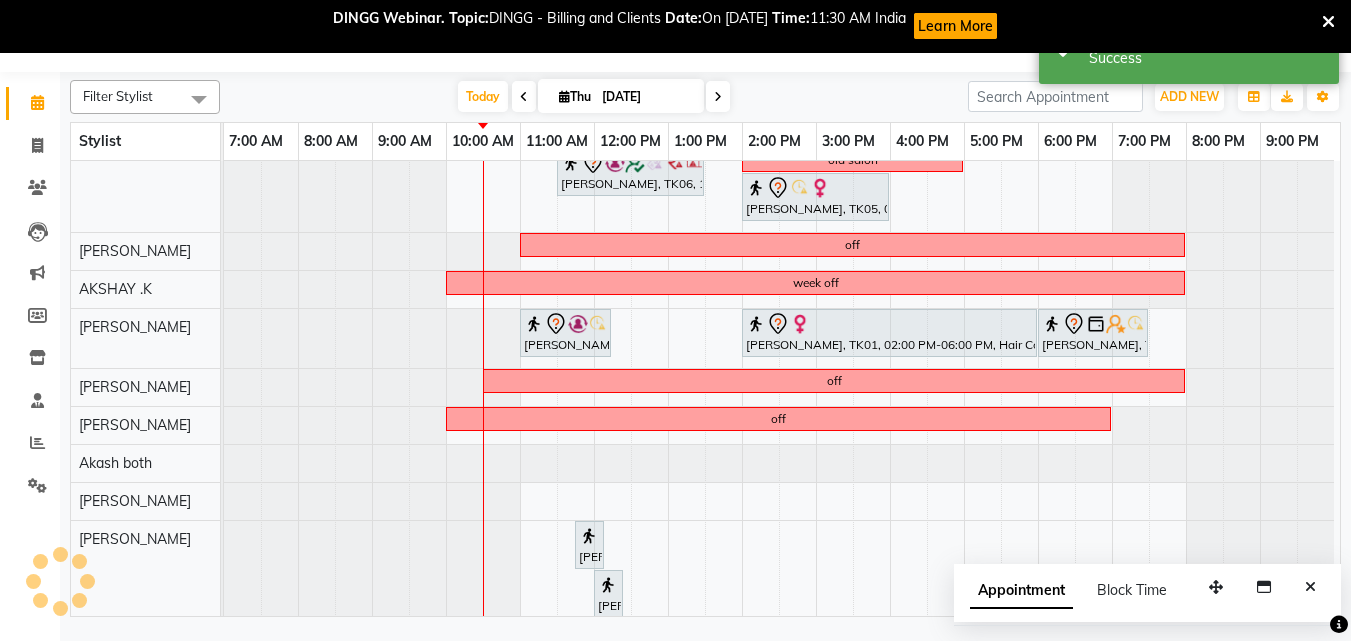 scroll, scrollTop: 0, scrollLeft: 0, axis: both 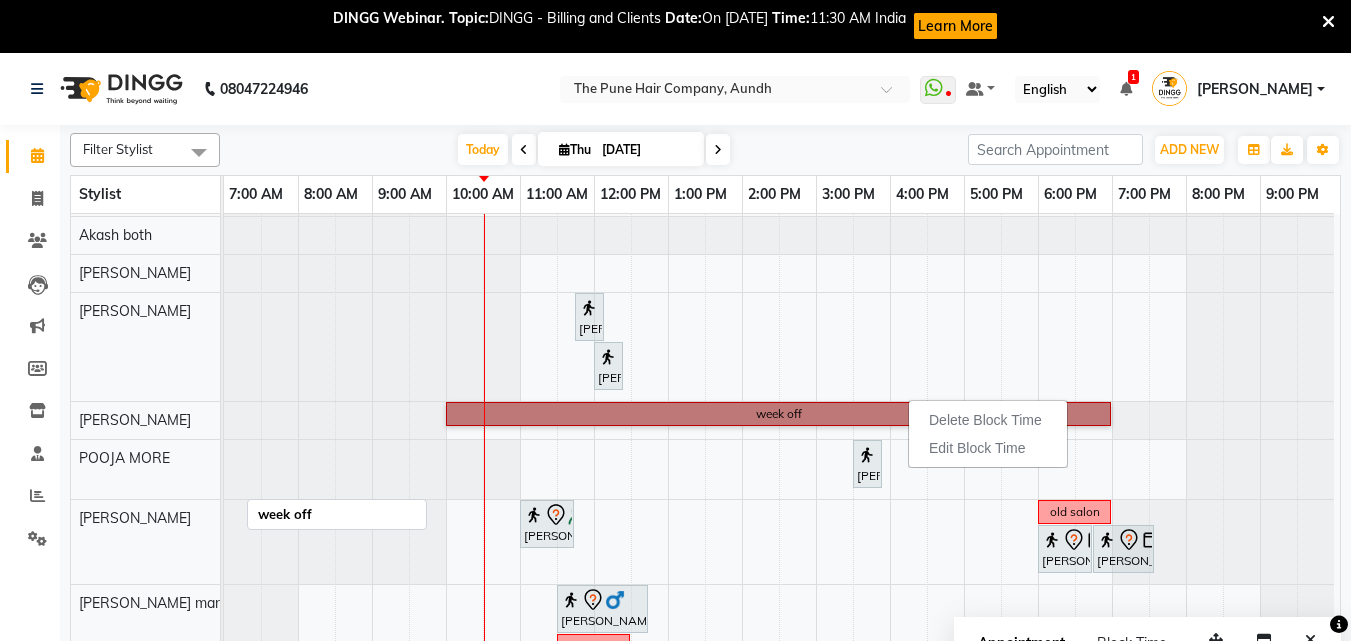 click on "week off" at bounding box center [778, 414] 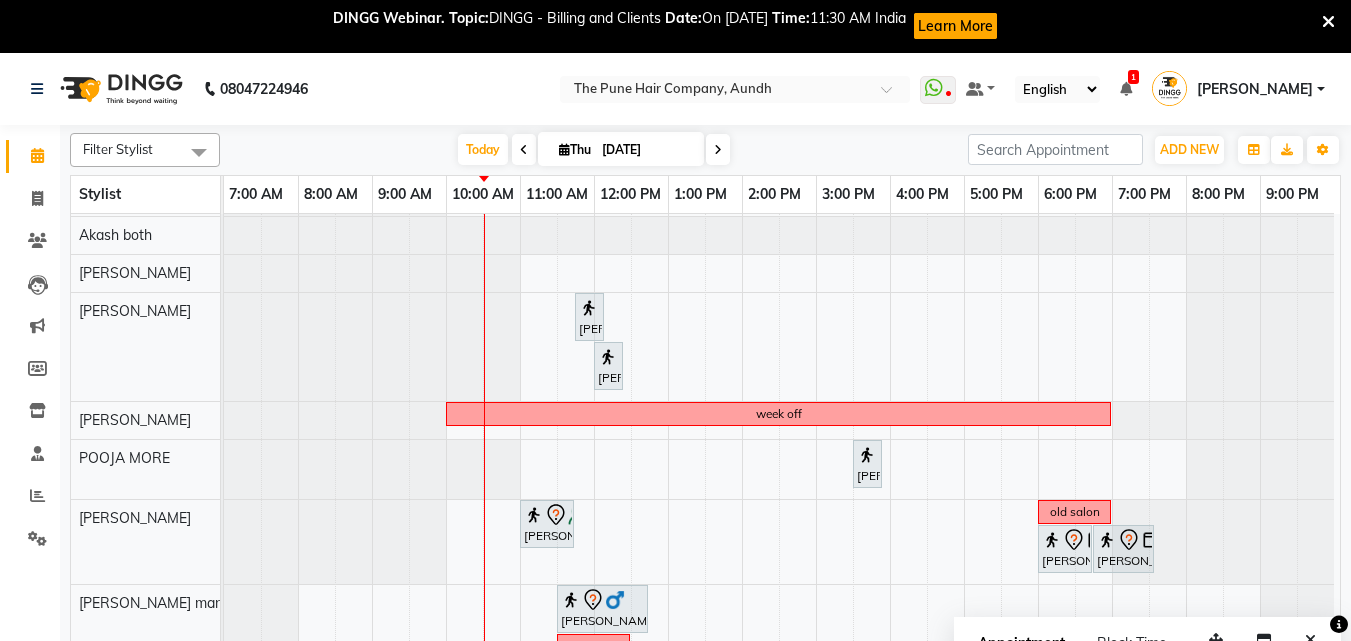 click on "[DATE]  [DATE]" at bounding box center (594, 150) 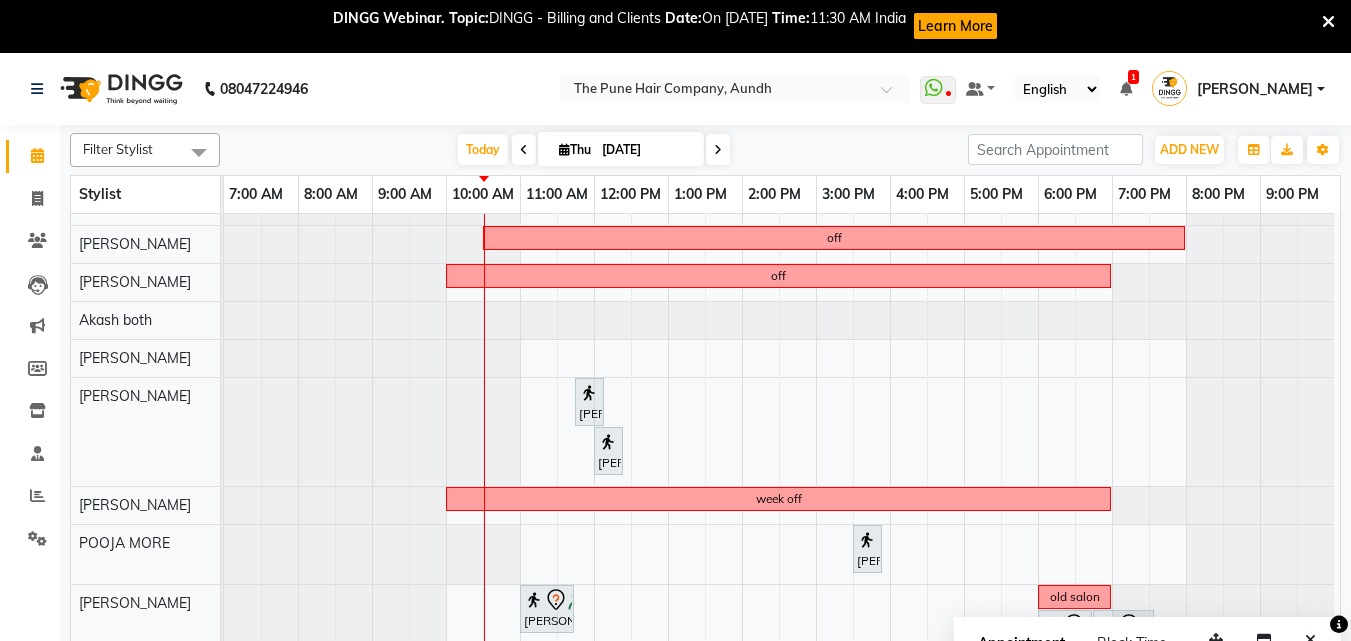 click at bounding box center [524, 149] 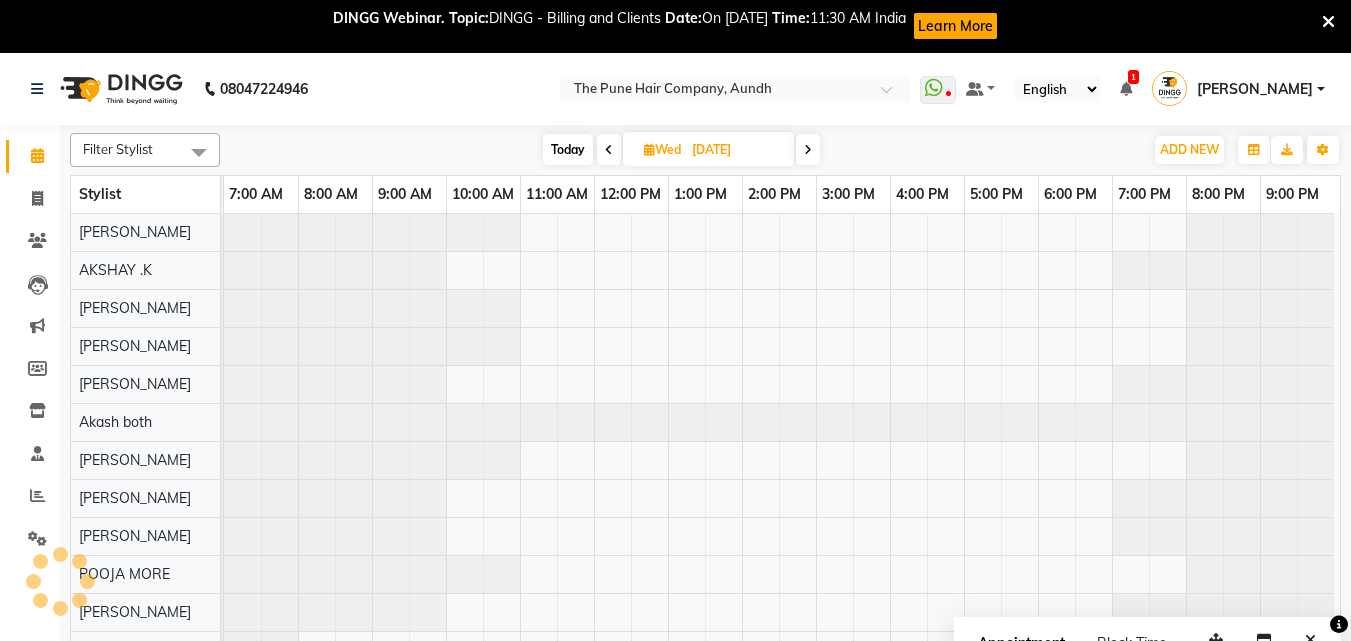 scroll, scrollTop: 91, scrollLeft: 9, axis: both 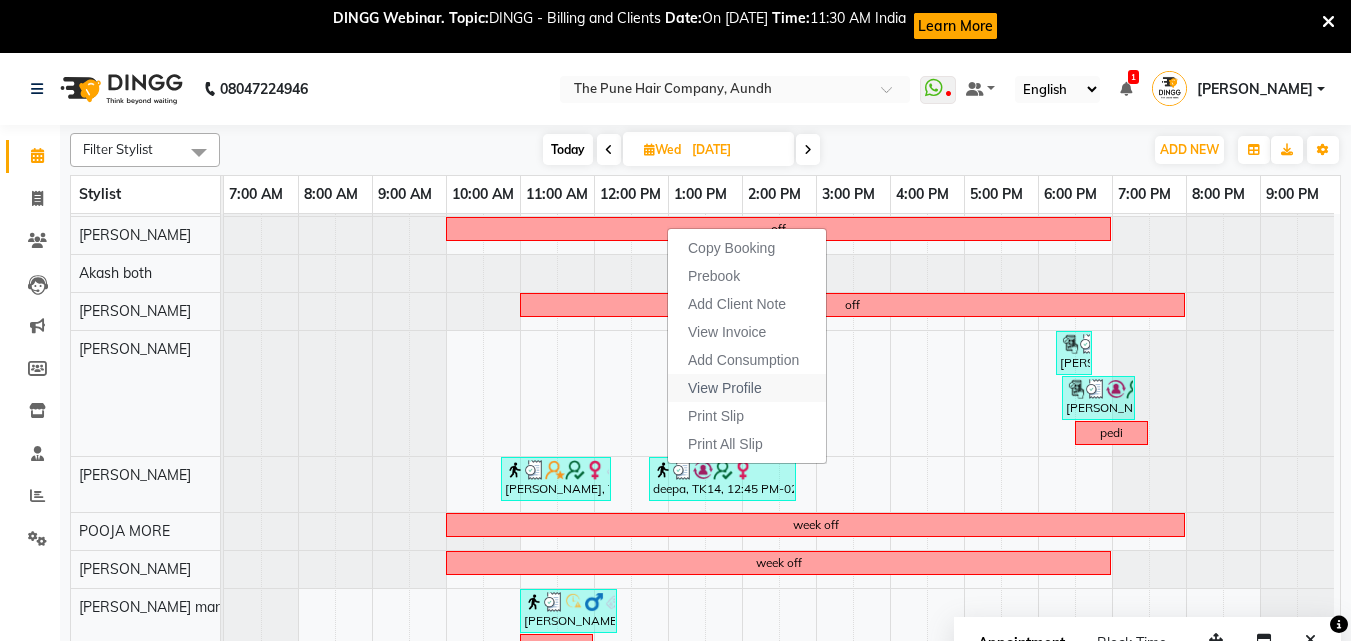 click on "View Profile" at bounding box center [725, 388] 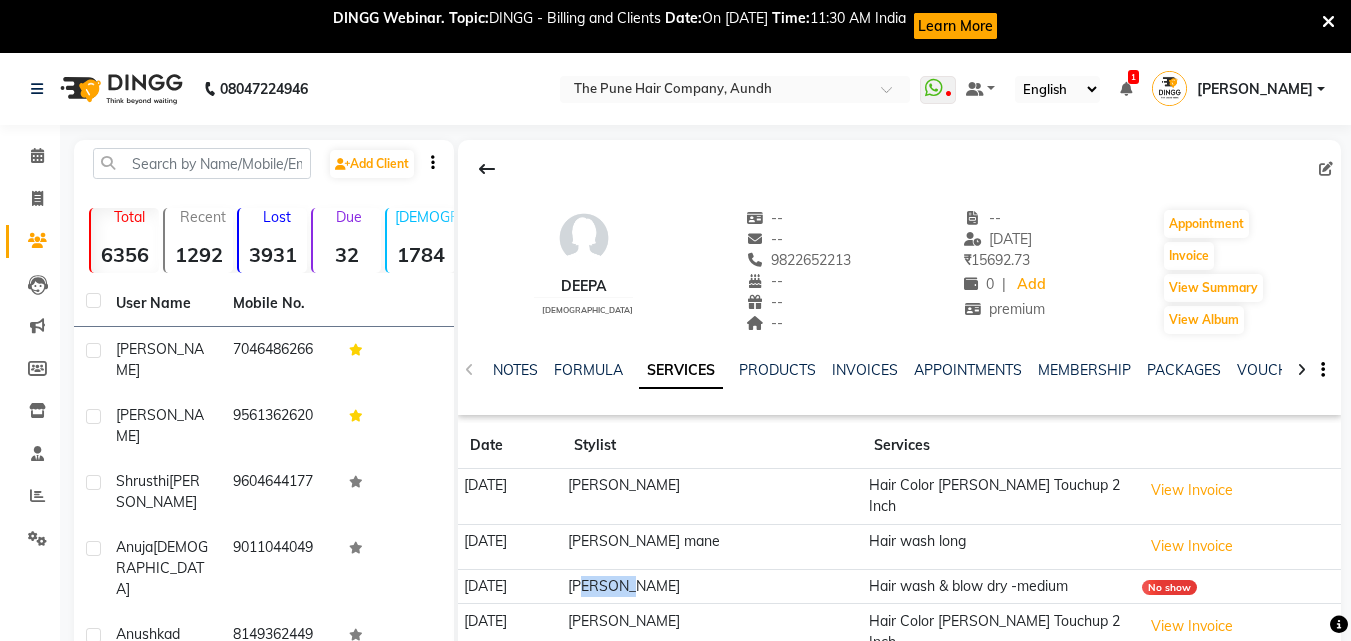 drag, startPoint x: 655, startPoint y: 575, endPoint x: 688, endPoint y: 576, distance: 33.01515 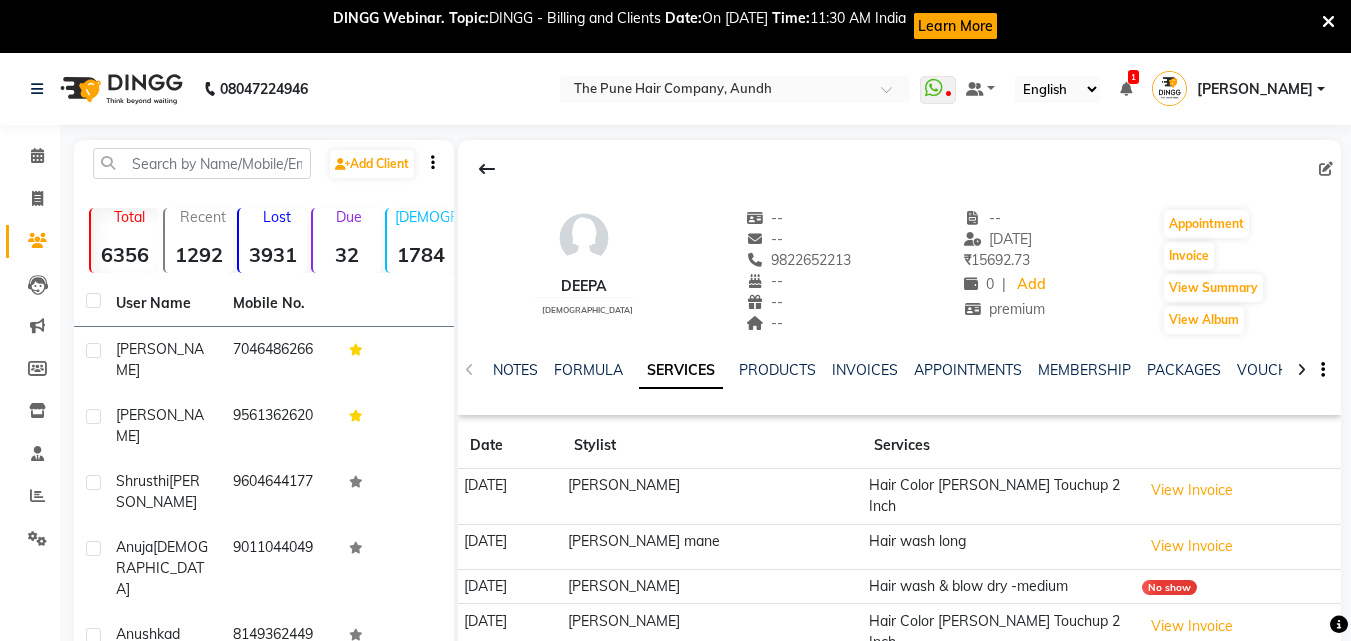 click on "[PERSON_NAME]" 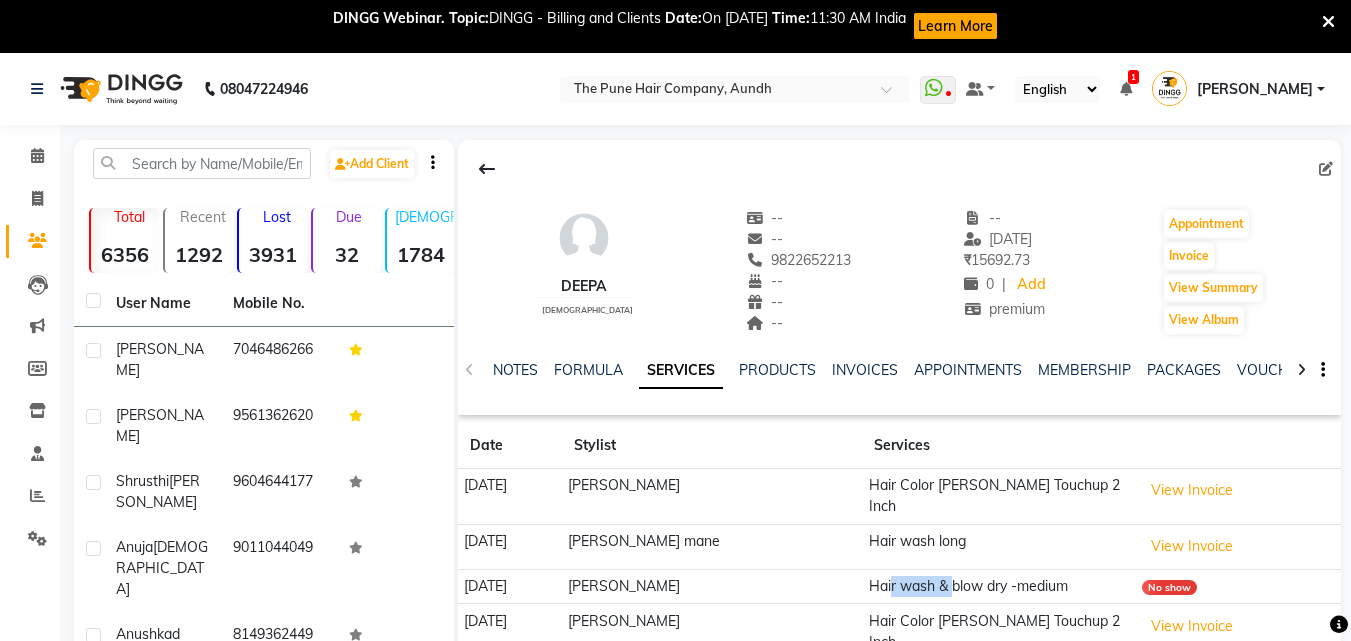 drag, startPoint x: 894, startPoint y: 574, endPoint x: 951, endPoint y: 582, distance: 57.558666 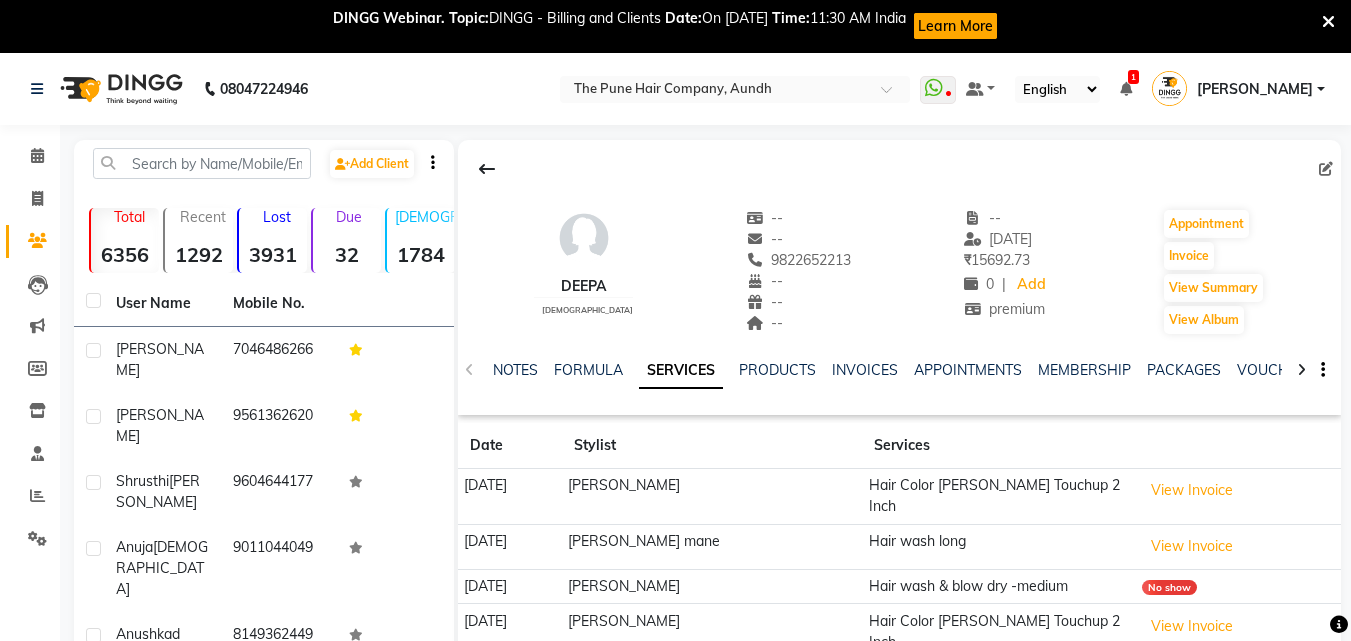 click on "Hair wash & blow dry -medium" 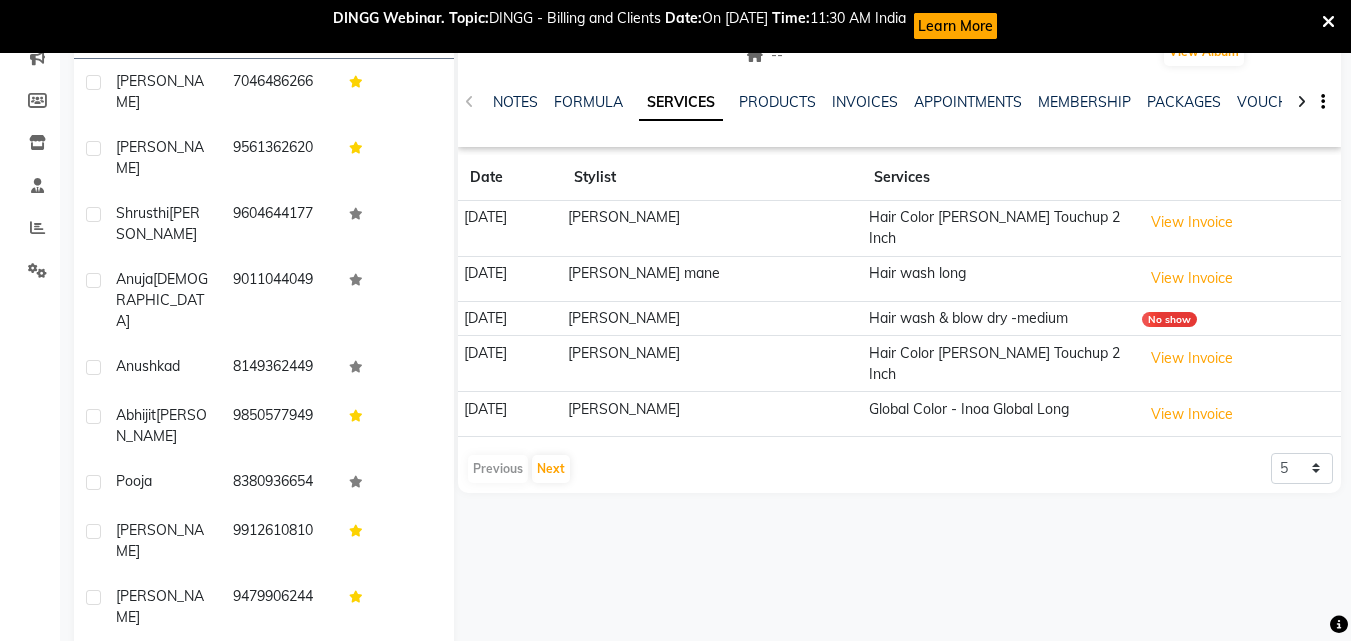 scroll, scrollTop: 296, scrollLeft: 0, axis: vertical 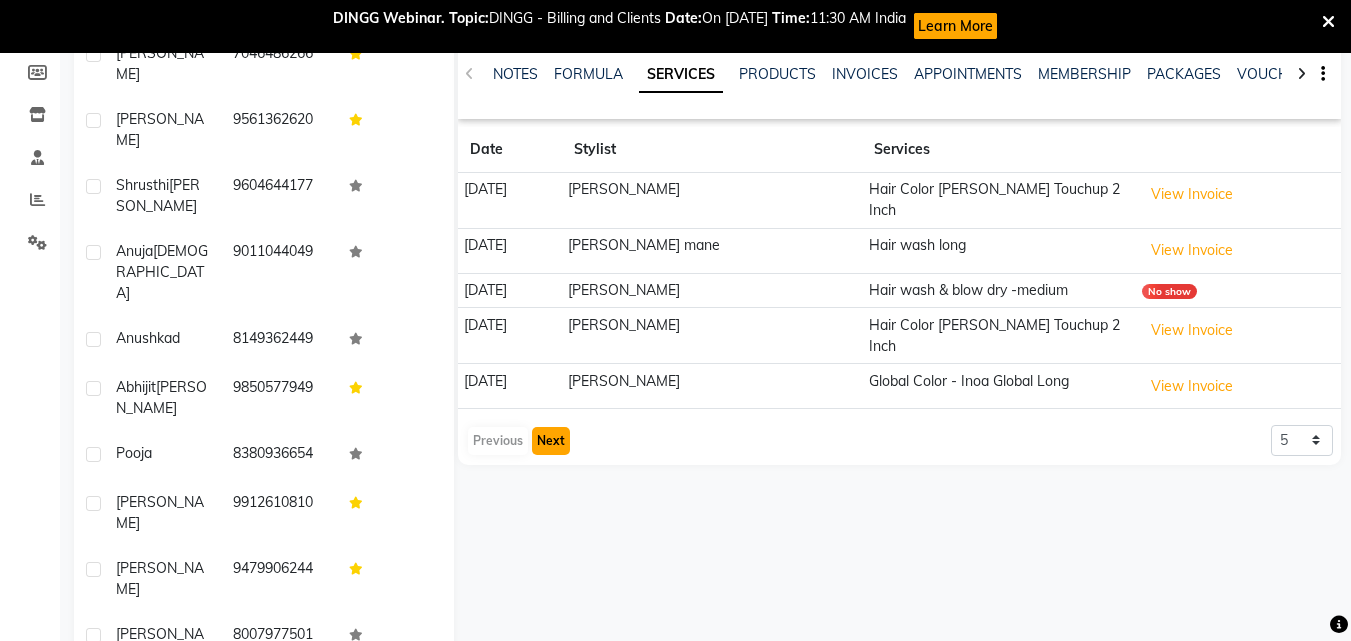 click on "Next" 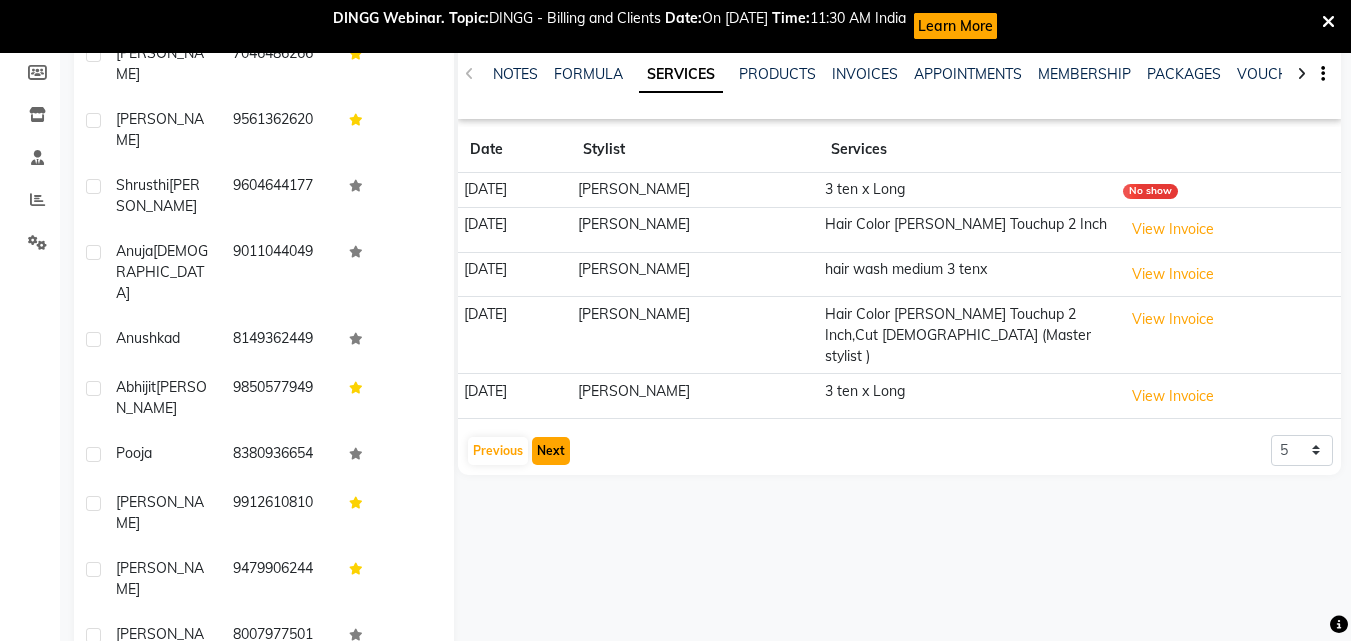 click on "Next" 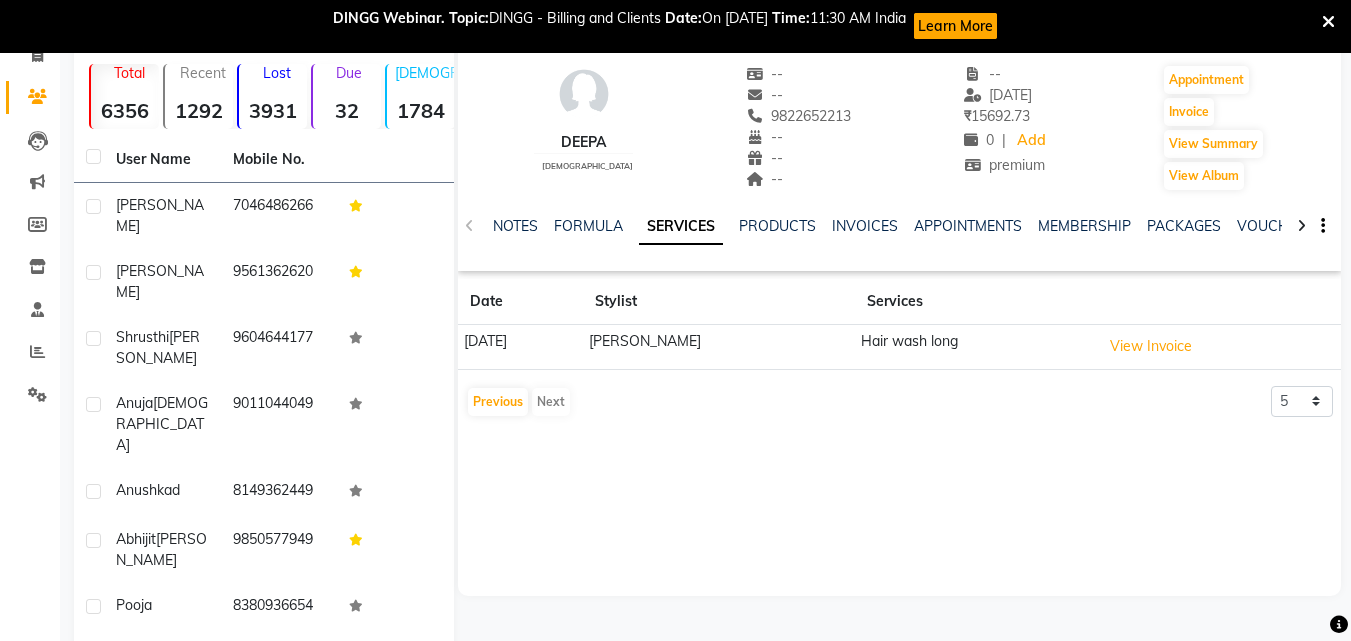 scroll, scrollTop: 0, scrollLeft: 0, axis: both 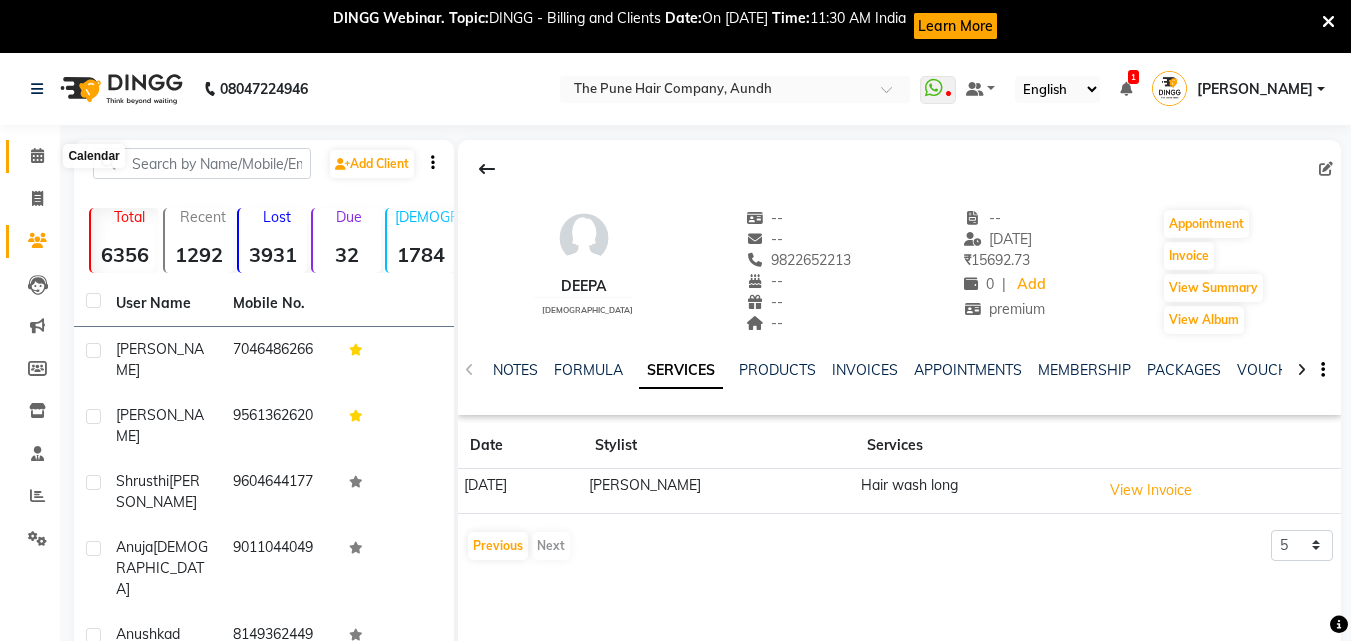 click 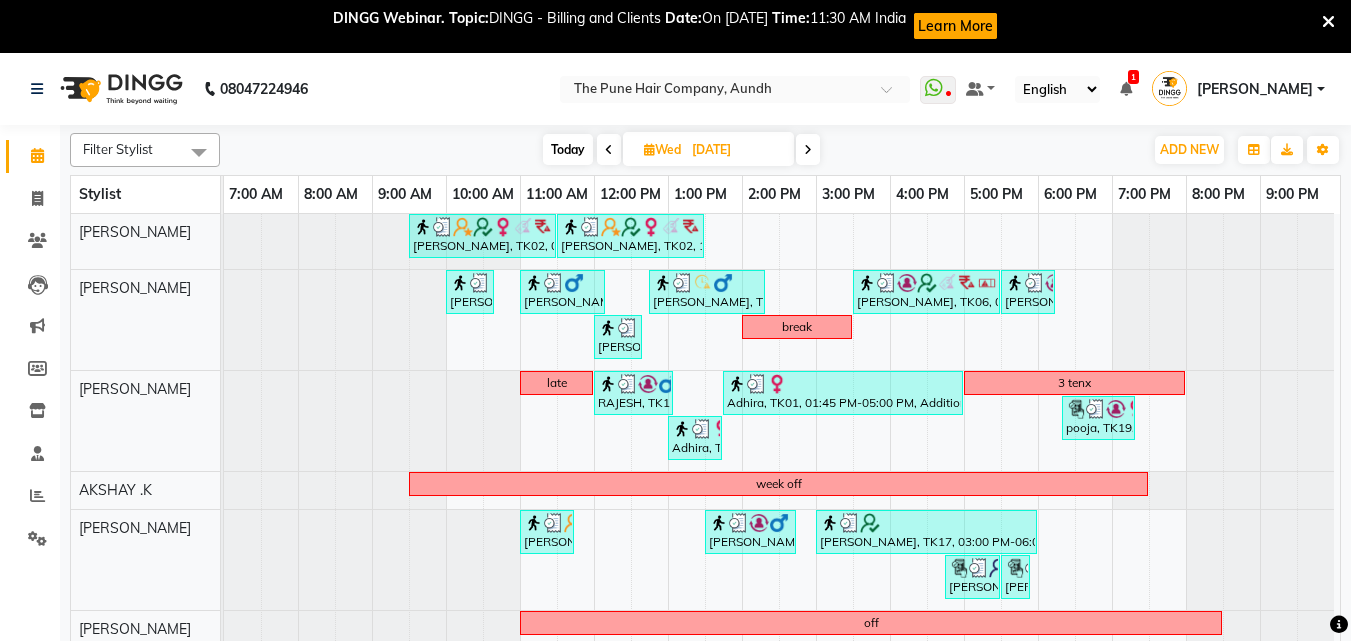 scroll, scrollTop: 200, scrollLeft: 0, axis: vertical 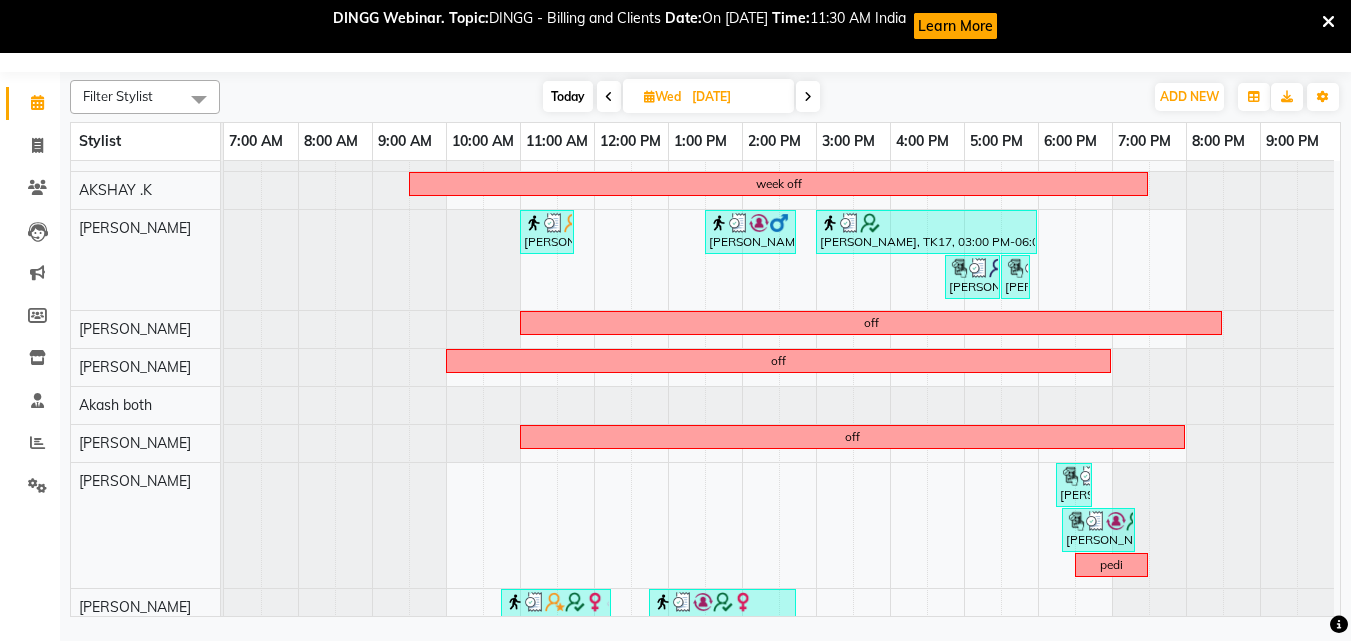 click on "Today" at bounding box center (568, 96) 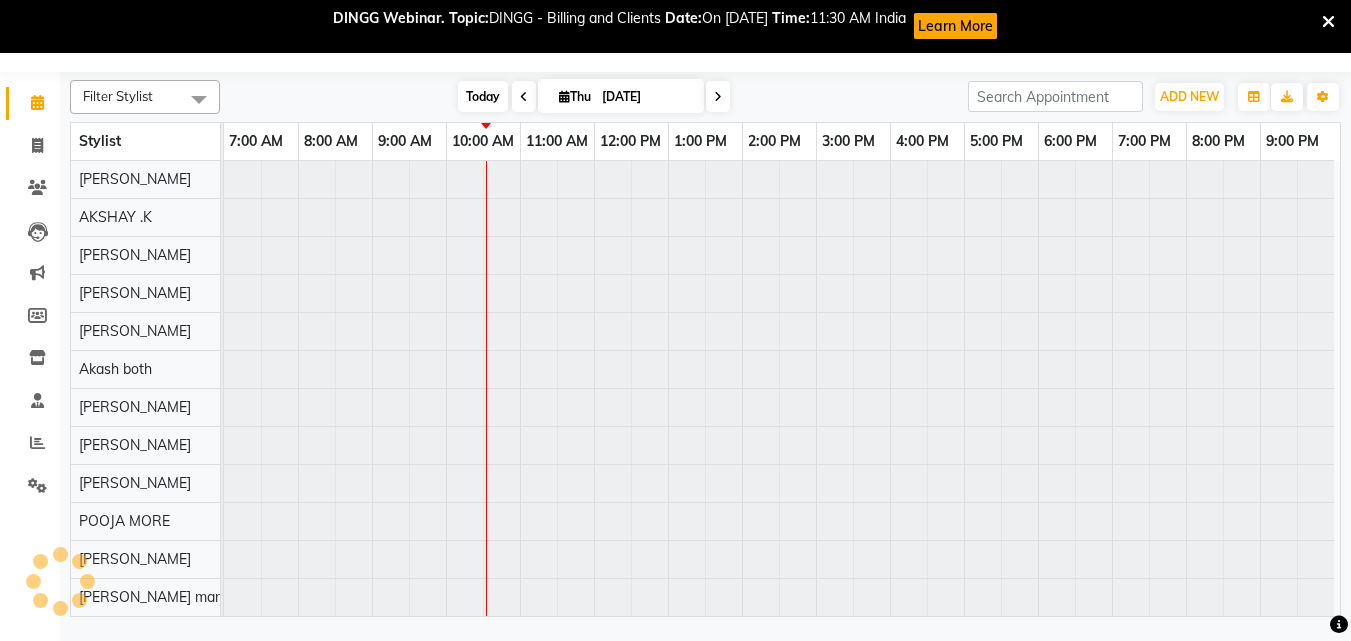 scroll, scrollTop: 91, scrollLeft: 0, axis: vertical 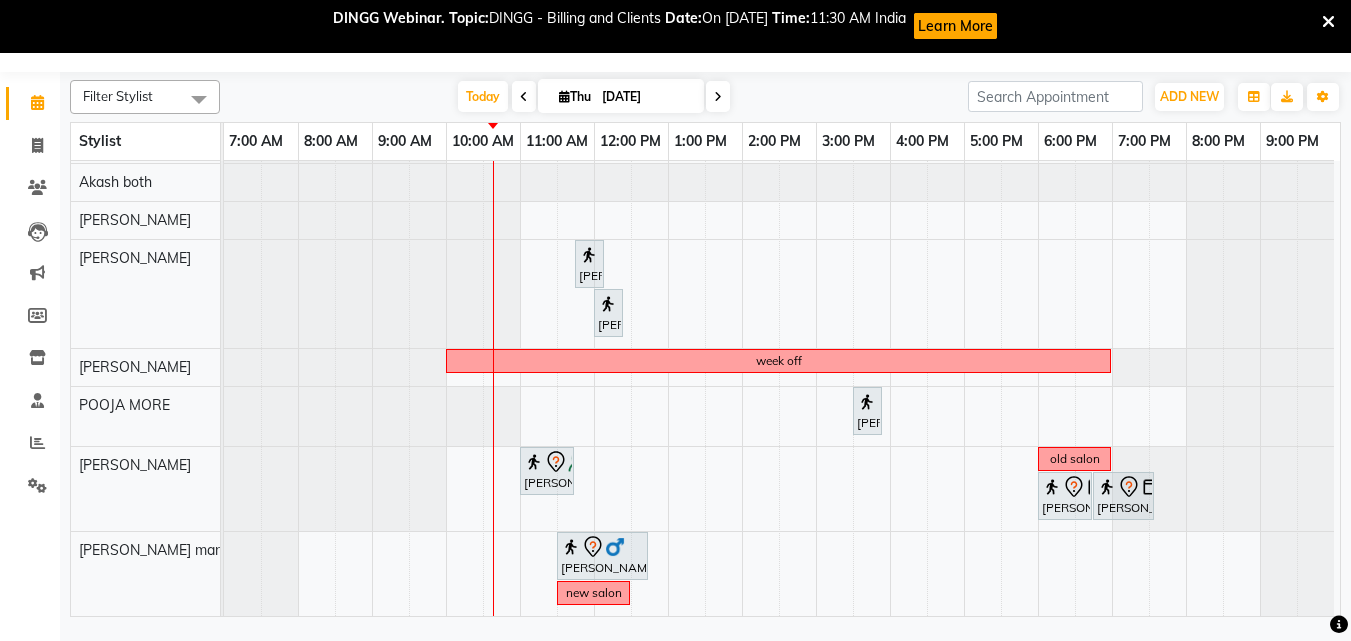 click at bounding box center (718, 96) 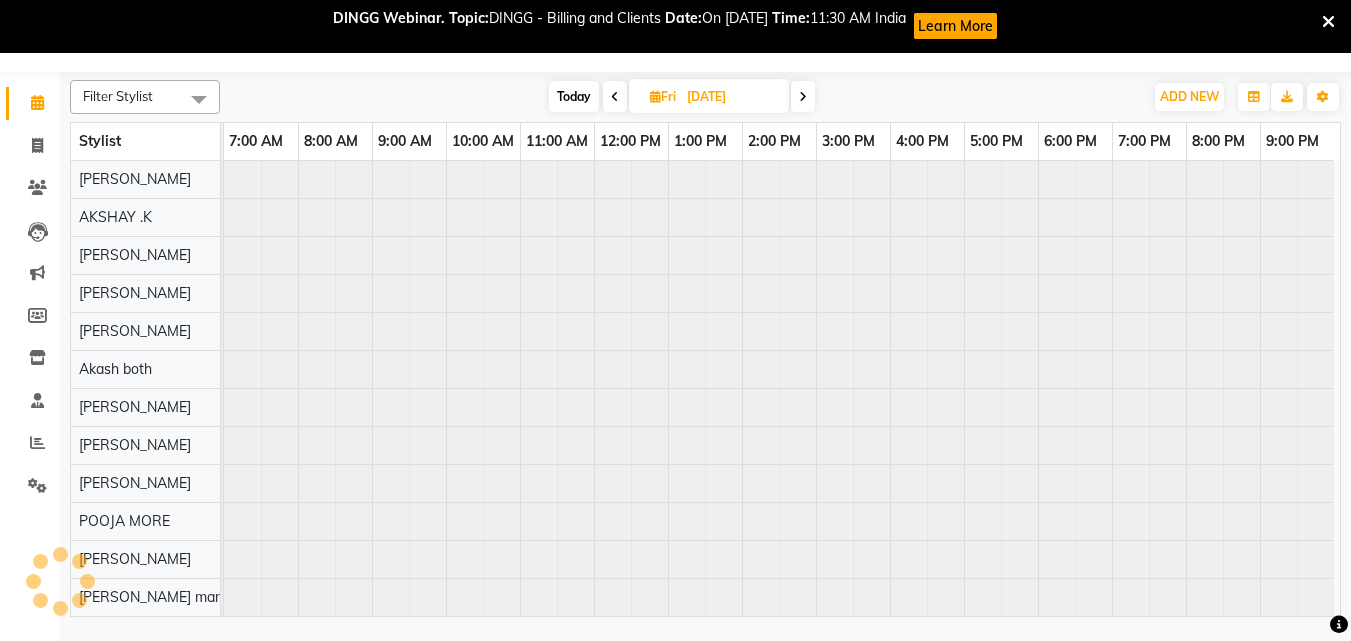 scroll, scrollTop: 91, scrollLeft: 0, axis: vertical 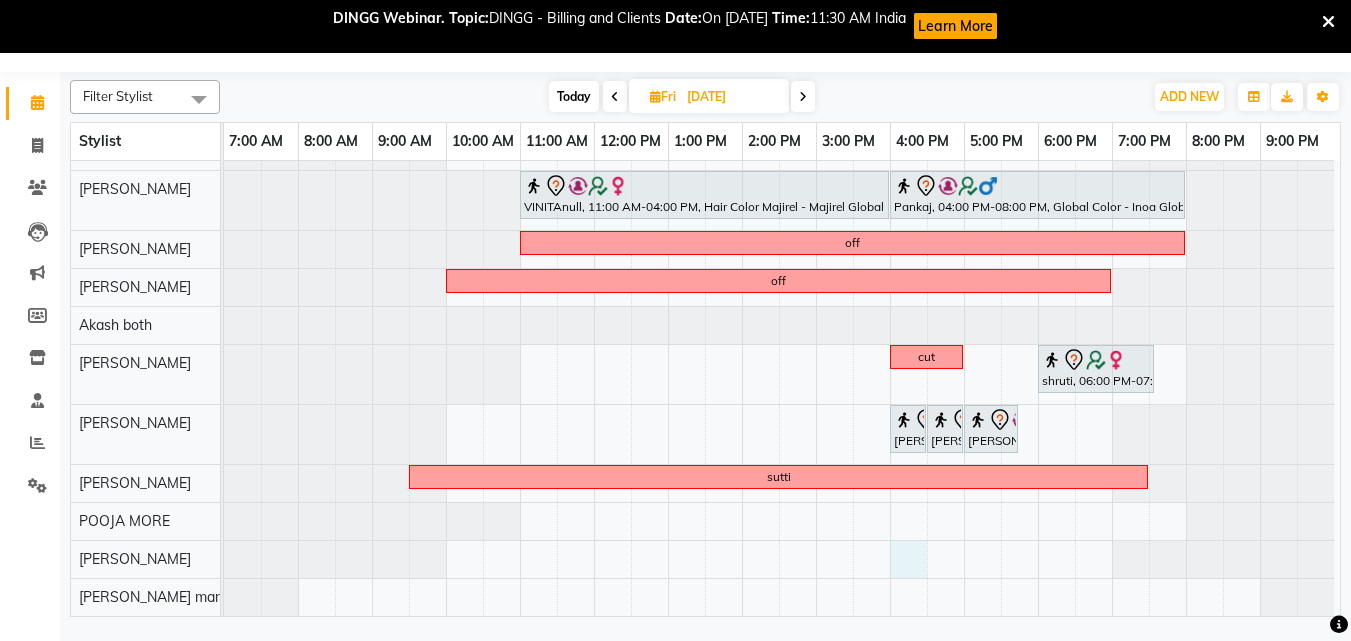 click on "aditiraje, 10:00 AM-12:00 PM, Hair Color Inoa - Inoa Touchup 2 Inch             sonali mehta, 01:30 PM-03:00 PM, Cut Female ( Top Stylist )             patil sir, 03:00 PM-04:00 PM, Cut Male ( Top Stylist )             amitanull, 04:30 PM-05:30 PM, Cut Female ( Top Stylist )             ponam, 05:30 PM-06:30 PM, Cut Female ( Top Stylist )             ponam, 06:30 PM-06:45 PM,  Additional Hair Wash (Female)             sonali mehta, 11:30 AM-01:30 PM, Hair Color Inoa - Inoa Touchup 2 Inch             Preeti Bomrah, 05:00 PM-07:00 PM, Hair Color Inoa - Inoa Touchup 2 Inch  wash   cut              Reshma Patil, 09:30 AM-11:30 AM, Hair Color Inoa - Inoa Touchup 2 Inch             arpita, 05:45 PM-06:30 PM, Cut Female (Expert)             arpita, 06:30 PM-06:45 PM,  Additional Hair Wash (Female)             nikhil inamdar, 10:00 AM-10:50 AM,  Beard Crafting             VINITAnull, 11:00 AM-04:00 PM, Hair Color Majirel - Majirel Global Medium              off   off   cut" at bounding box center (782, 235) 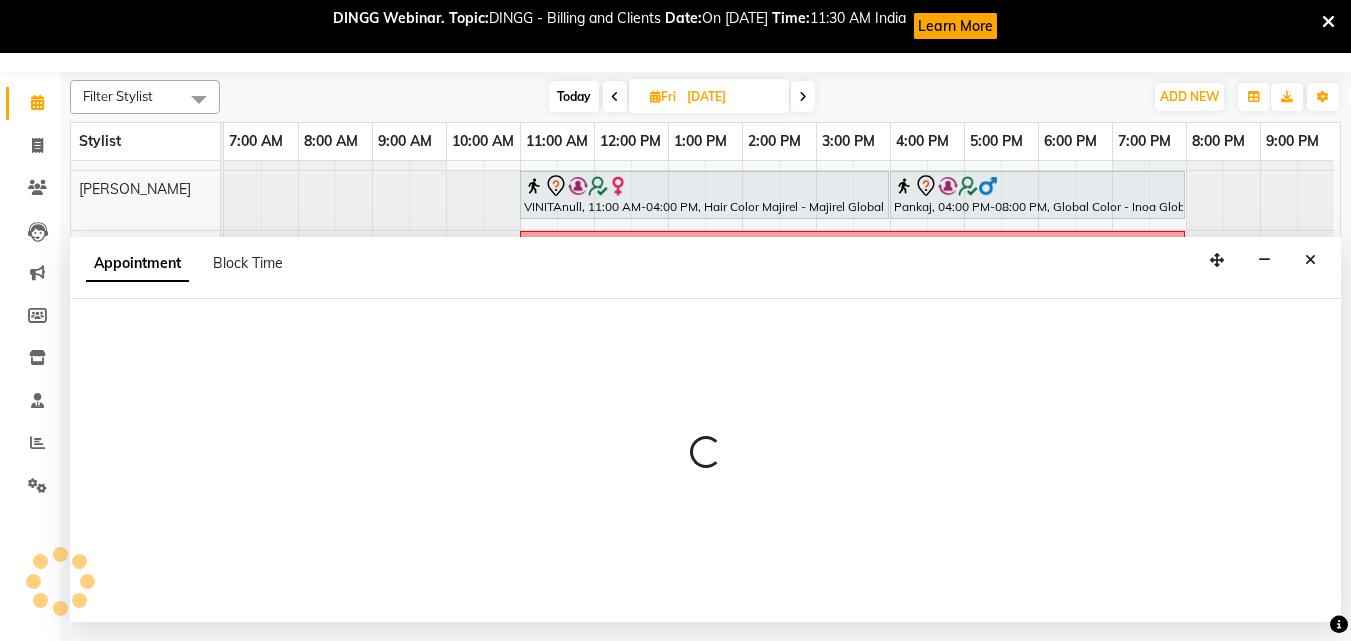 select on "50093" 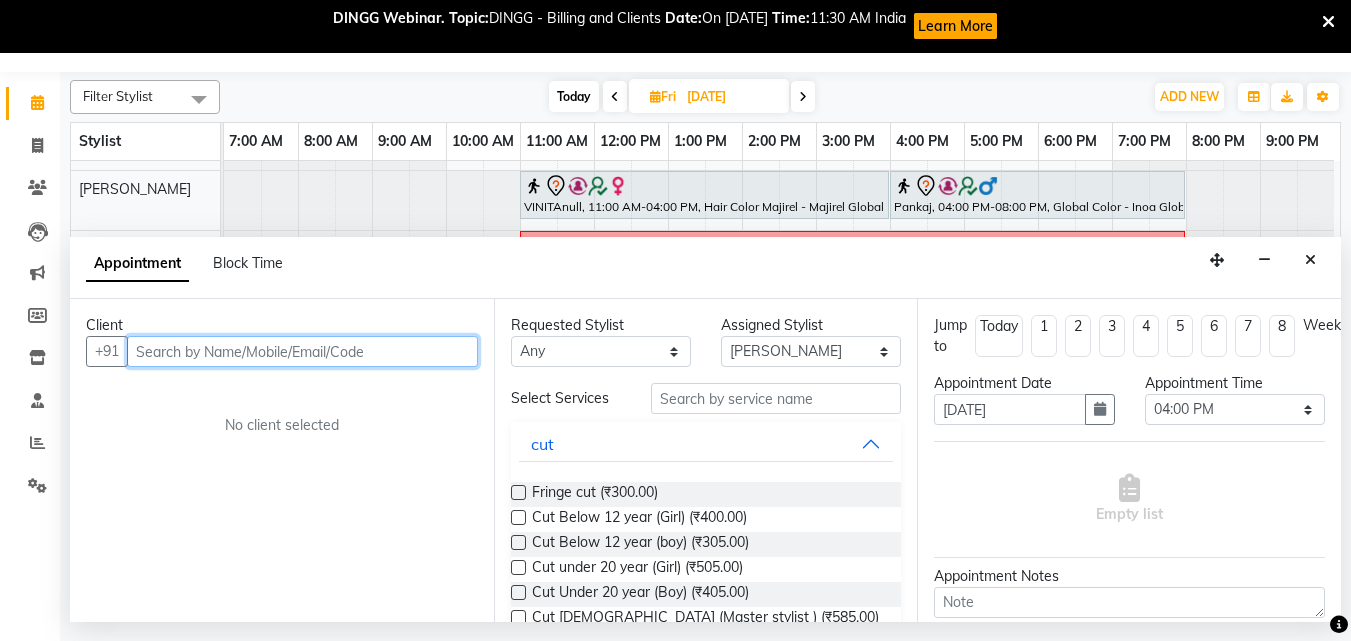 click at bounding box center [302, 351] 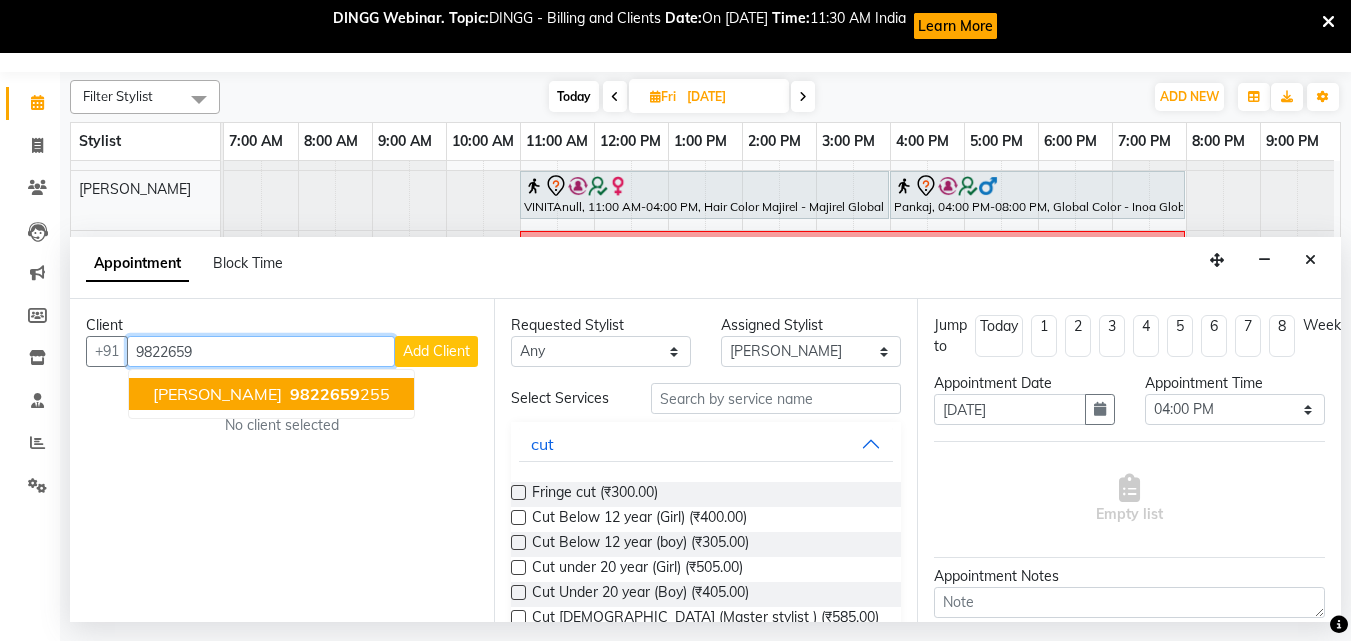 click on "Bhavna   9822659 255" at bounding box center [271, 394] 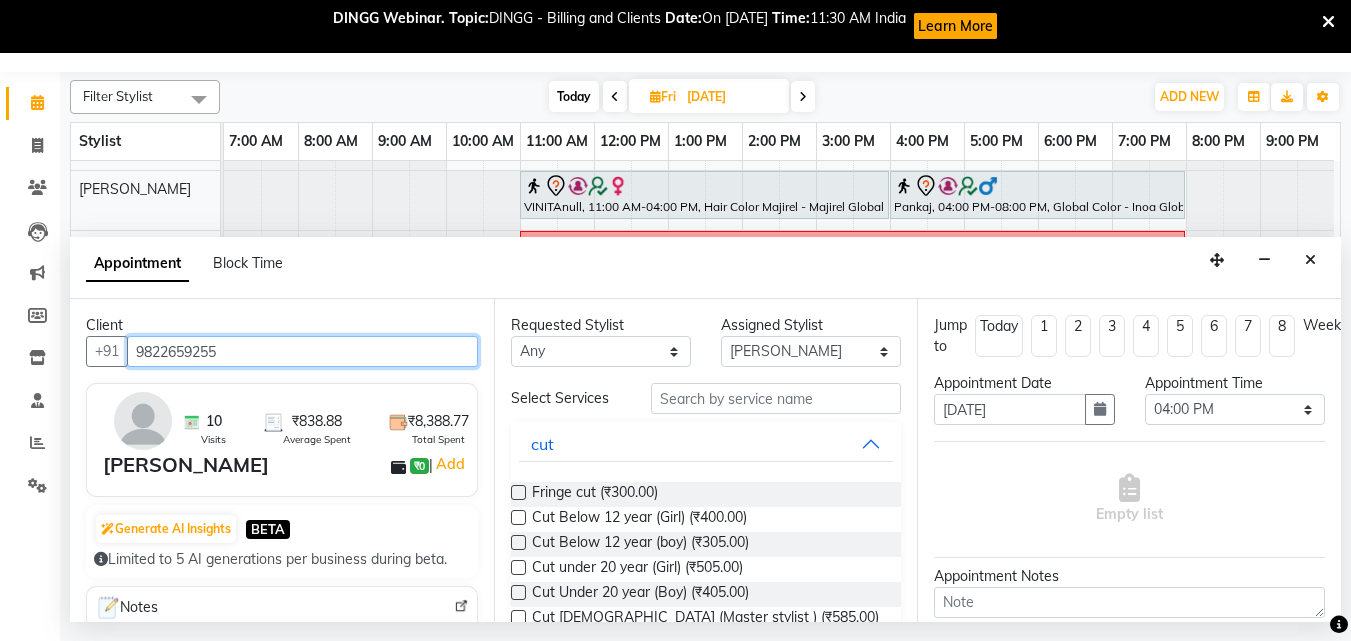 type on "9822659255" 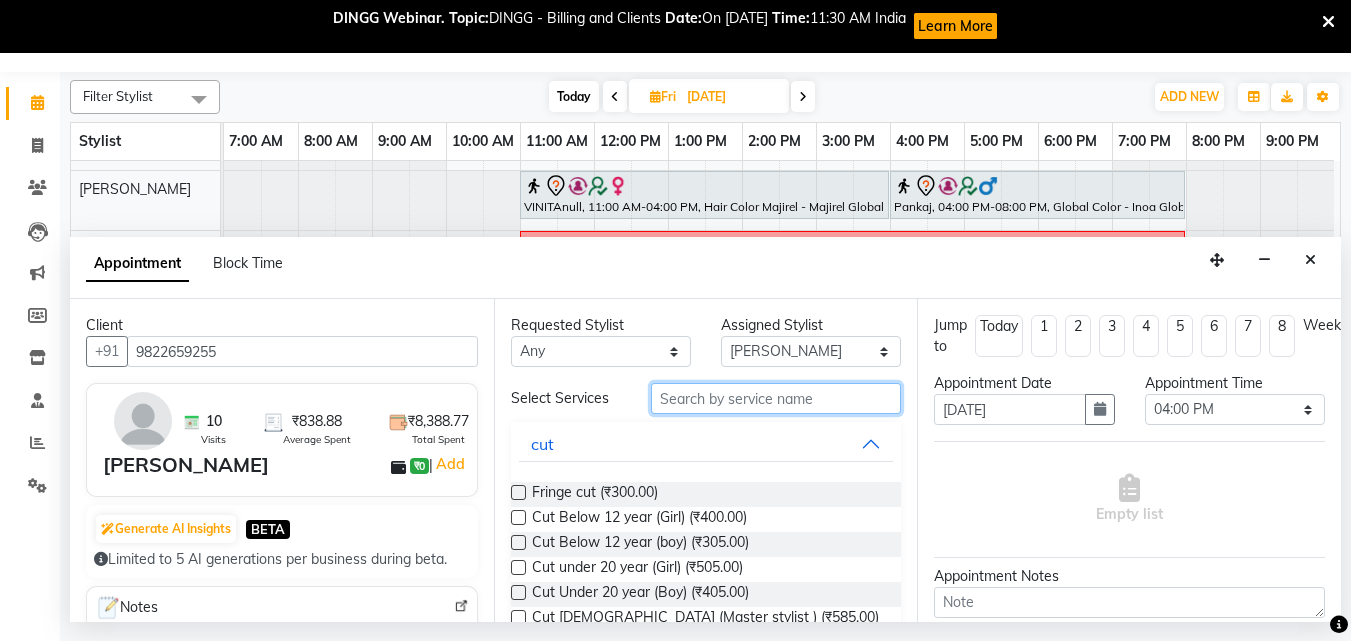 click at bounding box center (776, 398) 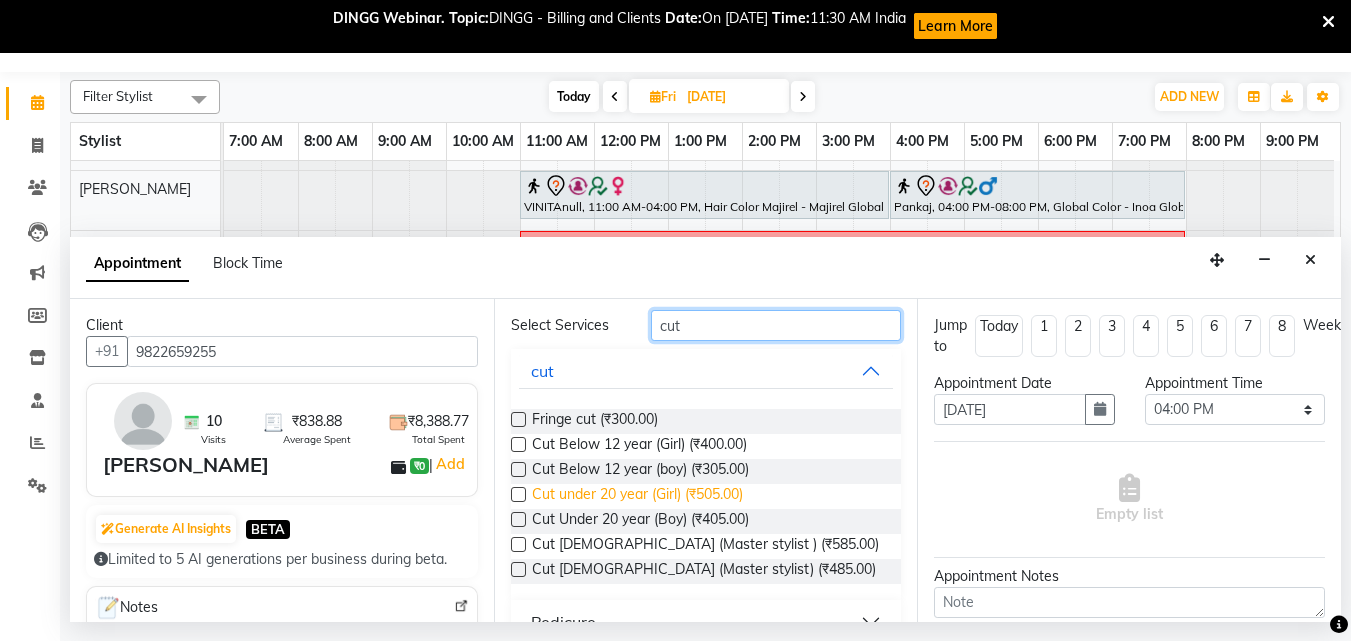 scroll, scrollTop: 100, scrollLeft: 0, axis: vertical 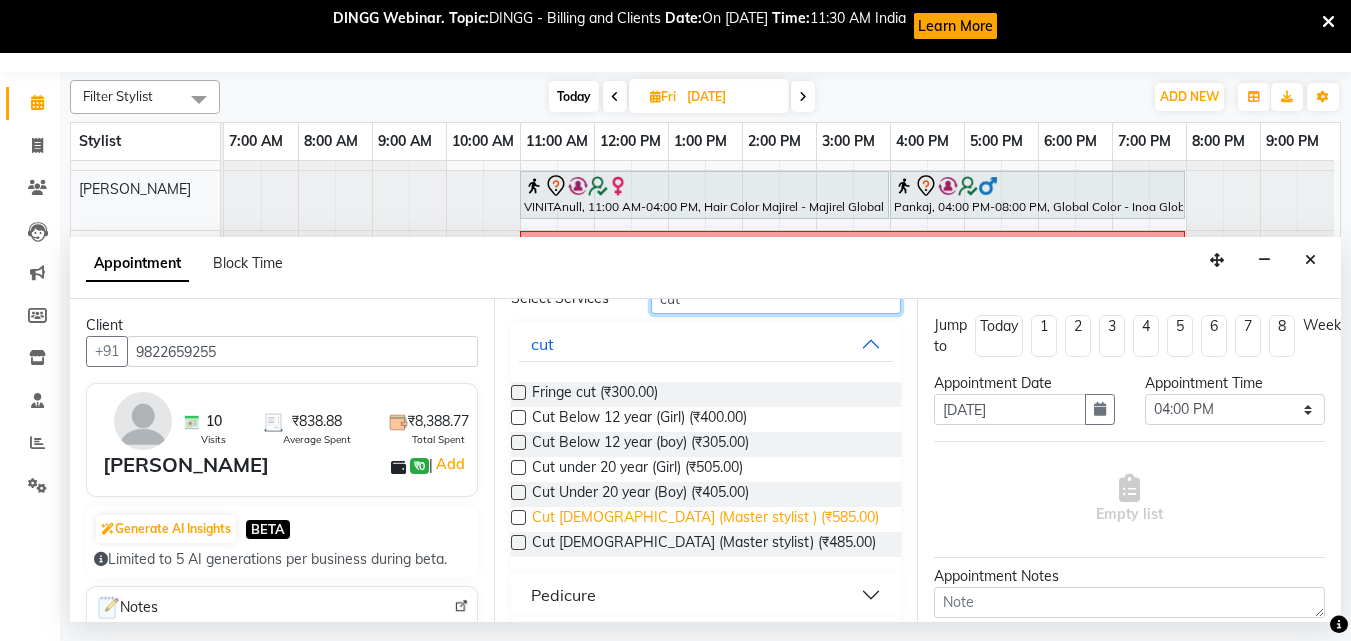 type on "cut" 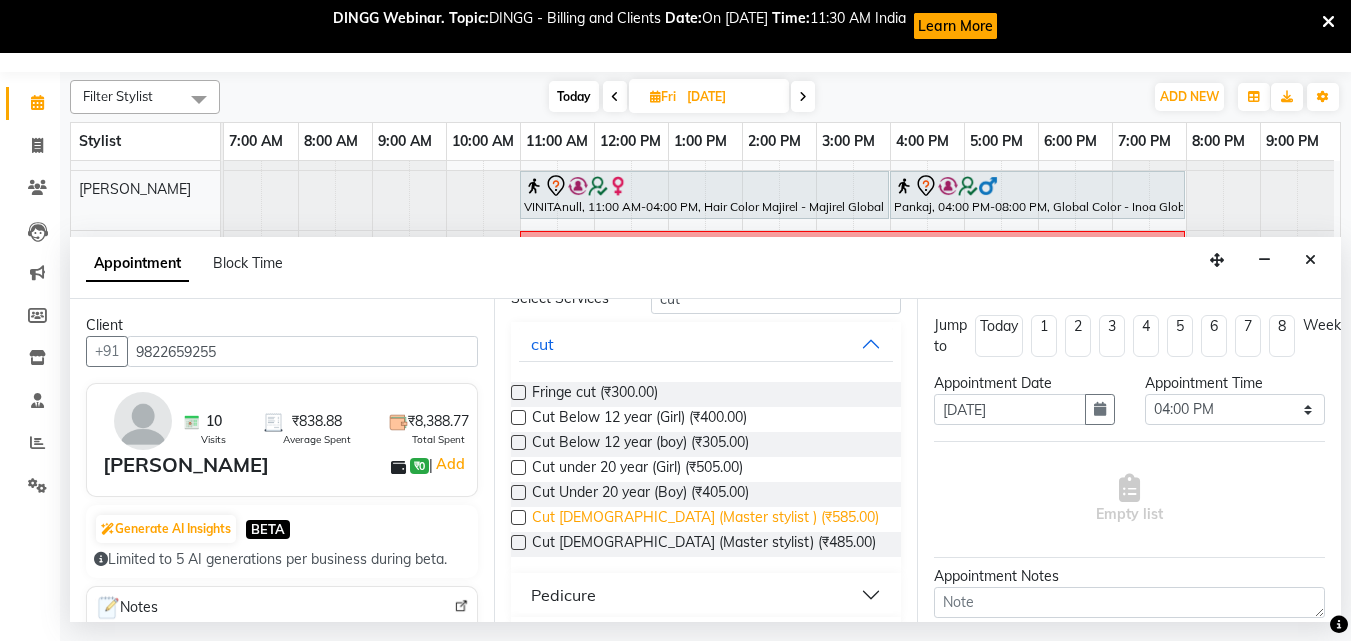 click on "Cut [DEMOGRAPHIC_DATA] (Master stylist ) (₹585.00)" at bounding box center (705, 519) 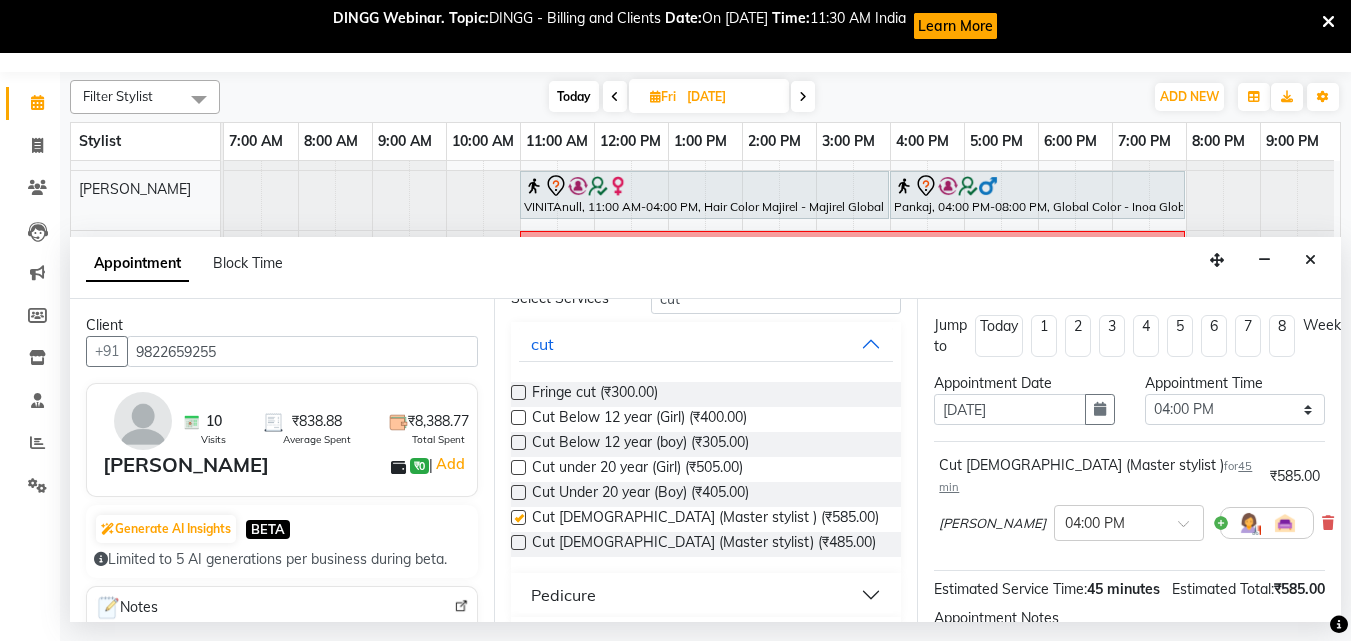 checkbox on "false" 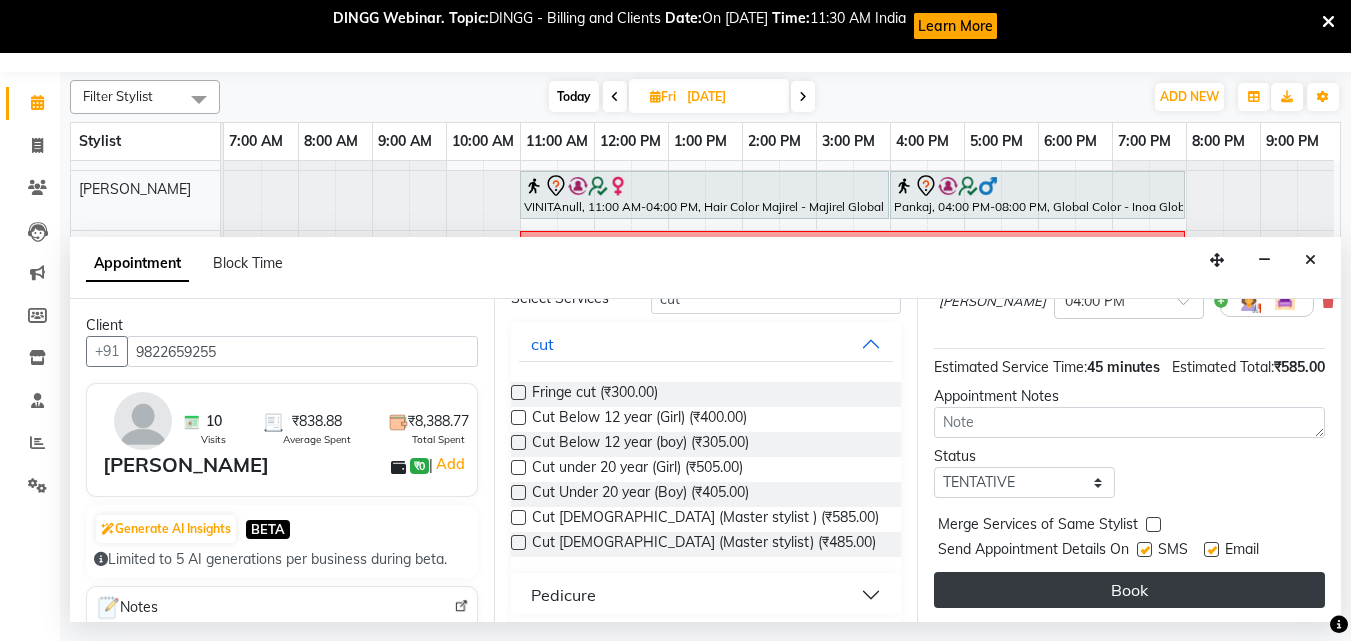 scroll, scrollTop: 239, scrollLeft: 0, axis: vertical 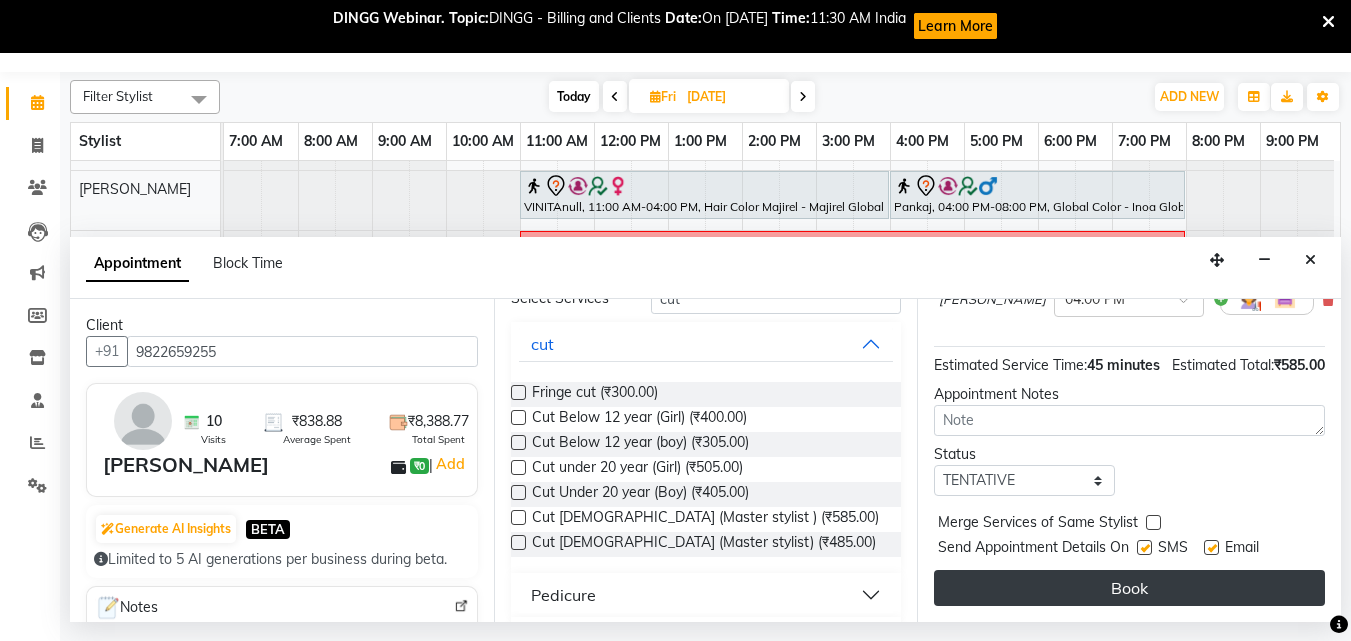 click on "Book" at bounding box center [1129, 588] 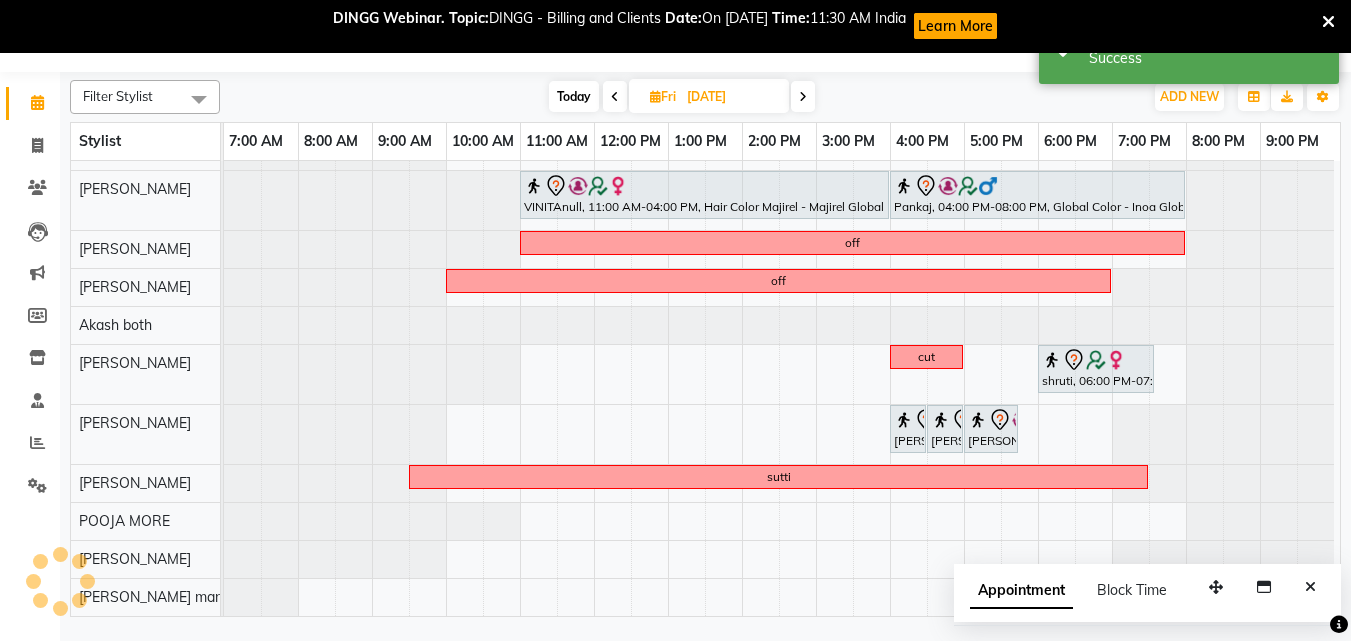 scroll, scrollTop: 0, scrollLeft: 0, axis: both 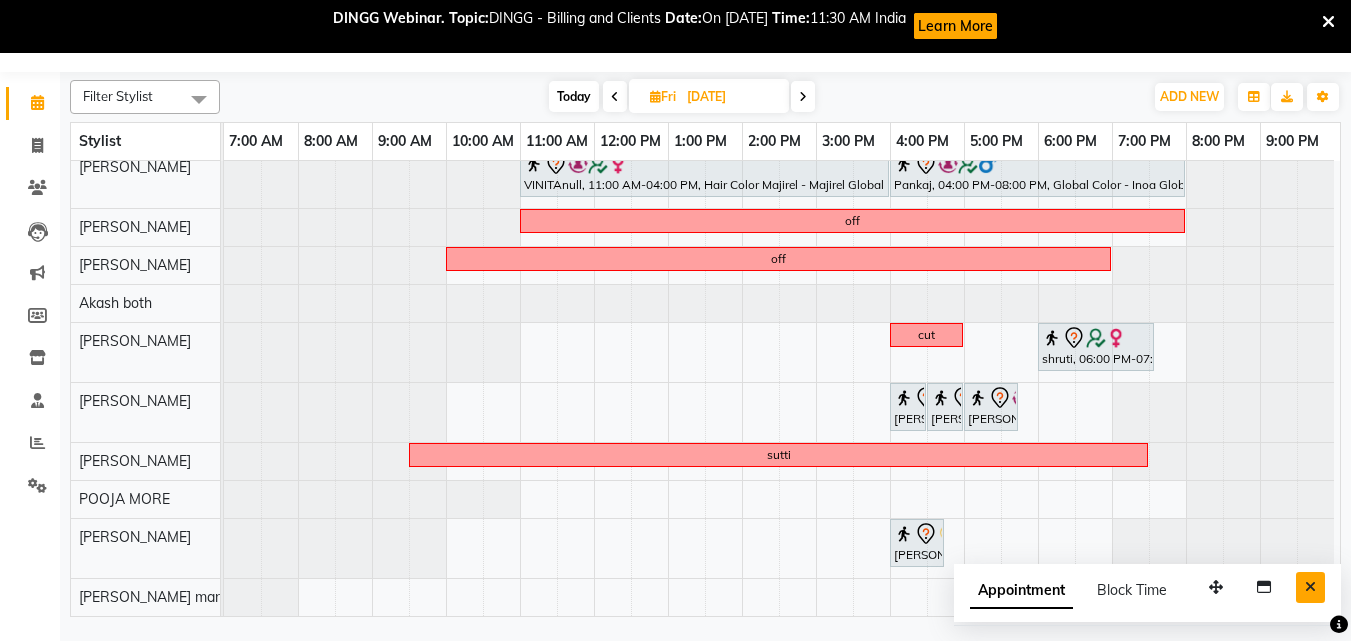 click at bounding box center [1310, 587] 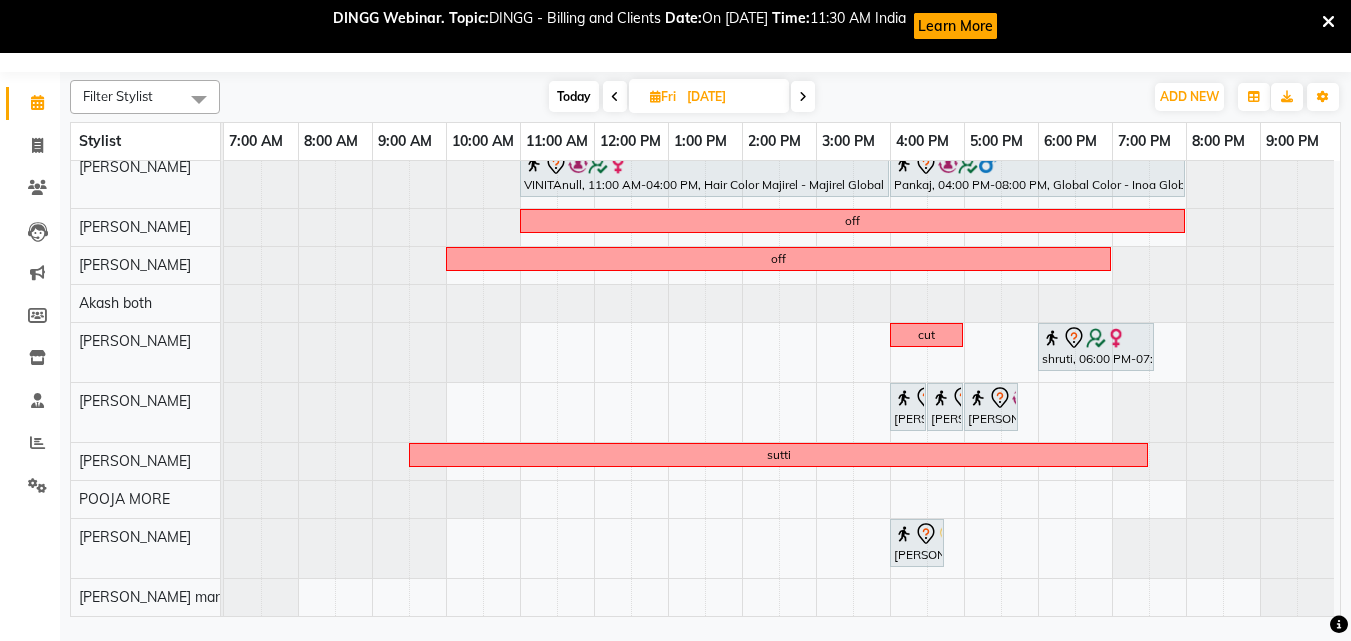 click on "Today" at bounding box center [574, 96] 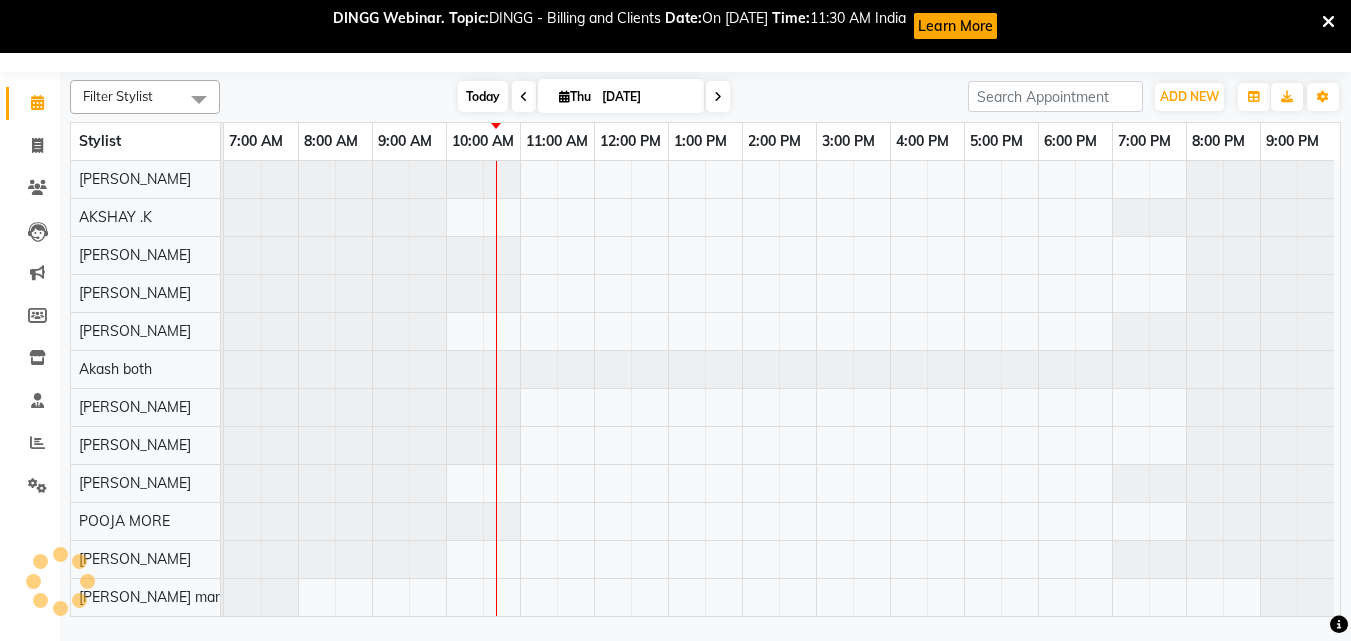 scroll, scrollTop: 91, scrollLeft: 9, axis: both 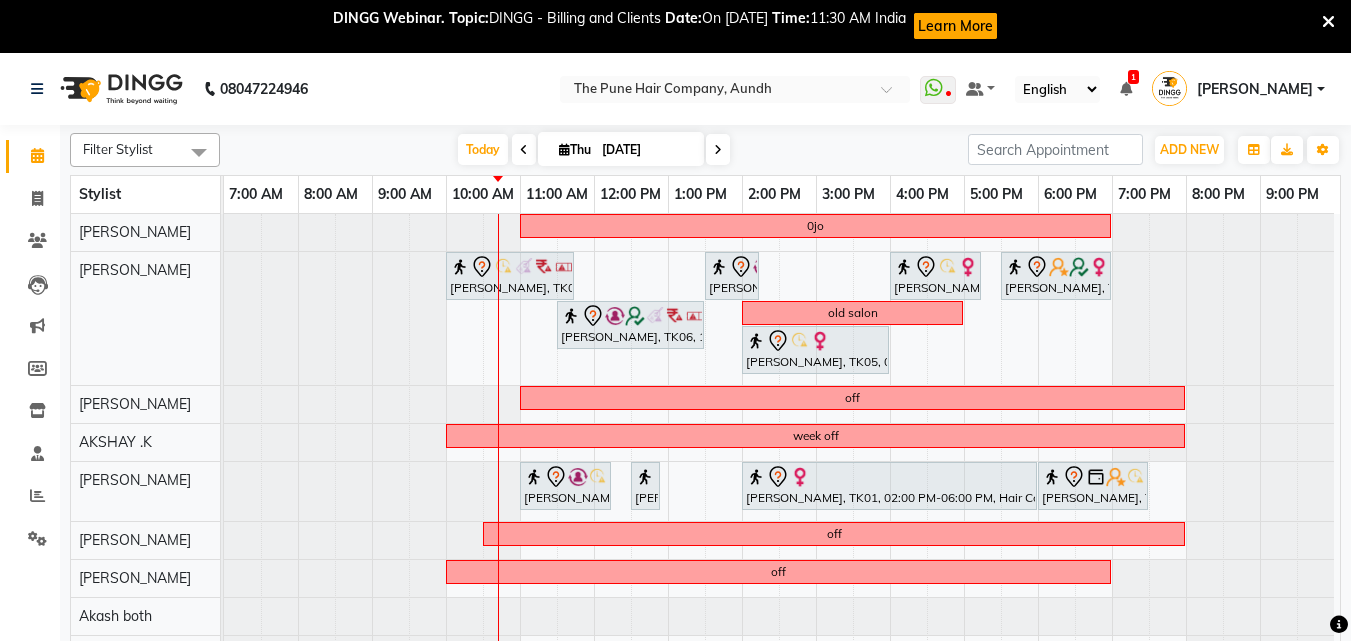 click at bounding box center [524, 149] 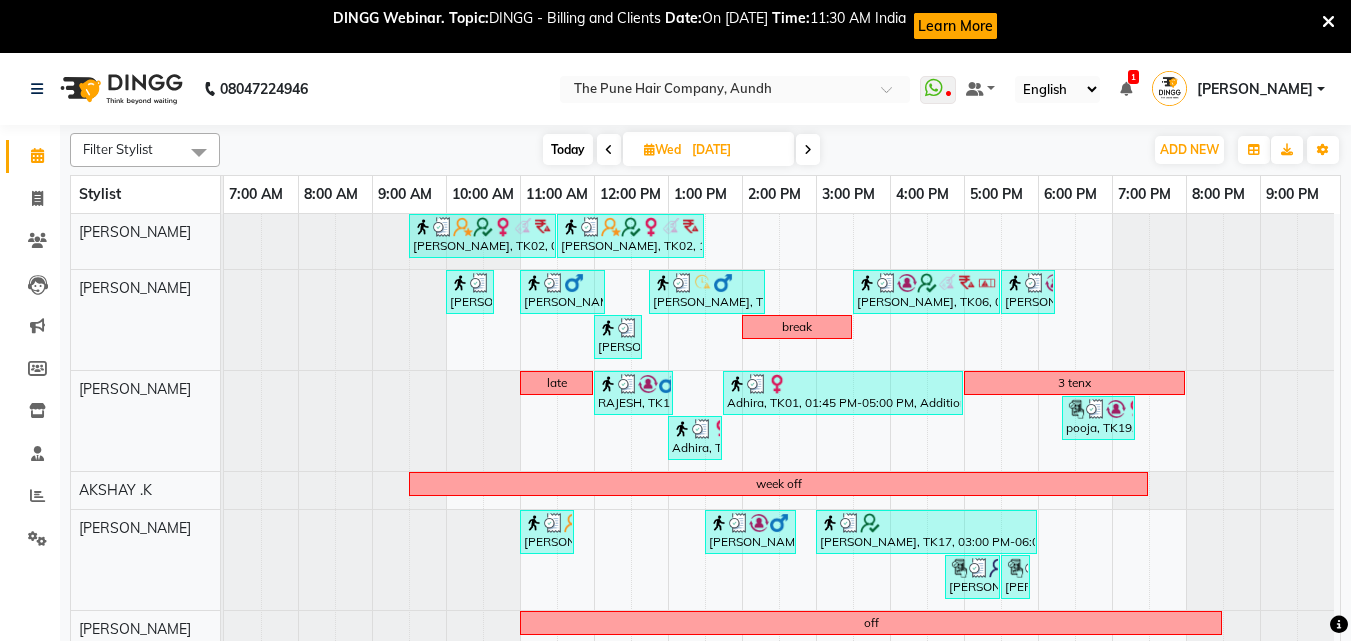 scroll, scrollTop: 200, scrollLeft: 9, axis: both 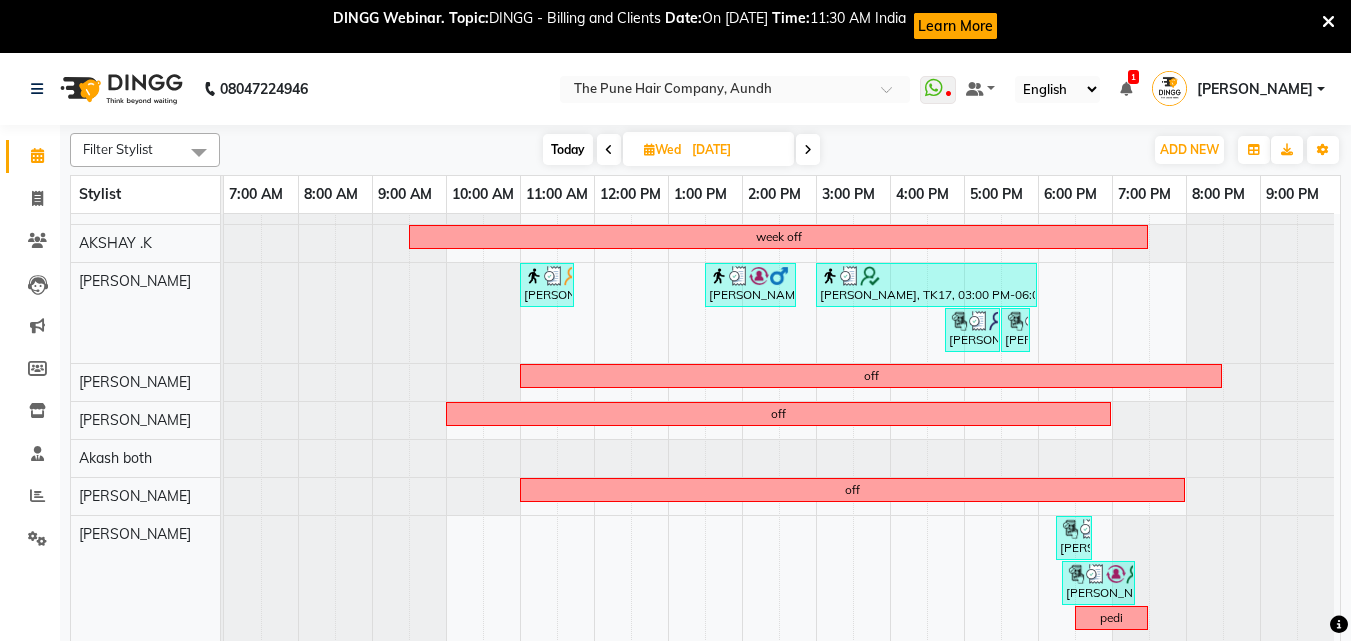 click on "Today" at bounding box center [568, 149] 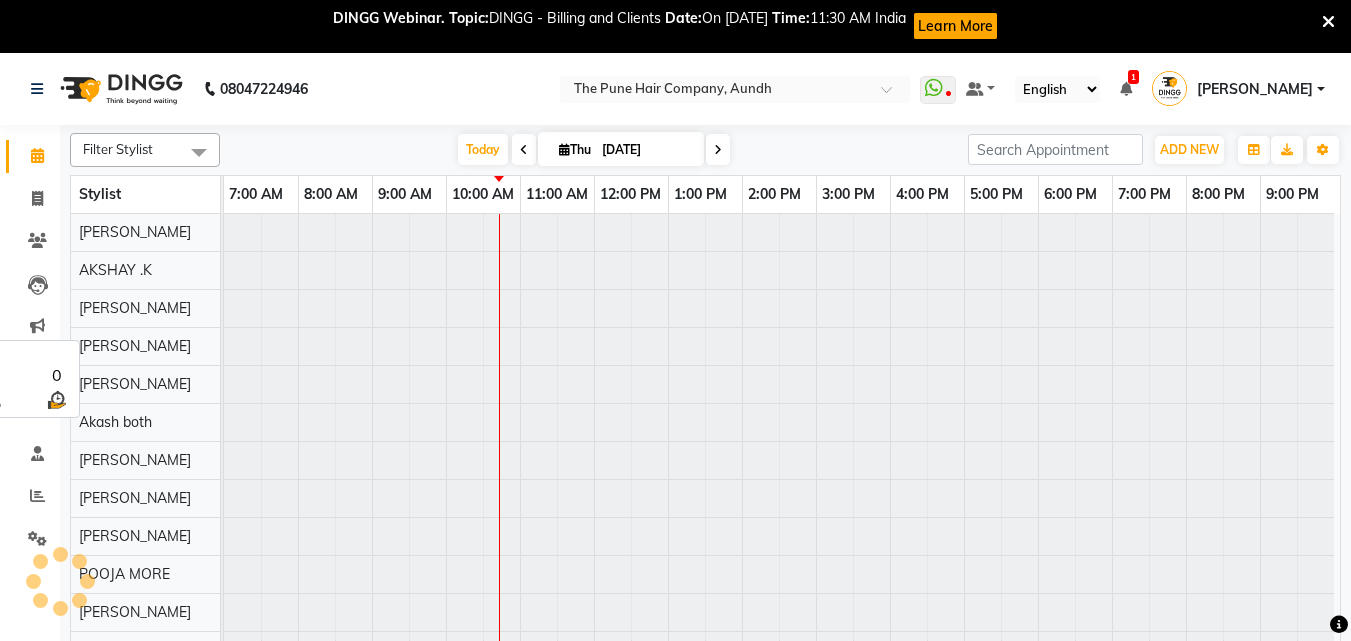 scroll, scrollTop: 91, scrollLeft: 0, axis: vertical 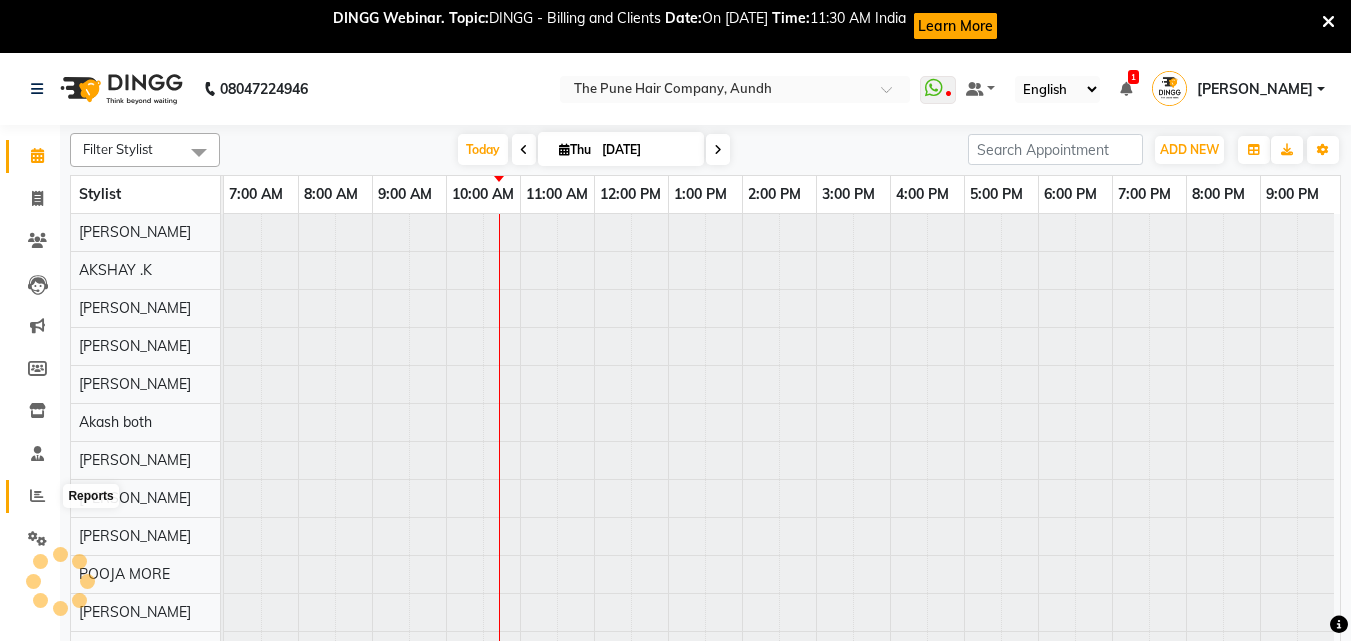 click 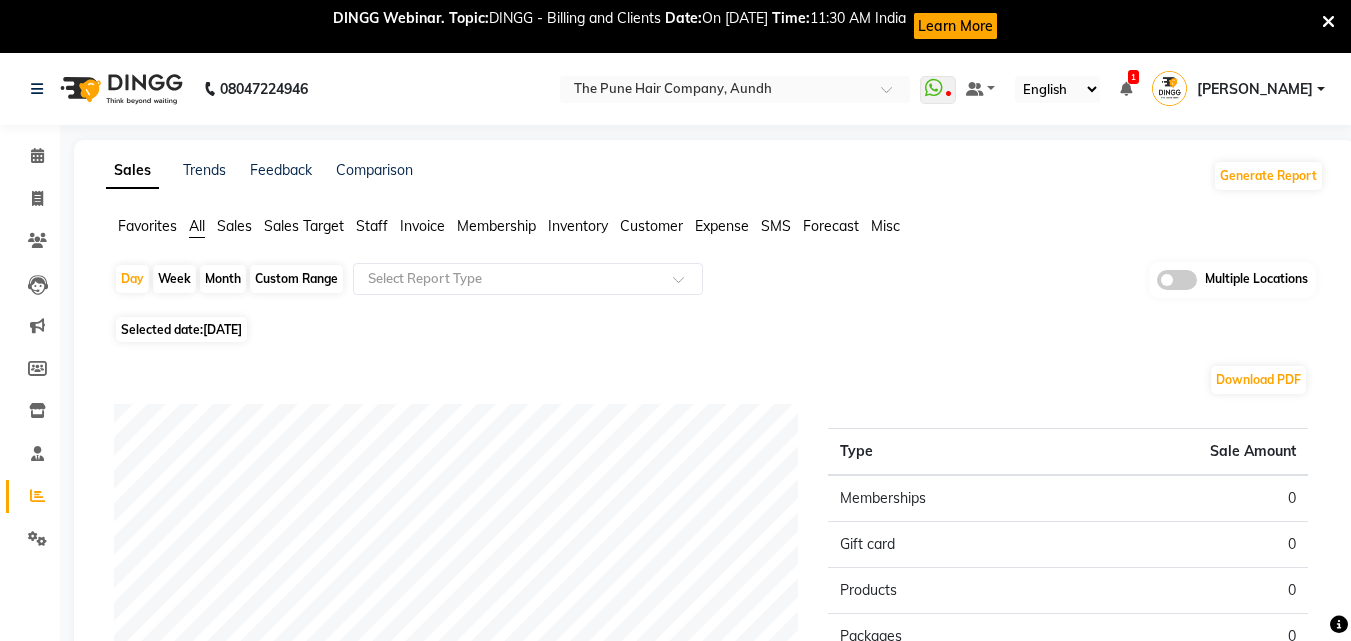 click on "Month" 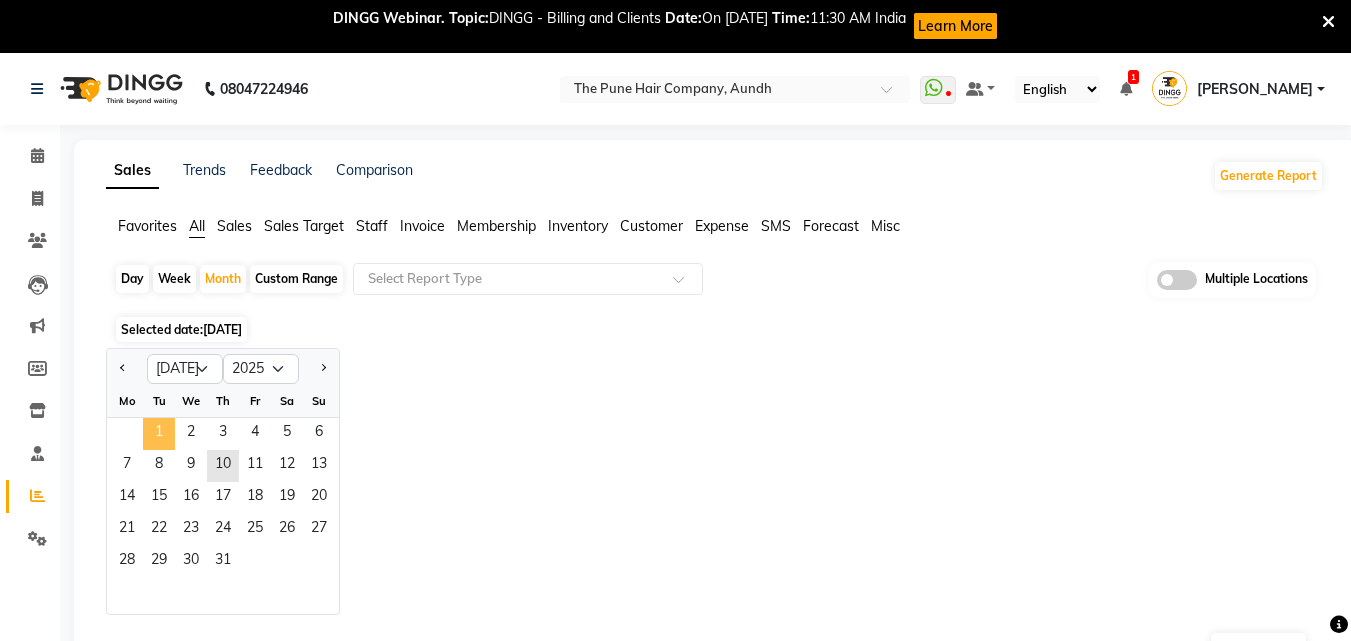 click on "1" 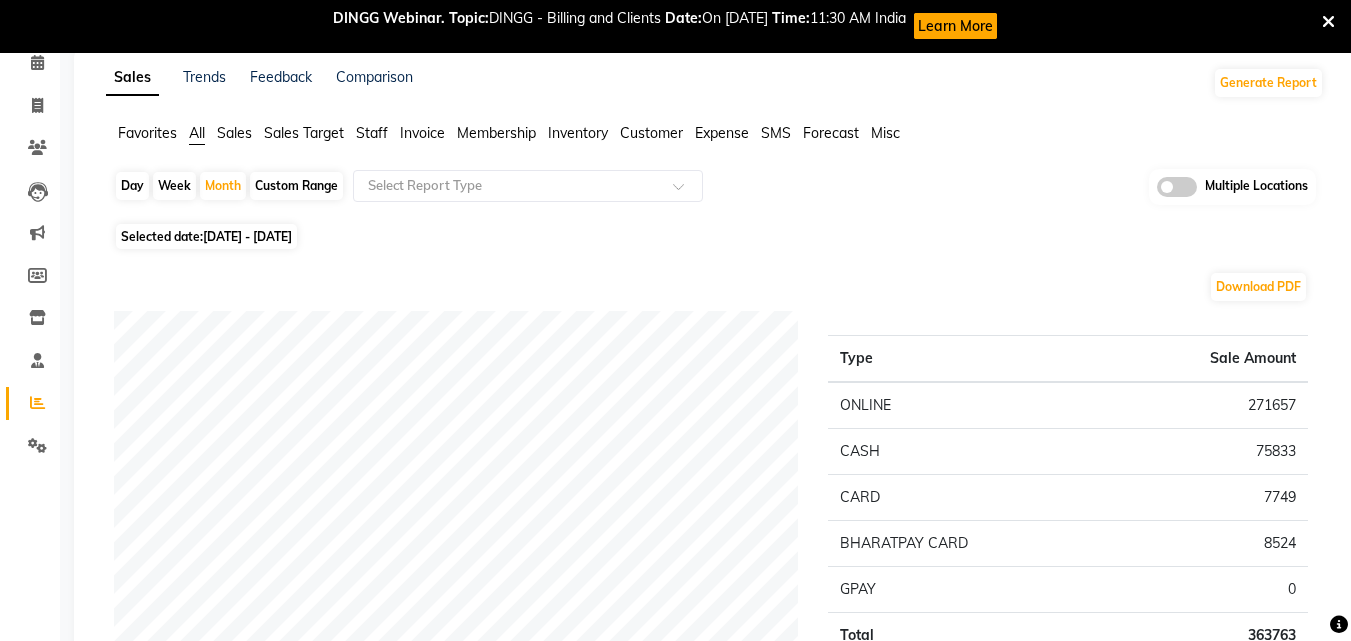 scroll, scrollTop: 0, scrollLeft: 0, axis: both 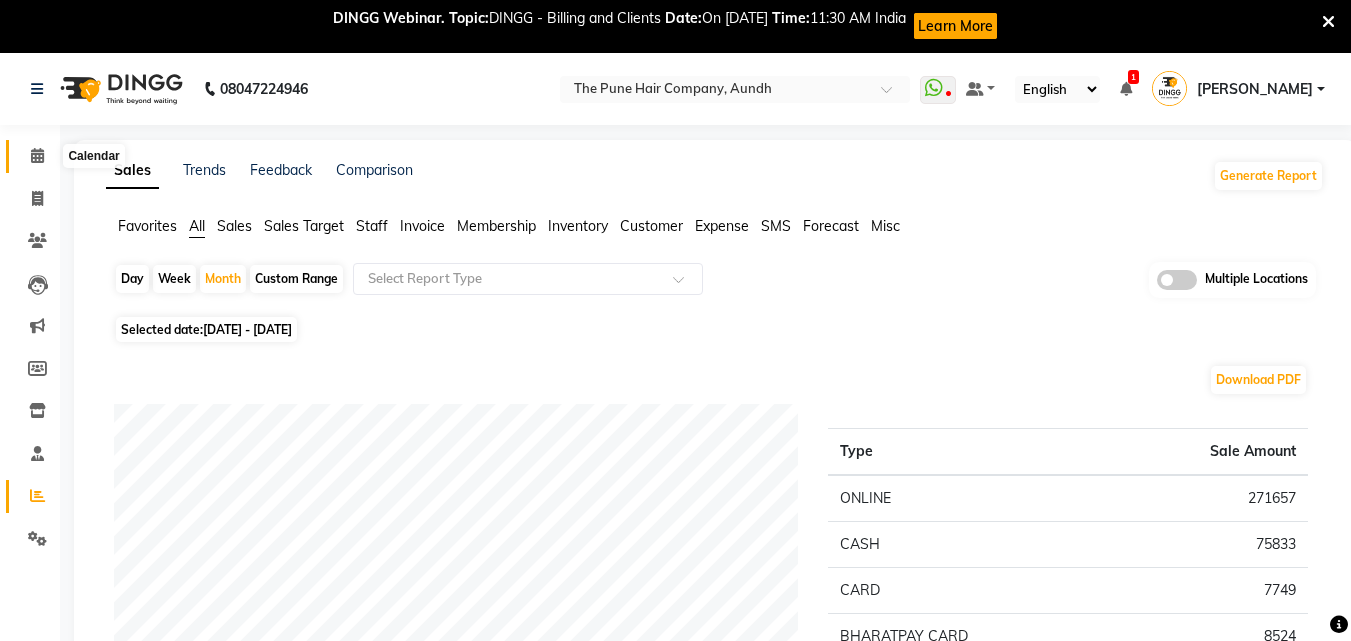 click 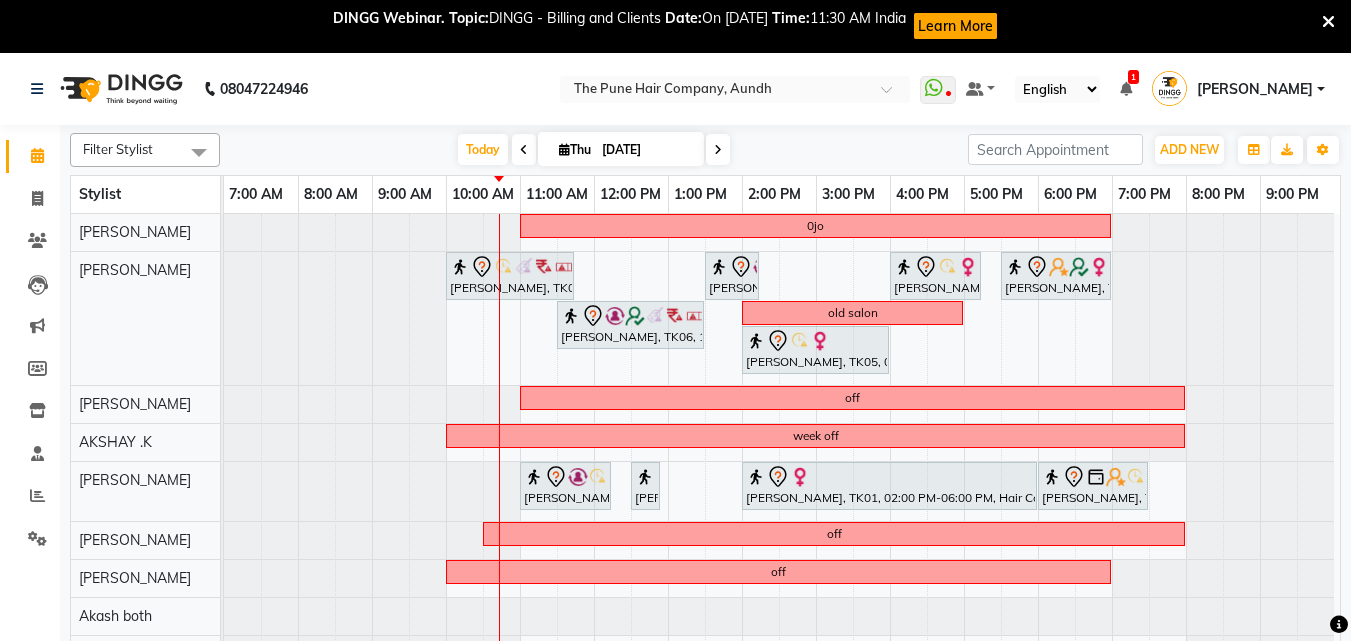 click at bounding box center (718, 150) 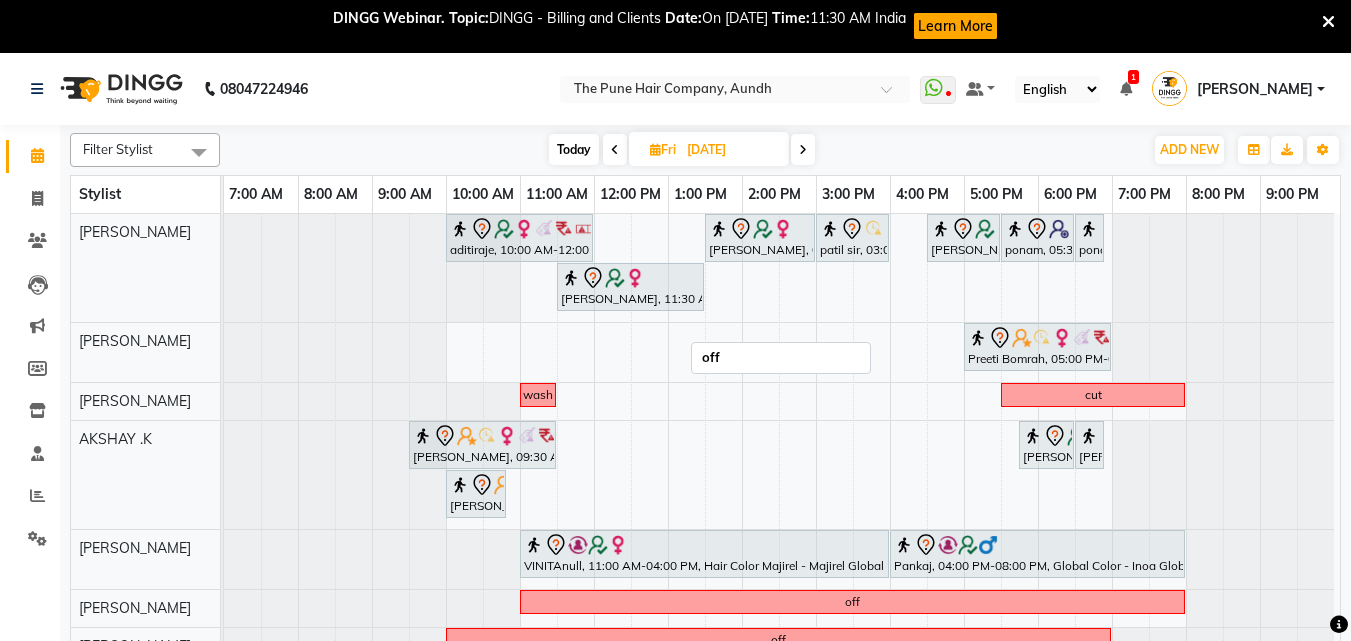 scroll, scrollTop: 200, scrollLeft: 9, axis: both 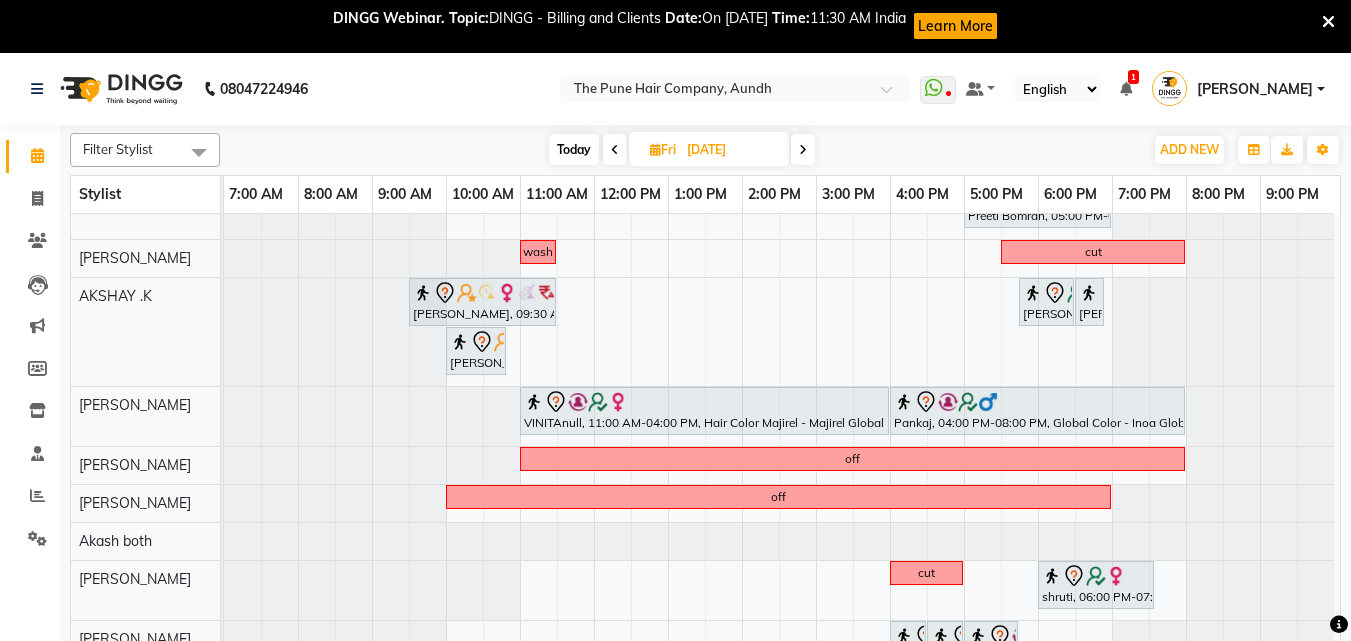 click at bounding box center [803, 150] 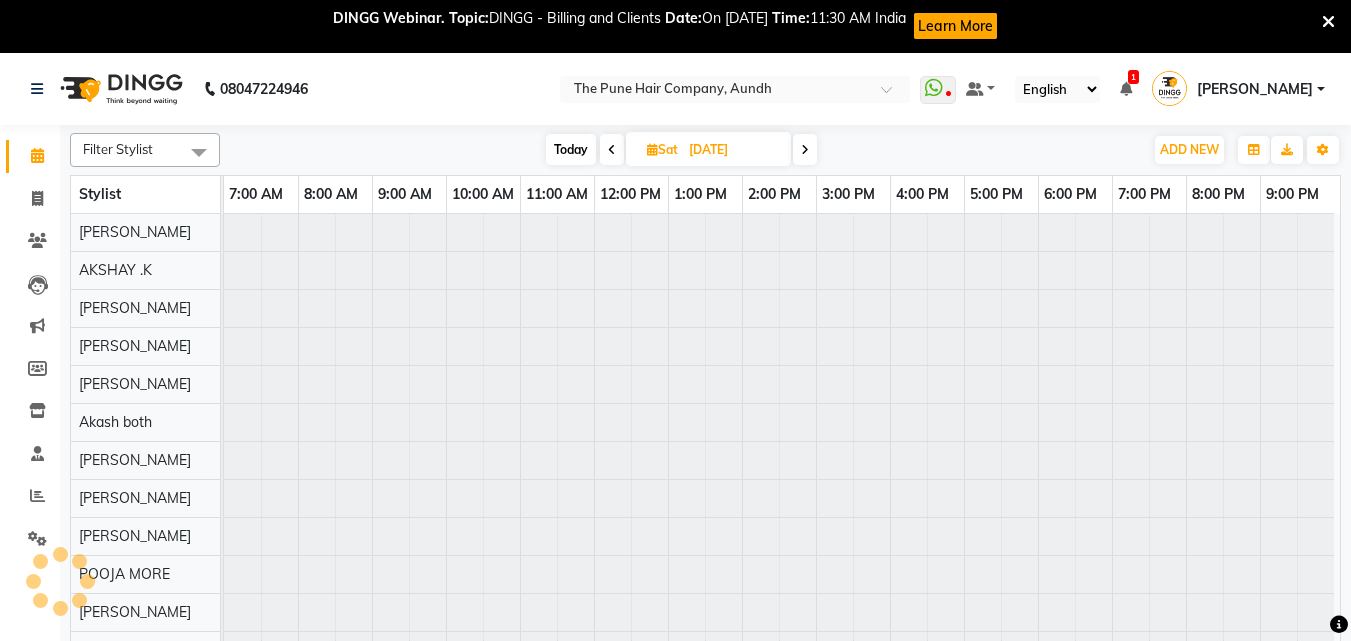 scroll, scrollTop: 91, scrollLeft: 9, axis: both 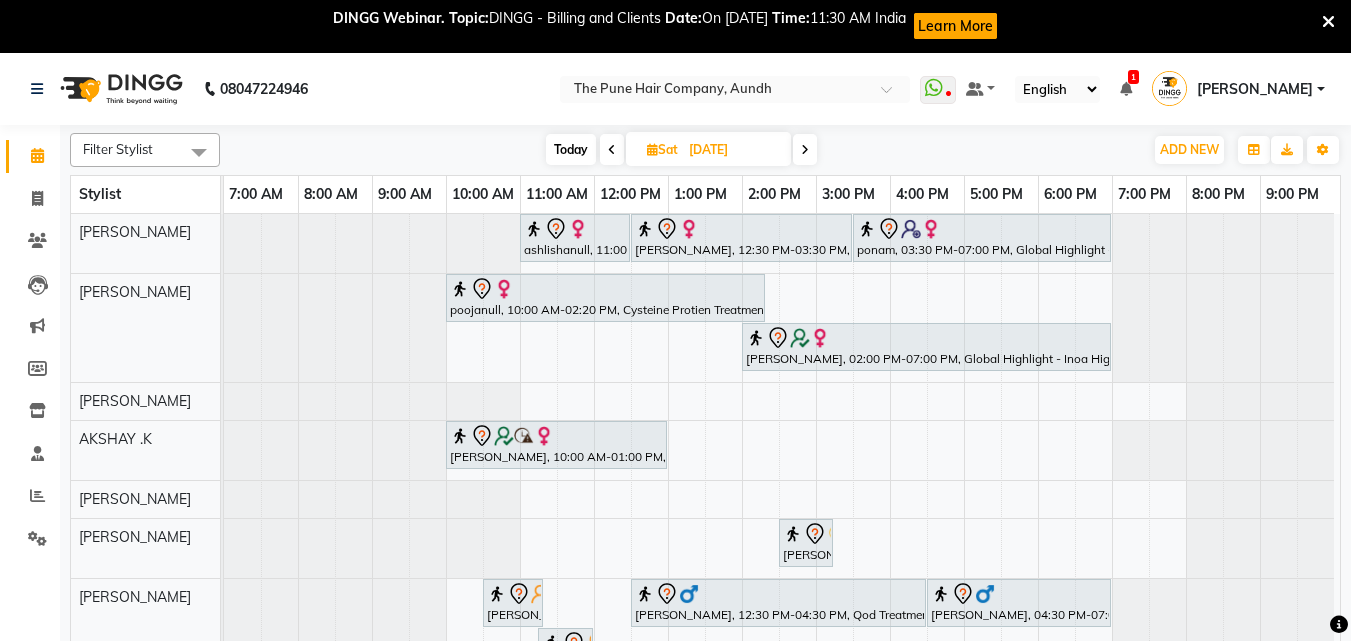 click on "Today" at bounding box center (571, 149) 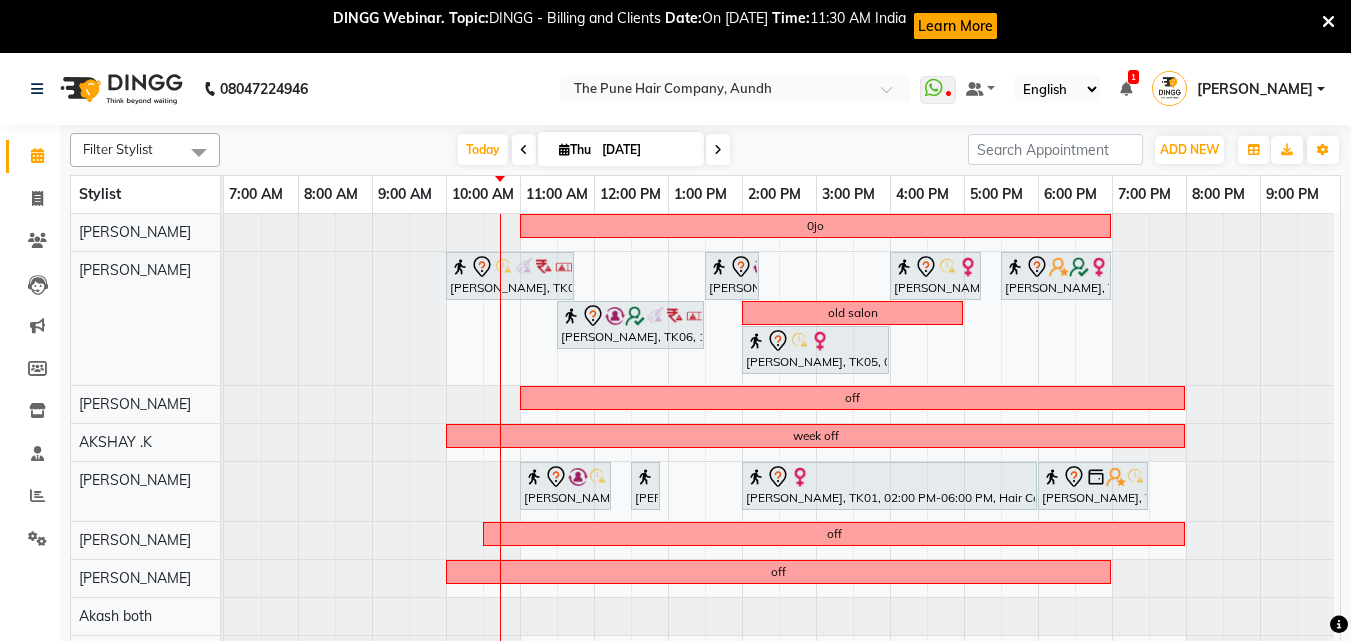 click at bounding box center (718, 150) 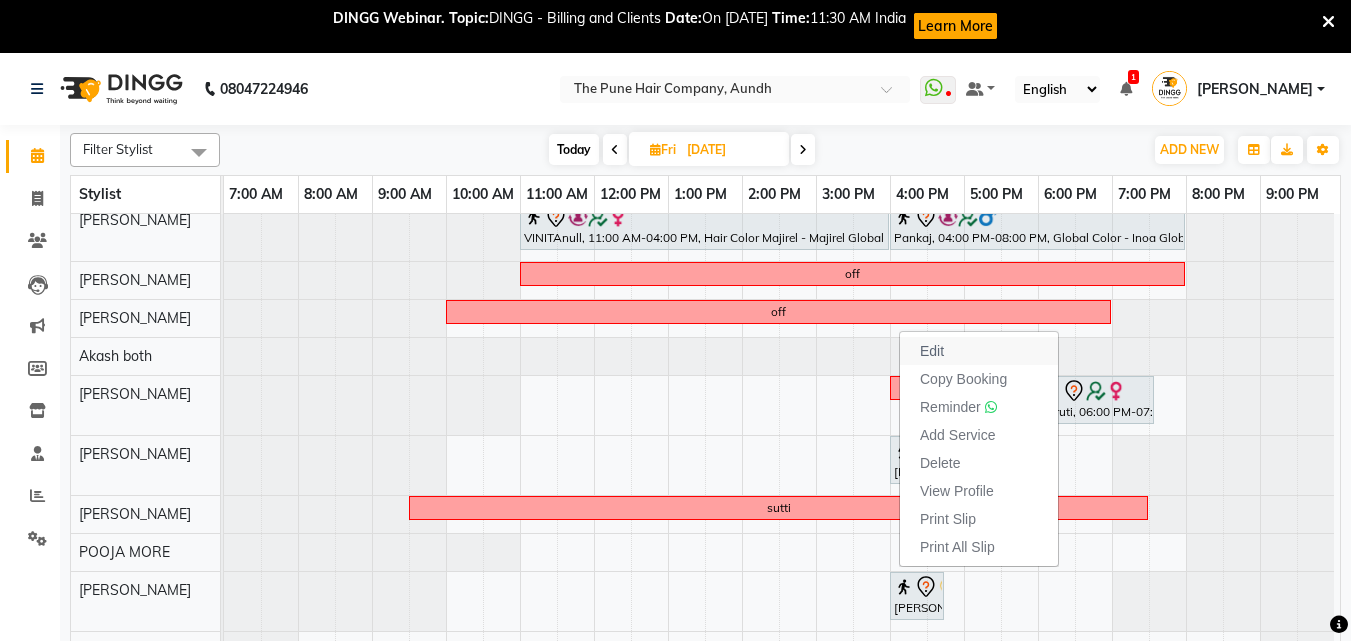click on "Edit" at bounding box center (932, 351) 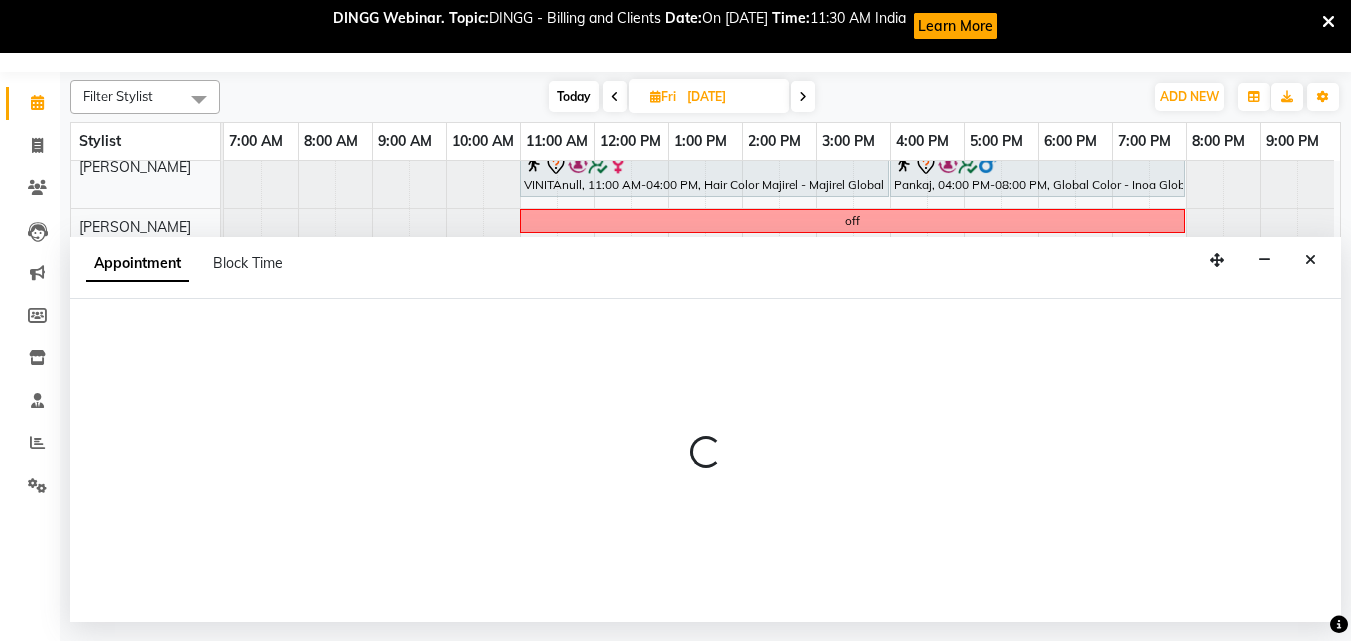 select on "tentative" 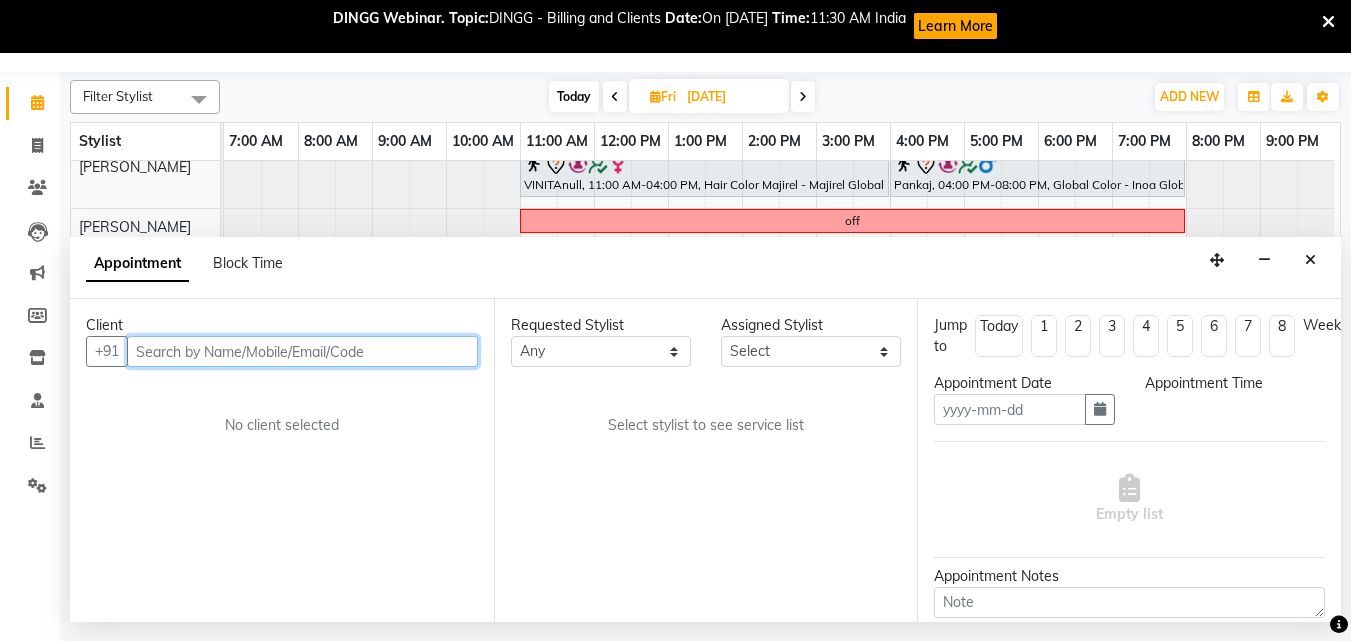 type on "[DATE]" 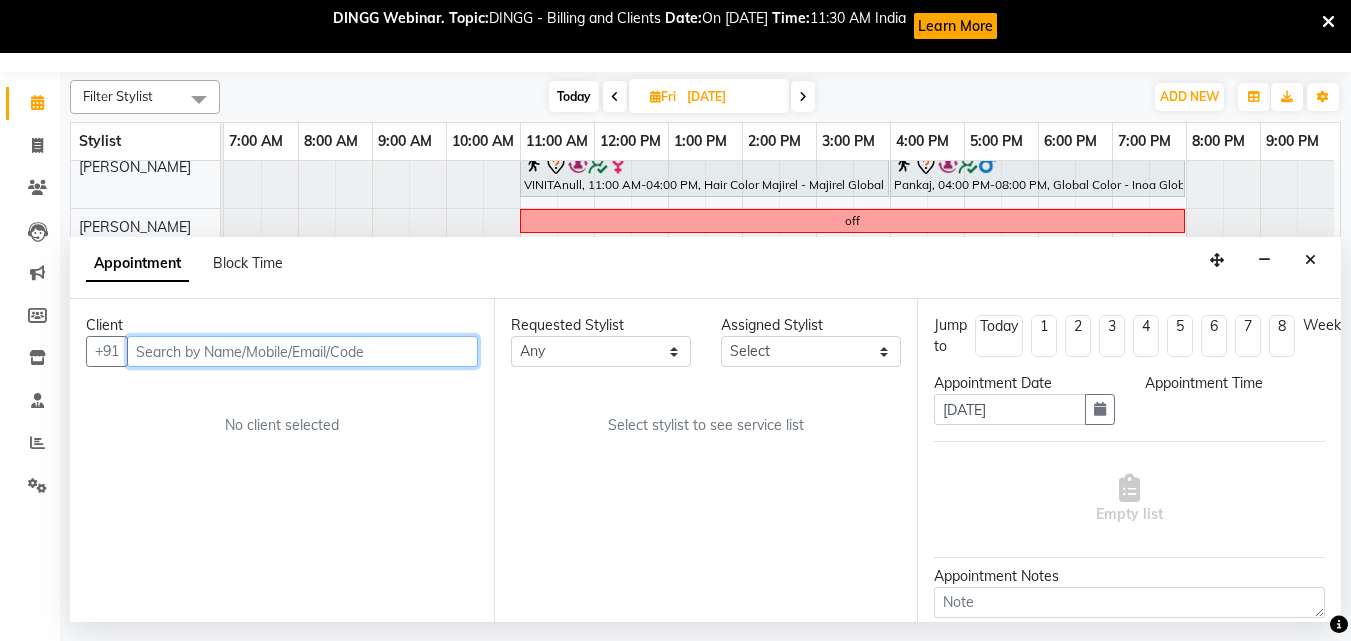select on "960" 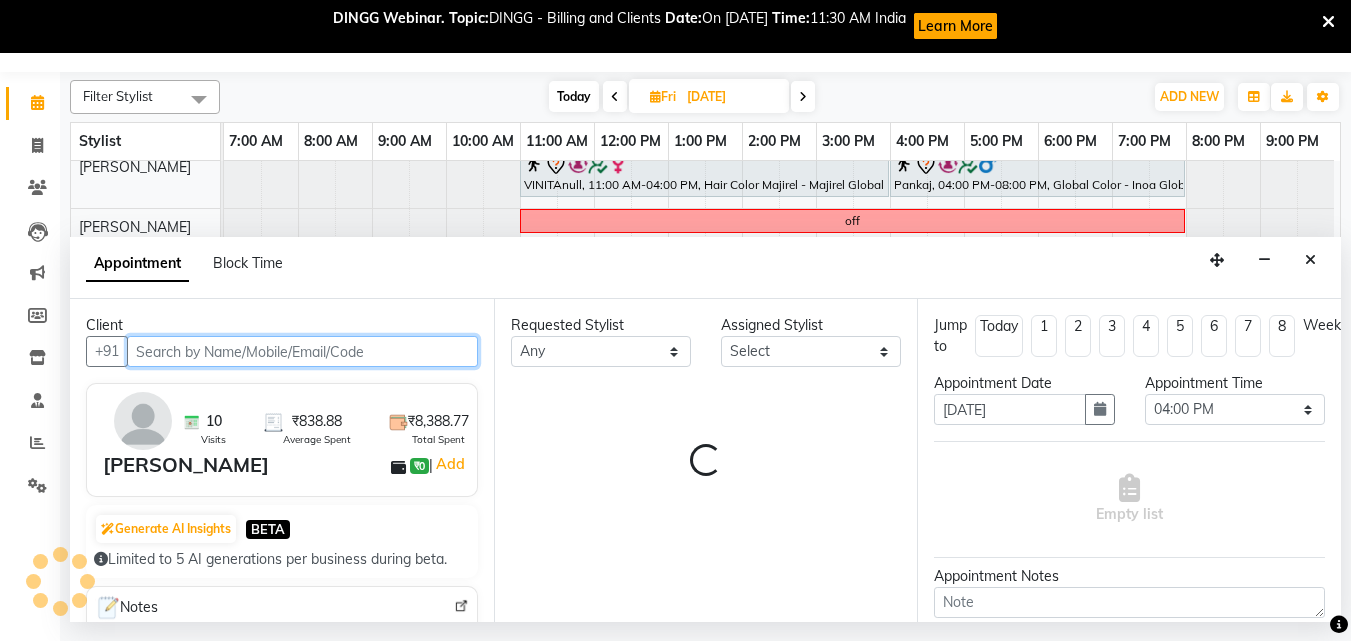 select on "50093" 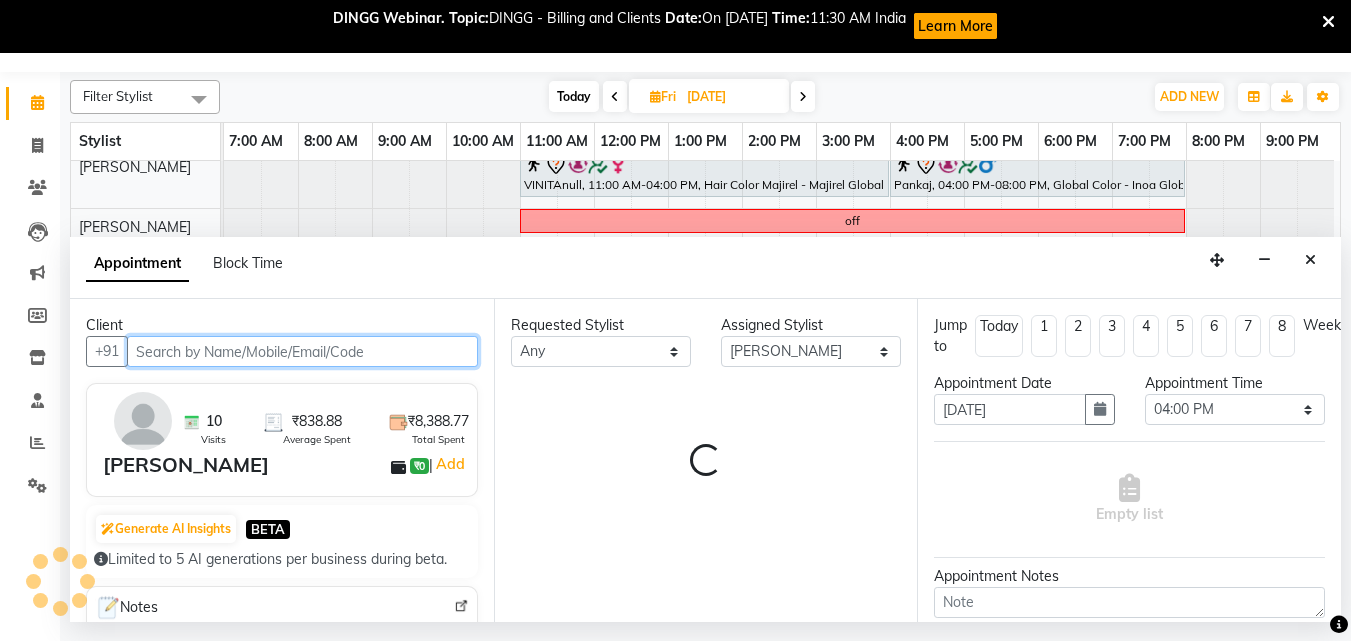 select on "660" 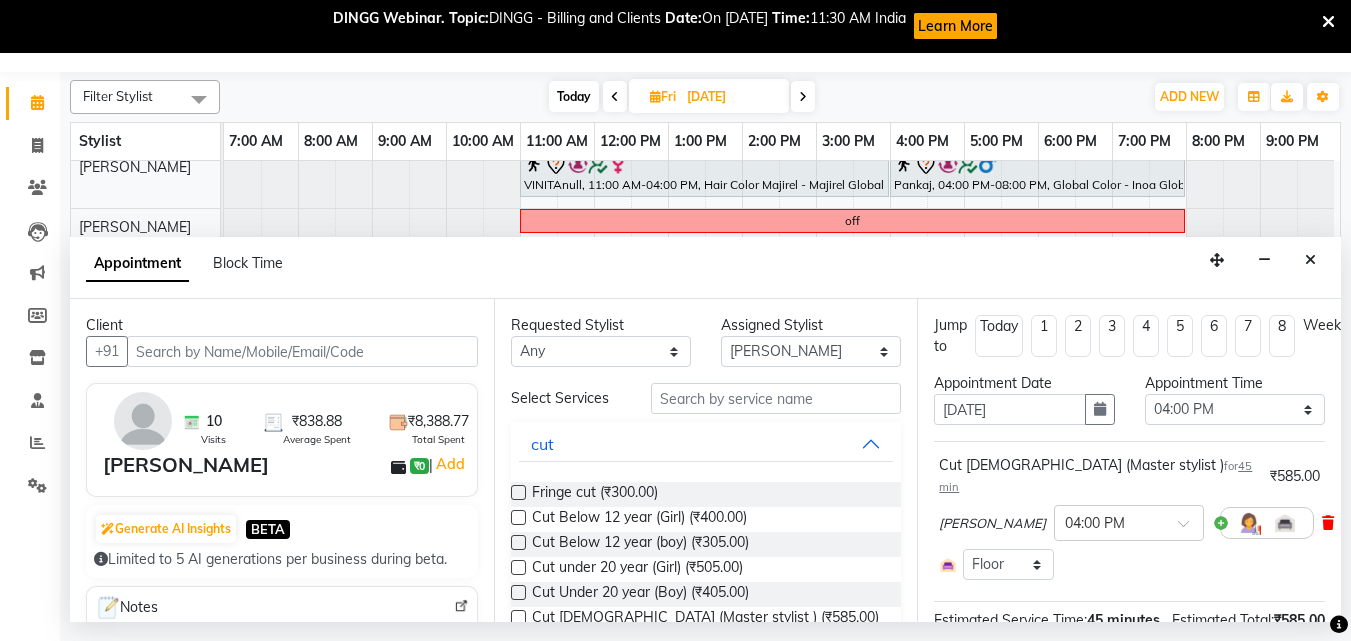 click at bounding box center [1328, 523] 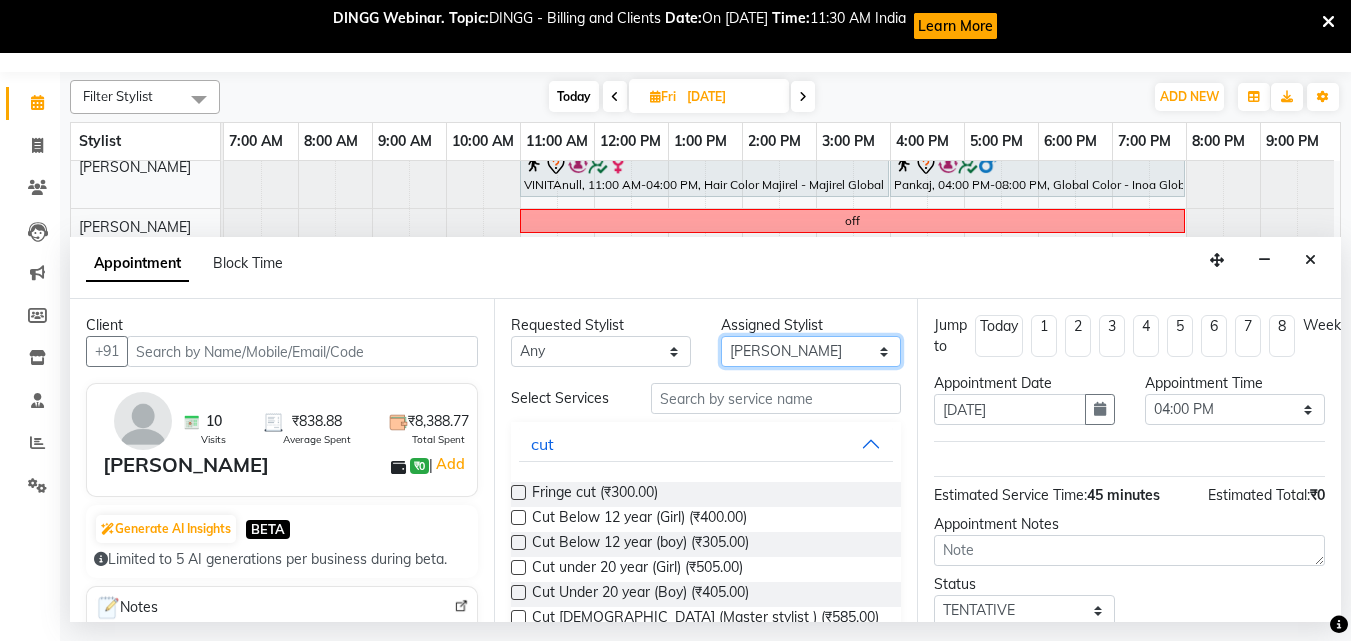 click on "Select Akash both AKSHAY .K harshal gaikwad kaif shaikh LAKKHAN SHINDE Nagesh Jadhav Nitish Desai  Pavan mane POOJA MORE Prasad Adhav  Prathmesh powar Shweta gotur Sonal saindane swapnil sonavane" at bounding box center (811, 351) 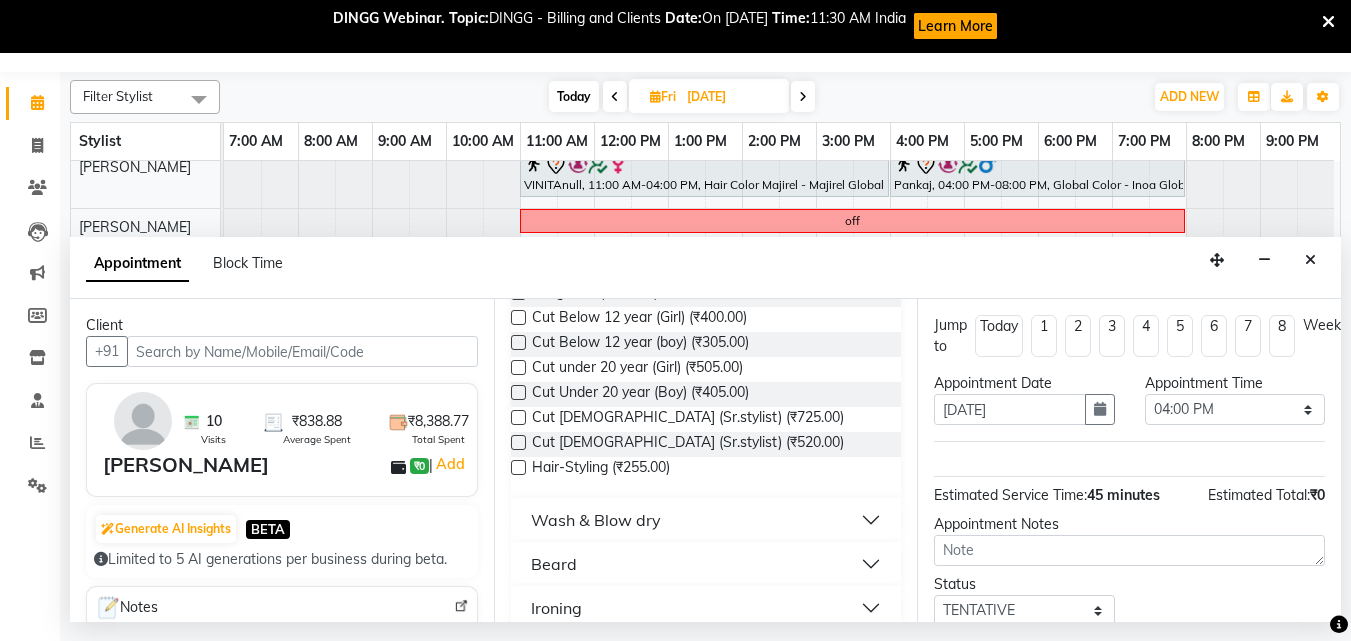 click at bounding box center (518, 417) 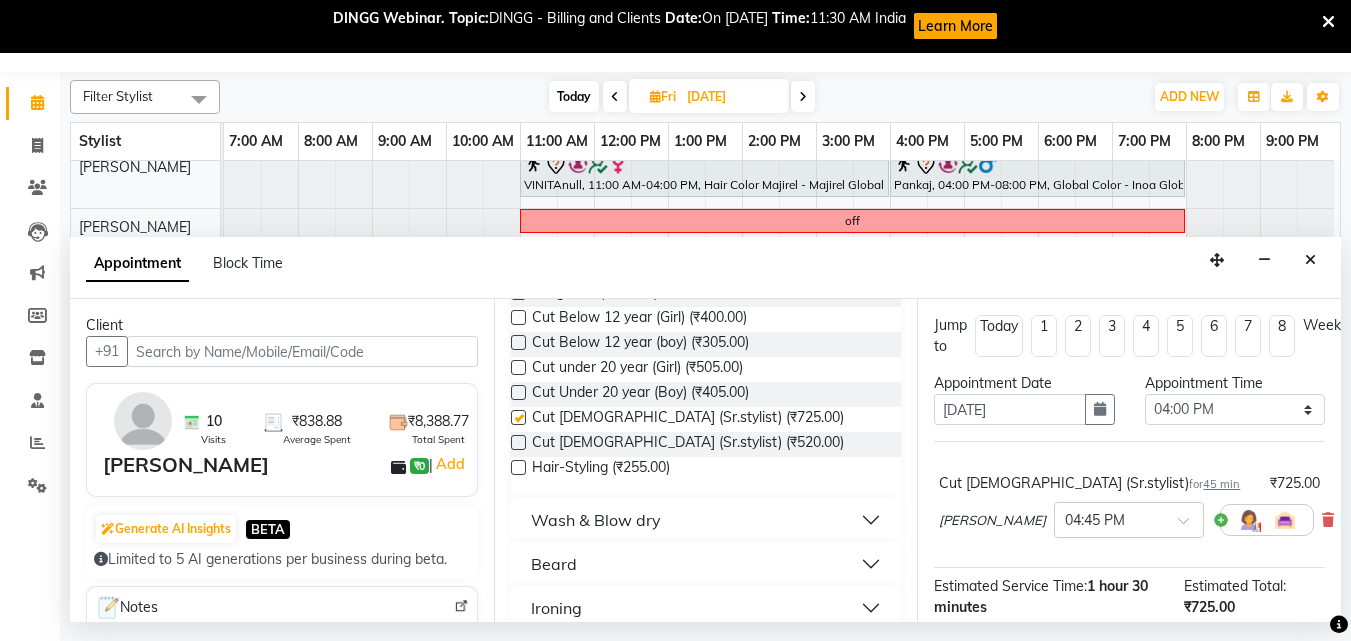 checkbox on "false" 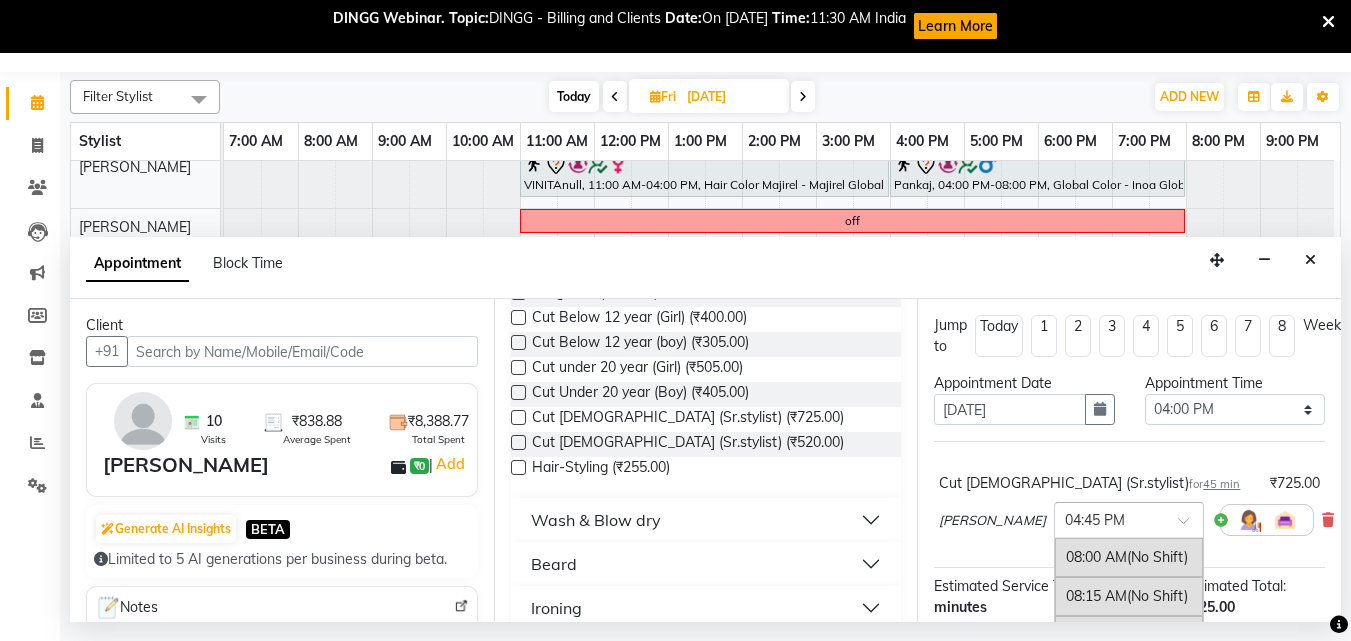 click at bounding box center [1129, 518] 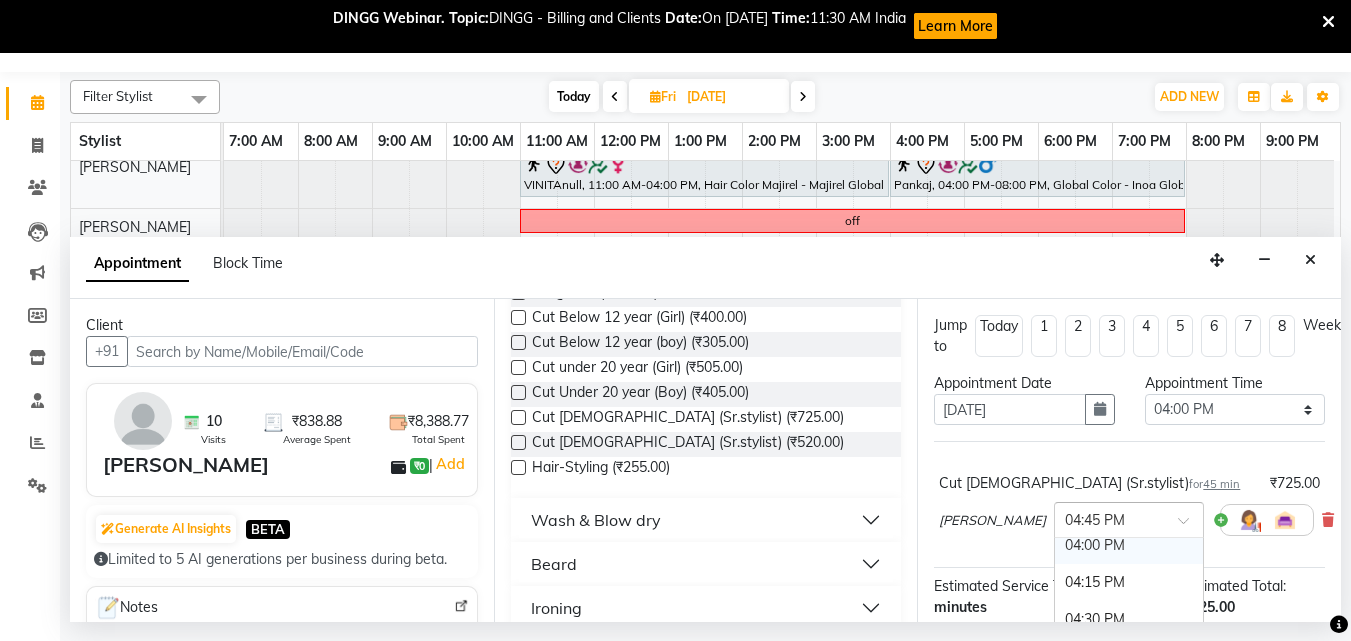click on "04:00 PM" at bounding box center (1129, 545) 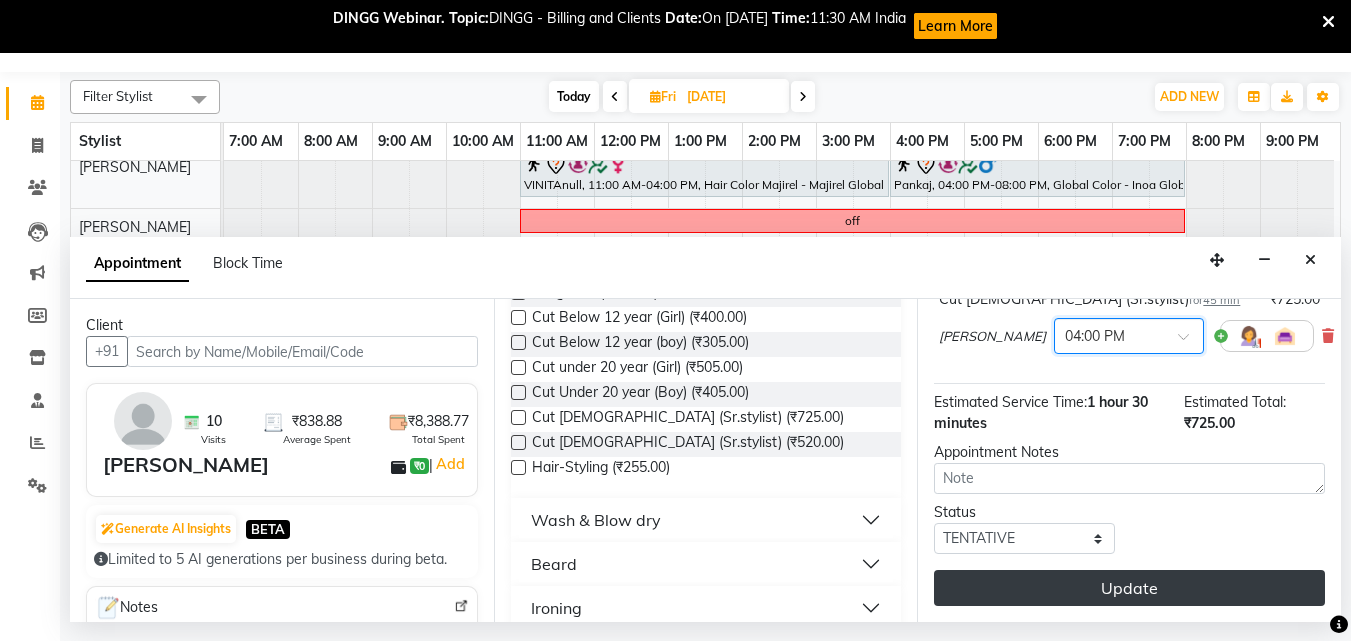 click on "Update" at bounding box center (1129, 588) 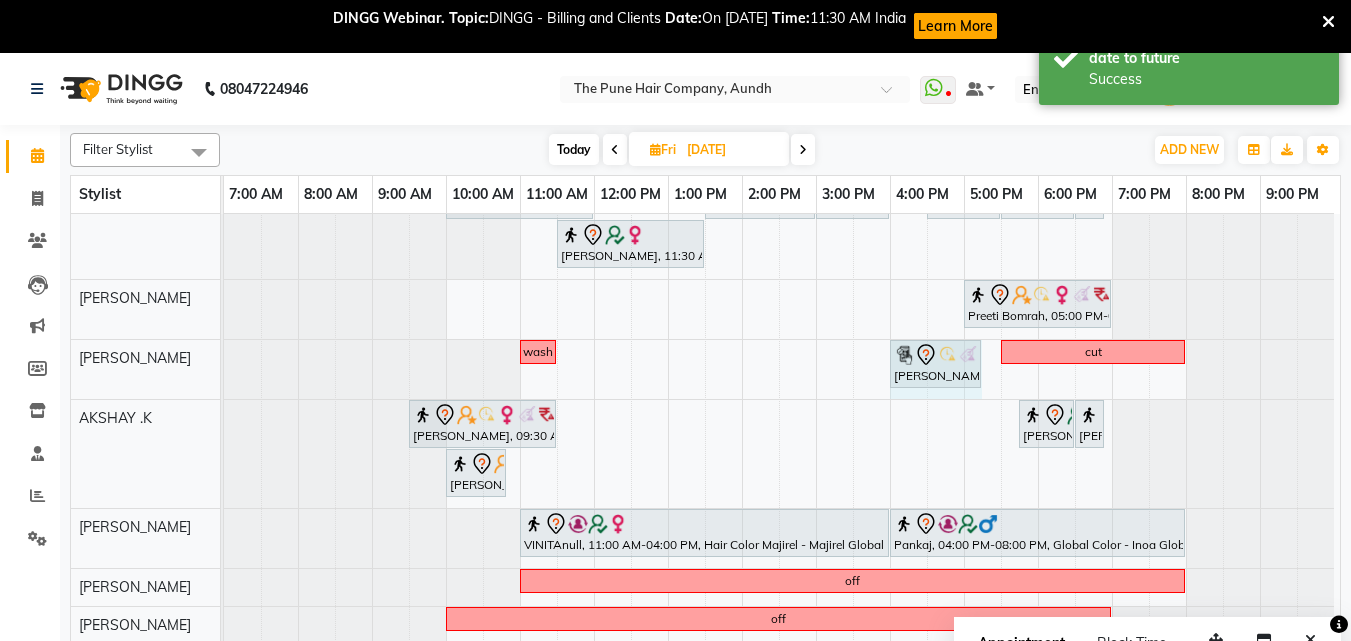 drag, startPoint x: 937, startPoint y: 364, endPoint x: 959, endPoint y: 360, distance: 22.36068 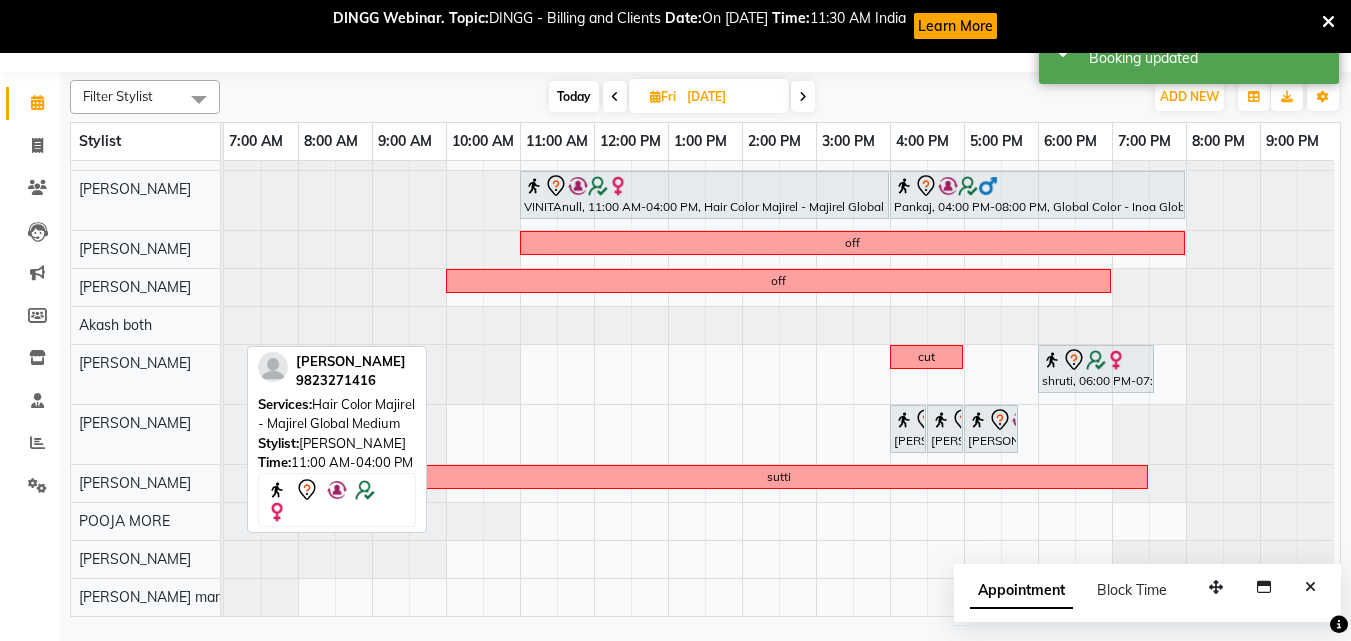 scroll, scrollTop: 143, scrollLeft: 9, axis: both 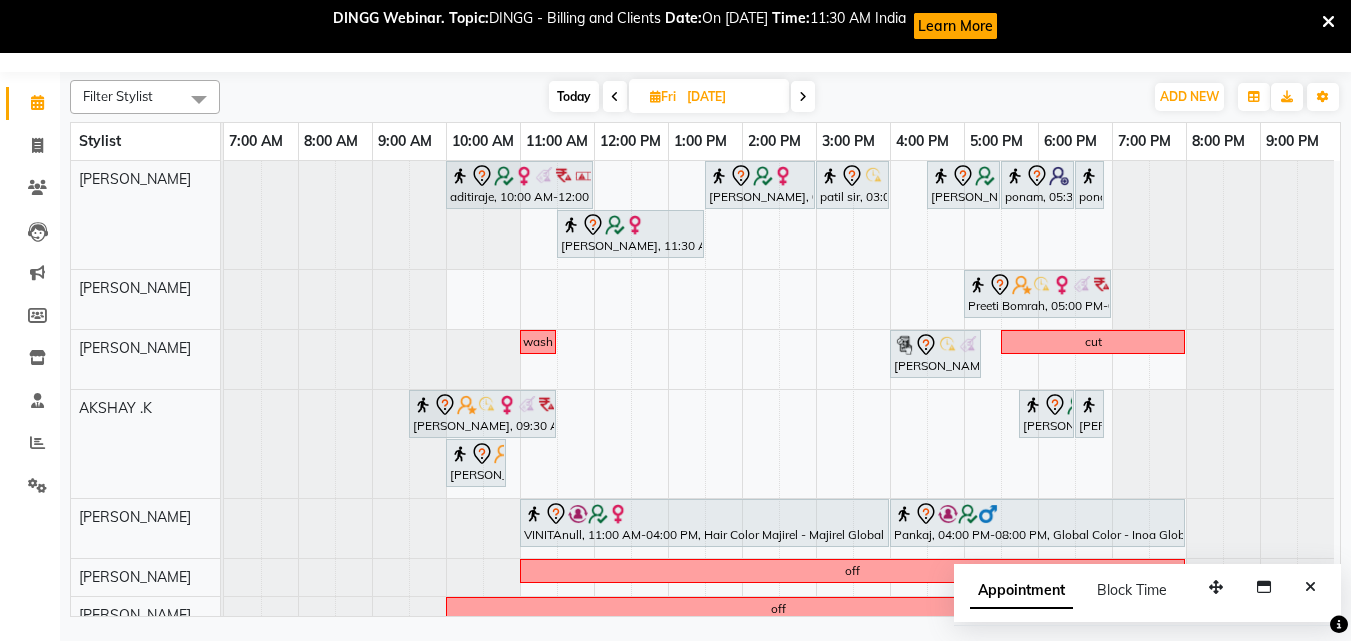 click at bounding box center (655, 96) 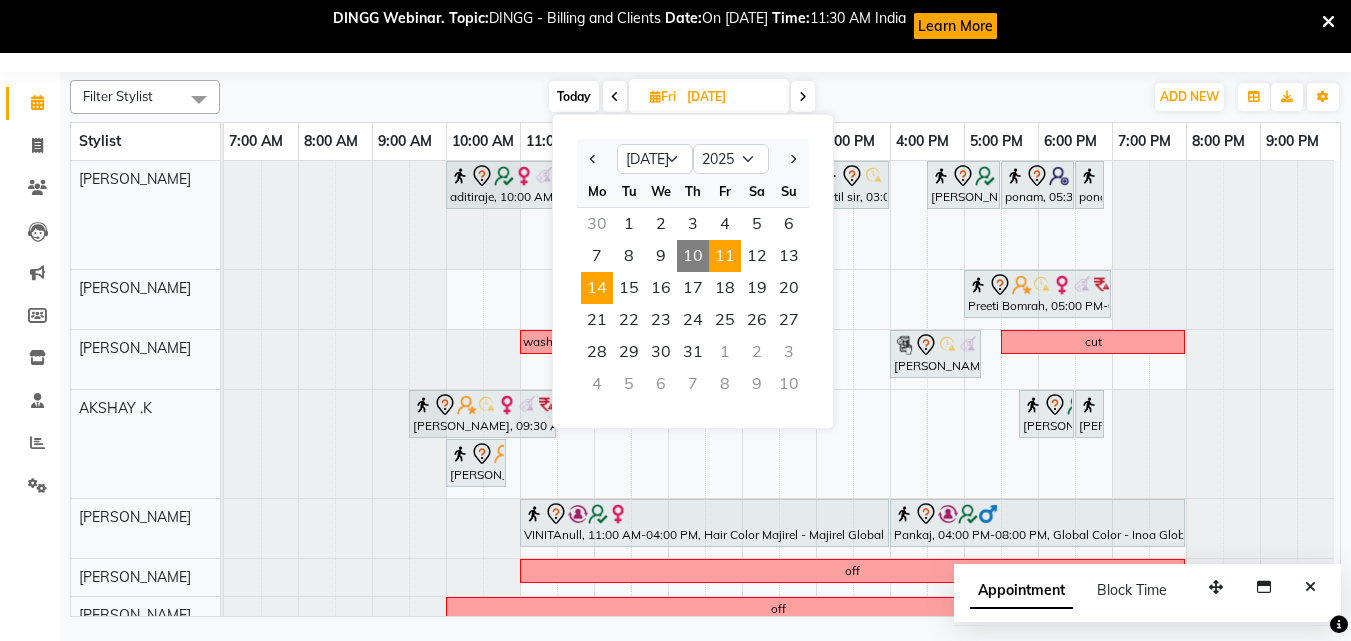 click on "14" at bounding box center [597, 288] 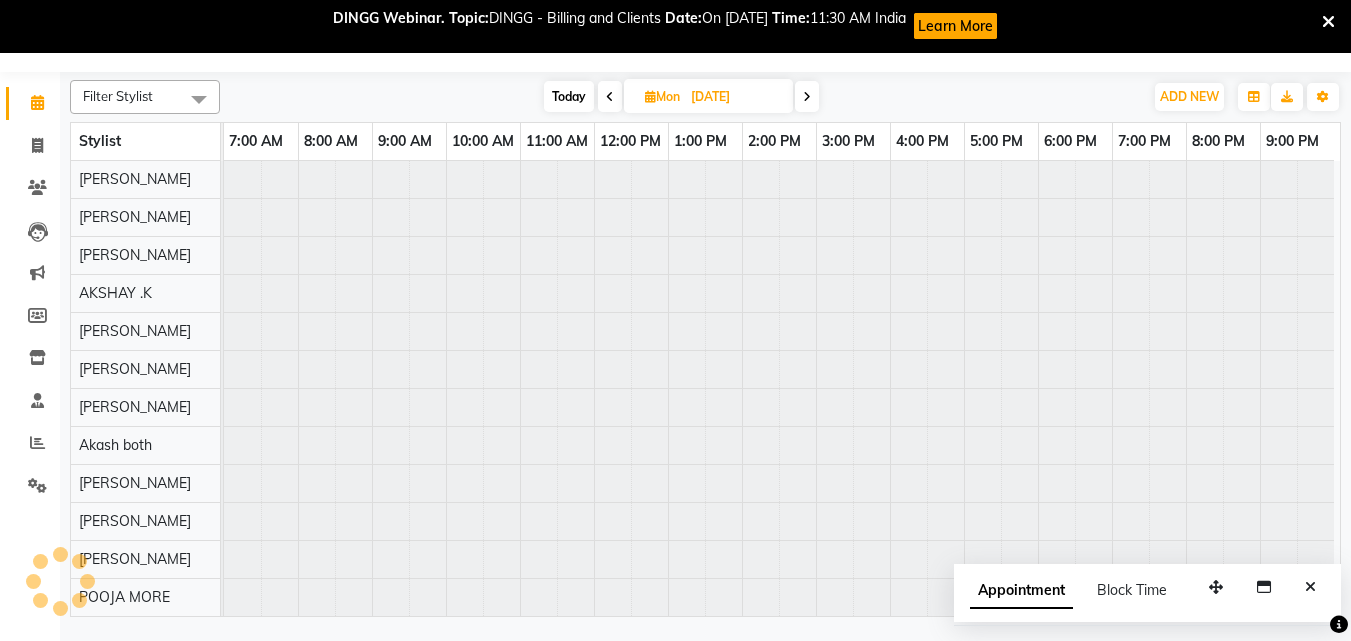 scroll, scrollTop: 0, scrollLeft: 9, axis: horizontal 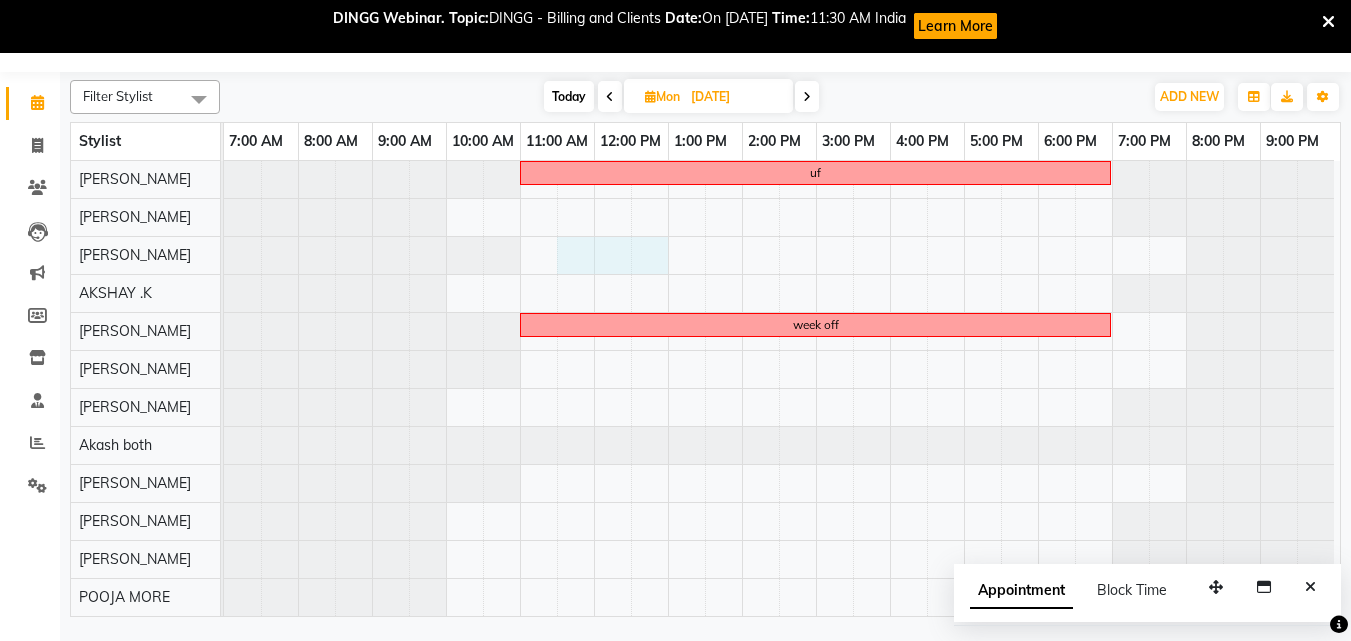 drag, startPoint x: 557, startPoint y: 253, endPoint x: 630, endPoint y: 249, distance: 73.109505 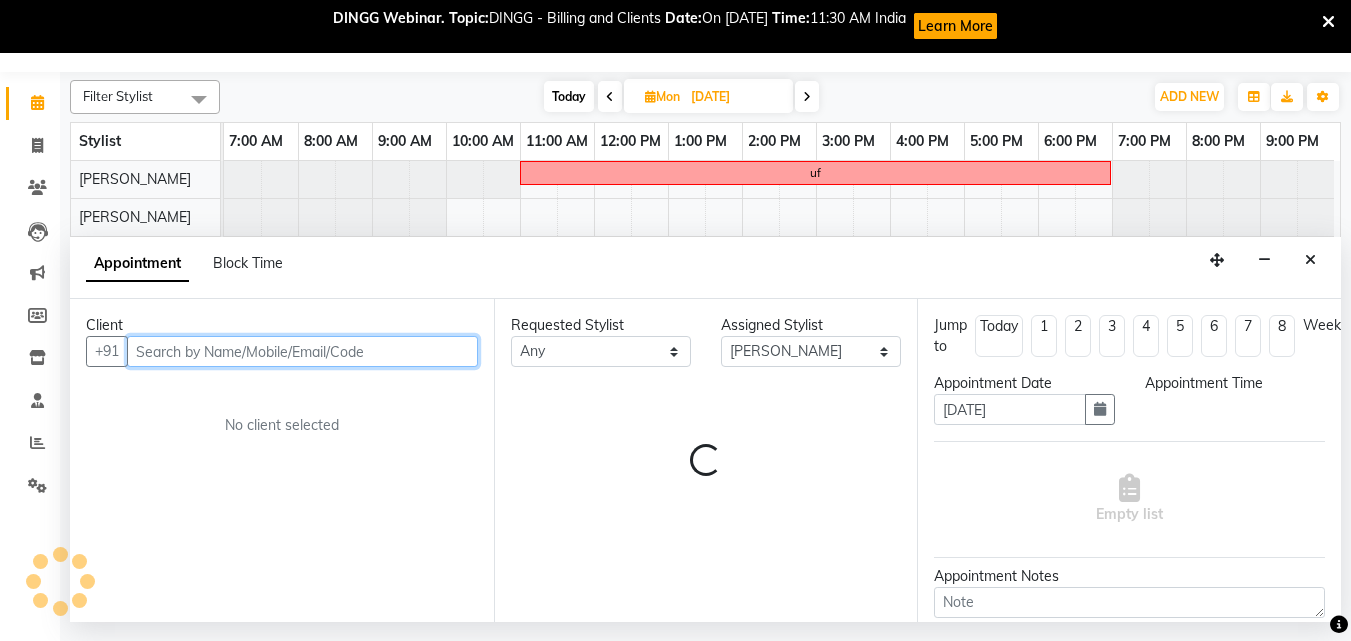 select on "690" 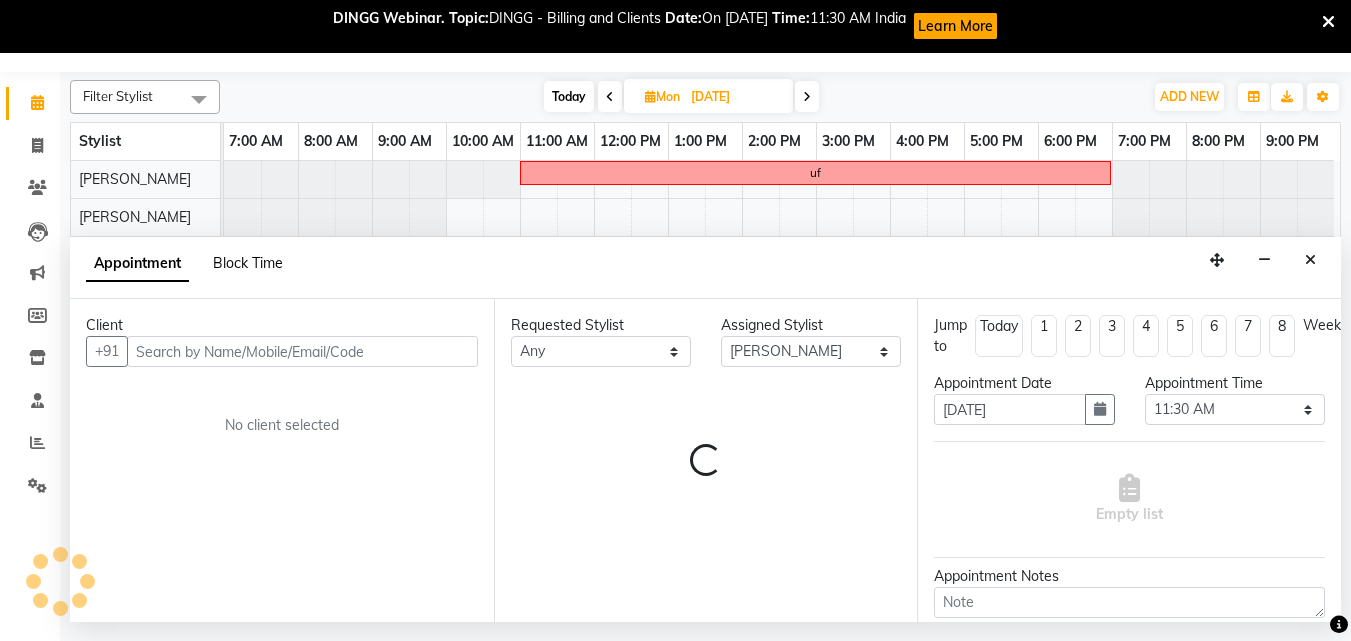 click on "Block Time" at bounding box center (248, 263) 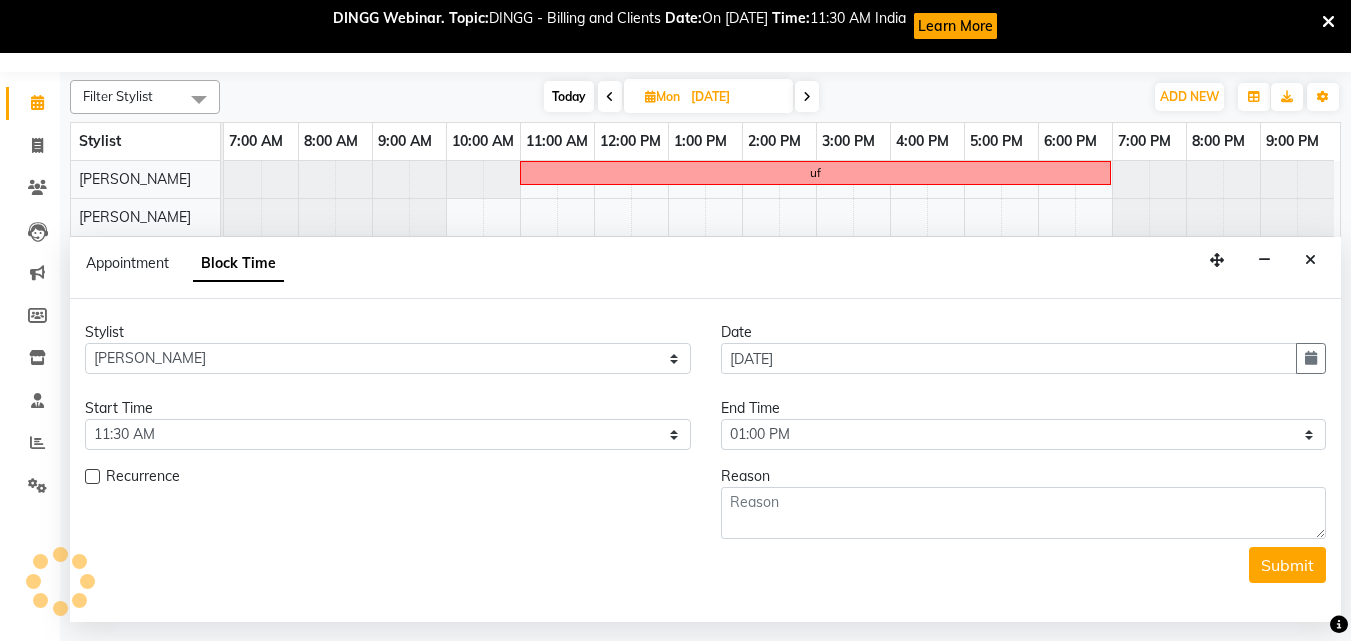 scroll, scrollTop: 0, scrollLeft: 9, axis: horizontal 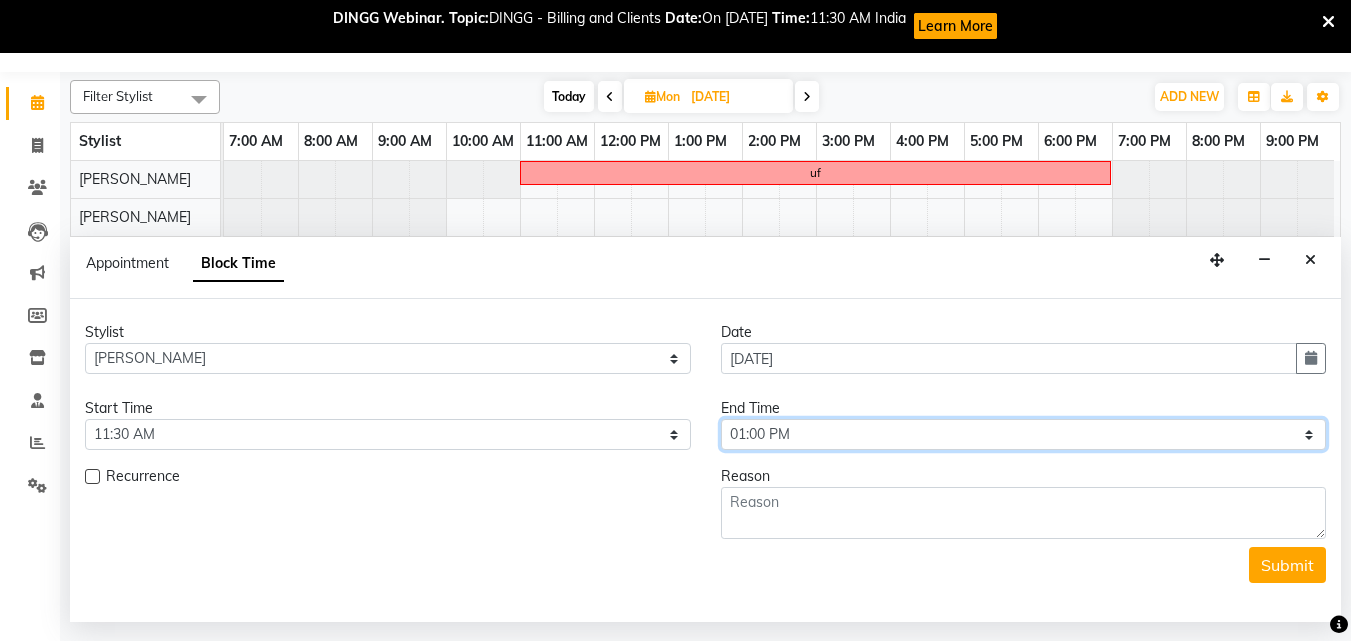 click on "Select 08:00 AM 08:15 AM 08:30 AM 08:45 AM 09:00 AM 09:15 AM 09:30 AM 09:45 AM 10:00 AM 10:15 AM 10:30 AM 10:45 AM 11:00 AM 11:15 AM 11:30 AM 11:45 AM 12:00 PM 12:15 PM 12:30 PM 12:45 PM 01:00 PM 01:15 PM 01:30 PM 01:45 PM 02:00 PM 02:15 PM 02:30 PM 02:45 PM 03:00 PM 03:15 PM 03:30 PM 03:45 PM 04:00 PM 04:15 PM 04:30 PM 04:45 PM 05:00 PM 05:15 PM 05:30 PM 05:45 PM 06:00 PM 06:15 PM 06:30 PM 06:45 PM 07:00 PM 07:15 PM 07:30 PM 07:45 PM 08:00 PM 08:15 PM 08:30 PM 08:45 PM 09:00 PM" at bounding box center [1024, 434] 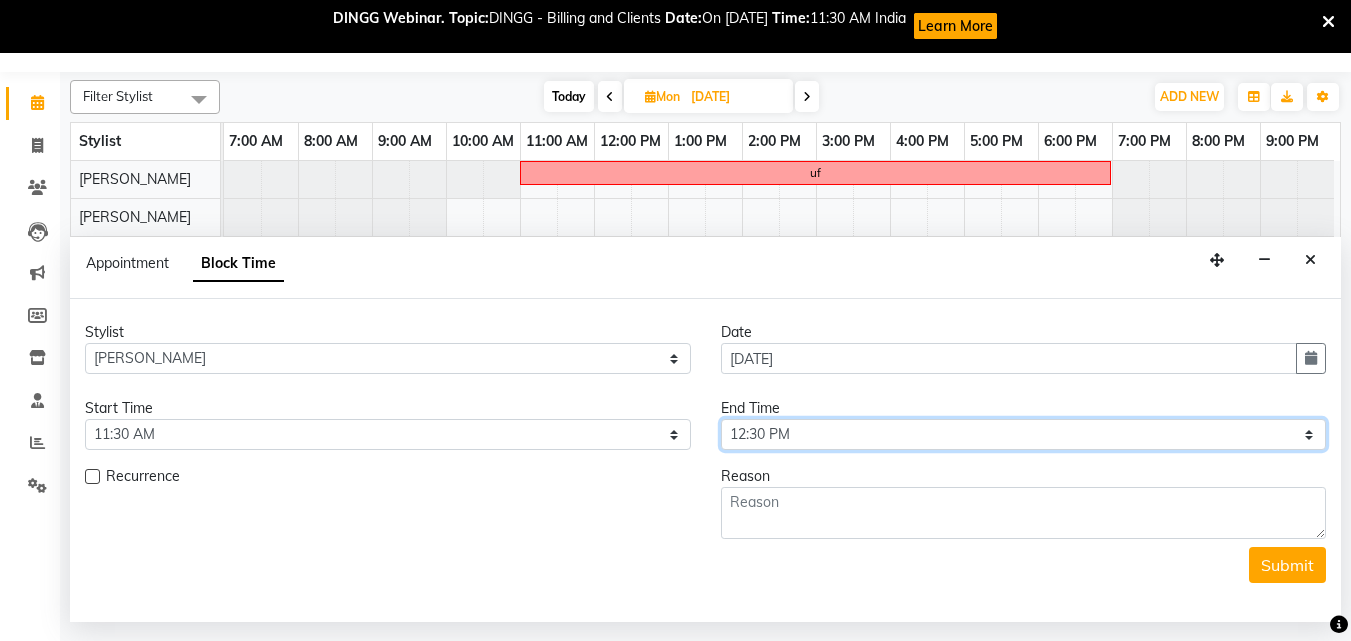 click on "Select 08:00 AM 08:15 AM 08:30 AM 08:45 AM 09:00 AM 09:15 AM 09:30 AM 09:45 AM 10:00 AM 10:15 AM 10:30 AM 10:45 AM 11:00 AM 11:15 AM 11:30 AM 11:45 AM 12:00 PM 12:15 PM 12:30 PM 12:45 PM 01:00 PM 01:15 PM 01:30 PM 01:45 PM 02:00 PM 02:15 PM 02:30 PM 02:45 PM 03:00 PM 03:15 PM 03:30 PM 03:45 PM 04:00 PM 04:15 PM 04:30 PM 04:45 PM 05:00 PM 05:15 PM 05:30 PM 05:45 PM 06:00 PM 06:15 PM 06:30 PM 06:45 PM 07:00 PM 07:15 PM 07:30 PM 07:45 PM 08:00 PM 08:15 PM 08:30 PM 08:45 PM 09:00 PM" at bounding box center [1024, 434] 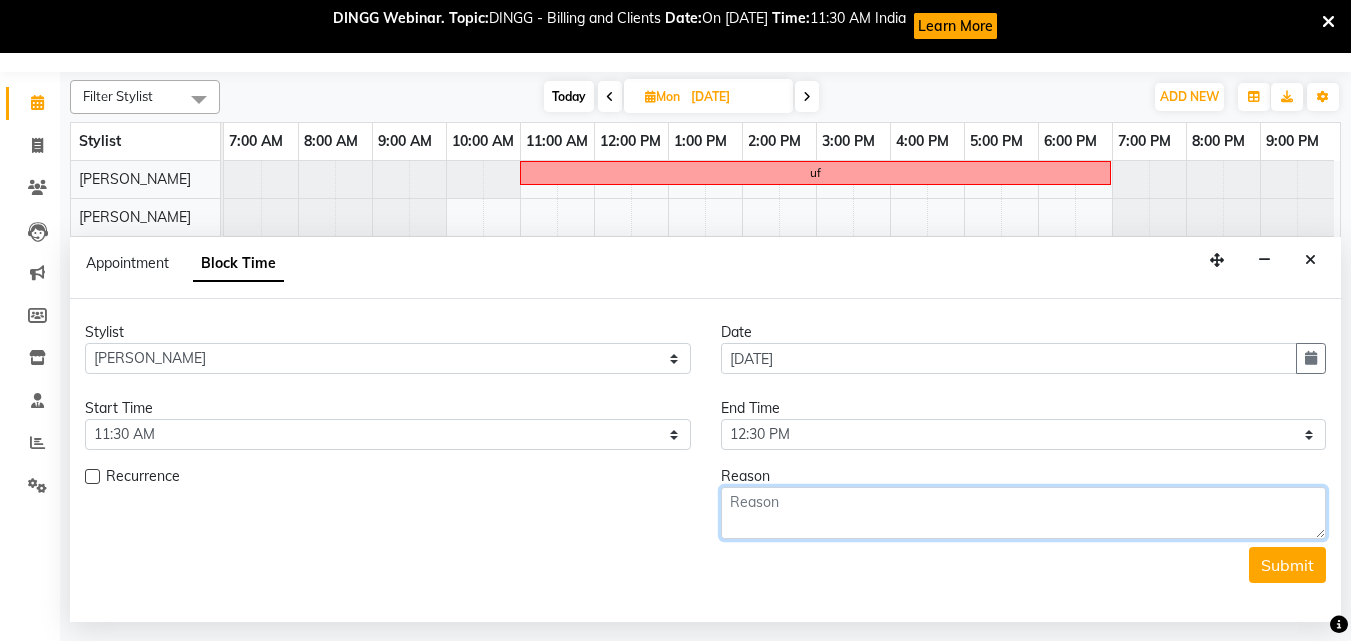 click at bounding box center [1024, 513] 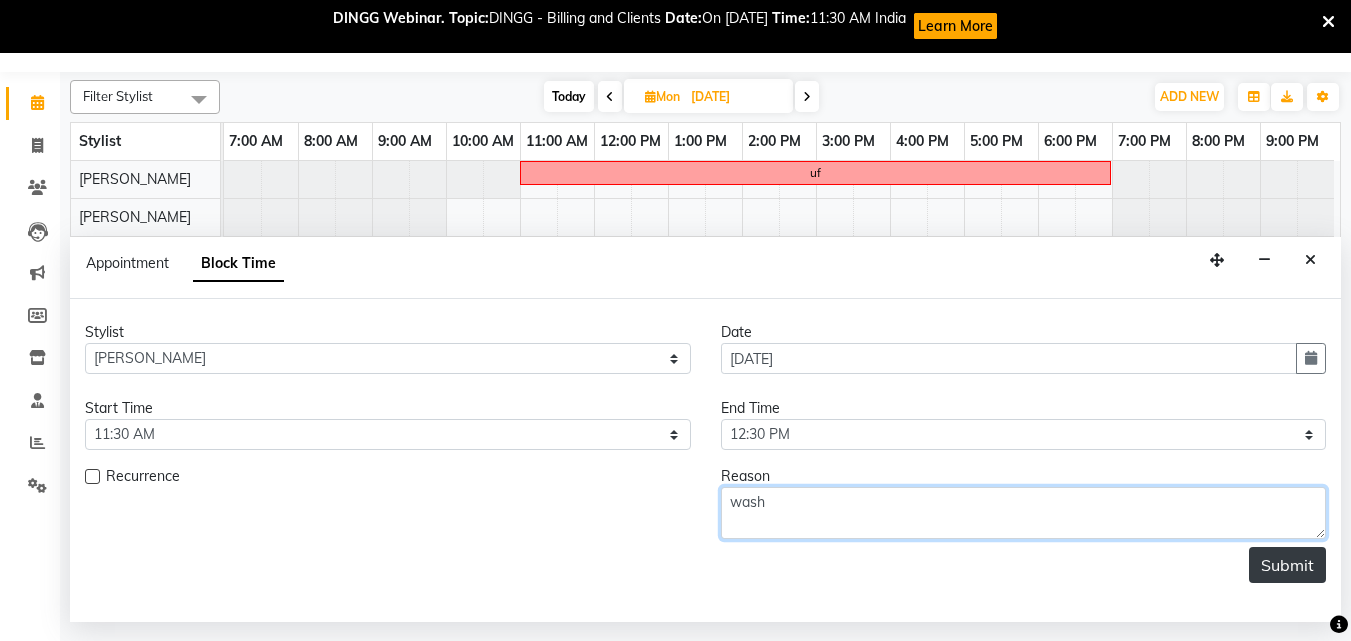 type on "wash" 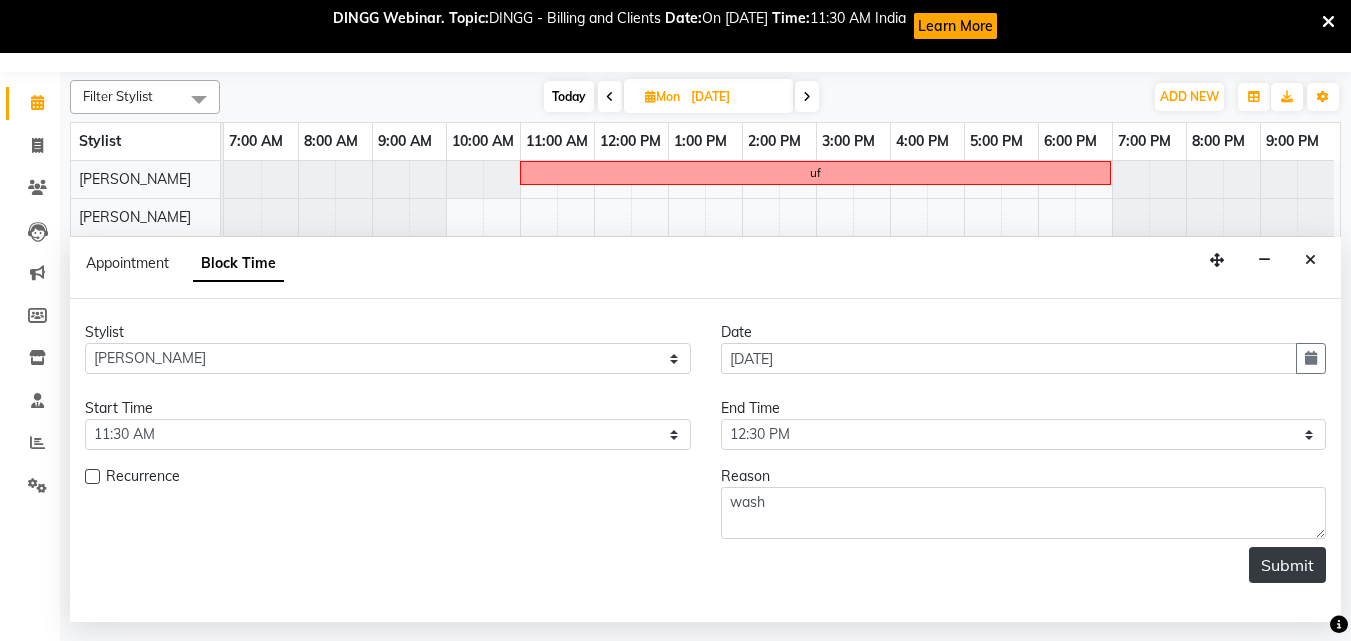 click on "Submit" at bounding box center [1287, 565] 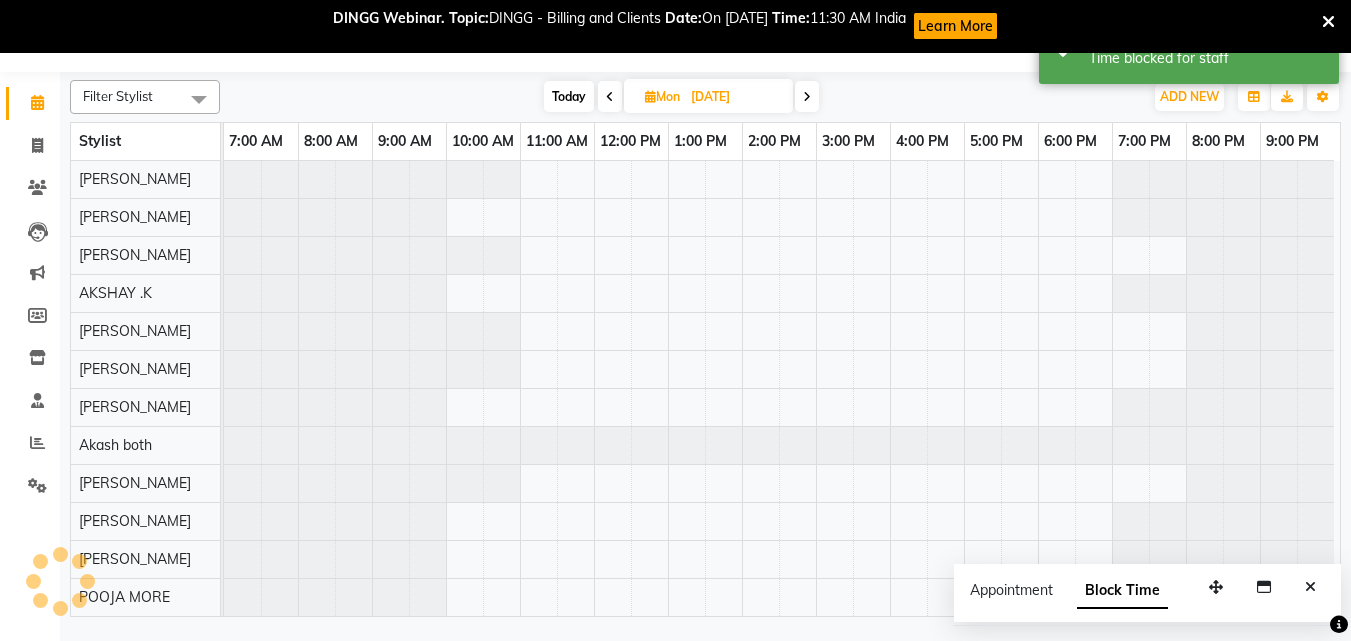 scroll, scrollTop: 0, scrollLeft: 0, axis: both 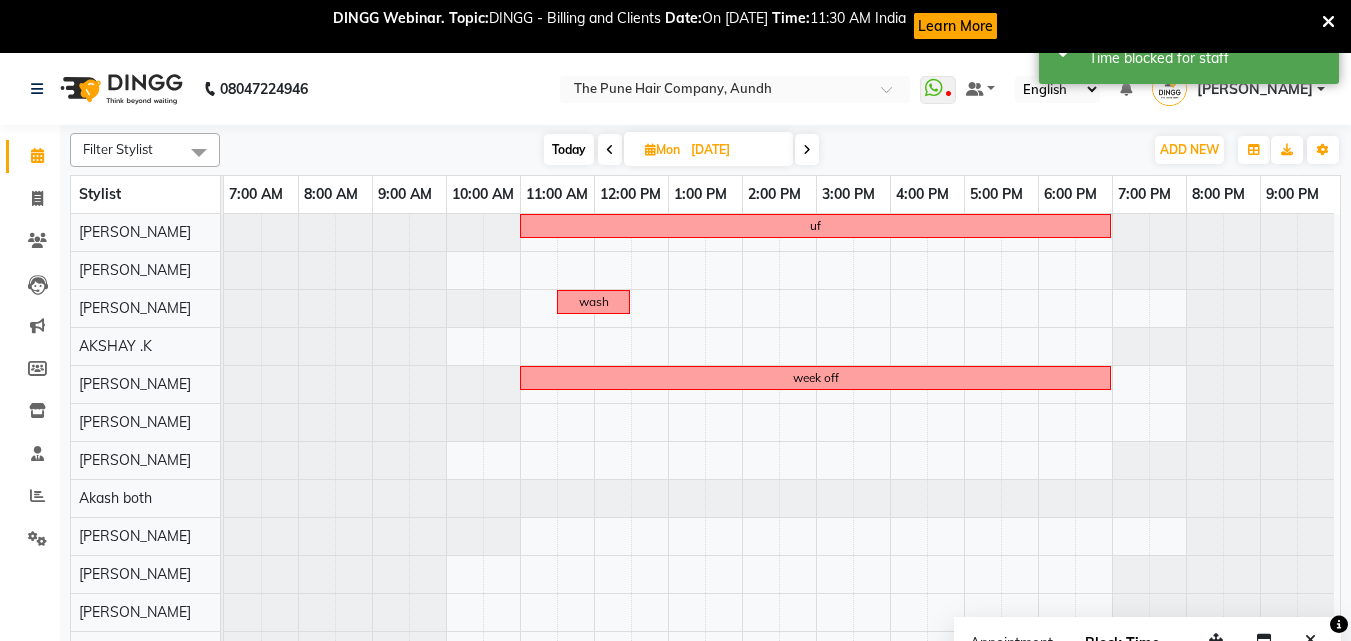 click on "Today" at bounding box center (569, 149) 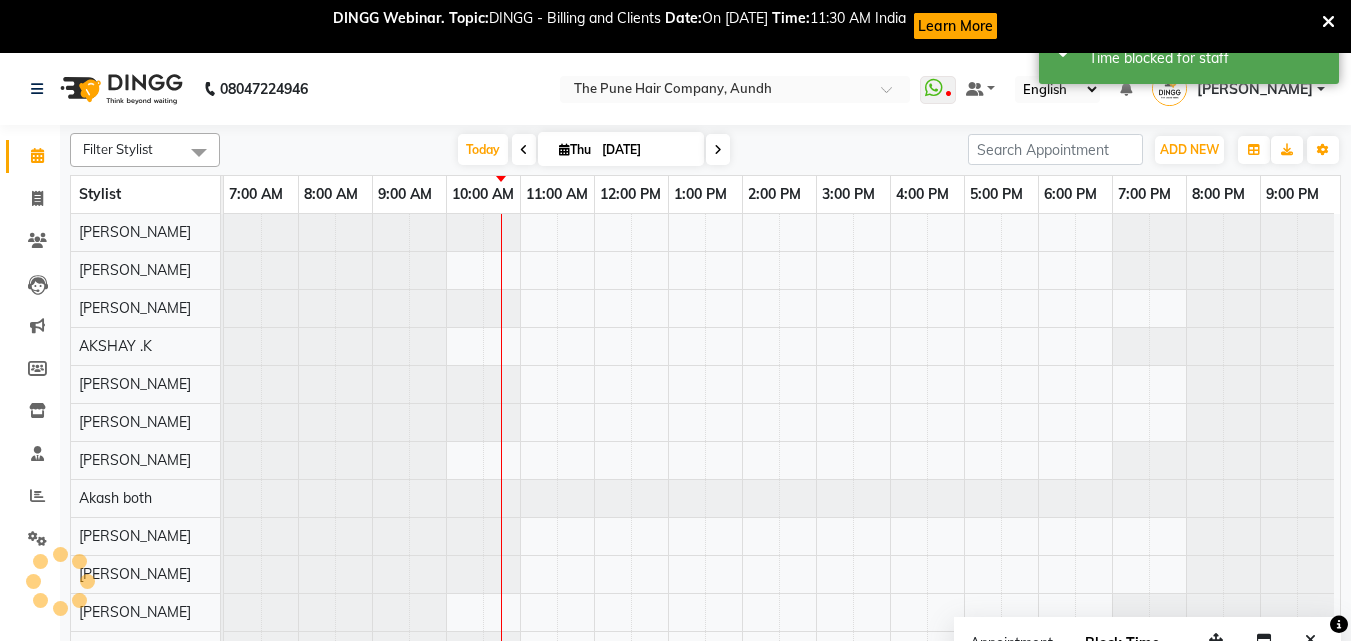 scroll, scrollTop: 0, scrollLeft: 9, axis: horizontal 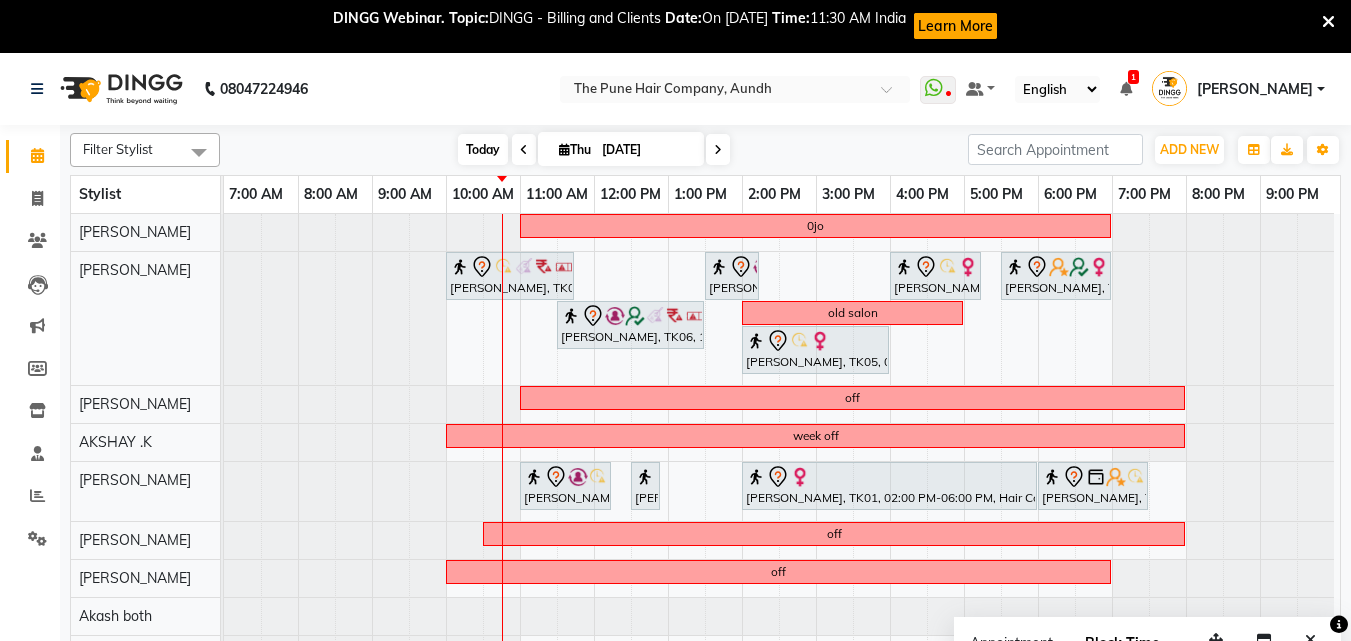click on "Today" at bounding box center (483, 149) 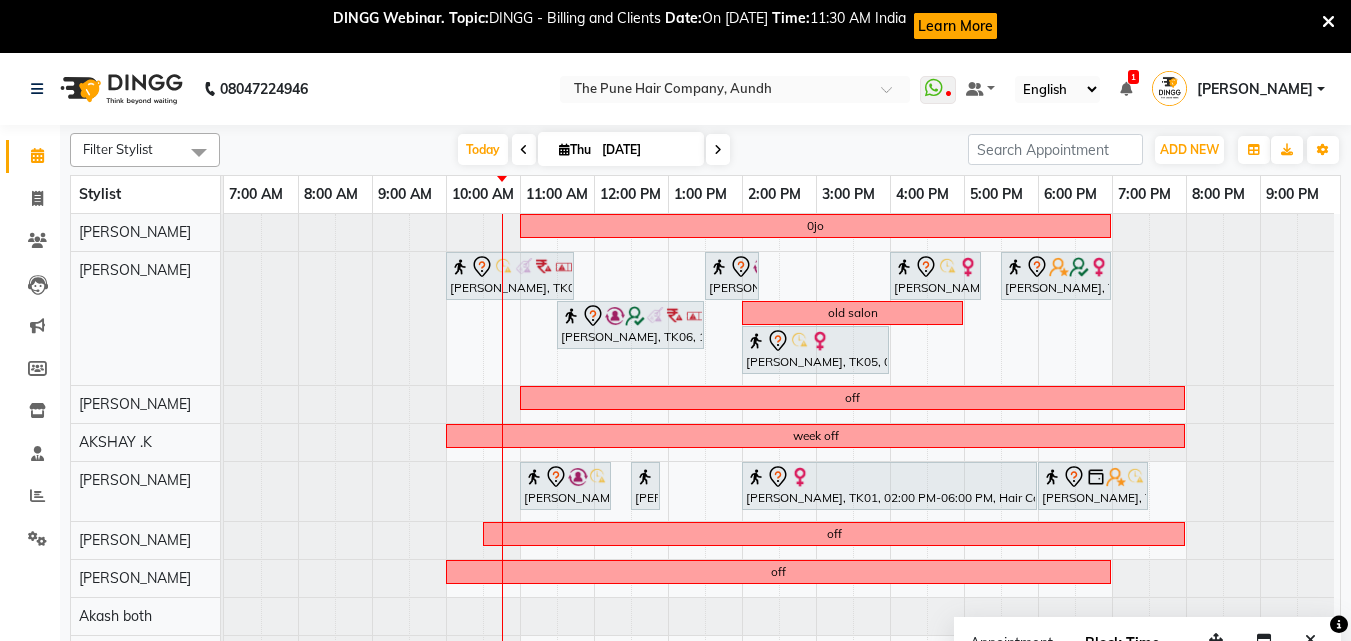 scroll, scrollTop: 300, scrollLeft: 9, axis: both 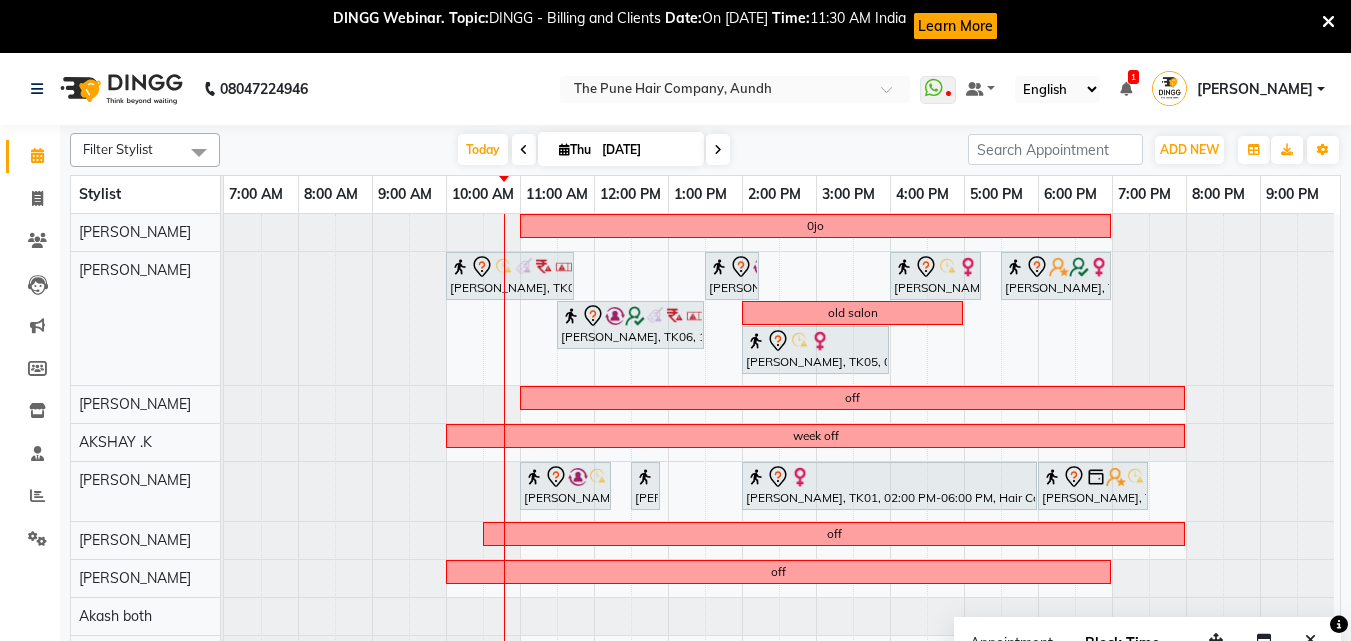 click at bounding box center (718, 150) 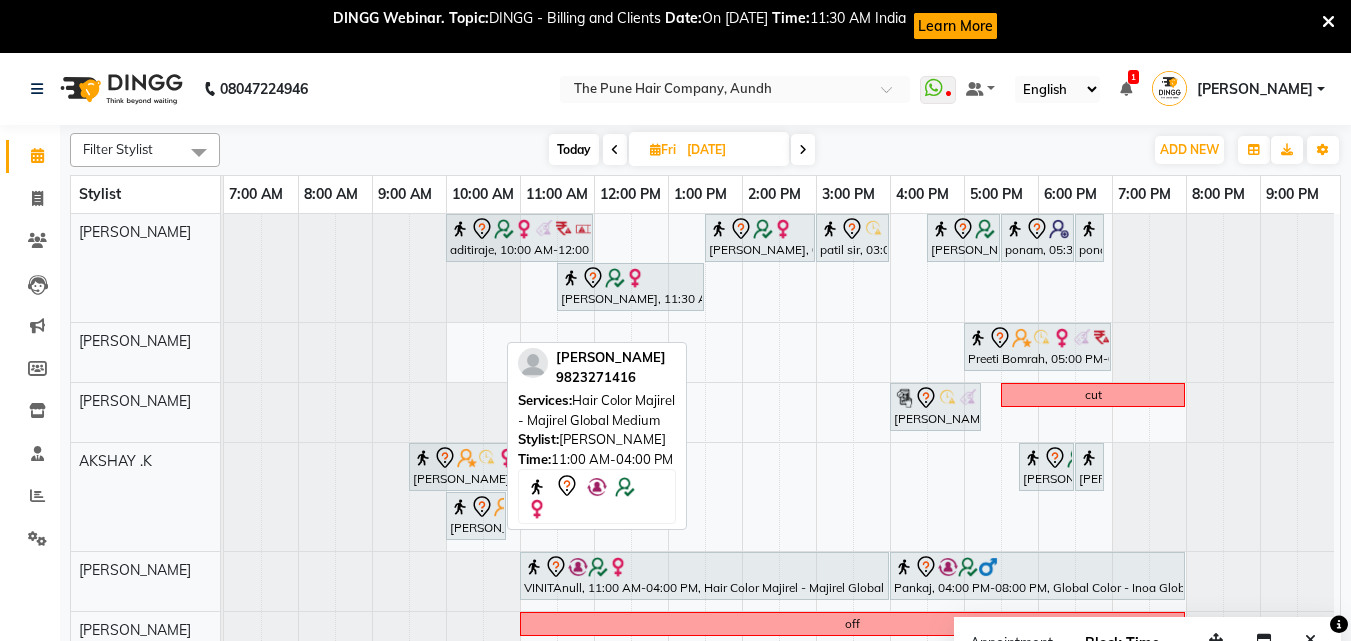 scroll, scrollTop: 200, scrollLeft: 9, axis: both 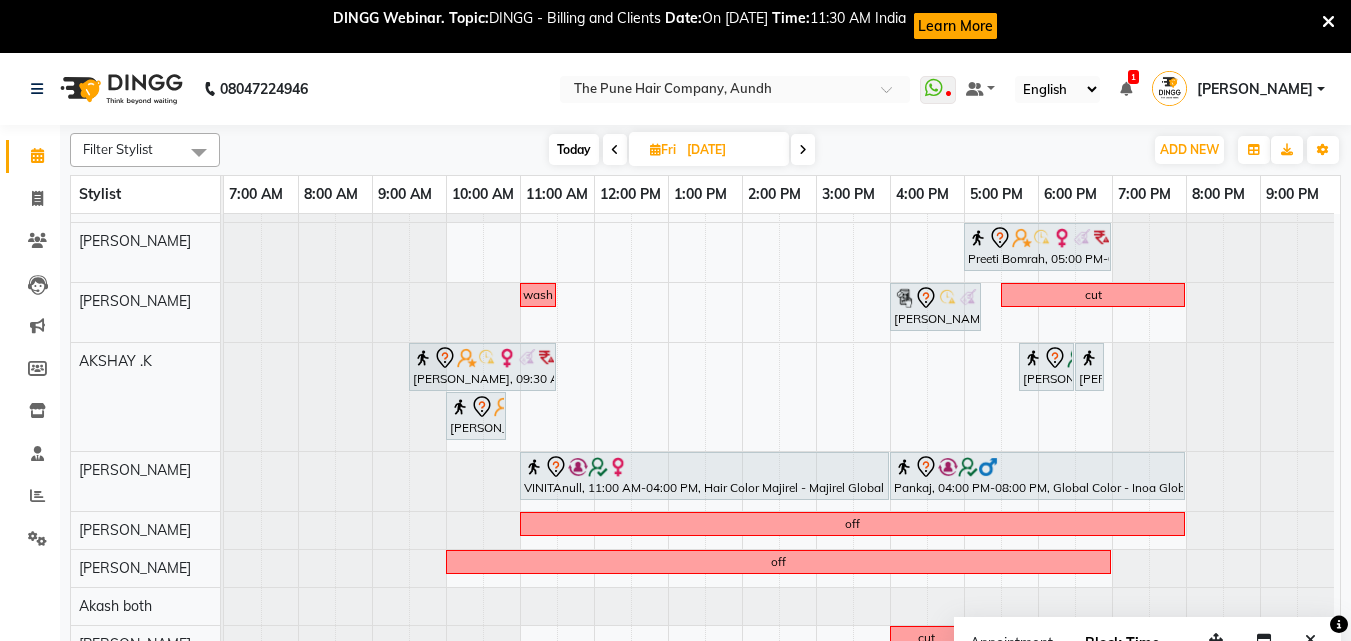 click on "Today" at bounding box center (574, 149) 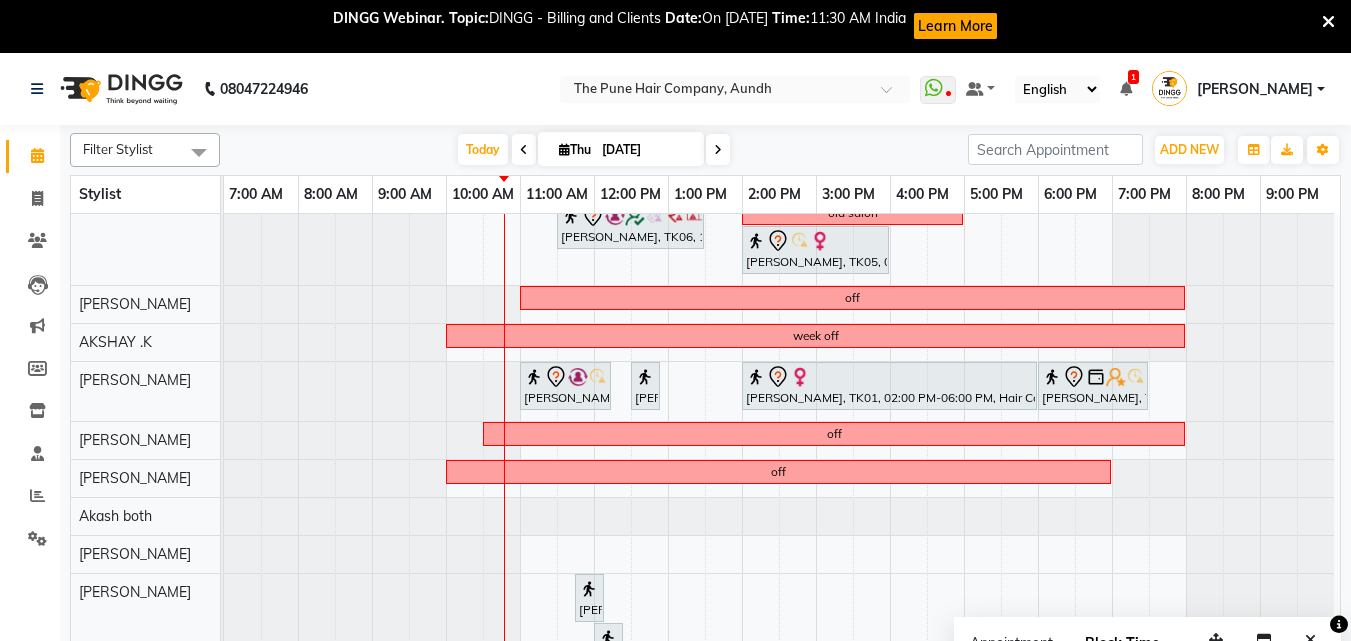 scroll, scrollTop: 91, scrollLeft: 9, axis: both 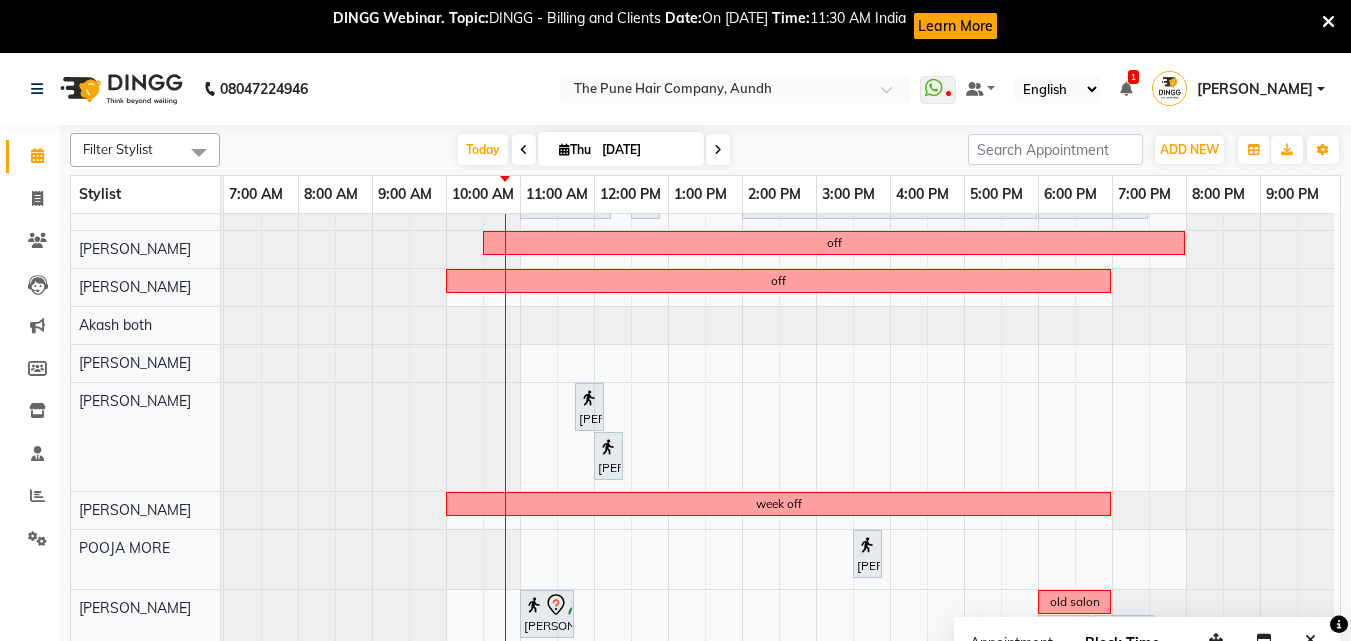click on "0jo              Shalini, TK08, 10:00 AM-11:45 AM, Cut Female (Expert)             Mitali, TK06, 01:30 PM-02:15 PM, Cut Female (Expert)             supriya, TK05, 04:00 PM-05:15 PM, Cut Female (Expert)             Anu Shewani, TK09, 05:30 PM-07:00 PM, Hair wash & blow dry - long             Mitali, TK06, 11:30 AM-01:30 PM, Hair Color Inoa - Inoa Touchup 2 Inch  old salon              supriya, TK05, 02:00 PM-04:00 PM, Hair Color Inoa - Inoa Touchup 2 Inch  off   week off              Sandhya, TK04, 11:00 AM-12:15 PM,  Hair wash medium             harshit, TK11, 12:30 PM-12:50 PM,  Beard Crafting             Sunina anand, TK01, 02:00 PM-06:00 PM, Hair Color Majirel - Majirel Global Medium             Leandra, TK02, 06:00 PM-07:30 PM, Hair wash & blow dry -medium  off   off              Mala singh, TK07, 11:45 AM-12:00 PM, Threading - Eyebrow             Mala singh, TK07, 12:00 PM-12:15 PM, Threading - Upper Lip  week off              Yogini kale, TK10, 03:30 PM-03:45 PM, Threading - Eyebrow" at bounding box center (782, 341) 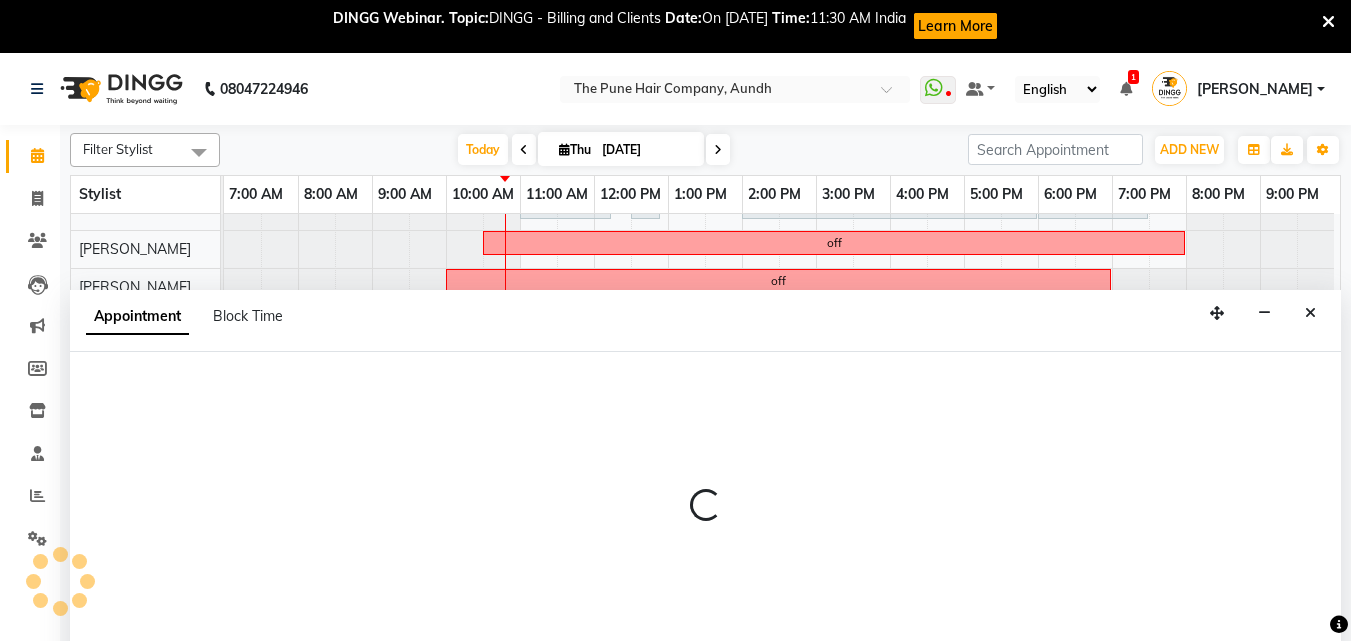 select on "49799" 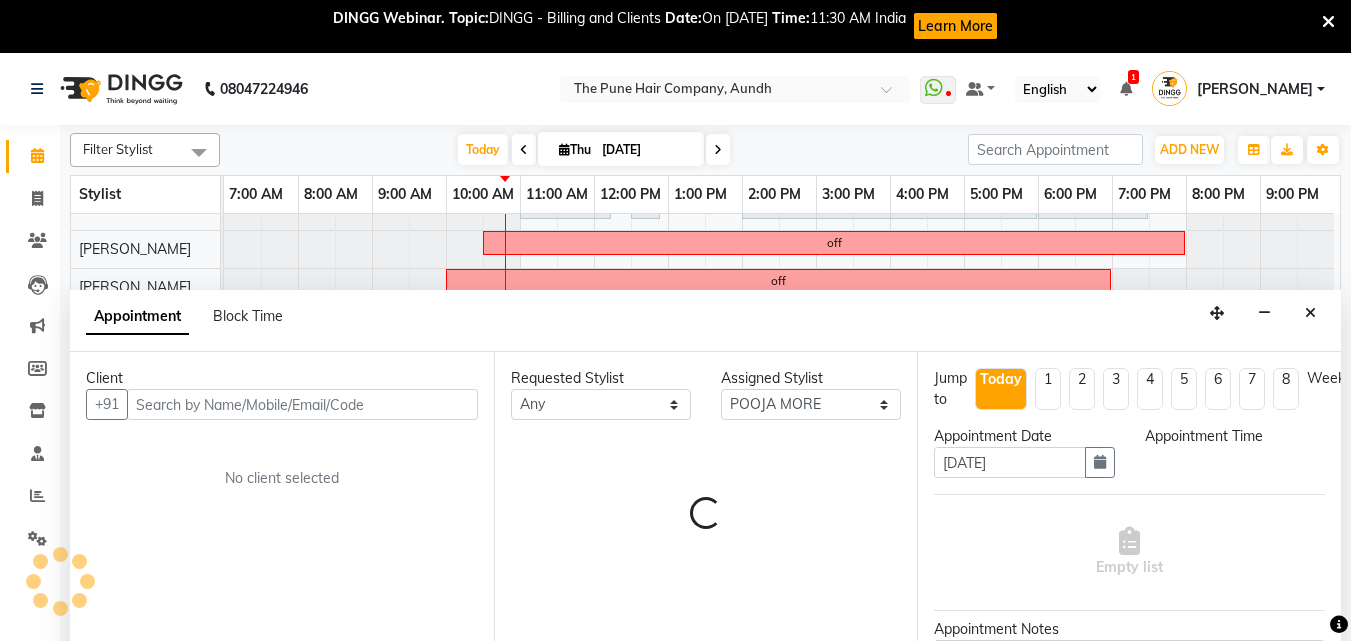 scroll, scrollTop: 53, scrollLeft: 0, axis: vertical 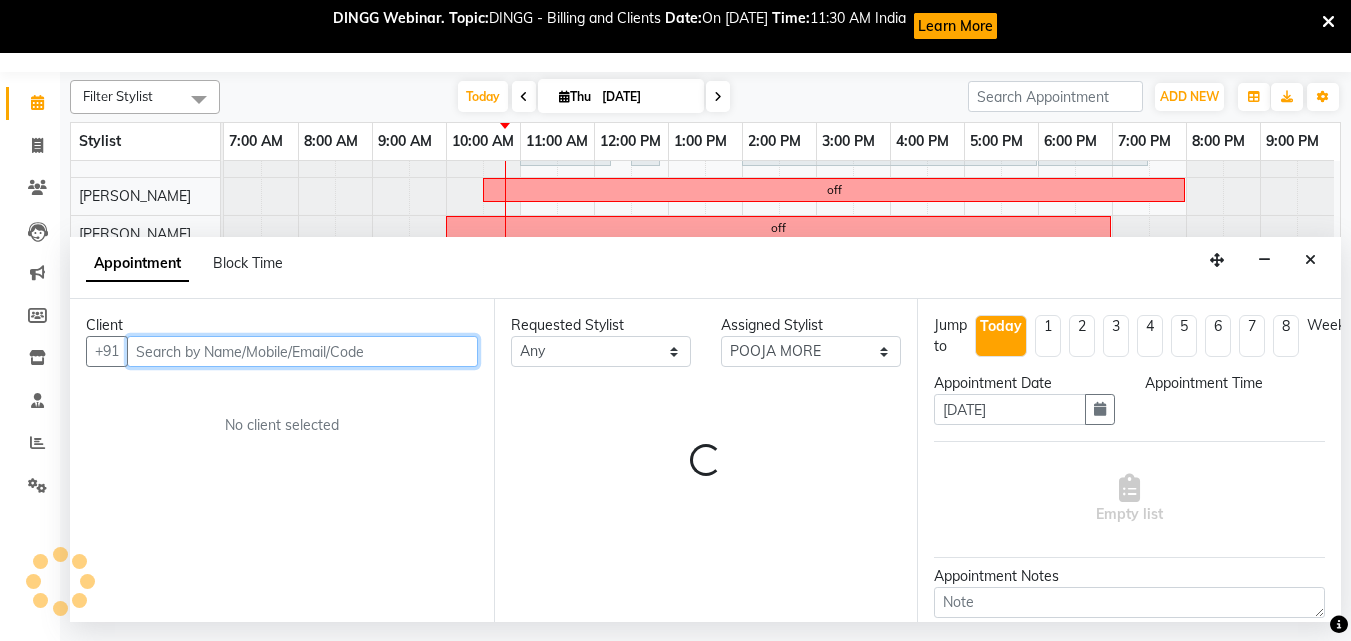 select on "870" 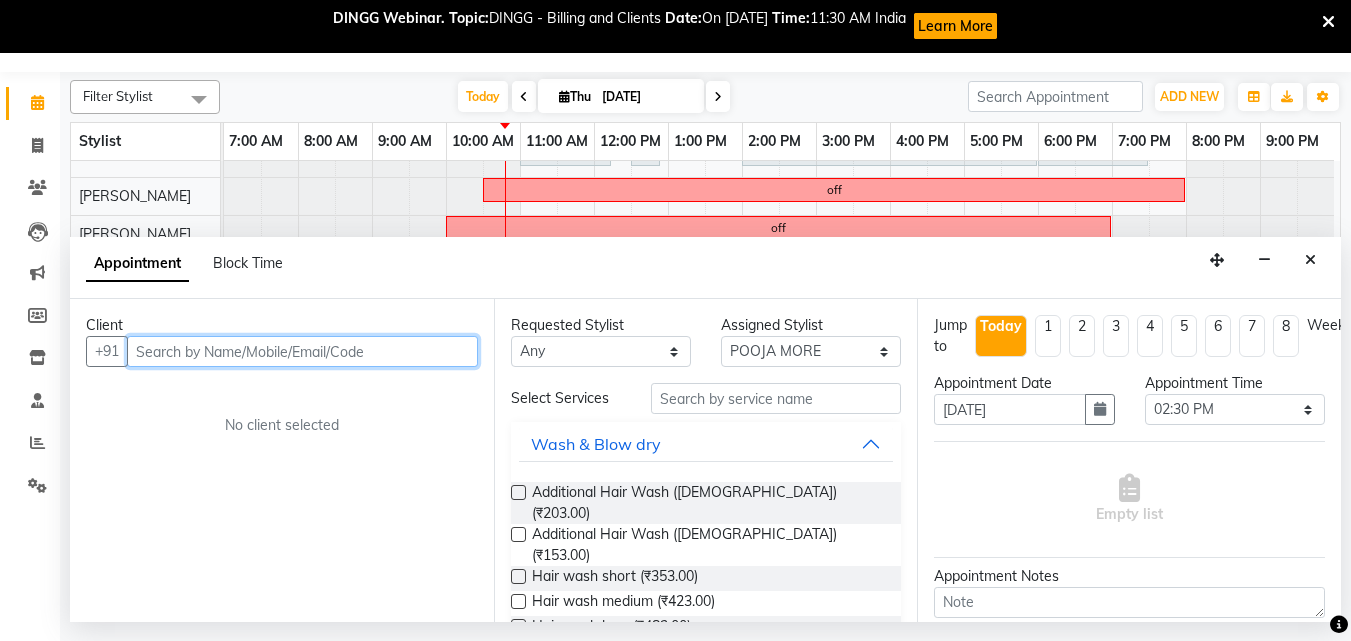 click at bounding box center (302, 351) 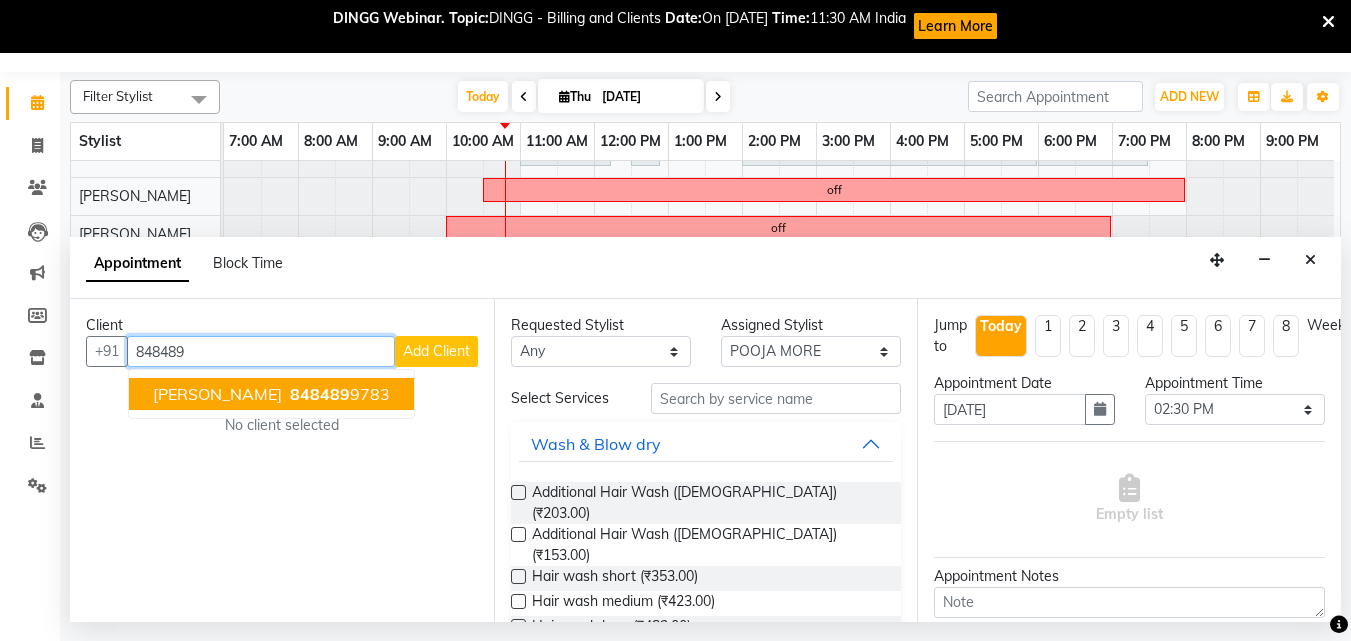 click on "848489 9783" at bounding box center [338, 394] 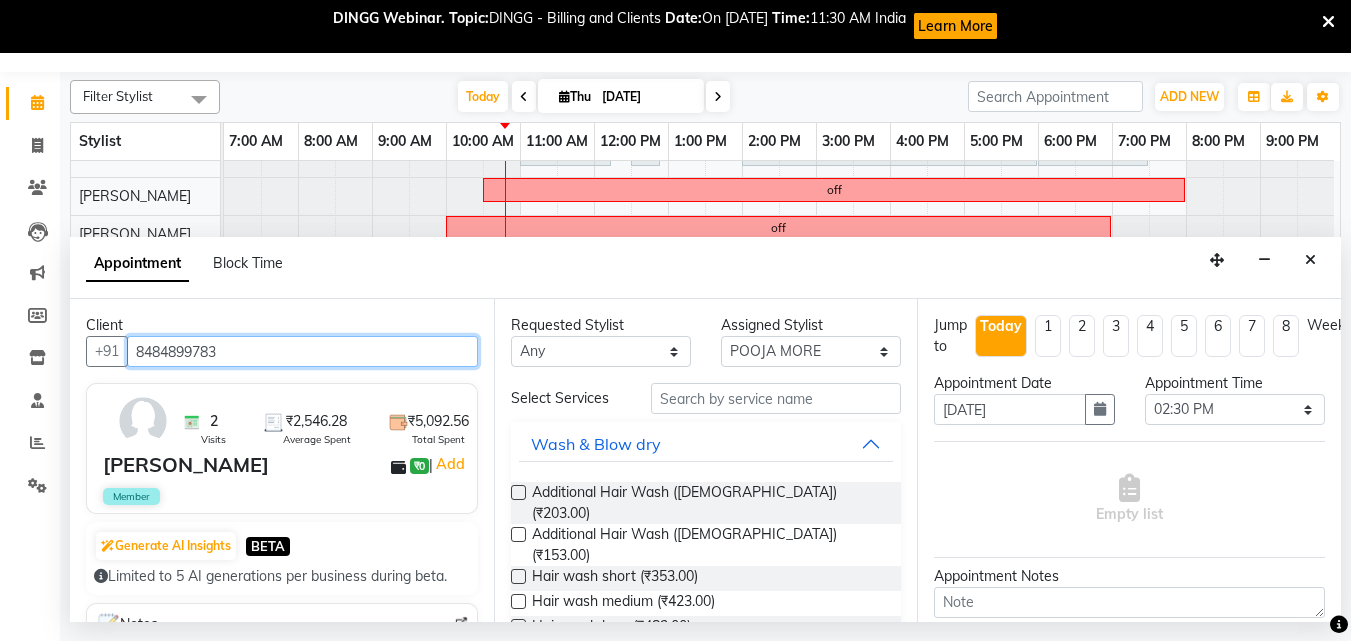 type on "8484899783" 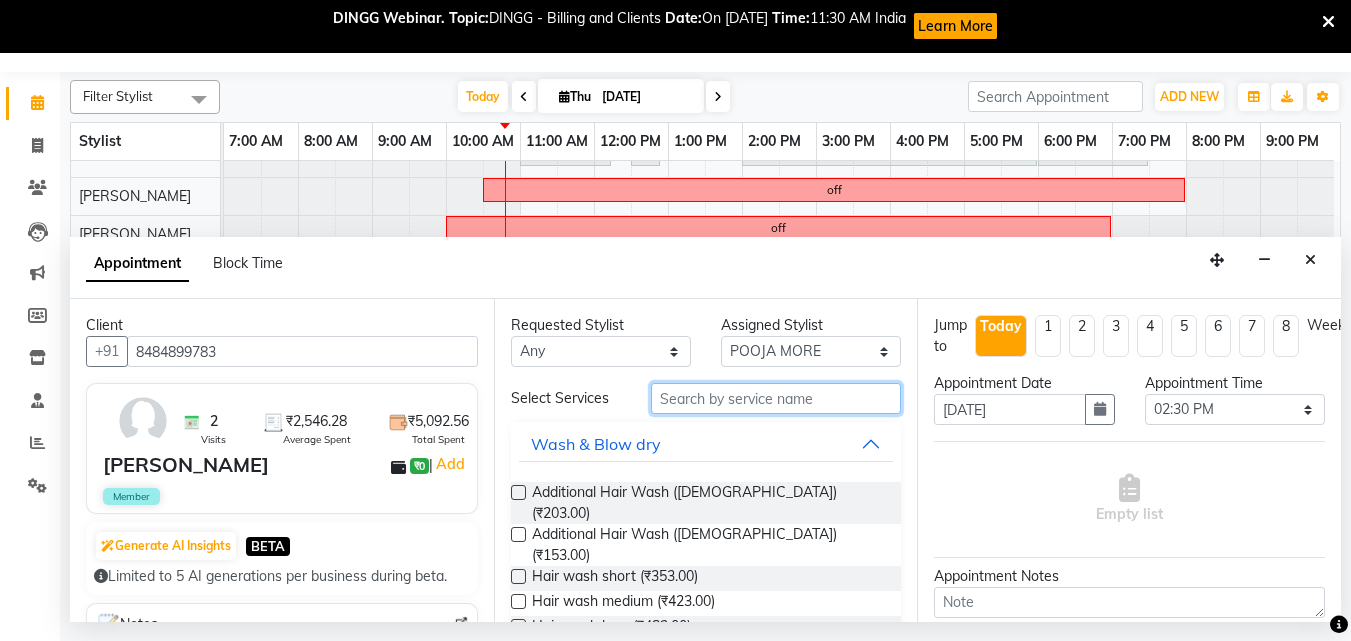 click at bounding box center (776, 398) 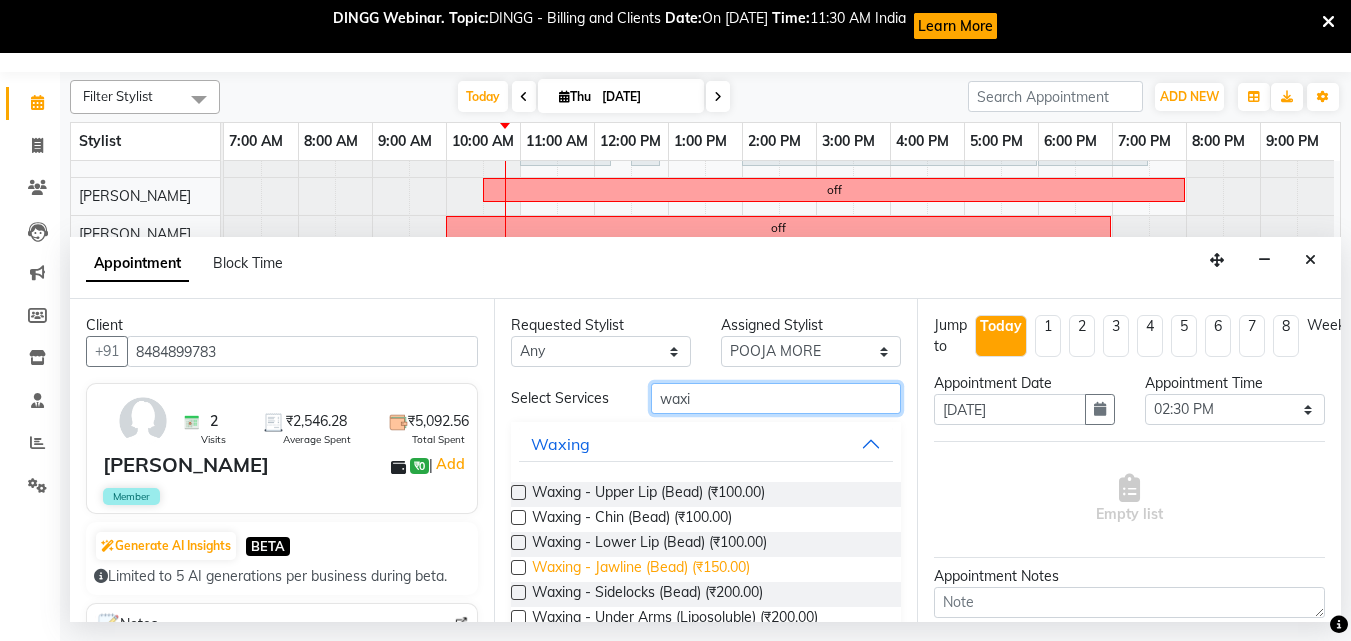 scroll, scrollTop: 100, scrollLeft: 0, axis: vertical 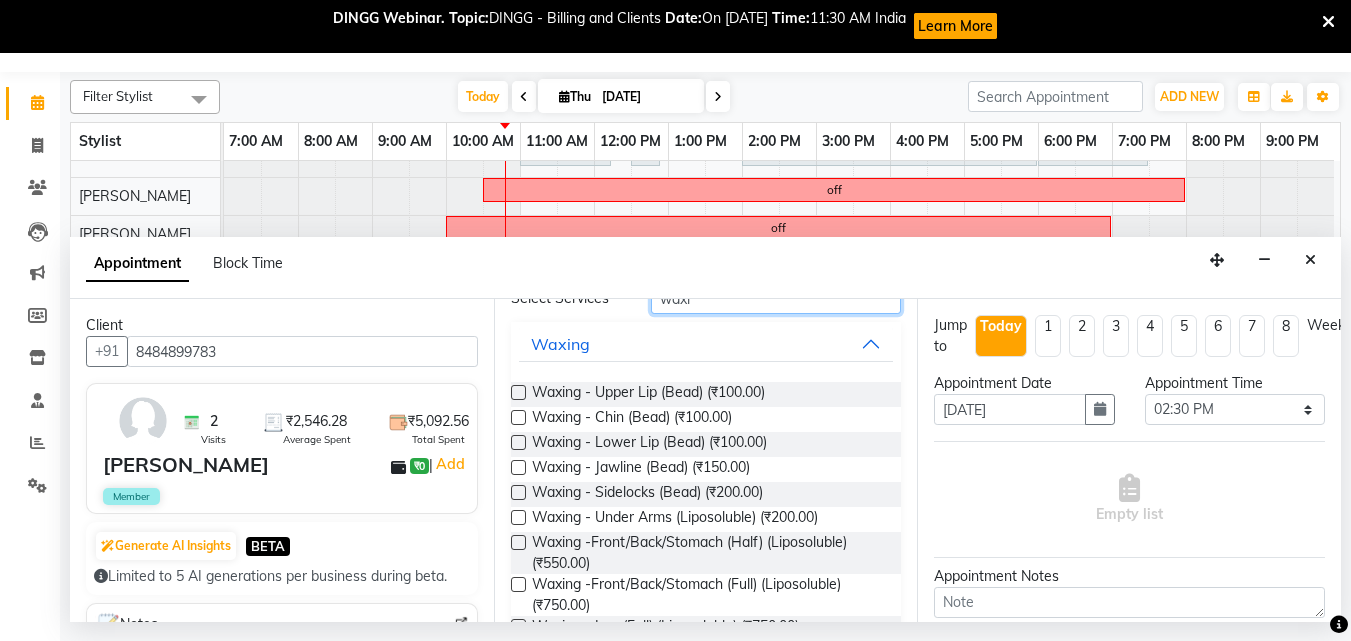 type on "waxi" 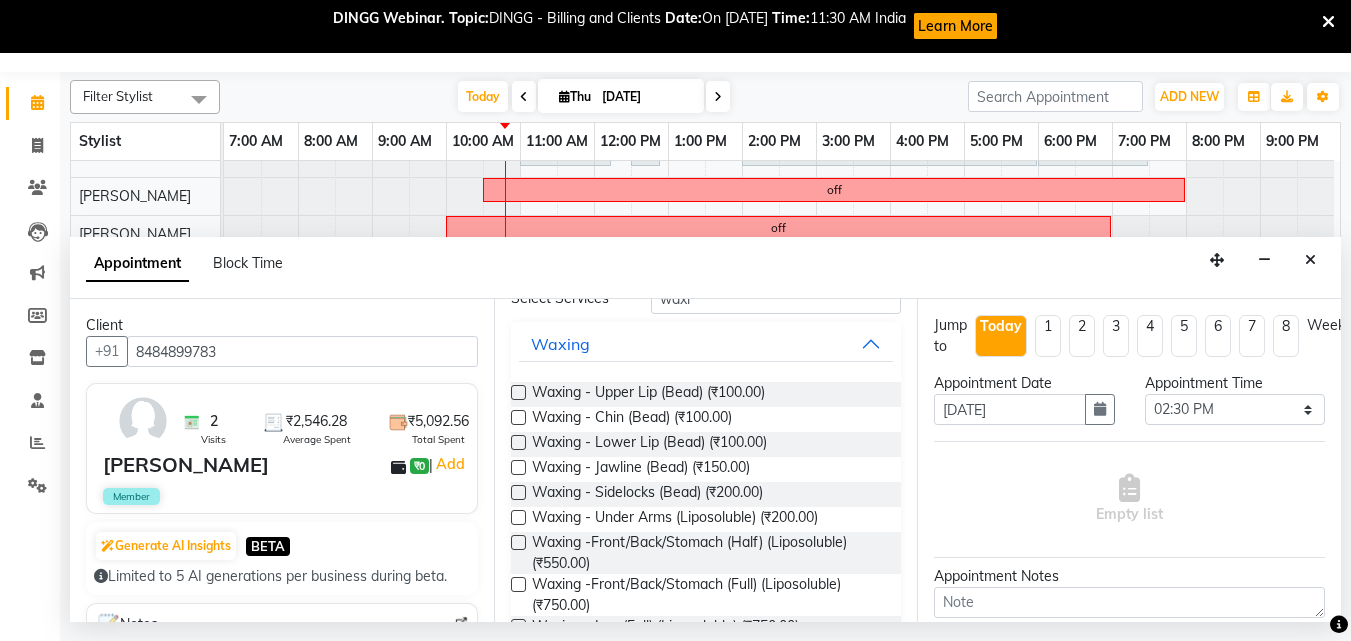click at bounding box center (518, 517) 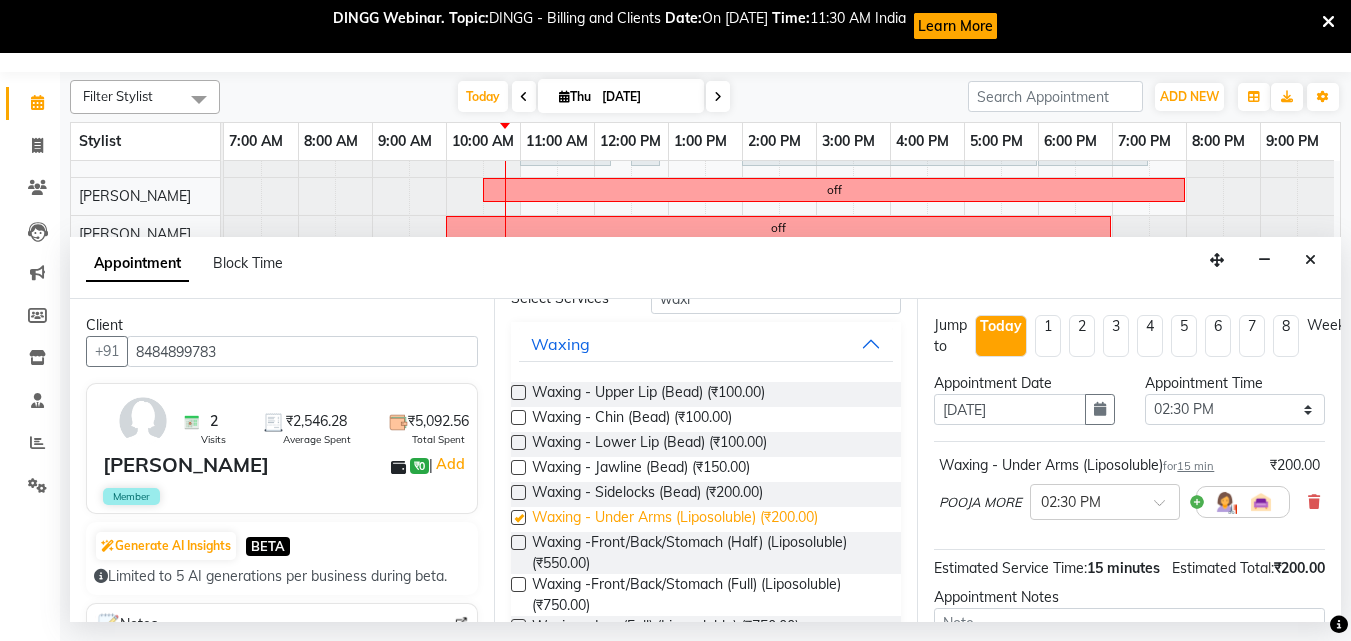 checkbox on "false" 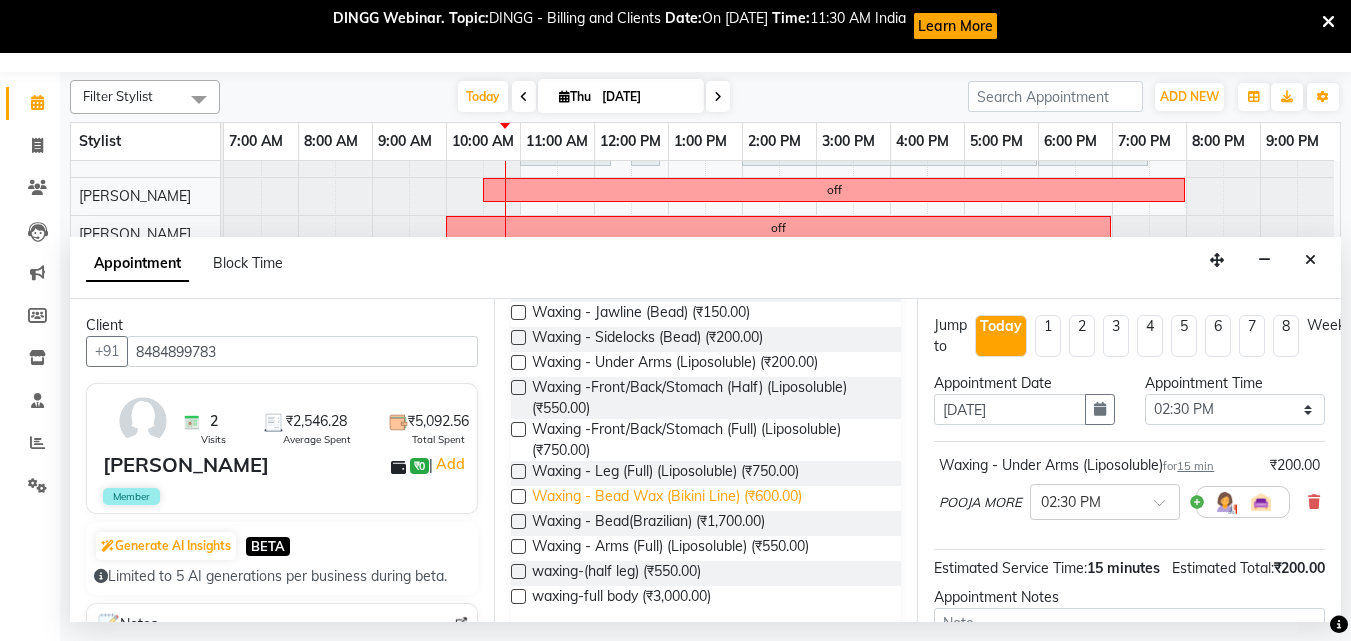 scroll, scrollTop: 276, scrollLeft: 0, axis: vertical 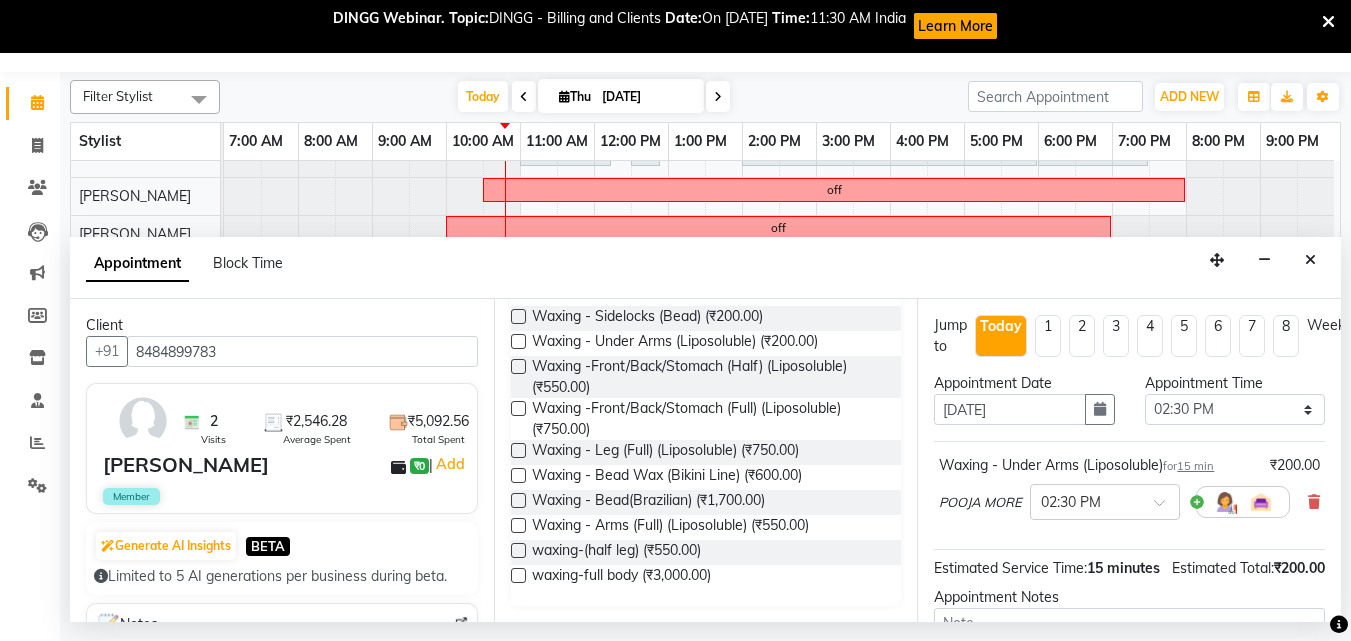 click at bounding box center (518, 525) 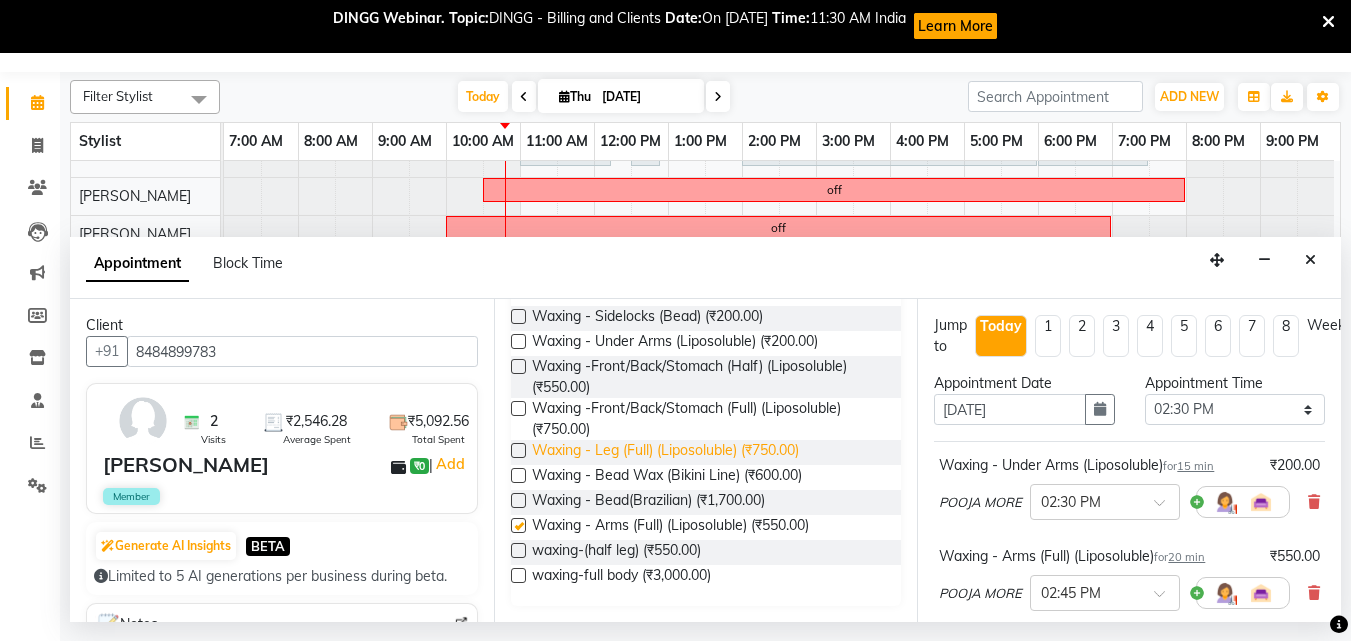 checkbox on "false" 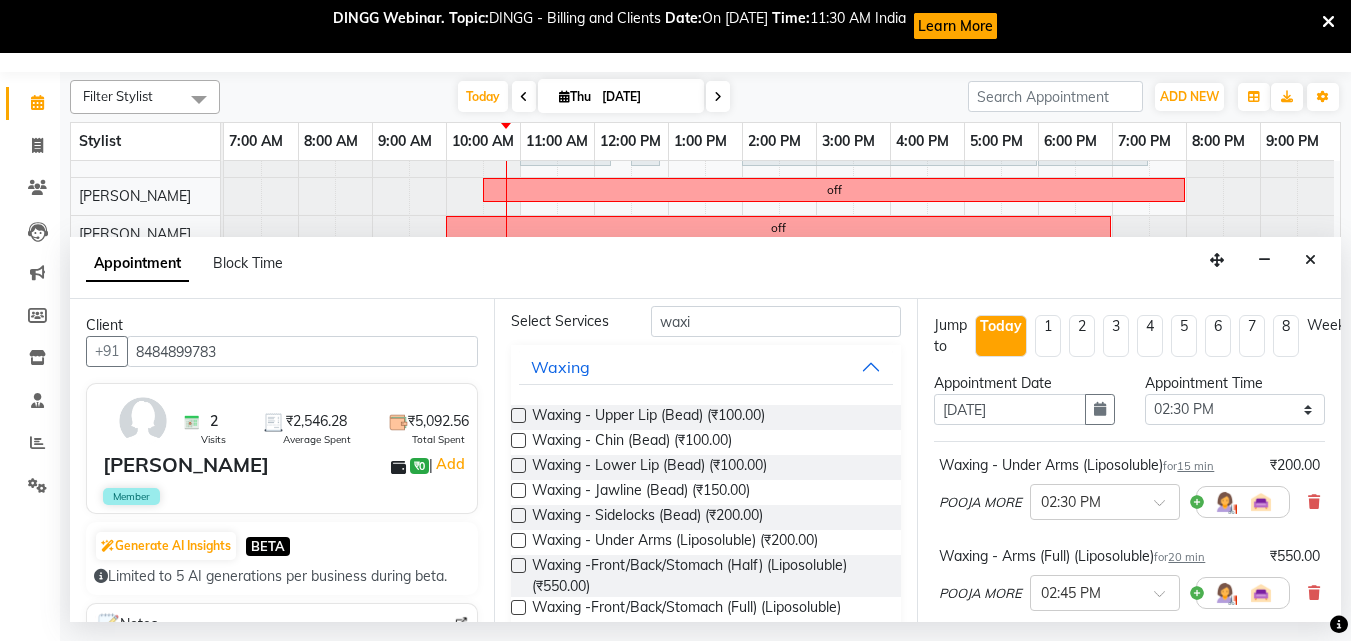 scroll, scrollTop: 76, scrollLeft: 0, axis: vertical 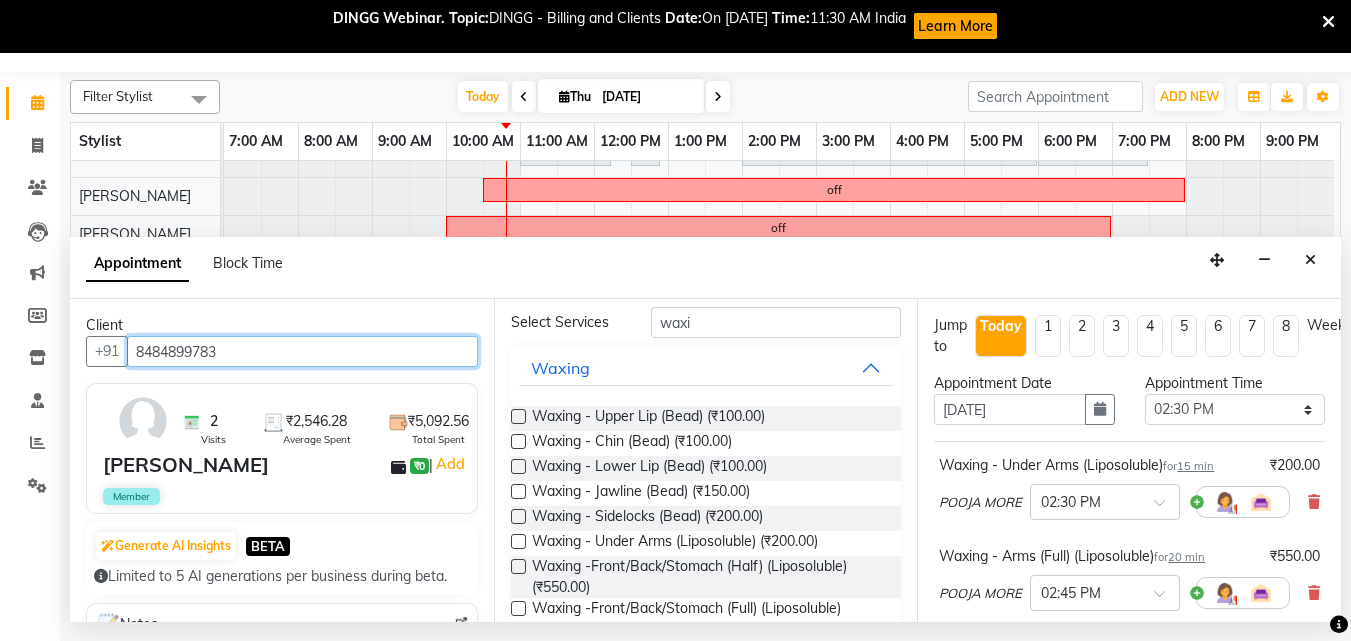 drag, startPoint x: 136, startPoint y: 349, endPoint x: 224, endPoint y: 344, distance: 88.14193 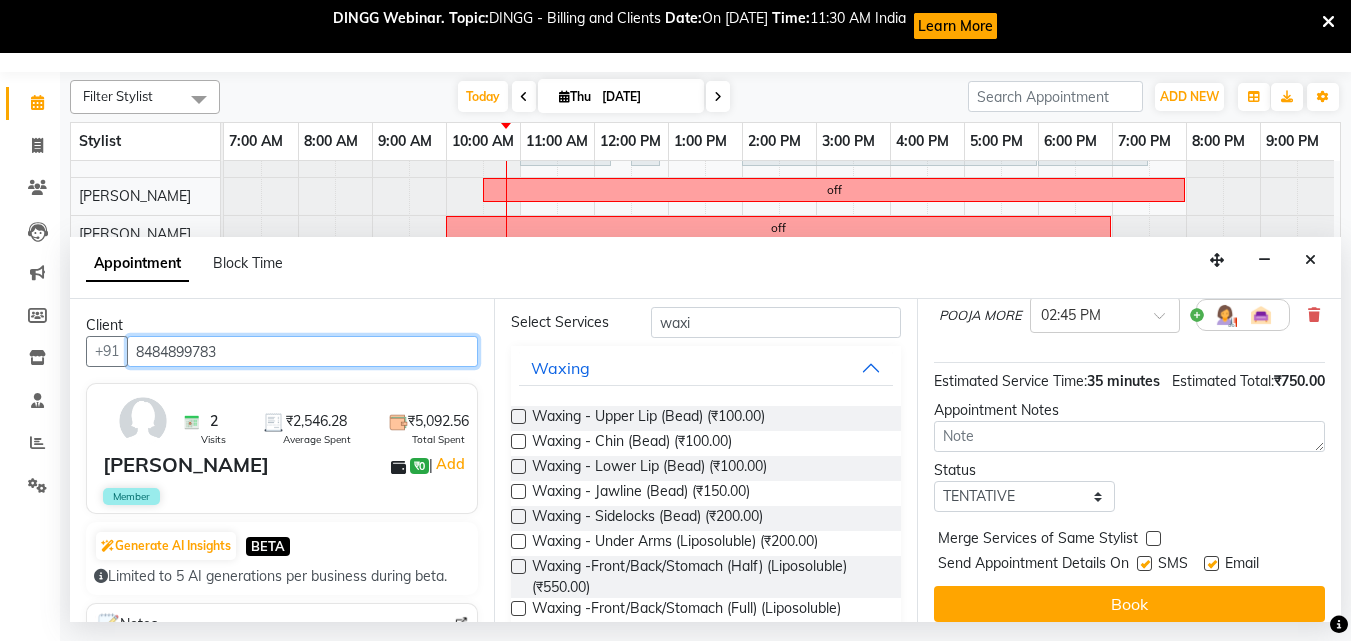 scroll, scrollTop: 336, scrollLeft: 0, axis: vertical 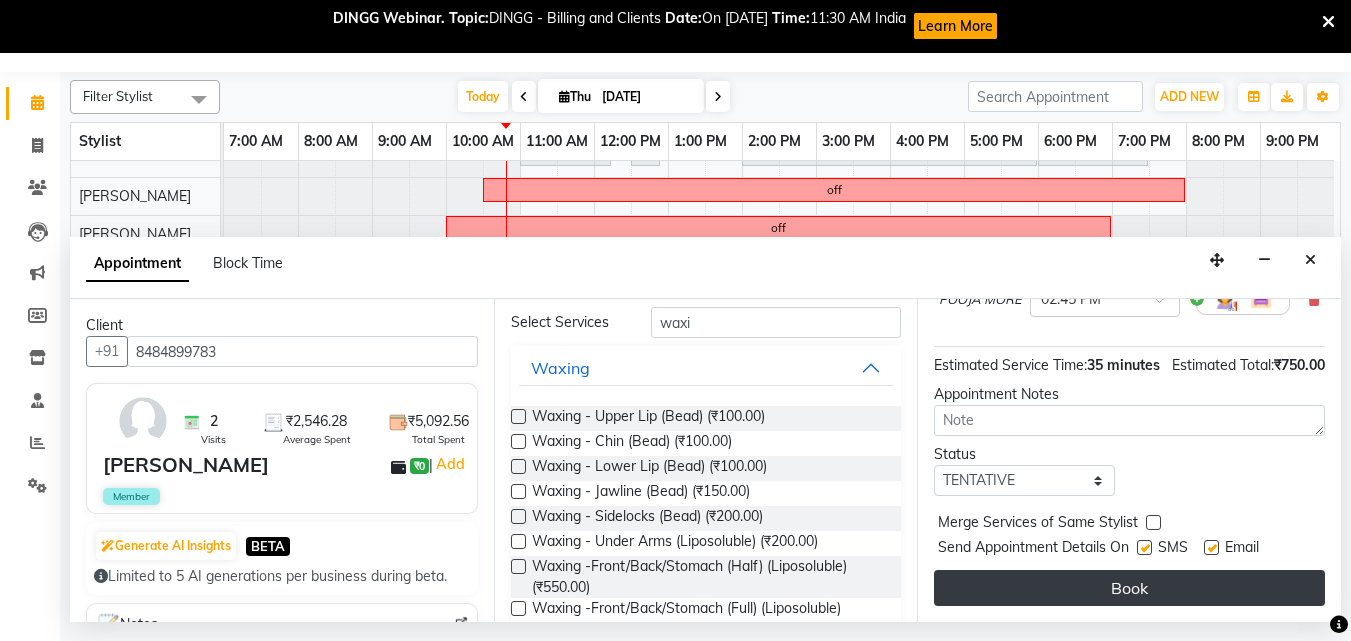 click on "Book" at bounding box center (1129, 588) 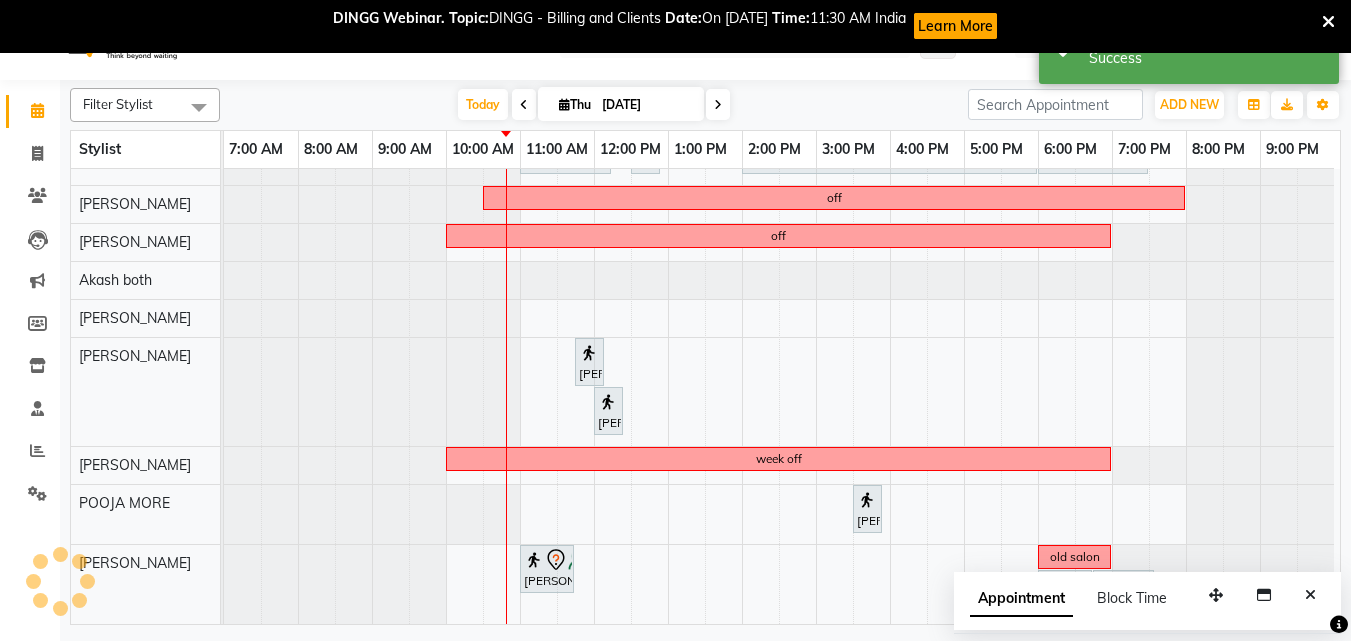 scroll, scrollTop: 0, scrollLeft: 0, axis: both 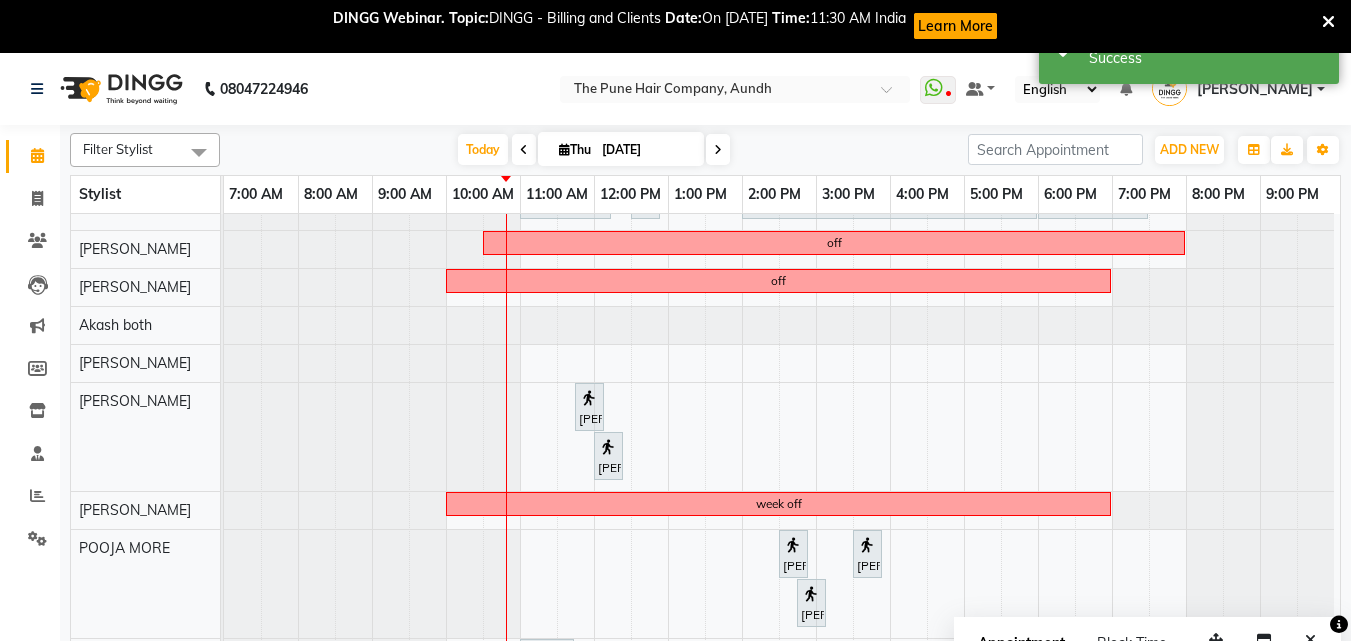 click at bounding box center [718, 150] 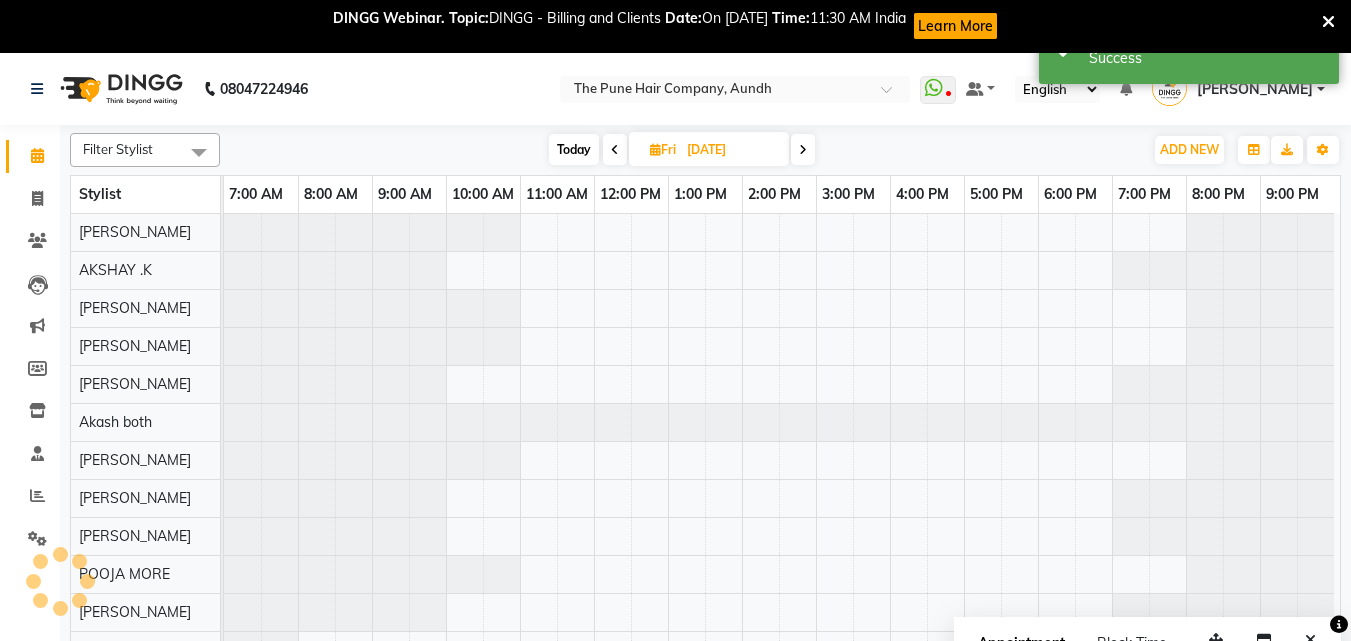 scroll, scrollTop: 91, scrollLeft: 9, axis: both 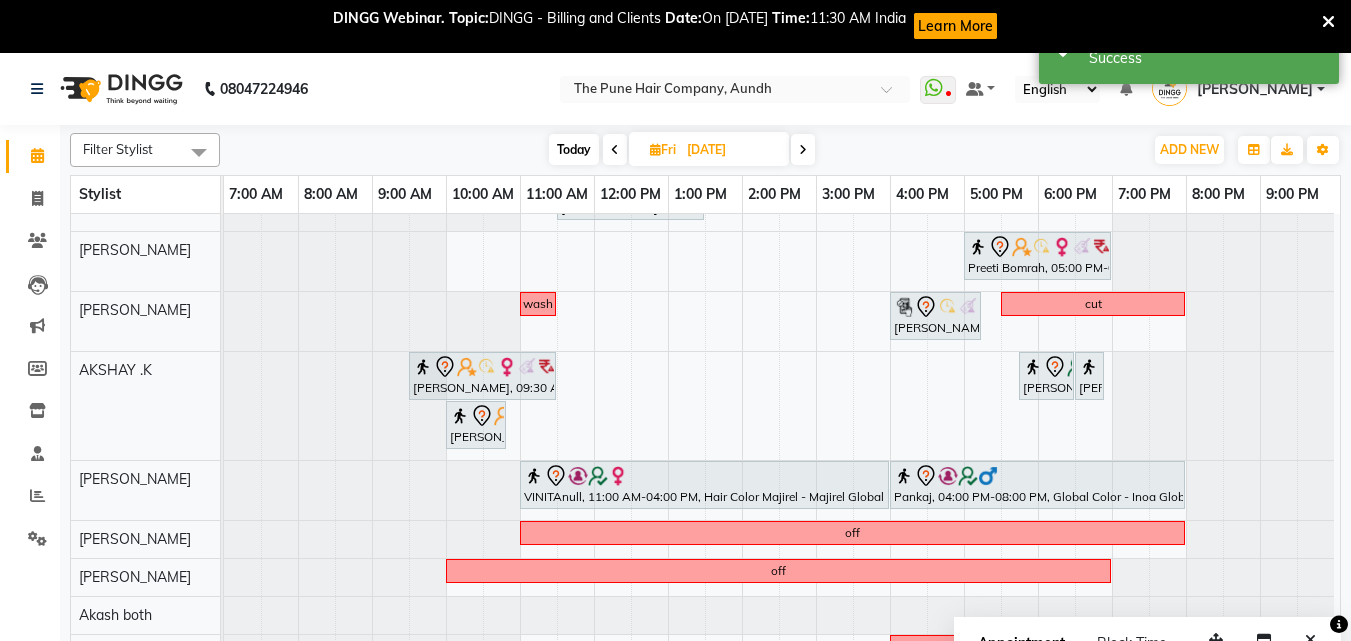 click on "aditiraje, 10:00 AM-12:00 PM, Hair Color Inoa - Inoa Touchup 2 Inch             sonali mehta, 01:30 PM-03:00 PM, Cut Female ( Top Stylist )             patil sir, 03:00 PM-04:00 PM, Cut Male ( Top Stylist )             amitanull, 04:30 PM-05:30 PM, Cut Female ( Top Stylist )             ponam, 05:30 PM-06:30 PM, Cut Female ( Top Stylist )             ponam, 06:30 PM-06:45 PM,  Additional Hair Wash (Female)             sonali mehta, 11:30 AM-01:30 PM, Hair Color Inoa - Inoa Touchup 2 Inch             Preeti Bomrah, 05:00 PM-07:00 PM, Hair Color Inoa - Inoa Touchup 2 Inch  wash              Bhavna, 04:00 PM-05:15 PM, Cut Female (Sr.stylist)  cut              Reshma Patil, 09:30 AM-11:30 AM, Hair Color Inoa - Inoa Touchup 2 Inch             arpita, 05:45 PM-06:30 PM, Cut Female (Expert)             arpita, 06:30 PM-06:45 PM,  Additional Hair Wash (Female)             nikhil inamdar, 10:00 AM-10:50 AM,  Beard Crafting                         Pankaj, 04:00 PM-08:00 PM, Global Color - Inoa Global Long" at bounding box center (782, 514) 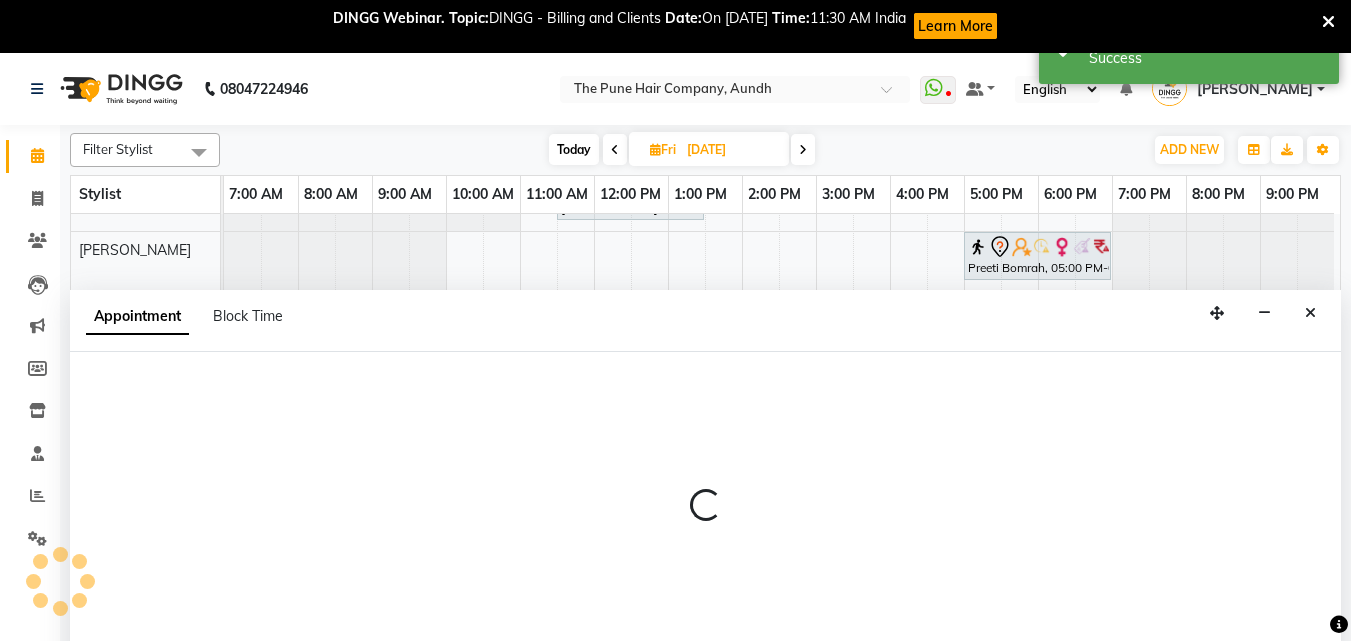 select on "6746" 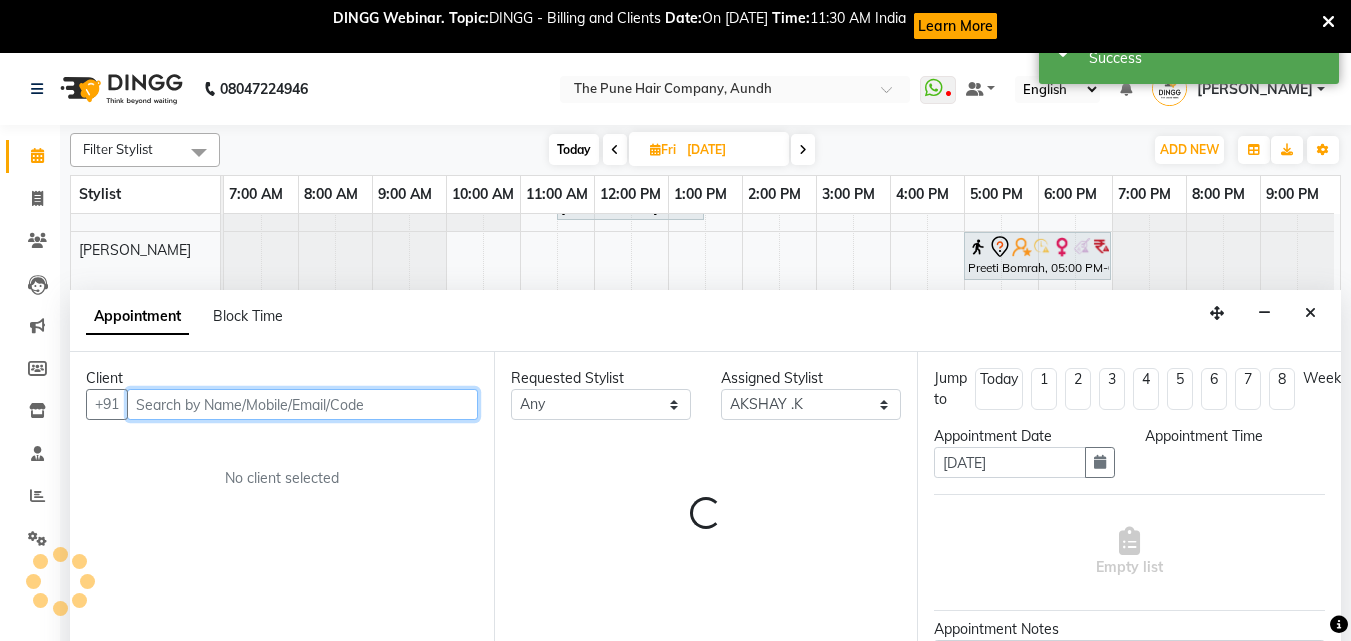 select on "690" 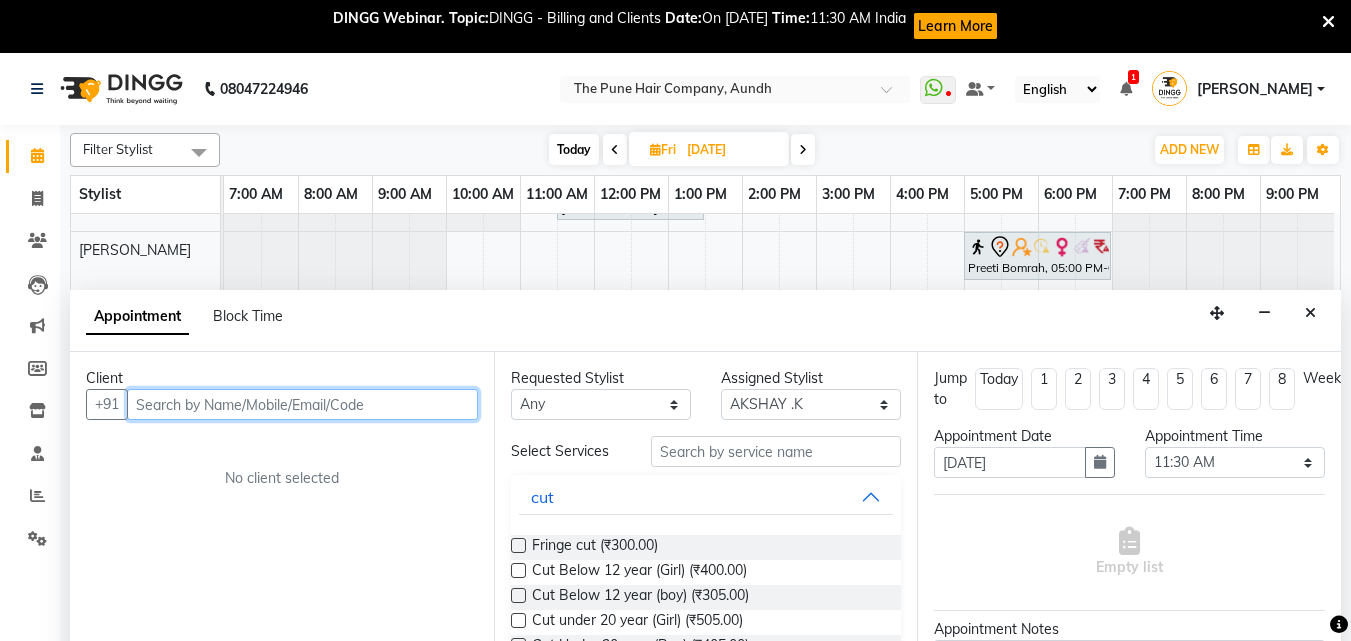 scroll, scrollTop: 53, scrollLeft: 0, axis: vertical 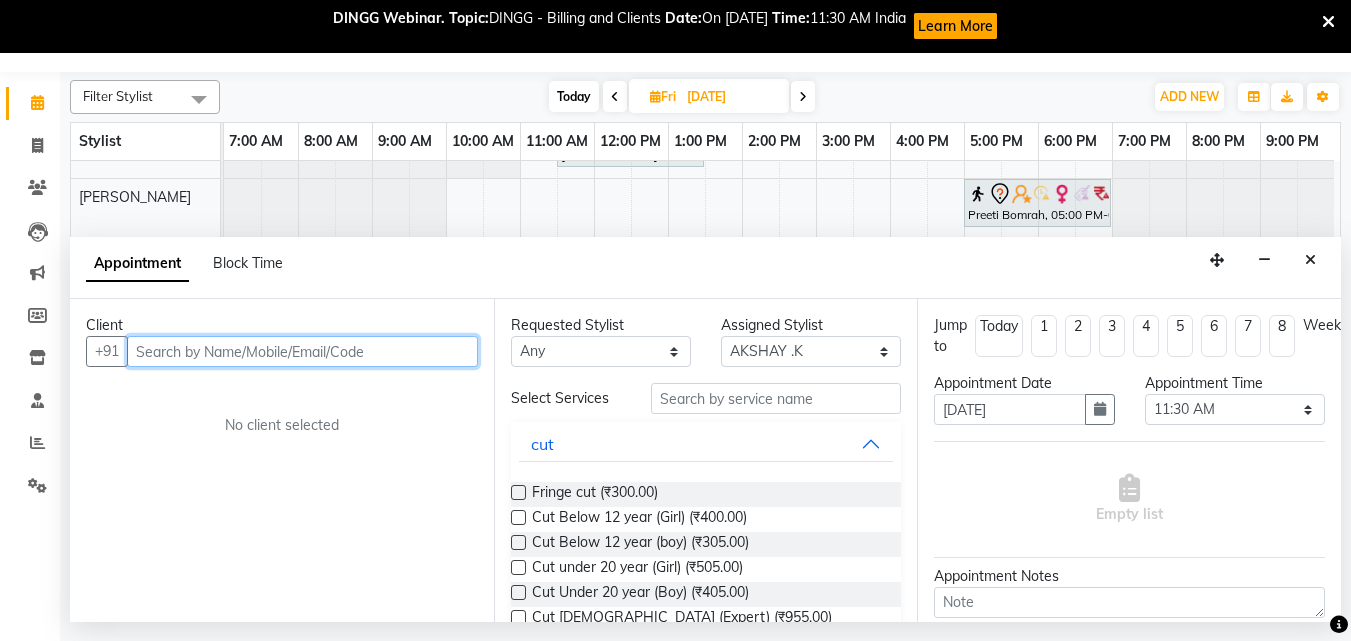 paste on "8484899783" 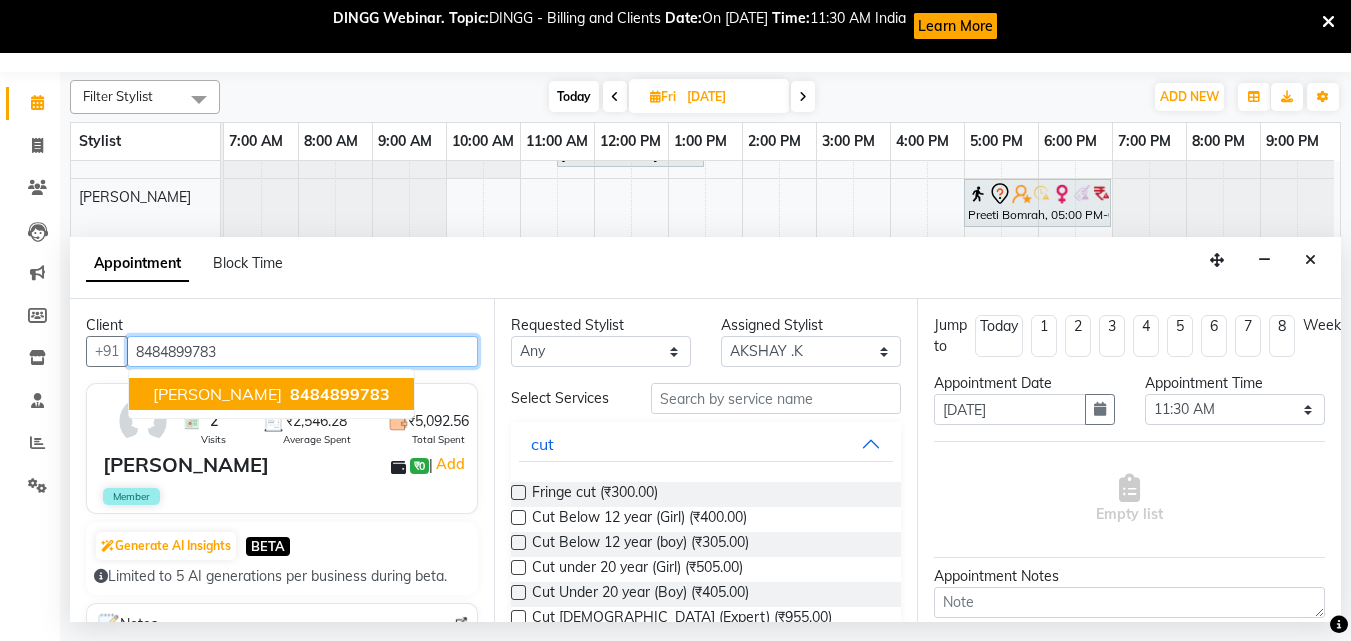 click on "8484899783" at bounding box center (340, 394) 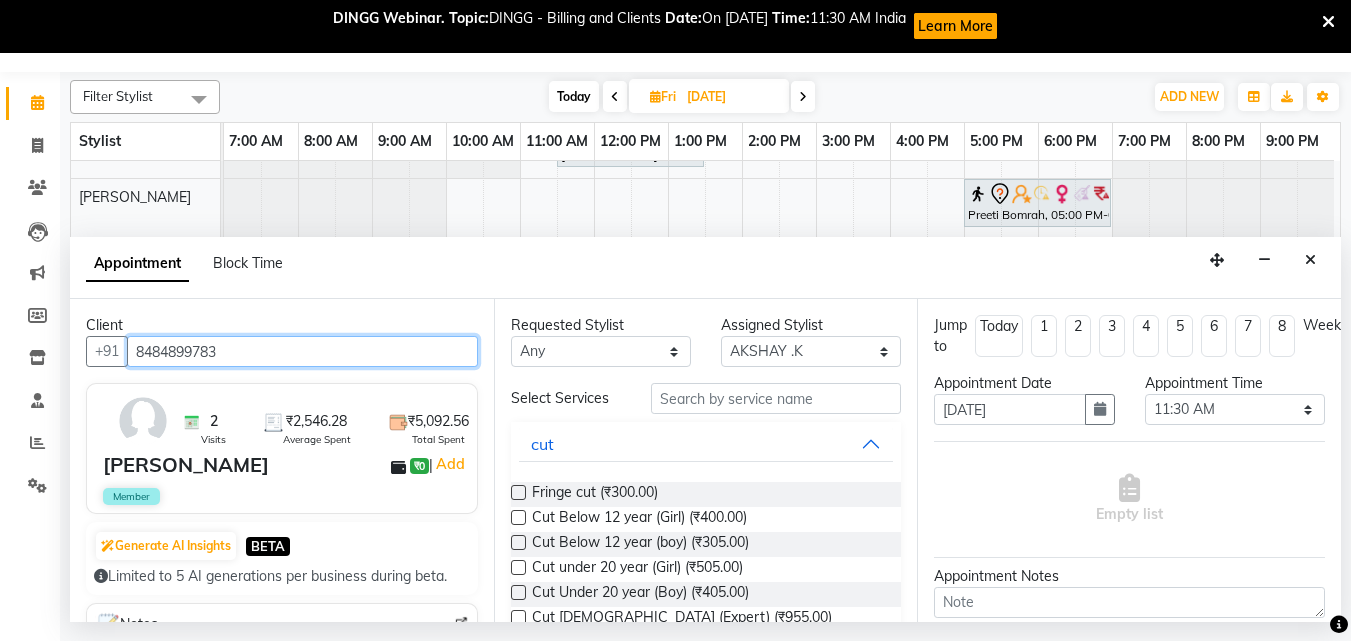 type on "8484899783" 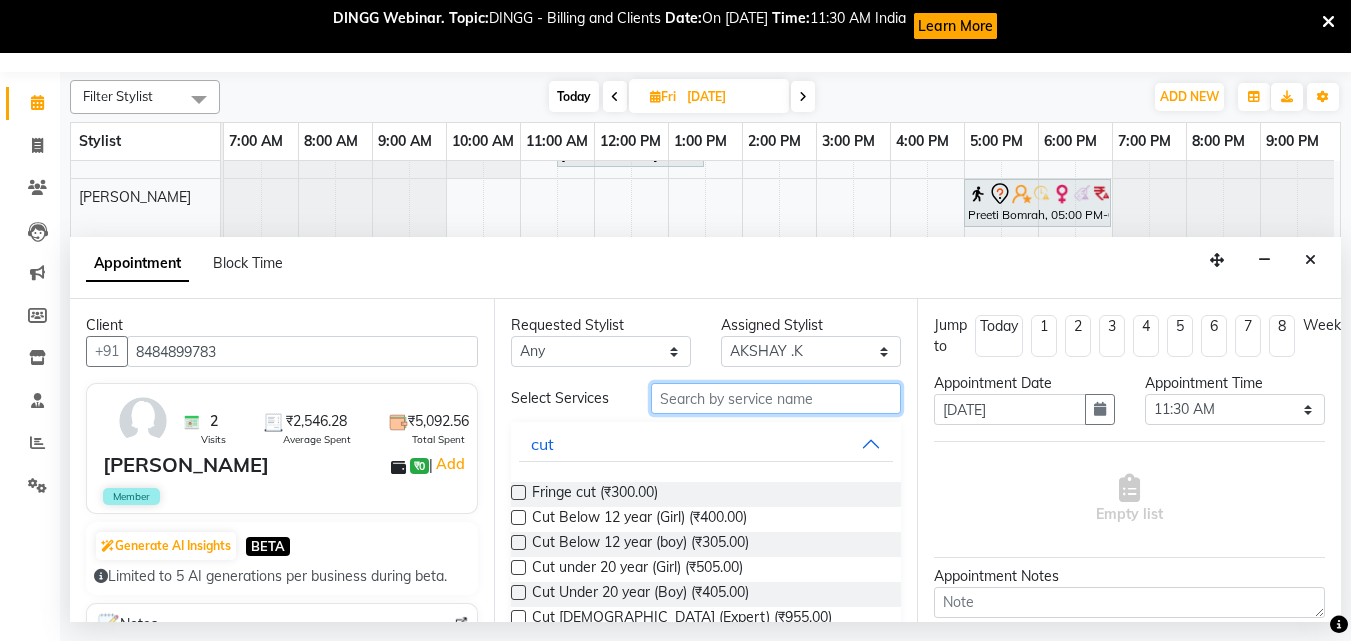 click at bounding box center [776, 398] 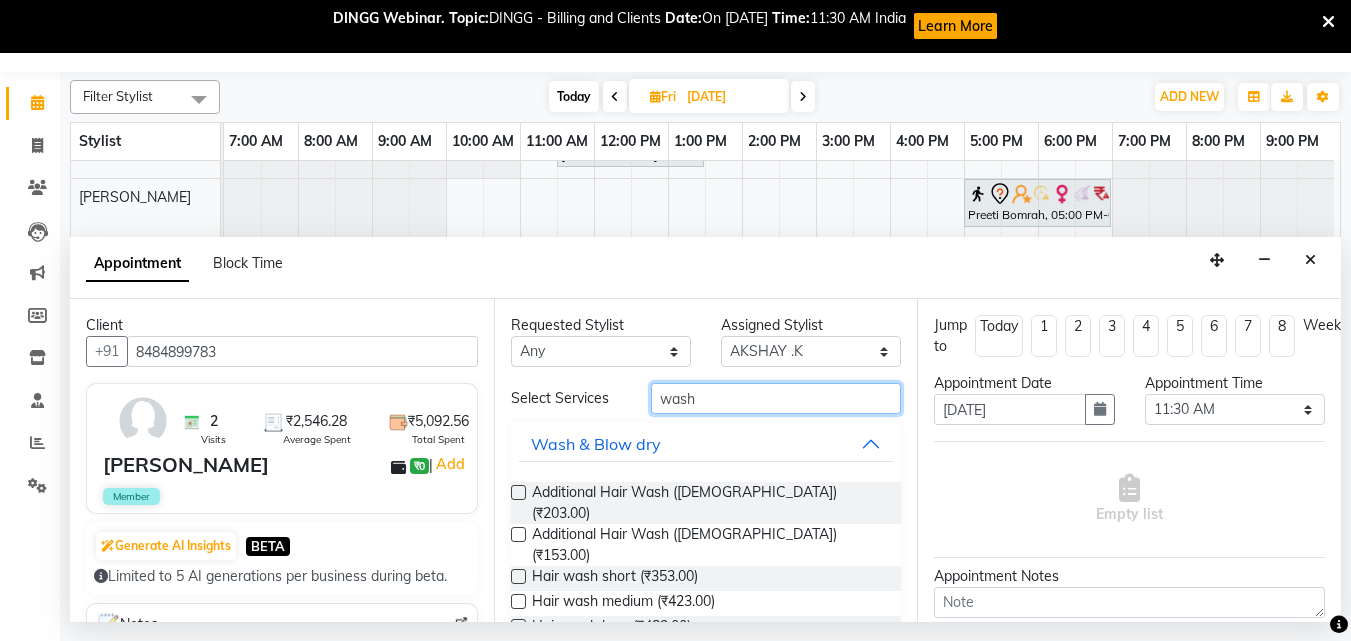 type on "wash" 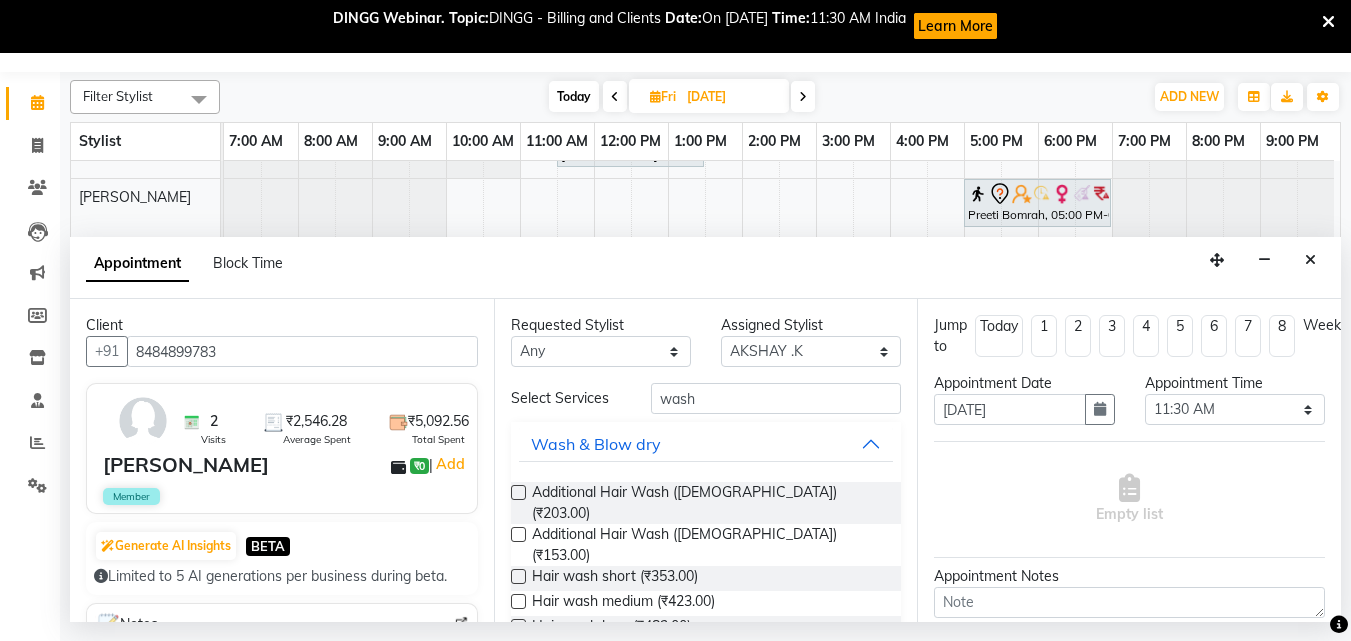 click at bounding box center (518, 601) 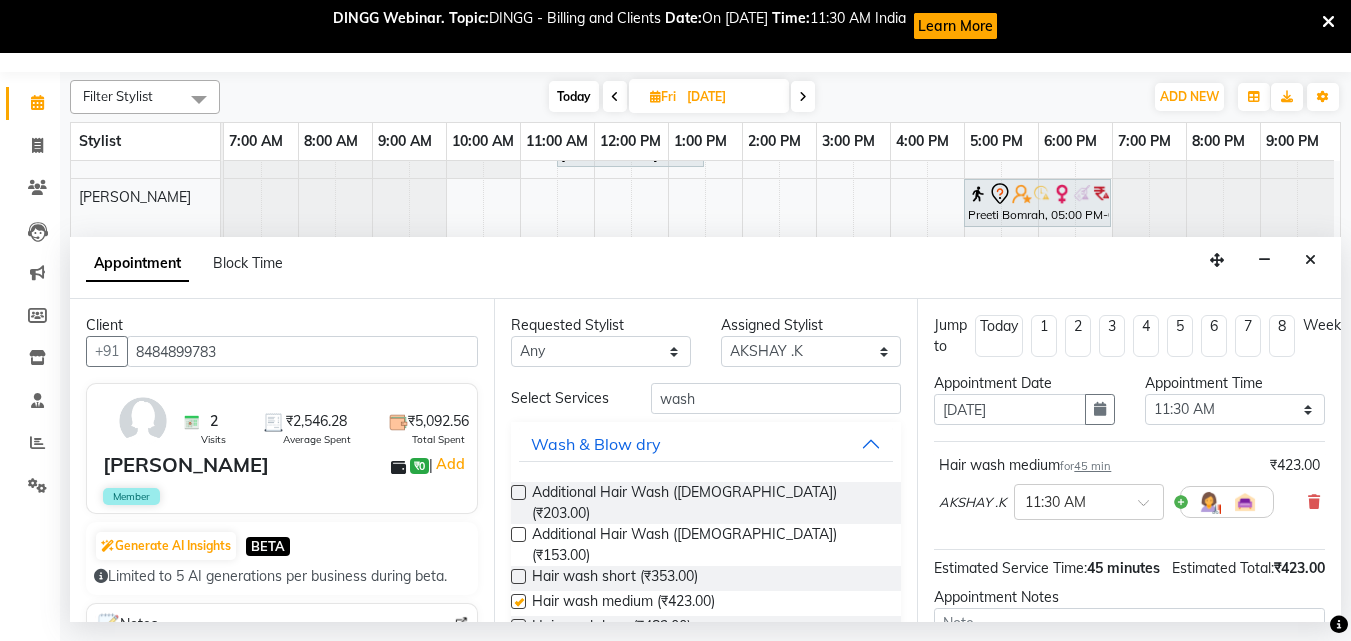 checkbox on "false" 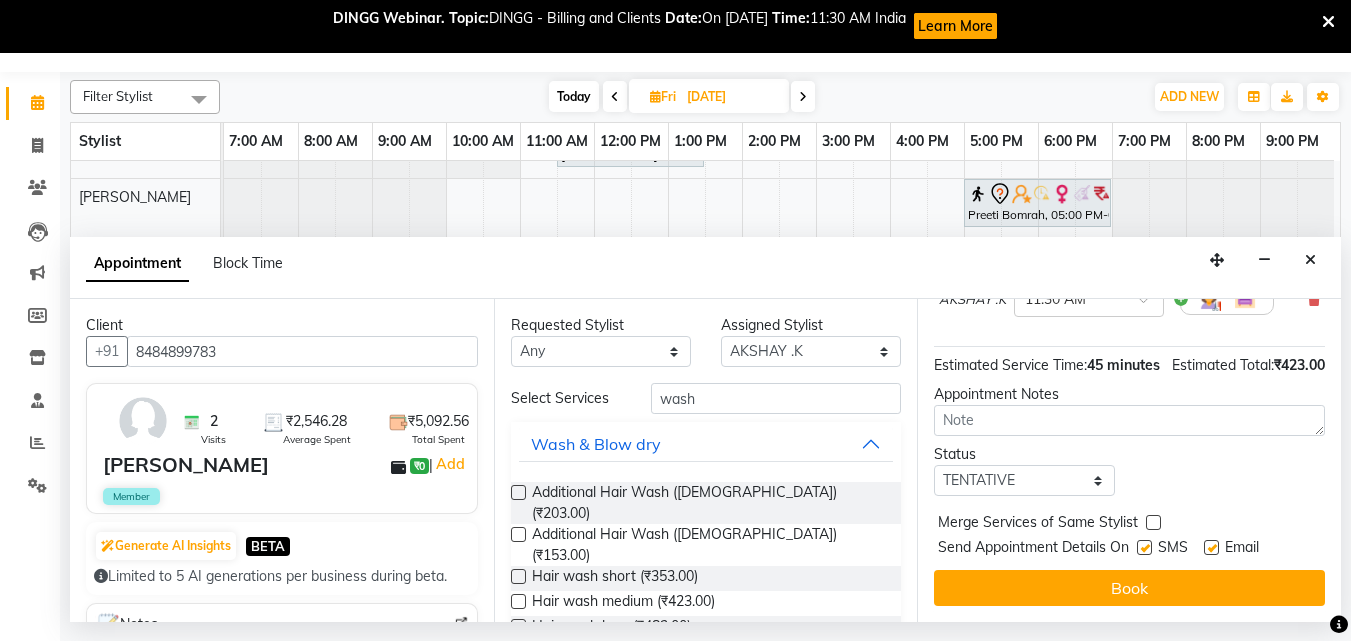 scroll, scrollTop: 239, scrollLeft: 0, axis: vertical 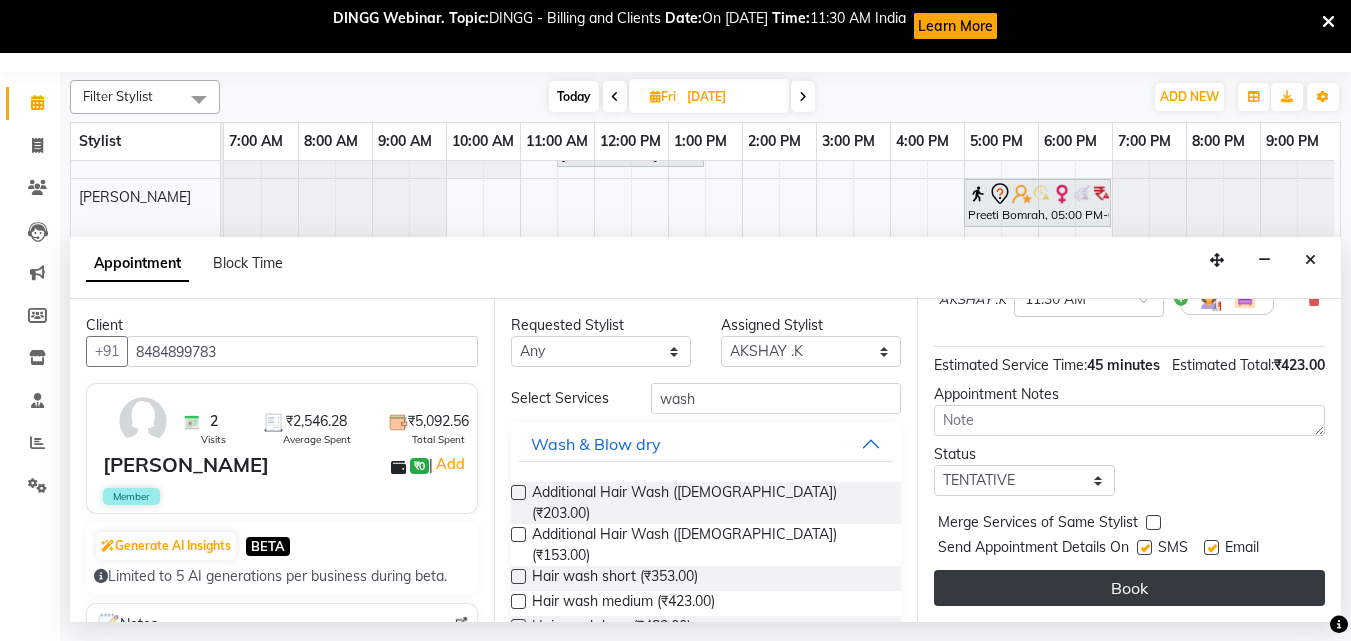 click on "Book" at bounding box center [1129, 588] 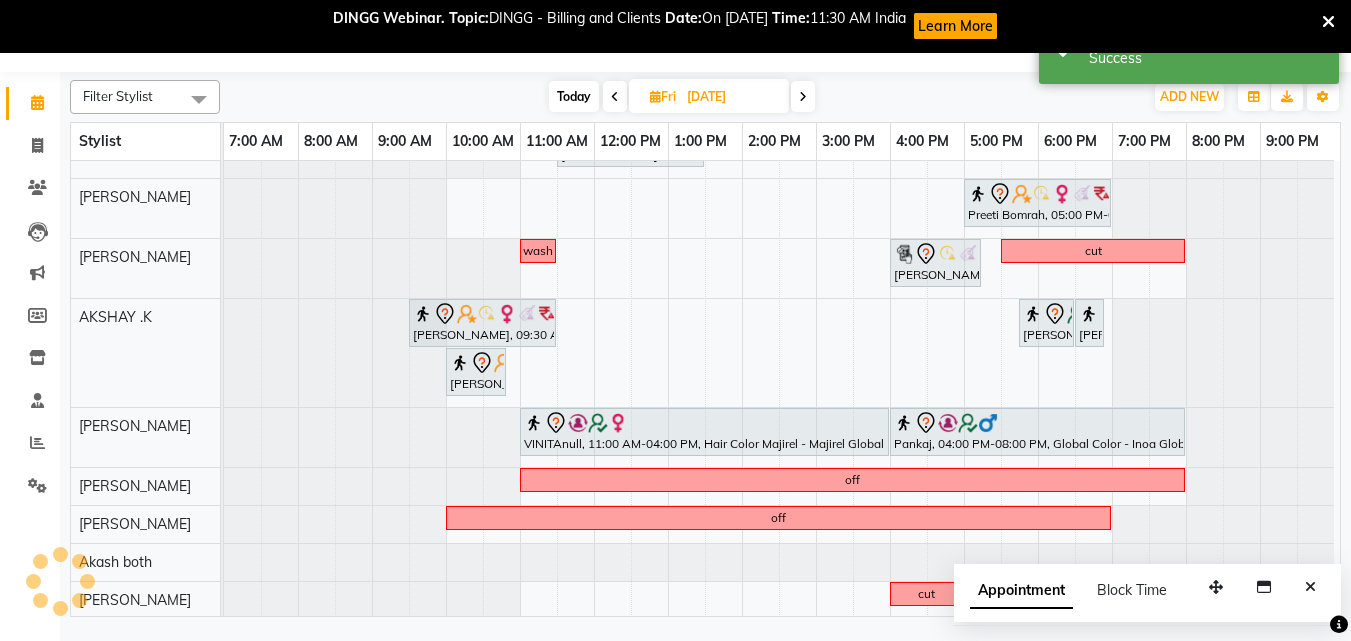 scroll, scrollTop: 0, scrollLeft: 0, axis: both 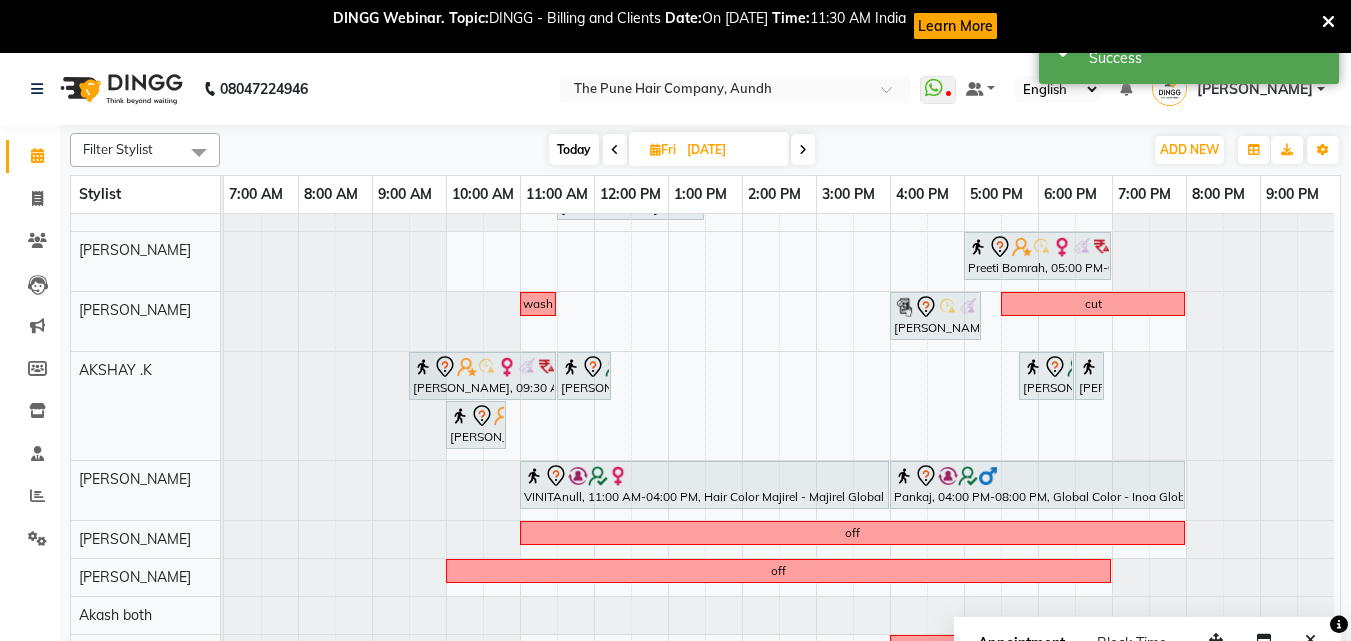 click on "Today" at bounding box center (574, 149) 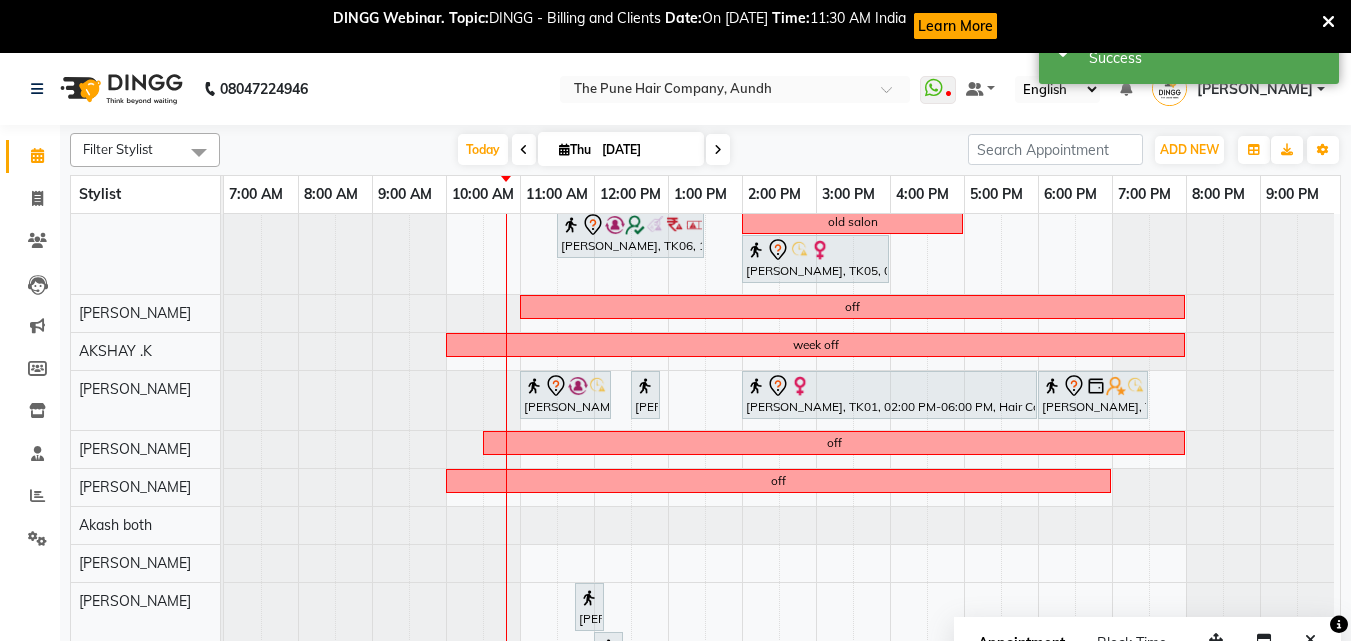 scroll, scrollTop: 391, scrollLeft: 9, axis: both 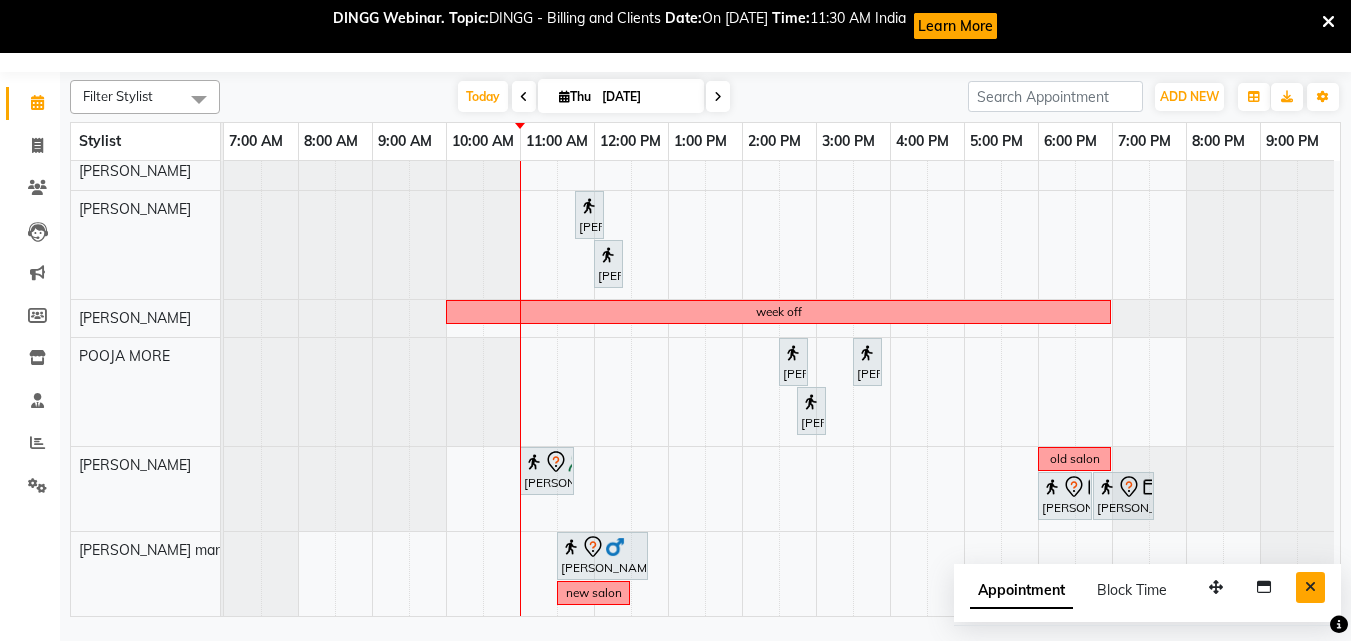 click at bounding box center (1310, 587) 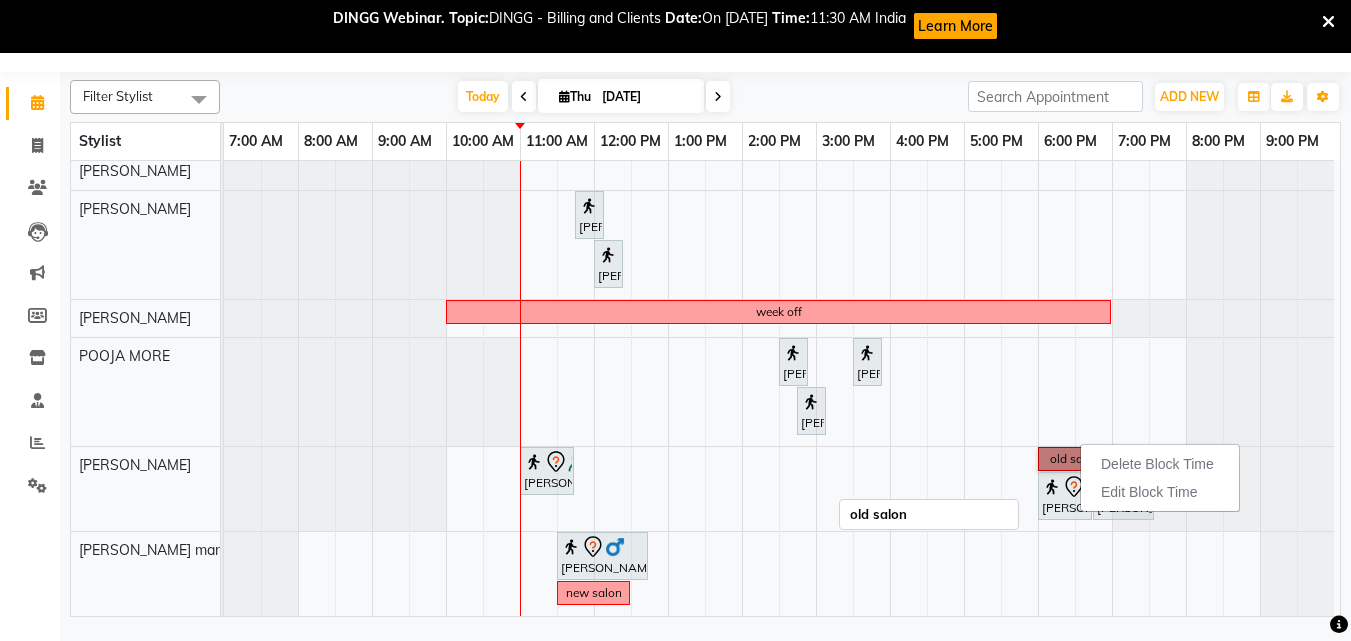 click on "old salon" at bounding box center [1074, 459] 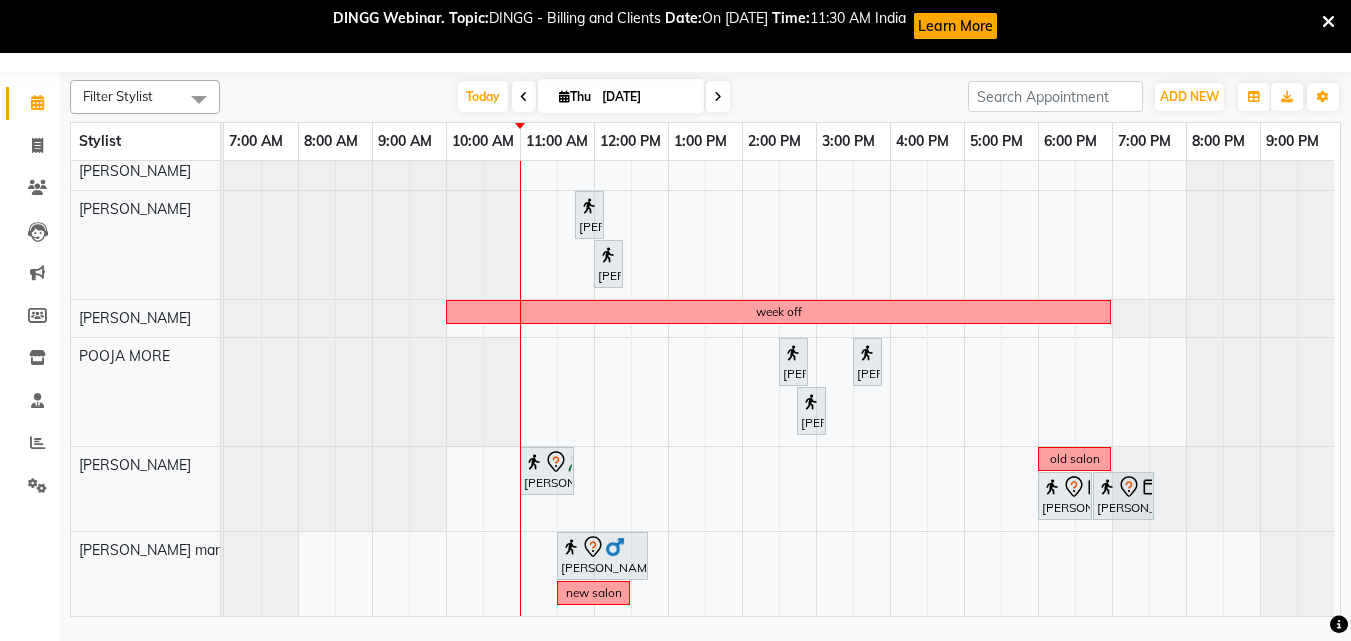 click on "[DATE]  [DATE]" at bounding box center (594, 97) 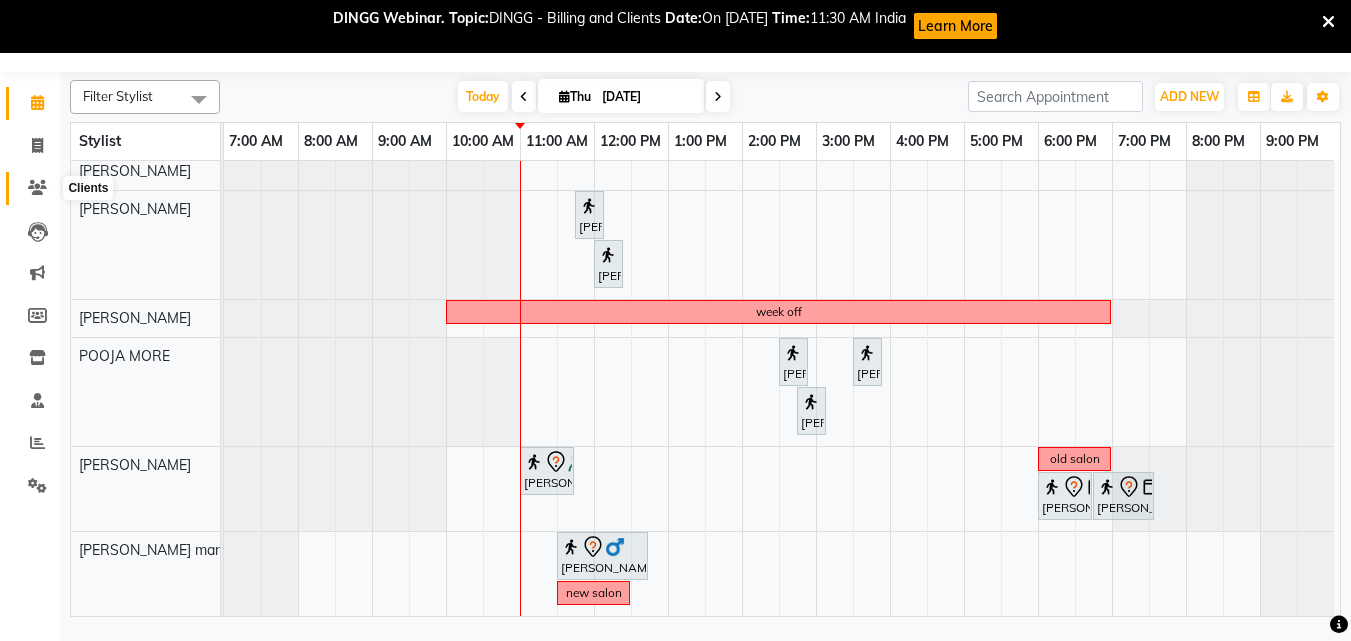click 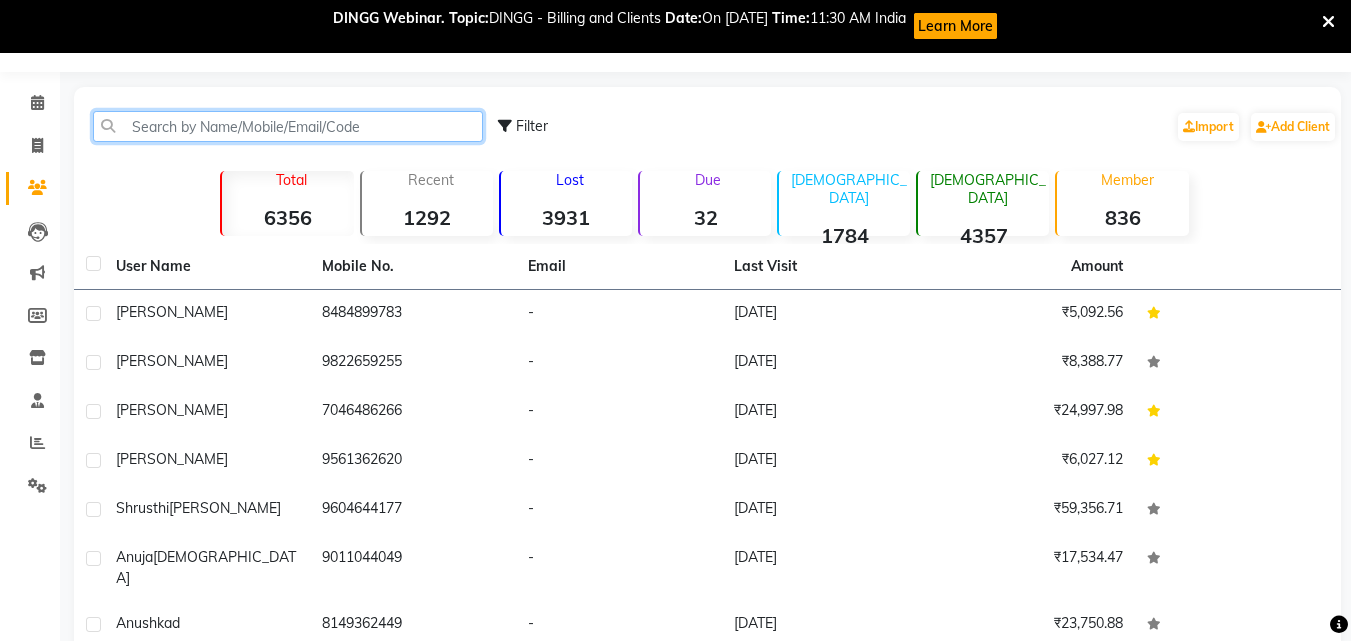 click 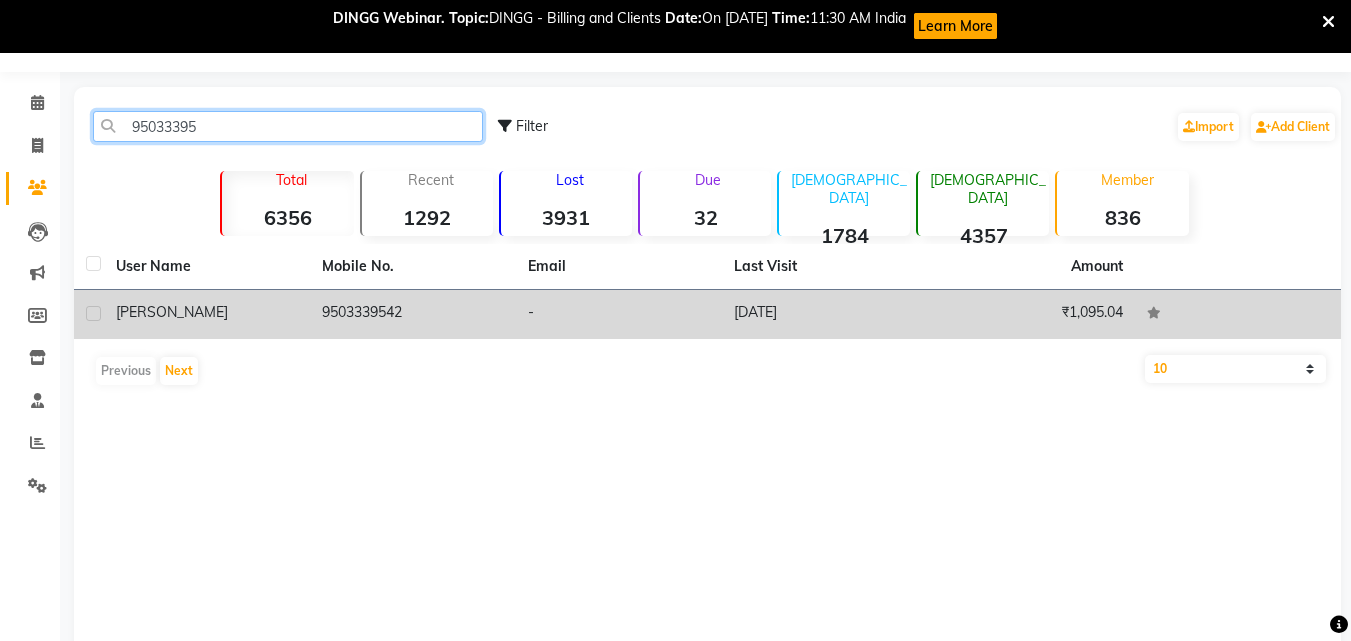 type on "95033395" 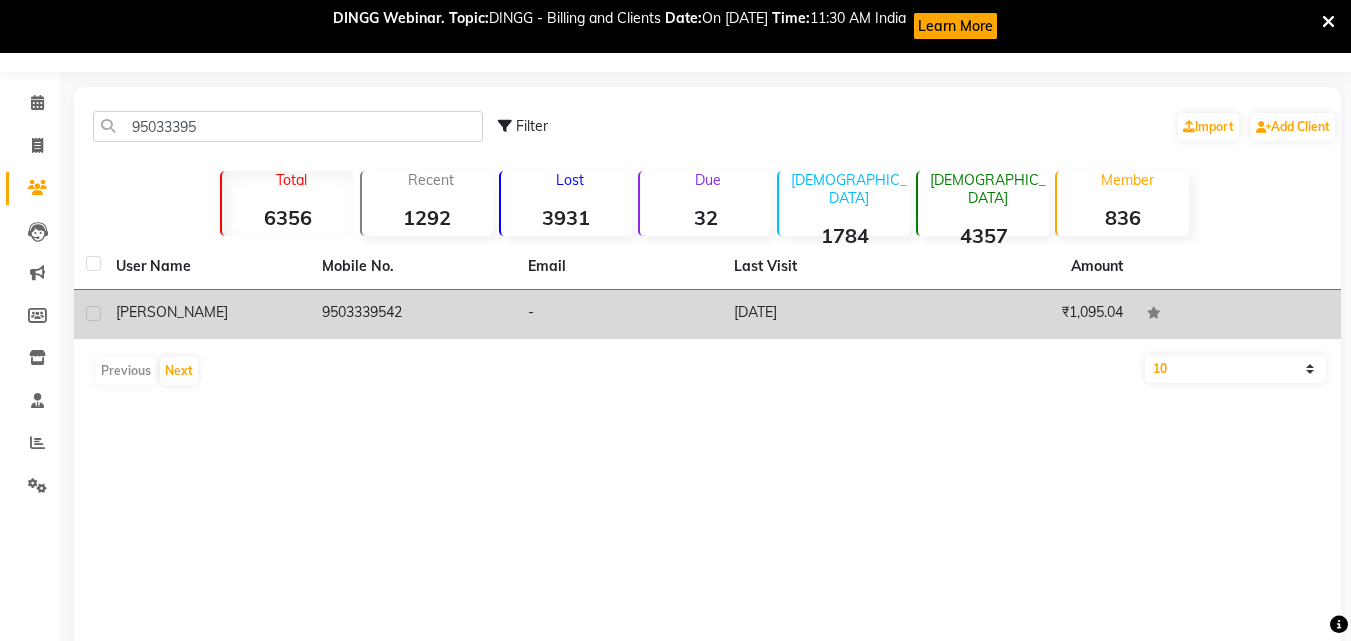 click on "-" 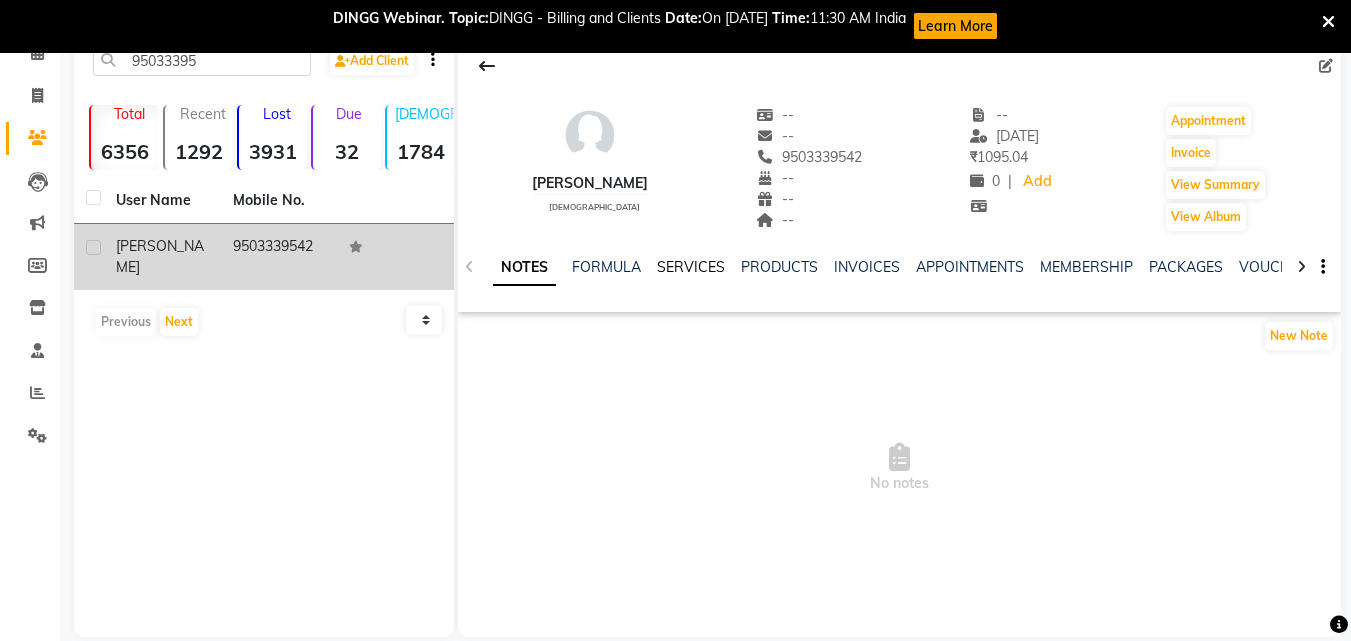 scroll, scrollTop: 129, scrollLeft: 0, axis: vertical 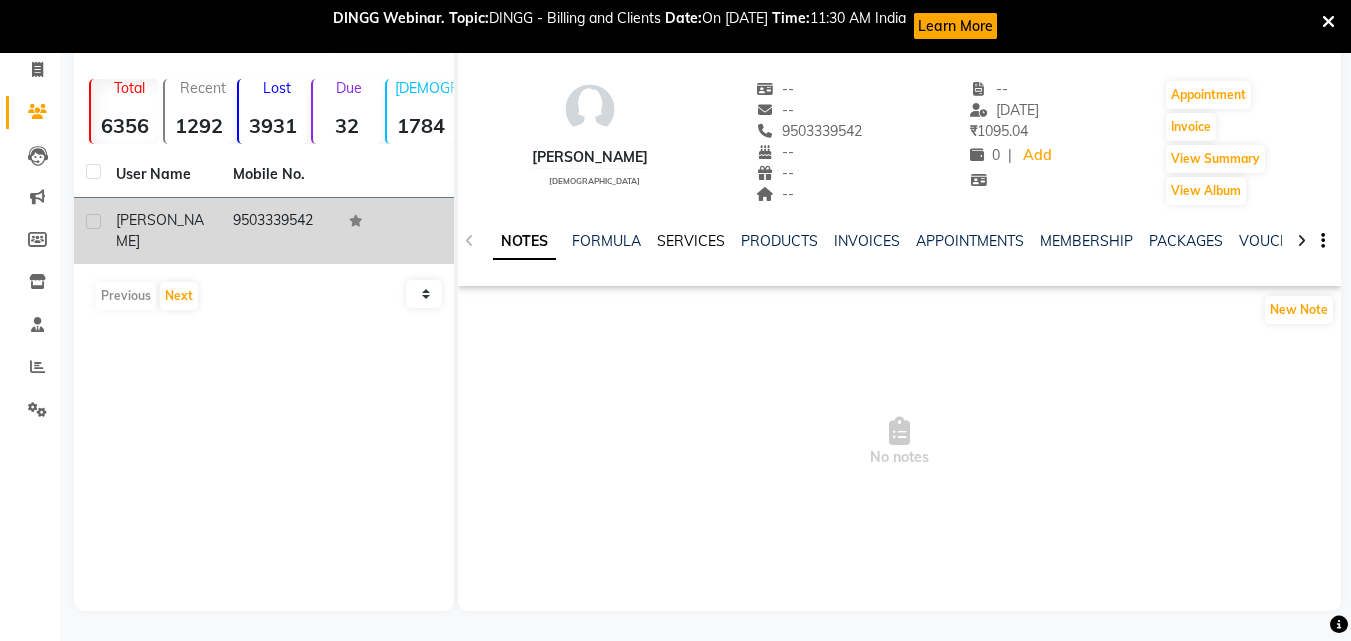 click on "SERVICES" 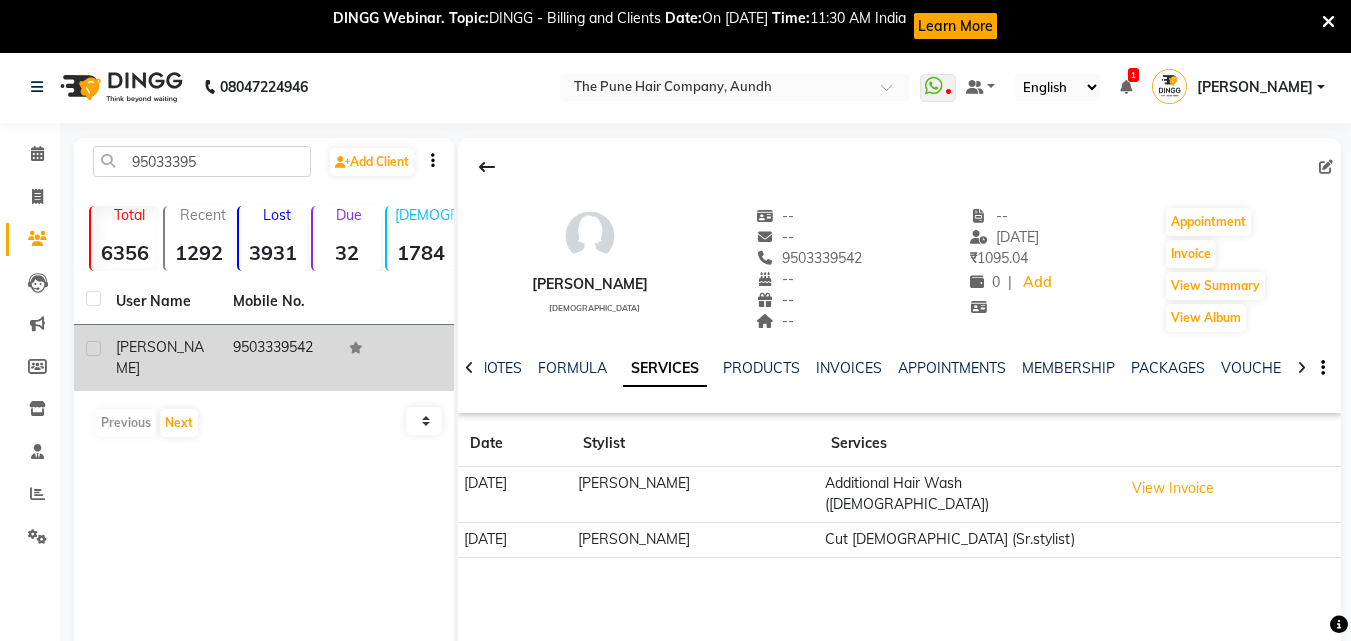 scroll, scrollTop: 0, scrollLeft: 0, axis: both 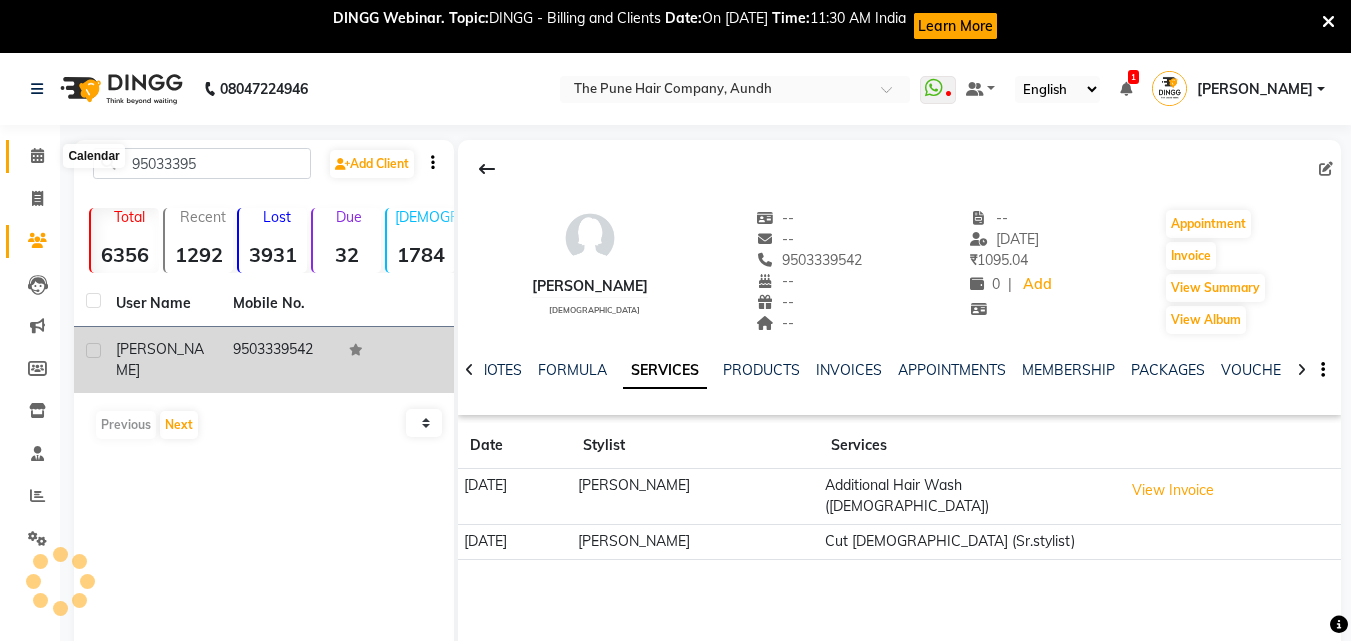 click 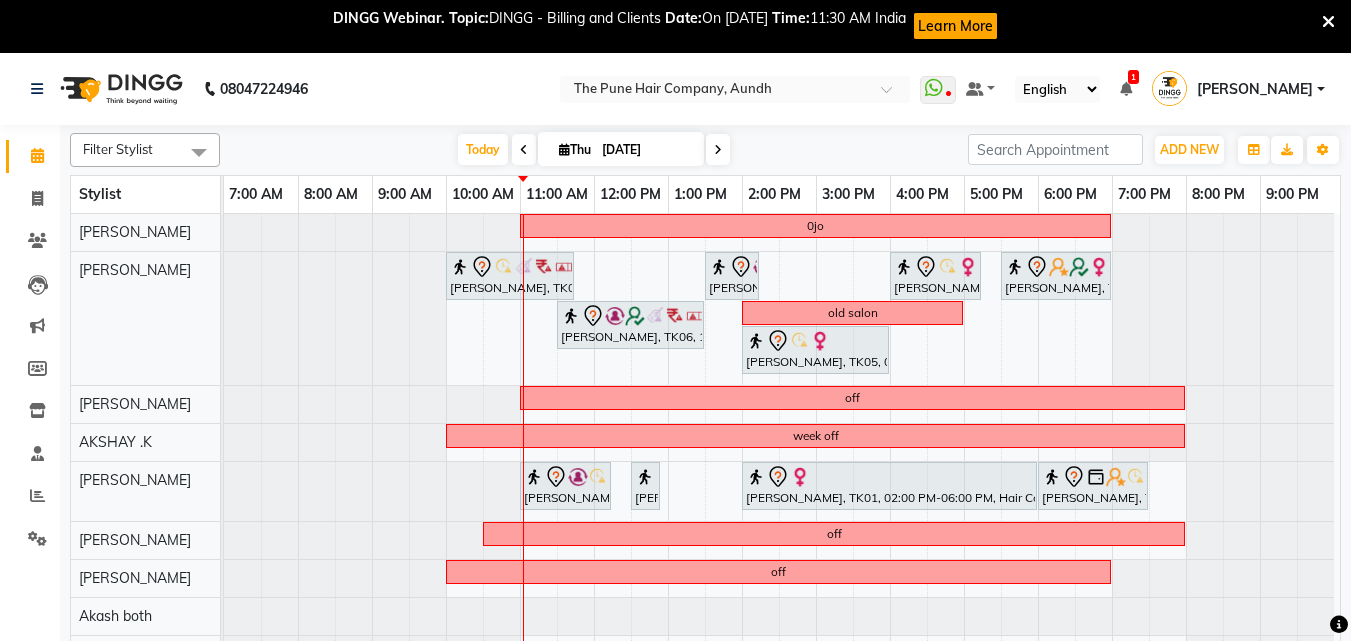scroll, scrollTop: 86, scrollLeft: 0, axis: vertical 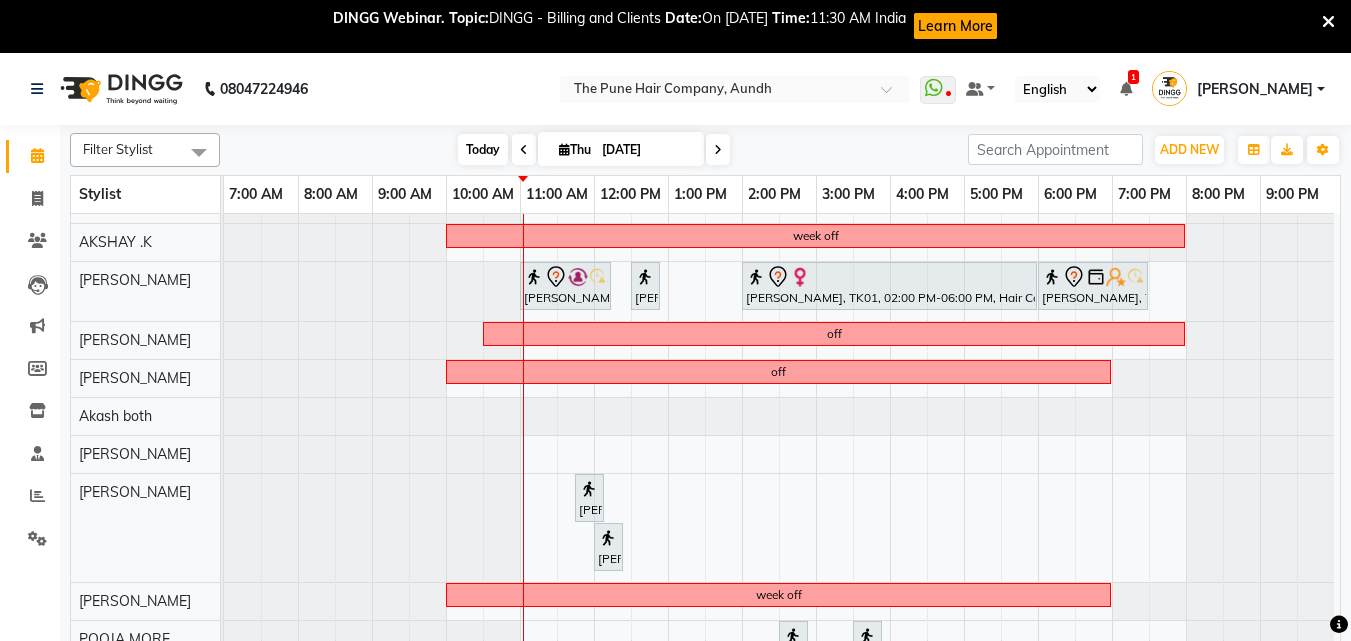 click on "Today" at bounding box center (483, 149) 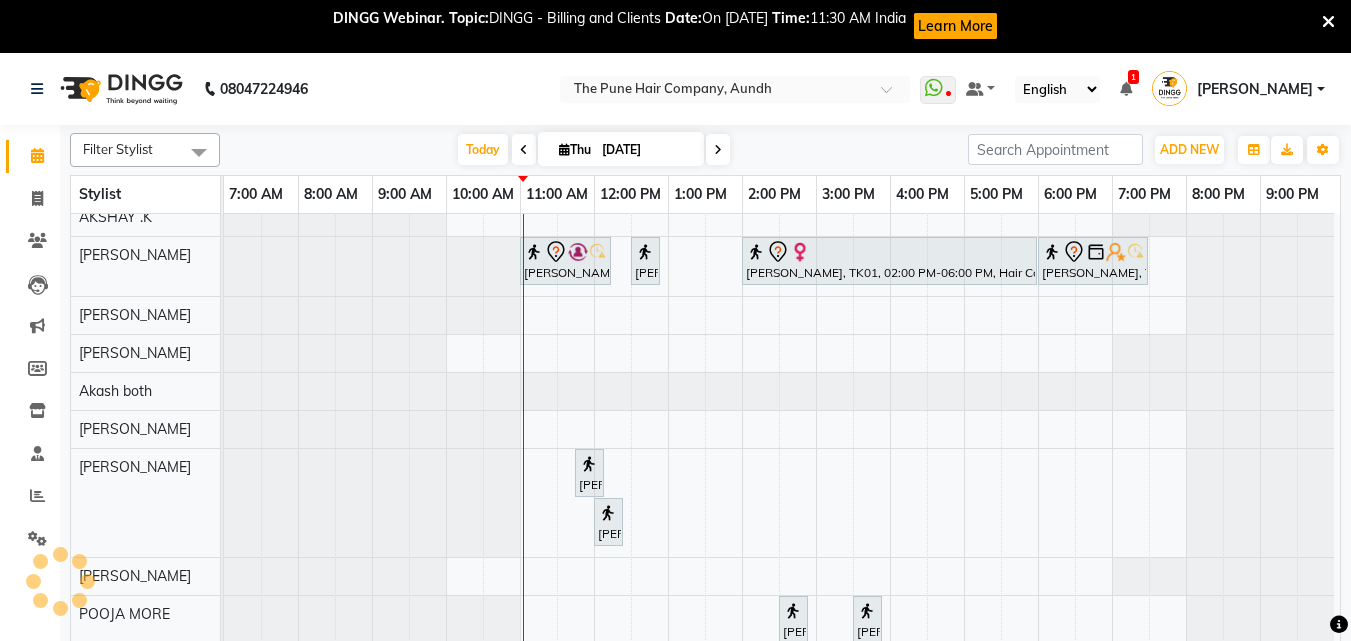 scroll, scrollTop: 200, scrollLeft: 9, axis: both 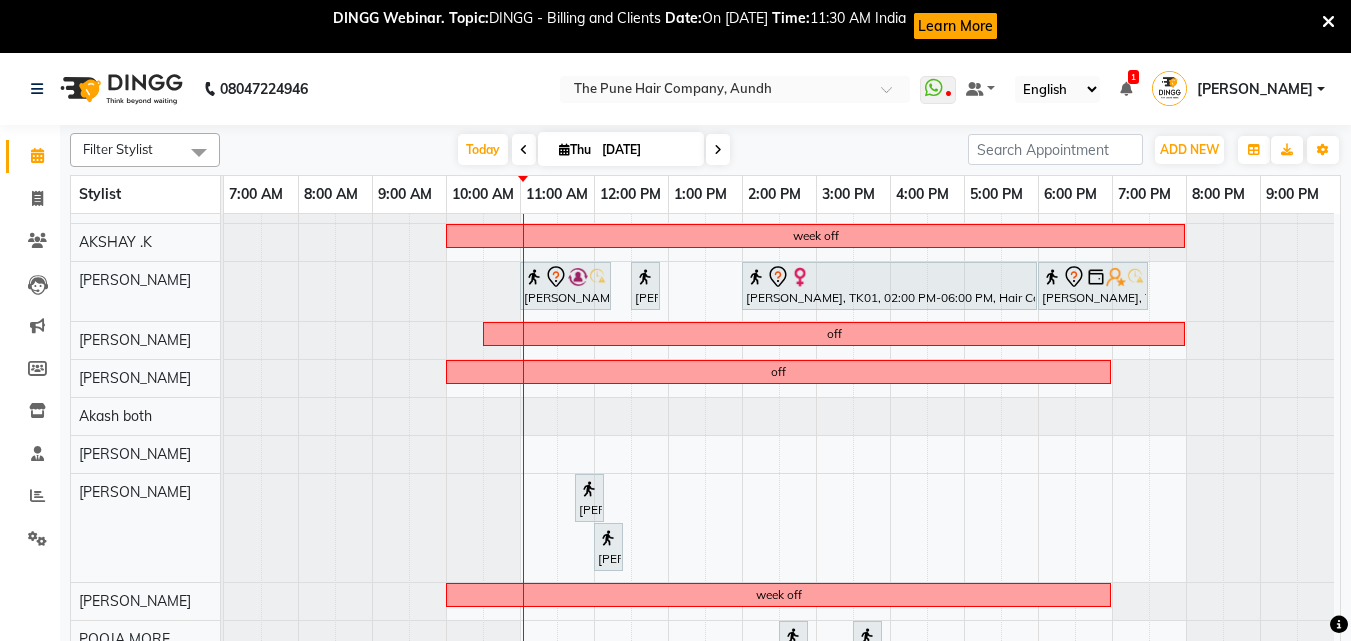 click on "0jo              Shalini, TK08, 10:00 AM-11:45 AM, Cut Female (Expert)             Mitali, TK06, 01:30 PM-02:15 PM, Cut Female (Expert)             supriya, TK05, 04:00 PM-05:15 PM, Cut Female (Expert)             Anu Shewani, TK09, 05:30 PM-07:00 PM, Hair wash & blow dry - long             Mitali, TK06, 11:30 AM-01:30 PM, Hair Color Inoa - Inoa Touchup 2 Inch  old salon              supriya, TK05, 02:00 PM-04:00 PM, Hair Color Inoa - Inoa Touchup 2 Inch  off   week off              Sandhya, TK04, 11:00 AM-12:15 PM,  Hair wash medium             harshit, TK11, 12:30 PM-12:50 PM,  Beard Crafting             Sunina anand, TK01, 02:00 PM-06:00 PM, Hair Color Majirel - Majirel Global Medium             Leandra, TK02, 06:00 PM-07:30 PM, Hair wash & blow dry -medium  off   off              Mala singh, TK07, 11:45 AM-12:00 PM, Threading - Eyebrow             Mala singh, TK07, 12:00 PM-12:15 PM, Threading - Upper Lip  week off              Ishani, TK12, 02:30 PM-02:45 PM, Waxing - Under Arms (Liposoluble)" at bounding box center [782, 456] 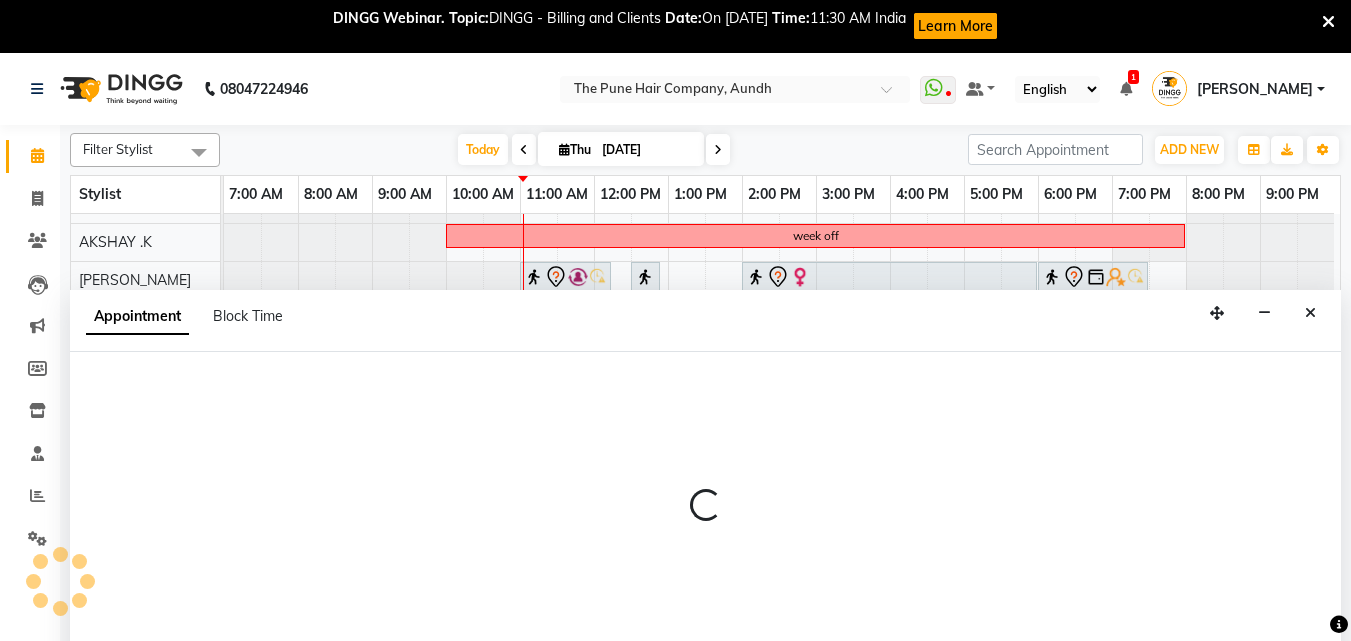 scroll, scrollTop: 53, scrollLeft: 0, axis: vertical 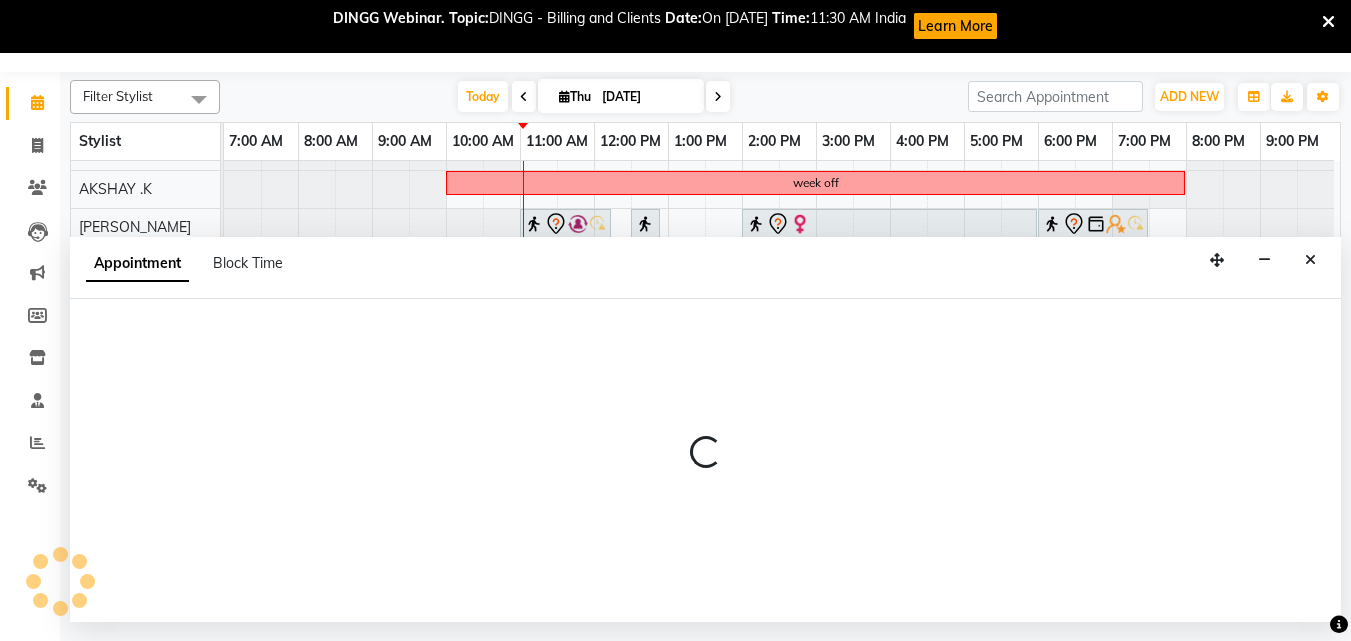 select on "49441" 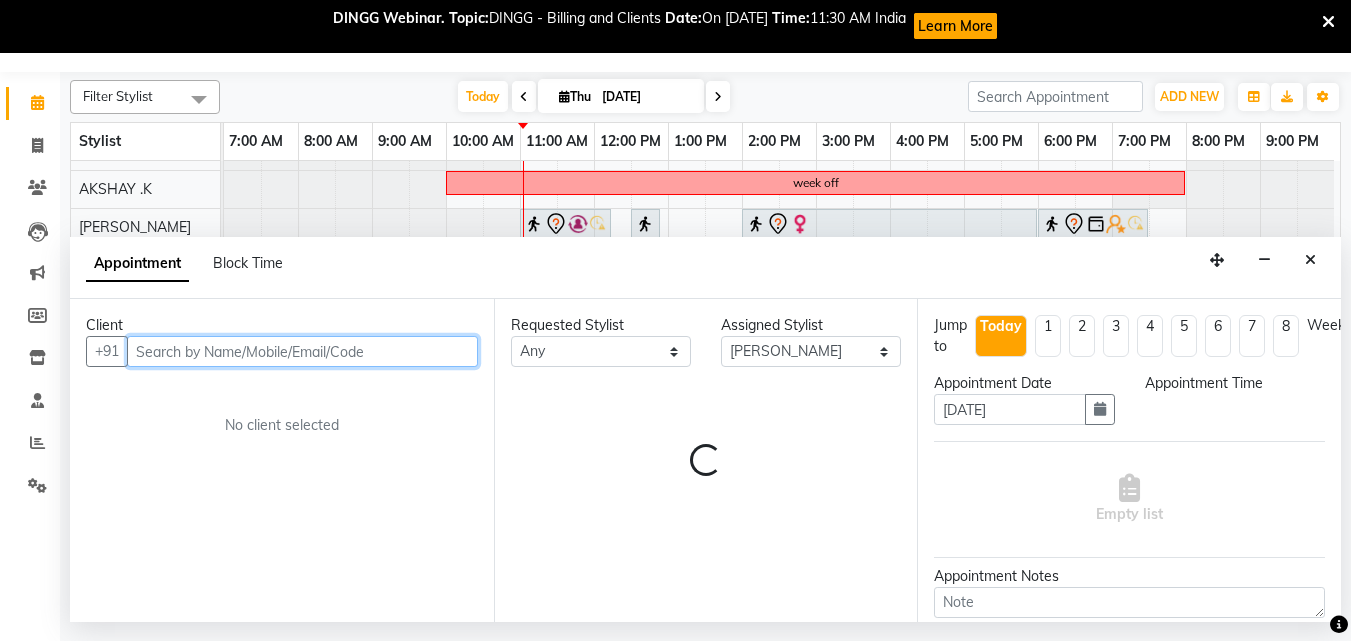 select on "690" 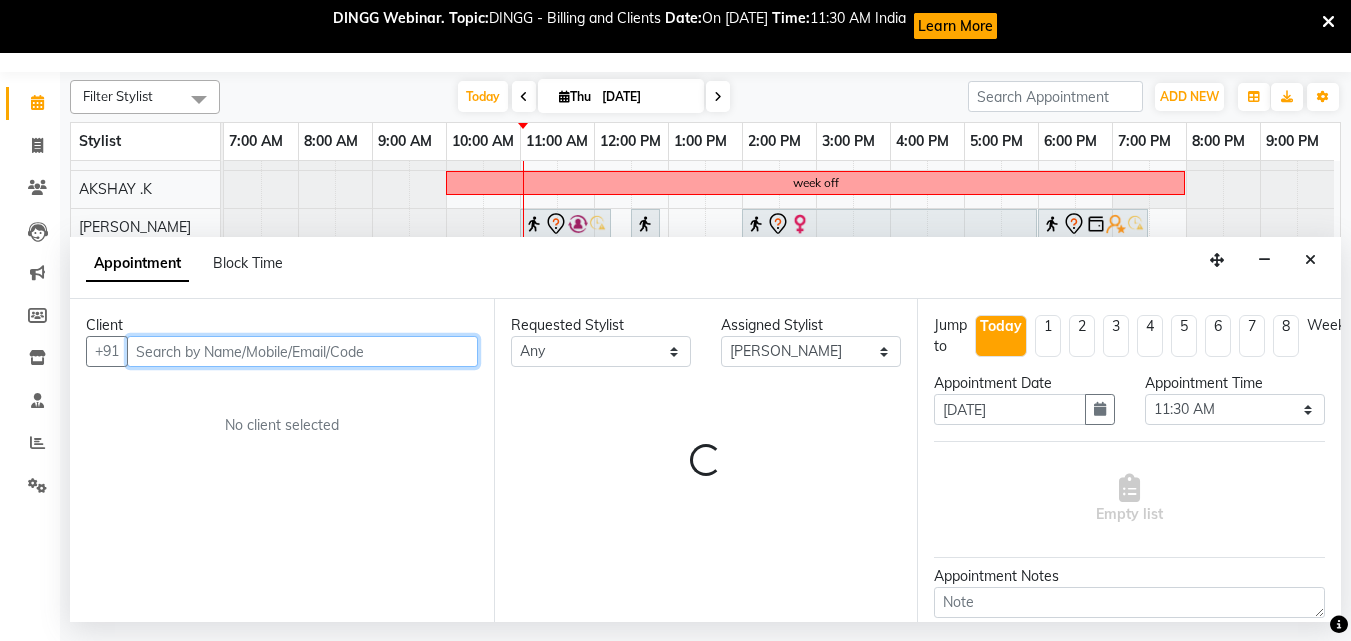 click at bounding box center (302, 351) 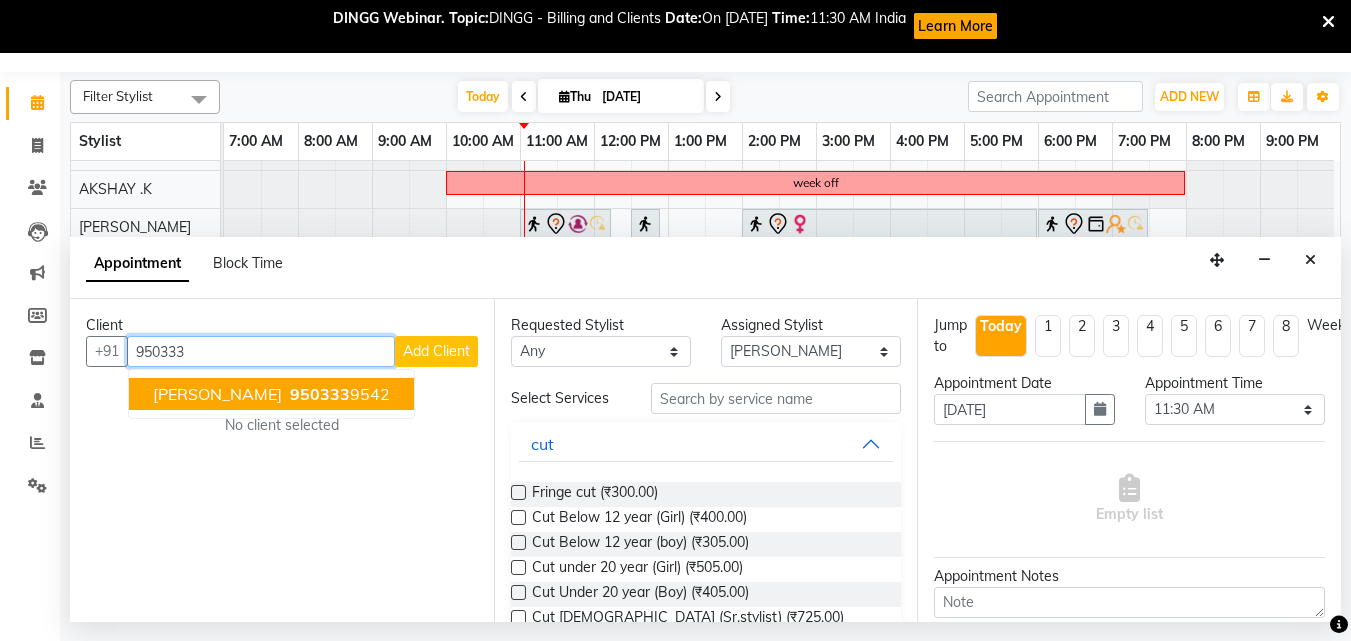 click on "950333" at bounding box center (320, 394) 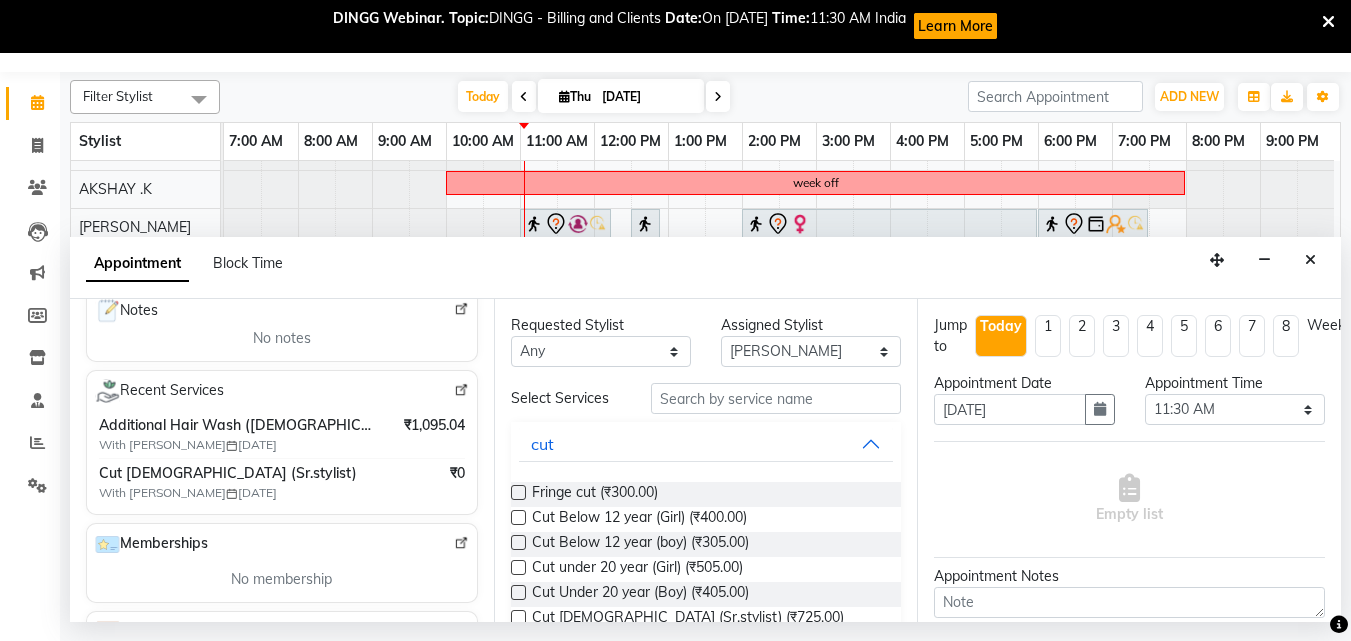 scroll, scrollTop: 267, scrollLeft: 0, axis: vertical 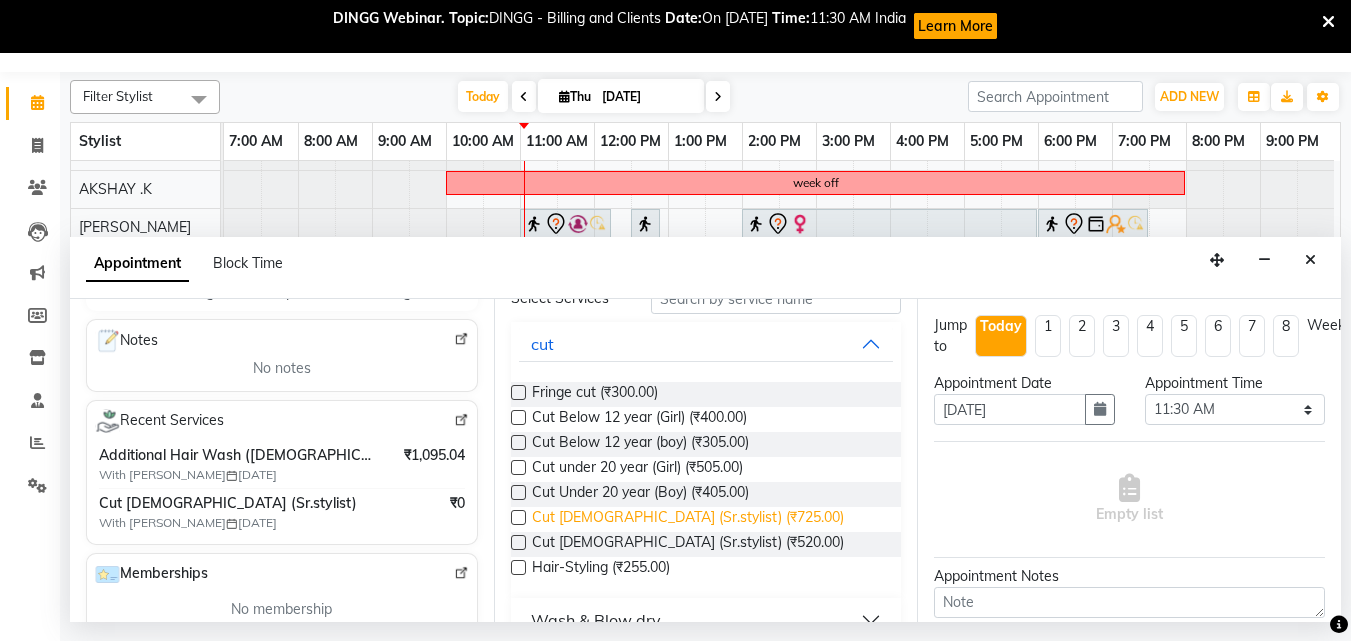 type on "9503339542" 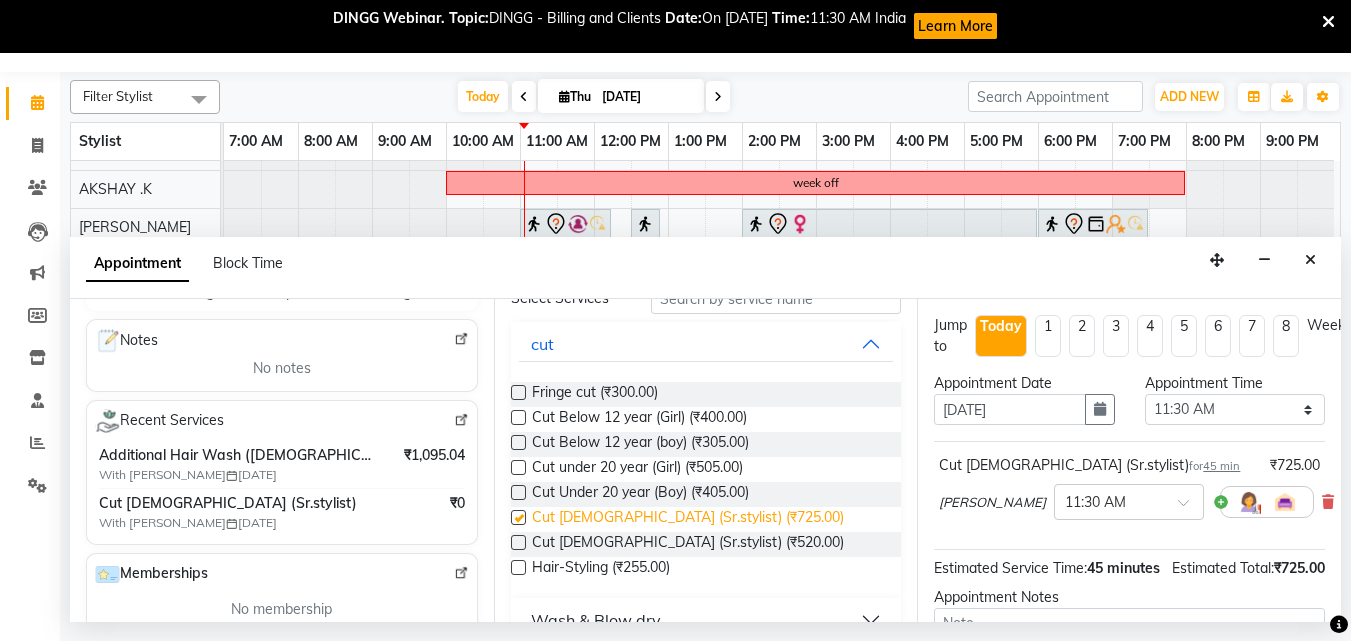 checkbox on "false" 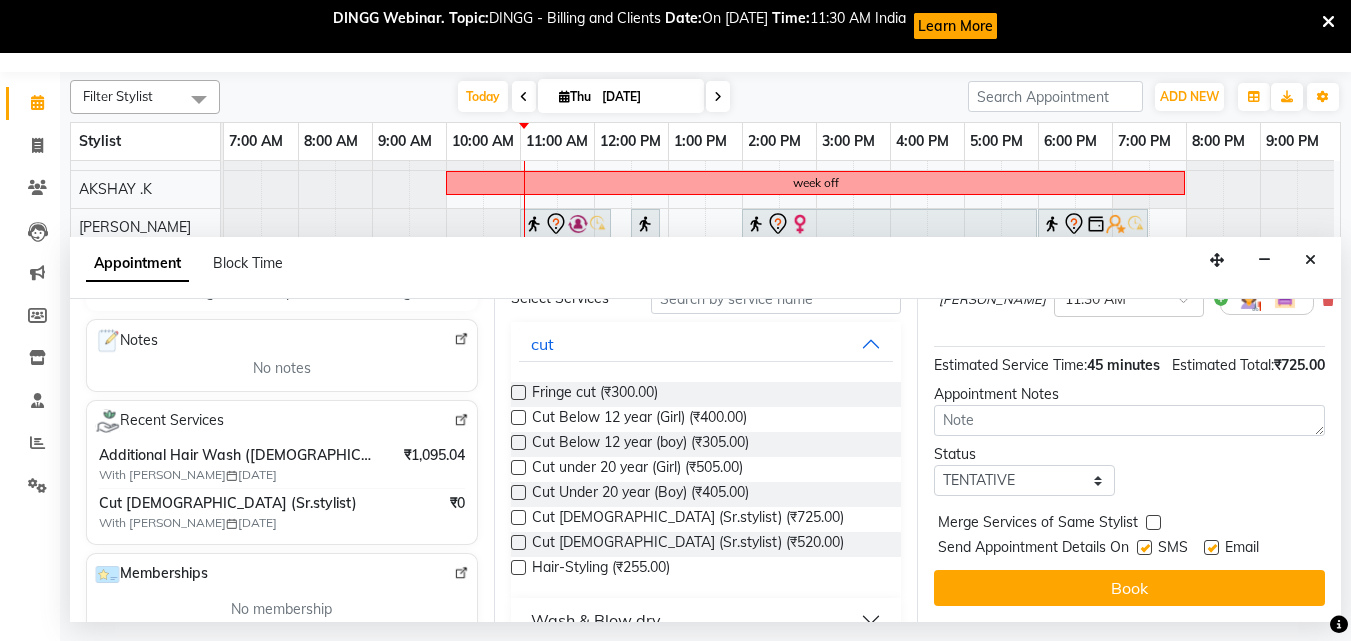 scroll, scrollTop: 242, scrollLeft: 0, axis: vertical 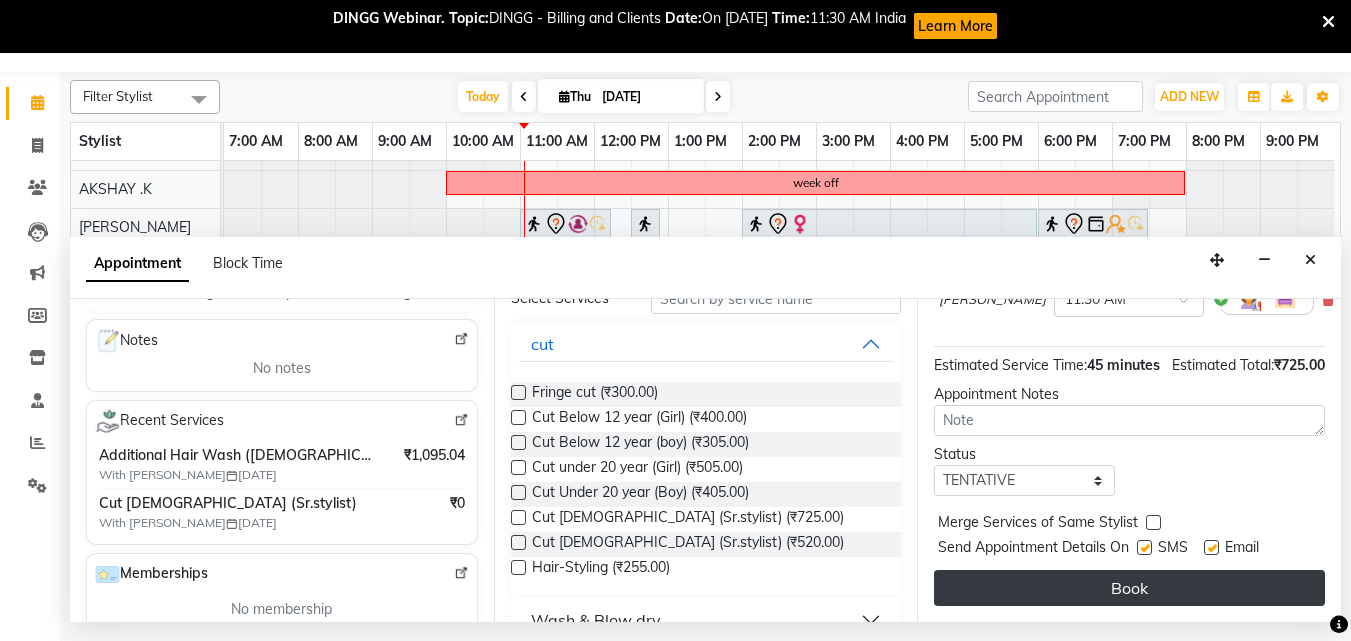 click on "Book" at bounding box center [1129, 588] 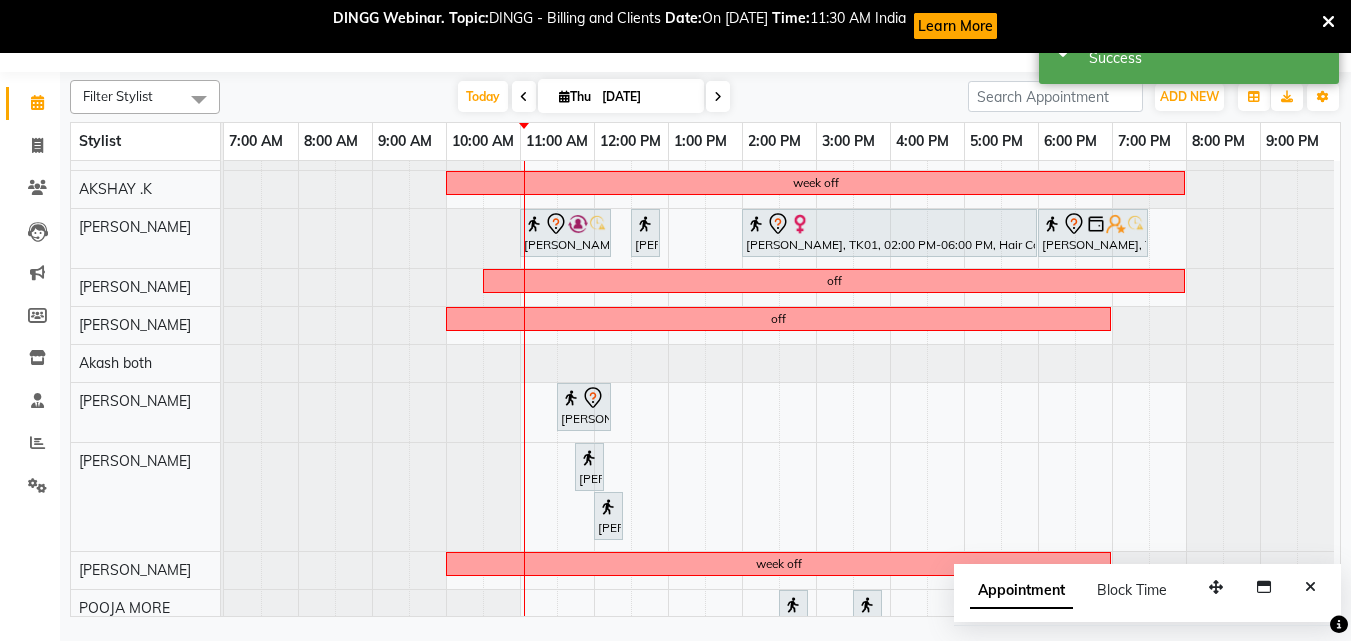 scroll, scrollTop: 0, scrollLeft: 0, axis: both 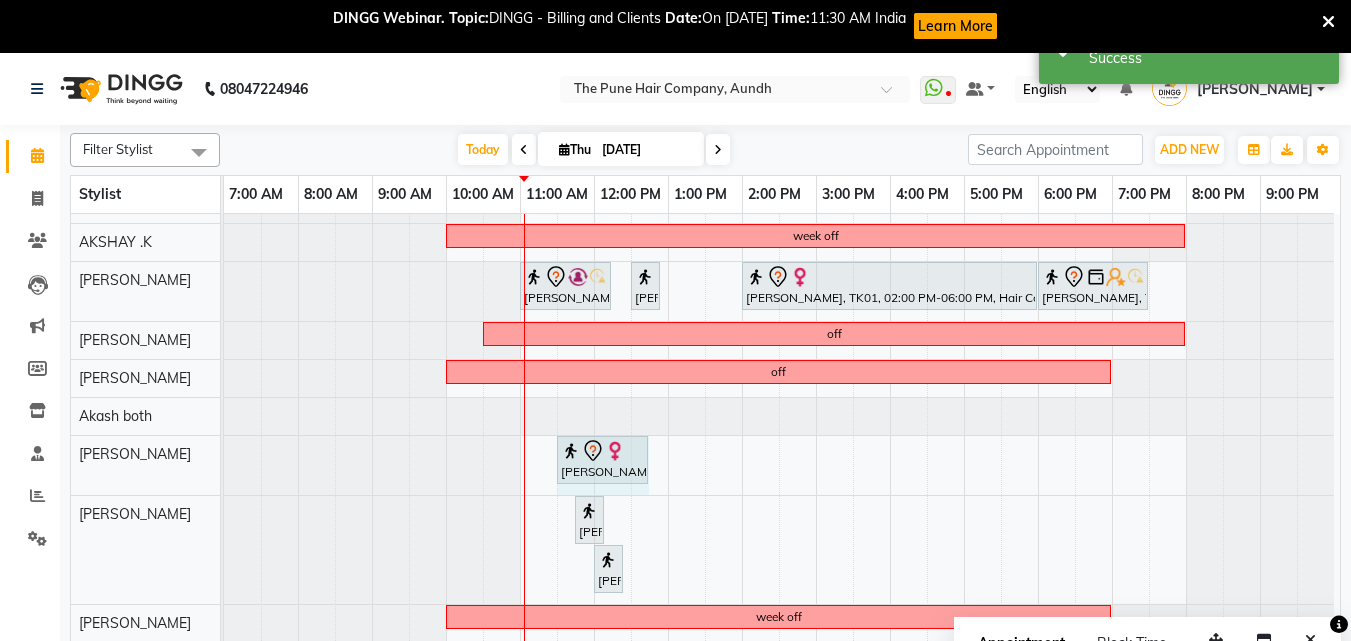drag, startPoint x: 600, startPoint y: 461, endPoint x: 625, endPoint y: 457, distance: 25.317978 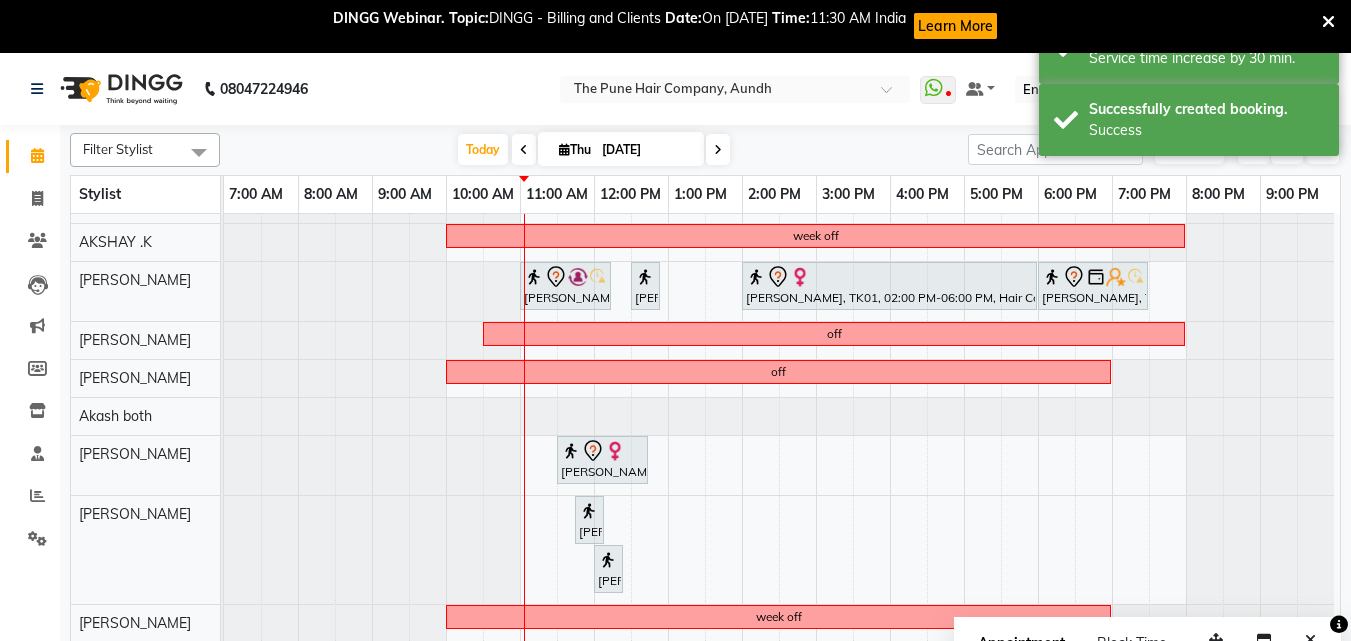 scroll, scrollTop: 467, scrollLeft: 9, axis: both 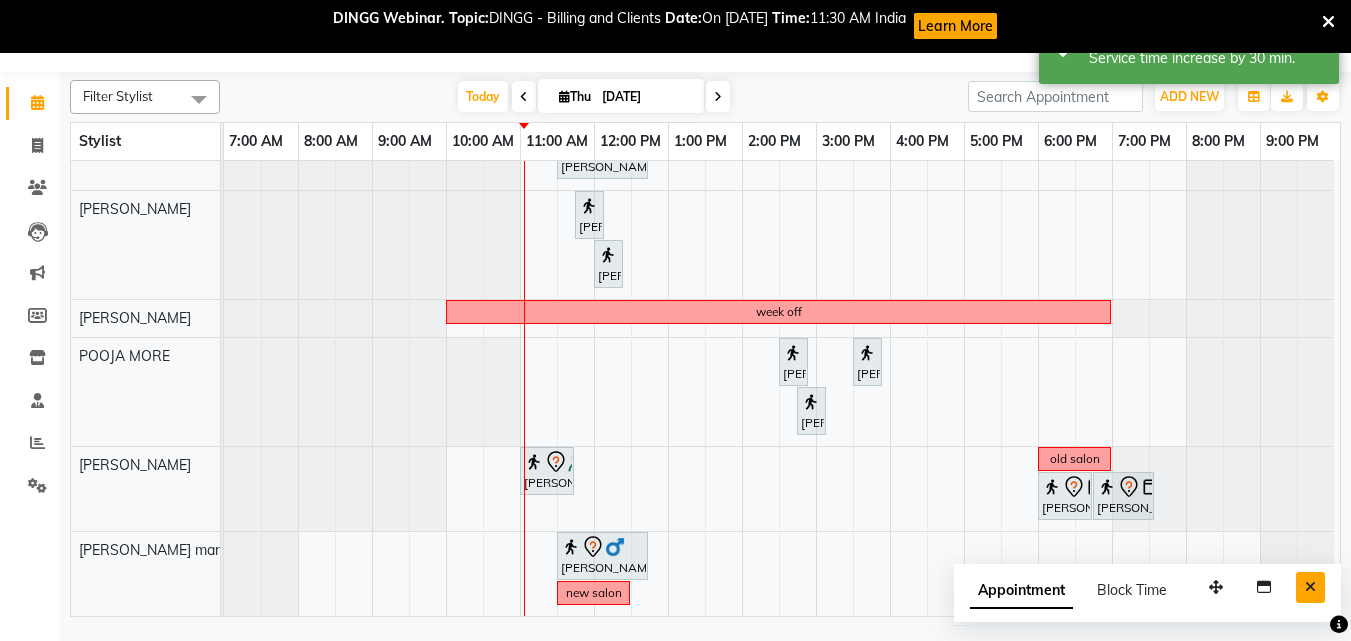 click at bounding box center (1310, 587) 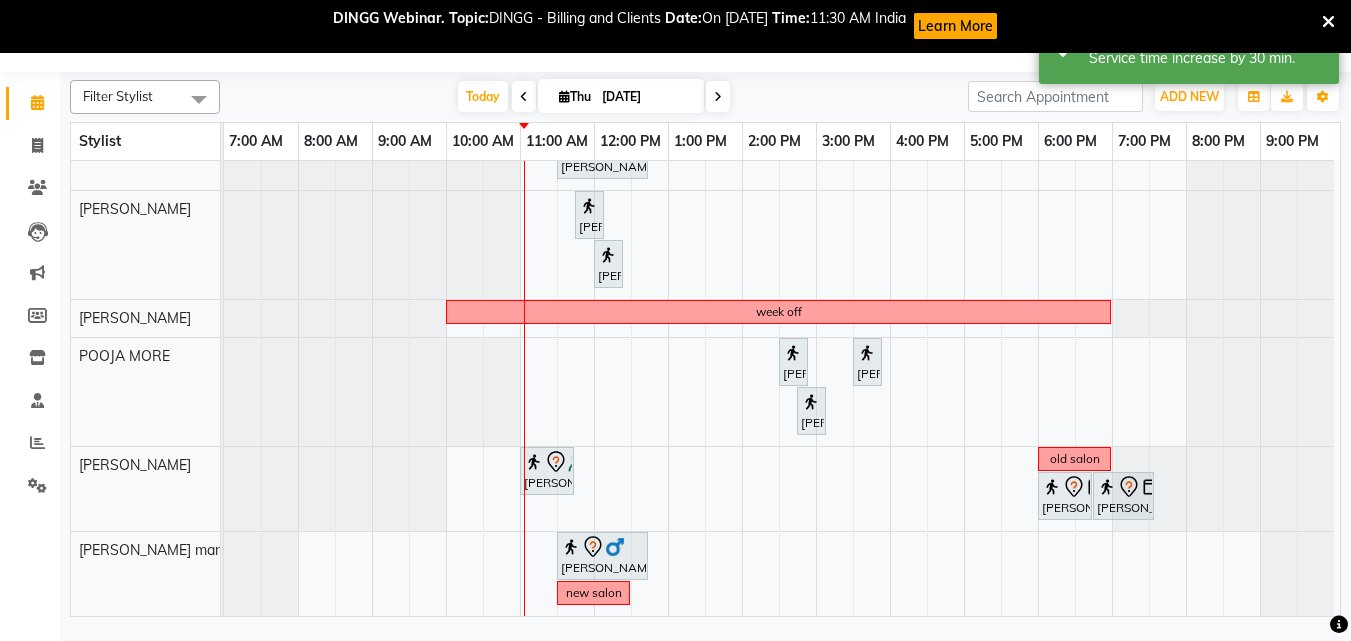scroll, scrollTop: 330, scrollLeft: 9, axis: both 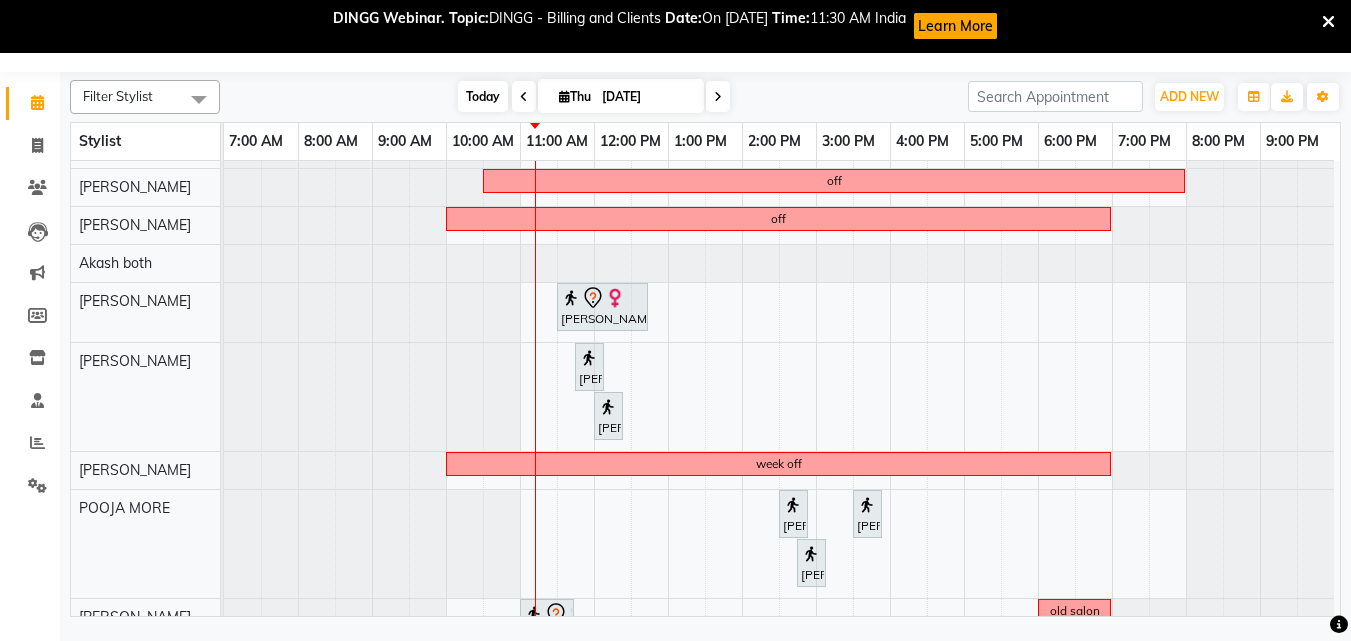 click on "Today" at bounding box center [483, 96] 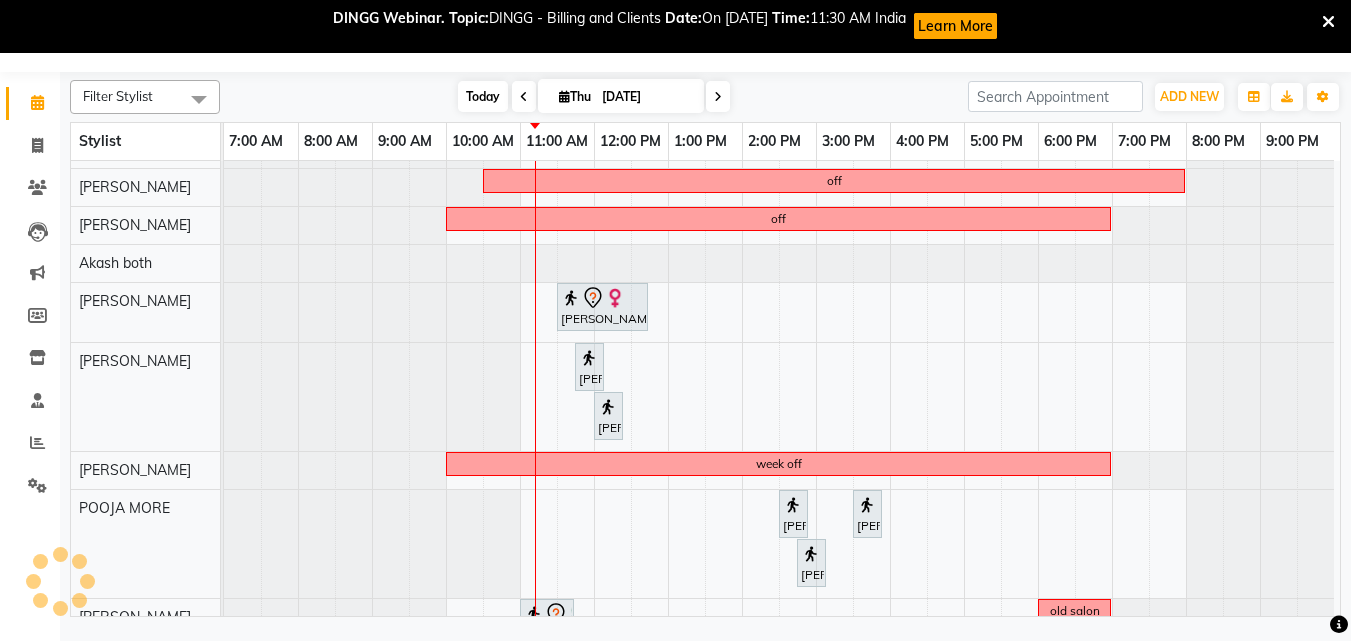 scroll, scrollTop: 300, scrollLeft: 9, axis: both 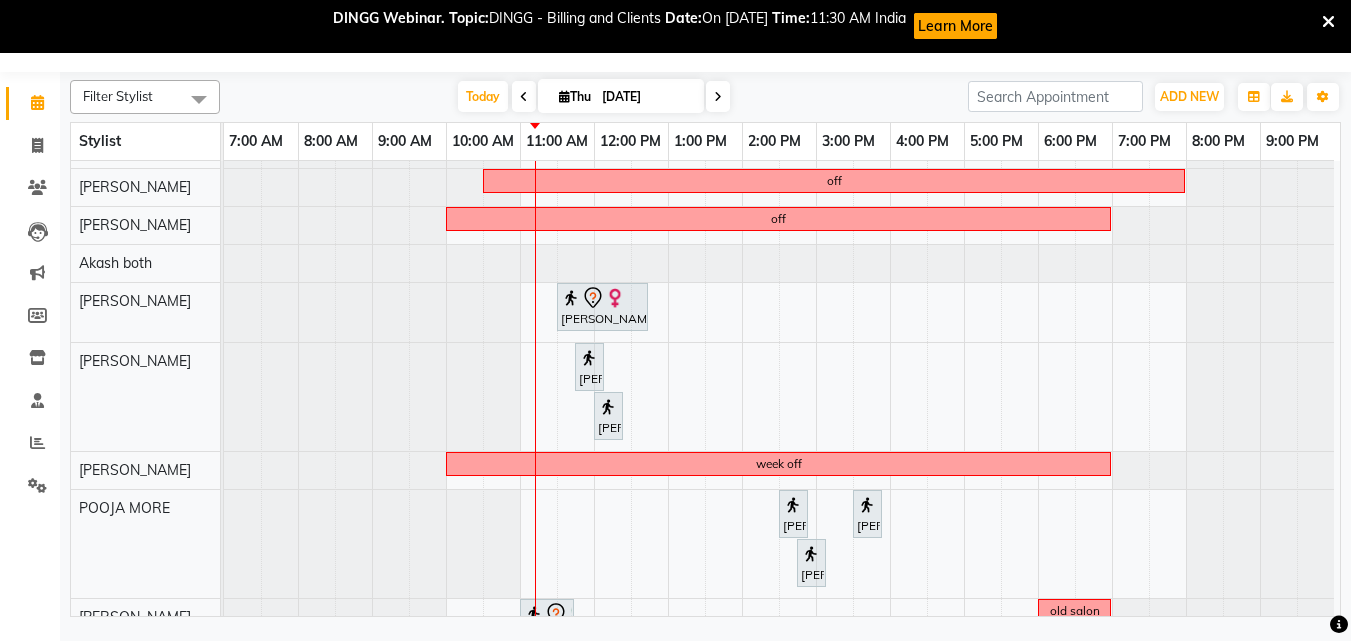 click on "0jo              Shalini, TK08, 10:00 AM-11:45 AM, Cut Female (Expert)             Mitali, TK06, 01:30 PM-02:15 PM, Cut Female (Expert)             supriya, TK05, 04:00 PM-05:15 PM, Cut Female (Expert)             Anu Shewani, TK09, 05:30 PM-07:00 PM, Hair wash & blow dry - long             Mitali, TK06, 11:30 AM-01:30 PM, Hair Color Inoa - Inoa Touchup 2 Inch  old salon              supriya, TK05, 02:00 PM-04:00 PM, Hair Color Inoa - Inoa Touchup 2 Inch  off   week off              Sandhya, TK04, 11:00 AM-12:15 PM,  Hair wash medium             harshit, TK11, 12:30 PM-12:50 PM,  Beard Crafting             Sunina anand, TK01, 02:00 PM-06:00 PM, Hair Color Majirel - Majirel Global Medium             Leandra, TK02, 06:00 PM-07:30 PM, Hair wash & blow dry -medium  off   off              noopur, TK13, 11:30 AM-12:45 PM, Cut Female (Sr.stylist)             Mala singh, TK07, 11:45 AM-12:00 PM, Threading - Eyebrow             Mala singh, TK07, 12:00 PM-12:15 PM, Threading - Upper Lip  week off" at bounding box center [782, 314] 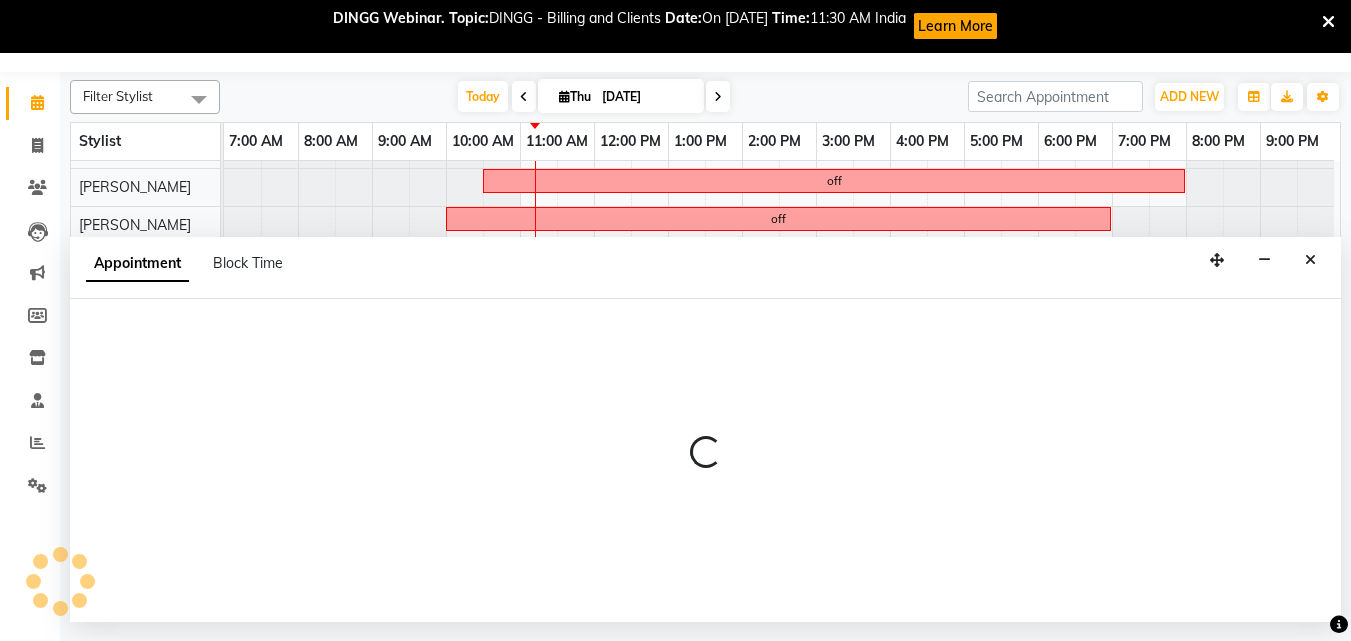 select on "49441" 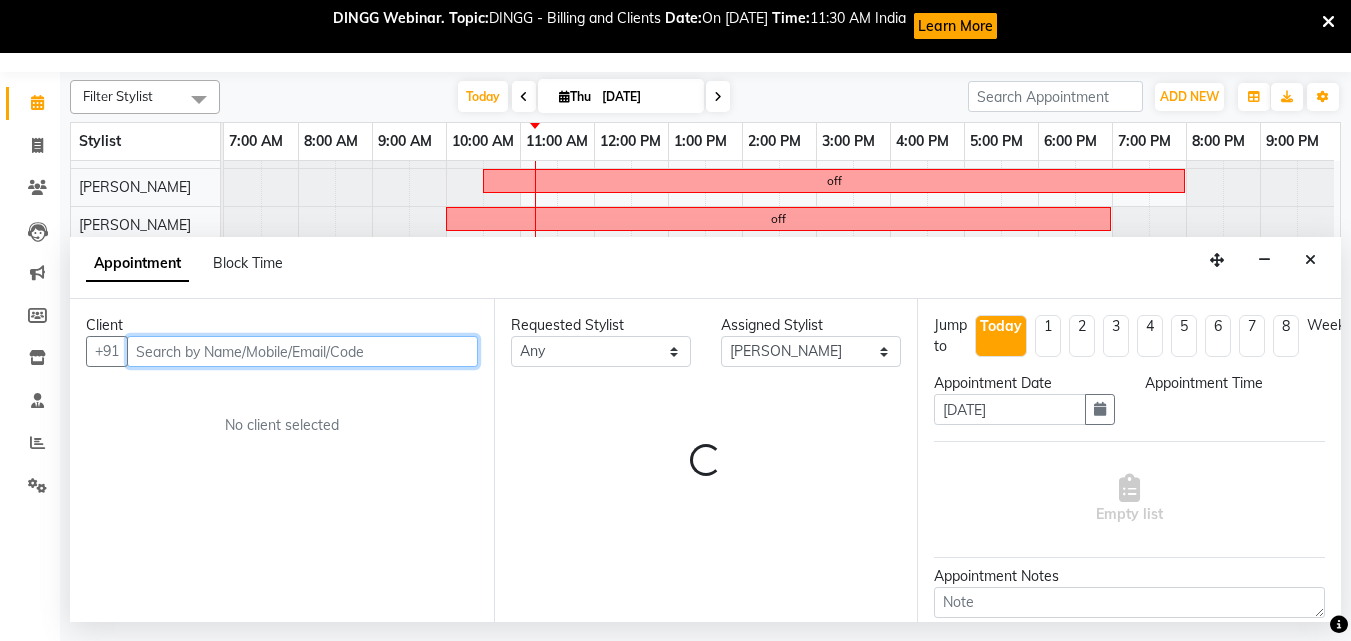 select on "840" 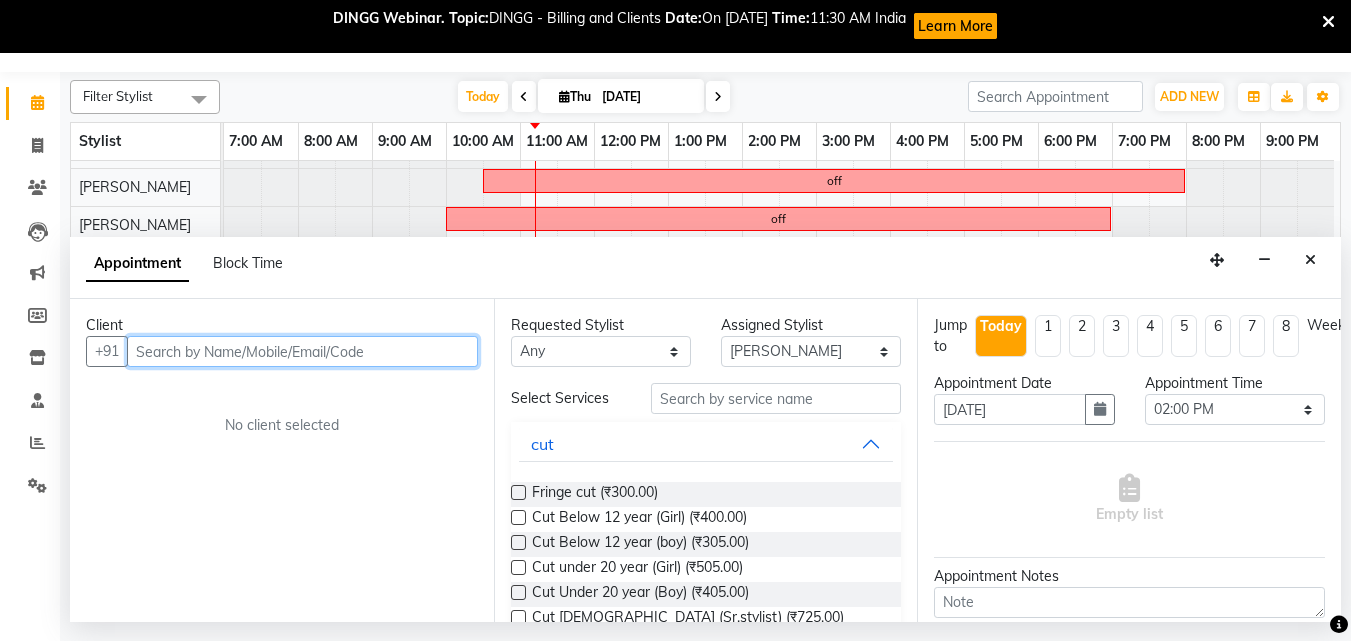 click at bounding box center [302, 351] 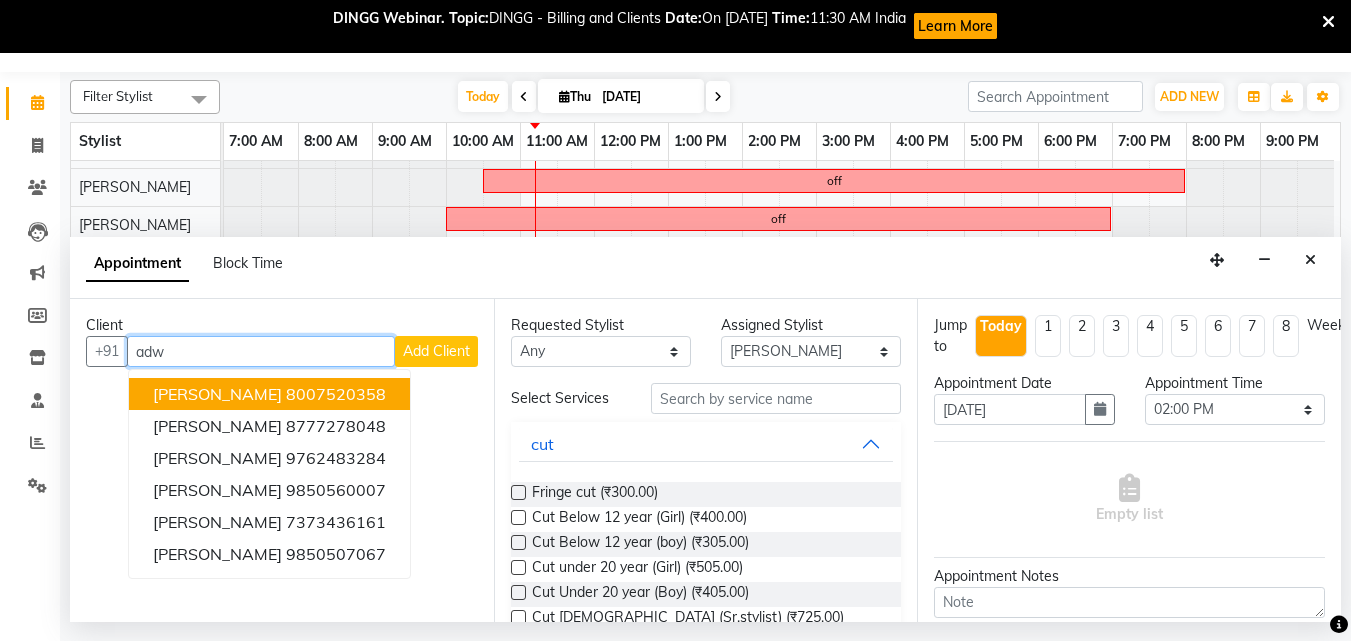 click on "8007520358" at bounding box center (336, 394) 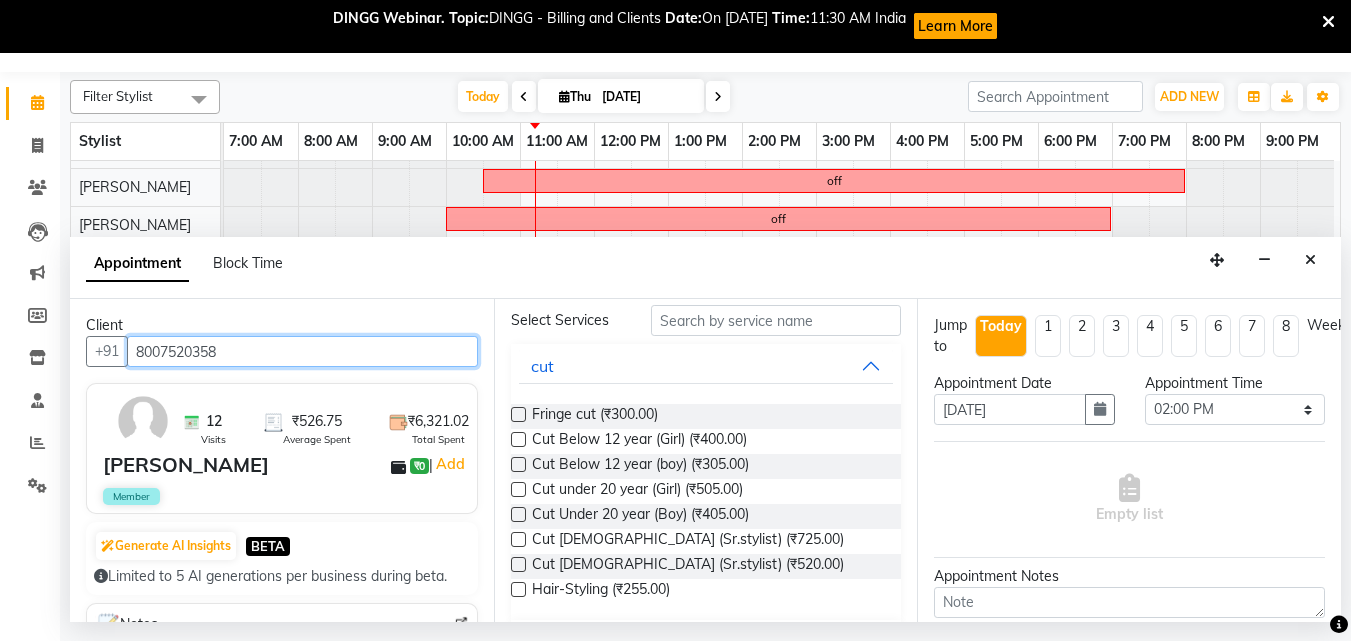 scroll, scrollTop: 200, scrollLeft: 0, axis: vertical 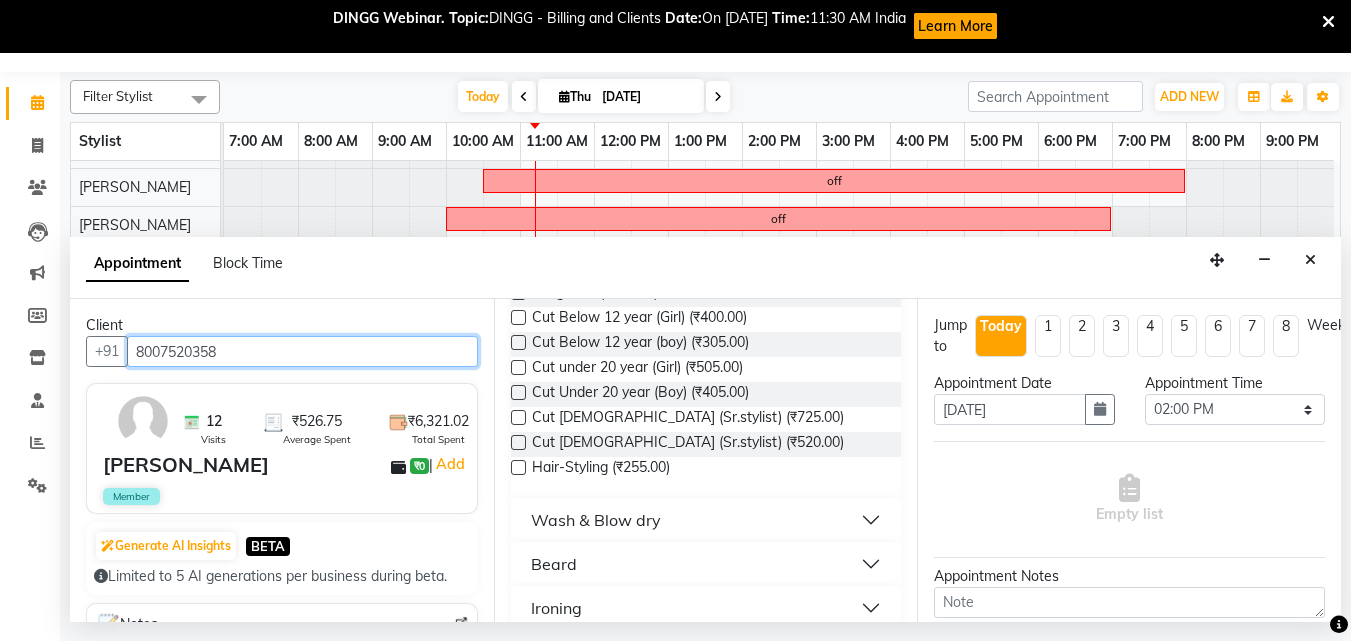 type on "8007520358" 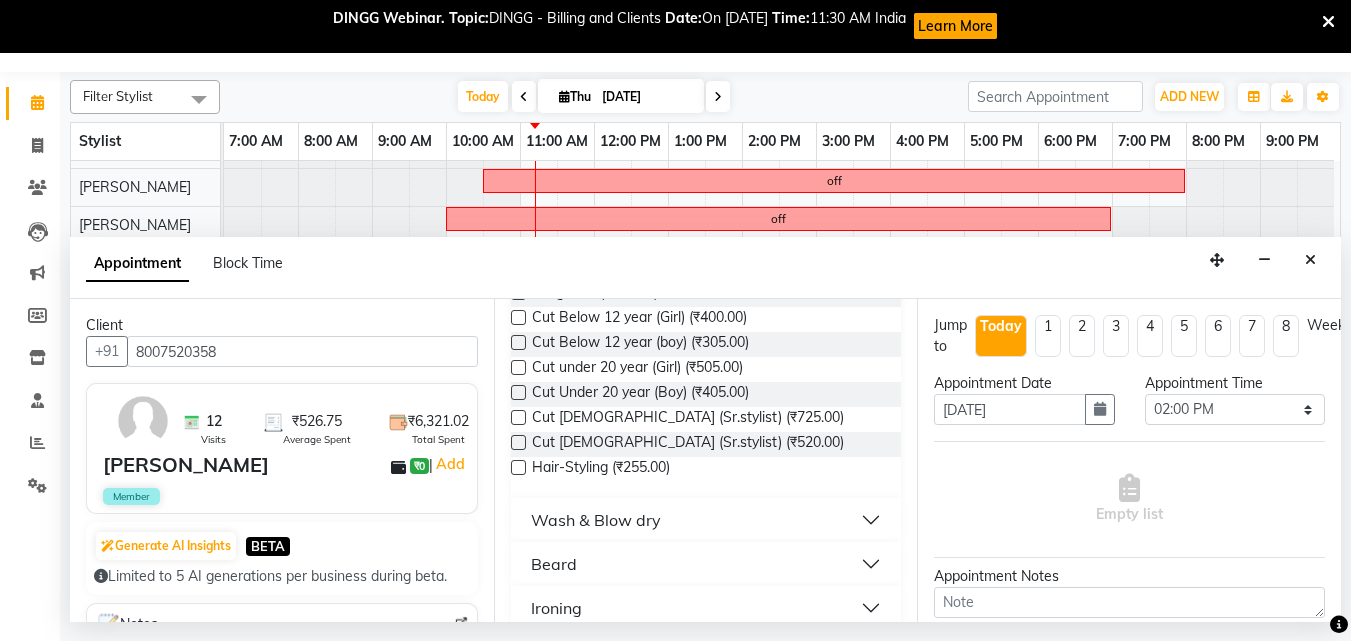 click at bounding box center [518, 442] 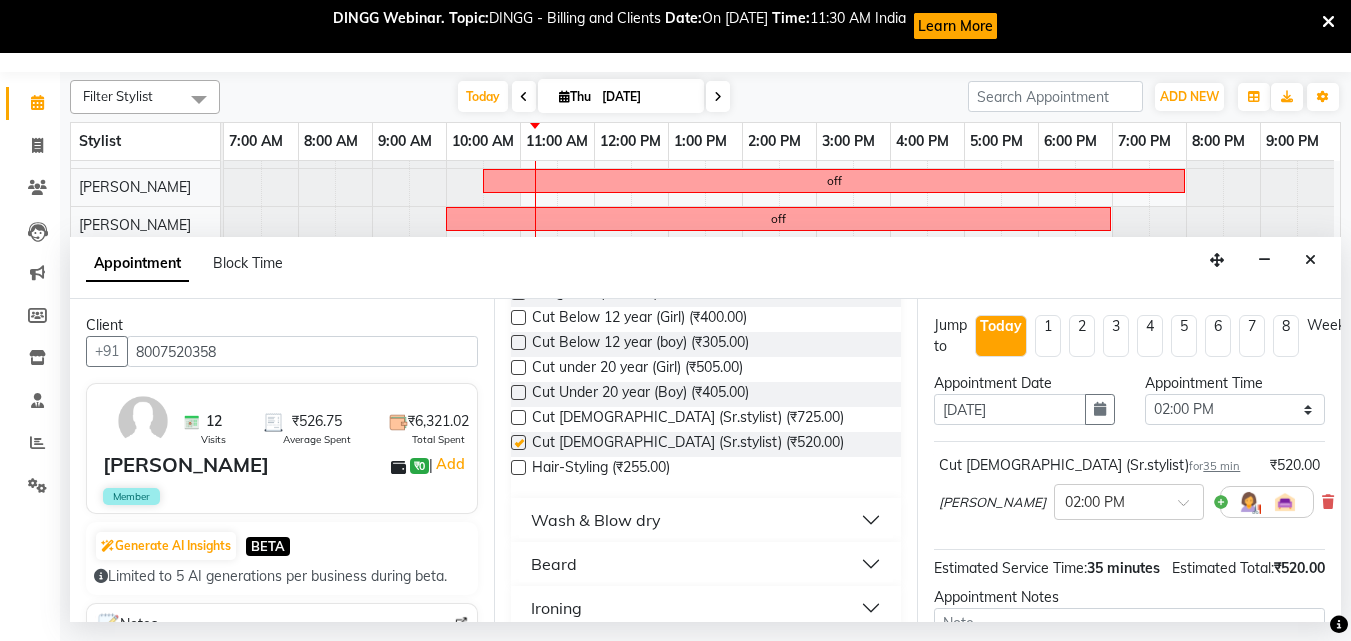 checkbox on "false" 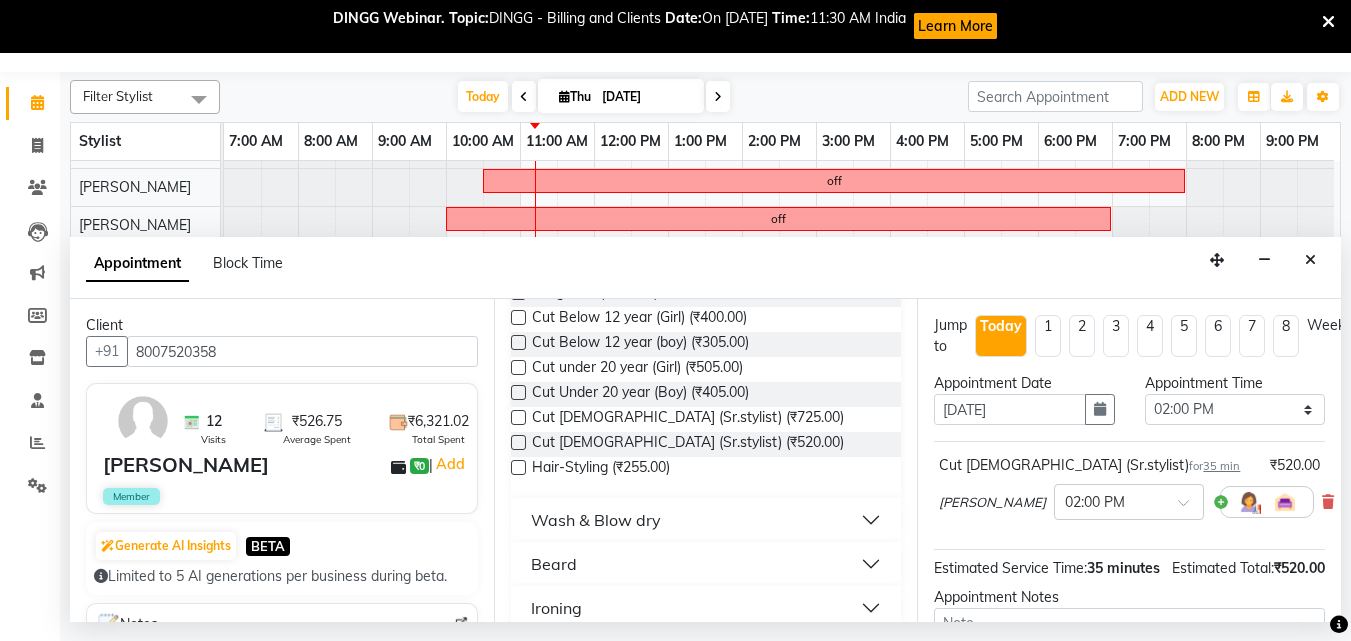 scroll, scrollTop: 242, scrollLeft: 0, axis: vertical 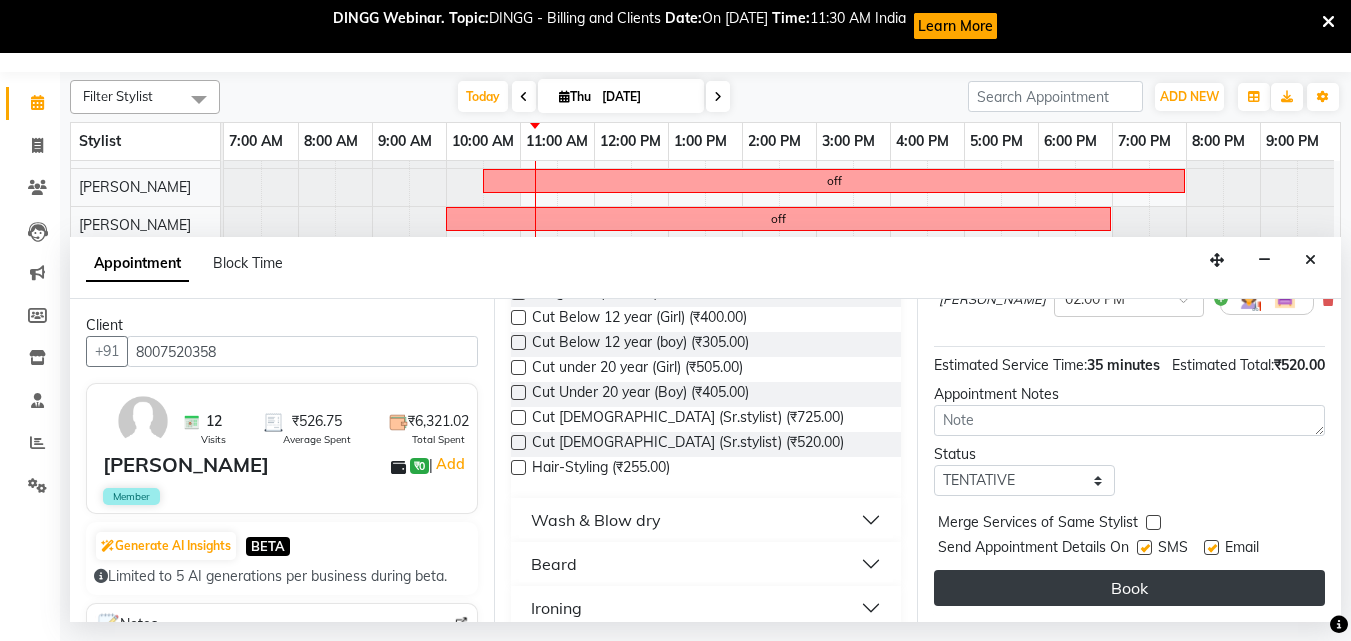click on "Book" at bounding box center (1129, 588) 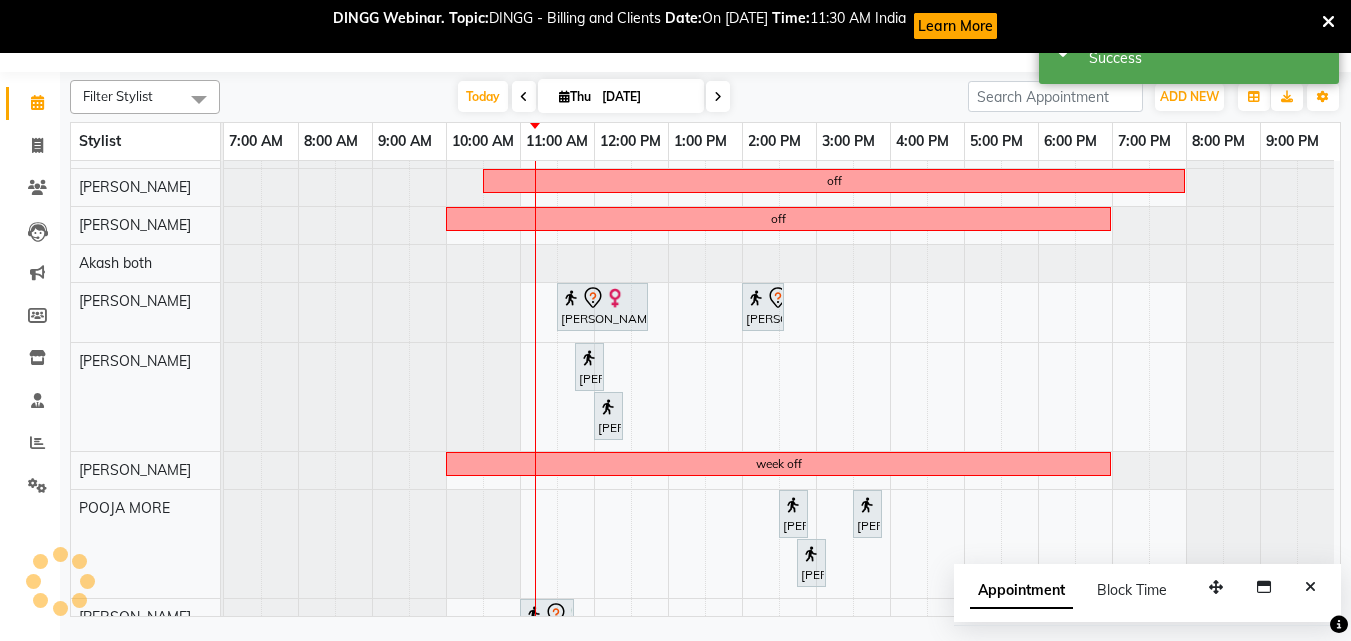 scroll, scrollTop: 0, scrollLeft: 0, axis: both 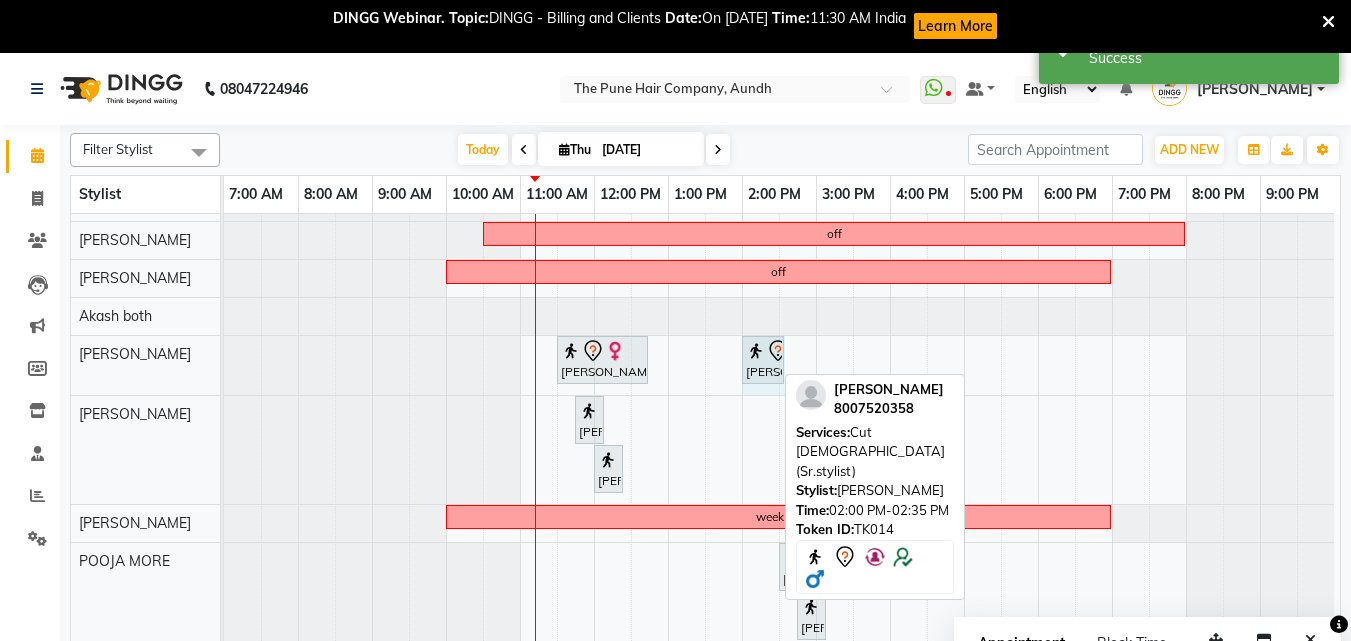 drag, startPoint x: 771, startPoint y: 361, endPoint x: 757, endPoint y: 493, distance: 132.74034 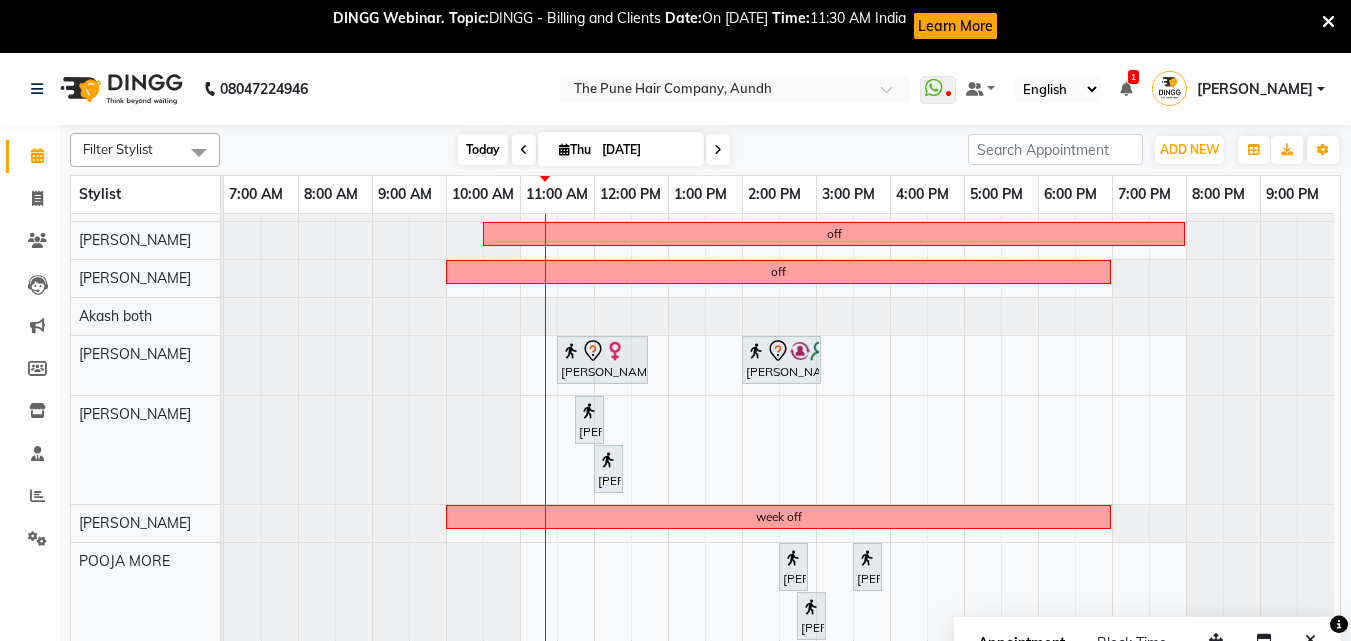click on "Today" at bounding box center [483, 149] 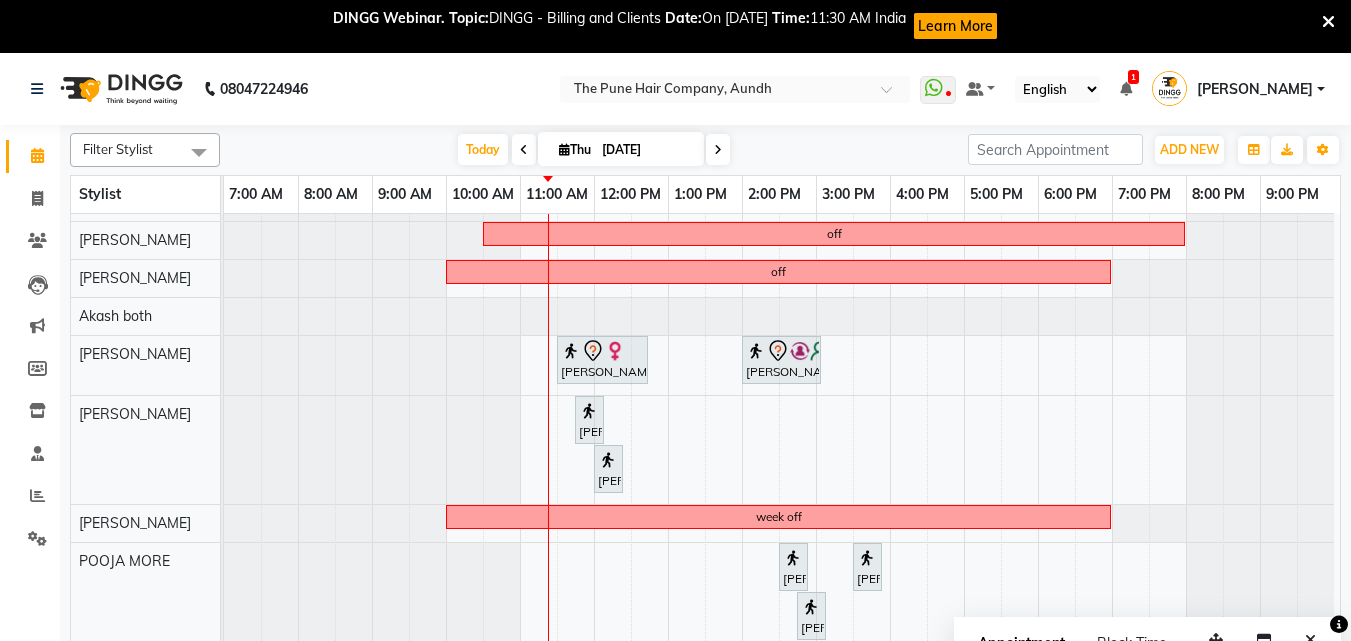 scroll, scrollTop: 100, scrollLeft: 9, axis: both 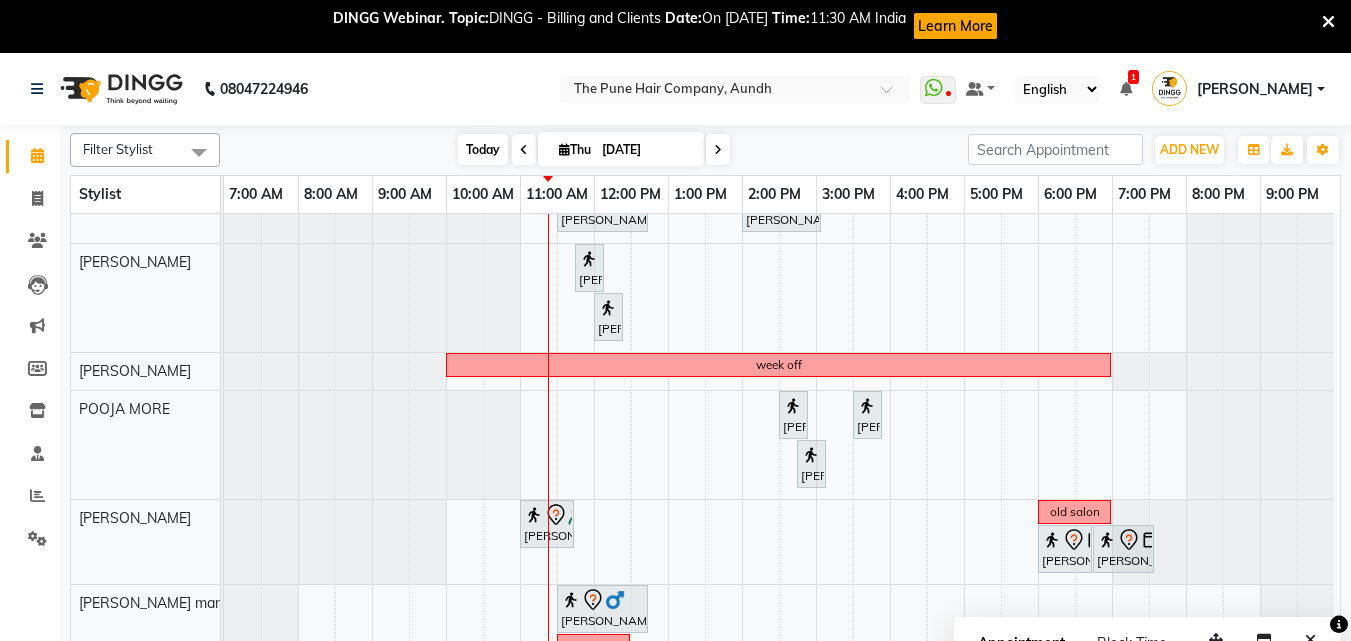 click on "Today" at bounding box center [483, 149] 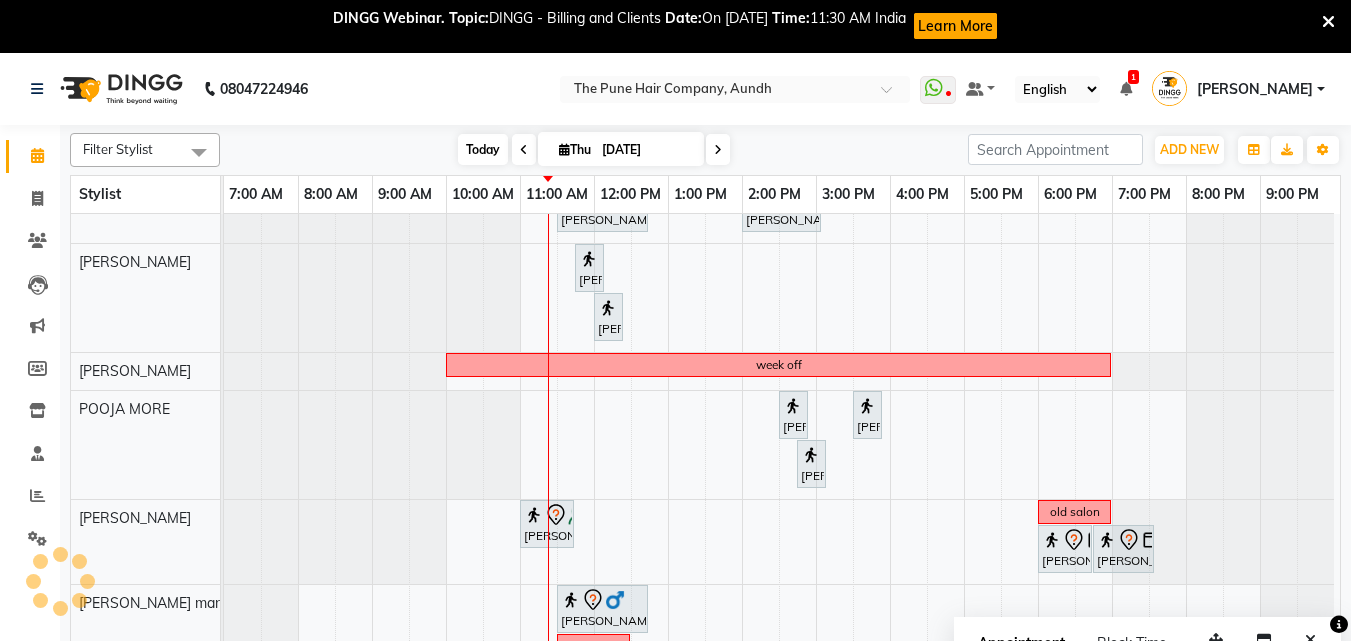 scroll, scrollTop: 467, scrollLeft: 9, axis: both 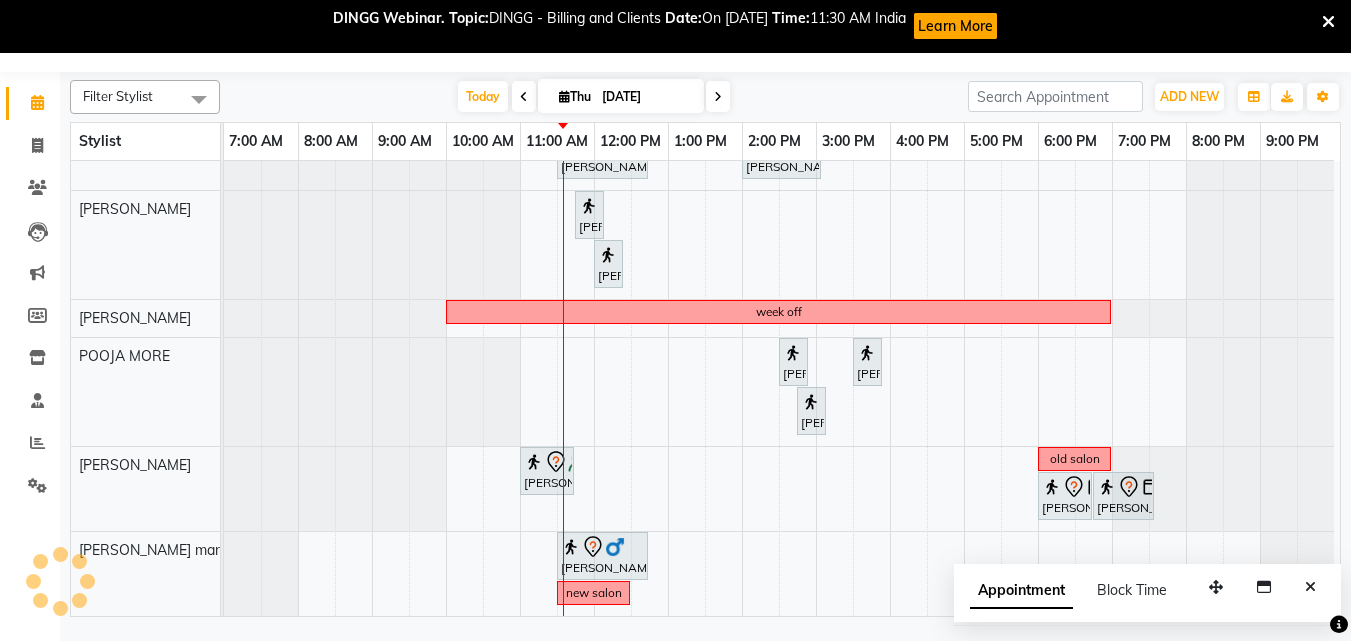 click on "0jo      Shalini, TK08, 10:00 AM-11:45 AM, Cut Female (Expert)             Mitali, TK06, 01:30 PM-02:15 PM, Cut Female (Expert)             supriya, TK05, 04:00 PM-05:15 PM, Cut Female (Expert)             Anu Shewani, TK09, 05:30 PM-07:00 PM, Hair wash & blow dry - long             Mitali, TK06, 11:30 AM-01:30 PM, Hair Color Inoa - Inoa Touchup 2 Inch  old salon              supriya, TK05, 02:00 PM-04:00 PM, Hair Color Inoa - Inoa Touchup 2 Inch  off   week off              Sandhya, TK04, 11:00 AM-12:15 PM,  Hair wash medium             harshit, TK11, 12:30 PM-12:50 PM,  Beard Crafting             Sunina anand, TK01, 02:00 PM-06:00 PM, Hair Color Majirel - Majirel Global Medium             Leandra, TK02, 06:00 PM-07:30 PM, Hair wash & blow dry -medium  off   off              noopur, TK13, 11:30 AM-12:45 PM, Cut Female (Sr.stylist)             adwait venkitachalam, TK14, 02:00 PM-03:05 PM, Cut Male (Sr.stylist)             Mala singh, TK07, 11:45 AM-12:00 PM, Threading - Eyebrow              week off" at bounding box center [782, 162] 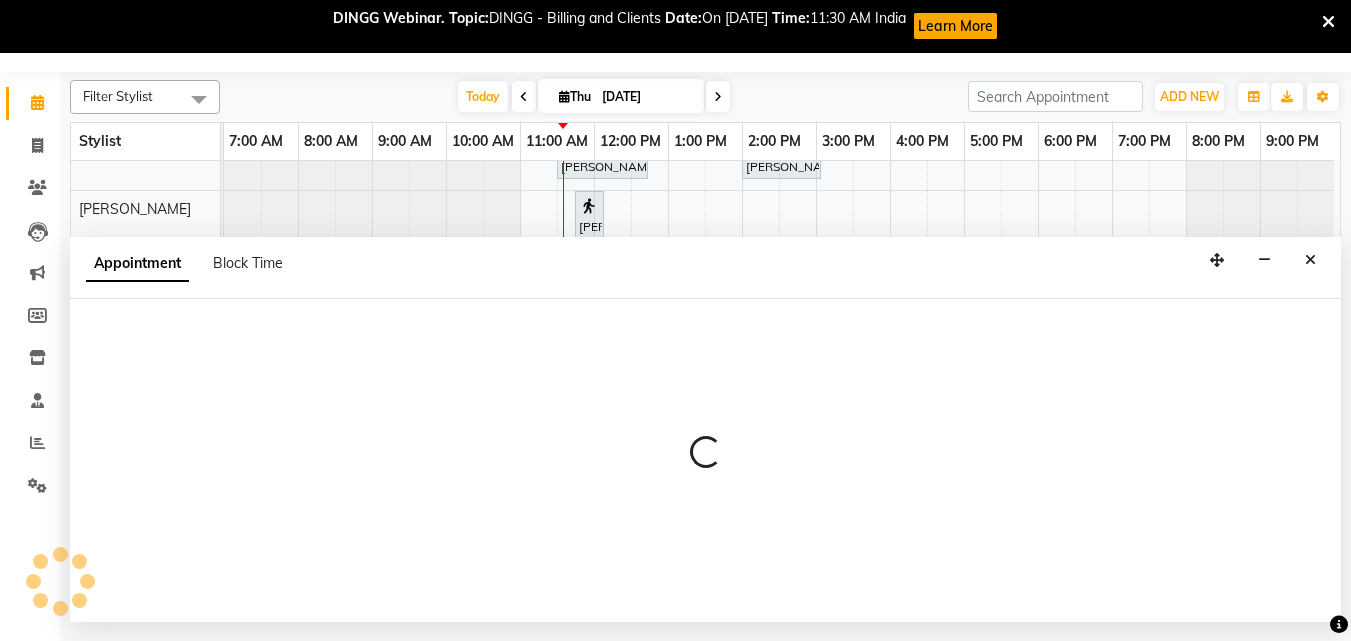 click at bounding box center (705, 453) 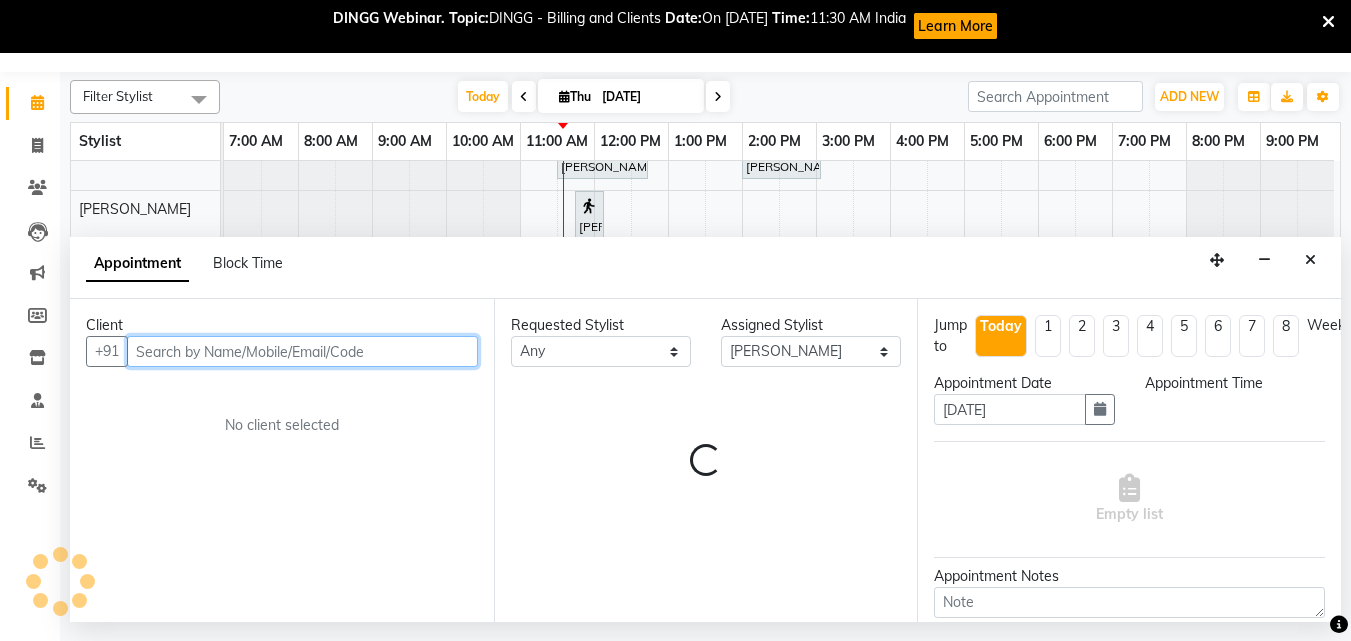 select on "870" 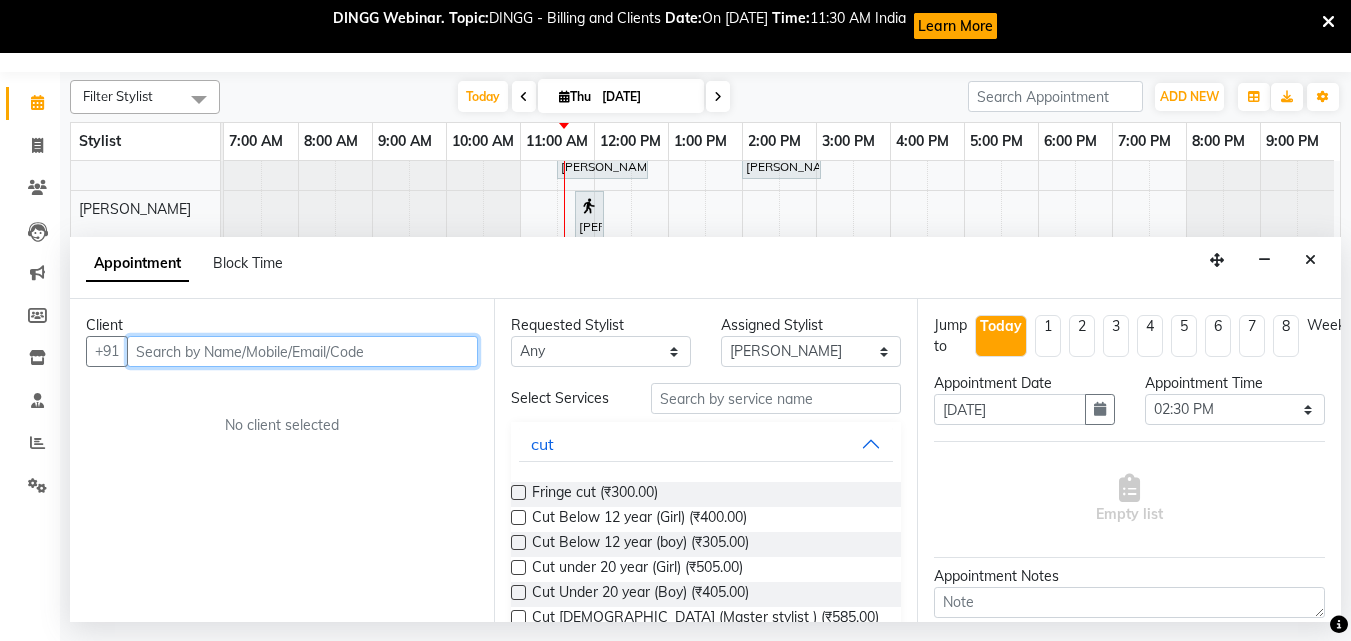 click at bounding box center [302, 351] 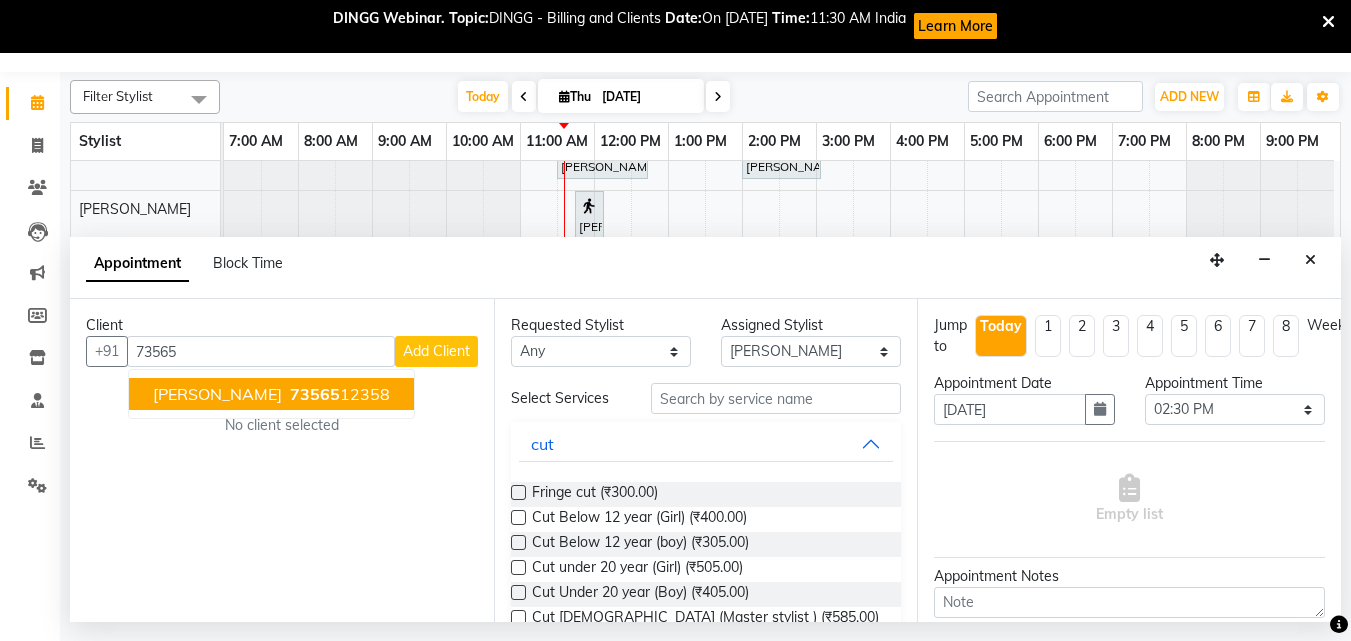 click on "Client +91 73565 shubham   73565 12358 Add Client  No client selected" at bounding box center [282, 460] 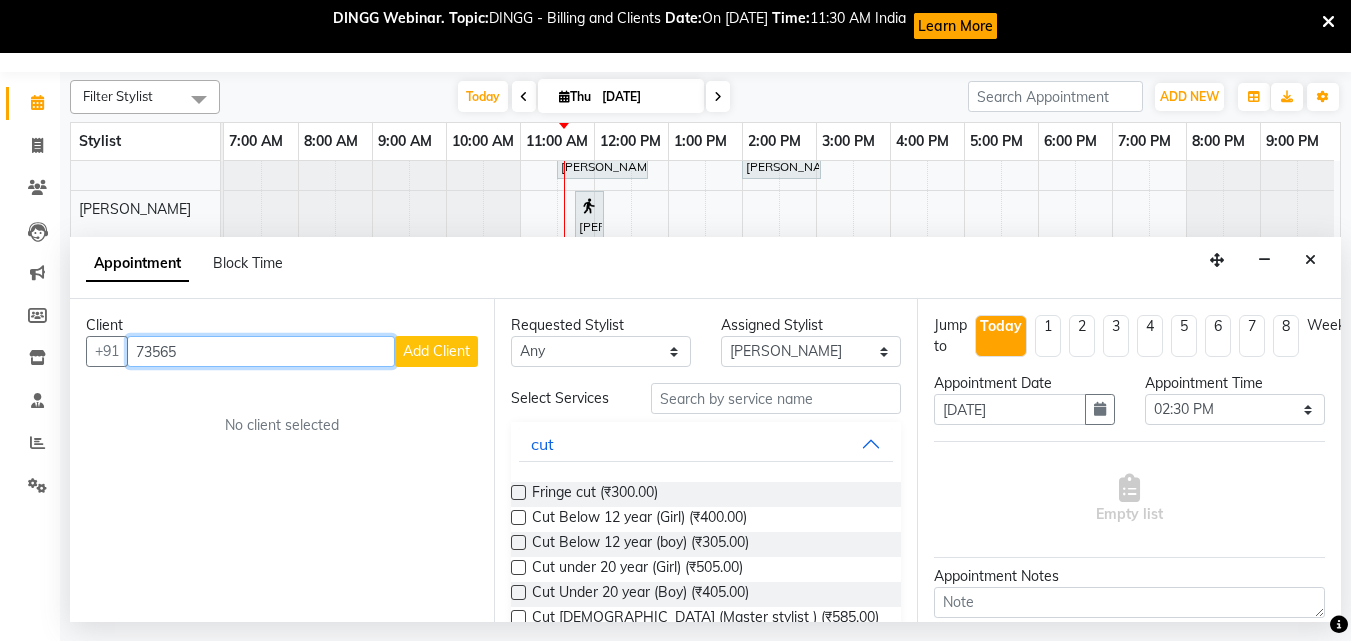 click on "73565" at bounding box center (261, 351) 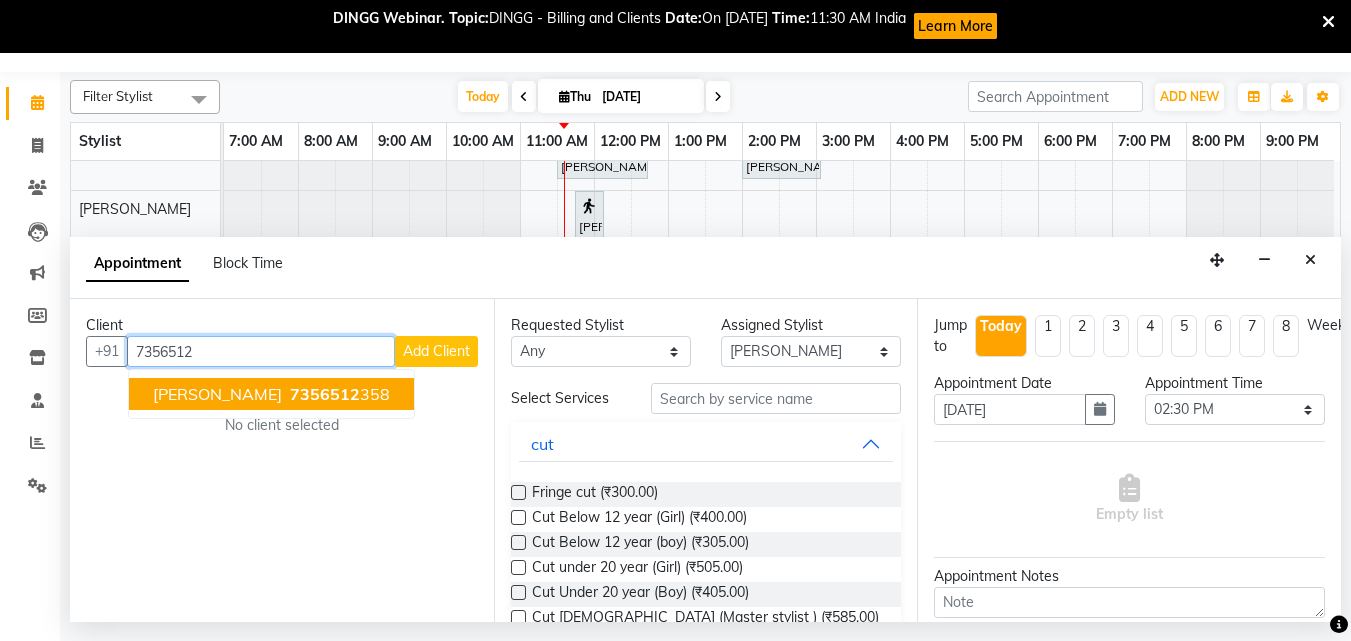 click on "7356512" at bounding box center [325, 394] 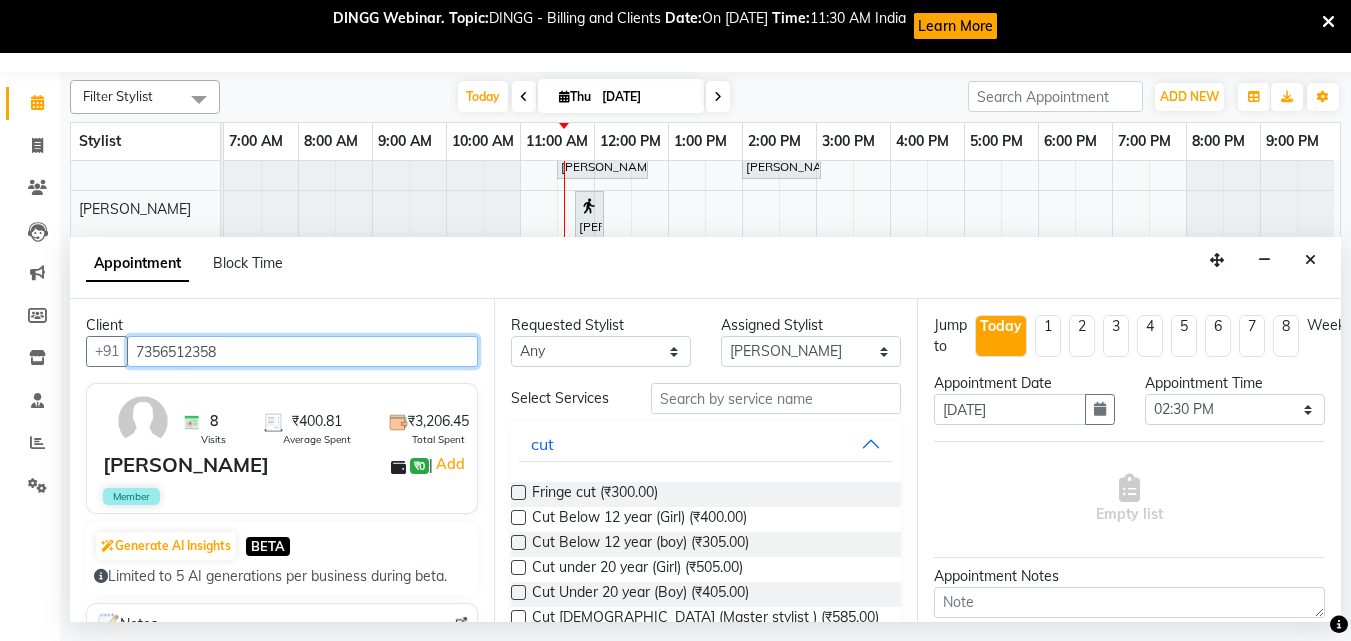type on "7356512358" 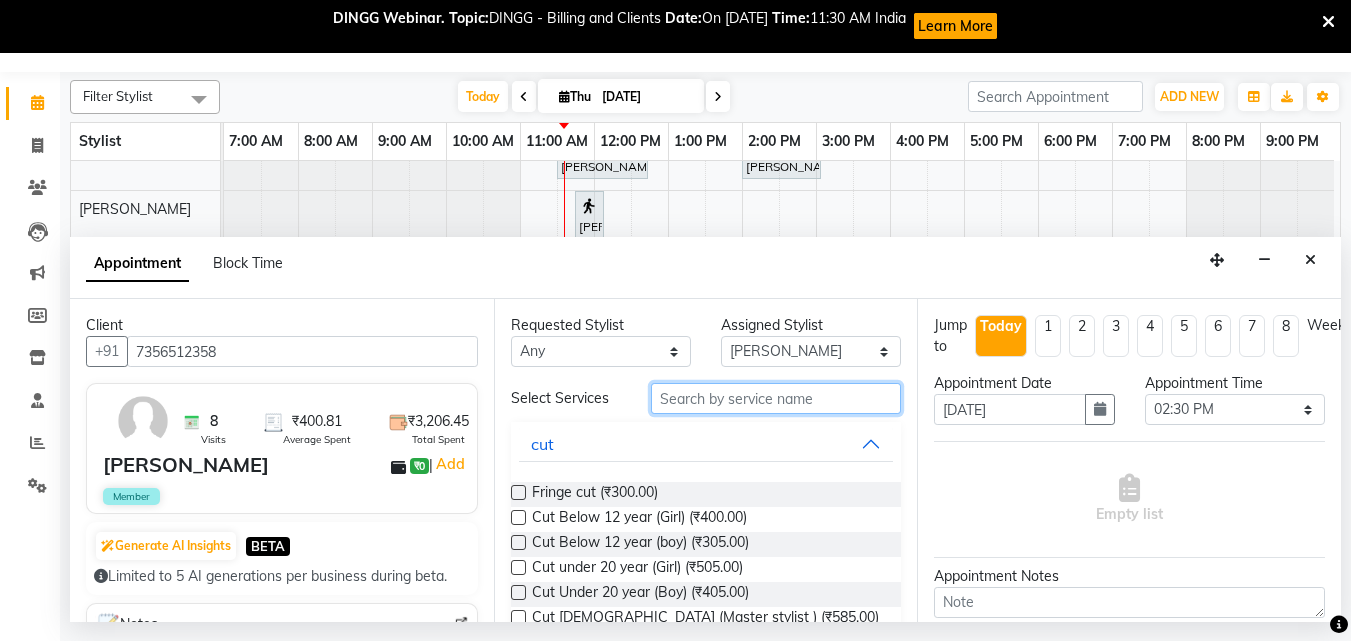 click at bounding box center [776, 398] 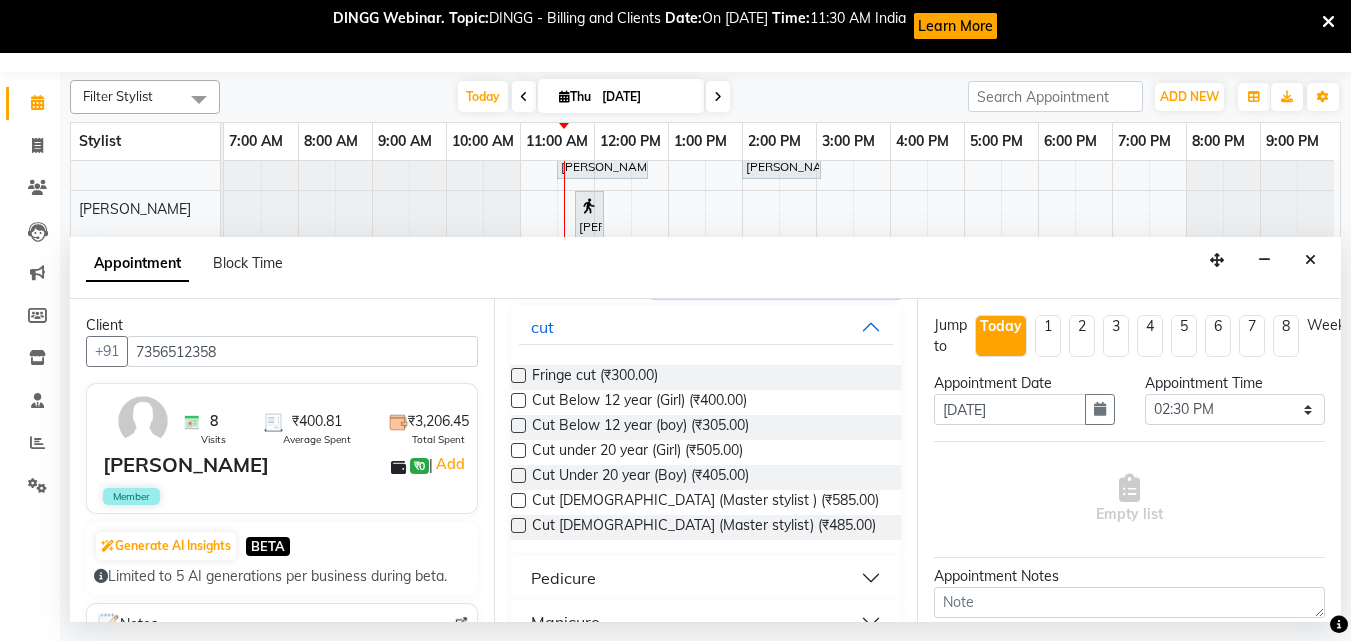 scroll, scrollTop: 155, scrollLeft: 0, axis: vertical 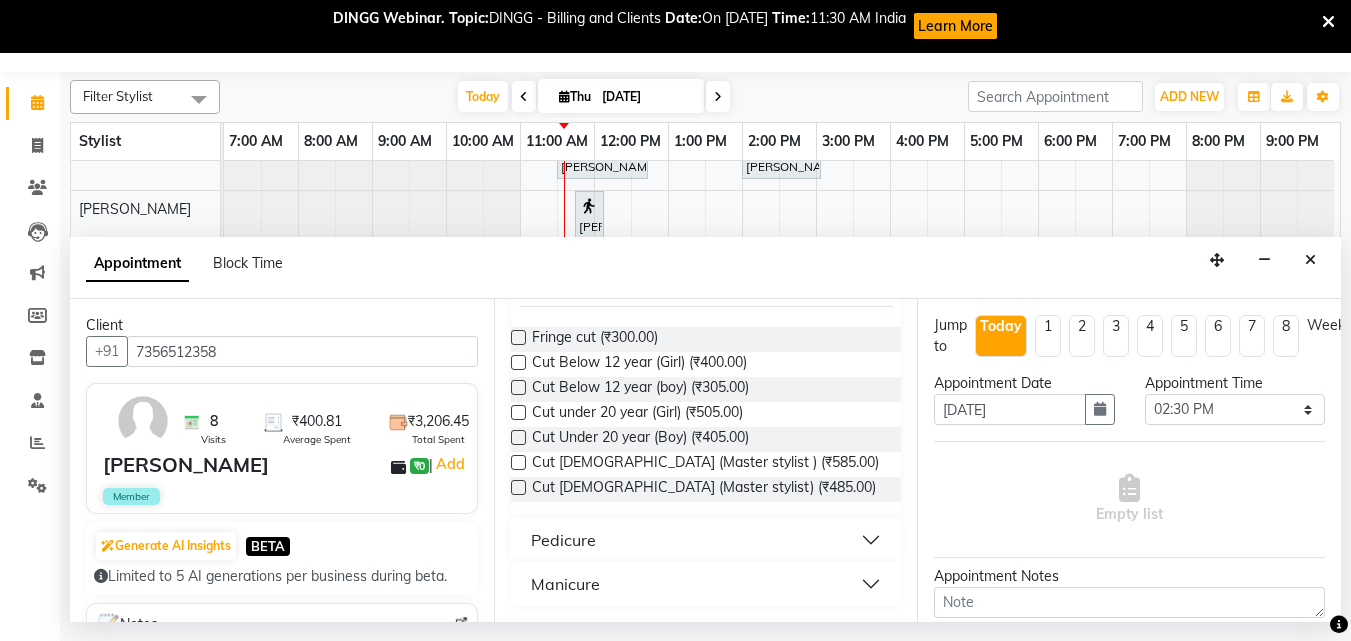 type on "cut" 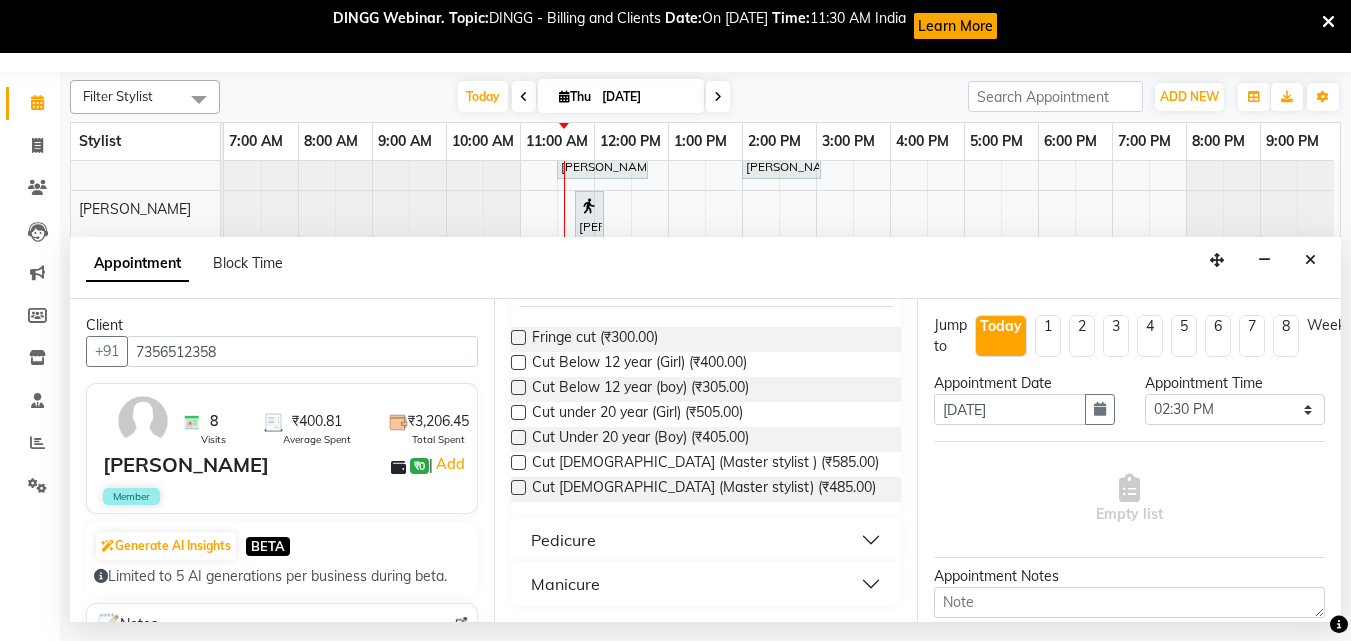 click at bounding box center [518, 462] 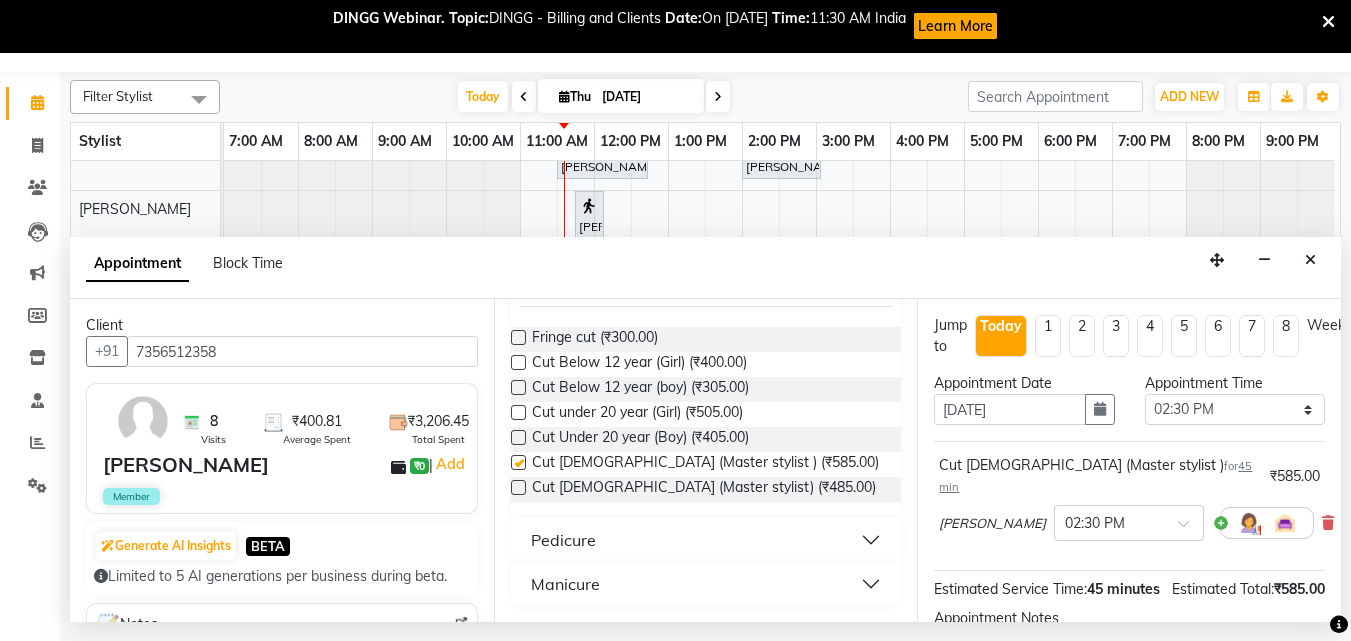 checkbox on "false" 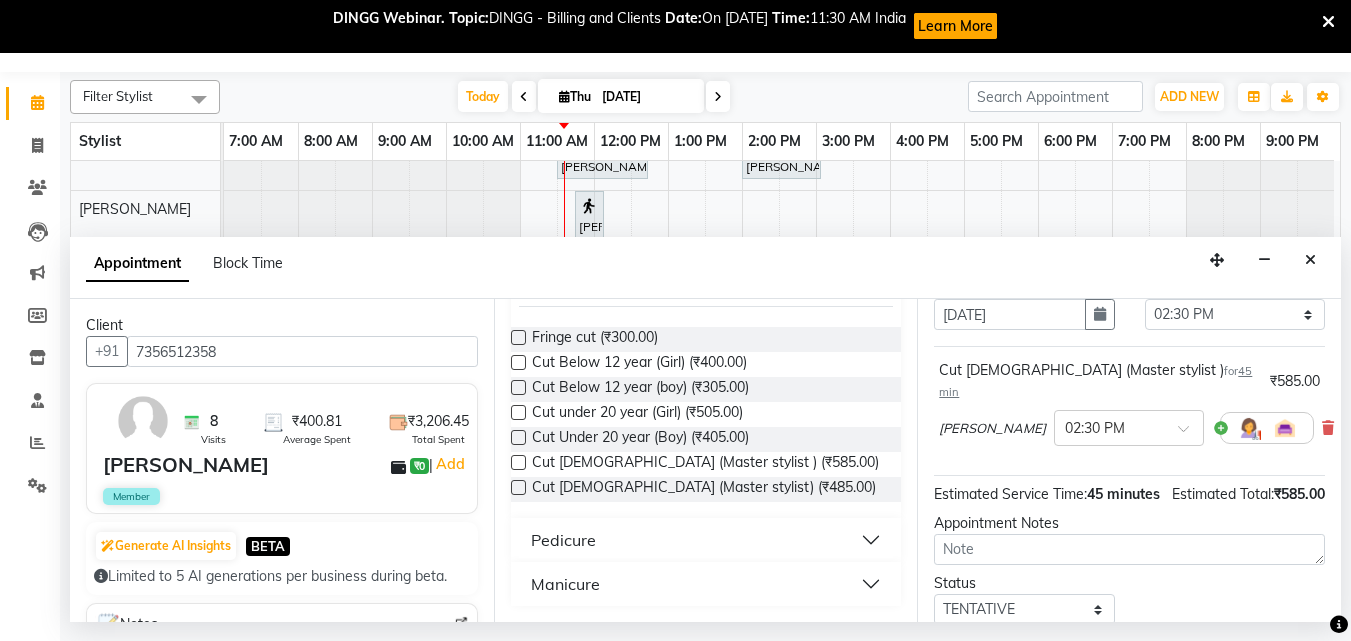 scroll, scrollTop: 0, scrollLeft: 0, axis: both 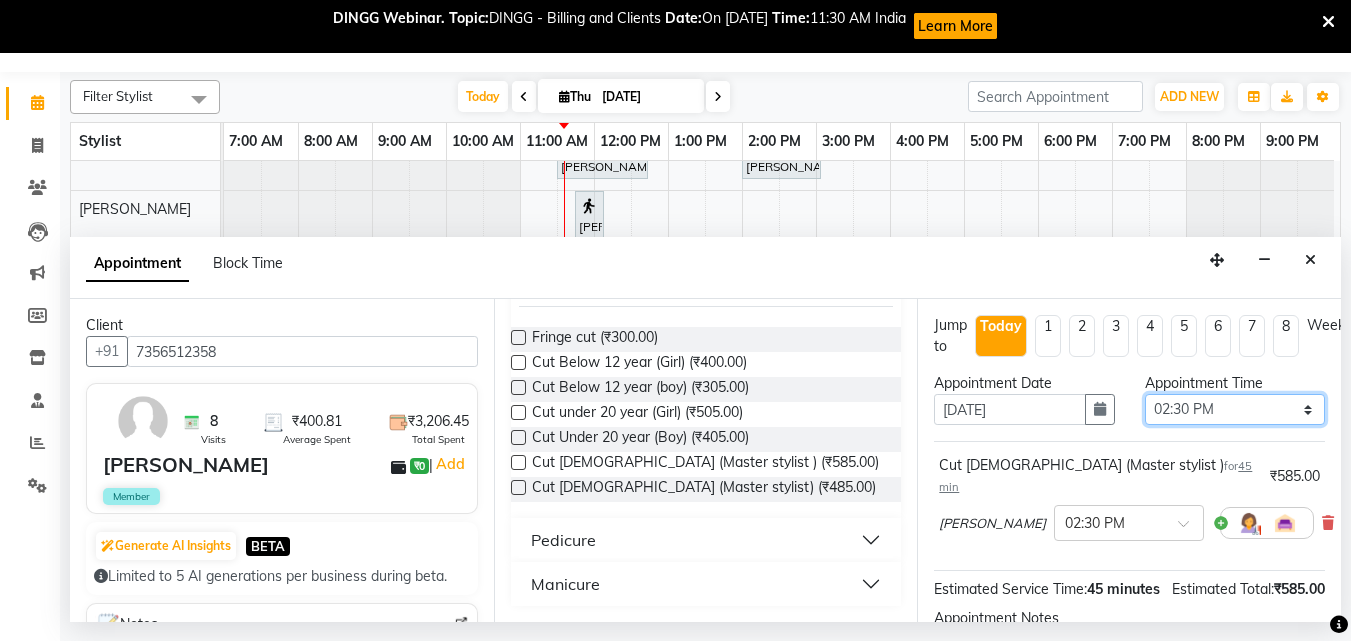 drag, startPoint x: 1198, startPoint y: 405, endPoint x: 1215, endPoint y: 400, distance: 17.720045 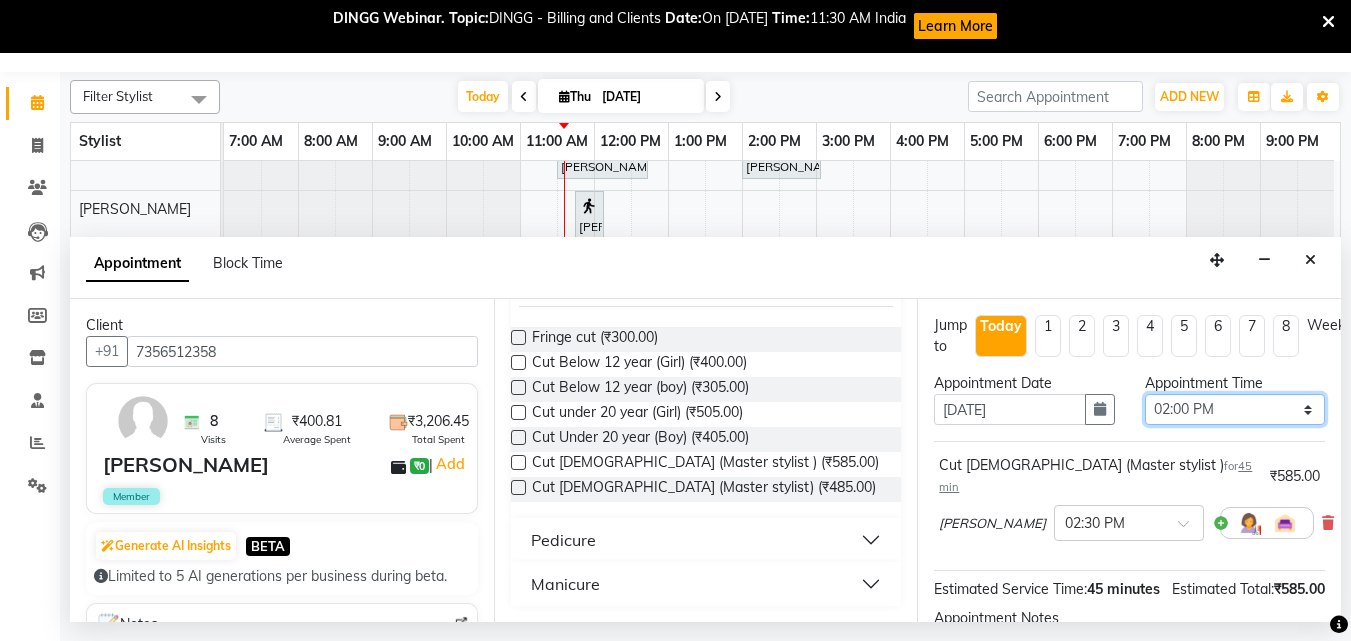 click on "Select 08:00 AM 08:15 AM 08:30 AM 08:45 AM 09:00 AM 09:15 AM 09:30 AM 09:45 AM 10:00 AM 10:15 AM 10:30 AM 10:45 AM 11:00 AM 11:15 AM 11:30 AM 11:45 AM 12:00 PM 12:15 PM 12:30 PM 12:45 PM 01:00 PM 01:15 PM 01:30 PM 01:45 PM 02:00 PM 02:15 PM 02:30 PM 02:45 PM 03:00 PM 03:15 PM 03:30 PM 03:45 PM 04:00 PM 04:15 PM 04:30 PM 04:45 PM 05:00 PM 05:15 PM 05:30 PM 05:45 PM 06:00 PM 06:15 PM 06:30 PM 06:45 PM 07:00 PM 07:15 PM 07:30 PM 07:45 PM 08:00 PM 08:15 PM 08:30 PM 08:45 PM 09:00 PM" at bounding box center [1235, 409] 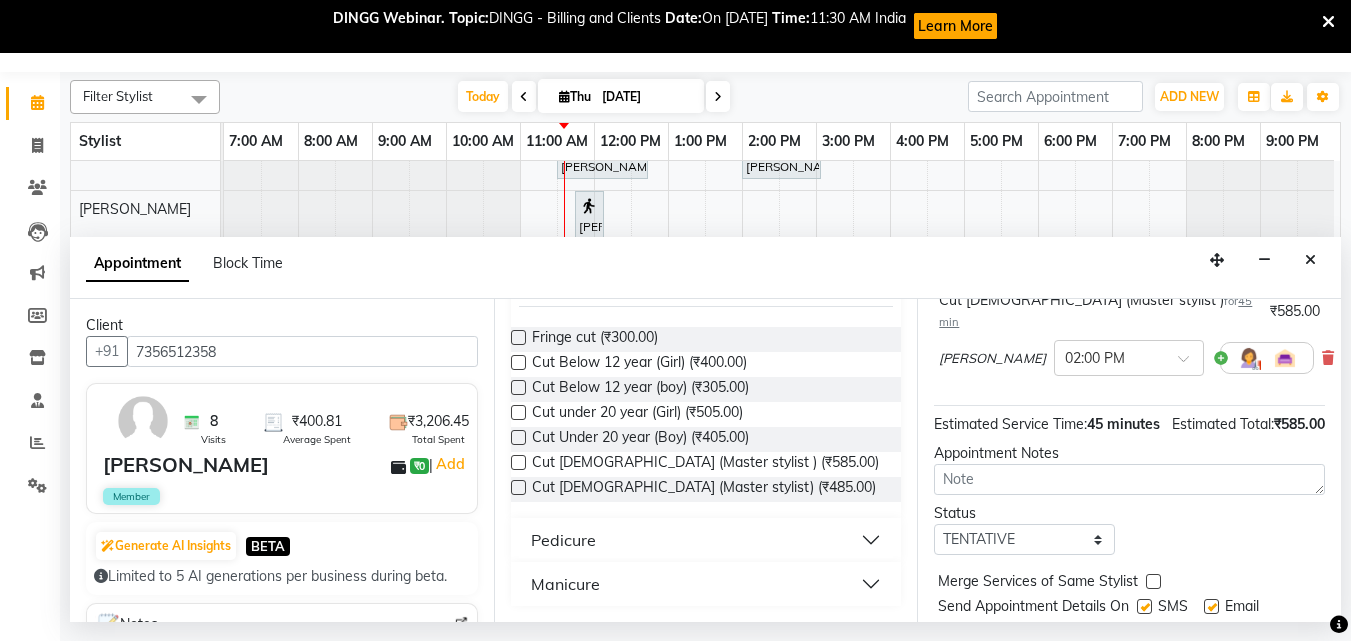 scroll, scrollTop: 239, scrollLeft: 0, axis: vertical 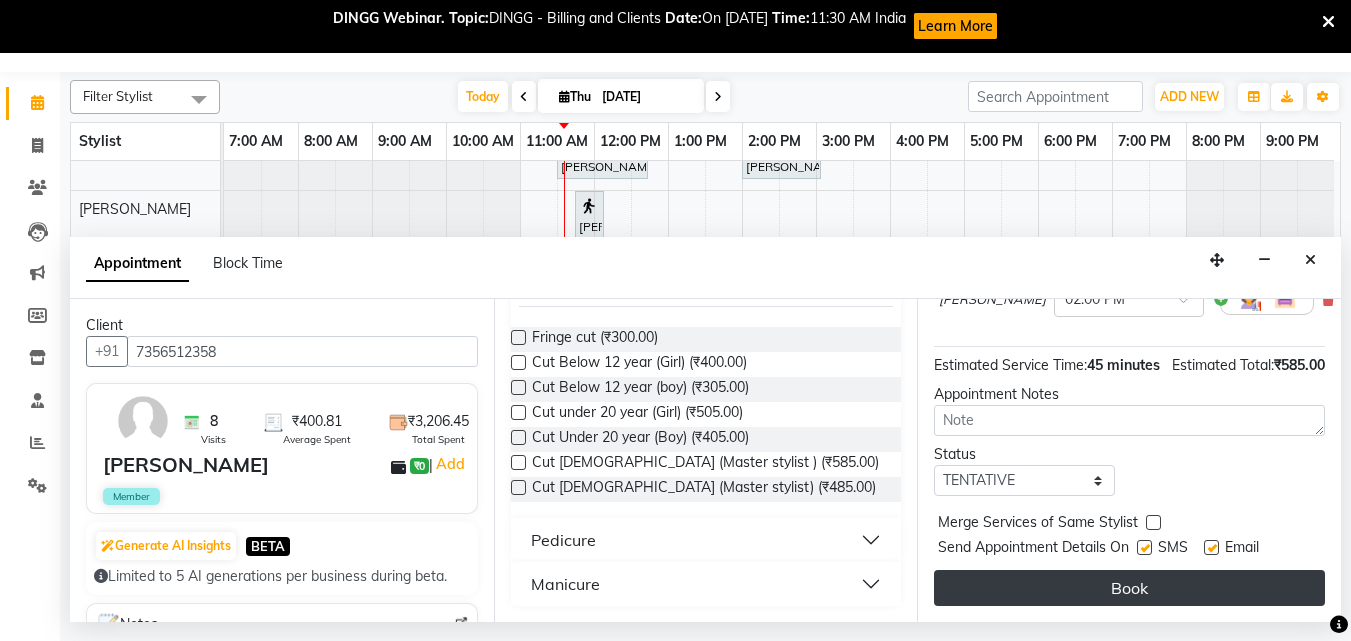 click on "Book" at bounding box center [1129, 588] 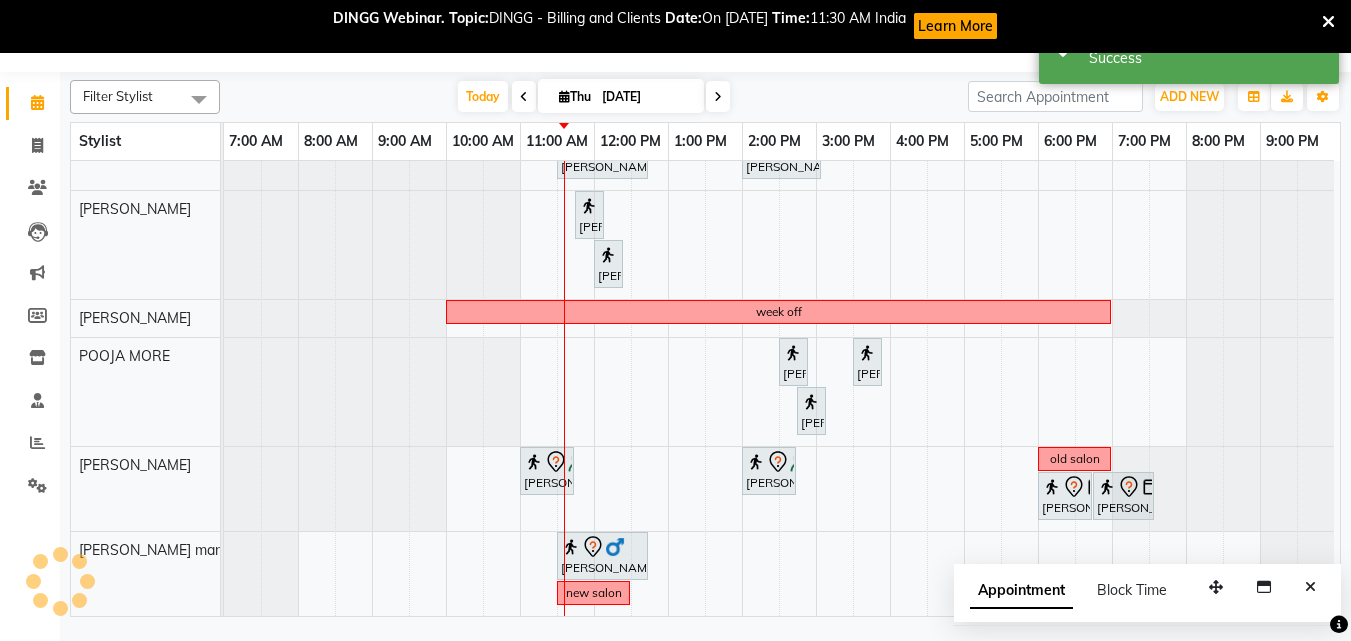 scroll, scrollTop: 0, scrollLeft: 0, axis: both 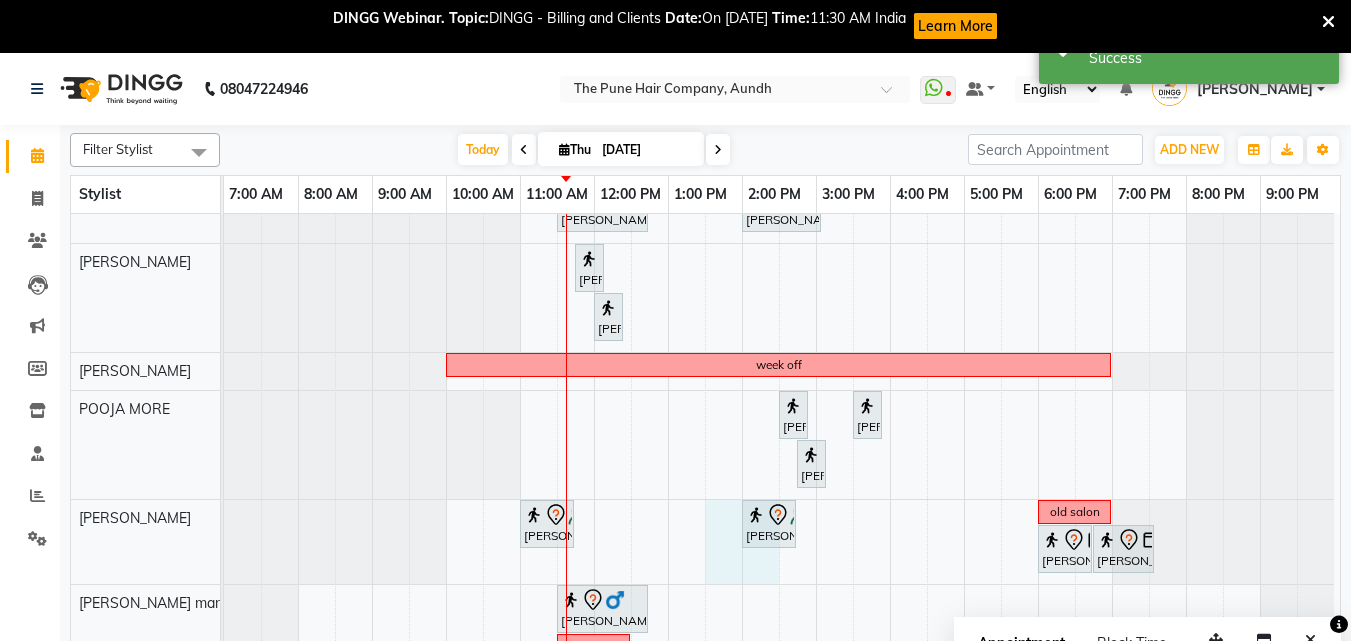 click on "0jo      Shalini, TK08, 10:00 AM-11:45 AM, Cut Female (Expert)             Mitali, TK06, 01:30 PM-02:15 PM, Cut Female (Expert)             supriya, TK05, 04:00 PM-05:15 PM, Cut Female (Expert)             Anu Shewani, TK09, 05:30 PM-07:00 PM, Hair wash & blow dry - long             Mitali, TK06, 11:30 AM-01:30 PM, Hair Color Inoa - Inoa Touchup 2 Inch  old salon              supriya, TK05, 02:00 PM-04:00 PM, Hair Color Inoa - Inoa Touchup 2 Inch  off   week off              Sandhya, TK04, 11:00 AM-12:15 PM,  Hair wash medium             harshit, TK11, 12:30 PM-12:50 PM,  Beard Crafting             Sunina anand, TK01, 02:00 PM-06:00 PM, Hair Color Majirel - Majirel Global Medium             Leandra, TK02, 06:00 PM-07:30 PM, Hair wash & blow dry -medium  off   off              noopur, TK13, 11:30 AM-12:45 PM, Cut Female (Sr.stylist)             adwait venkitachalam, TK14, 02:00 PM-03:05 PM, Cut Male (Sr.stylist)             Mala singh, TK07, 11:45 AM-12:00 PM, Threading - Eyebrow              week off" at bounding box center (782, 215) 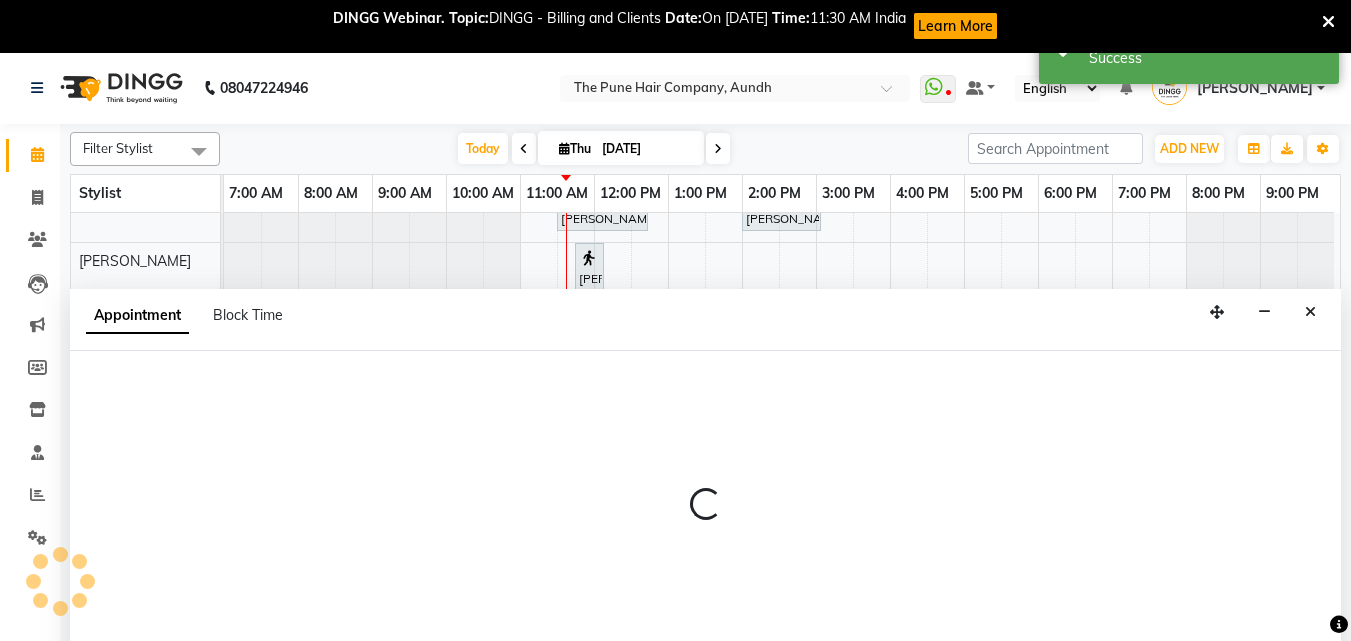 scroll, scrollTop: 53, scrollLeft: 0, axis: vertical 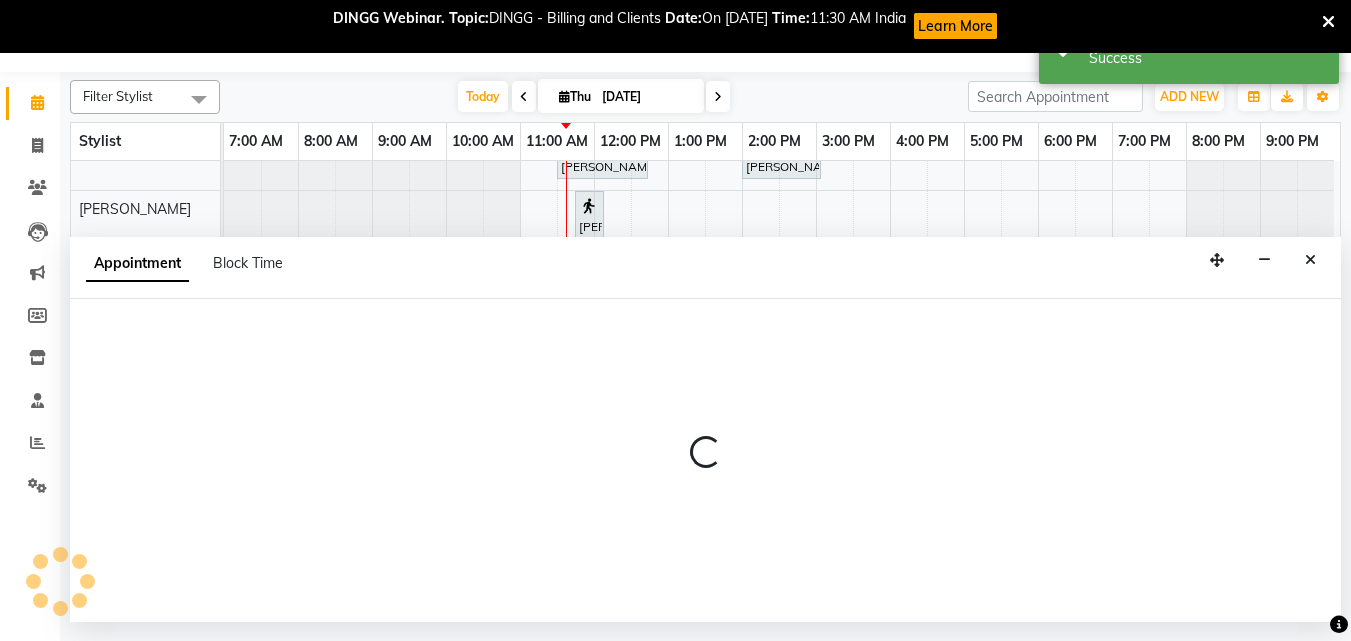 select on "50093" 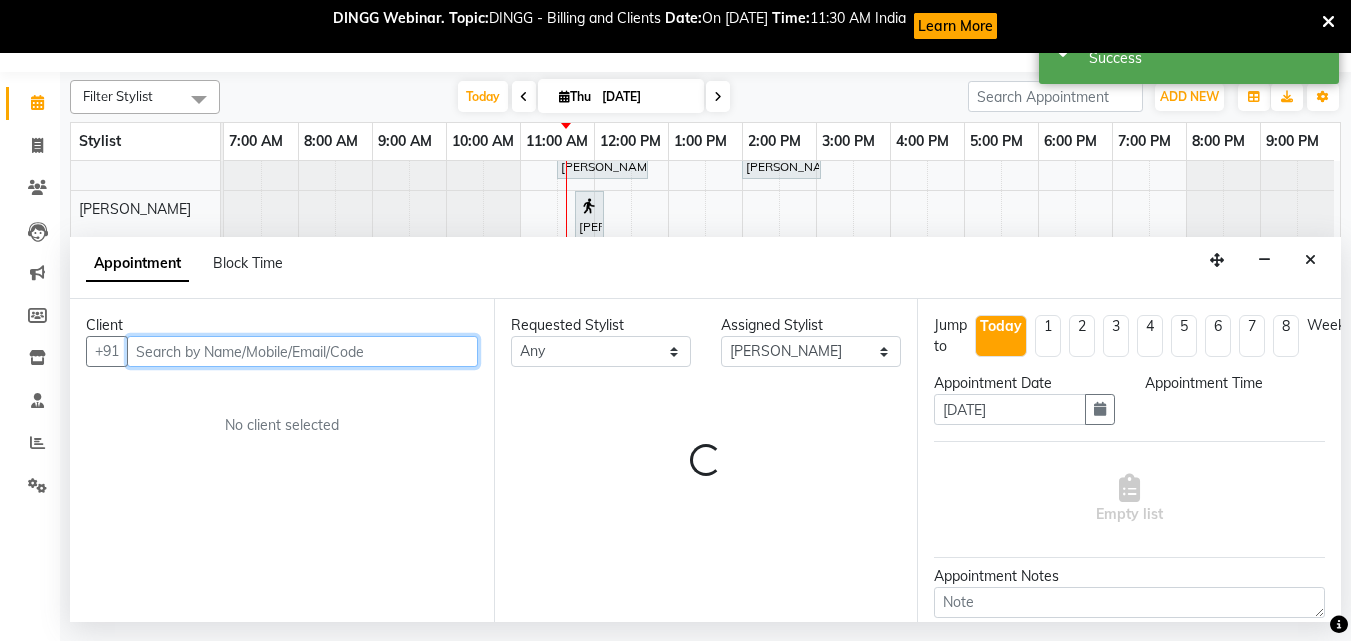 select on "810" 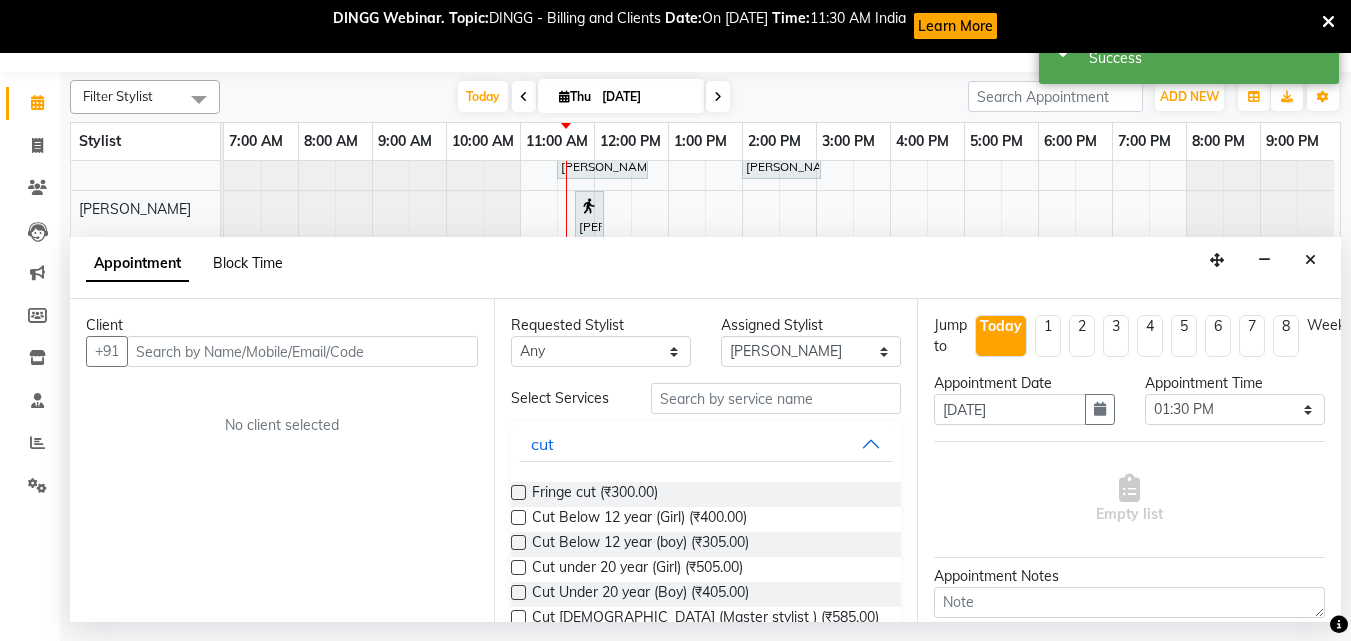 click on "Block Time" at bounding box center (248, 263) 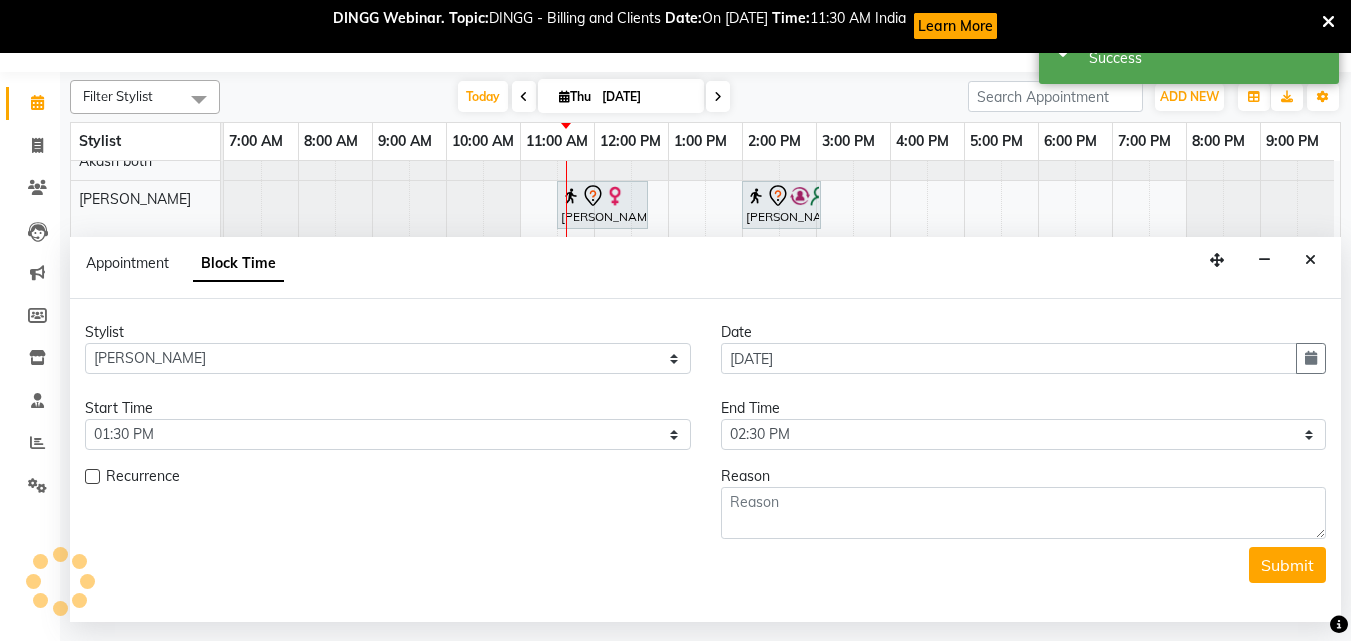 scroll, scrollTop: 392, scrollLeft: 9, axis: both 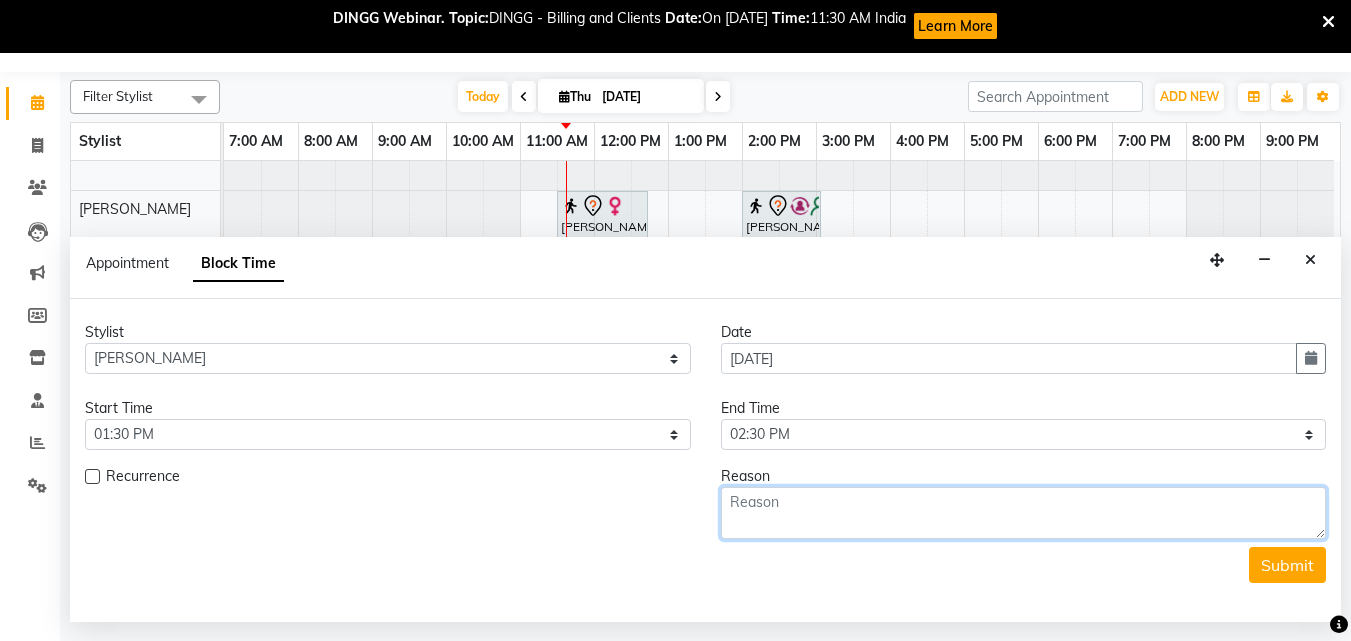 click at bounding box center (1024, 513) 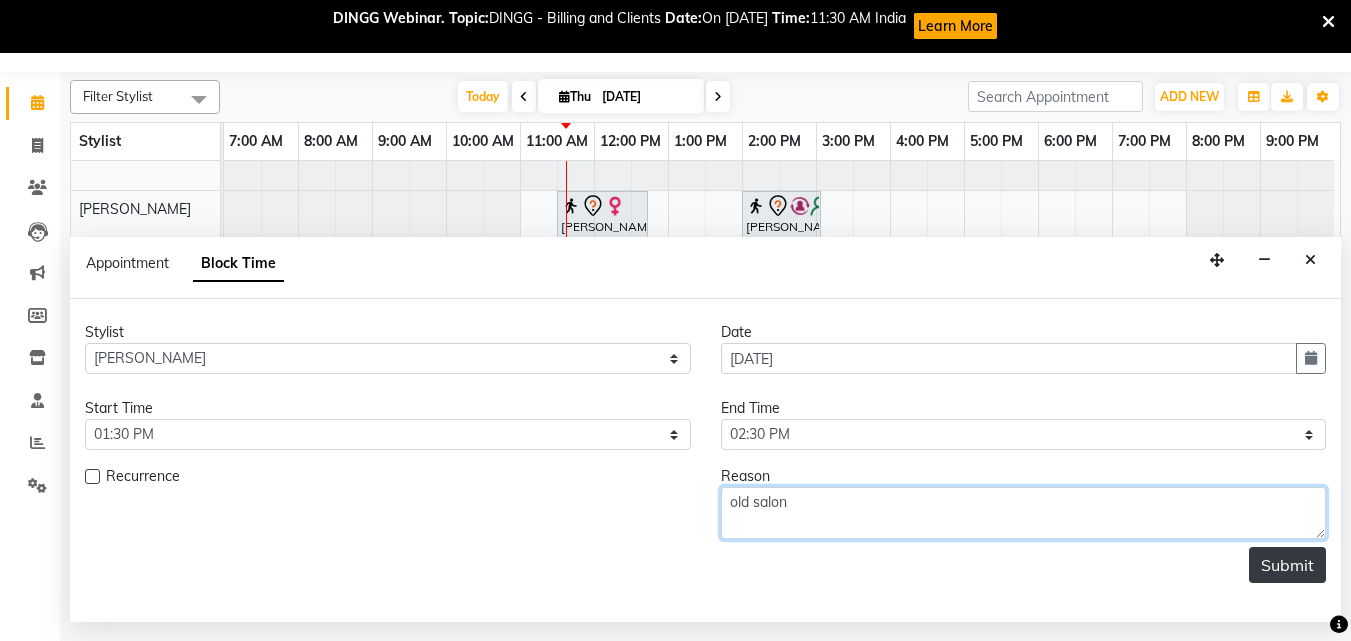 type on "old salon" 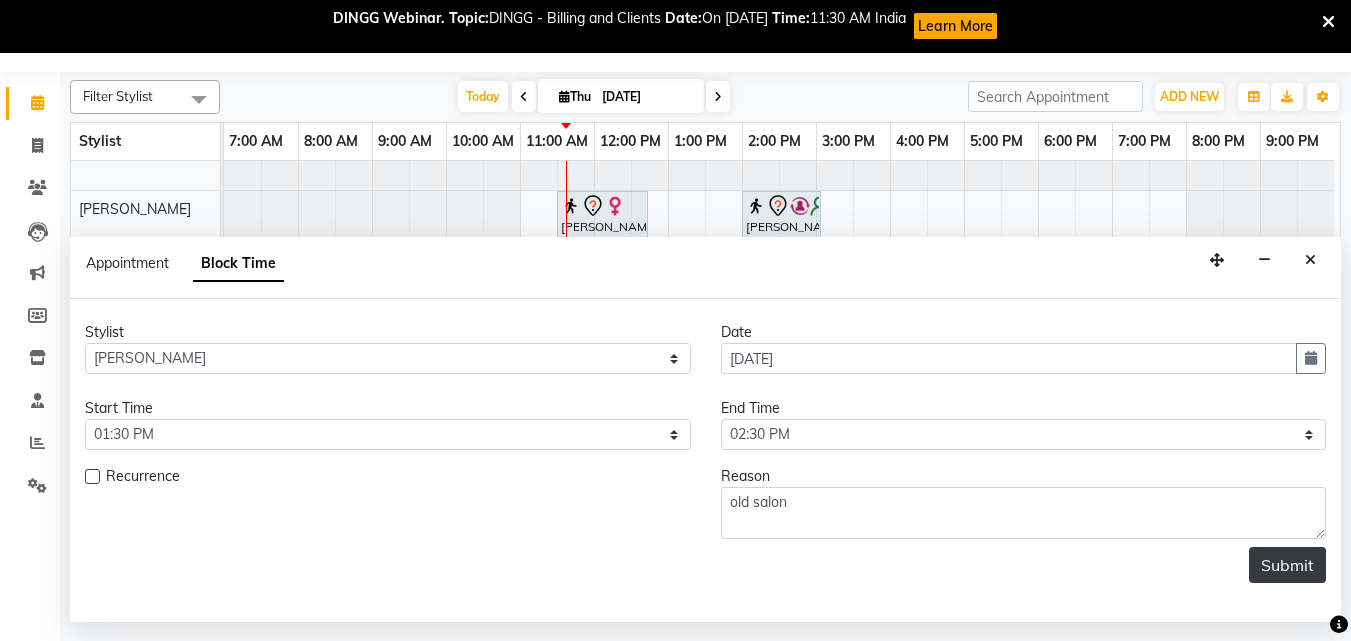 click on "Submit" at bounding box center (1287, 565) 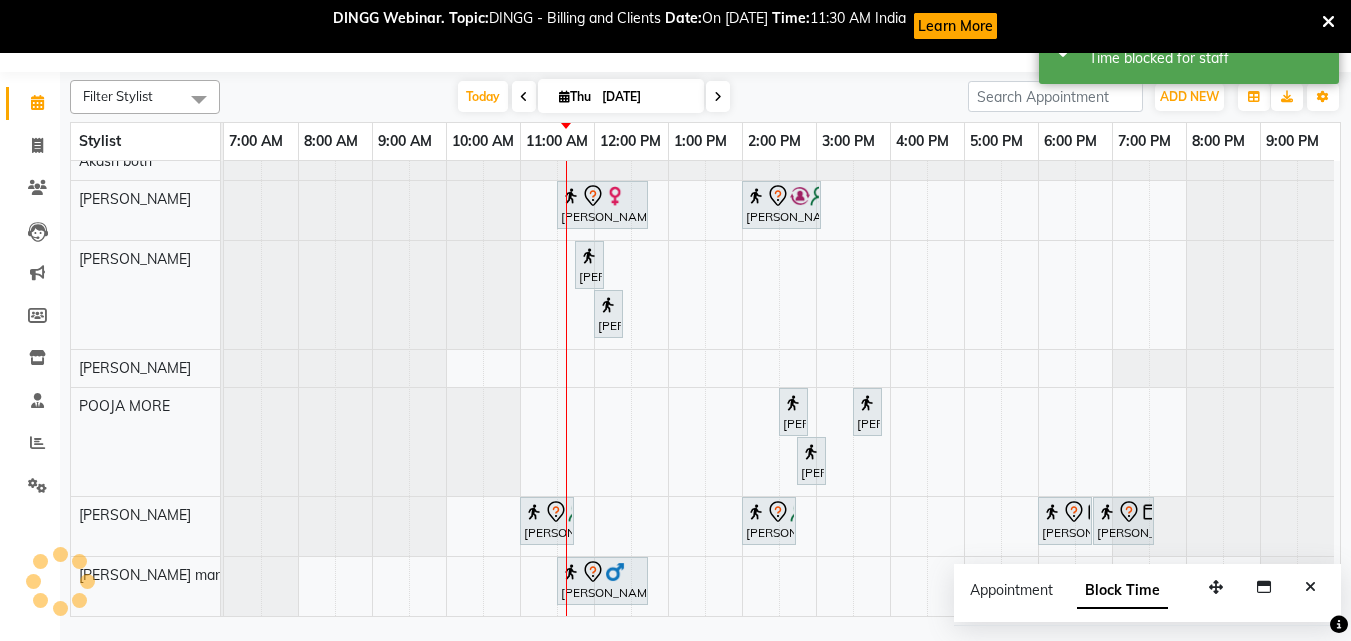 scroll, scrollTop: 0, scrollLeft: 0, axis: both 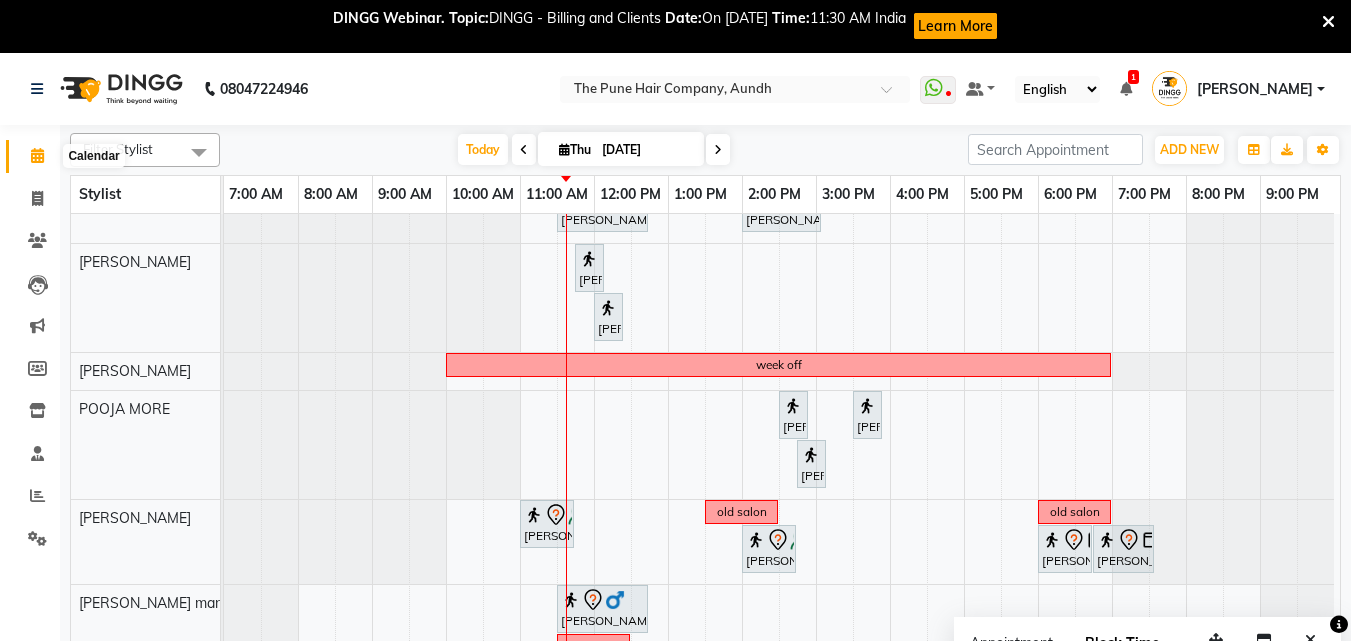 click 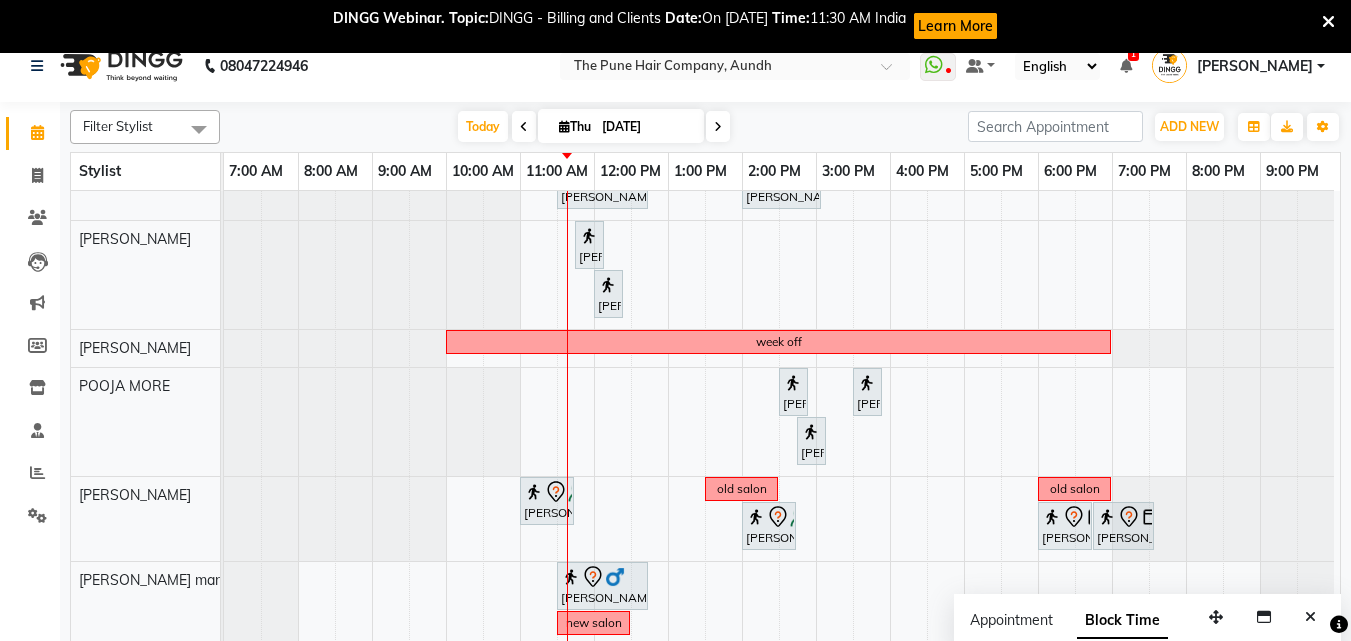 scroll, scrollTop: 53, scrollLeft: 0, axis: vertical 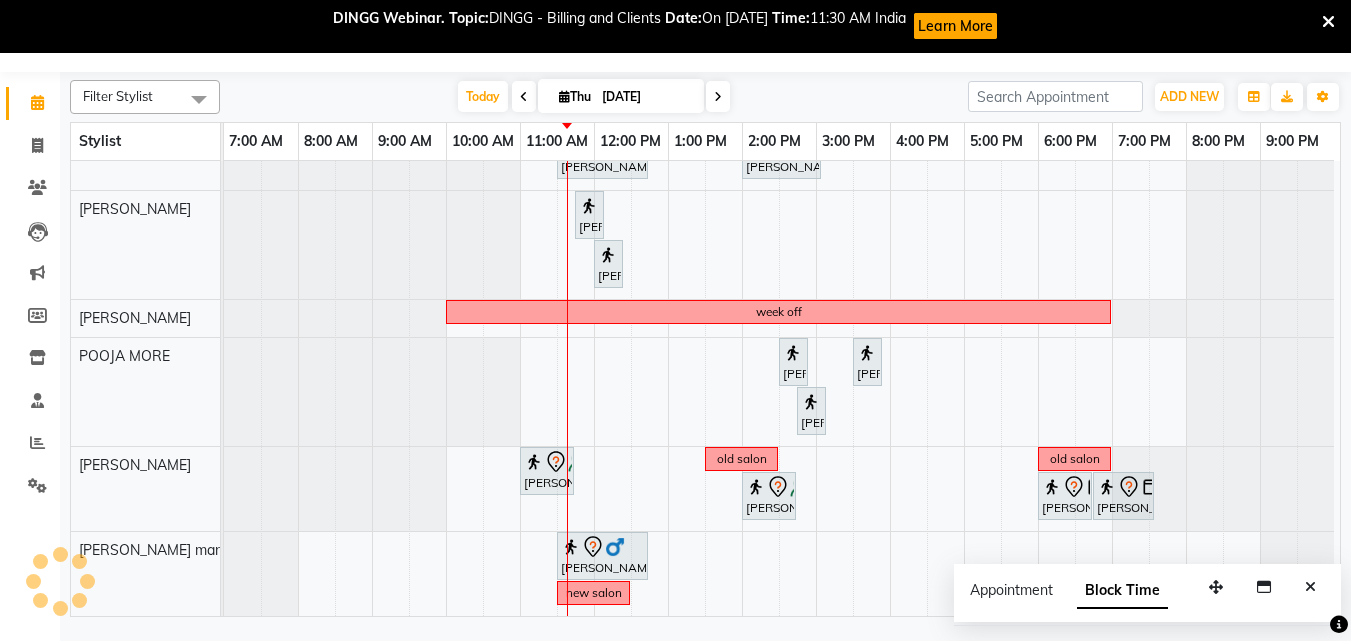 click at bounding box center (1328, 22) 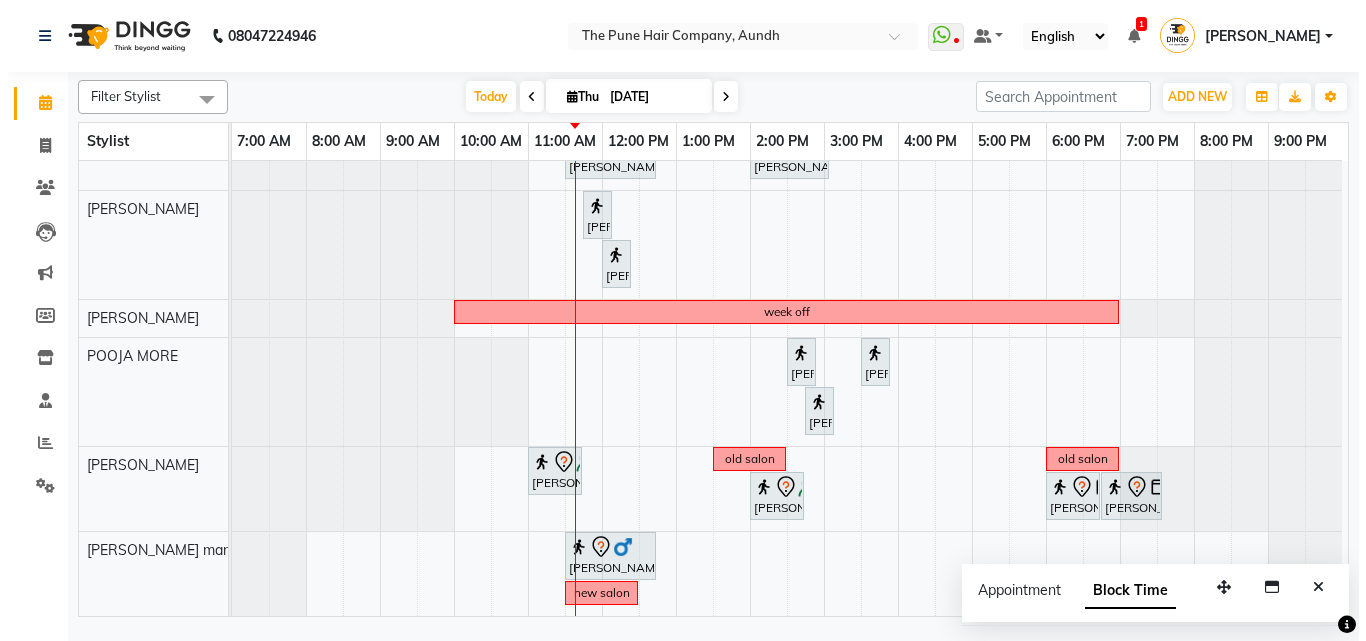 scroll, scrollTop: 0, scrollLeft: 0, axis: both 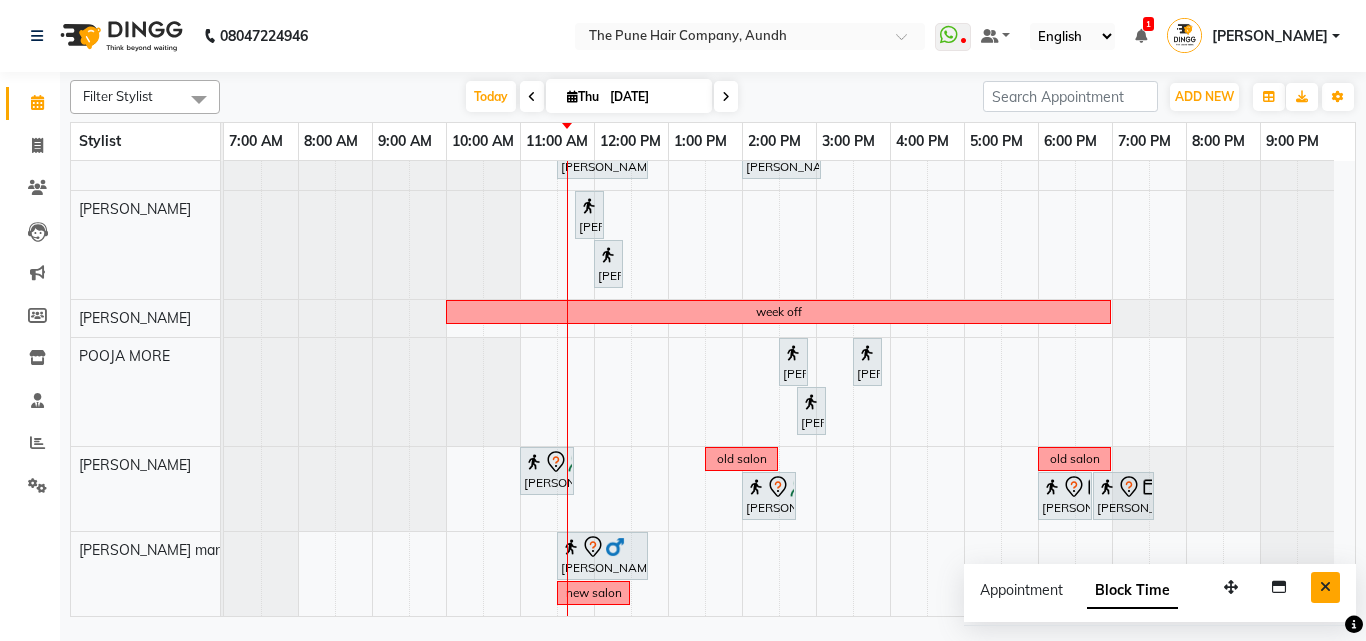 click at bounding box center (1325, 587) 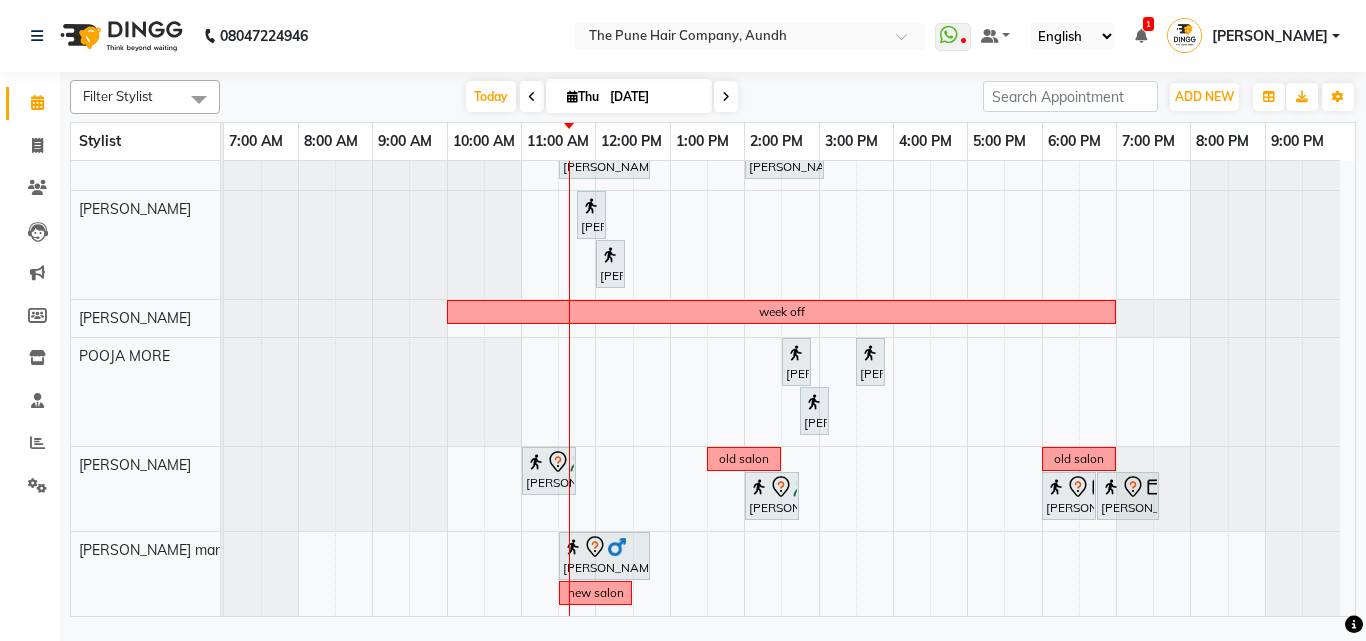 scroll, scrollTop: 452, scrollLeft: 0, axis: vertical 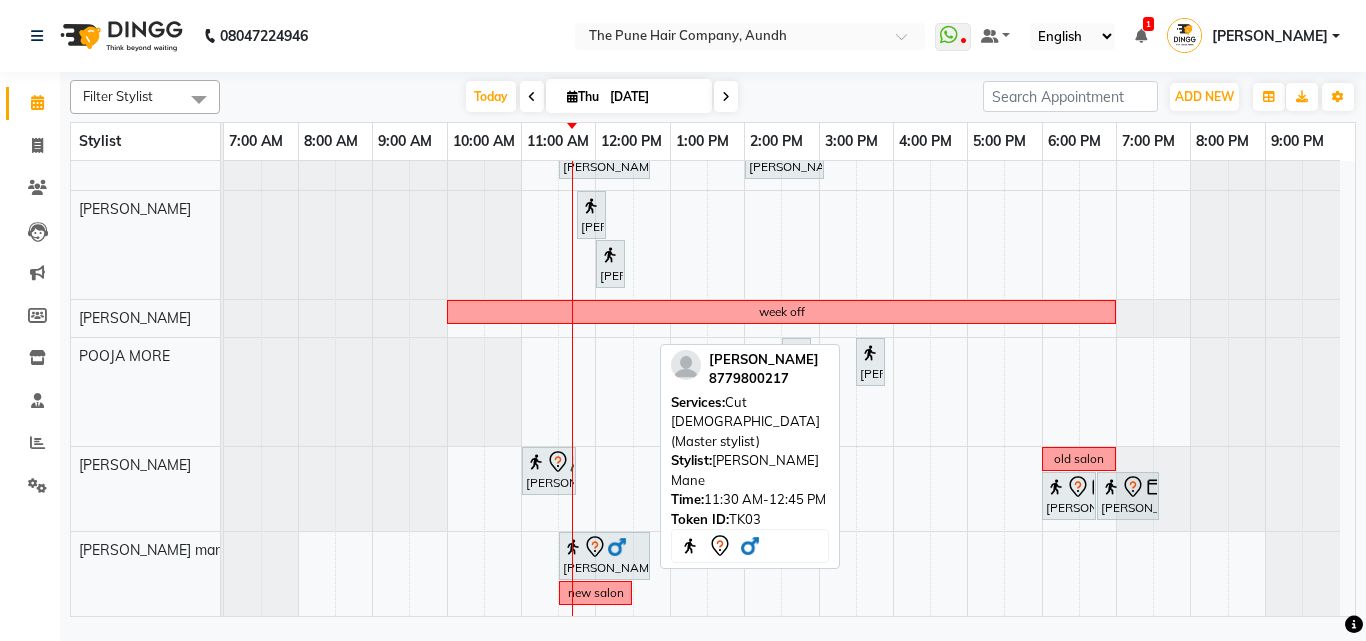 click on "[PERSON_NAME], TK03, 11:30 AM-12:45 PM, Cut [DEMOGRAPHIC_DATA] (Master stylist)" at bounding box center [604, 556] 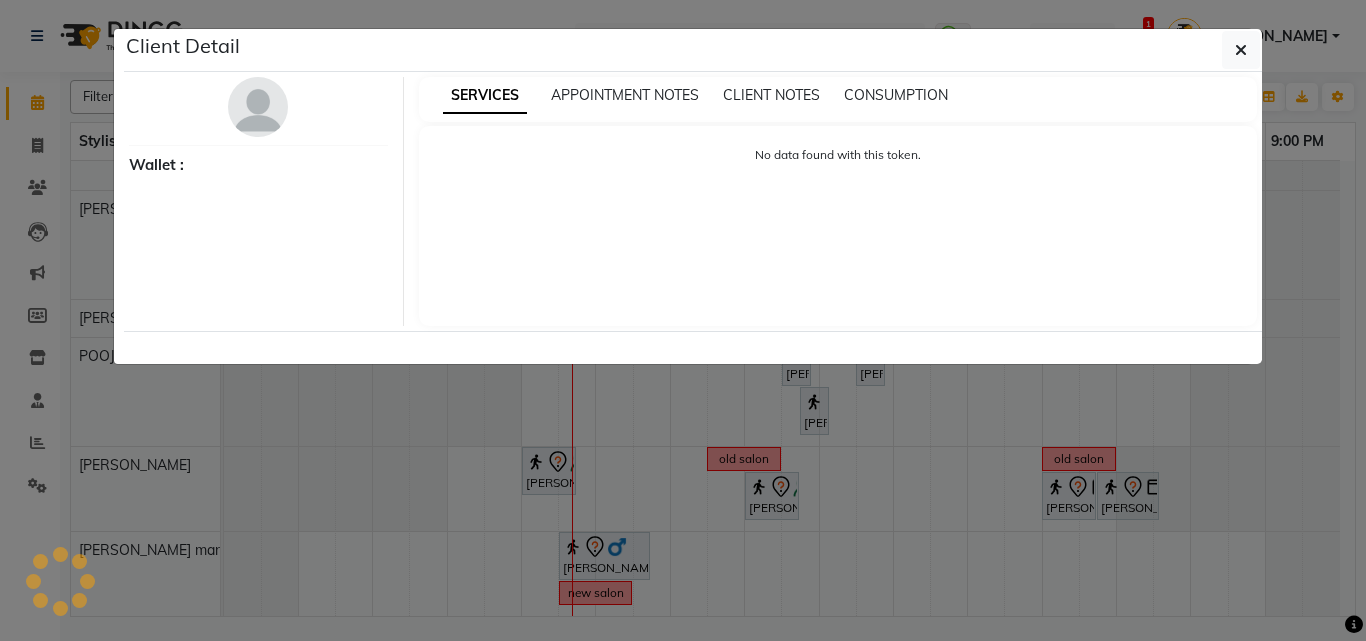select on "7" 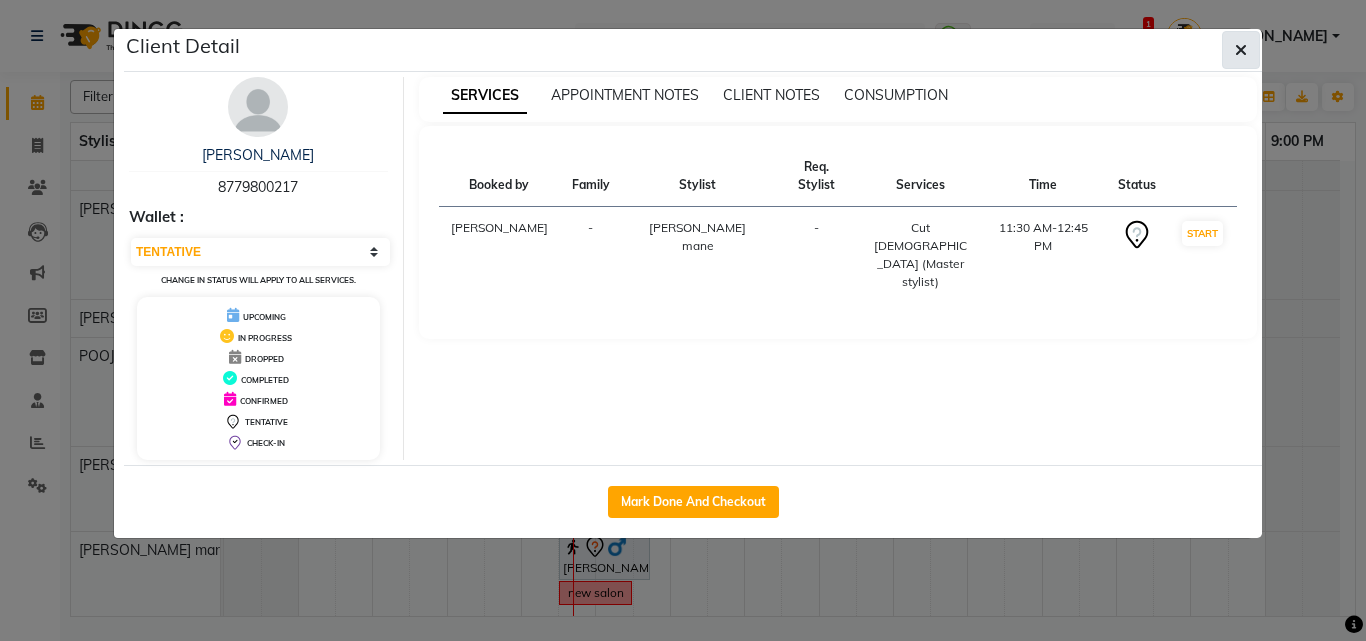 click 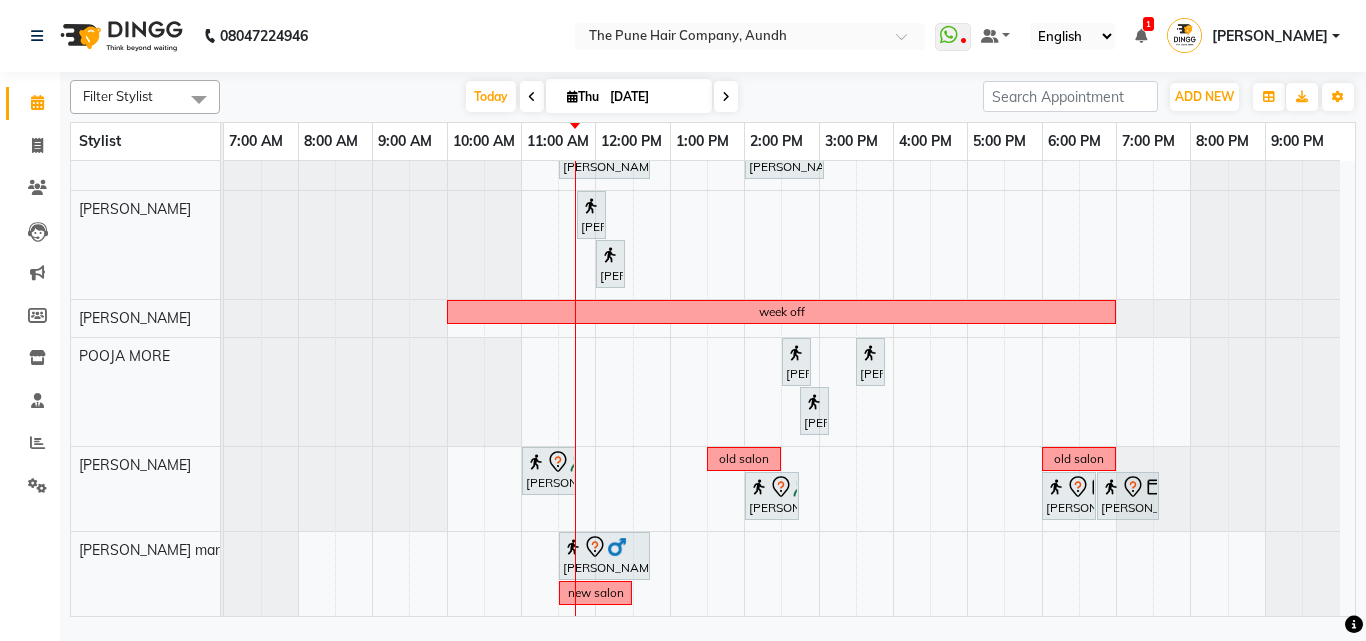 scroll, scrollTop: 252, scrollLeft: 0, axis: vertical 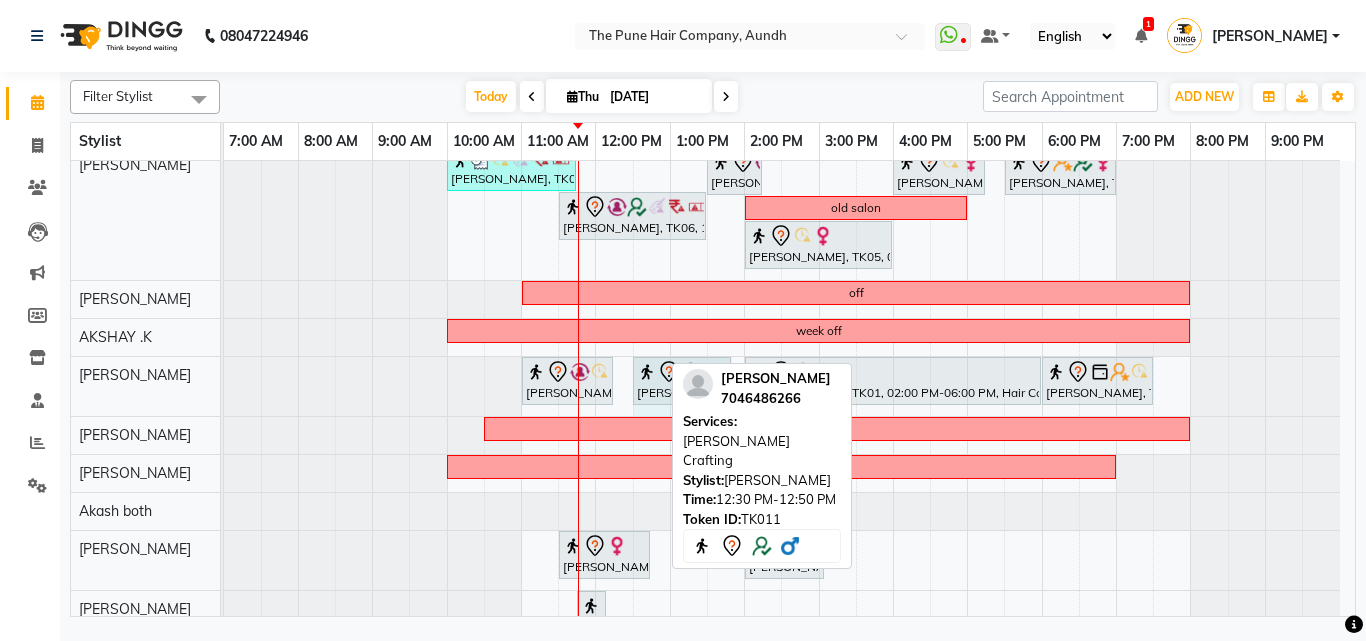 drag, startPoint x: 658, startPoint y: 380, endPoint x: 709, endPoint y: 381, distance: 51.009804 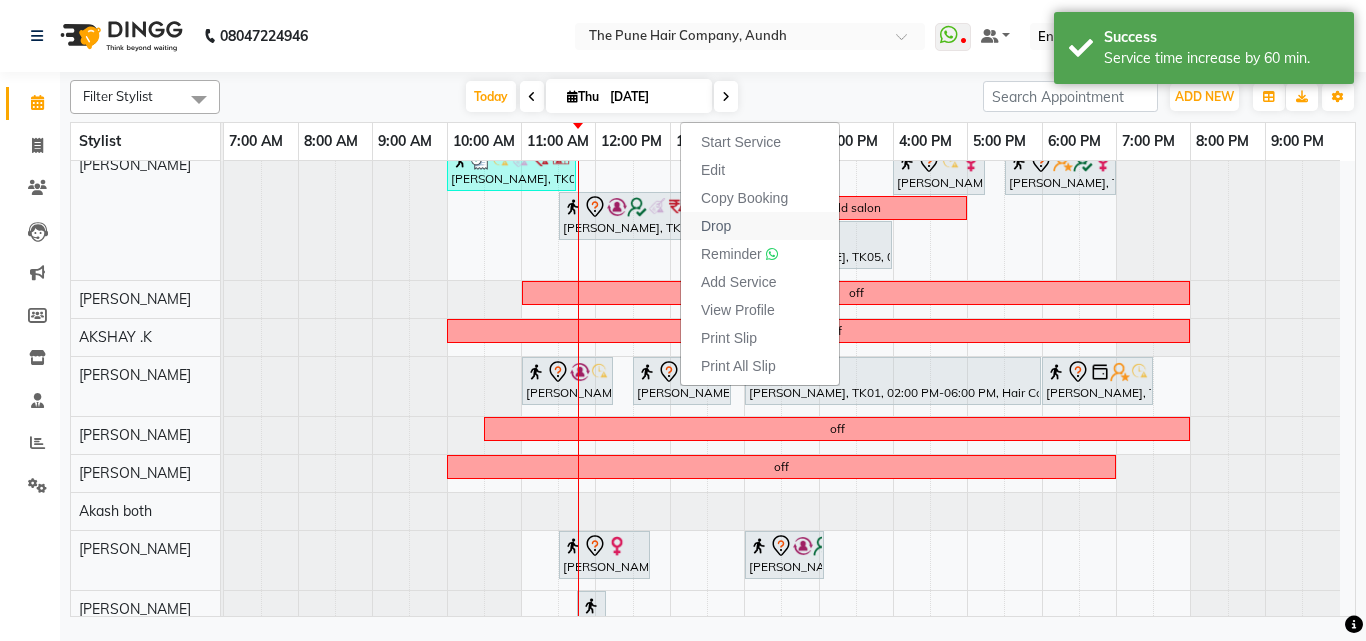 click on "Drop" at bounding box center [760, 226] 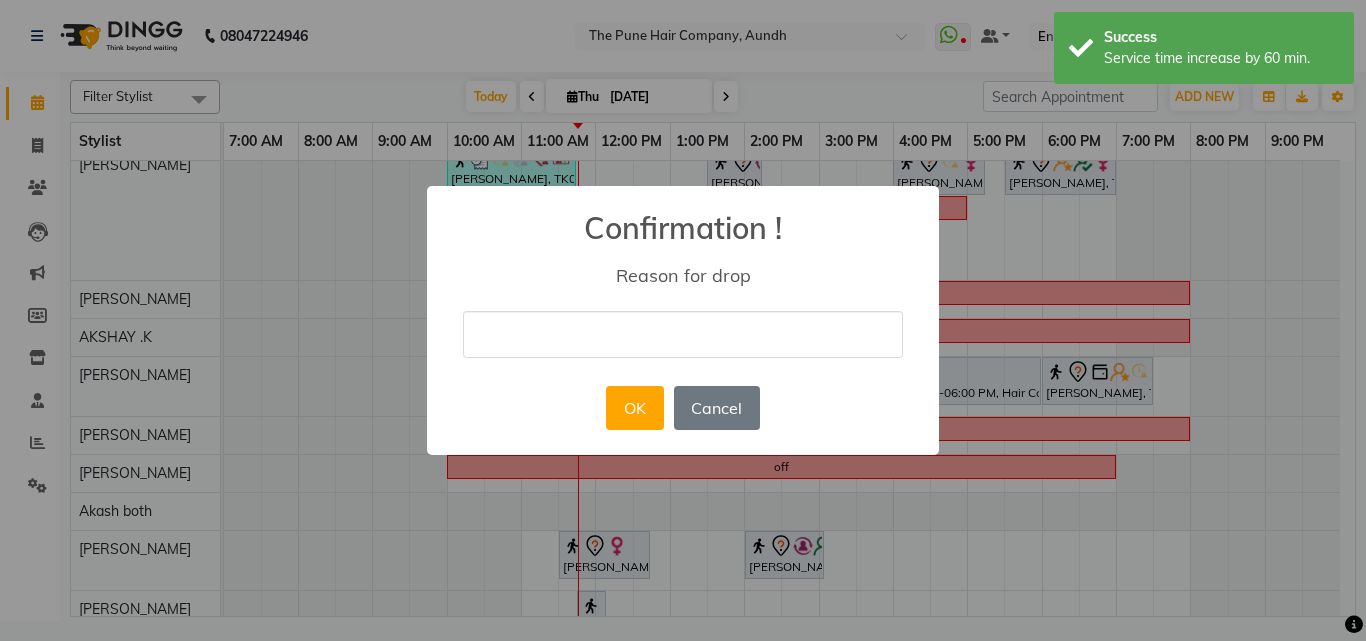click at bounding box center (683, 334) 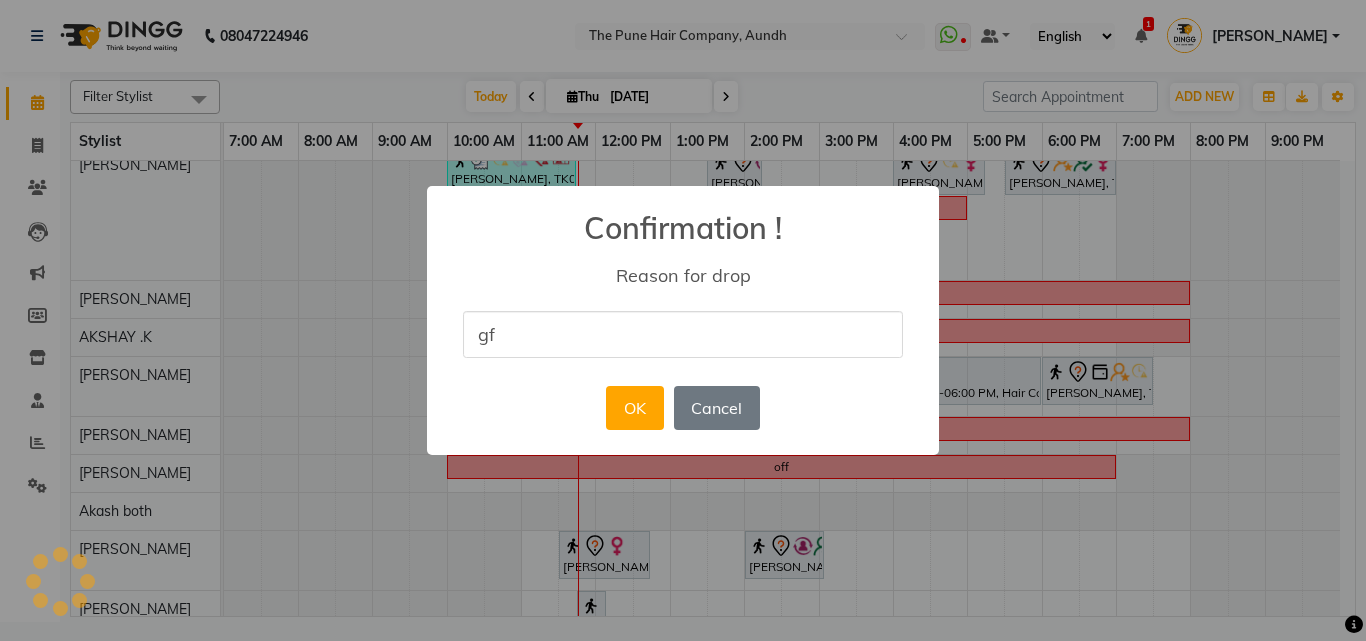type on "gf" 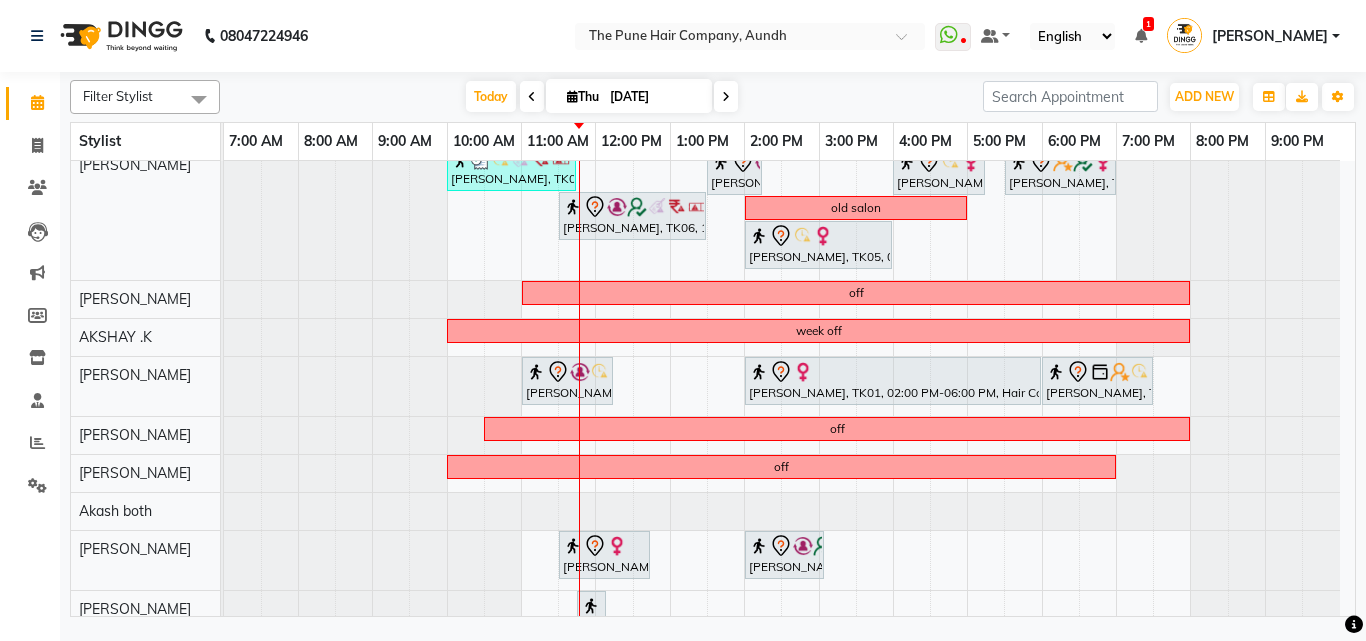 click at bounding box center [726, 96] 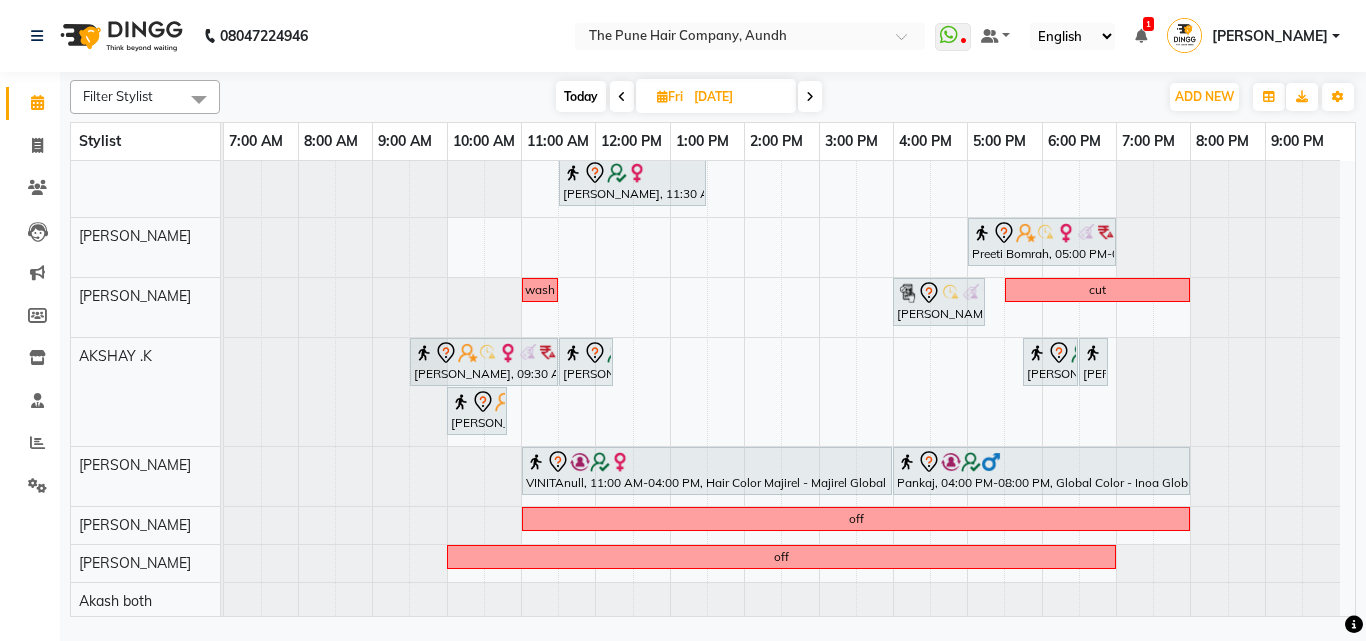 scroll, scrollTop: 0, scrollLeft: 0, axis: both 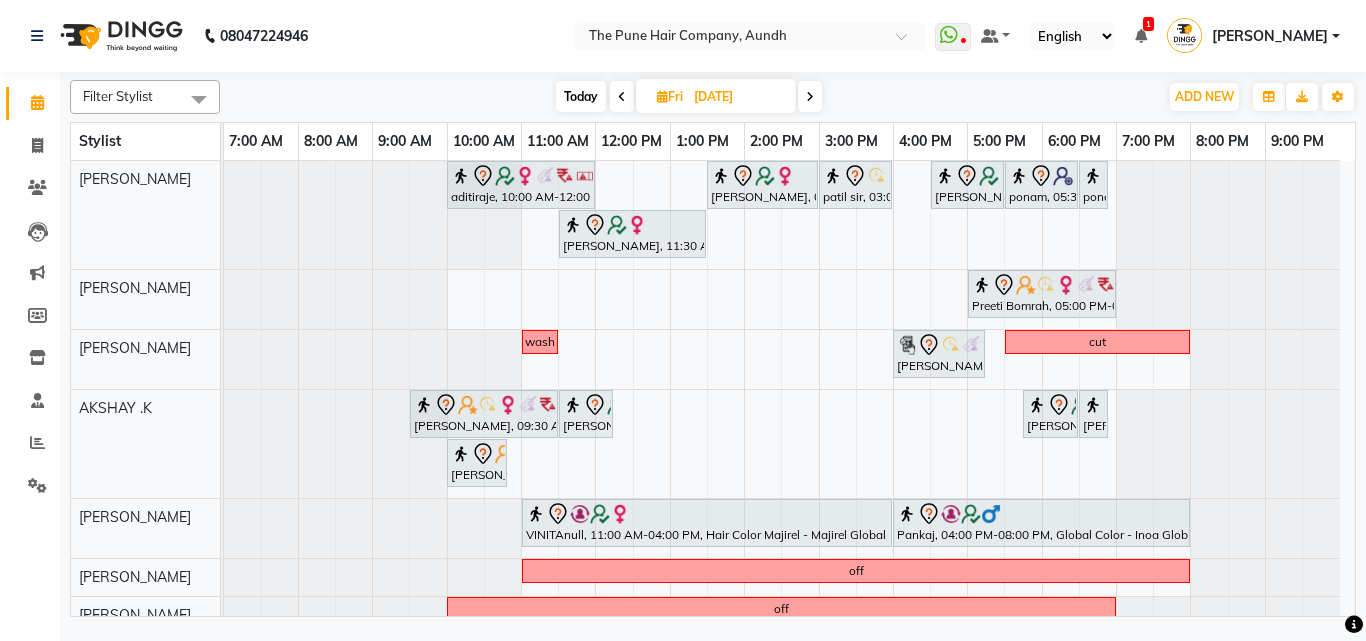 click at bounding box center (810, 96) 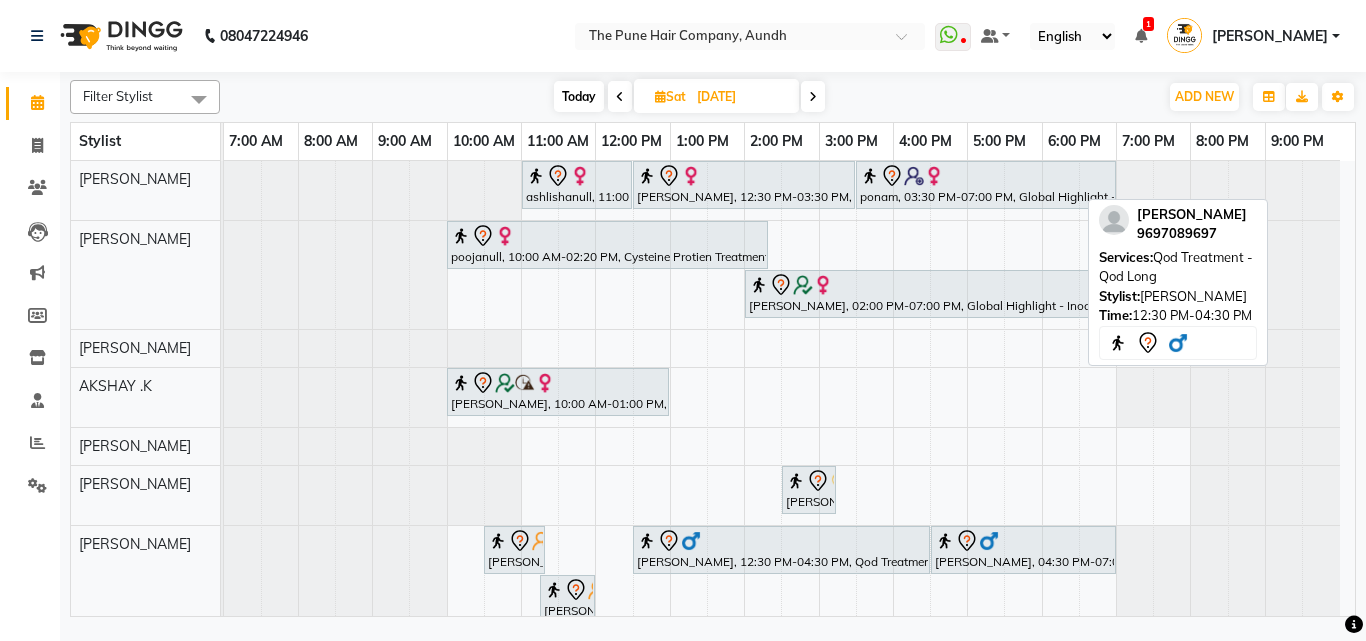 scroll, scrollTop: 200, scrollLeft: 0, axis: vertical 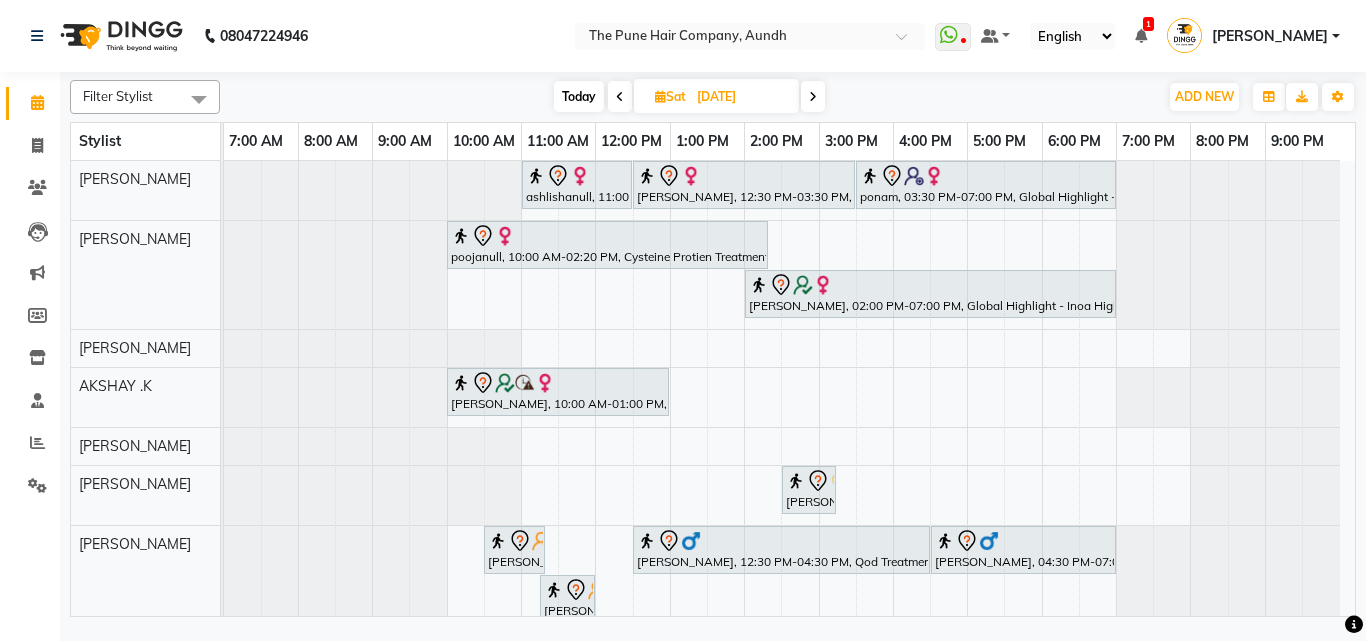 click at bounding box center [813, 96] 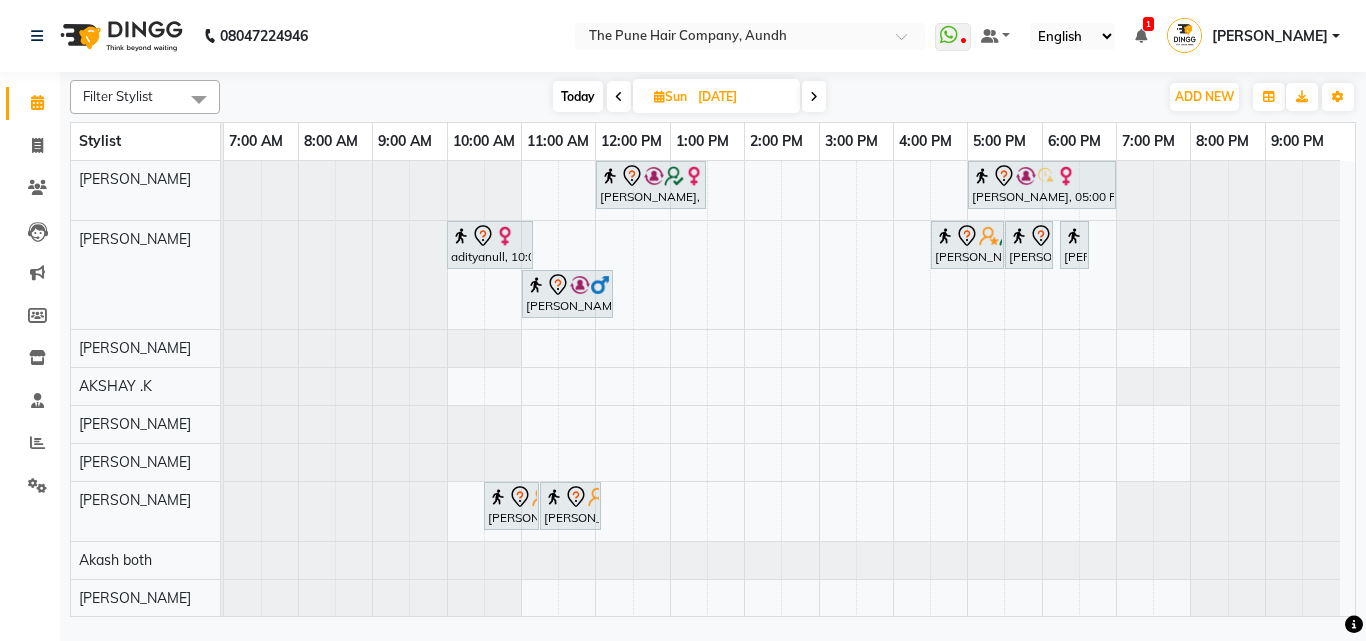 click at bounding box center [814, 96] 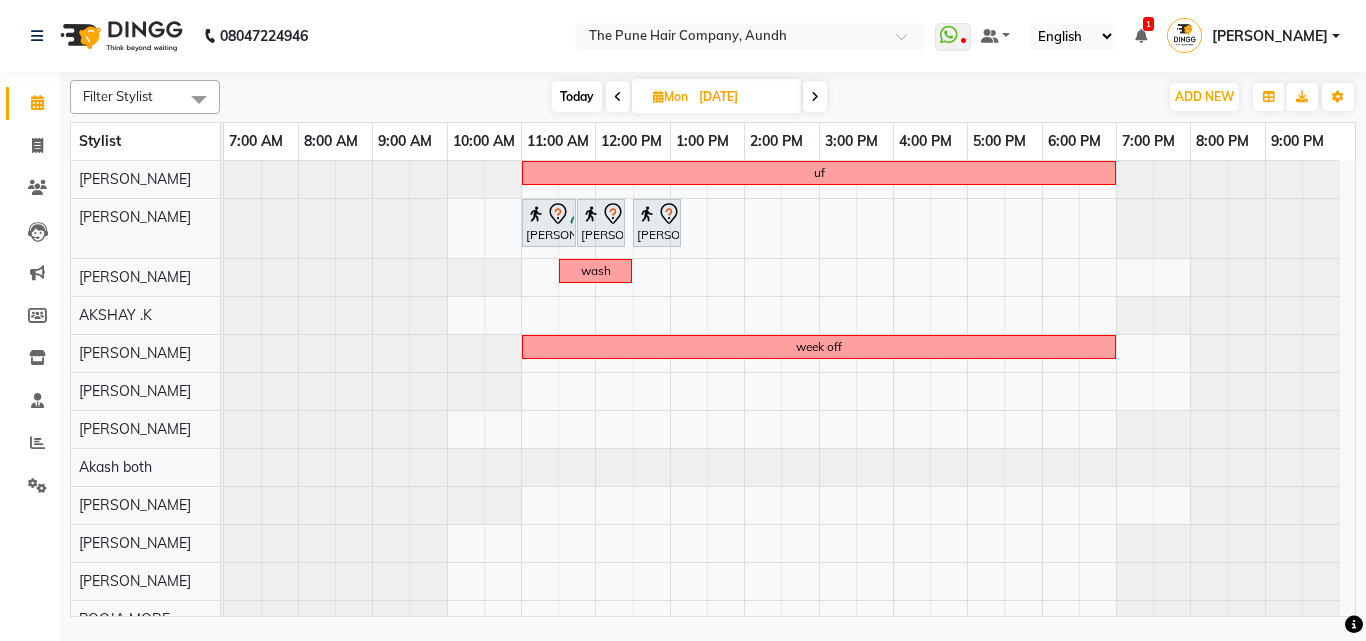 click at bounding box center [815, 96] 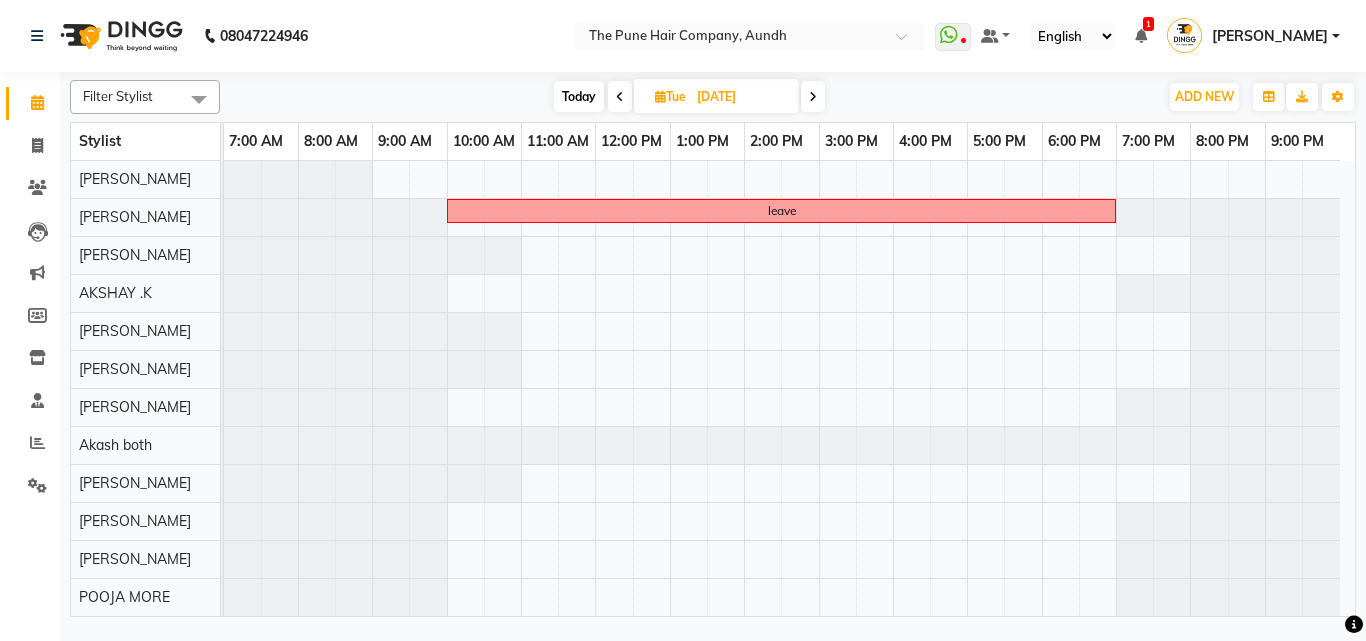 click at bounding box center [813, 96] 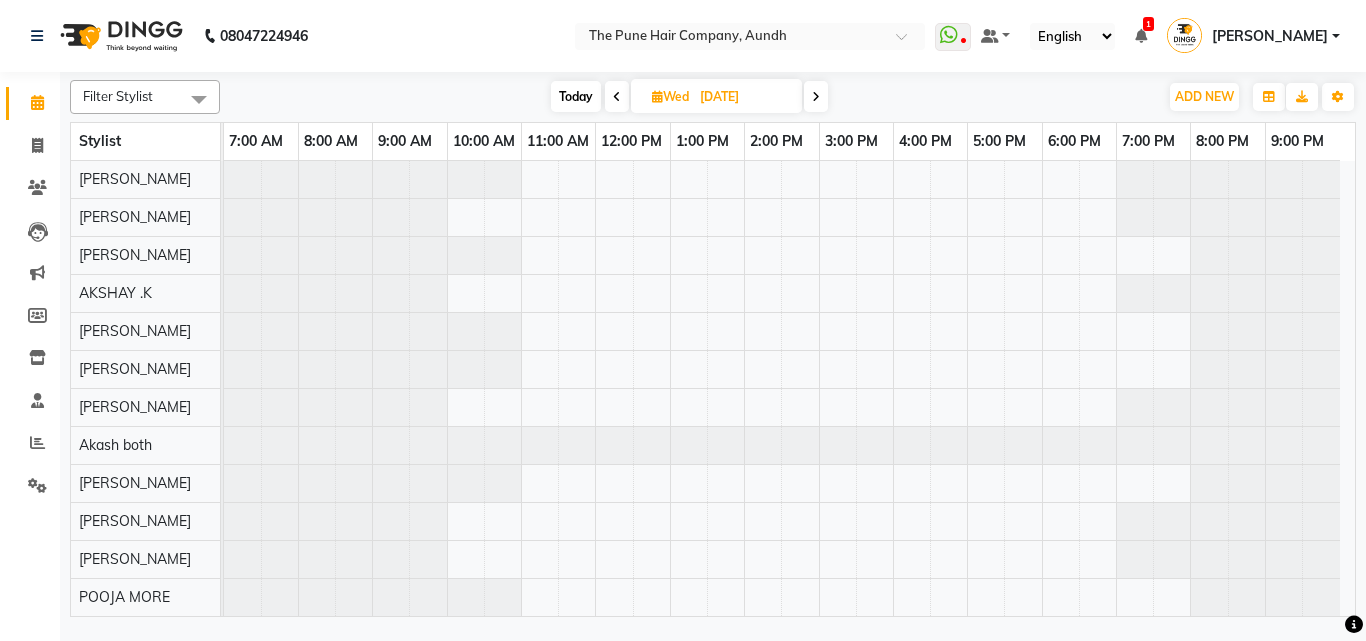 click at bounding box center (816, 96) 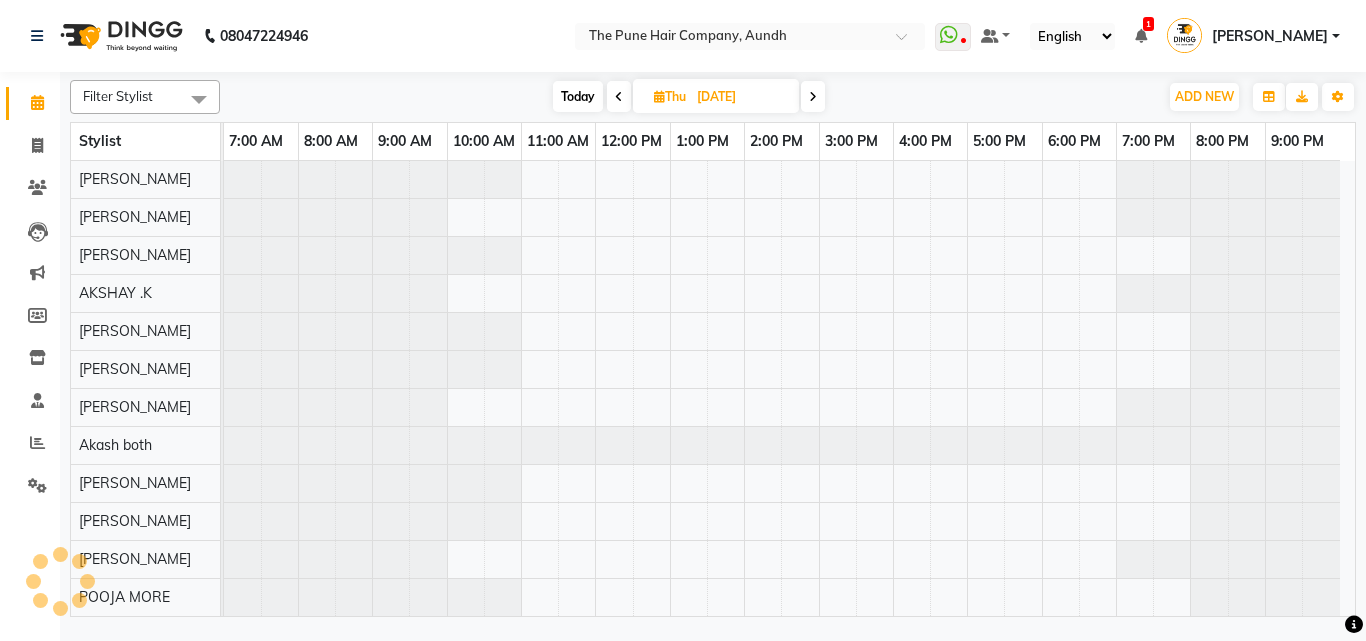 click at bounding box center [813, 96] 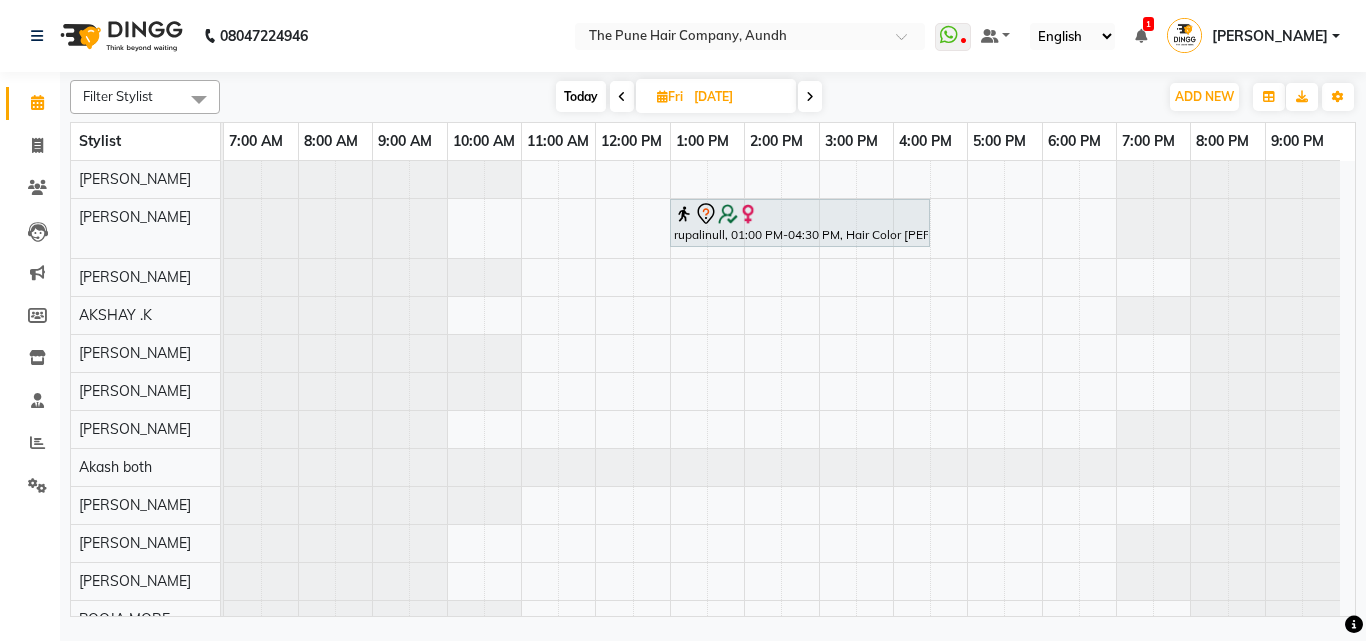 click on "Today" at bounding box center [581, 96] 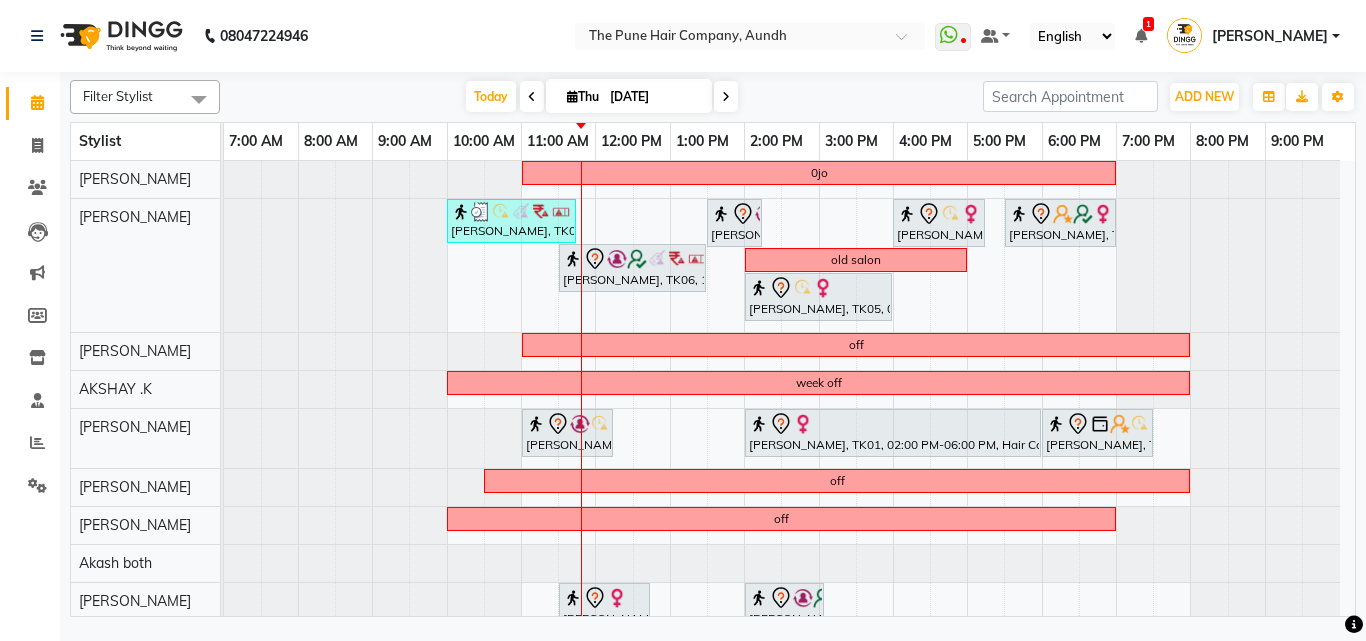 scroll, scrollTop: 200, scrollLeft: 0, axis: vertical 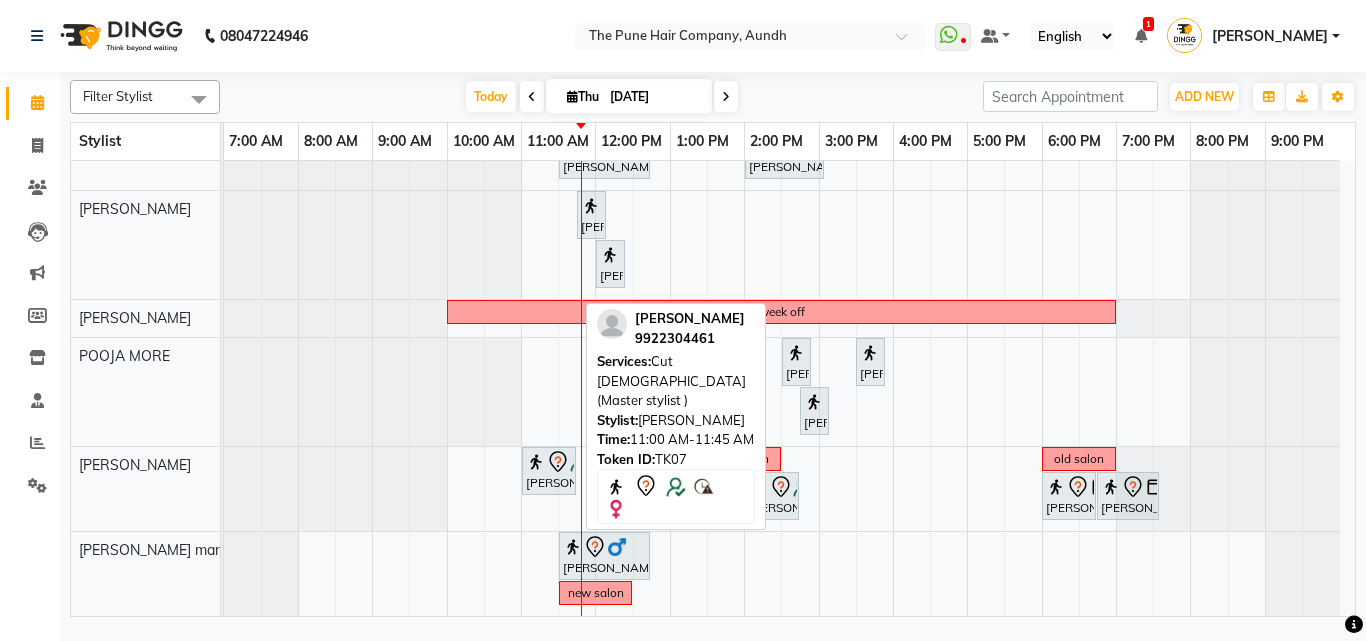 click on "[PERSON_NAME], TK07, 11:00 AM-11:45 AM, Cut [DEMOGRAPHIC_DATA] (Master stylist )" at bounding box center (549, 471) 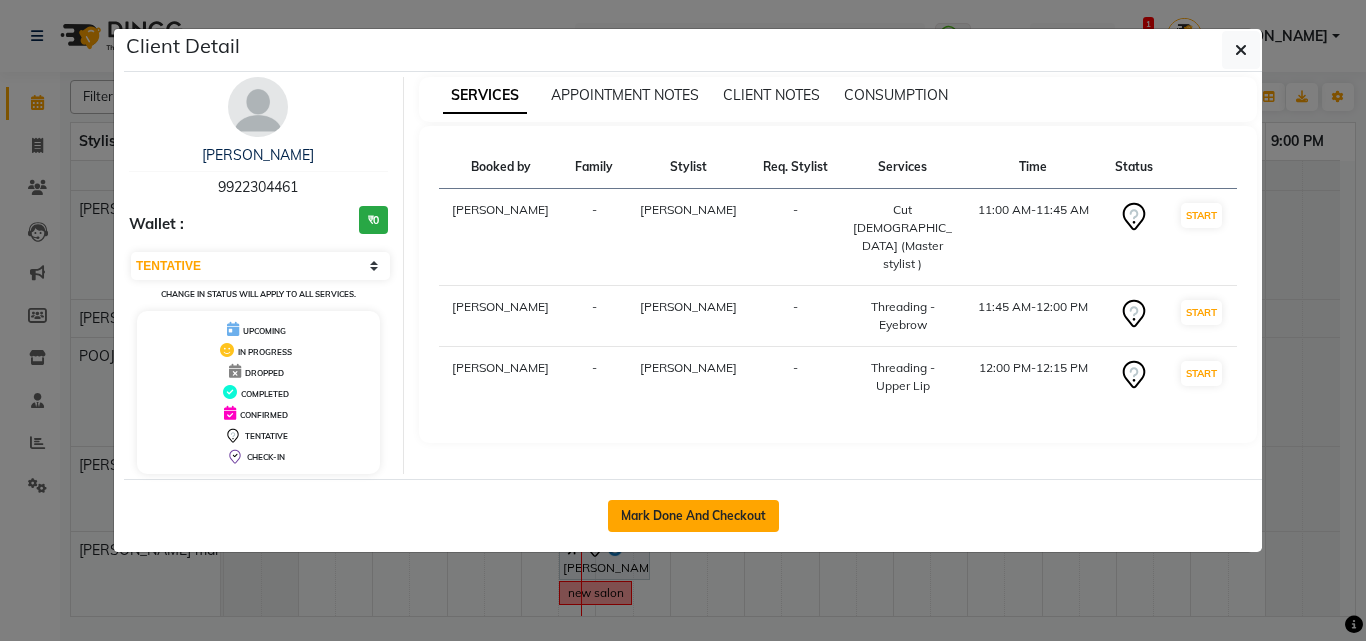 click on "Mark Done And Checkout" 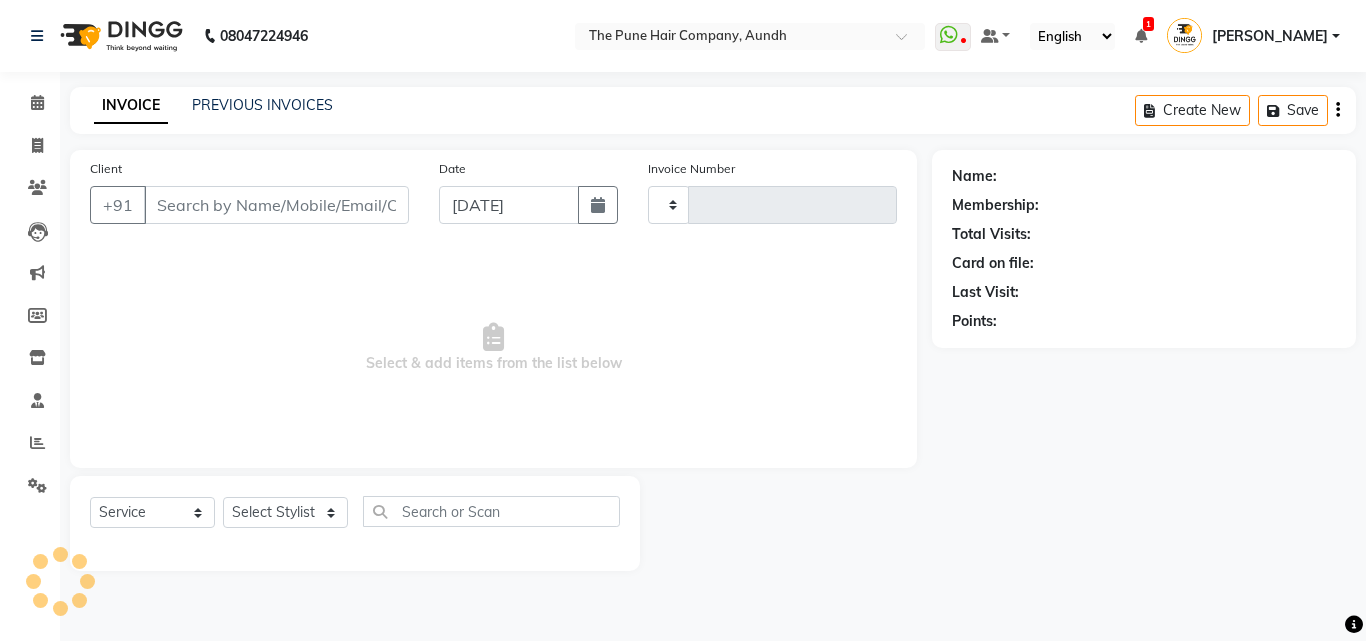 type on "2989" 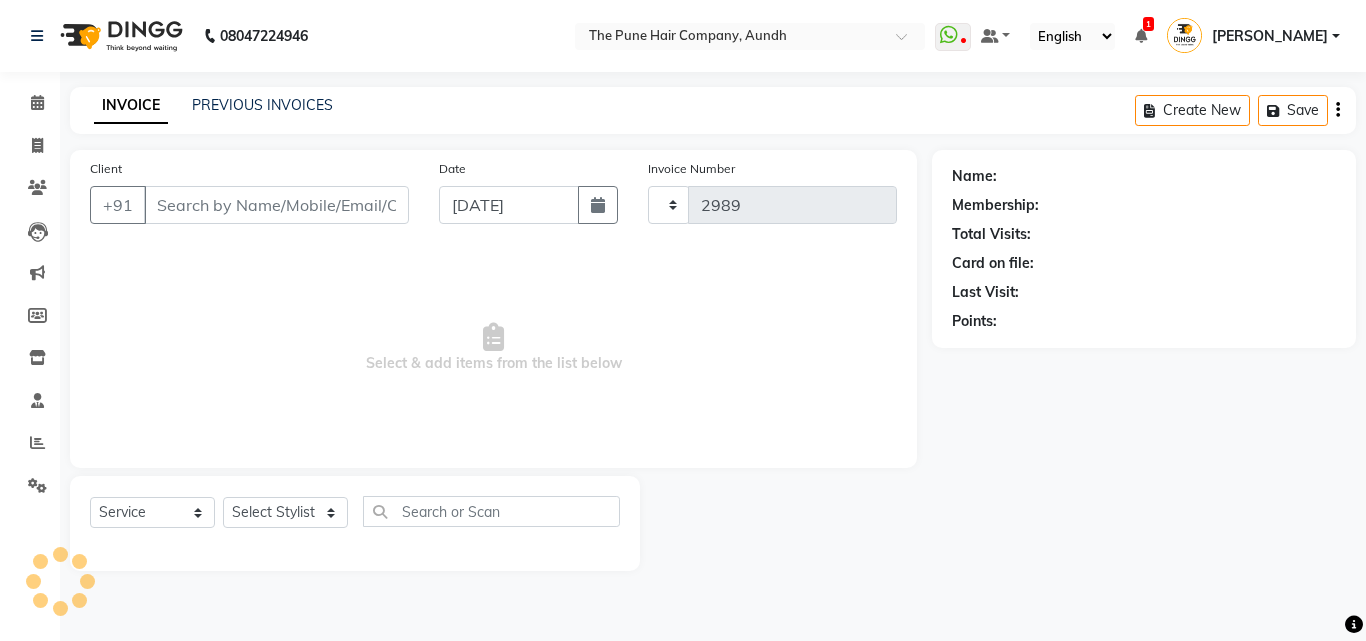 select on "106" 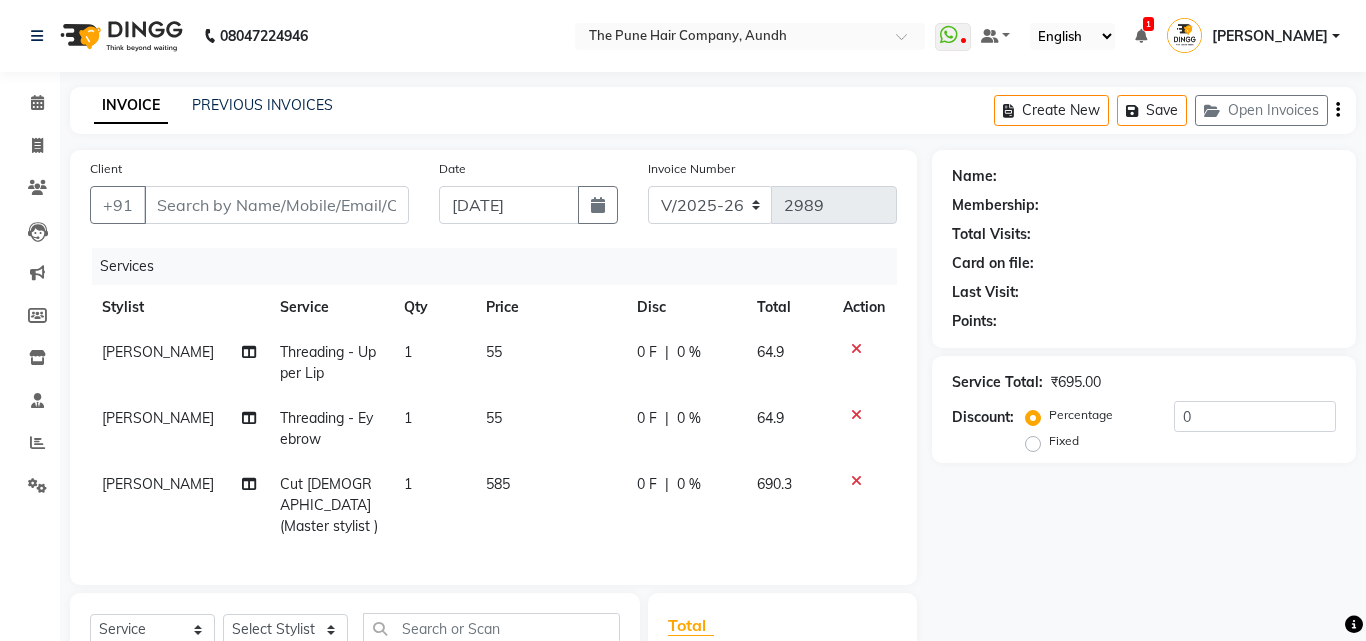 type on "9922304461" 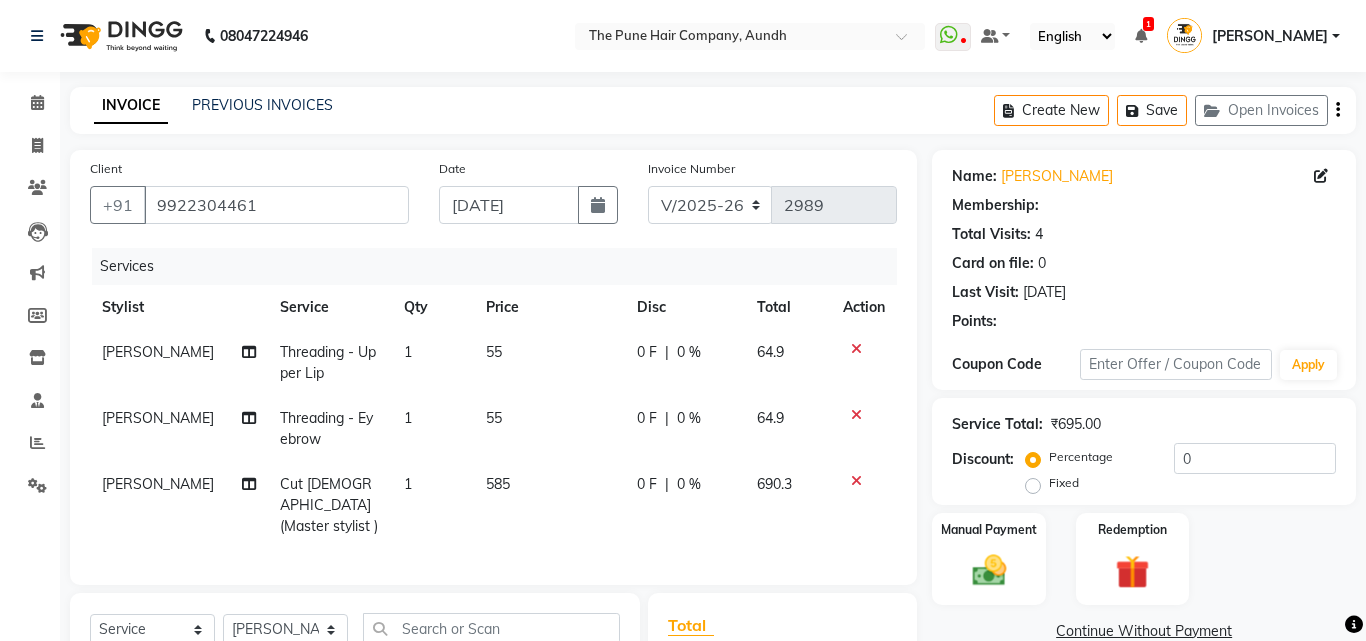 select on "1: Object" 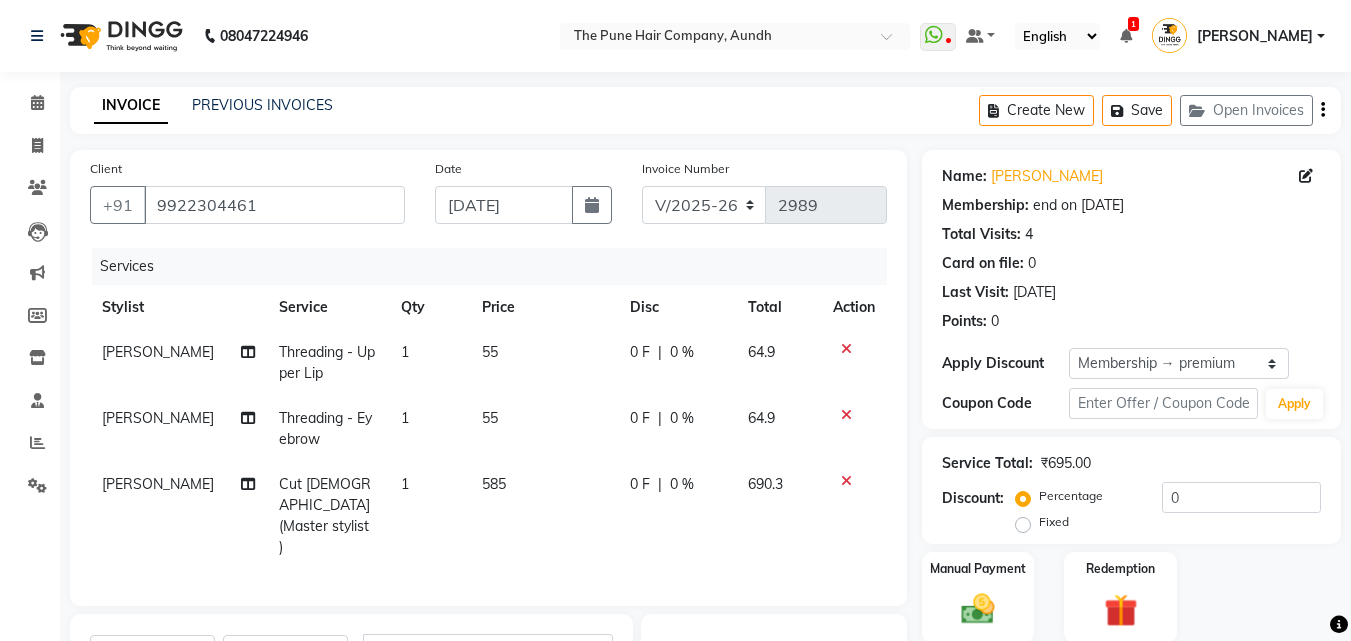 type on "20" 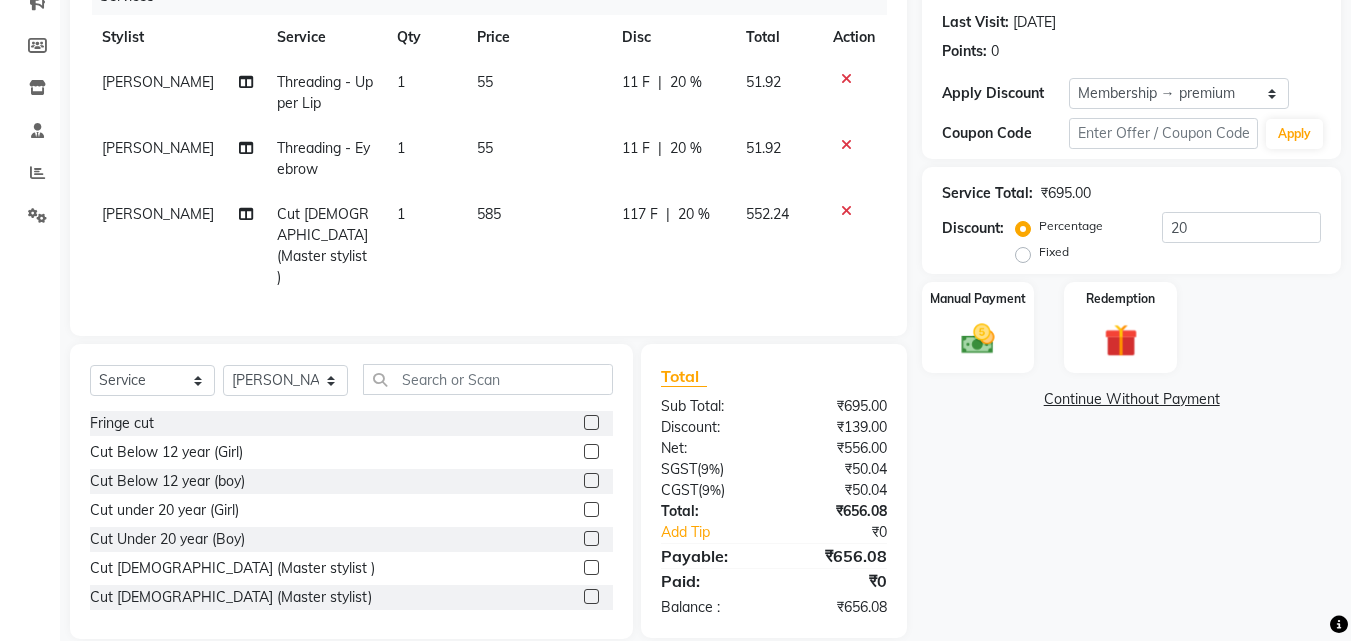 scroll, scrollTop: 271, scrollLeft: 0, axis: vertical 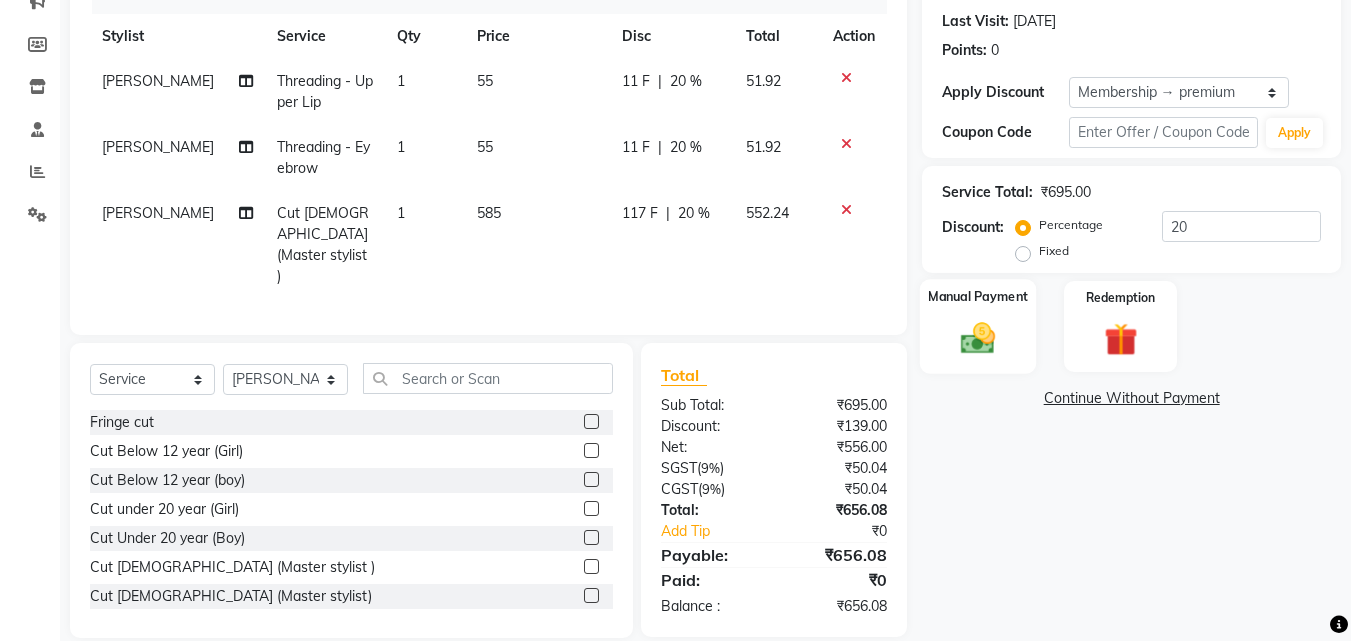 click 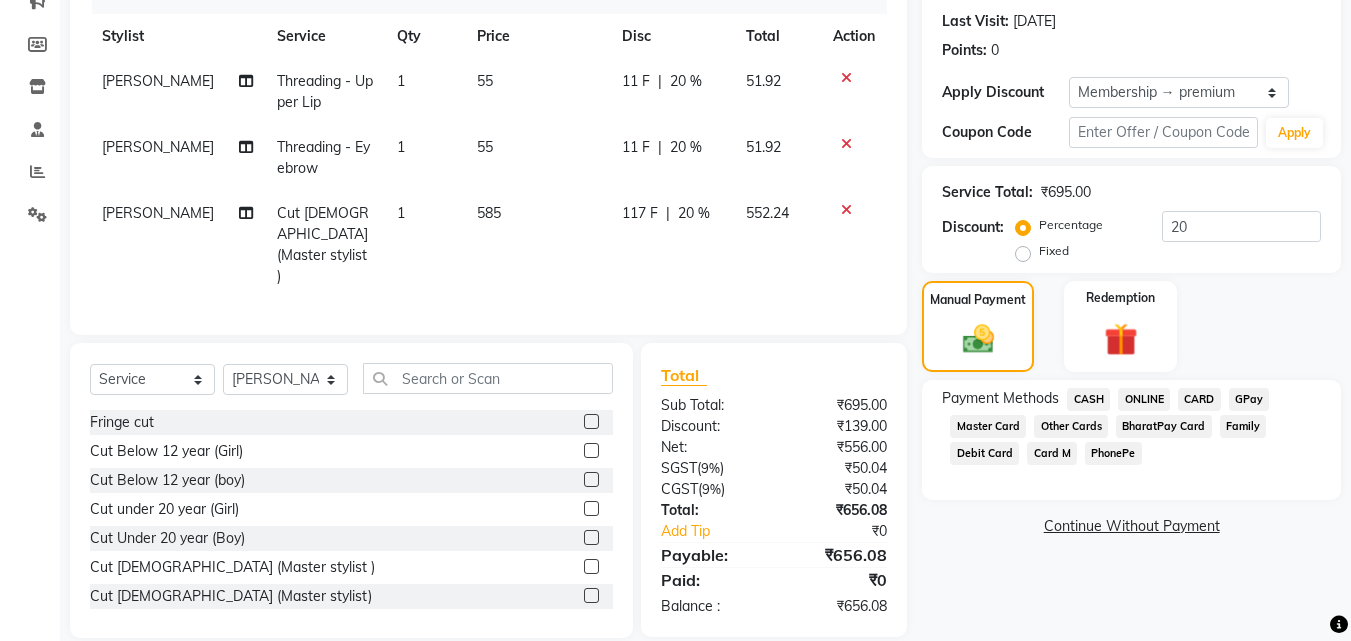 click on "CASH" 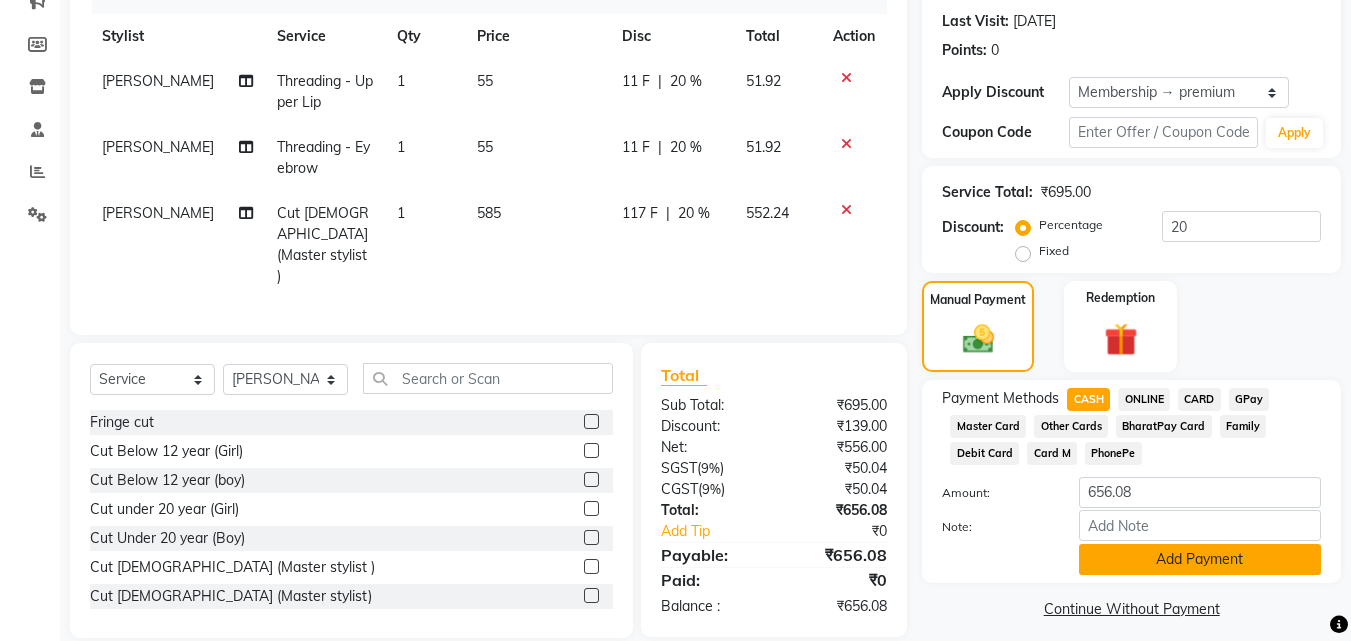 click on "Add Payment" 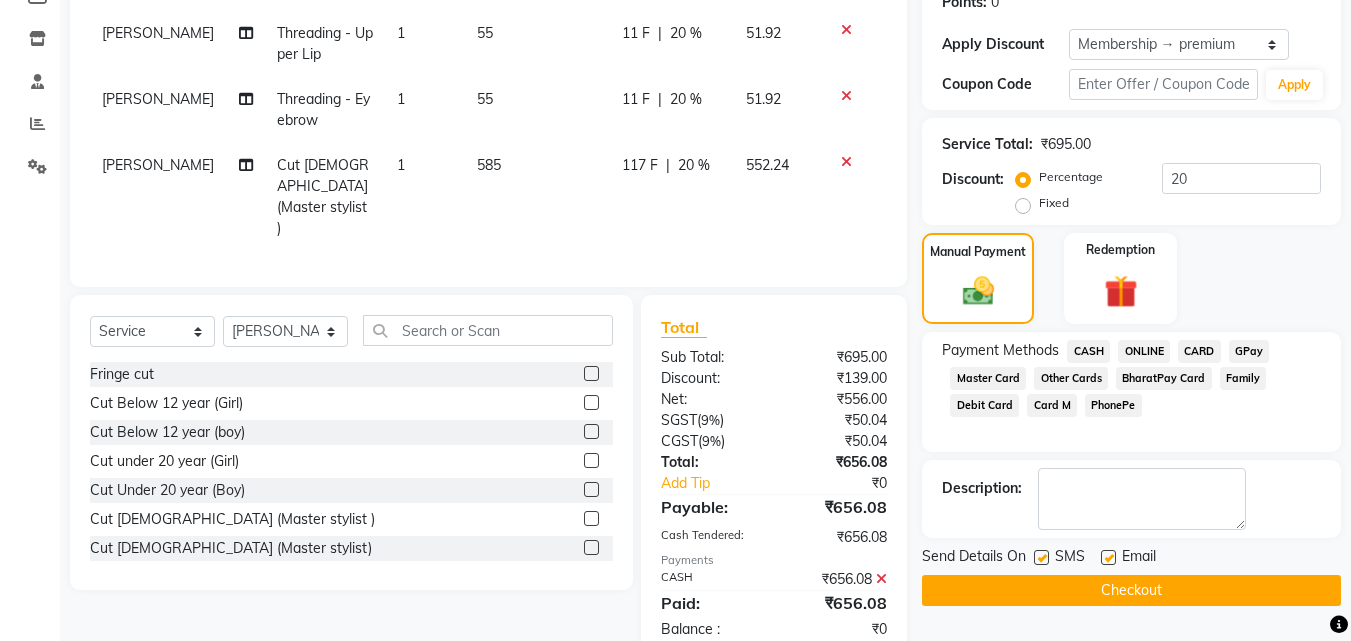 scroll, scrollTop: 341, scrollLeft: 0, axis: vertical 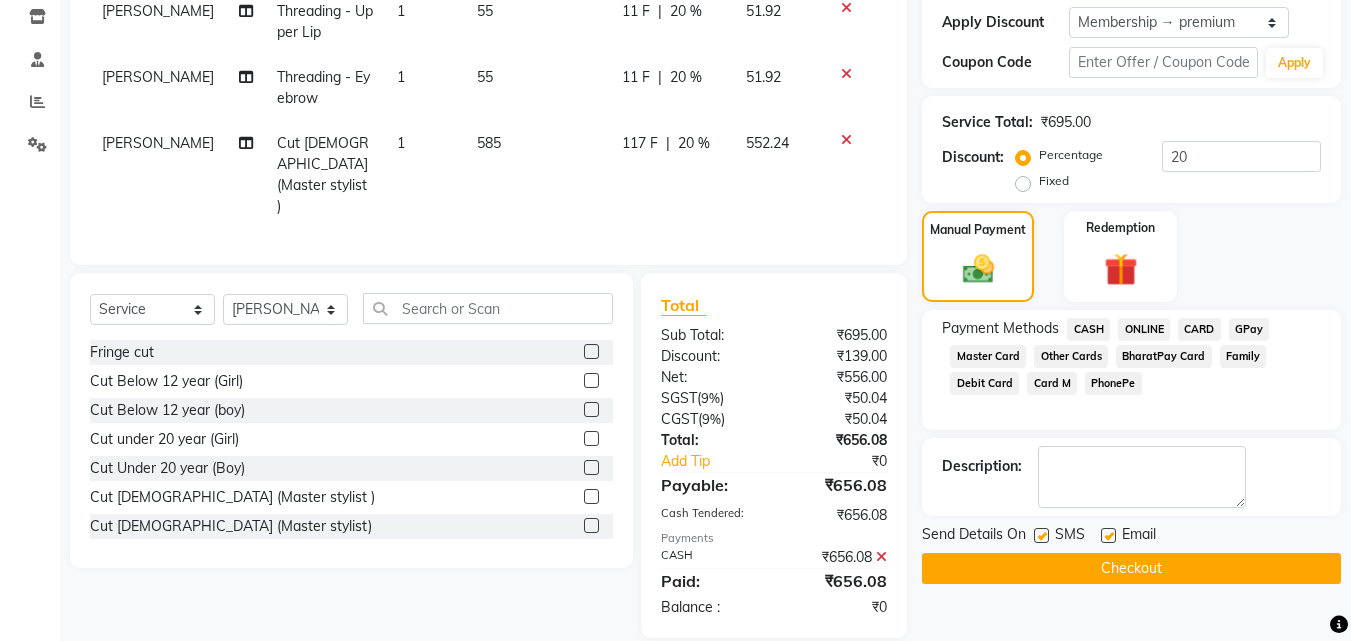 click on "Checkout" 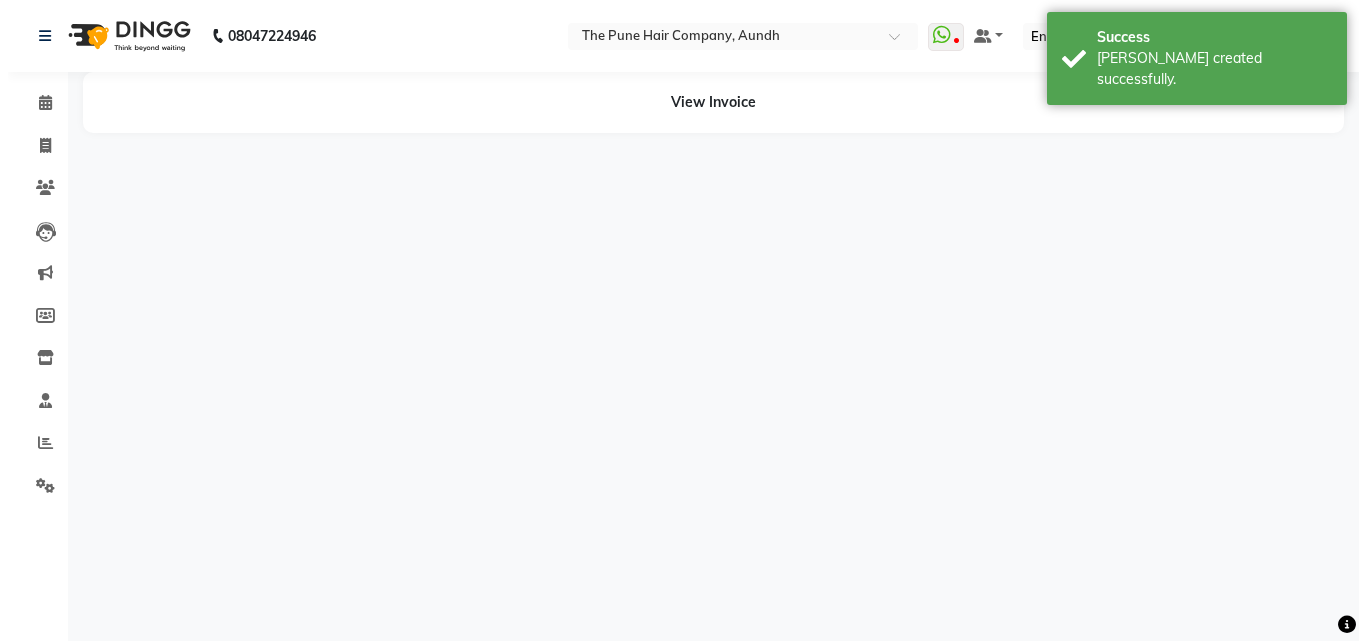 scroll, scrollTop: 0, scrollLeft: 0, axis: both 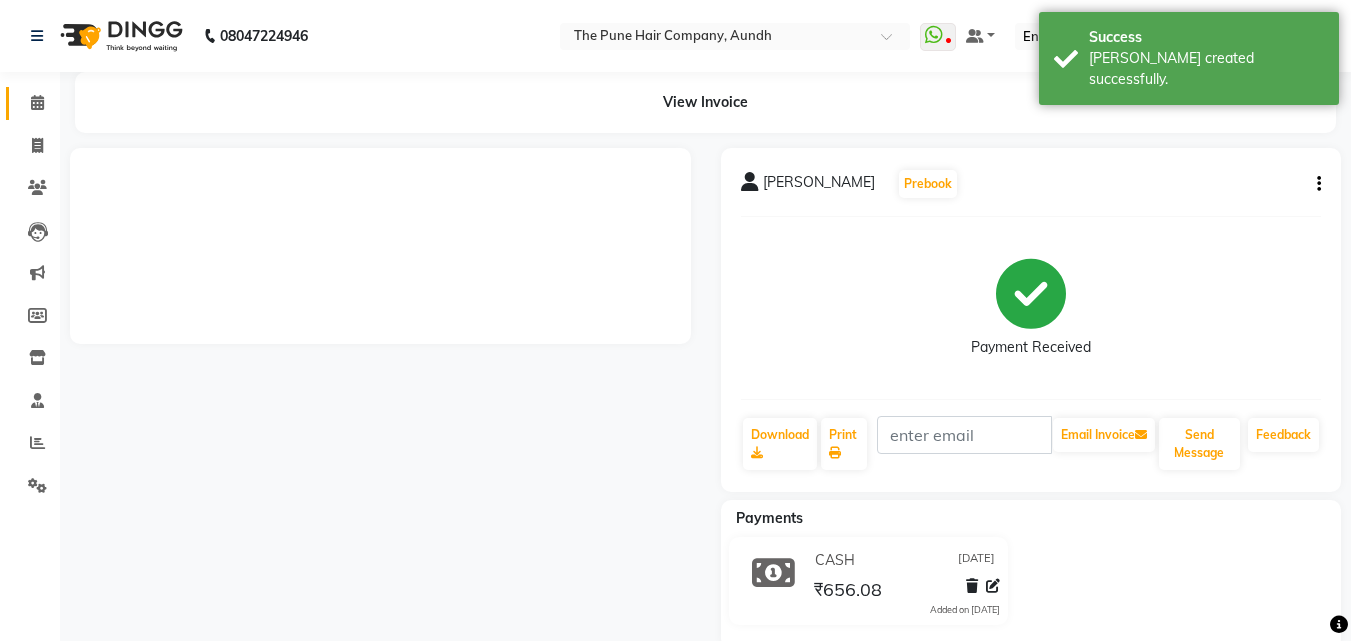 click 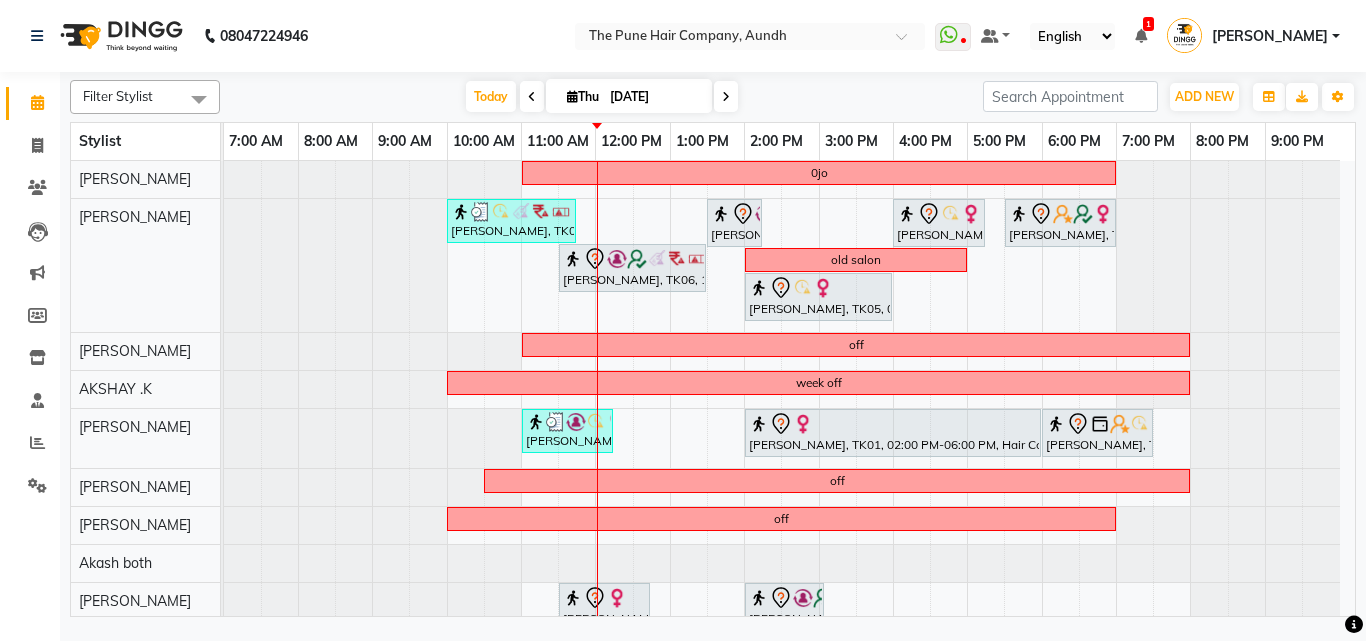 click at bounding box center (726, 96) 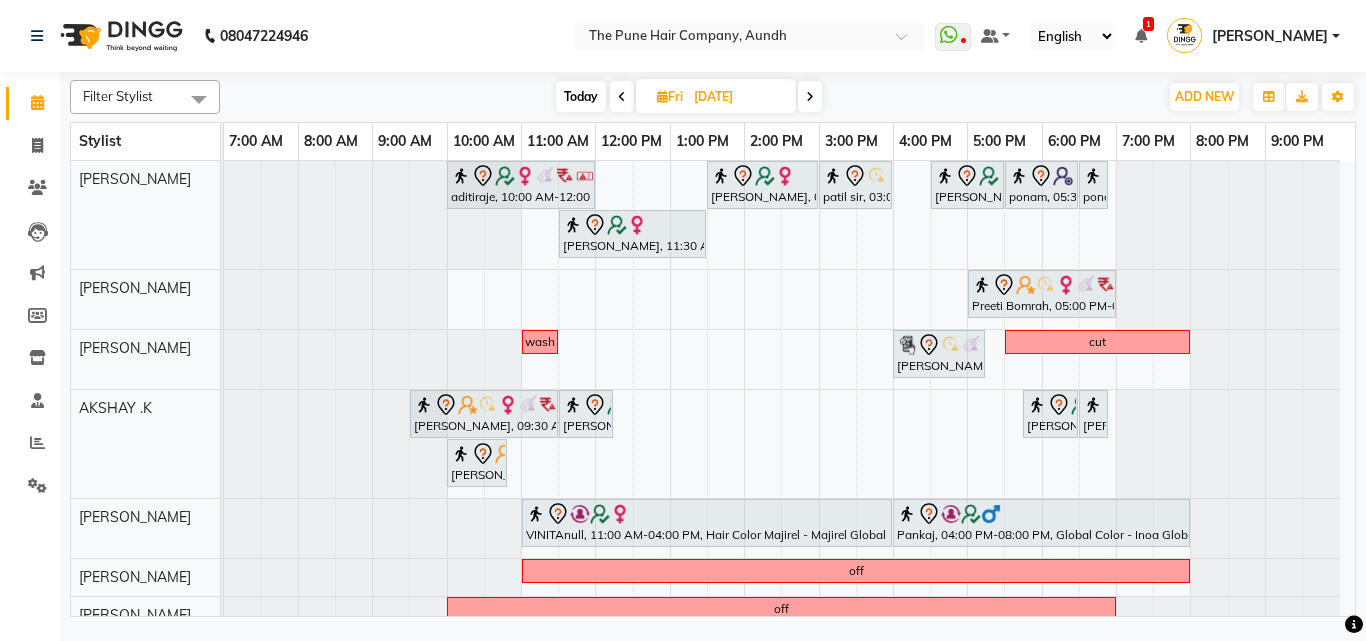 scroll, scrollTop: 200, scrollLeft: 0, axis: vertical 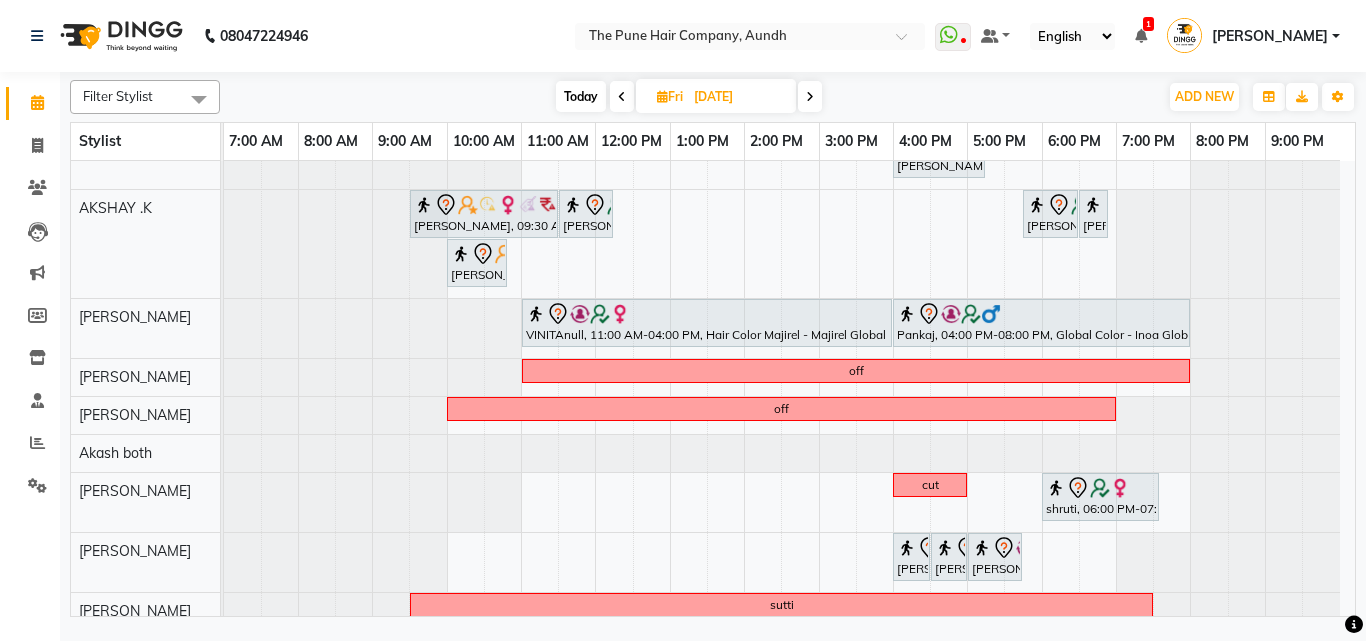 click on "Today" at bounding box center [581, 96] 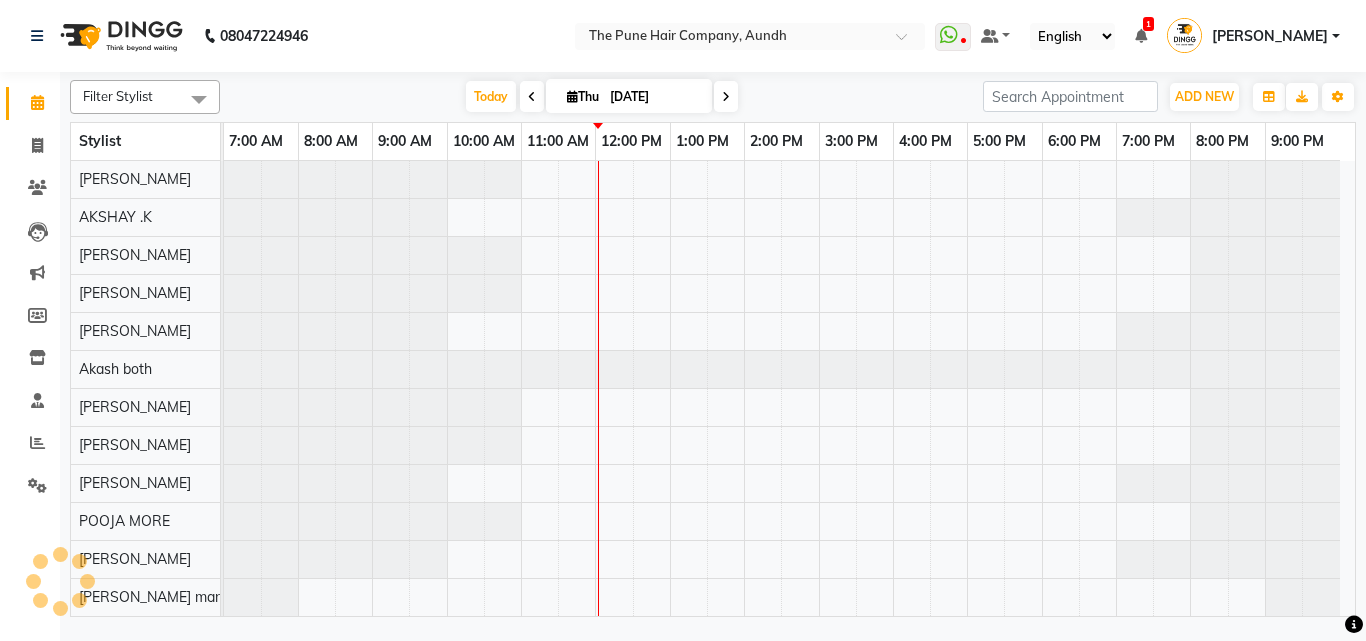 scroll, scrollTop: 76, scrollLeft: 0, axis: vertical 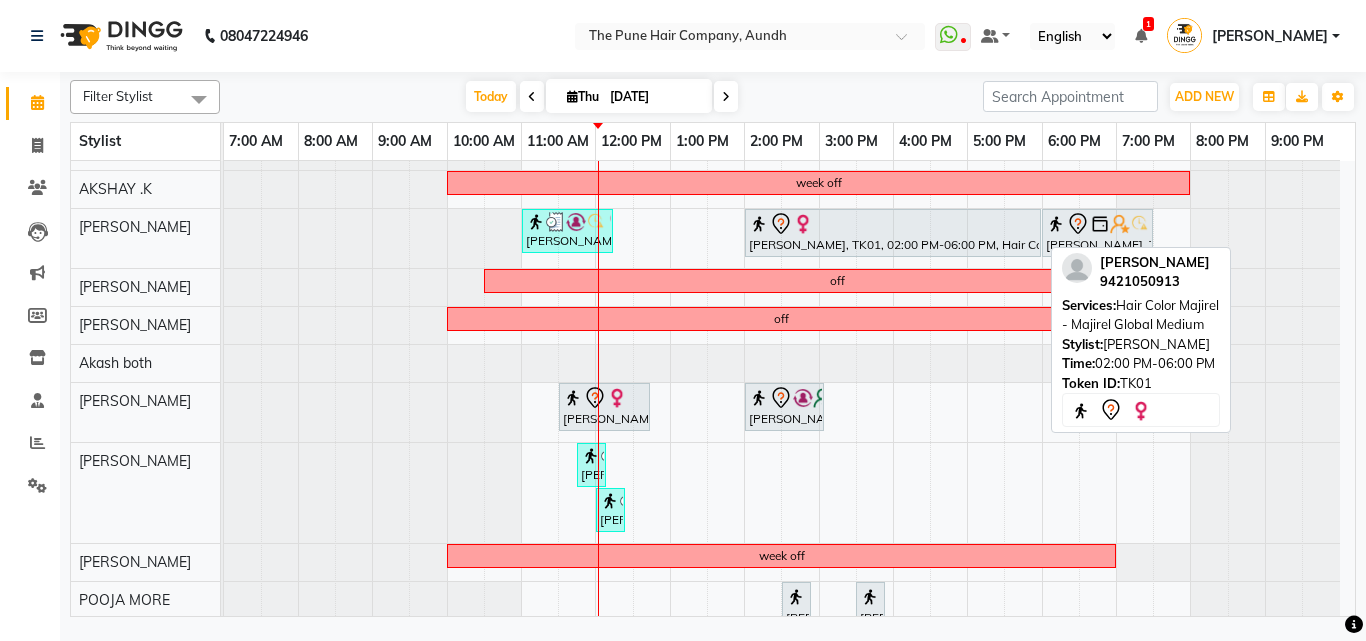 click on "Sandhya, TK04, 11:00 AM-12:15 PM,  Hair wash medium             Sunina anand, TK01, 02:00 PM-06:00 PM, Hair Color Majirel - Majirel Global Medium             Leandra, TK02, 06:00 PM-07:30 PM, Hair wash & blow dry -medium" at bounding box center (224, 238) 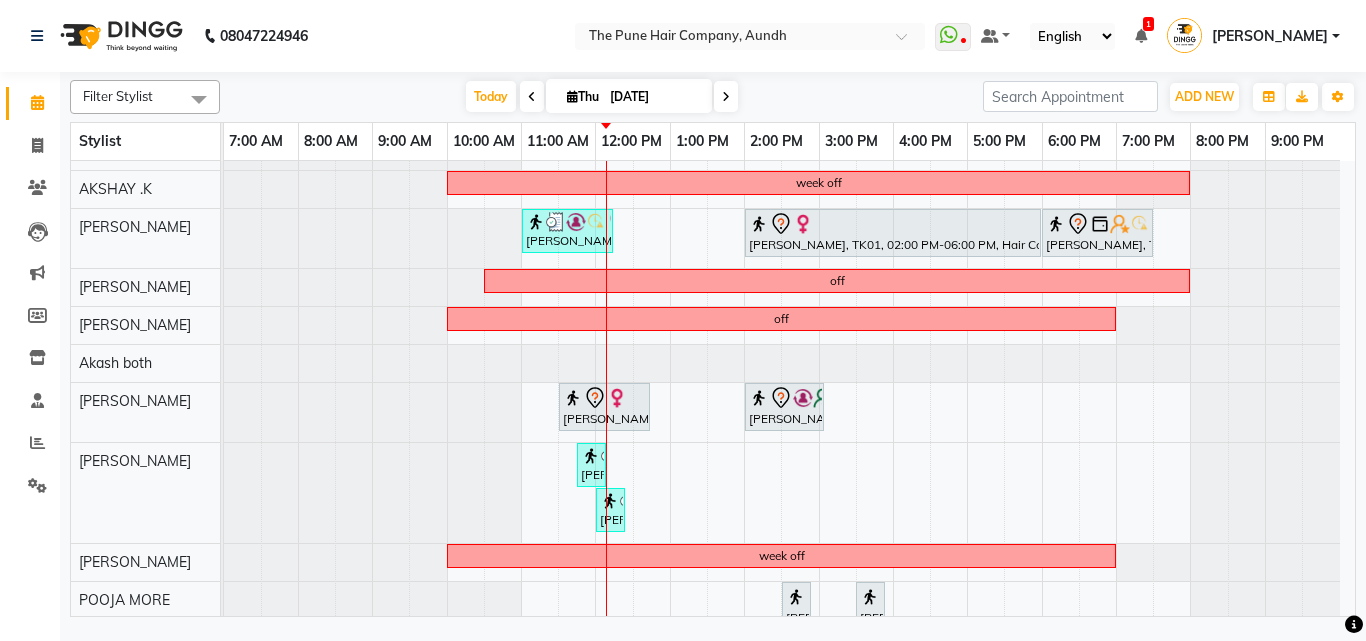 scroll, scrollTop: 0, scrollLeft: 0, axis: both 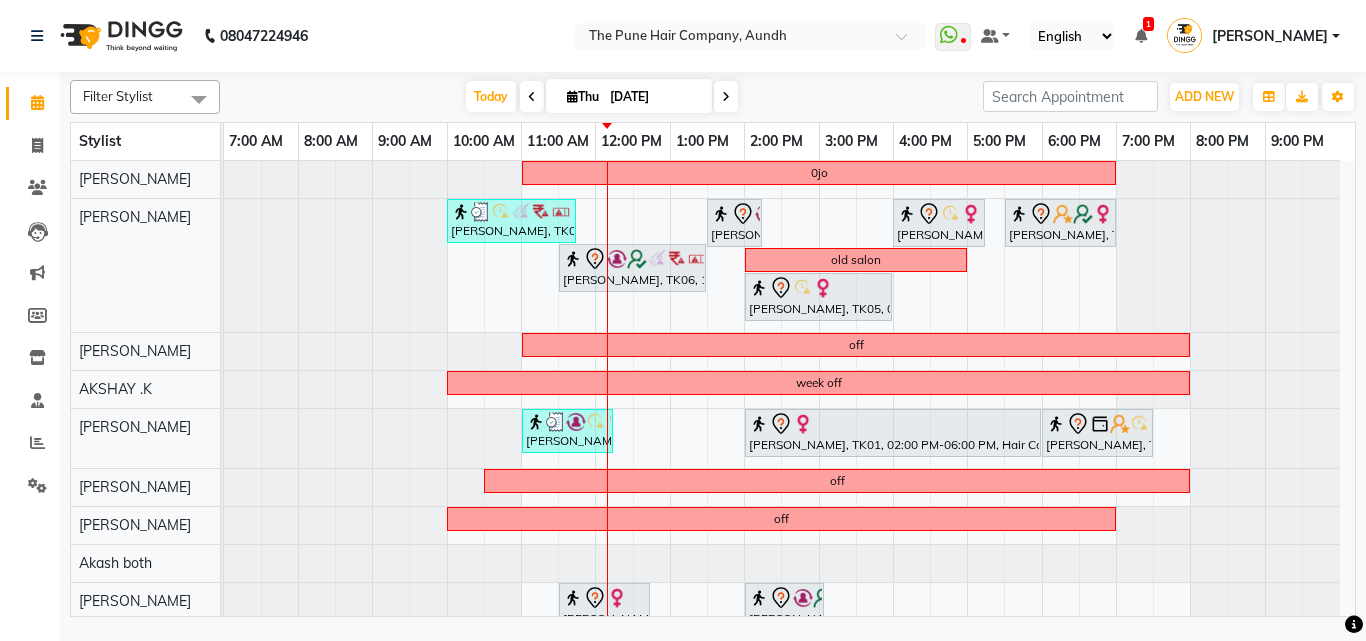 click at bounding box center (726, 96) 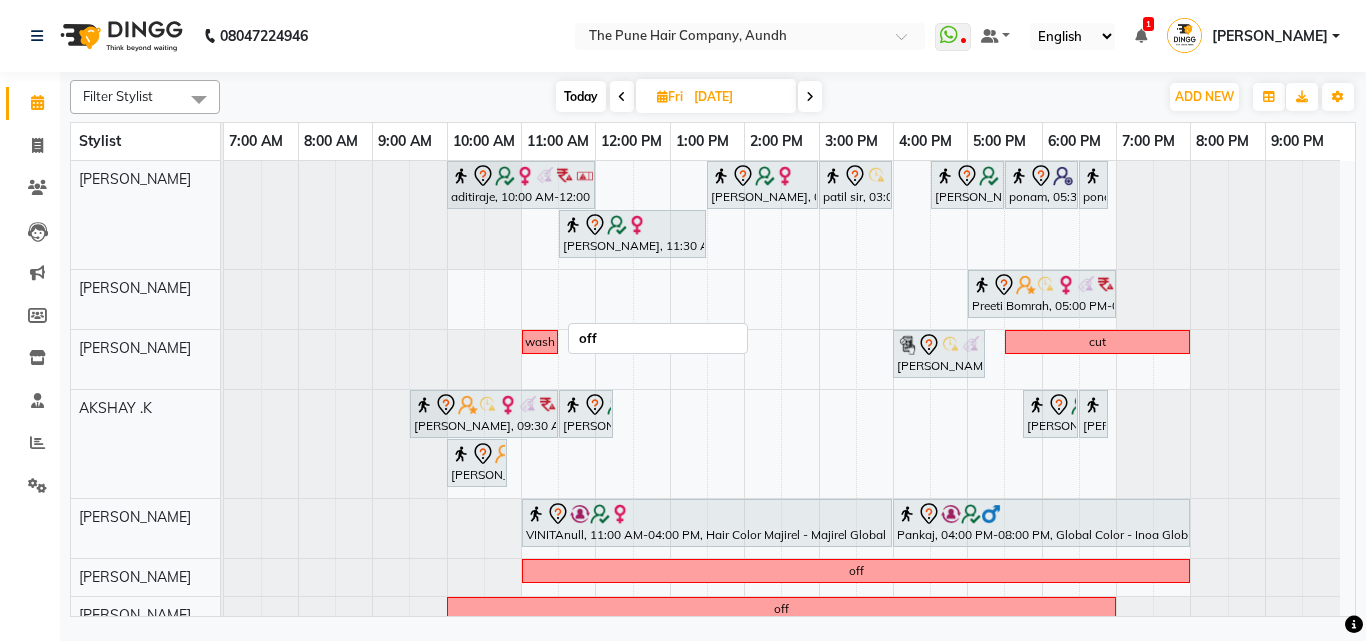 scroll, scrollTop: 200, scrollLeft: 0, axis: vertical 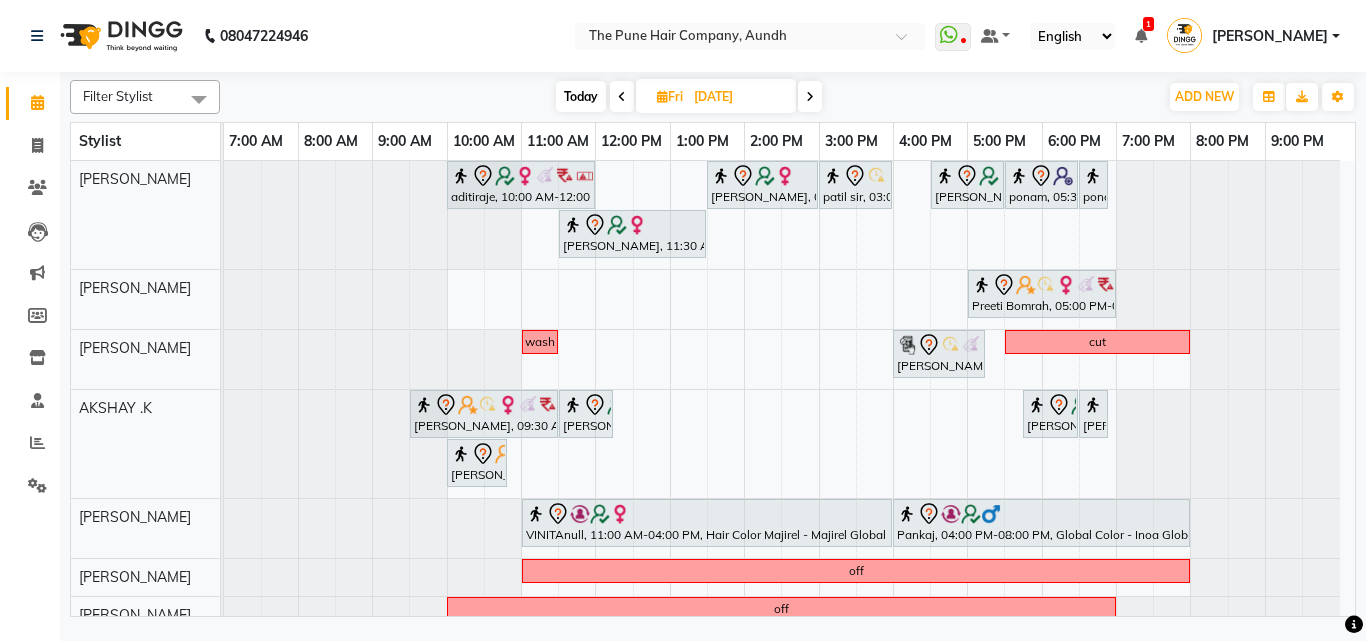 click at bounding box center [810, 96] 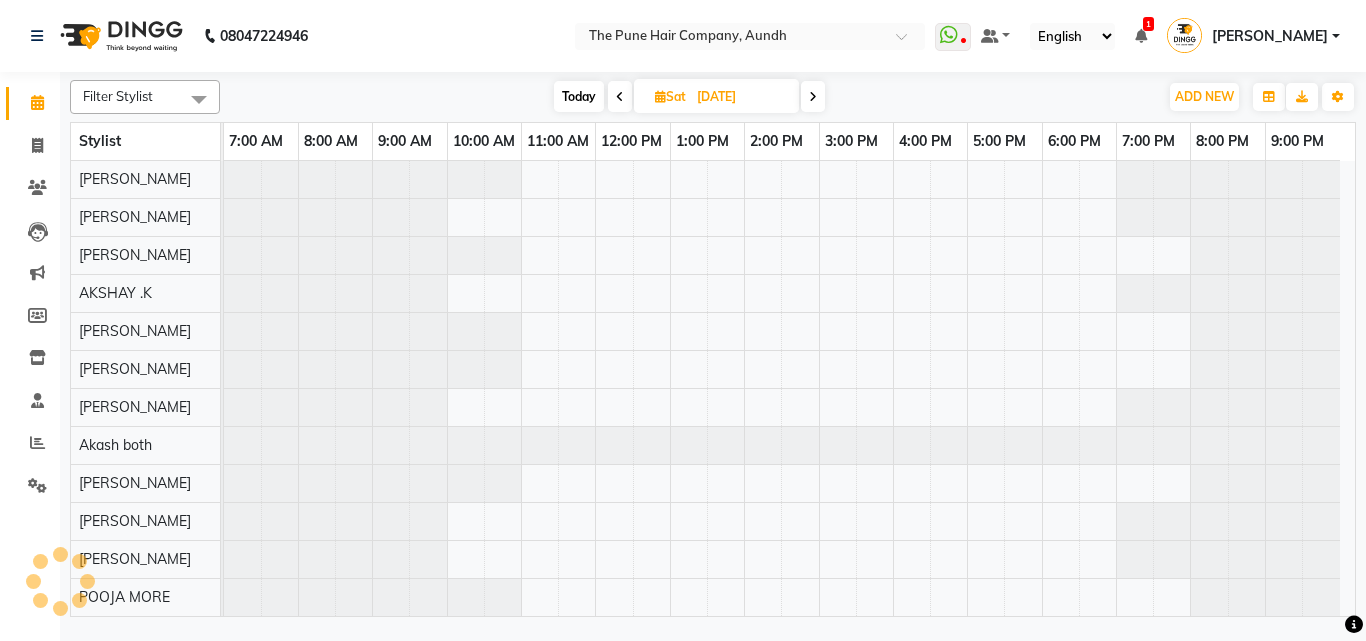 click on "Today" at bounding box center [579, 96] 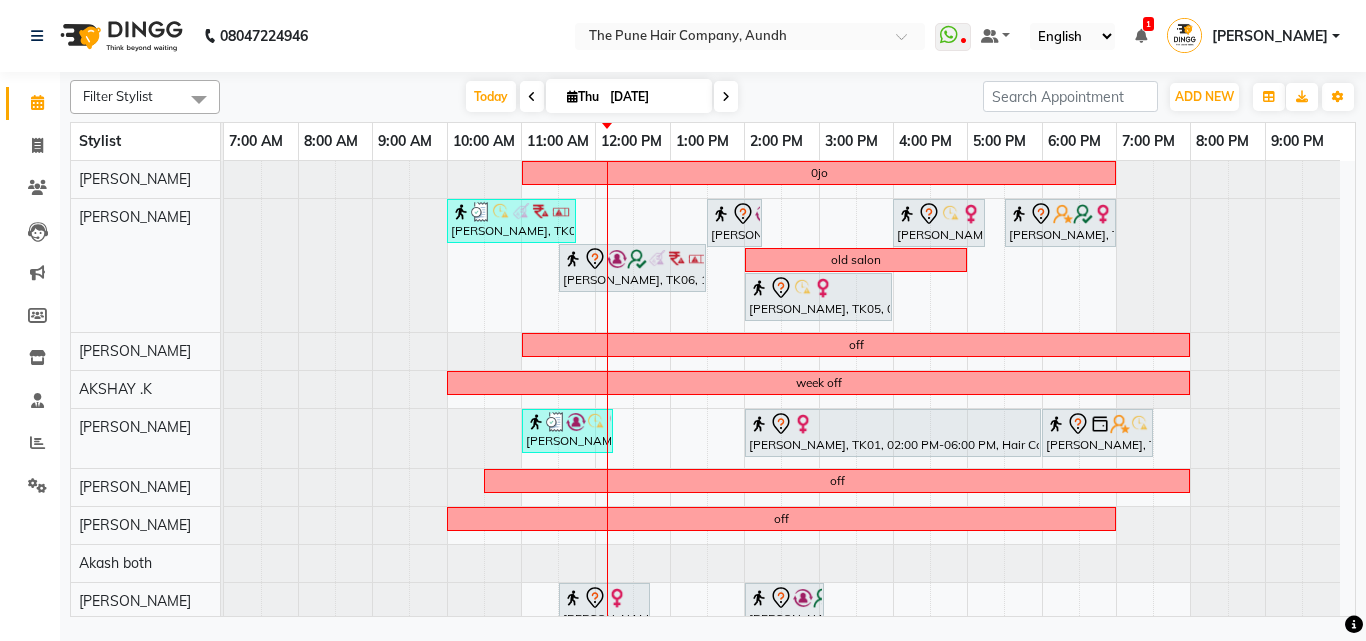 scroll, scrollTop: 200, scrollLeft: 0, axis: vertical 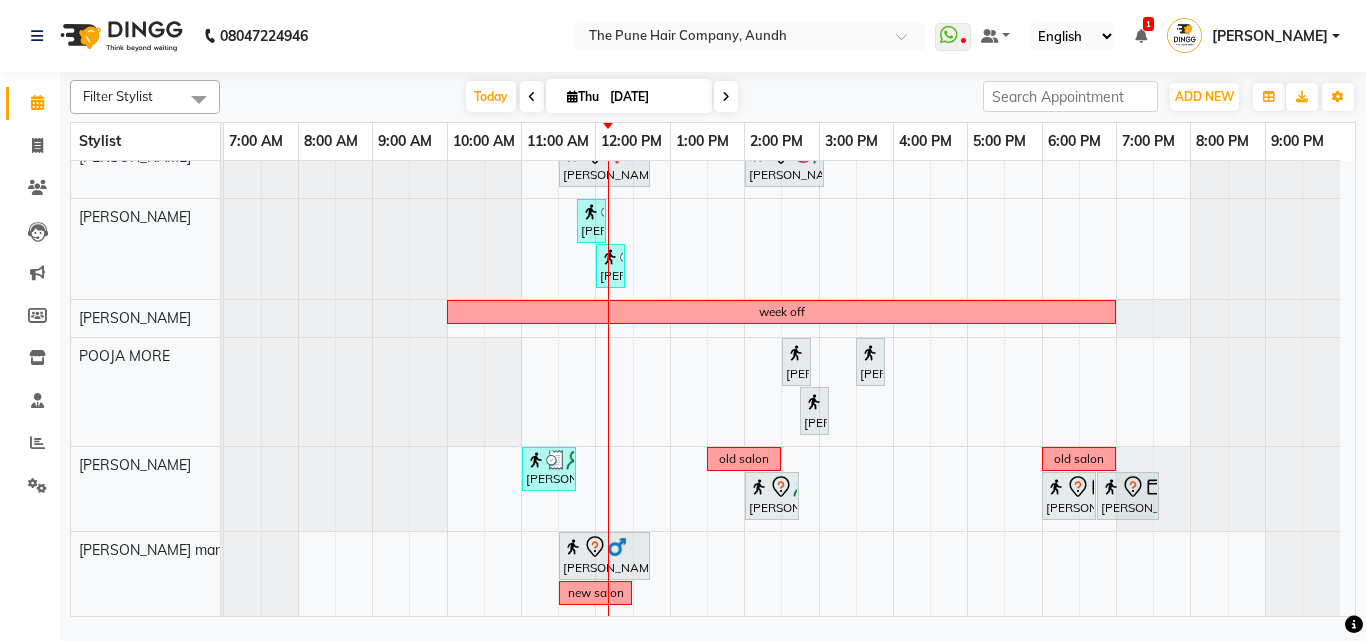 click at bounding box center [726, 97] 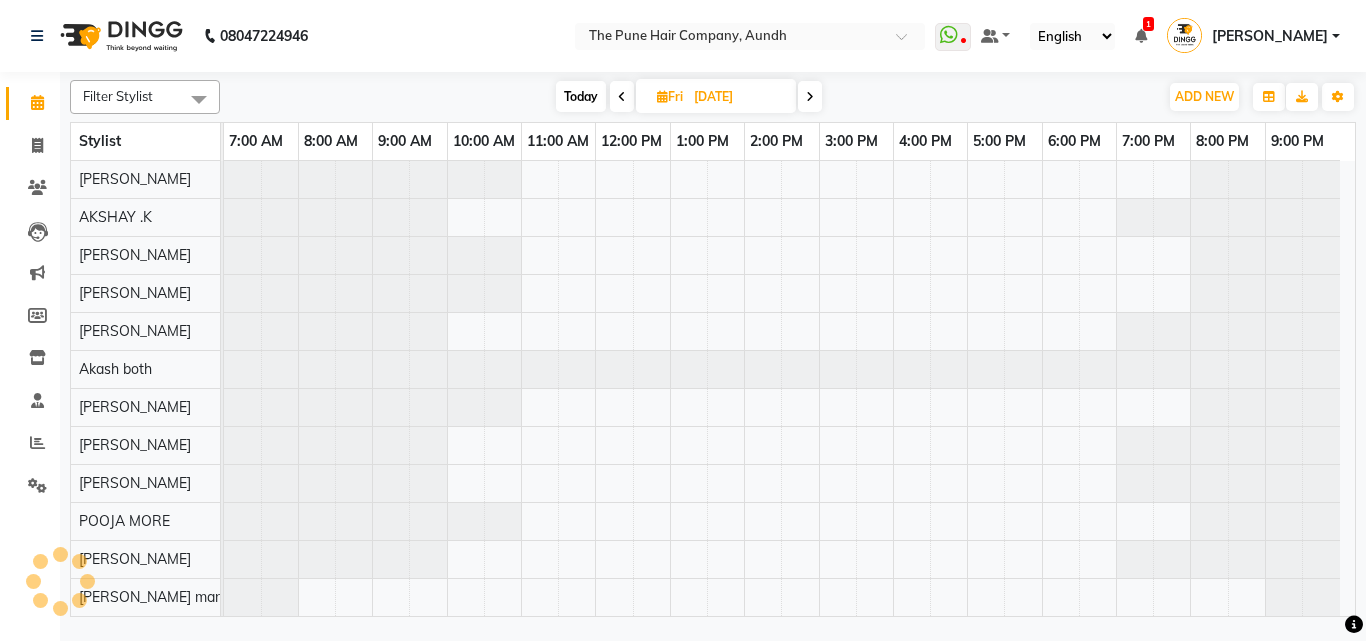 scroll, scrollTop: 76, scrollLeft: 0, axis: vertical 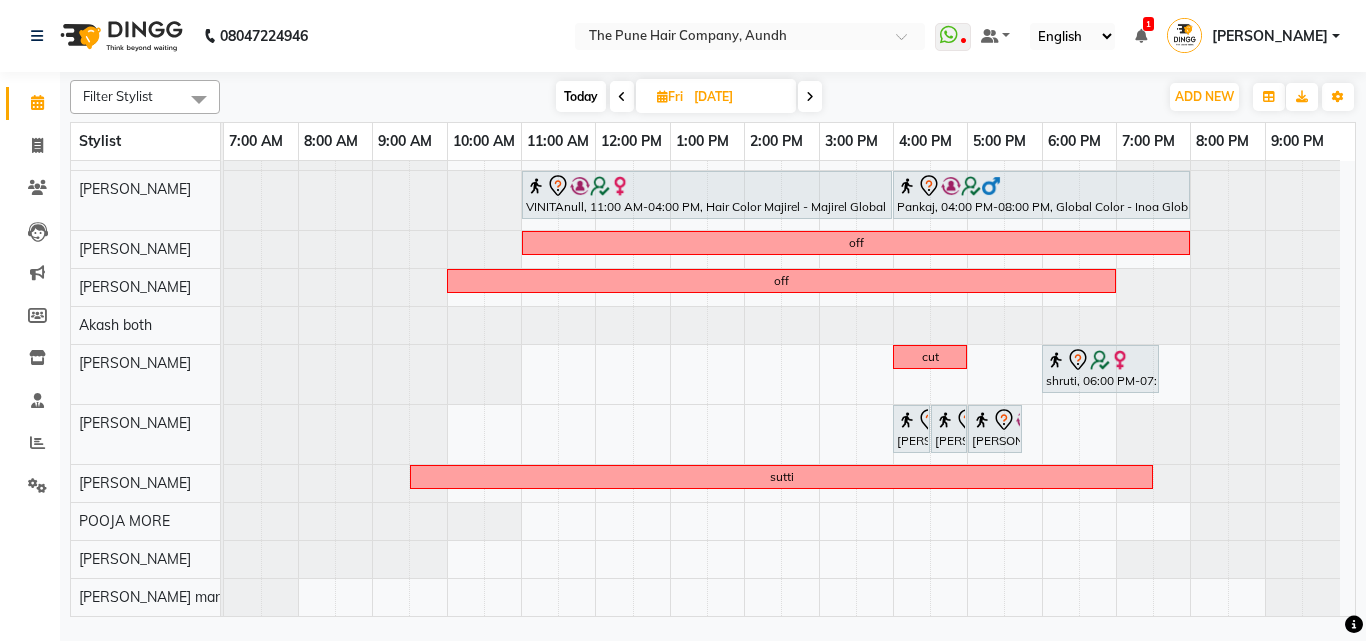 click at bounding box center (810, 97) 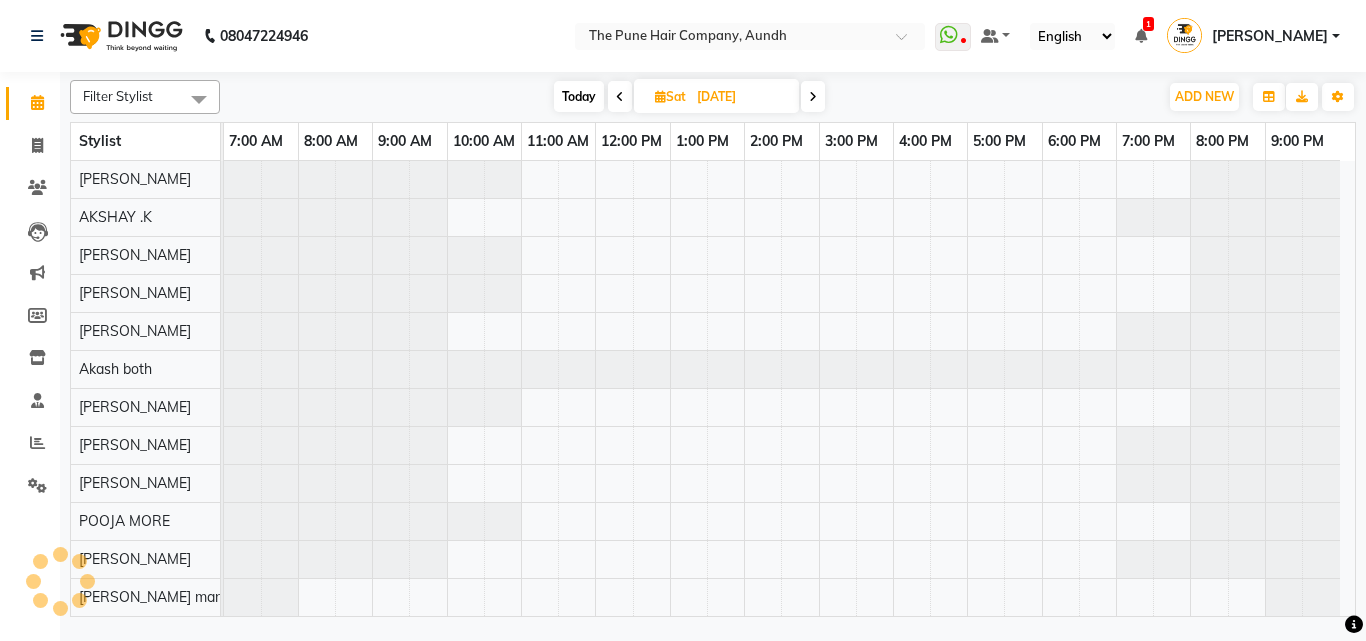 scroll, scrollTop: 76, scrollLeft: 0, axis: vertical 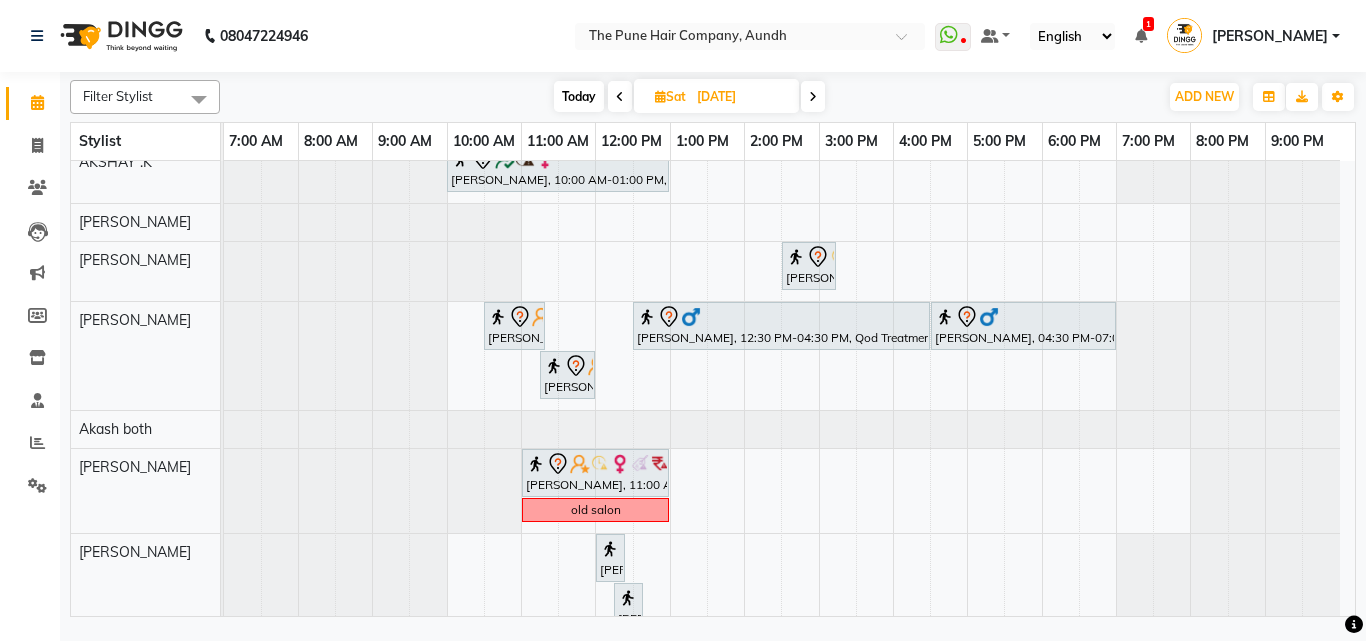 click on "Today" at bounding box center (579, 96) 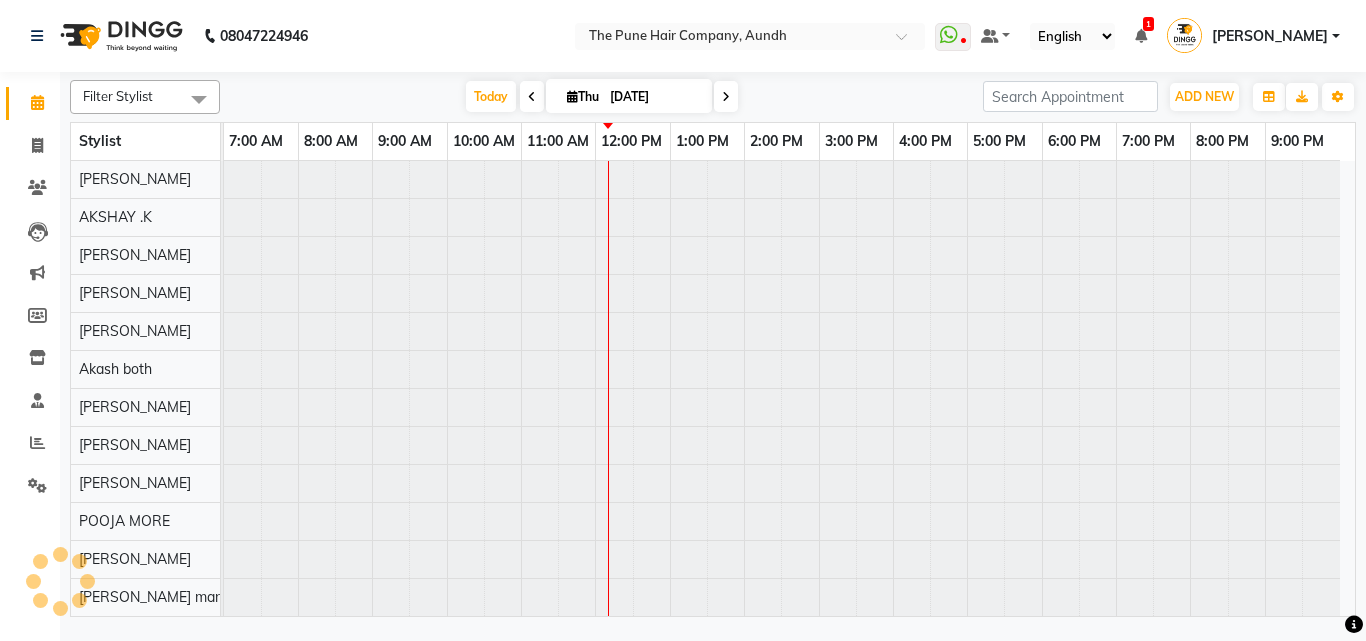 scroll, scrollTop: 76, scrollLeft: 0, axis: vertical 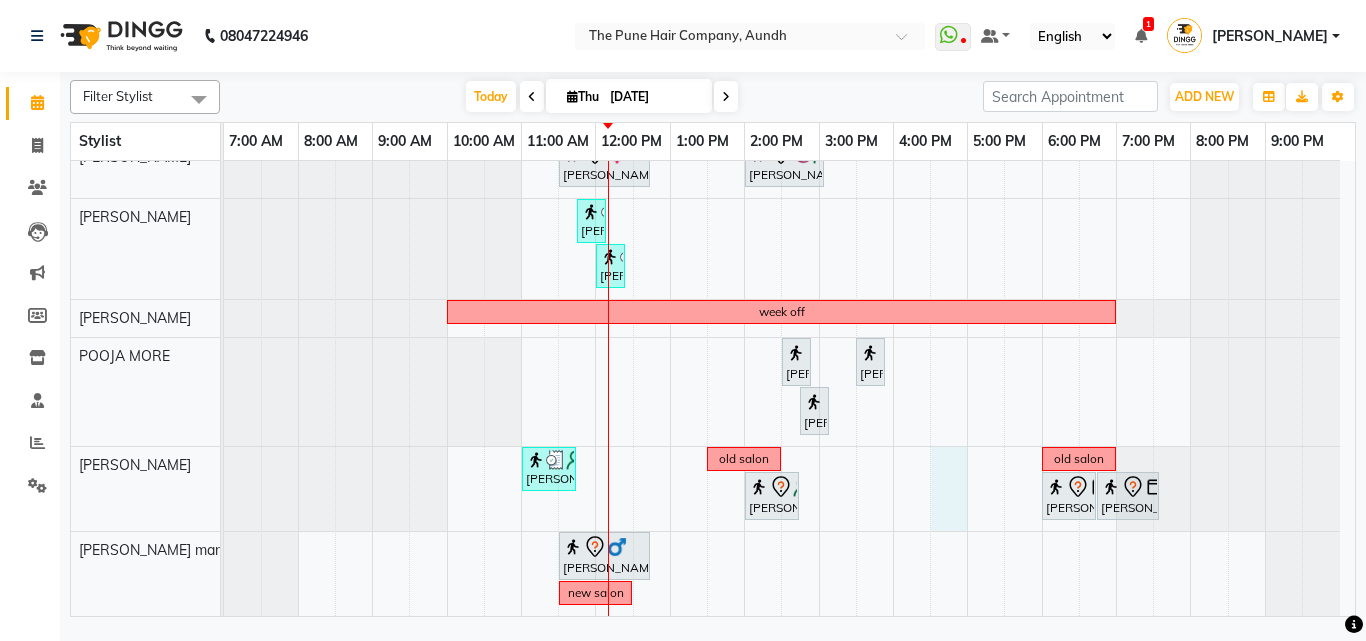 click on "0jo      Shalini, TK08, 10:00 AM-11:45 AM, Cut Female (Expert)             Mitali, TK06, 01:30 PM-02:15 PM, Cut Female (Expert)             supriya, TK05, 04:00 PM-05:15 PM, Cut Female (Expert)             Anu Shewani, TK09, 05:30 PM-07:00 PM, Hair wash & blow dry - long             Mitali, TK06, 11:30 AM-01:30 PM, Hair Color Inoa - Inoa Touchup 2 Inch  old salon              supriya, TK05, 02:00 PM-04:00 PM, Hair Color Inoa - Inoa Touchup 2 Inch  off   week off      Sandhya, TK04, 11:00 AM-12:15 PM,  Hair wash medium             Sunina anand, TK01, 02:00 PM-06:00 PM, Hair Color Majirel - Majirel Global Medium             Leandra, TK02, 06:00 PM-07:30 PM, Hair wash & blow dry -medium  off   off              noopur, TK13, 11:30 AM-12:45 PM, Cut Female (Sr.stylist)             adwait venkitachalam, TK14, 02:00 PM-03:05 PM, Cut Male (Sr.stylist)     Mala singh, TK07, 11:45 AM-12:00 PM, Threading - Eyebrow     Mala singh, TK07, 12:00 PM-12:15 PM, Threading - Upper Lip  week off" at bounding box center (789, 166) 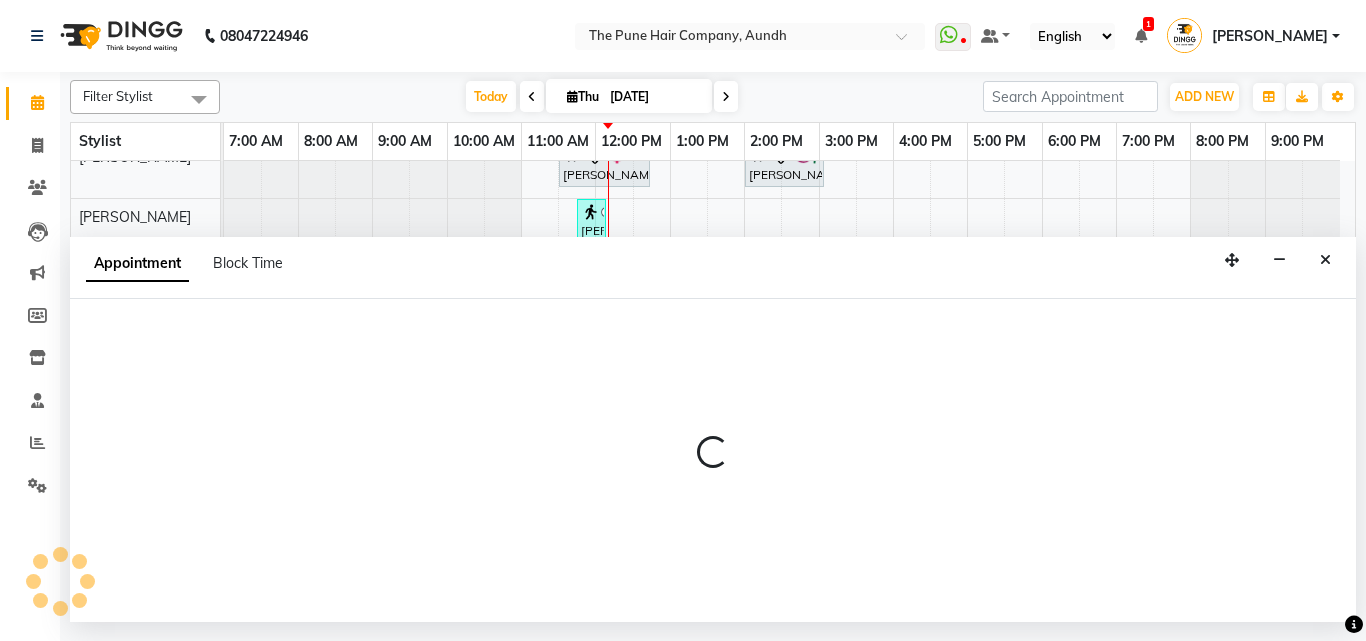 select on "50093" 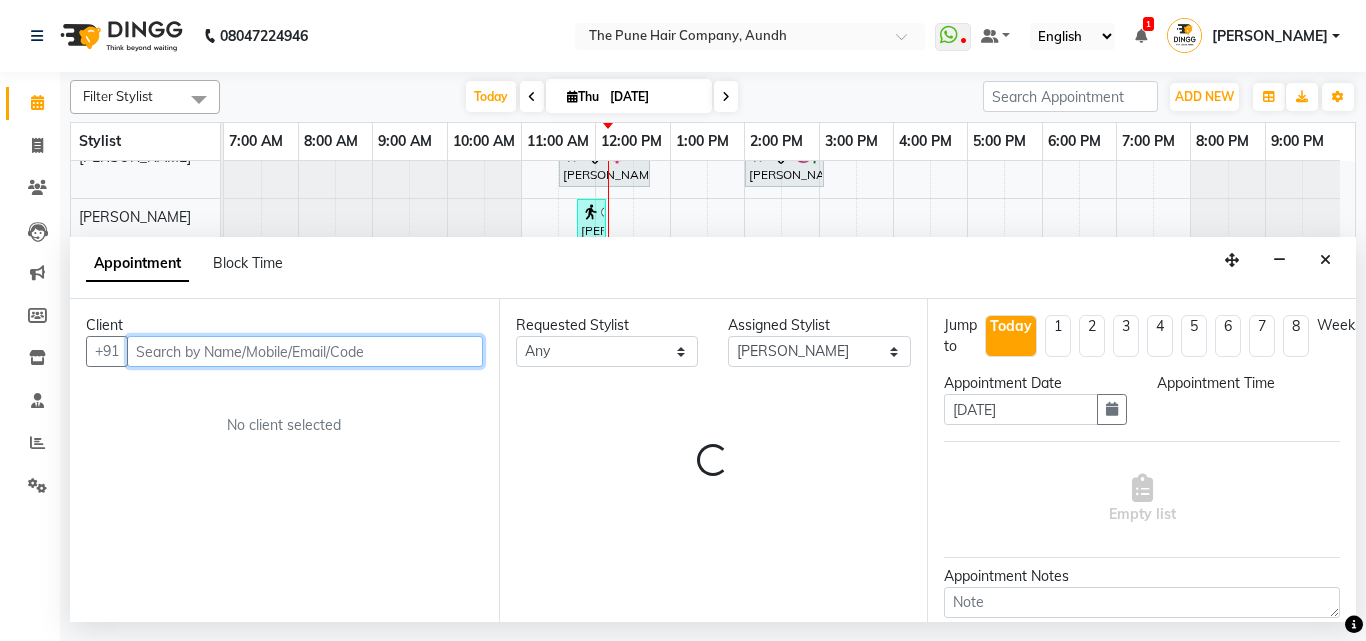 select on "990" 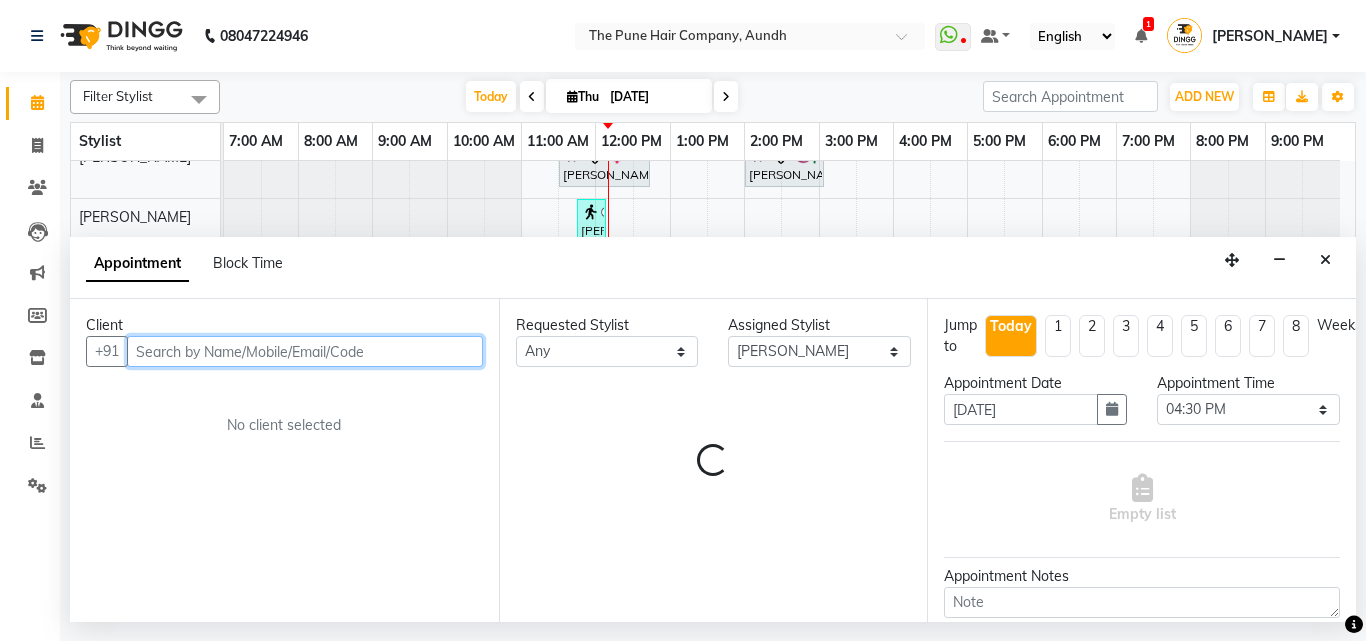 click at bounding box center (305, 351) 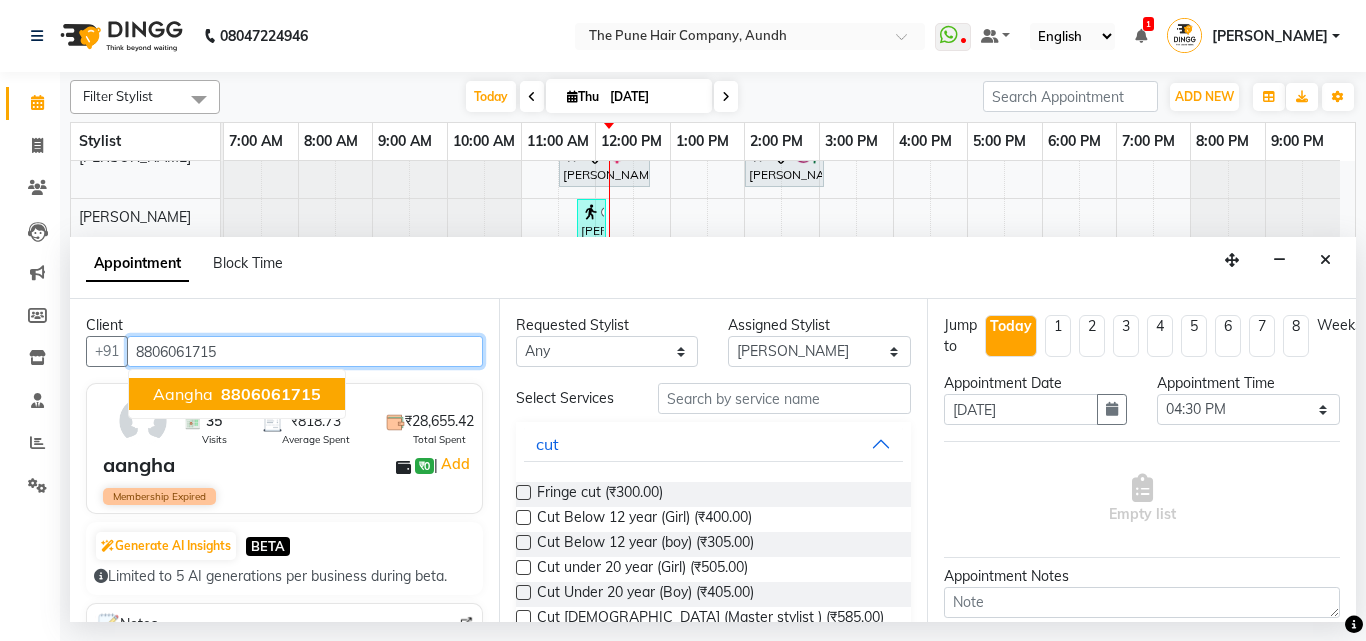 click on "8806061715" at bounding box center (271, 394) 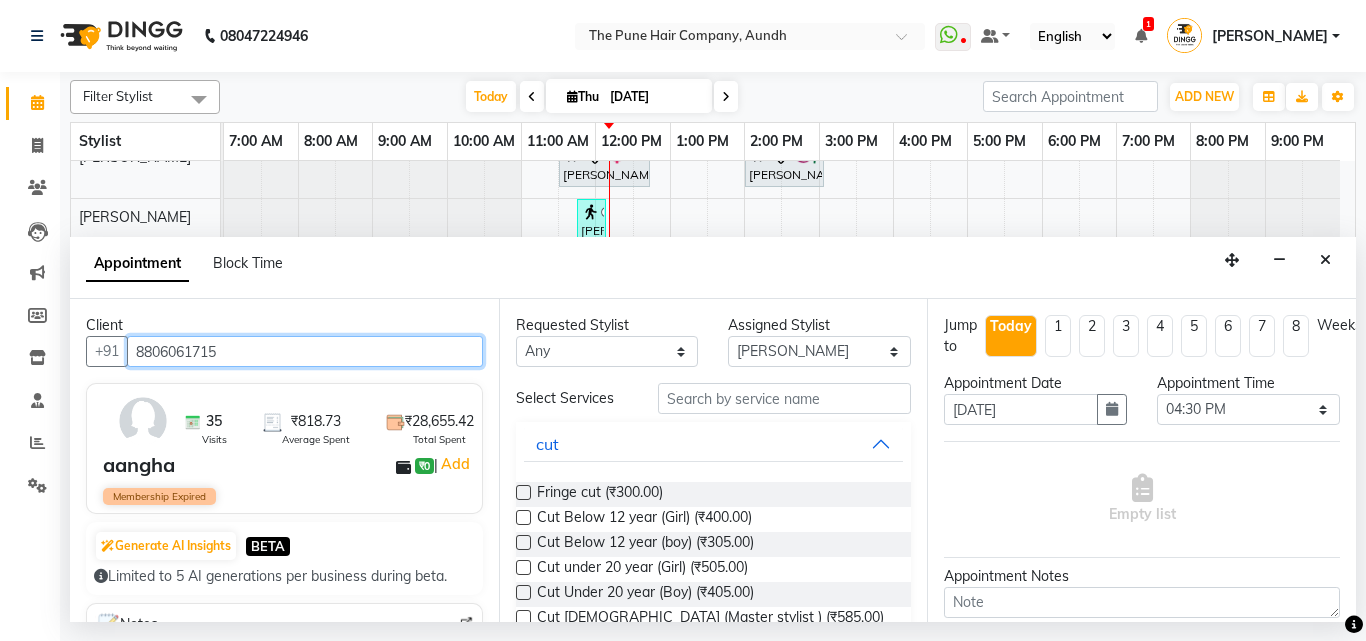 type on "8806061715" 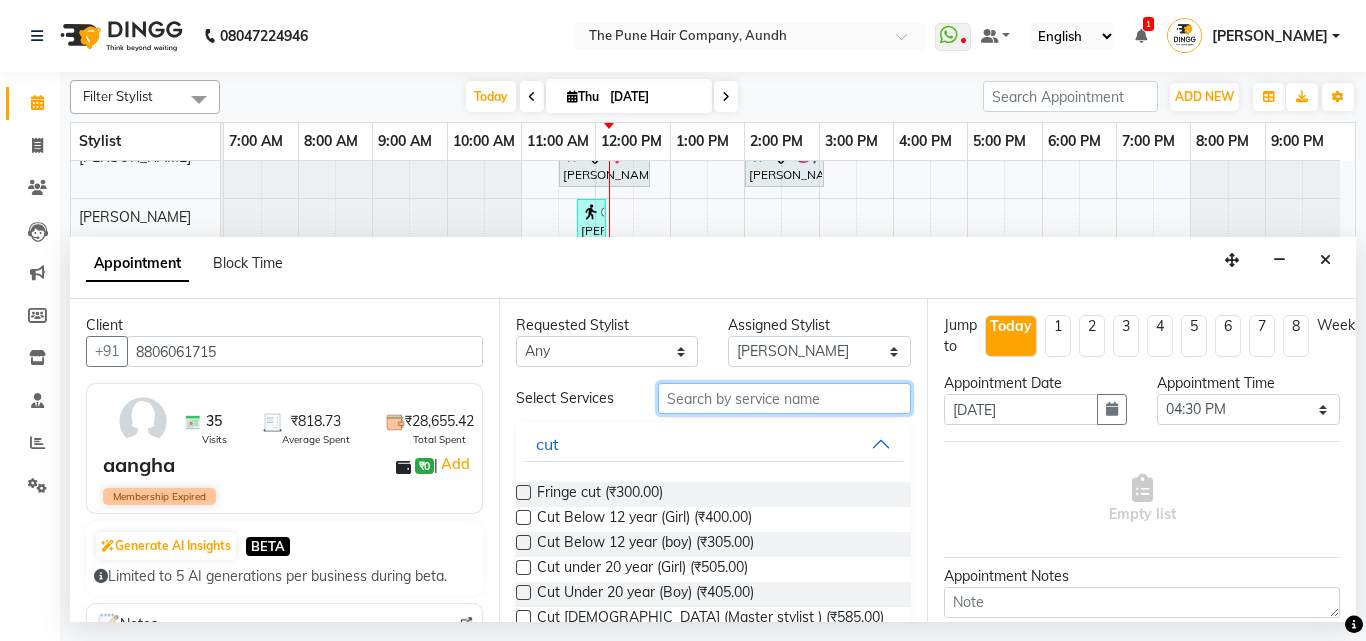 click at bounding box center [785, 398] 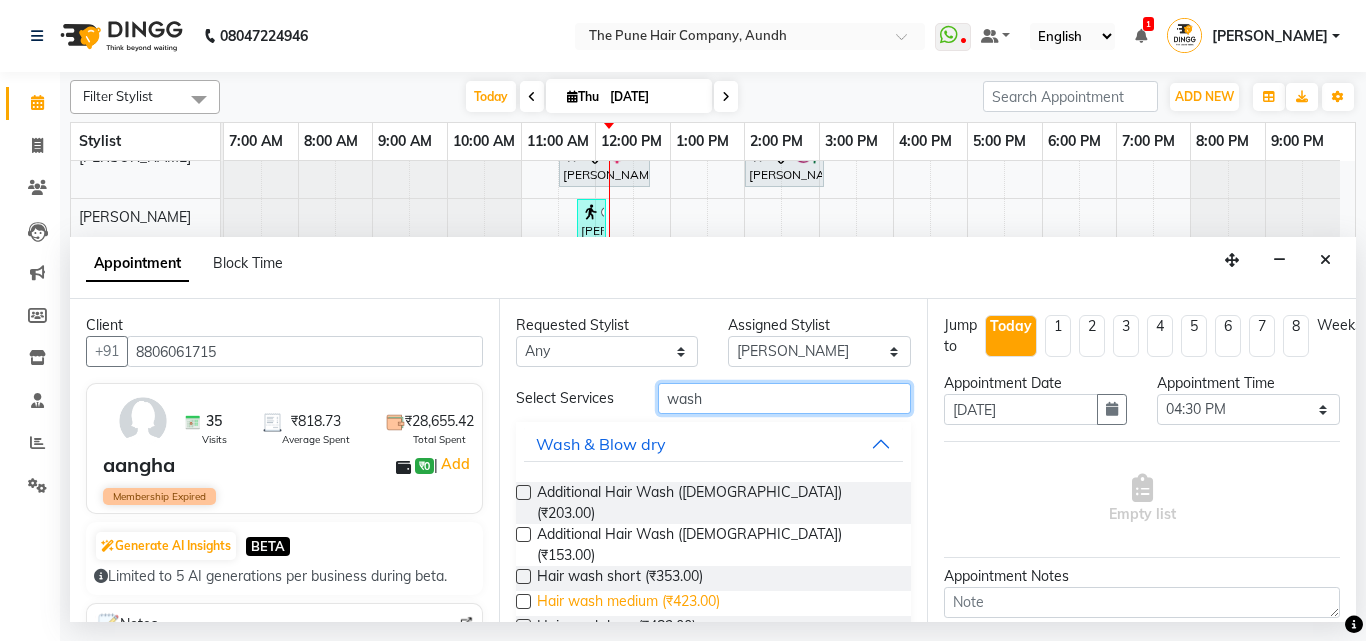 type on "wash" 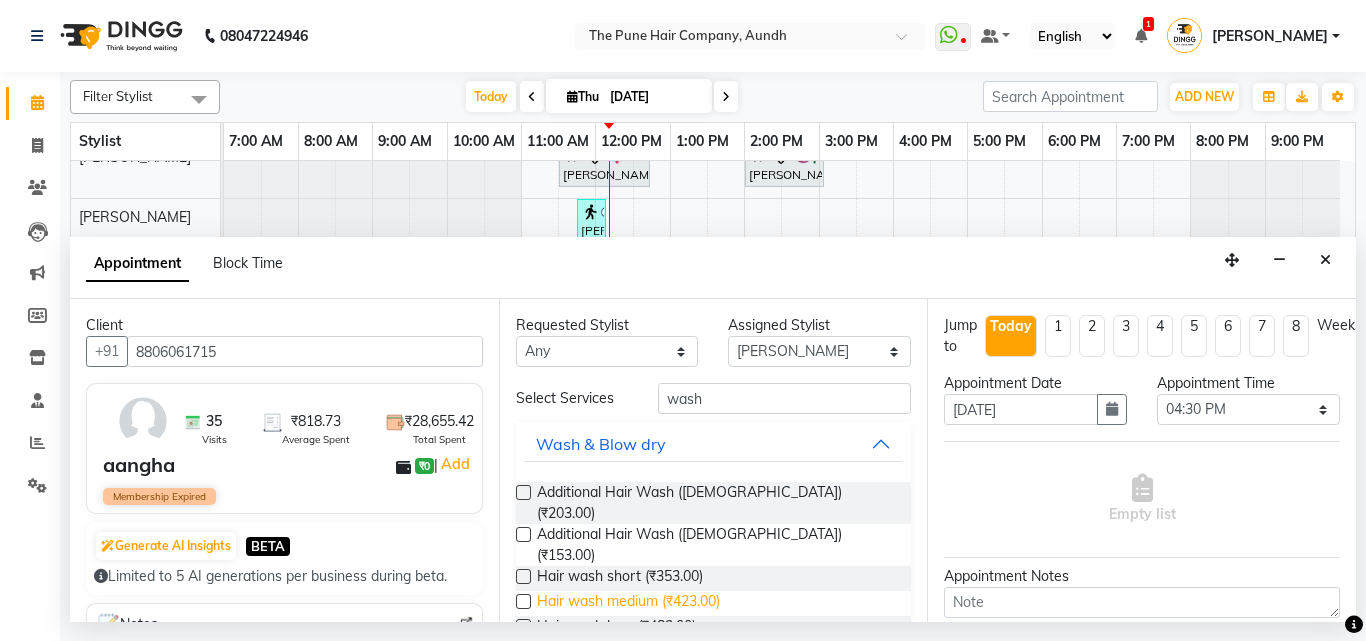 click on "Hair wash medium (₹423.00)" at bounding box center (628, 603) 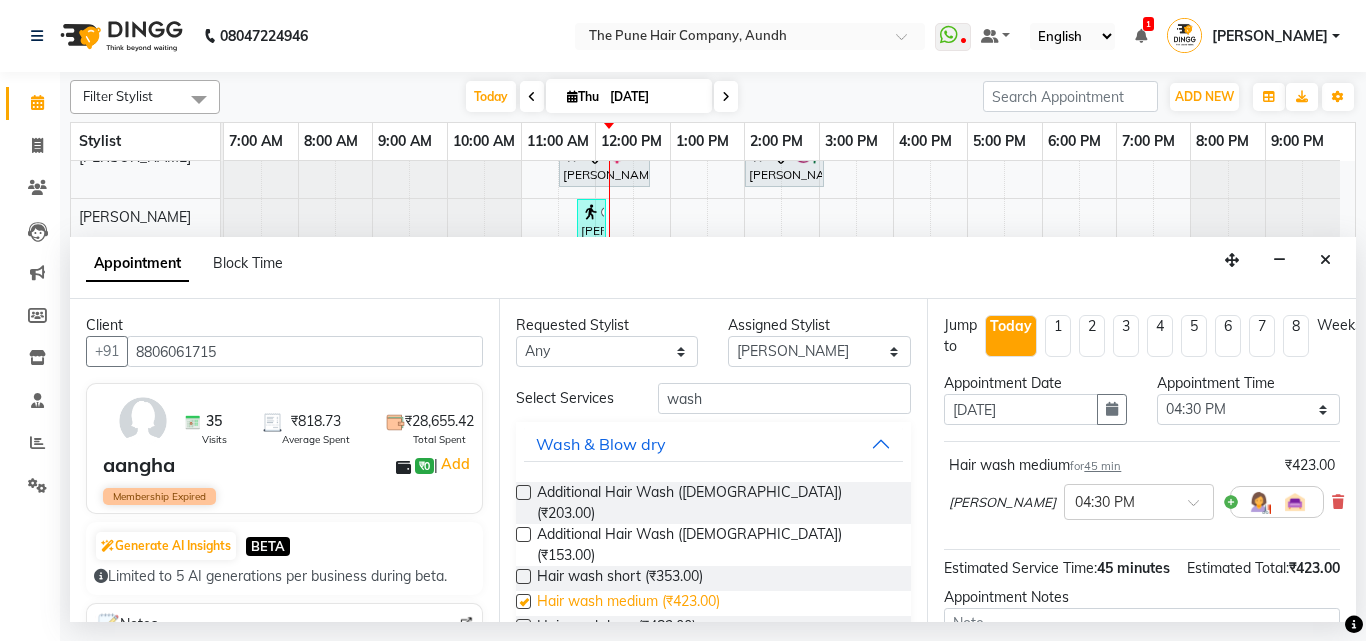 checkbox on "false" 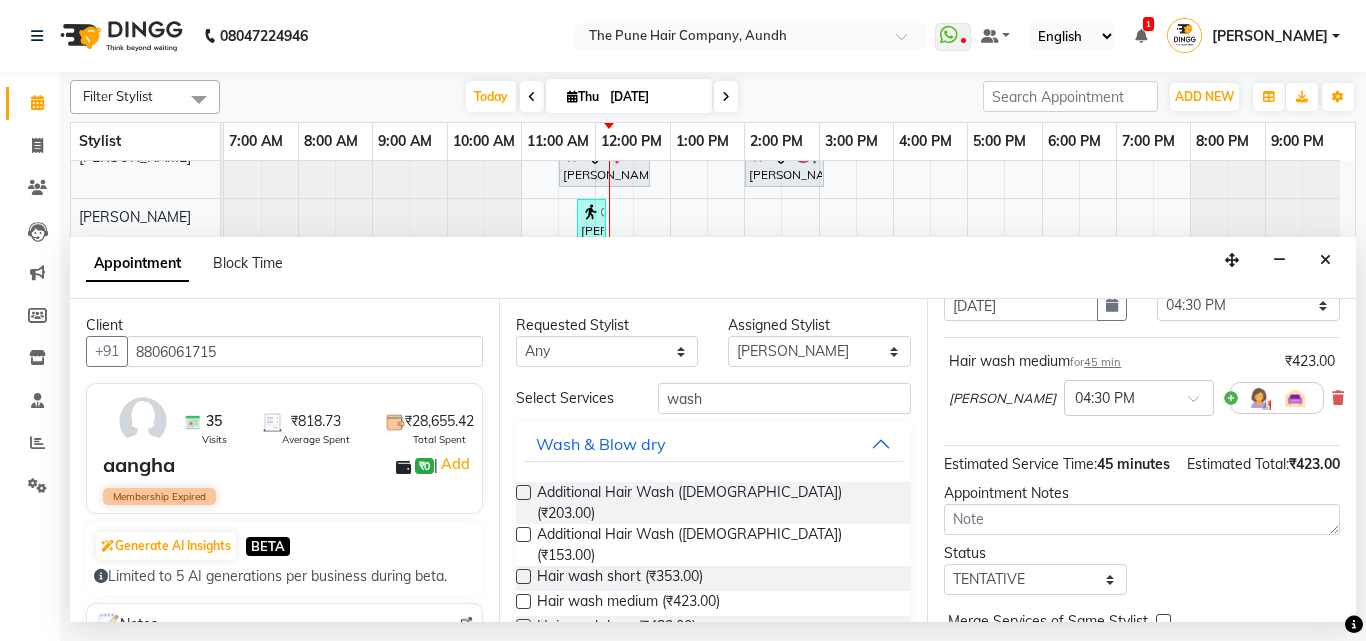 scroll, scrollTop: 239, scrollLeft: 0, axis: vertical 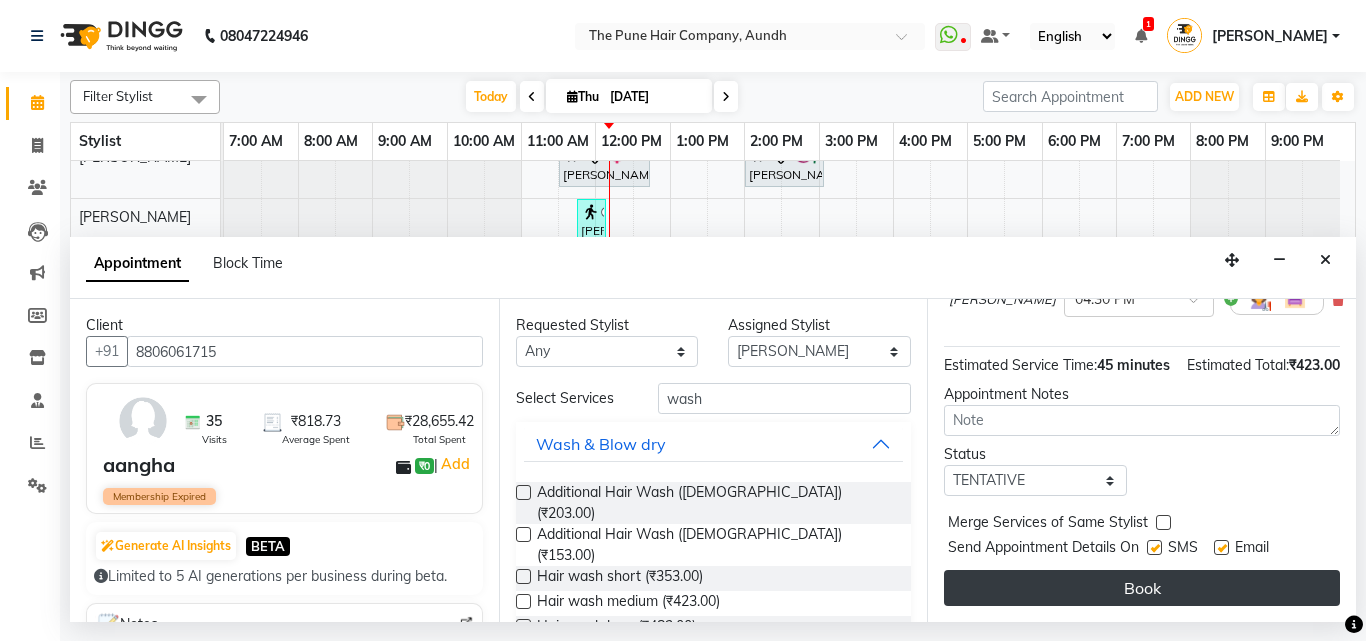click on "Book" at bounding box center [1142, 588] 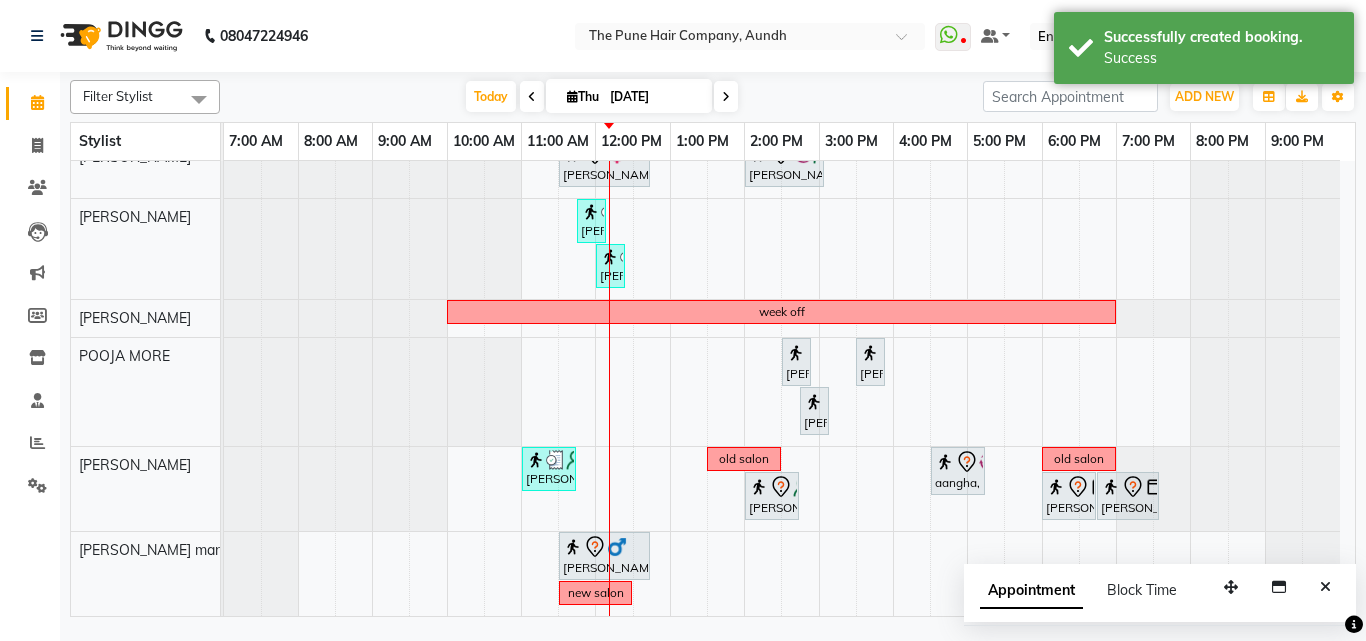 scroll, scrollTop: 444, scrollLeft: 0, axis: vertical 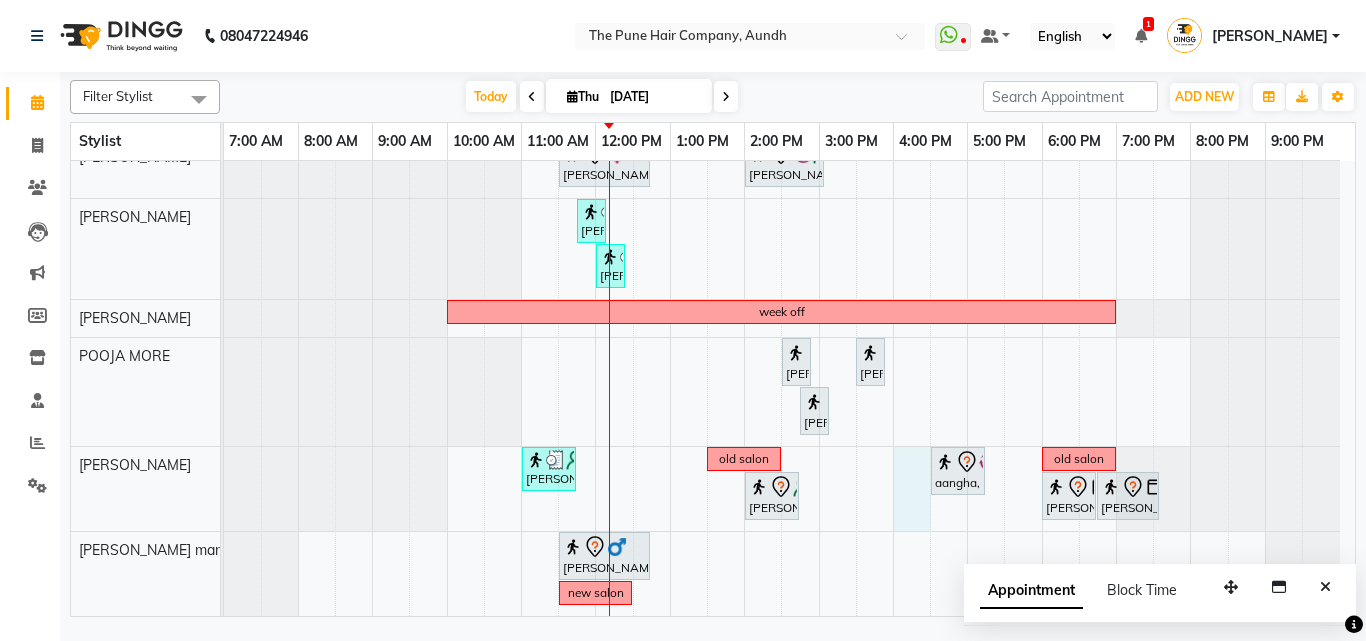 click on "0jo      Shalini, TK08, 10:00 AM-11:45 AM, Cut Female (Expert)             Mitali, TK06, 01:30 PM-02:15 PM, Cut Female (Expert)             supriya, TK05, 04:00 PM-05:15 PM, Cut Female (Expert)             Anu Shewani, TK09, 05:30 PM-07:00 PM, Hair wash & blow dry - long             Mitali, TK06, 11:30 AM-01:30 PM, Hair Color Inoa - Inoa Touchup 2 Inch  old salon              supriya, TK05, 02:00 PM-04:00 PM, Hair Color Inoa - Inoa Touchup 2 Inch  off   week off      Sandhya, TK04, 11:00 AM-12:15 PM,  Hair wash medium             Sunina anand, TK01, 02:00 PM-06:00 PM, Hair Color Majirel - Majirel Global Medium             Leandra, TK02, 06:00 PM-07:30 PM, Hair wash & blow dry -medium  off   off              noopur, TK13, 11:30 AM-12:45 PM, Cut Female (Sr.stylist)             adwait venkitachalam, TK14, 02:00 PM-03:05 PM, Cut Male (Sr.stylist)     Mala singh, TK07, 11:45 AM-12:00 PM, Threading - Eyebrow     Mala singh, TK07, 12:00 PM-12:15 PM, Threading - Upper Lip  week off" at bounding box center (789, 166) 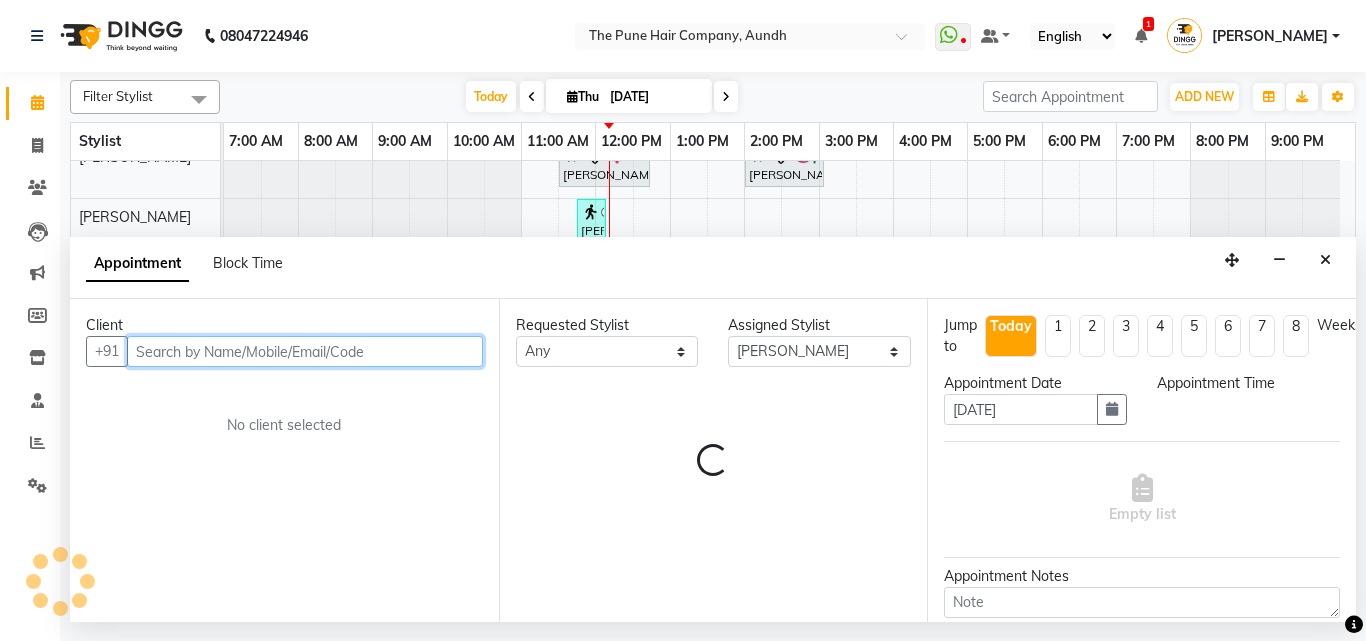 select on "960" 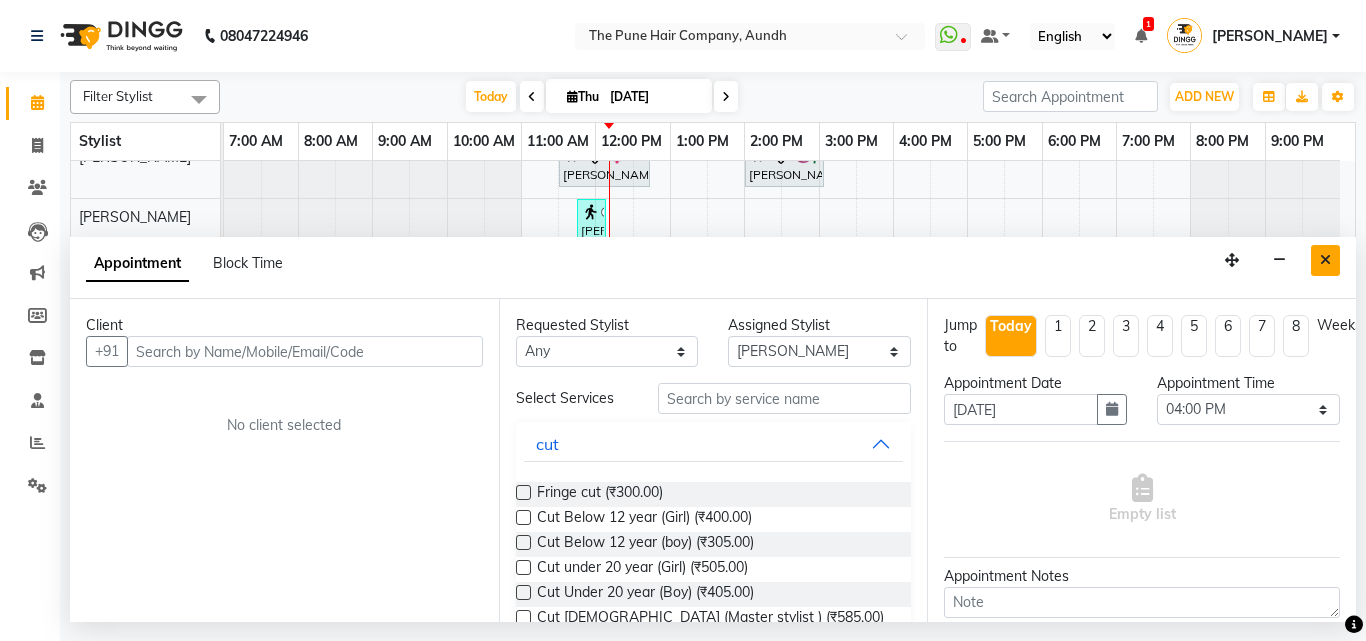 click at bounding box center [1325, 260] 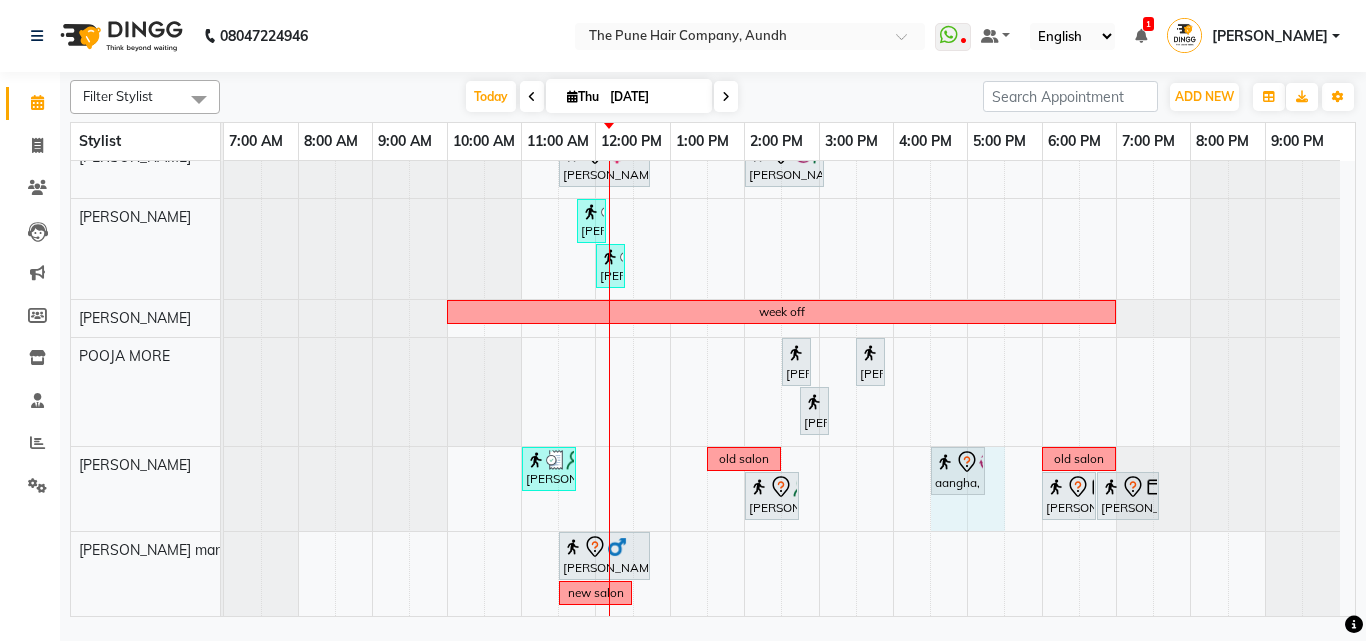 drag, startPoint x: 935, startPoint y: 511, endPoint x: 979, endPoint y: 502, distance: 44.911022 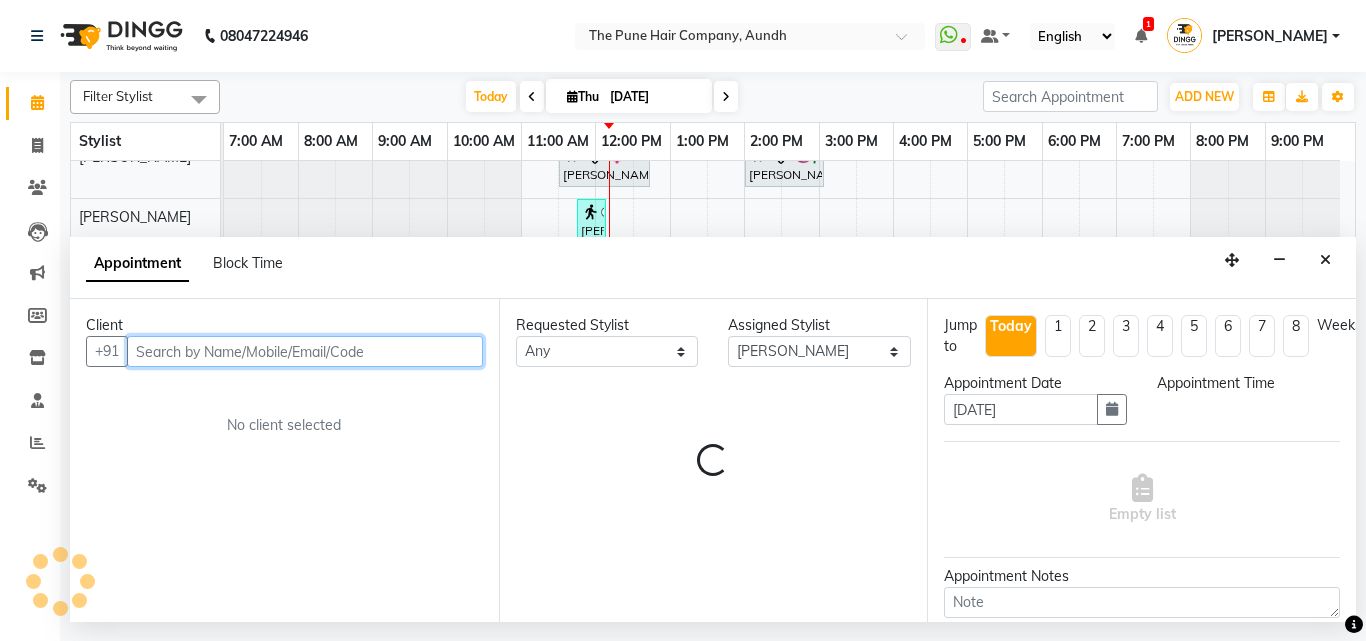 select on "990" 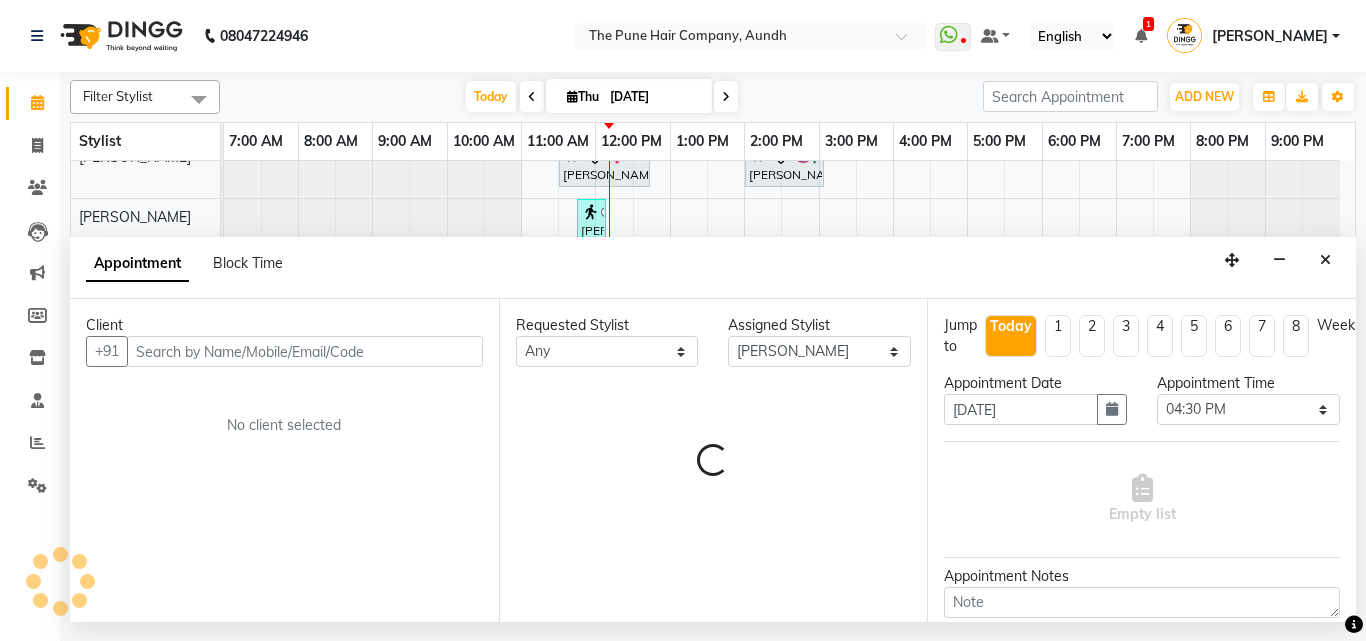 click on "Appointment Block Time" at bounding box center (196, 267) 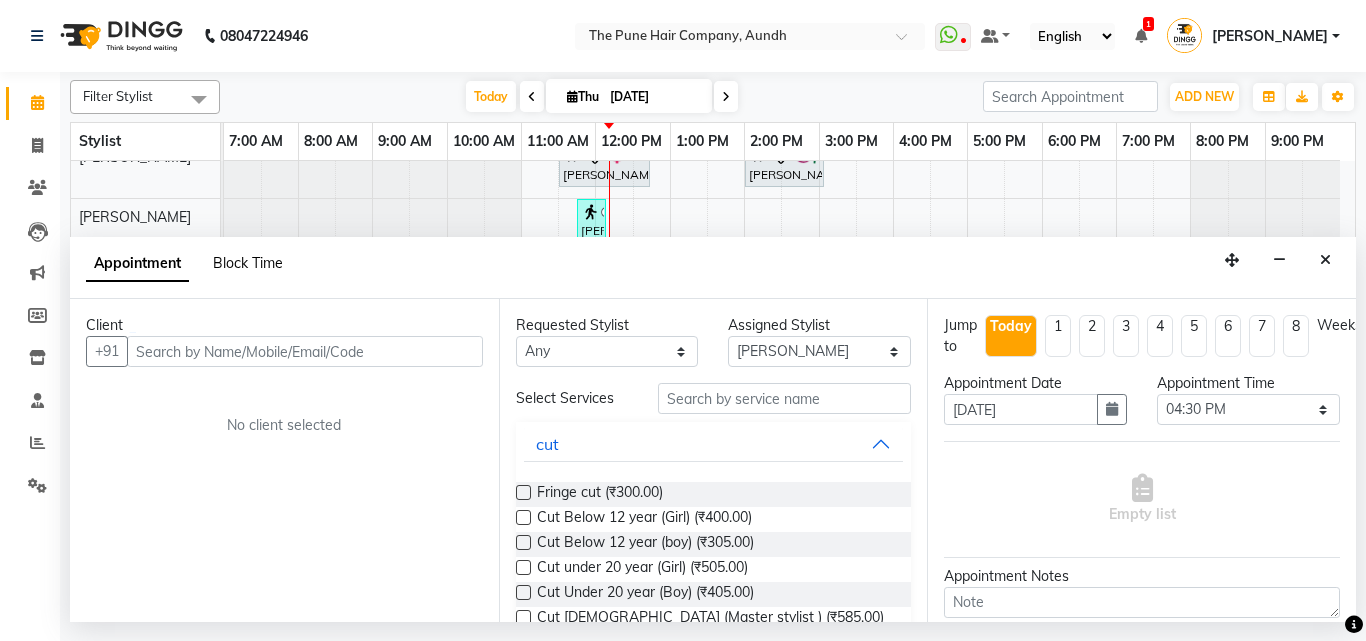 click on "Block Time" at bounding box center [248, 263] 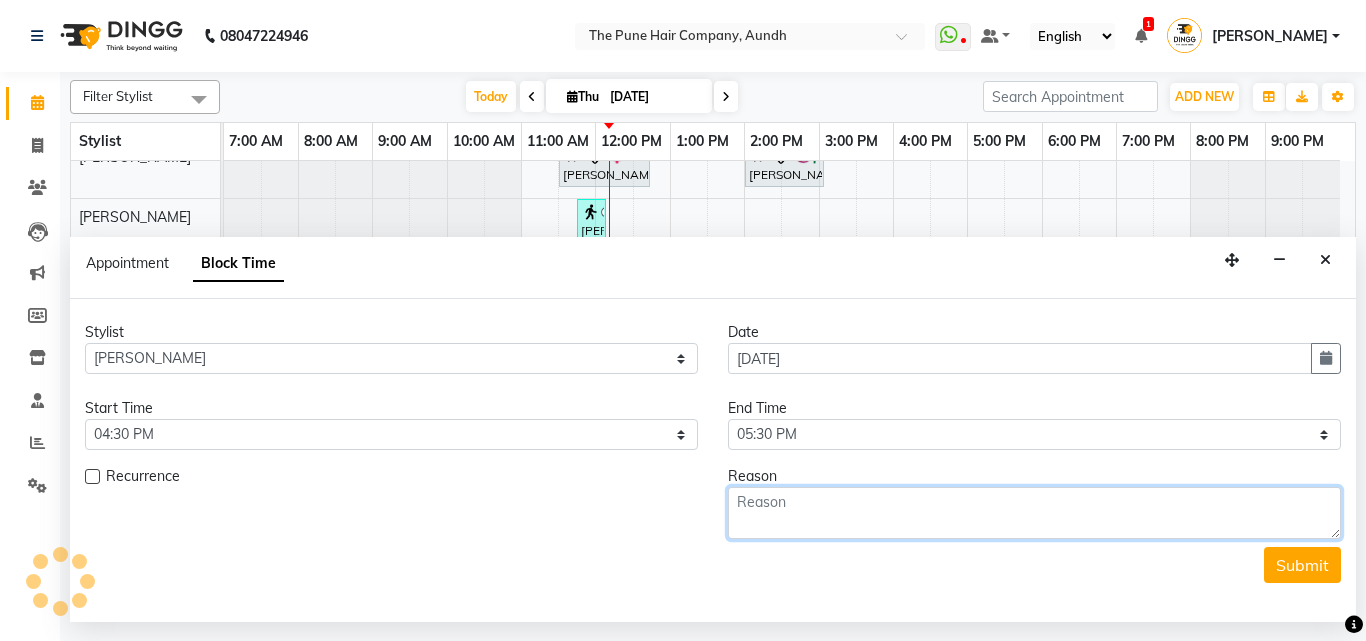 click at bounding box center (1034, 513) 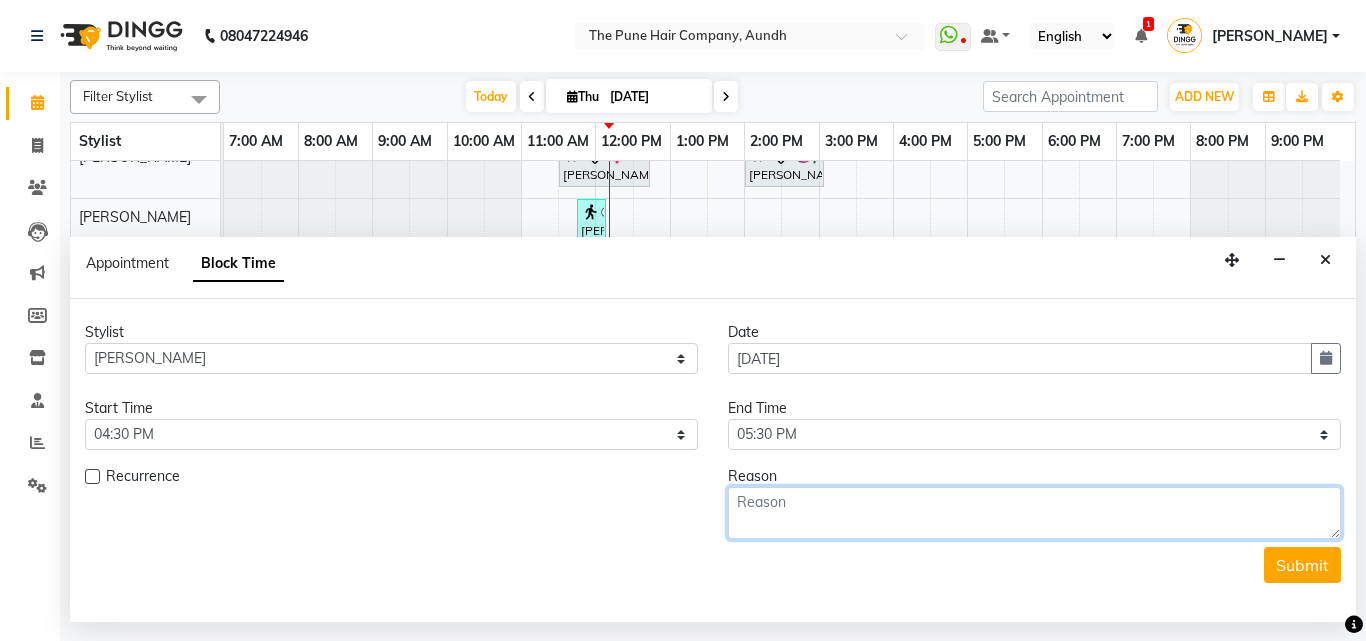 scroll, scrollTop: 444, scrollLeft: 0, axis: vertical 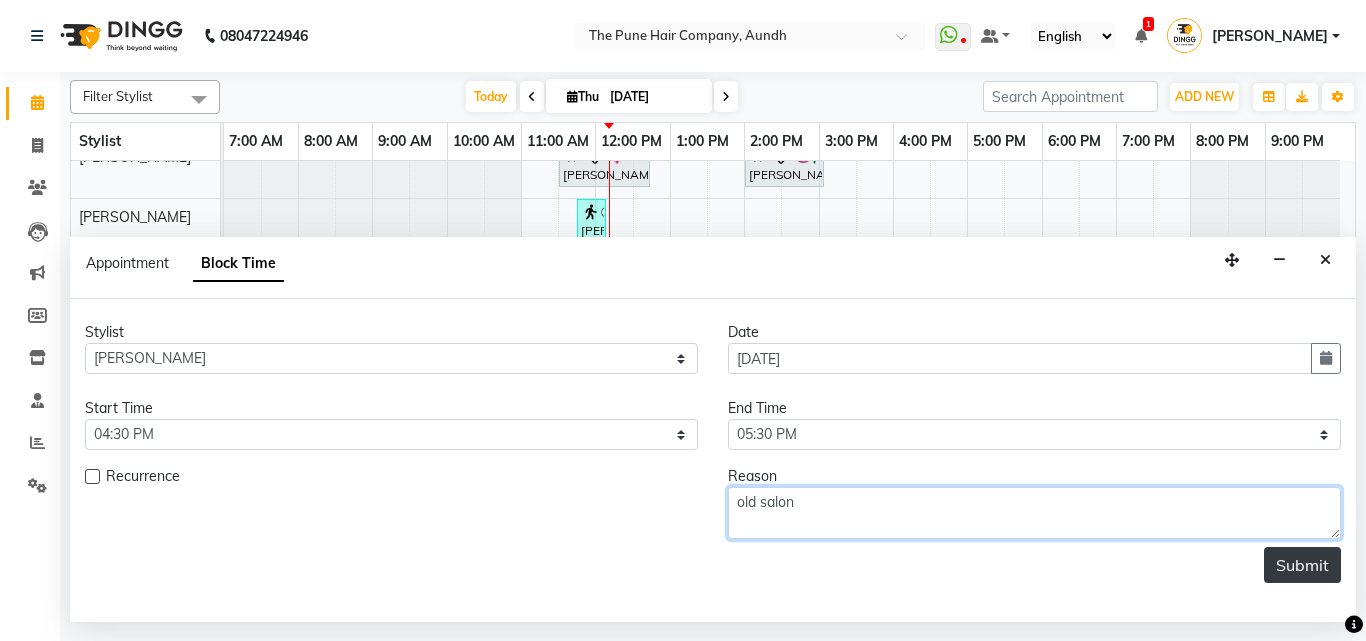 type on "old salon" 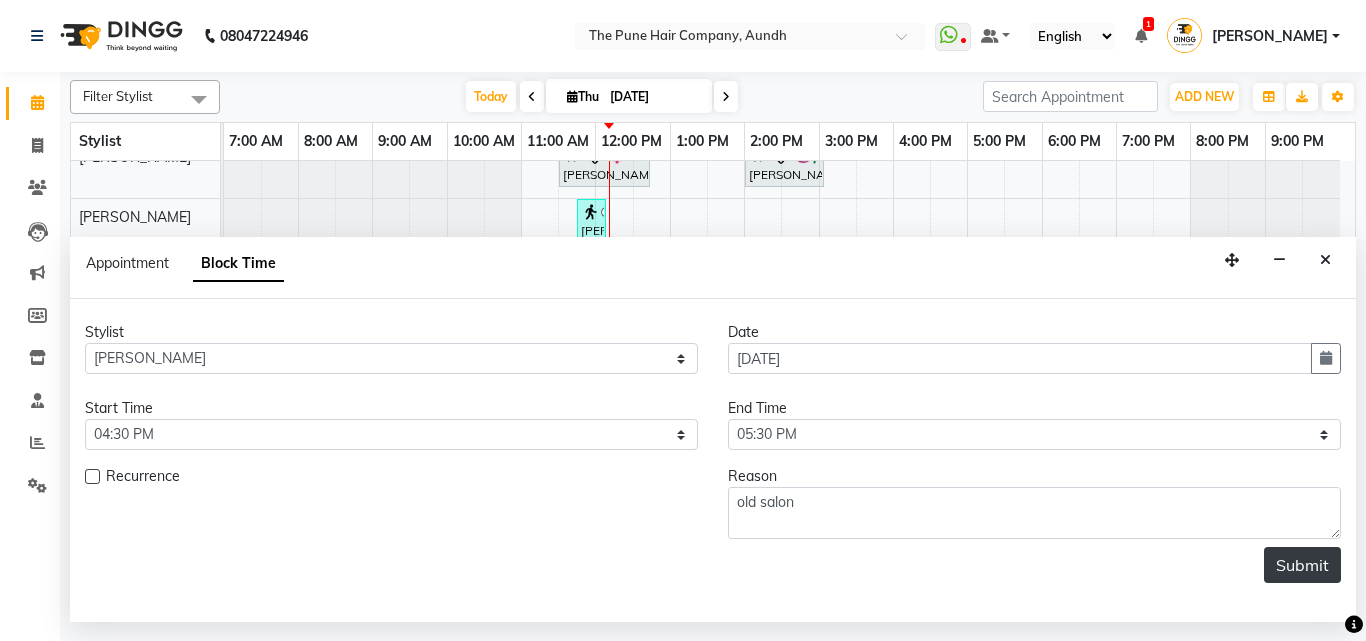 click on "Submit" at bounding box center [1302, 565] 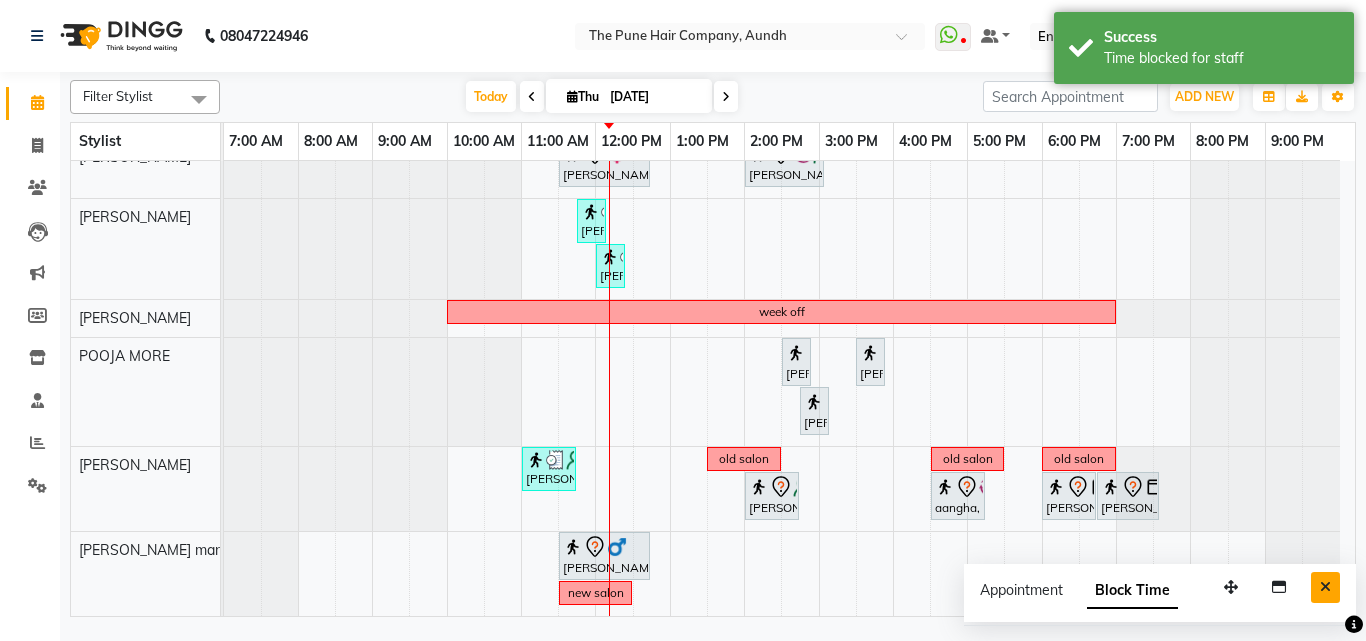 scroll, scrollTop: 444, scrollLeft: 0, axis: vertical 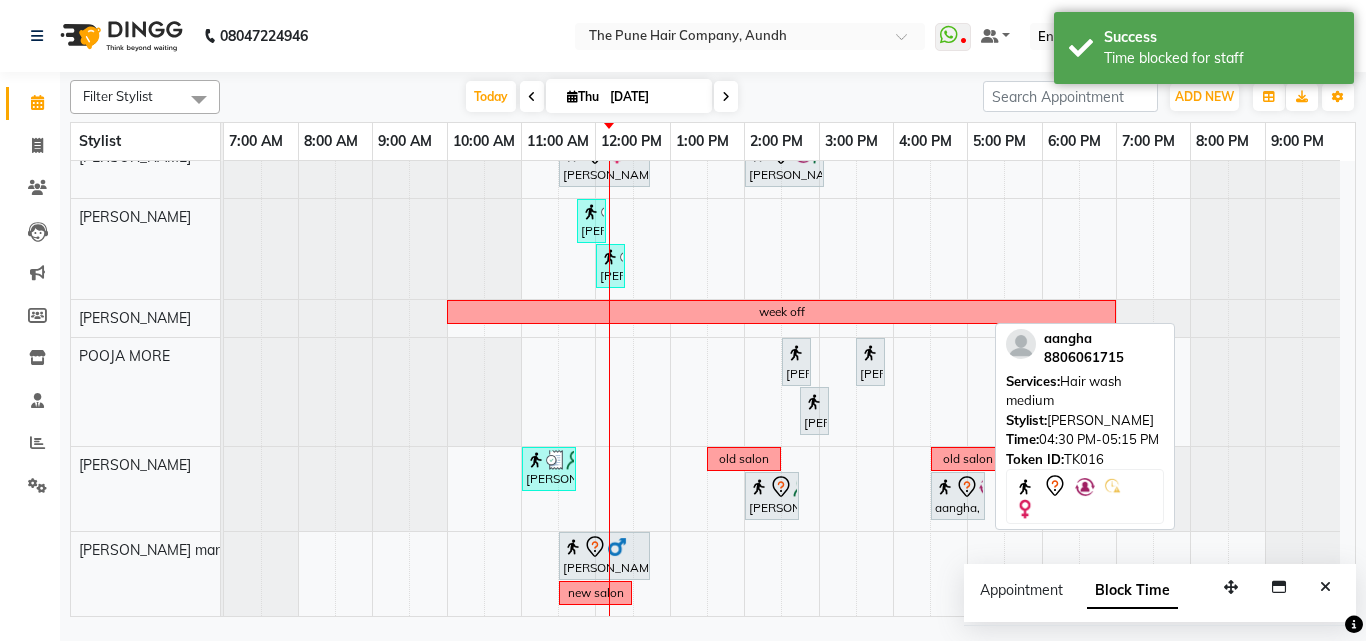 click 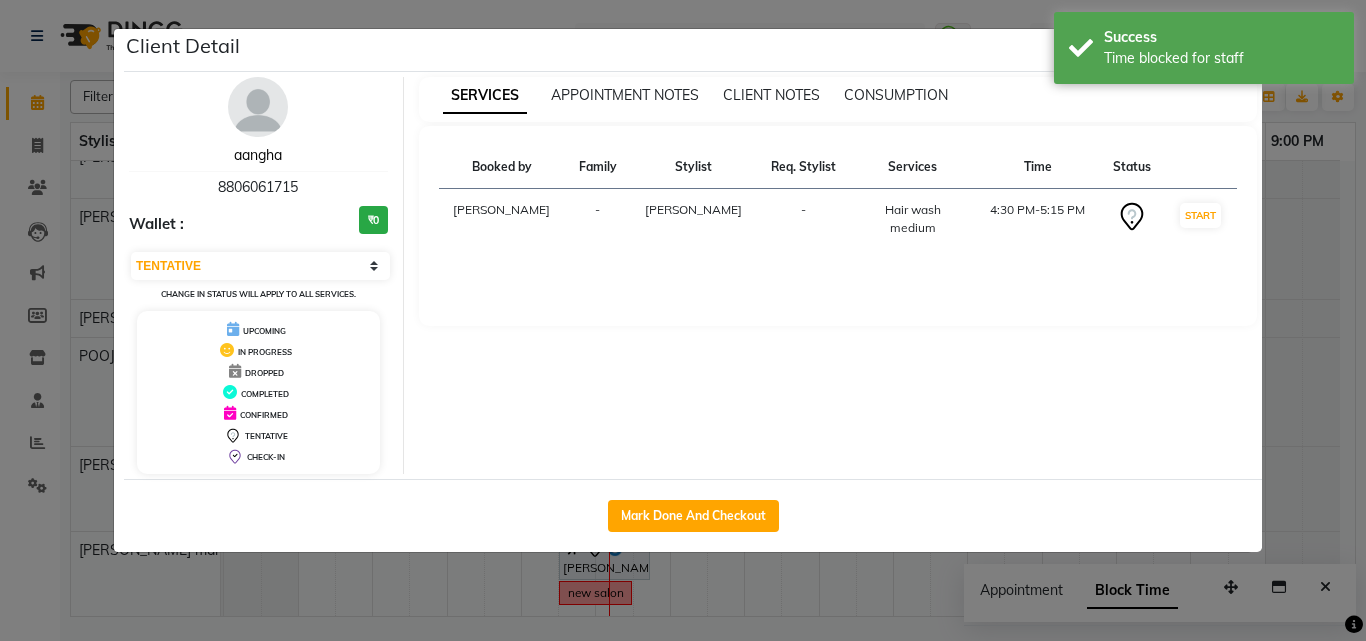click on "aangha" at bounding box center [258, 155] 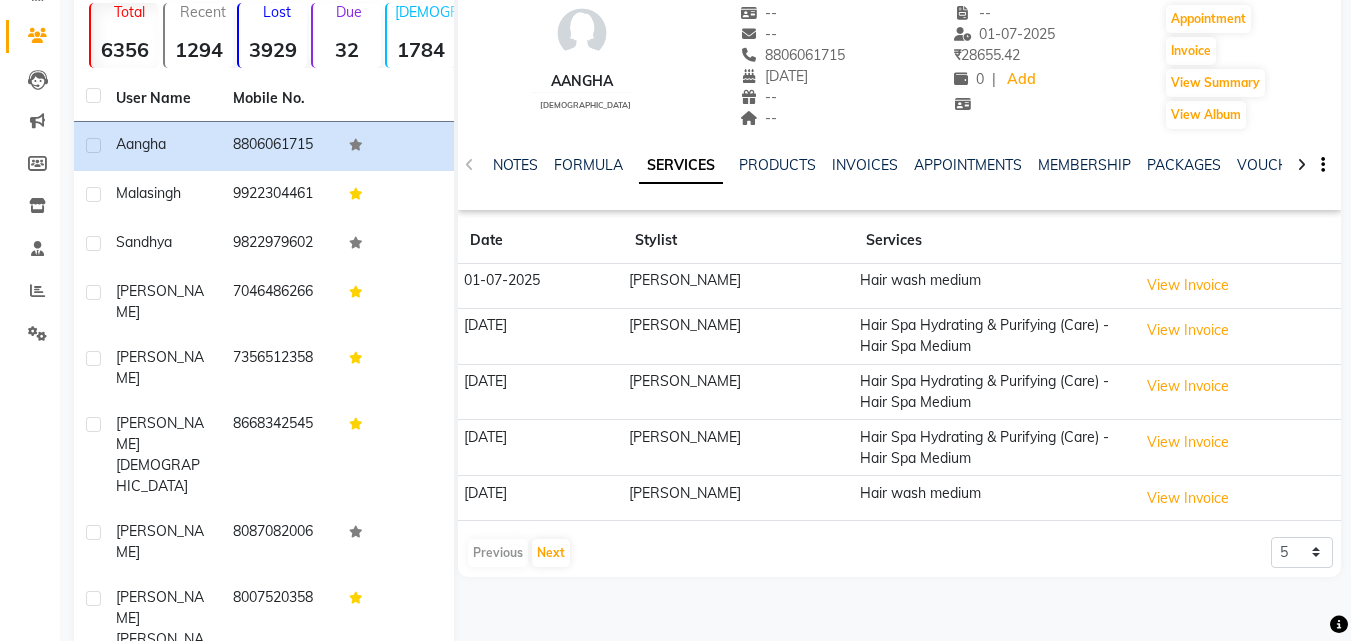 scroll, scrollTop: 200, scrollLeft: 0, axis: vertical 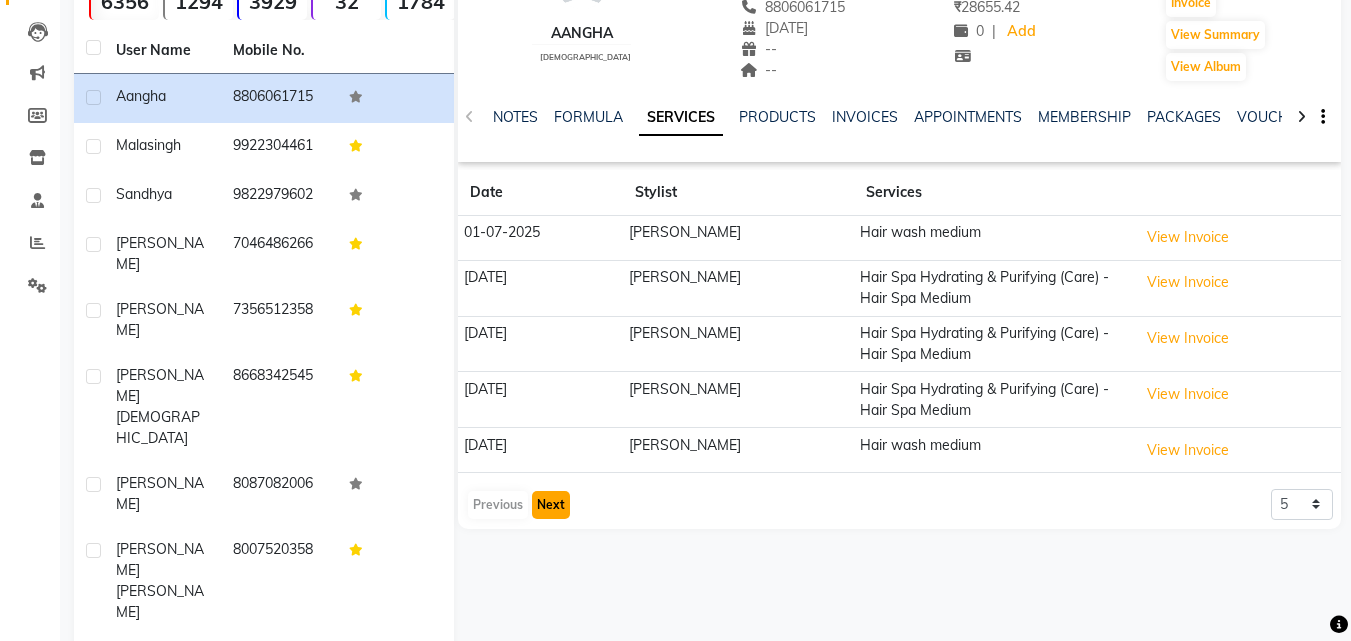 click on "Next" 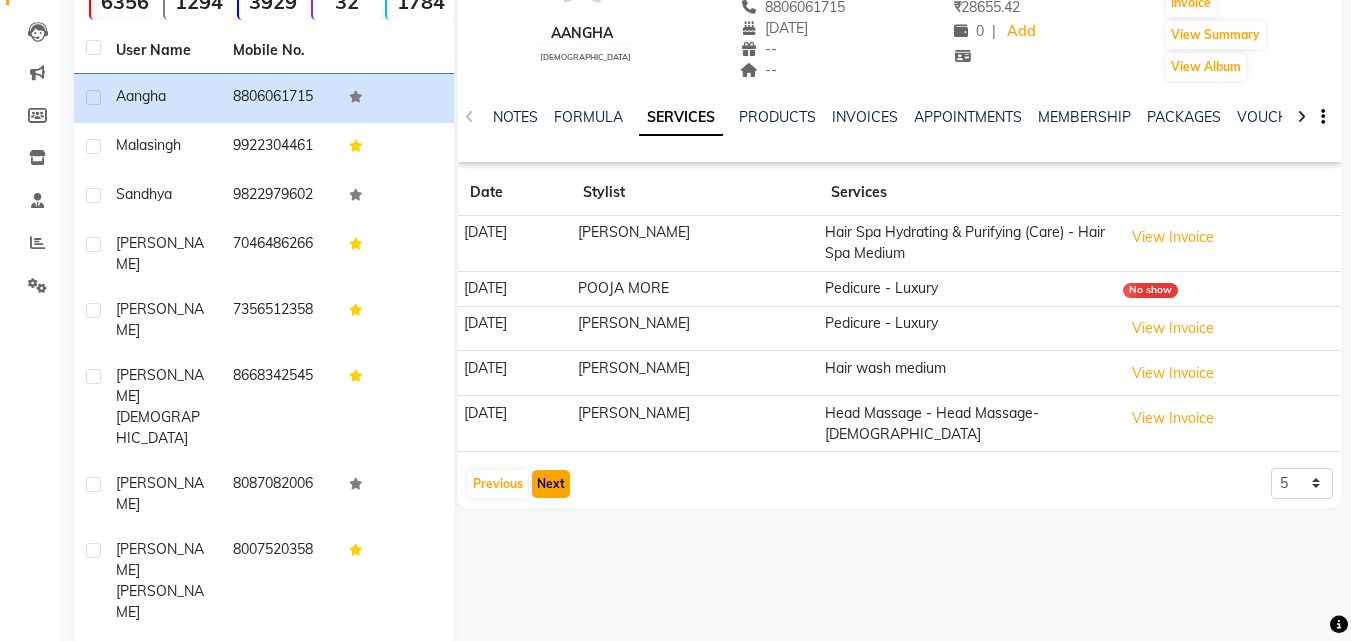 click on "Next" 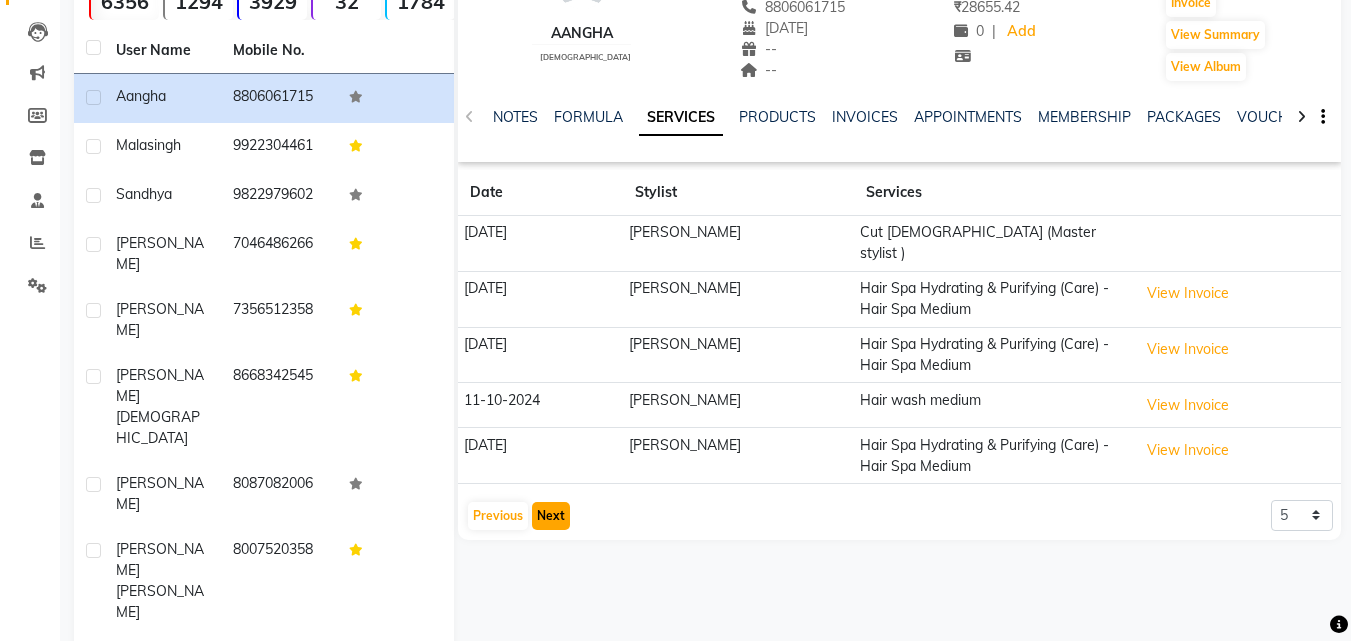 click on "Next" 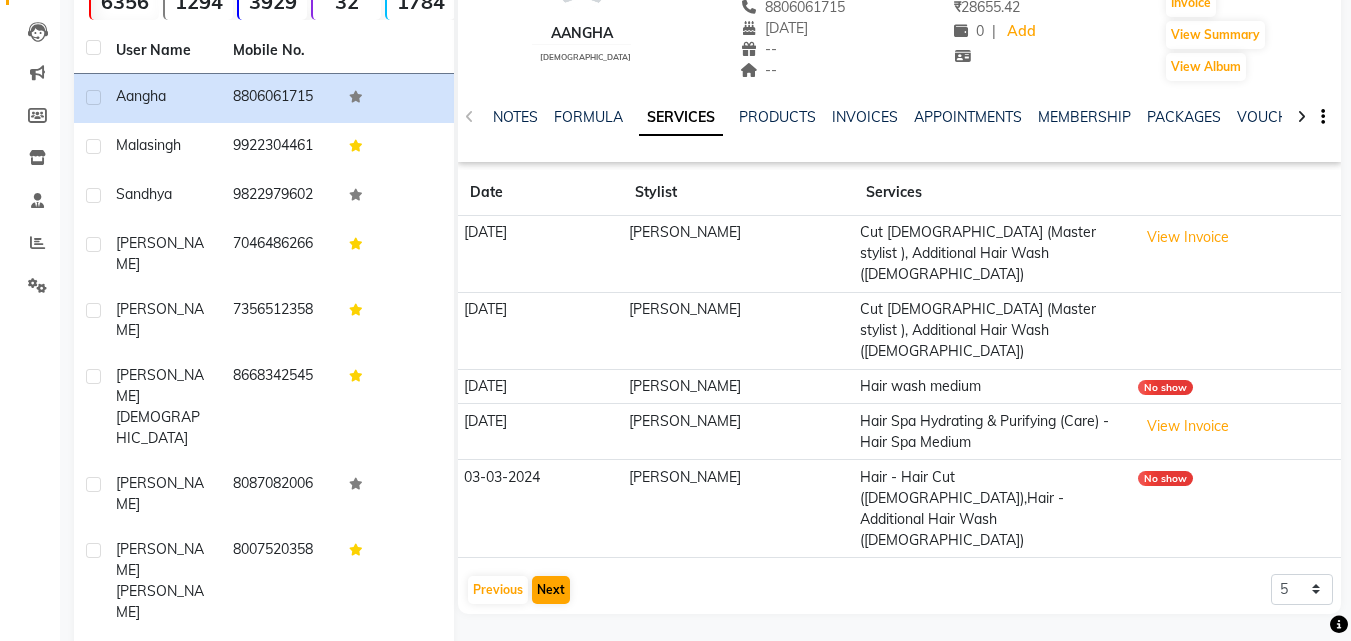 click on "Date Stylist Services 30-08-2024 swapnil sonavane Cut Female (Master stylist ), Additional Hair Wash (Female)  View Invoice  30-08-2024 swapnil sonavane Cut Female (Master stylist ), Additional Hair Wash (Female) 08-08-2024 swapnil sonavane  Hair wash medium No show 20-06-2024 swapnil sonavane Hair Spa Hydrating & Purifying (Care) - Hair Spa Medium  View Invoice  03-03-2024 swapnil sonavane Hair - Hair Cut (Female),Hair - Additional Hair Wash (Female) No show  Previous   Next  5 10 50 100 500" 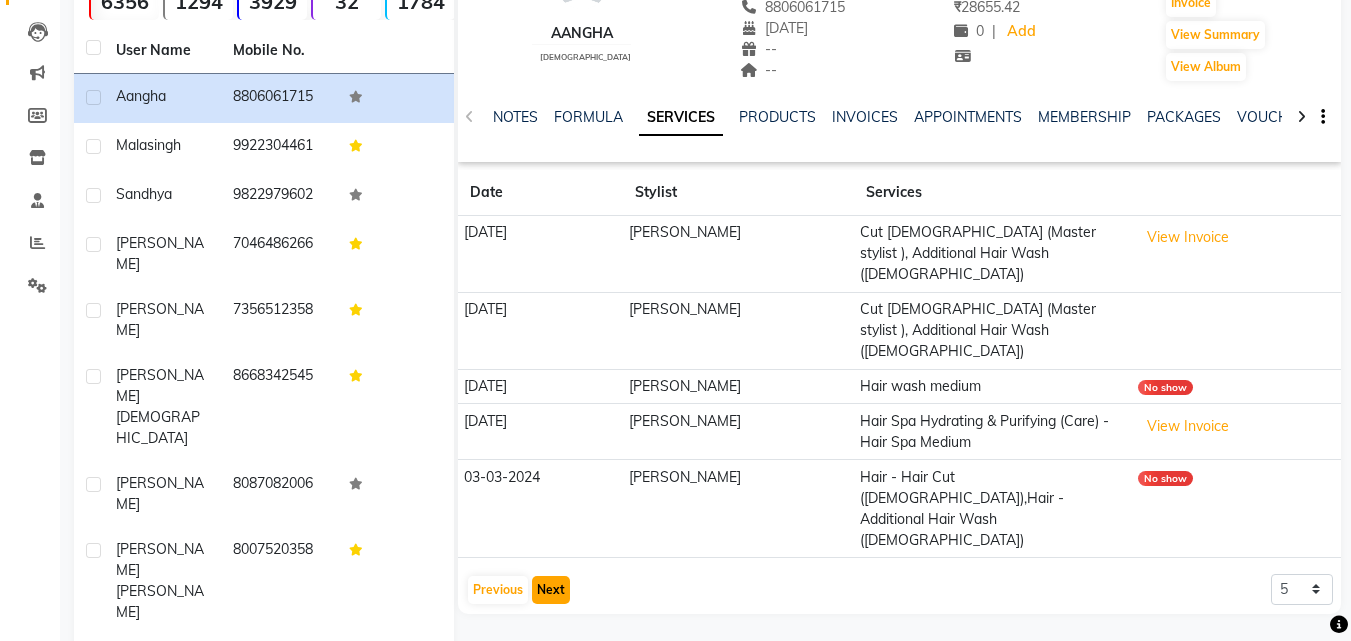 click on "Next" 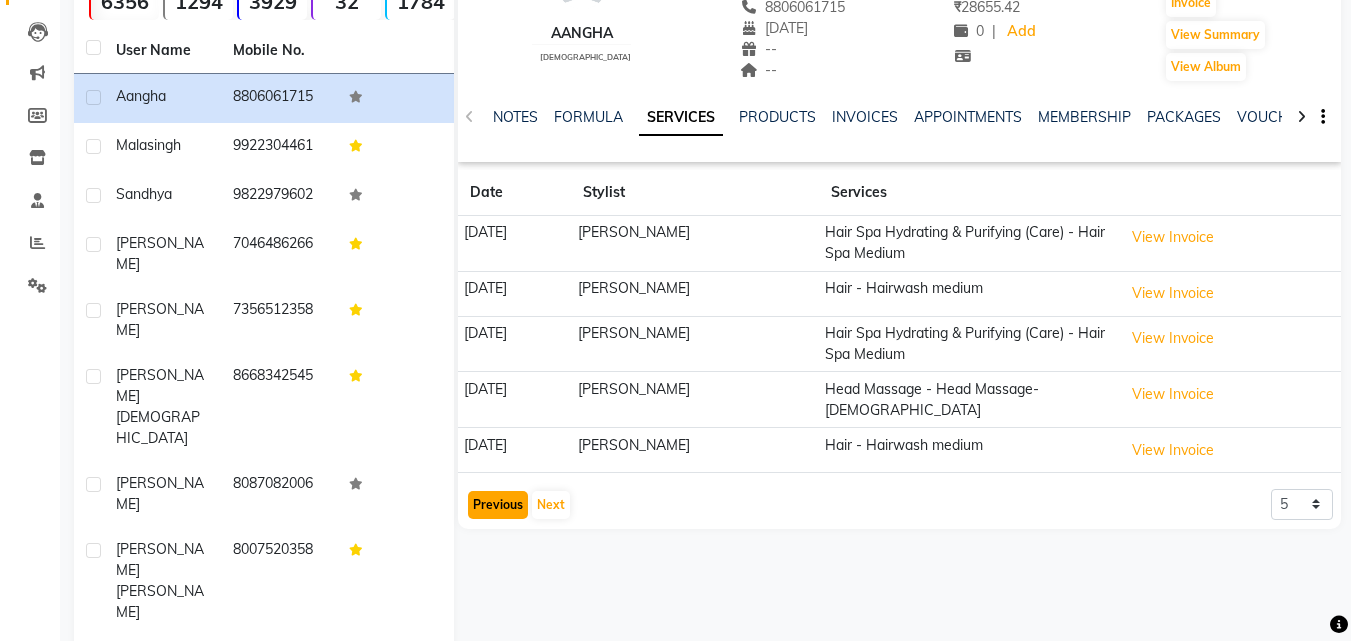click on "Previous" 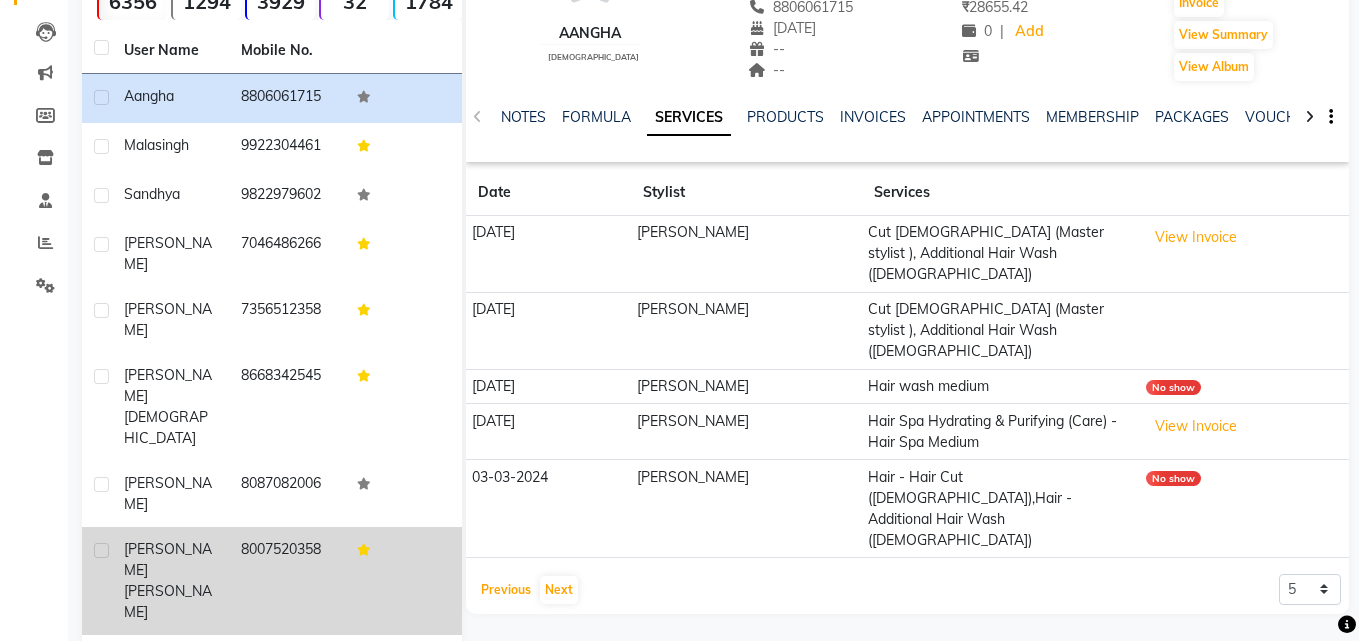scroll, scrollTop: 0, scrollLeft: 0, axis: both 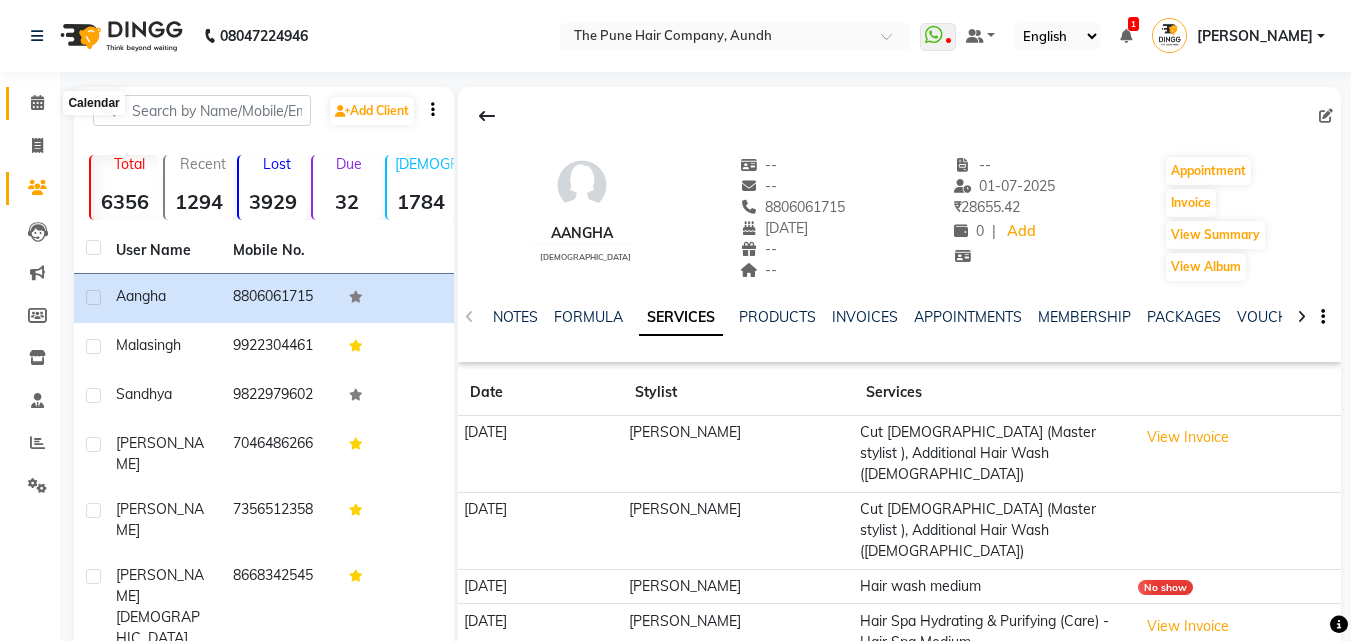 click 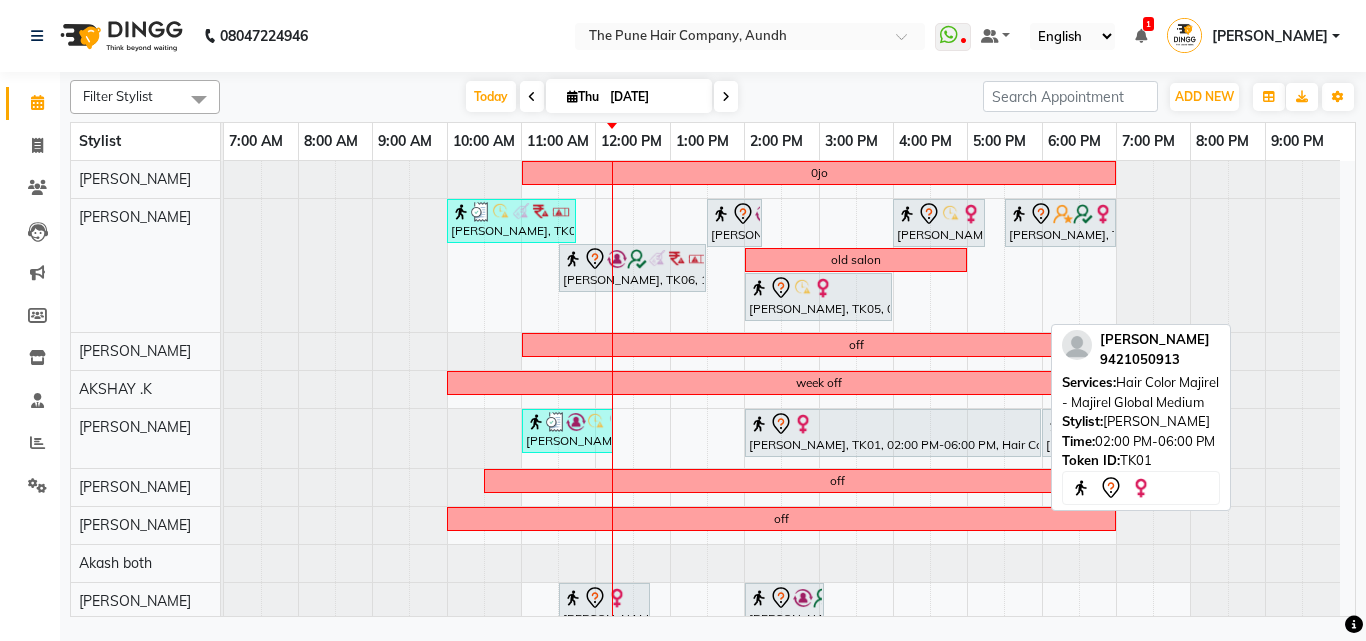 scroll, scrollTop: 100, scrollLeft: 0, axis: vertical 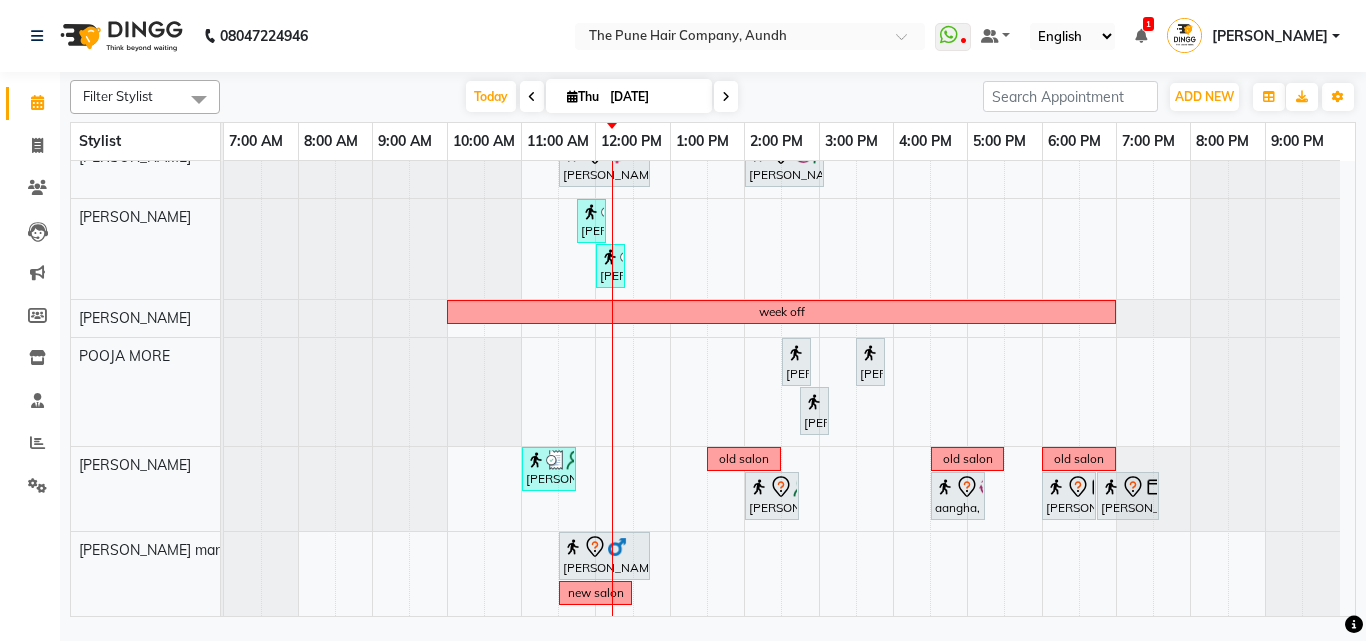 click at bounding box center (726, 96) 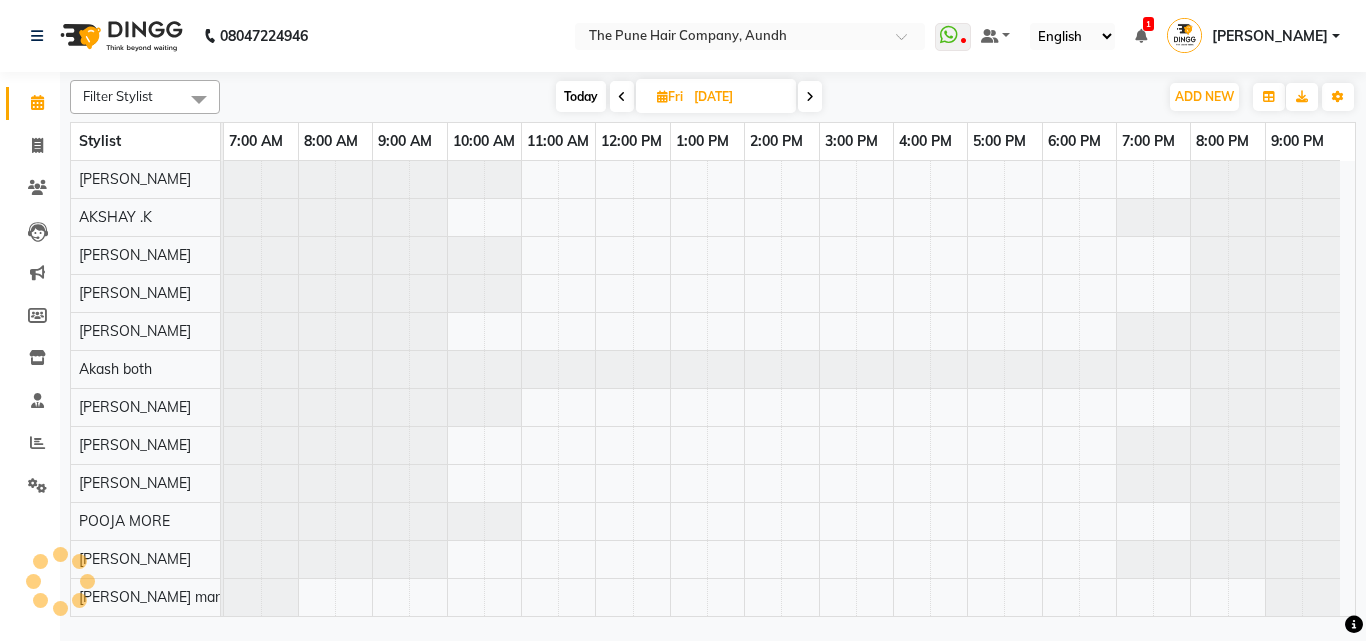 scroll, scrollTop: 76, scrollLeft: 0, axis: vertical 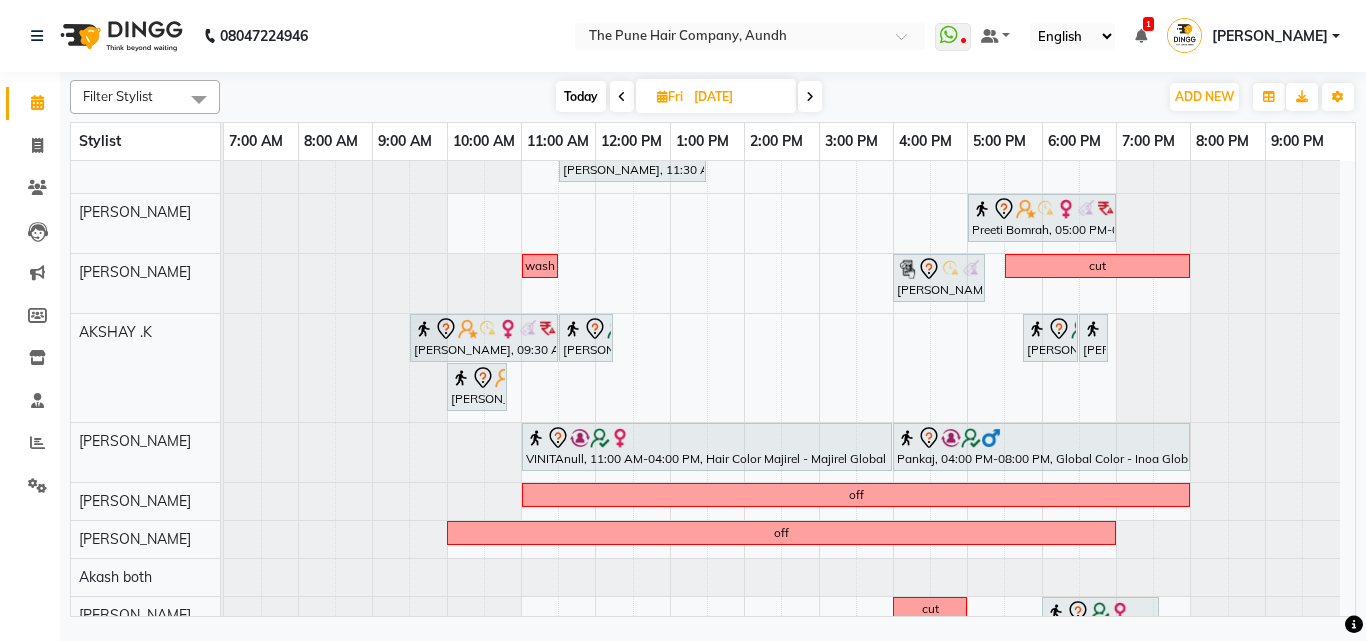 click on "[DATE]" at bounding box center (738, 97) 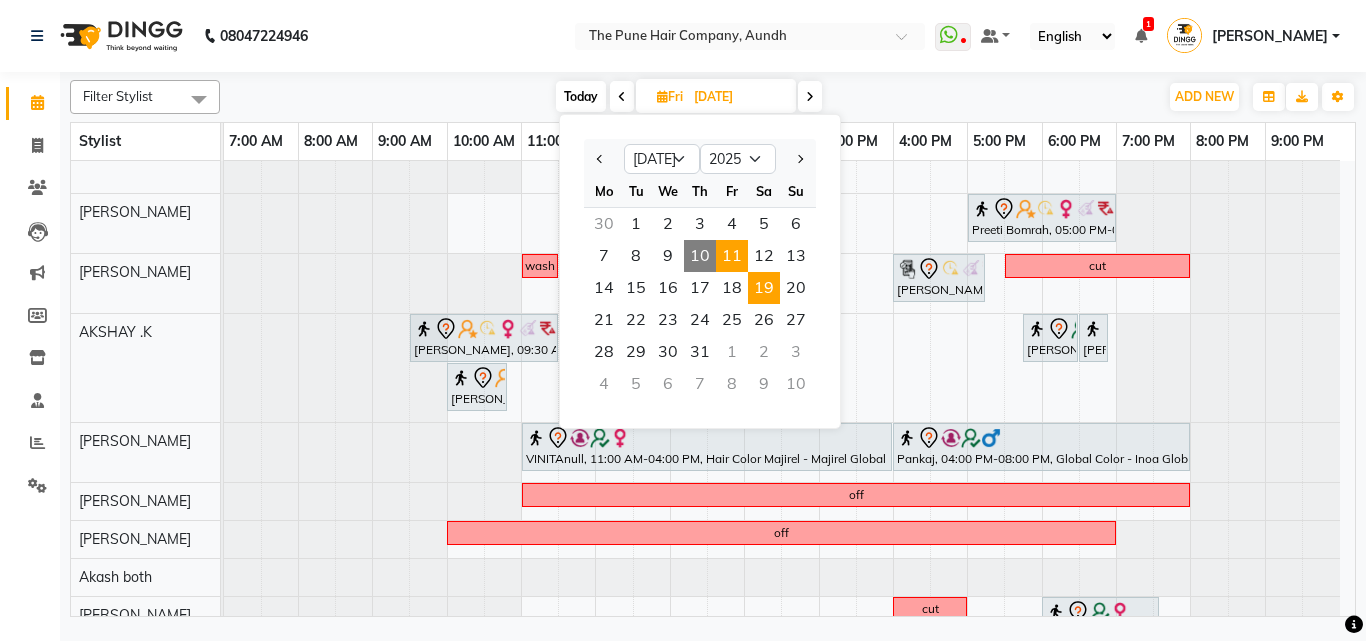 scroll, scrollTop: 328, scrollLeft: 0, axis: vertical 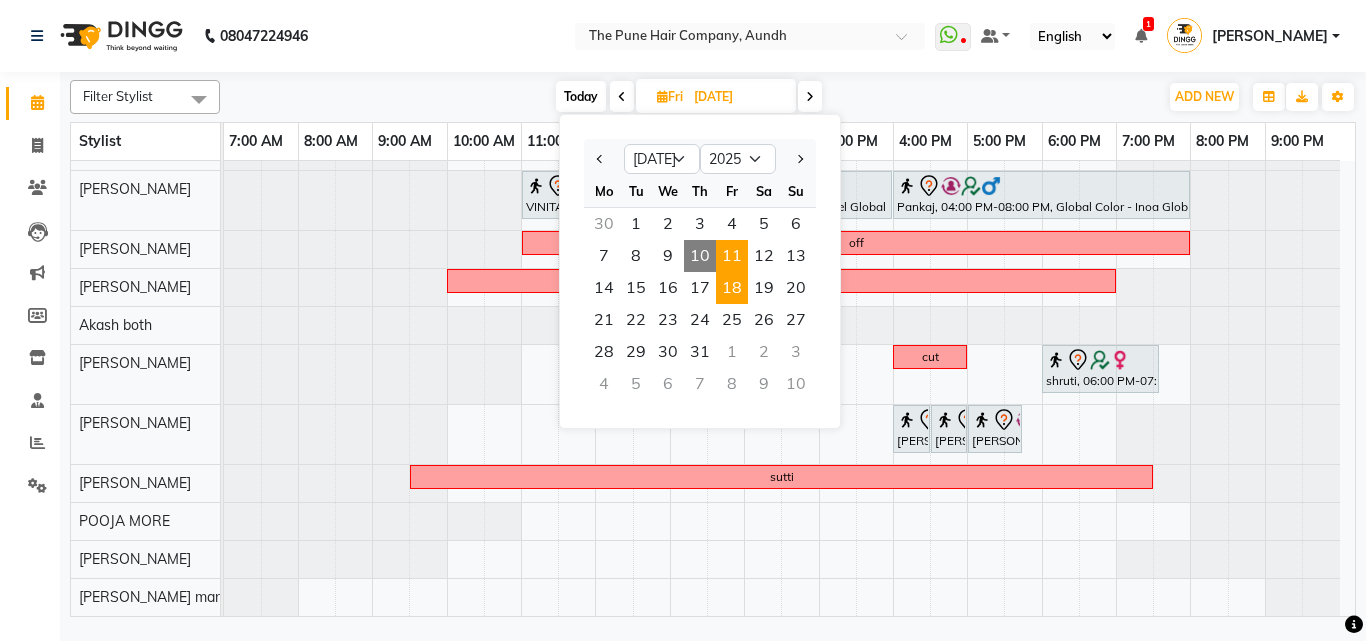click on "18" at bounding box center [732, 288] 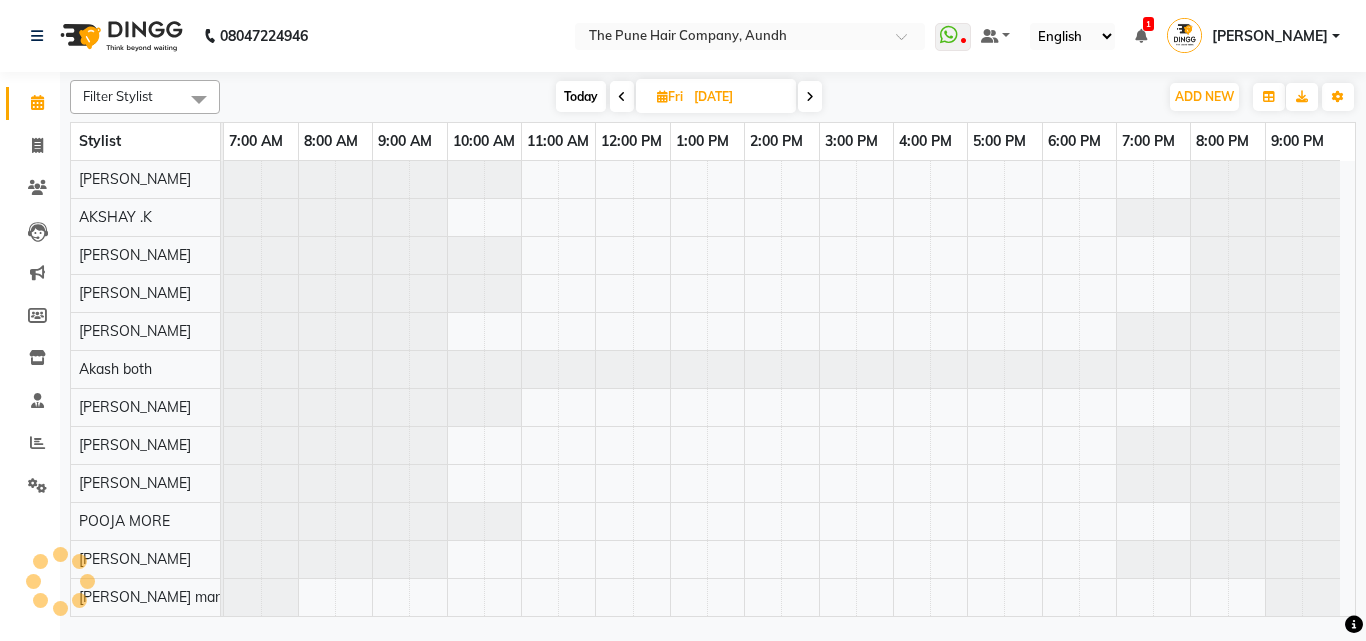 scroll, scrollTop: 76, scrollLeft: 0, axis: vertical 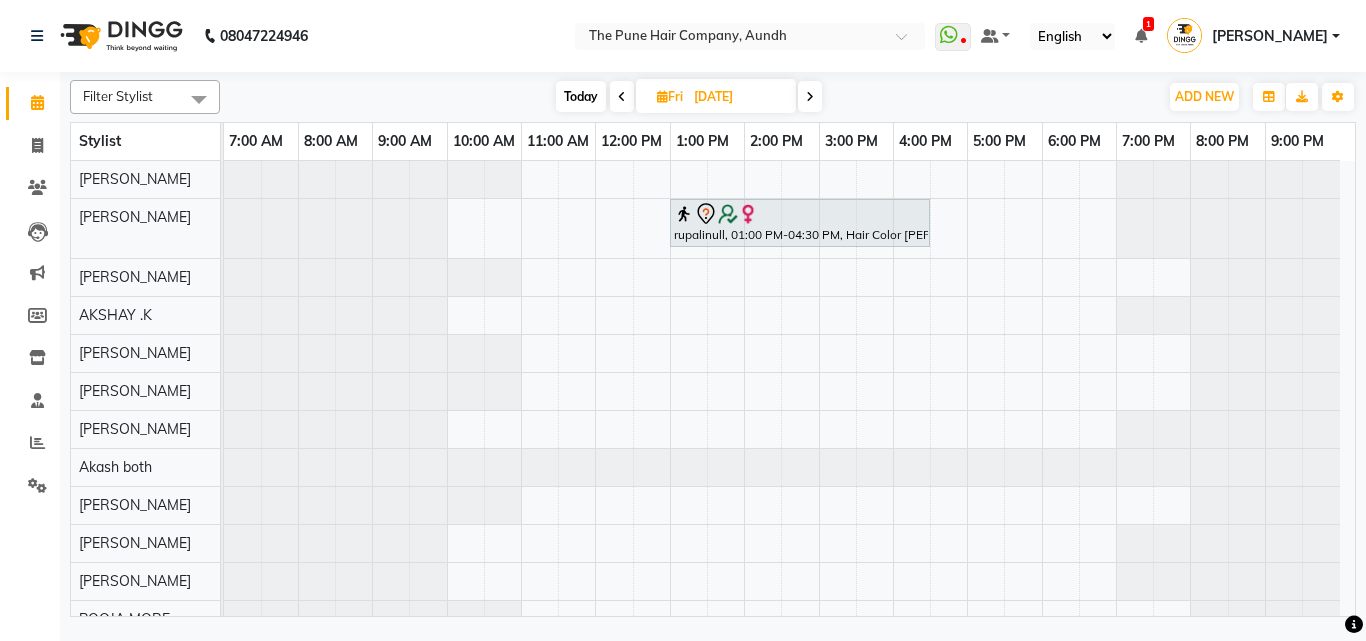 click on "rupalinull, 01:00 PM-04:30 PM, Hair Color [PERSON_NAME] Touchup 2 Inch" at bounding box center [789, 437] 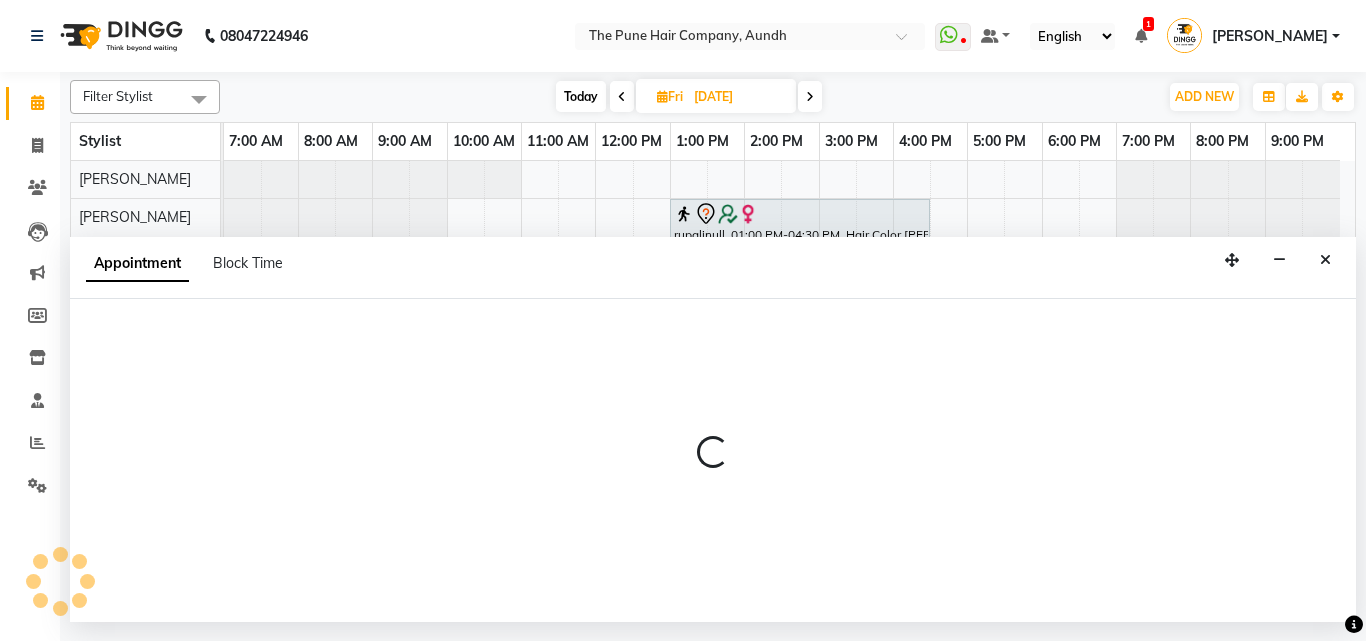 select on "25240" 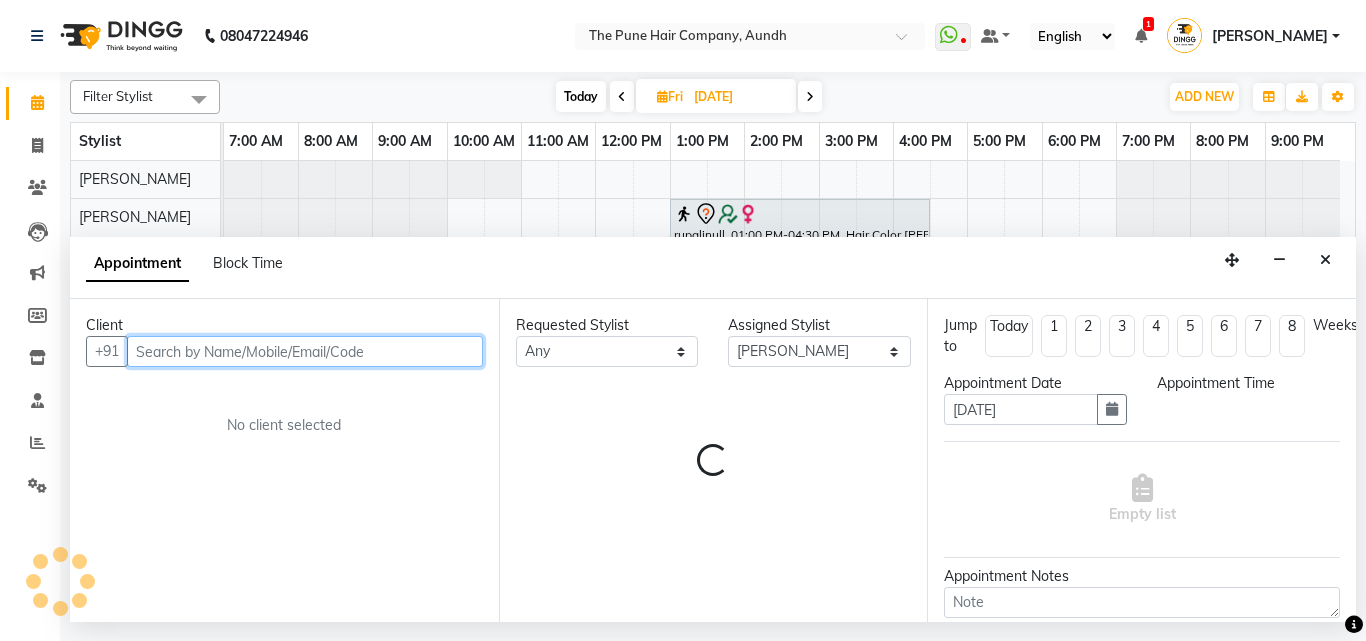 select on "720" 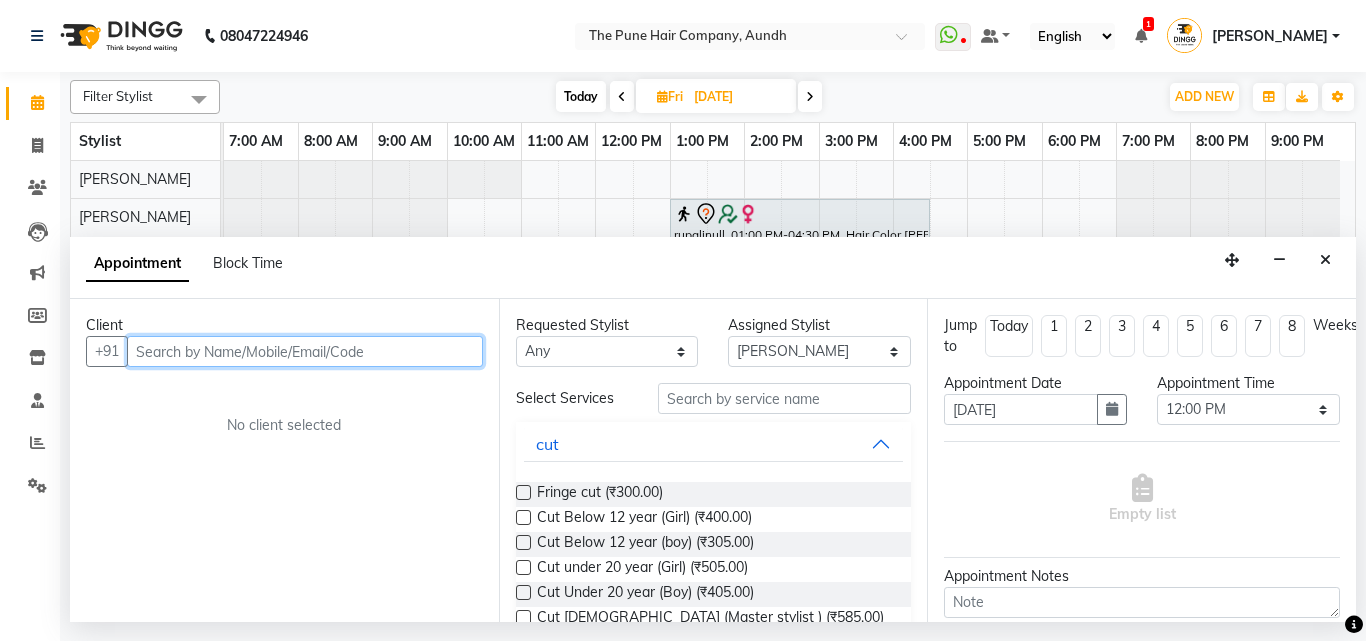 click at bounding box center [305, 351] 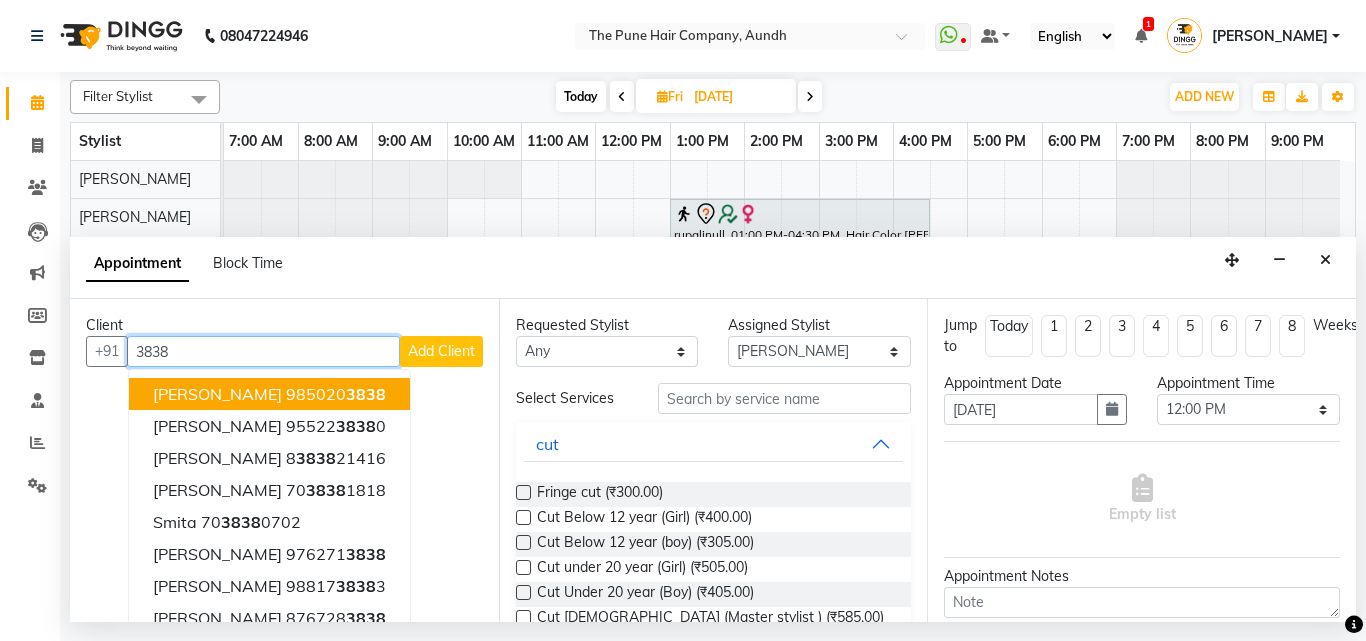 type on "3838" 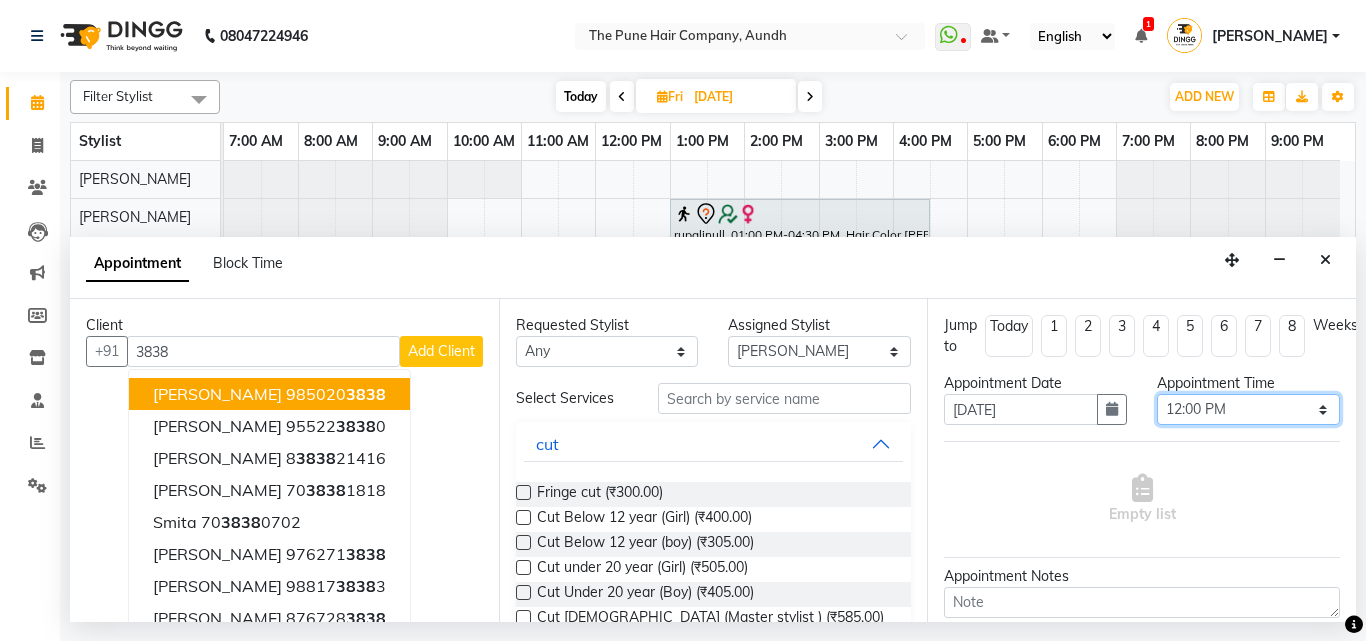 click on "Select 08:00 AM 08:15 AM 08:30 AM 08:45 AM 09:00 AM 09:15 AM 09:30 AM 09:45 AM 10:00 AM 10:15 AM 10:30 AM 10:45 AM 11:00 AM 11:15 AM 11:30 AM 11:45 AM 12:00 PM 12:15 PM 12:30 PM 12:45 PM 01:00 PM 01:15 PM 01:30 PM 01:45 PM 02:00 PM 02:15 PM 02:30 PM 02:45 PM 03:00 PM 03:15 PM 03:30 PM 03:45 PM 04:00 PM 04:15 PM 04:30 PM 04:45 PM 05:00 PM 05:15 PM 05:30 PM 05:45 PM 06:00 PM 06:15 PM 06:30 PM 06:45 PM 07:00 PM 07:15 PM 07:30 PM 07:45 PM 08:00 PM 08:15 PM 08:30 PM 08:45 PM 09:00 PM" at bounding box center (1248, 409) 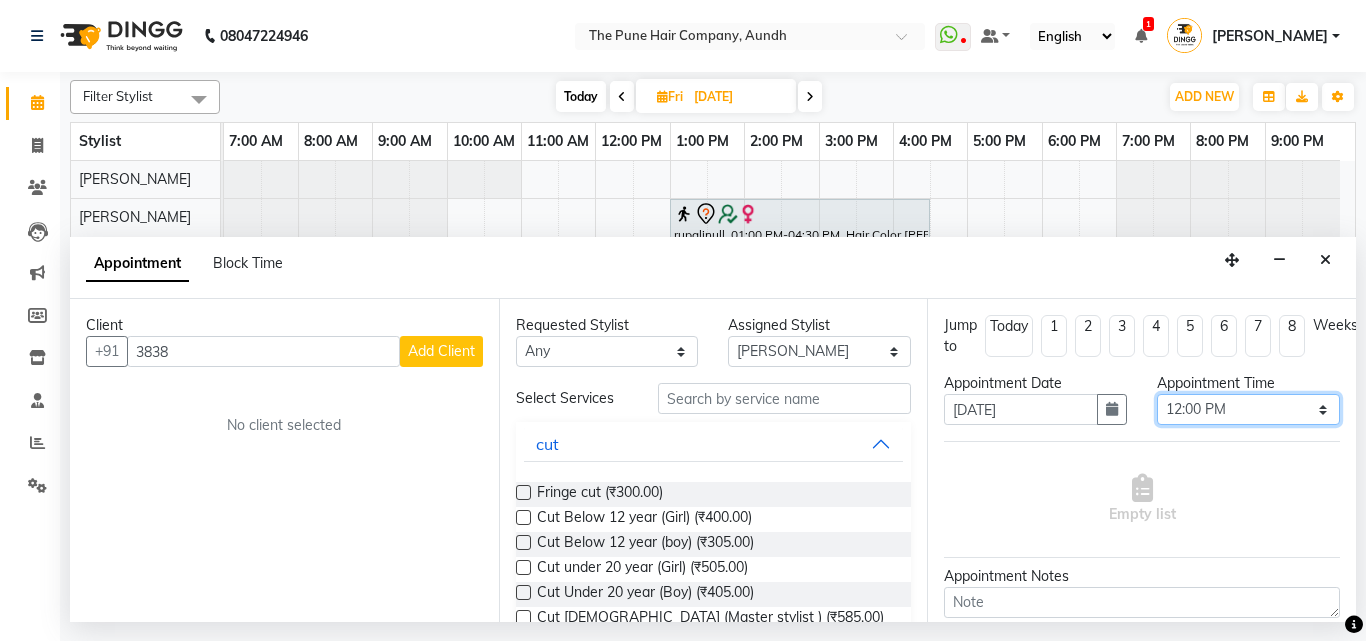 select on "690" 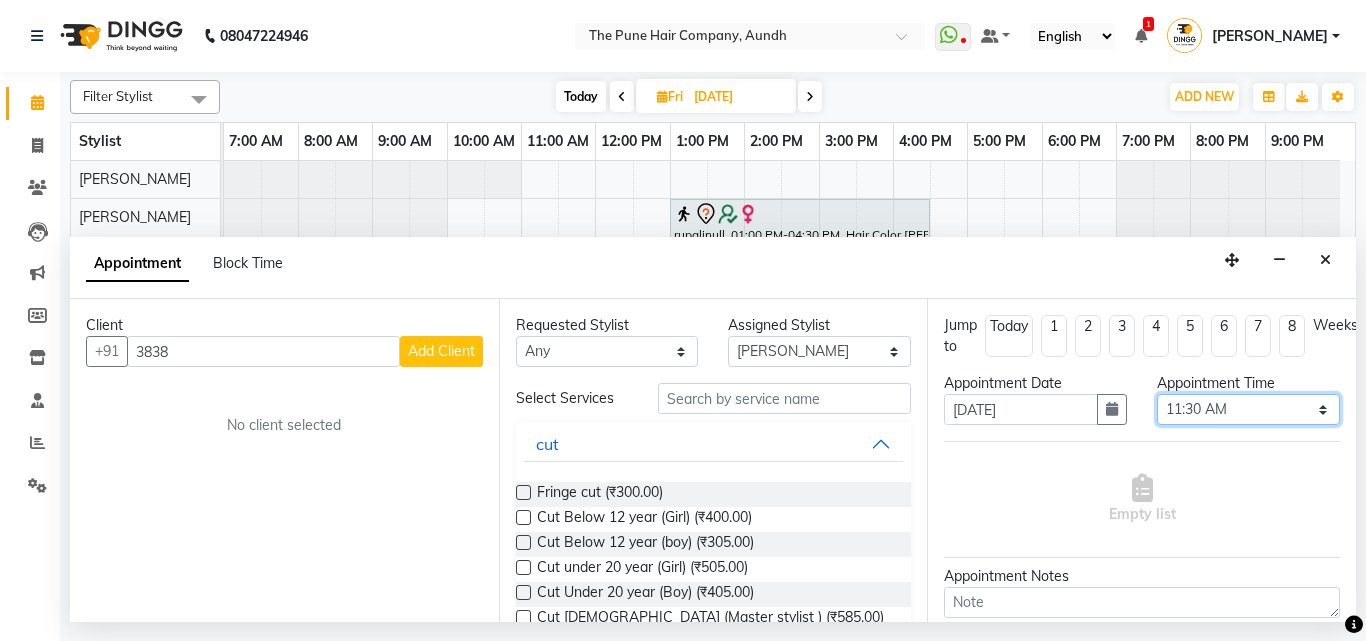 click on "Select 08:00 AM 08:15 AM 08:30 AM 08:45 AM 09:00 AM 09:15 AM 09:30 AM 09:45 AM 10:00 AM 10:15 AM 10:30 AM 10:45 AM 11:00 AM 11:15 AM 11:30 AM 11:45 AM 12:00 PM 12:15 PM 12:30 PM 12:45 PM 01:00 PM 01:15 PM 01:30 PM 01:45 PM 02:00 PM 02:15 PM 02:30 PM 02:45 PM 03:00 PM 03:15 PM 03:30 PM 03:45 PM 04:00 PM 04:15 PM 04:30 PM 04:45 PM 05:00 PM 05:15 PM 05:30 PM 05:45 PM 06:00 PM 06:15 PM 06:30 PM 06:45 PM 07:00 PM 07:15 PM 07:30 PM 07:45 PM 08:00 PM 08:15 PM 08:30 PM 08:45 PM 09:00 PM" at bounding box center (1248, 409) 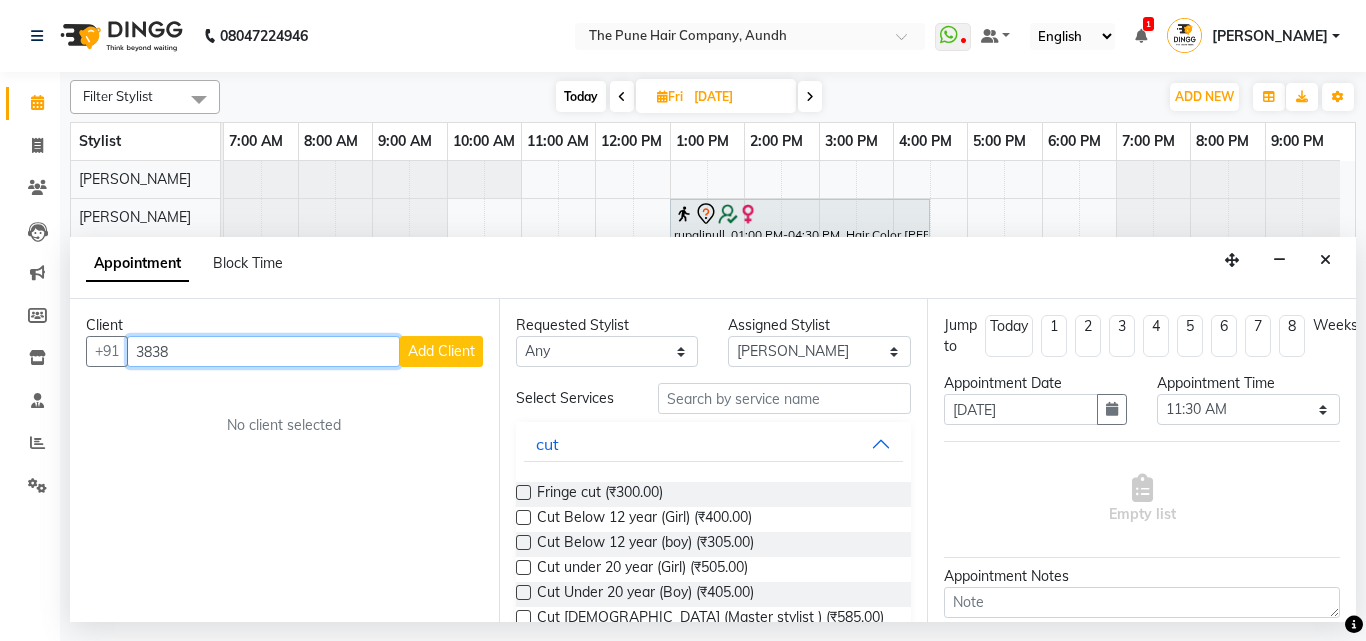 click on "3838" at bounding box center [263, 351] 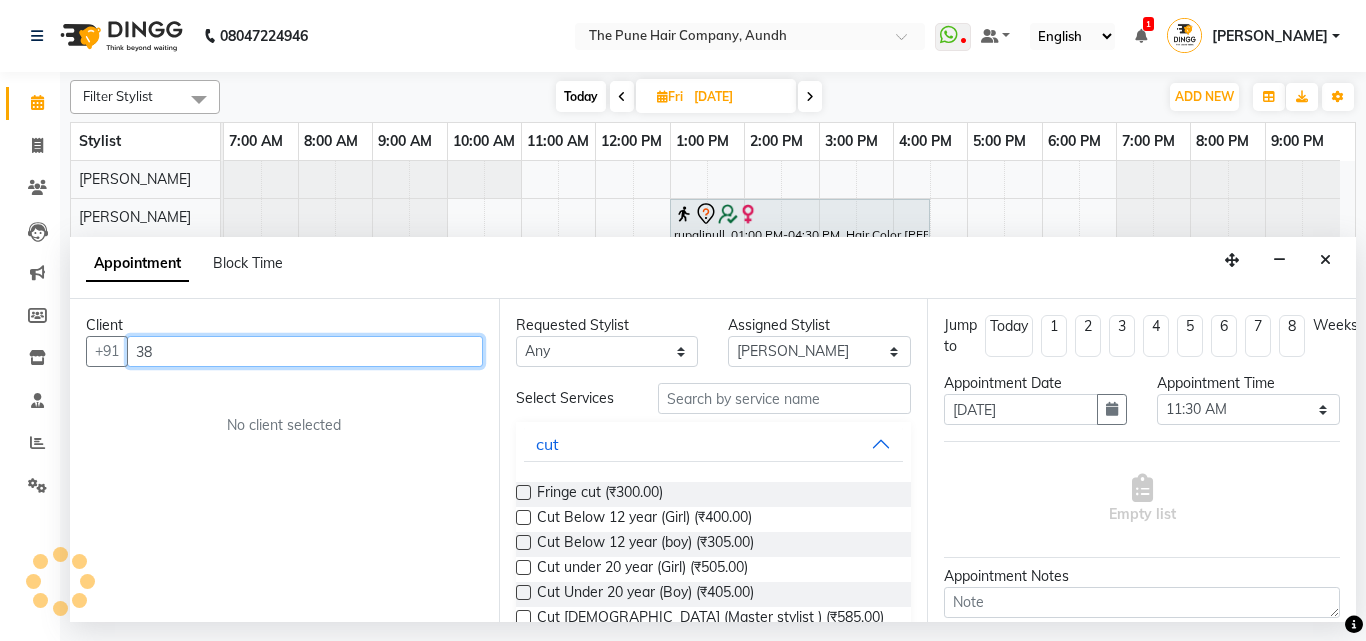 type on "3" 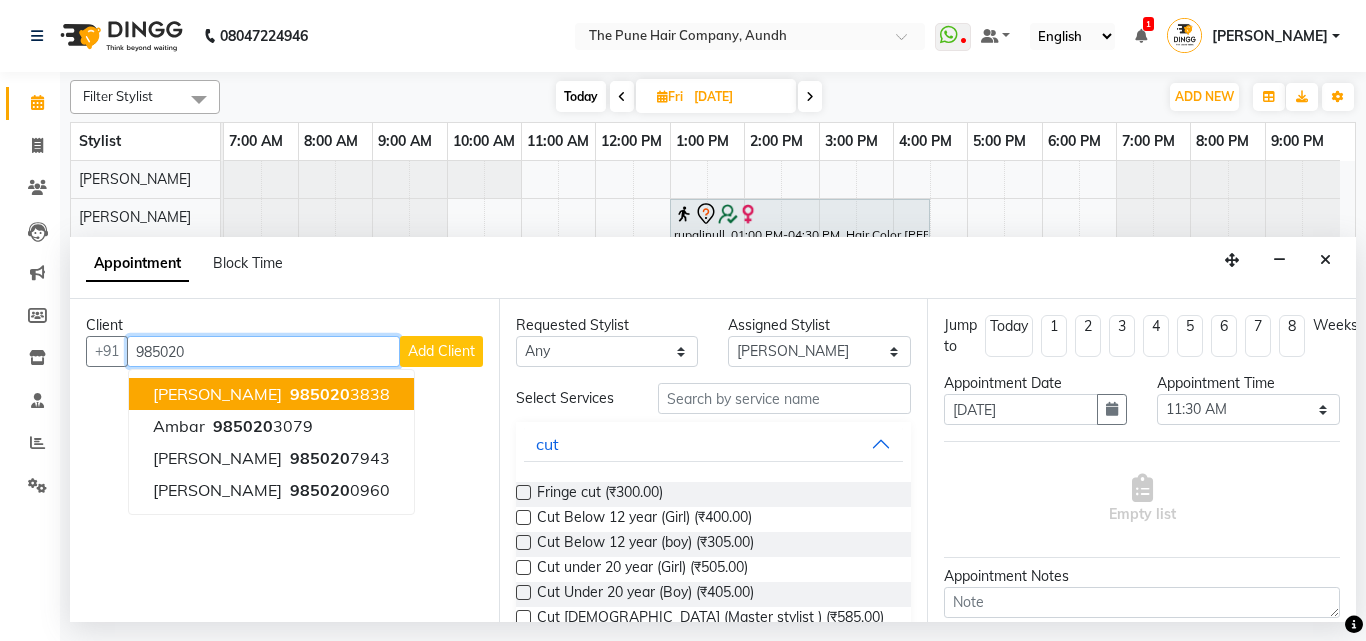 click on "985020" at bounding box center [320, 394] 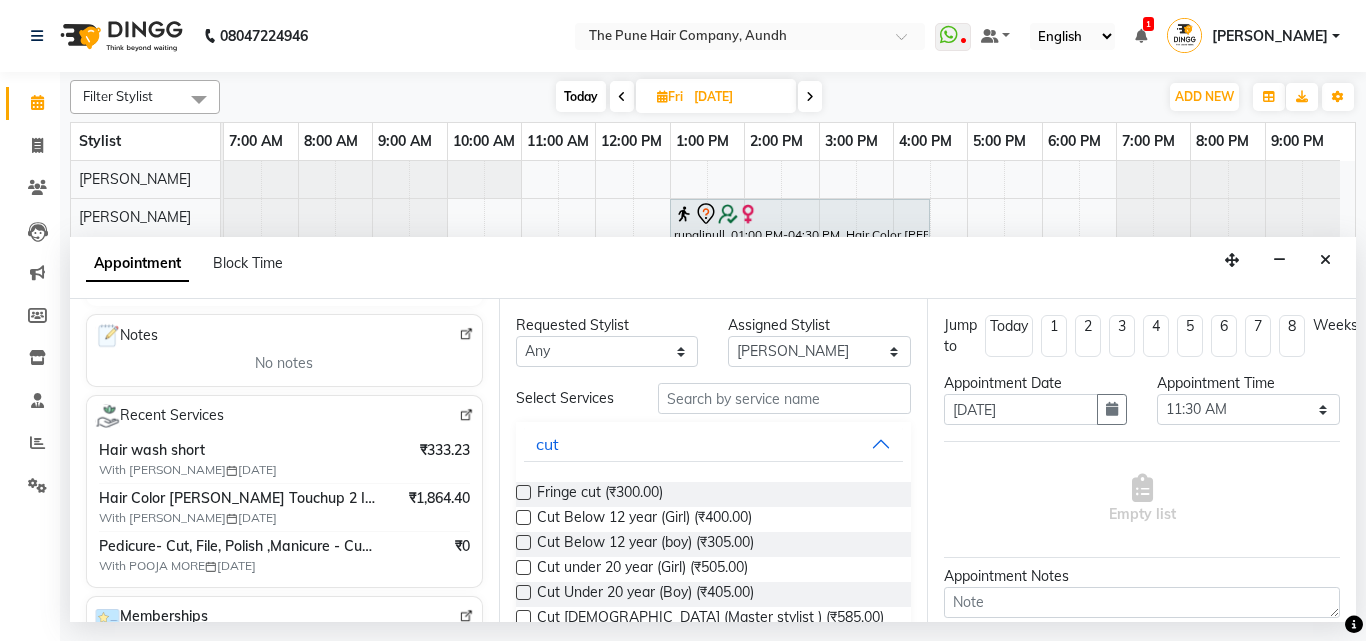 scroll, scrollTop: 300, scrollLeft: 0, axis: vertical 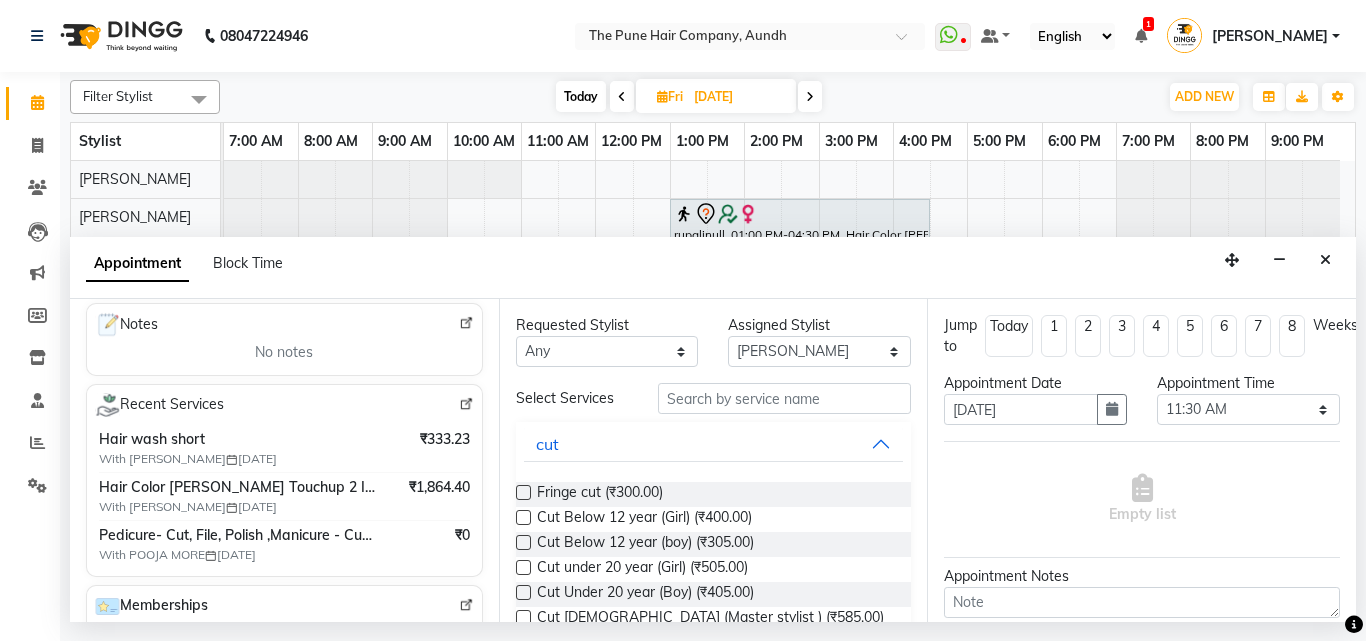 type on "9850203838" 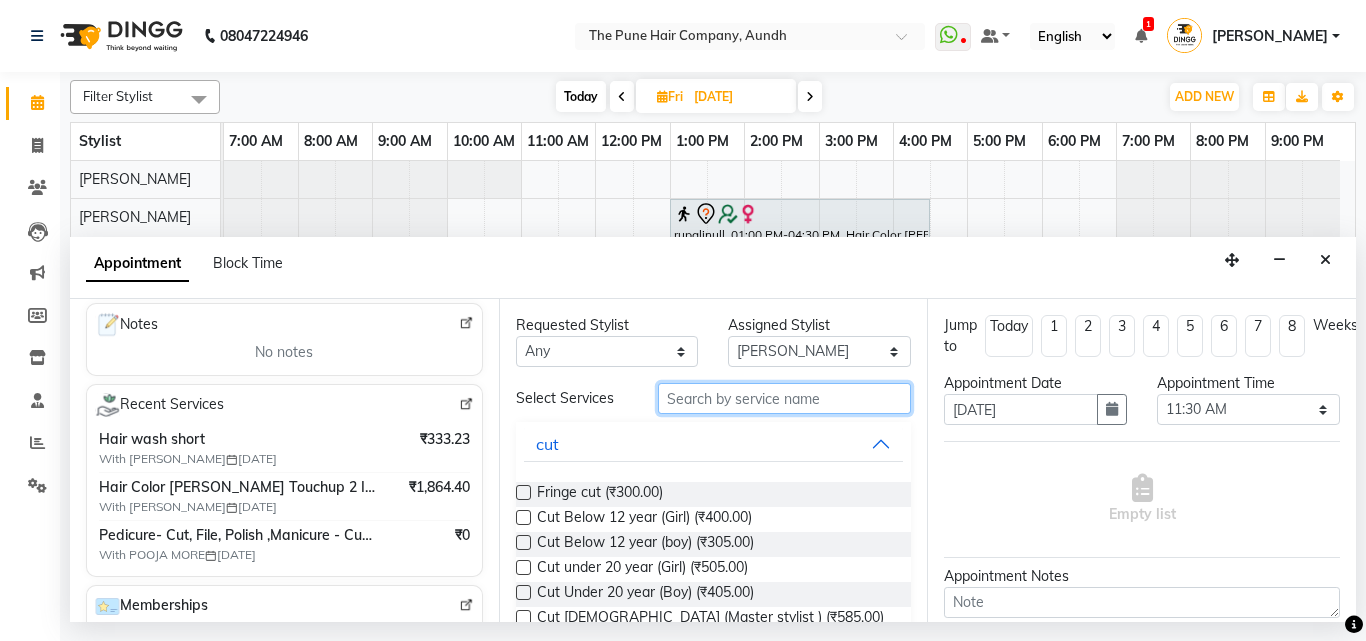 click at bounding box center (785, 398) 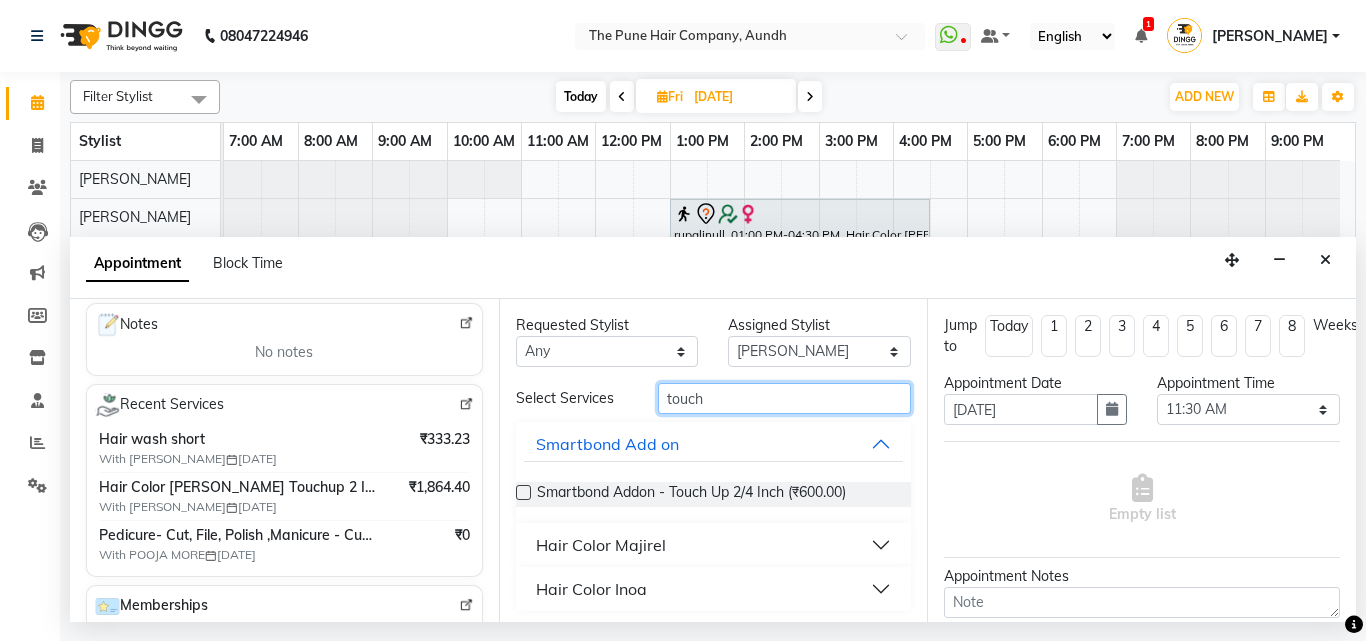 type on "touch" 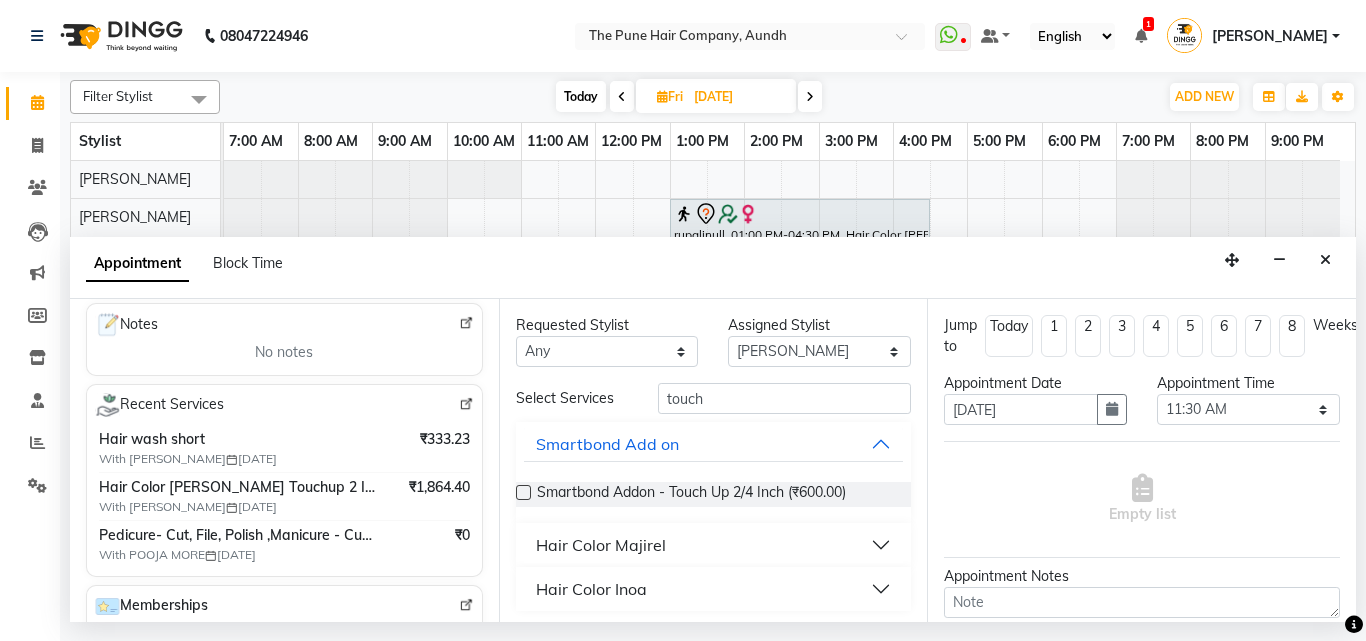 click on "Hair Color Inoa" at bounding box center (591, 589) 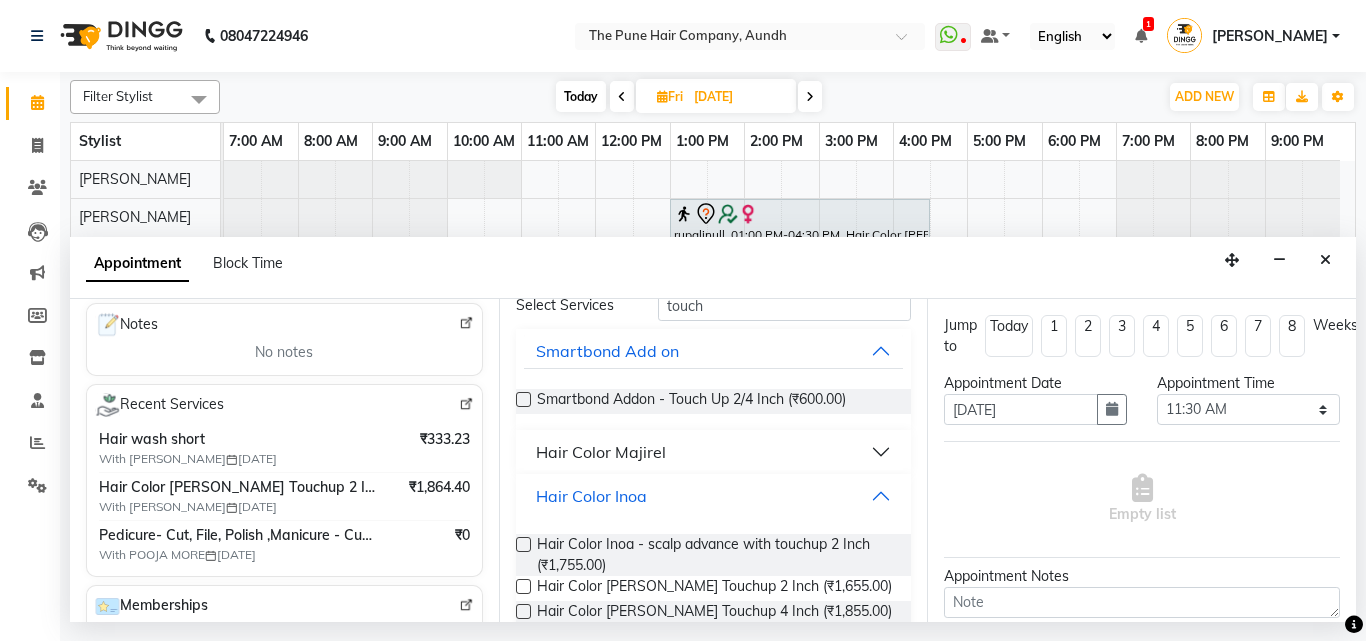 scroll, scrollTop: 100, scrollLeft: 0, axis: vertical 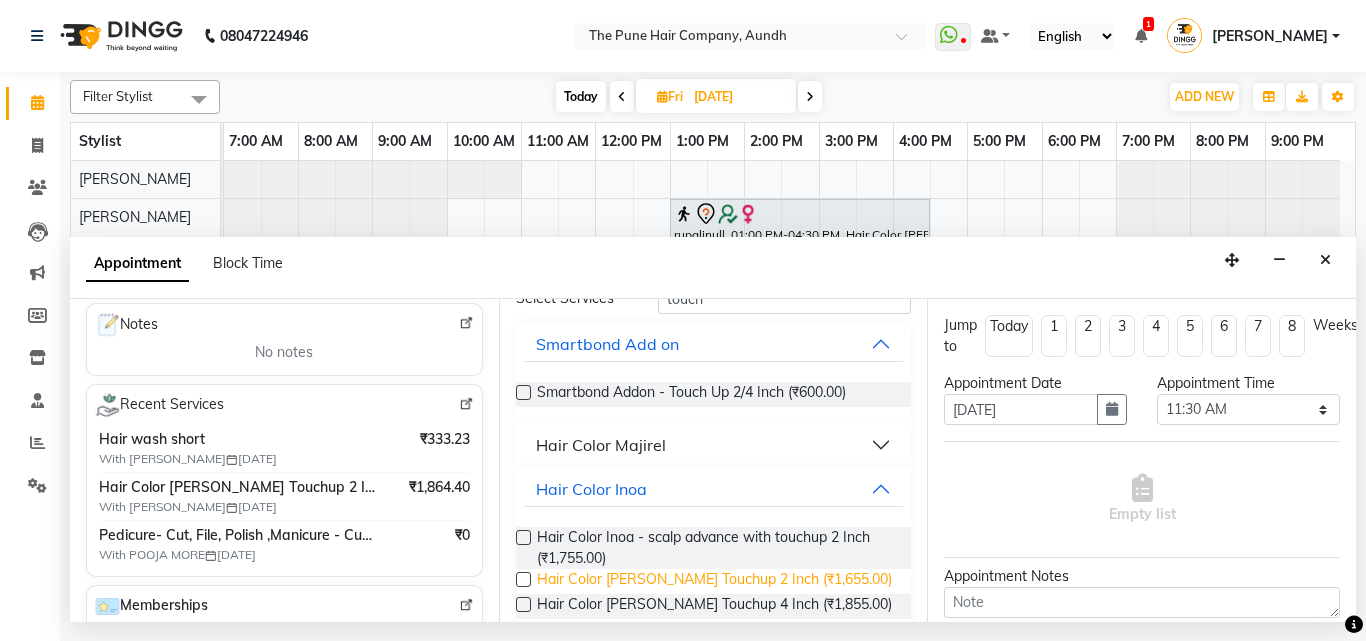 click on "Hair Color [PERSON_NAME] Touchup 2 Inch (₹1,655.00)" at bounding box center [714, 581] 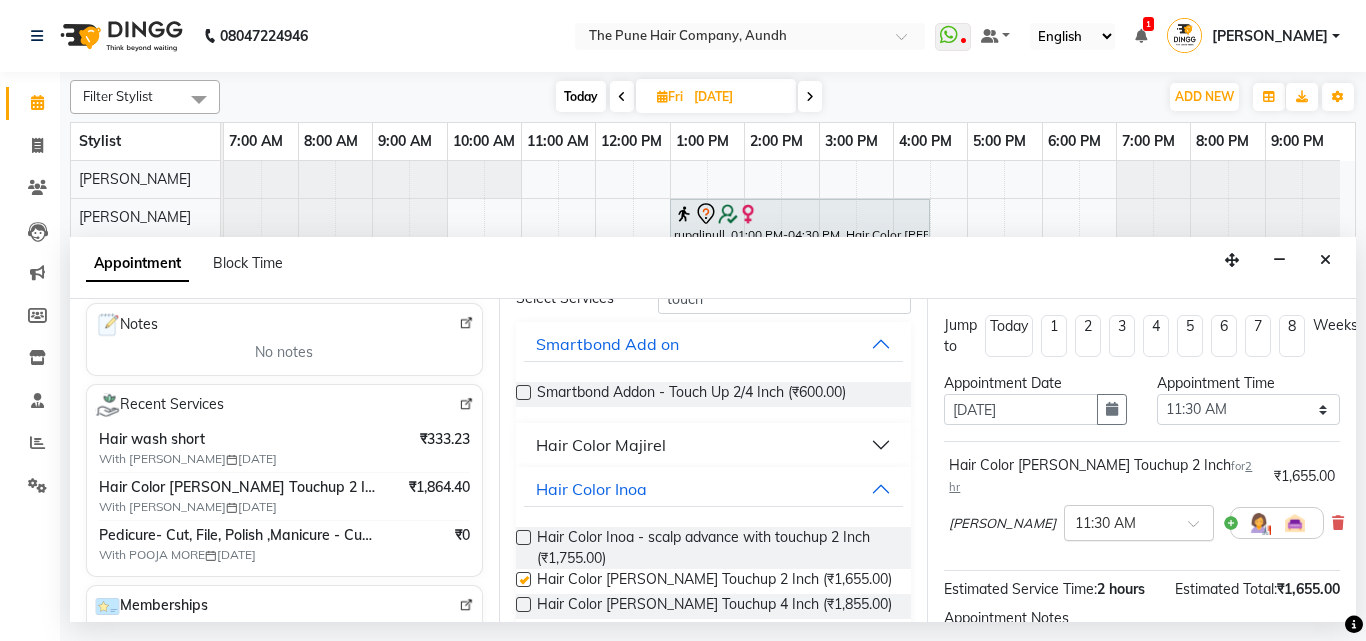 checkbox on "false" 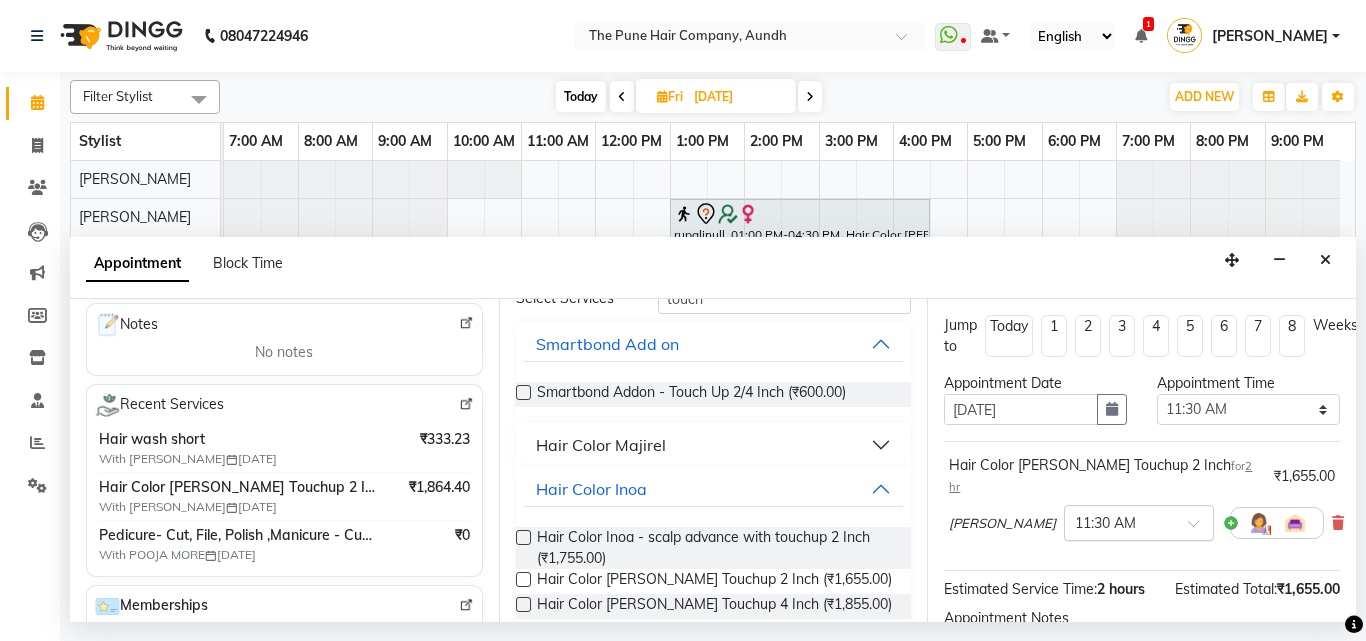 scroll, scrollTop: 242, scrollLeft: 0, axis: vertical 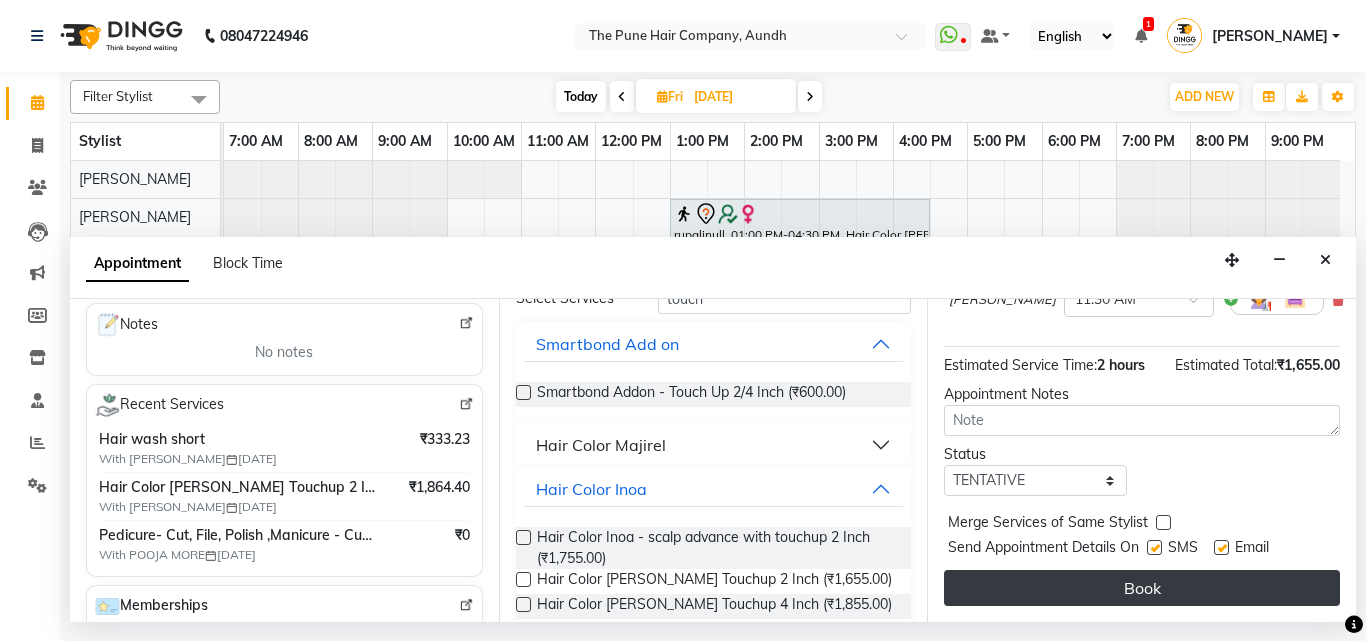 click on "Book" at bounding box center [1142, 588] 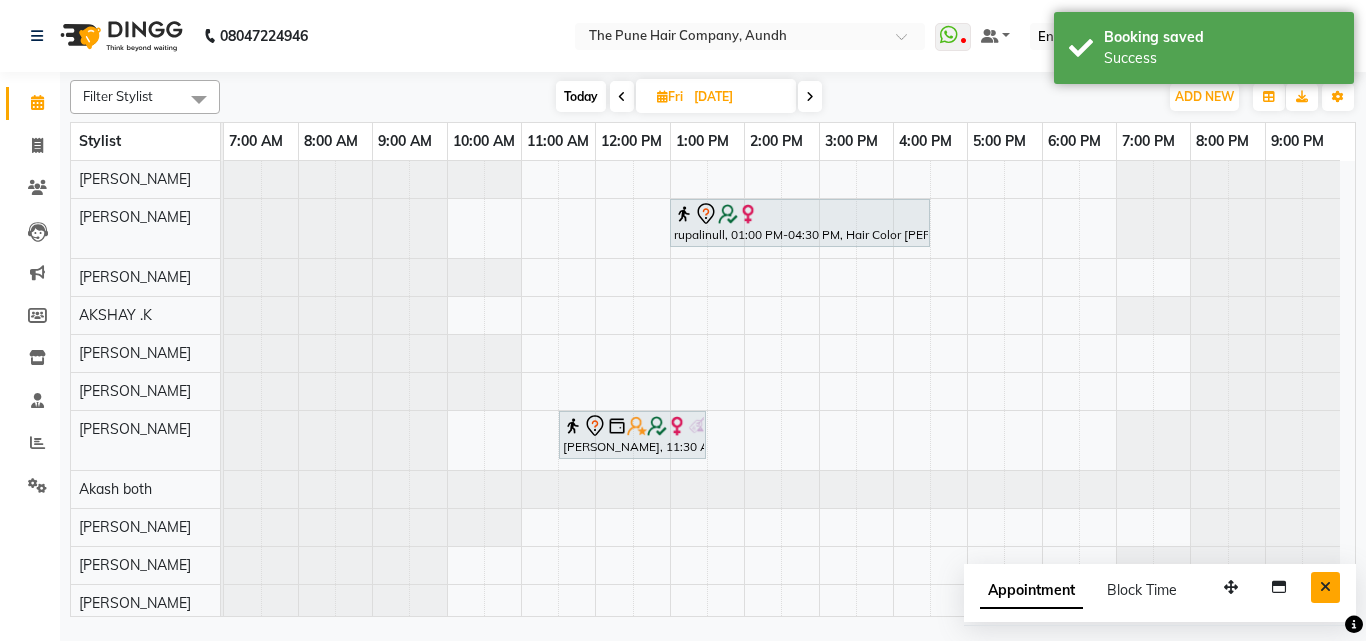 click at bounding box center [1325, 587] 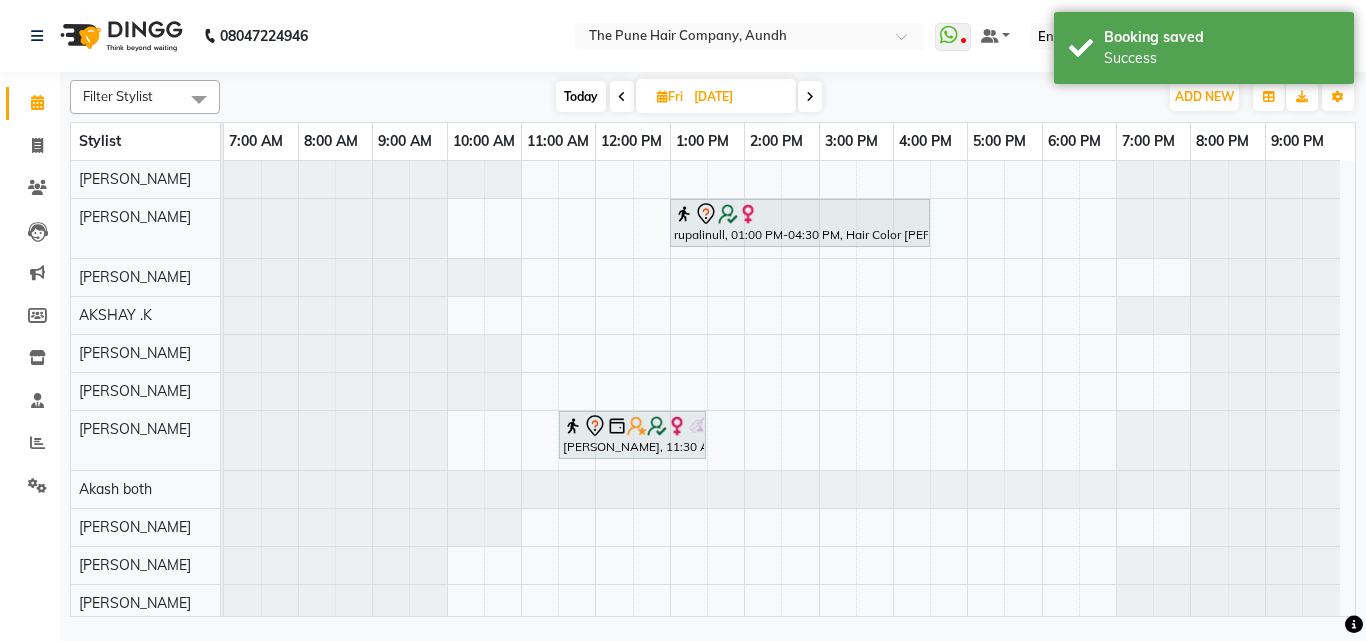 click on "Today" at bounding box center [581, 96] 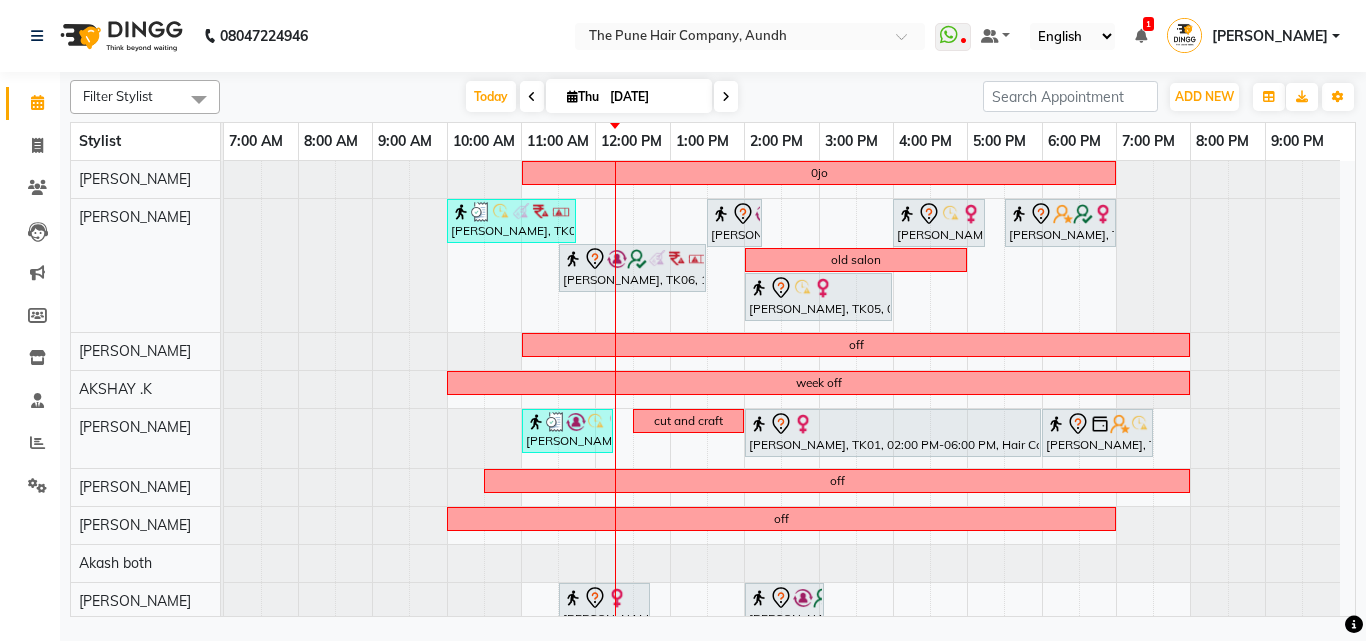scroll, scrollTop: 202, scrollLeft: 0, axis: vertical 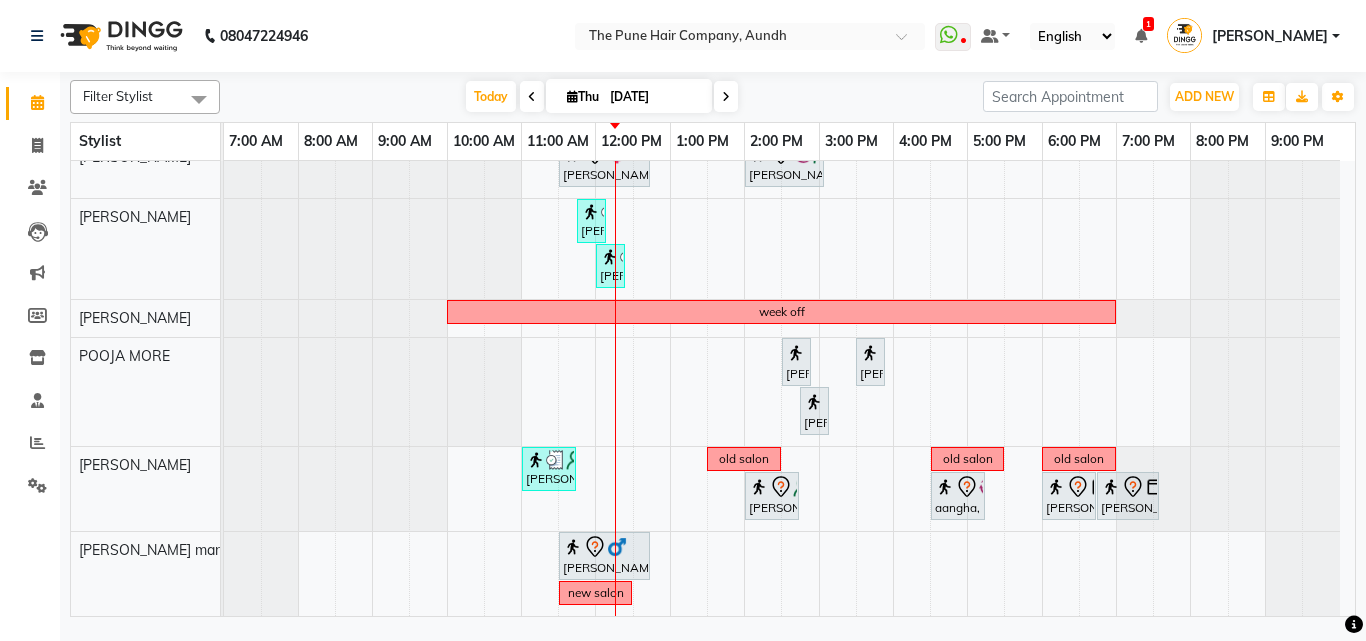 click on "0jo      Shalini, TK08, 10:00 AM-11:45 AM, Cut Female (Expert)             Mitali, TK06, 01:30 PM-02:15 PM, Cut Female (Expert)             supriya, TK05, 04:00 PM-05:15 PM, Cut Female (Expert)             Anu Shewani, TK09, 05:30 PM-07:00 PM, Hair wash & blow dry - long             Mitali, TK06, 11:30 AM-01:30 PM, Hair Color Inoa - Inoa Touchup 2 Inch  old salon              supriya, TK05, 02:00 PM-04:00 PM, Hair Color Inoa - Inoa Touchup 2 Inch  off   week off      Sandhya, TK04, 11:00 AM-12:15 PM,  Hair wash medium  cut and craft              Sunina anand, TK01, 02:00 PM-06:00 PM, Hair Color Majirel - Majirel Global Medium             Leandra, TK02, 06:00 PM-07:30 PM, Hair wash & blow dry -medium  off   off              noopur, TK13, 11:30 AM-12:45 PM, Cut Female (Sr.stylist)             adwait venkitachalam, TK14, 02:00 PM-03:05 PM, Cut Male (Sr.stylist)     Mala singh, TK07, 11:45 AM-12:00 PM, Threading - Eyebrow     Mala singh, TK07, 12:00 PM-12:15 PM, Threading - Upper Lip  week off" at bounding box center (789, 166) 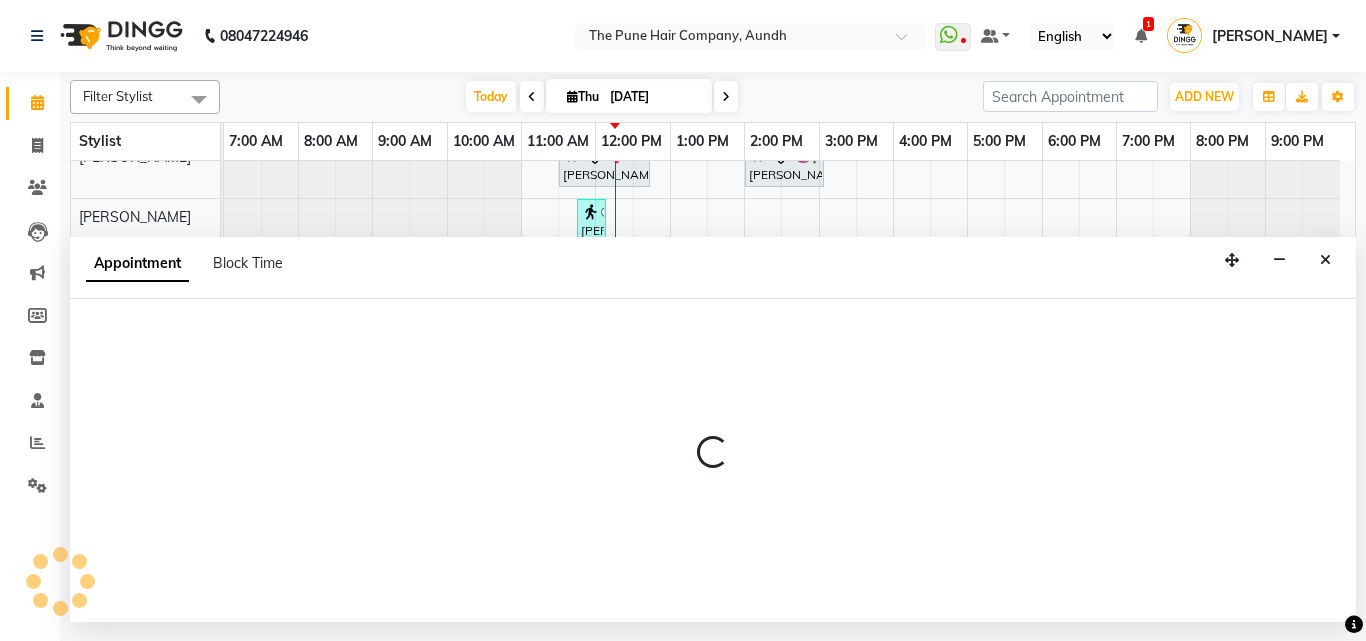 select on "78334" 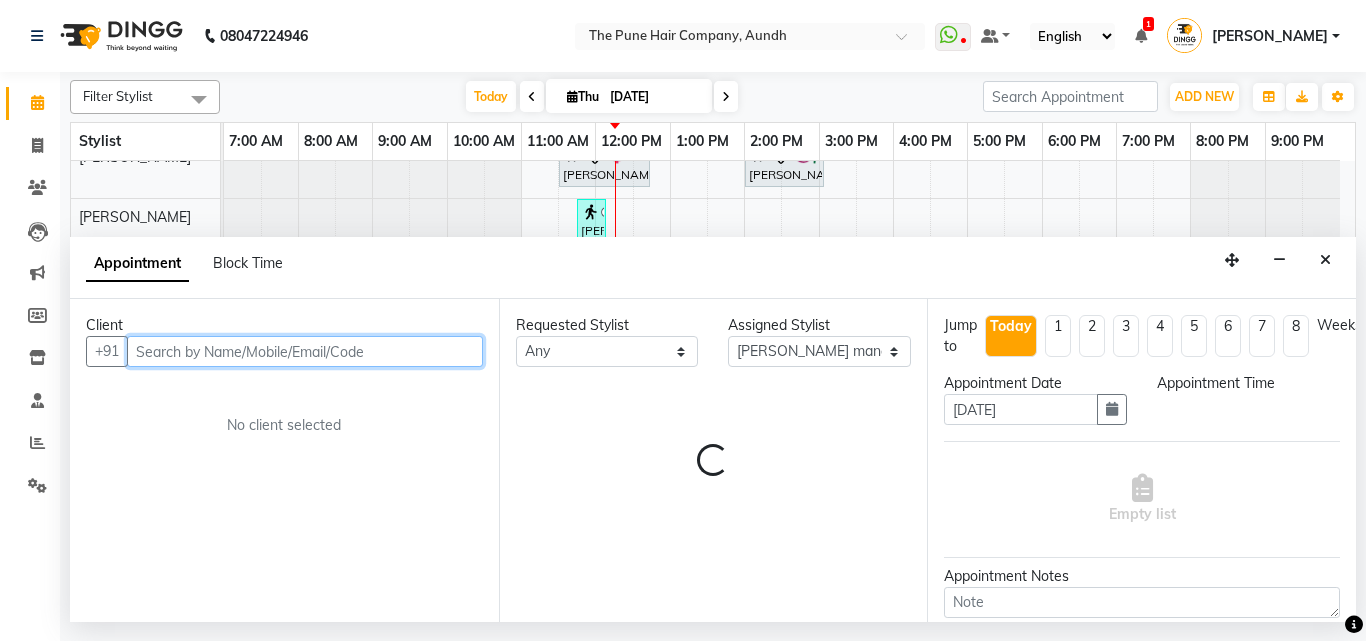 select on "780" 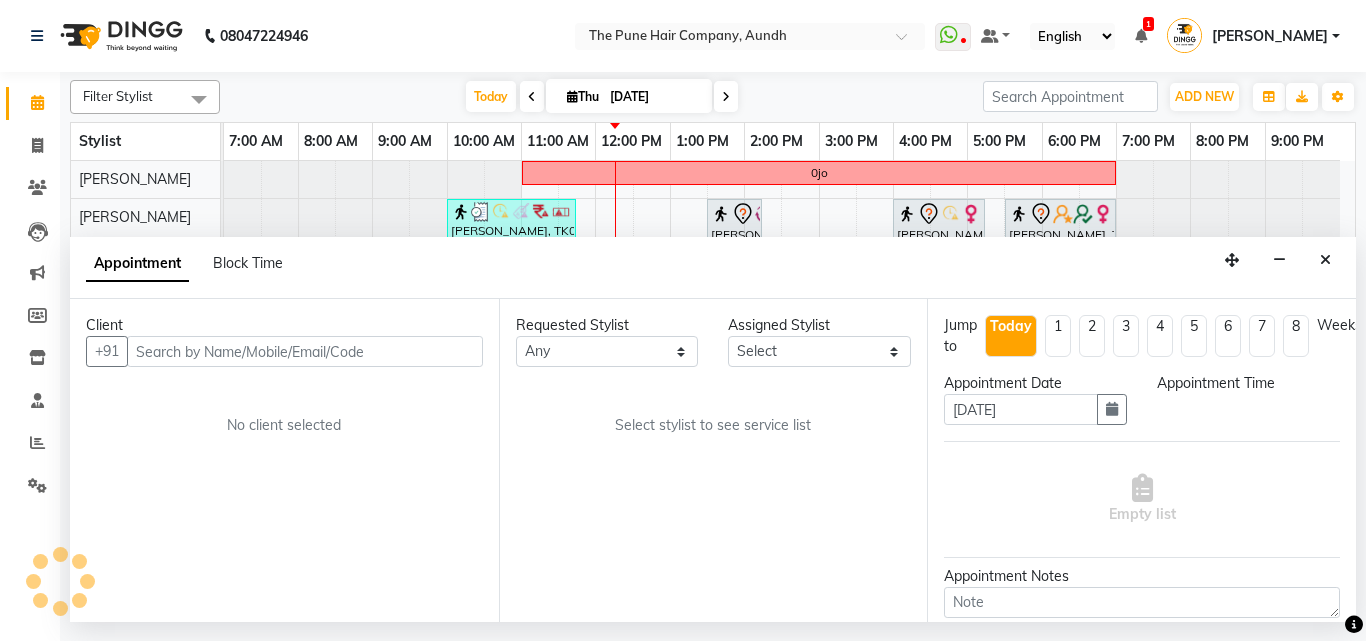 select on "tentative" 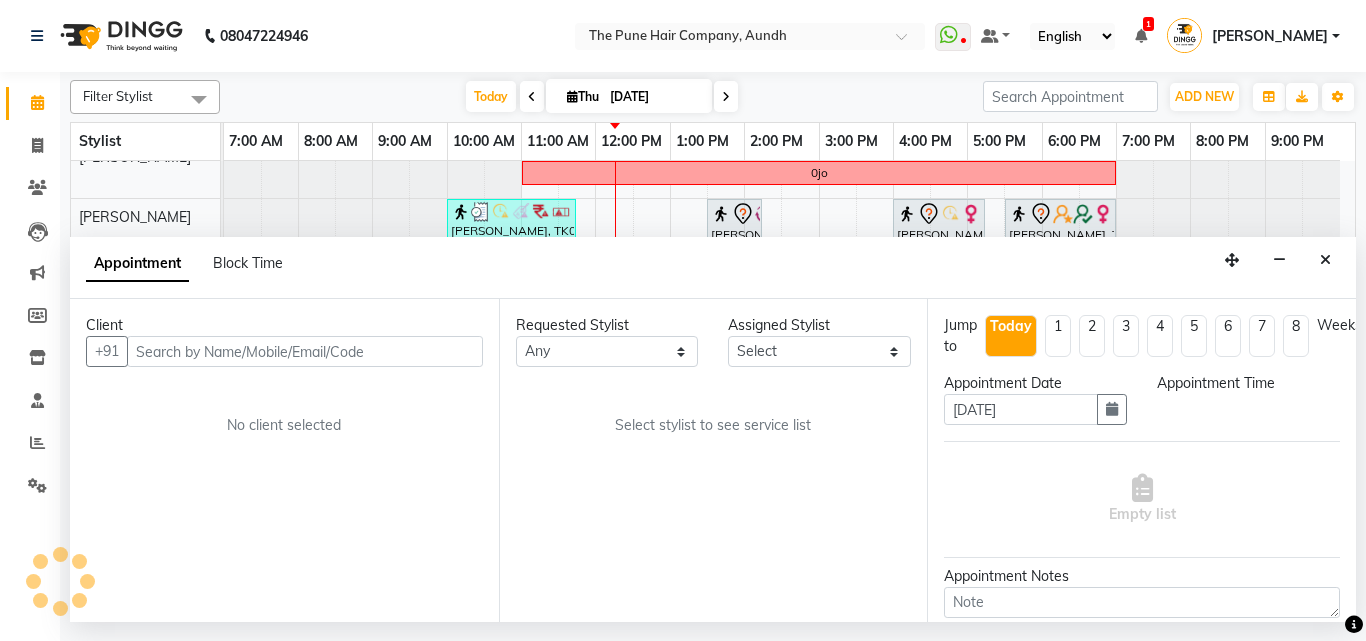 scroll, scrollTop: 444, scrollLeft: 0, axis: vertical 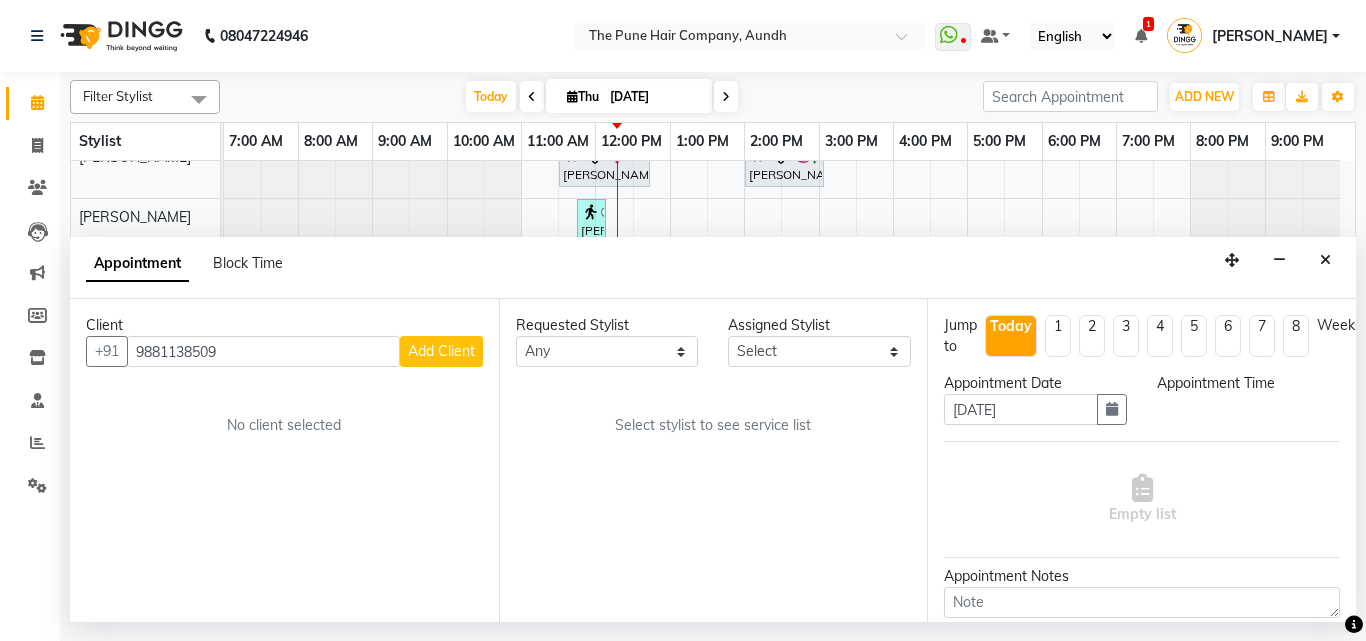 type on "9881138509" 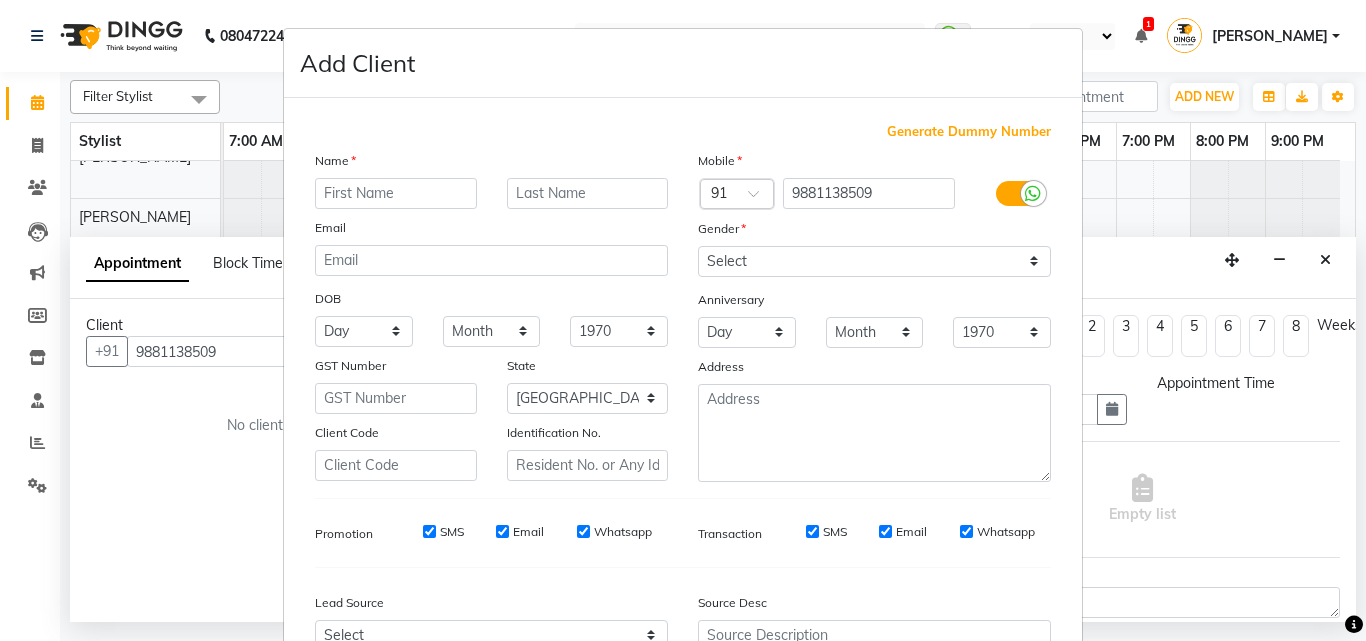 click at bounding box center (396, 193) 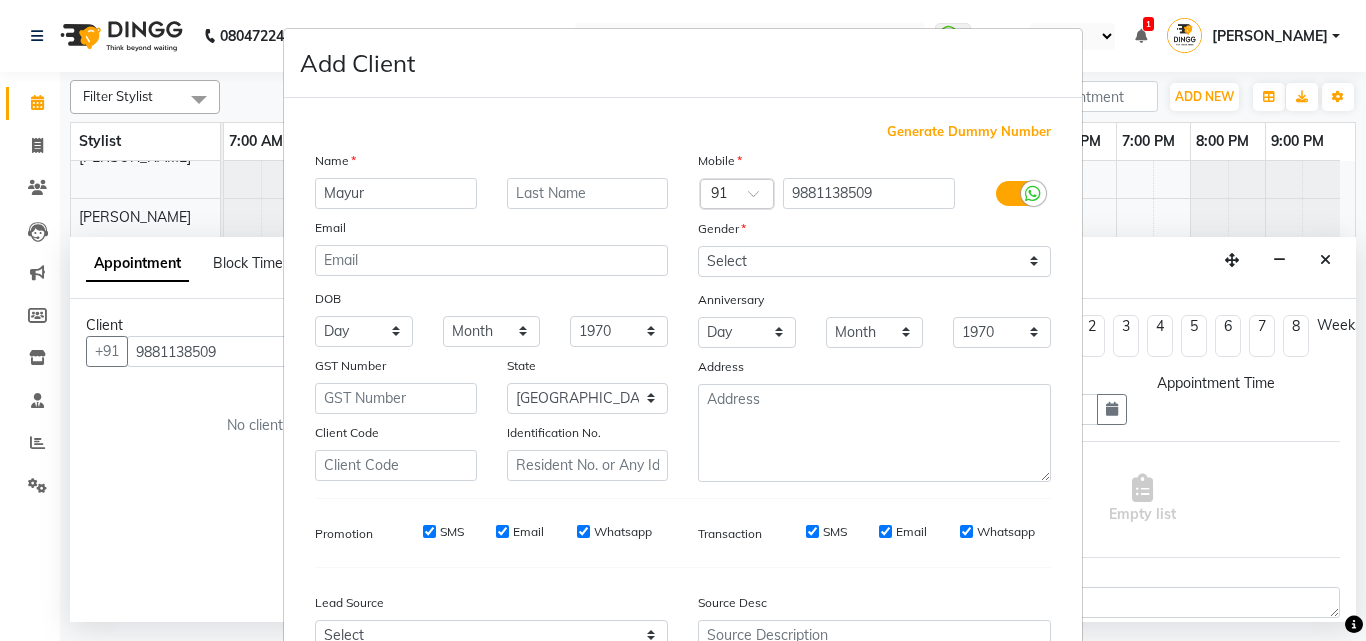 type on "Mayur" 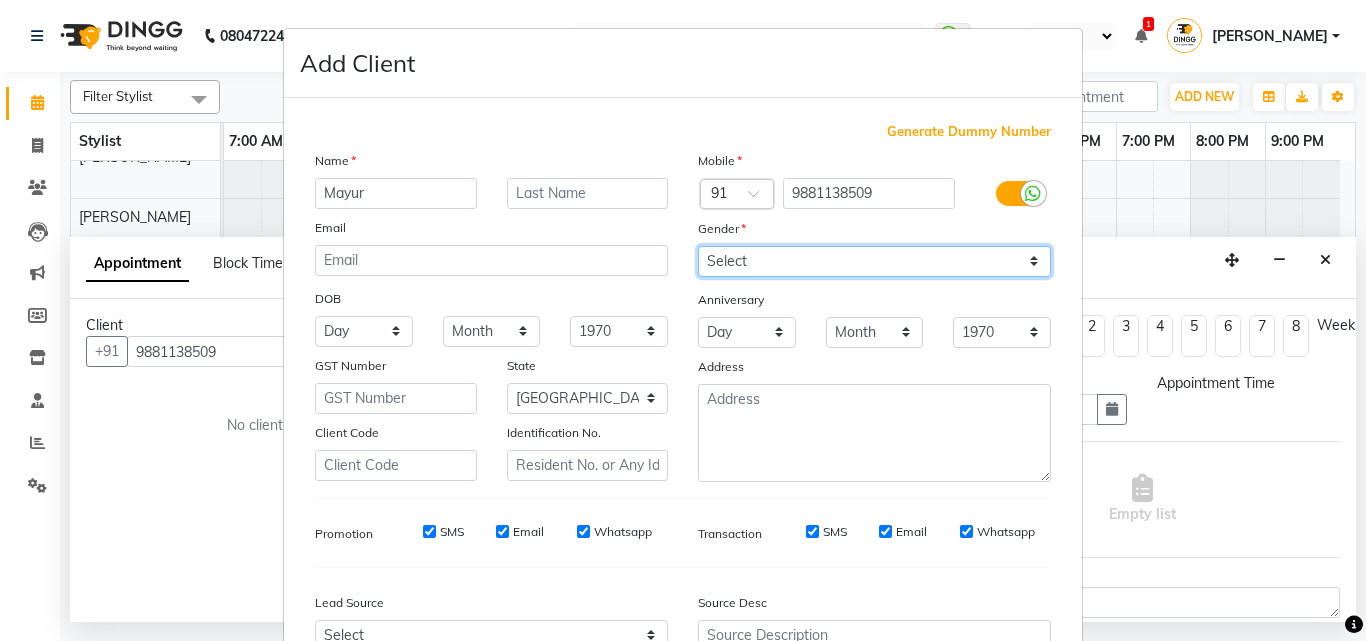click on "Select Male Female Other Prefer Not To Say" at bounding box center [874, 261] 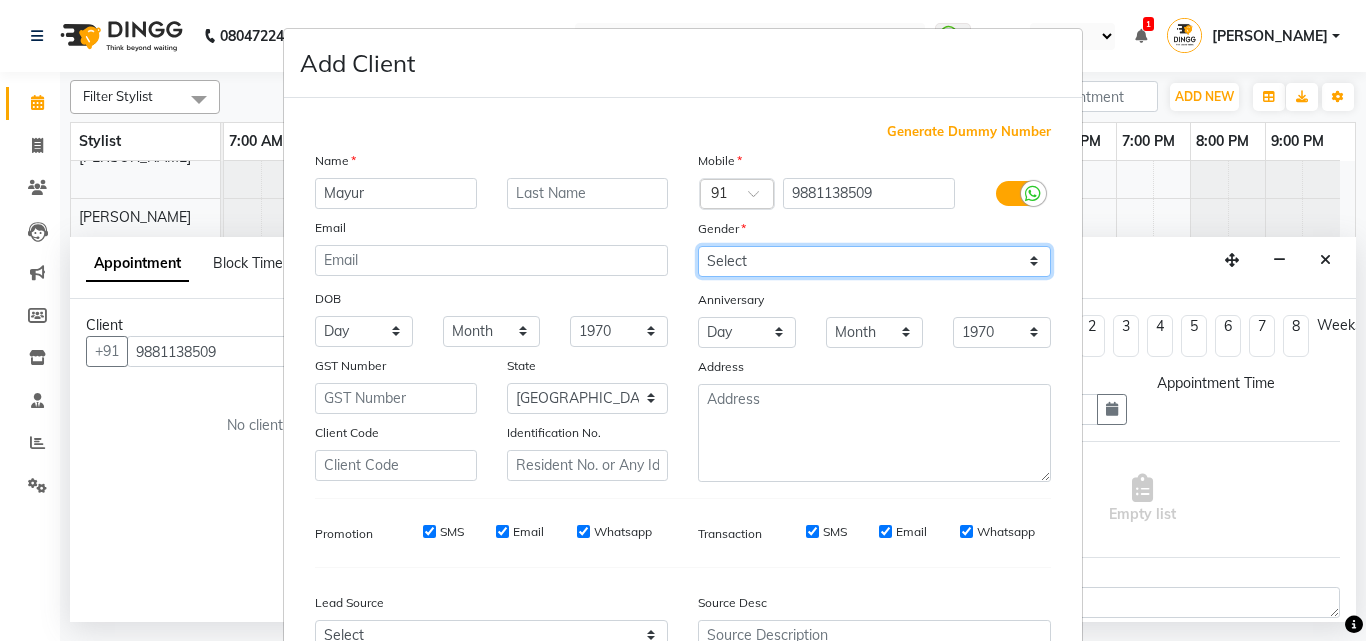select on "male" 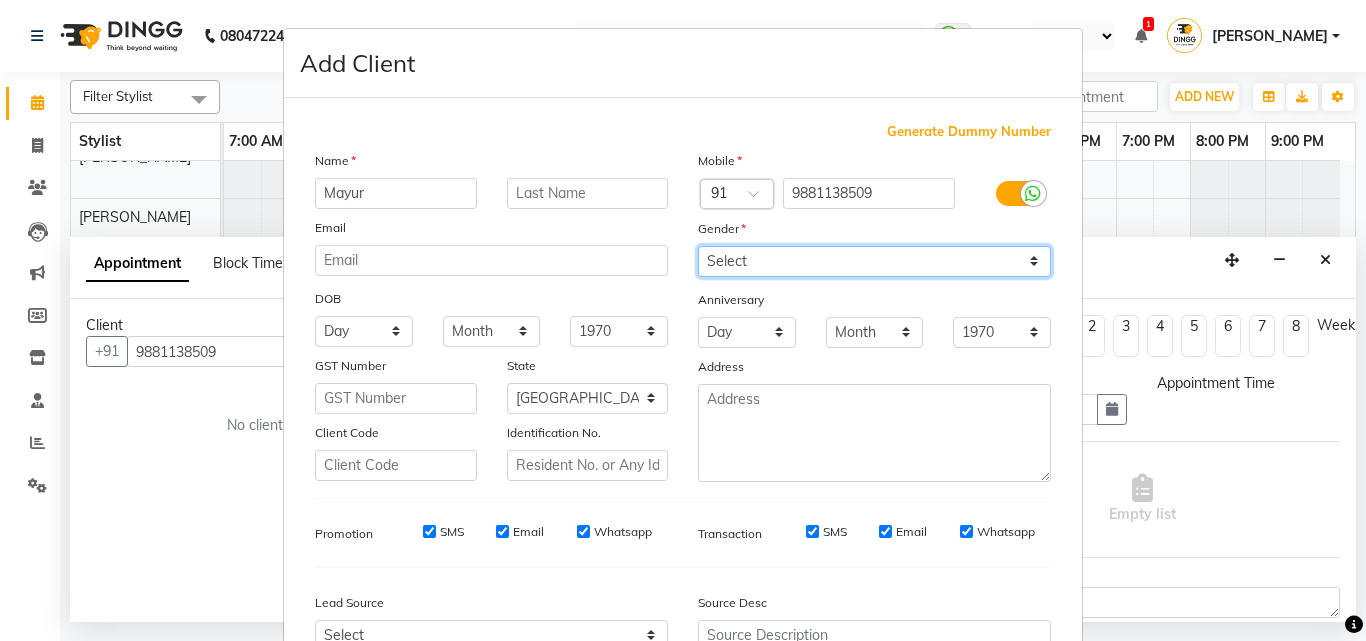 click on "Select Male Female Other Prefer Not To Say" at bounding box center (874, 261) 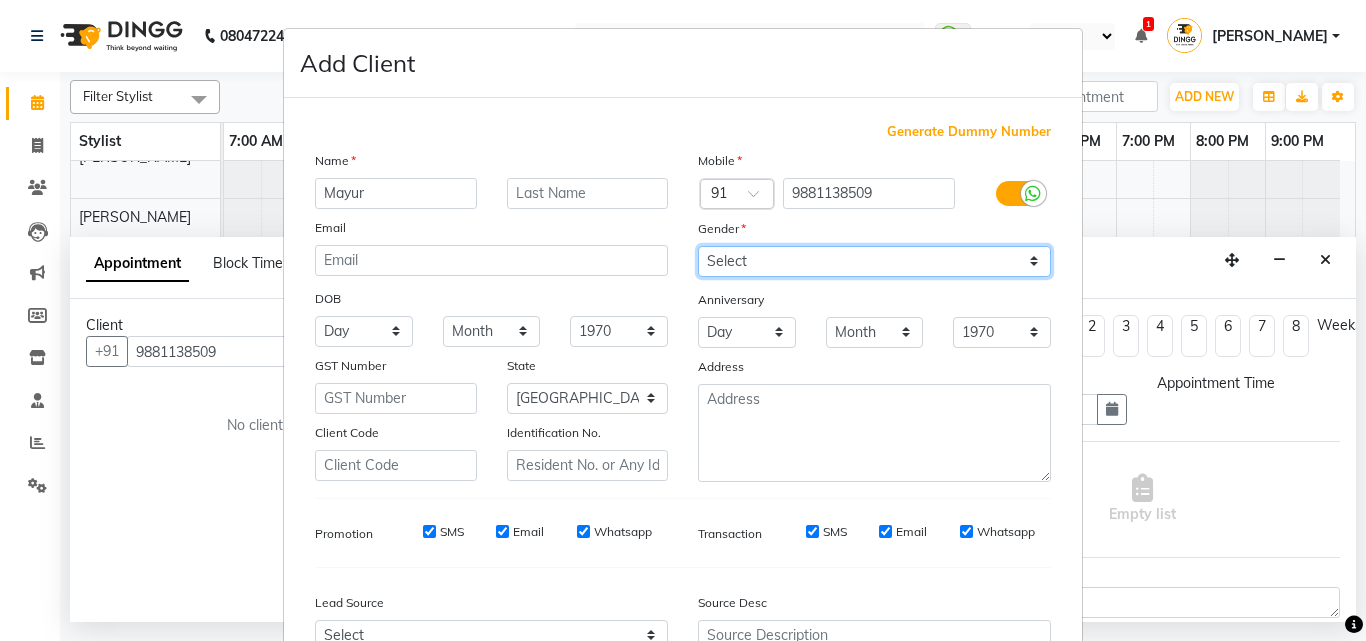 scroll, scrollTop: 200, scrollLeft: 0, axis: vertical 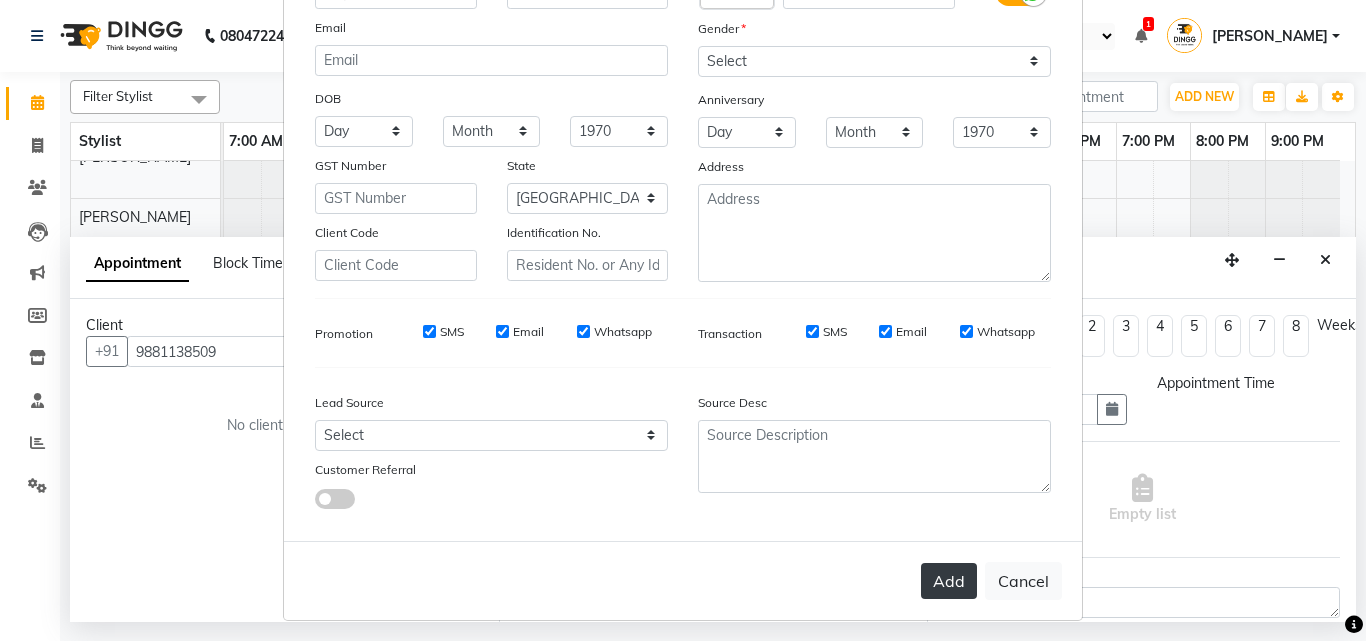 click on "Add" at bounding box center [949, 581] 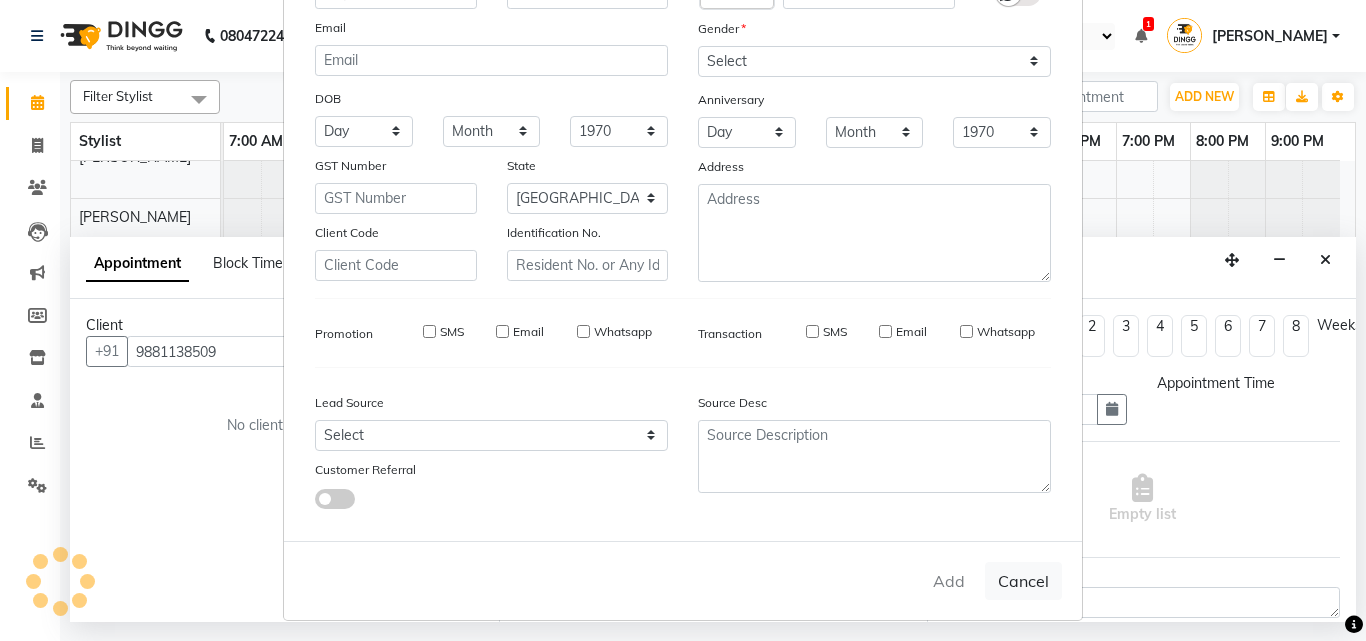 type 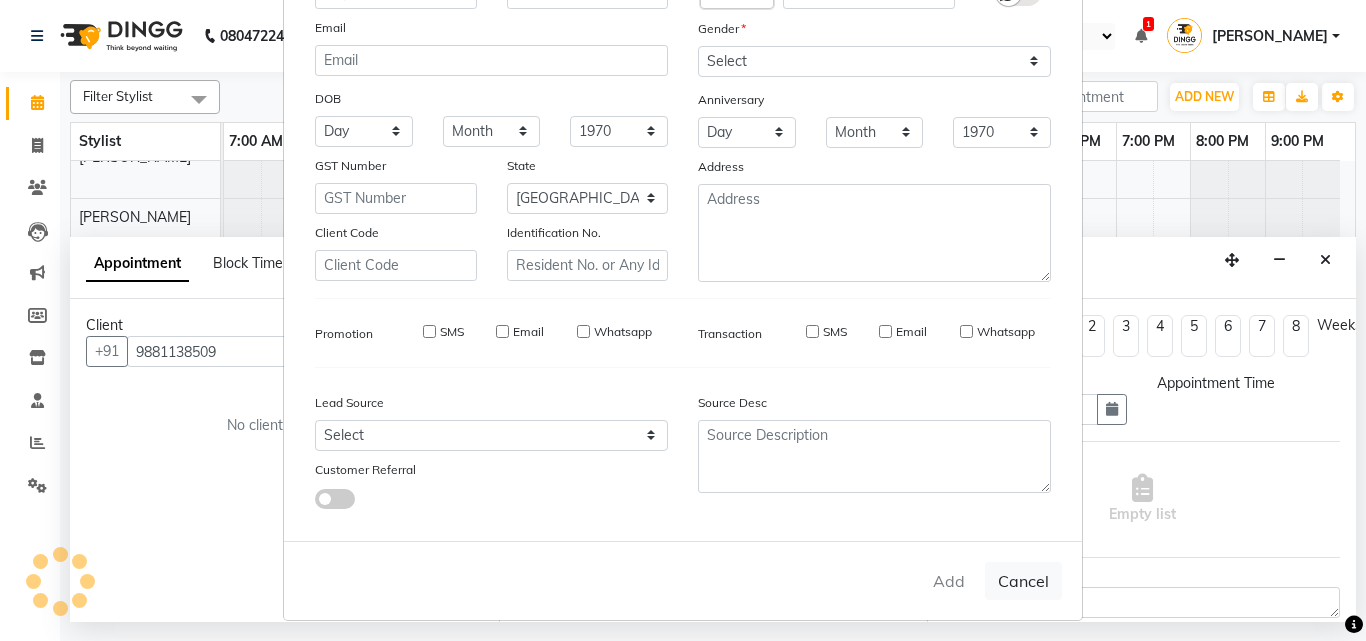 select 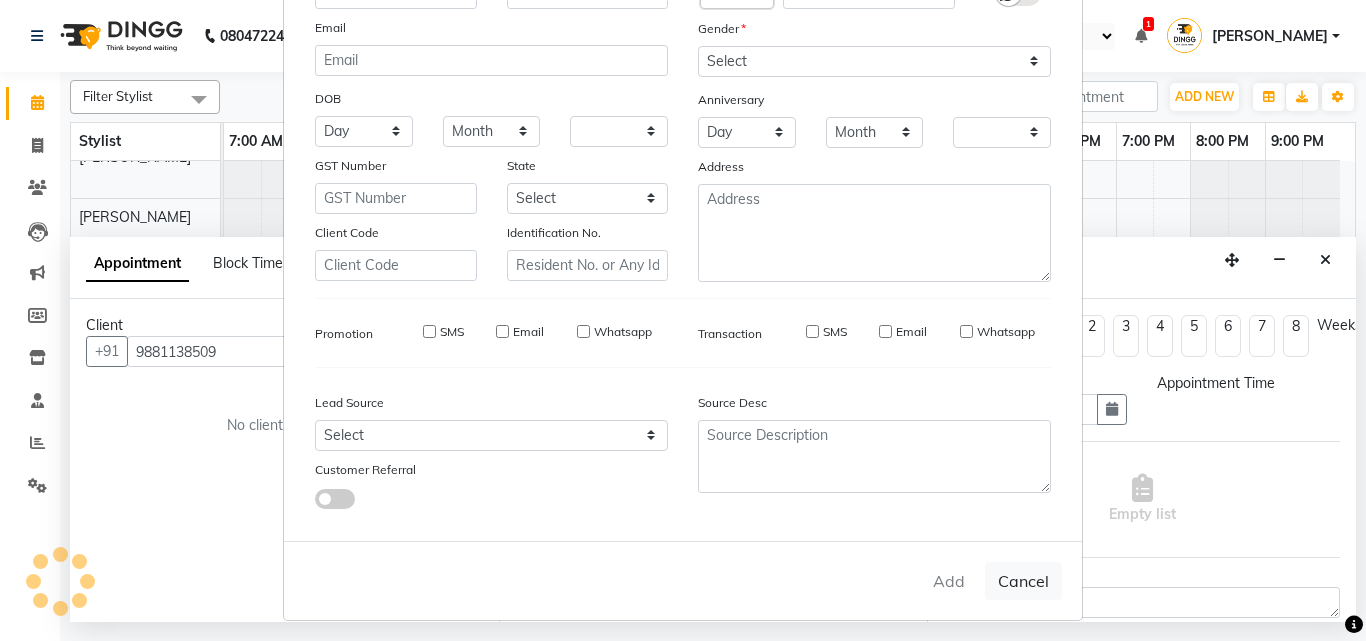 checkbox on "false" 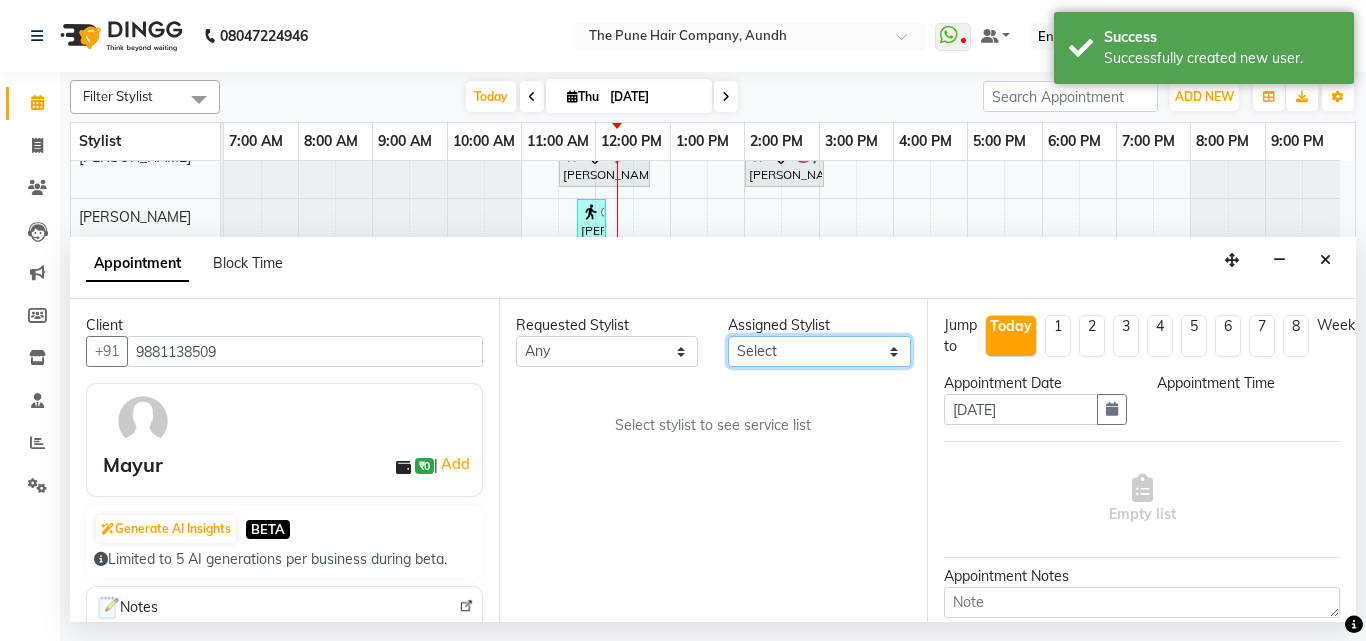 click on "Select Akash both AKSHAY .K harshal gaikwad kaif shaikh LAKKHAN SHINDE Nagesh Jadhav Nitish Desai  Pavan mane POOJA MORE Prasad Adhav  Prathmesh powar Shweta gotur Sonal saindane swapnil sonavane" at bounding box center [819, 351] 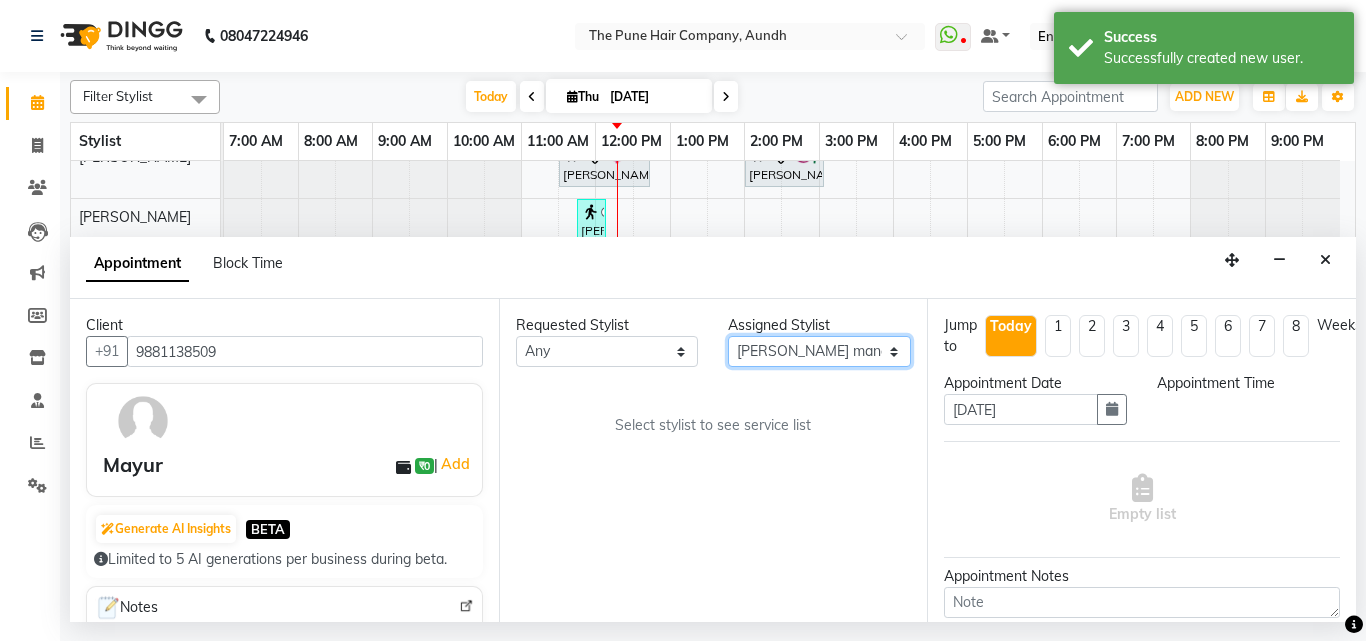 click on "Select Akash both AKSHAY .K harshal gaikwad kaif shaikh LAKKHAN SHINDE Nagesh Jadhav Nitish Desai  Pavan mane POOJA MORE Prasad Adhav  Prathmesh powar Shweta gotur Sonal saindane swapnil sonavane" at bounding box center (819, 351) 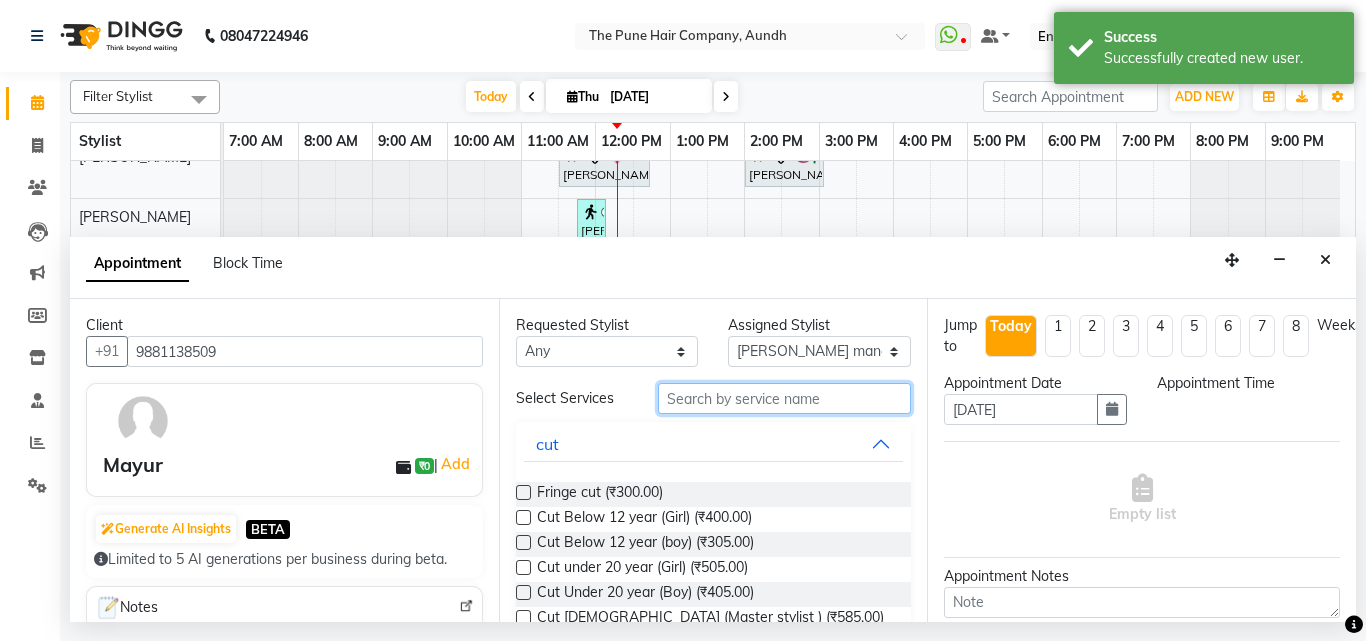 click at bounding box center [785, 398] 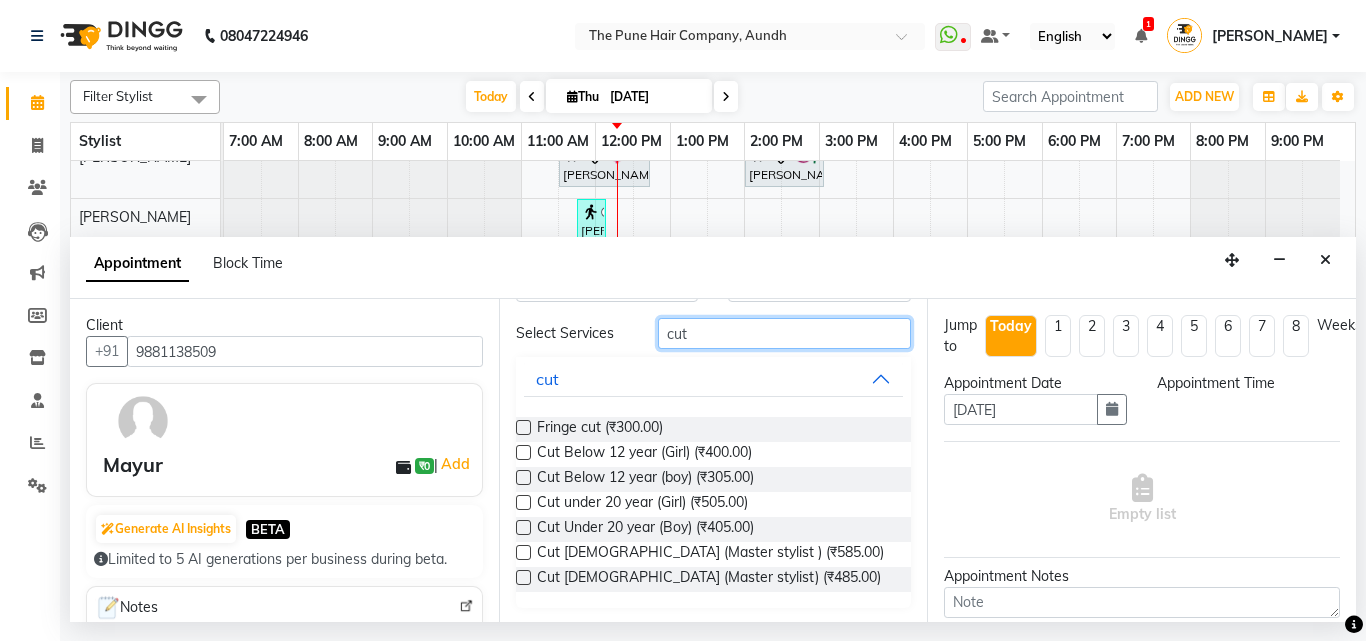 scroll, scrollTop: 67, scrollLeft: 0, axis: vertical 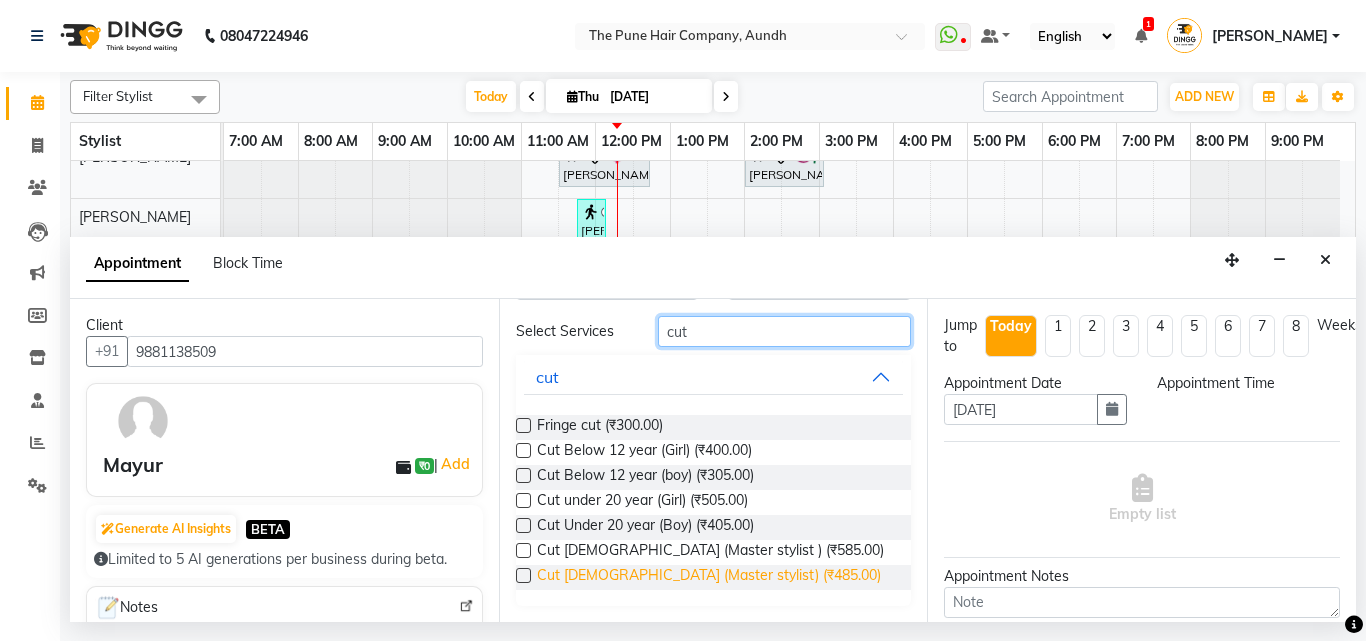 type on "cut" 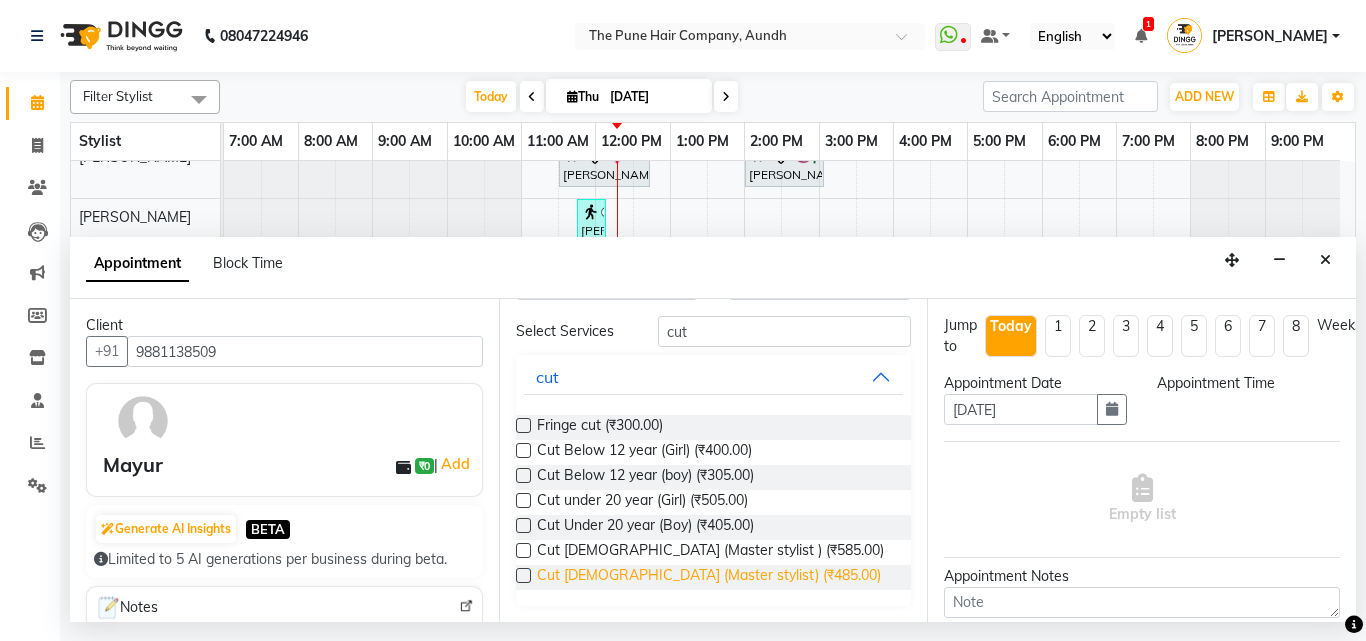 click on "Cut [DEMOGRAPHIC_DATA] (Master stylist) (₹485.00)" at bounding box center (709, 577) 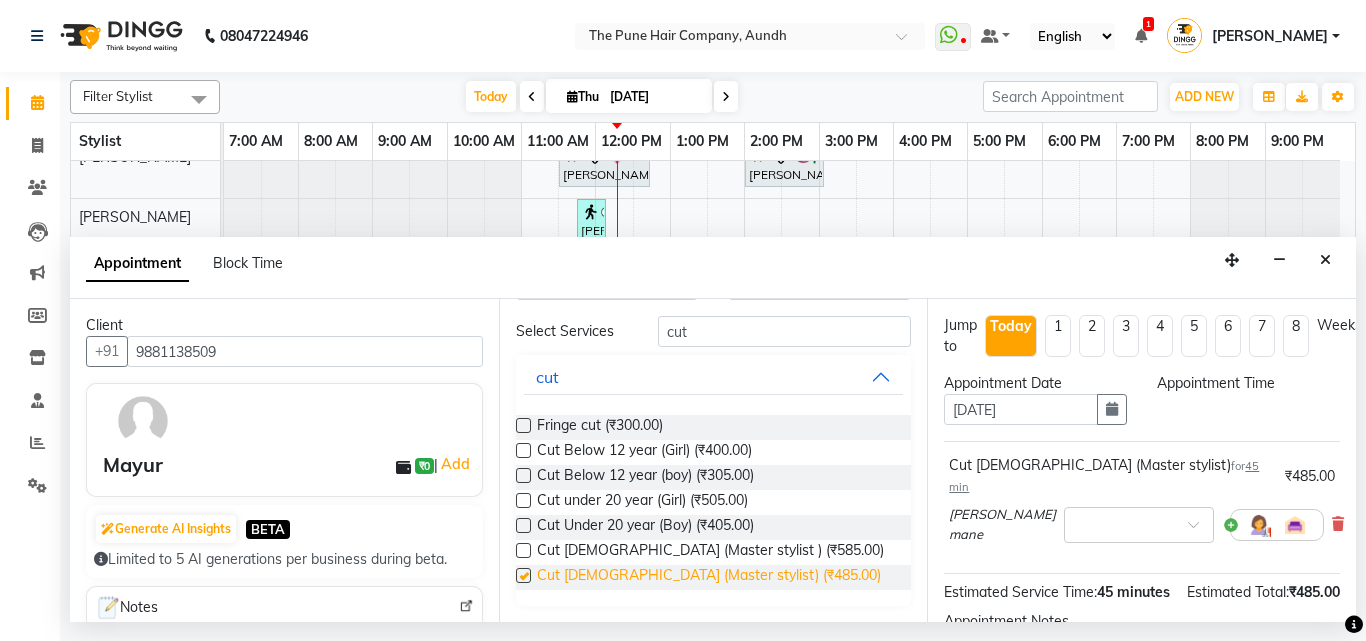 checkbox on "false" 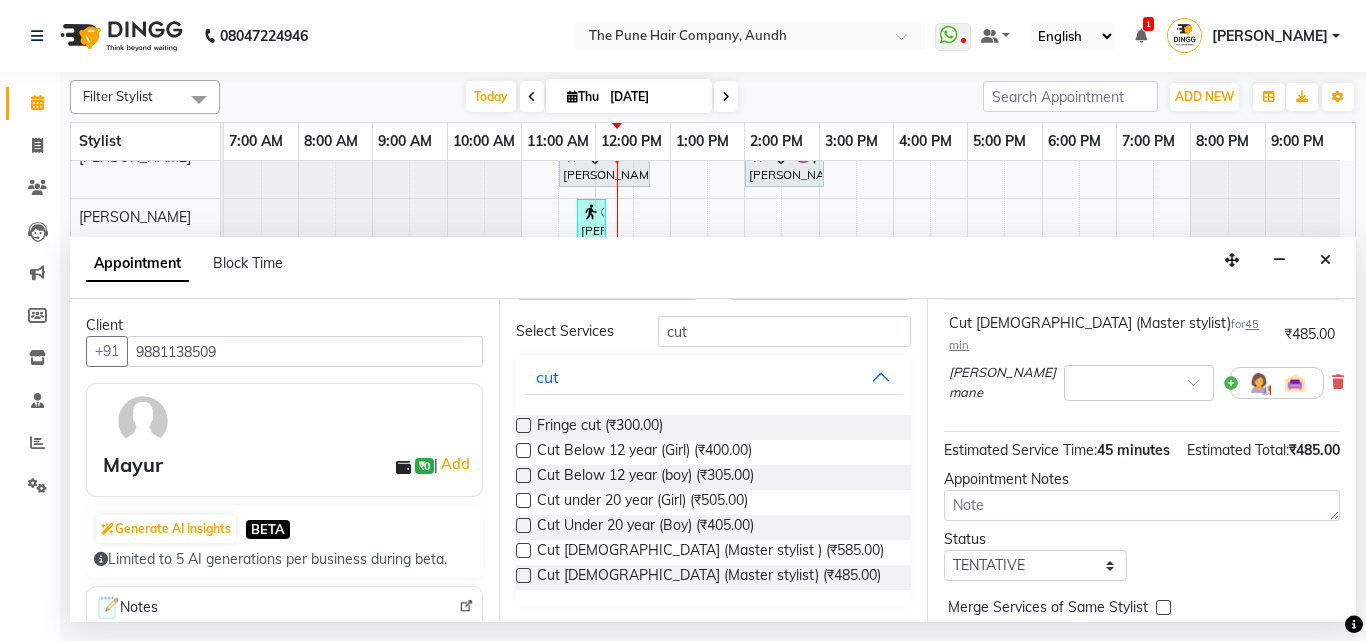scroll, scrollTop: 239, scrollLeft: 0, axis: vertical 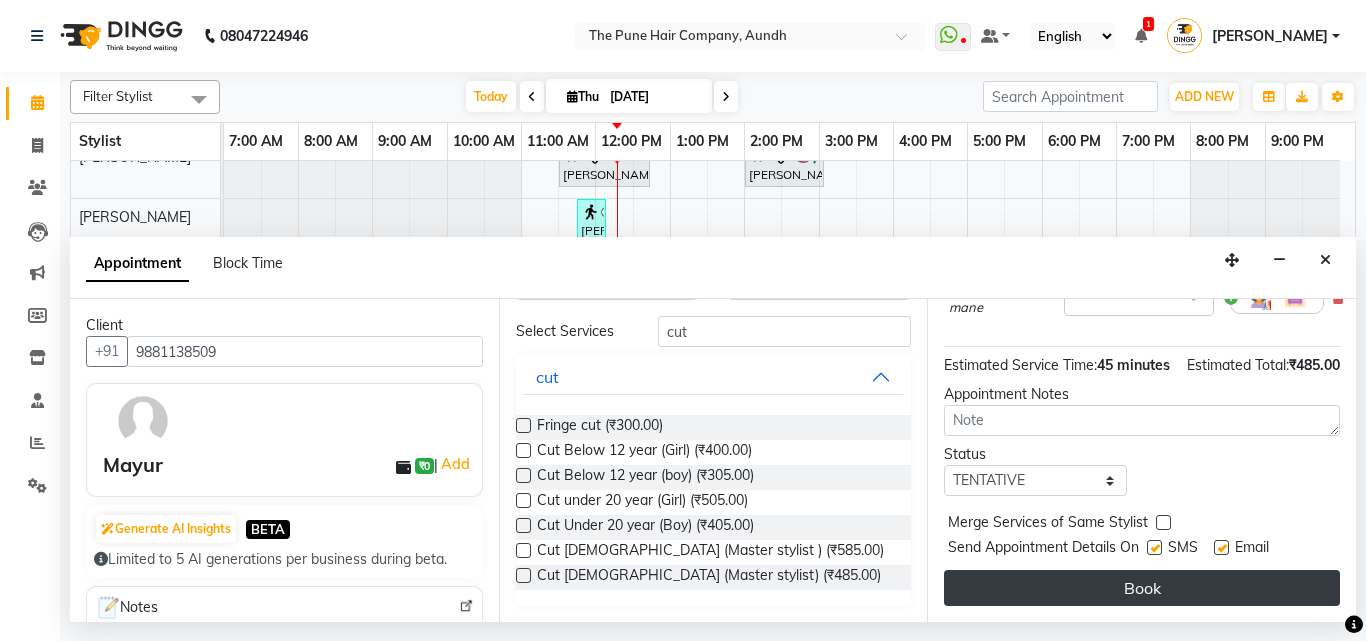 click on "Book" at bounding box center [1142, 588] 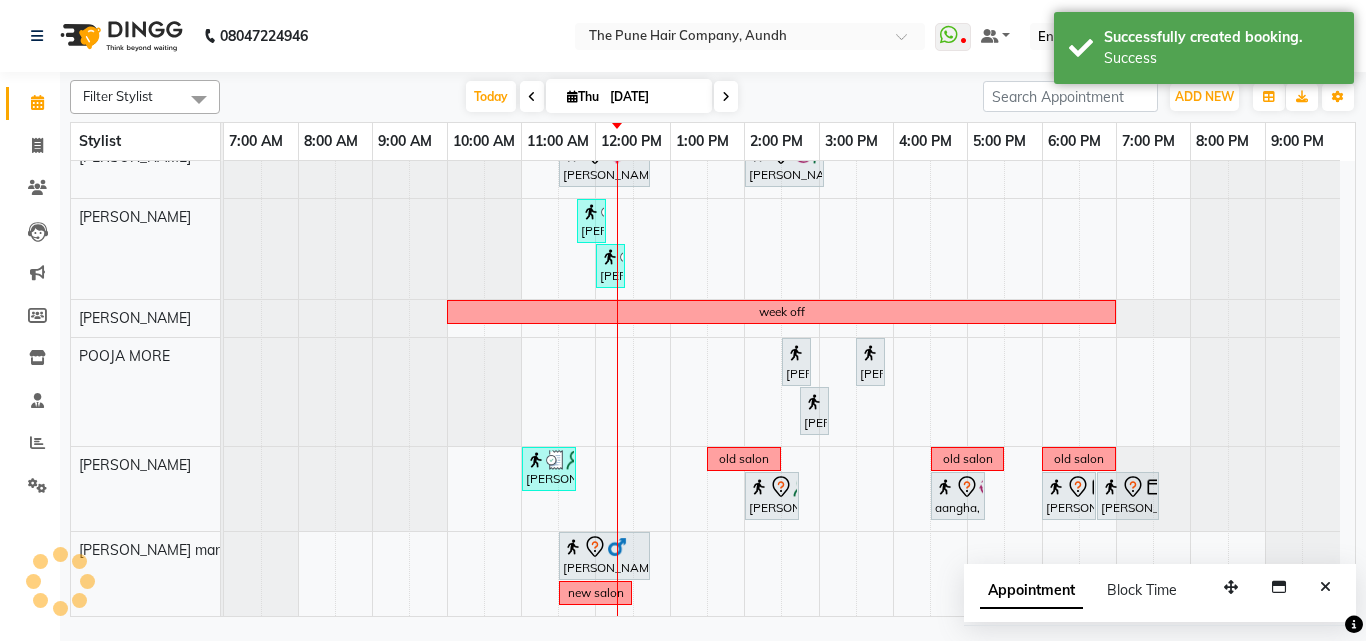 scroll, scrollTop: 444, scrollLeft: 0, axis: vertical 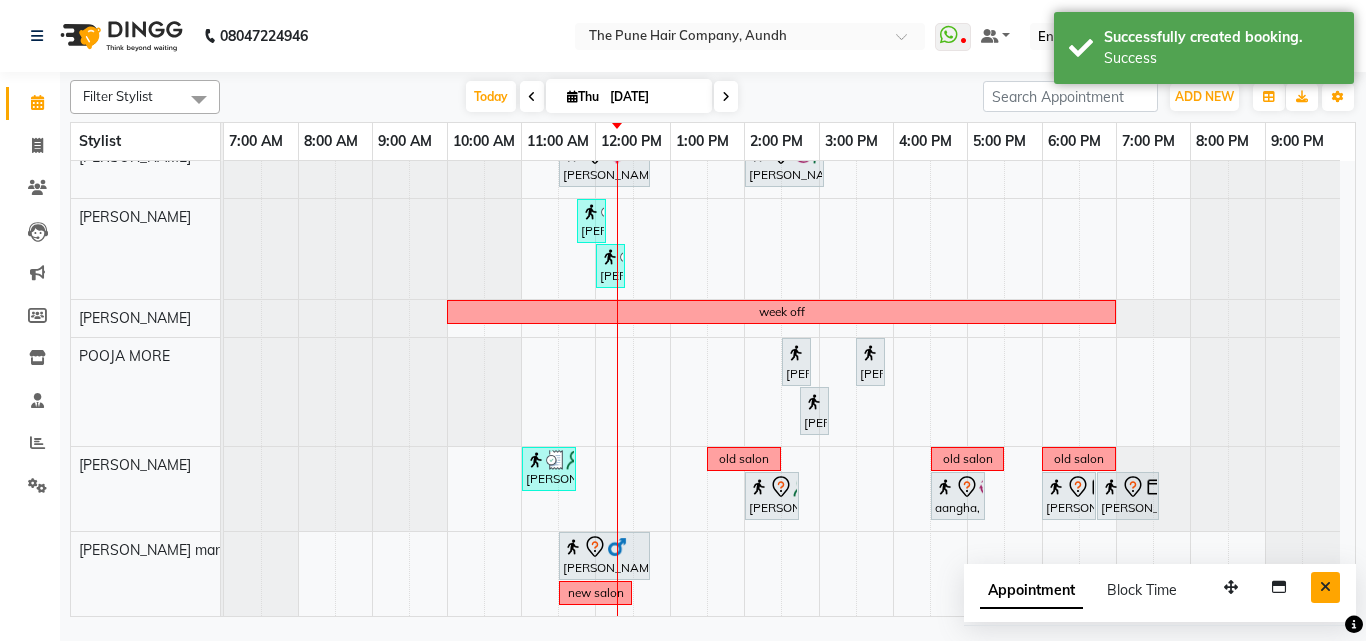 click at bounding box center (1325, 587) 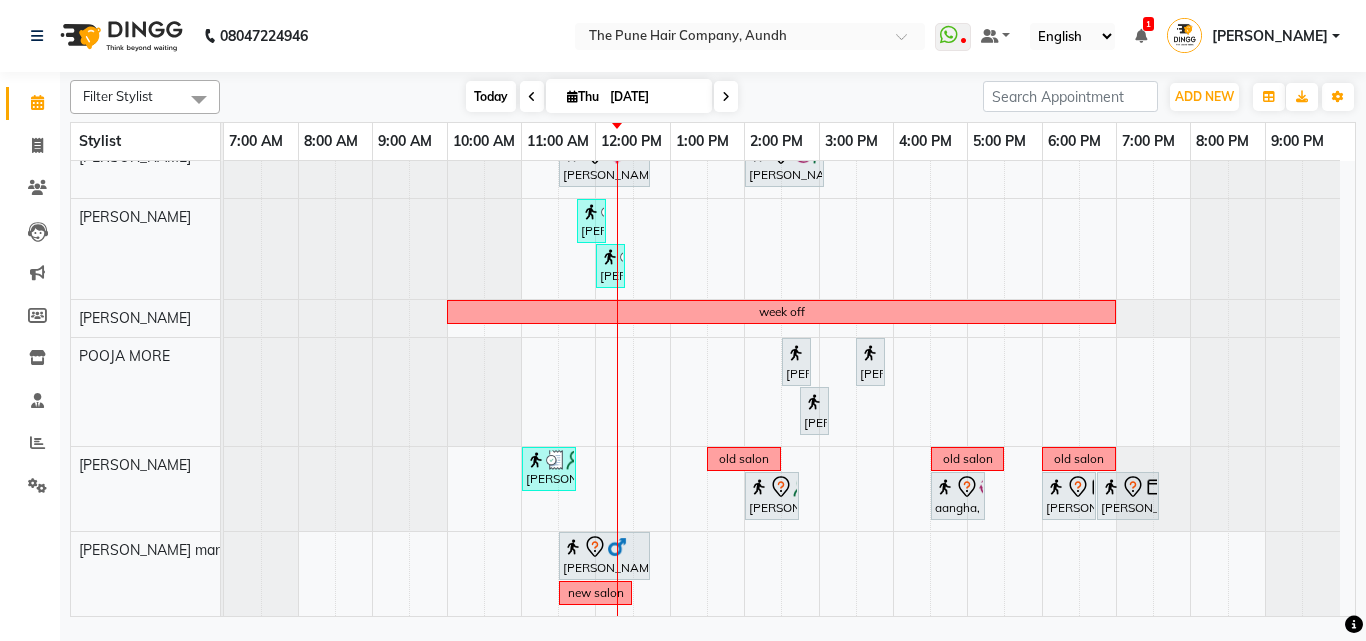 click on "Today" at bounding box center [491, 96] 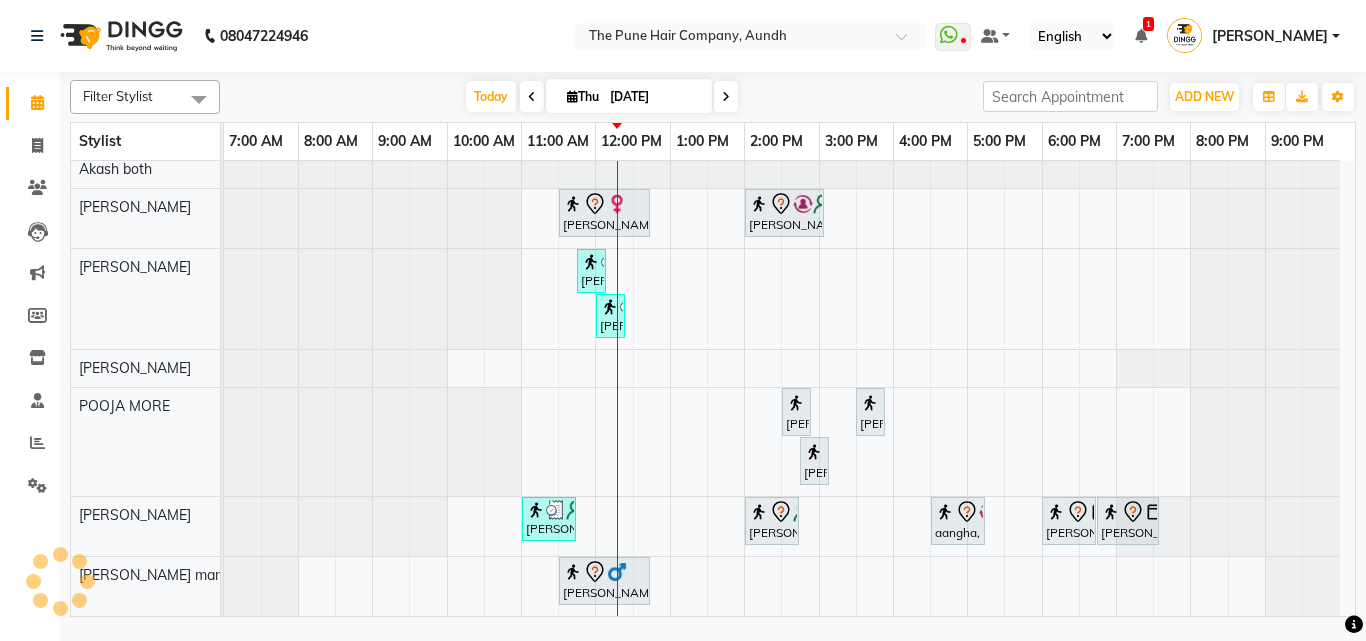scroll, scrollTop: 369, scrollLeft: 0, axis: vertical 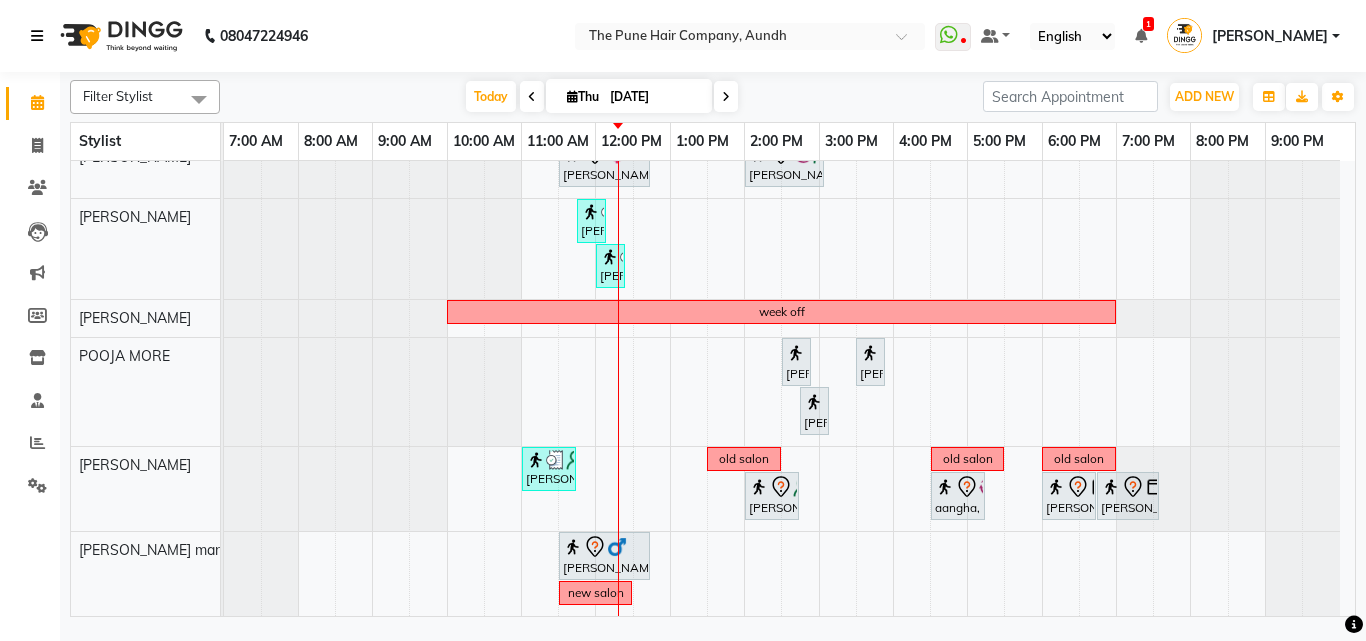 click at bounding box center [37, 36] 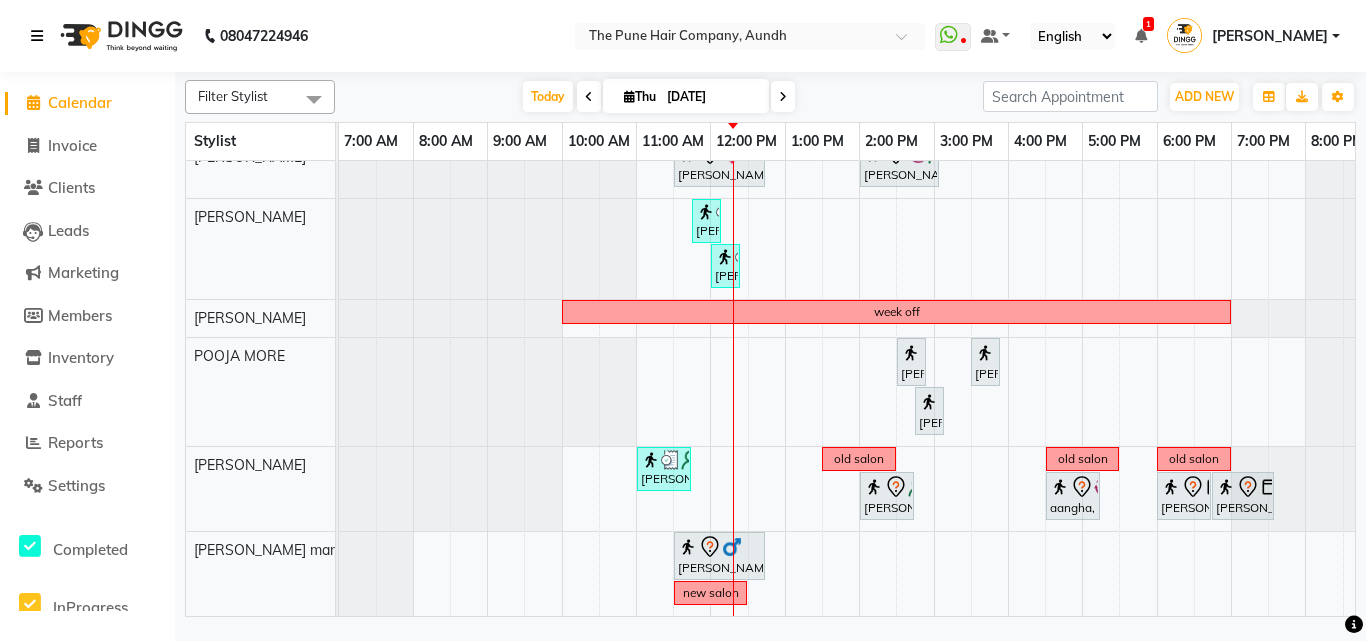 click at bounding box center (37, 36) 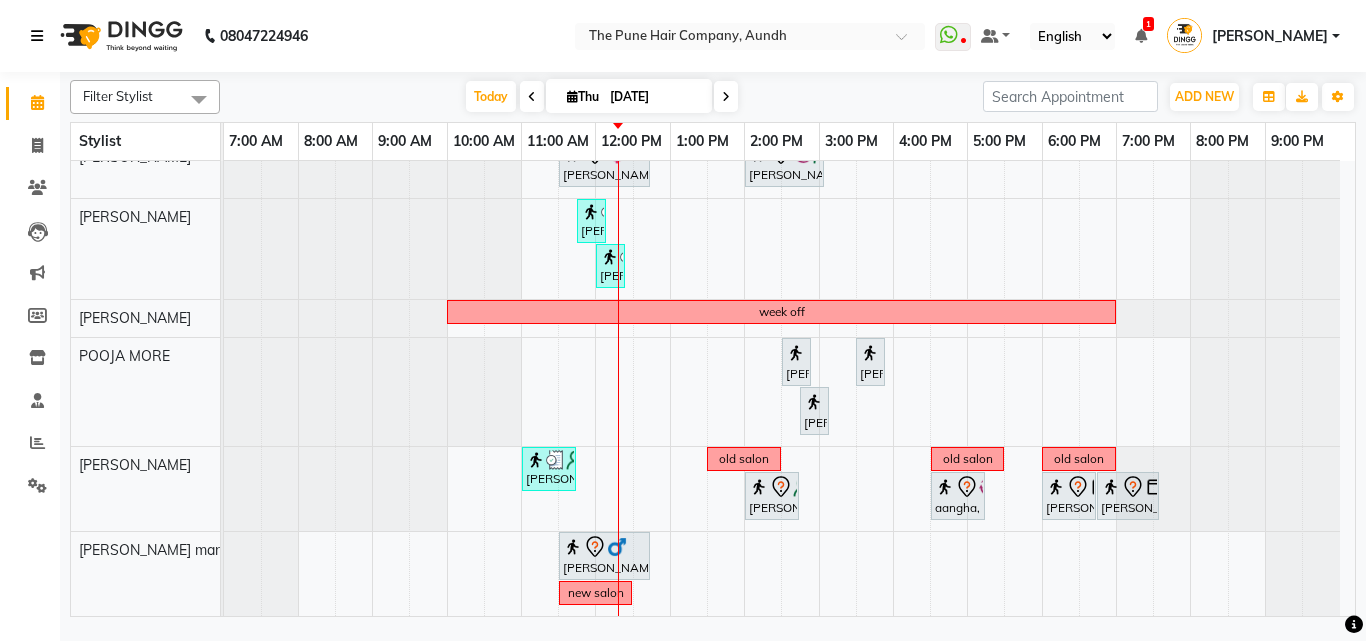 click at bounding box center [37, 36] 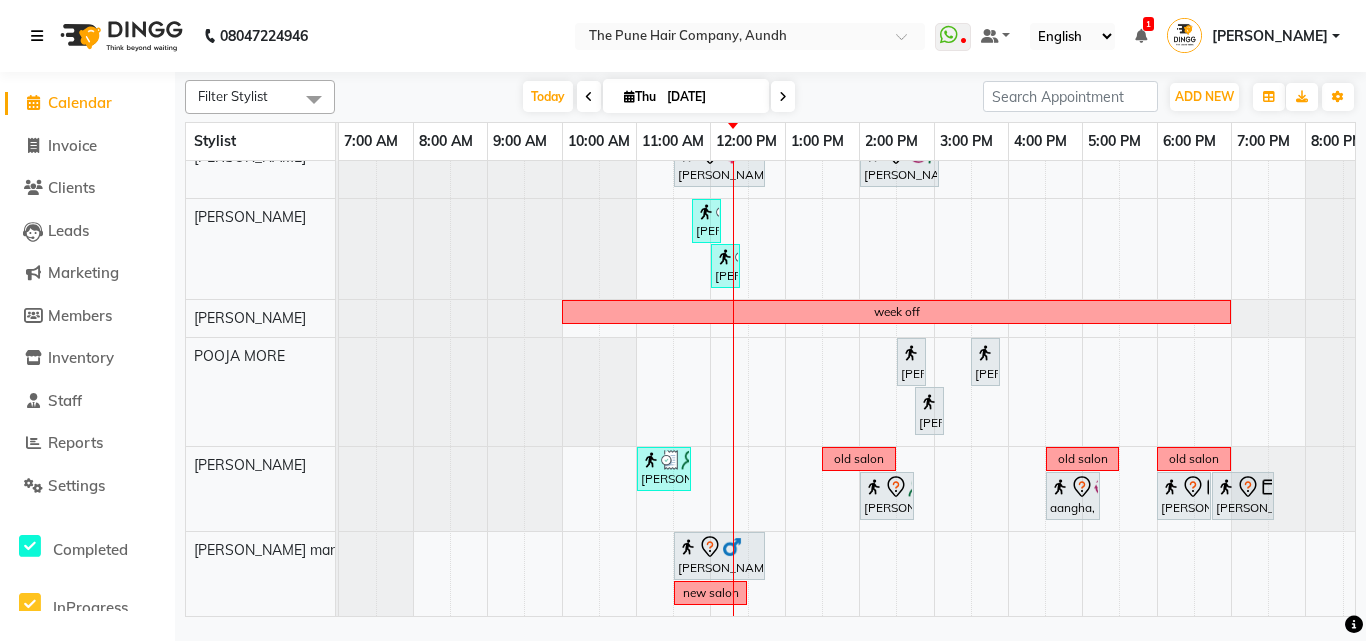 click at bounding box center [37, 36] 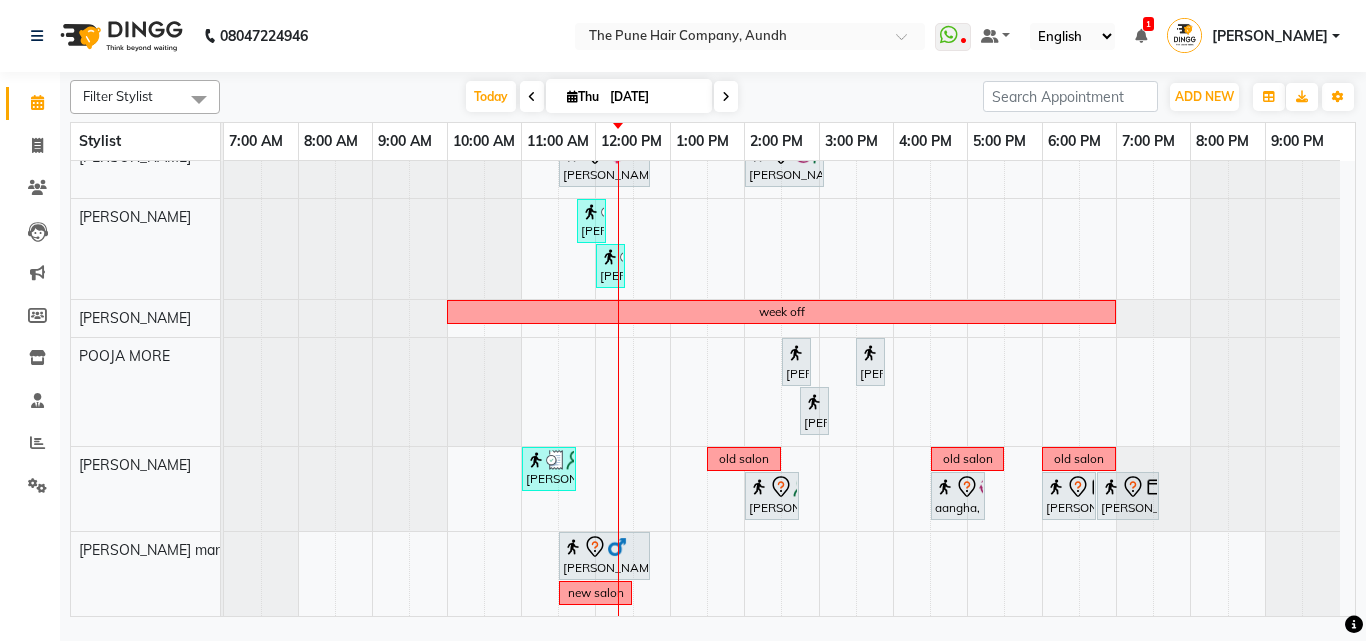 click 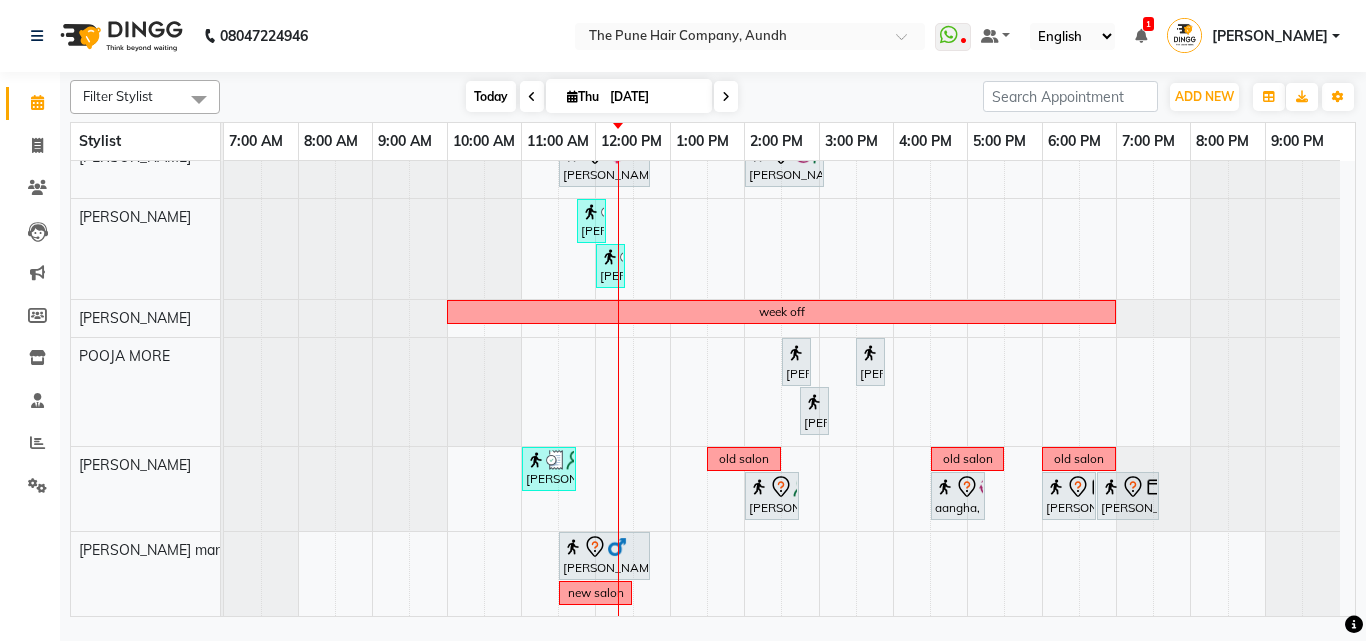 click on "Today" at bounding box center (491, 96) 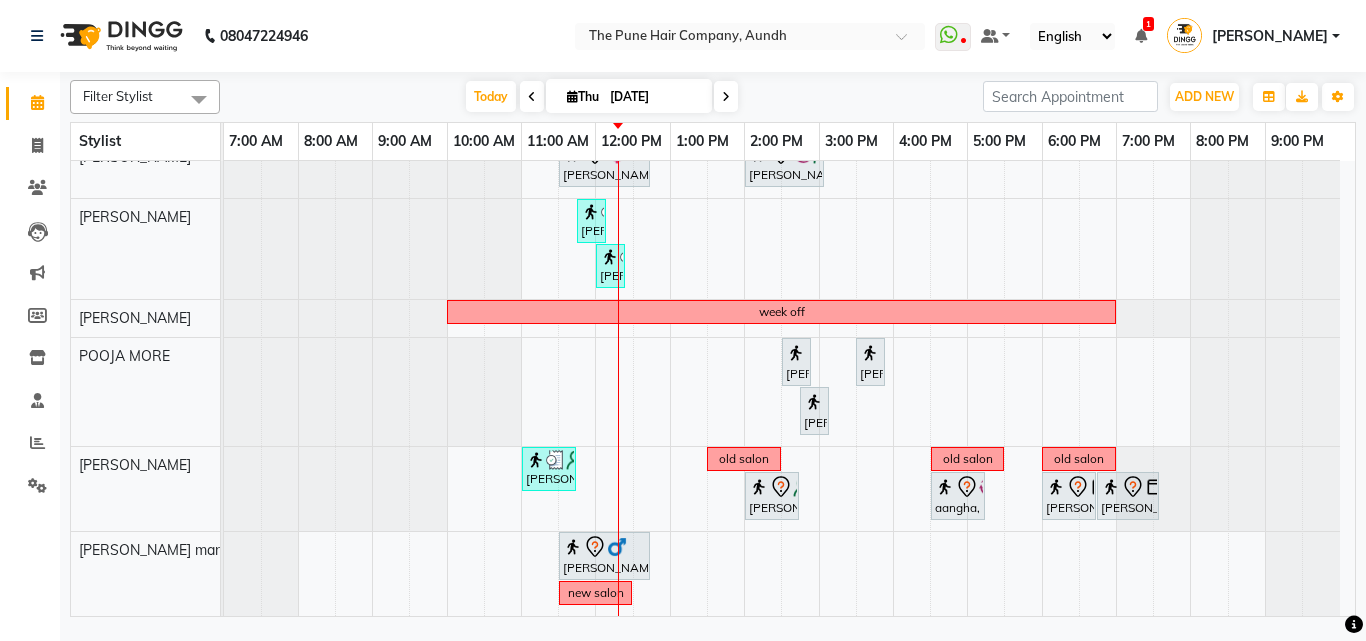 scroll, scrollTop: 444, scrollLeft: 0, axis: vertical 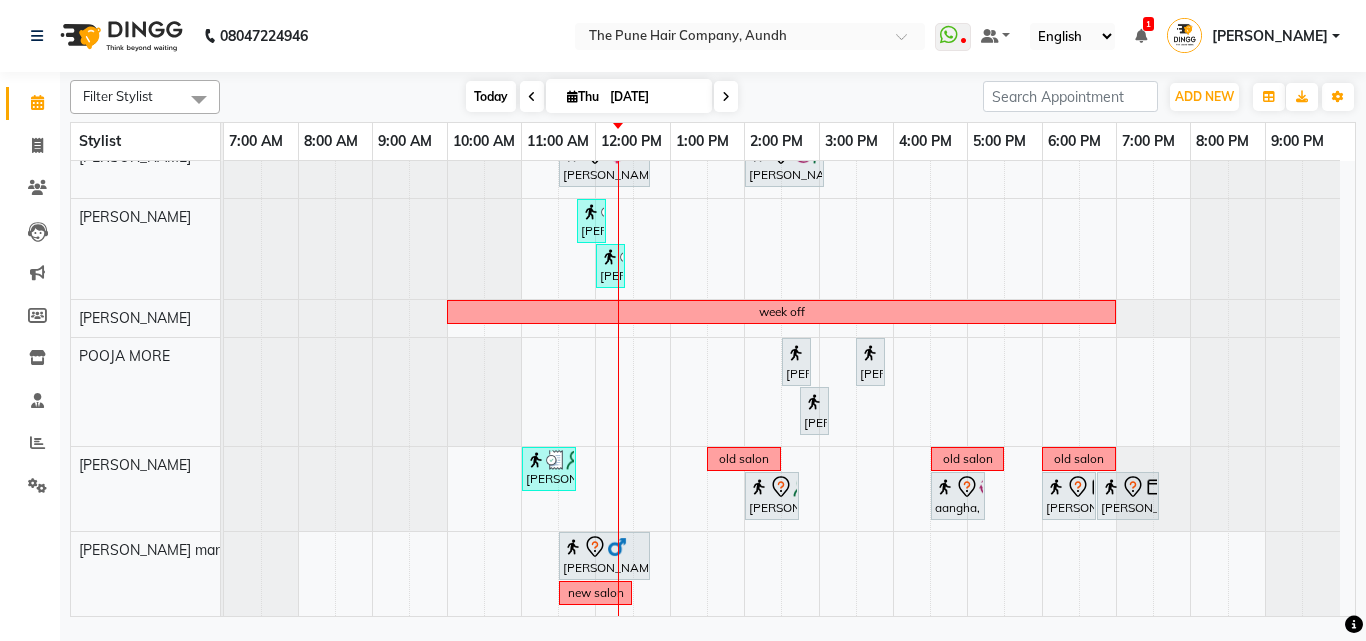 click on "Today" at bounding box center [491, 96] 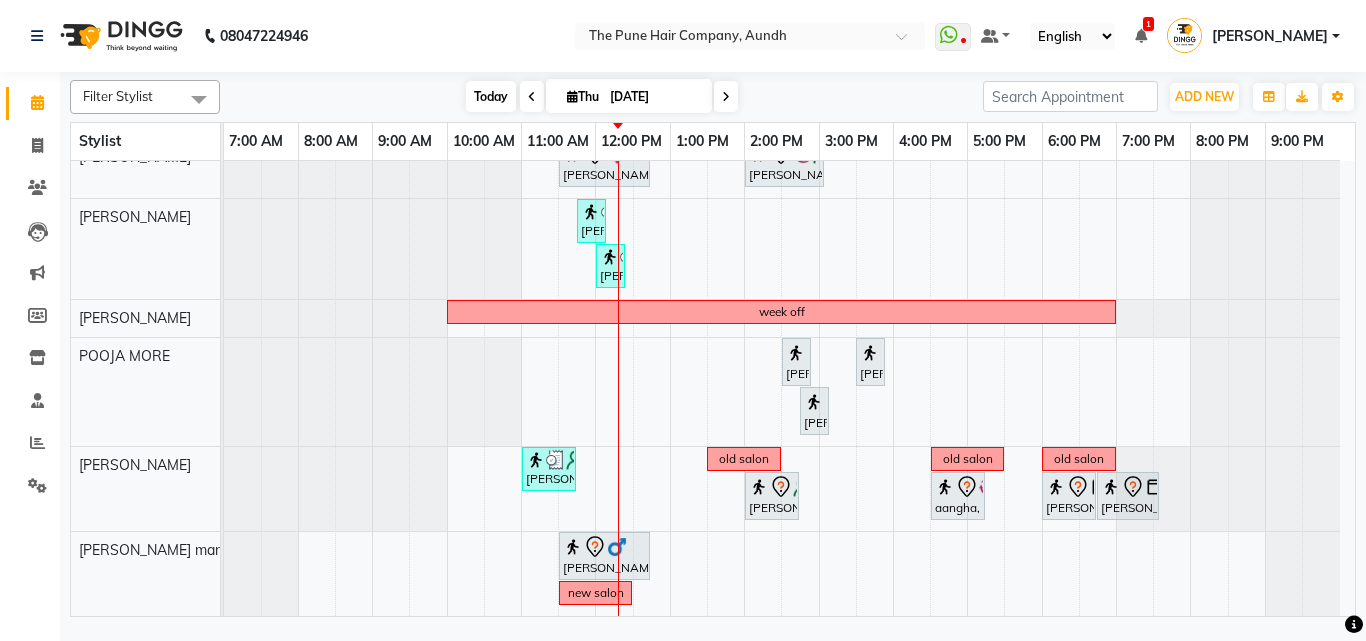 scroll, scrollTop: 444, scrollLeft: 0, axis: vertical 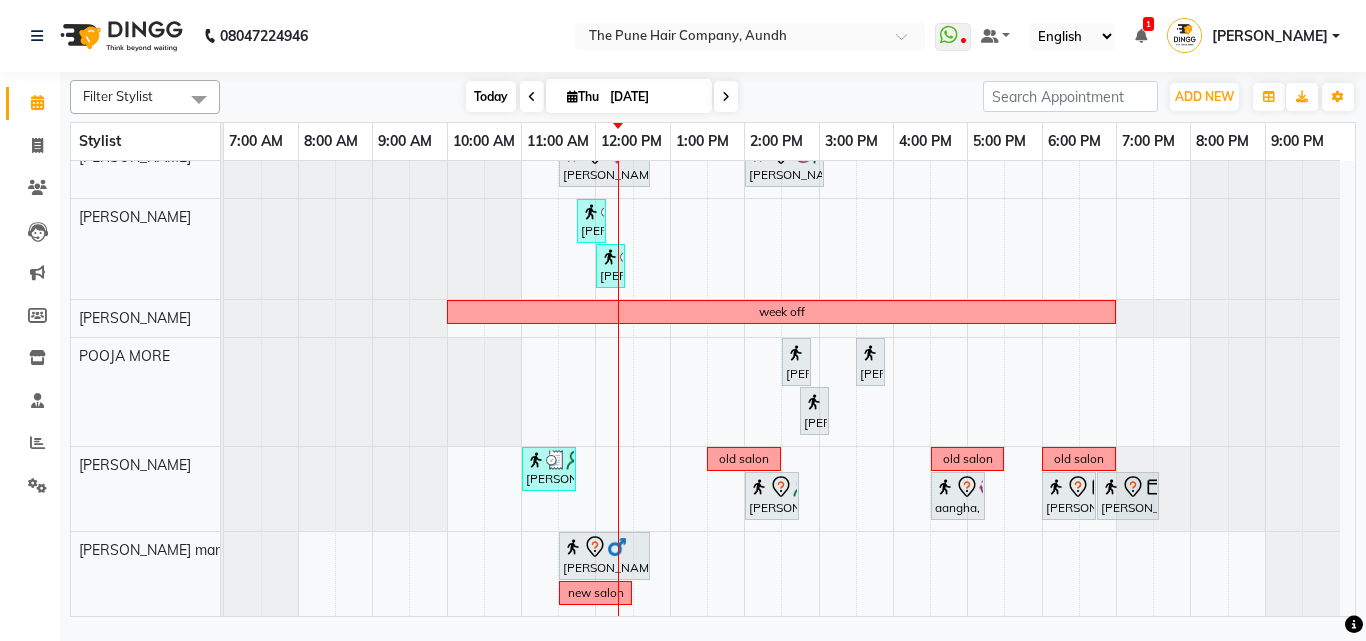 click on "Today" at bounding box center [491, 96] 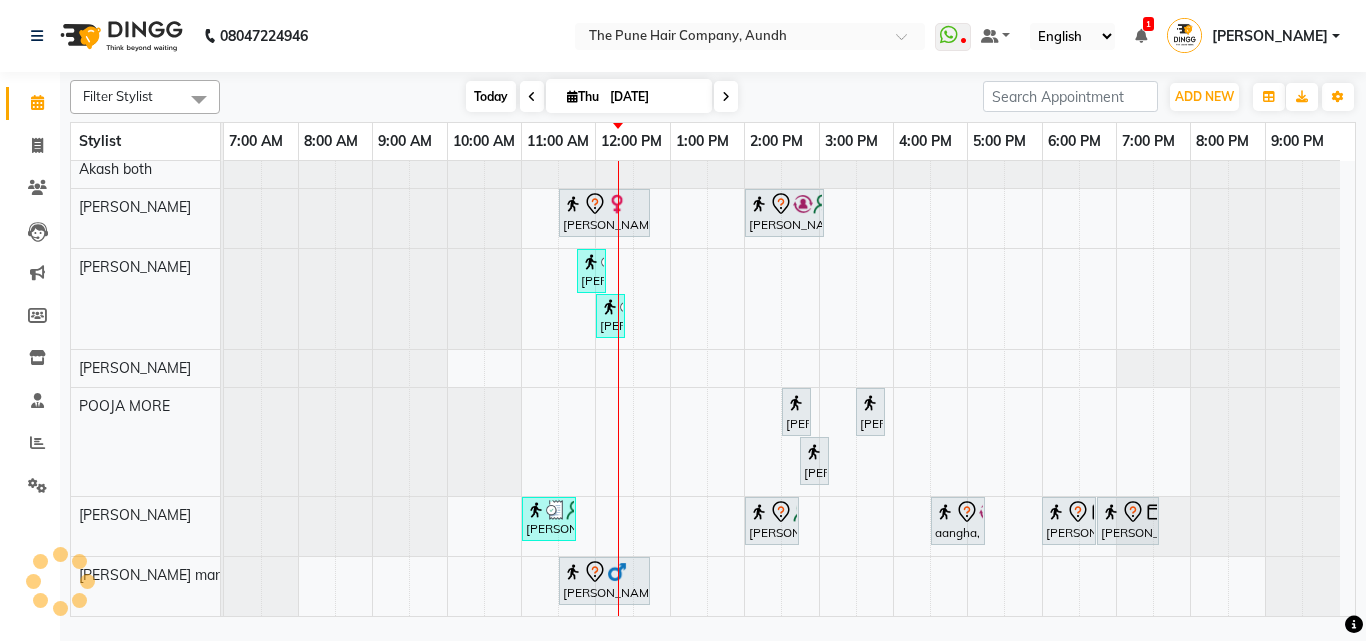 scroll, scrollTop: 369, scrollLeft: 0, axis: vertical 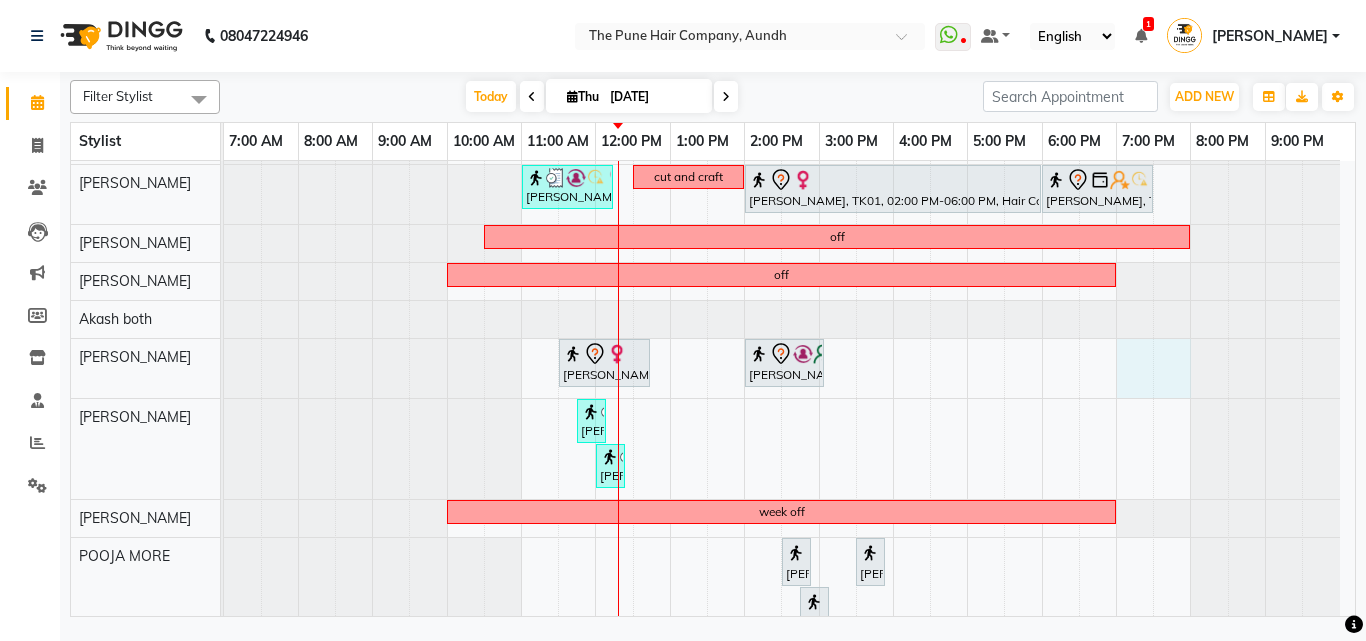 drag, startPoint x: 1122, startPoint y: 349, endPoint x: 995, endPoint y: 385, distance: 132.00378 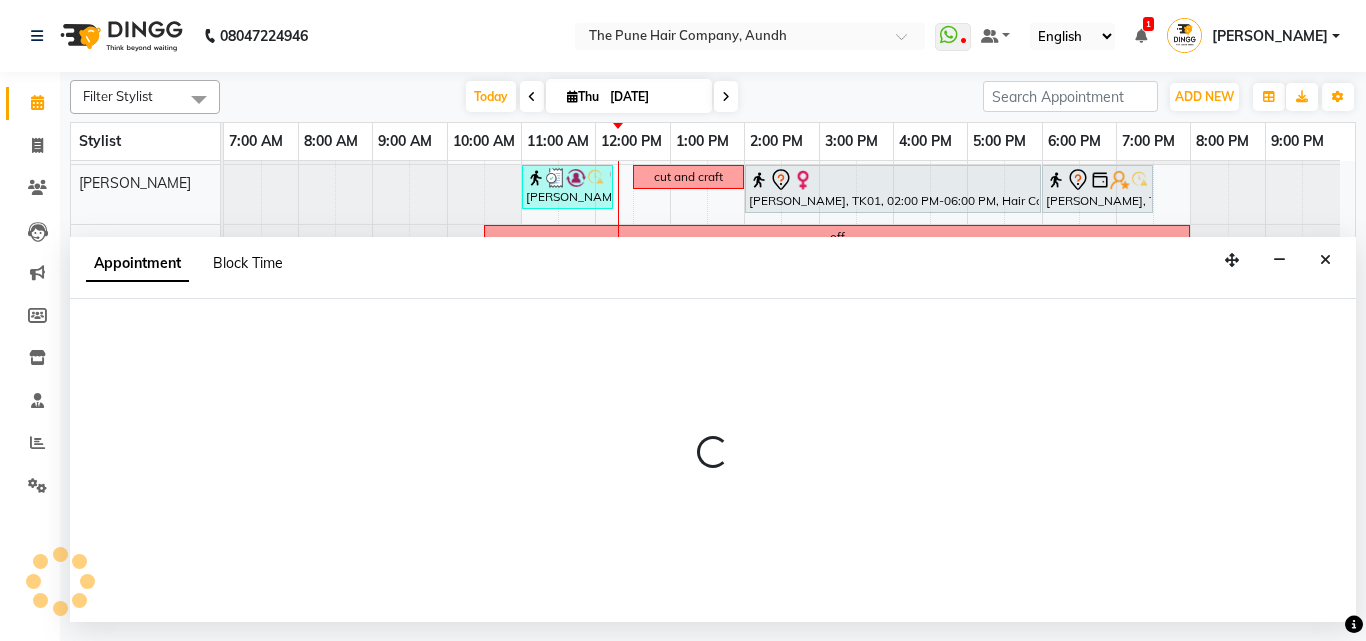 select on "49441" 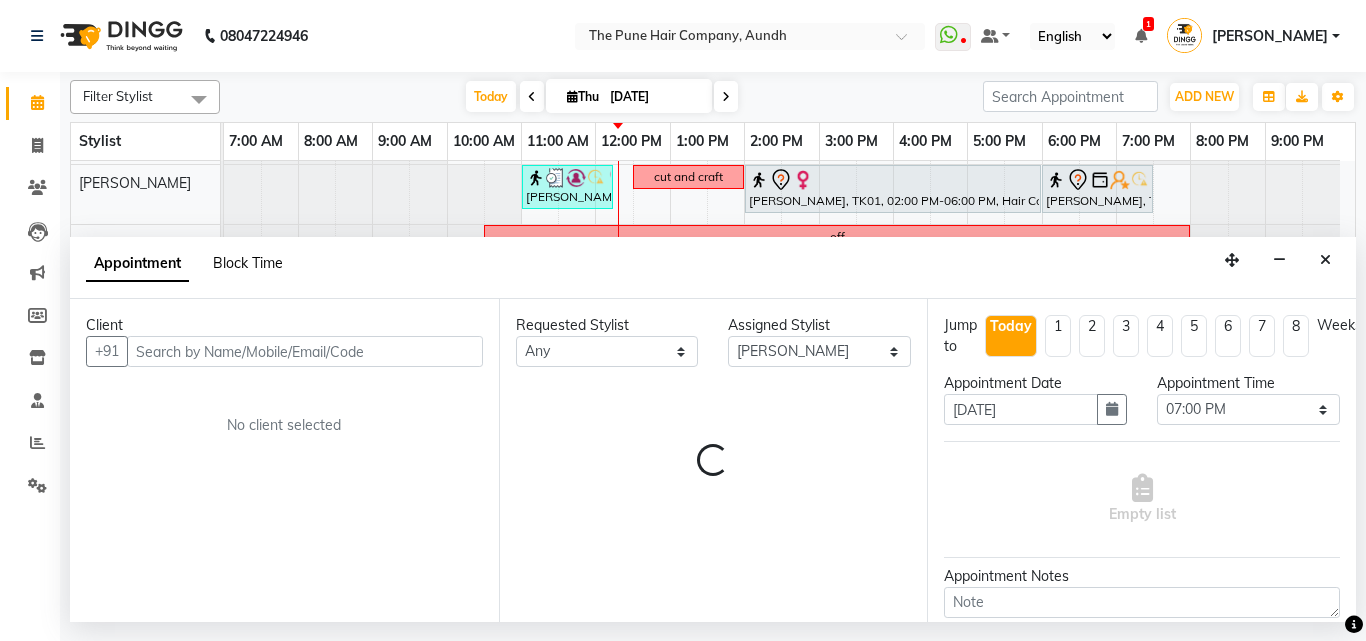 click on "Block Time" at bounding box center [248, 263] 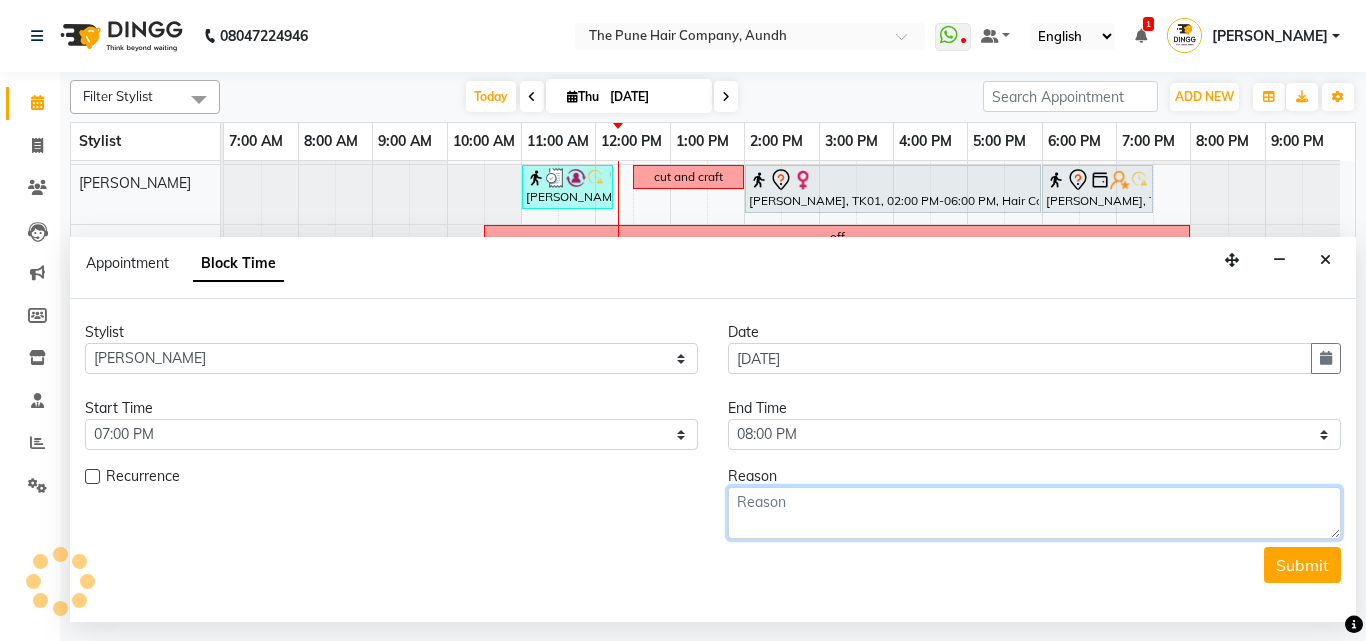 click at bounding box center [1034, 513] 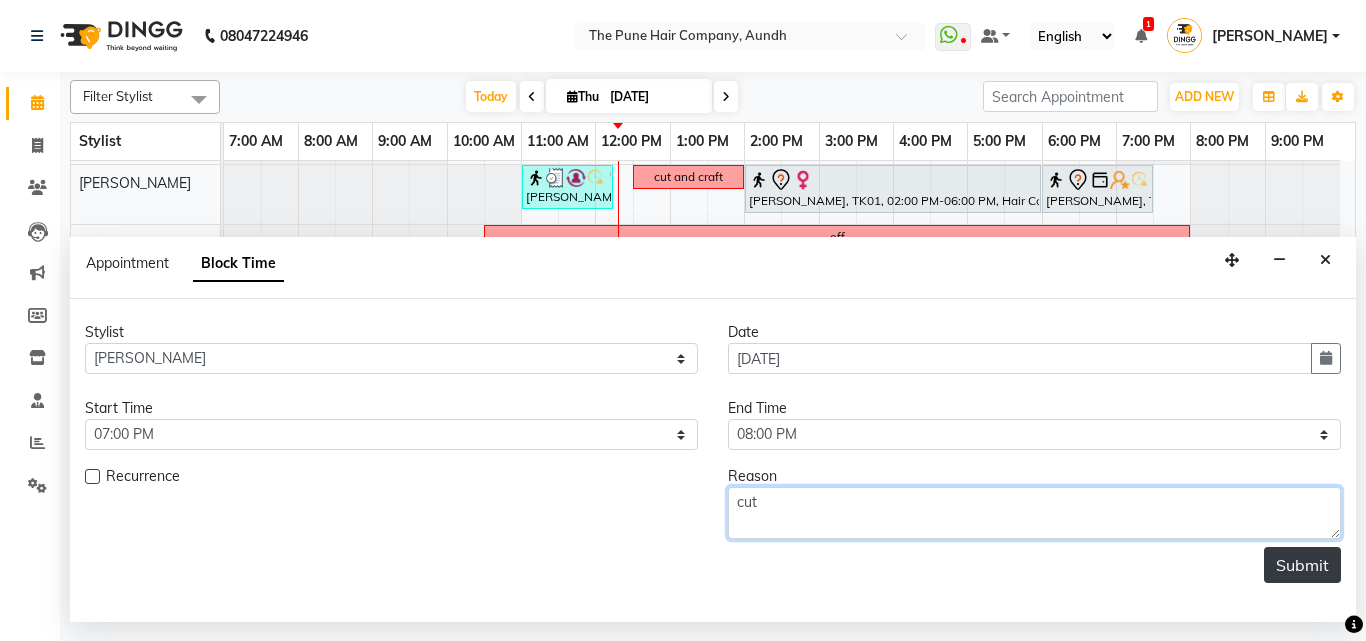 type on "cut" 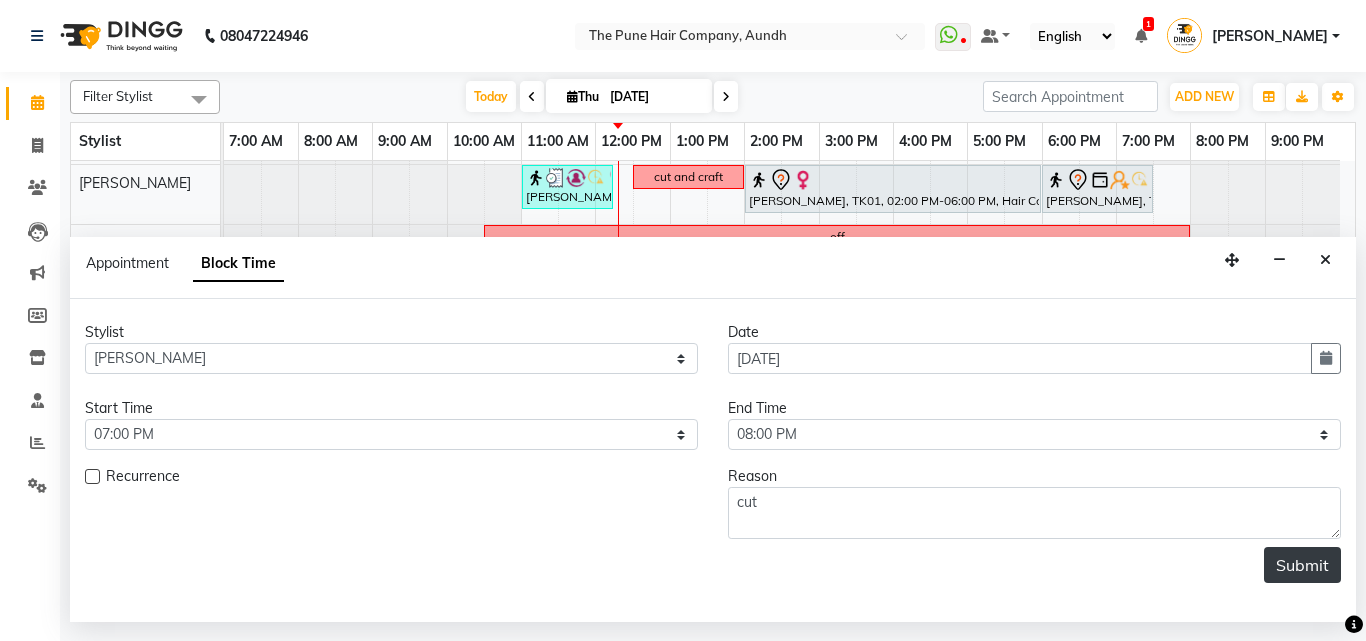 click on "Submit" at bounding box center [1302, 565] 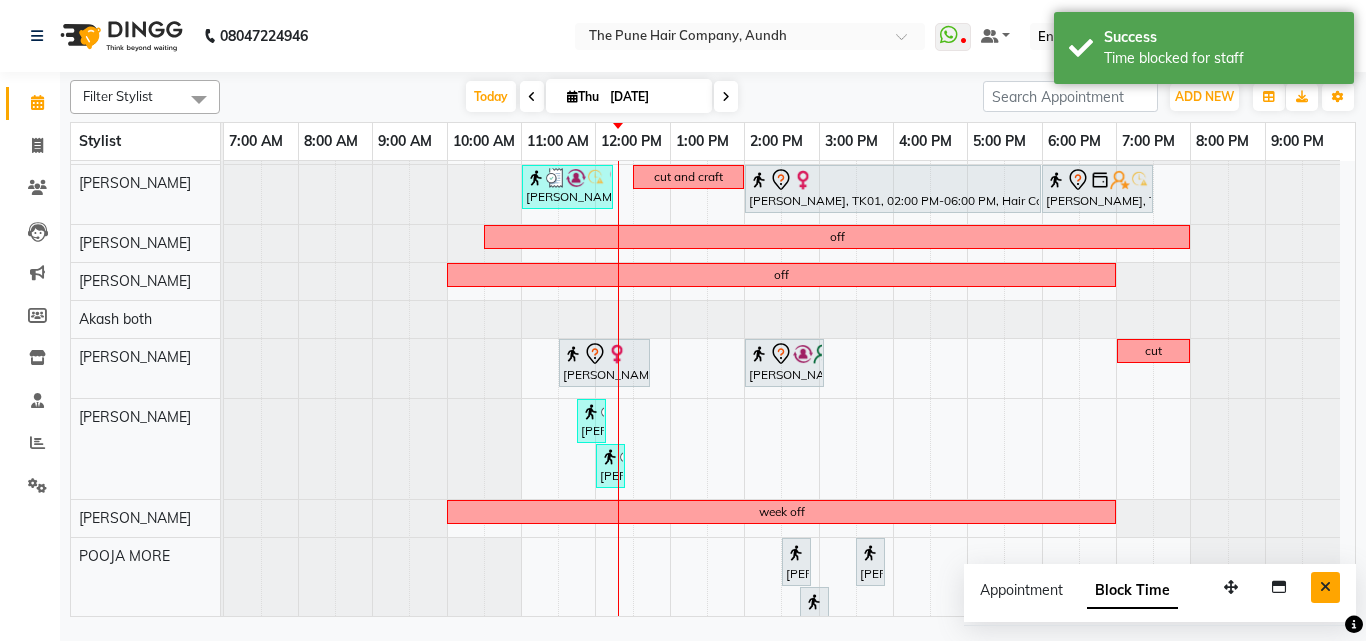 click at bounding box center [1325, 587] 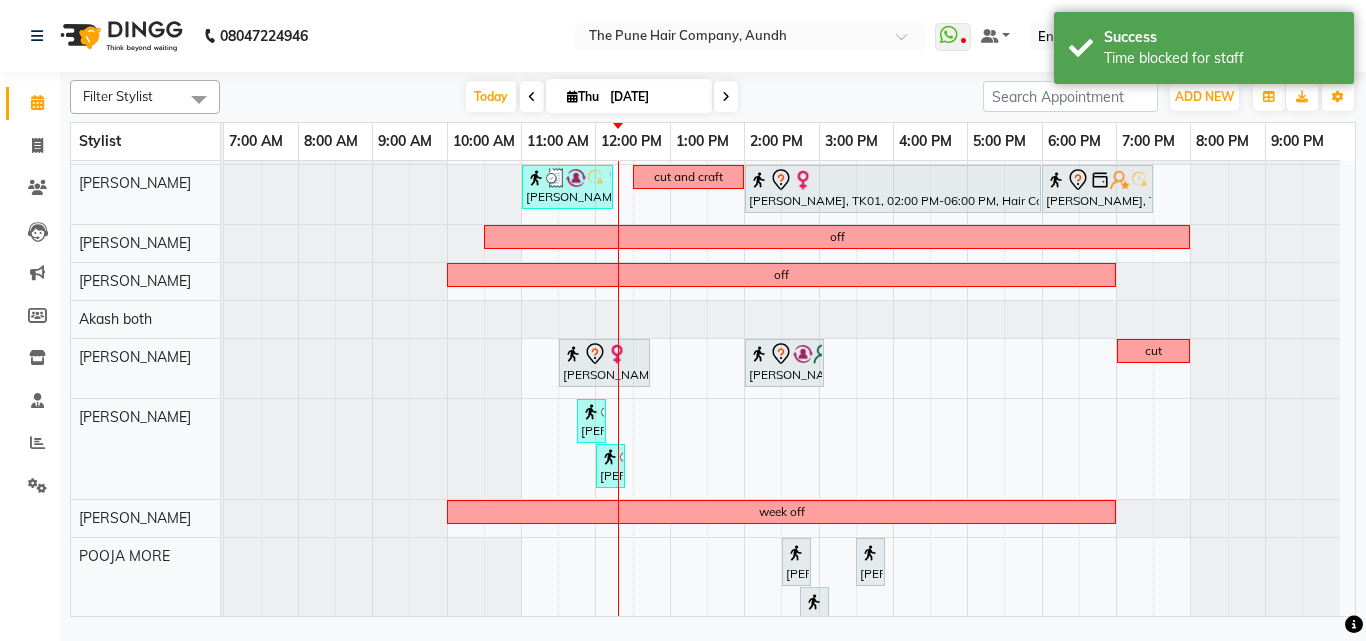 scroll, scrollTop: 444, scrollLeft: 0, axis: vertical 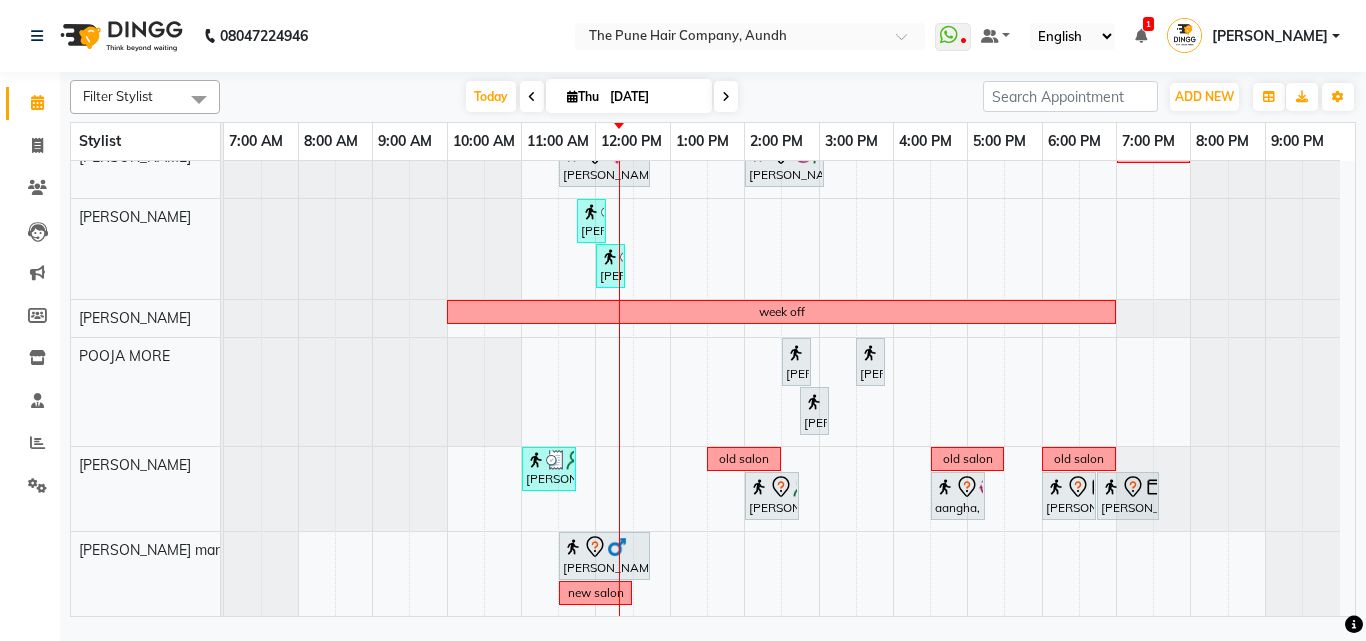 click on "0jo      Shalini, TK08, 10:00 AM-11:45 AM, Cut Female (Expert)             Mitali, TK06, 01:30 PM-02:15 PM, Cut Female (Expert)             supriya, TK05, 04:00 PM-05:15 PM, Cut Female (Expert)             Anu Shewani, TK09, 05:30 PM-07:00 PM, Hair wash & blow dry - long             Mitali, TK06, 11:30 AM-01:30 PM, Hair Color Inoa - Inoa Touchup 2 Inch  old salon              supriya, TK05, 02:00 PM-04:00 PM, Hair Color Inoa - Inoa Touchup 2 Inch  off   week off      Sandhya, TK04, 11:00 AM-12:15 PM,  Hair wash medium  cut and craft              Sunina anand, TK01, 02:00 PM-06:00 PM, Hair Color Majirel - Majirel Global Medium             Leandra, TK02, 06:00 PM-07:30 PM, Hair wash & blow dry -medium  off   off              noopur, TK13, 11:30 AM-12:45 PM, Cut Female (Sr.stylist)             adwait venkitachalam, TK14, 02:00 PM-03:05 PM, Cut Male (Sr.stylist)  cut      Mala singh, TK07, 11:45 AM-12:00 PM, Threading - Eyebrow     Mala singh, TK07, 12:00 PM-12:15 PM, Threading - Upper Lip  week off" at bounding box center [789, 166] 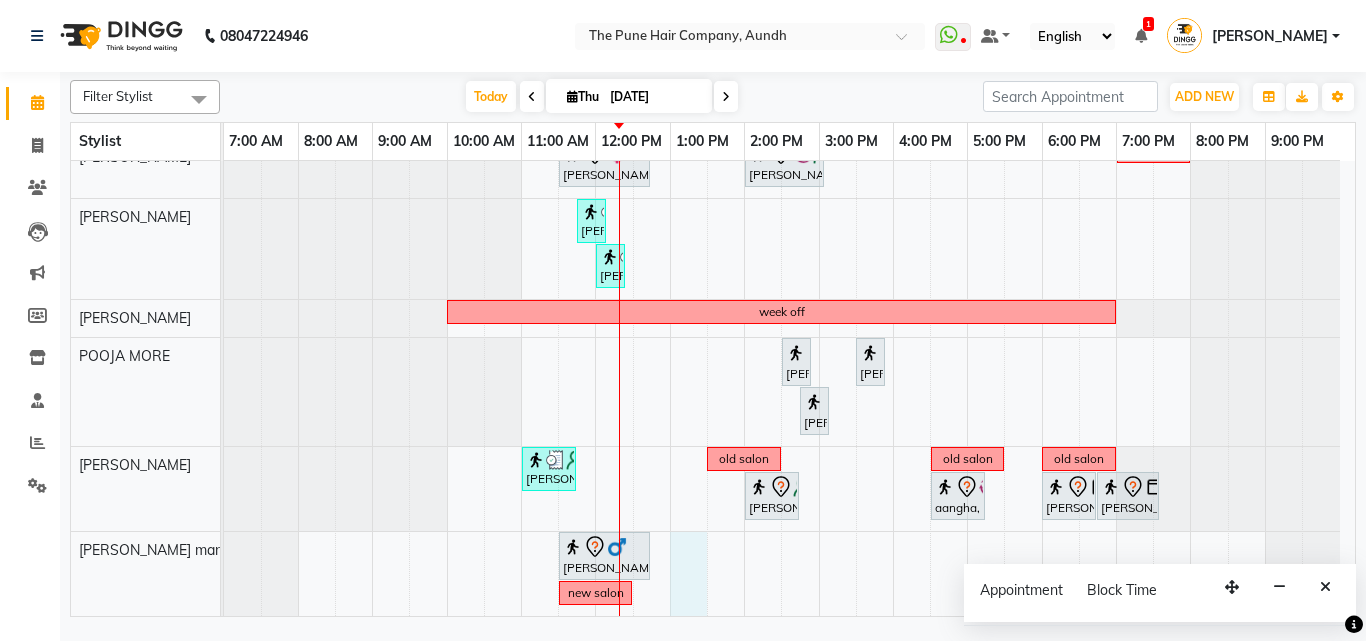 select on "78334" 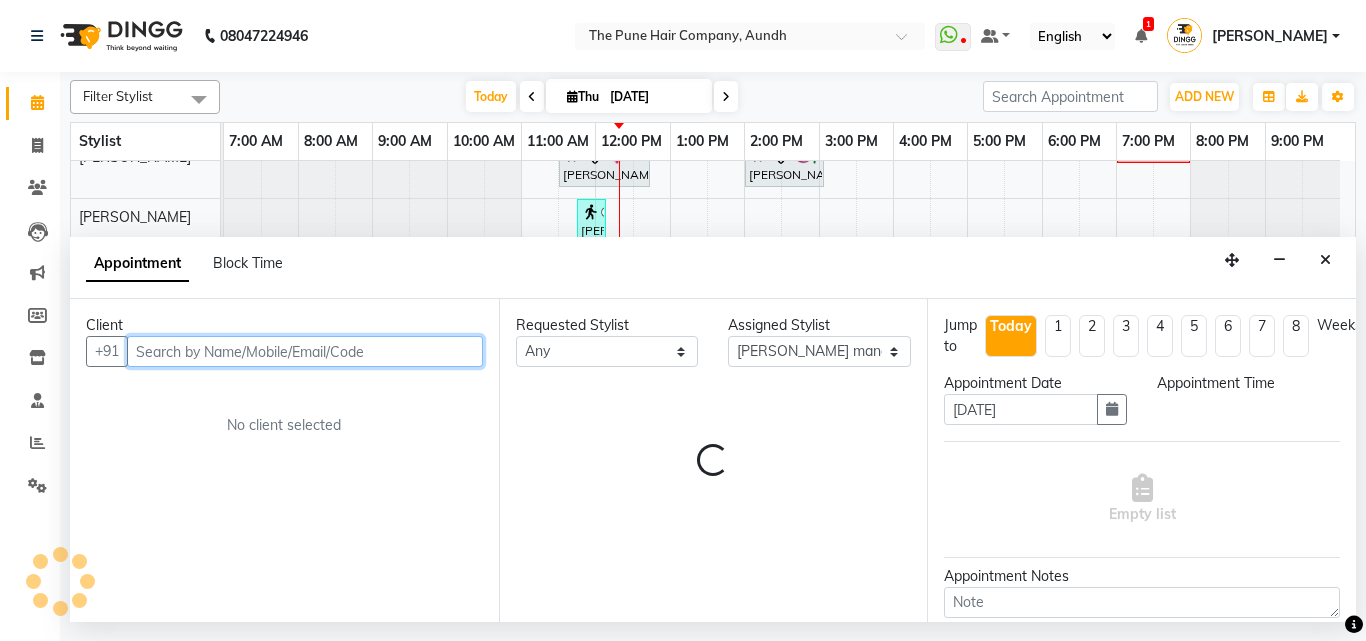 select on "780" 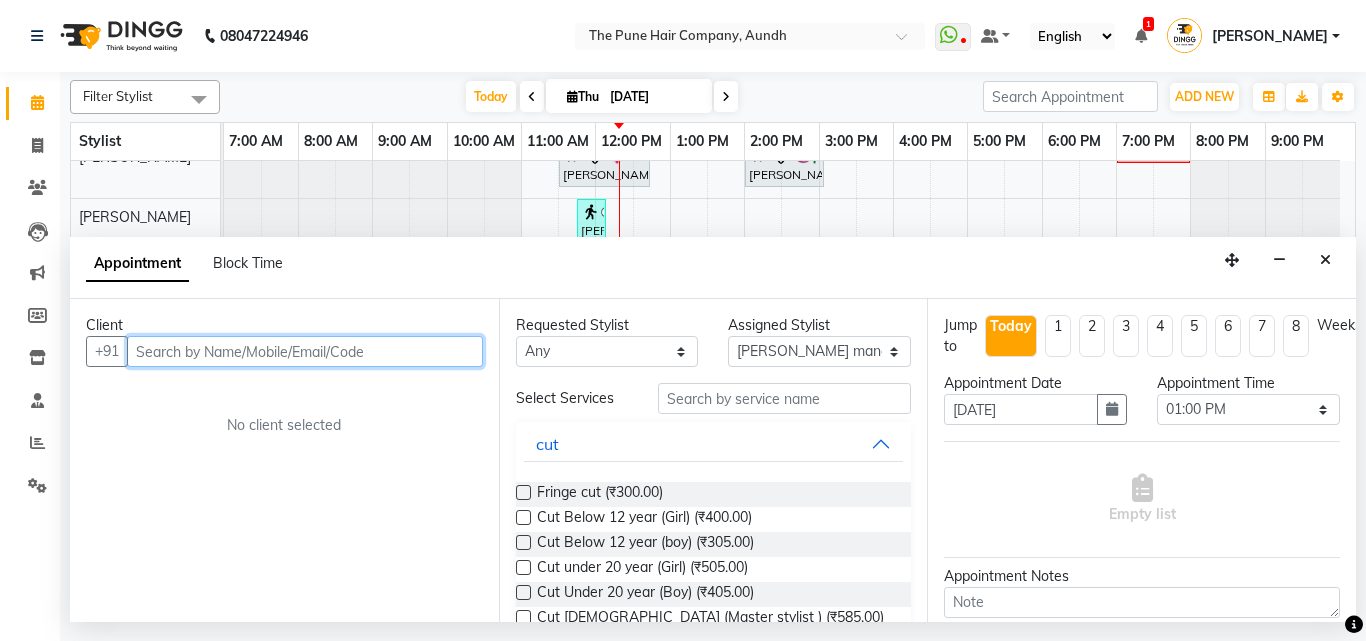 click at bounding box center [305, 351] 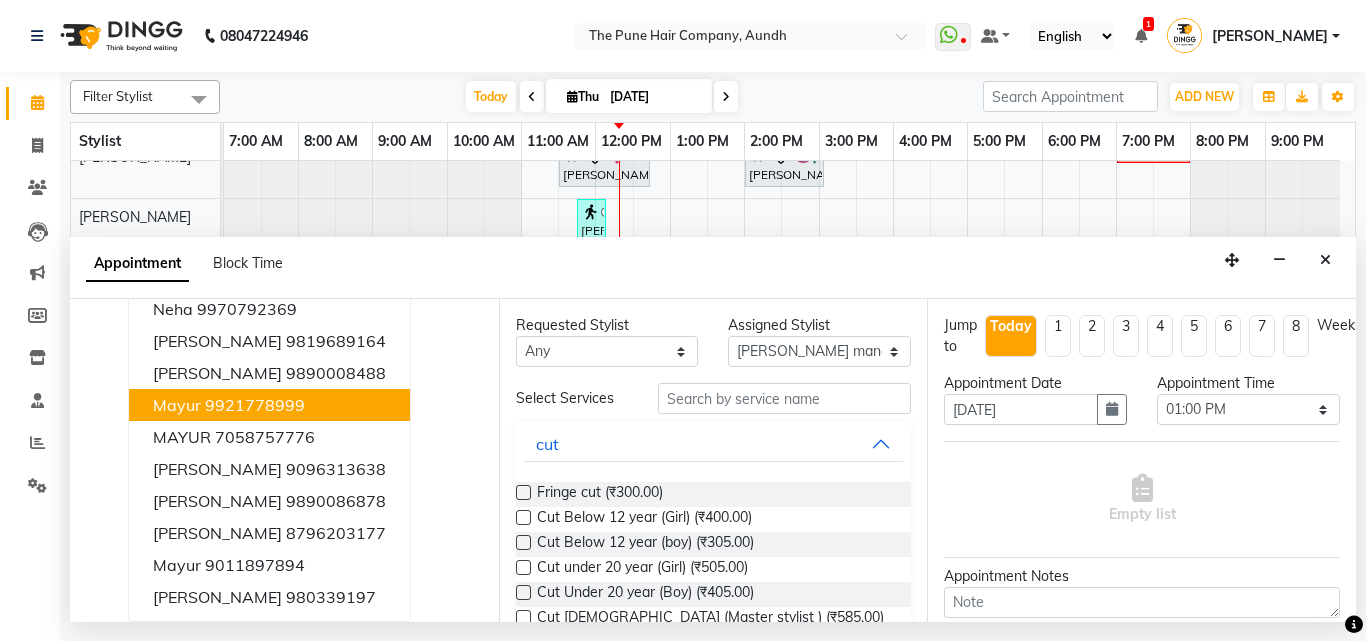 scroll, scrollTop: 0, scrollLeft: 0, axis: both 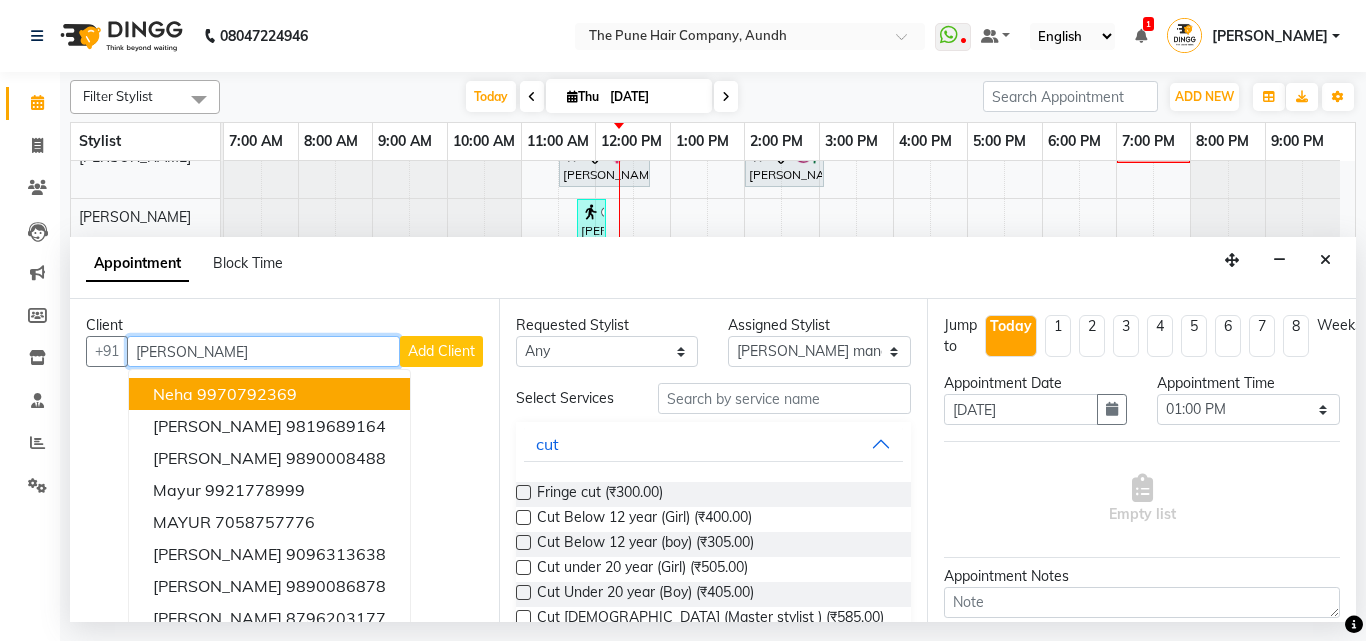 click on "mayur" at bounding box center (263, 351) 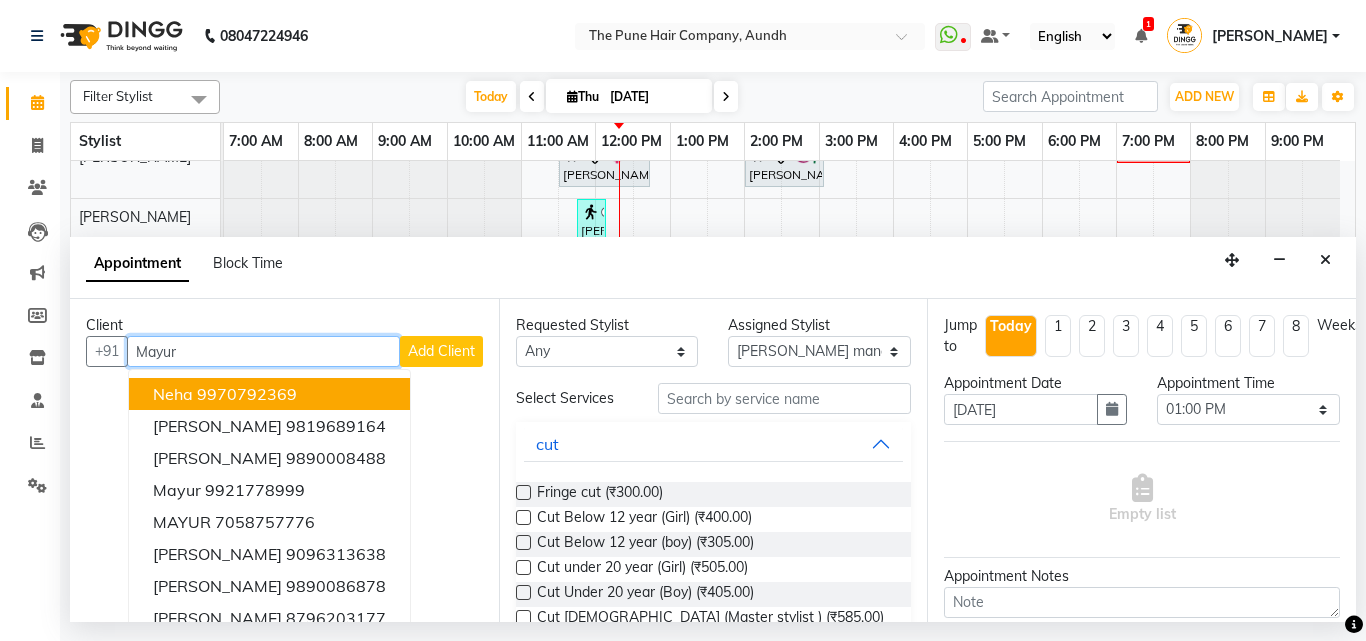 click on "Mayur" at bounding box center [263, 351] 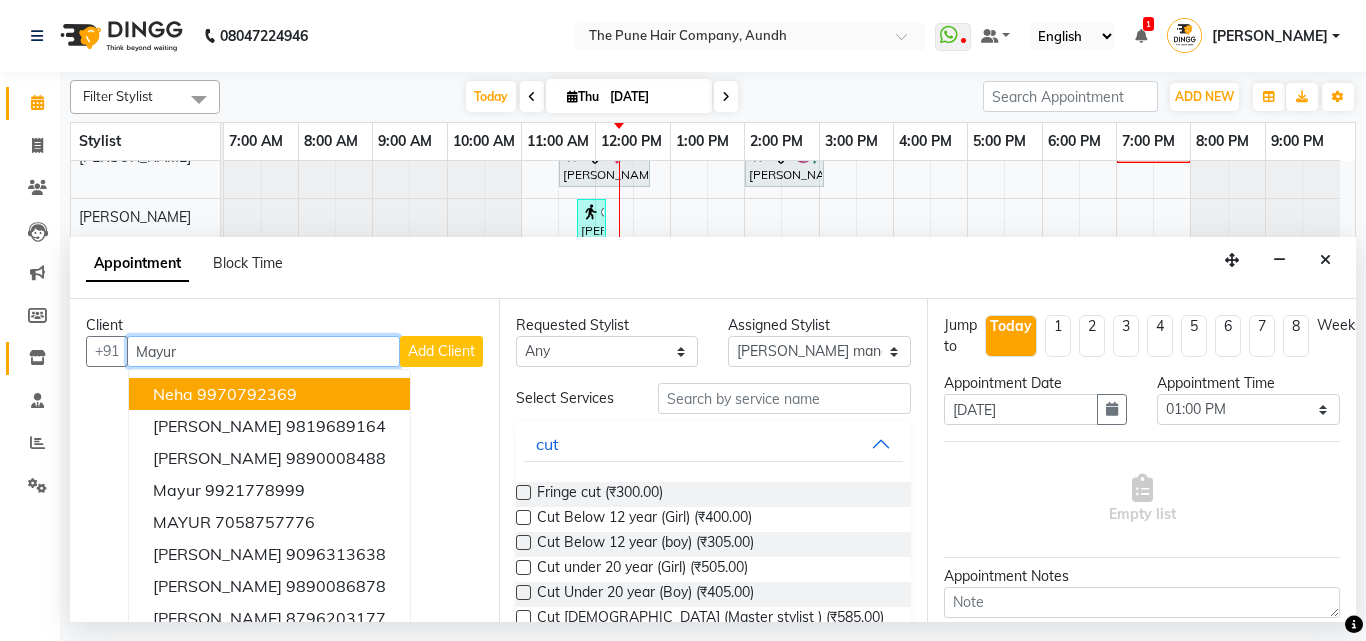 drag, startPoint x: 206, startPoint y: 352, endPoint x: 28, endPoint y: 361, distance: 178.22739 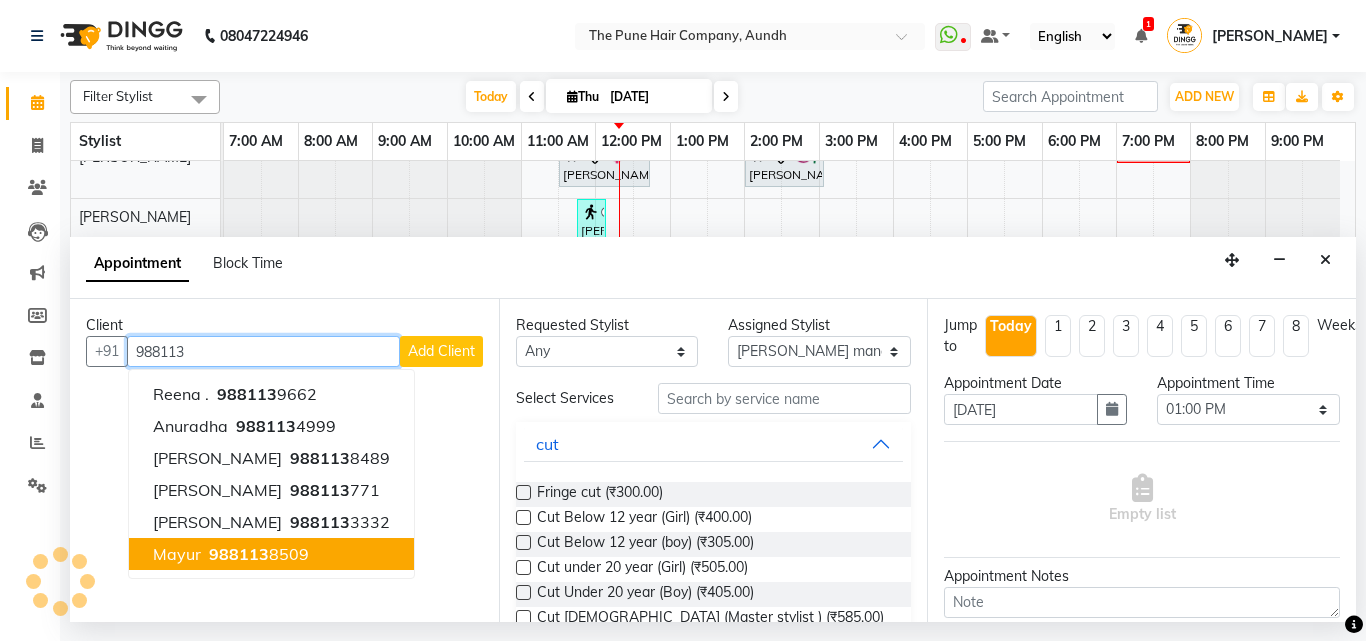 click on "988113 8509" at bounding box center [257, 554] 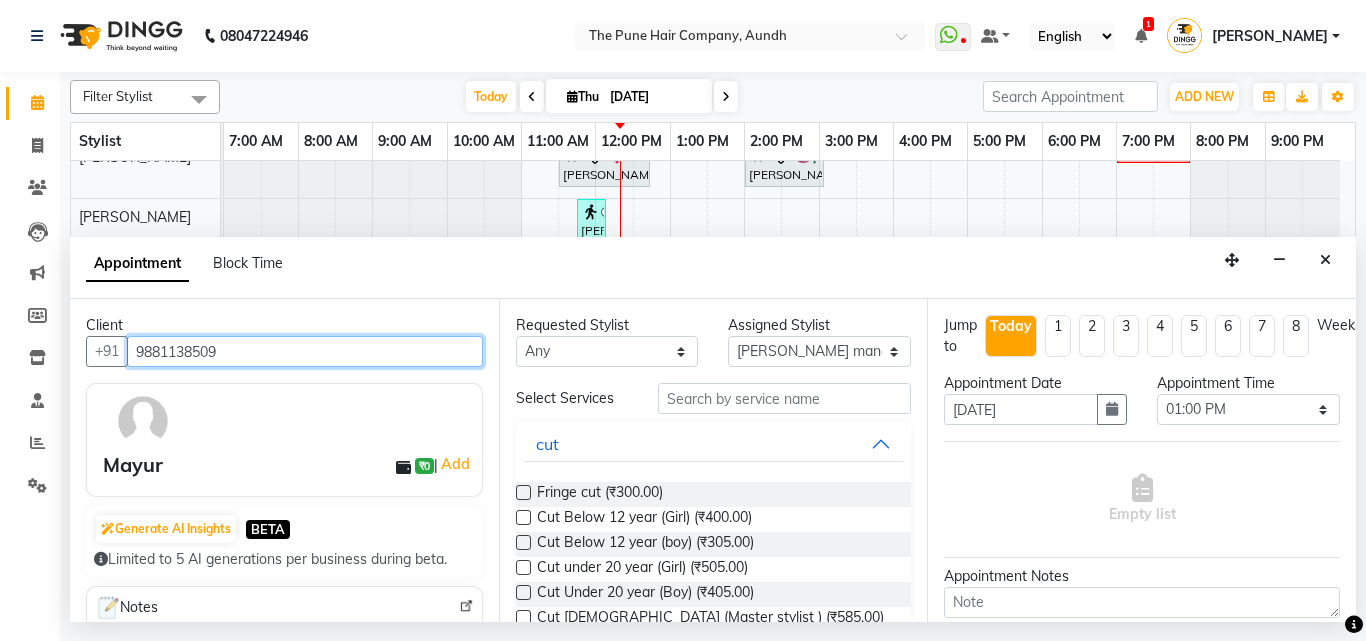 type on "9881138509" 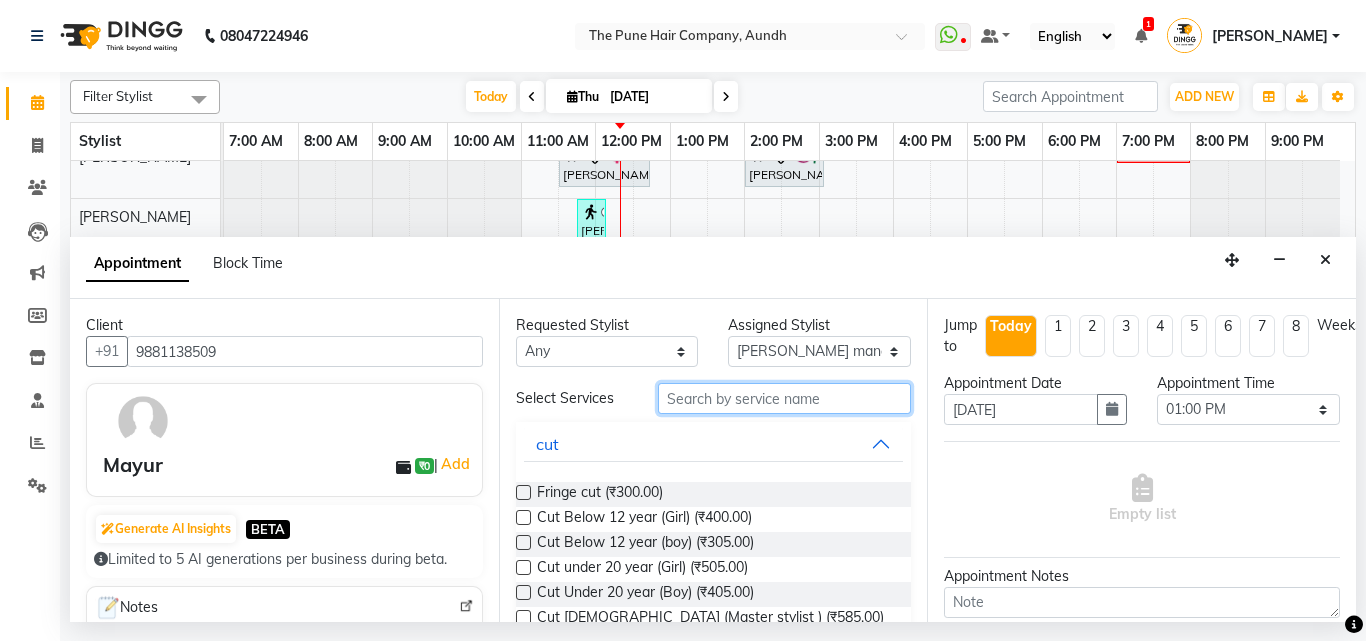 click at bounding box center (785, 398) 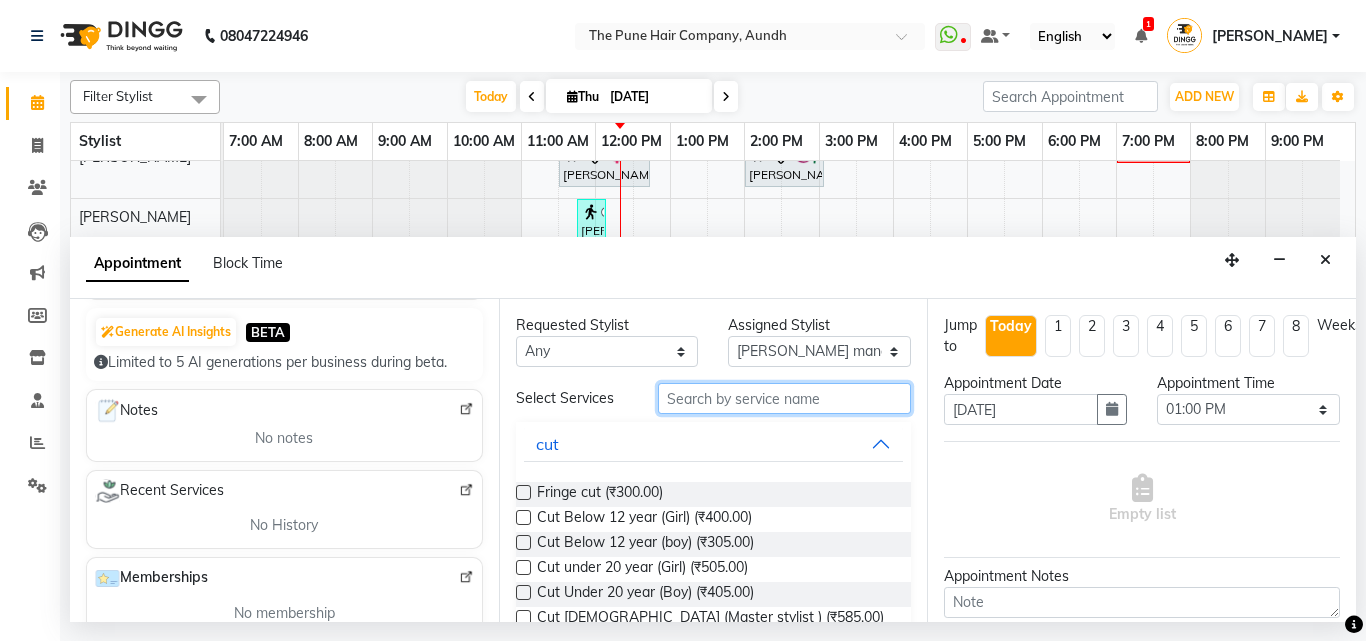 scroll, scrollTop: 200, scrollLeft: 0, axis: vertical 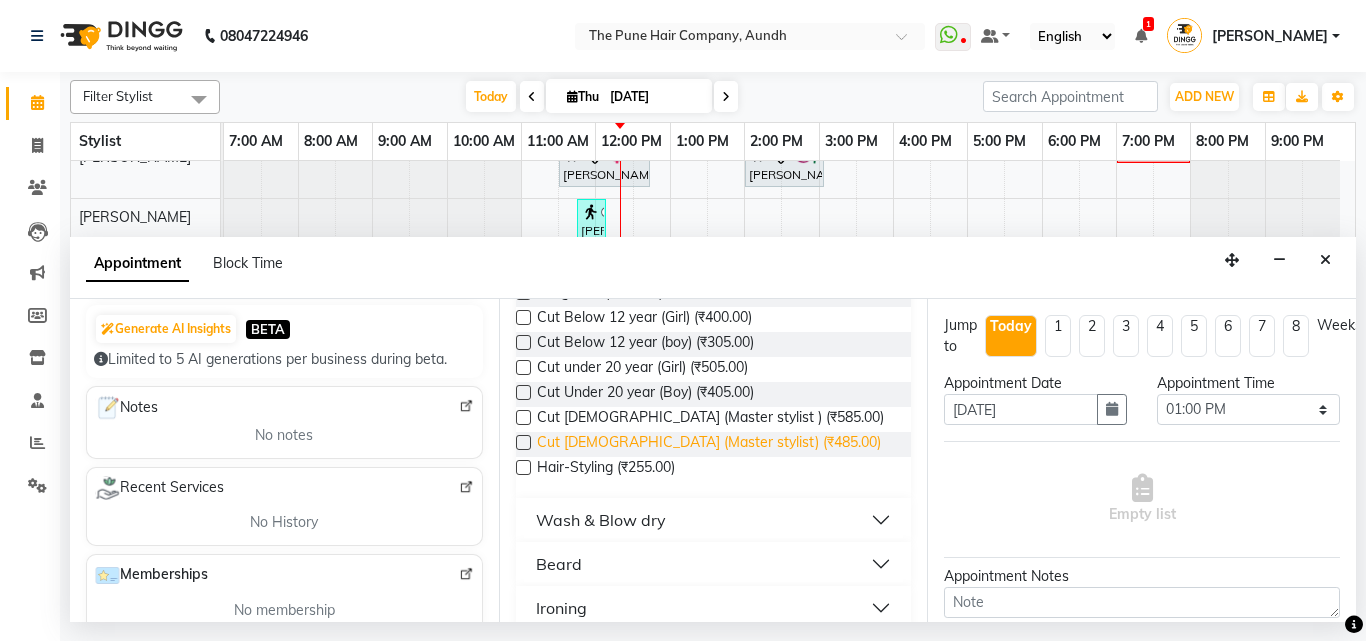 click on "Cut [DEMOGRAPHIC_DATA] (Master stylist) (₹485.00)" at bounding box center (709, 444) 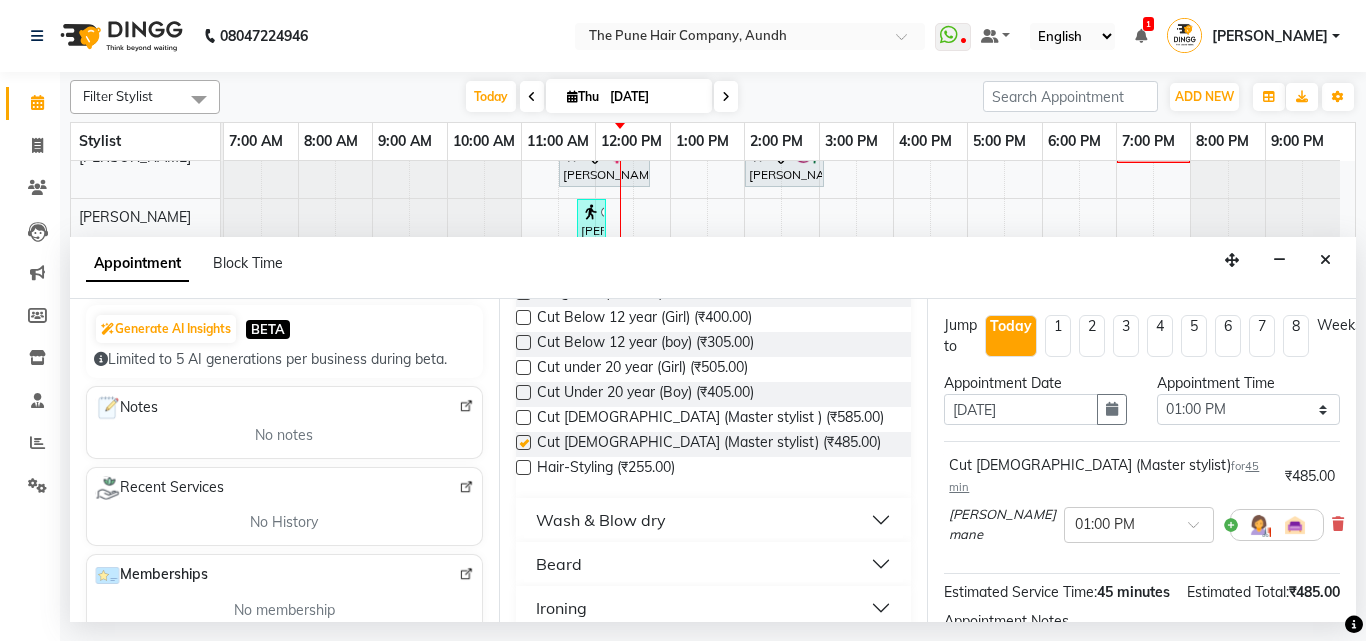 checkbox on "false" 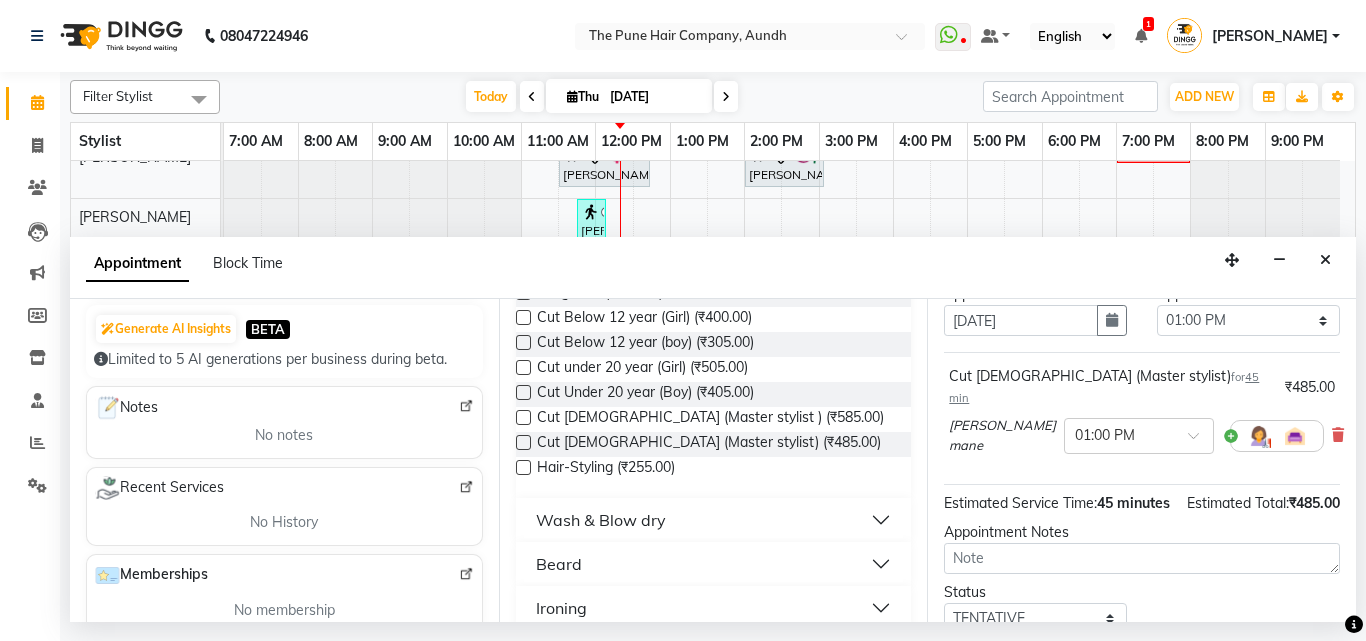 scroll, scrollTop: 239, scrollLeft: 0, axis: vertical 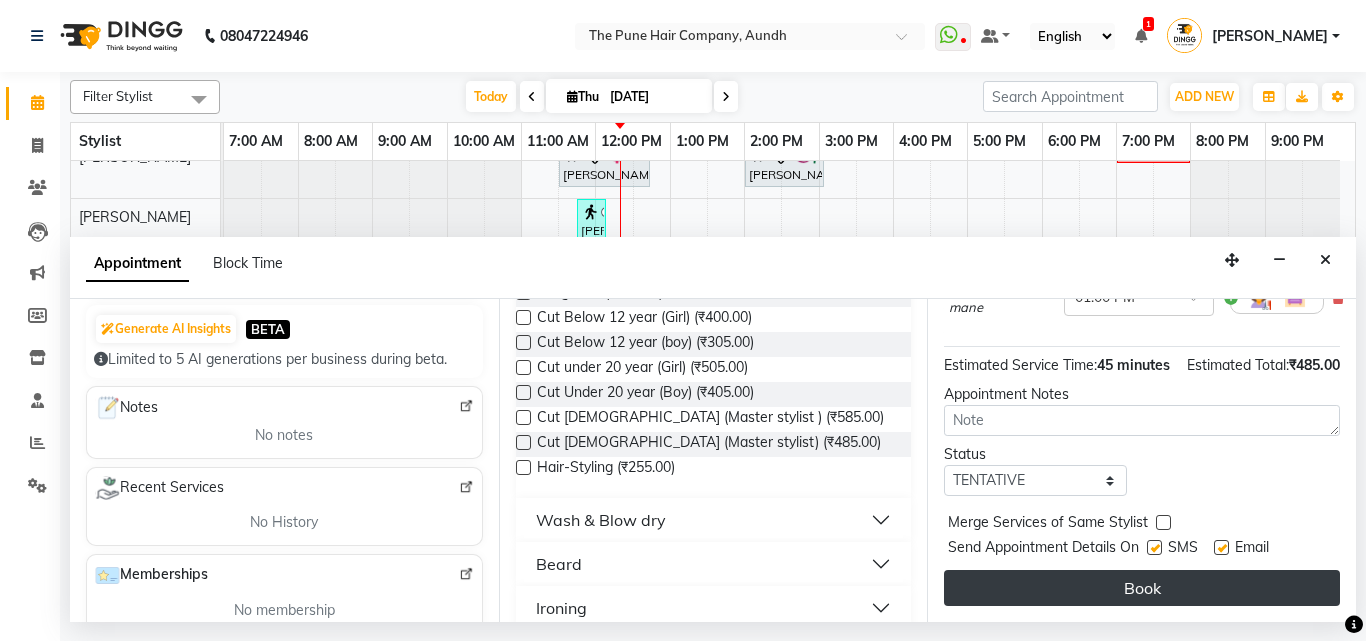 click on "Book" at bounding box center (1142, 588) 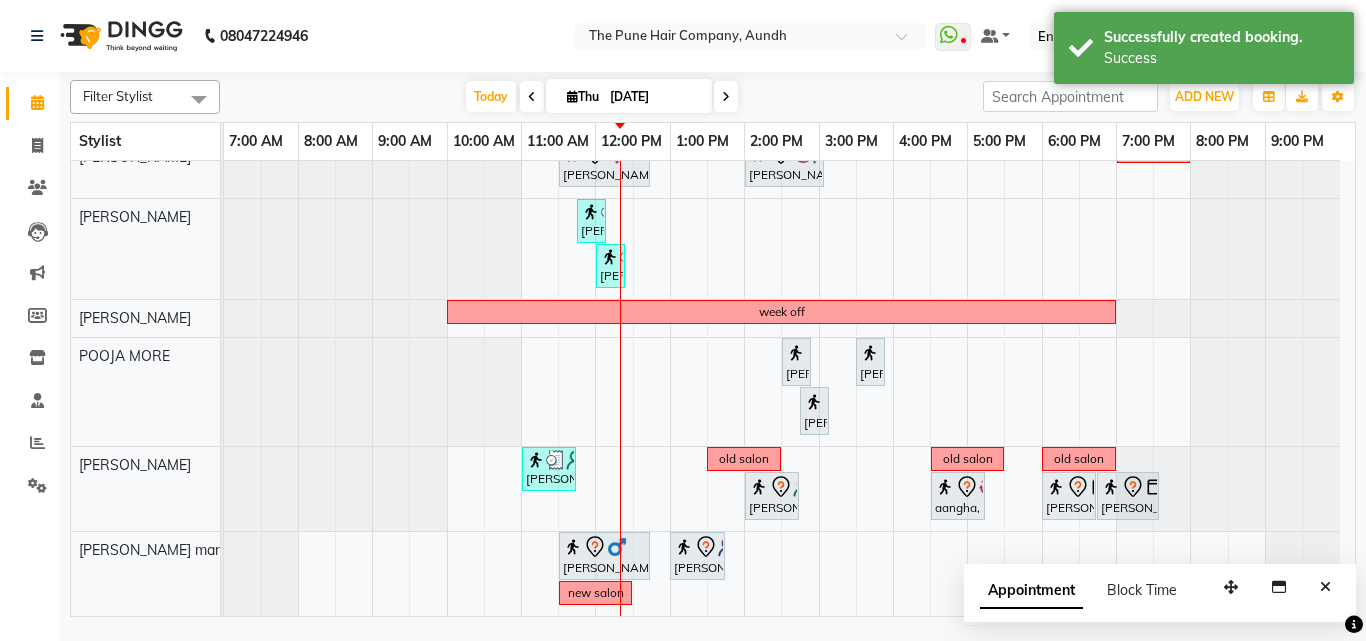 scroll, scrollTop: 444, scrollLeft: 0, axis: vertical 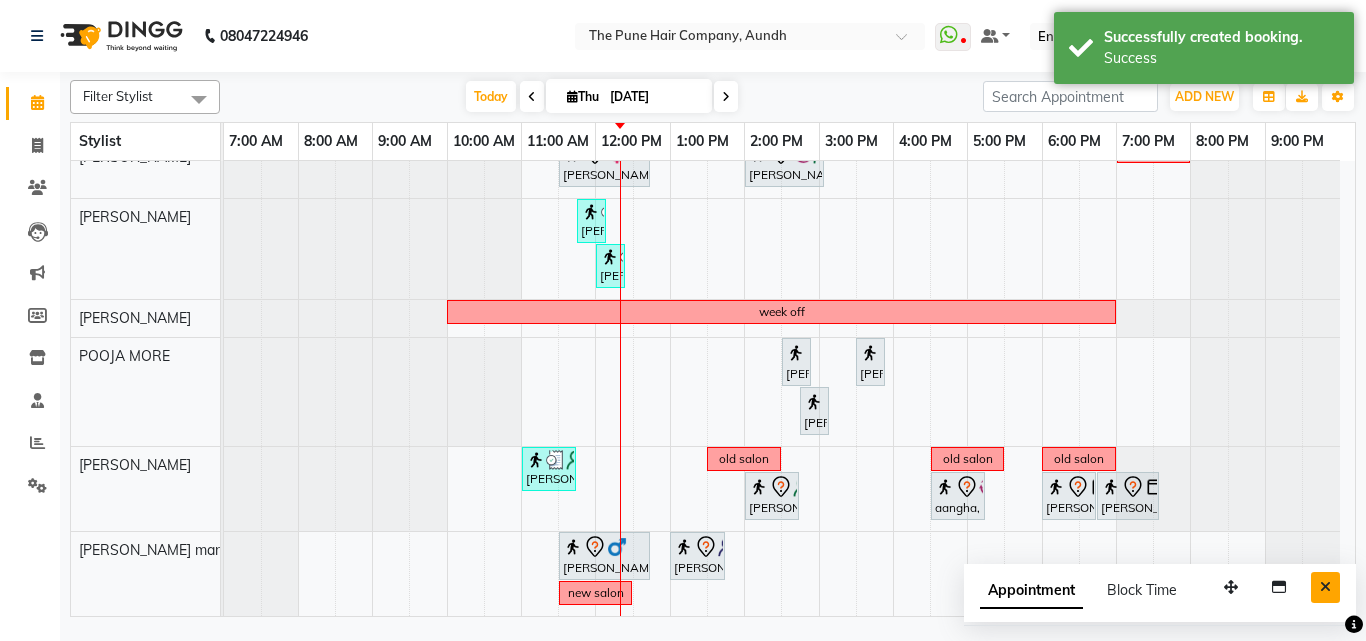 click at bounding box center (1325, 587) 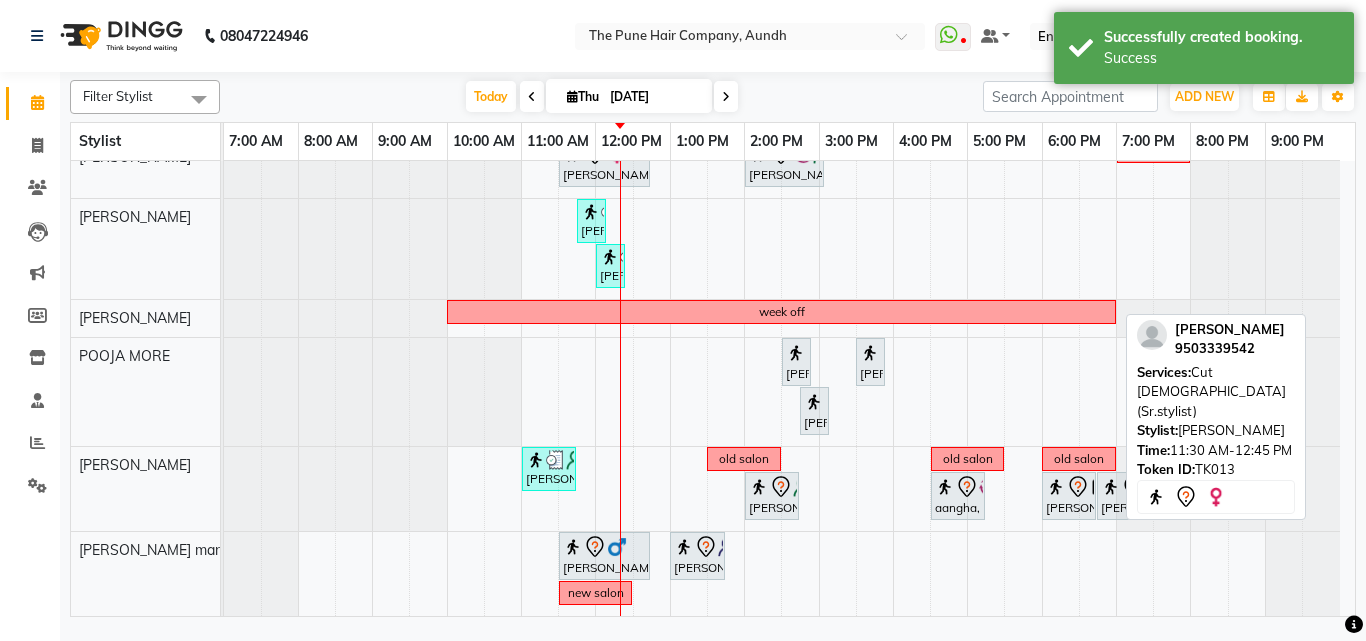 scroll, scrollTop: 244, scrollLeft: 0, axis: vertical 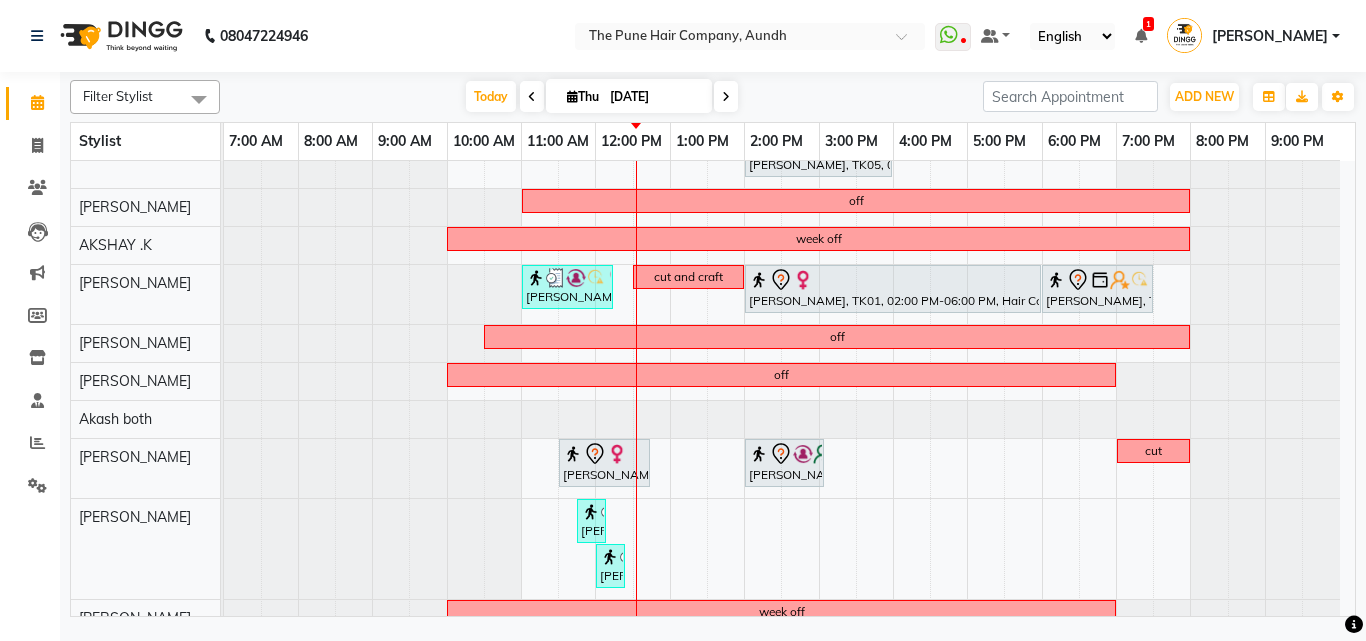 click on "0jo      Shalini, TK08, 10:00 AM-11:45 AM, Cut Female (Expert)             Mitali, TK06, 01:30 PM-02:15 PM, Cut Female (Expert)             supriya, TK05, 04:00 PM-05:15 PM, Cut Female (Expert)             Anu Shewani, TK09, 05:30 PM-07:00 PM, Hair wash & blow dry - long             Mitali, TK06, 11:30 AM-01:30 PM, Hair Color Inoa - Inoa Touchup 2 Inch  old salon              supriya, TK05, 02:00 PM-04:00 PM, Hair Color Inoa - Inoa Touchup 2 Inch  off   week off      Sandhya, TK04, 11:00 AM-12:15 PM,  Hair wash medium  cut and craft              Sunina anand, TK01, 02:00 PM-06:00 PM, Hair Color Majirel - Majirel Global Medium             Leandra, TK02, 06:00 PM-07:30 PM, Hair wash & blow dry -medium  off   off              noopur, TK13, 11:30 AM-12:45 PM, Cut Female (Sr.stylist)             adwait venkitachalam, TK14, 02:00 PM-03:05 PM, Cut Male (Sr.stylist)  cut      Mala singh, TK07, 11:45 AM-12:00 PM, Threading - Eyebrow     Mala singh, TK07, 12:00 PM-12:15 PM, Threading - Upper Lip  week off" at bounding box center [789, 466] 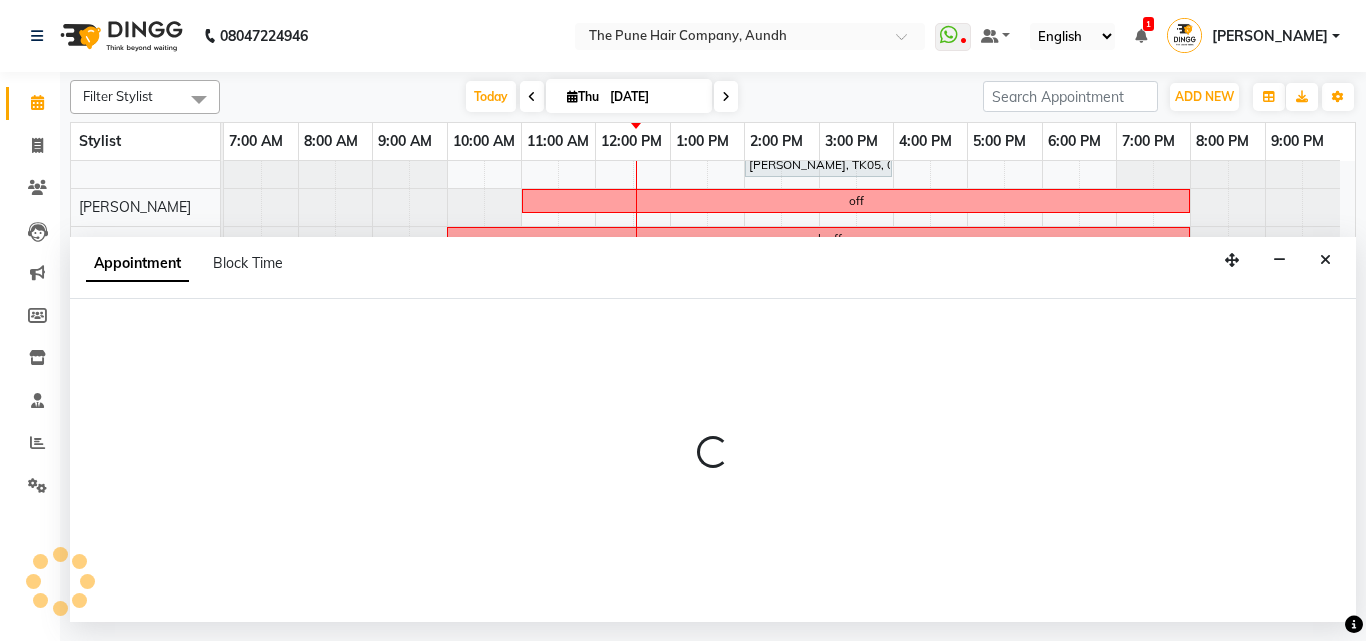 select on "49441" 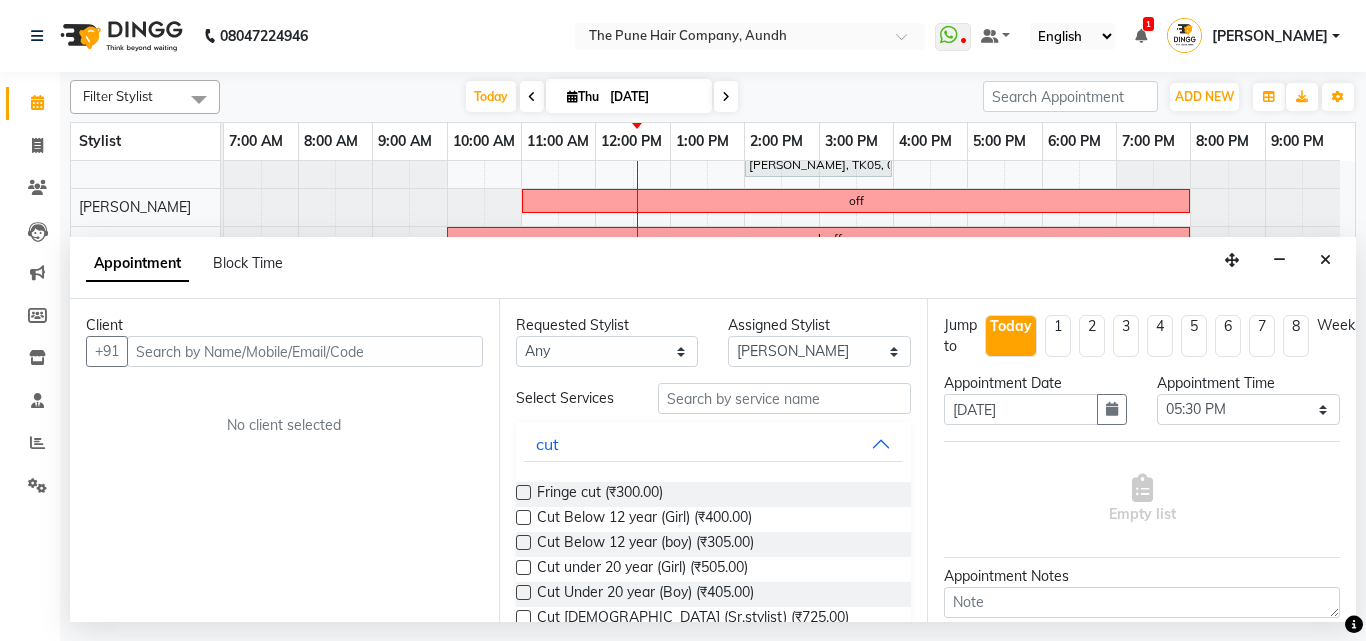 click at bounding box center [305, 351] 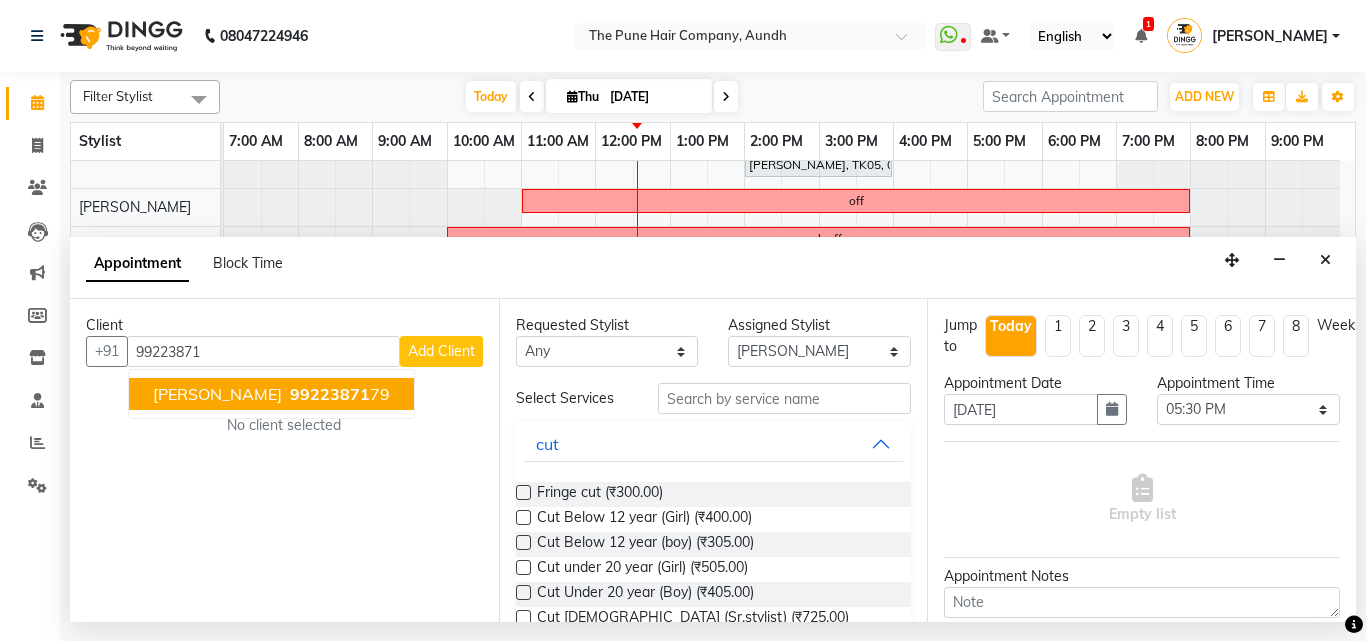 click on "[PERSON_NAME]" at bounding box center [217, 394] 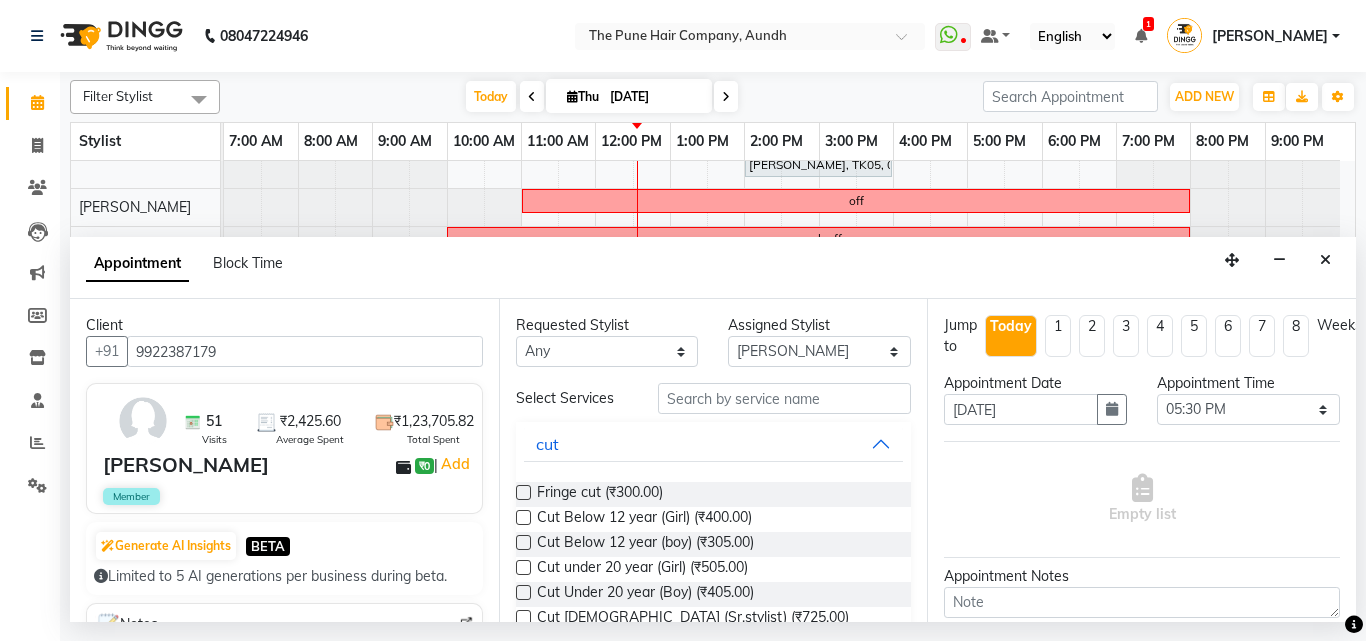 type on "9922387179" 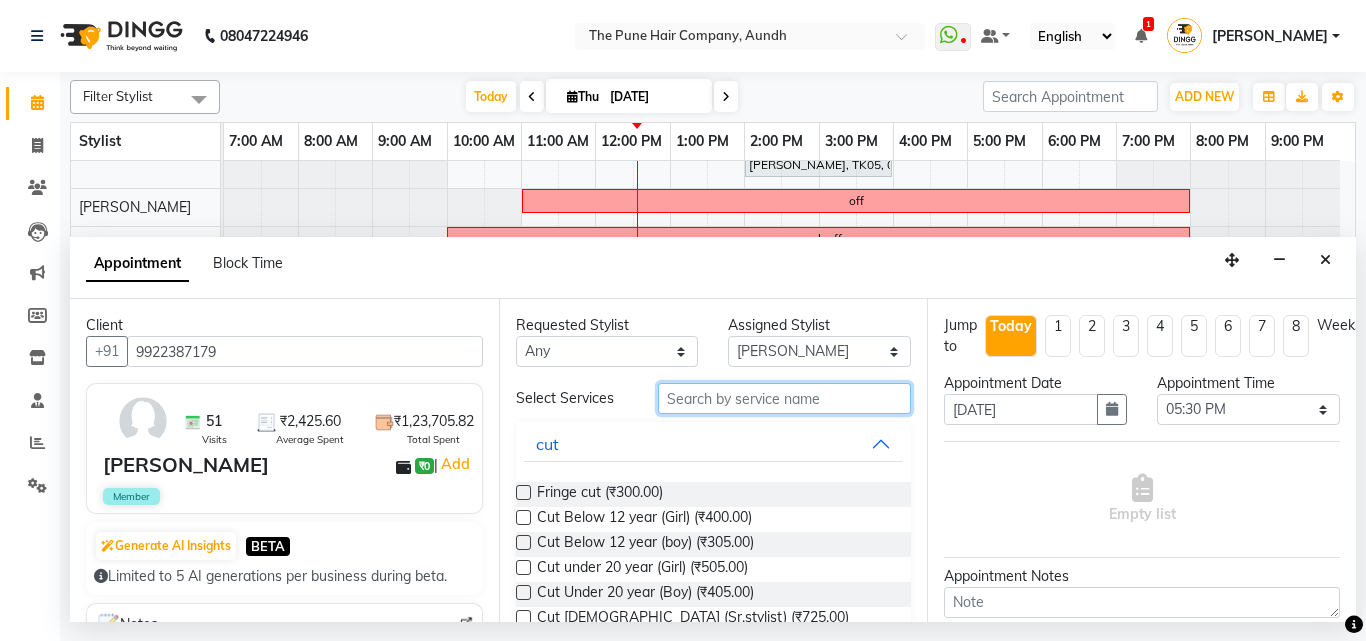 click at bounding box center [785, 398] 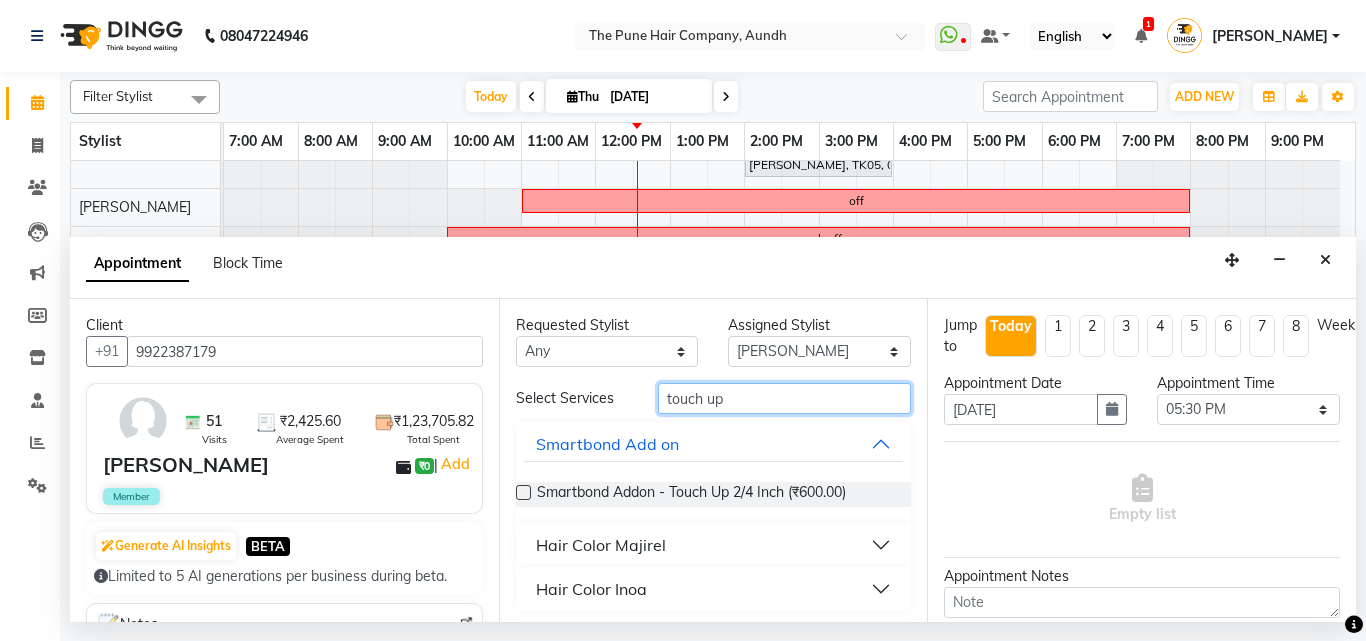 scroll, scrollTop: 5, scrollLeft: 0, axis: vertical 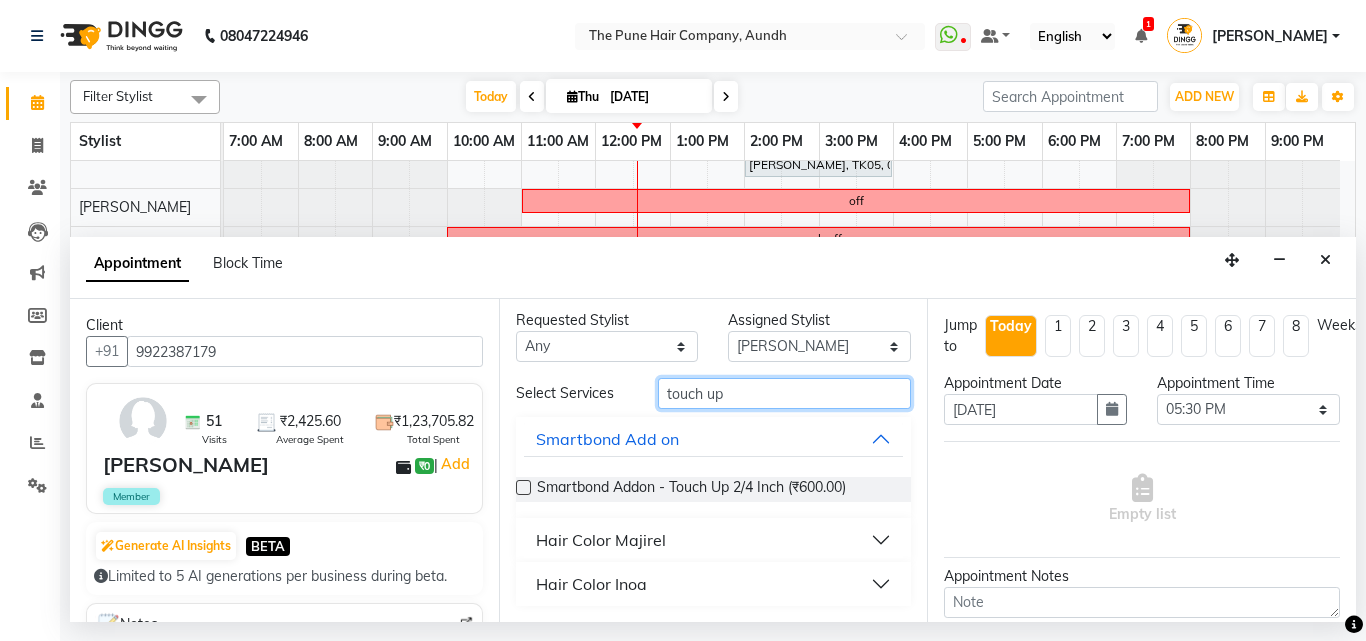type on "touch up" 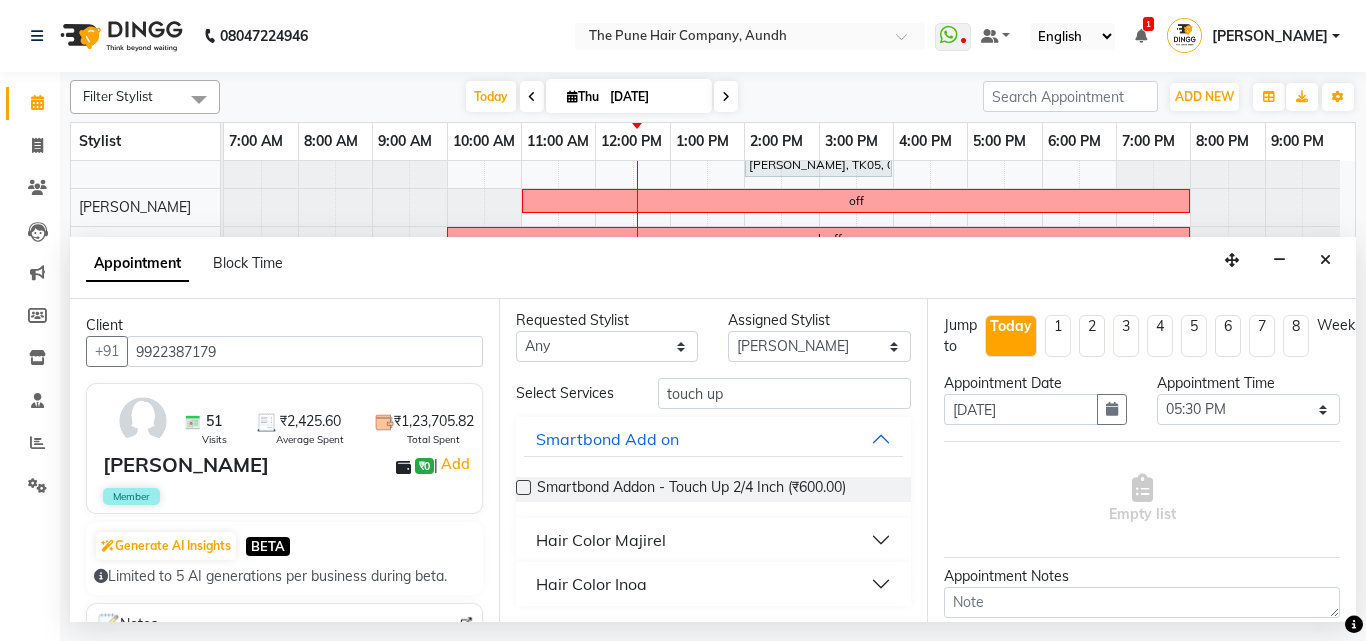 click on "Hair Color Inoa" at bounding box center [591, 584] 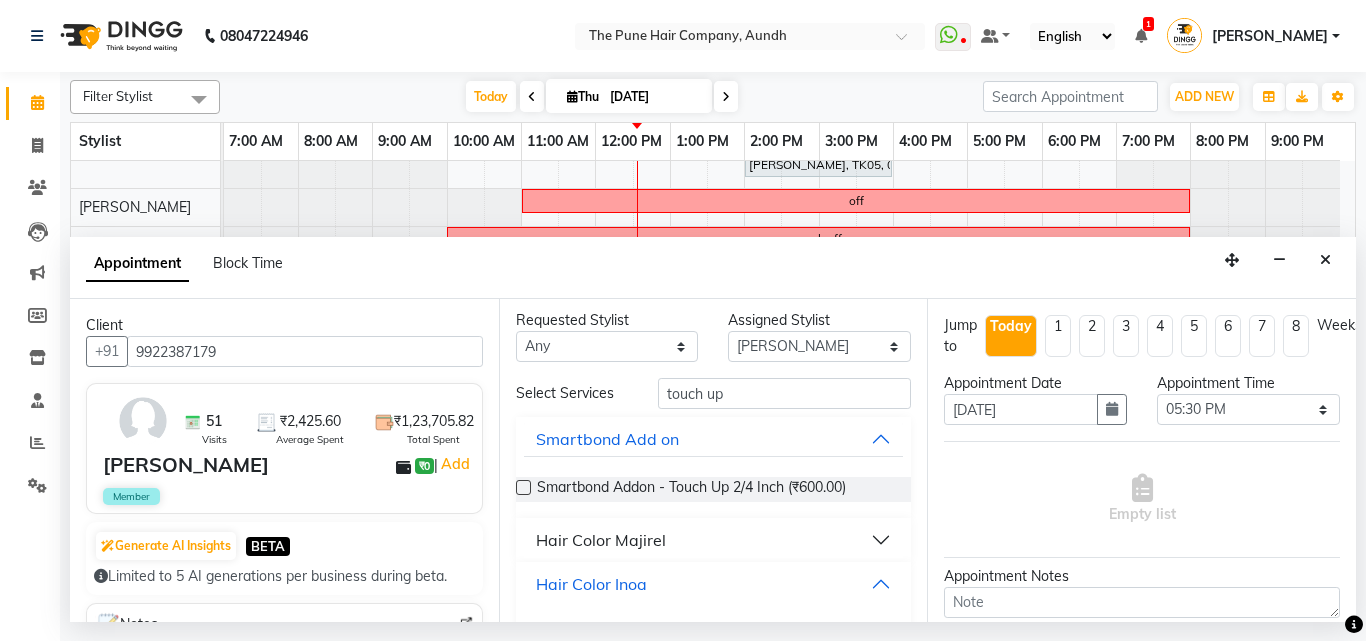 scroll, scrollTop: 169, scrollLeft: 0, axis: vertical 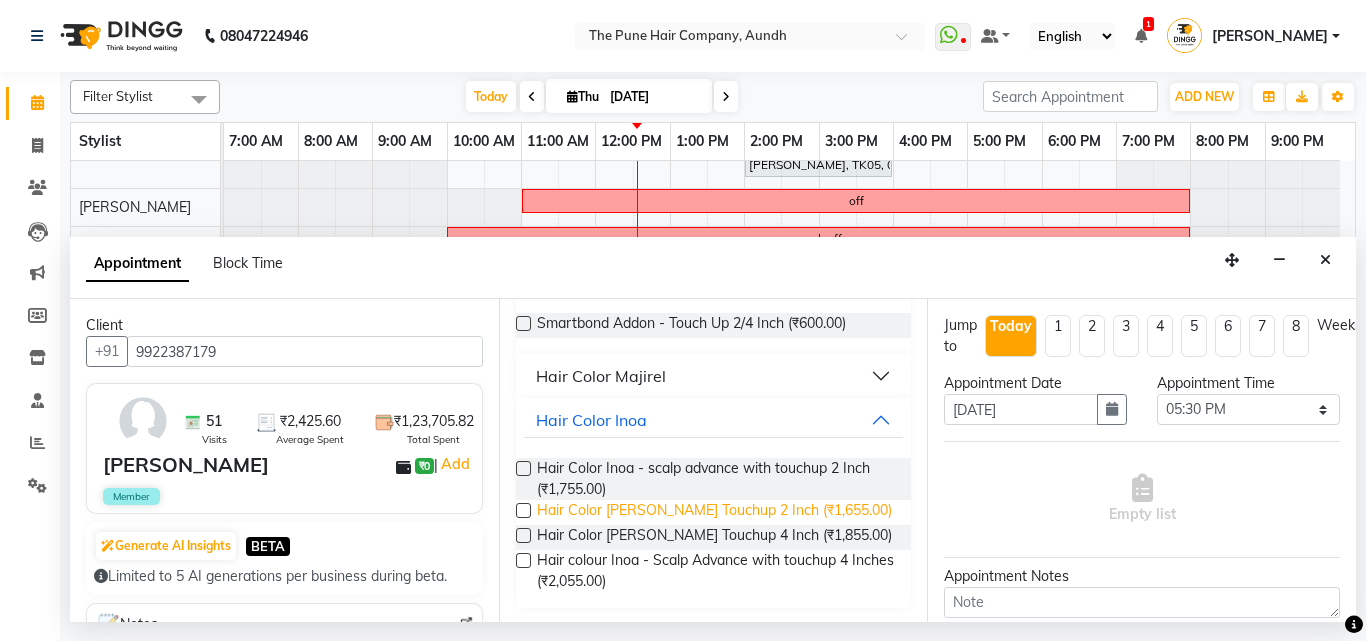 click on "Hair Color [PERSON_NAME] Touchup 2 Inch (₹1,655.00)" at bounding box center [714, 512] 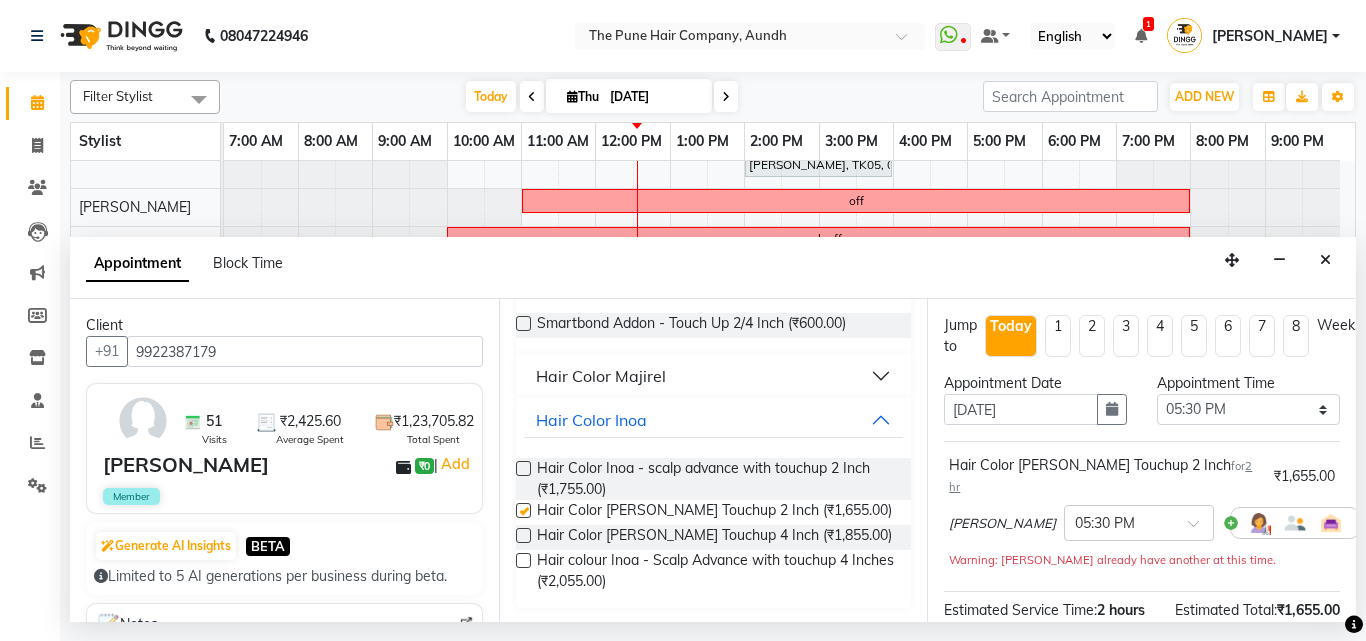 checkbox on "false" 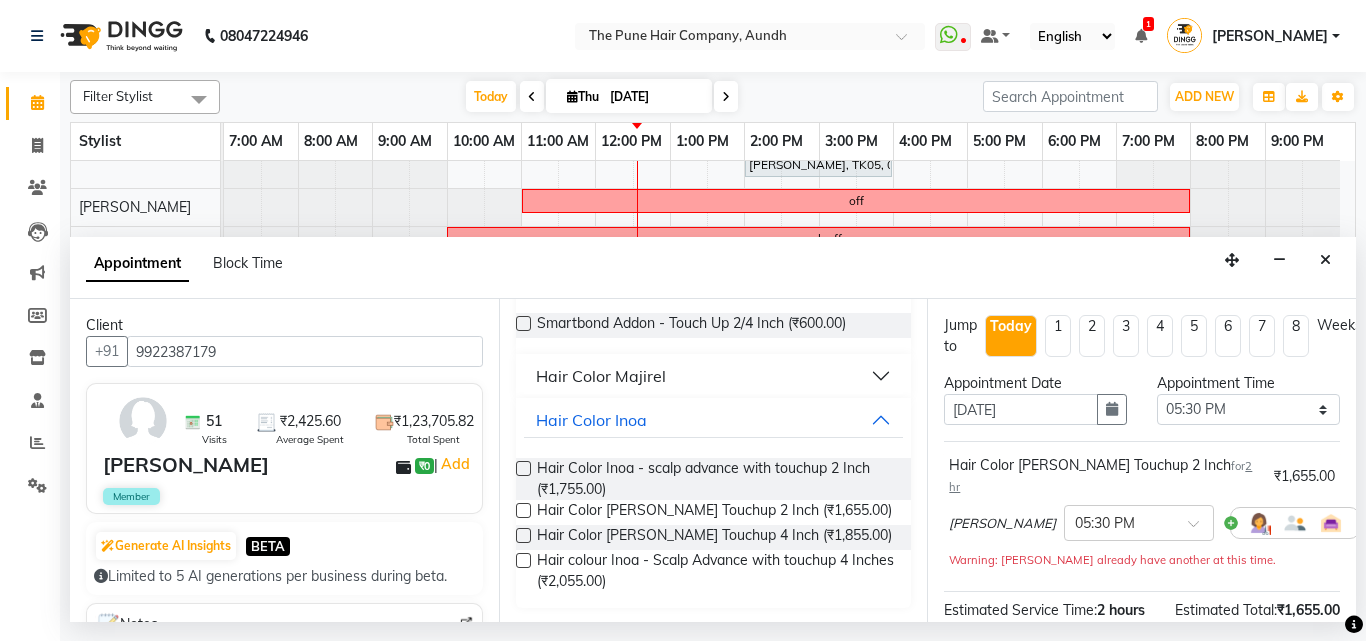 scroll, scrollTop: 171, scrollLeft: 0, axis: vertical 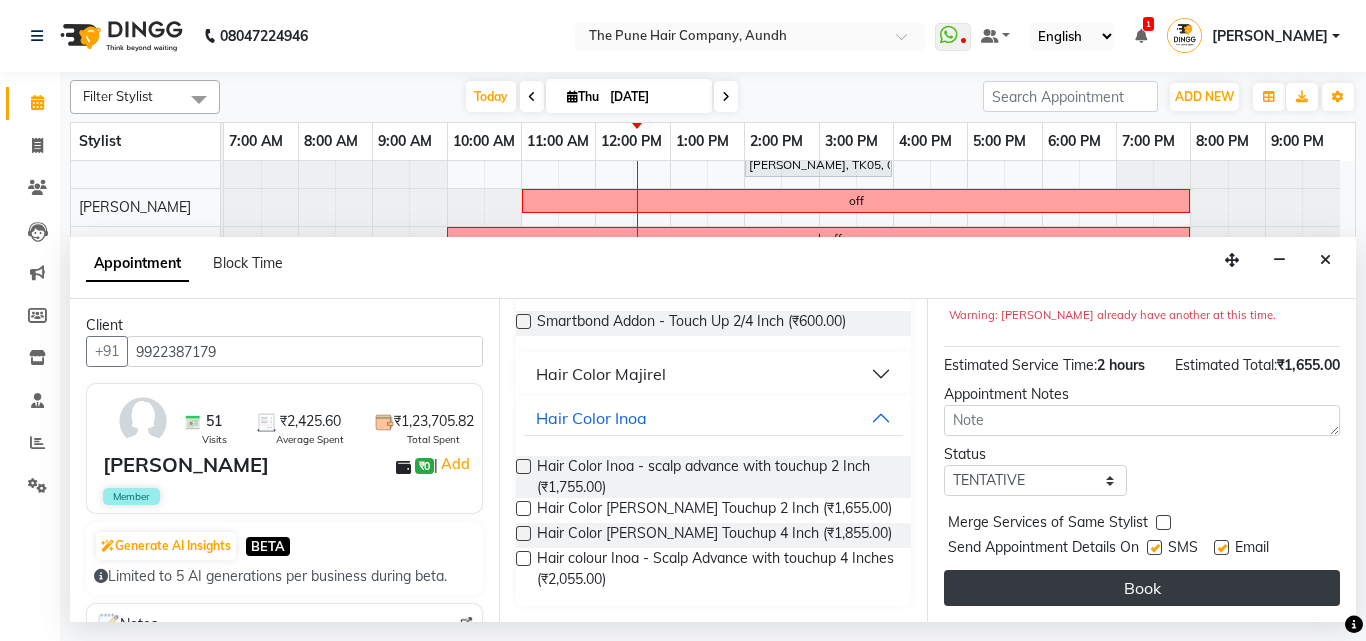 click on "Book" at bounding box center [1142, 588] 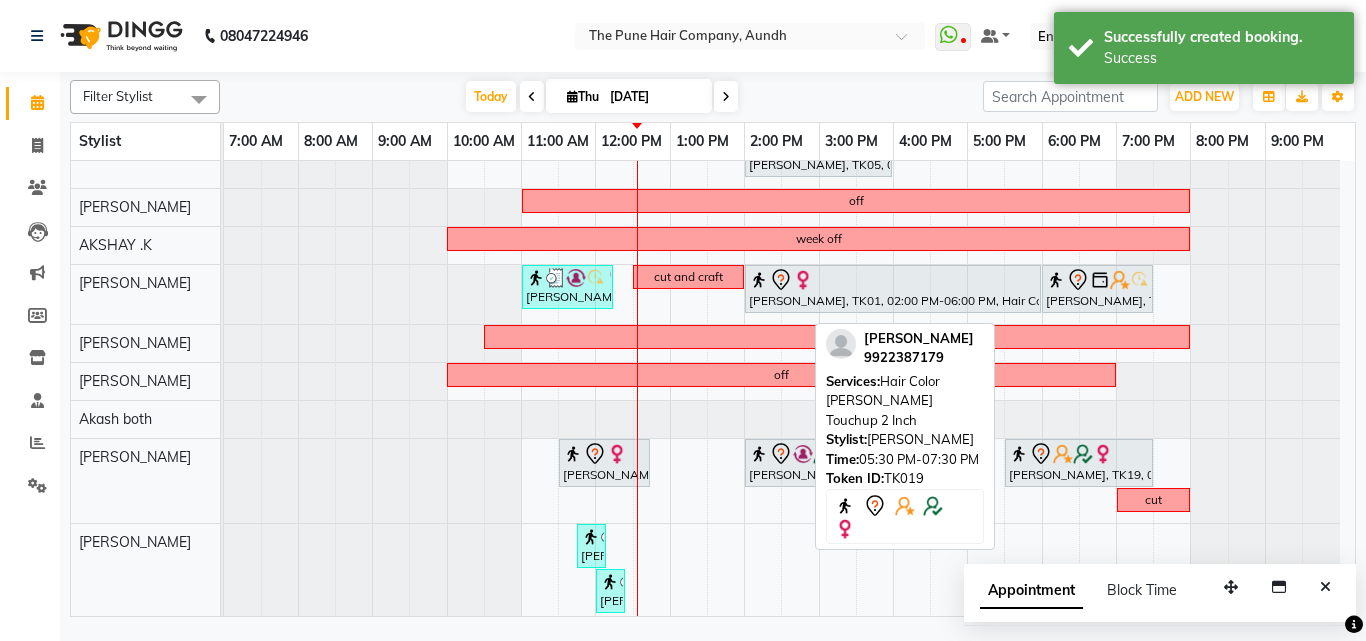click on "[PERSON_NAME], TK19, 05:30 PM-07:30 PM, Hair Color [PERSON_NAME] Touchup 2 Inch" at bounding box center (1079, 463) 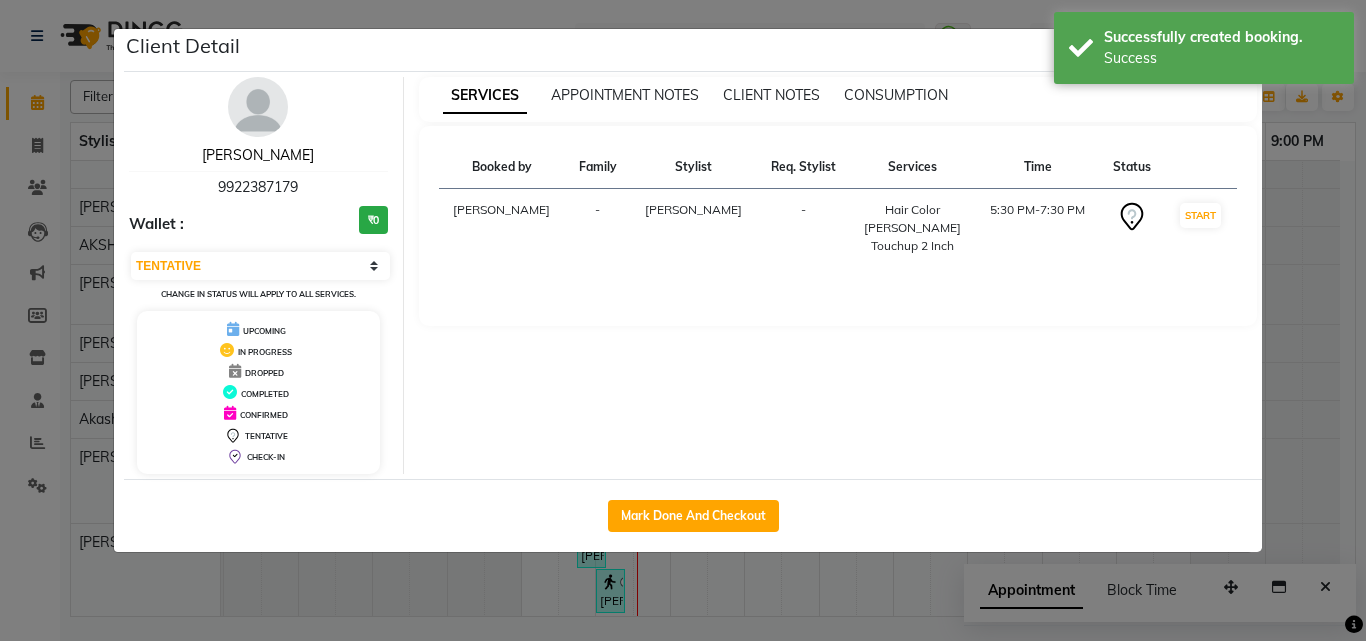 click on "[PERSON_NAME]" at bounding box center (258, 155) 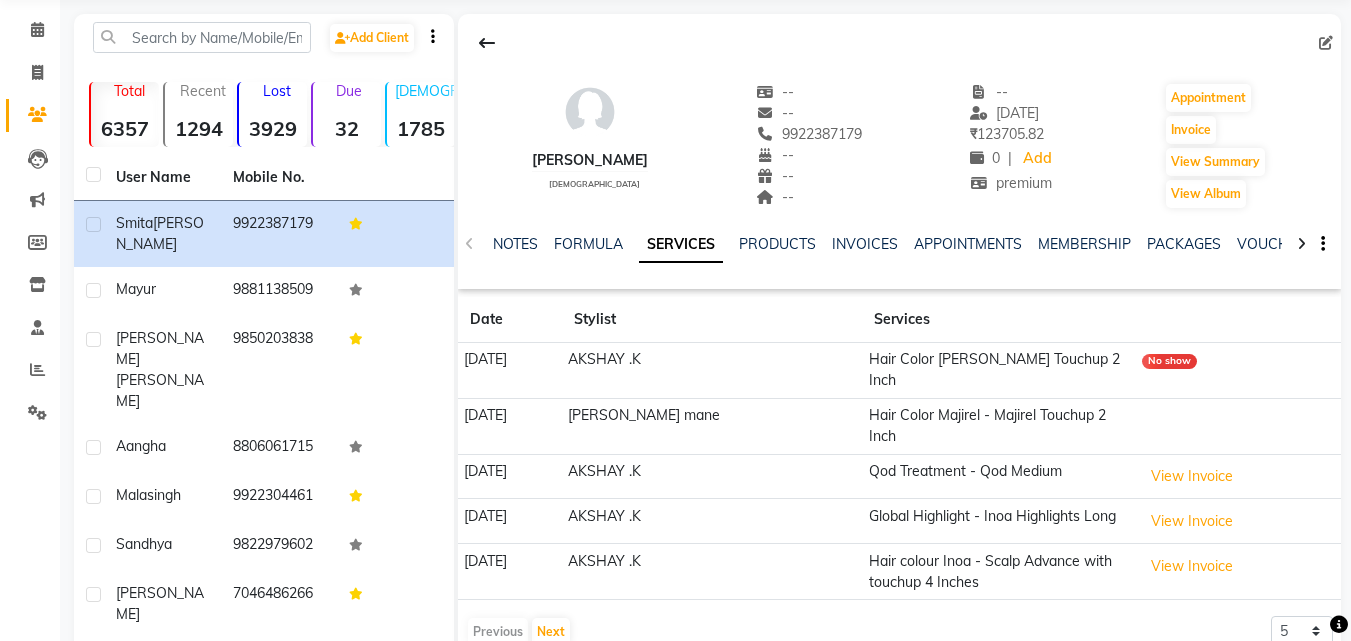 scroll, scrollTop: 100, scrollLeft: 0, axis: vertical 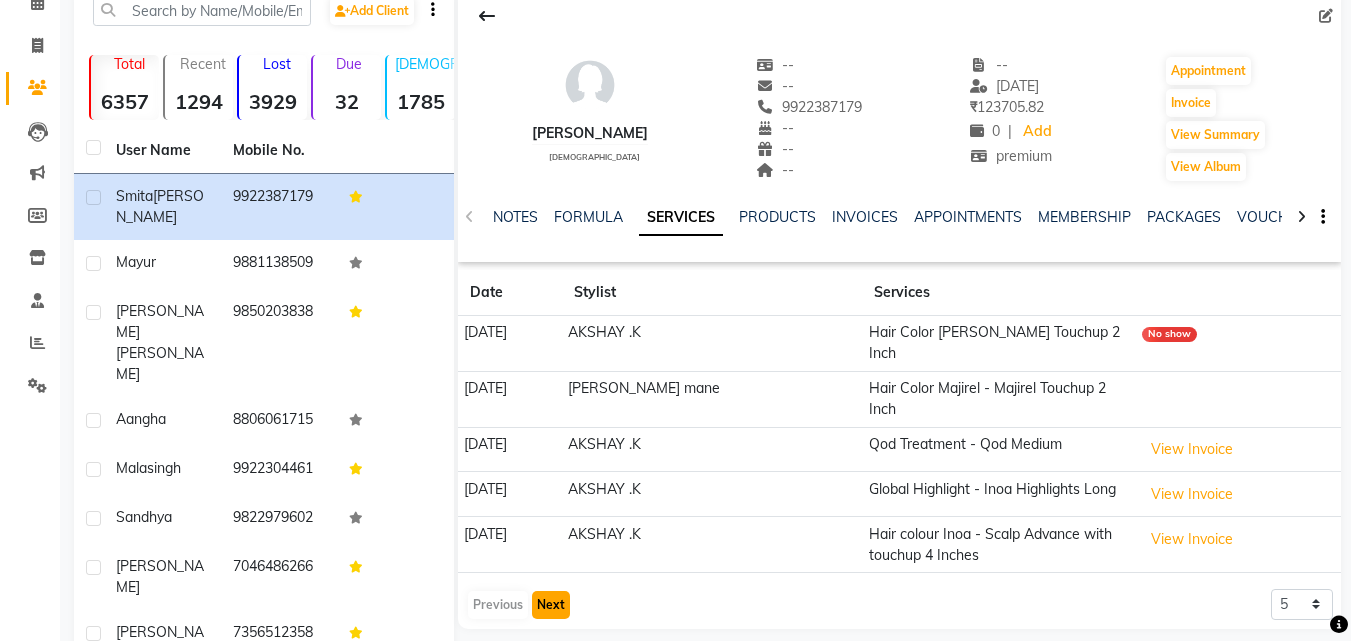 click on "Next" 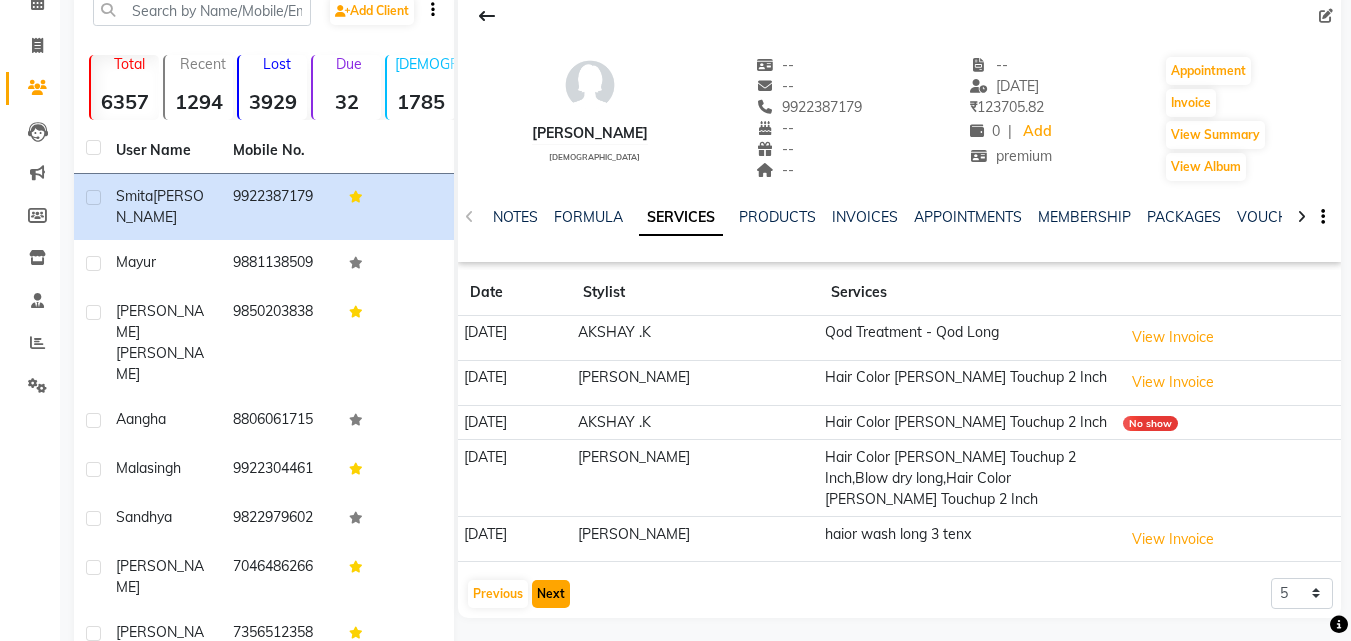 click on "Next" 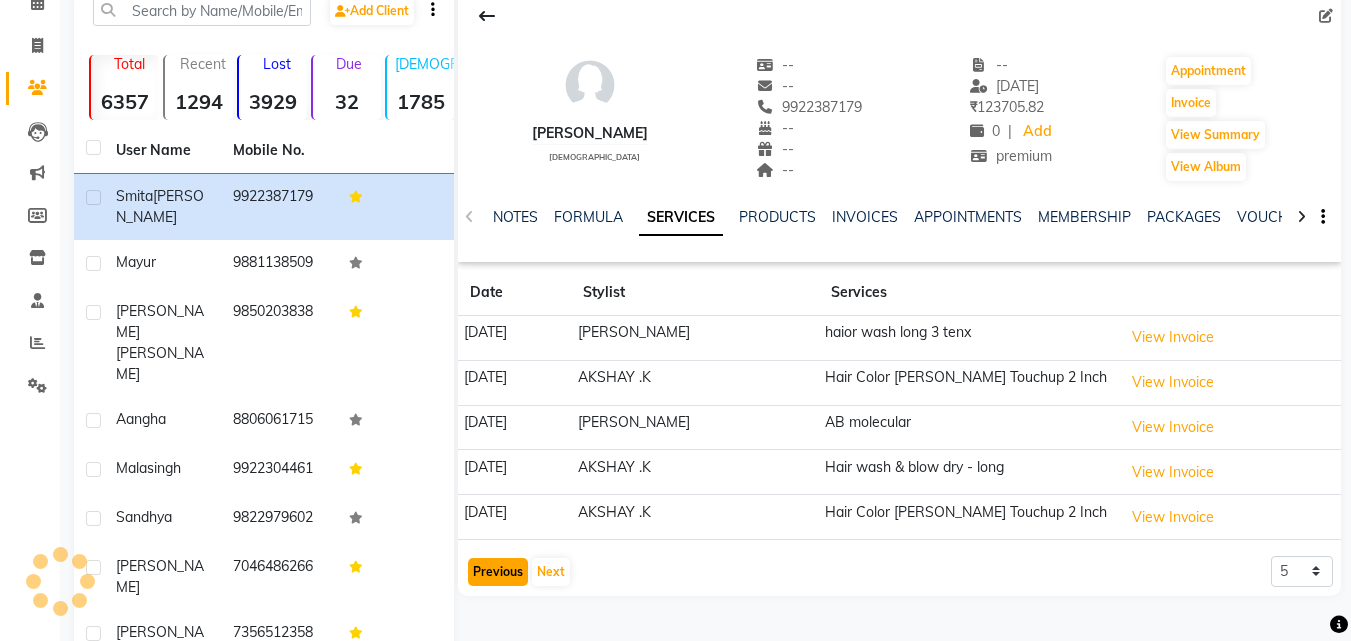 click on "Previous" 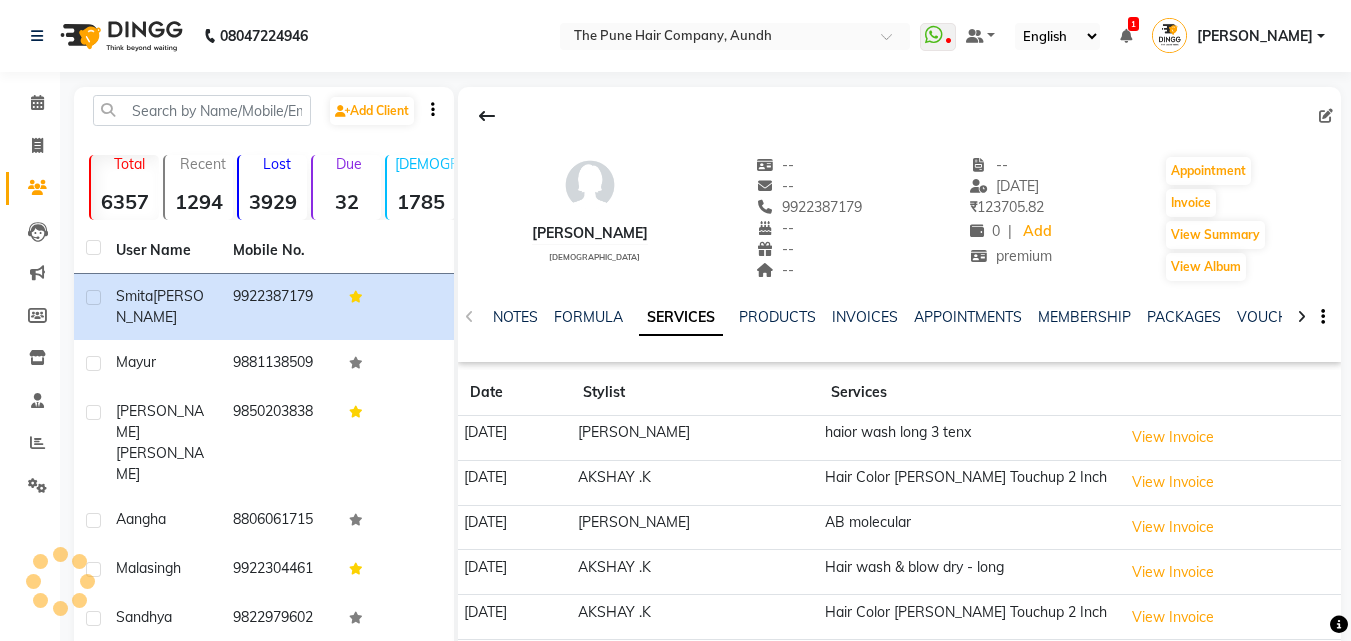 scroll, scrollTop: 100, scrollLeft: 0, axis: vertical 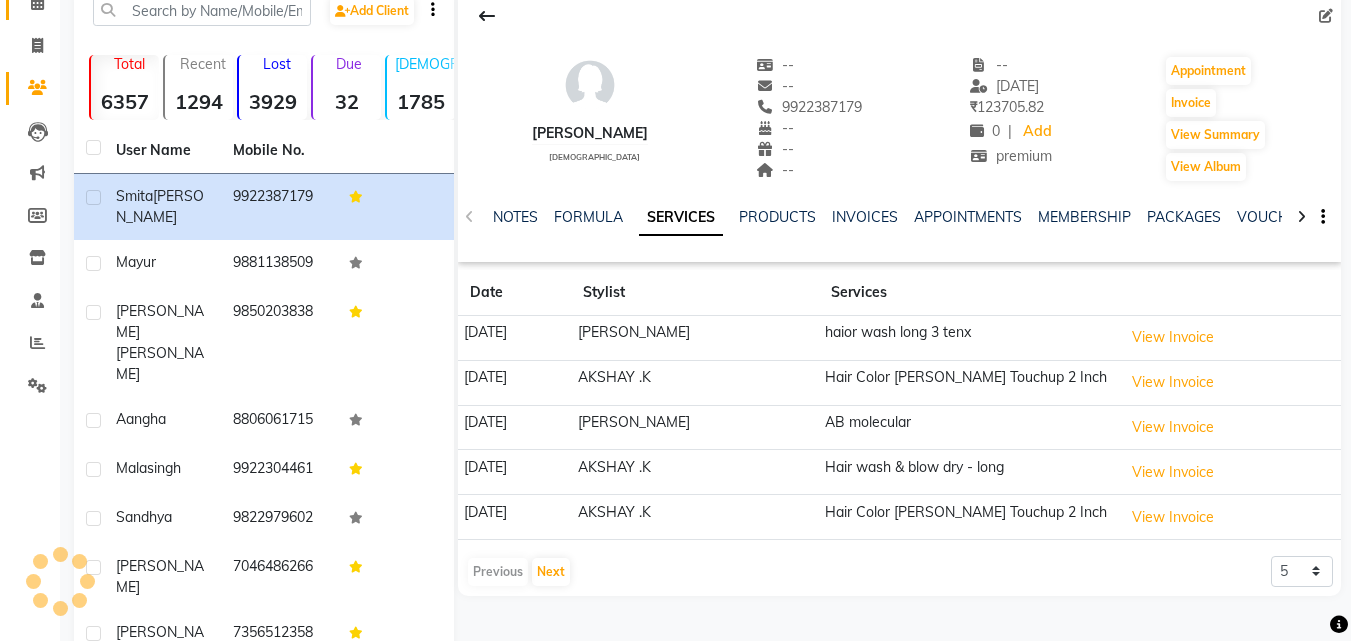 click 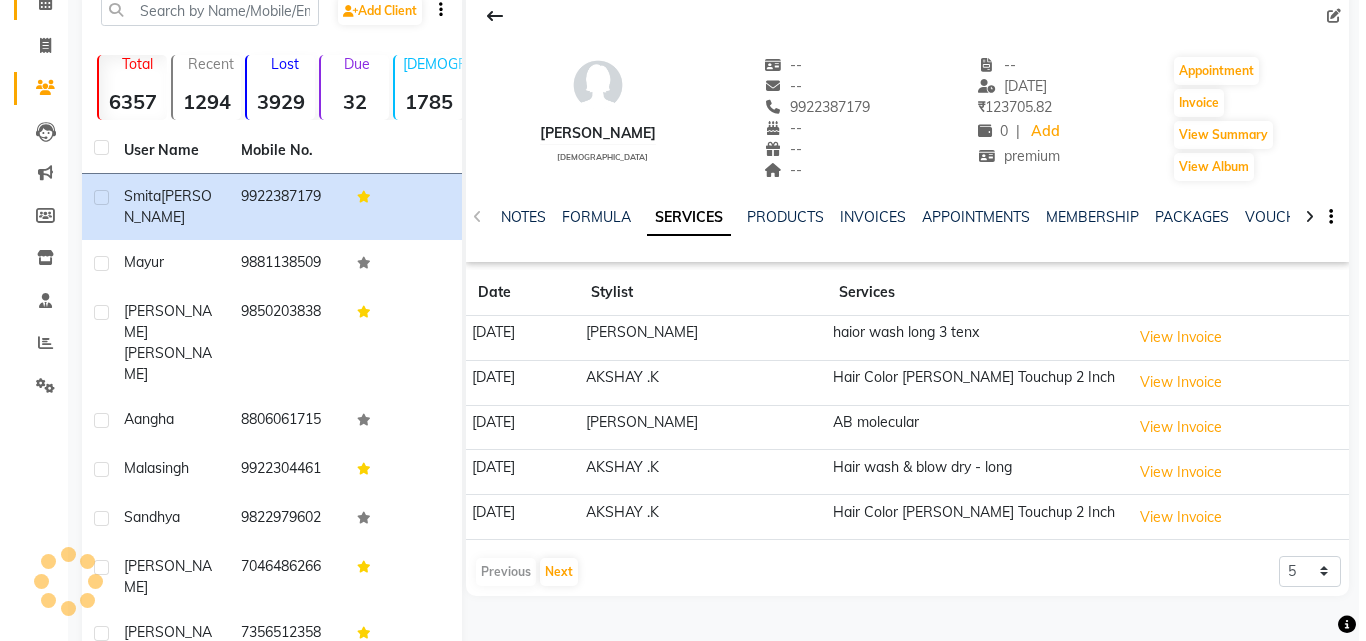 scroll, scrollTop: 0, scrollLeft: 0, axis: both 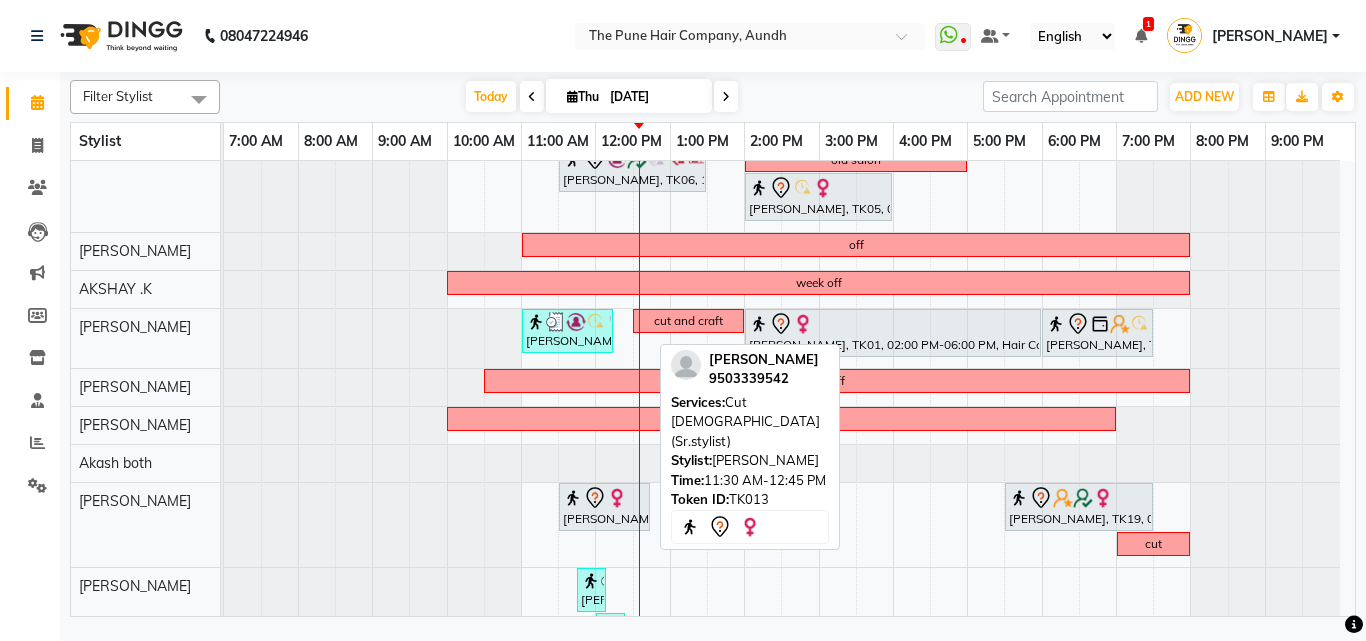 click at bounding box center [573, 498] 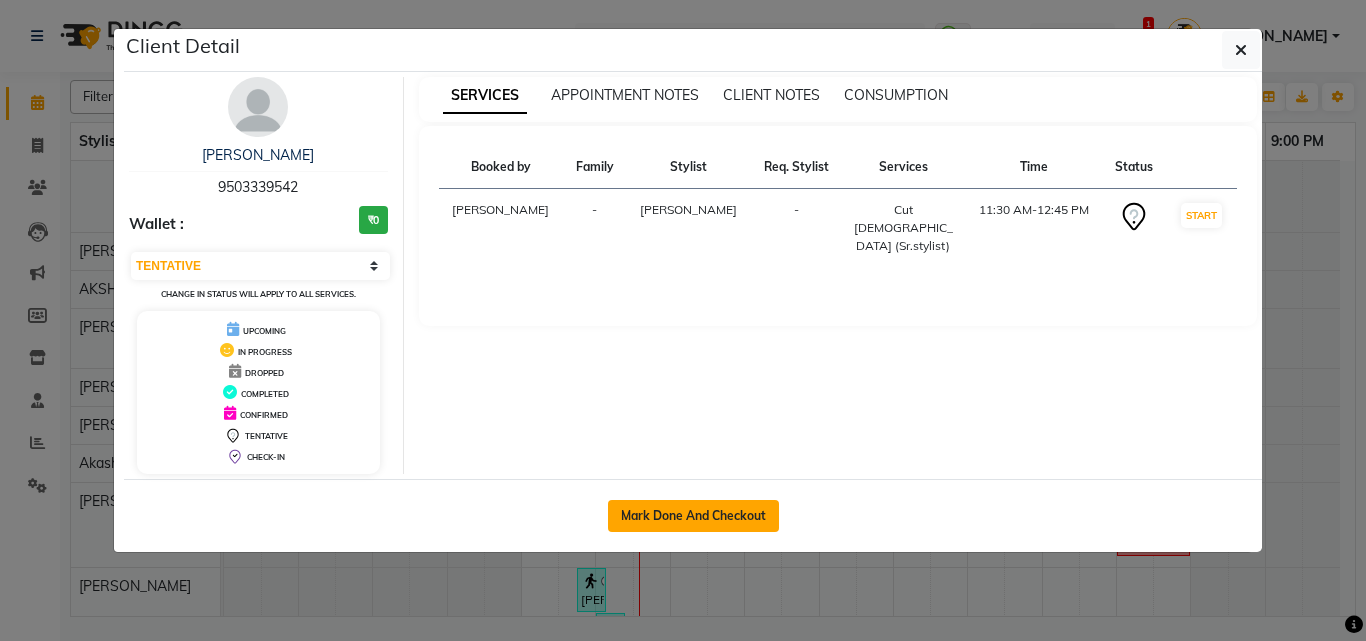 click on "Mark Done And Checkout" 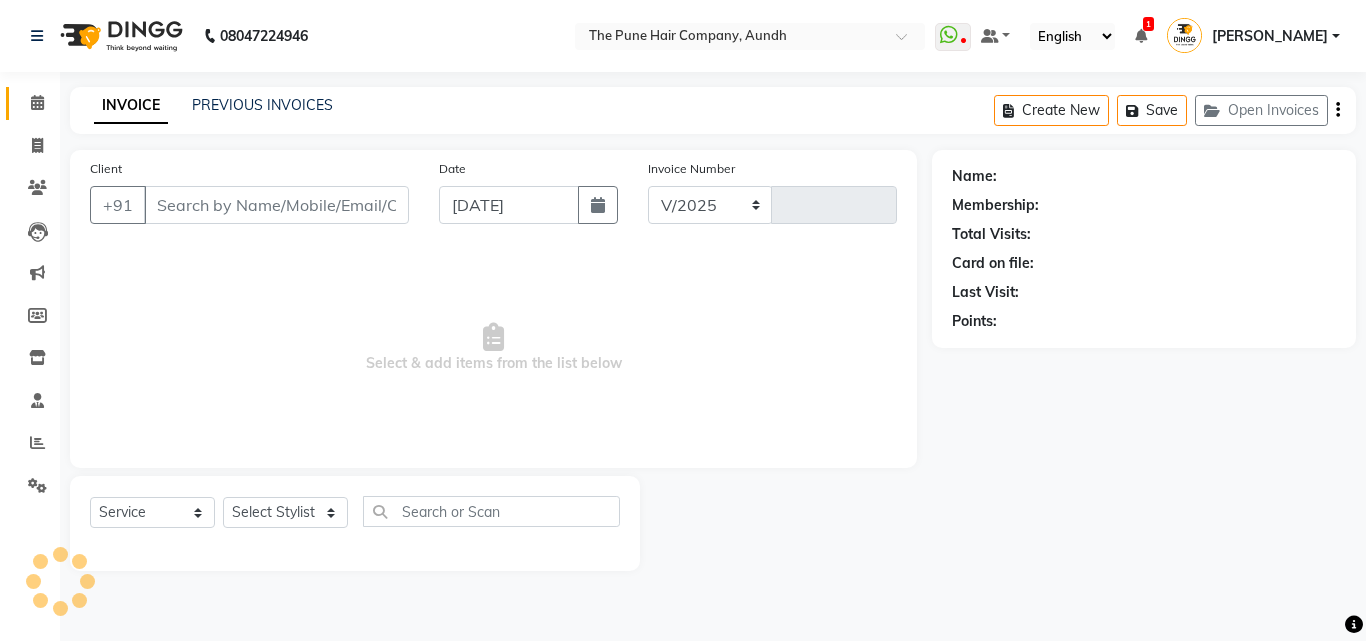 select on "106" 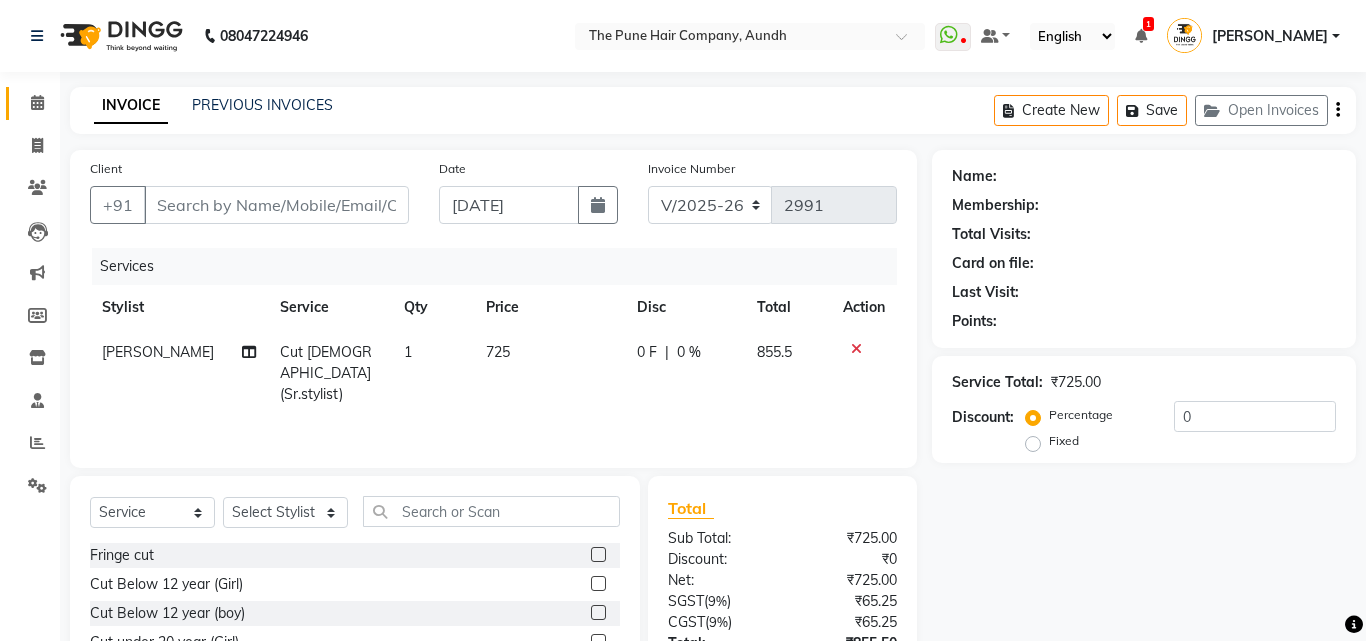 type on "9503339542" 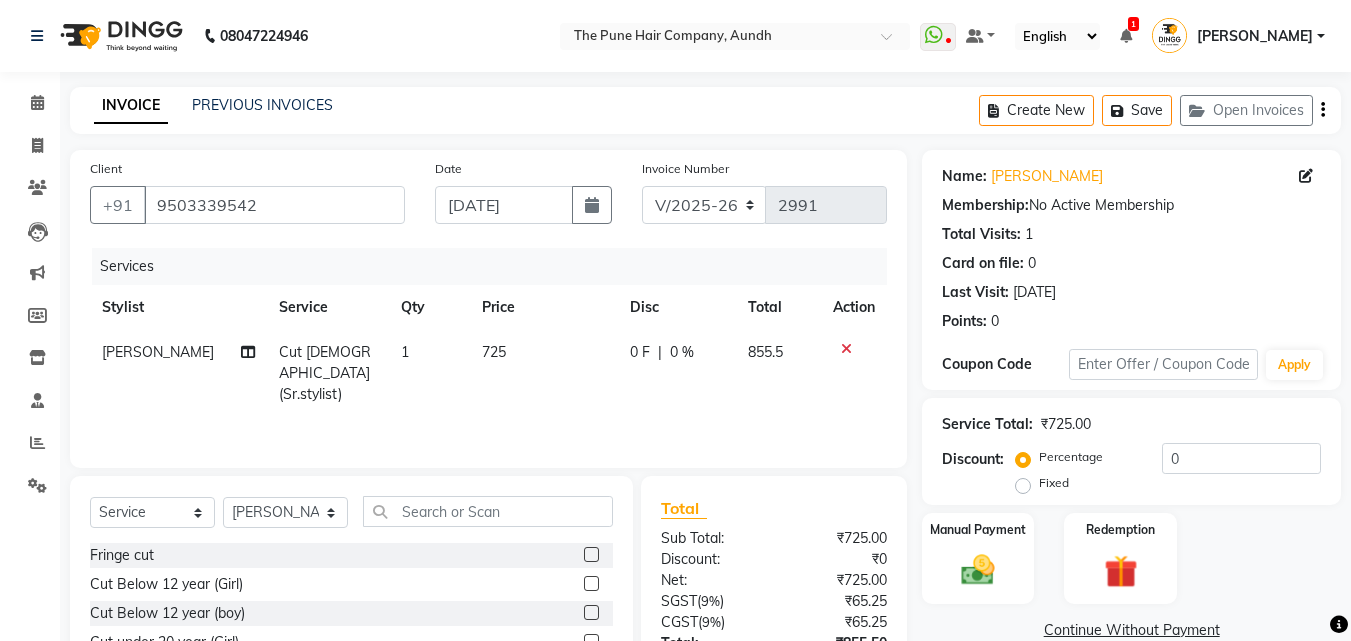 click on "Select  Service  Product  Membership  Package Voucher Prepaid Gift Card  Select Stylist Akash both AKSHAY .K harshal gaikwad kaif shaikh LAKKHAN SHINDE Nagesh Jadhav Nitish Desai  Pavan mane POOJA MORE Prasad Adhav  Prathmesh powar Shweta gotur Sonal saindane swapnil sonavane" 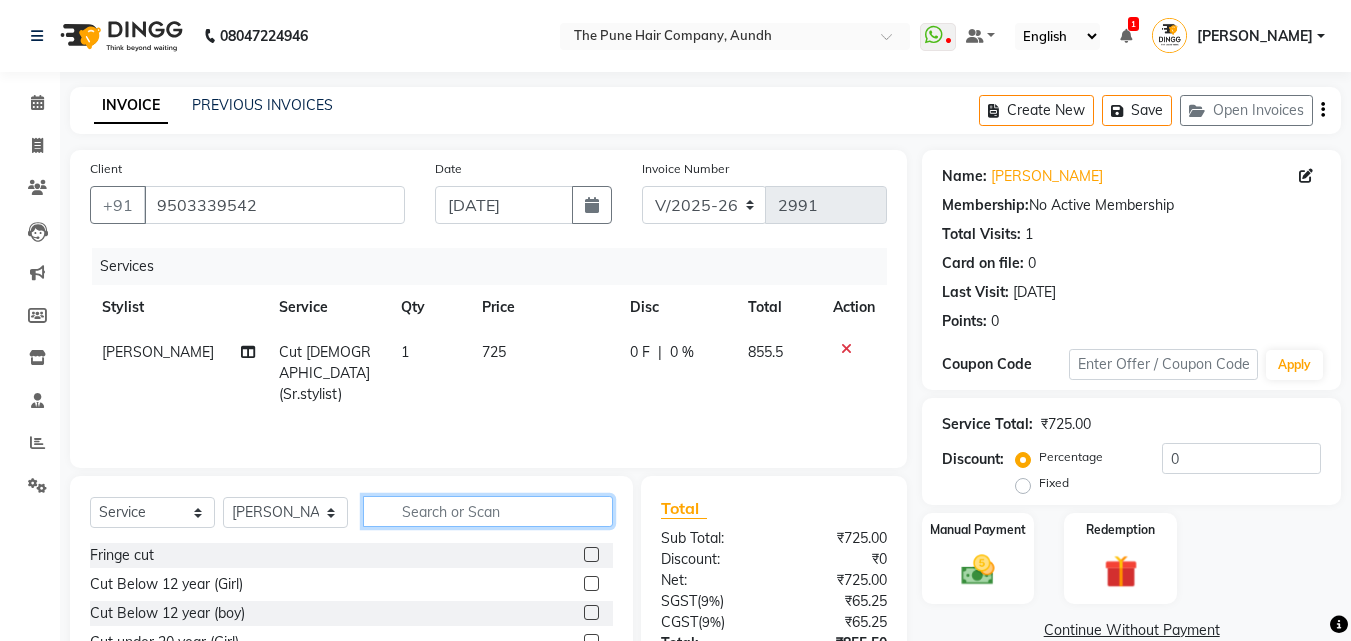 click 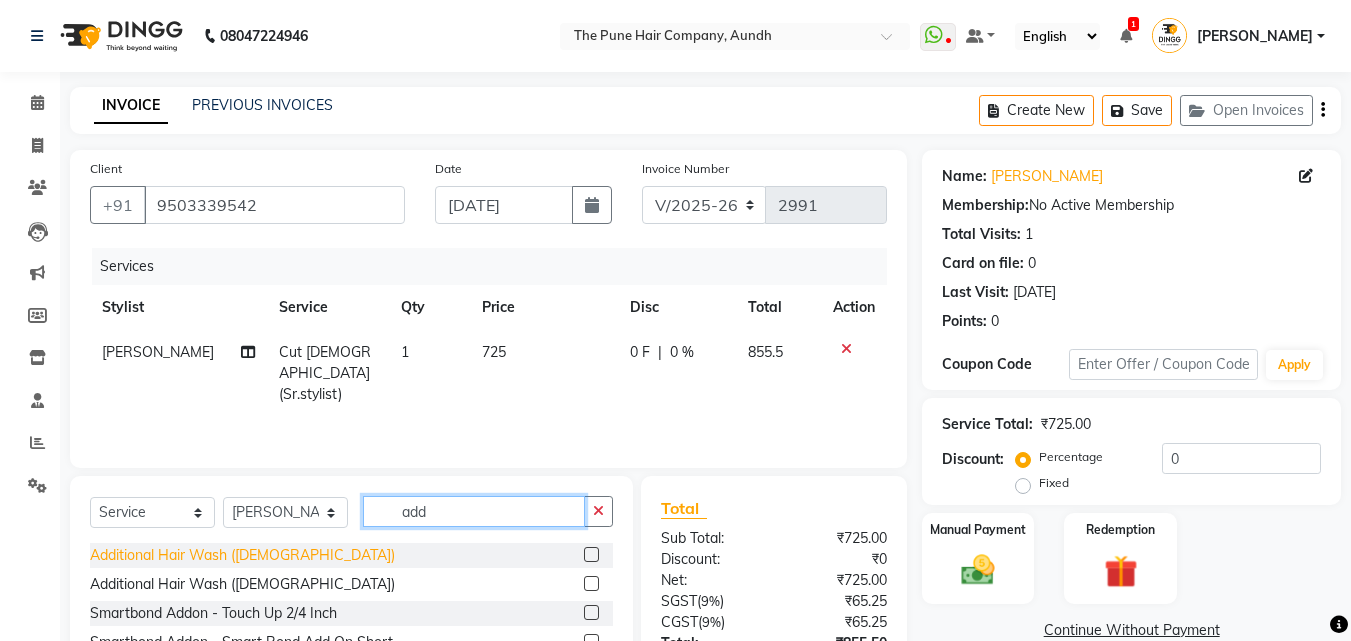 type on "add" 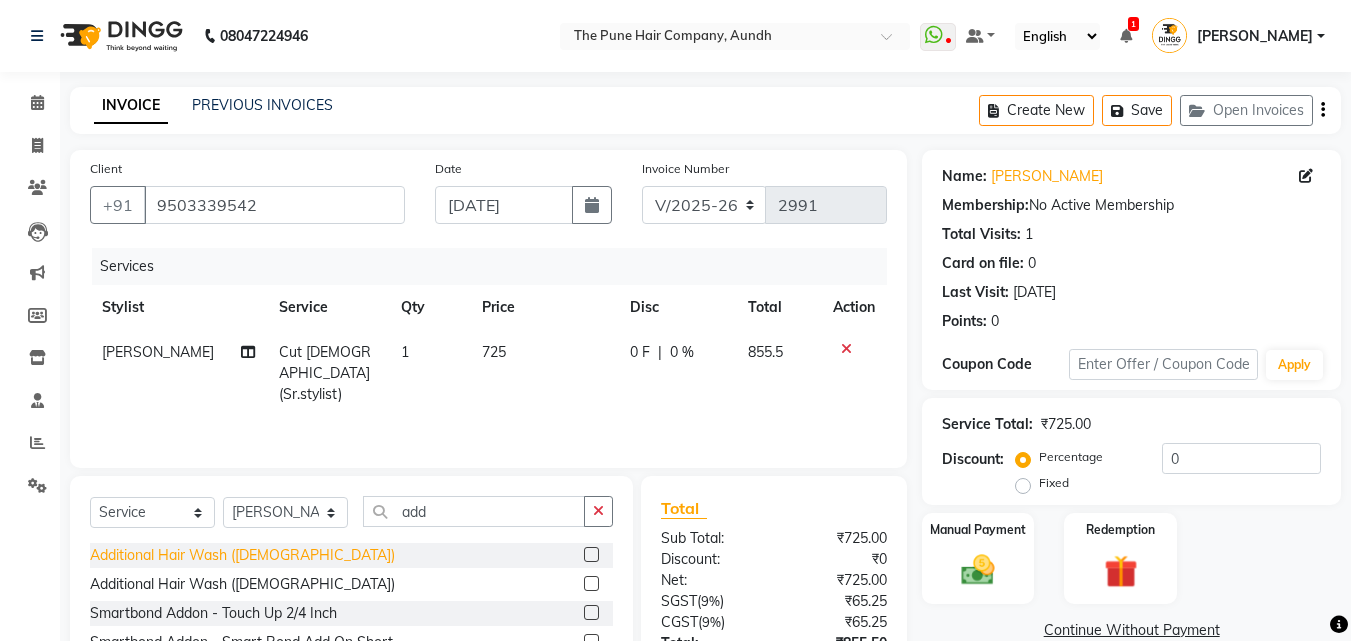 click on "Additional Hair Wash ([DEMOGRAPHIC_DATA])" 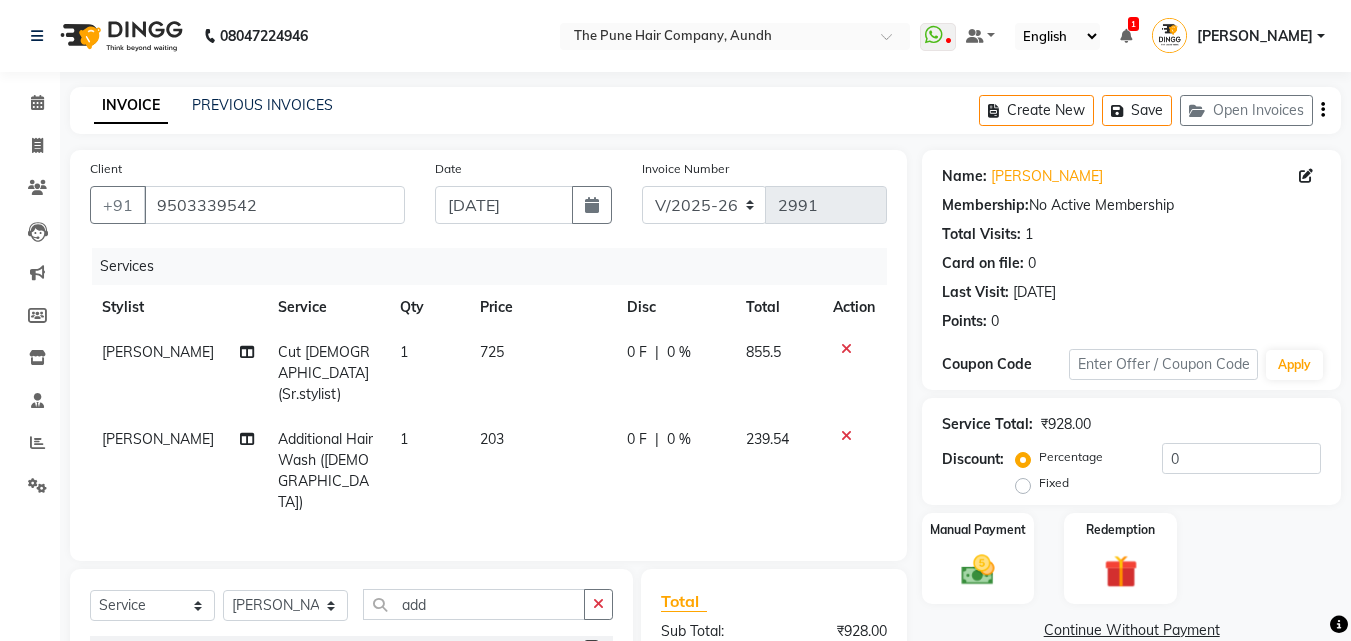 checkbox on "false" 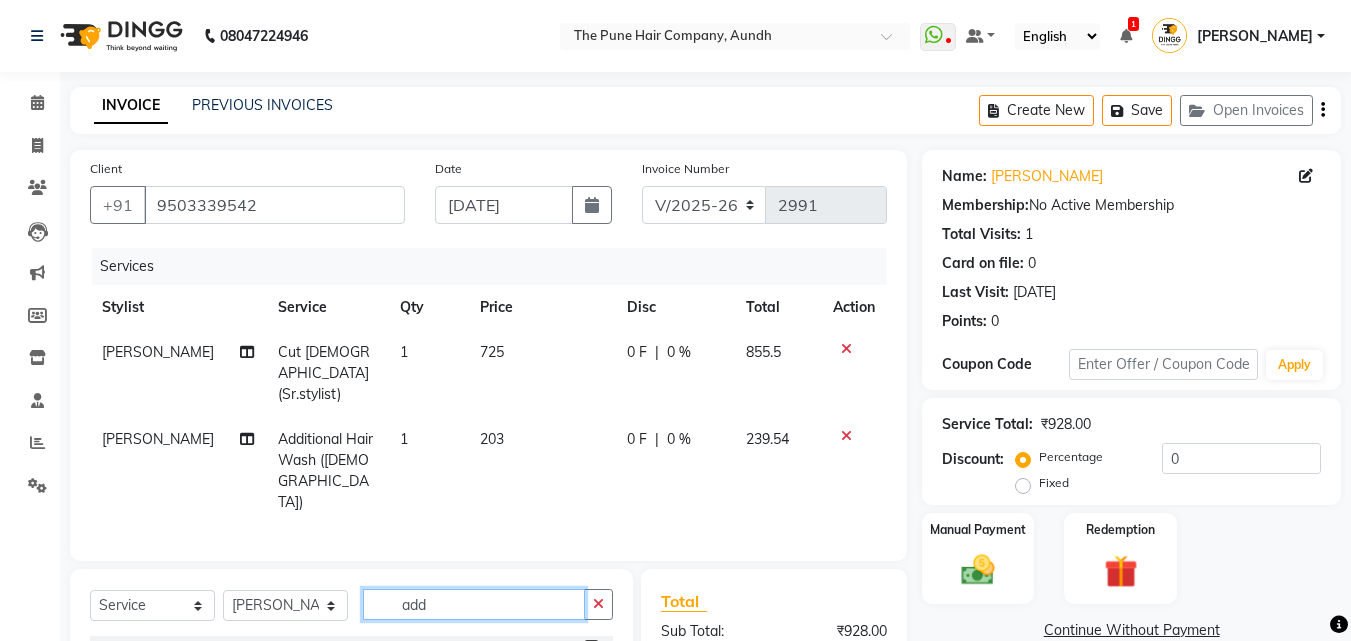 drag, startPoint x: 455, startPoint y: 563, endPoint x: 371, endPoint y: 563, distance: 84 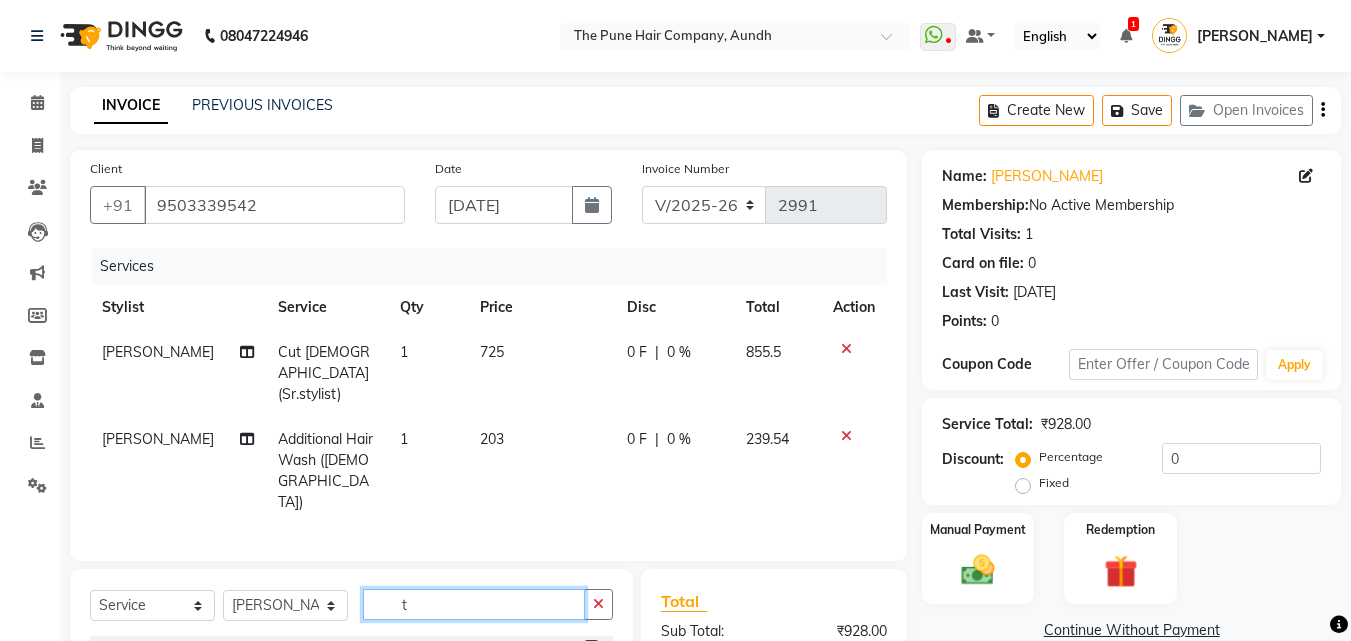 type on "t" 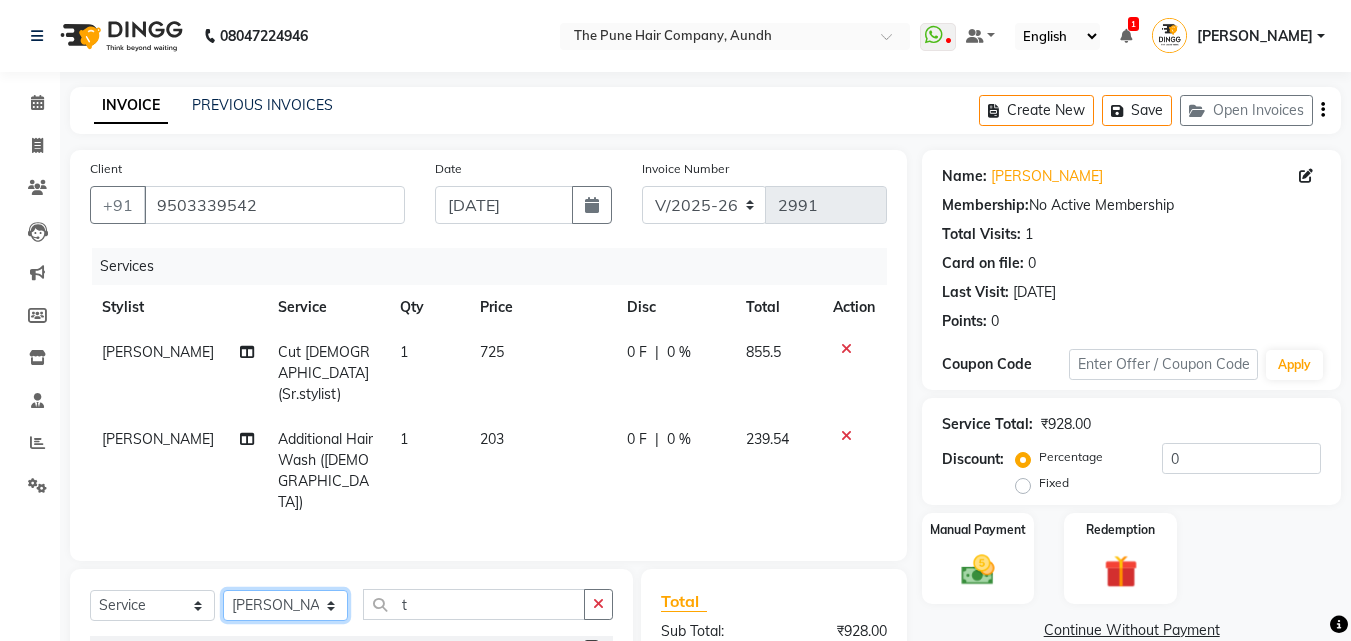 click on "Select Stylist Akash both [PERSON_NAME] .K [PERSON_NAME] kaif [PERSON_NAME] [PERSON_NAME] [PERSON_NAME] [PERSON_NAME] mane POOJA MORE [PERSON_NAME]  [PERSON_NAME] Shweta [PERSON_NAME] [PERSON_NAME] [PERSON_NAME]" 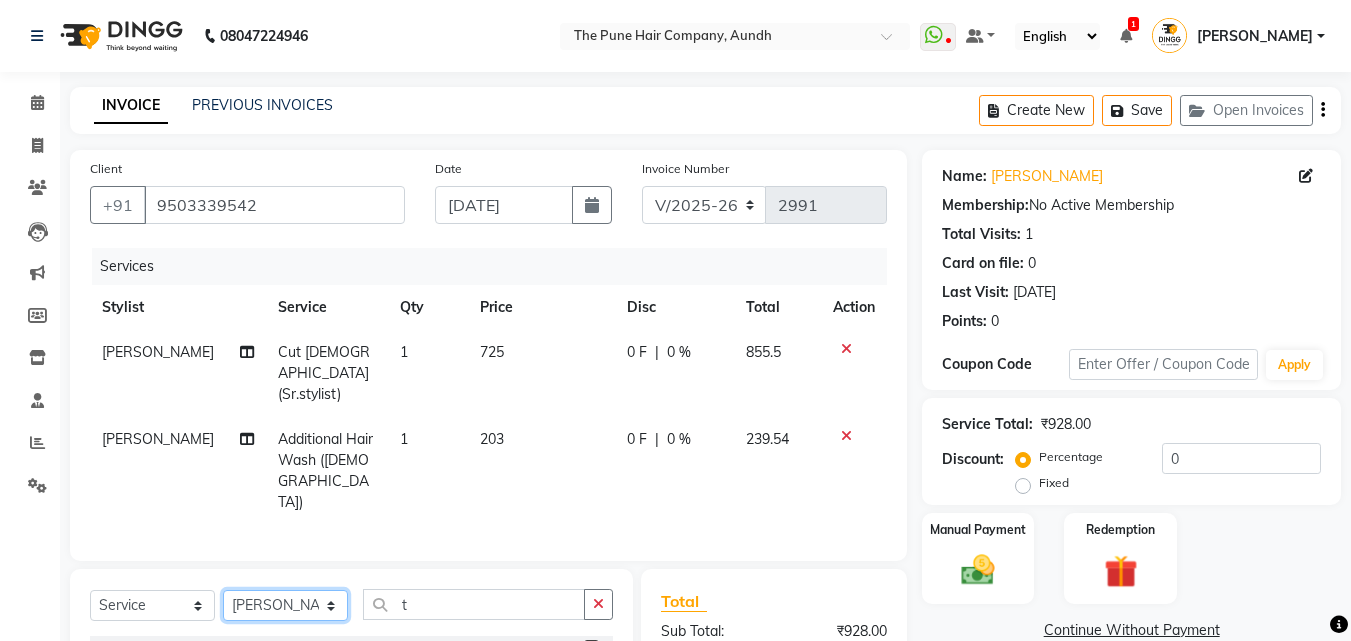 select on "49799" 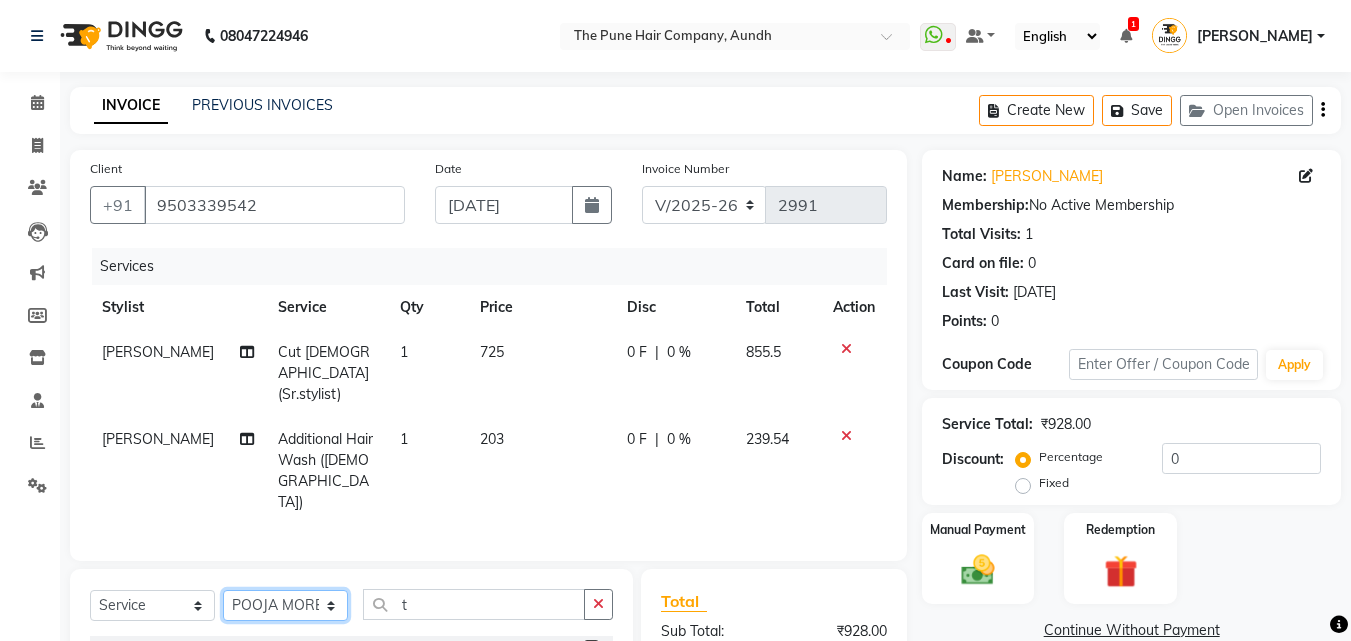 click on "Select Stylist Akash both [PERSON_NAME] .K [PERSON_NAME] kaif [PERSON_NAME] [PERSON_NAME] [PERSON_NAME] [PERSON_NAME] mane POOJA MORE [PERSON_NAME]  [PERSON_NAME] Shweta [PERSON_NAME] [PERSON_NAME] [PERSON_NAME]" 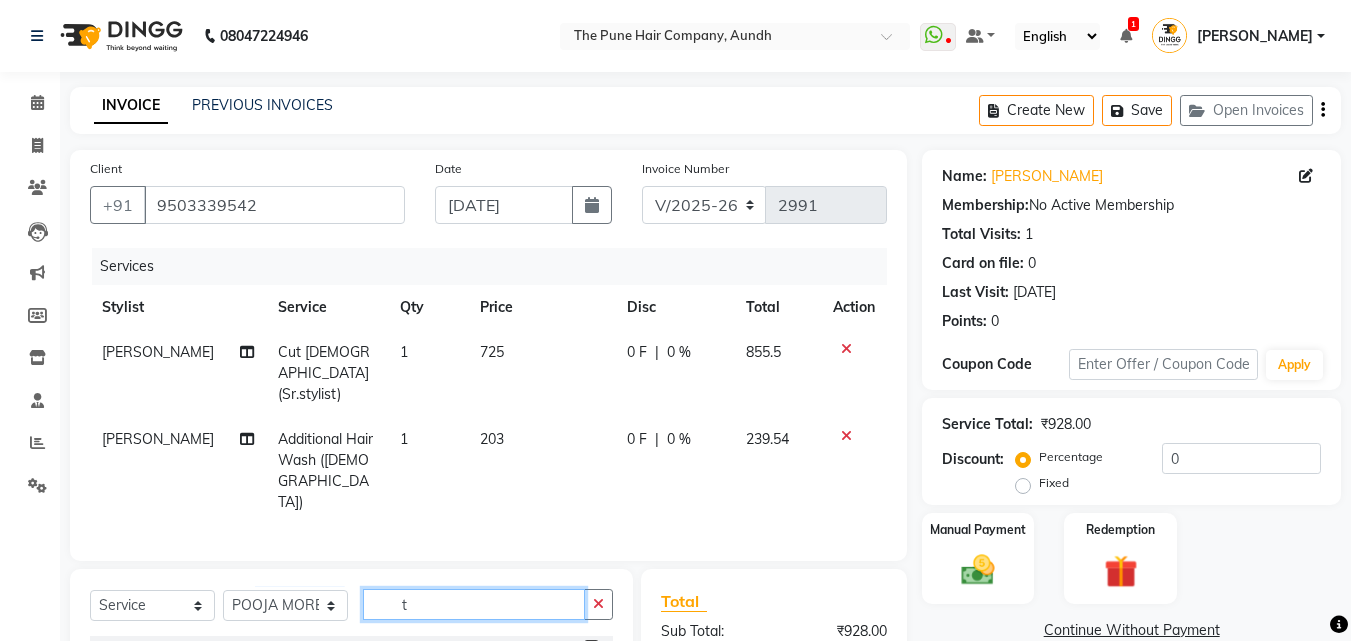 click on "t" 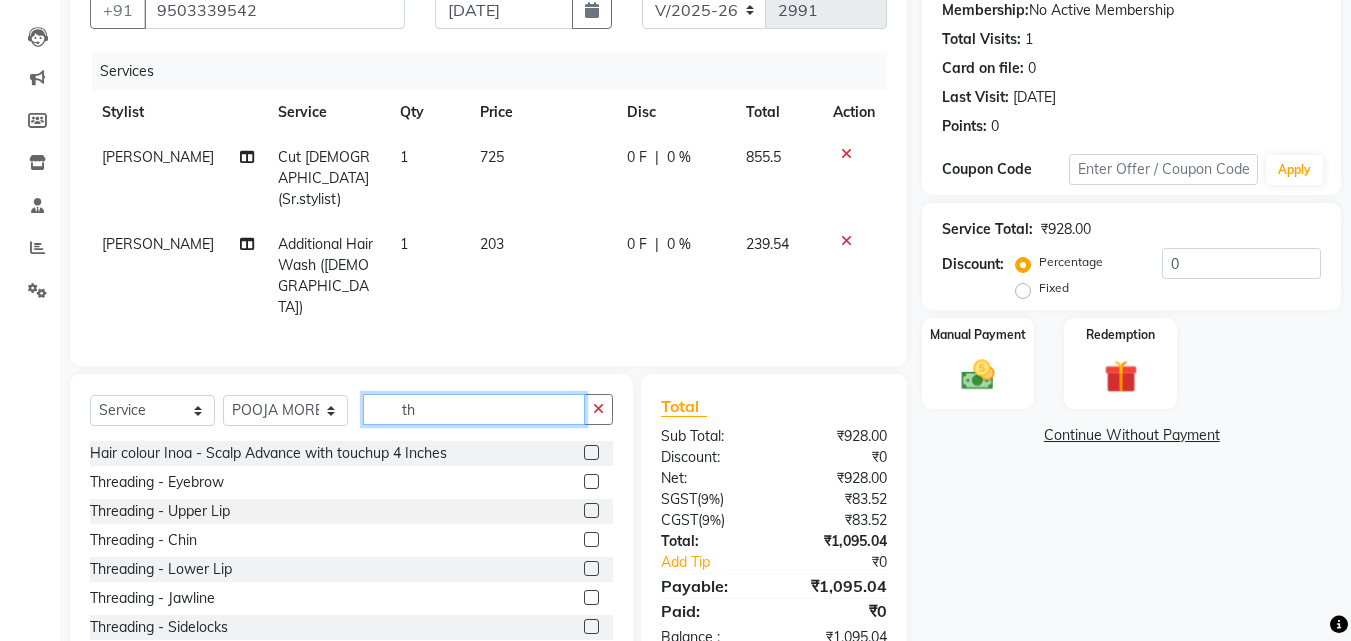 scroll, scrollTop: 200, scrollLeft: 0, axis: vertical 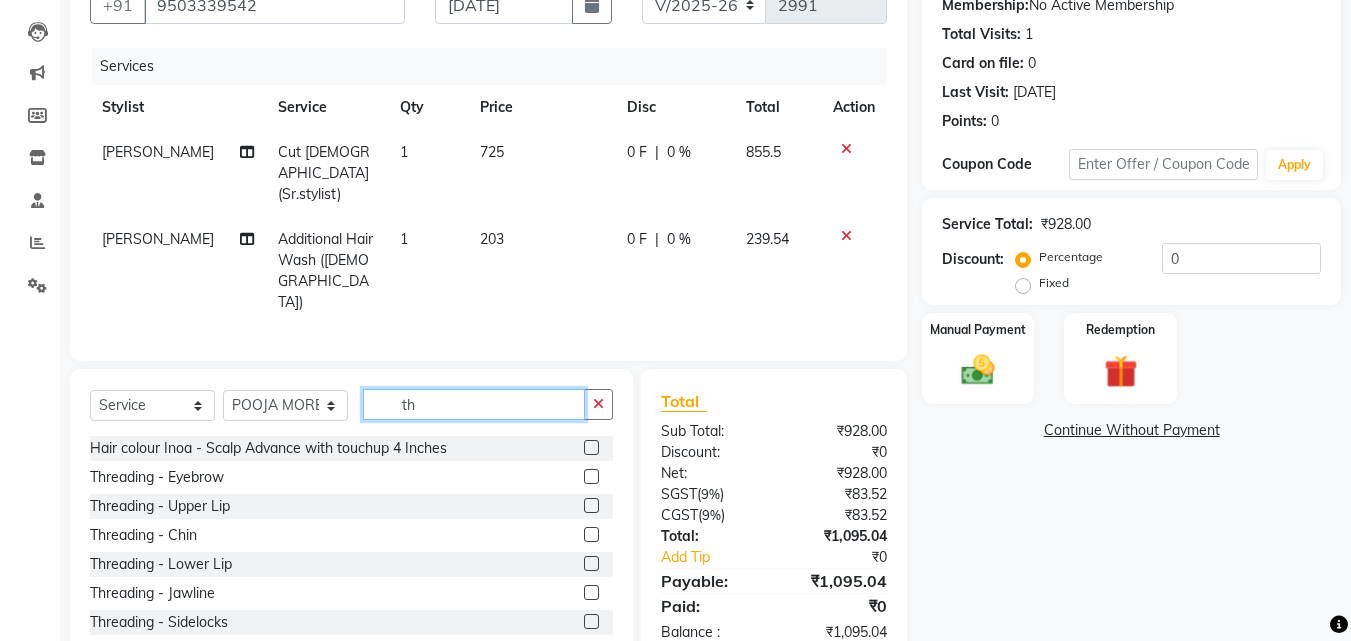 type on "th" 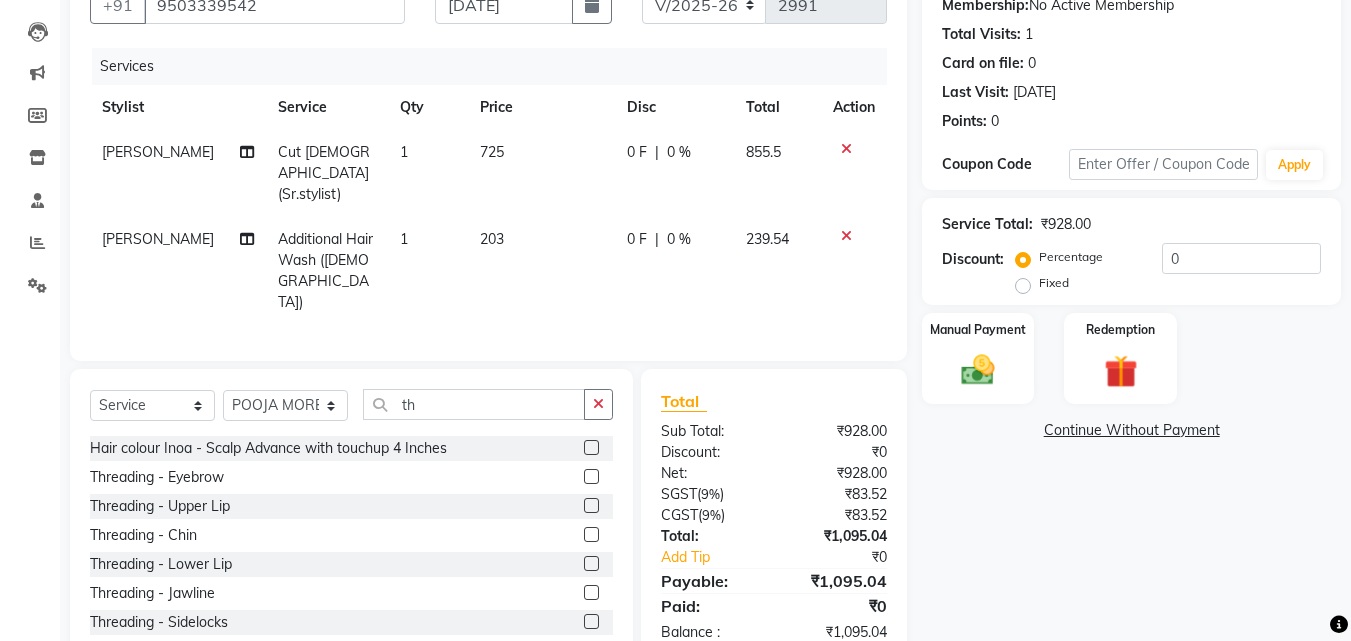 click 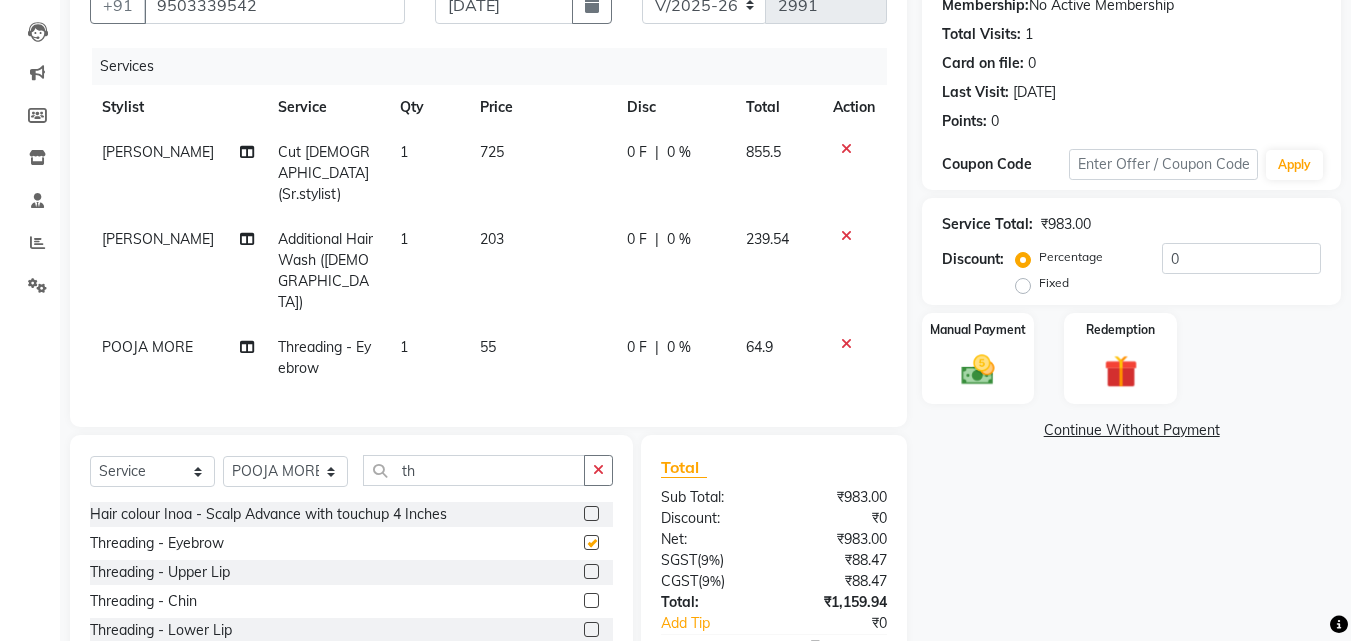 checkbox on "false" 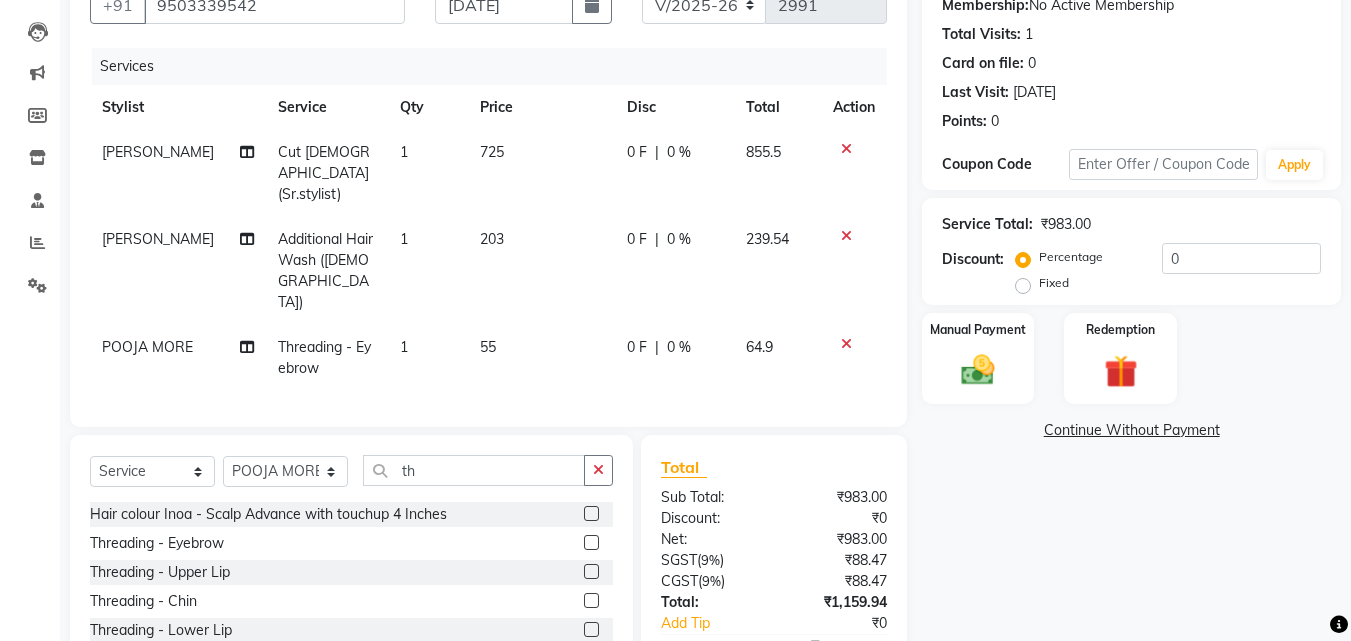 scroll, scrollTop: 271, scrollLeft: 0, axis: vertical 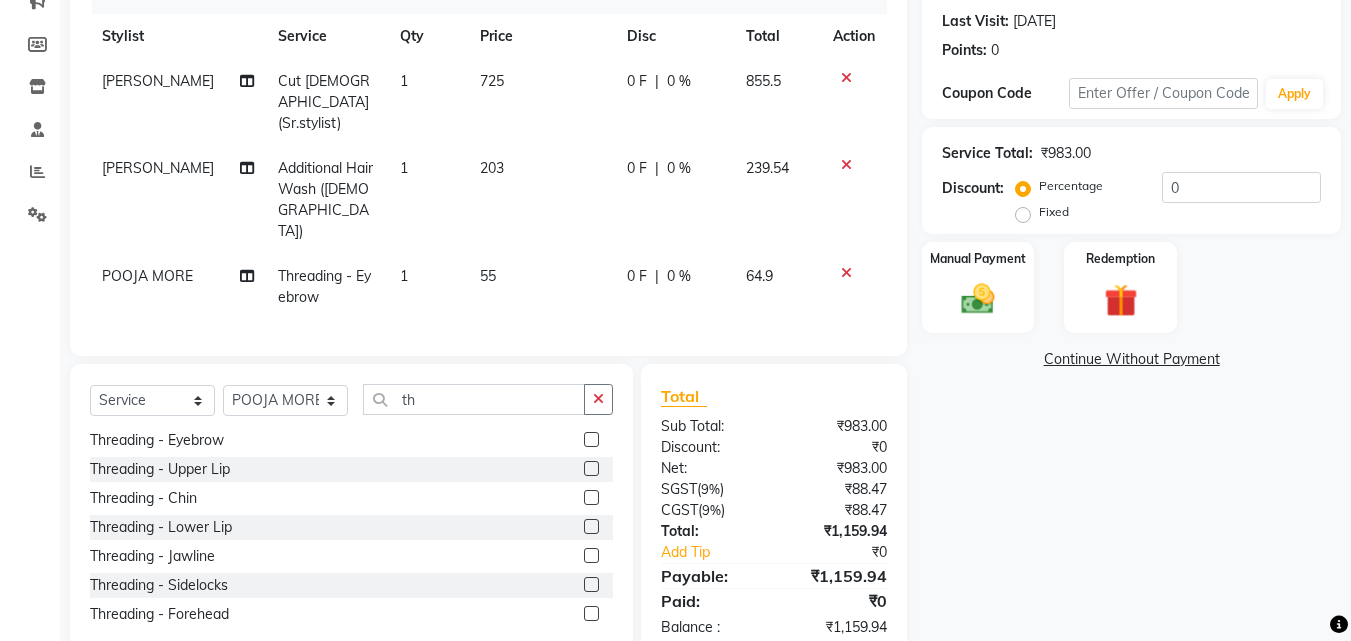 click 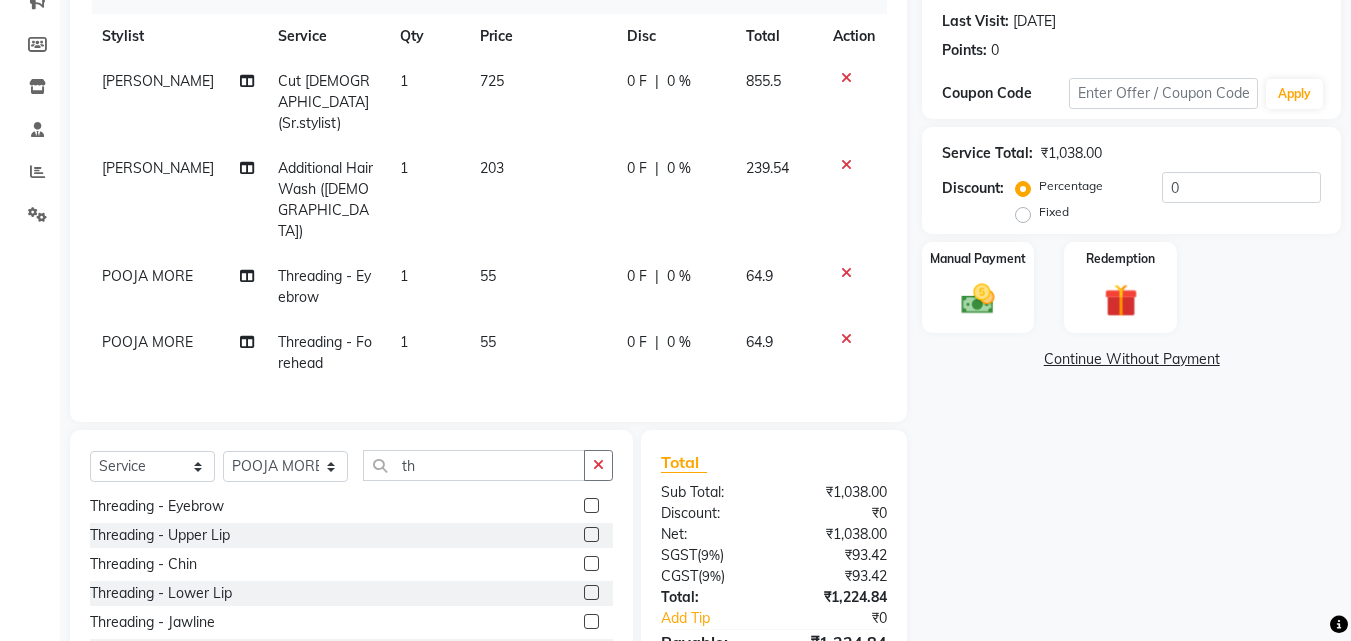 checkbox on "false" 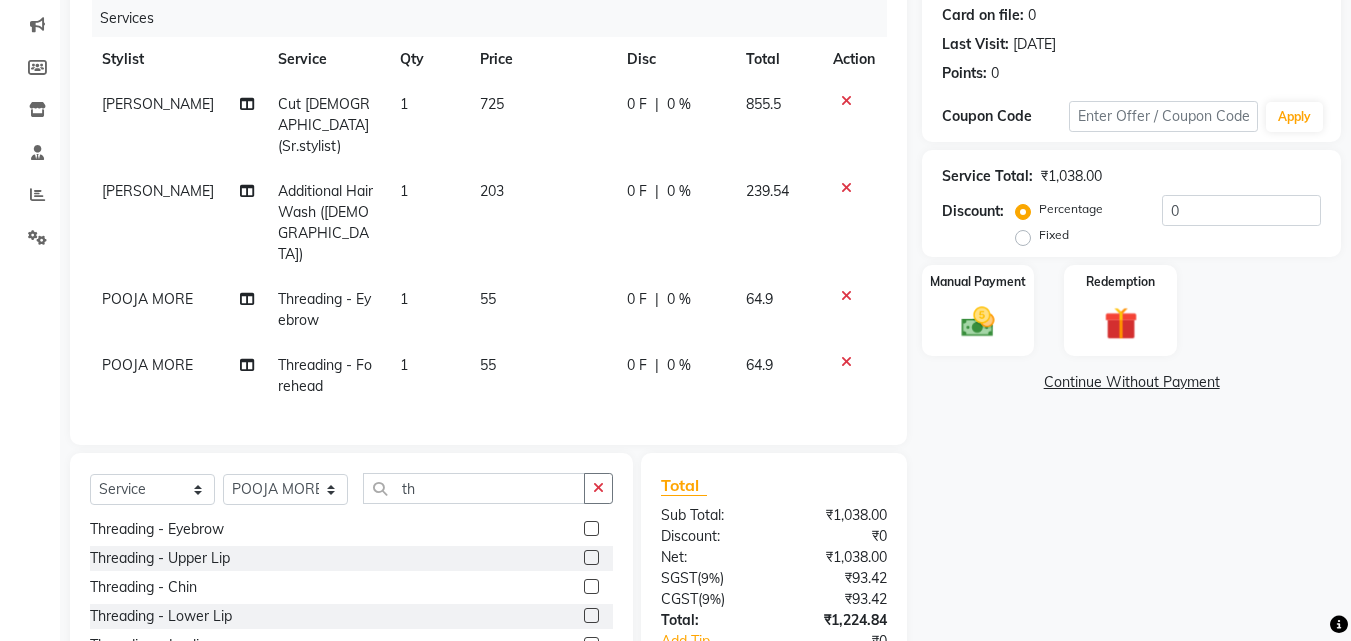 scroll, scrollTop: 337, scrollLeft: 0, axis: vertical 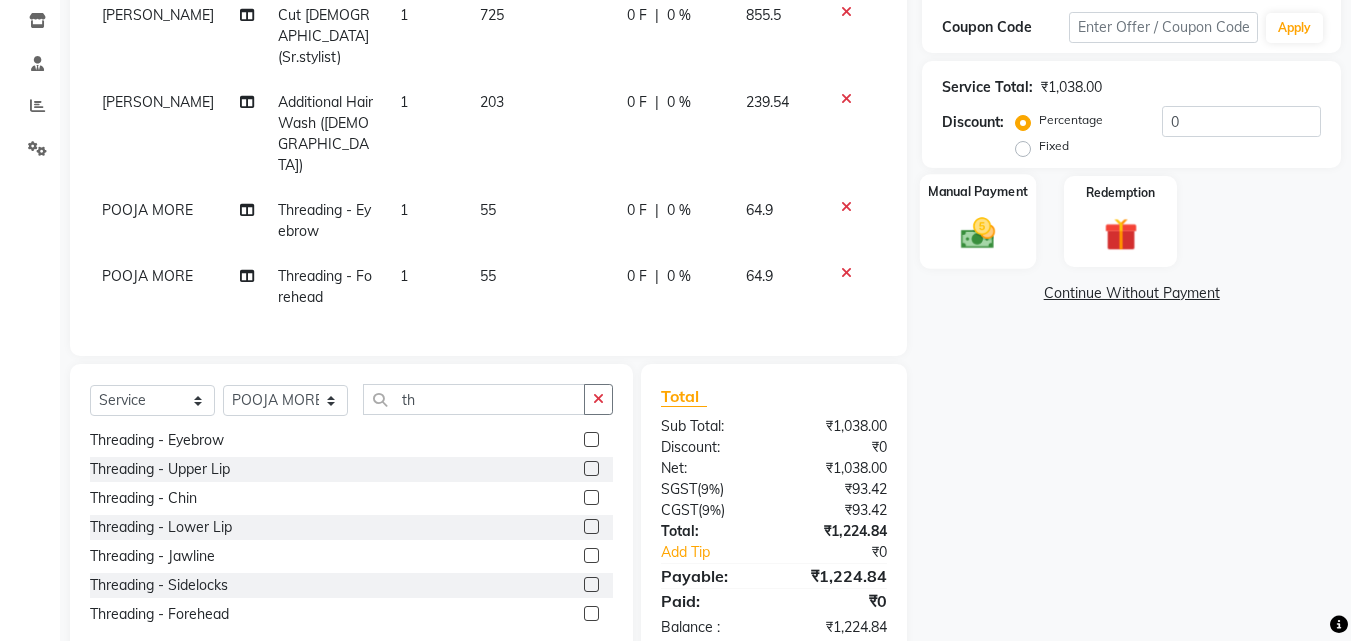 click 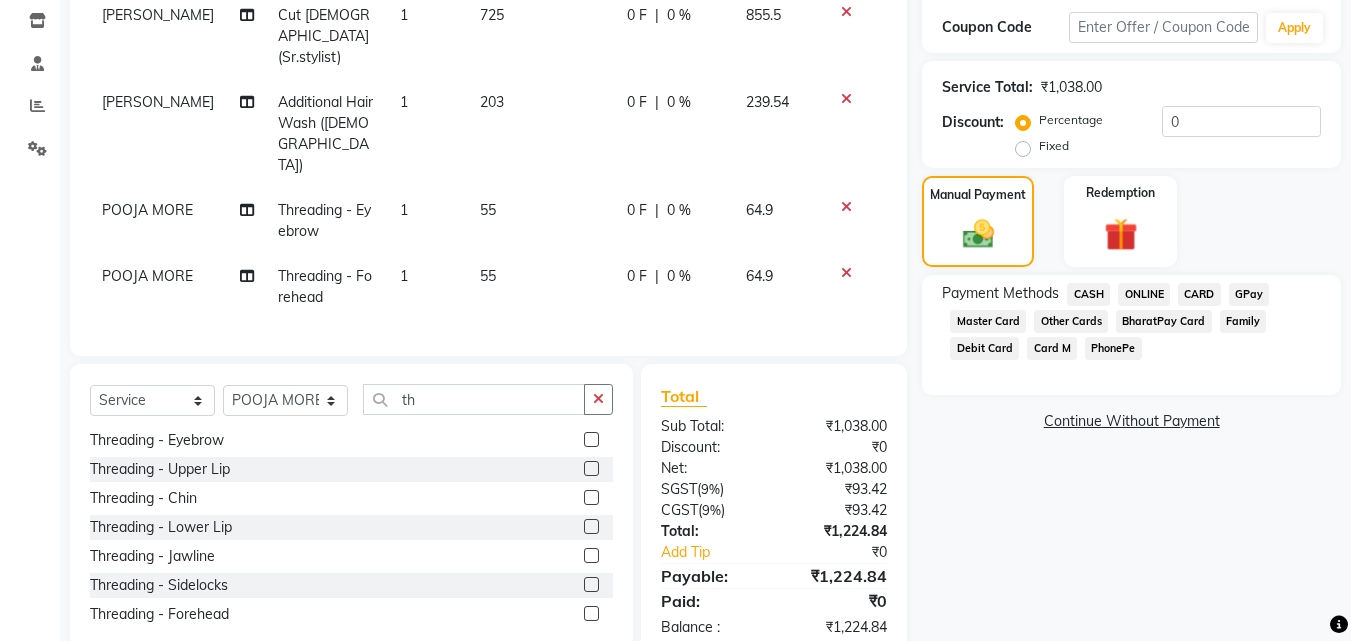 click on "ONLINE" 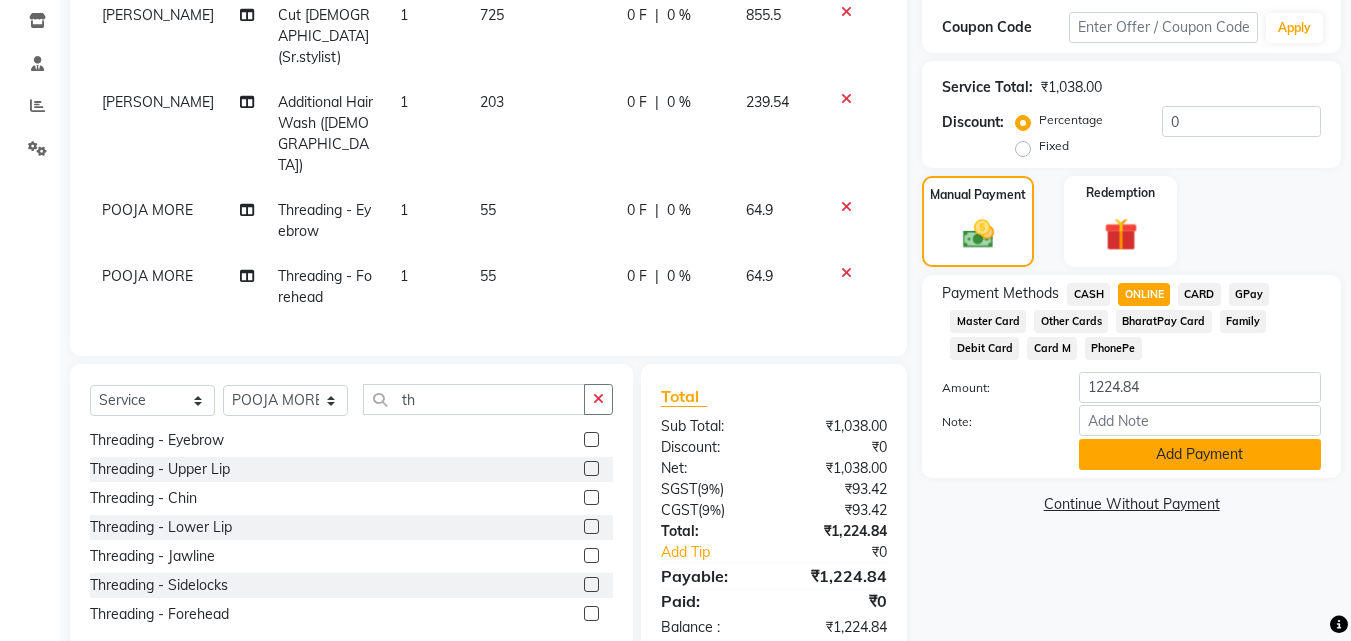 click on "Add Payment" 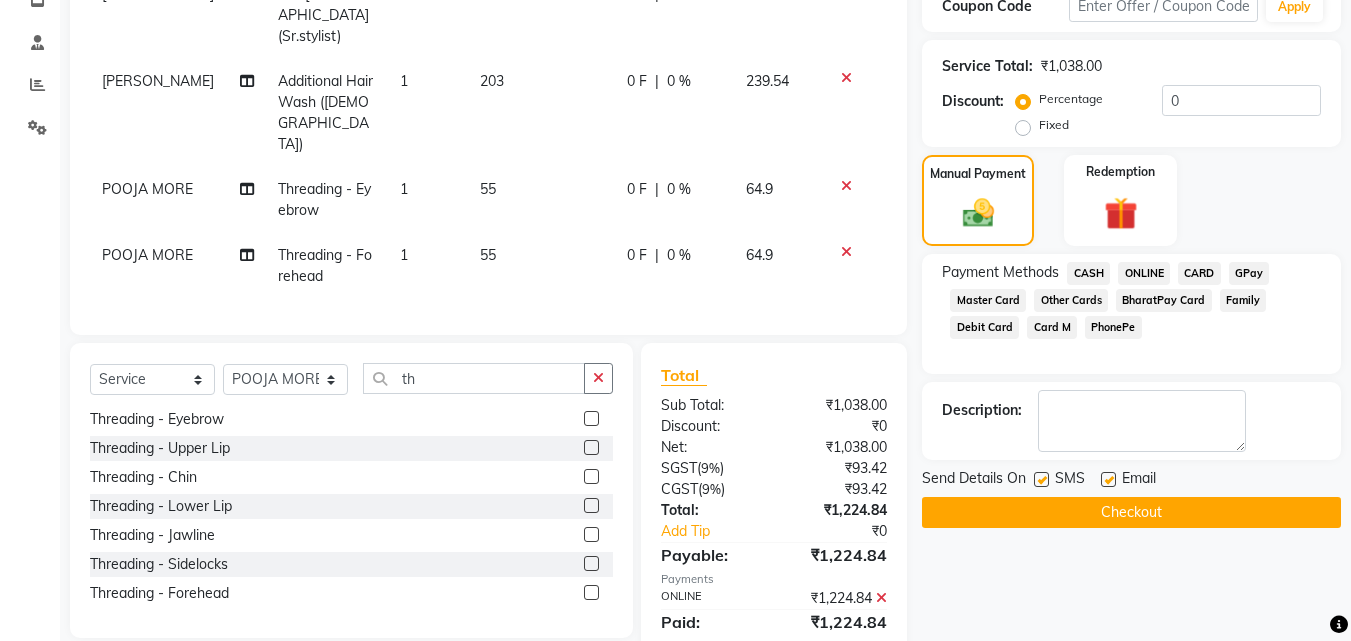 scroll, scrollTop: 378, scrollLeft: 0, axis: vertical 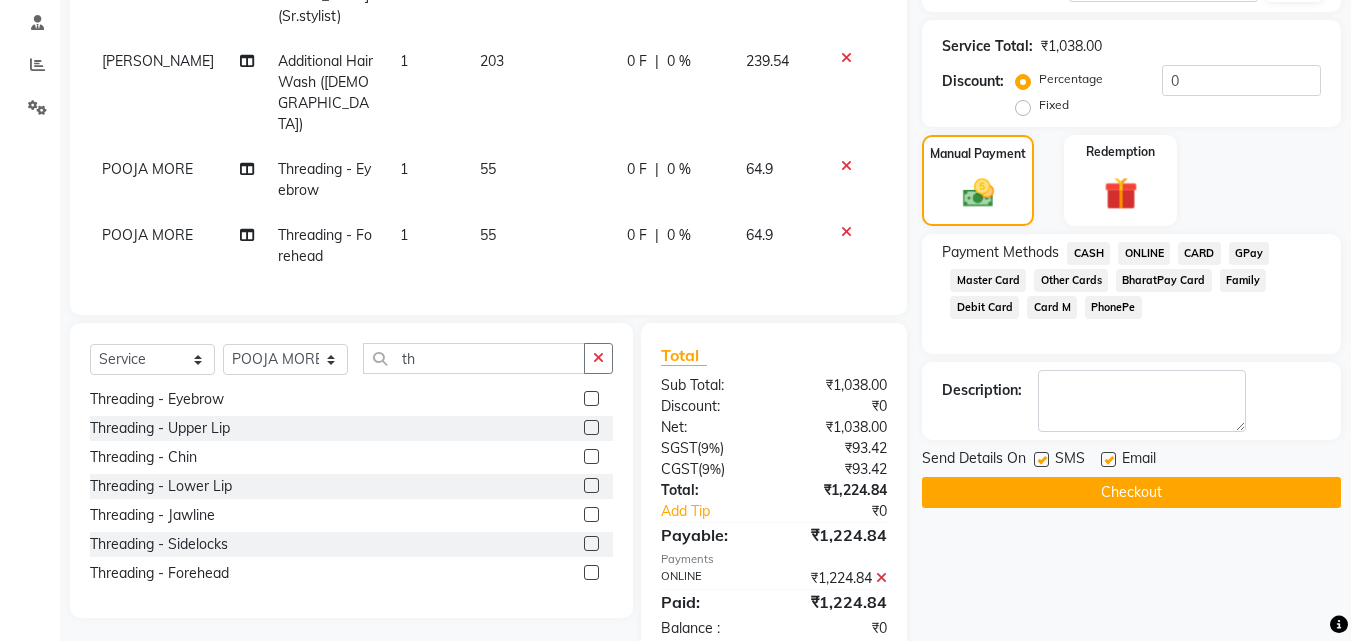 click on "Checkout" 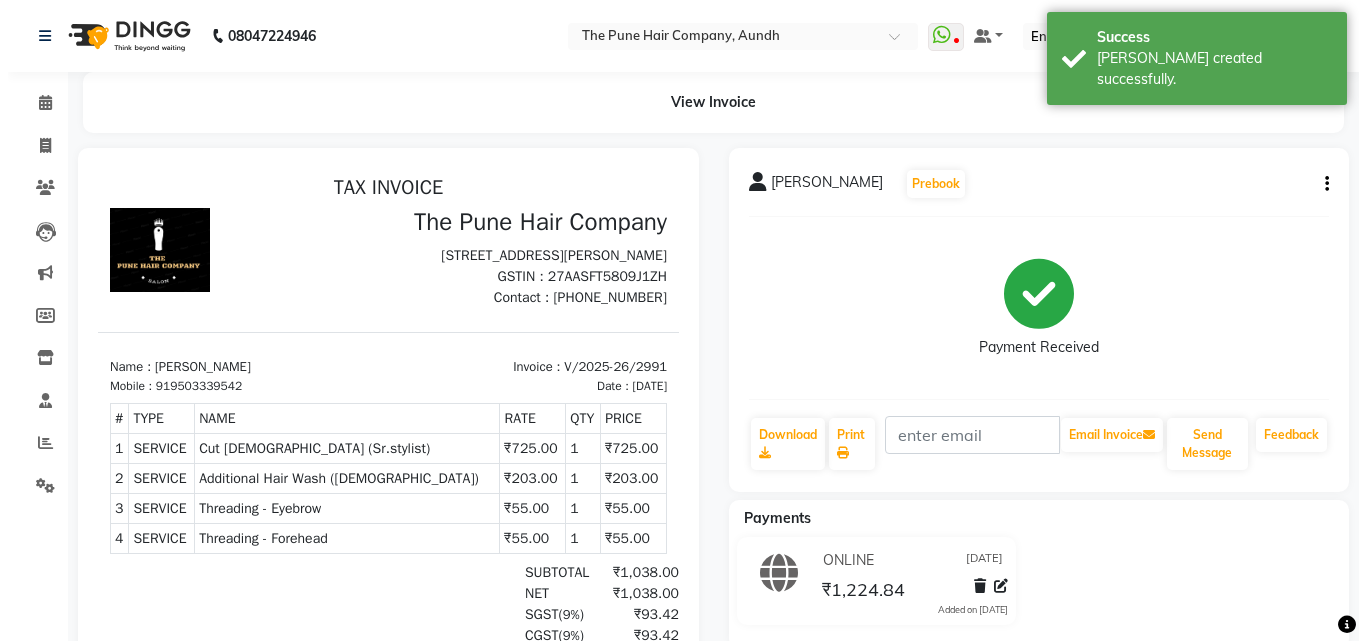 scroll, scrollTop: 0, scrollLeft: 0, axis: both 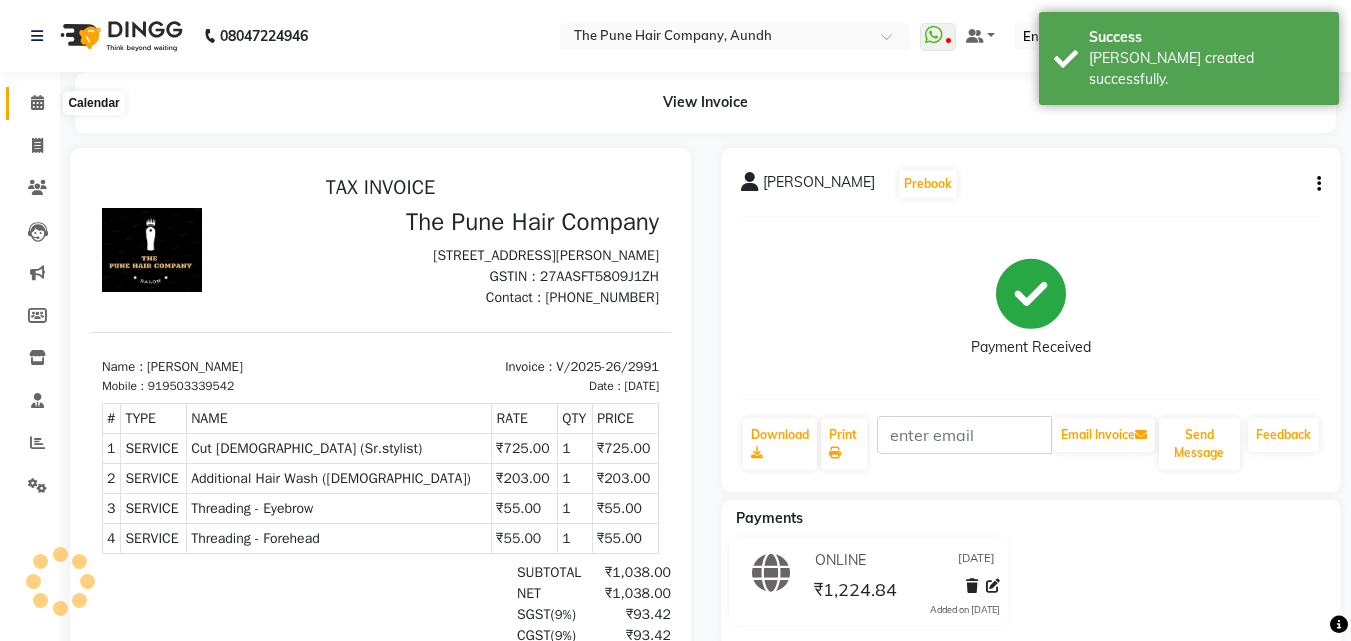 click 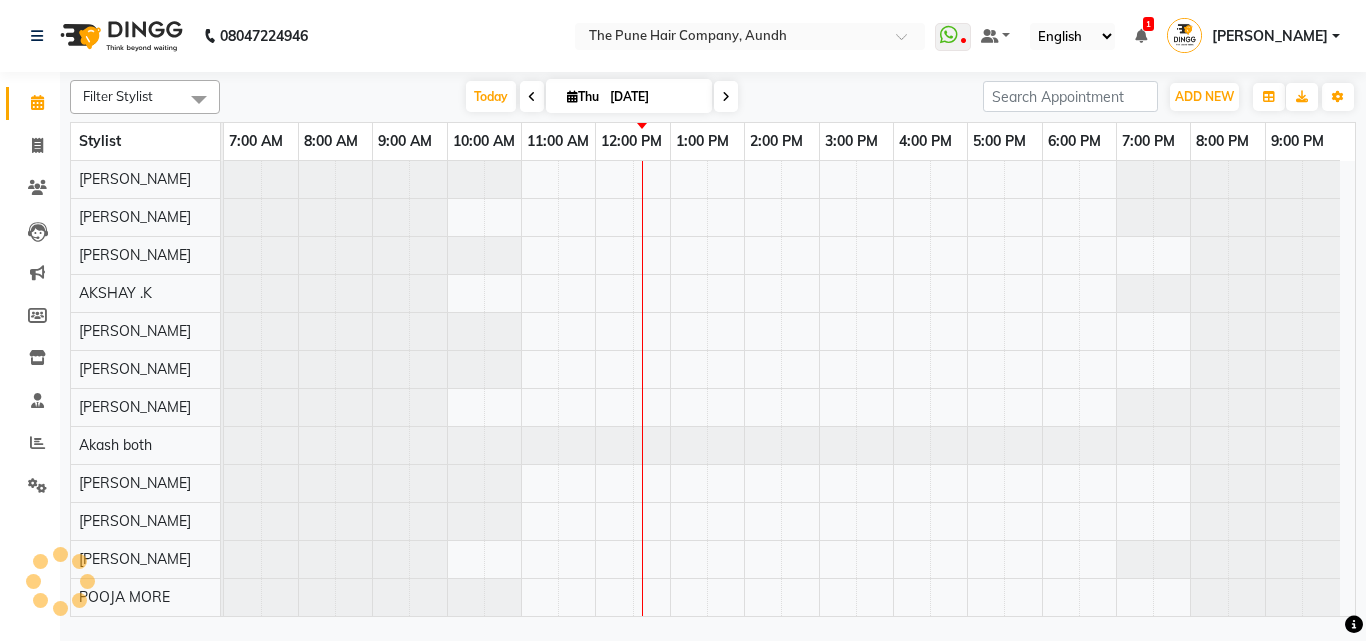 scroll, scrollTop: 76, scrollLeft: 0, axis: vertical 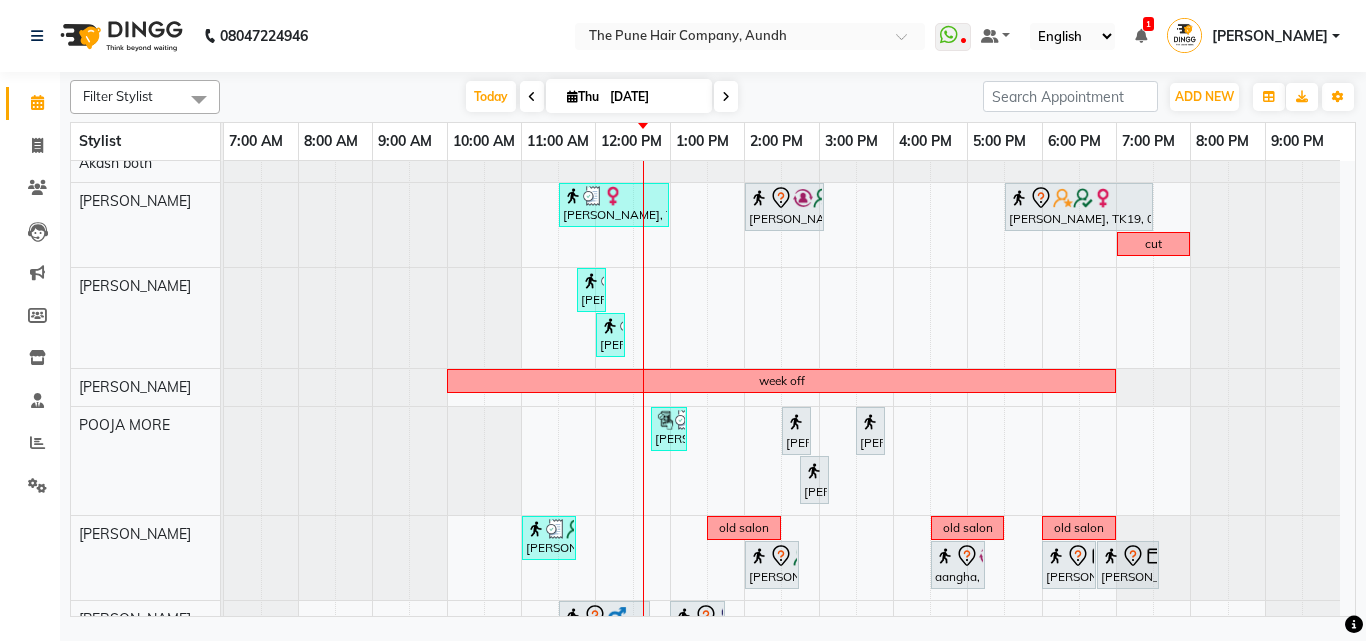 click at bounding box center (726, 96) 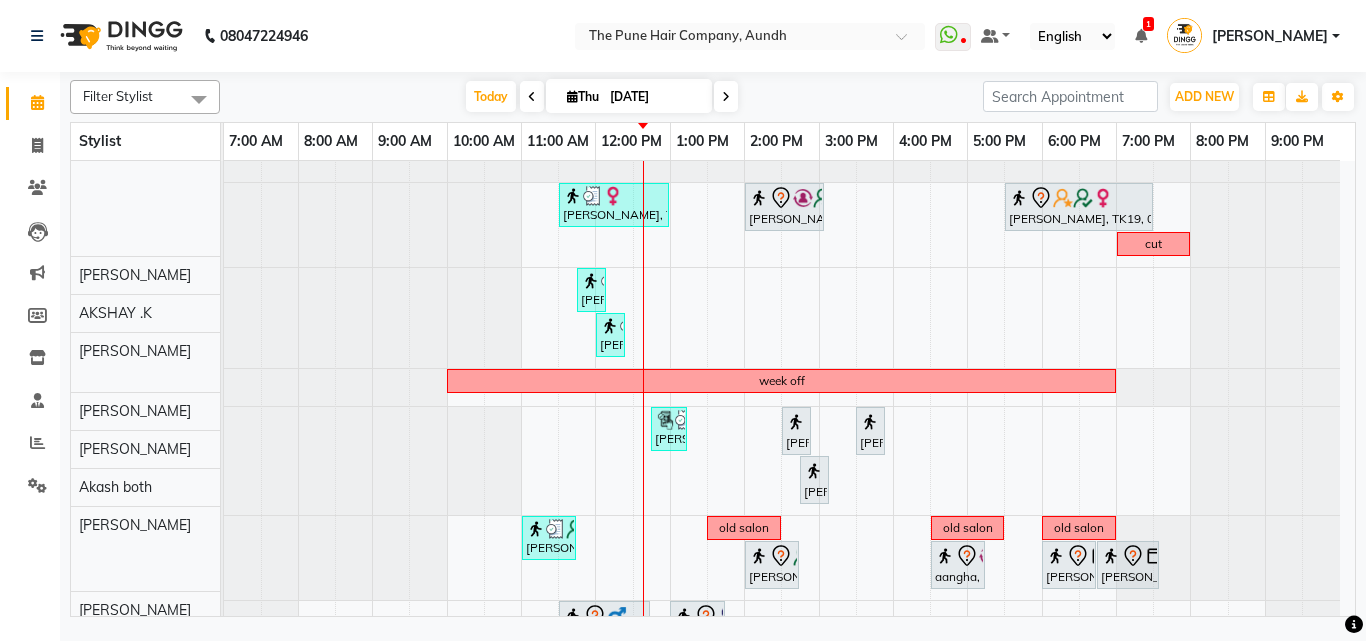 scroll, scrollTop: 76, scrollLeft: 0, axis: vertical 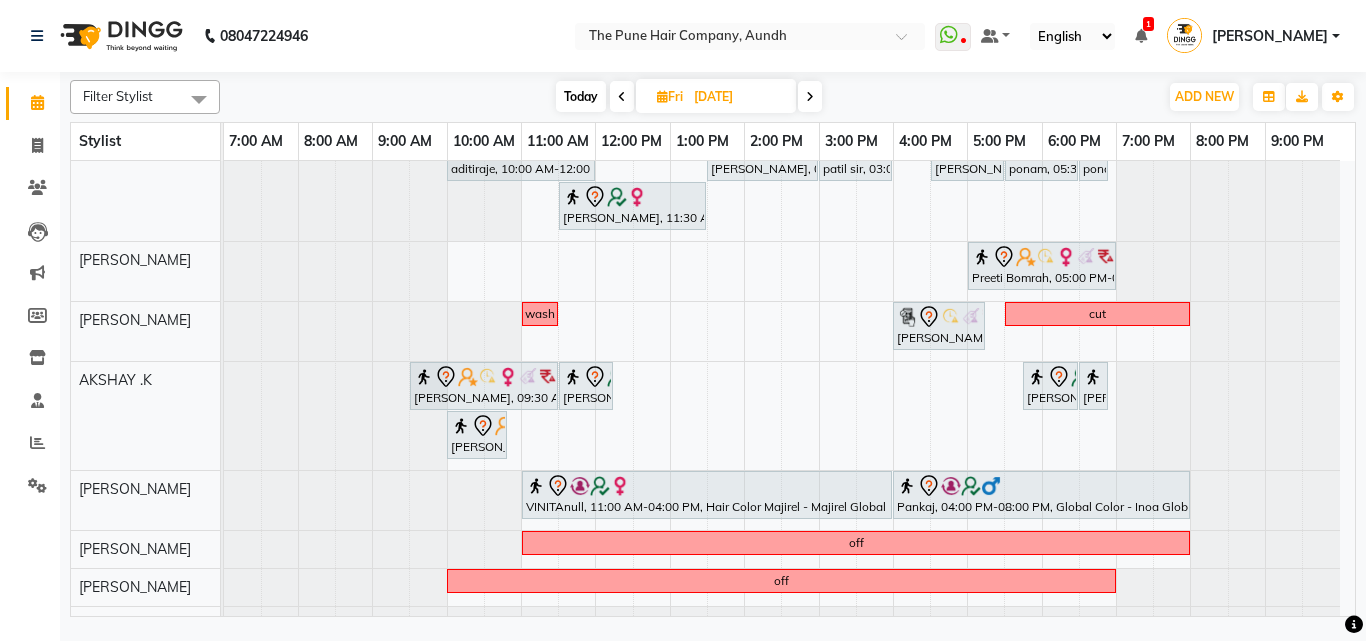 click on "aditiraje, 10:00 AM-12:00 PM, Hair Color Inoa - Inoa Touchup 2 Inch             sonali mehta, 01:30 PM-03:00 PM, Cut Female ( Top Stylist )             patil sir, 03:00 PM-04:00 PM, Cut Male ( Top Stylist )             amitanull, 04:30 PM-05:30 PM, Cut Female ( Top Stylist )             ponam, 05:30 PM-06:30 PM, Cut Female ( Top Stylist )             ponam, 06:30 PM-06:45 PM,  Additional Hair Wash (Female)             sonali mehta, 11:30 AM-01:30 PM, Hair Color Inoa - Inoa Touchup 2 Inch             Preeti Bomrah, 05:00 PM-07:00 PM, Hair Color Inoa - Inoa Touchup 2 Inch  wash              Bhavna, 04:00 PM-05:15 PM, Cut Female (Sr.stylist)  cut              Reshma Patil, 09:30 AM-11:30 AM, Hair Color Inoa - Inoa Touchup 2 Inch             Ishani, 11:30 AM-12:15 PM,  Hair wash medium             arpita, 05:45 PM-06:30 PM, Cut Female (Expert)             arpita, 06:30 PM-06:45 PM,  Additional Hair Wash (Female)             nikhil inamdar, 10:00 AM-10:50 AM,  Beard Crafting" at bounding box center (789, 524) 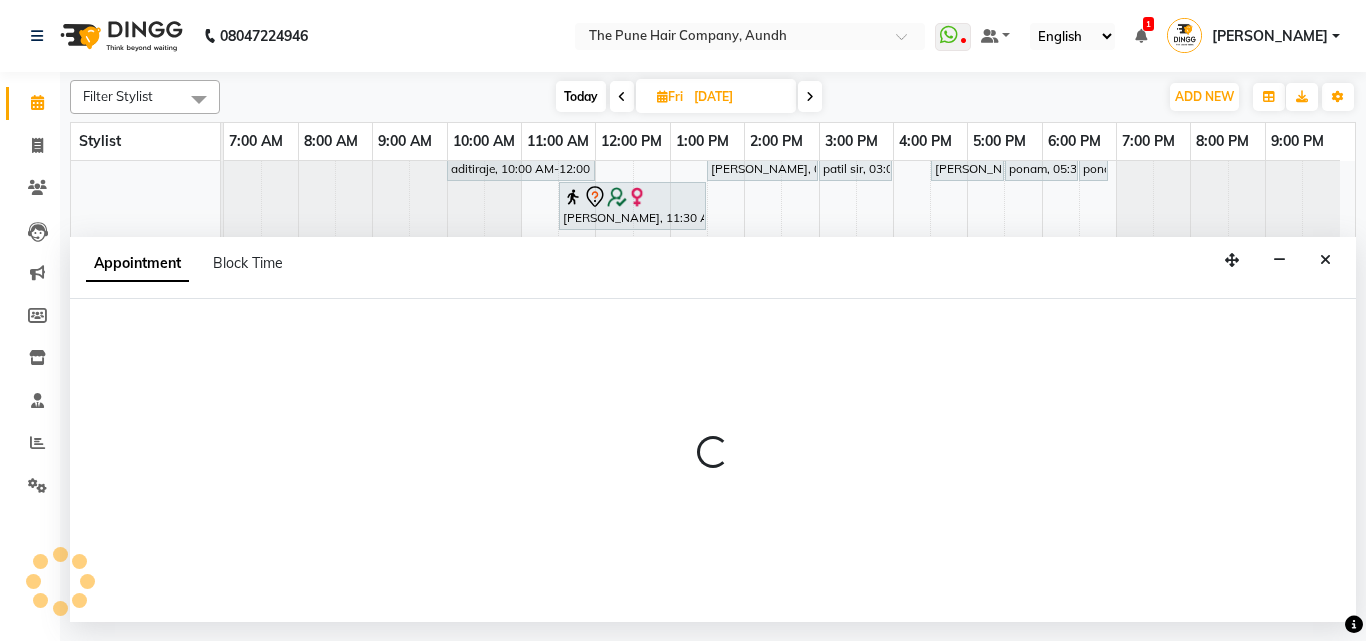 select on "6746" 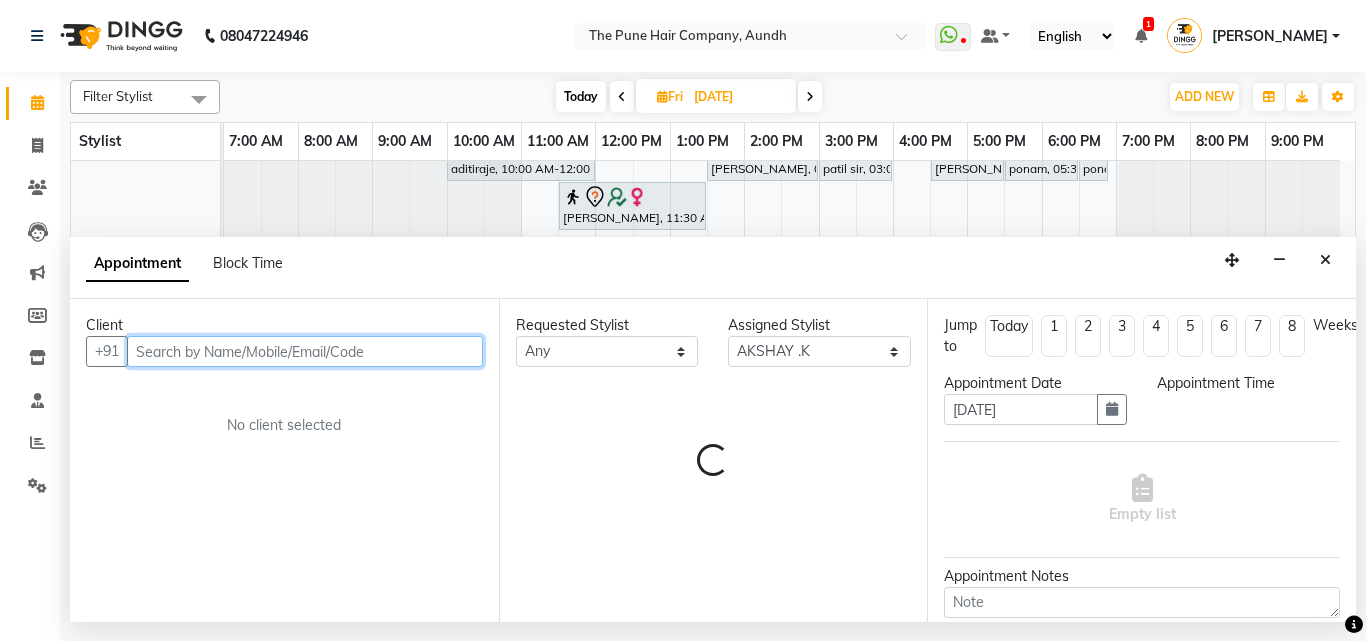 select on "750" 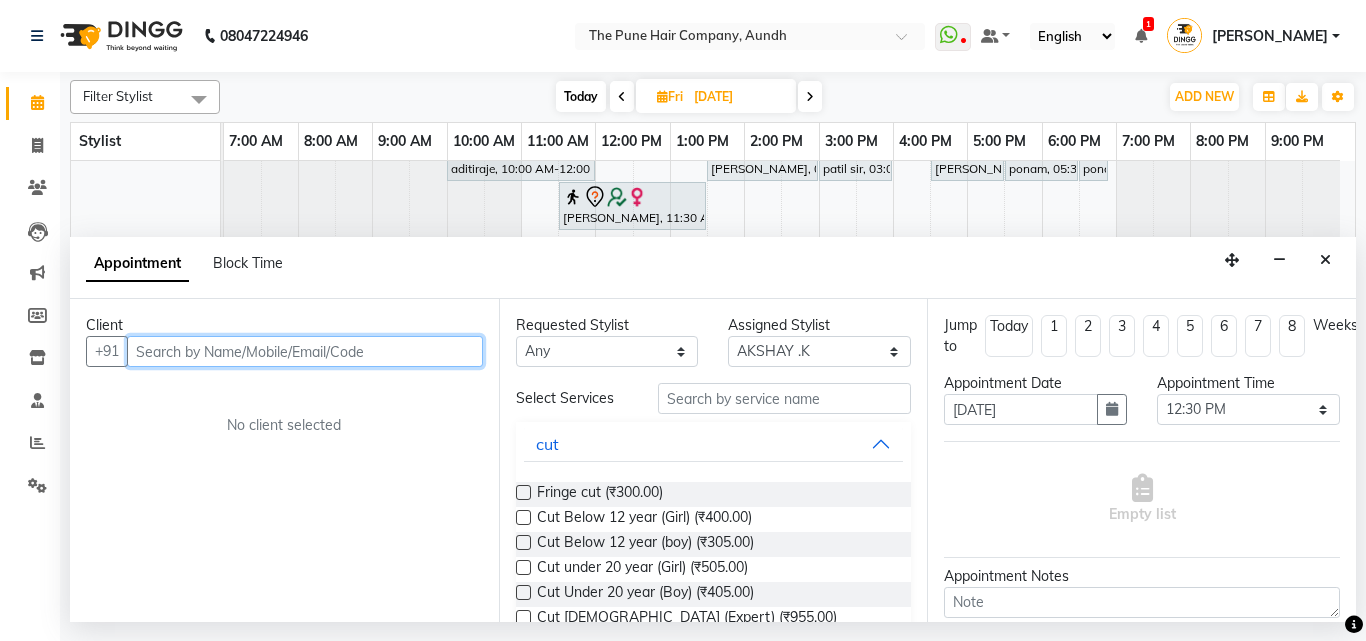 click at bounding box center [305, 351] 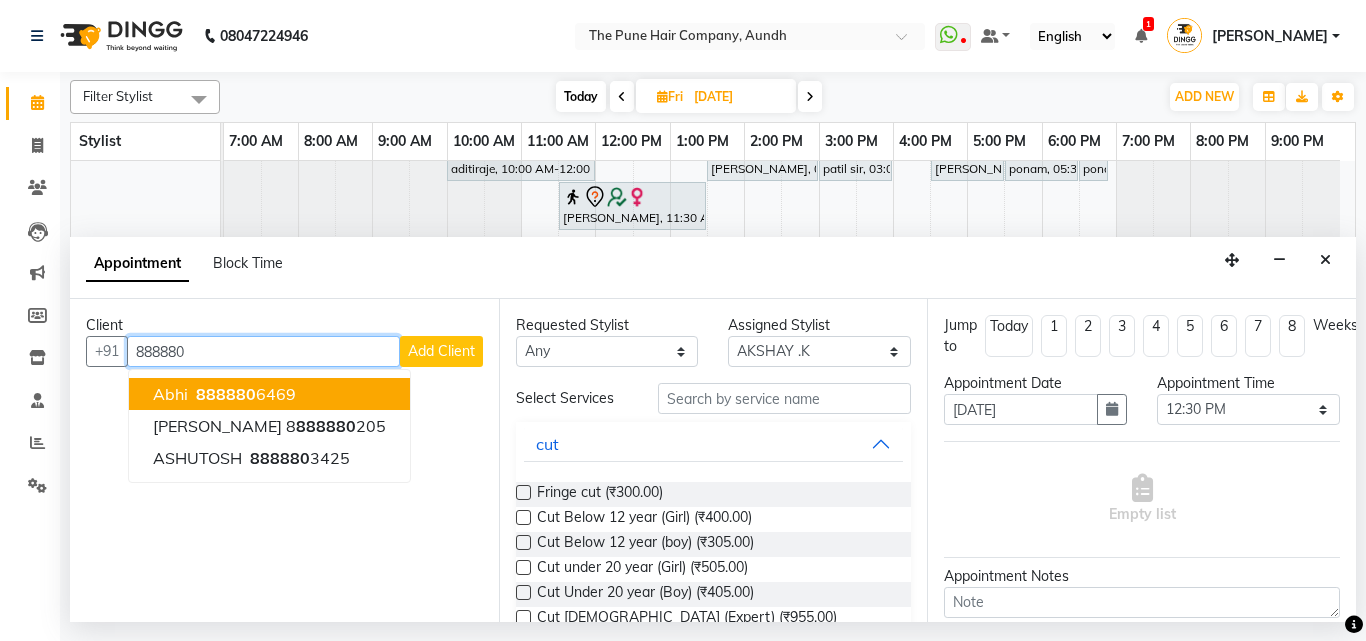 click on "Abhi" at bounding box center (170, 394) 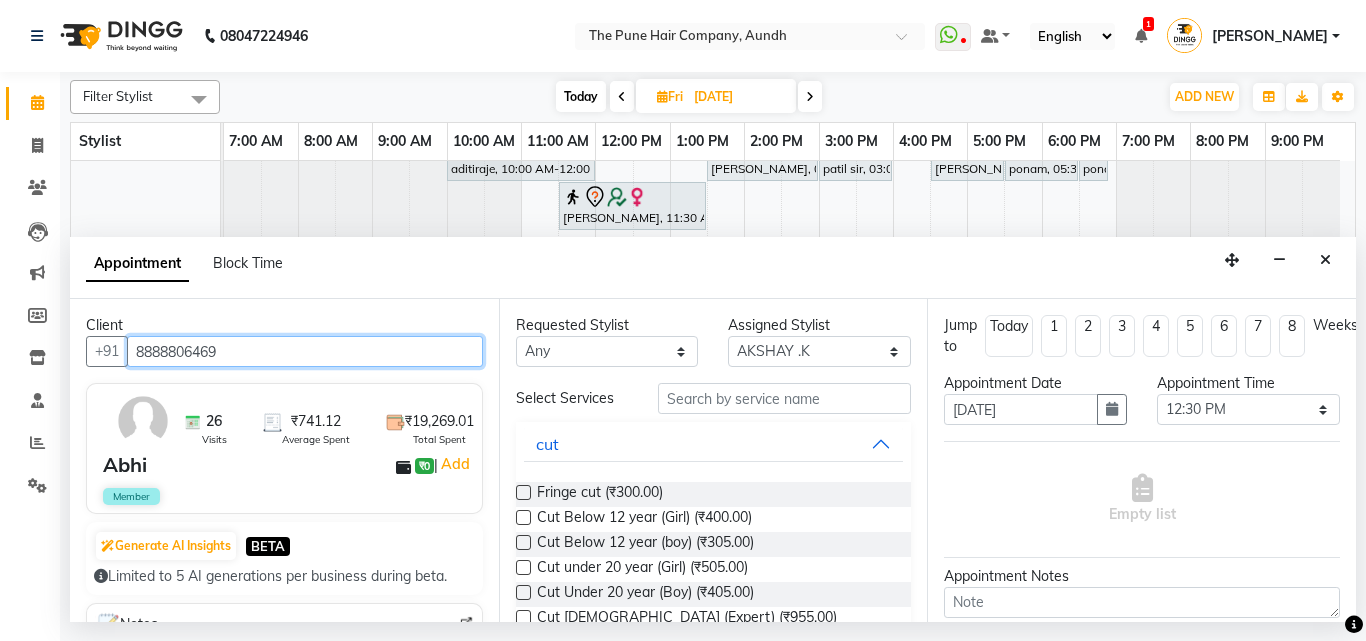 type on "8888806469" 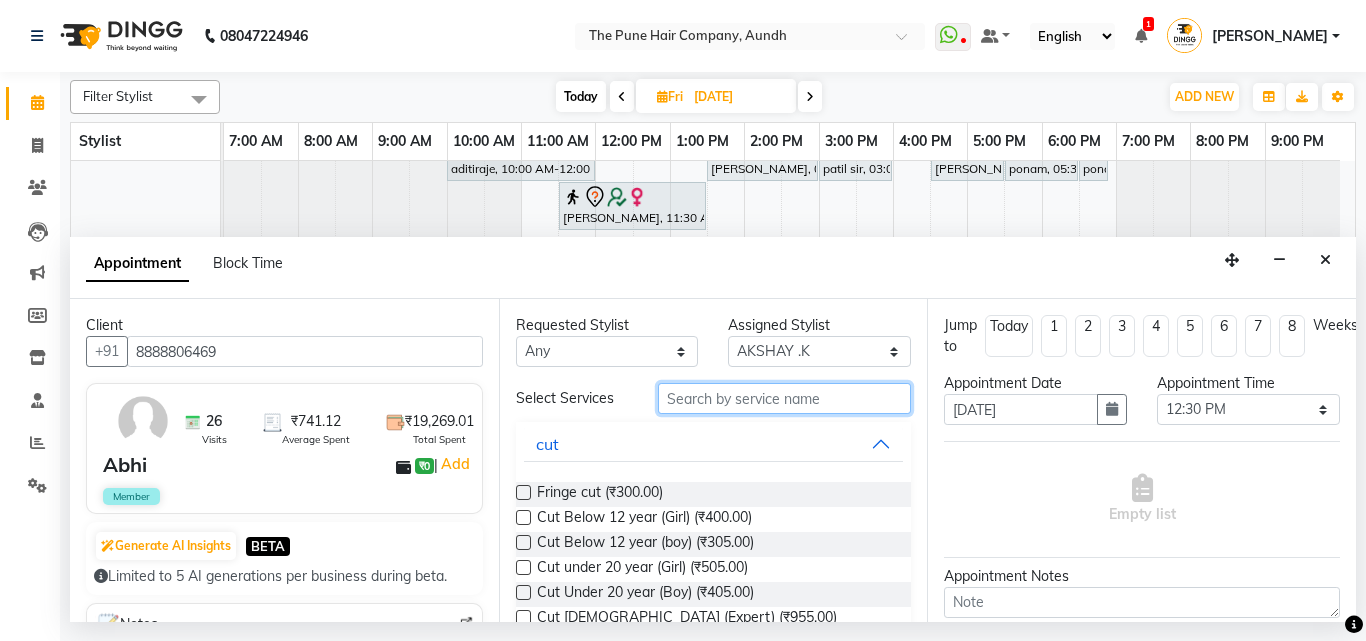 click at bounding box center (785, 398) 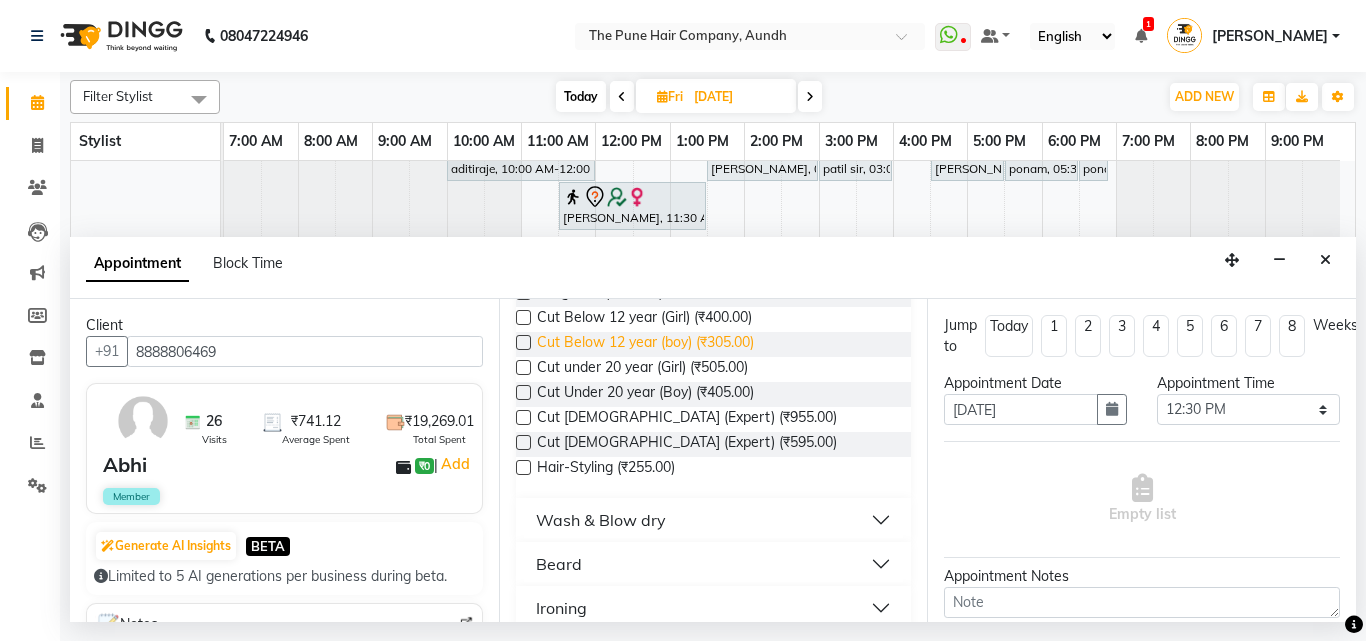 scroll, scrollTop: 0, scrollLeft: 0, axis: both 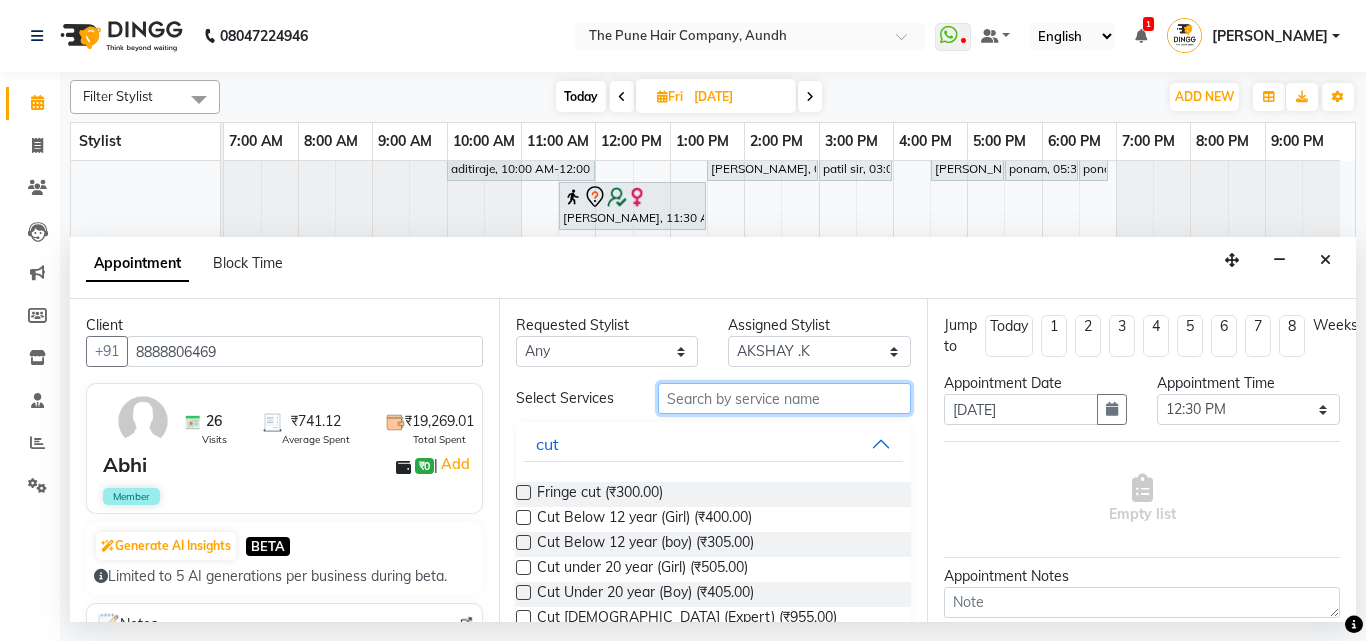 click at bounding box center [785, 398] 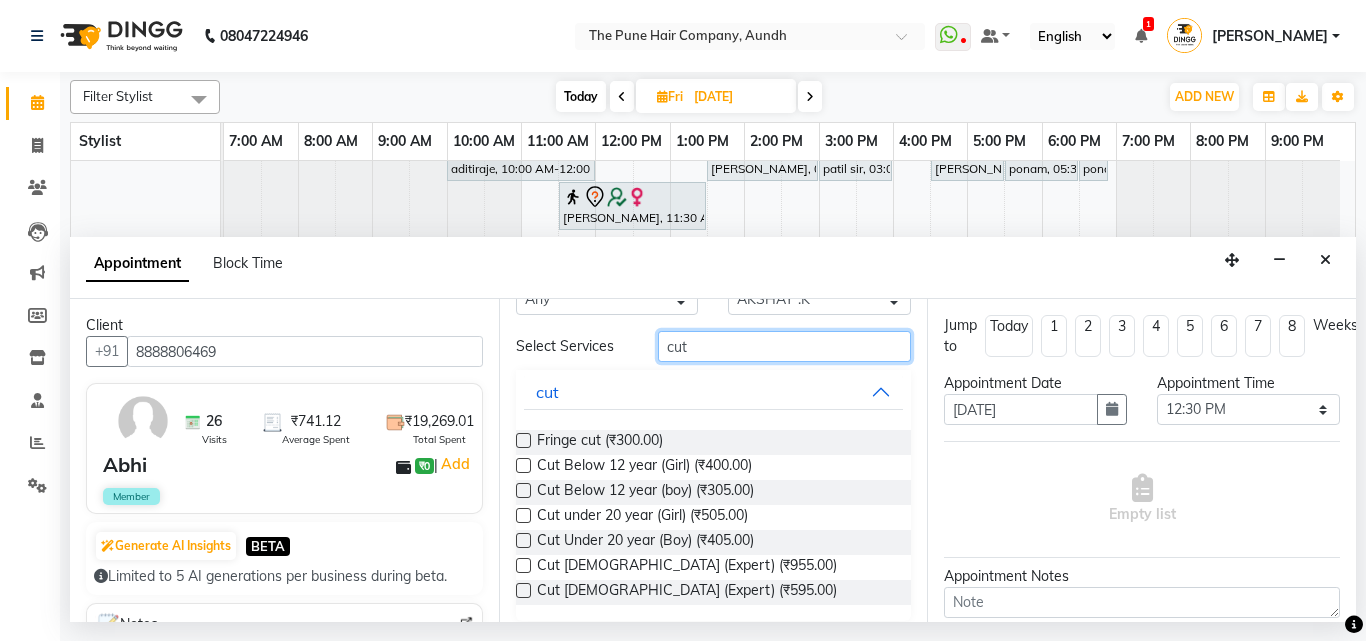 scroll, scrollTop: 67, scrollLeft: 0, axis: vertical 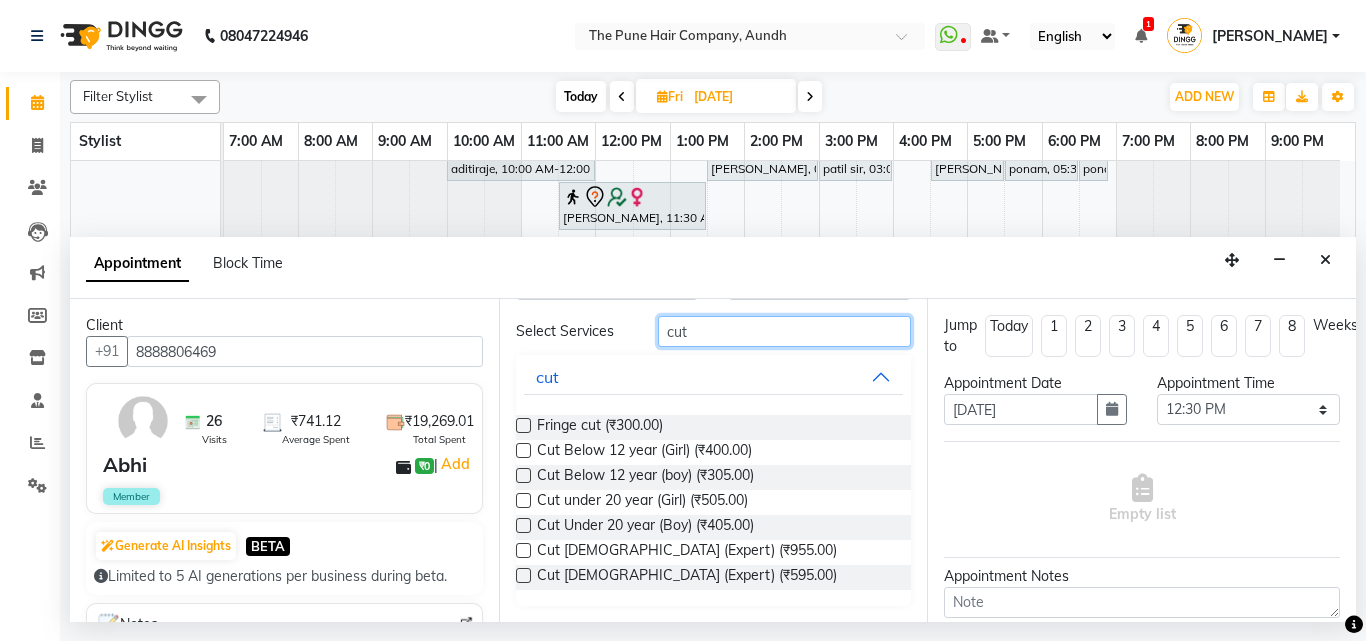 type on "cut" 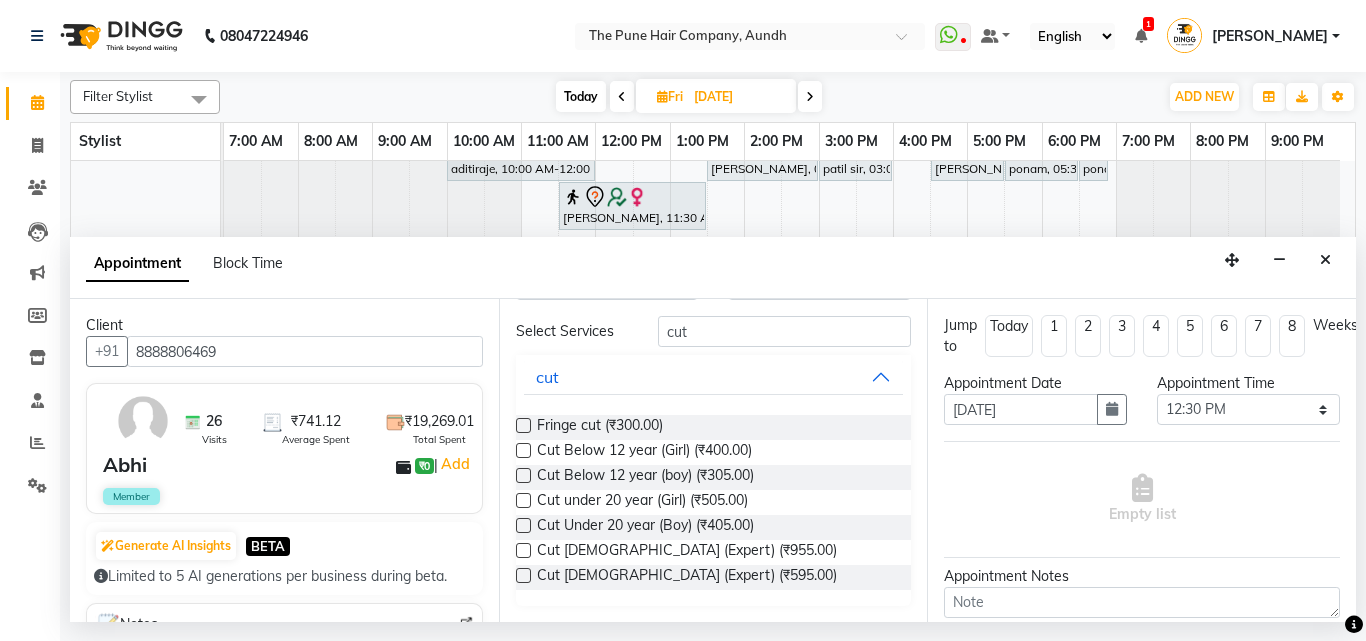 click at bounding box center (523, 575) 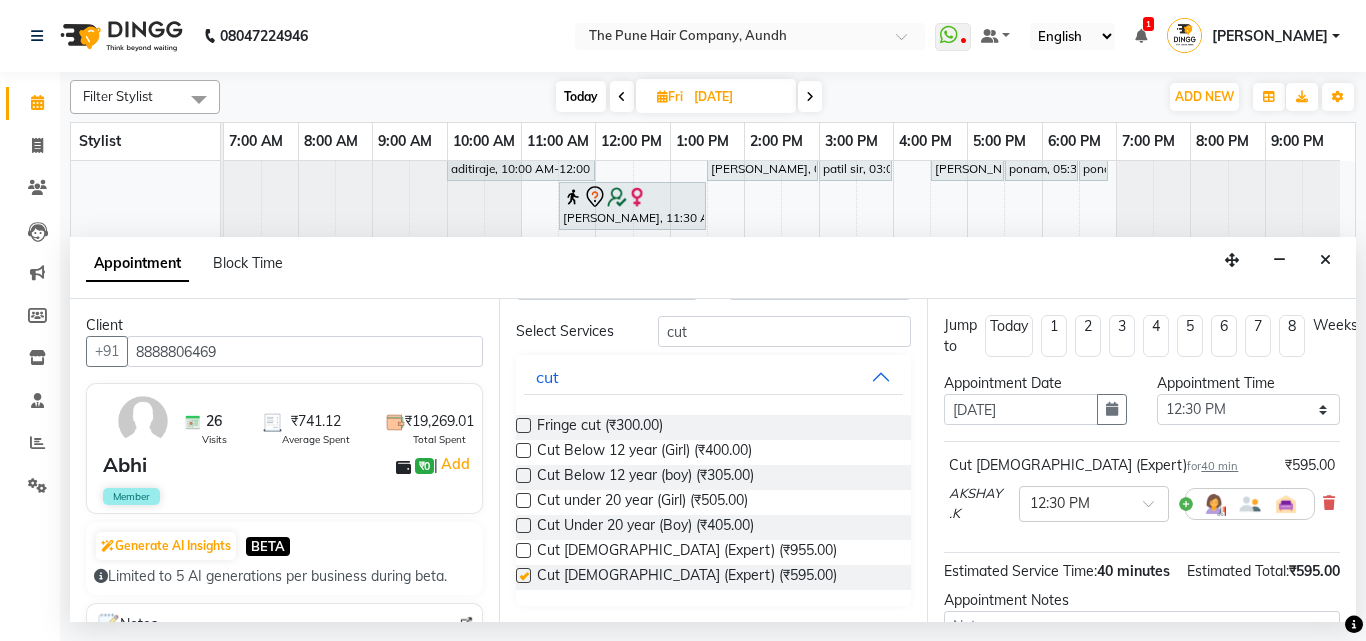 checkbox on "false" 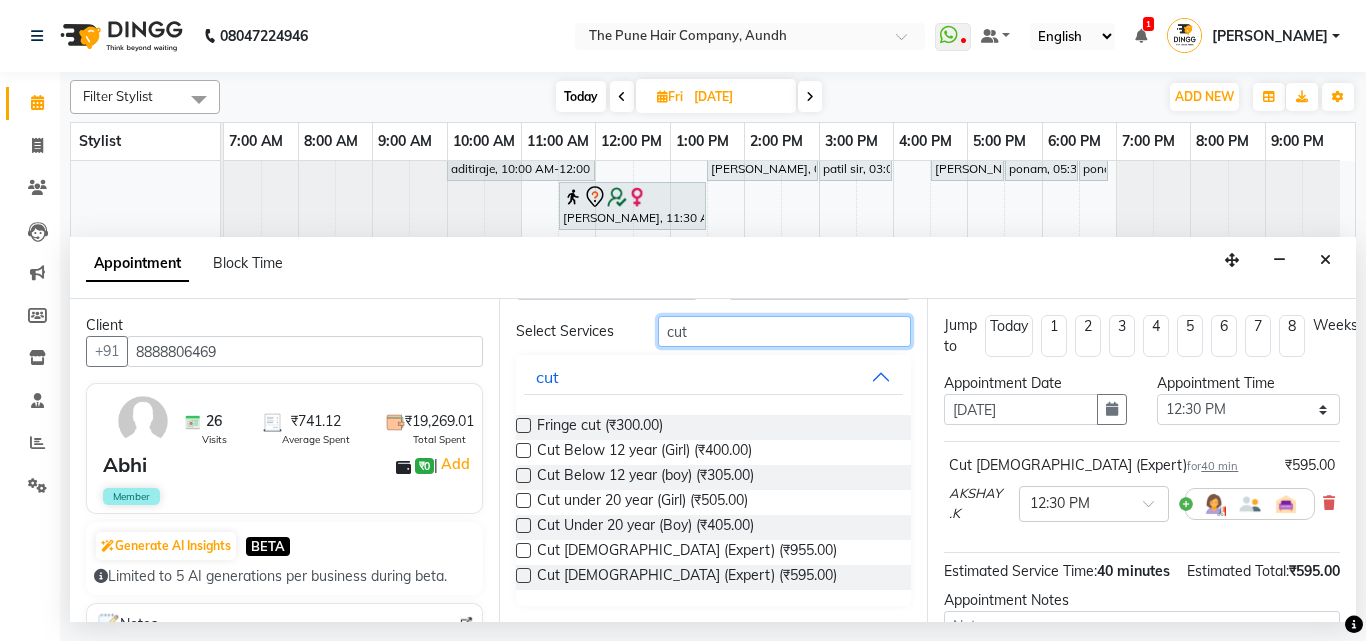 click on "cut" at bounding box center (785, 331) 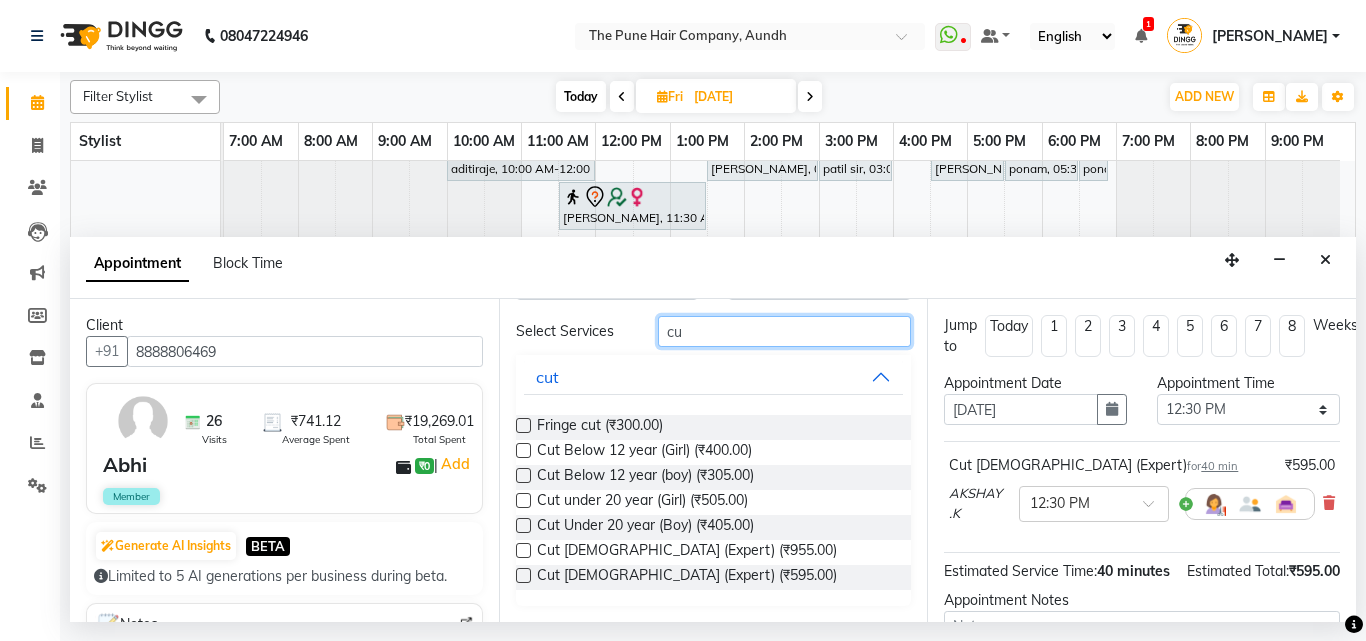 type on "c" 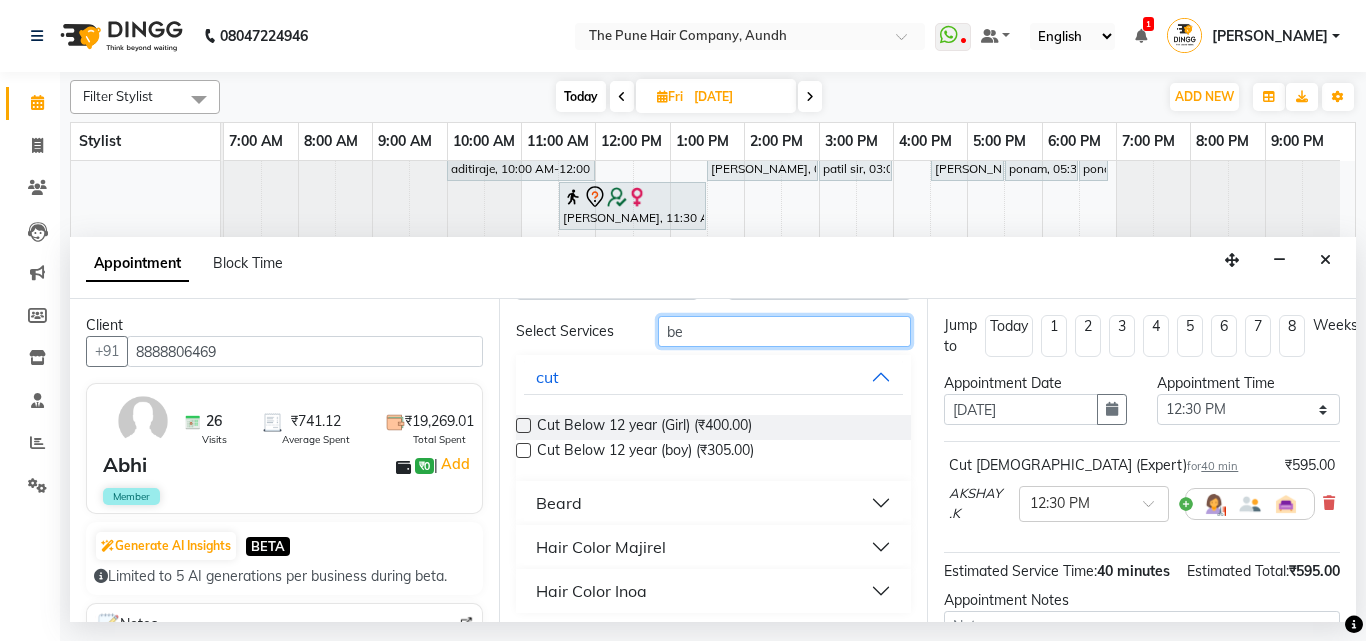 type on "be" 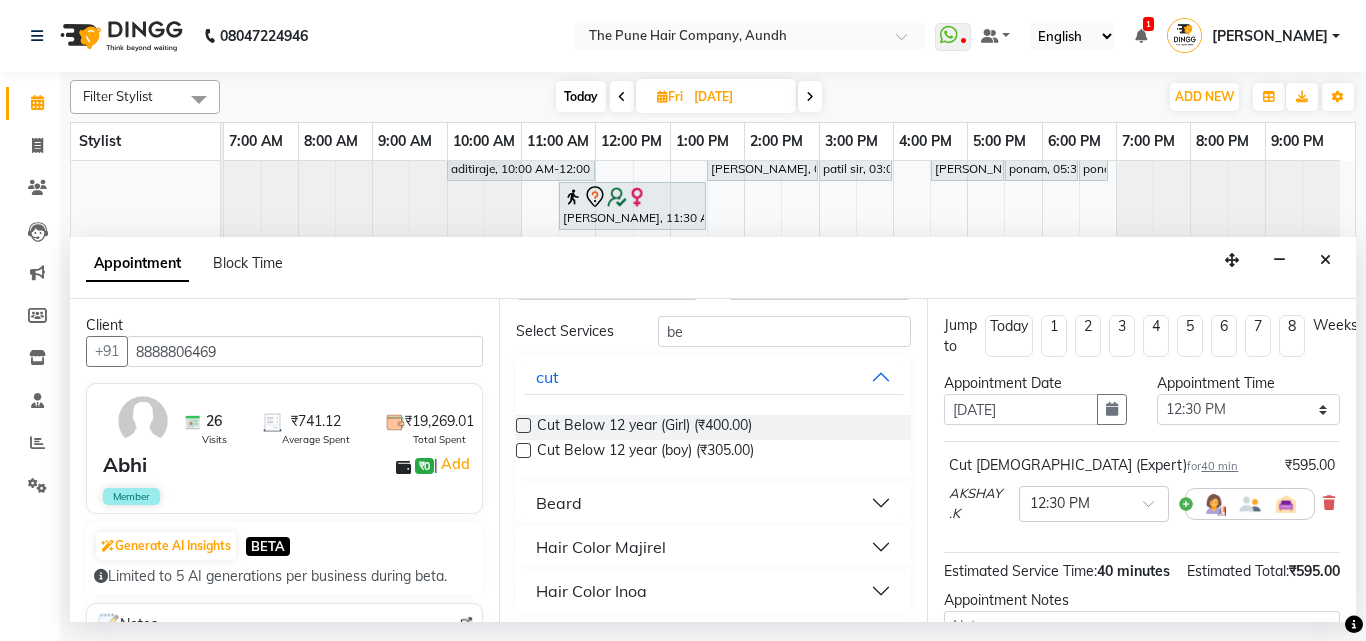 click on "Beard" at bounding box center [714, 503] 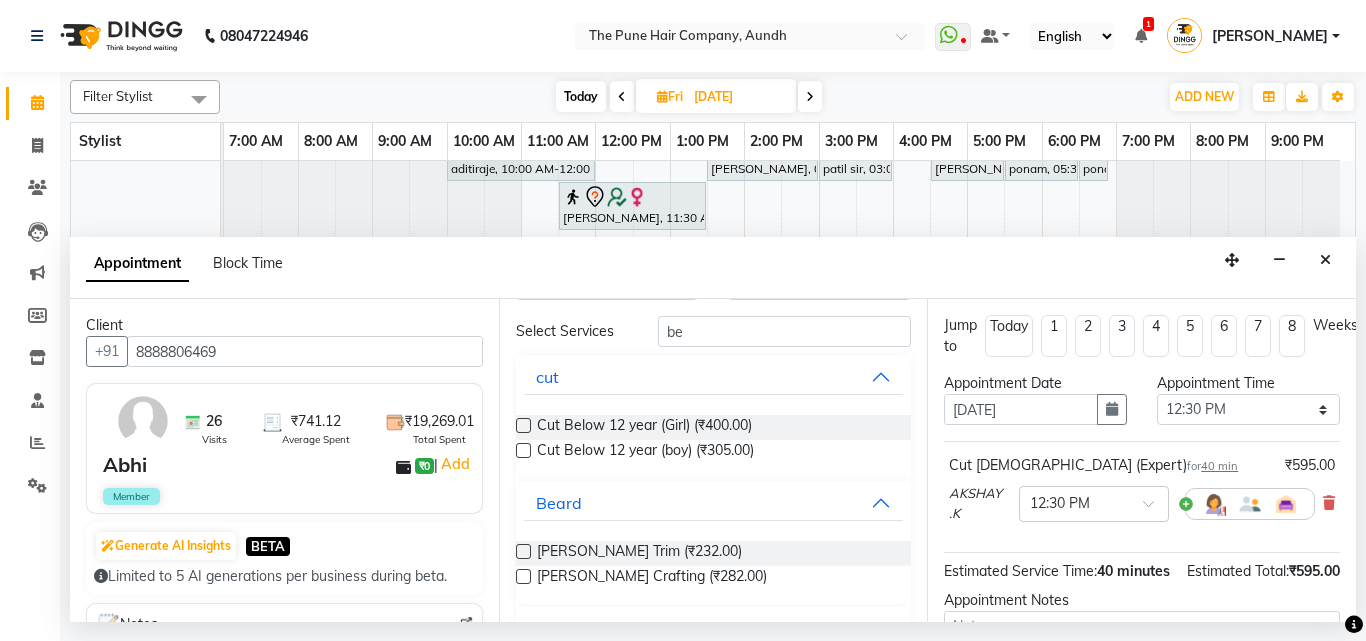 click at bounding box center [523, 576] 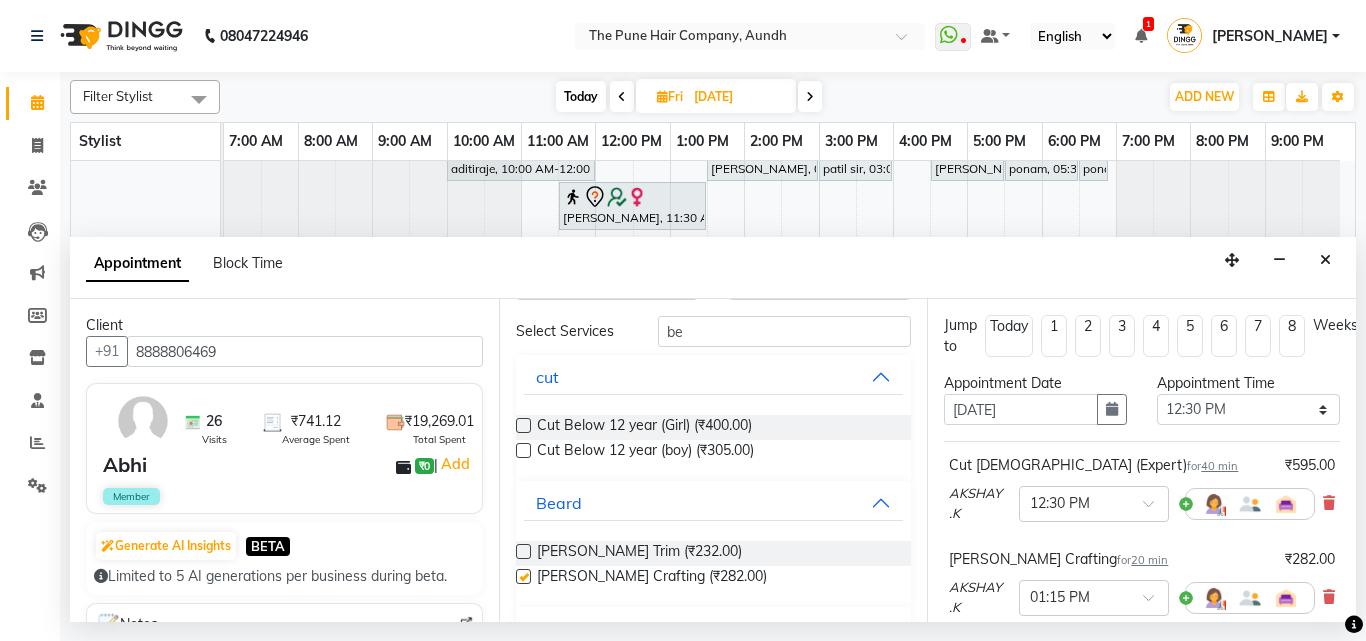 checkbox on "false" 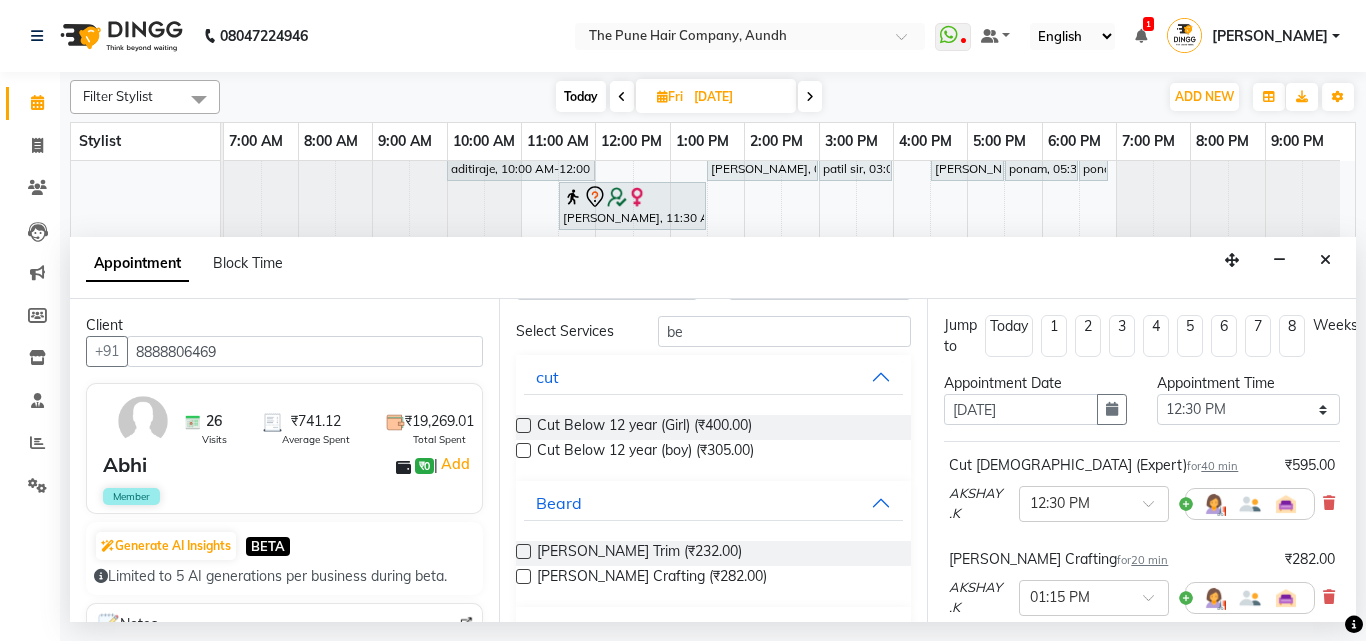 scroll, scrollTop: 328, scrollLeft: 0, axis: vertical 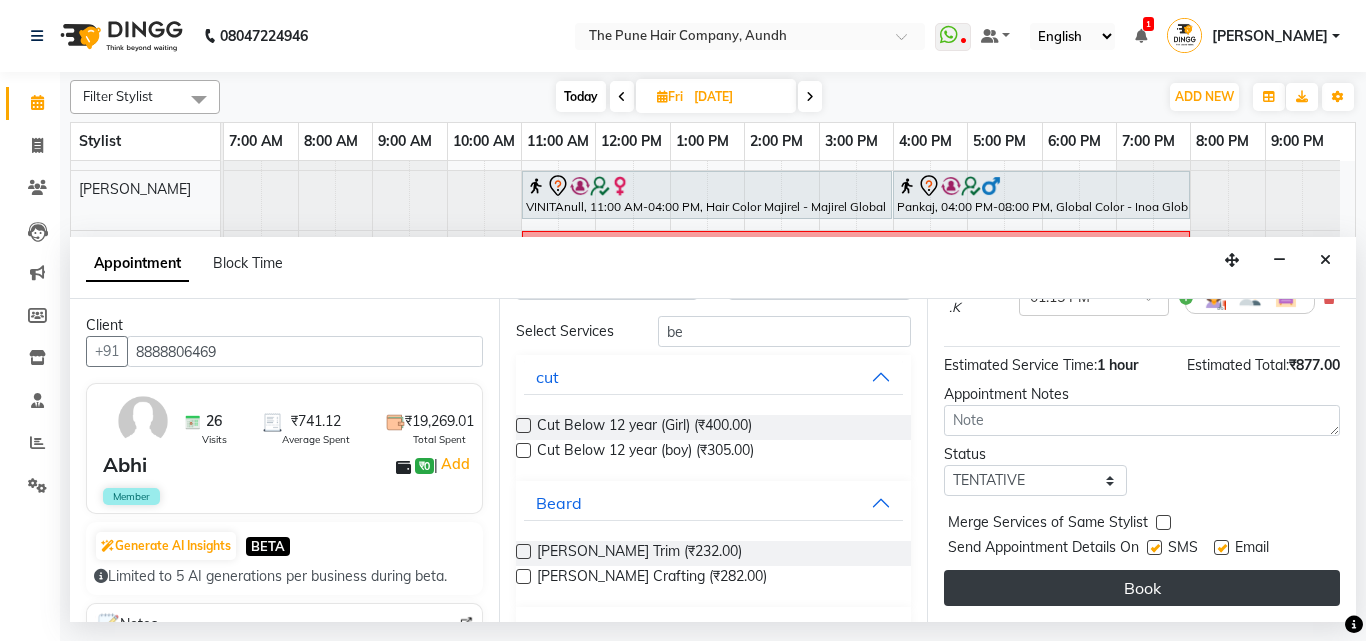 click on "Book" at bounding box center [1142, 588] 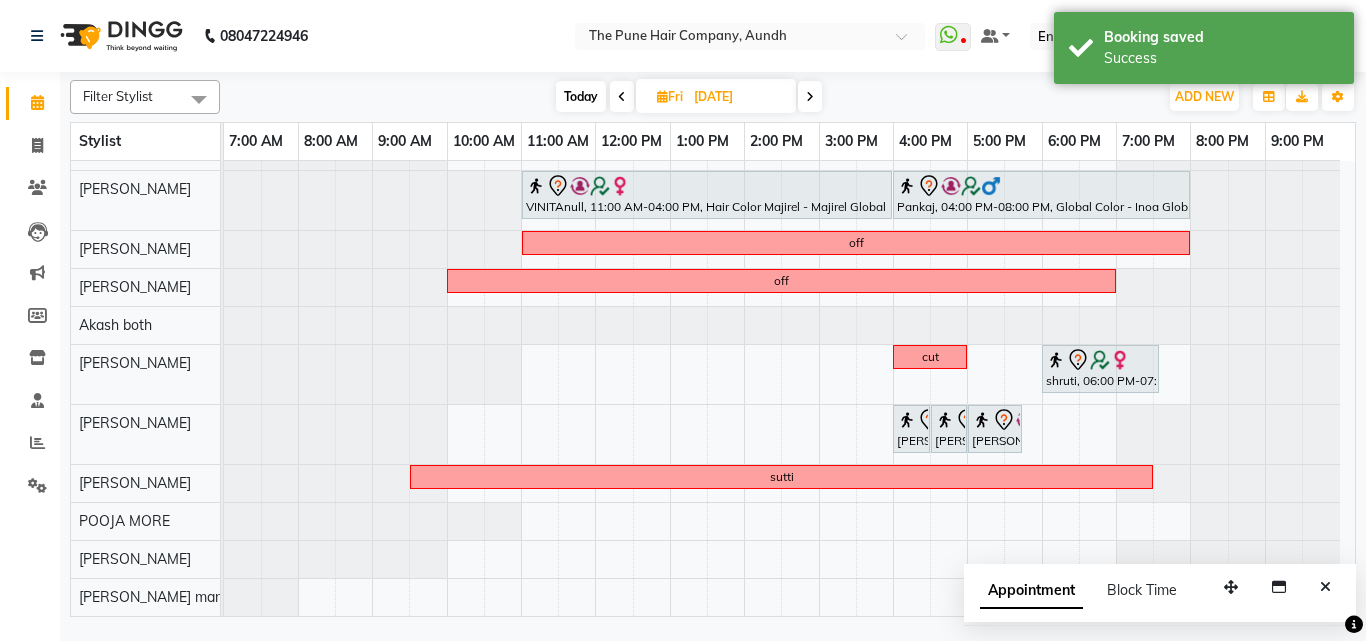 scroll, scrollTop: 37, scrollLeft: 0, axis: vertical 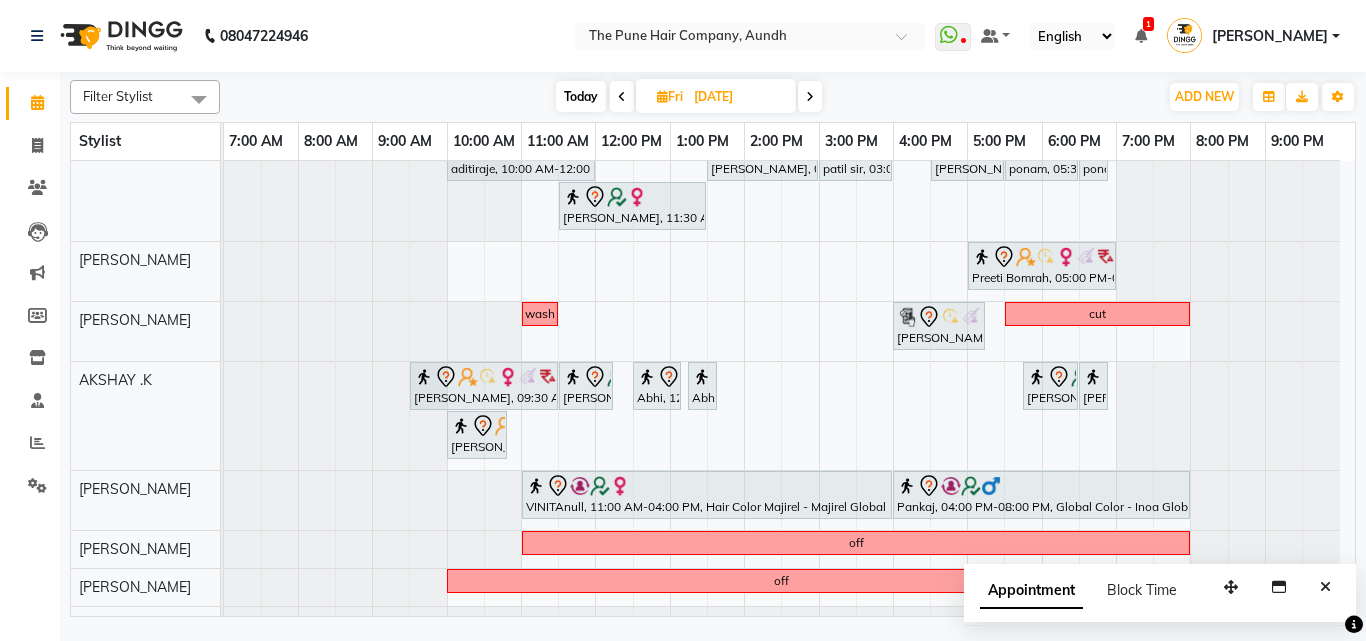 click at bounding box center [622, 97] 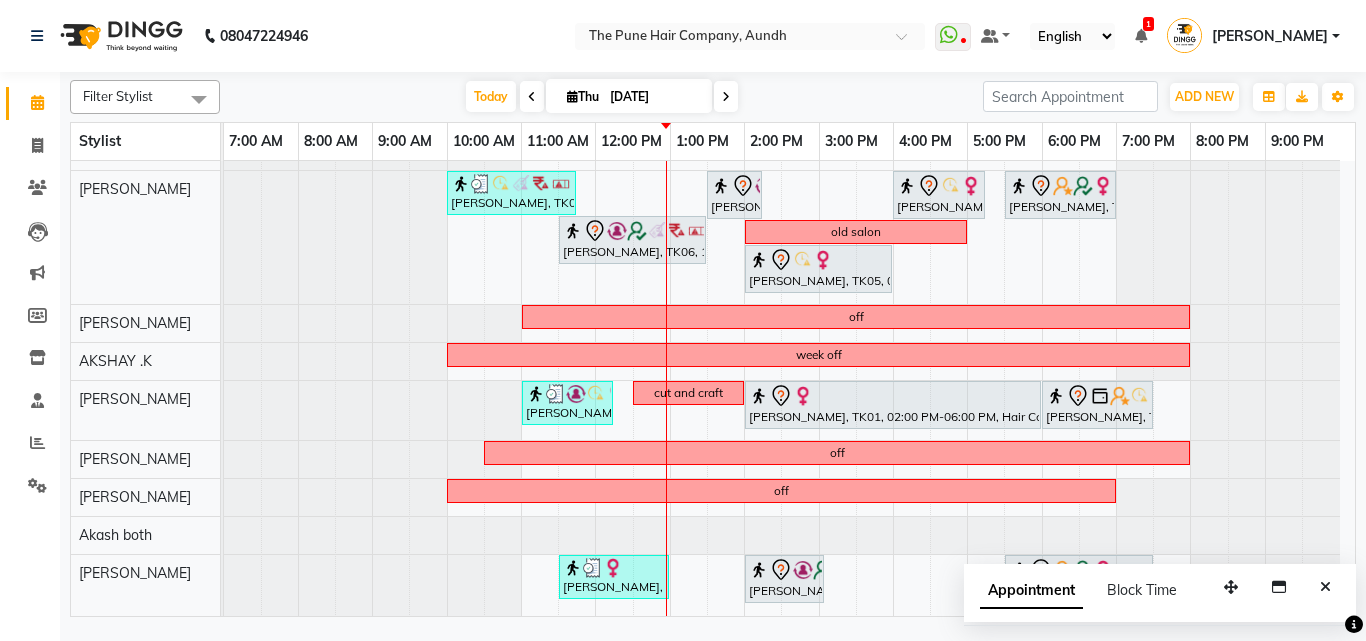 scroll, scrollTop: 0, scrollLeft: 0, axis: both 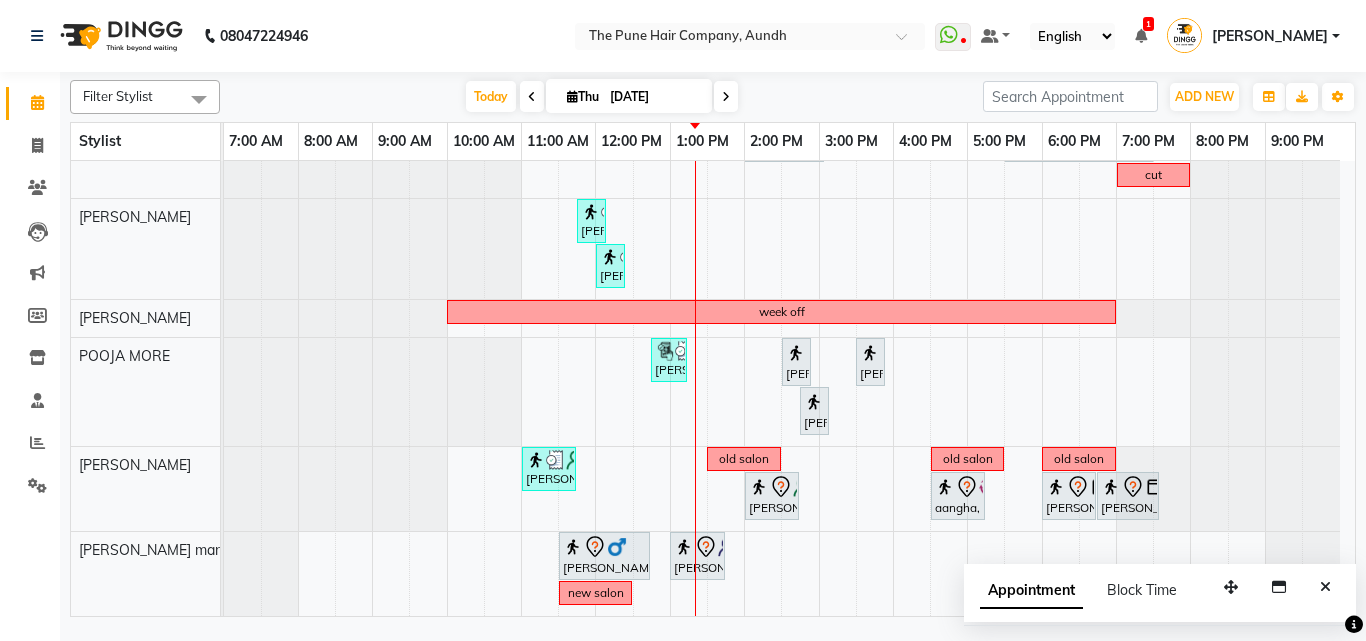 click at bounding box center [726, 97] 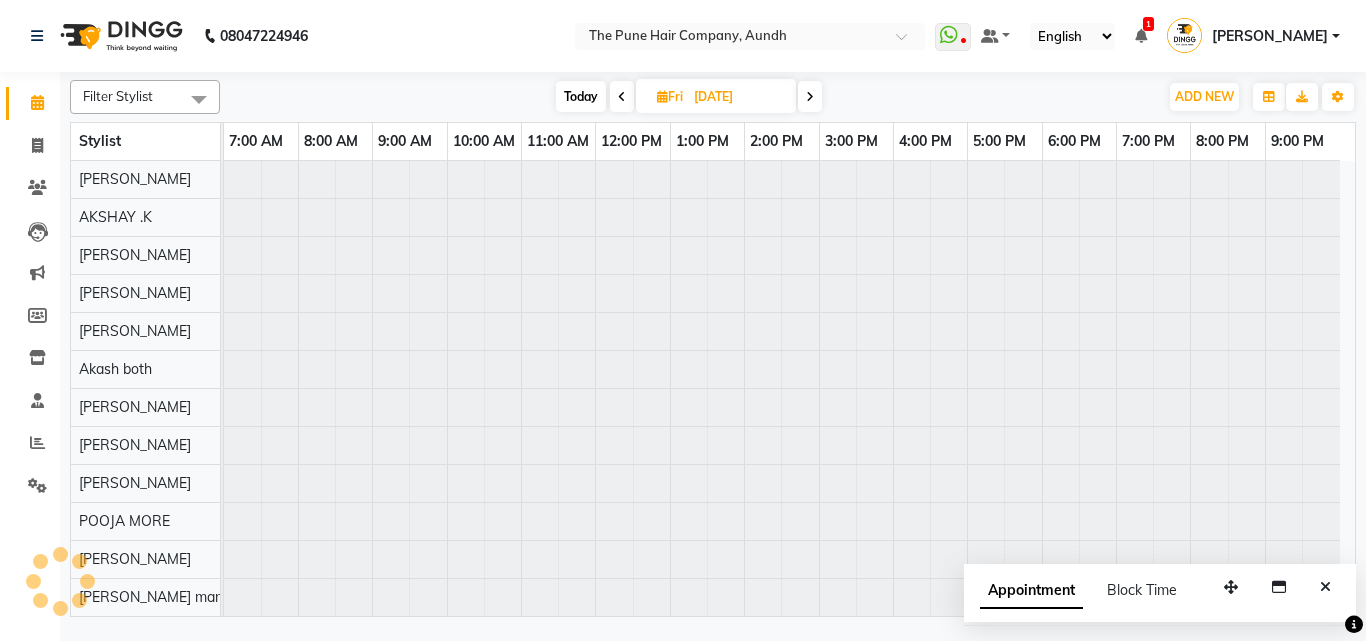 scroll, scrollTop: 76, scrollLeft: 0, axis: vertical 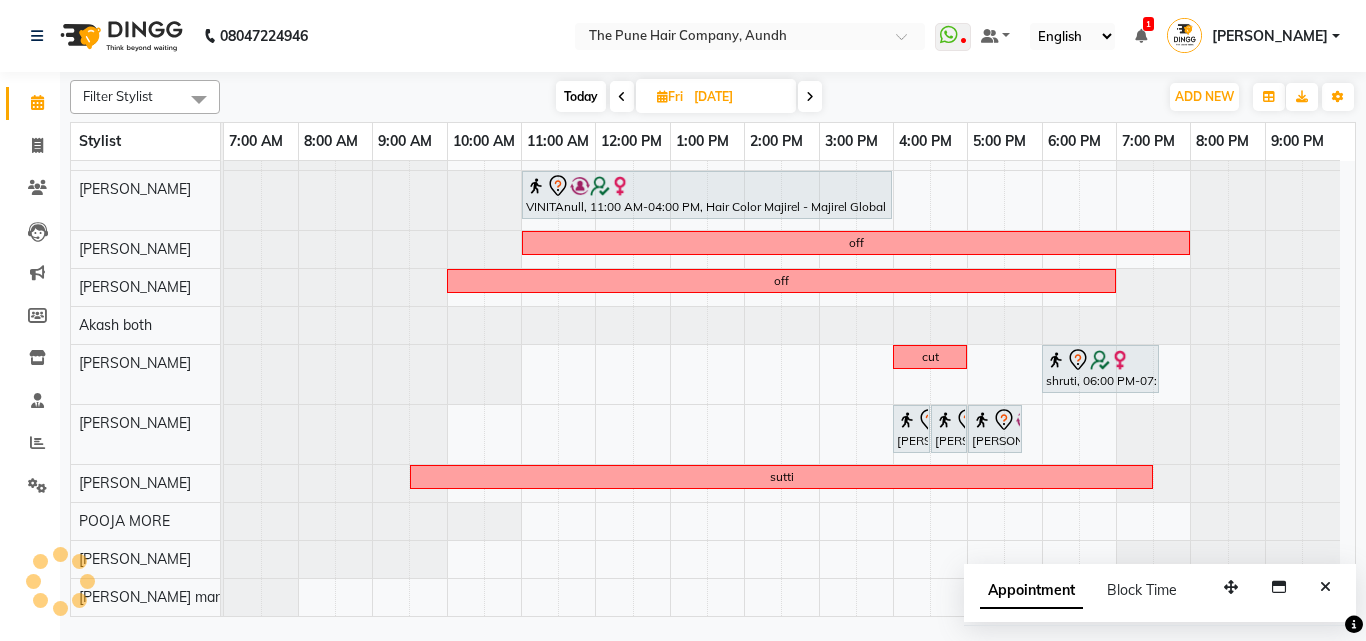 click at bounding box center [810, 97] 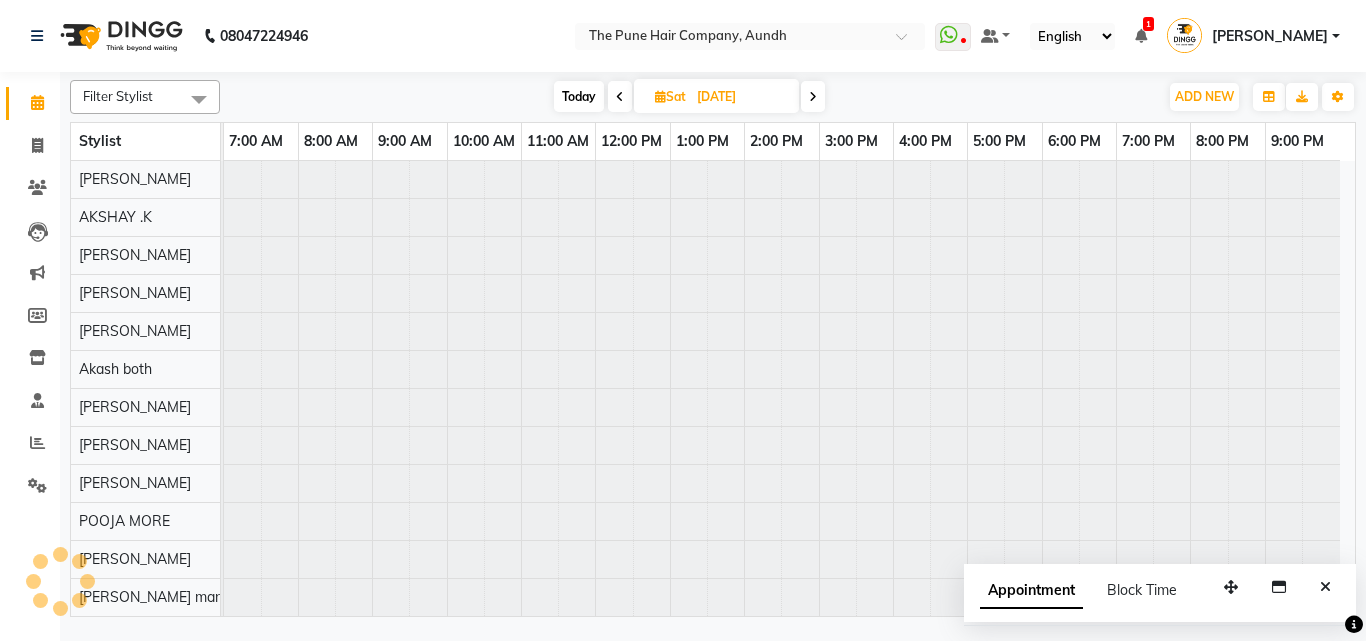 scroll, scrollTop: 76, scrollLeft: 0, axis: vertical 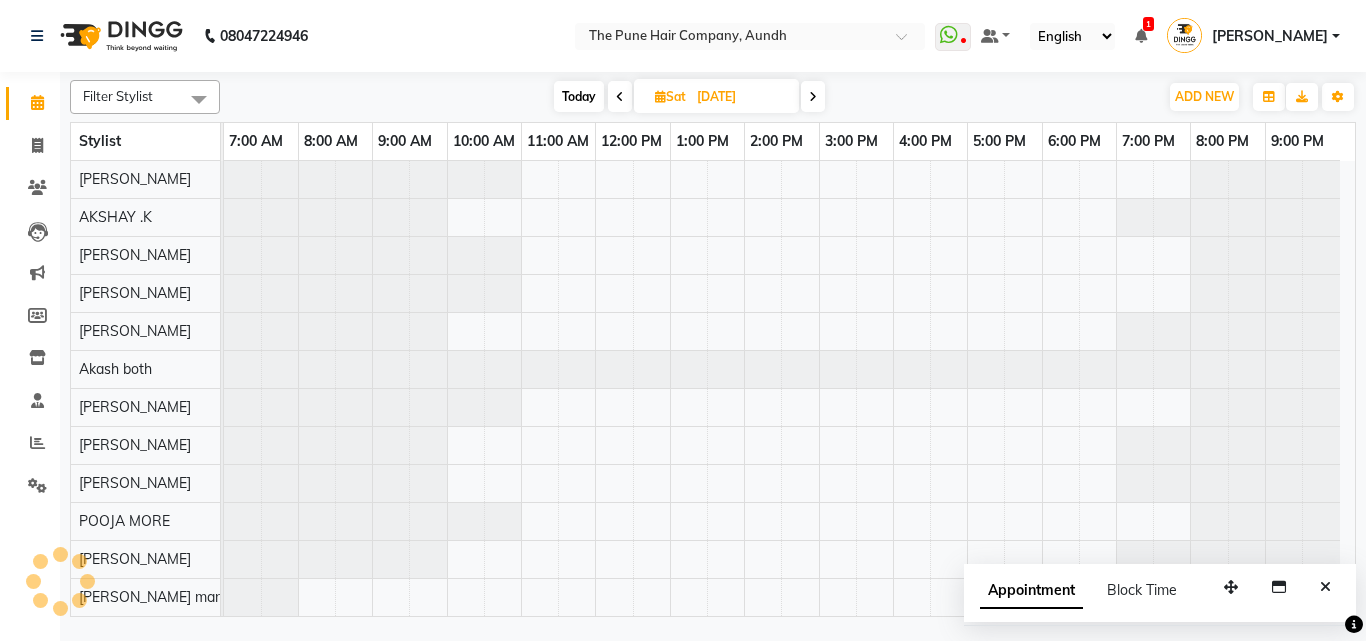click at bounding box center [620, 97] 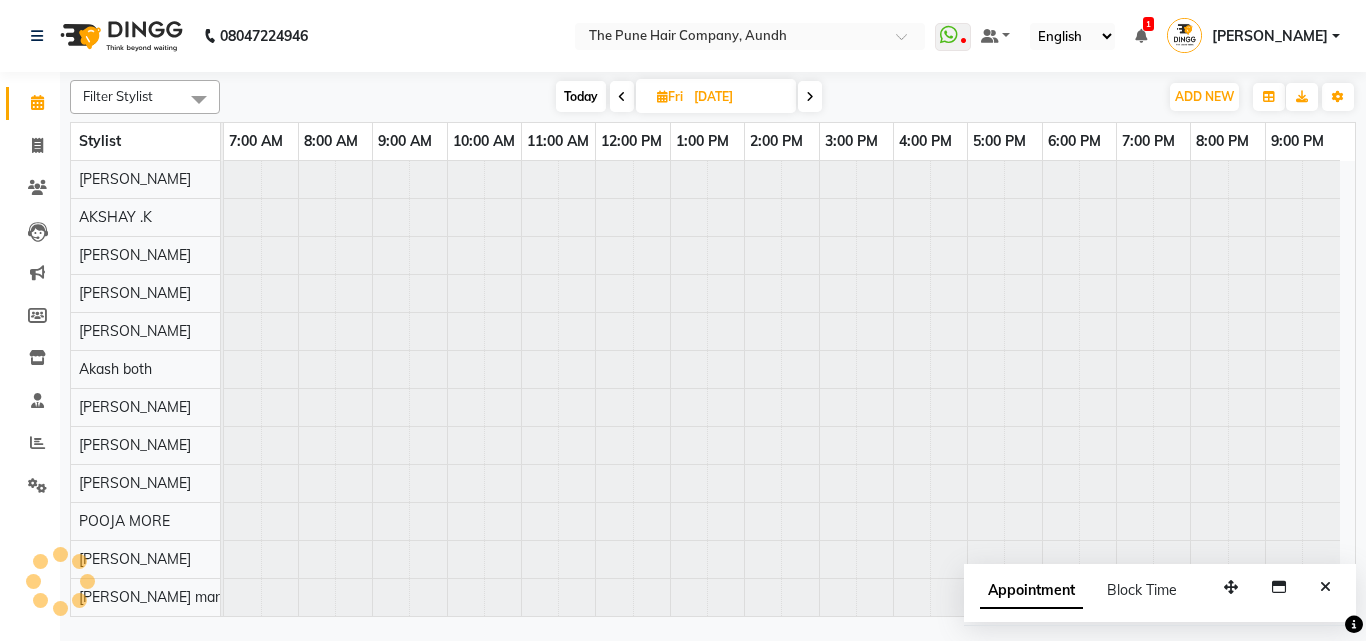 scroll, scrollTop: 76, scrollLeft: 0, axis: vertical 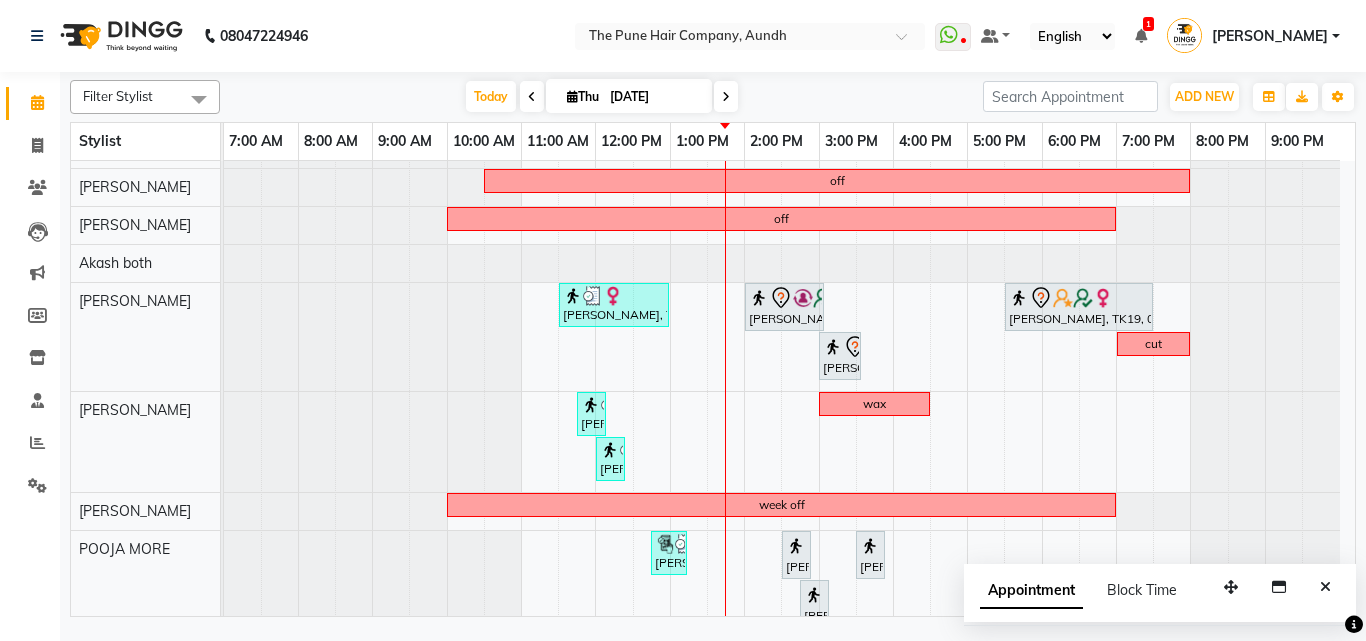 click at bounding box center [726, 97] 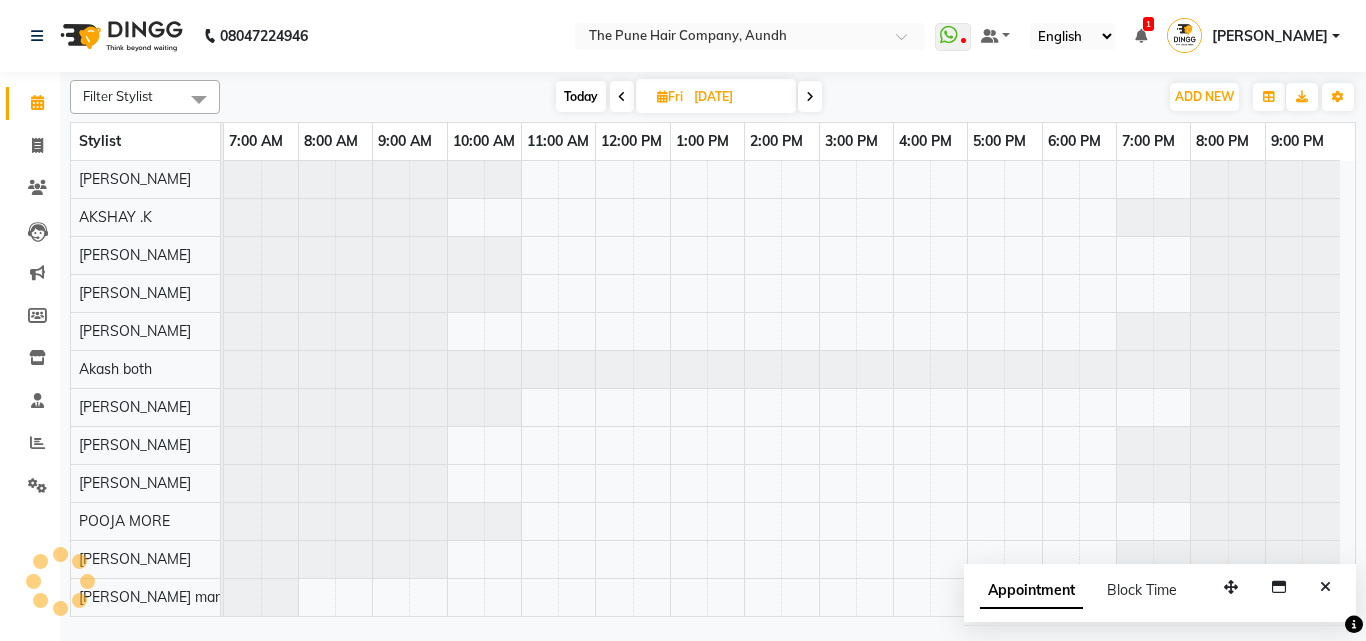 scroll, scrollTop: 76, scrollLeft: 0, axis: vertical 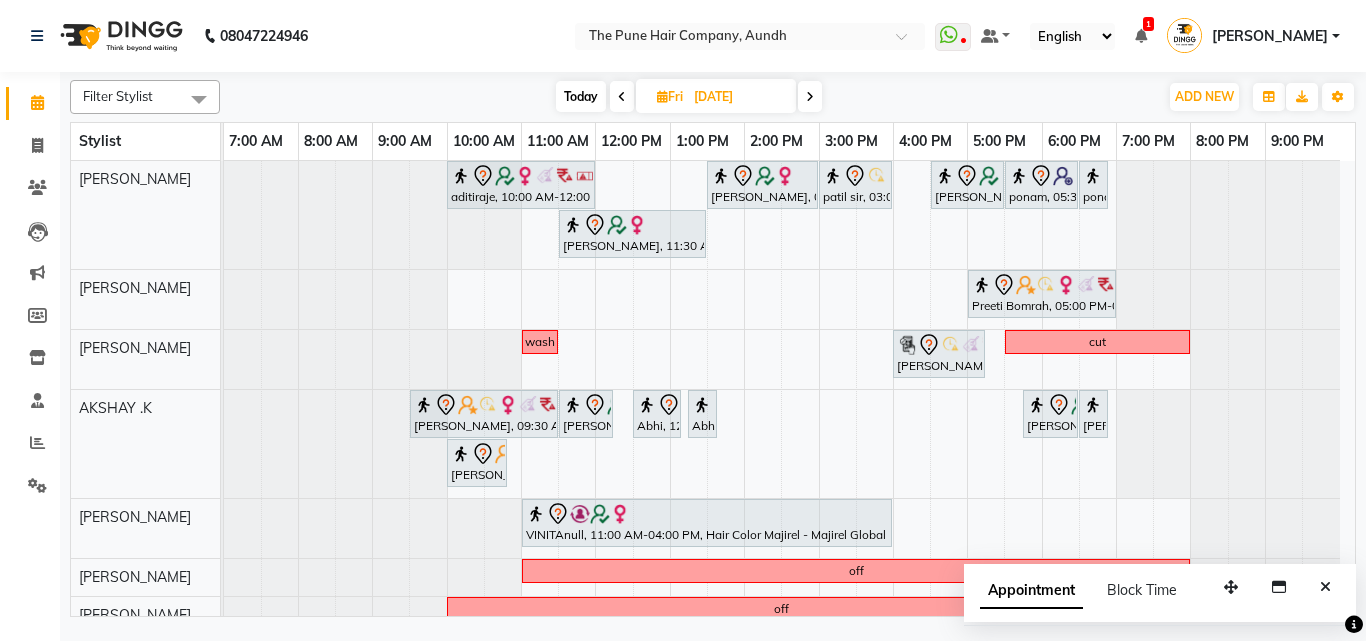 click on "aditiraje, 10:00 AM-12:00 PM, Hair Color Inoa - Inoa Touchup 2 Inch             sonali mehta, 01:30 PM-03:00 PM, Cut Female ( Top Stylist )             patil sir, 03:00 PM-04:00 PM, Cut Male ( Top Stylist )             amitanull, 04:30 PM-05:30 PM, Cut Female ( Top Stylist )             ponam, 05:30 PM-06:30 PM, Cut Female ( Top Stylist )             ponam, 06:30 PM-06:45 PM,  Additional Hair Wash (Female)             sonali mehta, 11:30 AM-01:30 PM, Hair Color Inoa - Inoa Touchup 2 Inch             Preeti Bomrah, 05:00 PM-07:00 PM, Hair Color Inoa - Inoa Touchup 2 Inch  wash              Bhavna, 04:00 PM-05:15 PM, Cut Female (Sr.stylist)  cut              Reshma Patil, 09:30 AM-11:30 AM, Hair Color Inoa - Inoa Touchup 2 Inch             Ishani, 11:30 AM-12:15 PM,  Hair wash medium             Abhi, 12:30 PM-01:10 PM, Cut male (Expert)             Abhi, 01:15 PM-01:35 PM,  Beard Crafting             arpita, 05:45 PM-06:30 PM, Cut Female (Expert)                                      off   off" at bounding box center (789, 552) 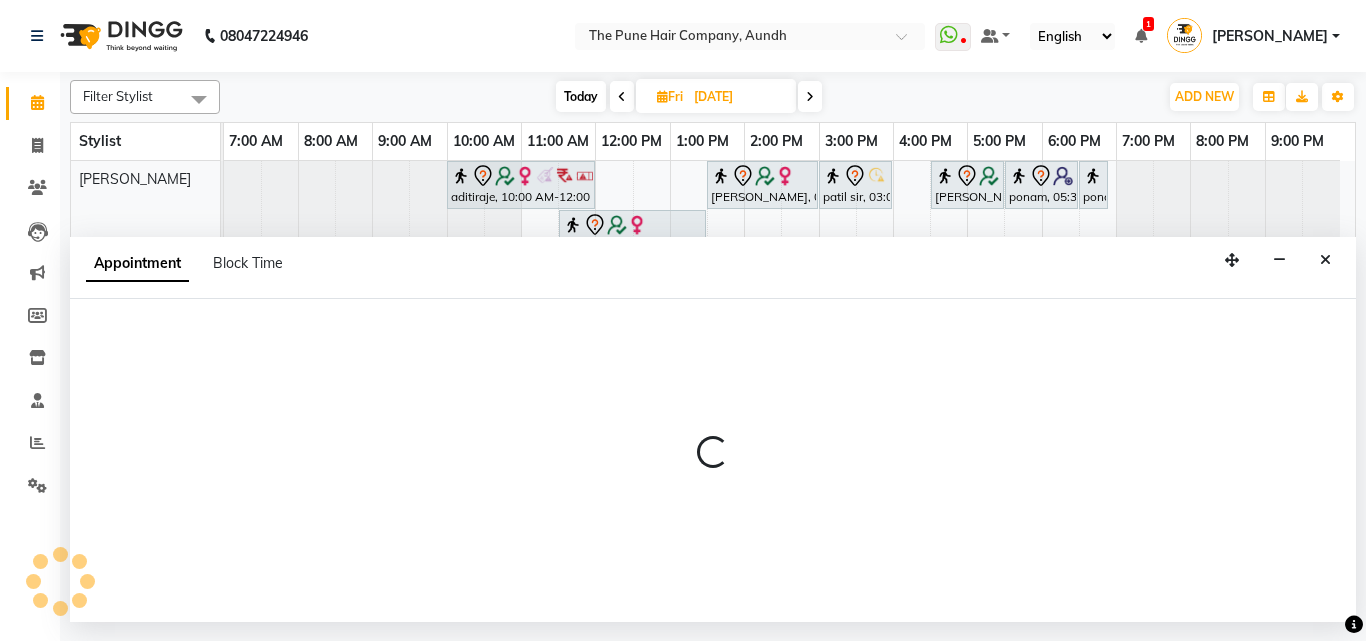 select on "3339" 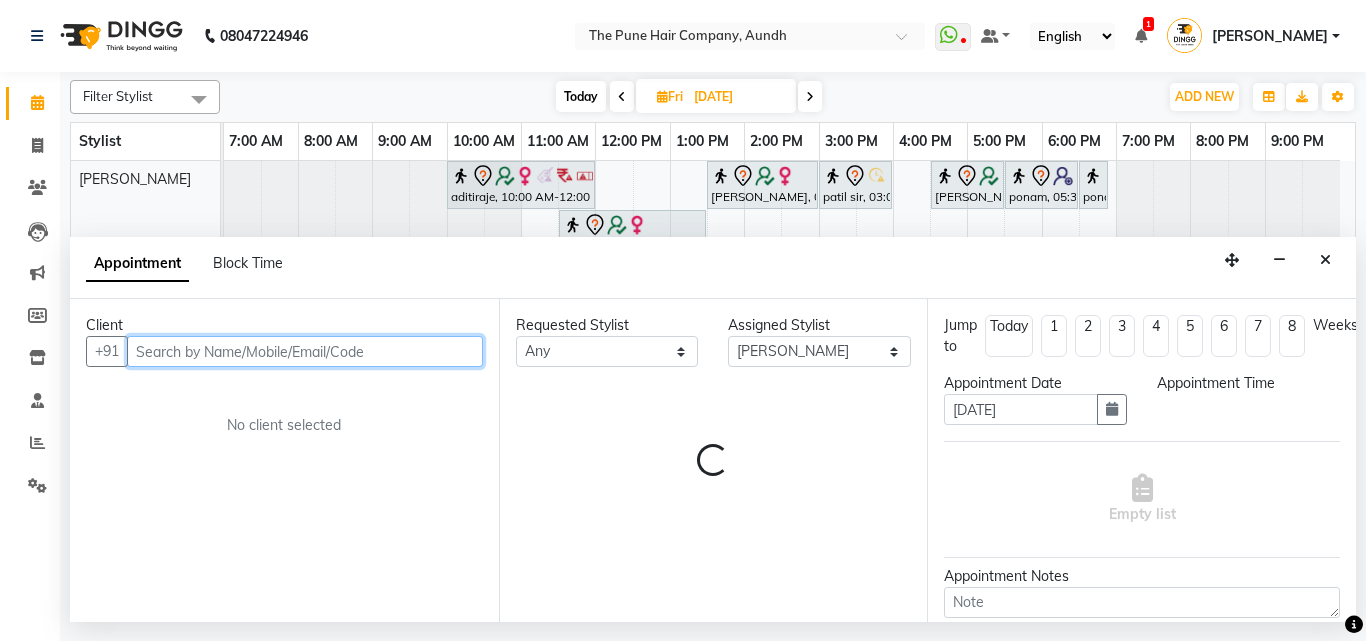 select on "600" 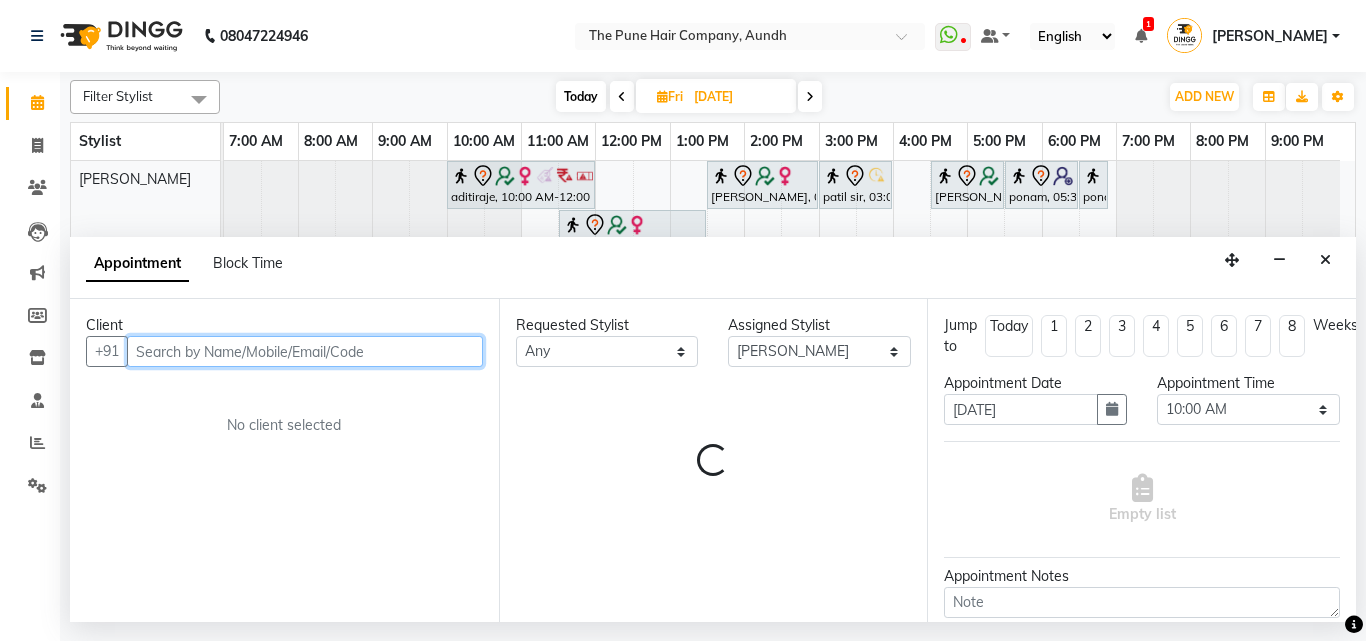 click at bounding box center [305, 351] 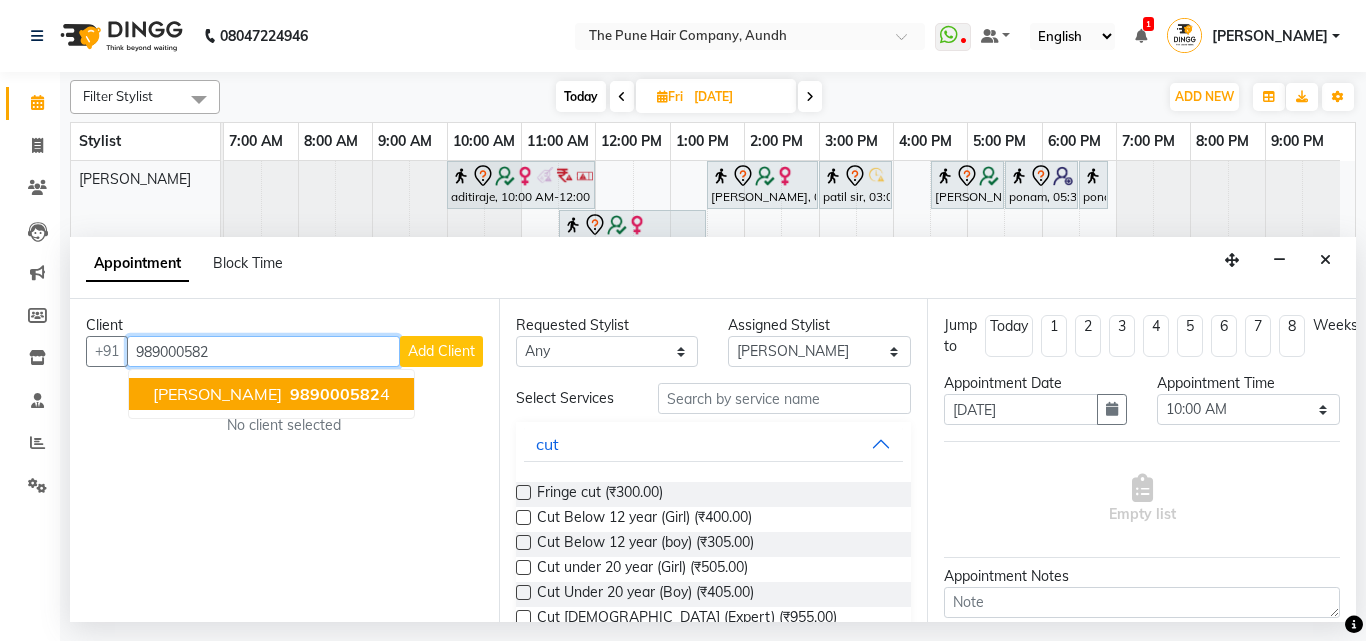 click on "989000582" at bounding box center (335, 394) 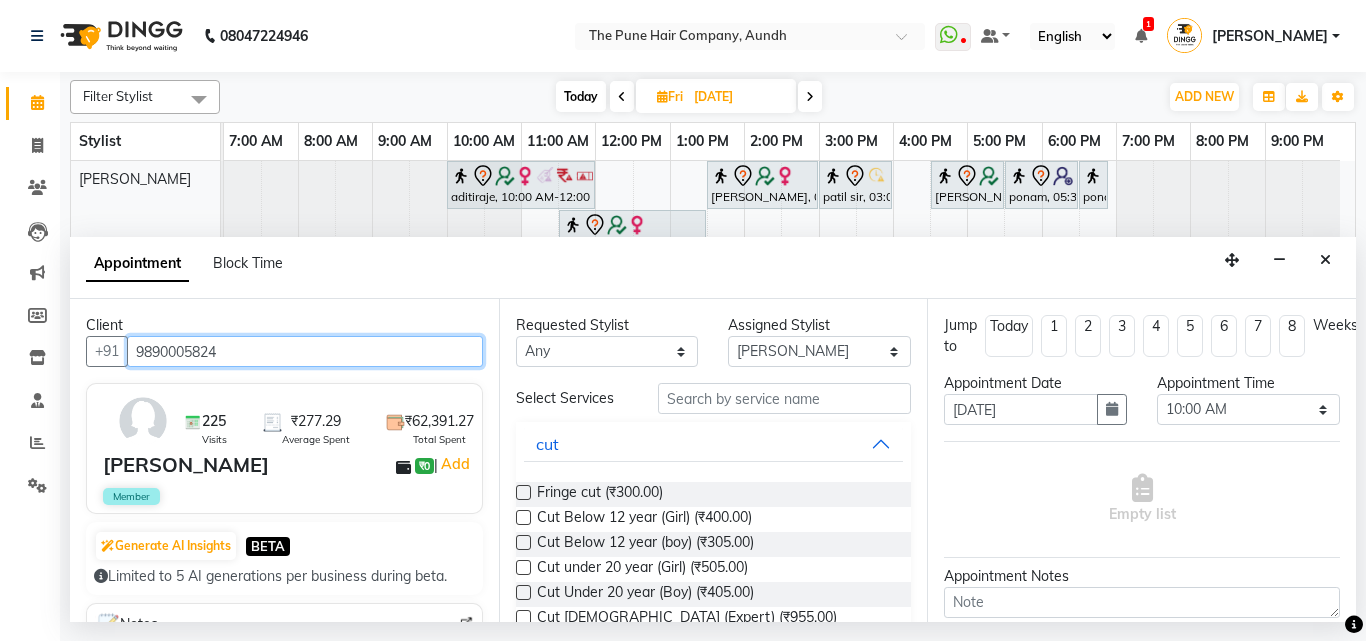 type on "9890005824" 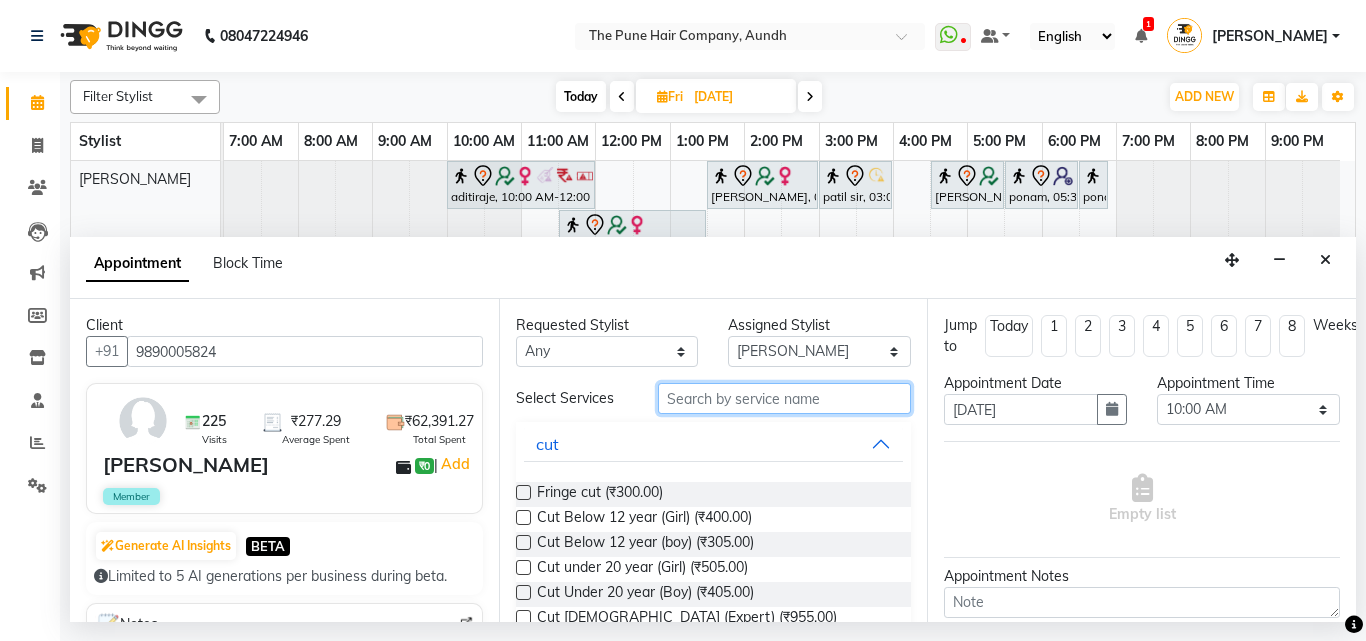 click at bounding box center (785, 398) 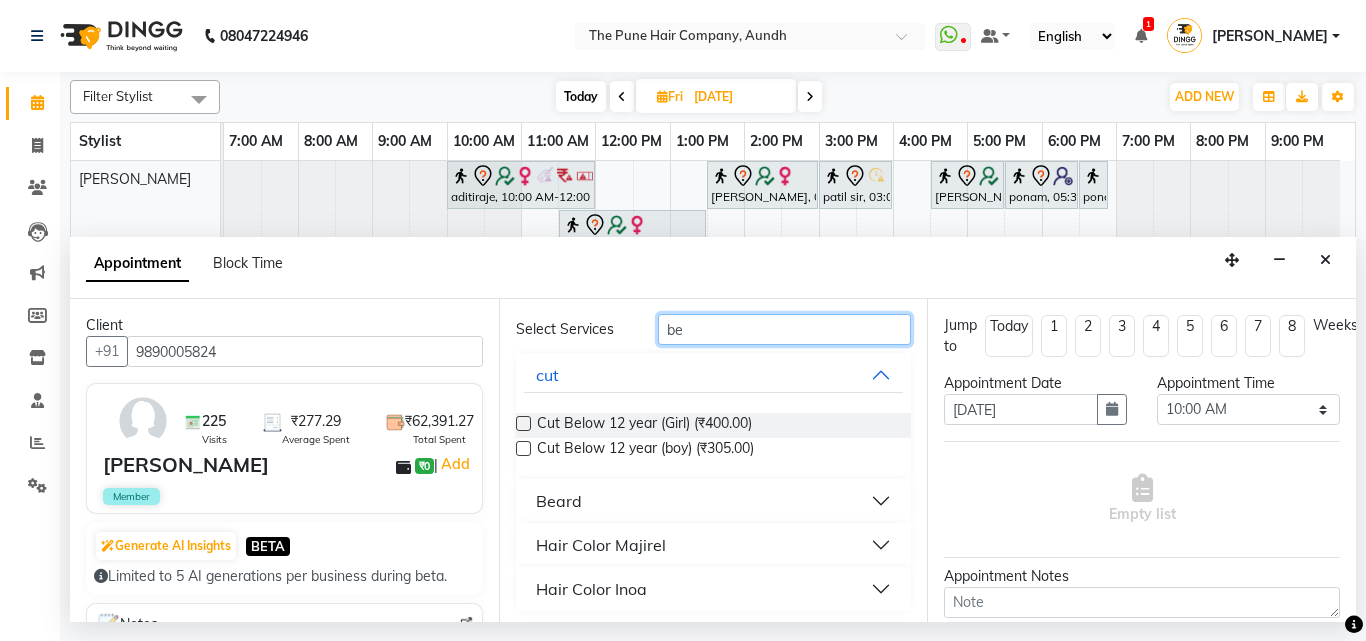 scroll, scrollTop: 74, scrollLeft: 0, axis: vertical 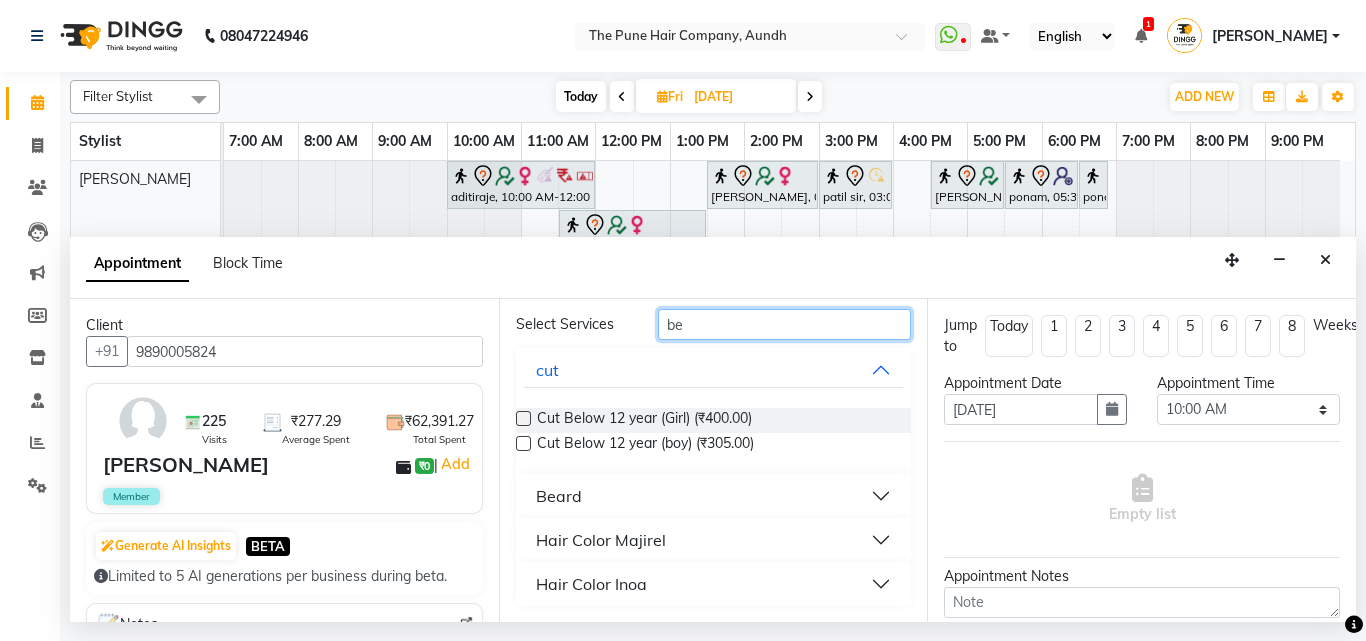 type on "be" 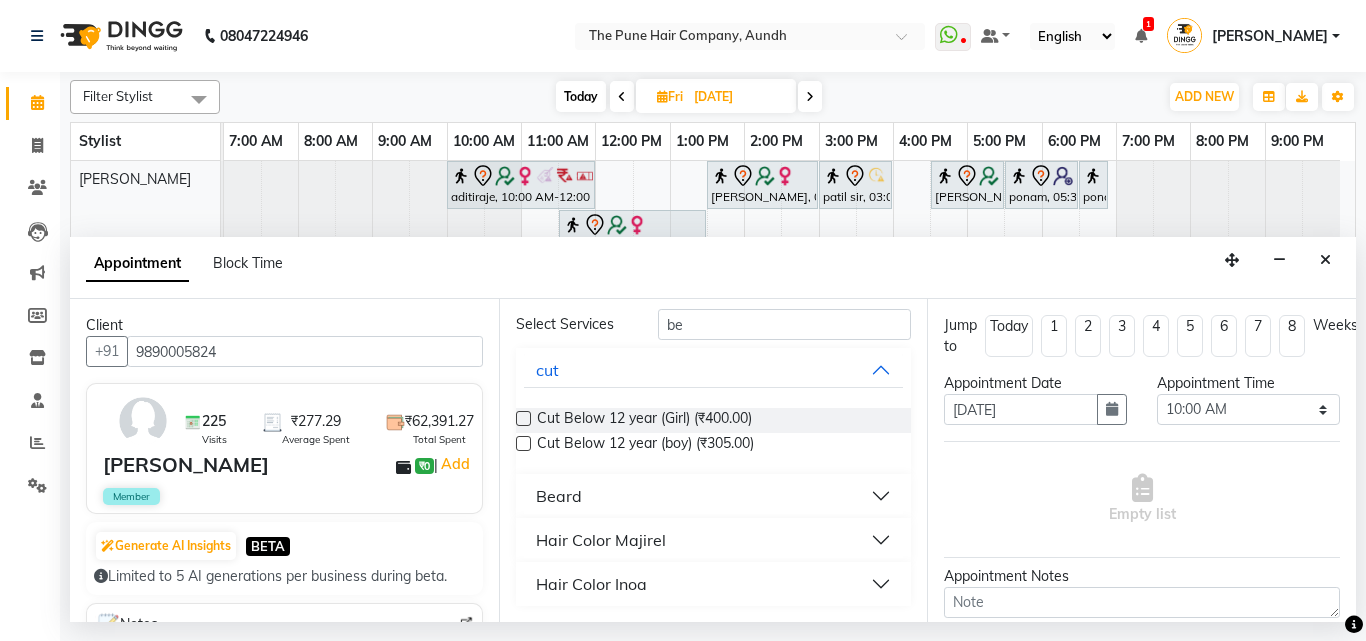 click on "Beard" at bounding box center [714, 496] 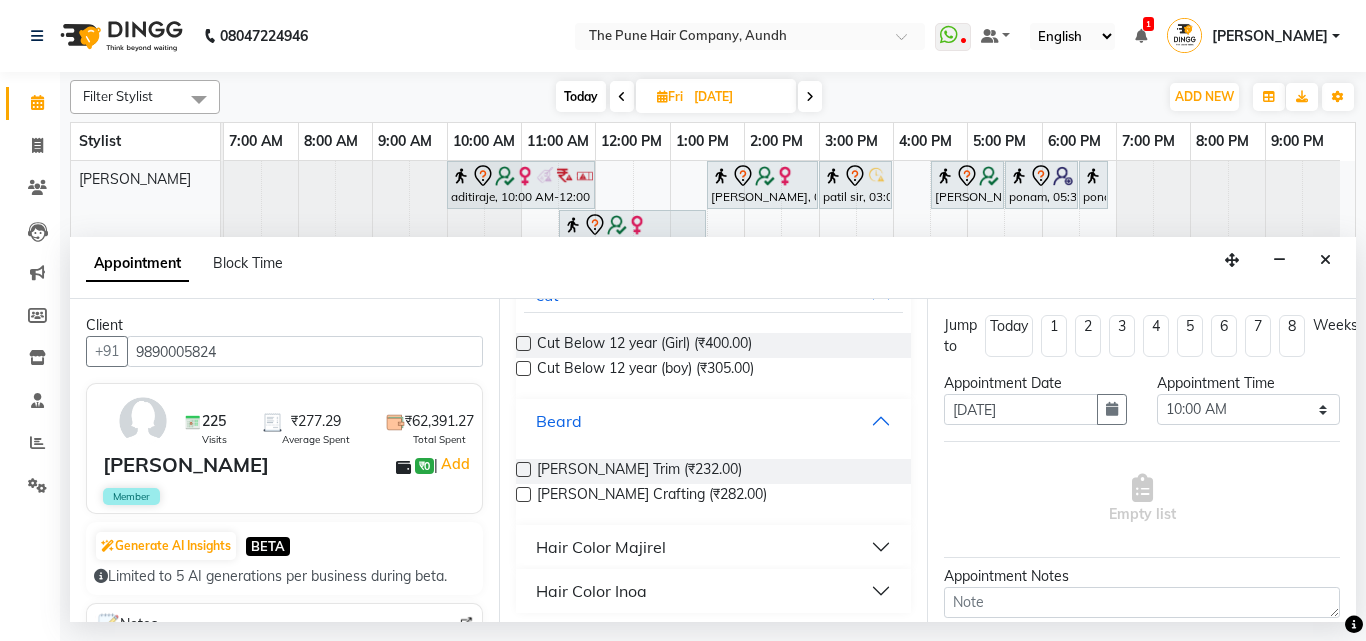 scroll, scrollTop: 156, scrollLeft: 0, axis: vertical 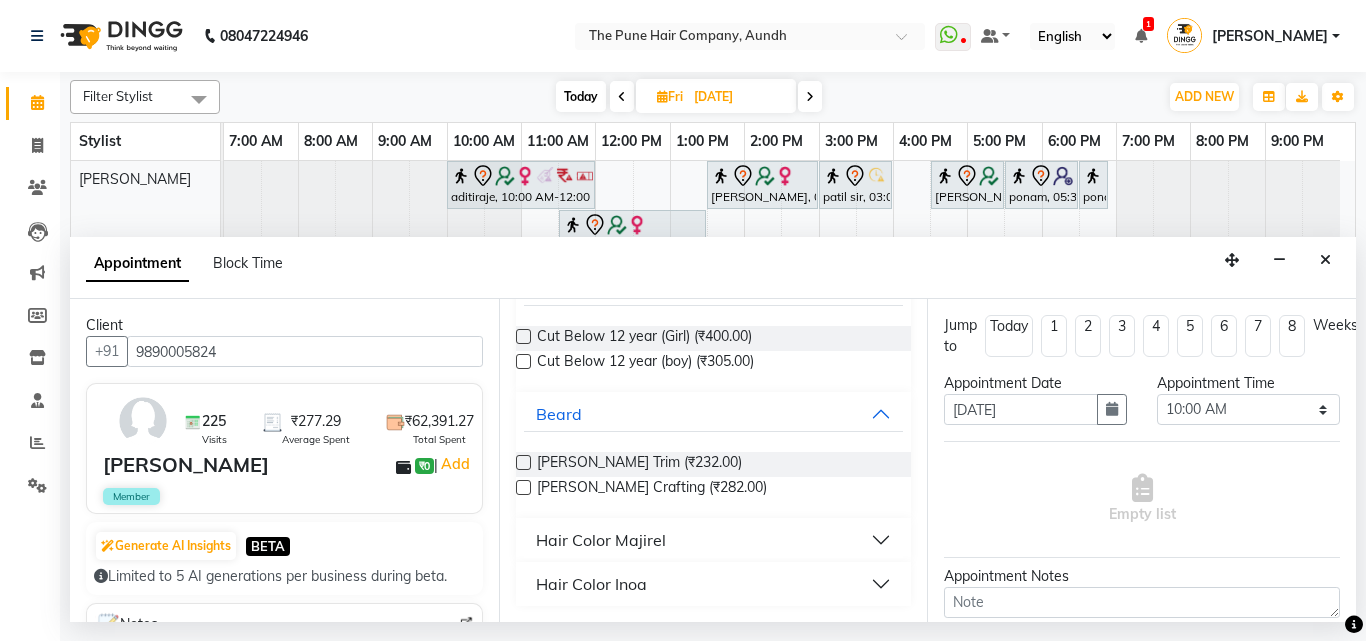 click at bounding box center (523, 487) 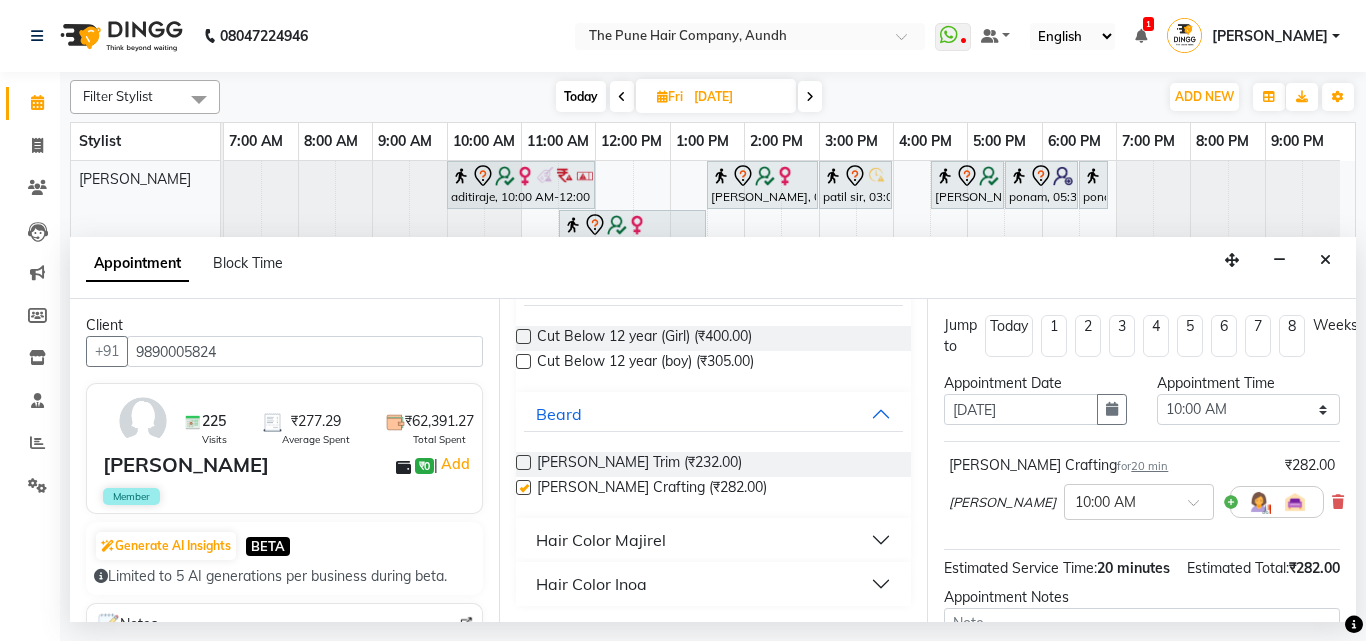 checkbox on "false" 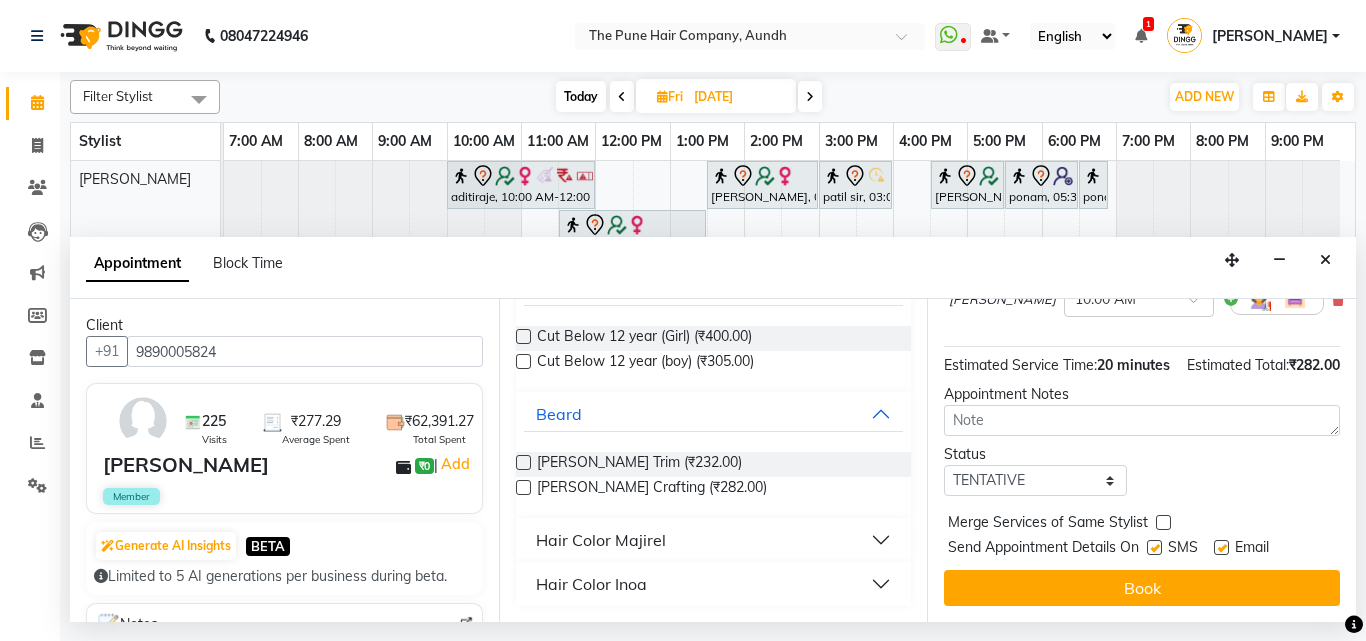 scroll, scrollTop: 242, scrollLeft: 0, axis: vertical 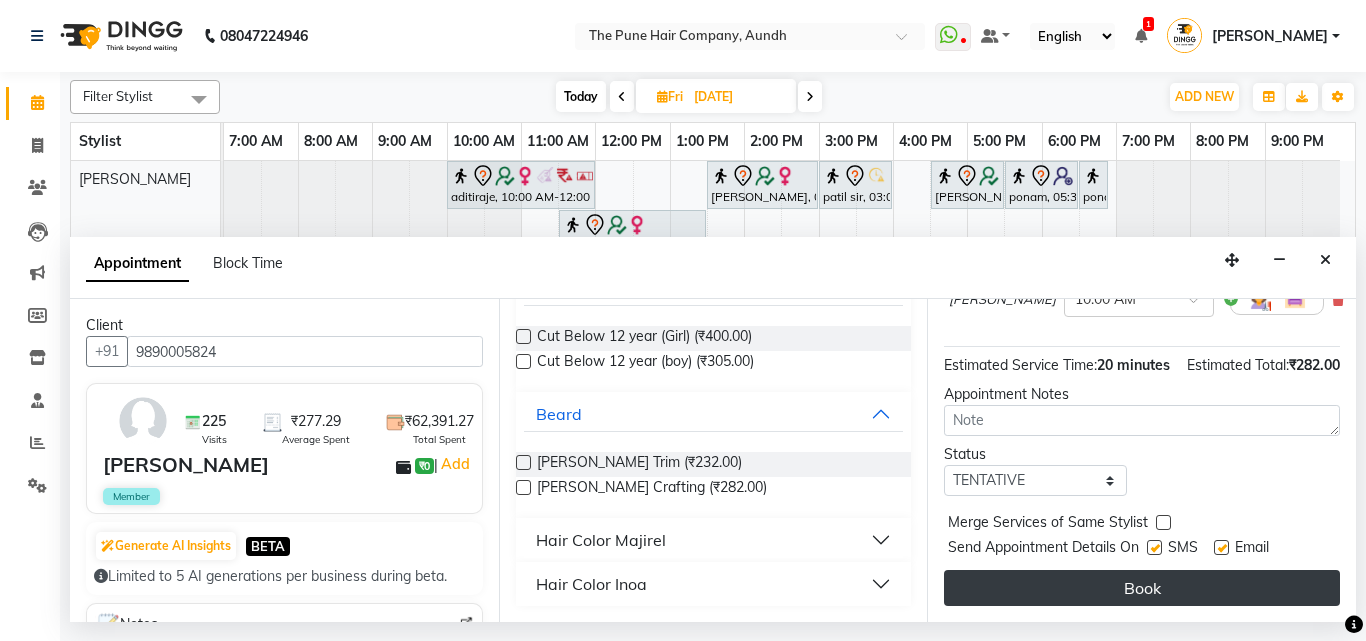 click on "Book" at bounding box center (1142, 588) 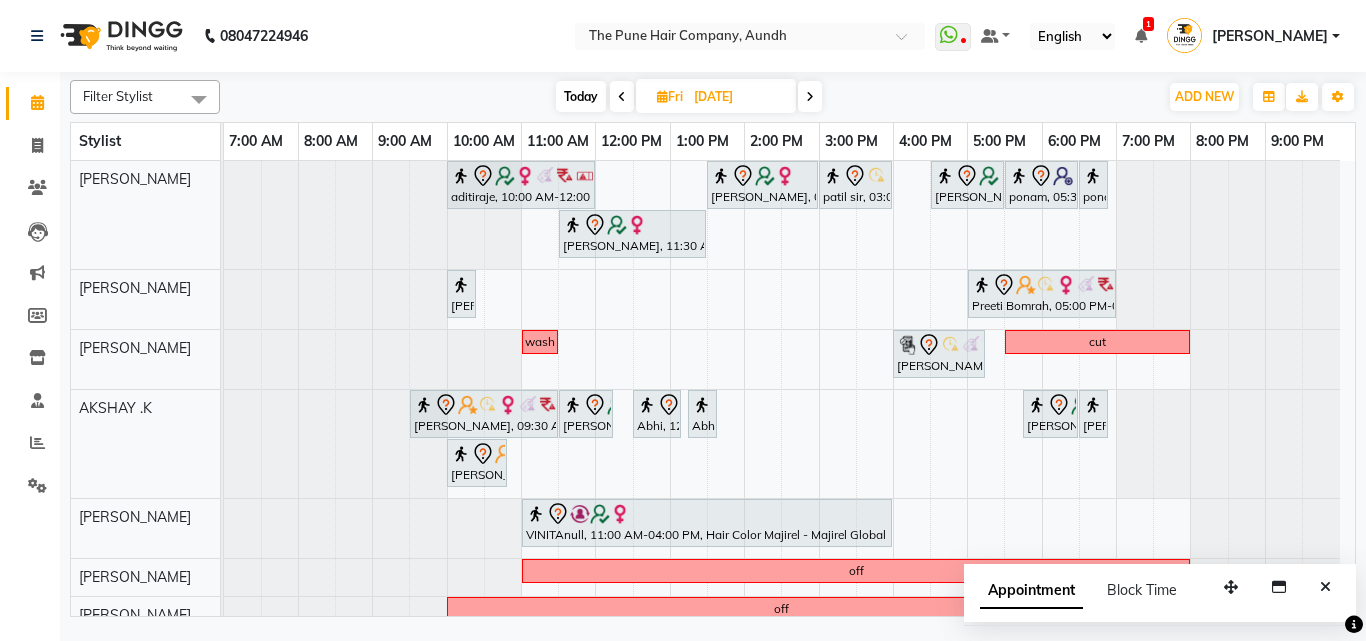 scroll, scrollTop: 300, scrollLeft: 0, axis: vertical 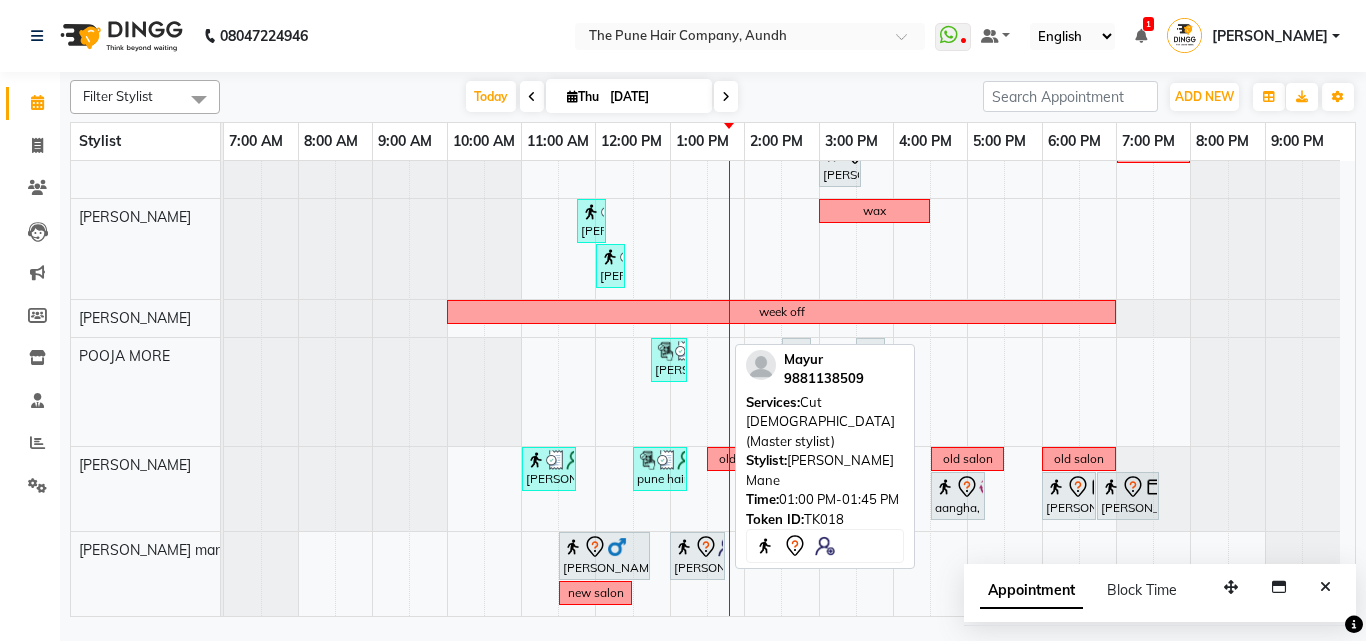 click 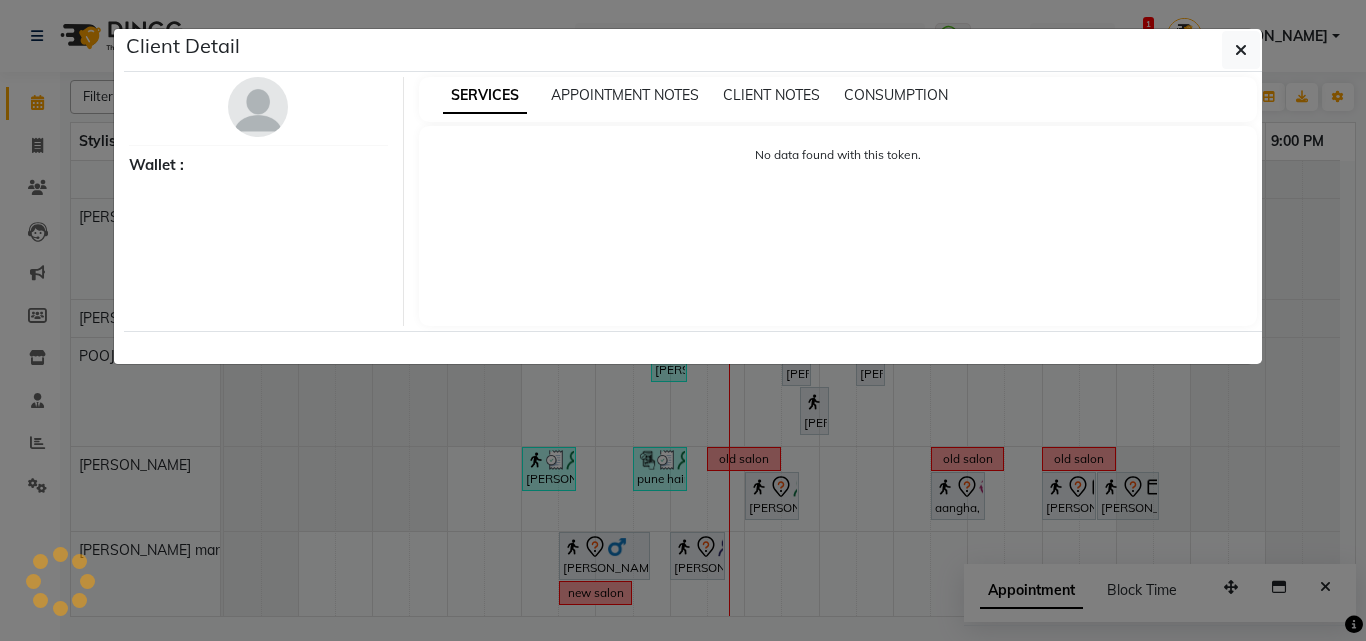select on "7" 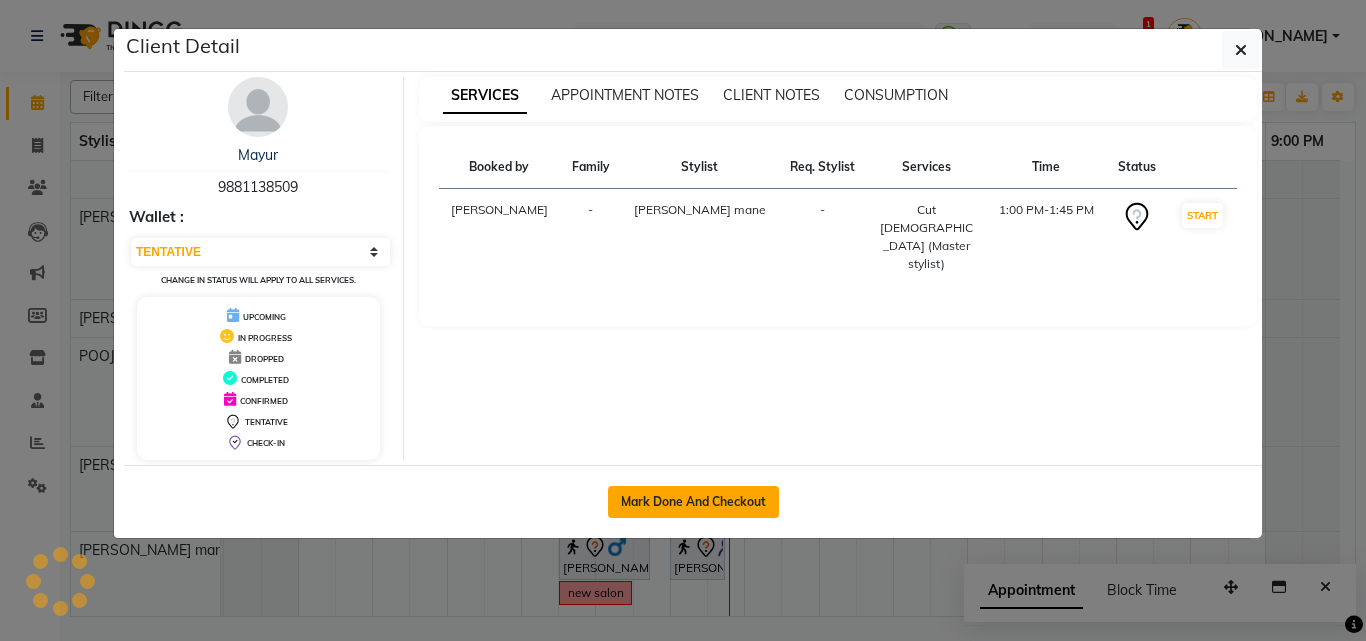 click on "Mark Done And Checkout" 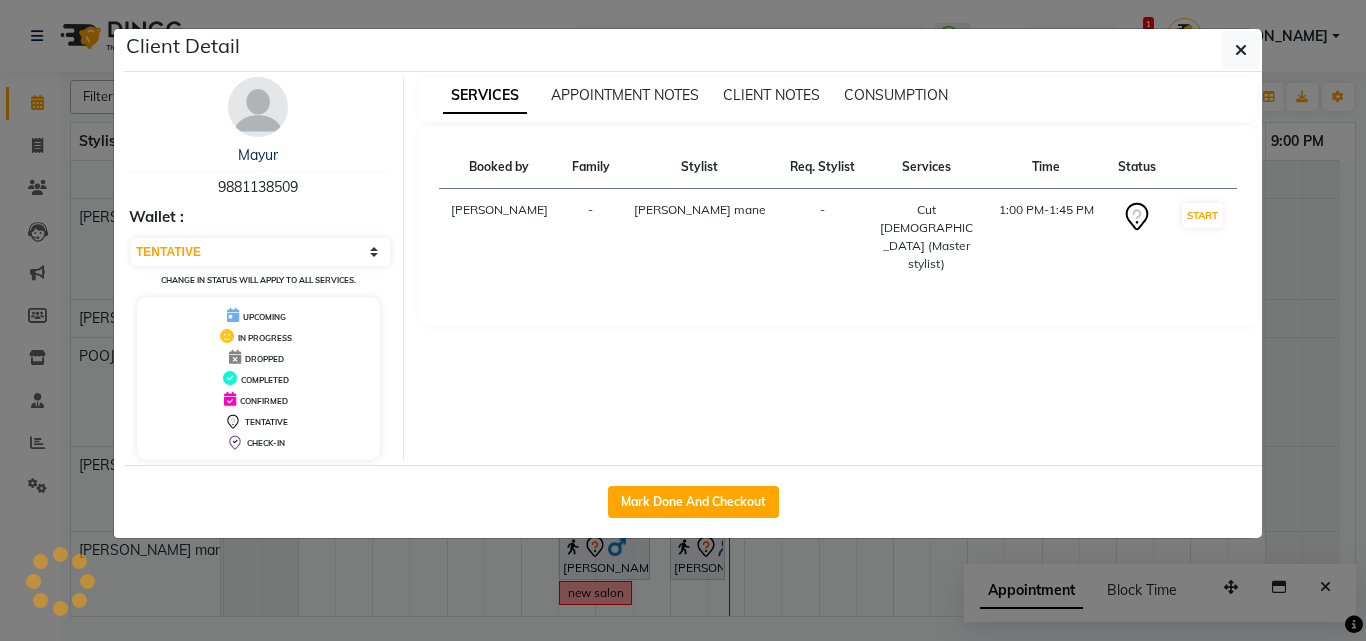 select on "service" 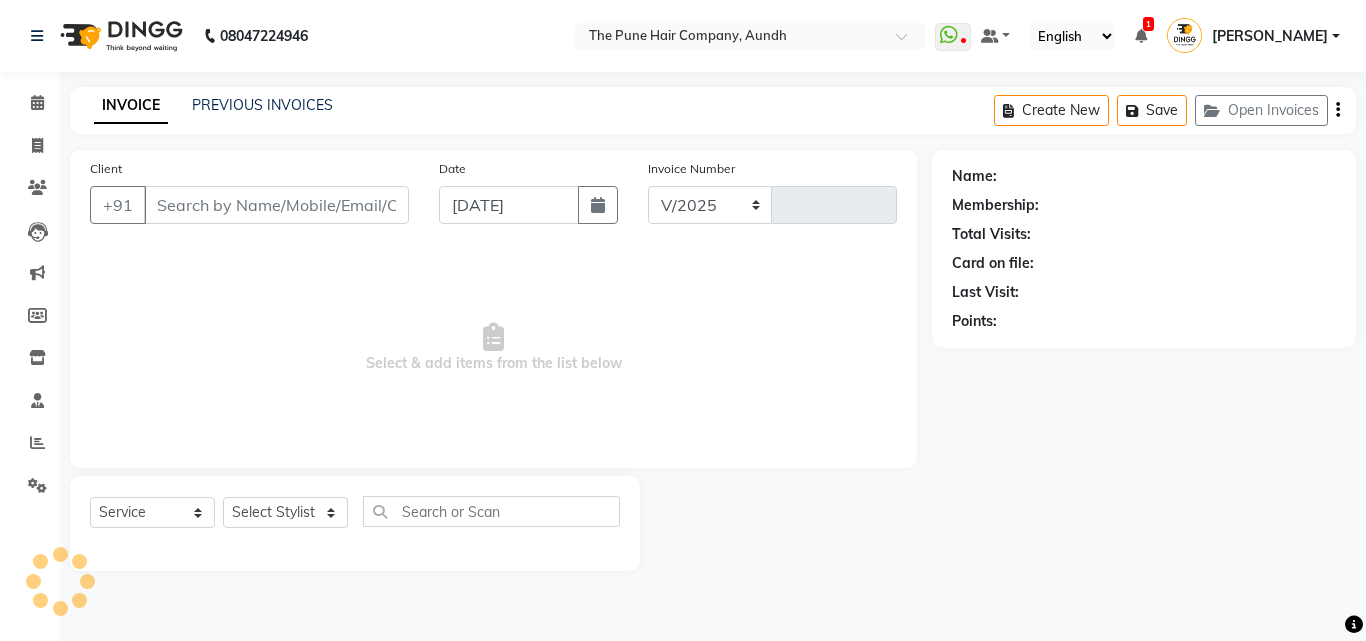 select on "106" 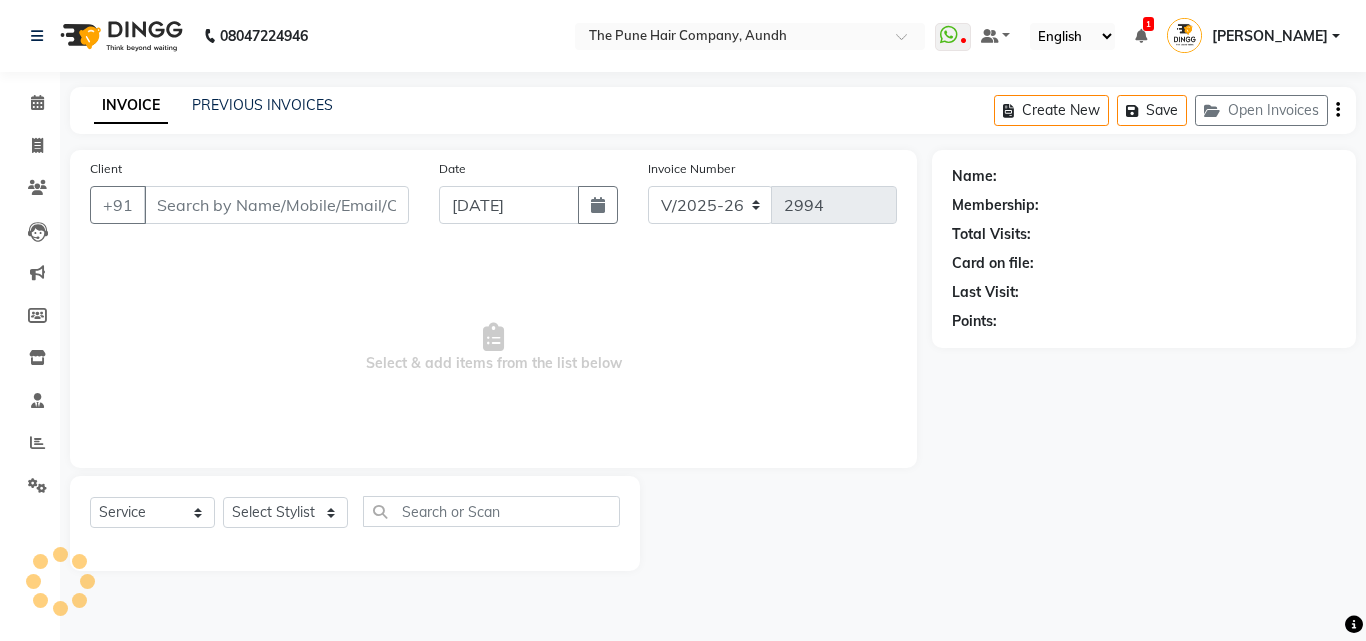 type on "9881138509" 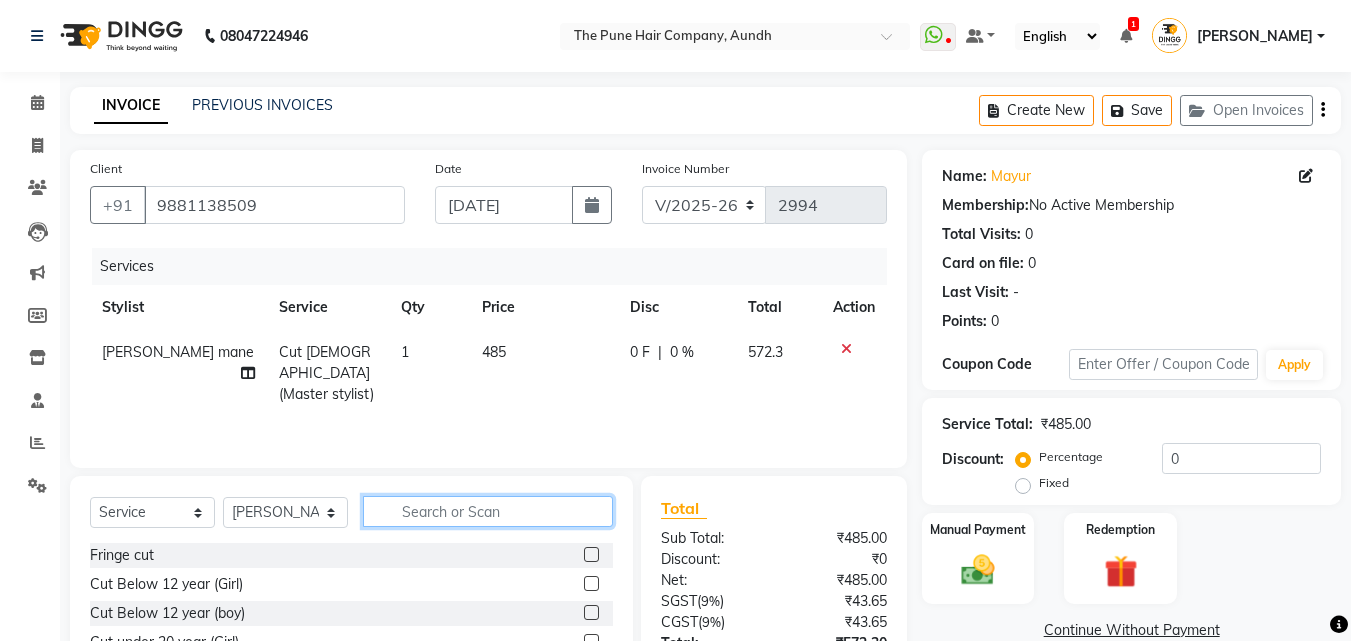 click 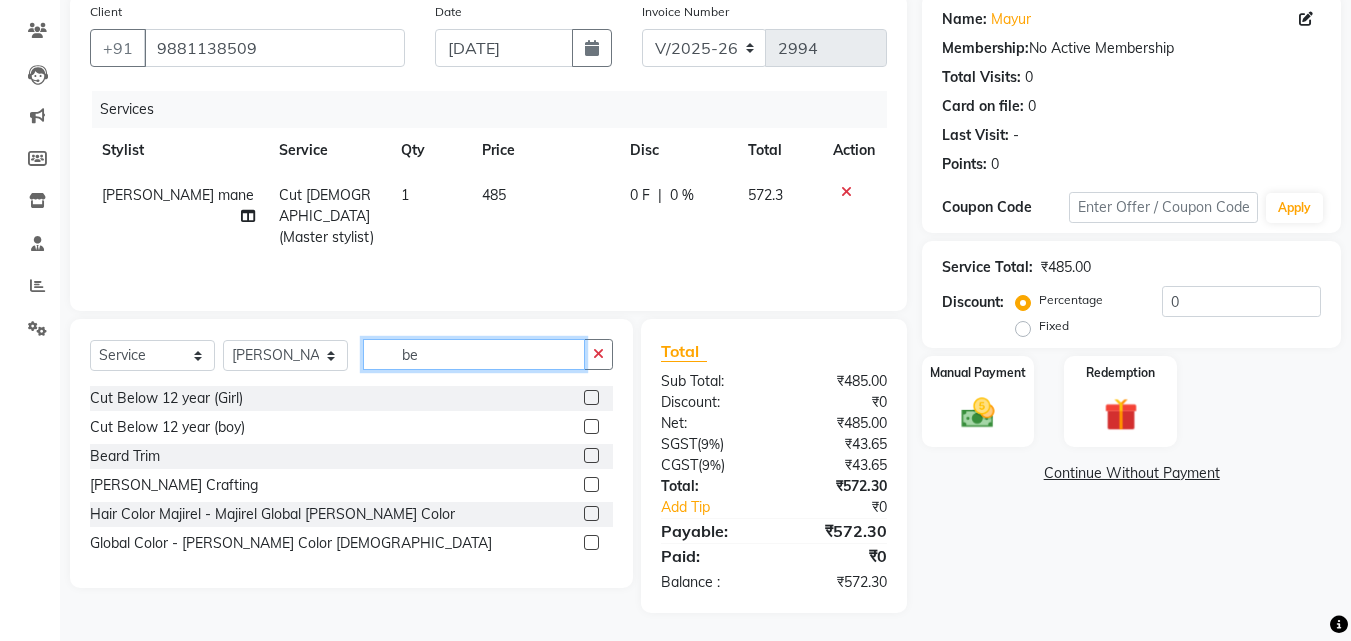 scroll, scrollTop: 159, scrollLeft: 0, axis: vertical 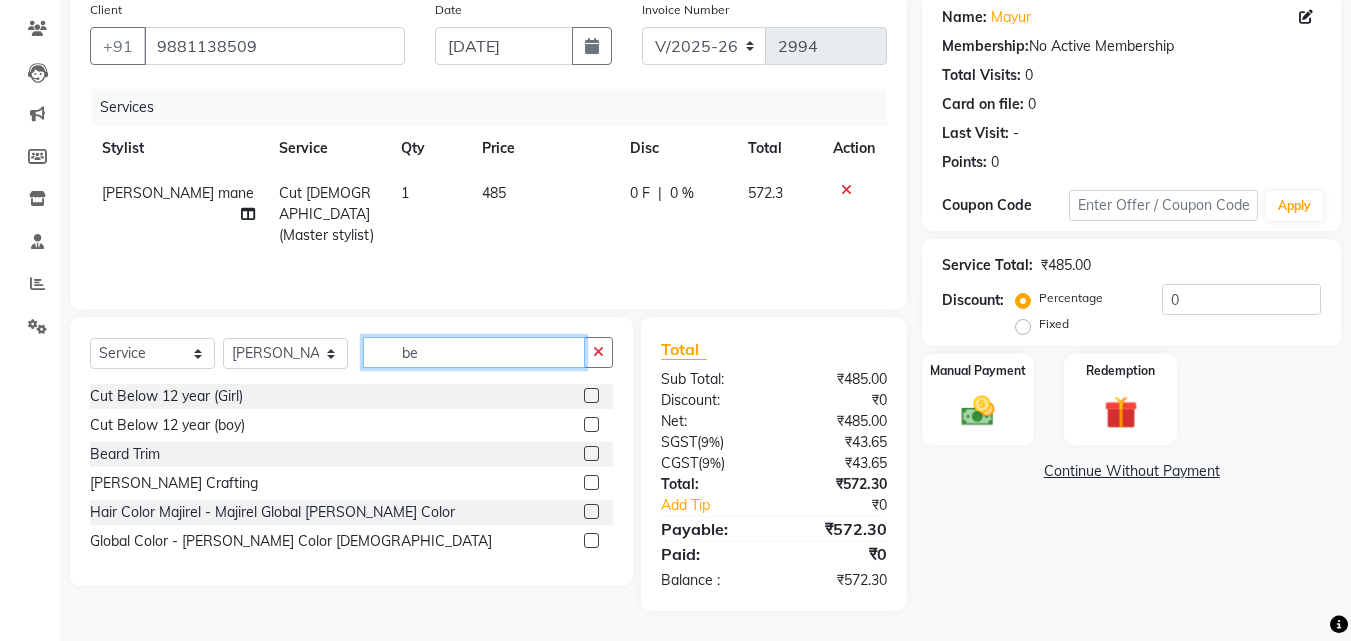 type on "be" 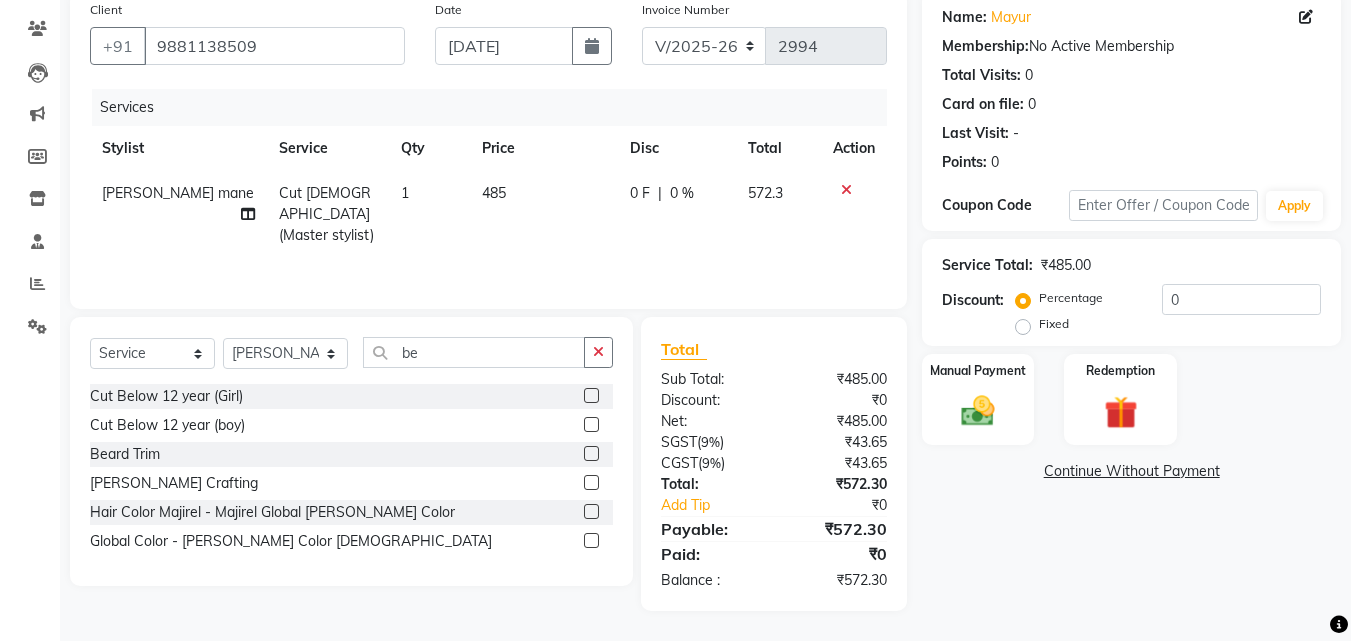 click 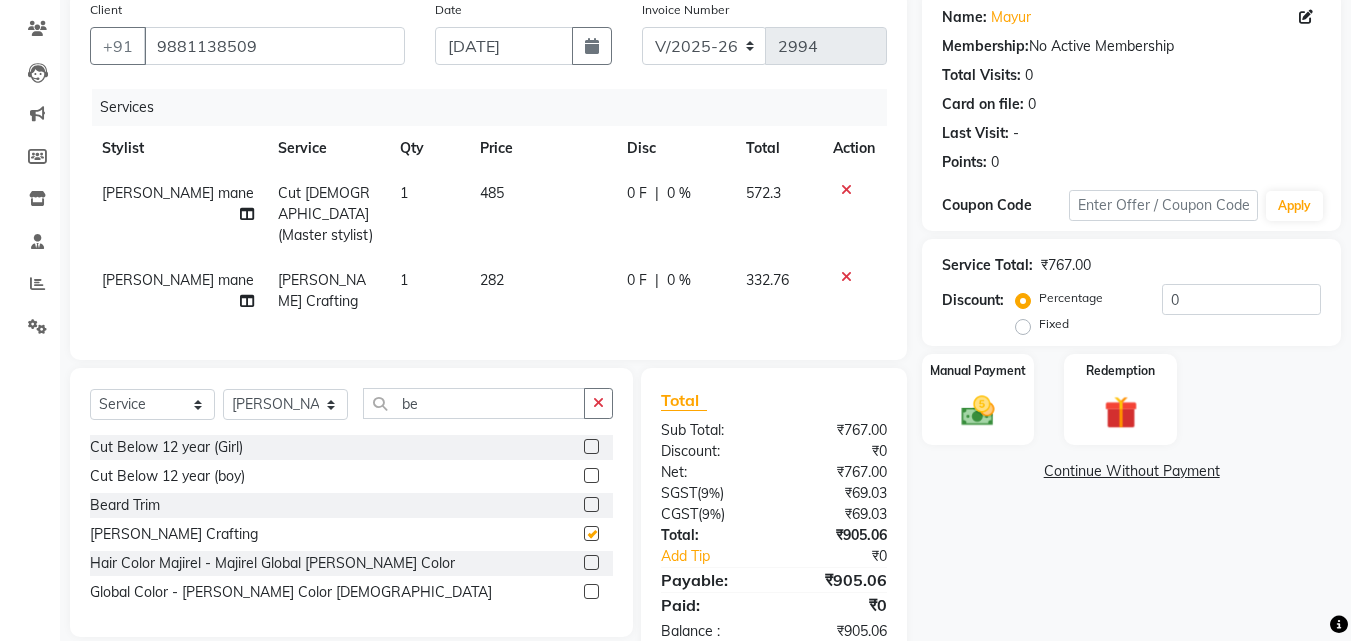 checkbox on "false" 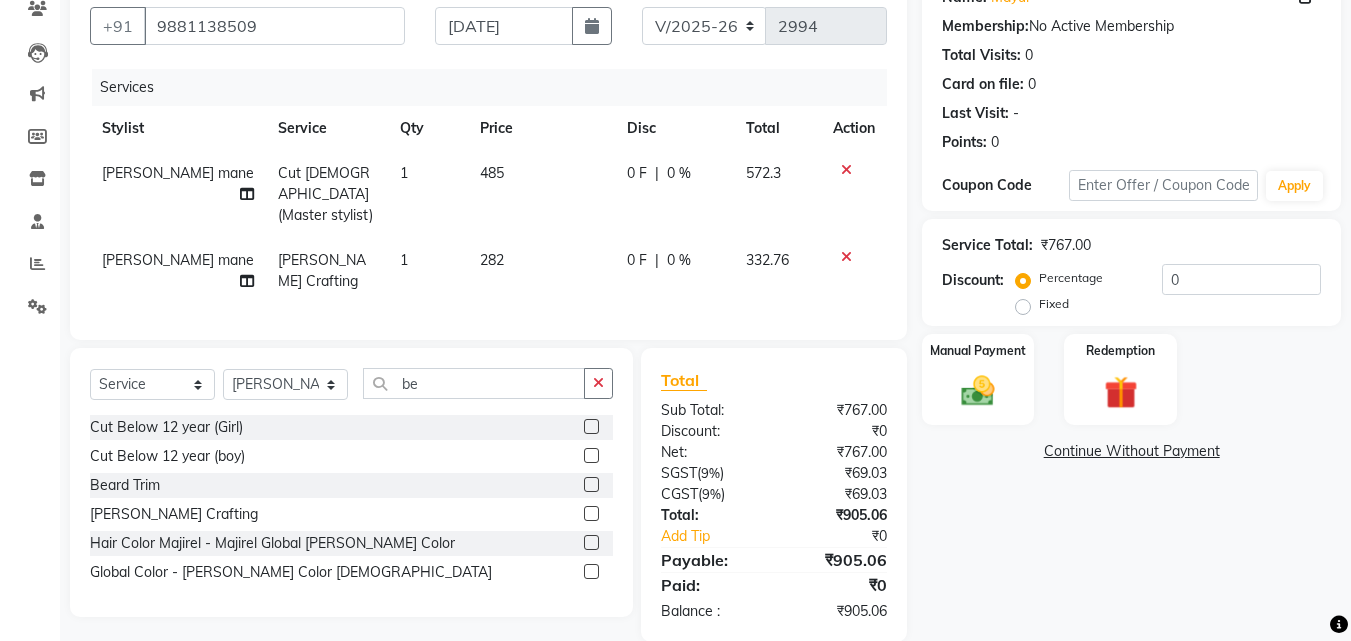 scroll, scrollTop: 183, scrollLeft: 0, axis: vertical 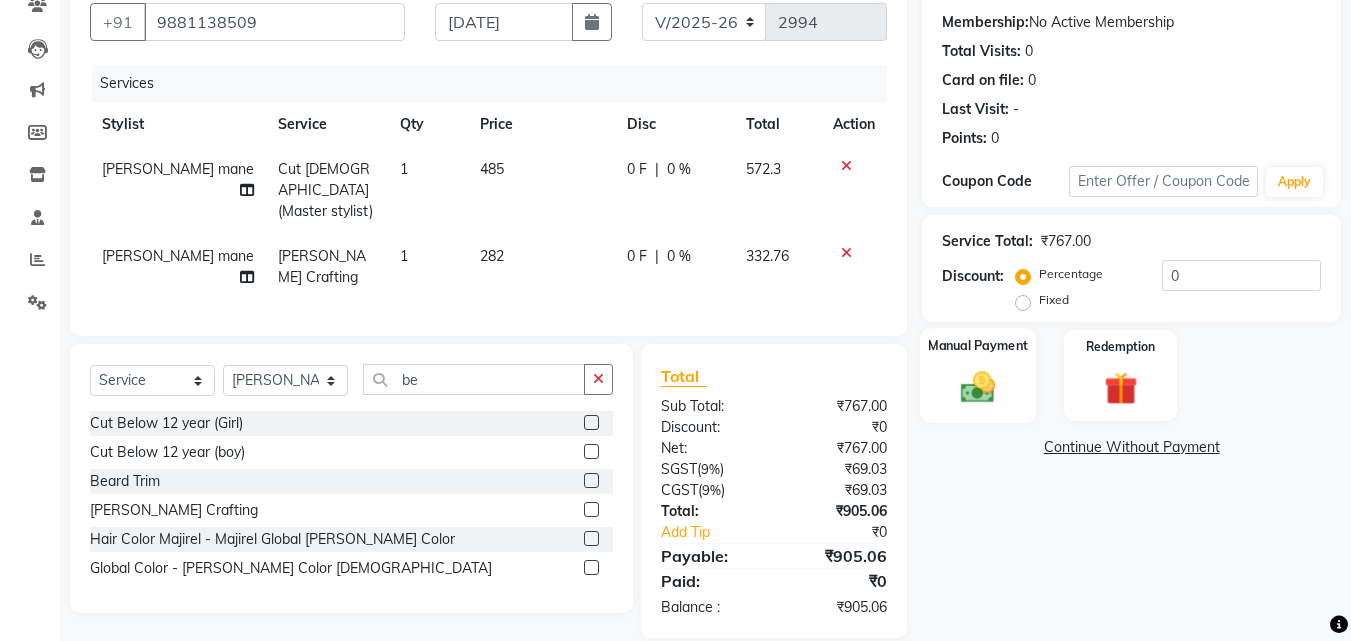 click 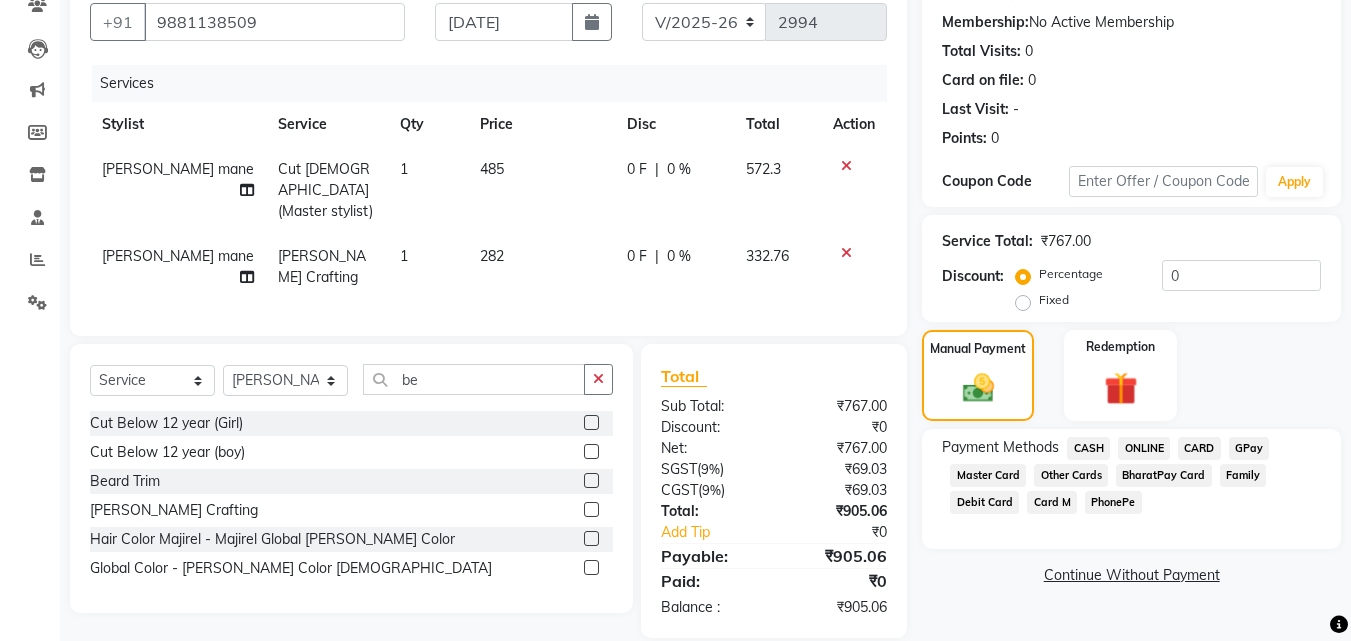 click on "ONLINE" 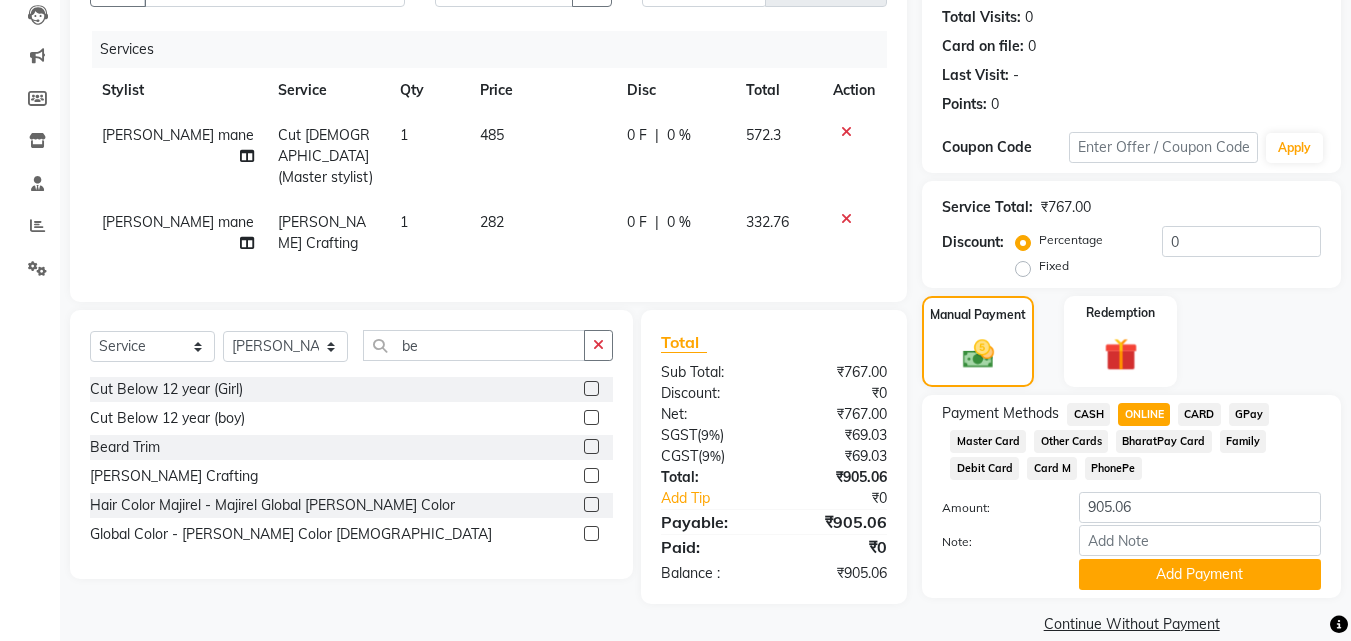 scroll, scrollTop: 245, scrollLeft: 0, axis: vertical 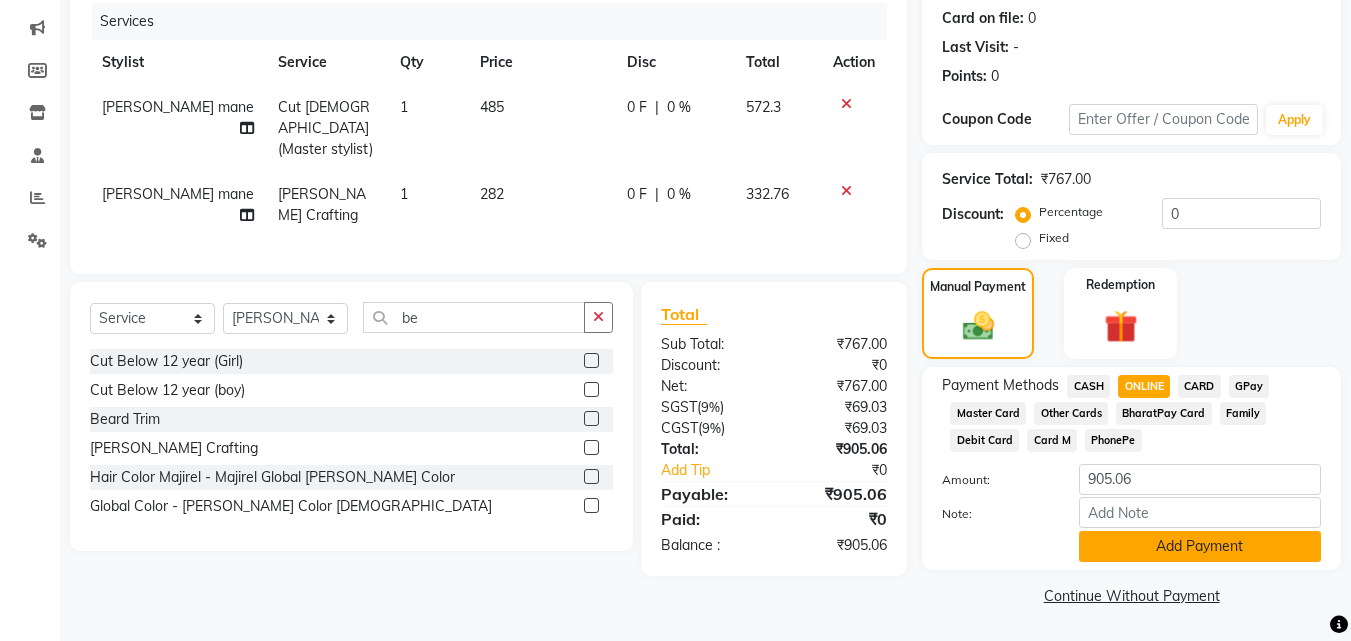 click on "Add Payment" 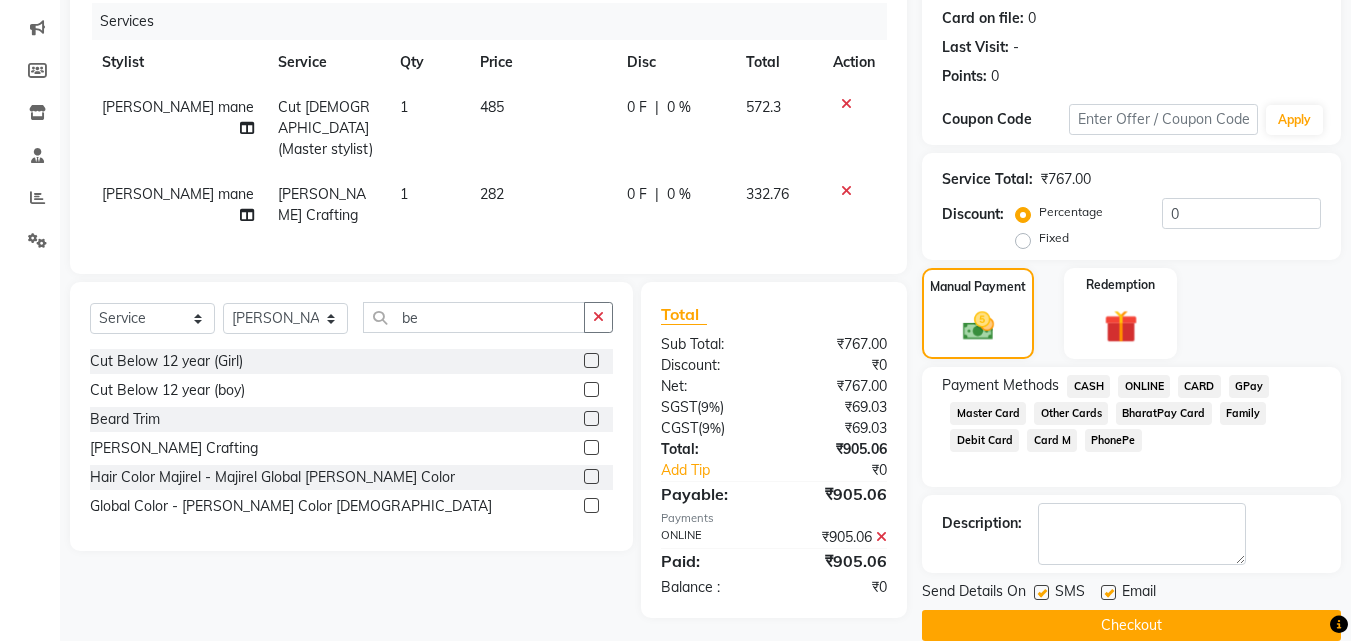 click on "Checkout" 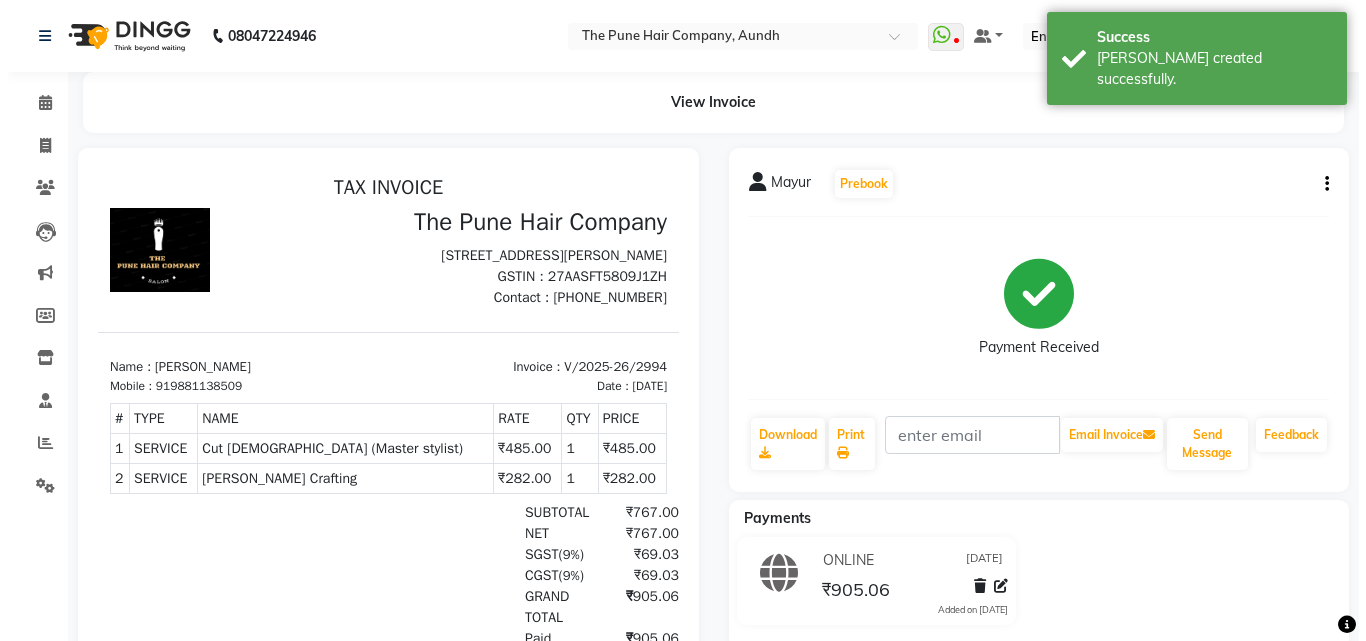 scroll, scrollTop: 0, scrollLeft: 0, axis: both 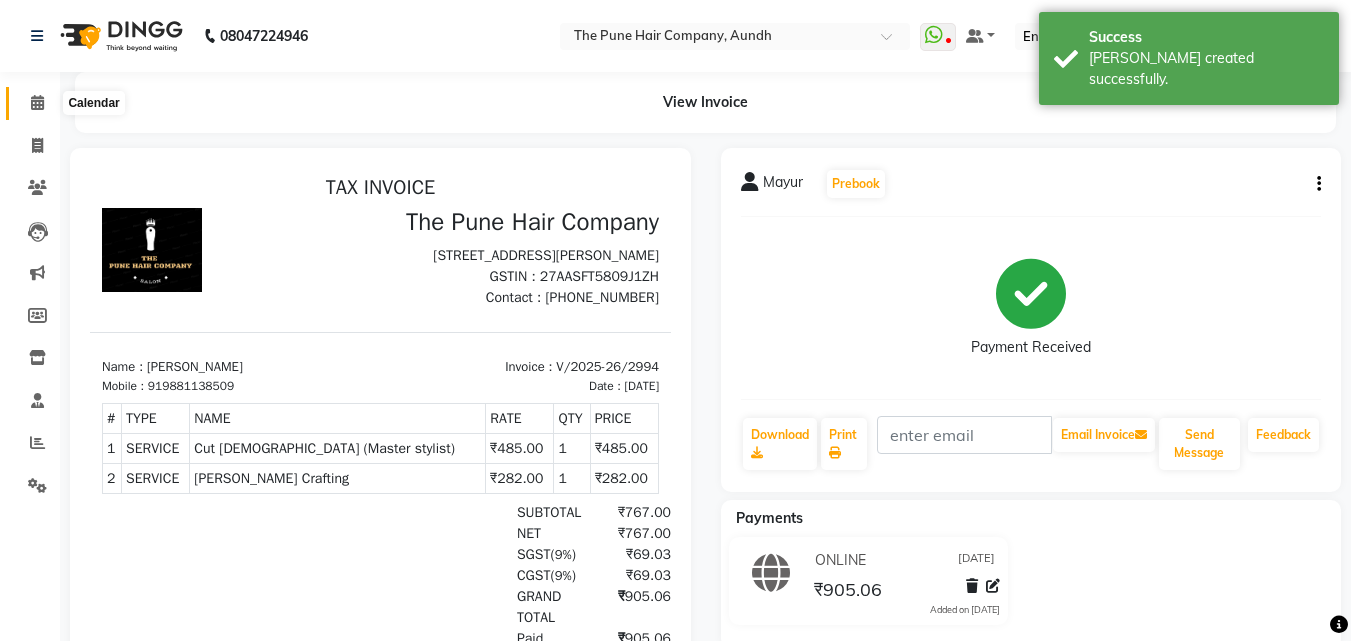 click 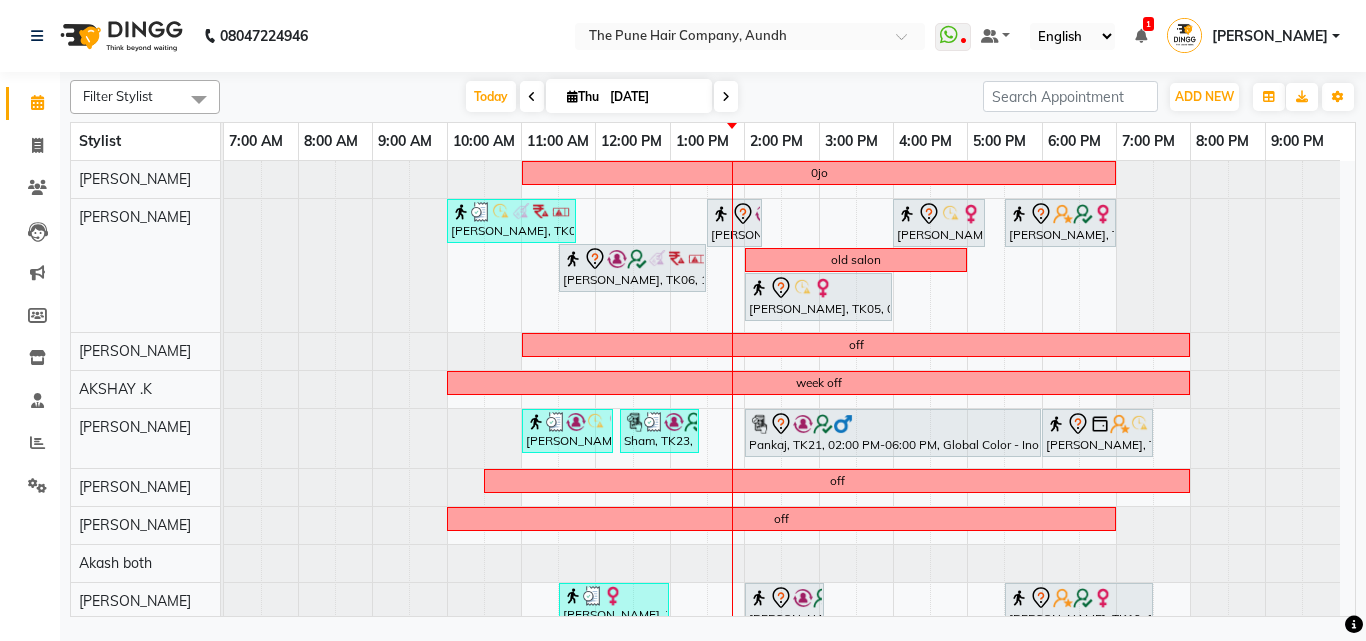 scroll, scrollTop: 301, scrollLeft: 0, axis: vertical 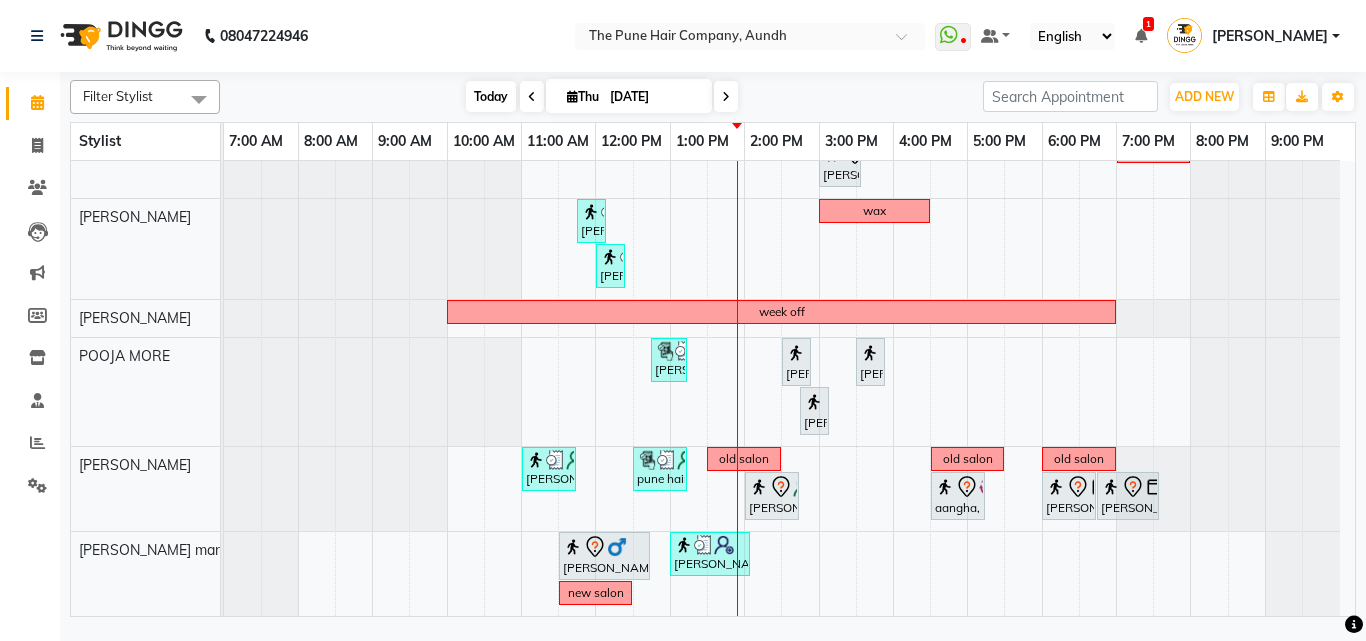 click on "Today" at bounding box center (491, 96) 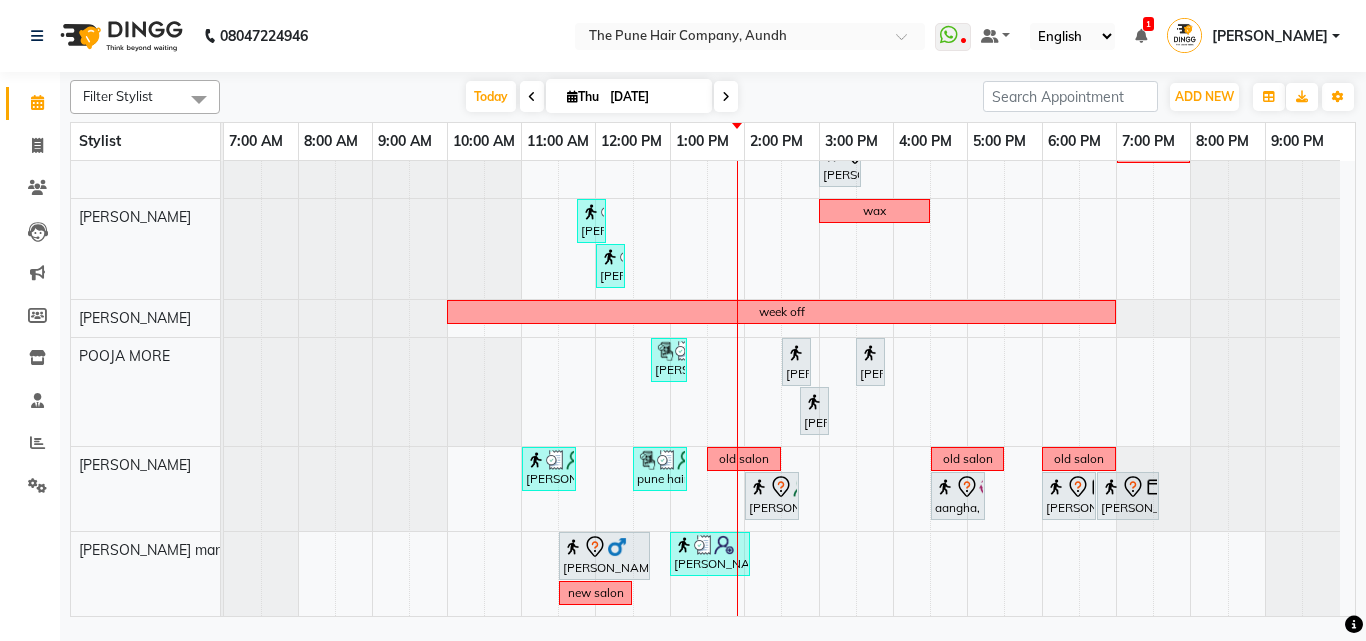 scroll, scrollTop: 493, scrollLeft: 0, axis: vertical 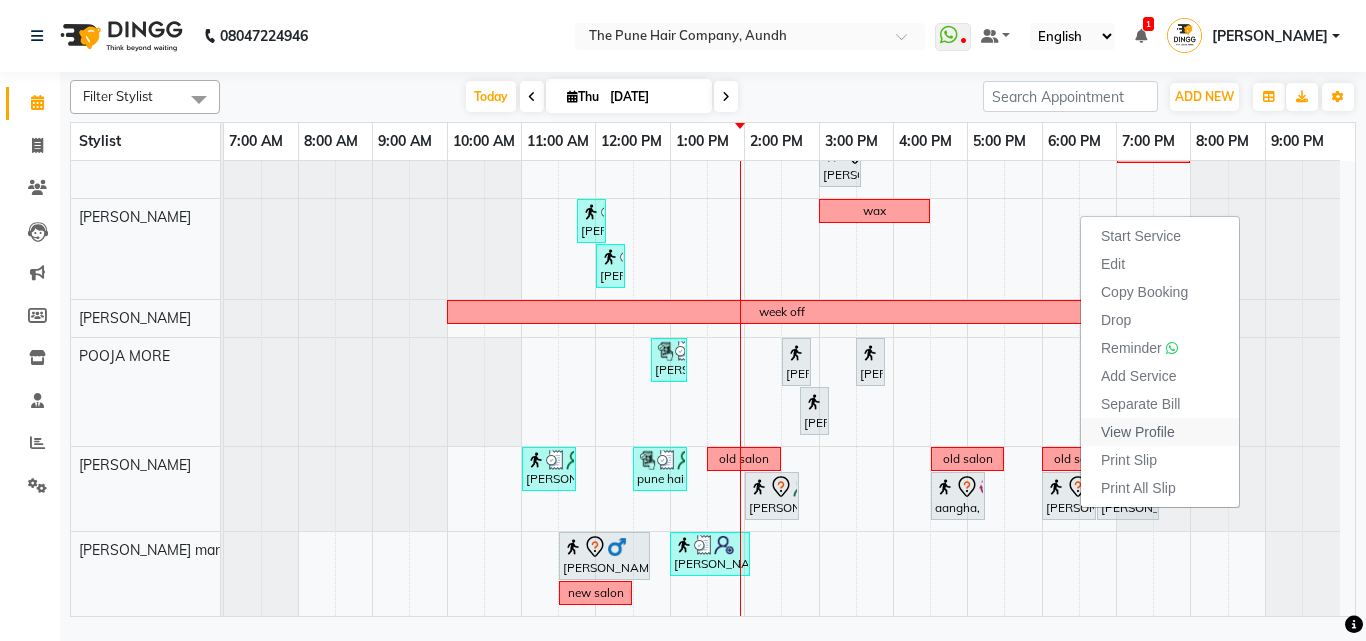 click on "View Profile" at bounding box center (1138, 432) 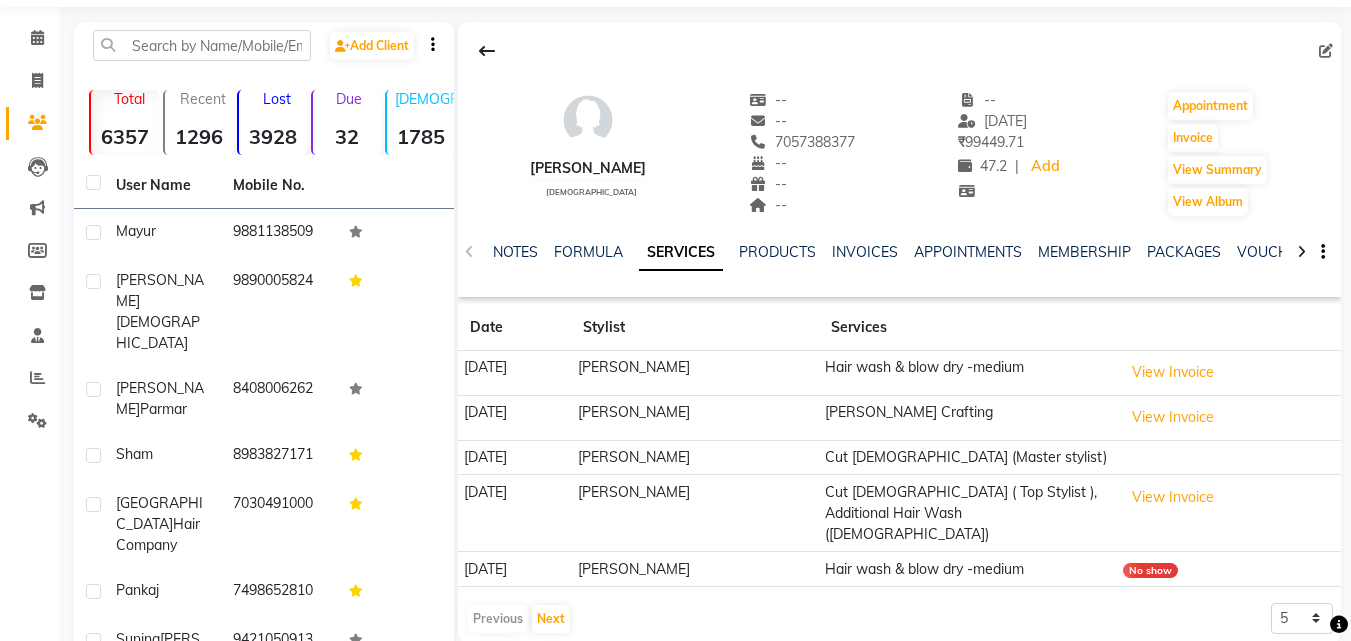 scroll, scrollTop: 100, scrollLeft: 0, axis: vertical 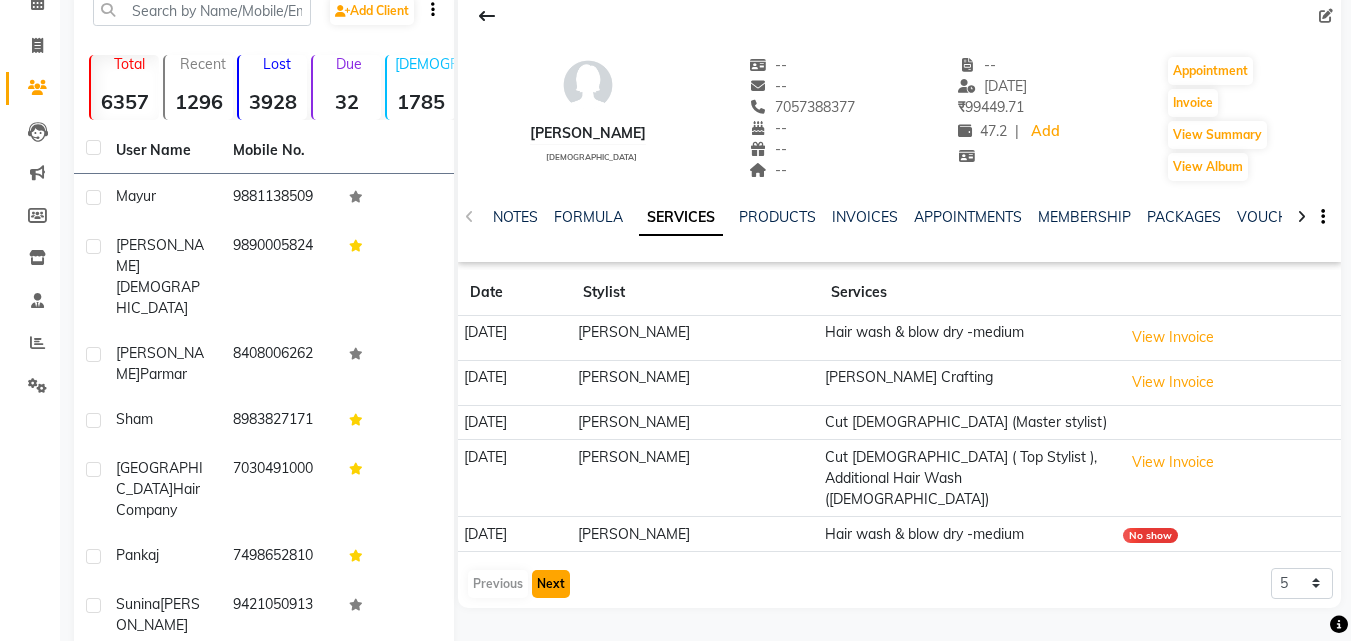 click on "Next" 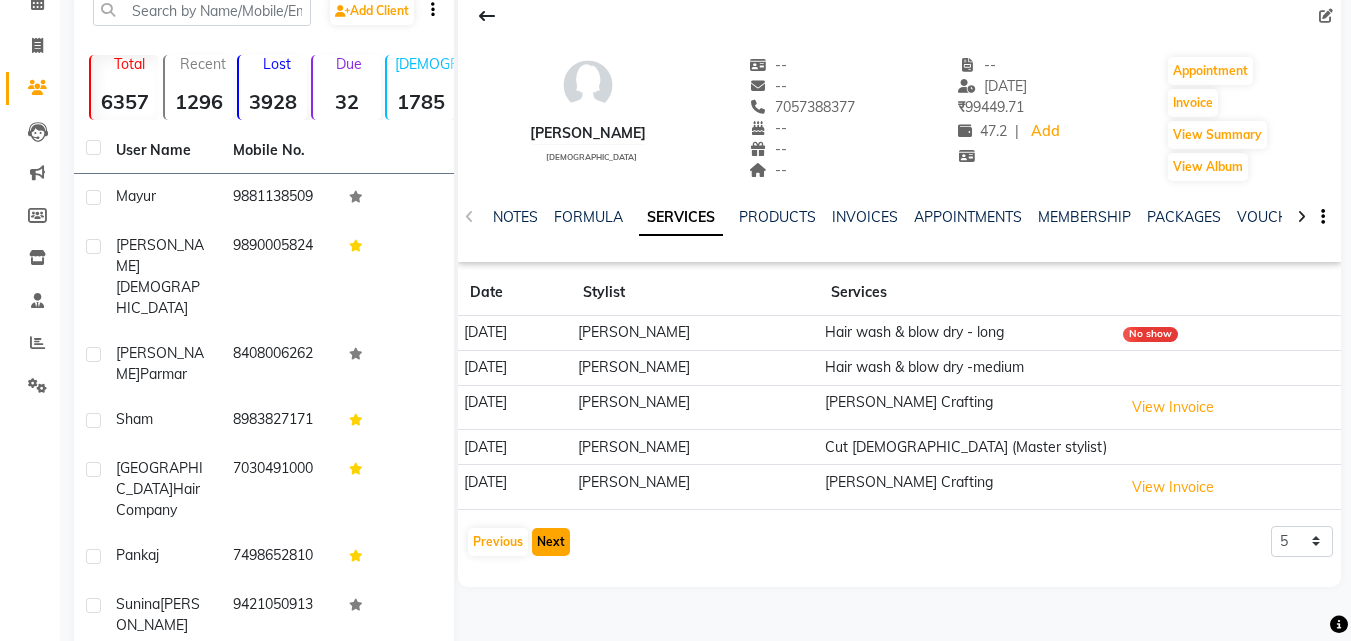 click on "Next" 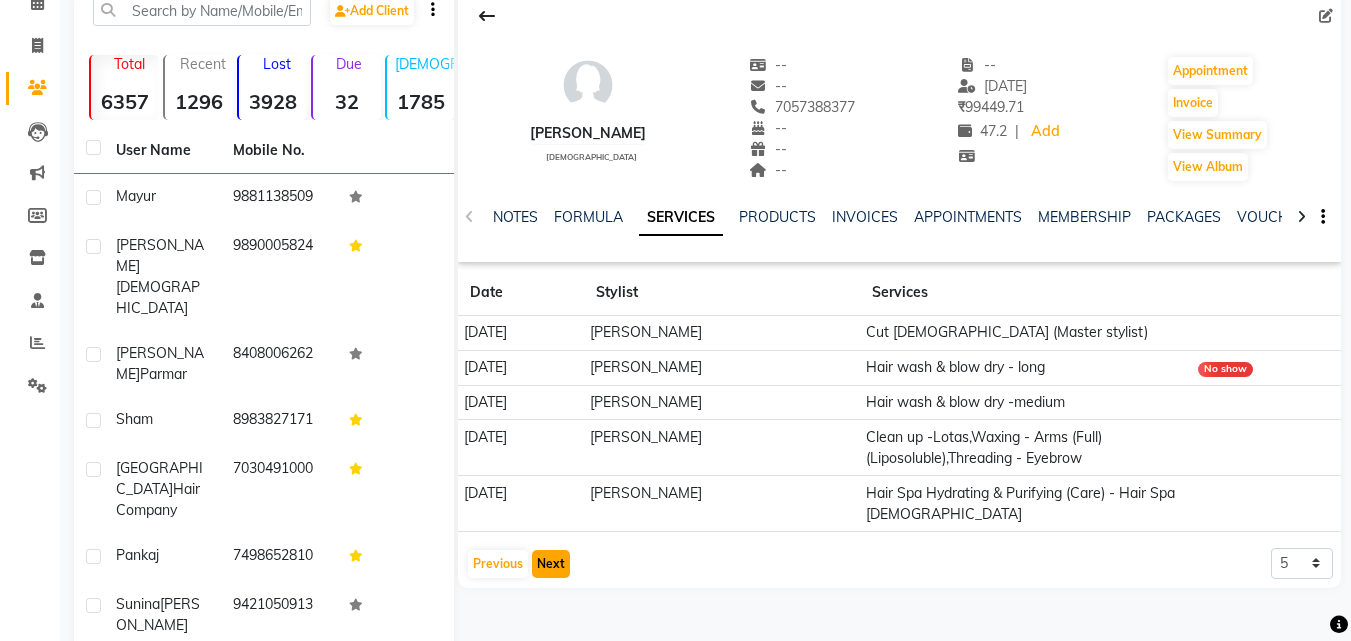 click on "Next" 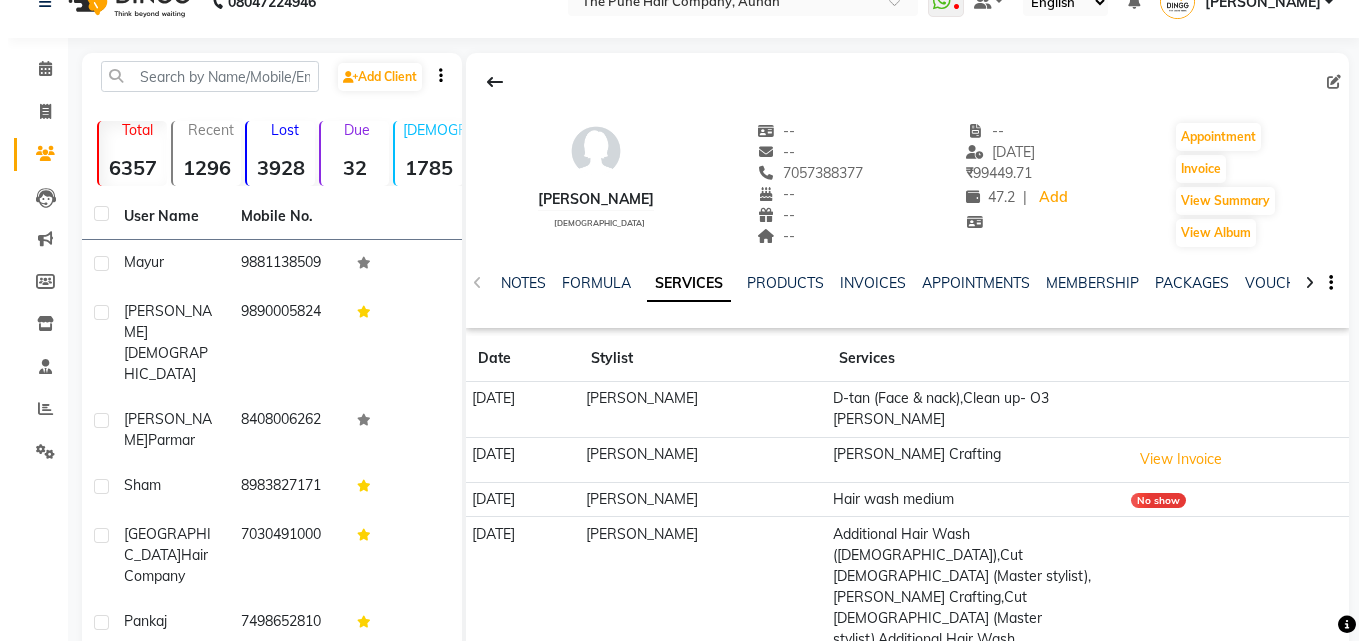 scroll, scrollTop: 0, scrollLeft: 0, axis: both 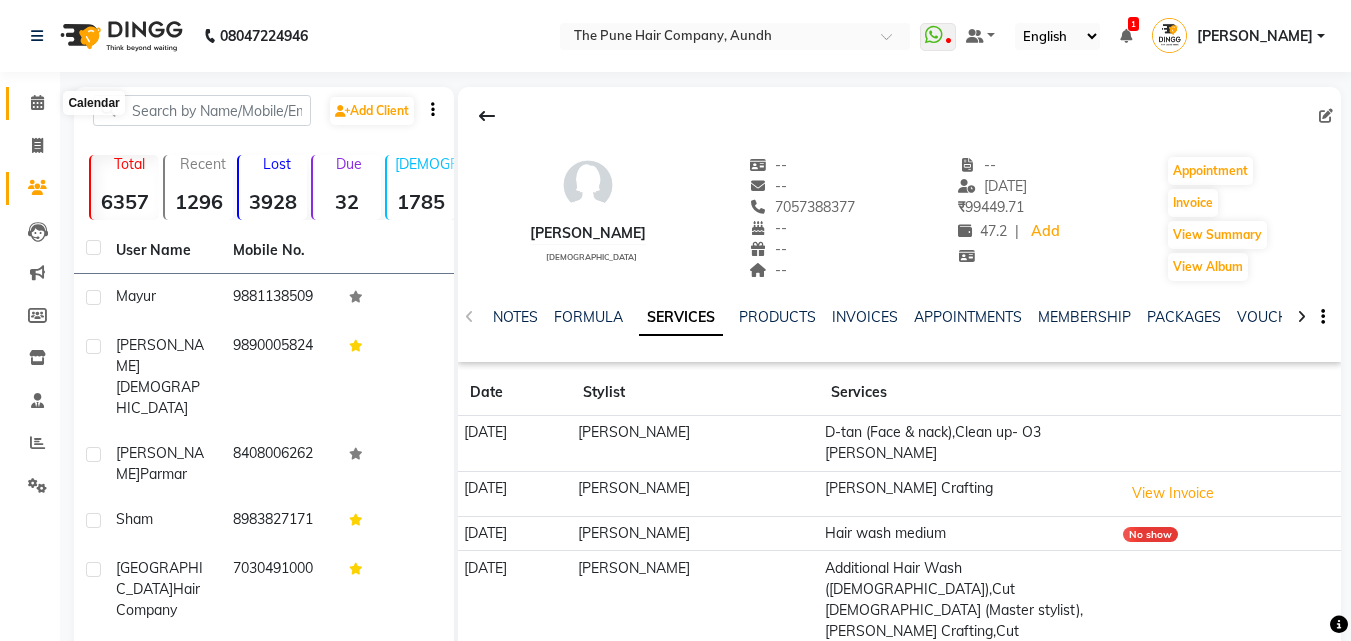 click 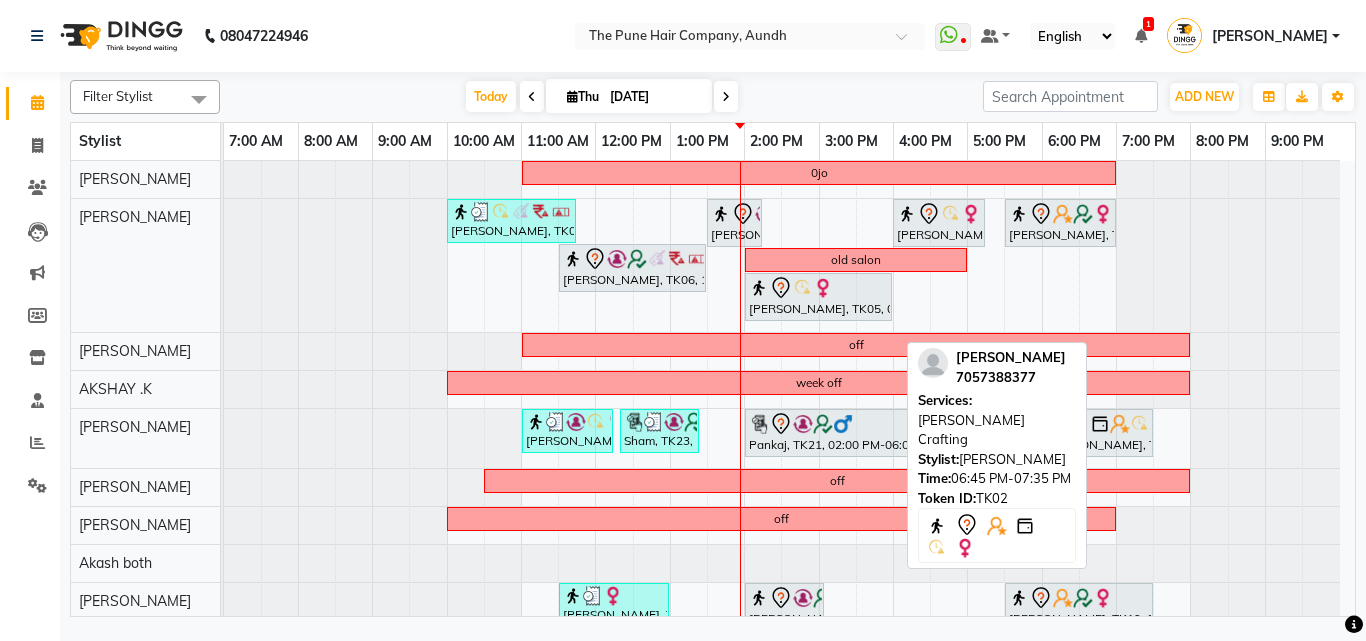 scroll, scrollTop: 493, scrollLeft: 0, axis: vertical 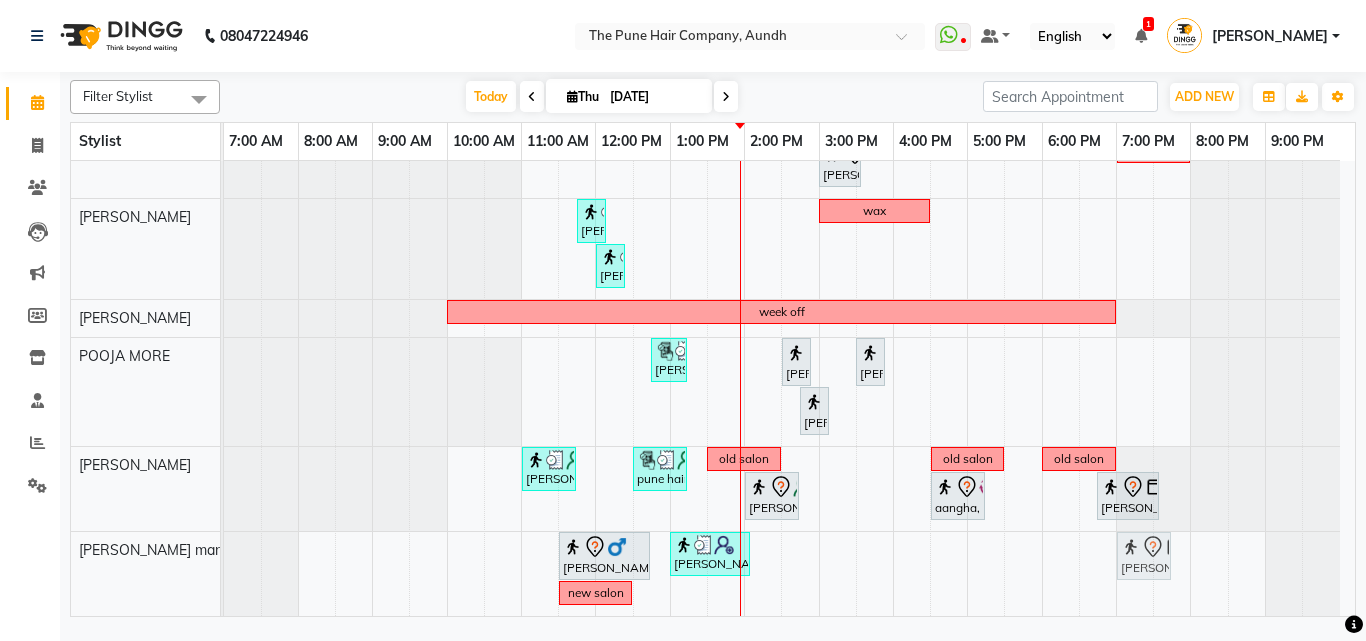 drag, startPoint x: 1064, startPoint y: 501, endPoint x: 1141, endPoint y: 594, distance: 120.73939 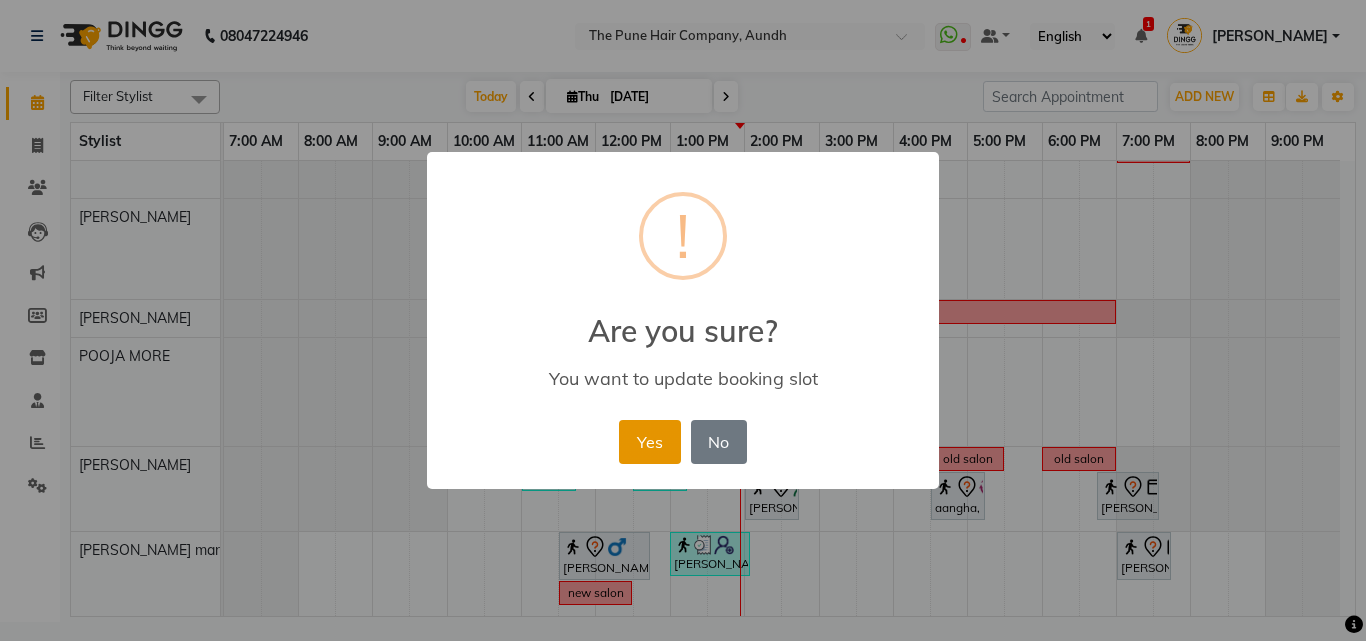 click on "Yes" at bounding box center [649, 442] 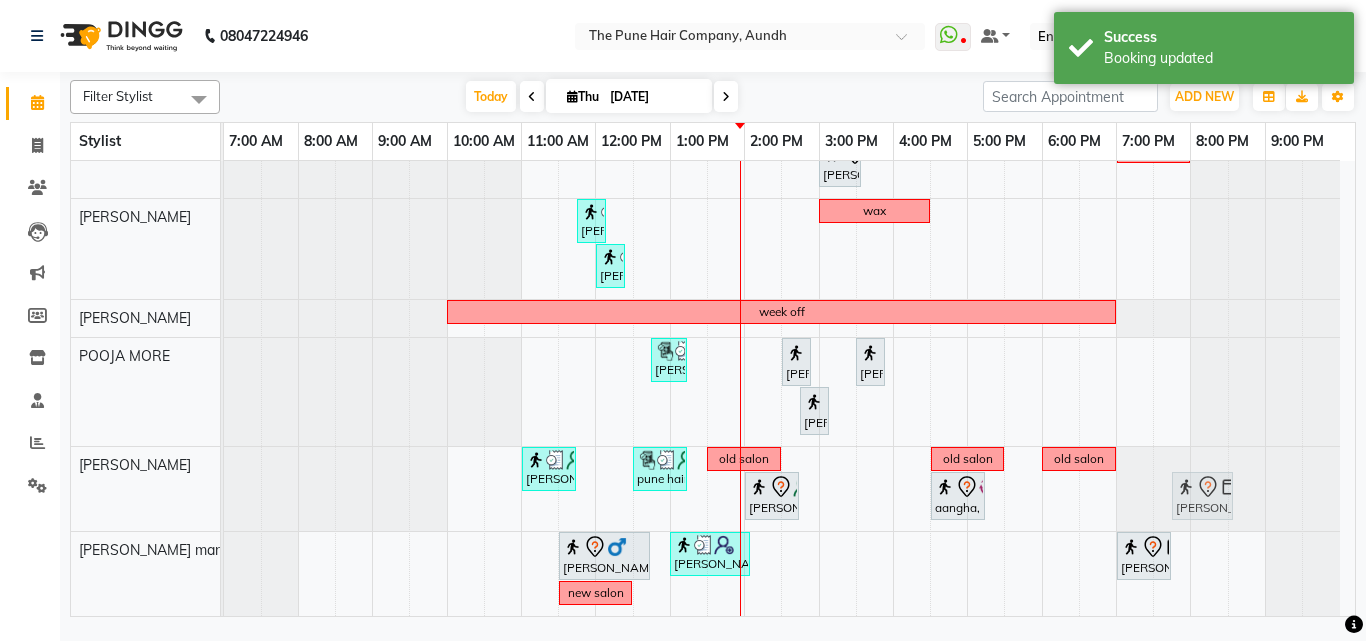 scroll, scrollTop: 418, scrollLeft: 0, axis: vertical 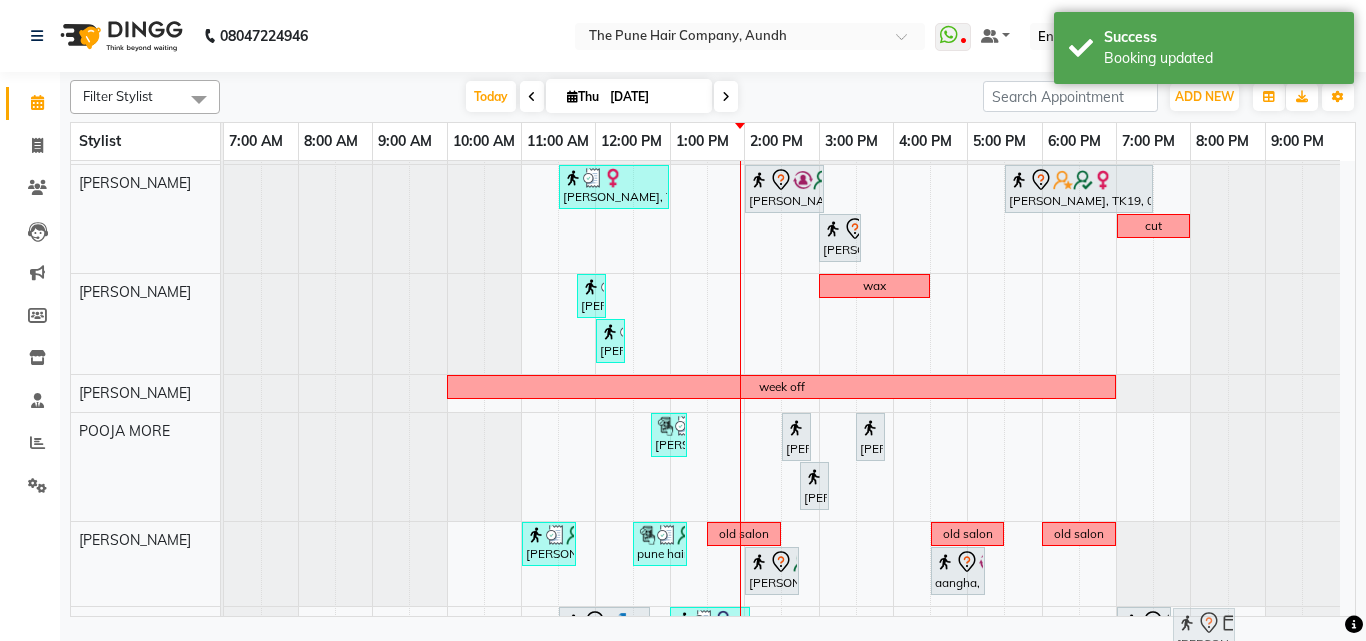drag, startPoint x: 1122, startPoint y: 502, endPoint x: 1198, endPoint y: 613, distance: 134.52509 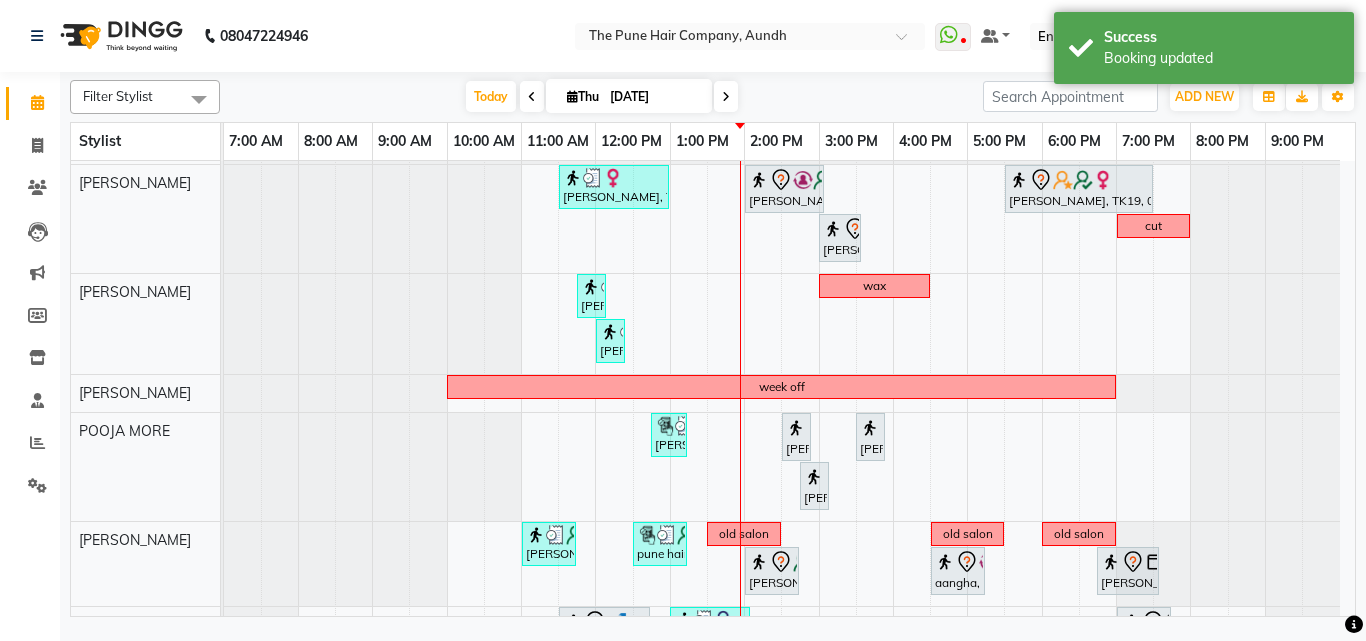 scroll, scrollTop: 493, scrollLeft: 0, axis: vertical 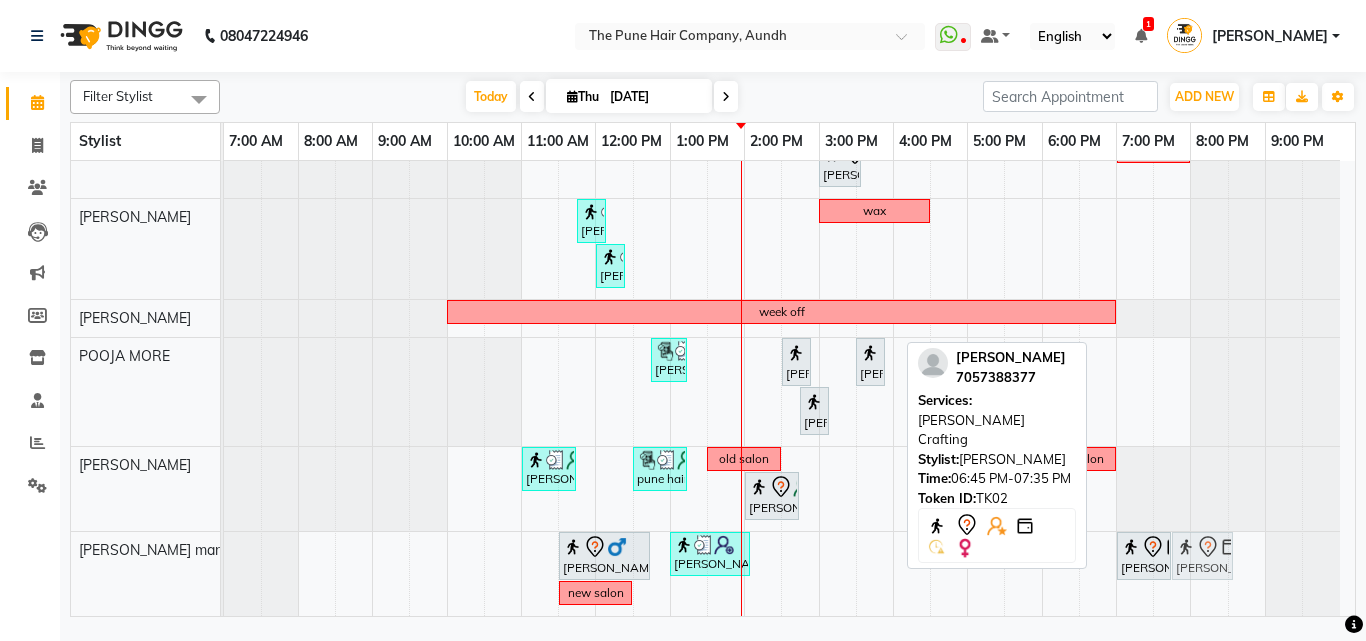 drag, startPoint x: 1129, startPoint y: 497, endPoint x: 1193, endPoint y: 557, distance: 87.72685 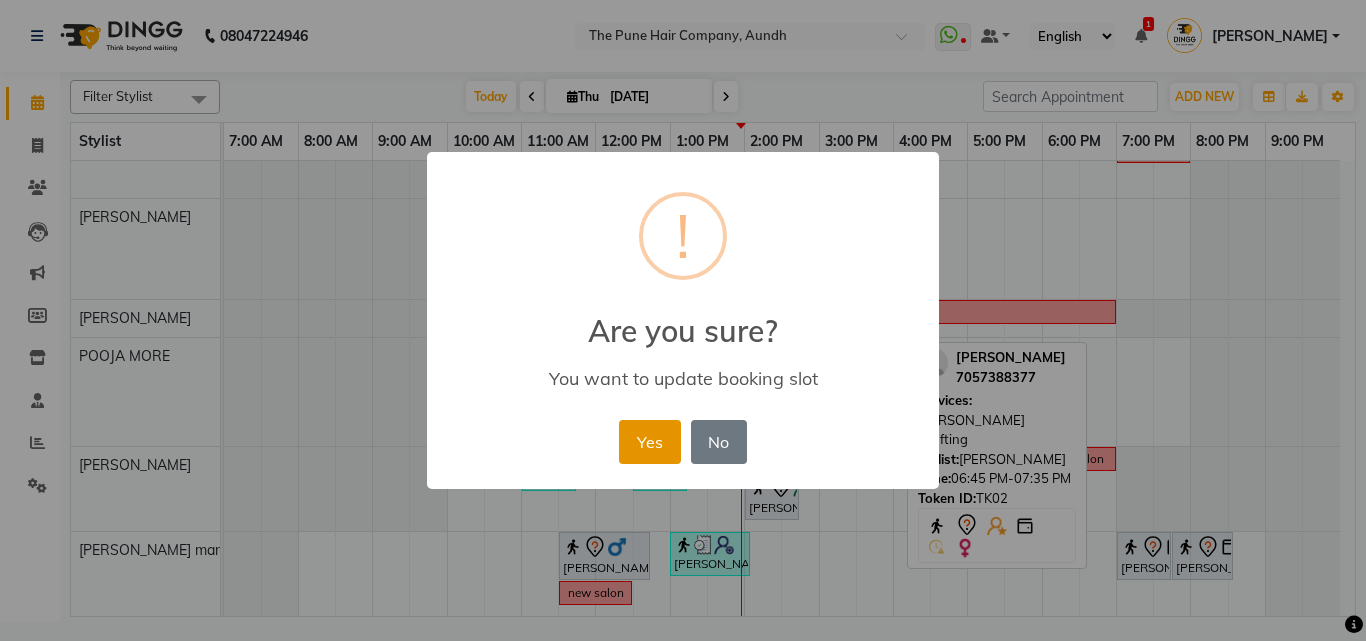 click on "Yes" at bounding box center [649, 442] 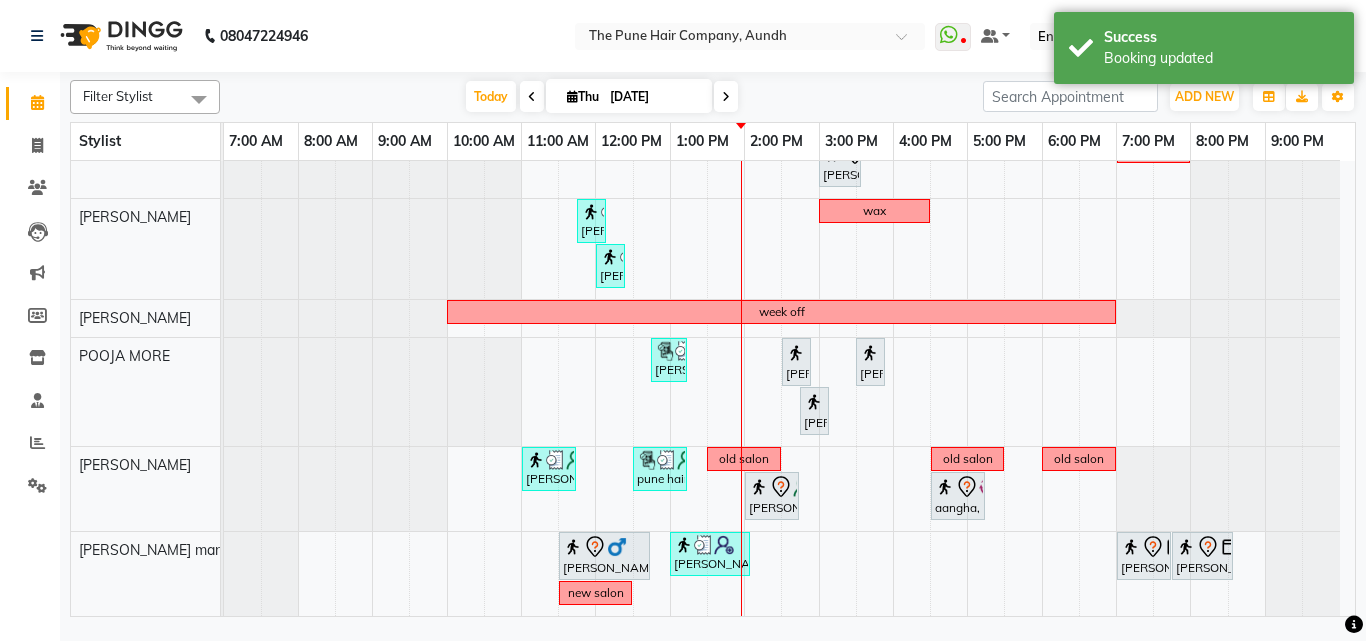 scroll, scrollTop: 493, scrollLeft: 0, axis: vertical 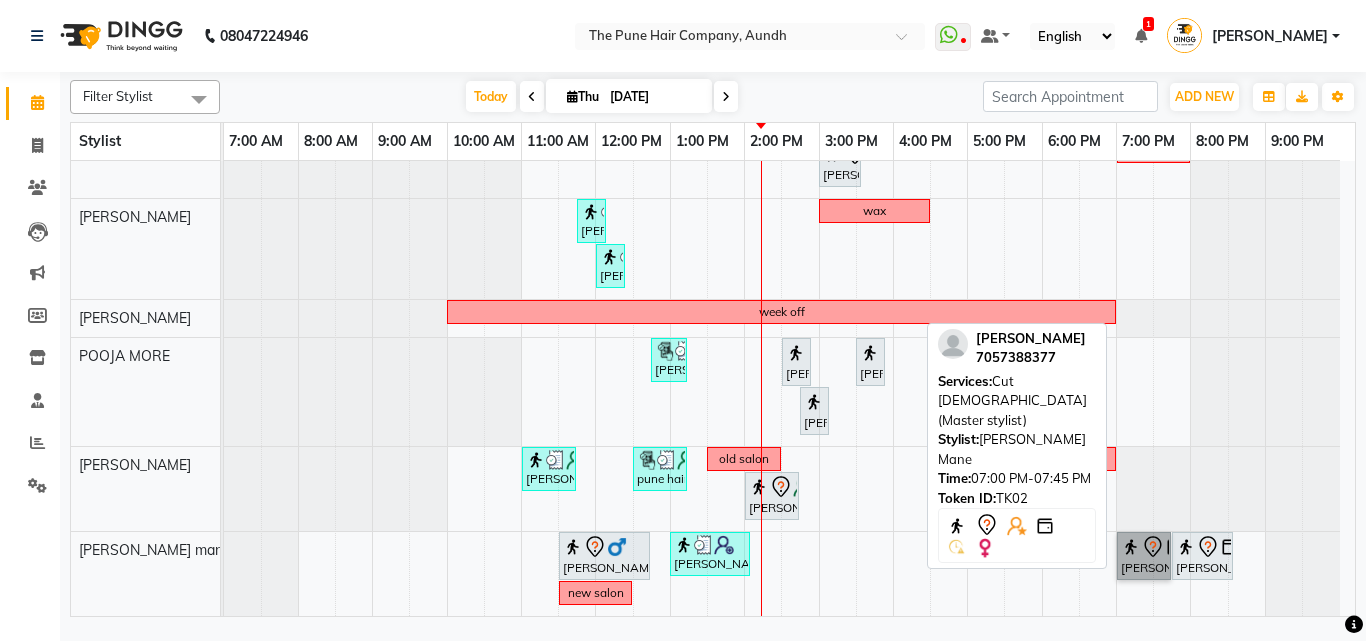 drag, startPoint x: 1156, startPoint y: 569, endPoint x: 1143, endPoint y: 552, distance: 21.400934 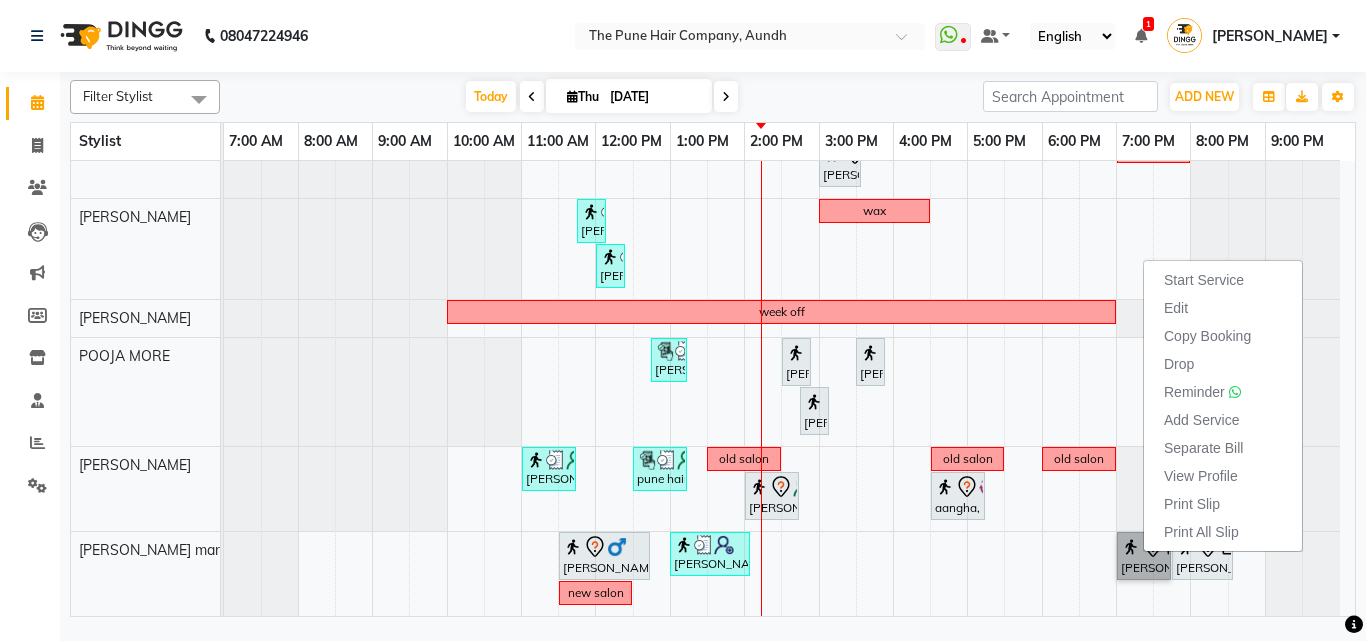 click on "0jo      Shalini, TK08, 10:00 AM-11:45 AM, Cut Female (Expert)             Mitali, TK06, 01:30 PM-02:15 PM, Cut Female (Expert)             supriya, TK05, 04:00 PM-05:15 PM, Cut Female (Expert)             Anu Shewani, TK09, 05:30 PM-07:00 PM, Hair wash & blow dry - long             Mitali, TK06, 11:30 AM-01:30 PM, Hair Color Inoa - Inoa Touchup 2 Inch  old salon              supriya, TK05, 02:00 PM-04:00 PM, Hair Color Inoa - Inoa Touchup 2 Inch  off   week off      Sandhya, TK04, 11:00 AM-12:15 PM,  Hair wash medium     Sham, TK23, 12:20 PM-01:25 PM, Cut Male (Master stylist), Beard Crafting             Pankaj, TK21, 02:00 PM-06:00 PM, Global Color - Inoa Global Long             Leandra, TK02, 06:00 PM-07:30 PM, Hair wash & blow dry -medium  off   off      noopur, TK13, 11:30 AM-01:00 PM, Cut Female (Sr.stylist), Additional Hair Wash (Female)             adwait venkitachalam, TK14, 02:00 PM-03:05 PM, Cut Male (Sr.stylist)                         sujay kolte, TK20, 03:00 PM-03:35 PM, Cut Male (Sr.stylist)" at bounding box center [789, 142] 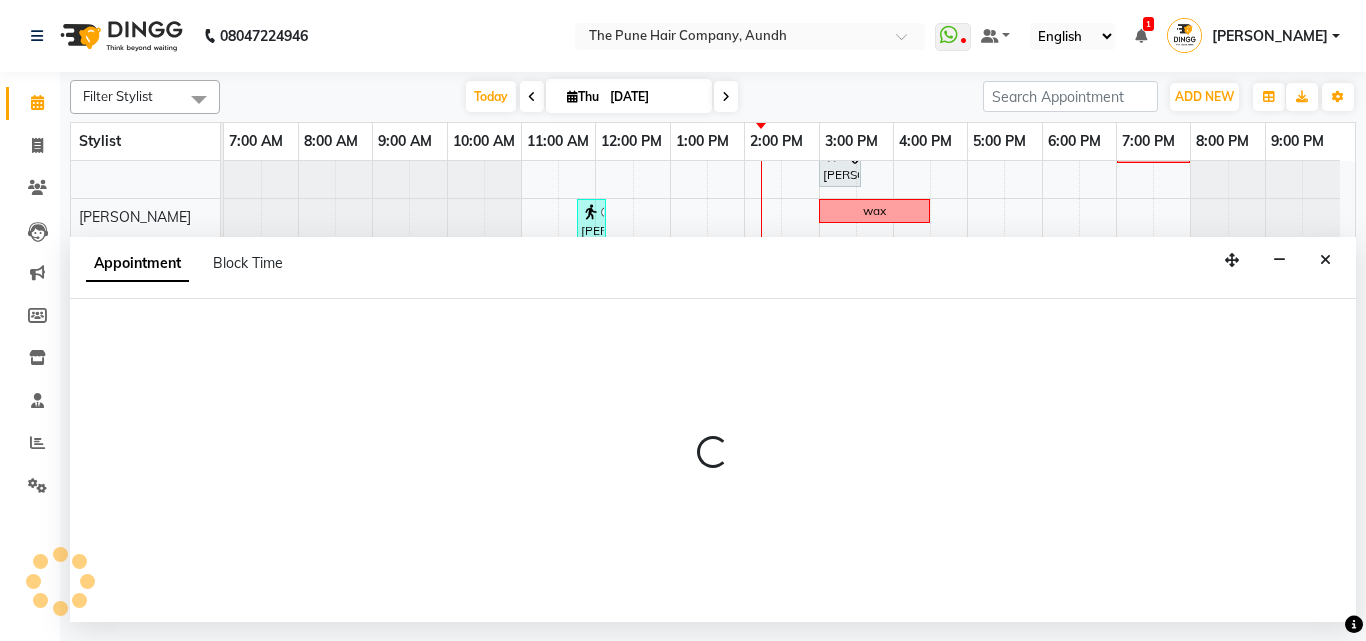 select on "78334" 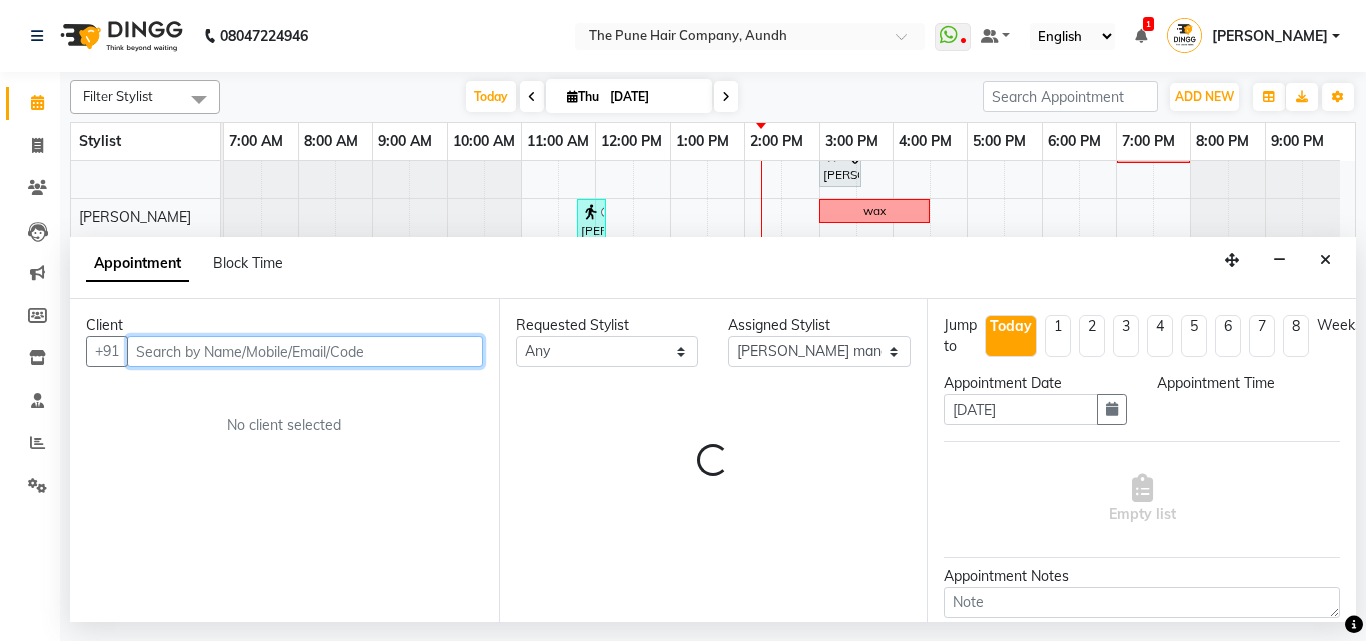 select on "1110" 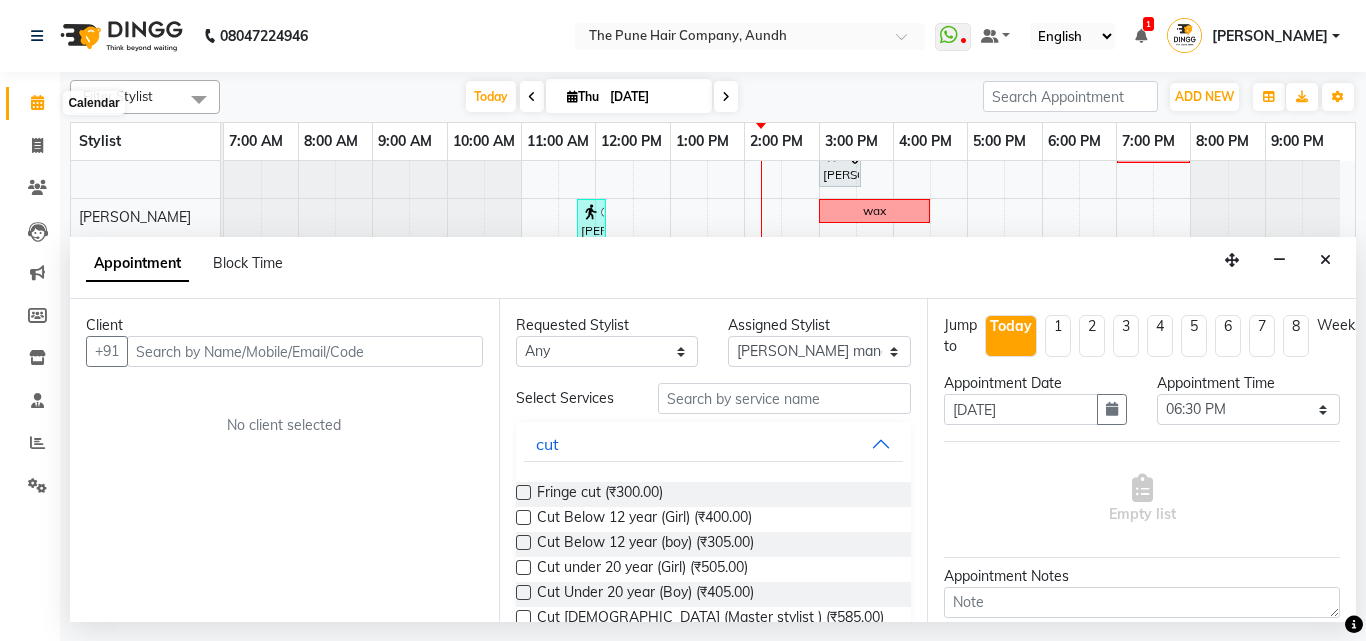 click 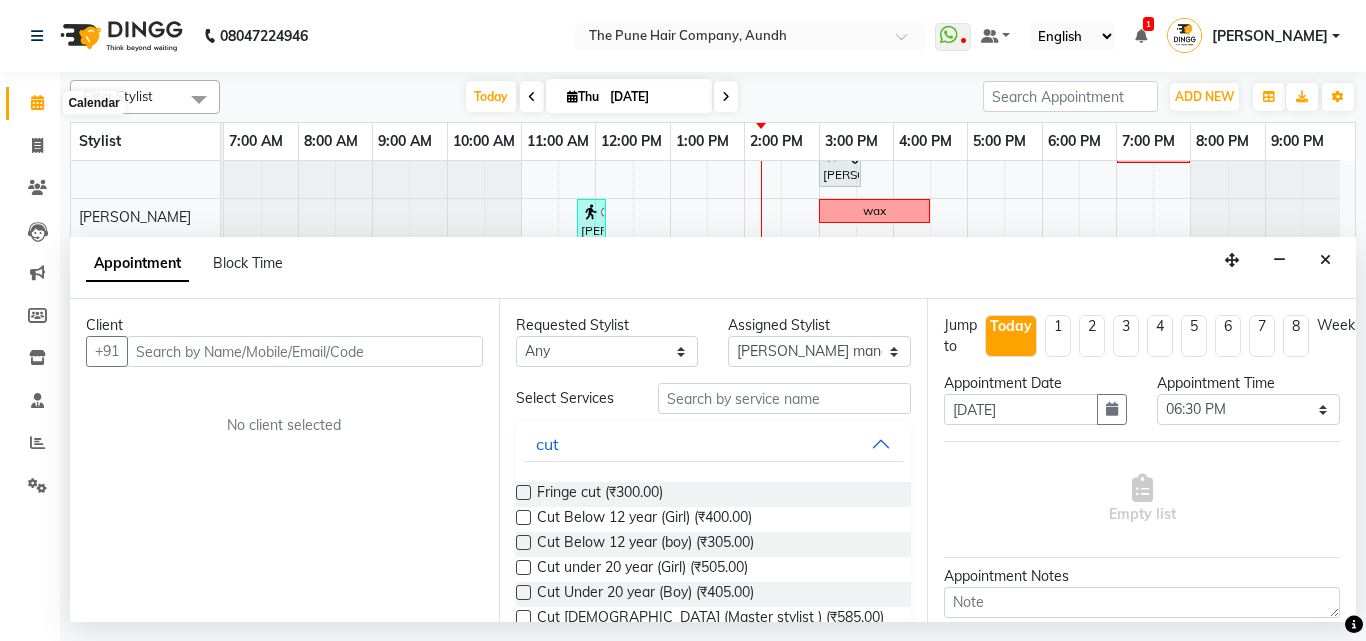click 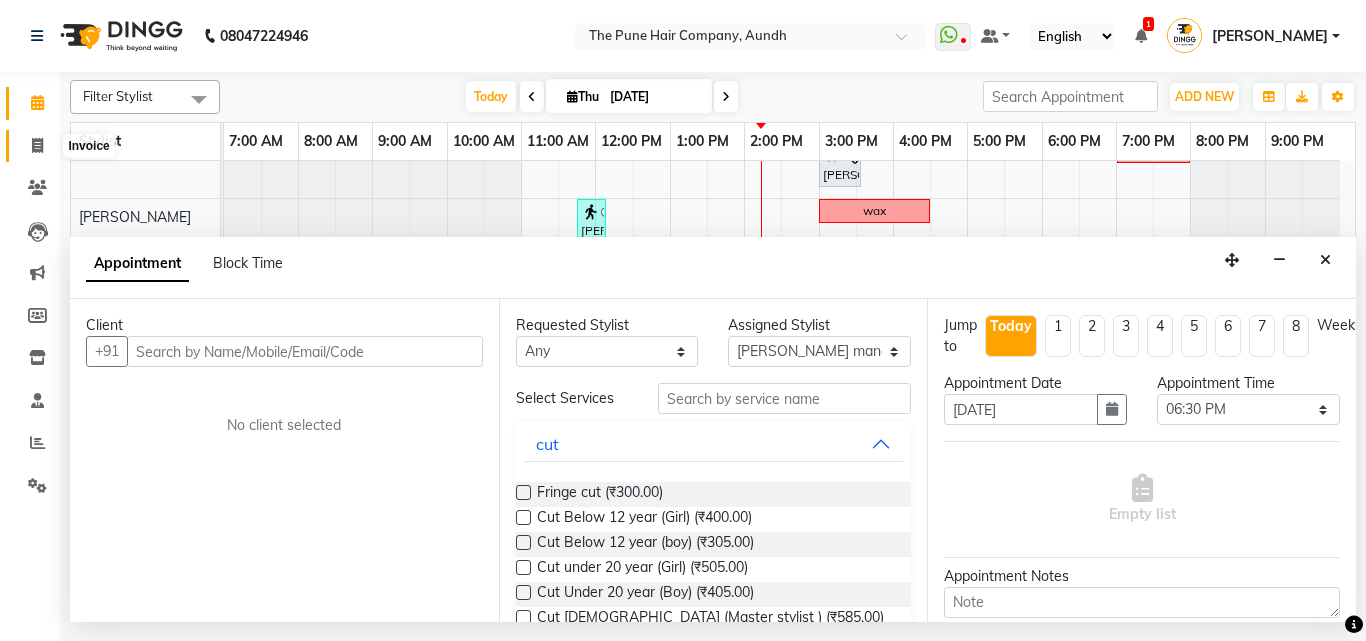 click 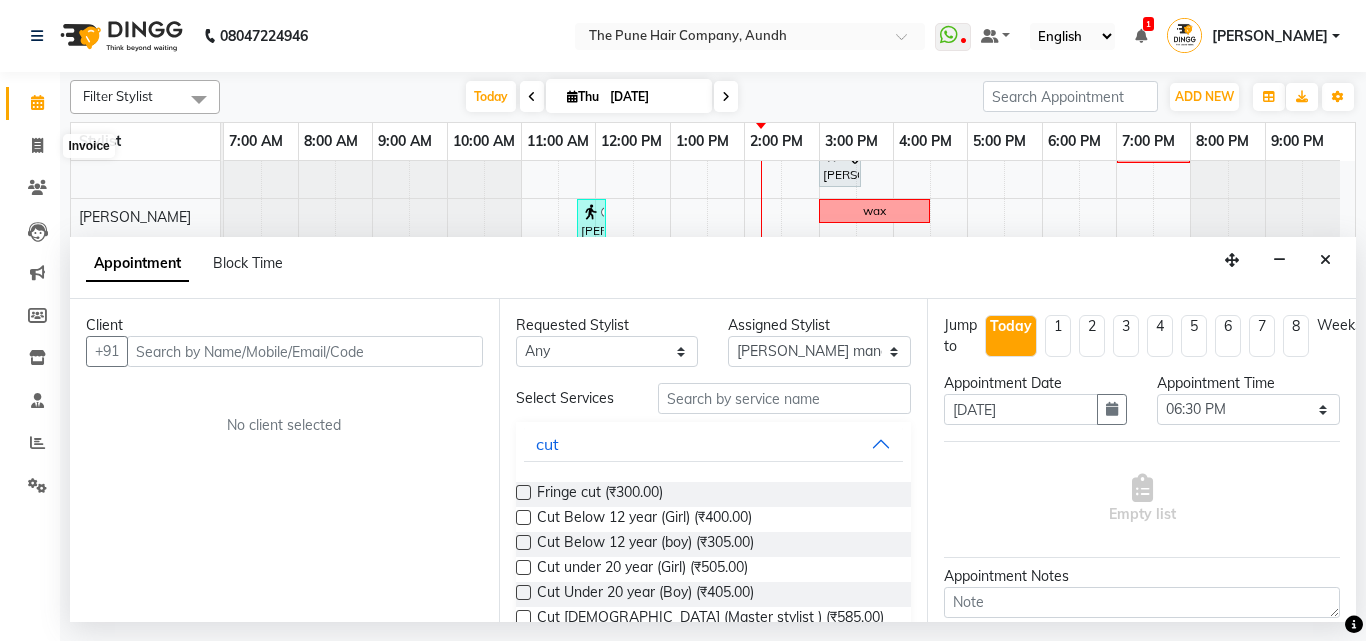 select on "service" 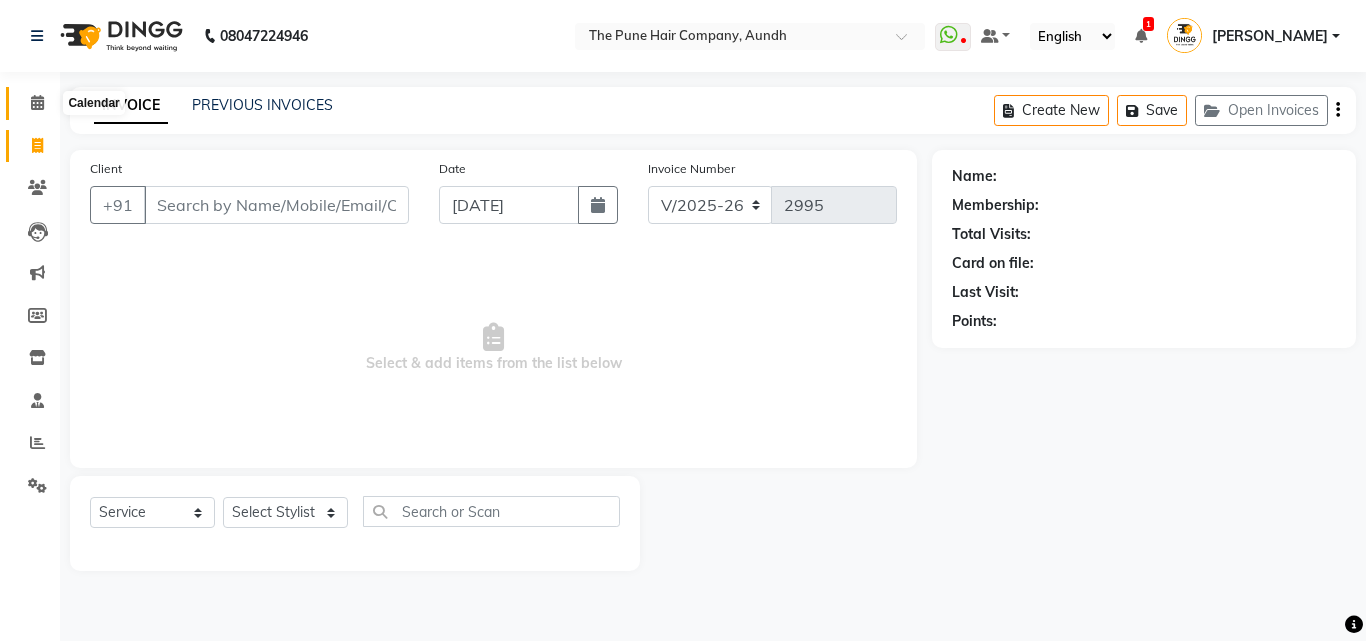 click 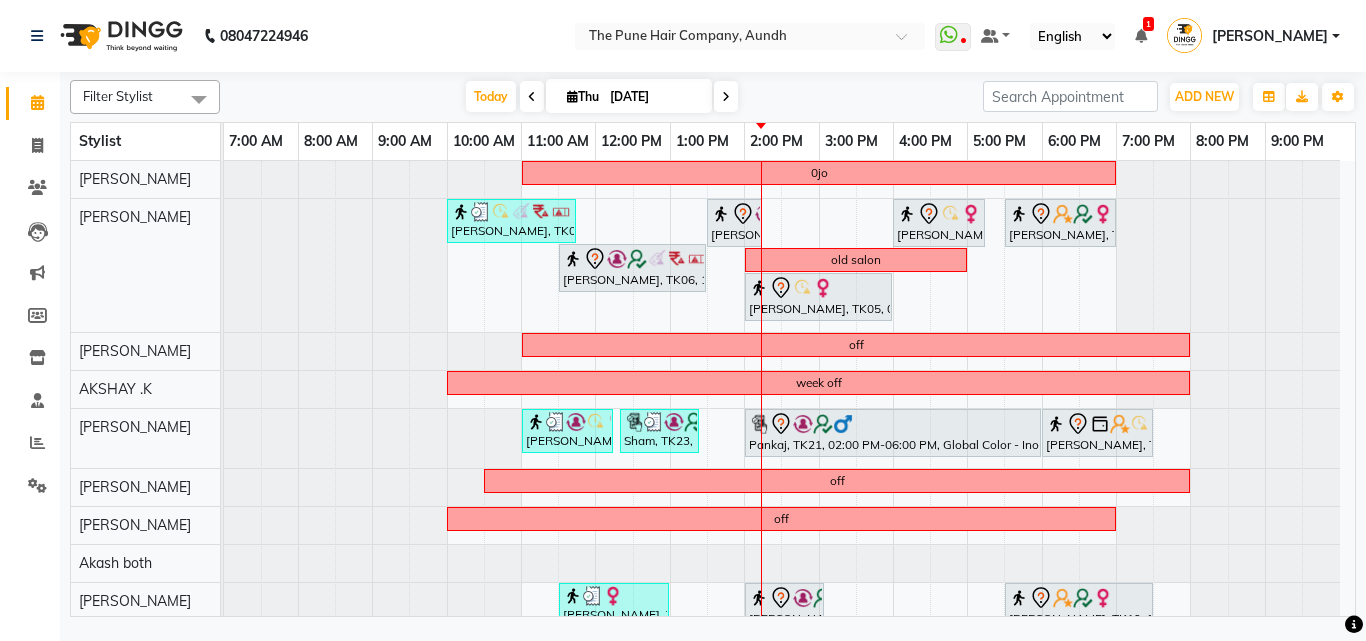 scroll, scrollTop: 300, scrollLeft: 0, axis: vertical 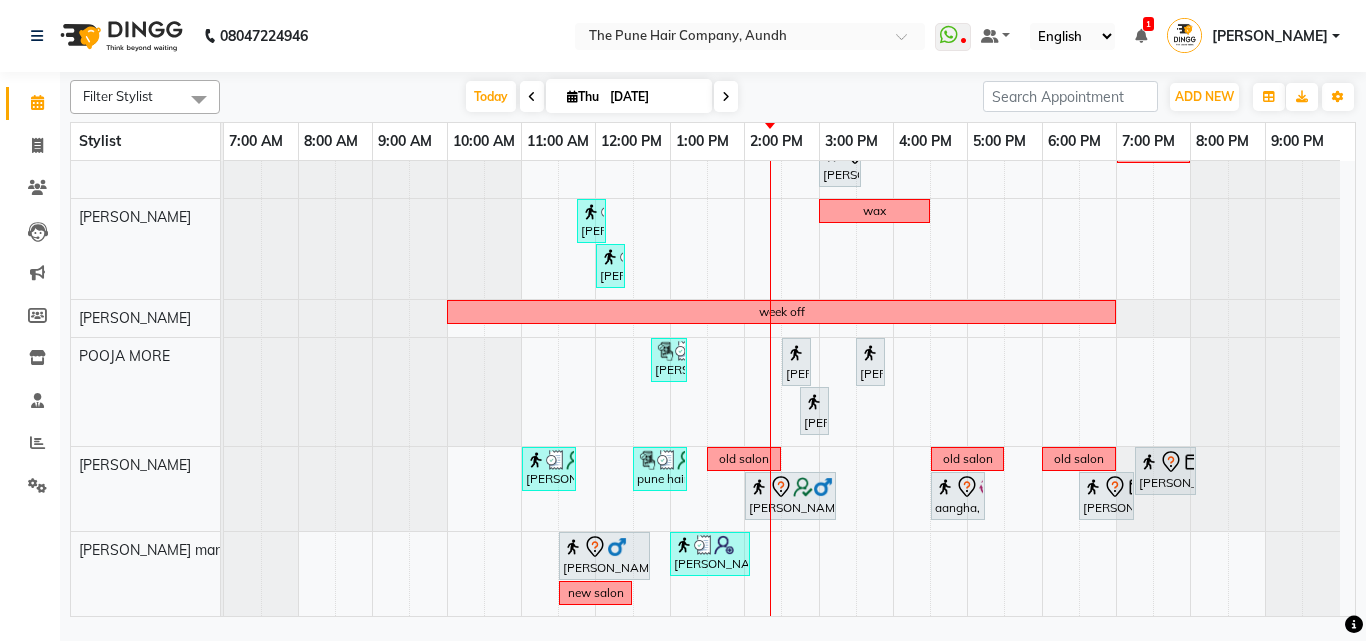 click at bounding box center (726, 96) 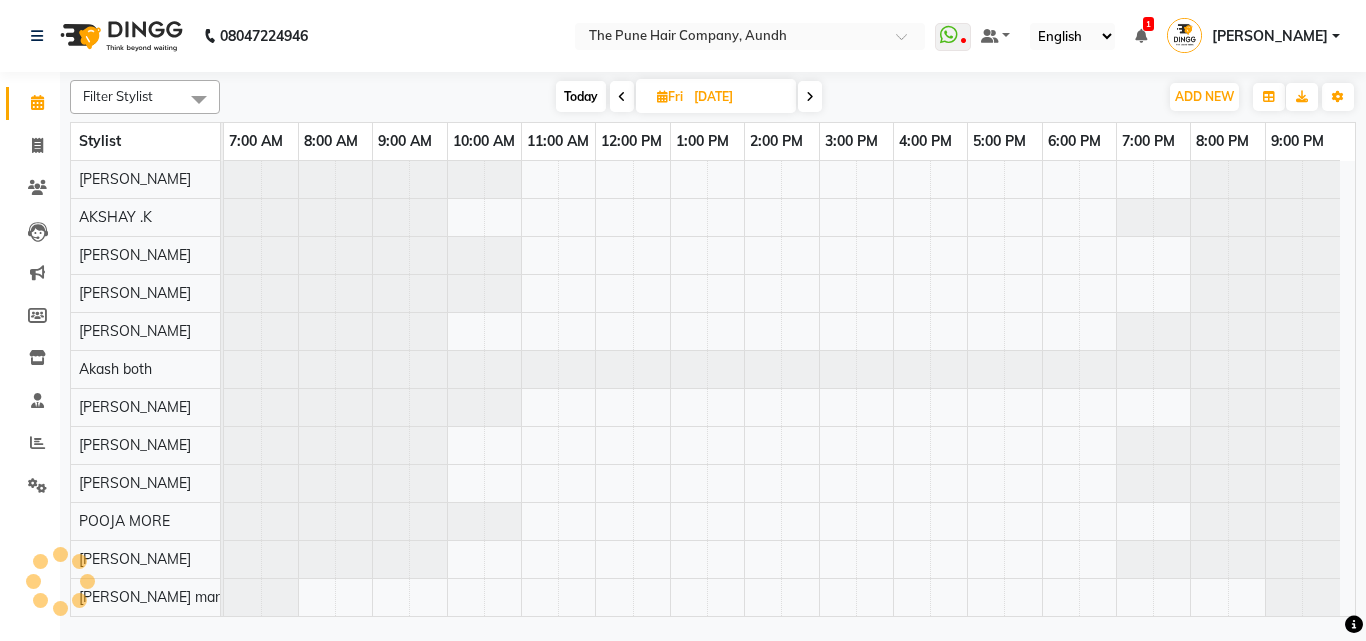 scroll, scrollTop: 76, scrollLeft: 0, axis: vertical 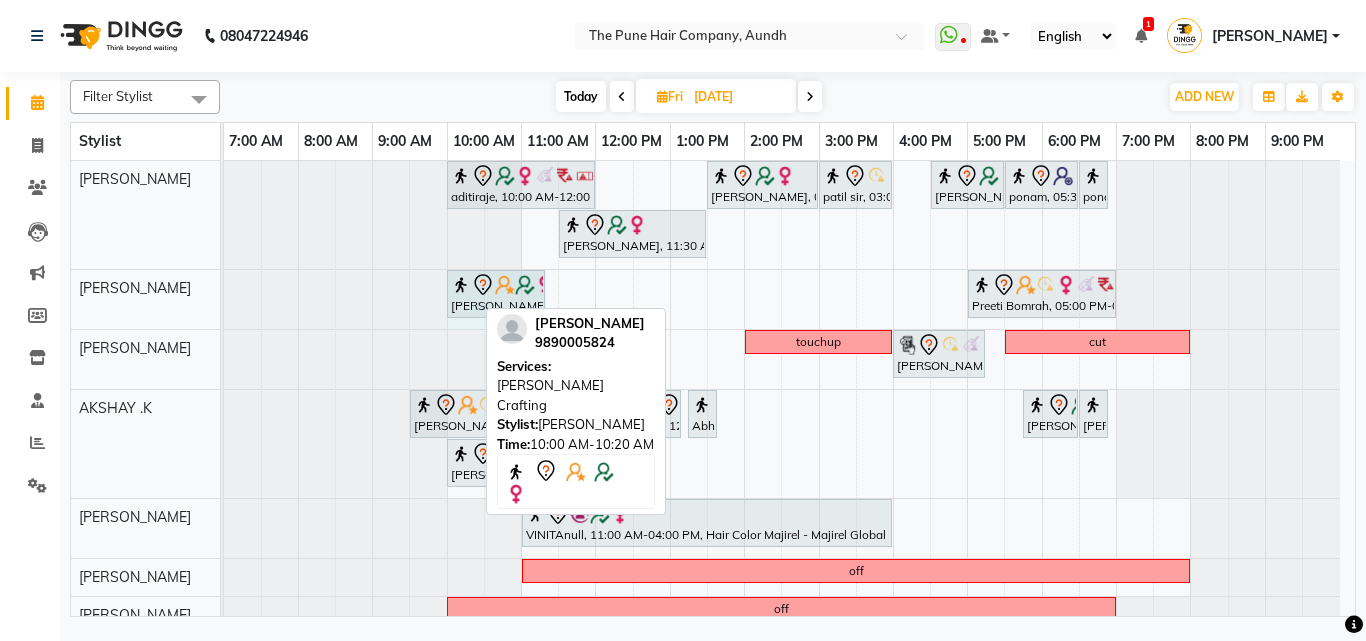 drag, startPoint x: 474, startPoint y: 290, endPoint x: 529, endPoint y: 308, distance: 57.870544 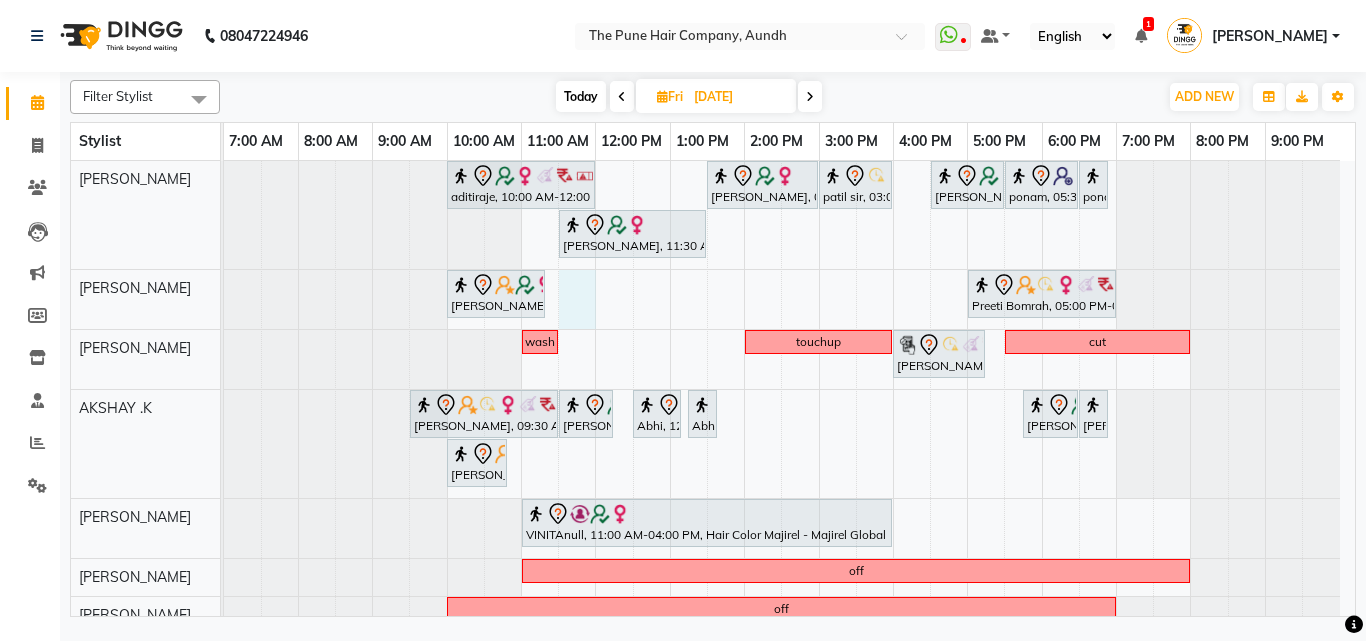 click on "aditiraje, 10:00 AM-12:00 PM, Hair Color Inoa - Inoa Touchup 2 Inch             sonali mehta, 01:30 PM-03:00 PM, Cut Female ( Top Stylist )             patil sir, 03:00 PM-04:00 PM, Cut Male ( Top Stylist )             amitanull, 04:30 PM-05:30 PM, Cut Female ( Top Stylist )             ponam, 05:30 PM-06:30 PM, Cut Female ( Top Stylist )             ponam, 06:30 PM-06:45 PM,  Additional Hair Wash (Female)             sonali mehta, 11:30 AM-01:30 PM, Hair Color Inoa - Inoa Touchup 2 Inch             Pravin Jain, 10:00 AM-11:20 AM,  Beard Crafting             Preeti Bomrah, 05:00 PM-07:00 PM, Hair Color Inoa - Inoa Touchup 2 Inch  wash   touchup              Bhavna, 04:00 PM-05:15 PM, Cut Female (Sr.stylist)  cut              Reshma Patil, 09:30 AM-11:30 AM, Hair Color Inoa - Inoa Touchup 2 Inch             Ishani, 11:30 AM-12:15 PM,  Hair wash medium             Abhi, 12:30 PM-01:10 PM, Cut male (Expert)             Abhi, 01:15 PM-01:35 PM,  Beard Crafting" at bounding box center [789, 552] 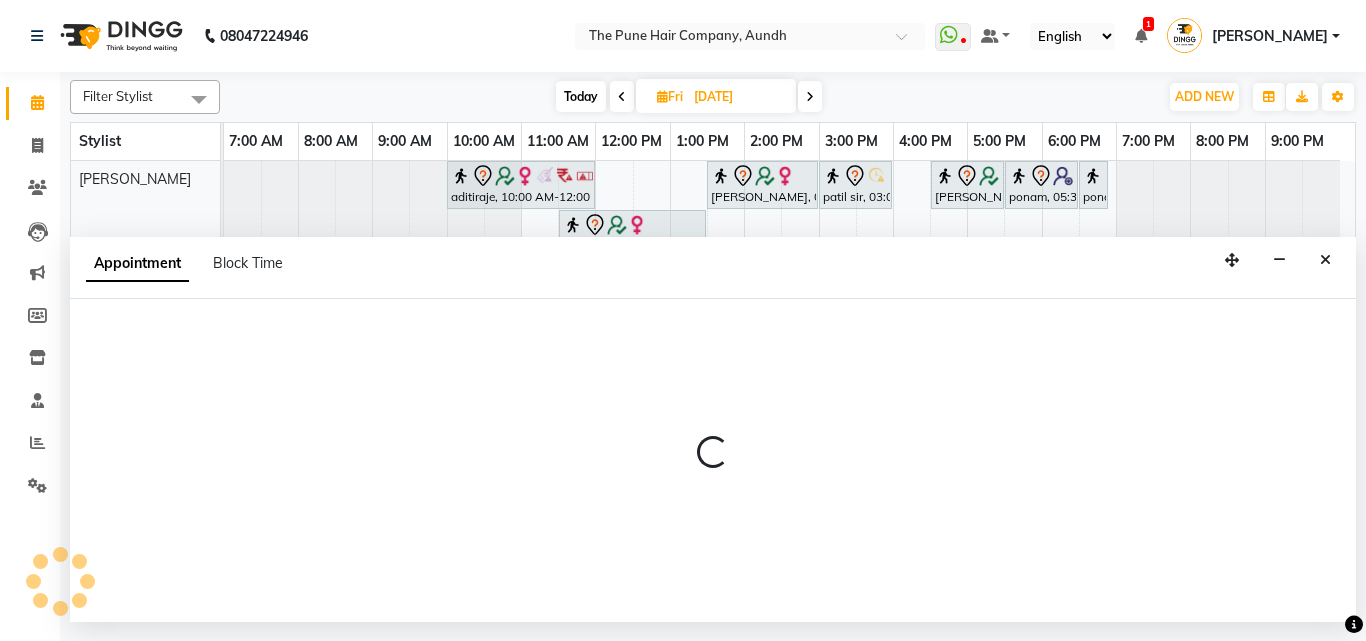 select on "3339" 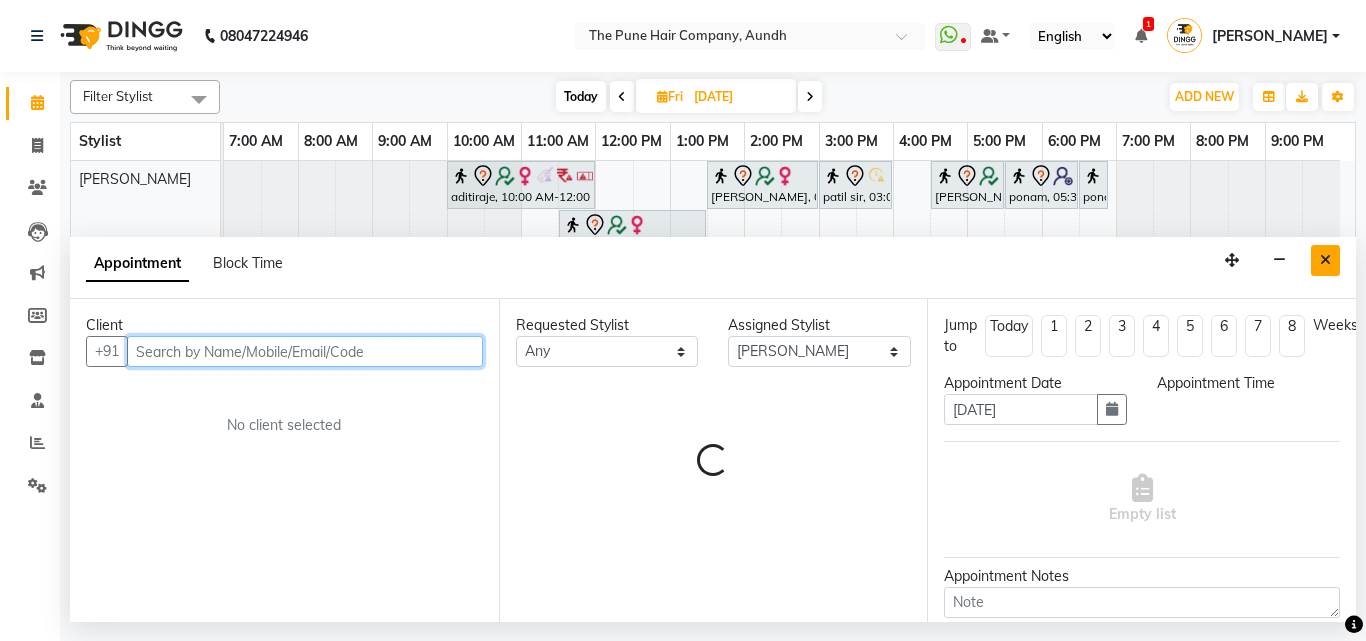 select on "690" 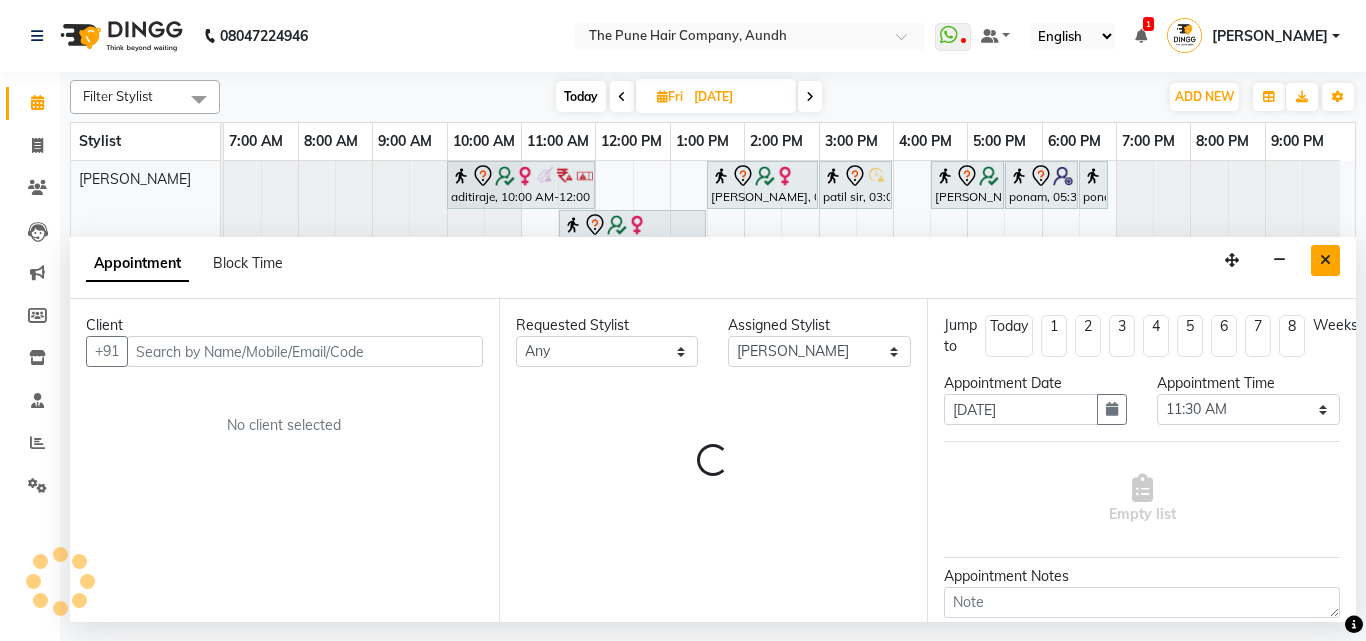click at bounding box center [1325, 260] 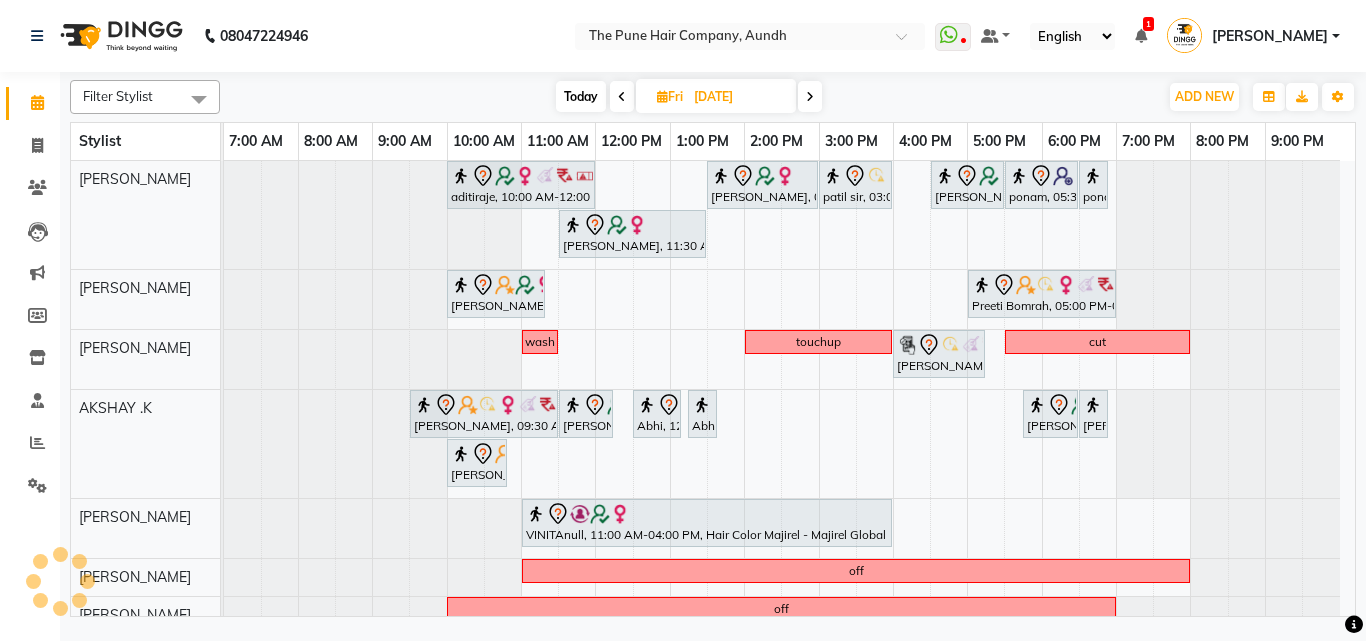 click on "Today" at bounding box center (581, 96) 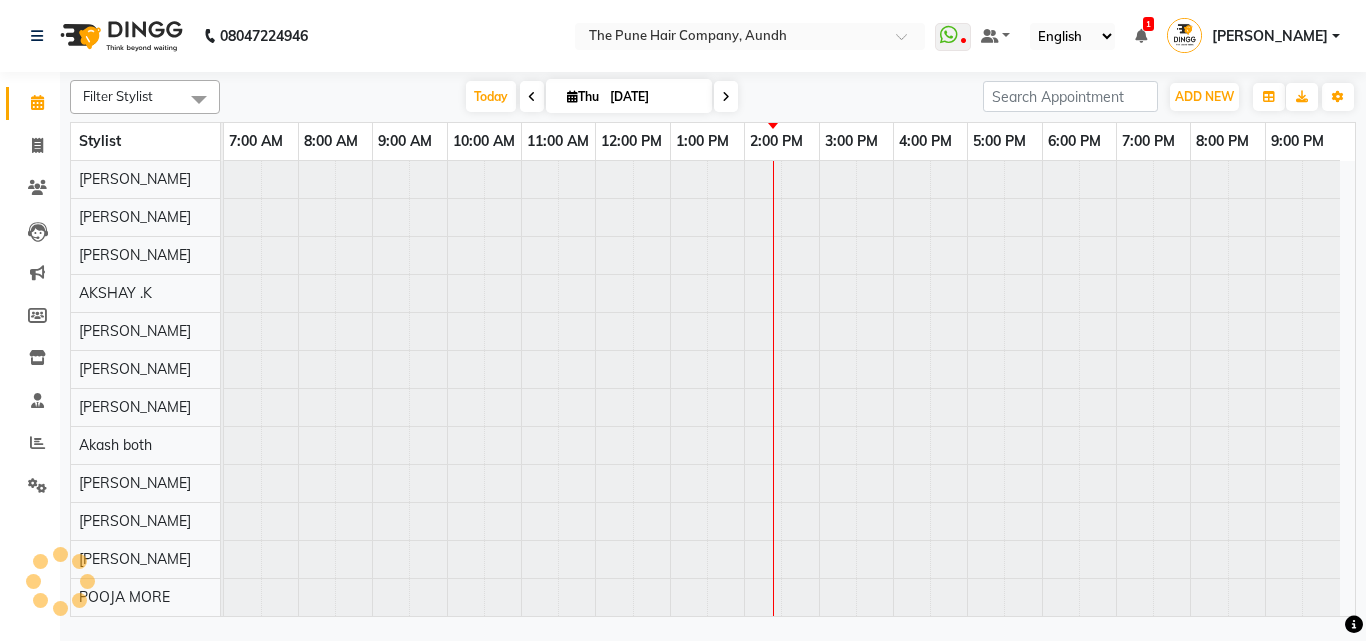 scroll, scrollTop: 76, scrollLeft: 0, axis: vertical 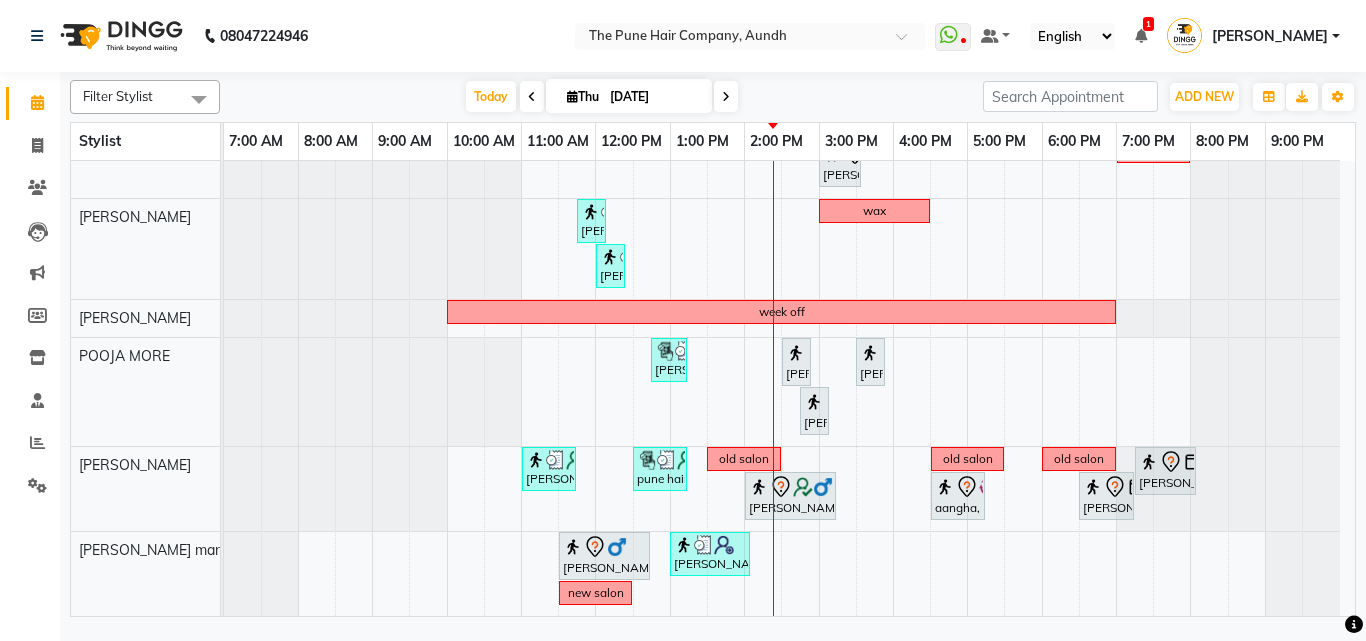click at bounding box center (726, 96) 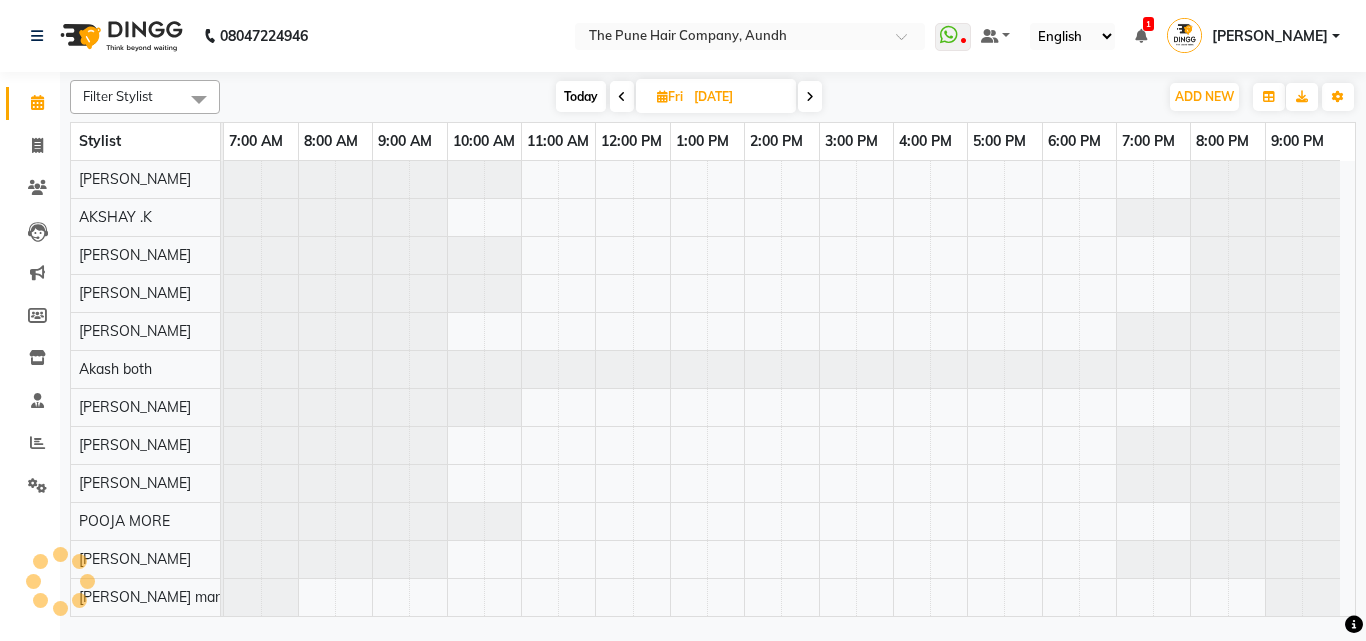 scroll, scrollTop: 76, scrollLeft: 0, axis: vertical 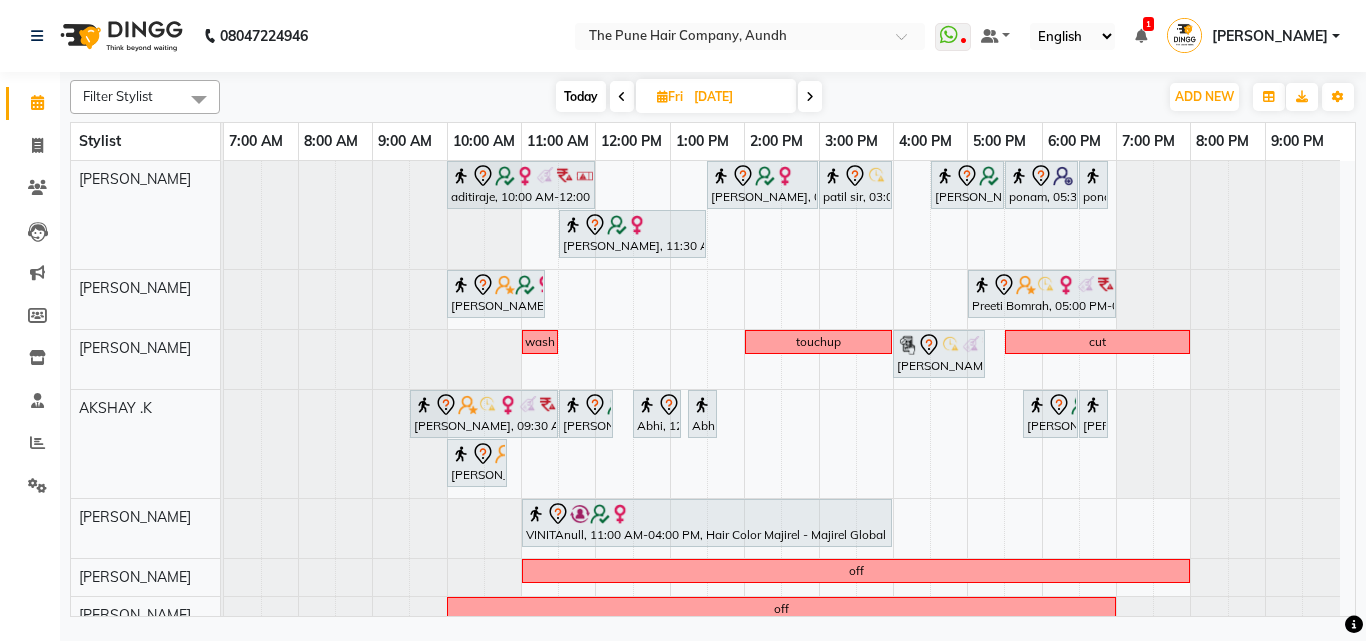 click on "aditiraje, 10:00 AM-12:00 PM, Hair Color Inoa - Inoa Touchup 2 Inch             sonali mehta, 01:30 PM-03:00 PM, Cut Female ( Top Stylist )             patil sir, 03:00 PM-04:00 PM, Cut Male ( Top Stylist )             amitanull, 04:30 PM-05:30 PM, Cut Female ( Top Stylist )             ponam, 05:30 PM-06:30 PM, Cut Female ( Top Stylist )             ponam, 06:30 PM-06:45 PM,  Additional Hair Wash (Female)             sonali mehta, 11:30 AM-01:30 PM, Hair Color Inoa - Inoa Touchup 2 Inch             Pravin Jain, 10:00 AM-11:20 AM,  Beard Crafting             Preeti Bomrah, 05:00 PM-07:00 PM, Hair Color Inoa - Inoa Touchup 2 Inch  wash   touchup              Bhavna, 04:00 PM-05:15 PM, Cut Female (Sr.stylist)  cut              Reshma Patil, 09:30 AM-11:30 AM, Hair Color Inoa - Inoa Touchup 2 Inch             Ishani, 11:30 AM-12:15 PM,  Hair wash medium             Abhi, 12:30 PM-01:10 PM, Cut male (Expert)             Abhi, 01:15 PM-01:35 PM,  Beard Crafting" at bounding box center [789, 552] 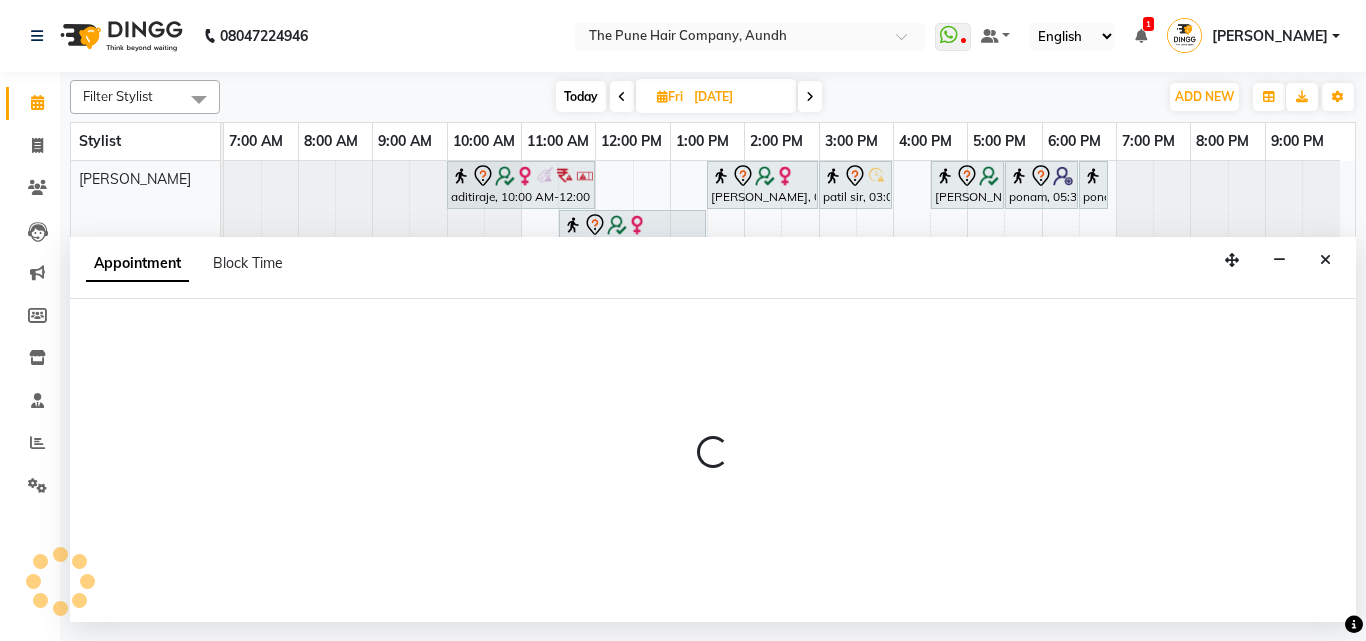 select on "3339" 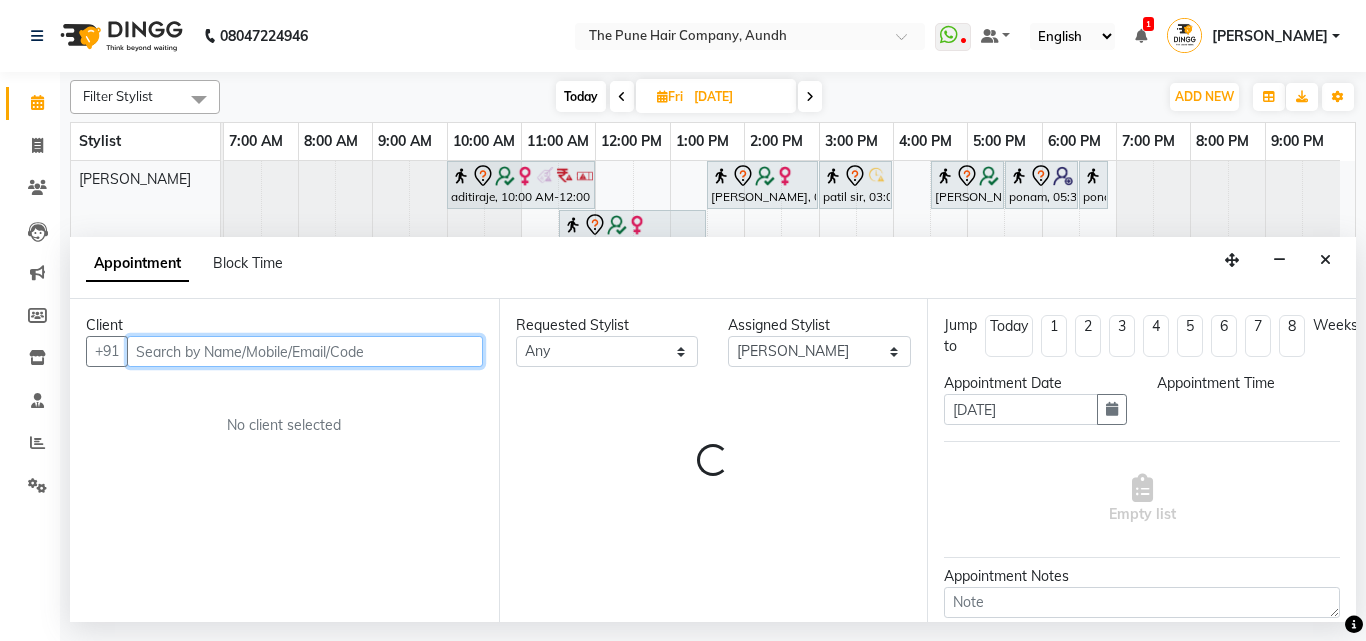 select on "840" 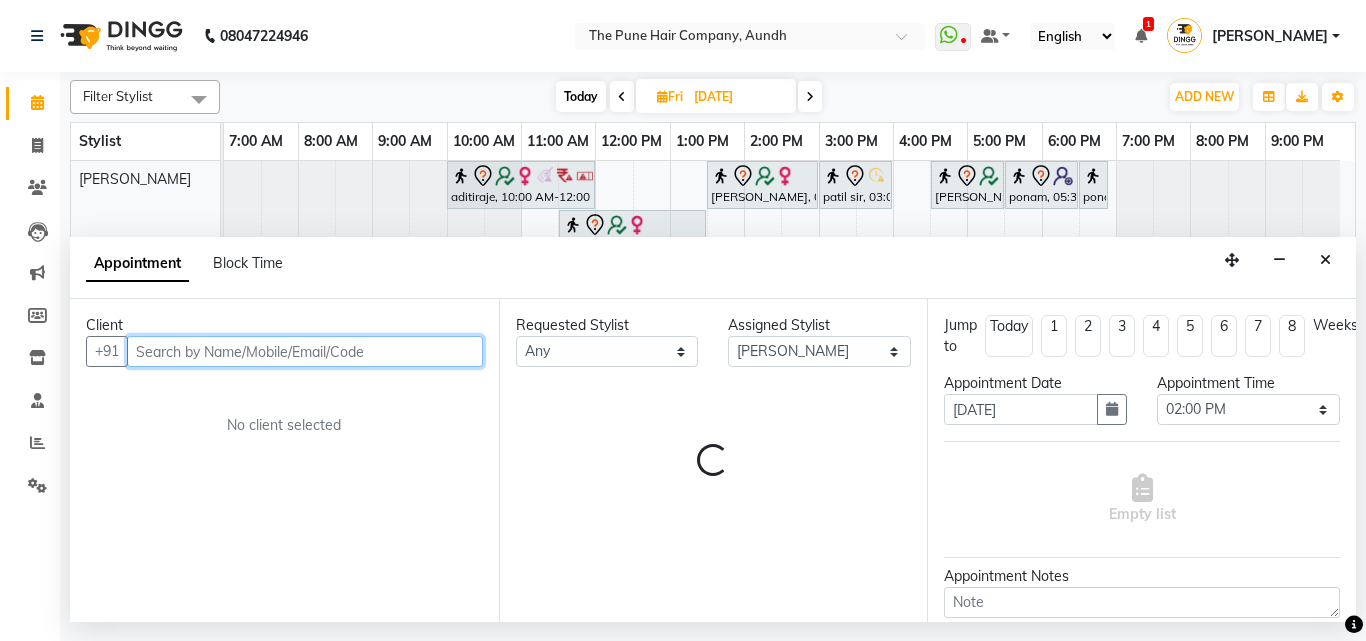 click at bounding box center (305, 351) 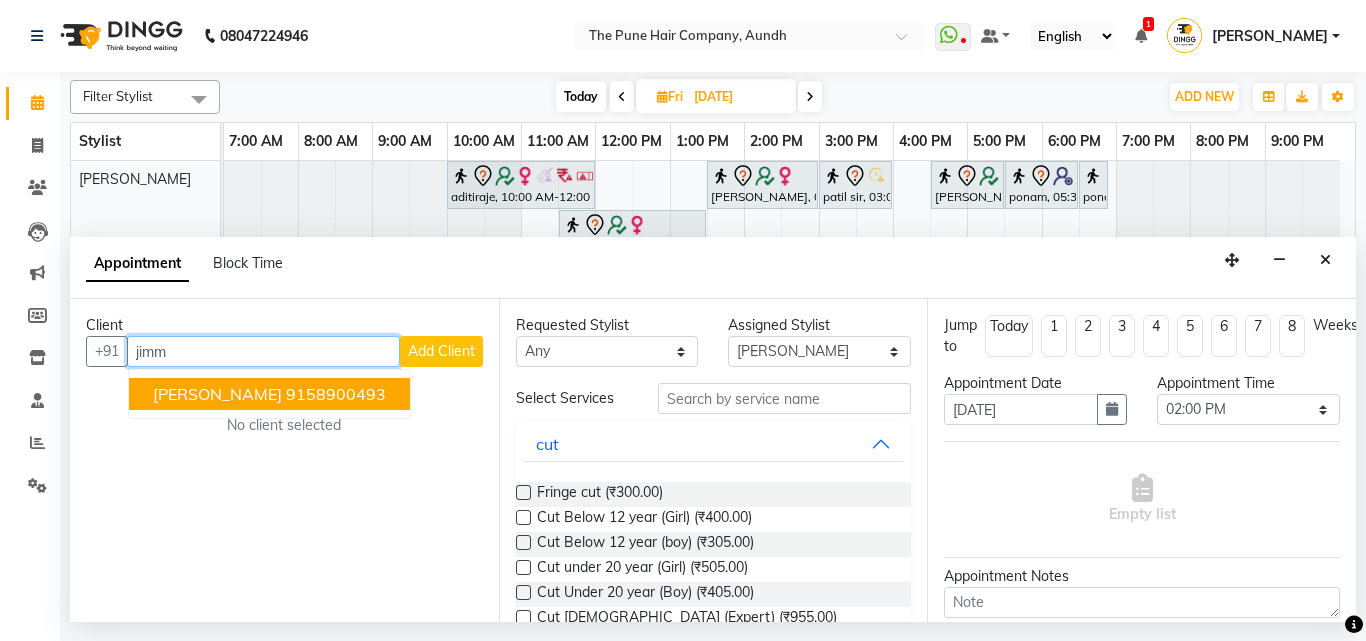 click on "9158900493" at bounding box center (336, 394) 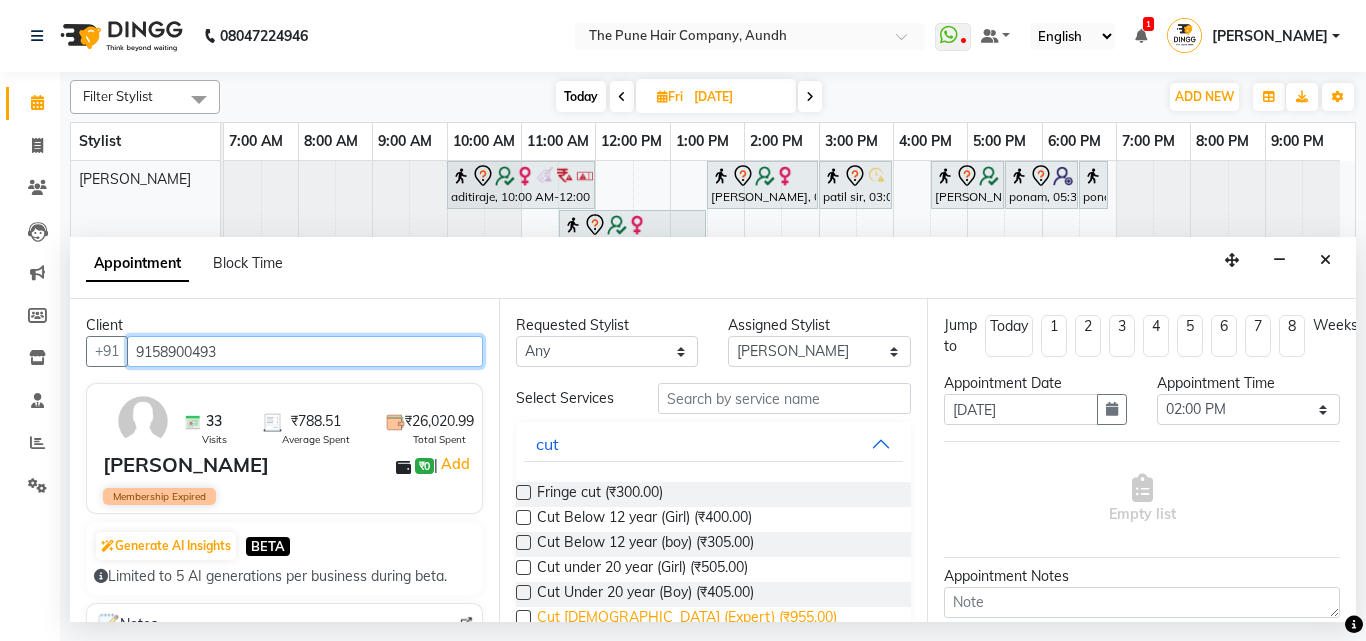 type on "9158900493" 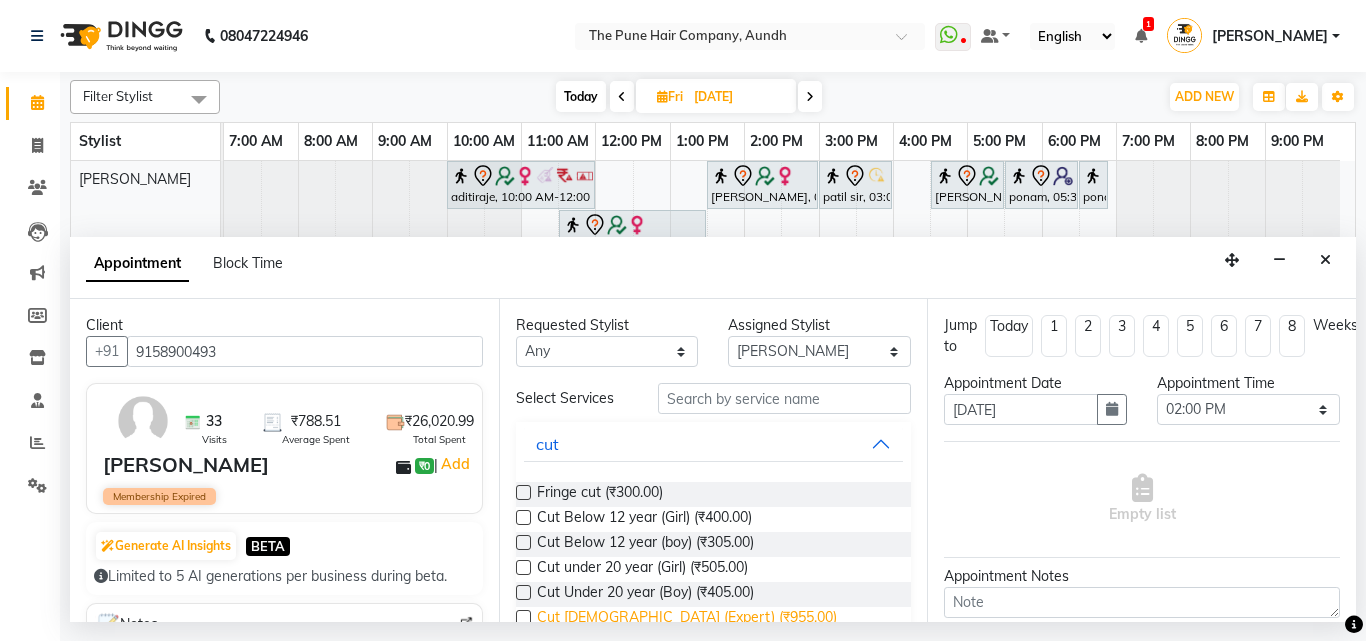 click on "Cut [DEMOGRAPHIC_DATA] (Expert) (₹955.00)" at bounding box center [687, 619] 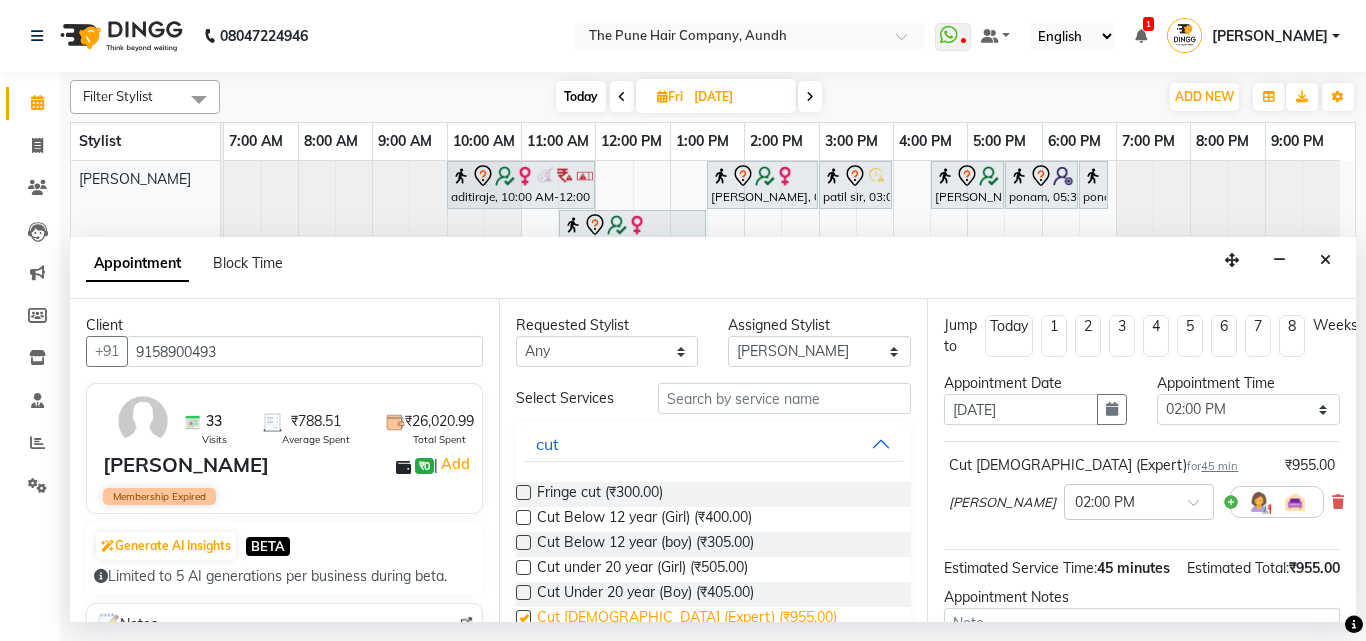 checkbox on "false" 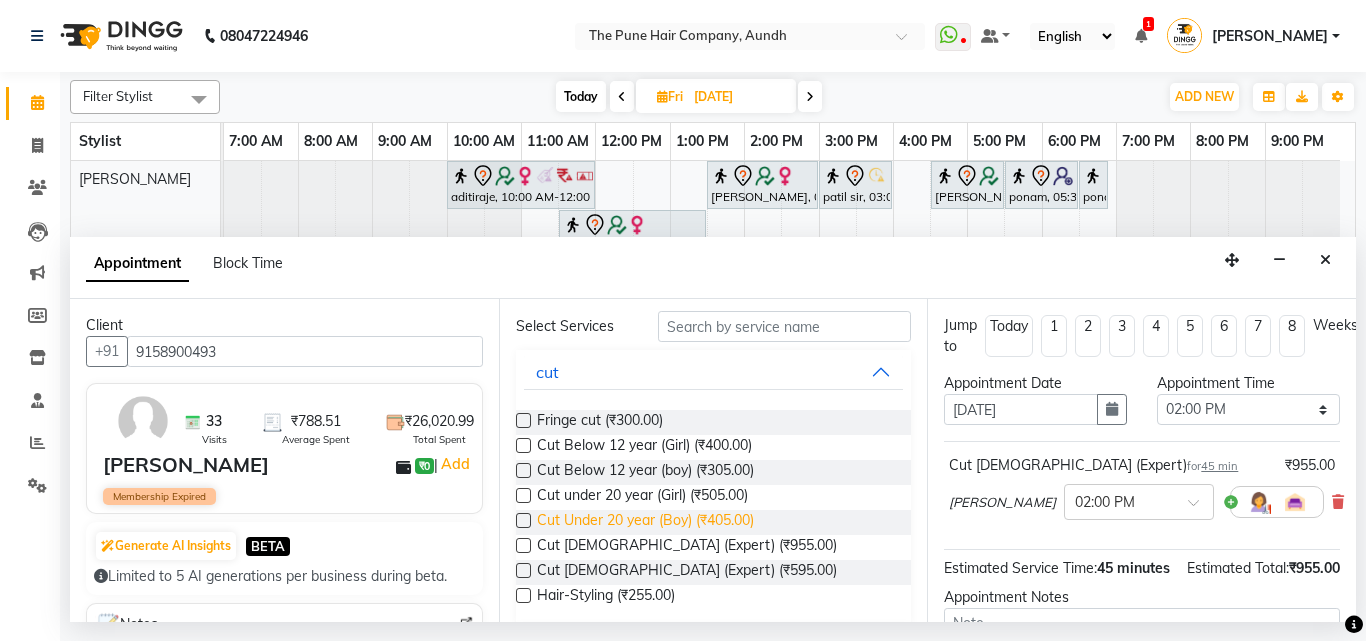 scroll, scrollTop: 100, scrollLeft: 0, axis: vertical 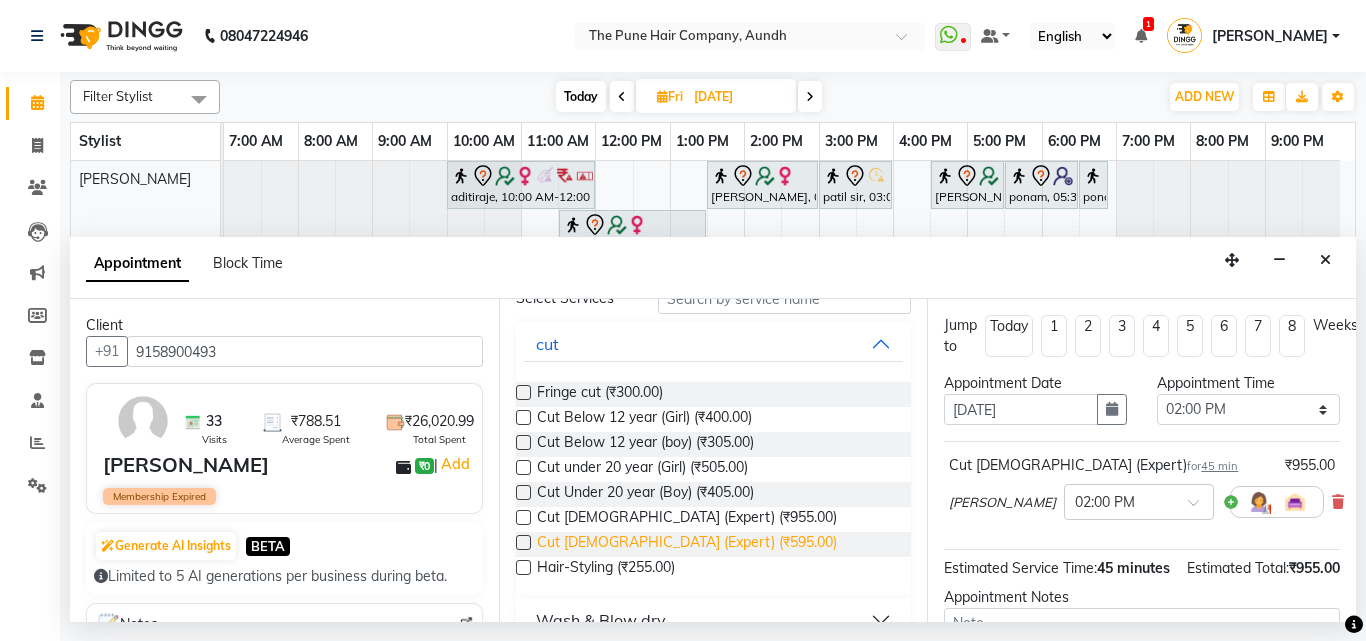click on "Cut [DEMOGRAPHIC_DATA] (Expert) (₹595.00)" at bounding box center (687, 544) 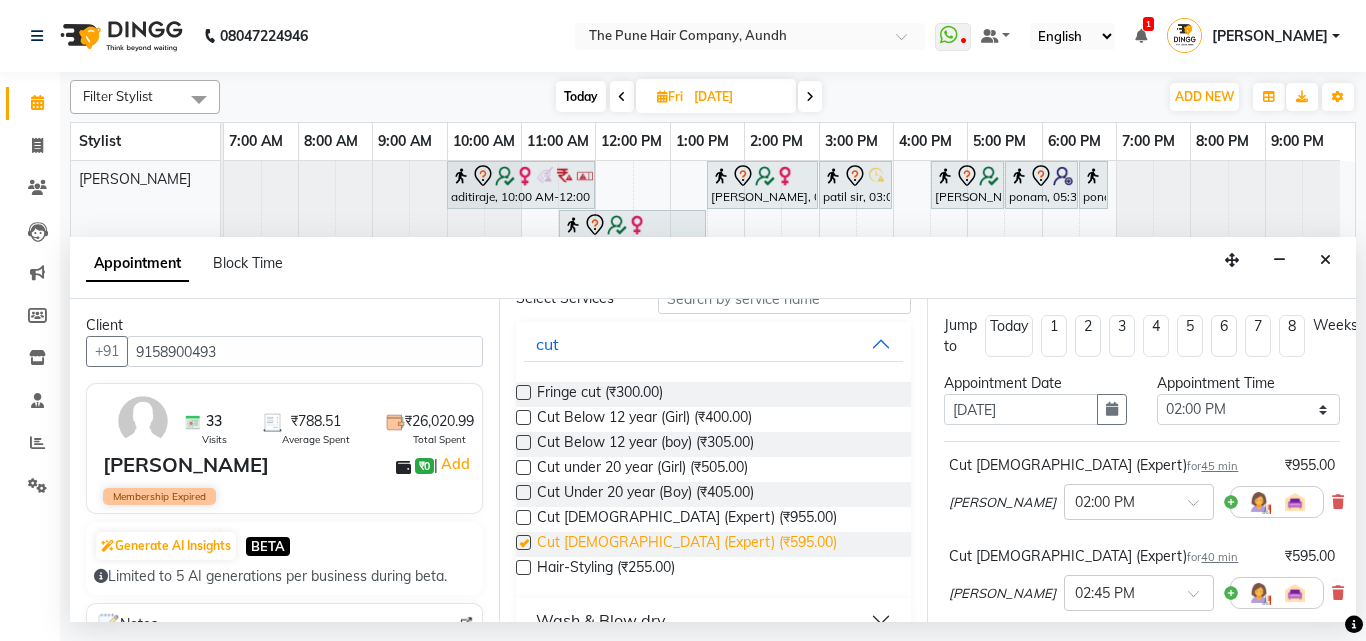 checkbox on "false" 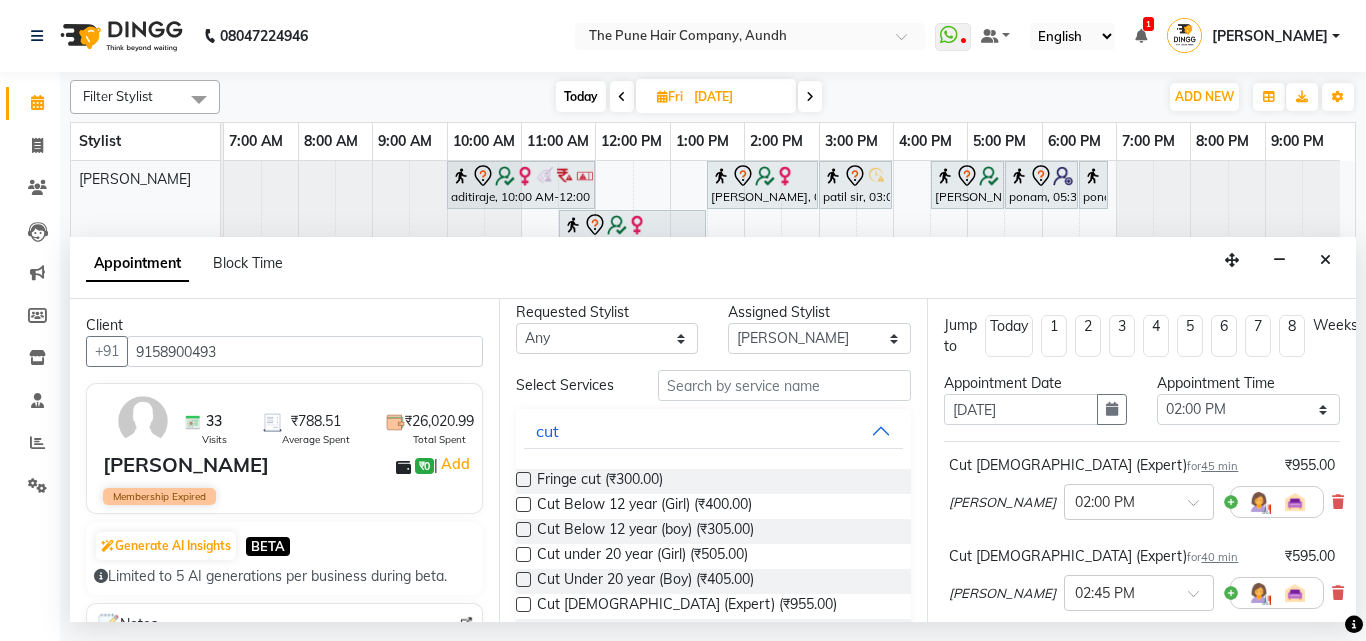 scroll, scrollTop: 0, scrollLeft: 0, axis: both 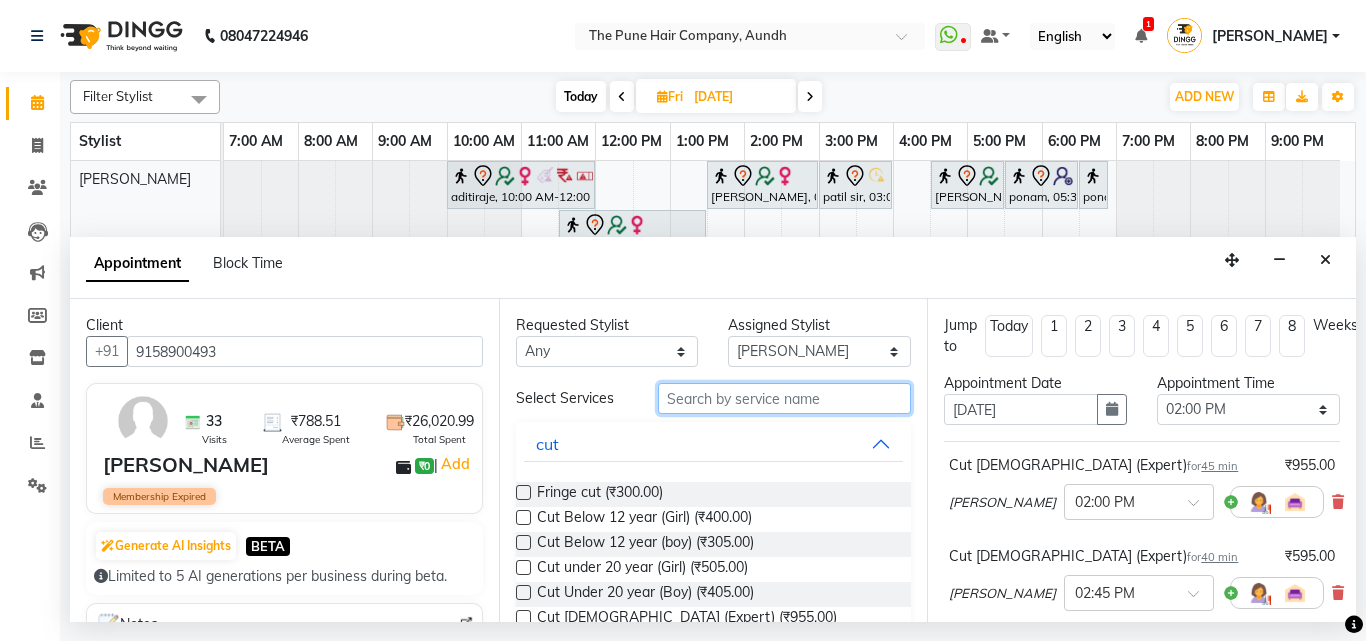 click at bounding box center [785, 398] 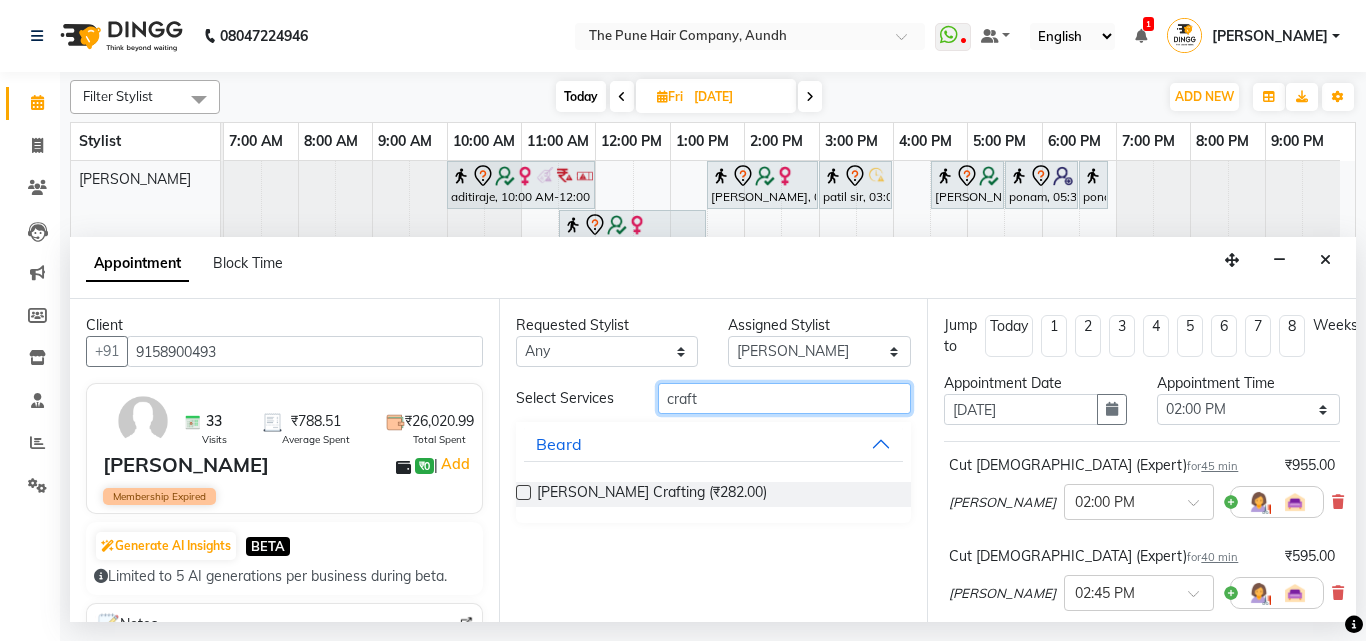 type on "craft" 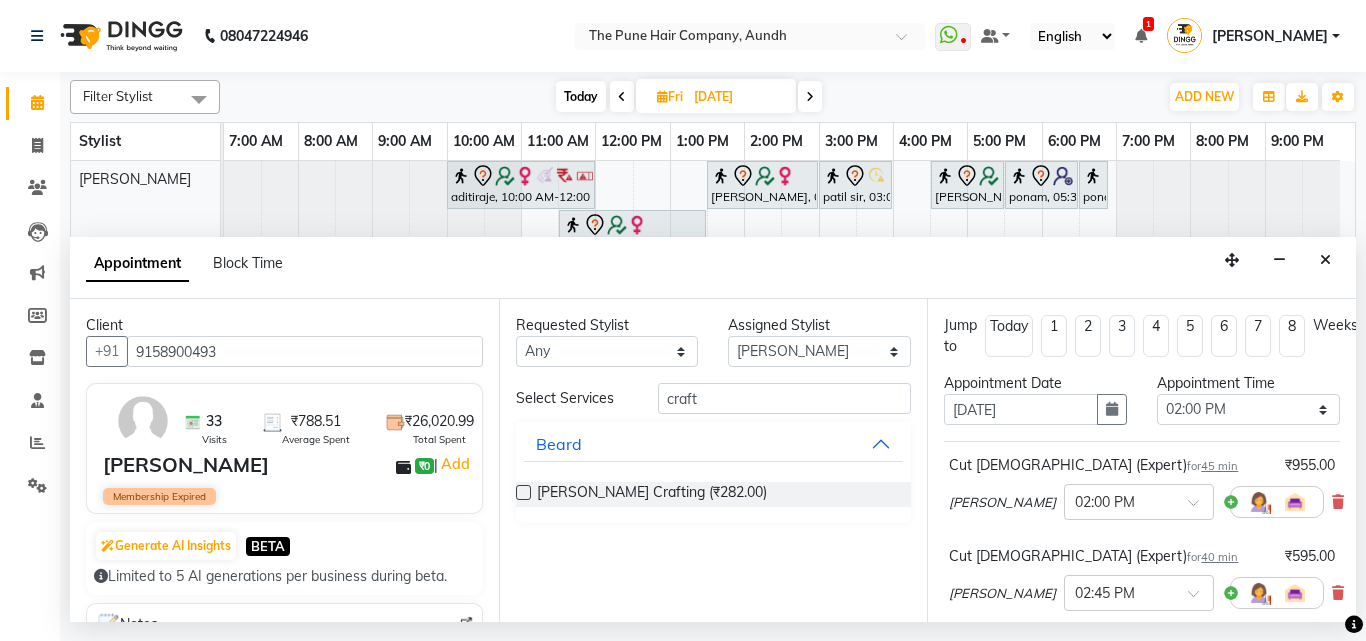 click at bounding box center [523, 492] 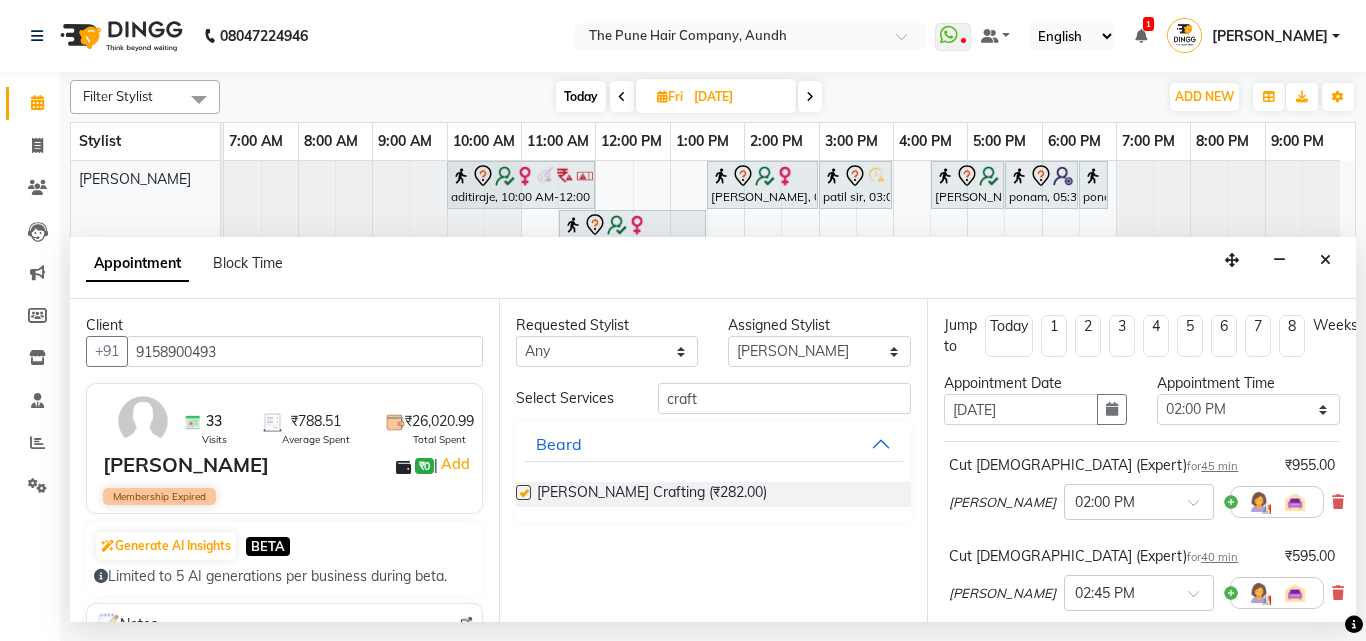 checkbox on "false" 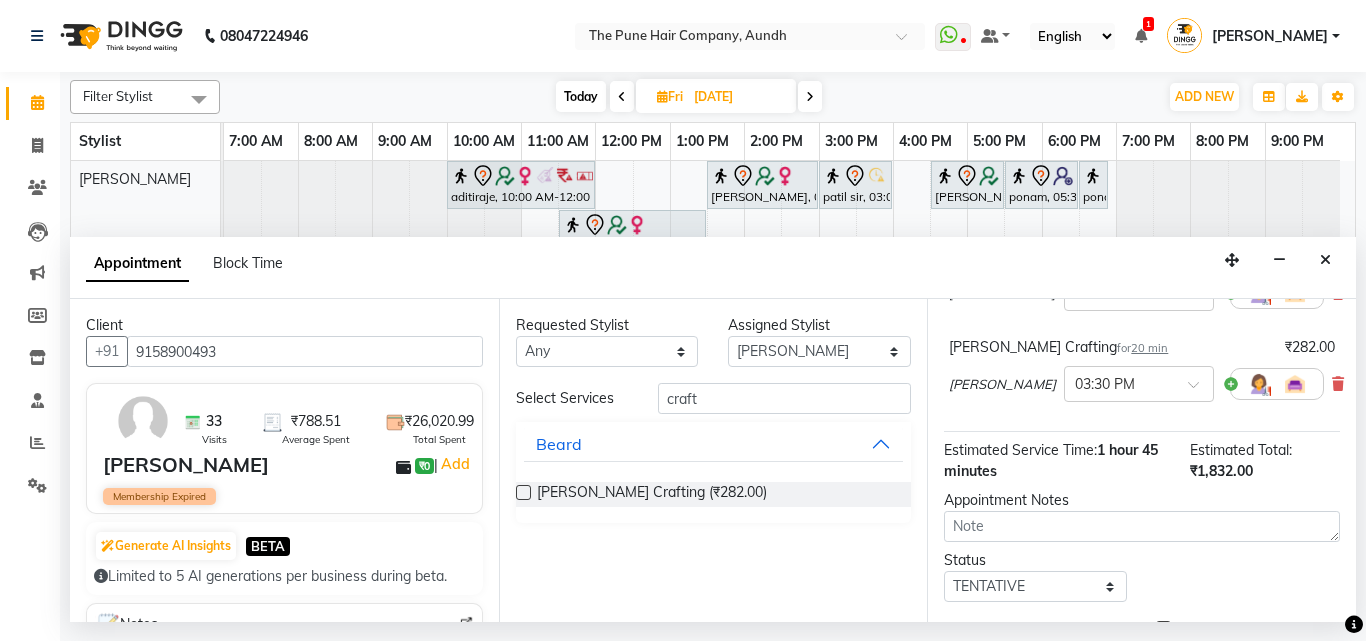 scroll, scrollTop: 430, scrollLeft: 0, axis: vertical 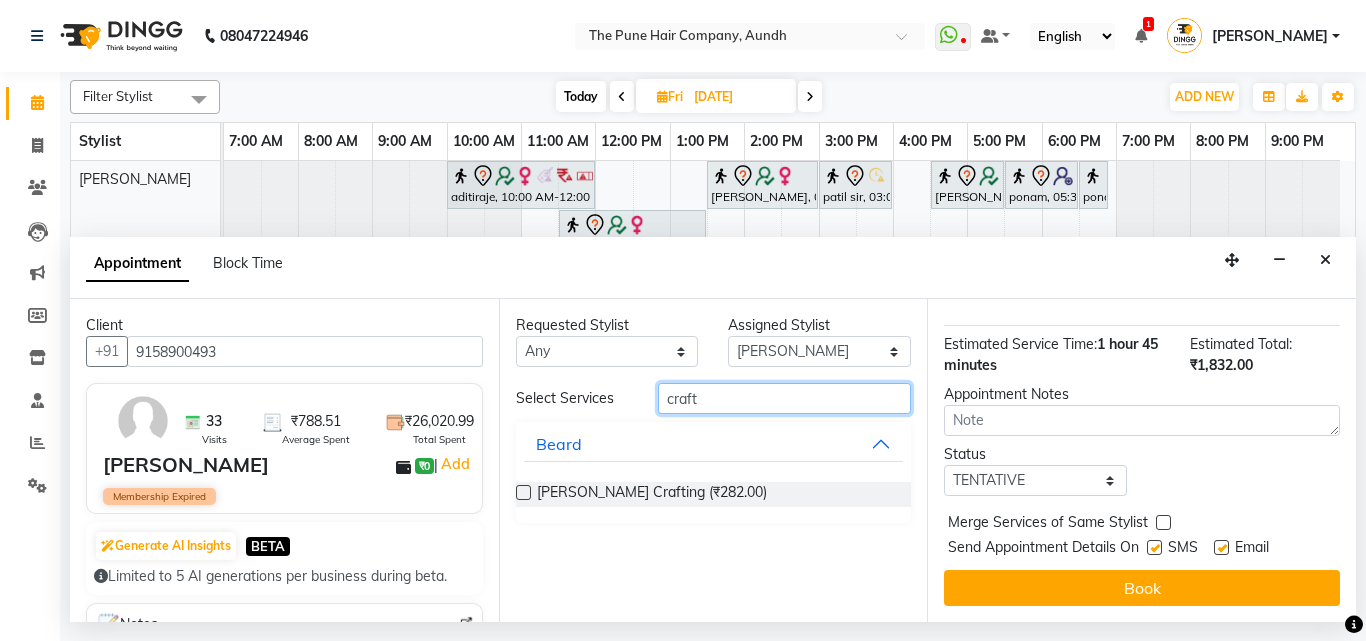 click on "craft" at bounding box center [785, 398] 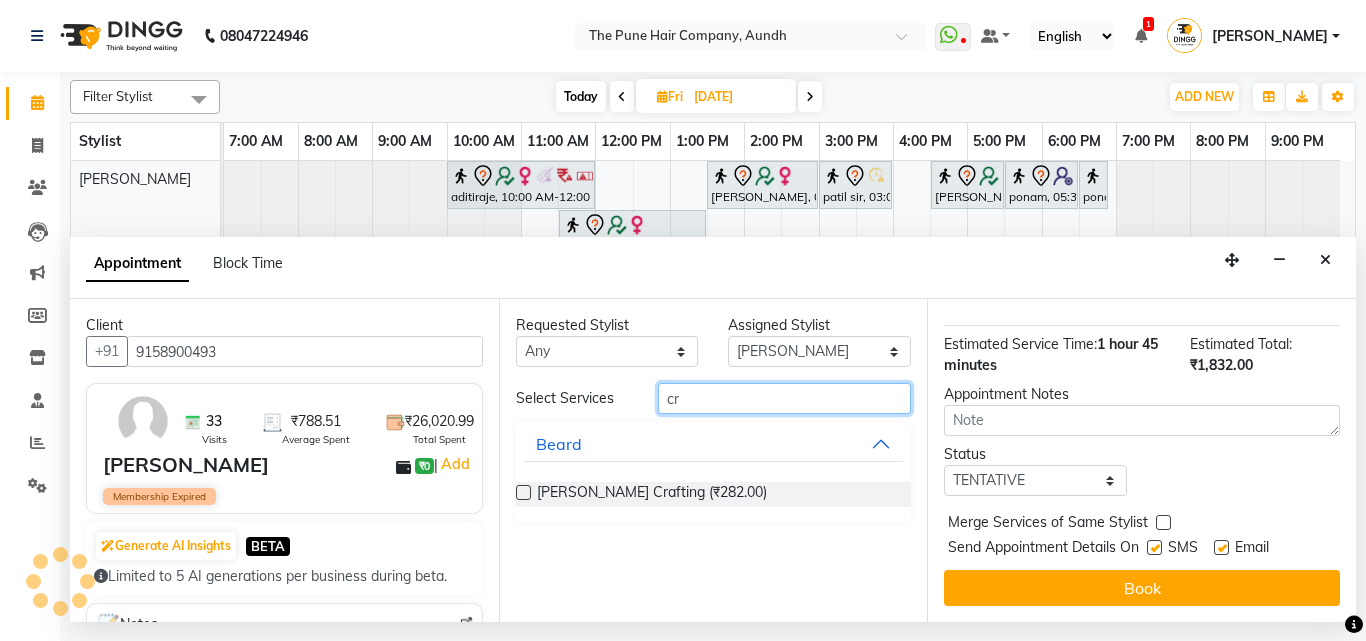 type on "c" 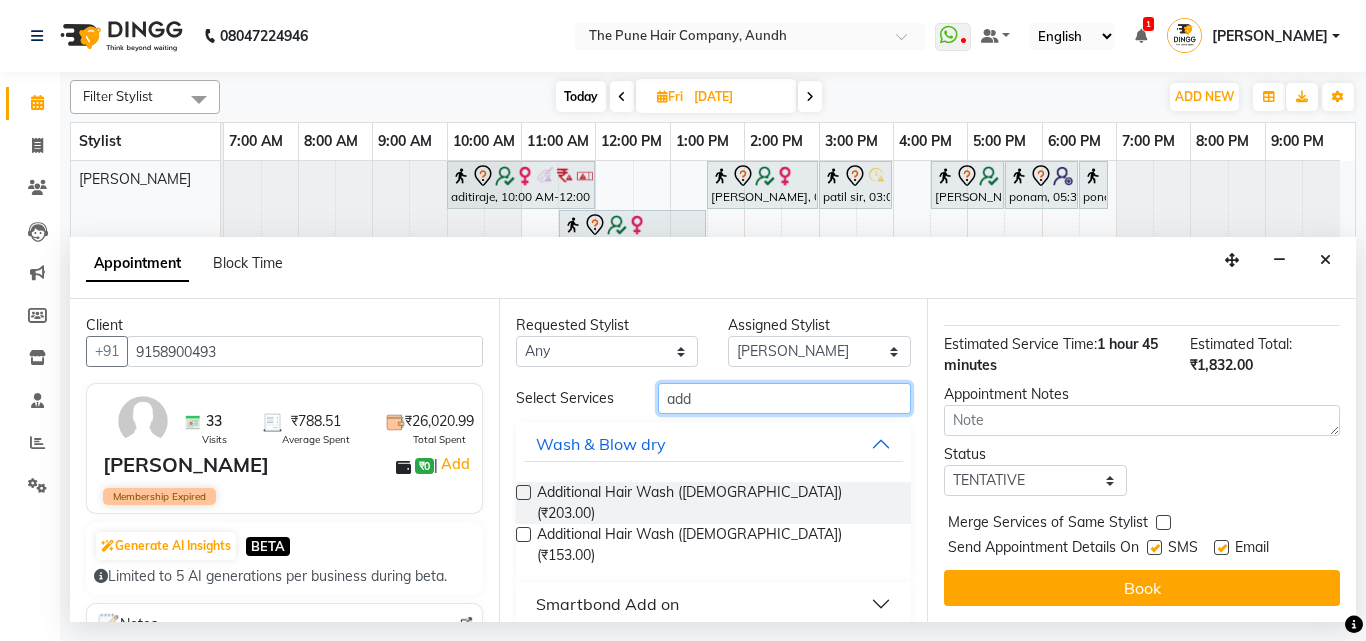 type on "add" 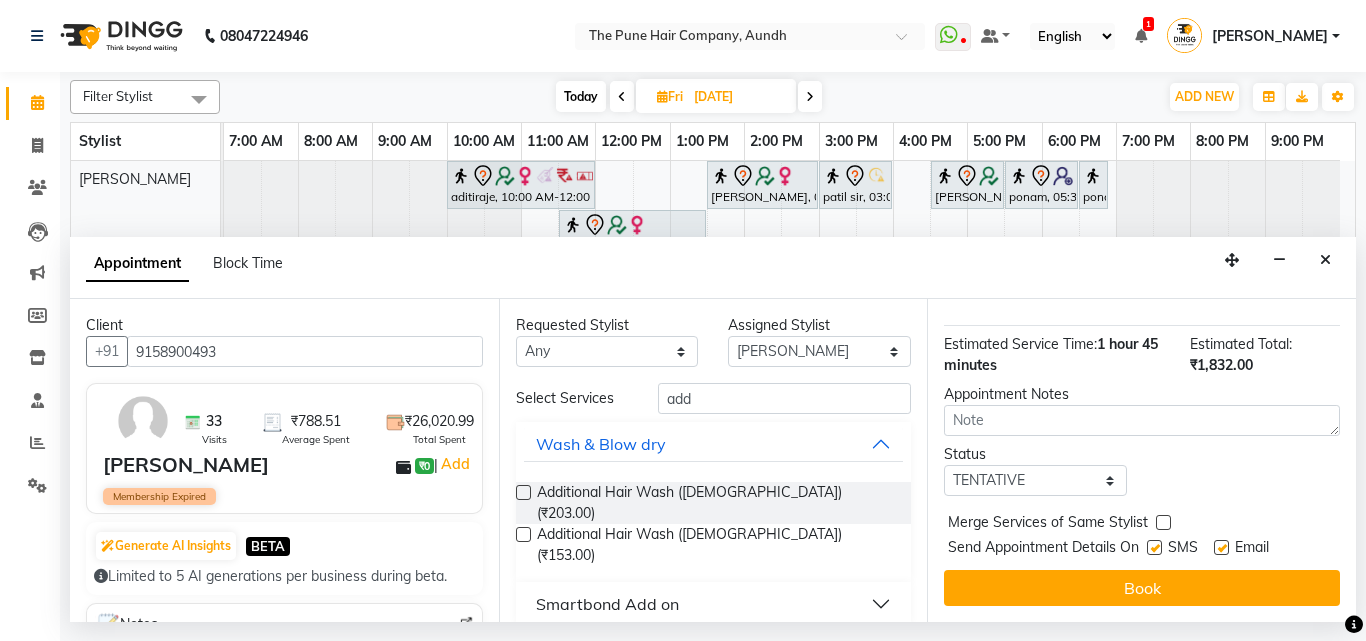 click at bounding box center [523, 534] 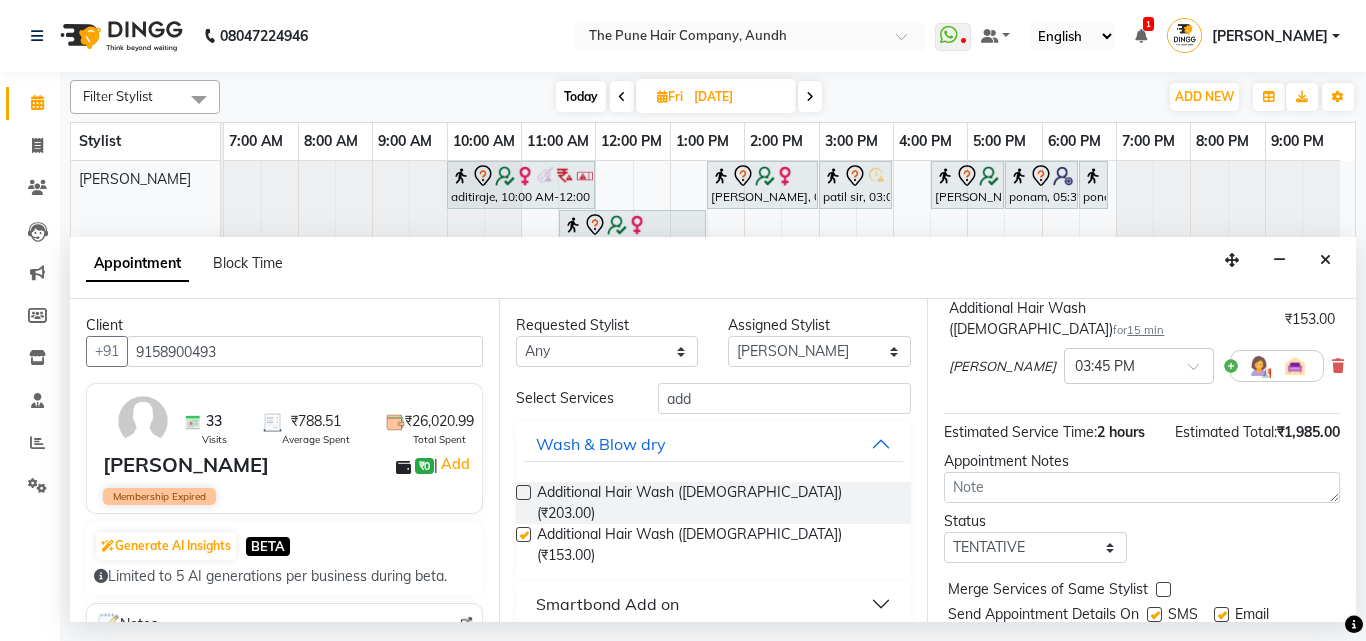 checkbox on "false" 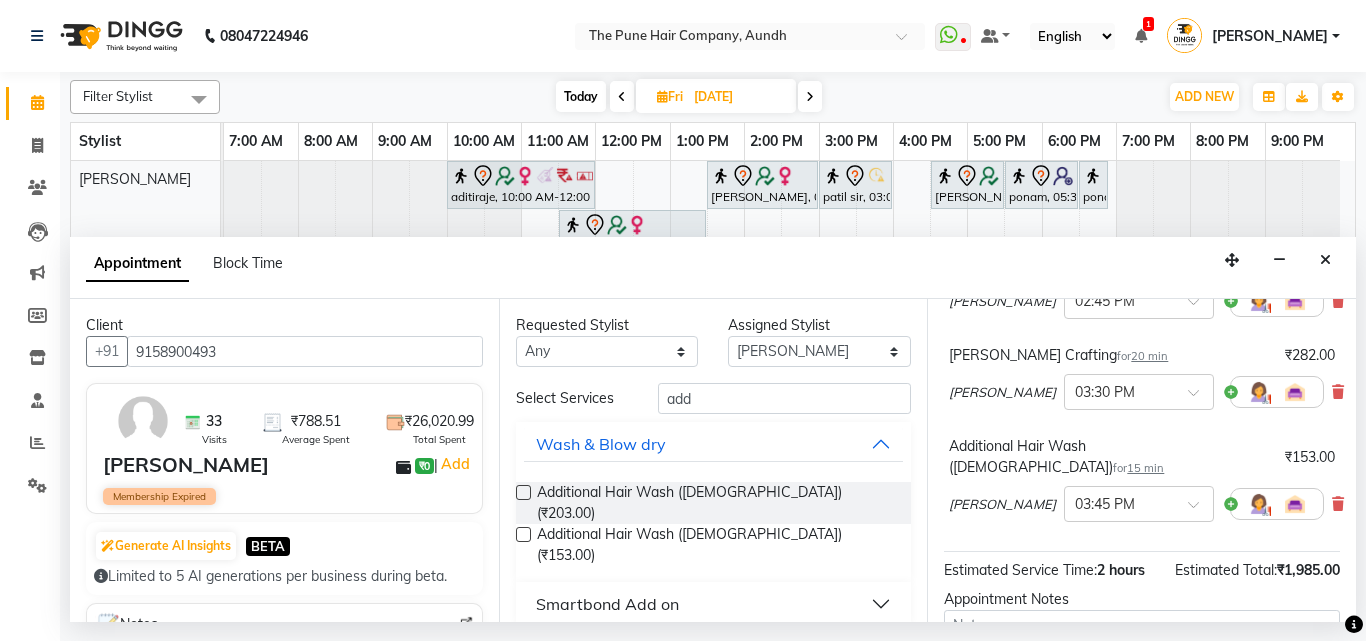 scroll, scrollTop: 324, scrollLeft: 0, axis: vertical 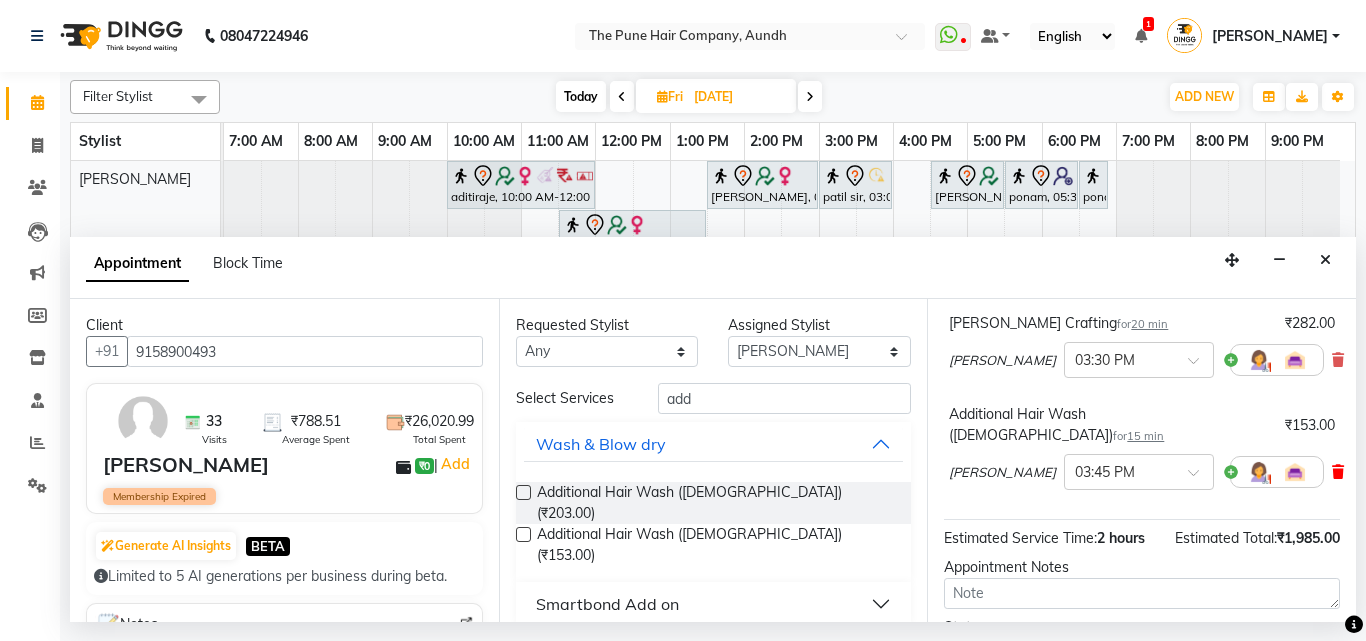 click at bounding box center (1338, 472) 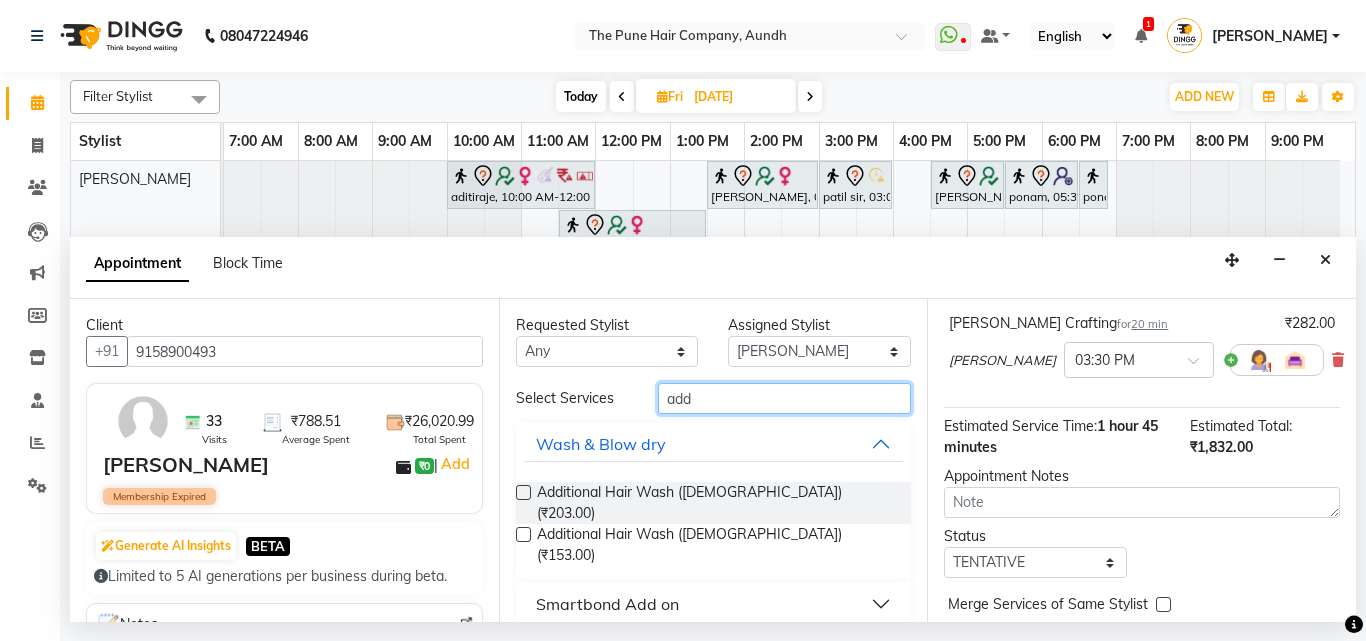click on "add" at bounding box center [785, 398] 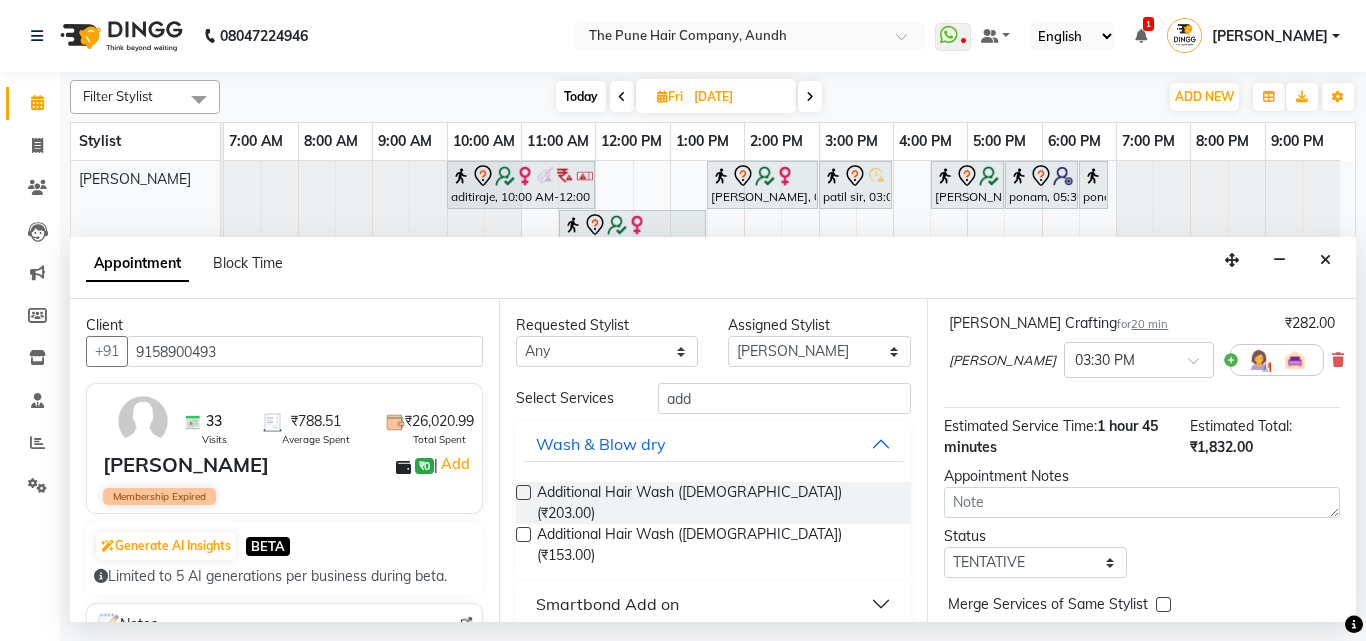 click at bounding box center [523, 492] 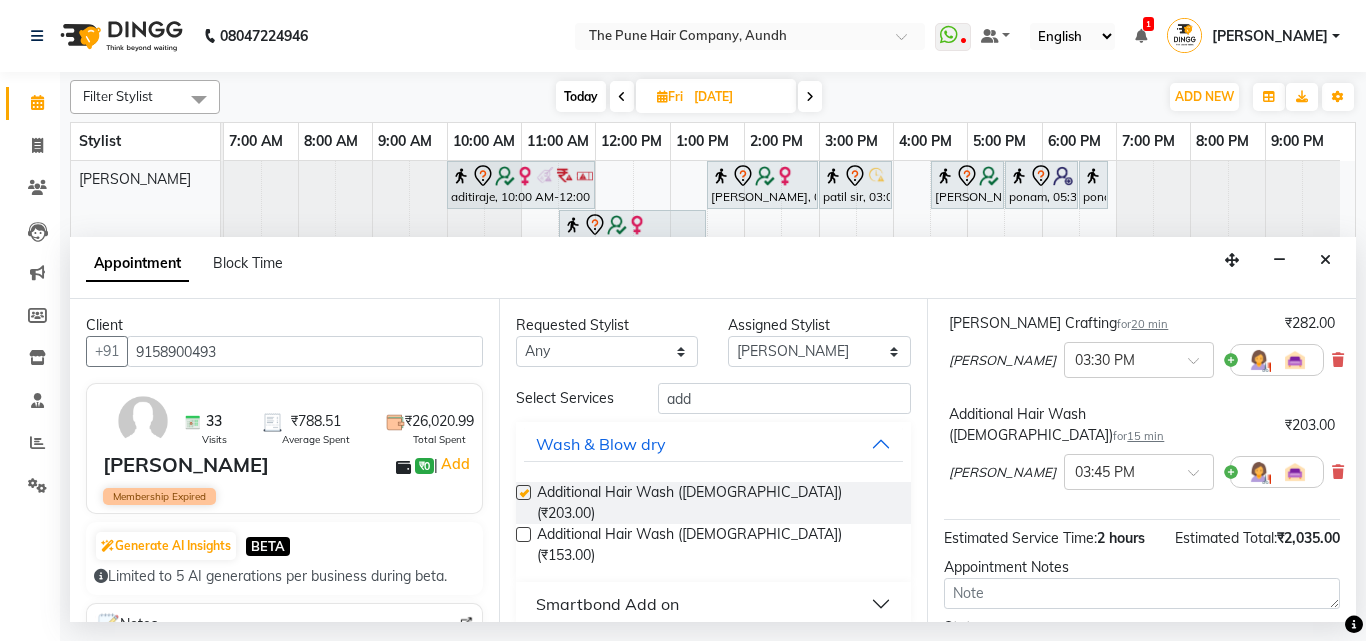 checkbox on "false" 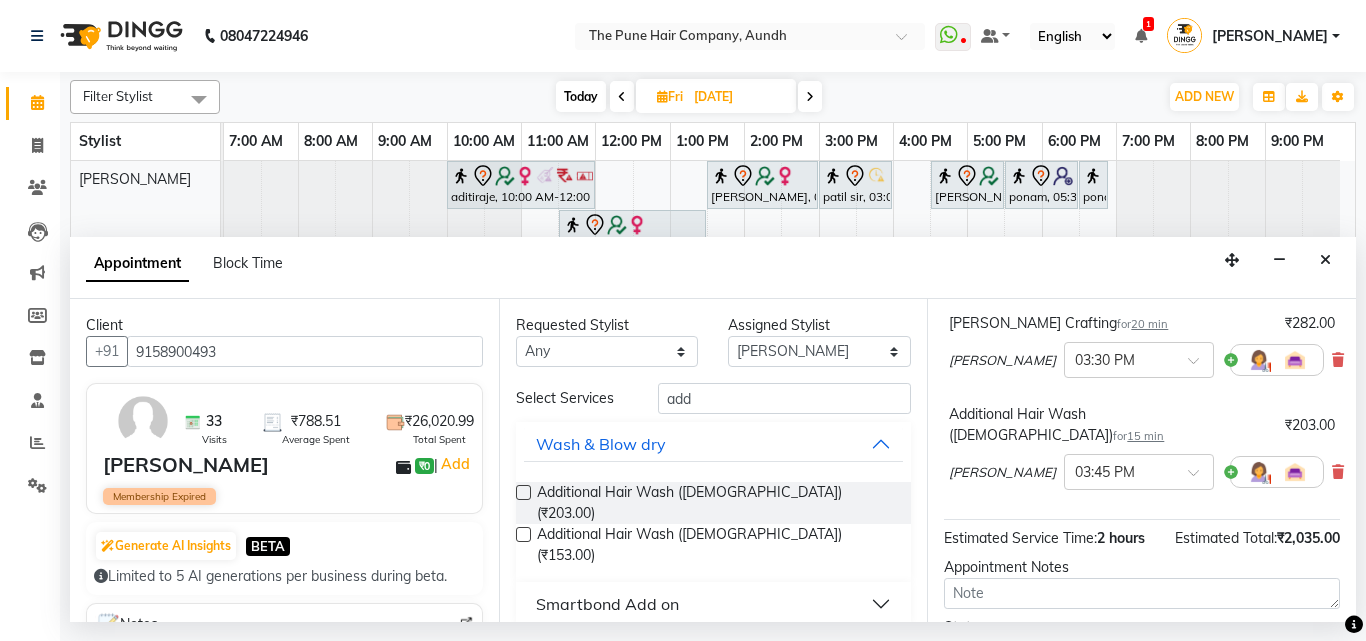 scroll, scrollTop: 524, scrollLeft: 0, axis: vertical 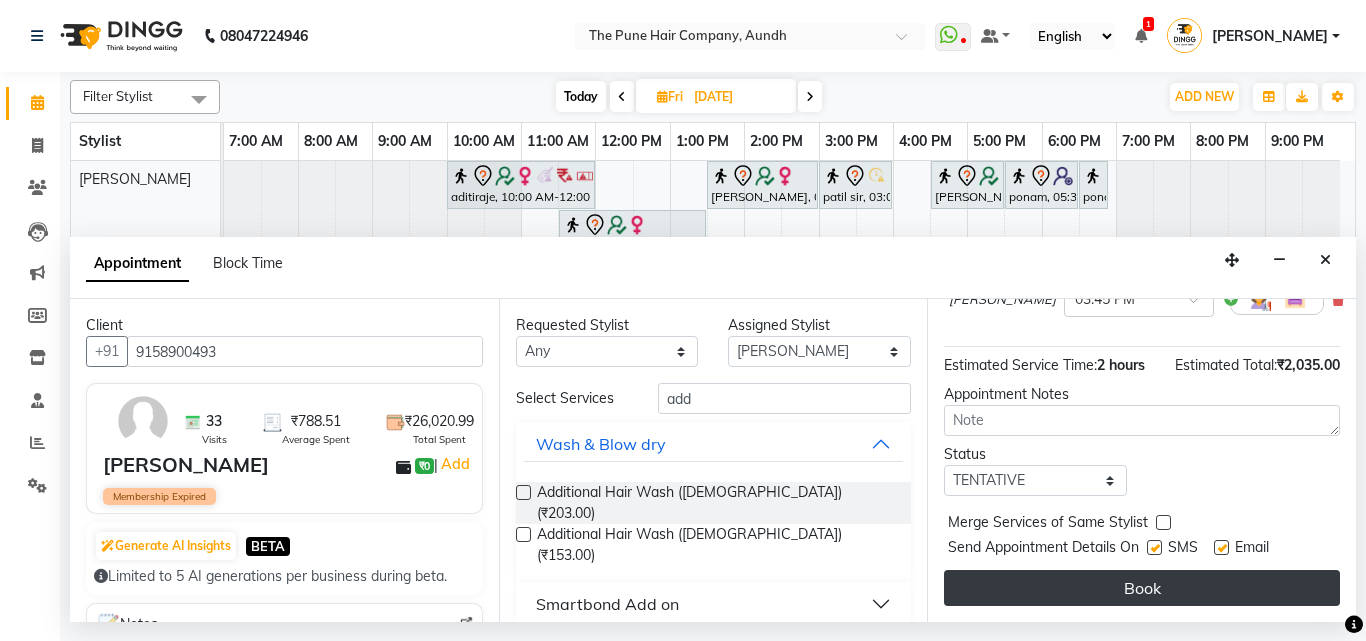 click on "Book" at bounding box center [1142, 588] 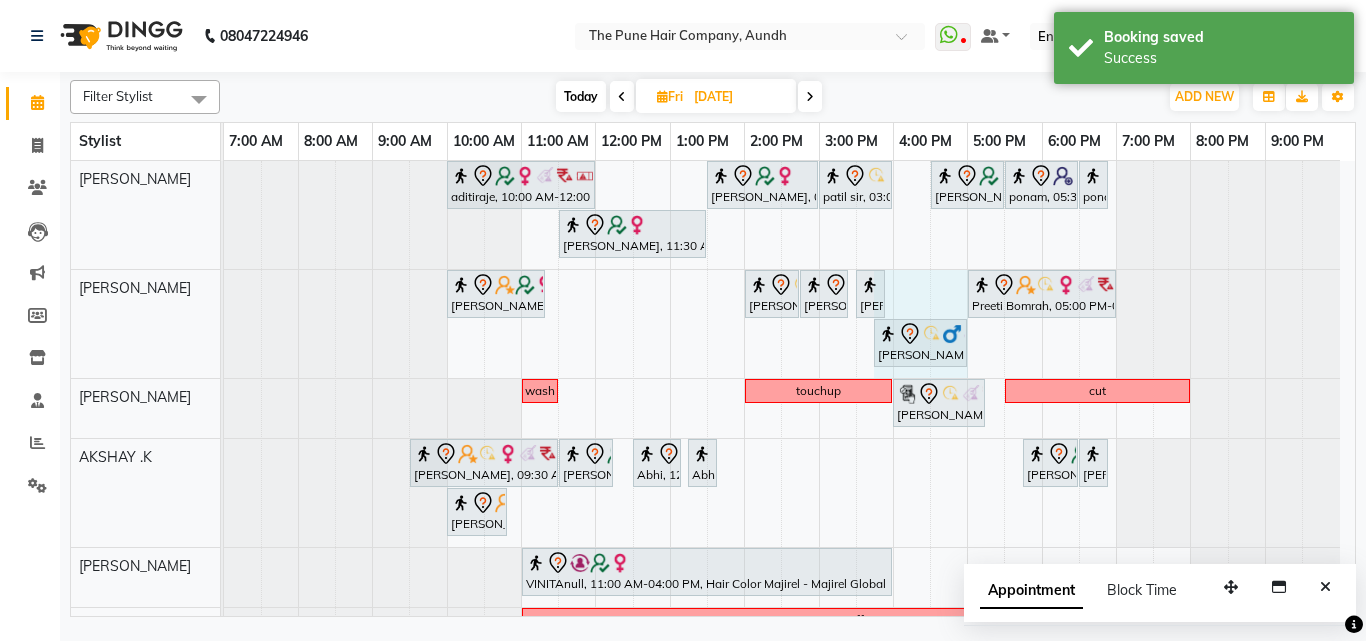 drag, startPoint x: 899, startPoint y: 336, endPoint x: 973, endPoint y: 339, distance: 74.06078 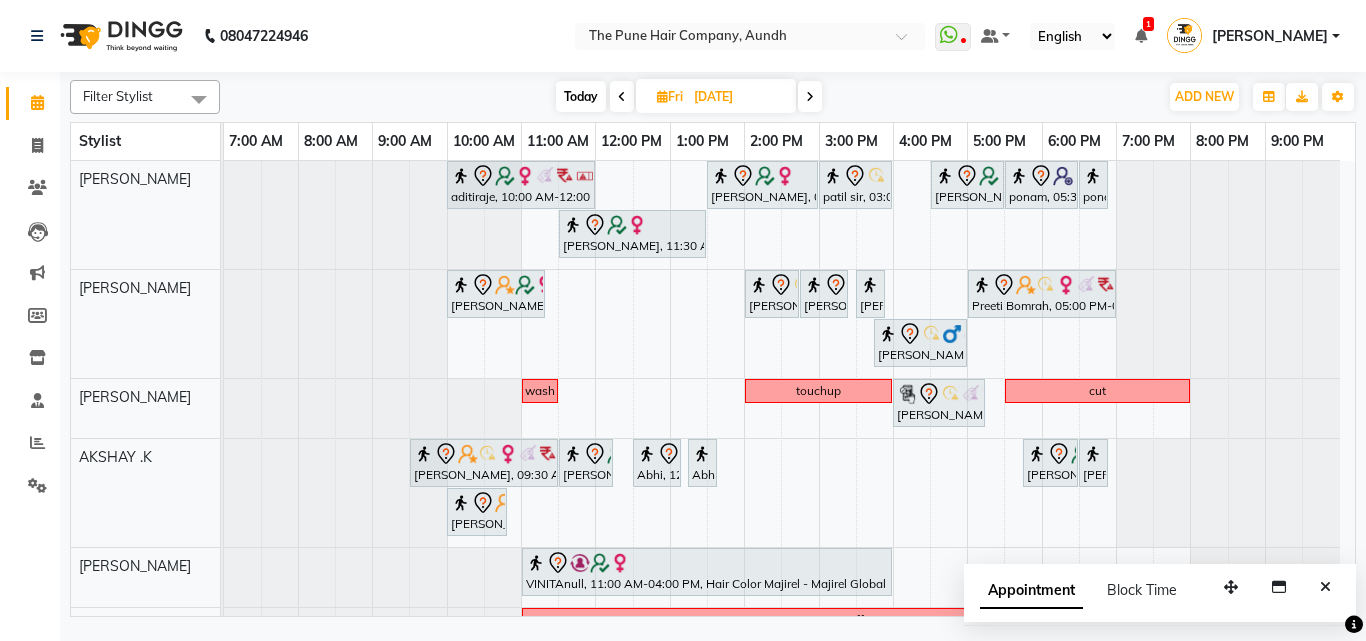 click on "Today" at bounding box center [581, 96] 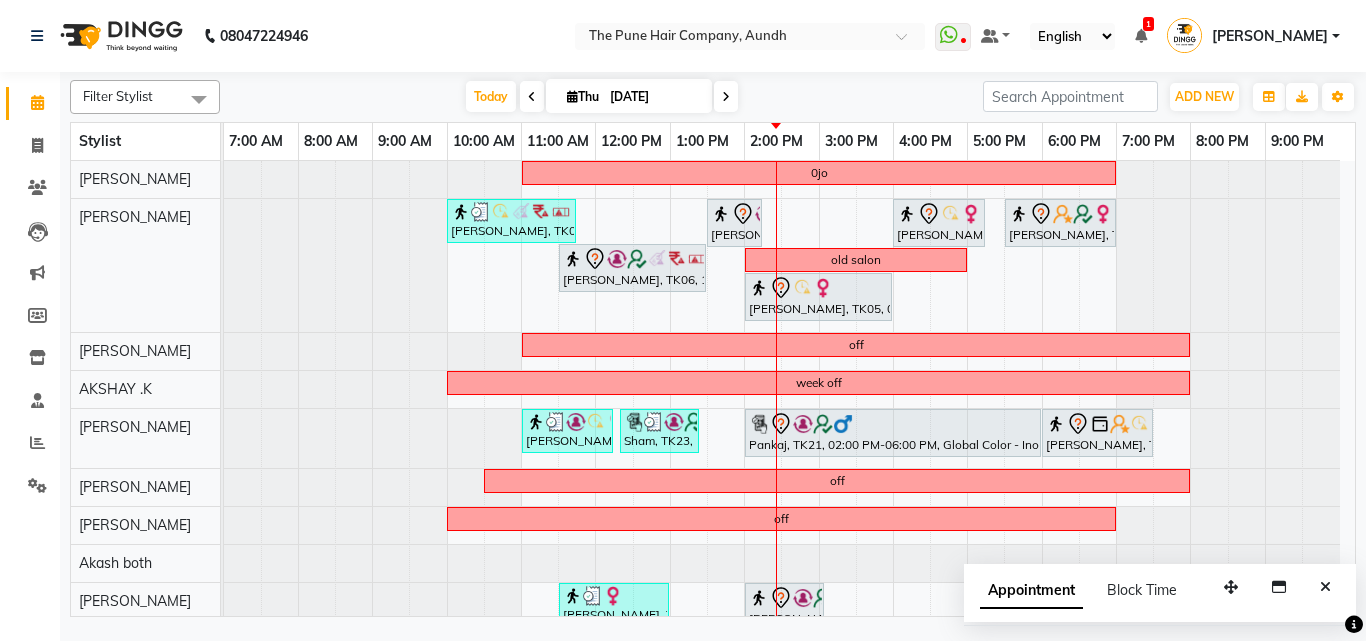 scroll, scrollTop: 200, scrollLeft: 0, axis: vertical 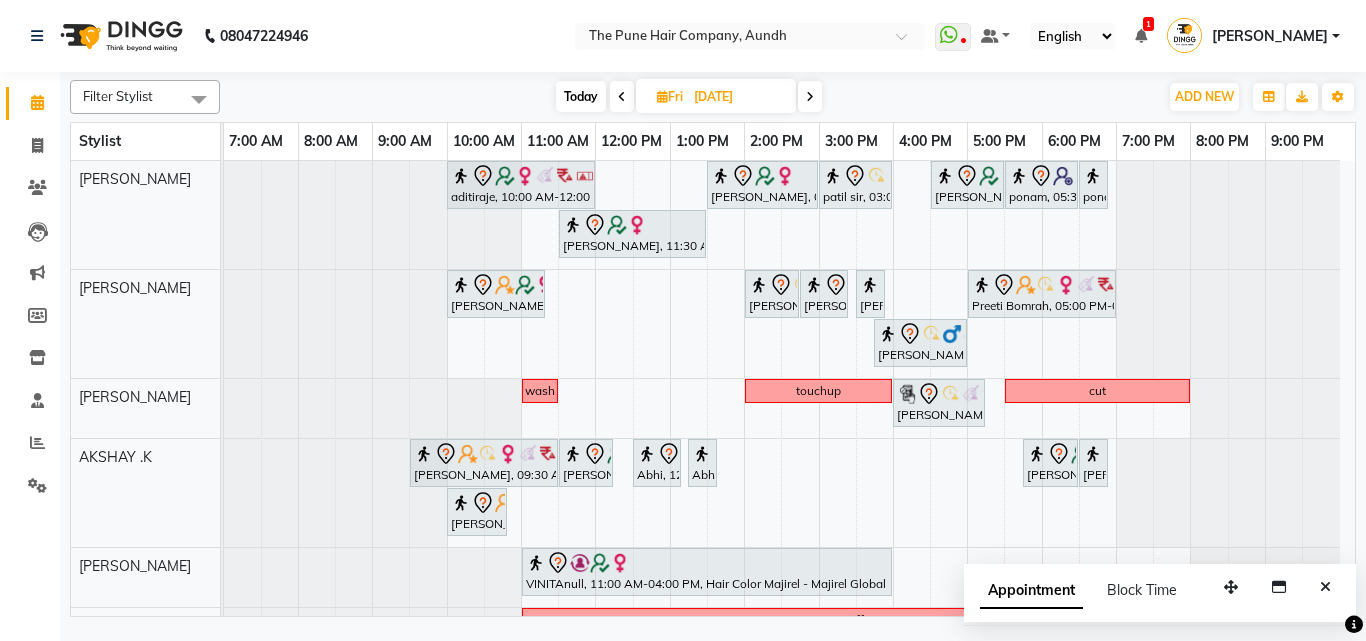 click on "Today" at bounding box center [581, 96] 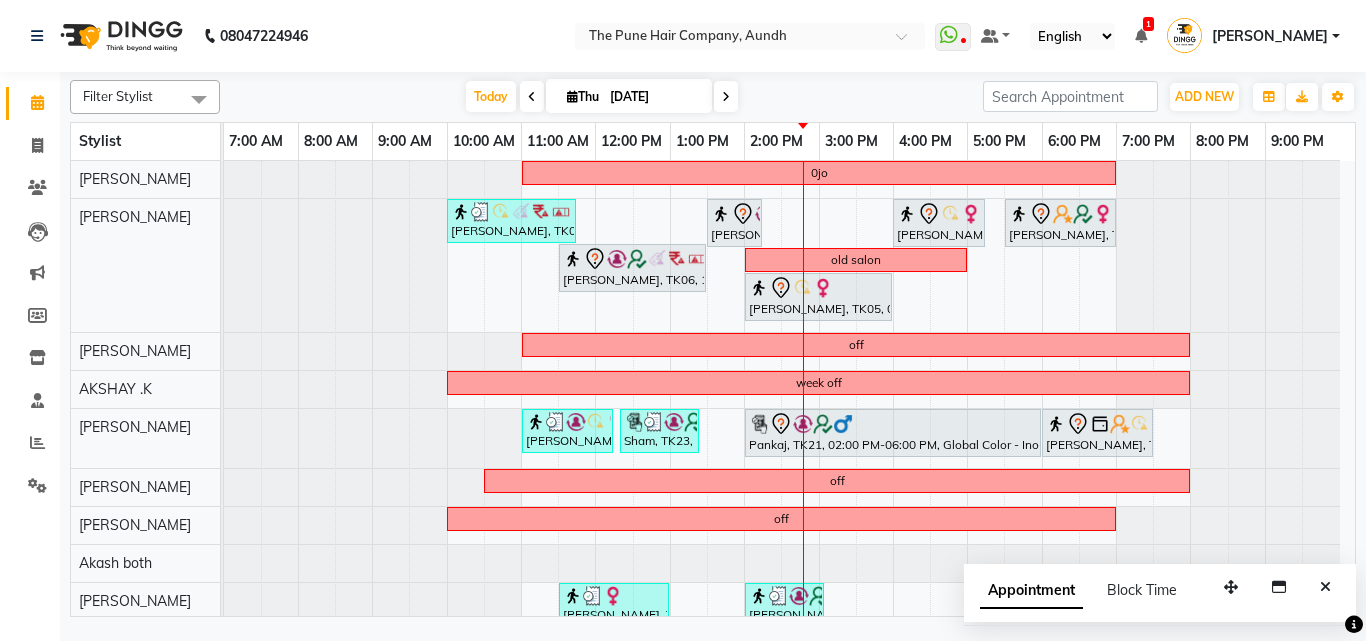click on "0jo      Shalini, TK08, 10:00 AM-11:45 AM, Cut Female (Expert)             Mitali, TK06, 01:30 PM-02:15 PM, Cut Female (Expert)             supriya, TK05, 04:00 PM-05:15 PM, Cut Female (Expert)             Anu Shewani, TK09, 05:30 PM-07:00 PM, Hair wash & blow dry - long             Mitali, TK06, 11:30 AM-01:30 PM, Hair Color Inoa - Inoa Touchup 2 Inch  old salon              supriya, TK05, 02:00 PM-04:00 PM, Hair Color Inoa - Inoa Touchup 2 Inch  off   week off      Sandhya, TK04, 11:00 AM-12:15 PM,  Hair wash medium     Sham, TK23, 12:20 PM-01:25 PM, Cut Male (Master stylist), Beard Crafting             Pankaj, TK21, 02:00 PM-06:00 PM, Global Color - Inoa Global Long             Leandra, TK02, 06:00 PM-07:30 PM, Hair wash & blow dry -medium  off   off      noopur, TK13, 11:30 AM-01:00 PM, Cut Female (Sr.stylist), Additional Hair Wash (Female)     adwait venkitachalam, TK14, 02:00 PM-03:05 PM, Cut Male (Sr.stylist)             smita somani, TK19, 05:30 PM-07:30 PM, Hair Color Inoa - Inoa Touchup 2 Inch" at bounding box center (789, 633) 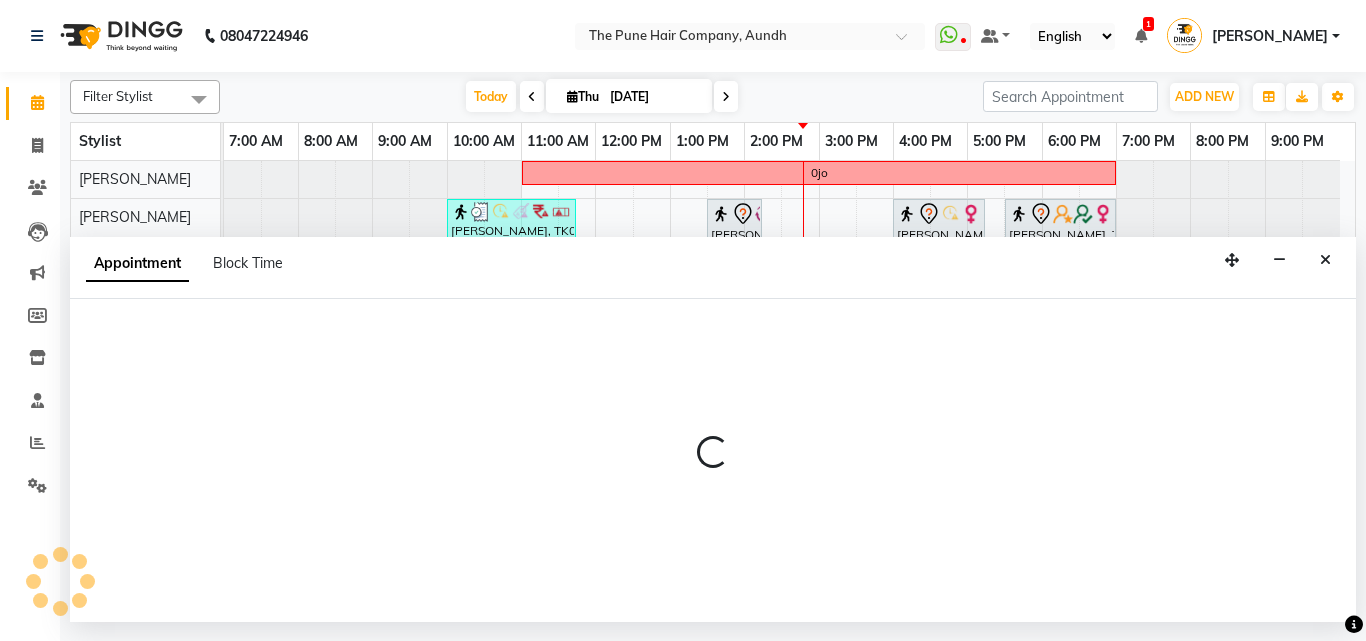 select on "12769" 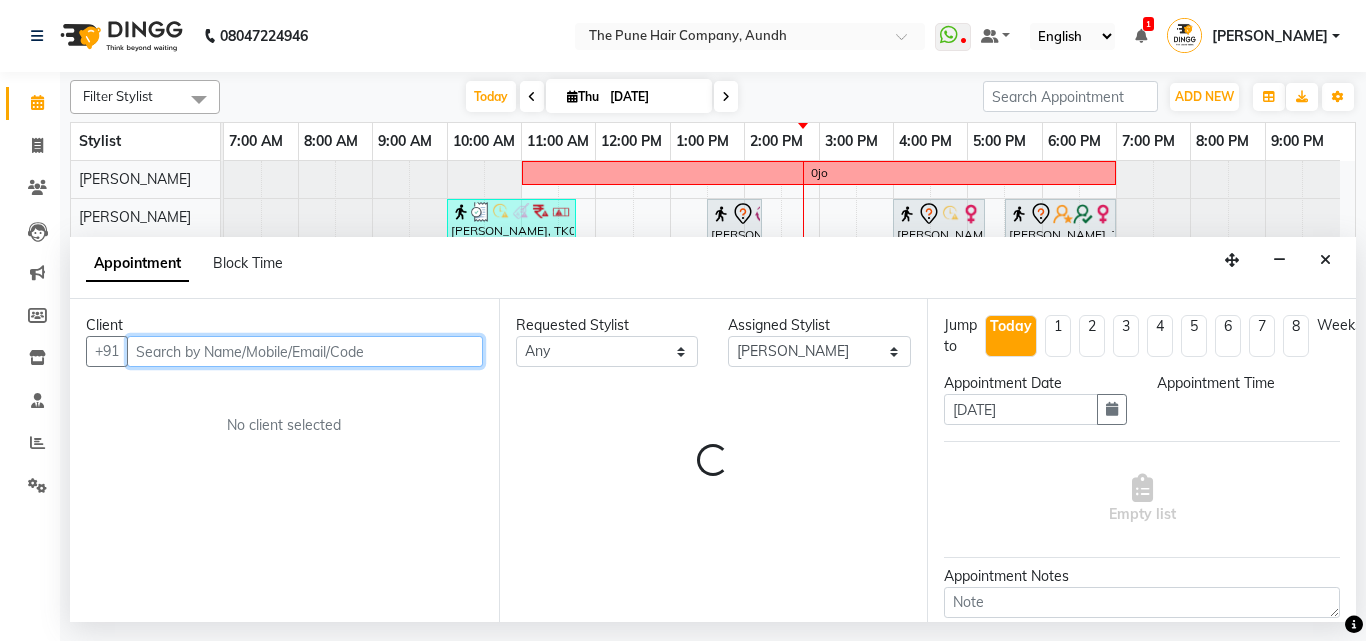 select on "990" 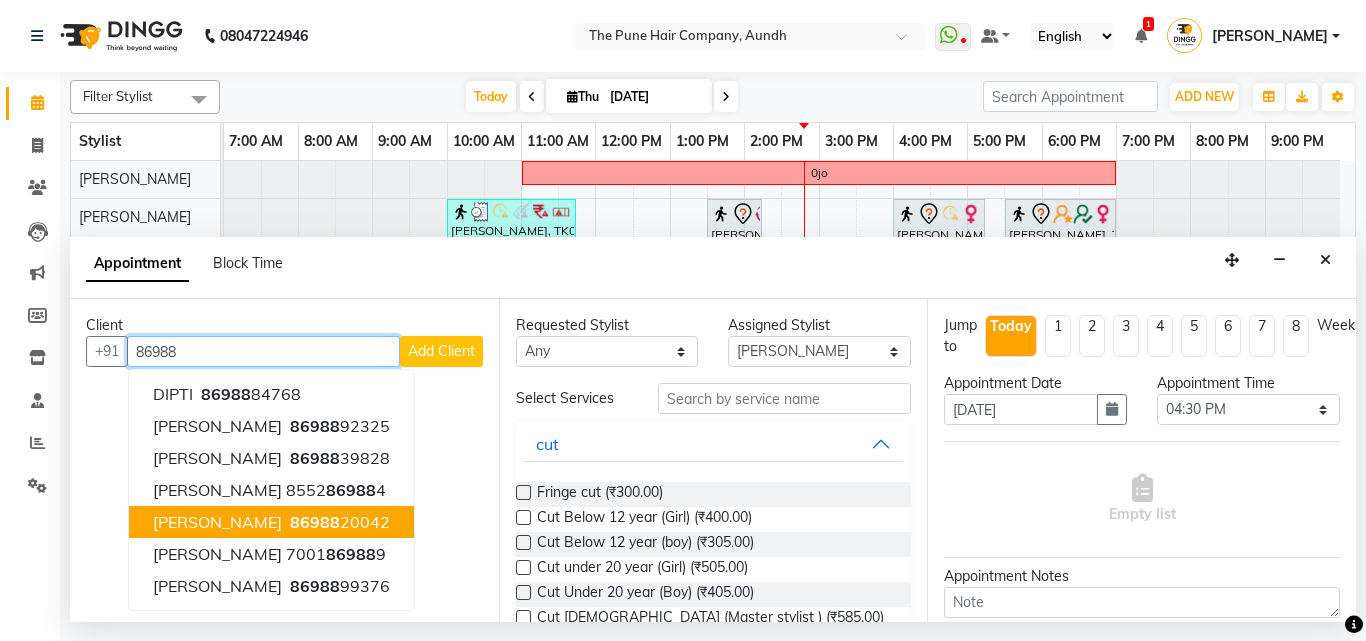 click on "ronak   86988 20042" at bounding box center [271, 522] 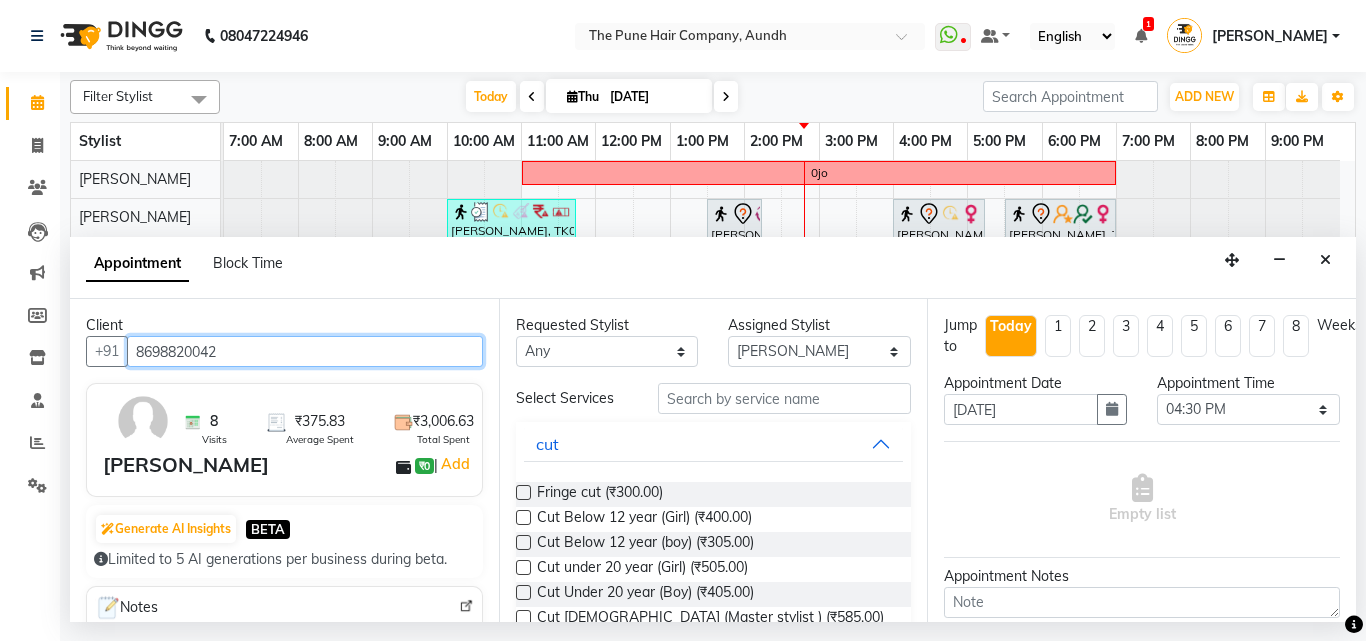 scroll, scrollTop: 100, scrollLeft: 0, axis: vertical 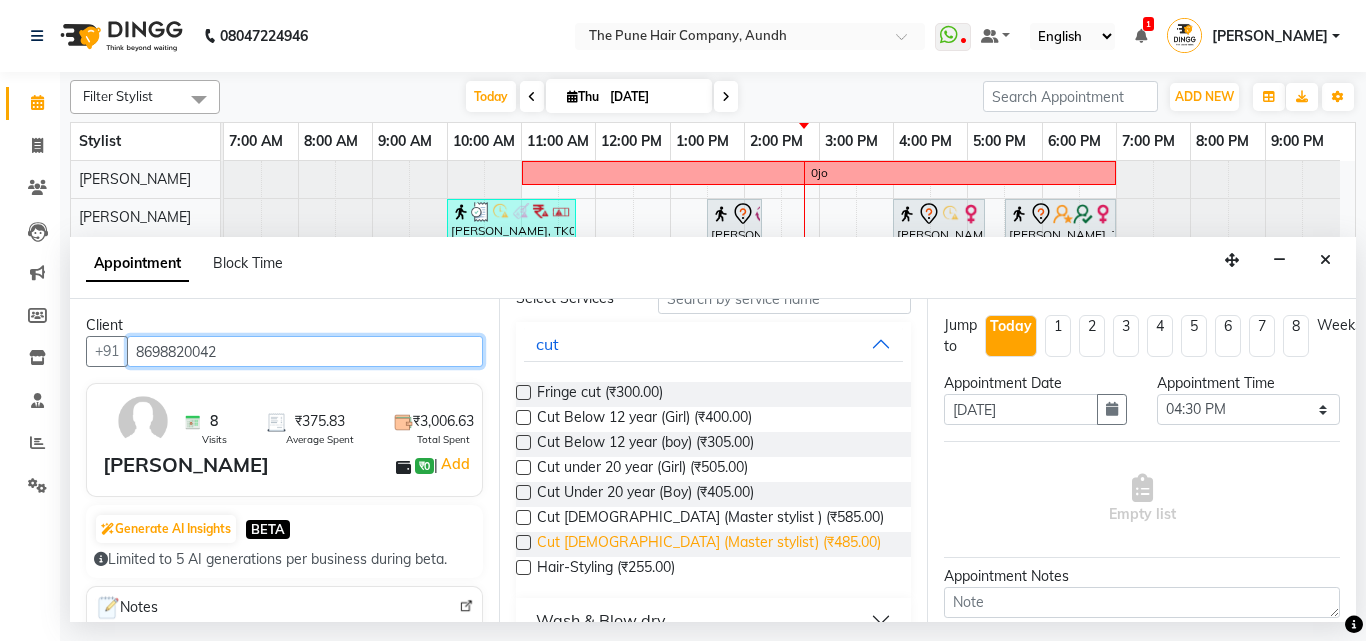 type on "8698820042" 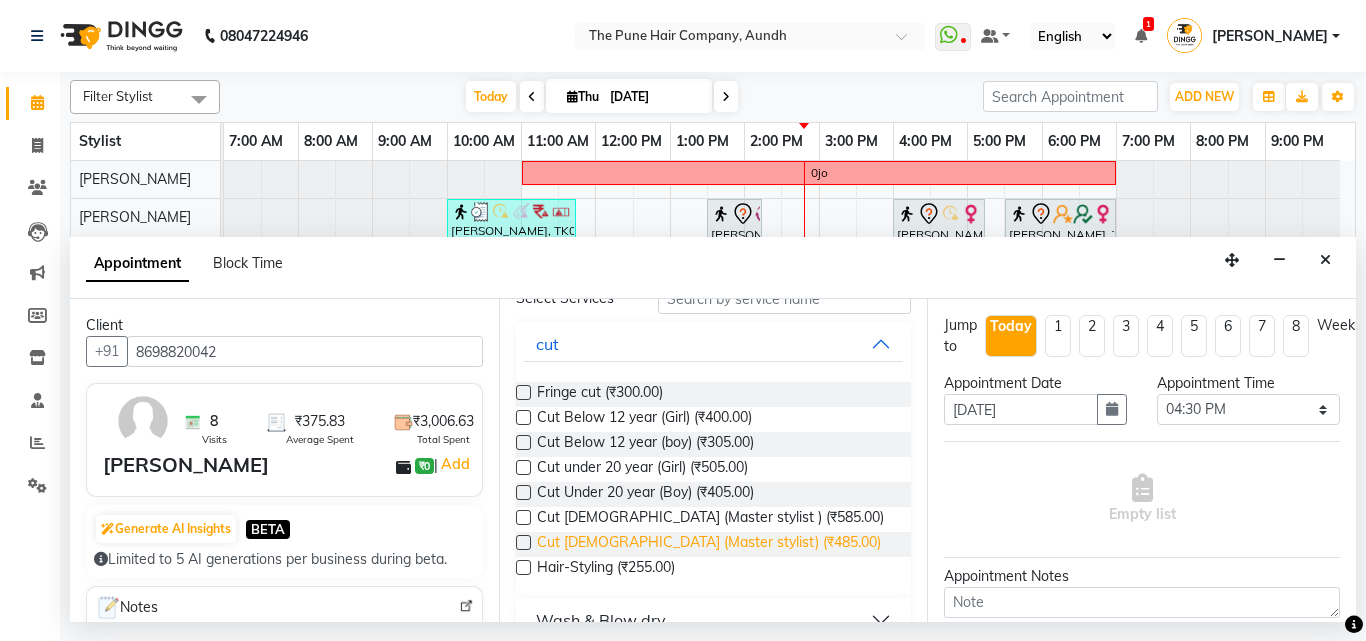 click on "Cut [DEMOGRAPHIC_DATA] (Master stylist) (₹485.00)" at bounding box center [709, 544] 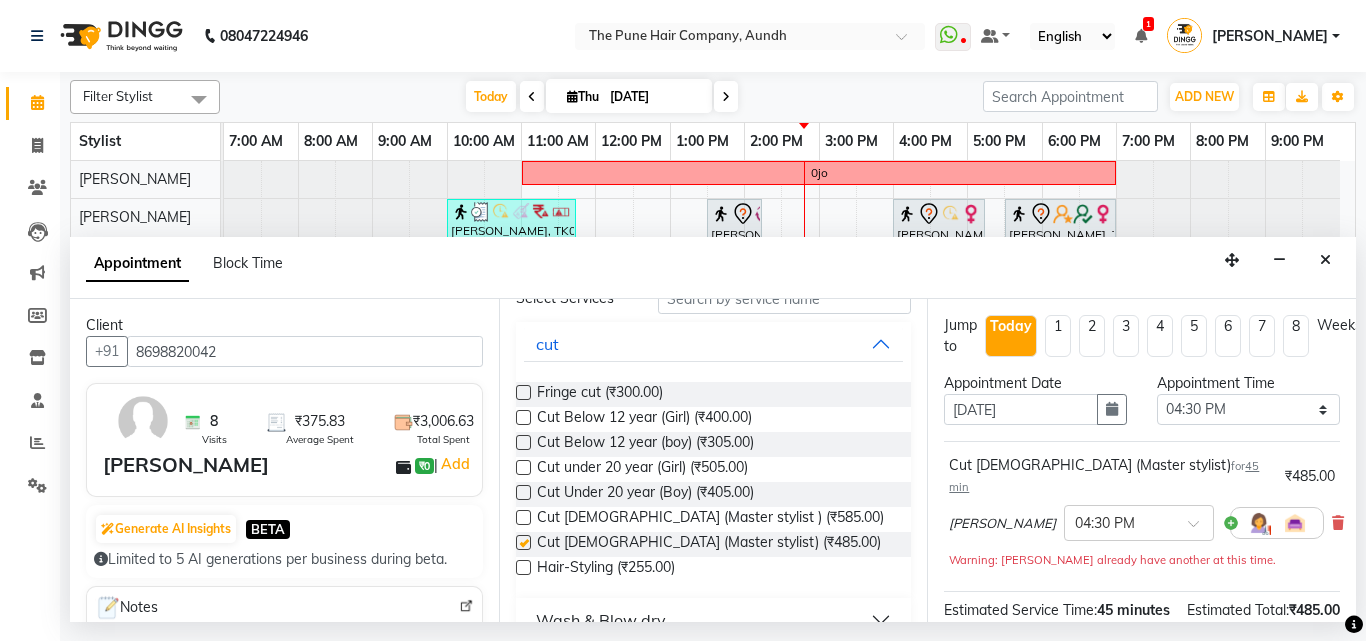 checkbox on "false" 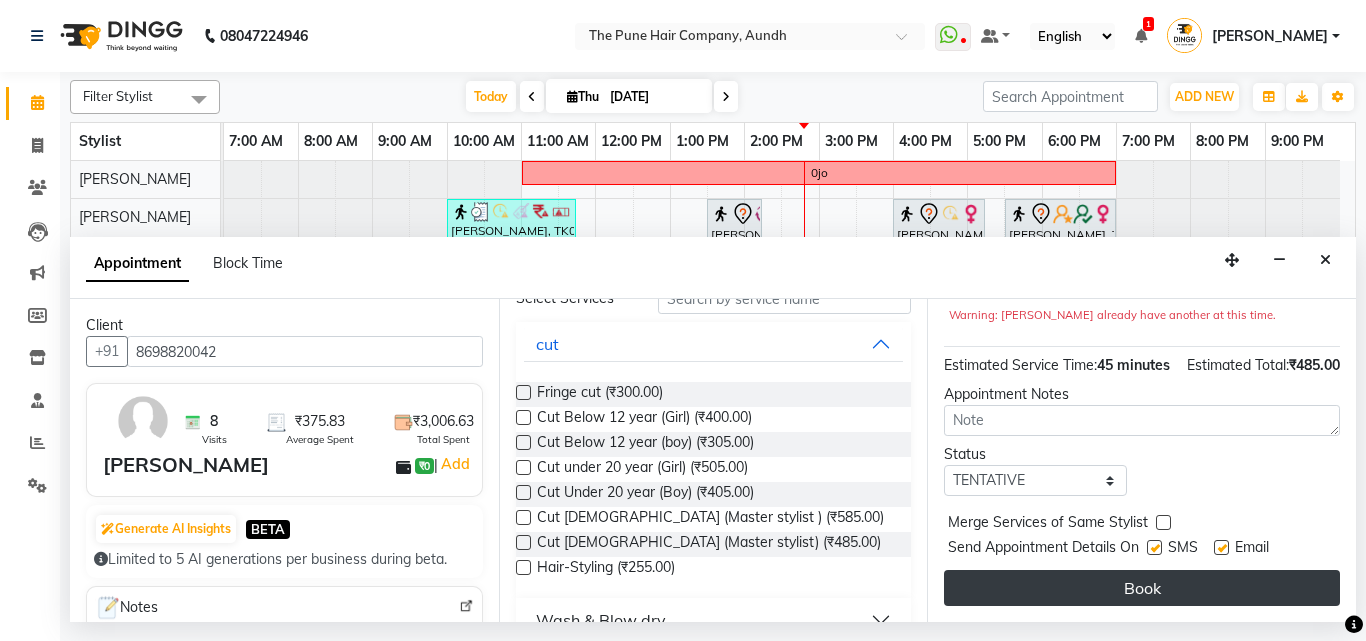 scroll, scrollTop: 263, scrollLeft: 0, axis: vertical 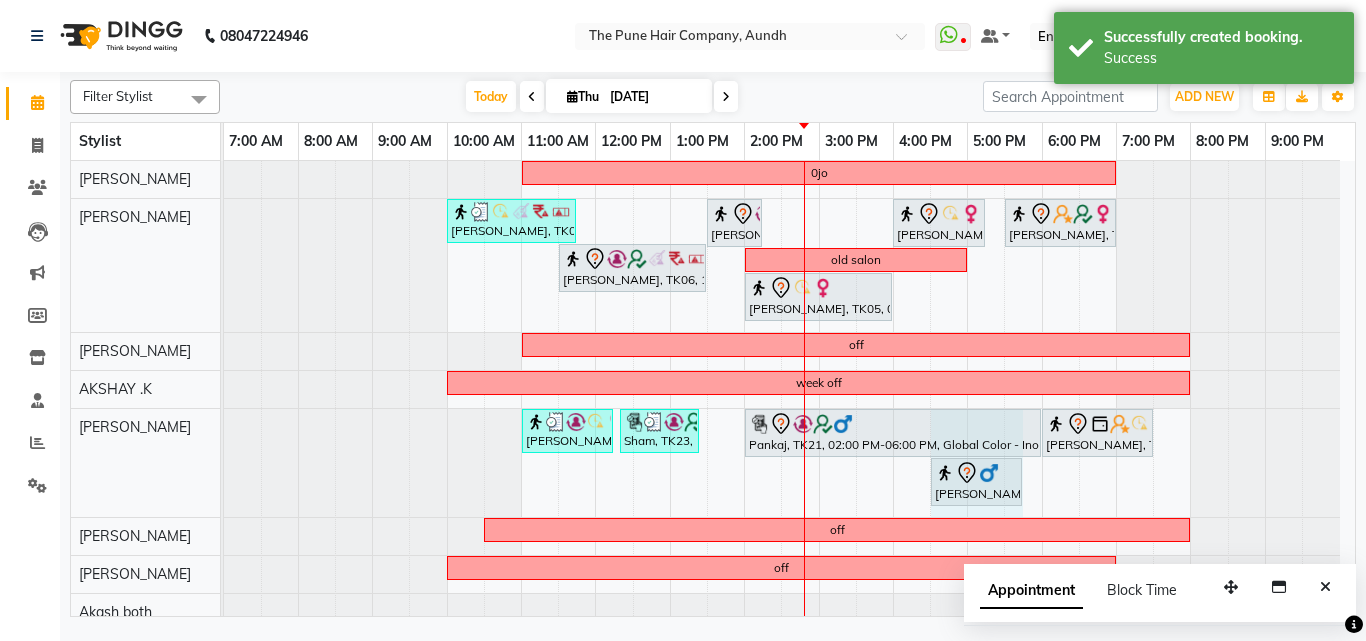 drag, startPoint x: 984, startPoint y: 472, endPoint x: 1029, endPoint y: 486, distance: 47.127487 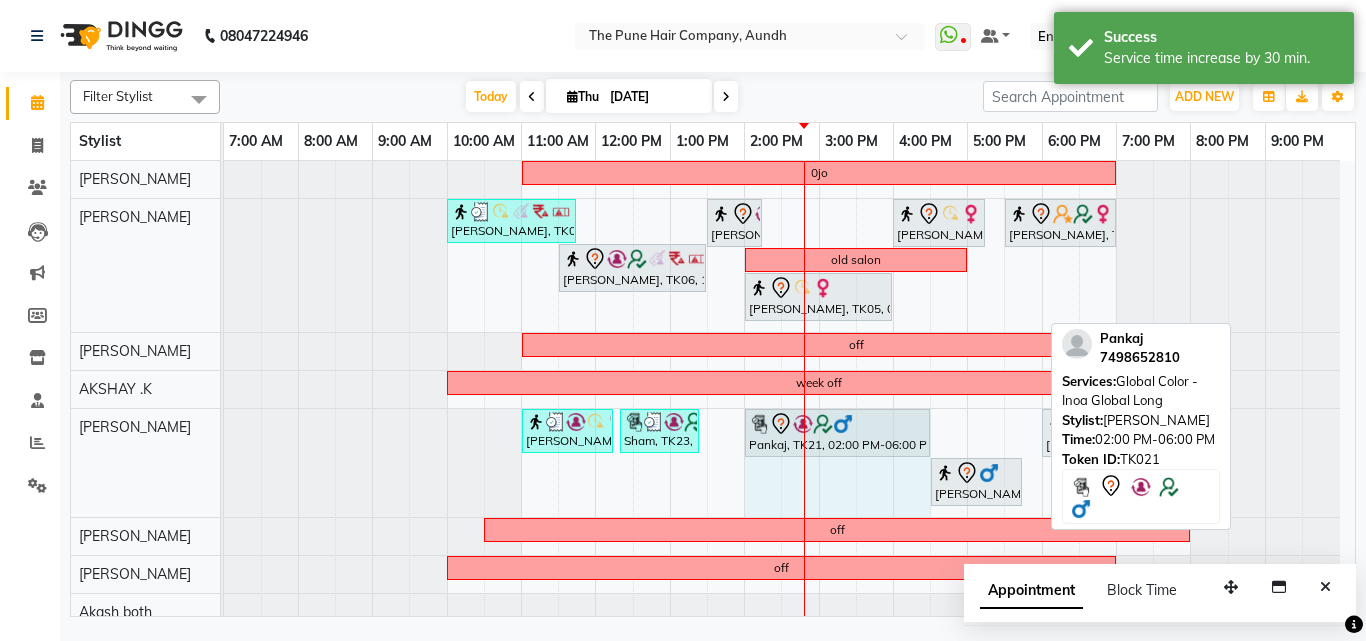 drag, startPoint x: 1038, startPoint y: 420, endPoint x: 915, endPoint y: 436, distance: 124.036285 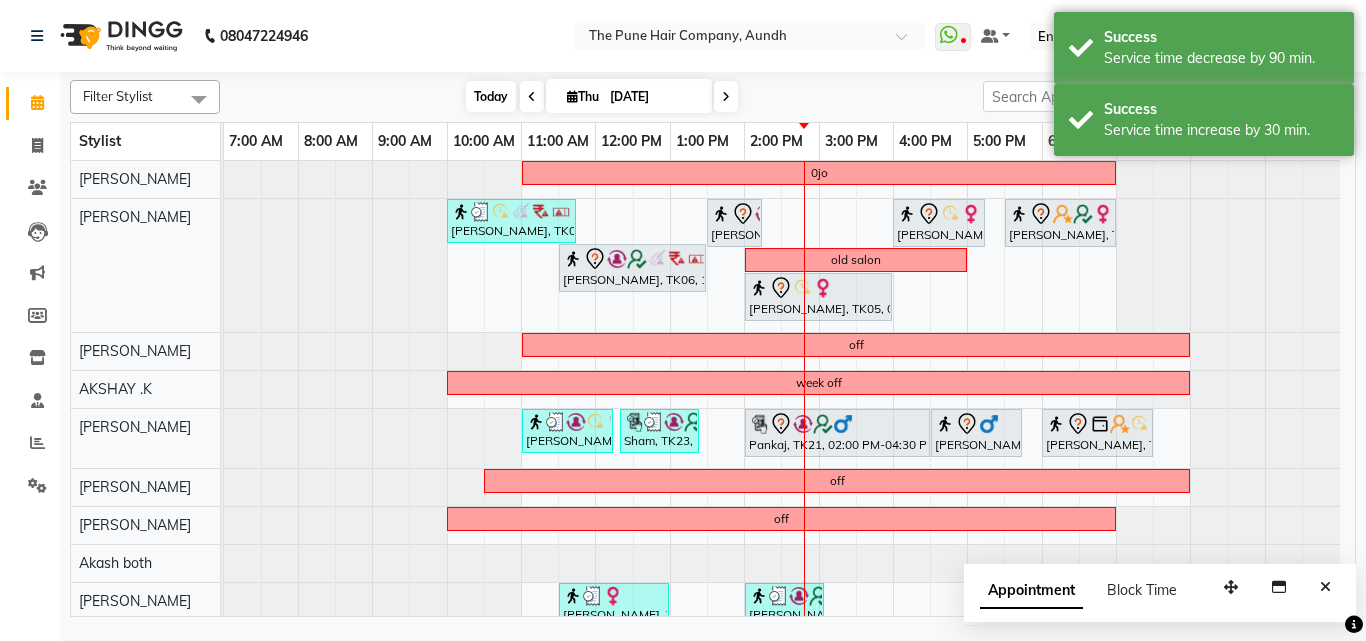 click on "Today" at bounding box center [491, 96] 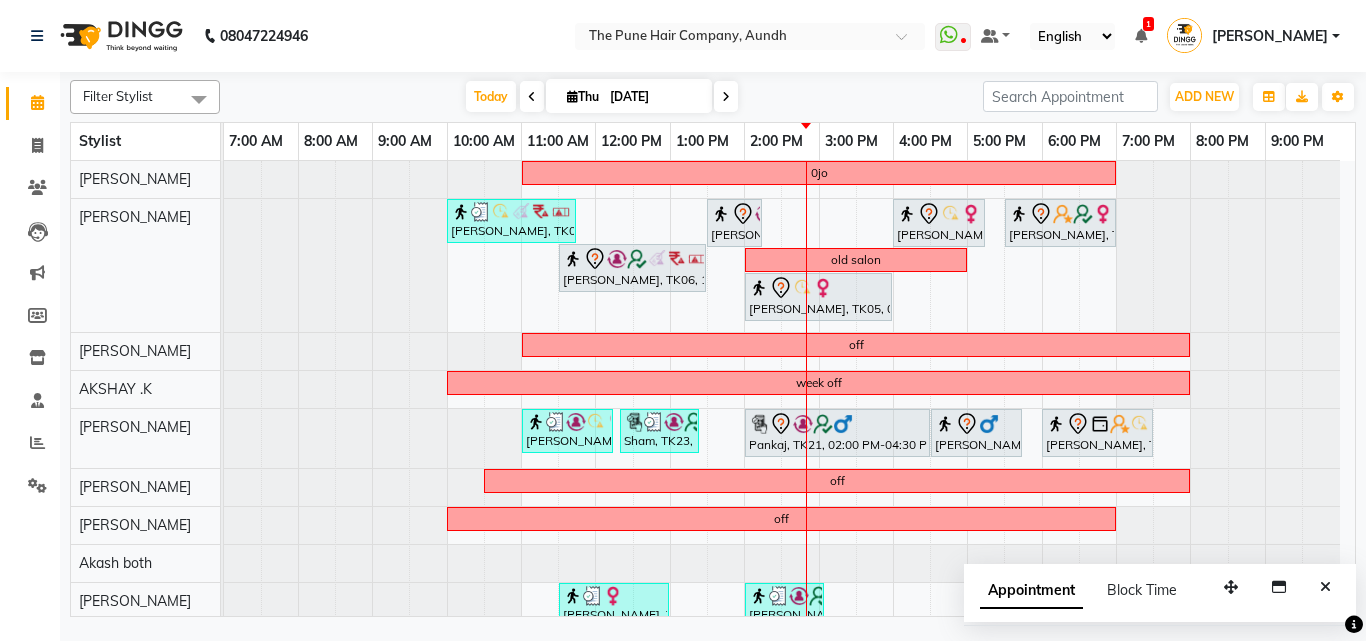 scroll, scrollTop: 100, scrollLeft: 0, axis: vertical 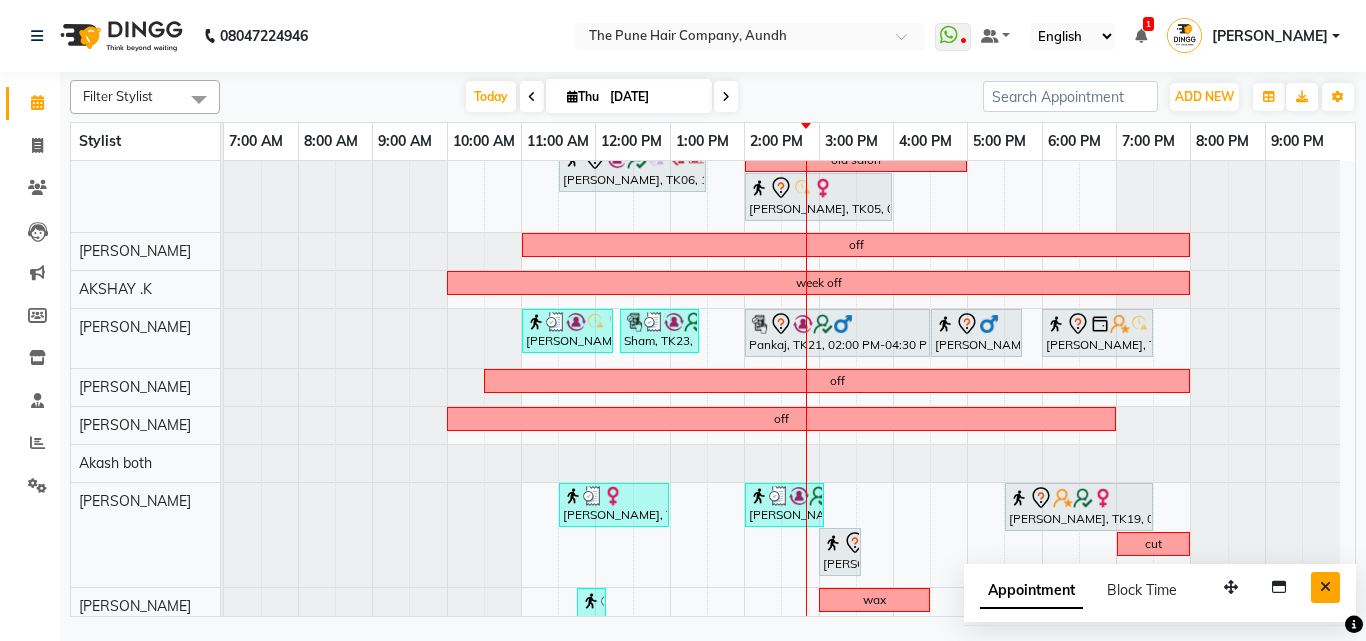 click at bounding box center (1325, 587) 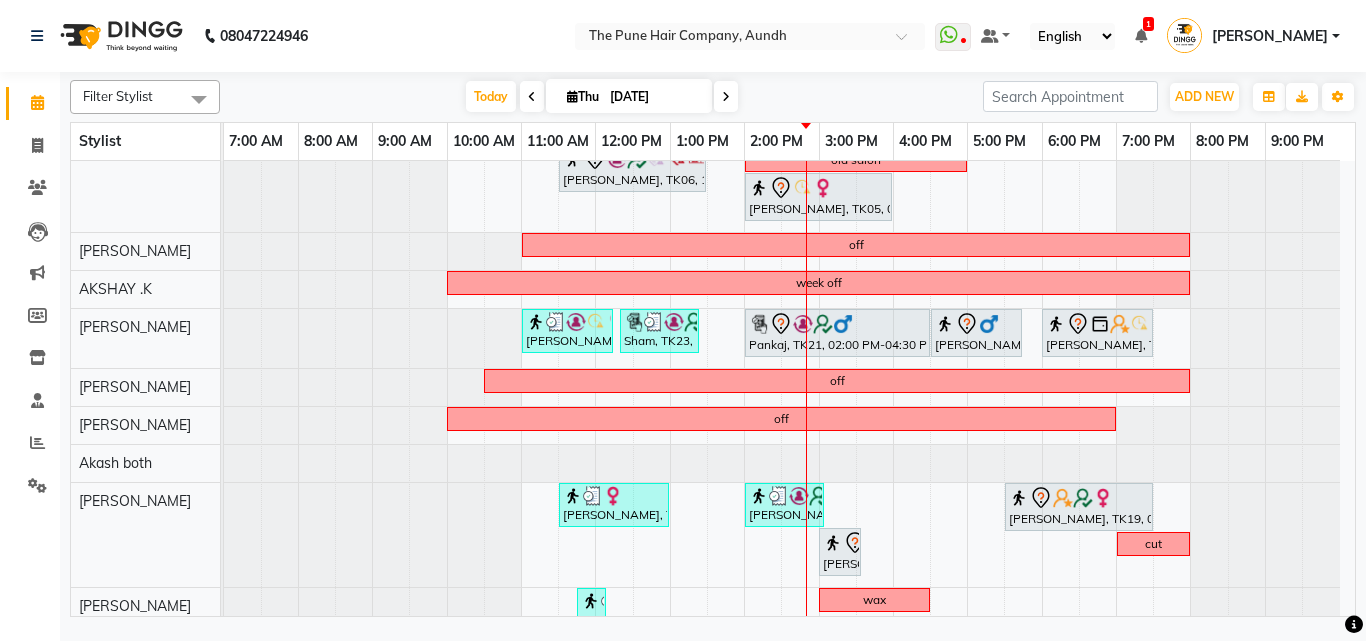 scroll, scrollTop: 184, scrollLeft: 0, axis: vertical 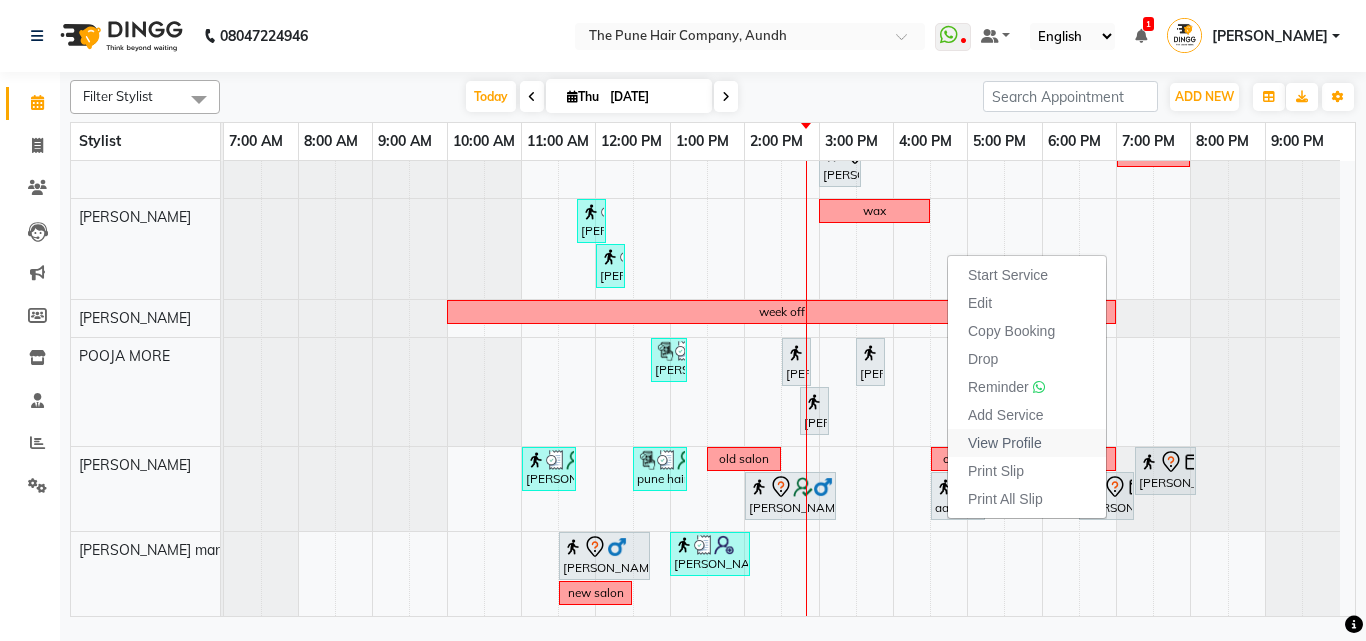 click on "View Profile" at bounding box center (1005, 443) 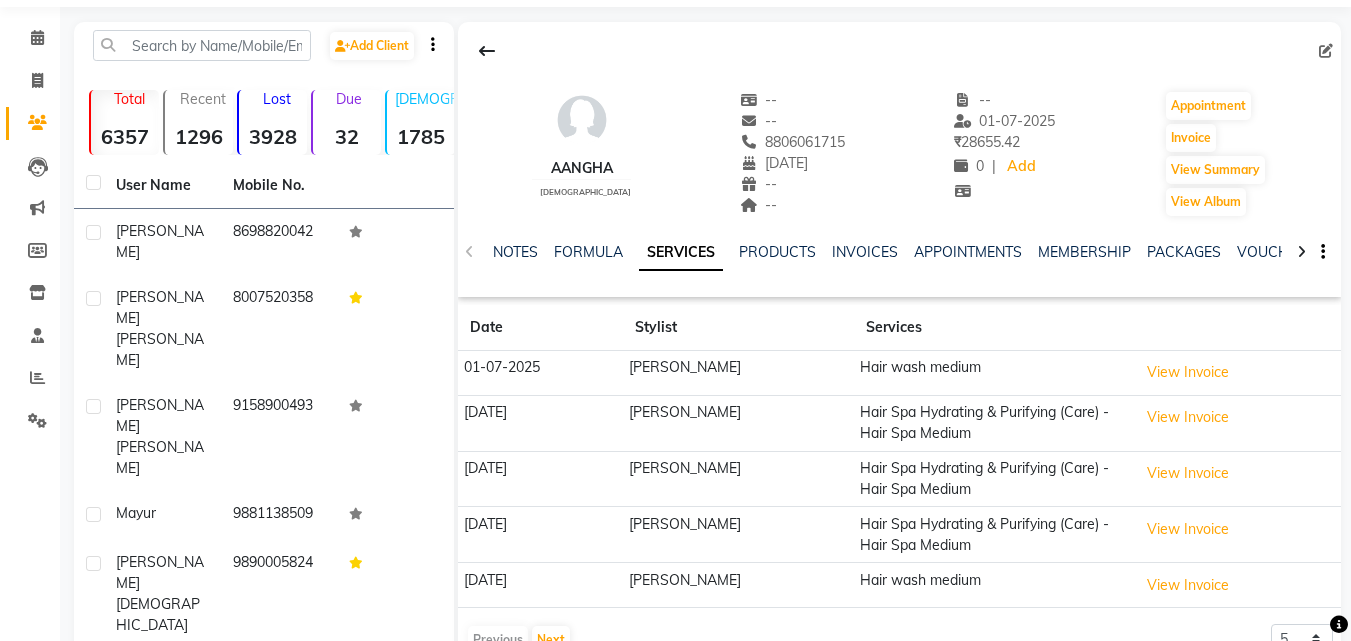 scroll, scrollTop: 100, scrollLeft: 0, axis: vertical 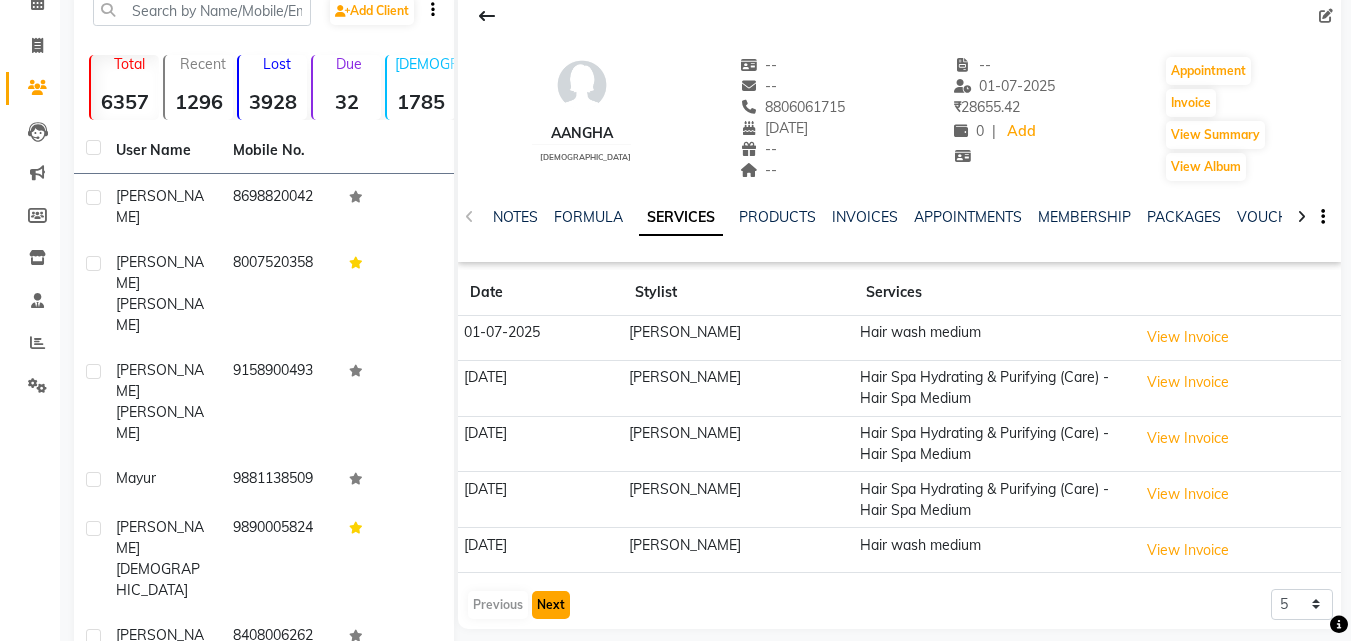 click on "Next" 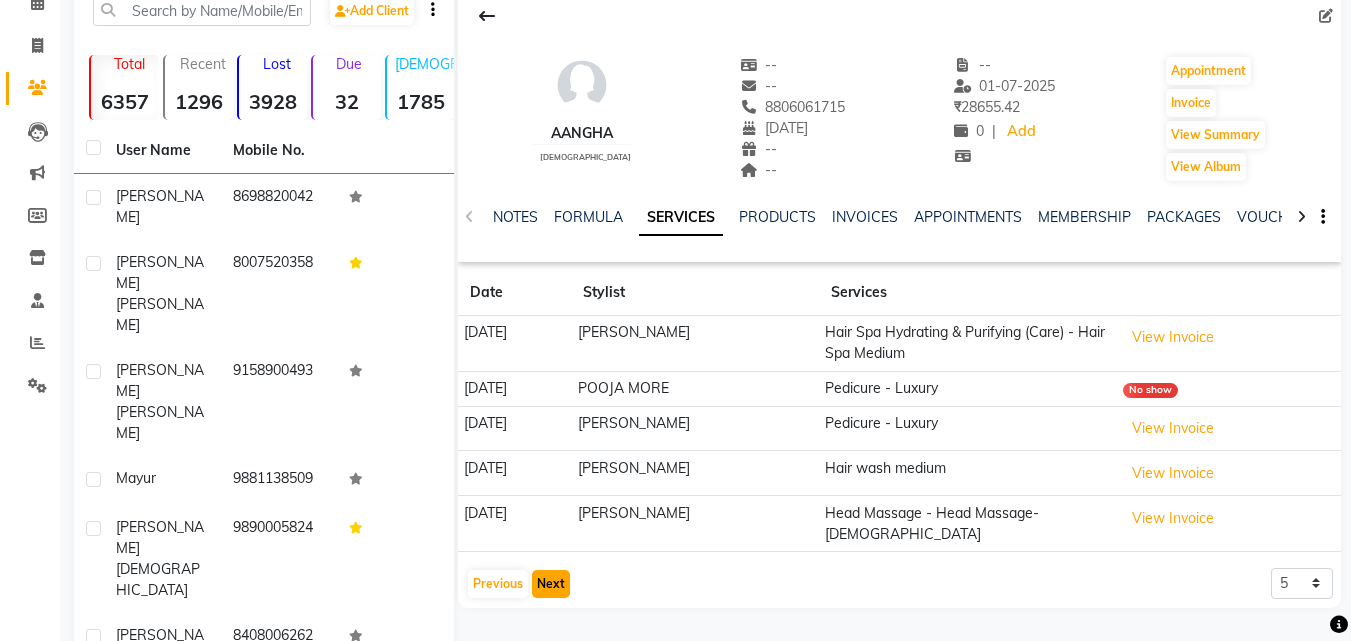 click on "Next" 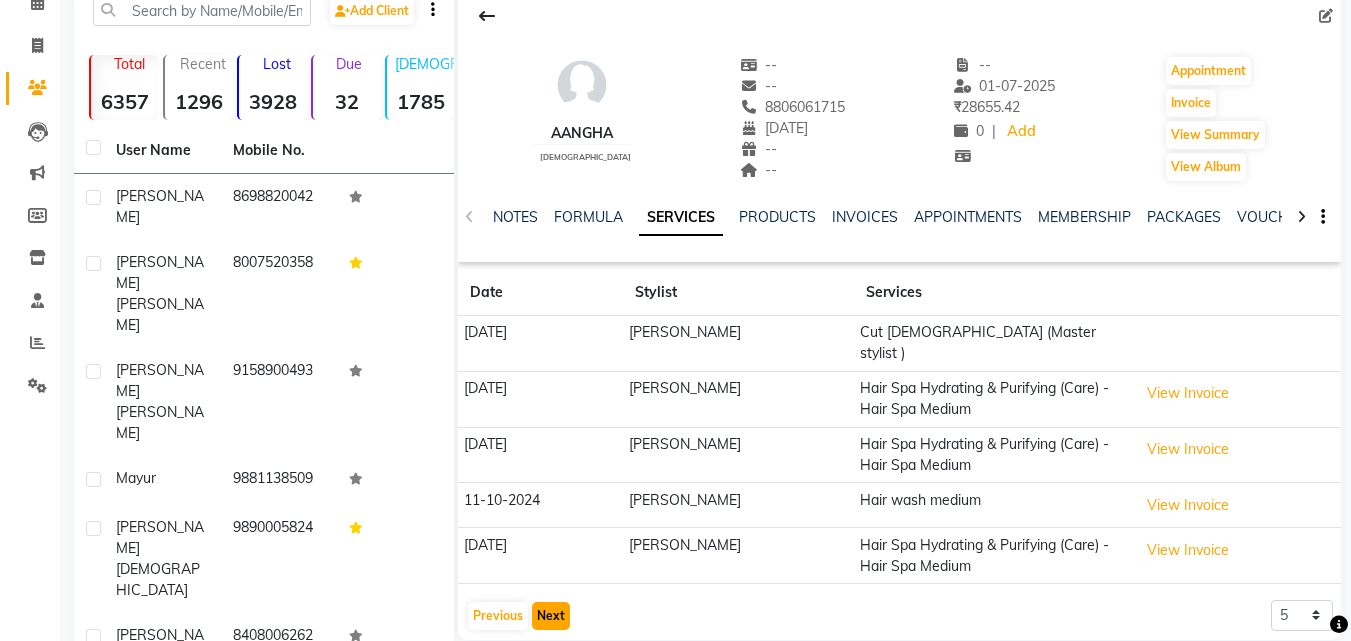 click on "Next" 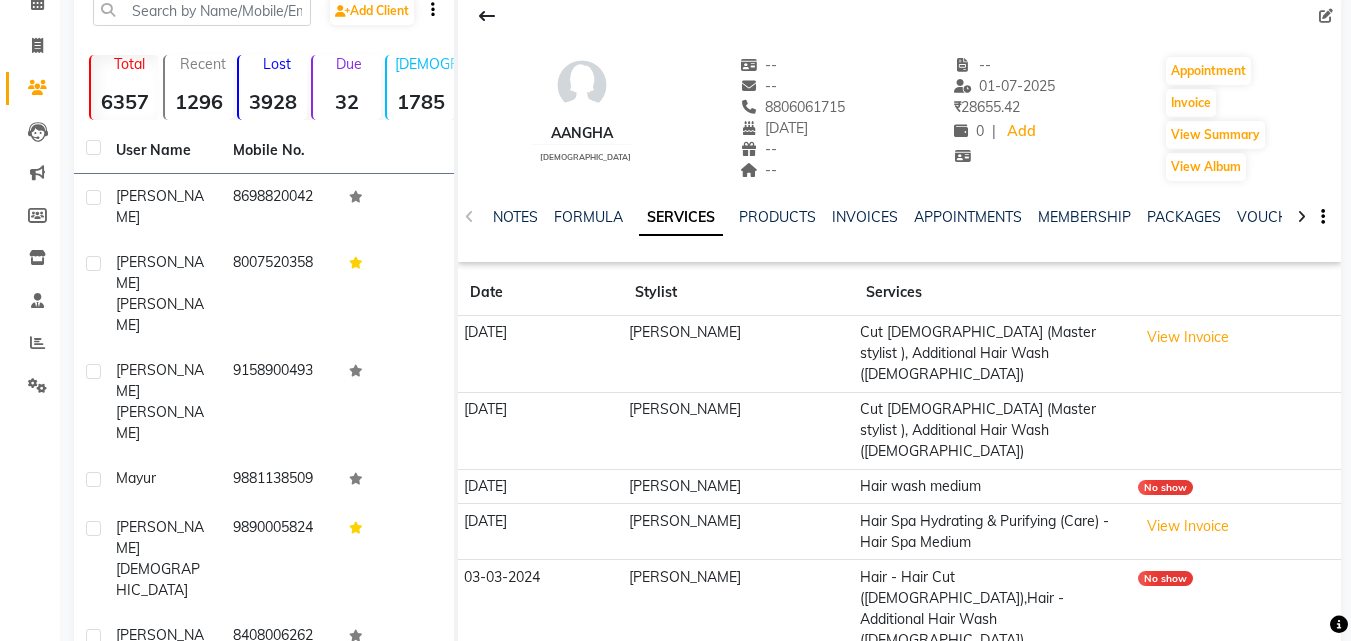 click on "Next" 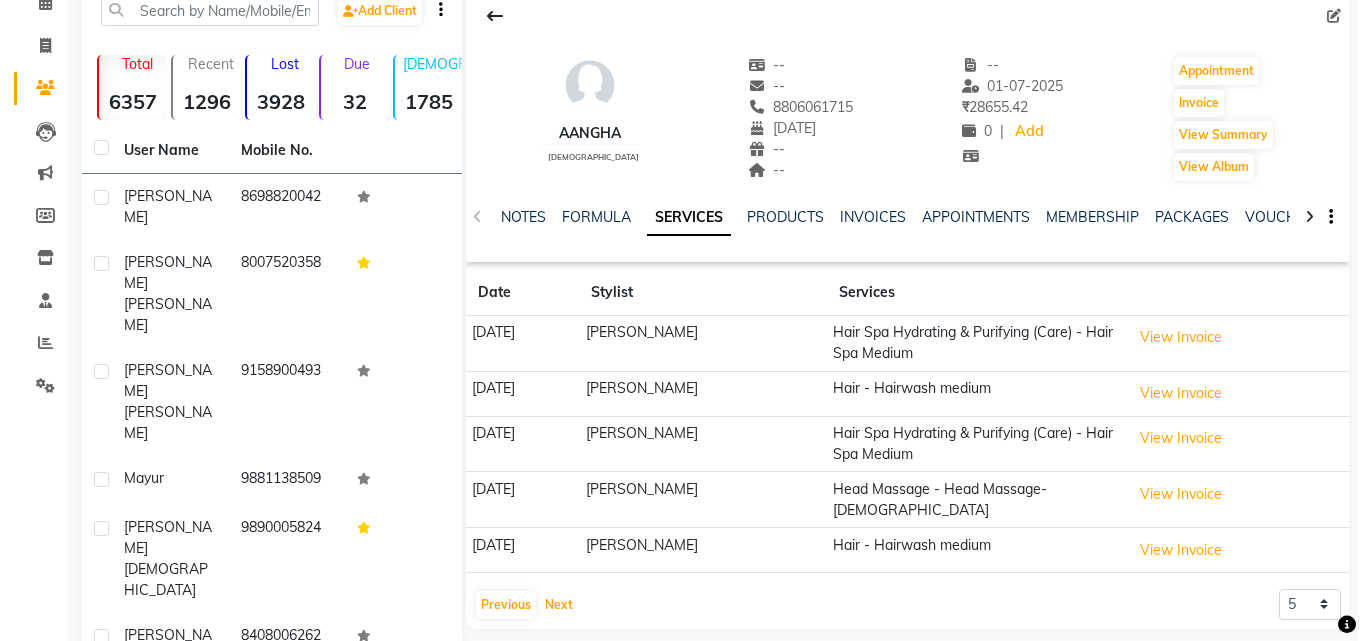 scroll, scrollTop: 0, scrollLeft: 0, axis: both 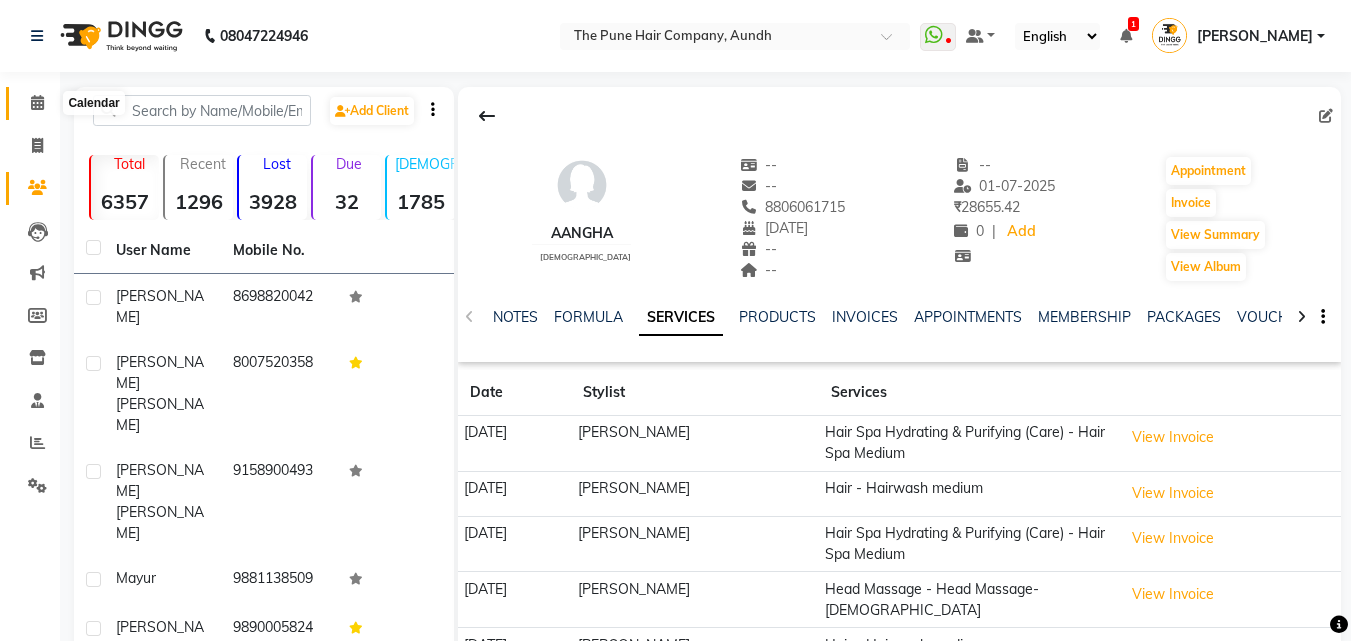 click 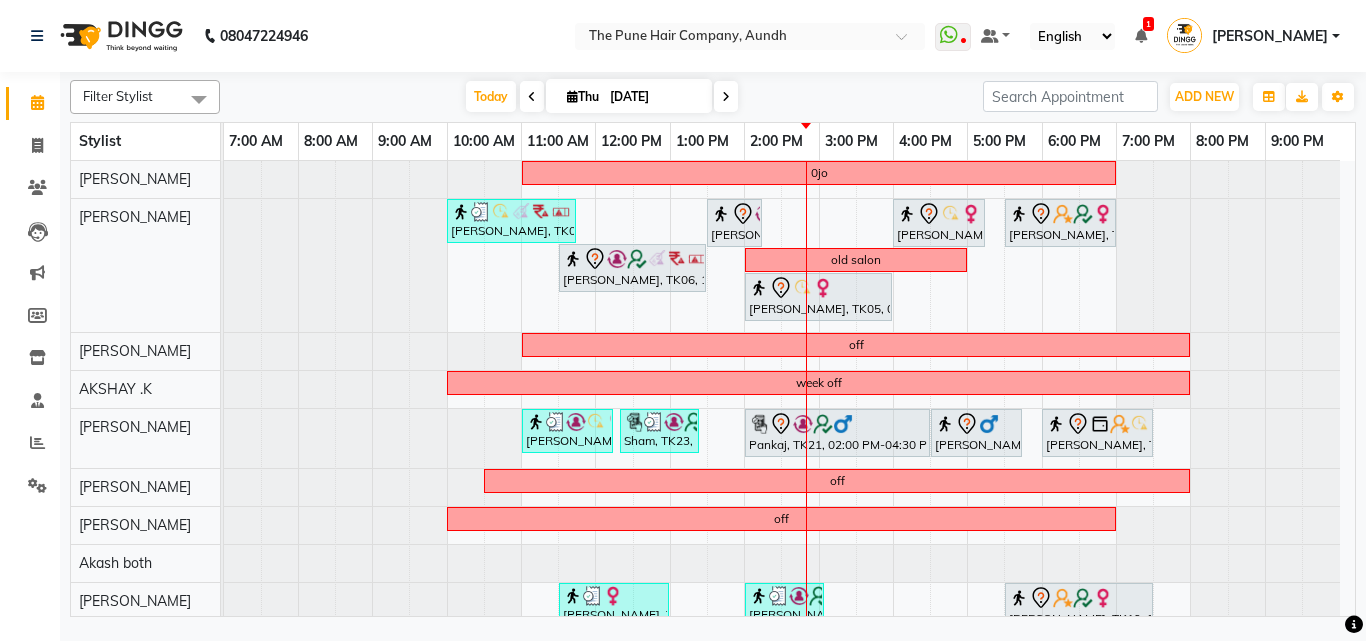 scroll, scrollTop: 100, scrollLeft: 0, axis: vertical 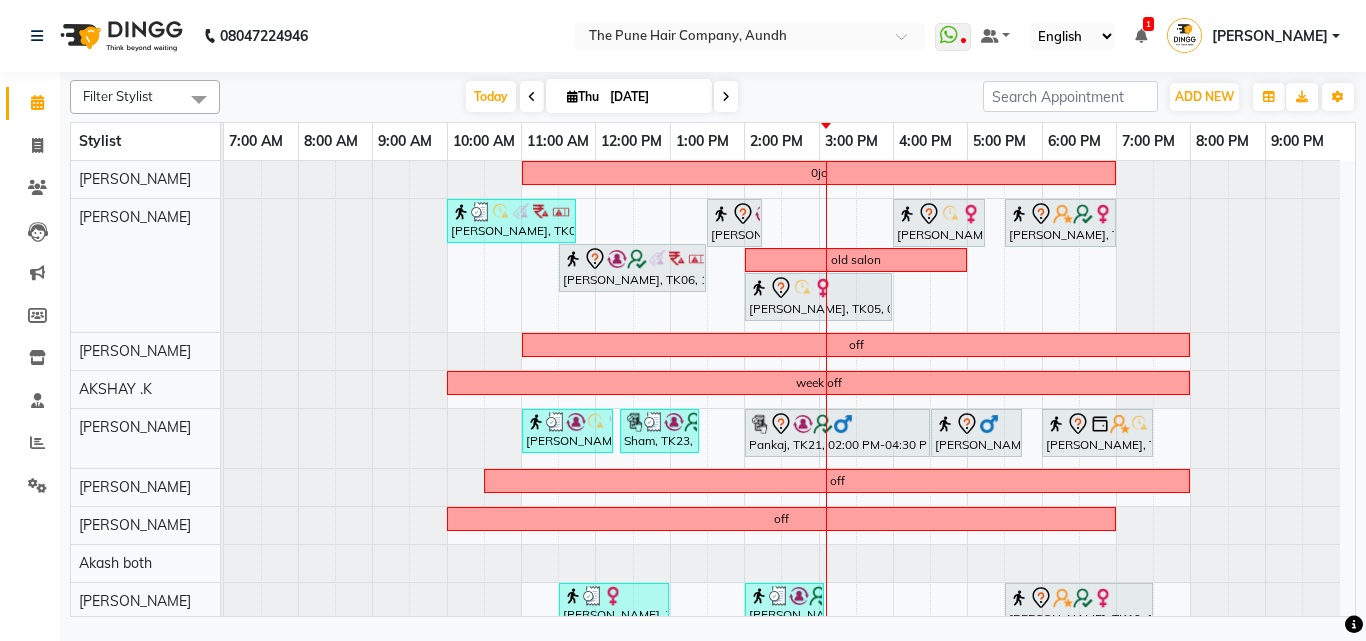 click at bounding box center (726, 97) 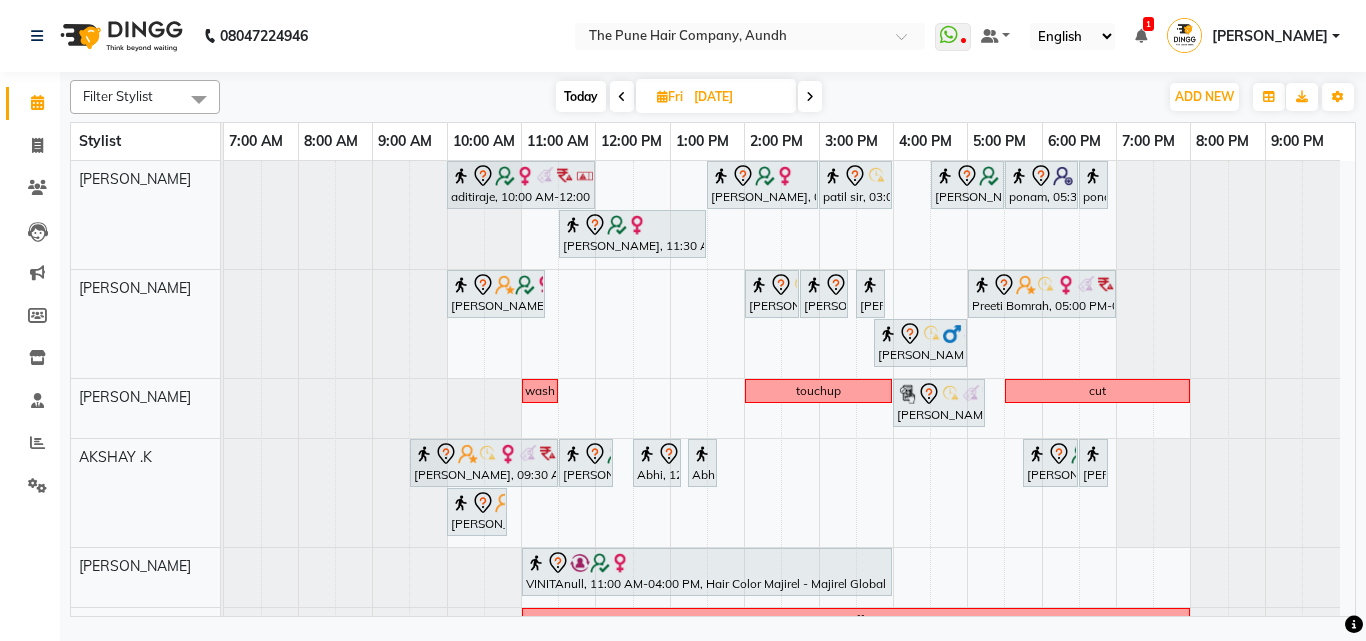 click on "aditiraje, 10:00 AM-12:00 PM, Hair Color Inoa - Inoa Touchup 2 Inch             sonali mehta, 01:30 PM-03:00 PM, Cut Female ( Top Stylist )             patil sir, 03:00 PM-04:00 PM, Cut Male ( Top Stylist )             amitanull, 04:30 PM-05:30 PM, Cut Female ( Top Stylist )             ponam, 05:30 PM-06:30 PM, Cut Female ( Top Stylist )             ponam, 06:30 PM-06:45 PM,  Additional Hair Wash (Female)             sonali mehta, 11:30 AM-01:30 PM, Hair Color Inoa - Inoa Touchup 2 Inch             Pravin Jain, 10:00 AM-11:20 AM,  Beard Crafting             Jimmy Sonekar, 02:00 PM-02:45 PM, Cut Female (Expert)             Jimmy Sonekar, 02:45 PM-03:25 PM, Cut male (Expert)             Jimmy Sonekar, 03:30 PM-03:50 PM,  Beard Crafting             Preeti Bomrah, 05:00 PM-07:00 PM, Hair Color Inoa - Inoa Touchup 2 Inch             Jimmy Sonekar, 03:45 PM-05:00 PM,  Additional Hair Wash (Female)  wash   touchup              Bhavna, 04:00 PM-05:15 PM, Cut Female (Sr.stylist)  cut" at bounding box center [789, 577] 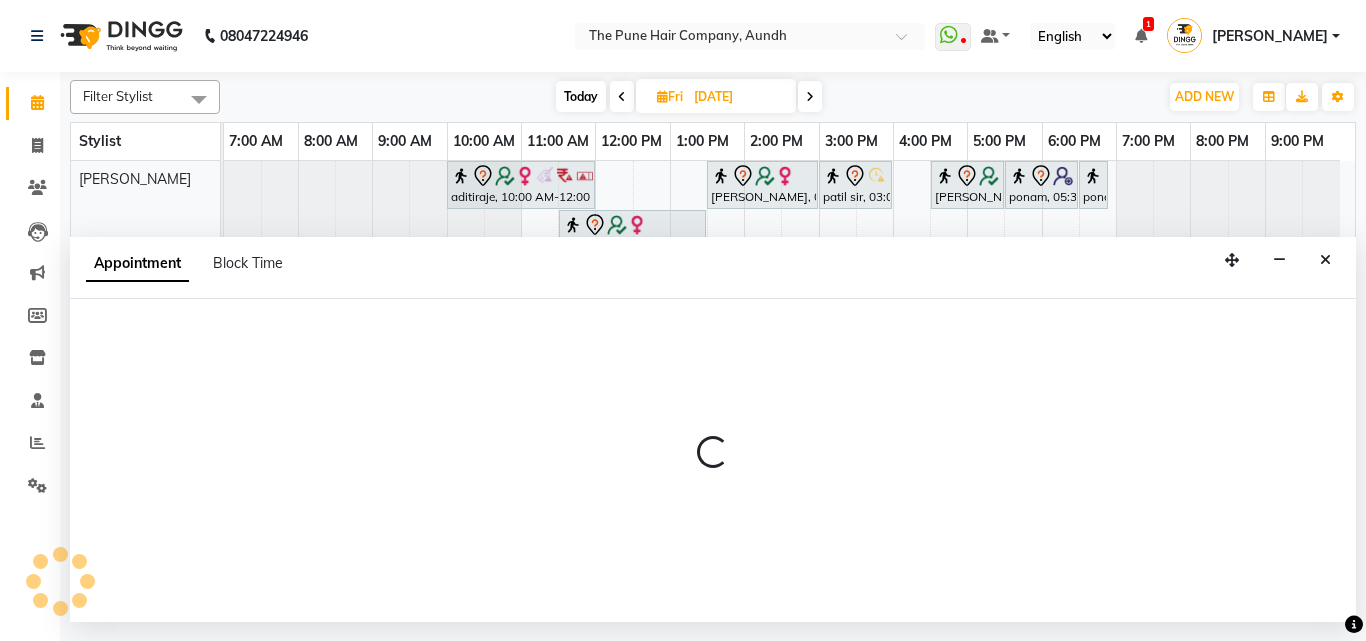 select on "3339" 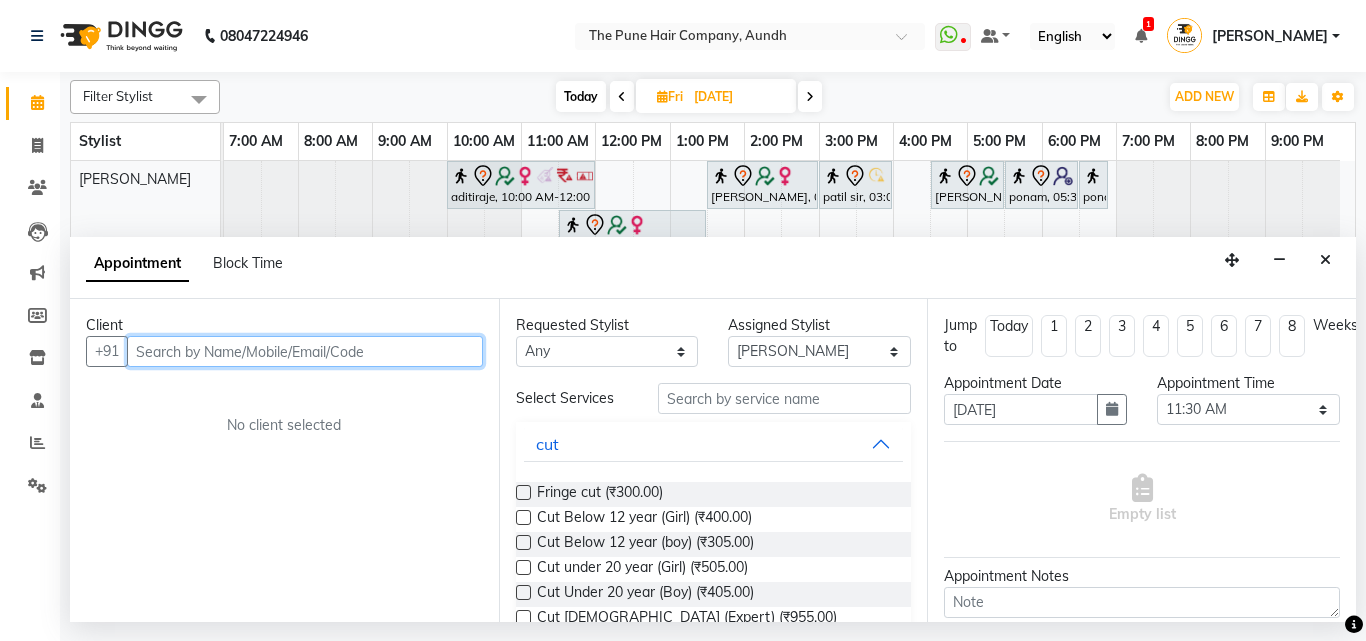 click at bounding box center (305, 351) 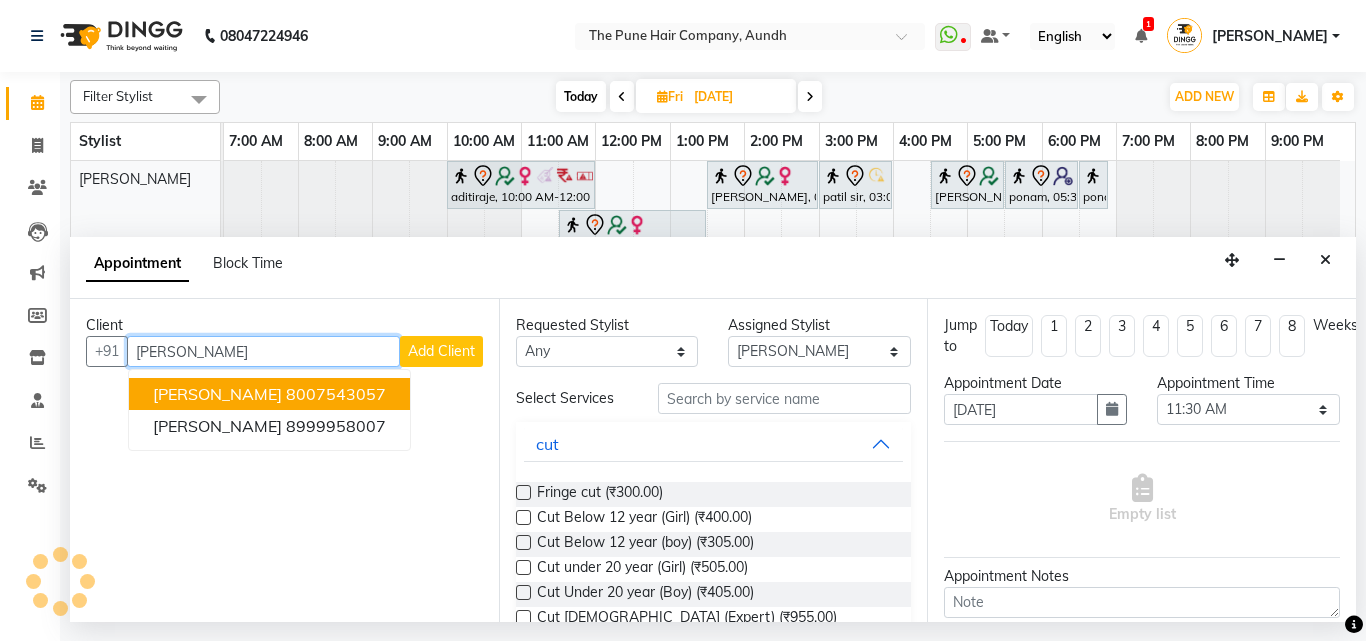 click on "Riddhi Shewani  8007543057" at bounding box center [269, 394] 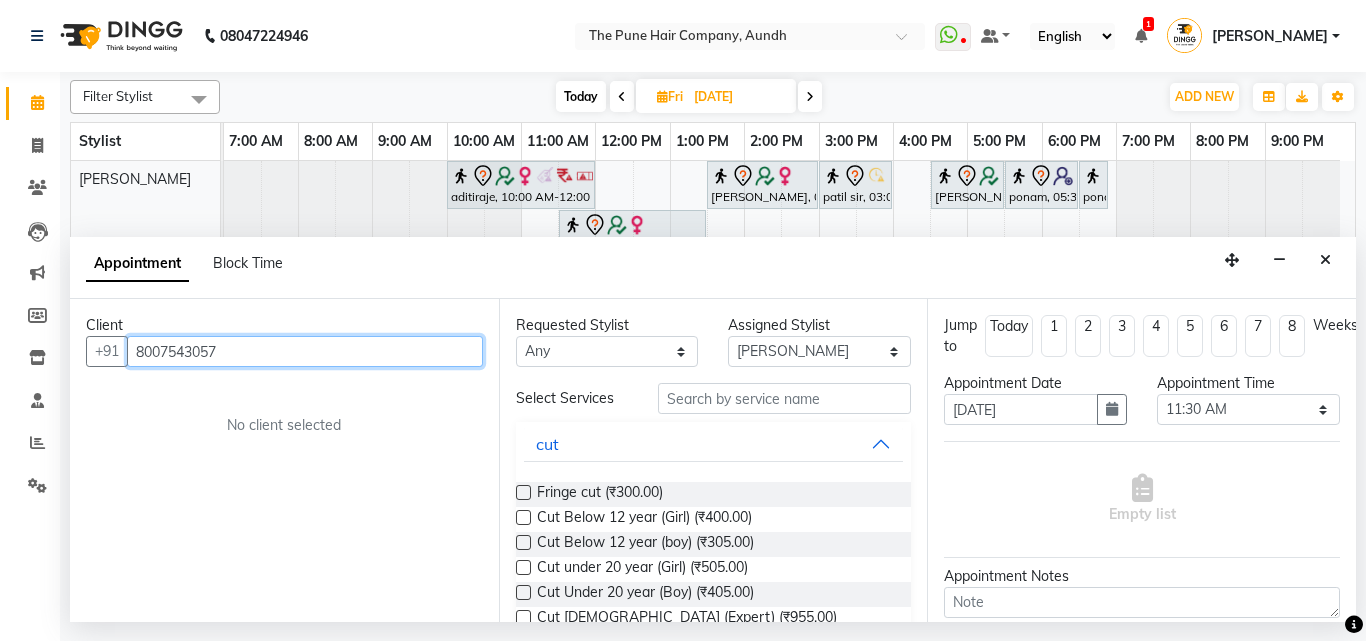 type on "8007543057" 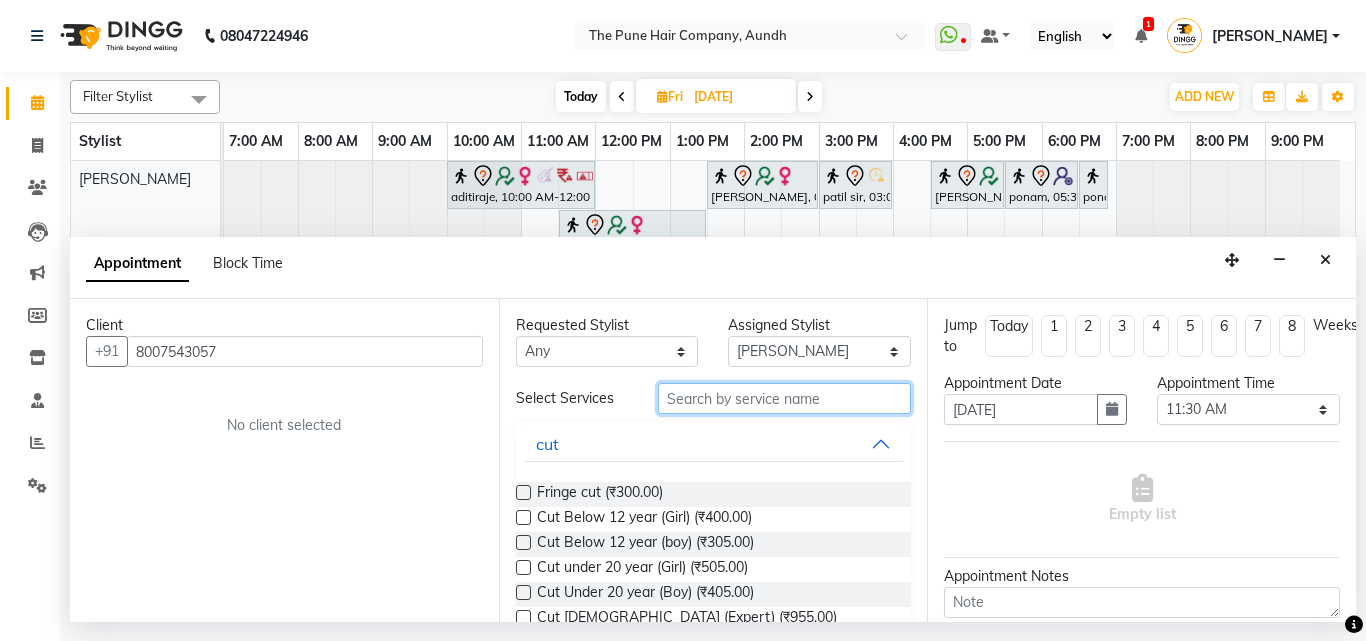 click at bounding box center (785, 398) 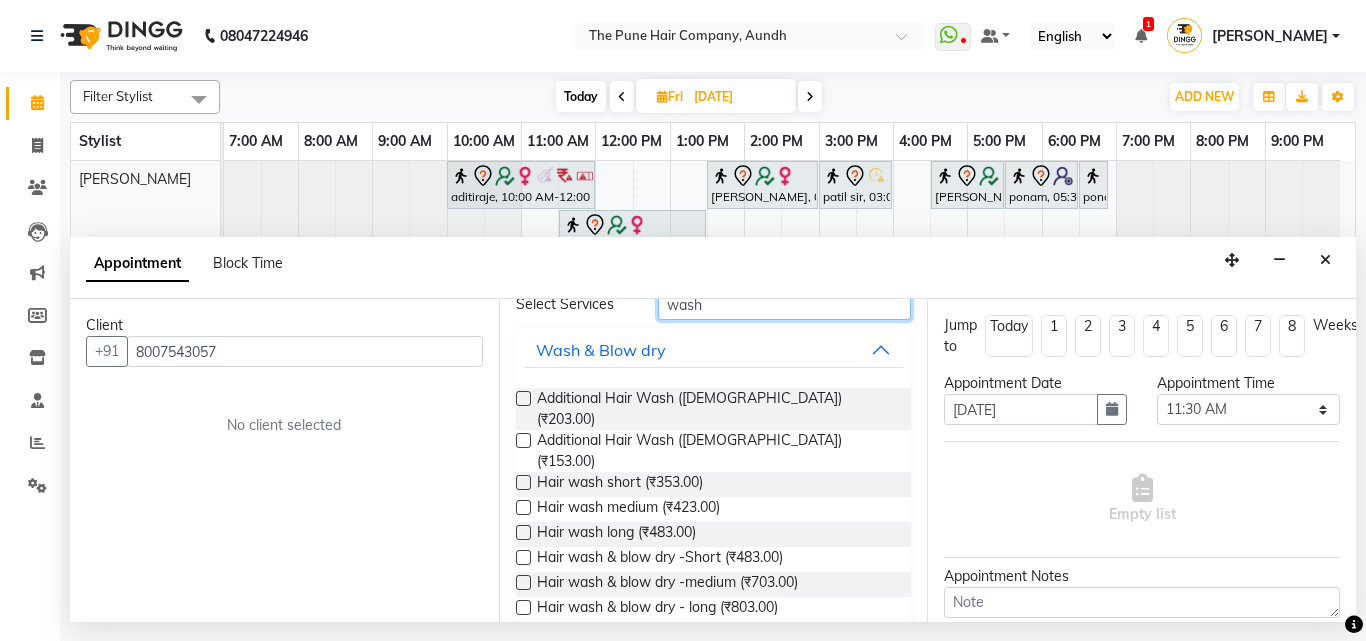 scroll, scrollTop: 136, scrollLeft: 0, axis: vertical 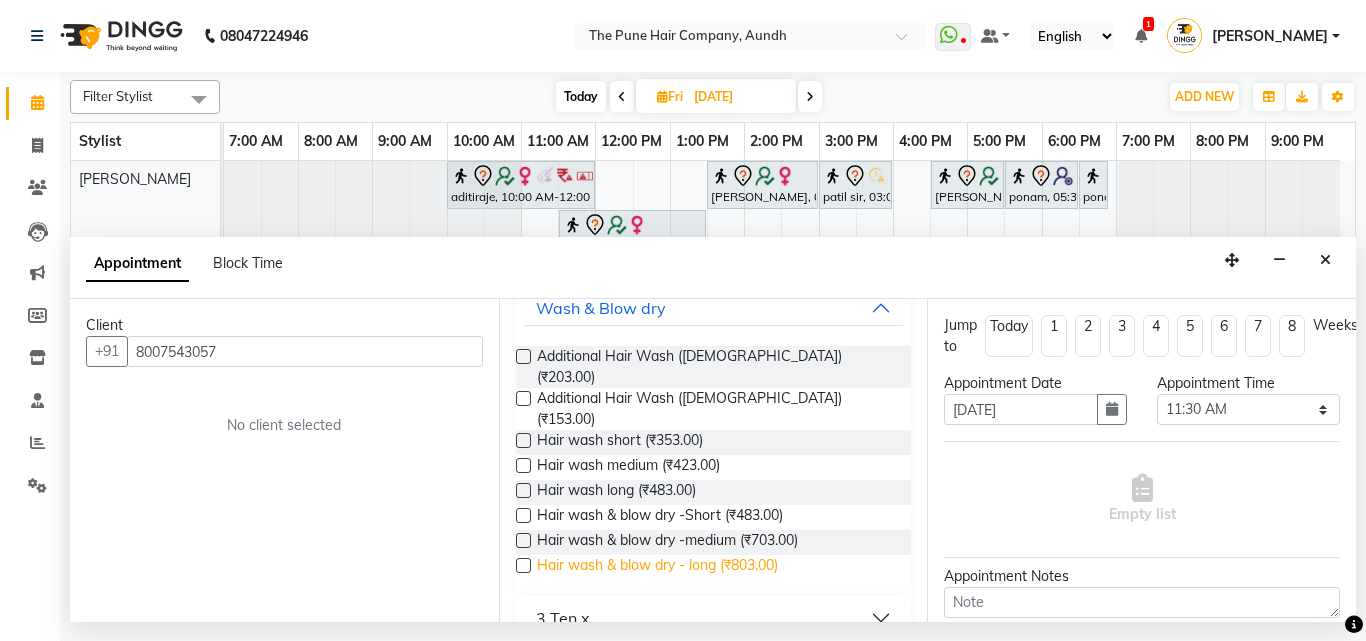 type on "wash" 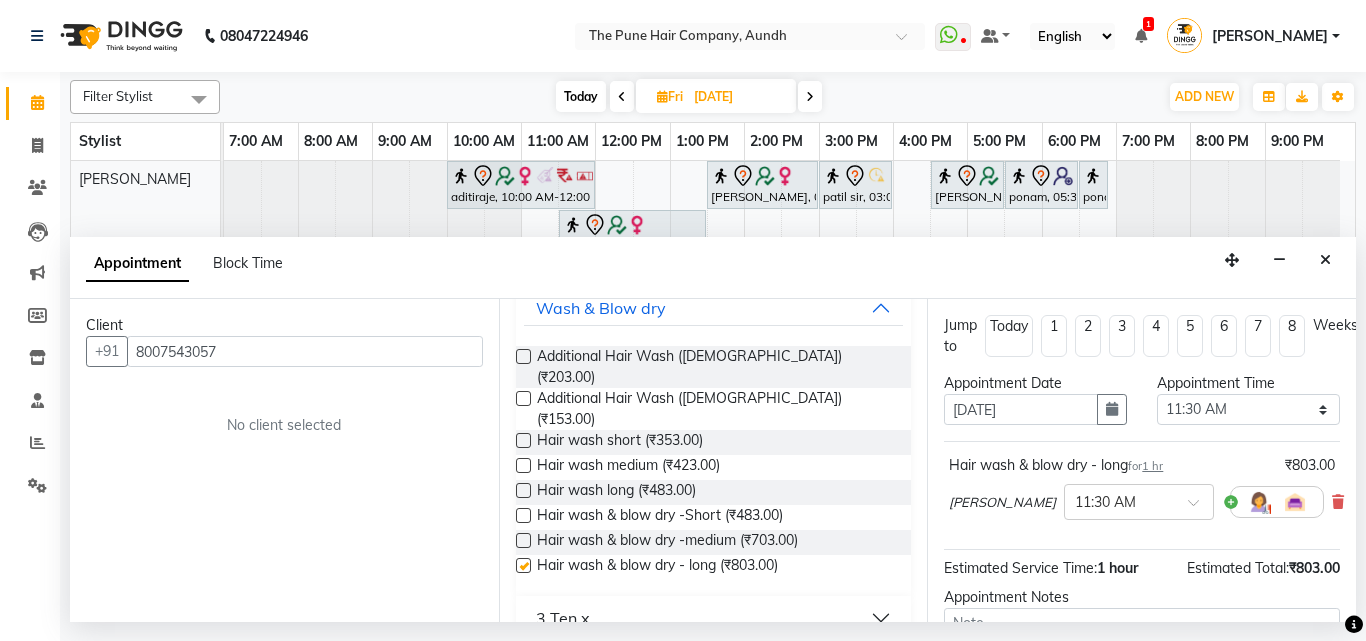 checkbox on "false" 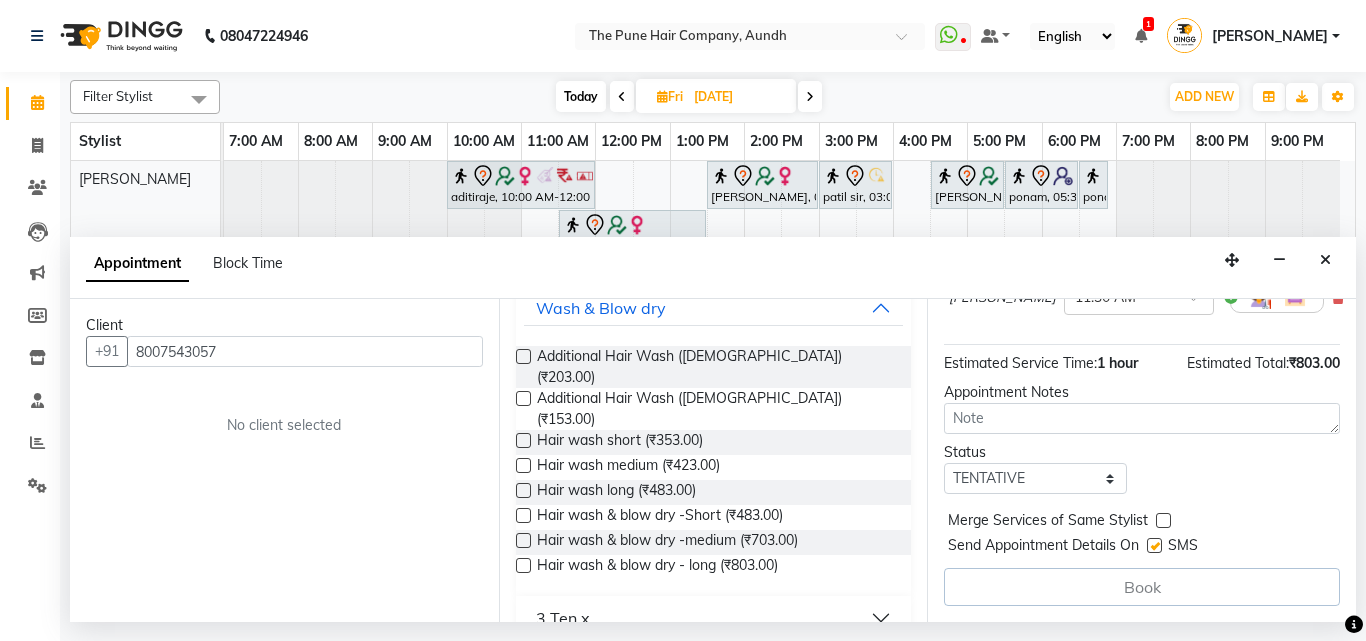 scroll, scrollTop: 0, scrollLeft: 0, axis: both 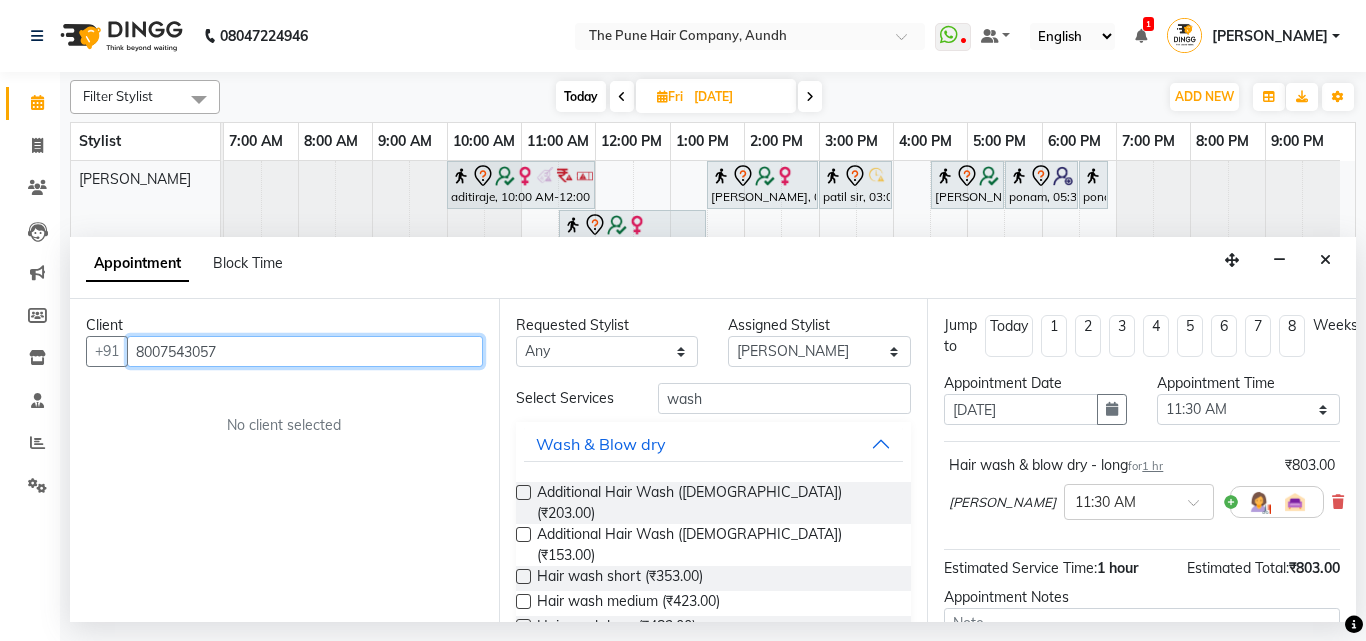click on "8007543057" at bounding box center (305, 351) 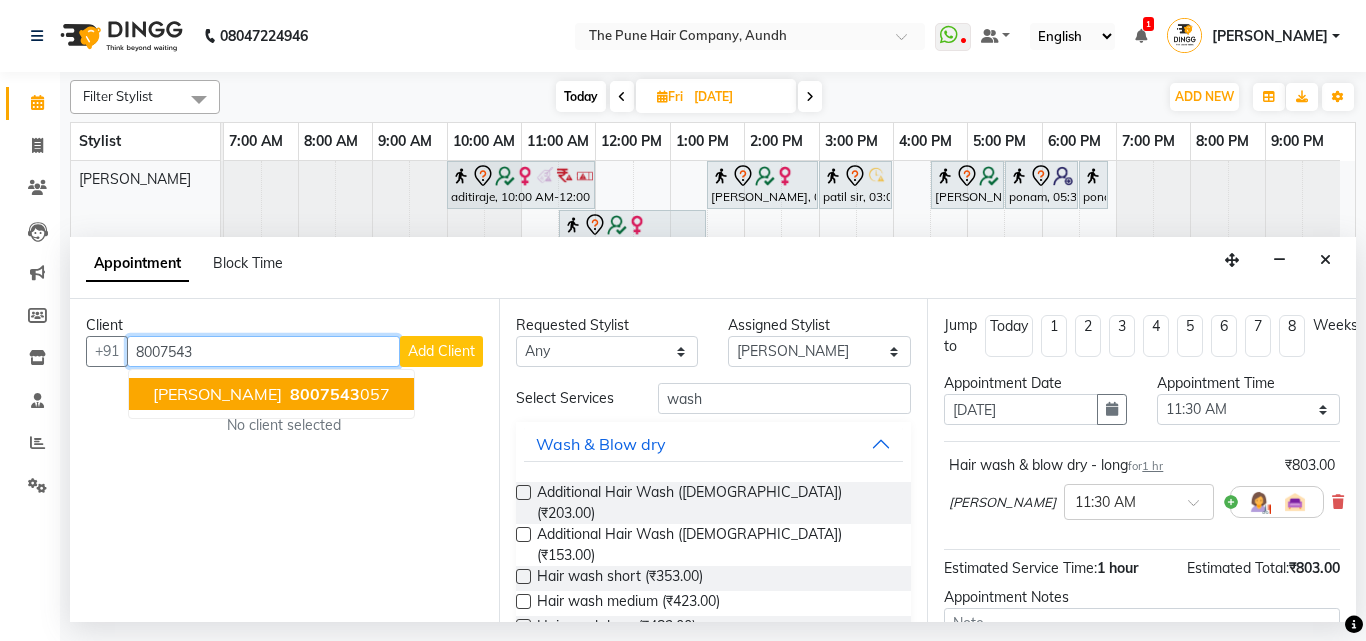 click on "[PERSON_NAME]" at bounding box center (217, 394) 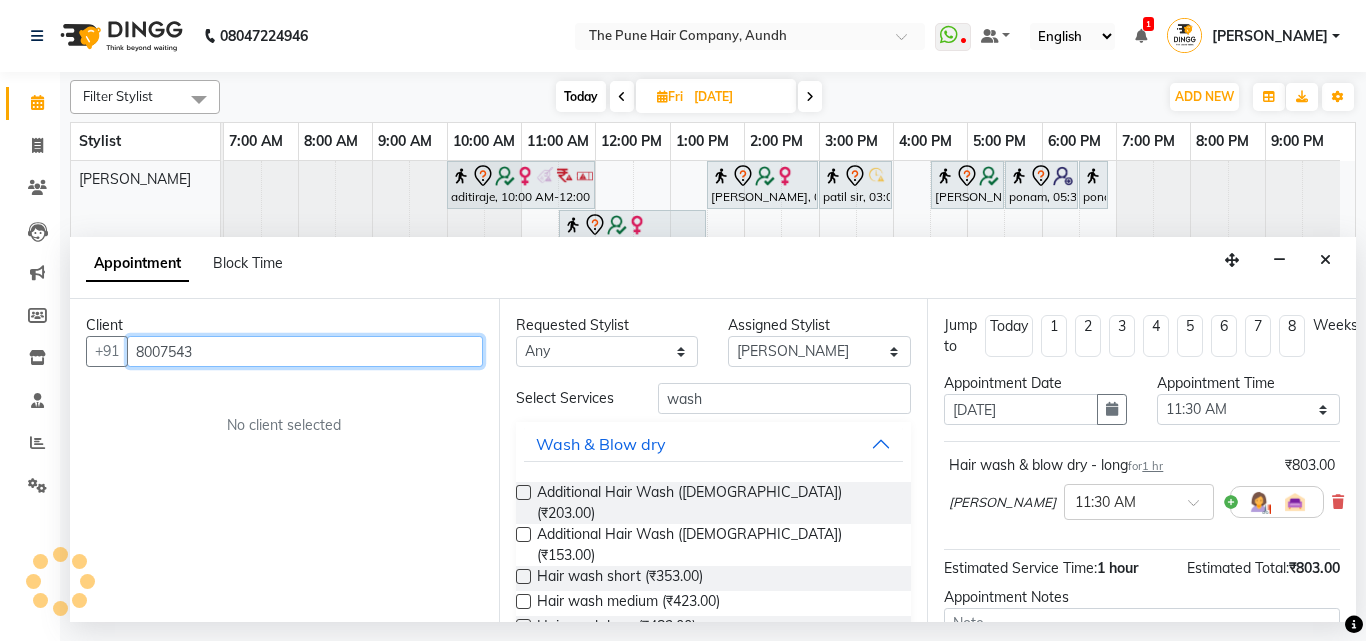 type on "8007543057" 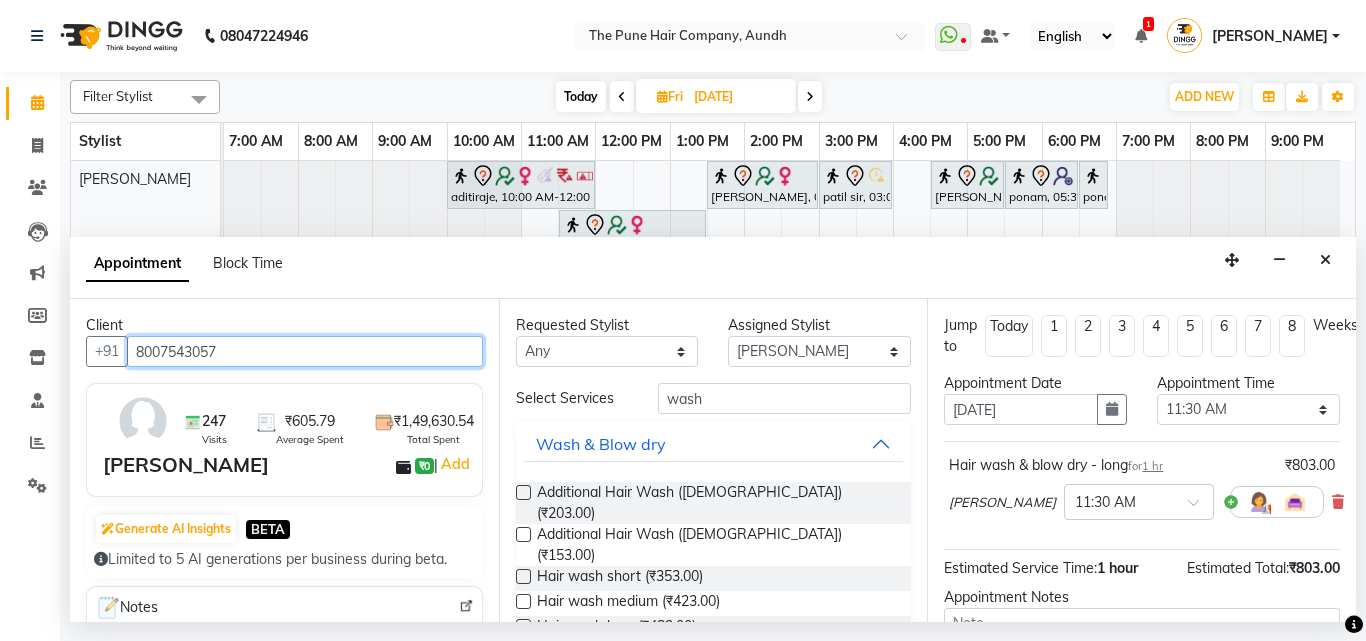 scroll, scrollTop: 136, scrollLeft: 0, axis: vertical 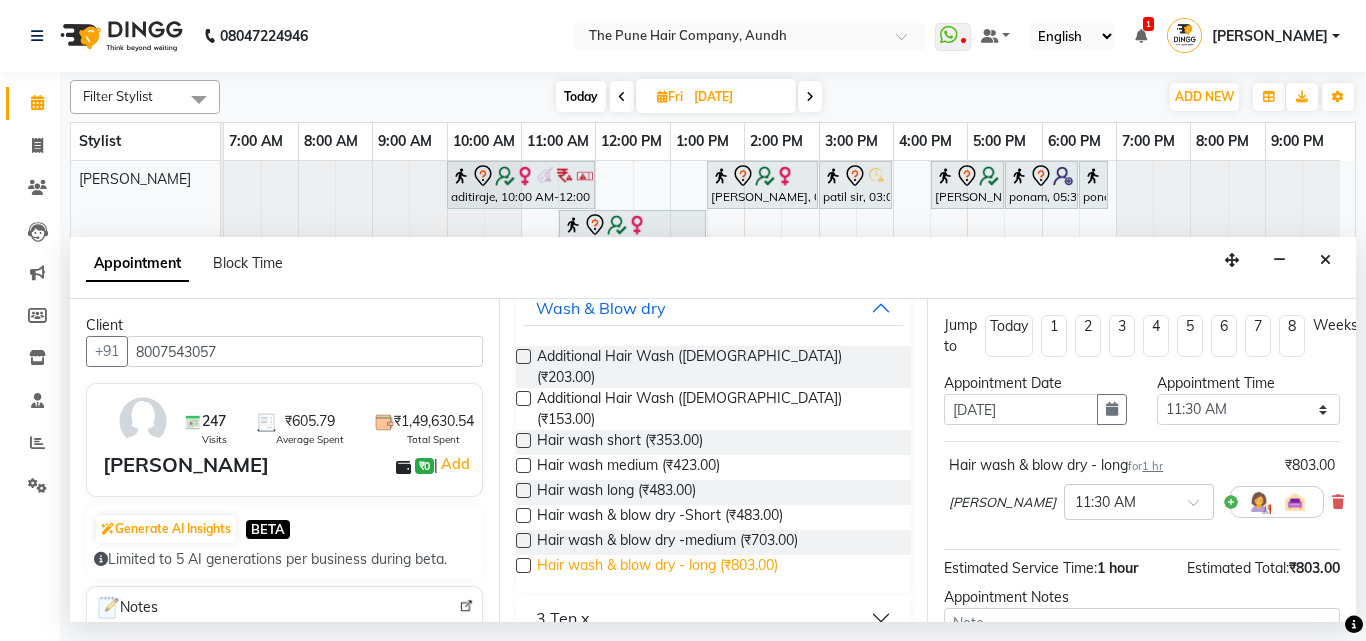 click on "Hair wash & blow dry - long (₹803.00)" at bounding box center [657, 567] 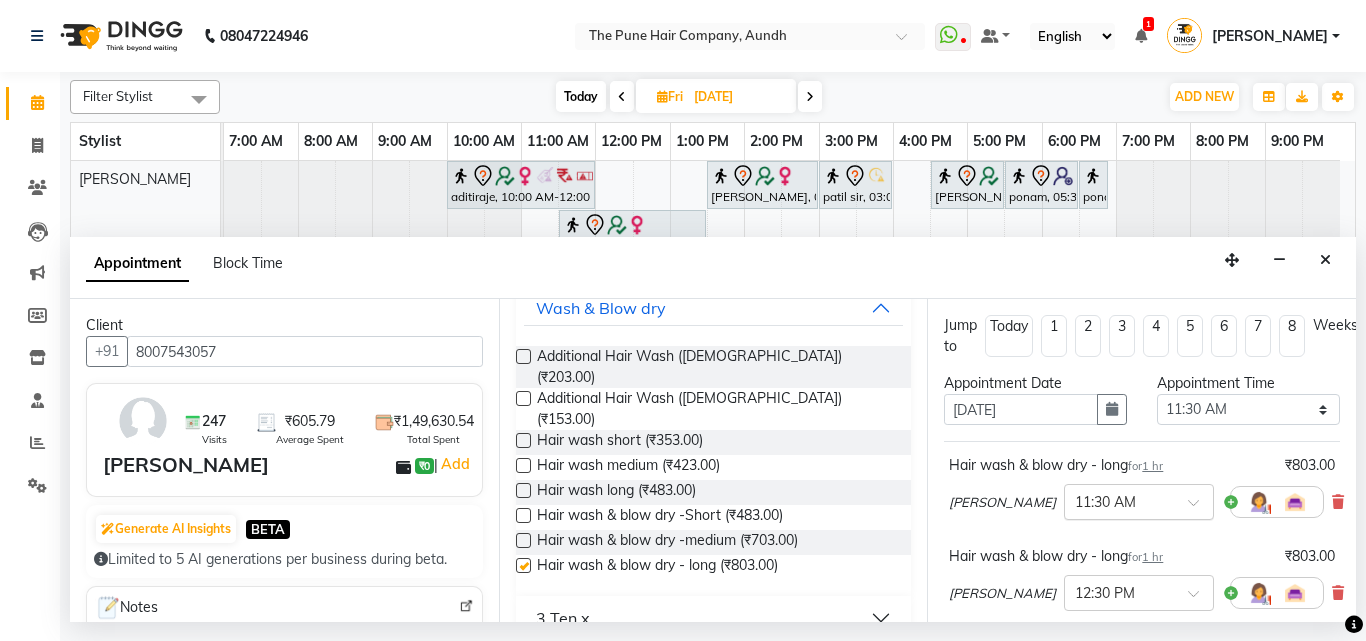 checkbox on "false" 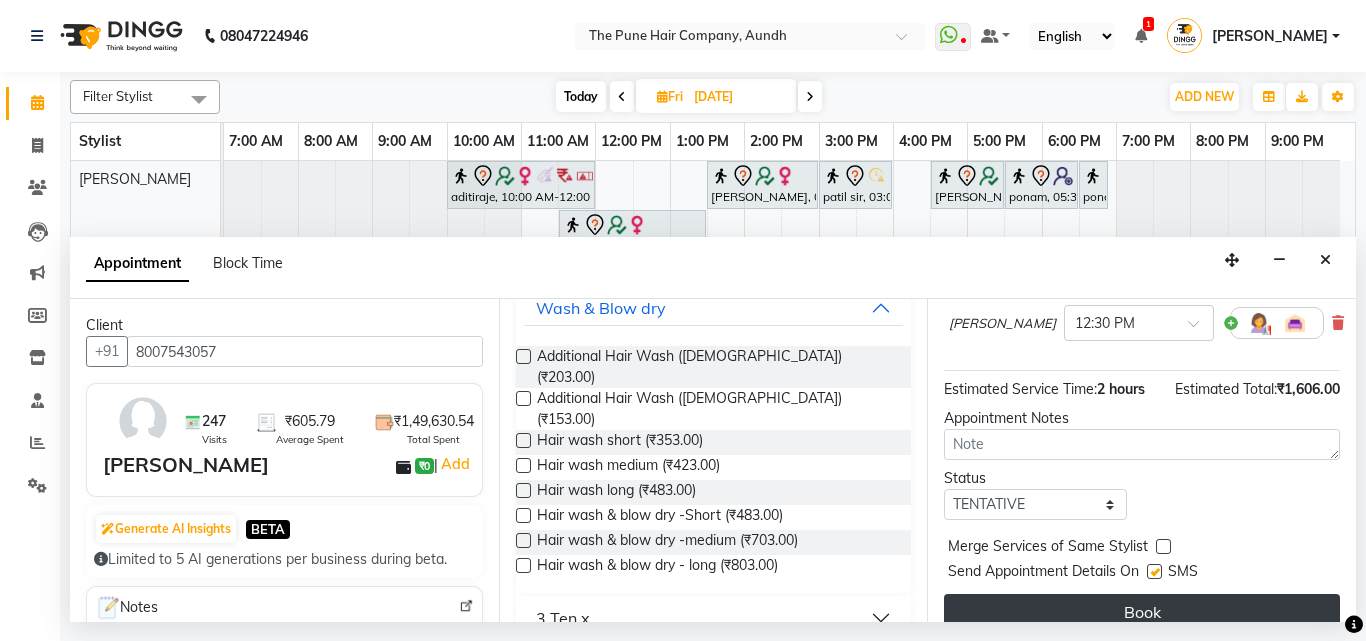 scroll, scrollTop: 336, scrollLeft: 0, axis: vertical 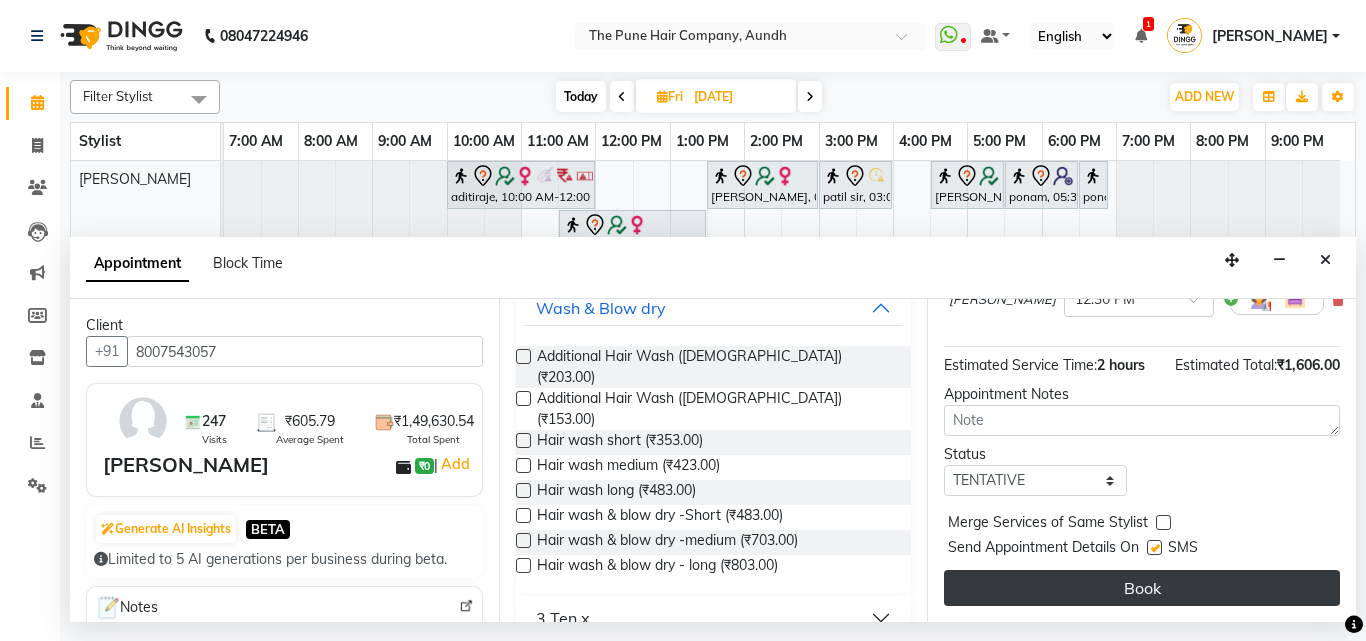 click on "Book" at bounding box center (1142, 588) 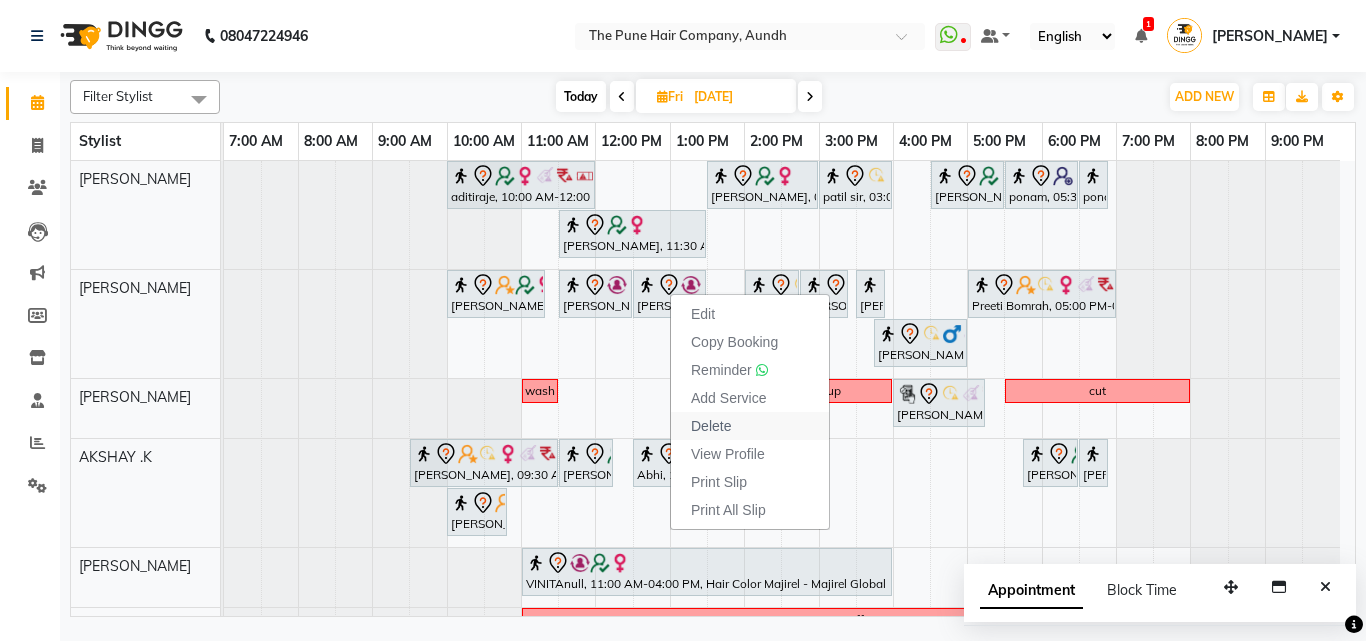click on "Delete" at bounding box center (750, 426) 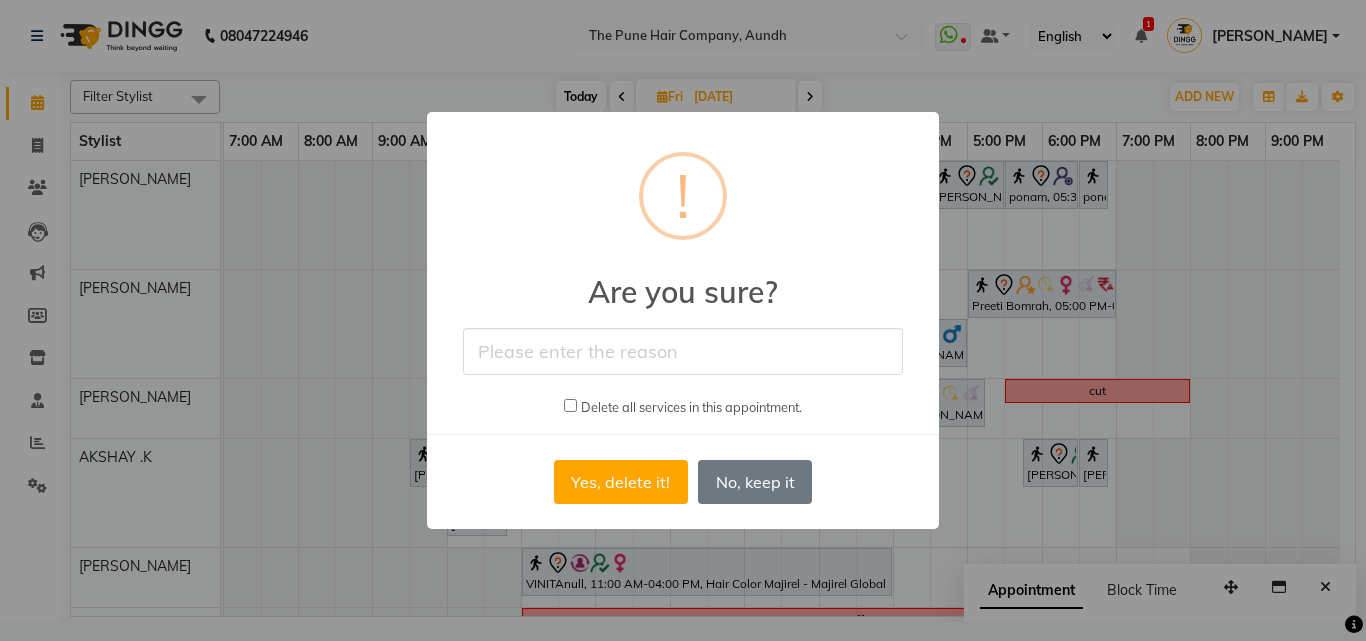 drag, startPoint x: 641, startPoint y: 364, endPoint x: 654, endPoint y: 357, distance: 14.764823 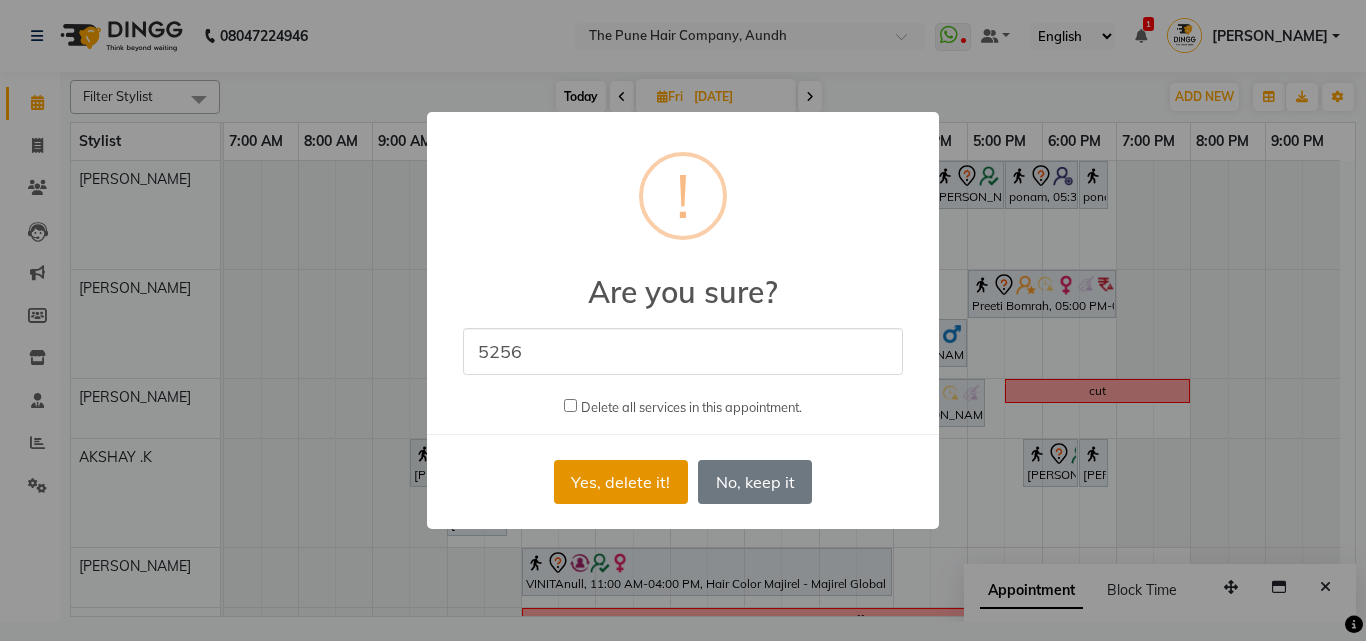type on "5256" 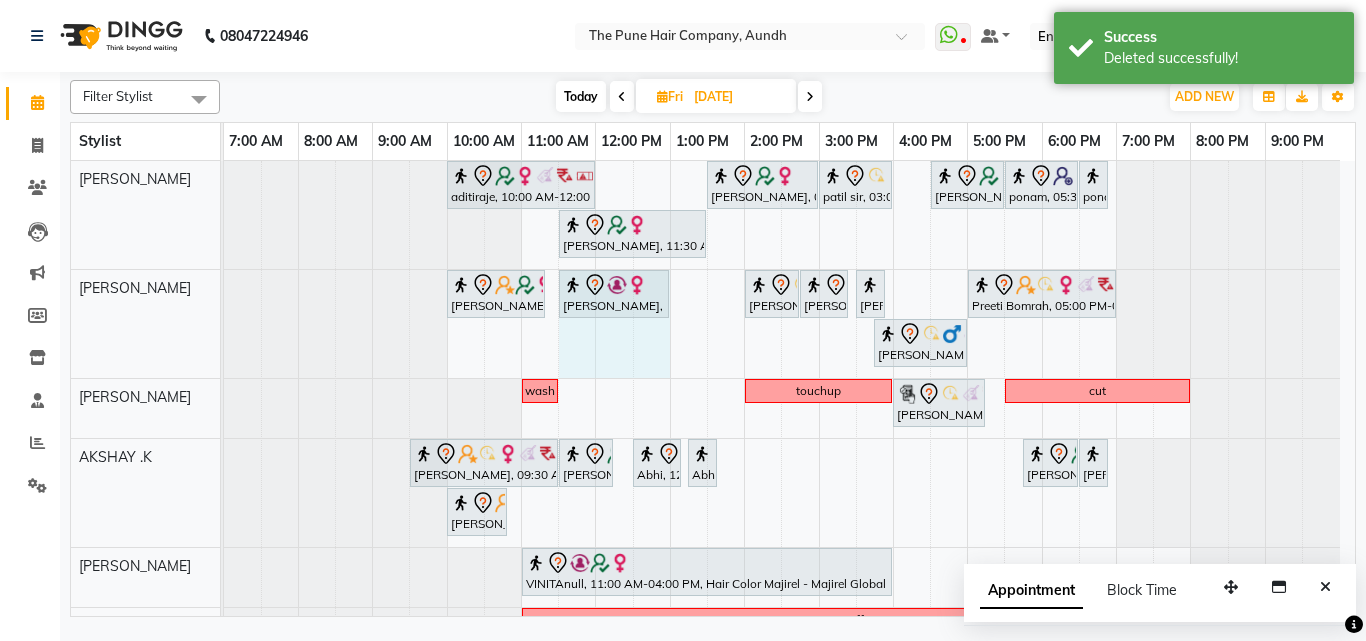 drag, startPoint x: 630, startPoint y: 297, endPoint x: 664, endPoint y: 311, distance: 36.769554 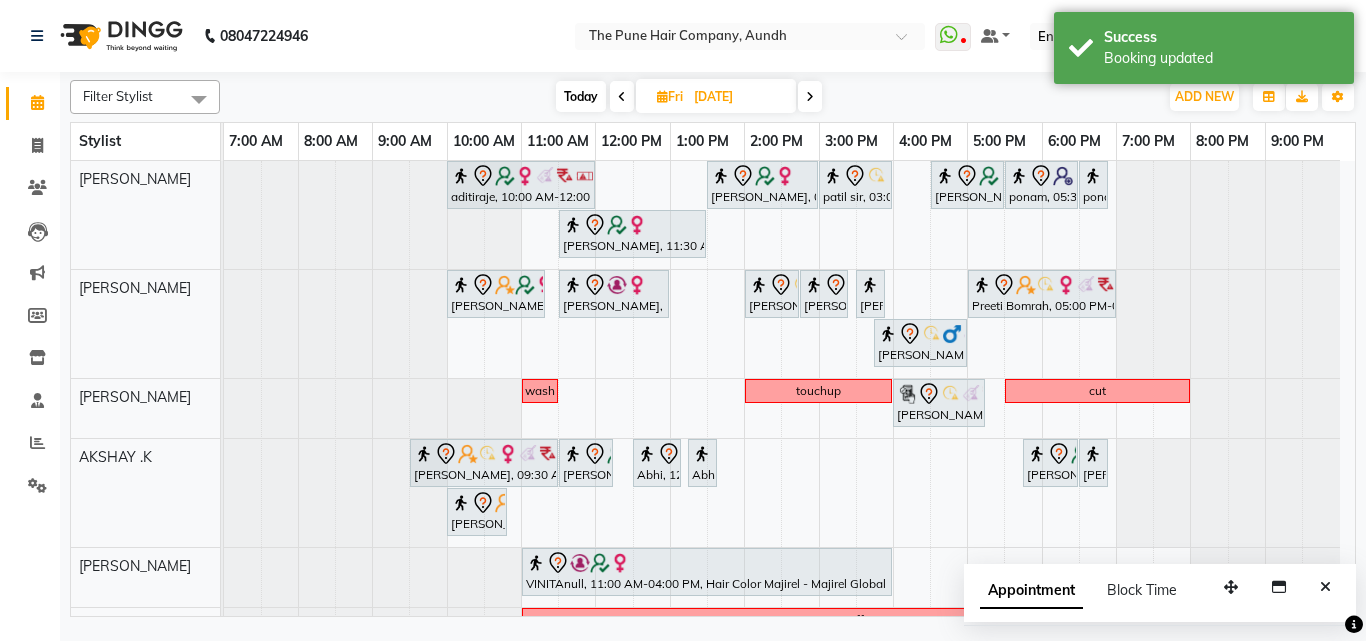 scroll, scrollTop: 101, scrollLeft: 0, axis: vertical 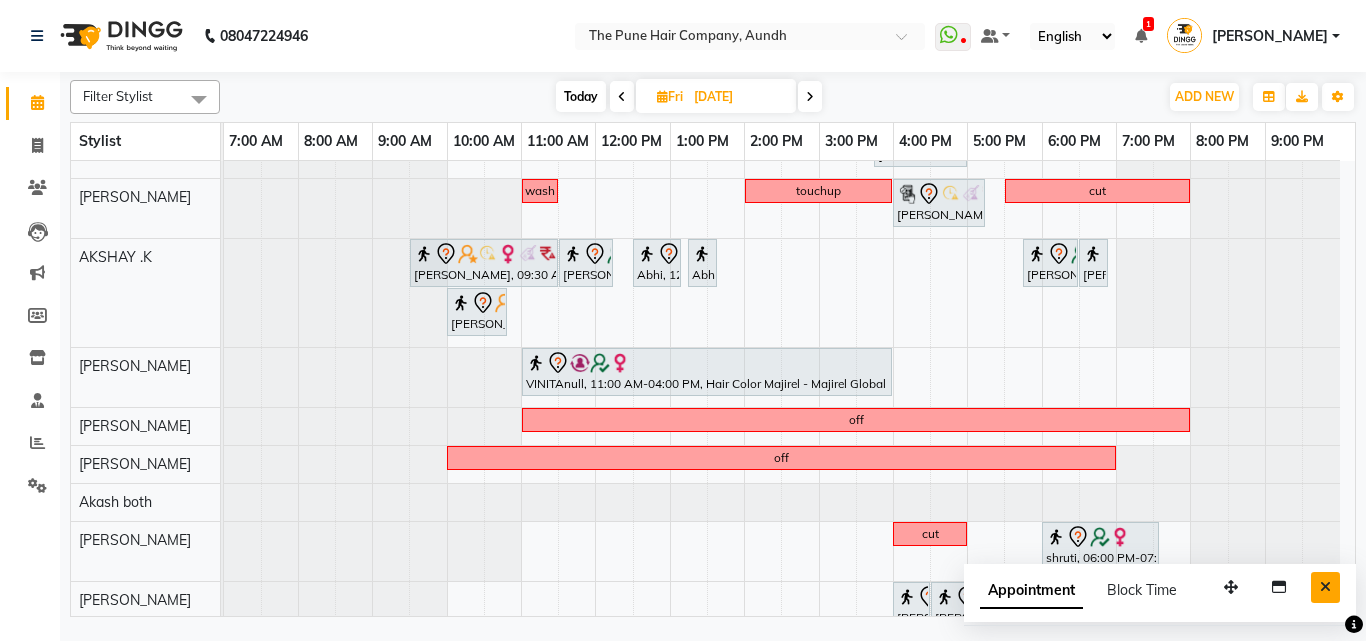 click at bounding box center (1325, 587) 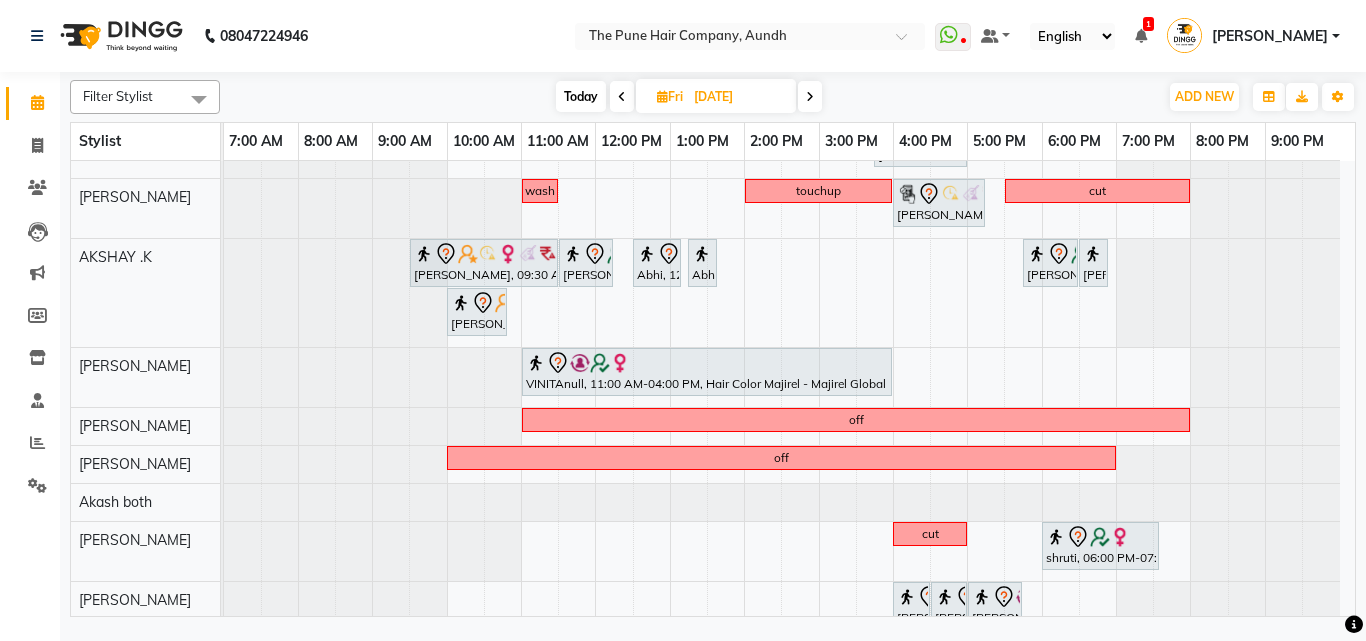 scroll, scrollTop: 0, scrollLeft: 0, axis: both 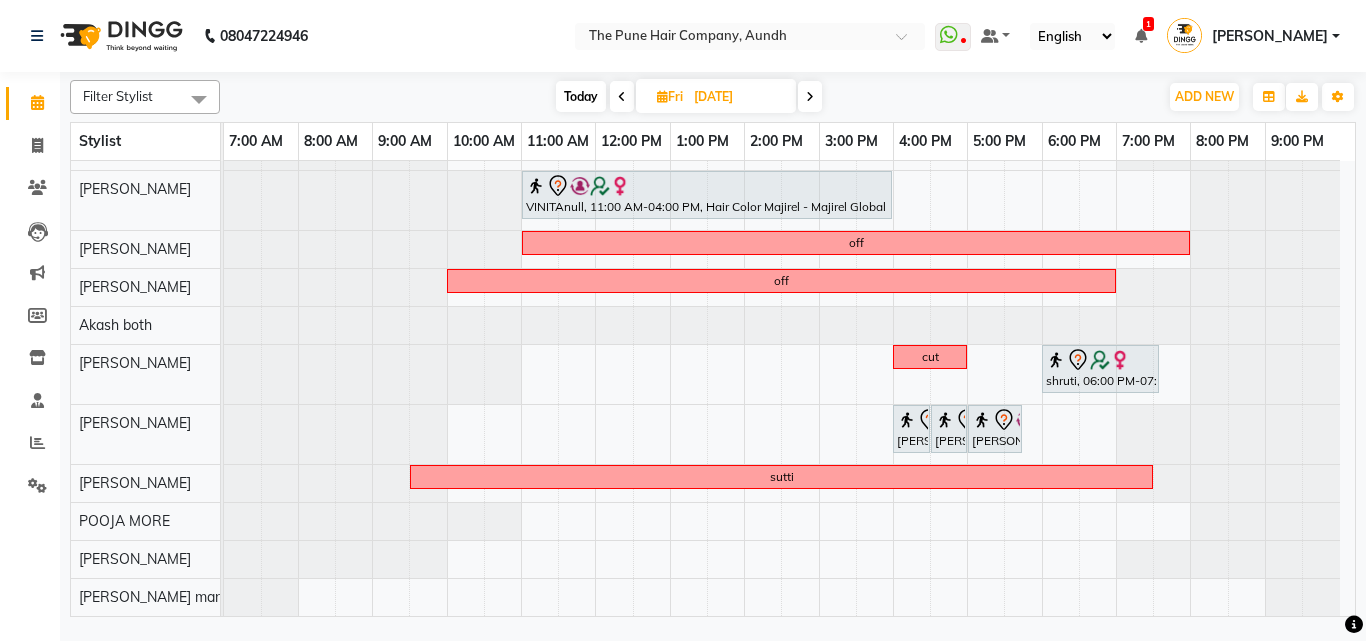 click on "Today" at bounding box center [581, 96] 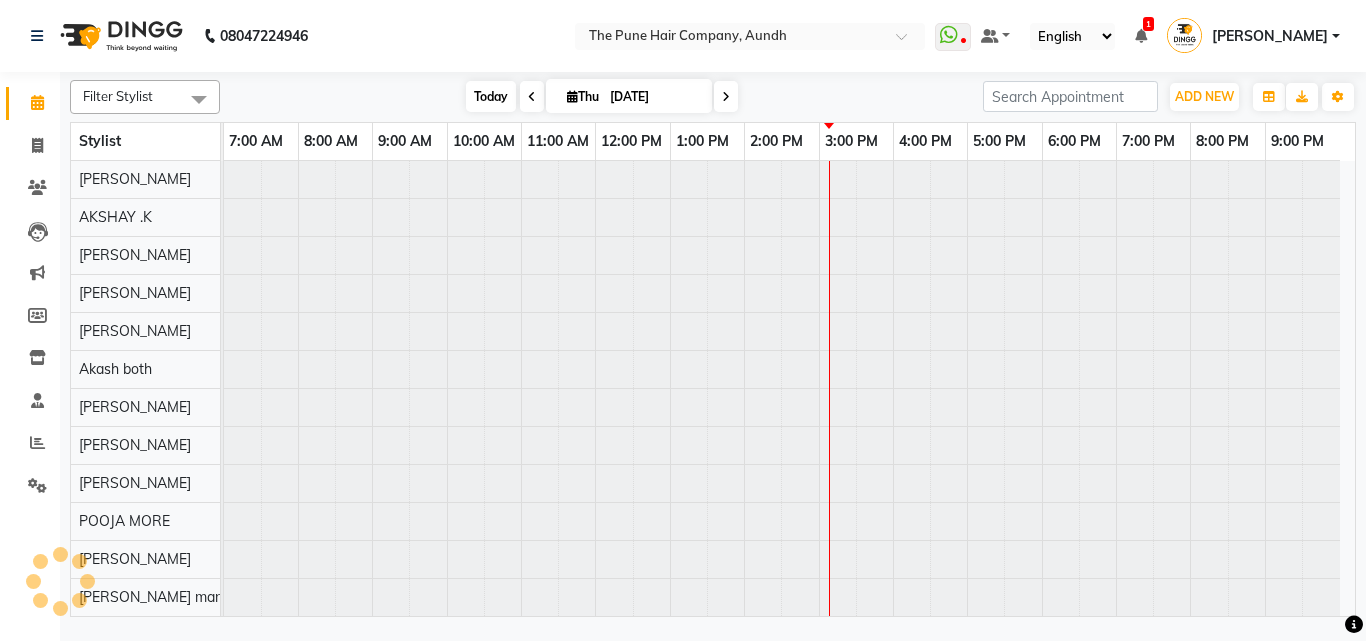 scroll, scrollTop: 76, scrollLeft: 0, axis: vertical 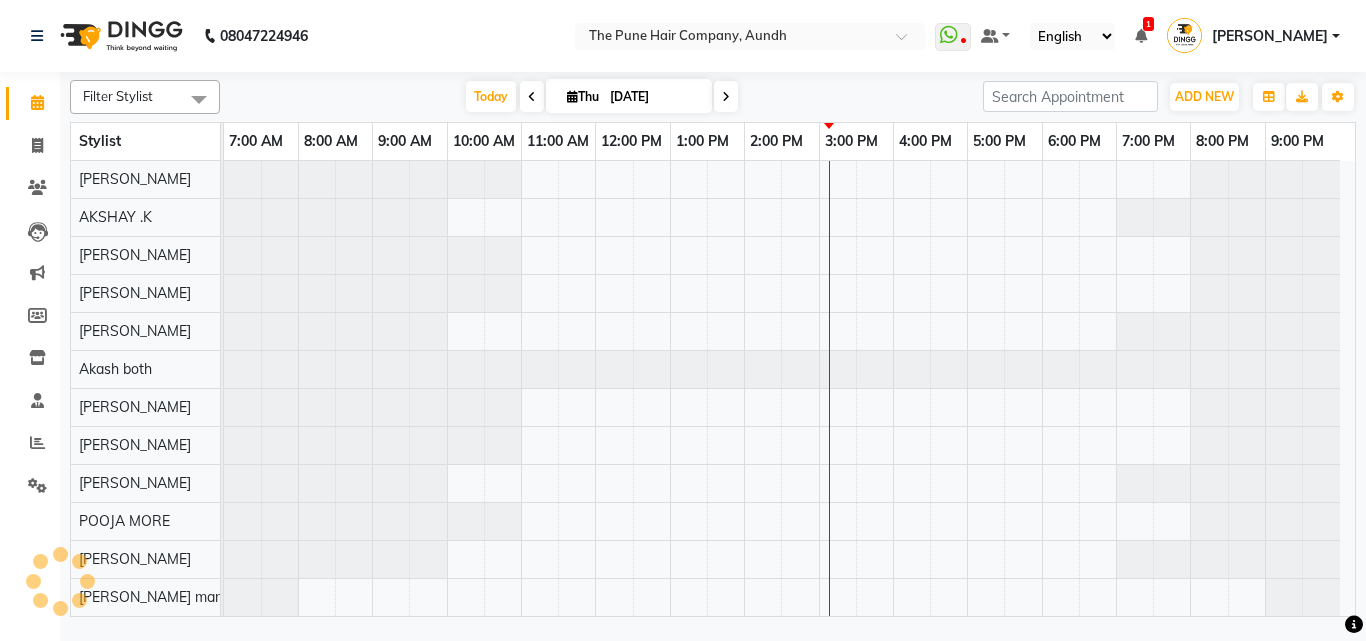 click at bounding box center (726, 96) 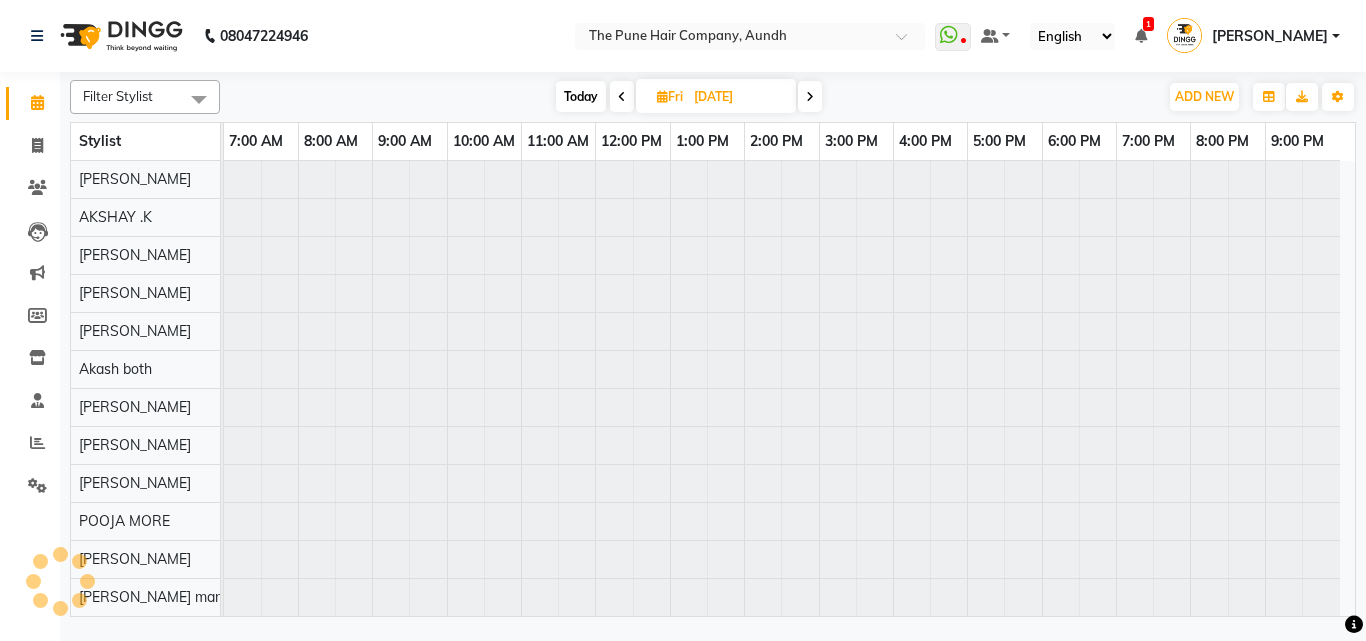 scroll, scrollTop: 76, scrollLeft: 0, axis: vertical 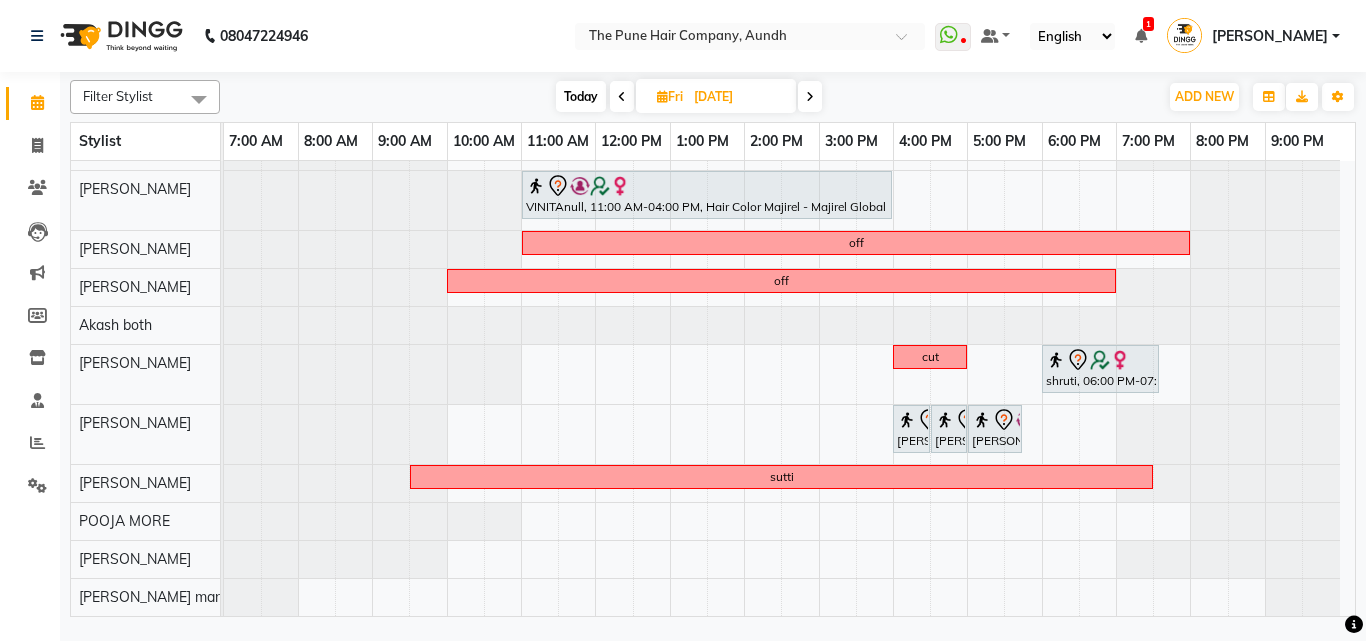 click at bounding box center [810, 96] 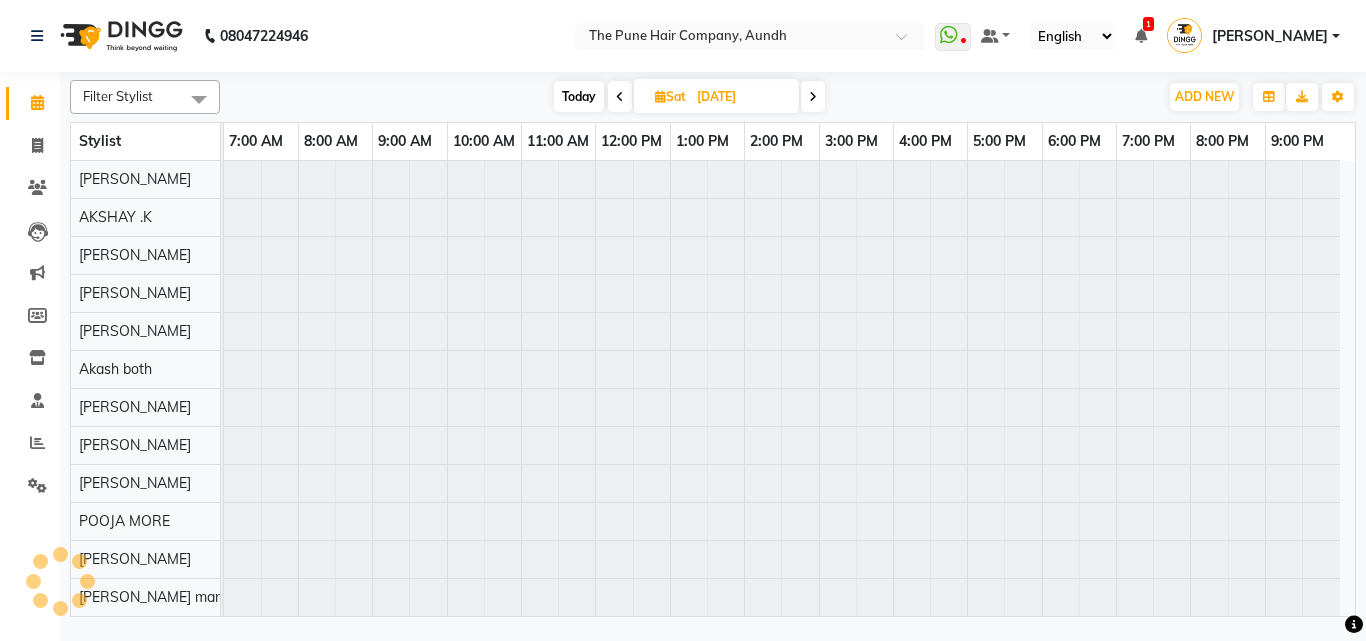 scroll, scrollTop: 76, scrollLeft: 0, axis: vertical 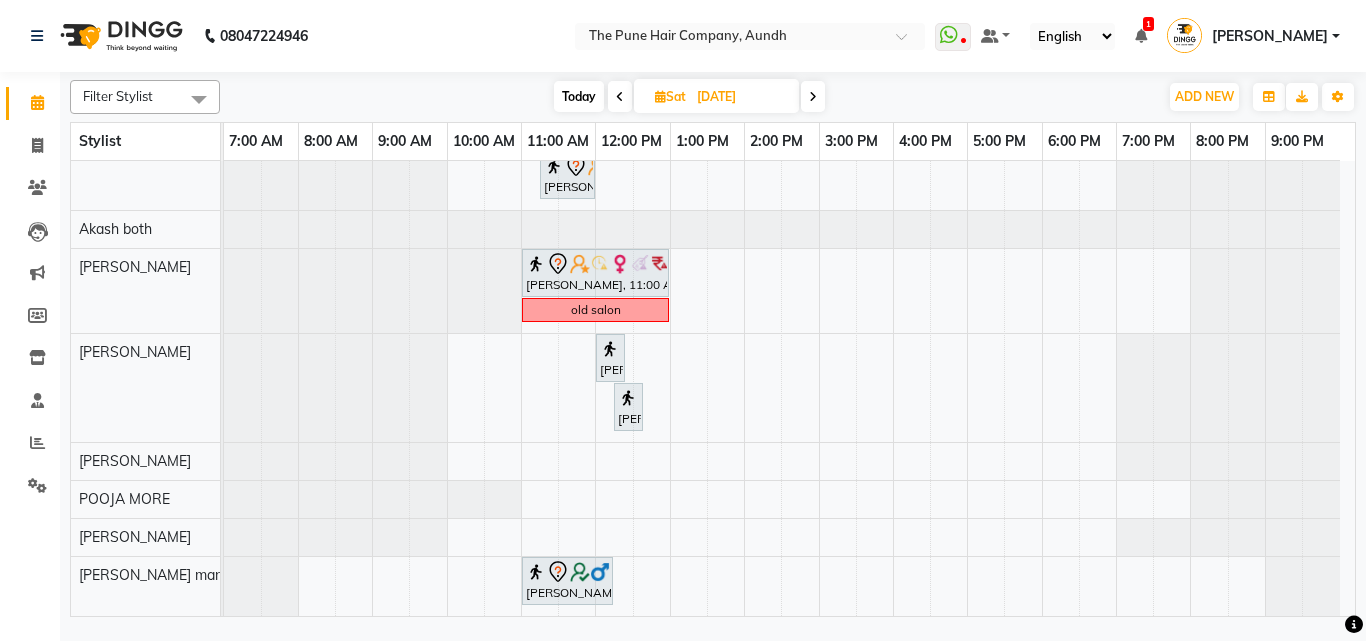 click at bounding box center (813, 96) 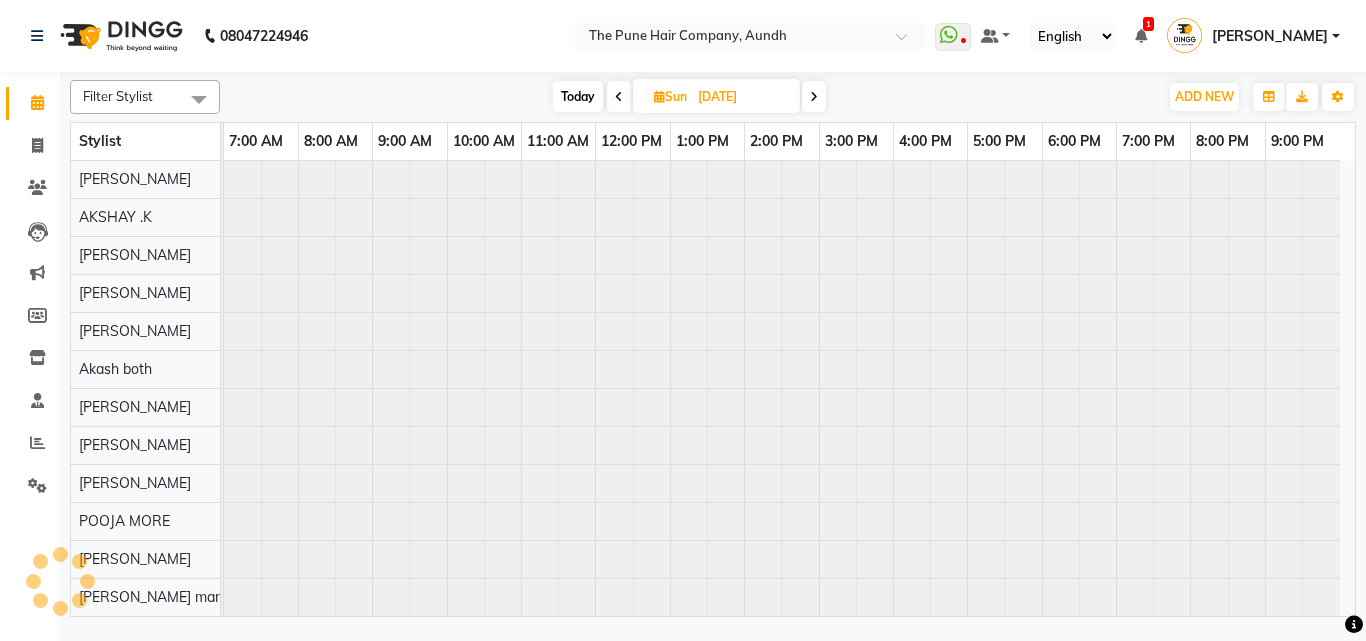 scroll, scrollTop: 76, scrollLeft: 0, axis: vertical 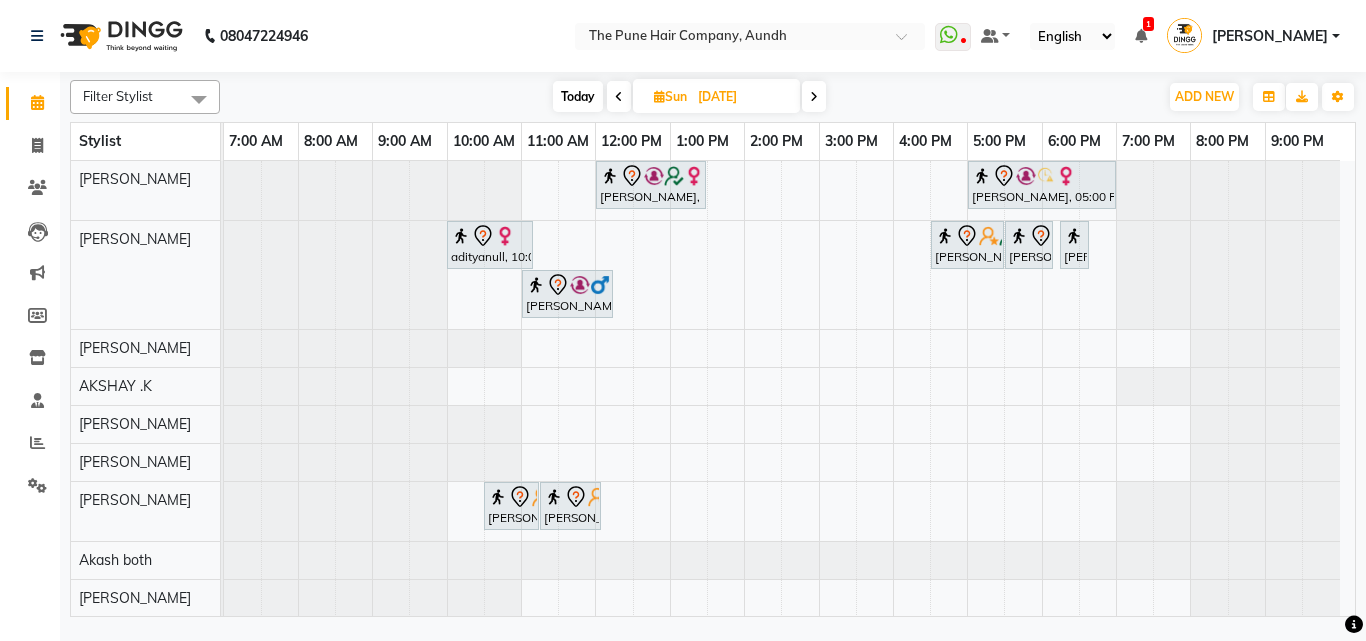 click on "Today" at bounding box center [578, 96] 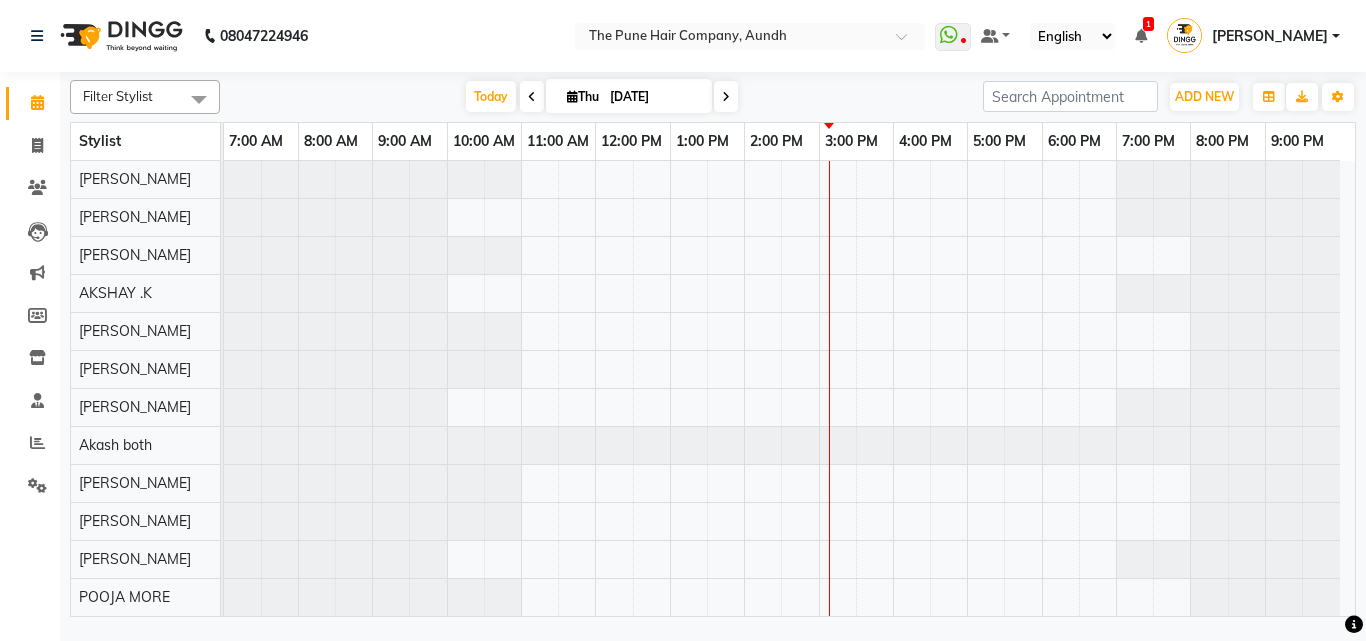 click on "Thu" at bounding box center [583, 96] 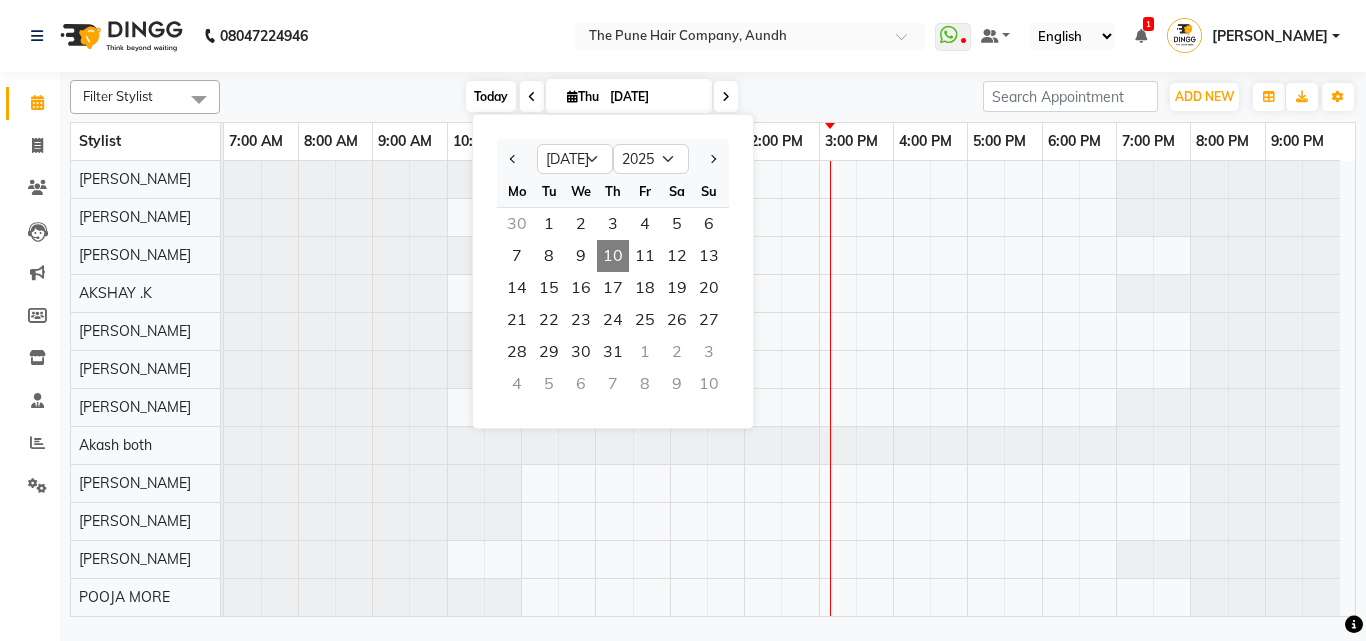 click on "Today" at bounding box center [491, 96] 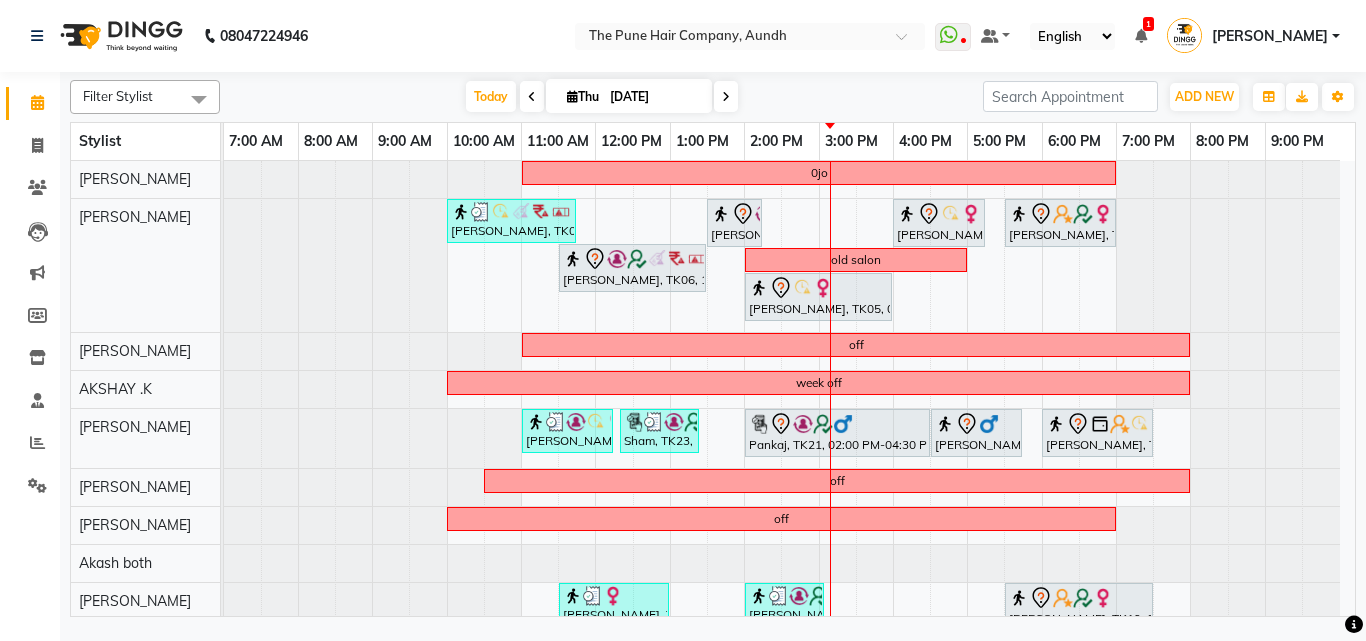 click on "08047224946 Select Location × The Pune Hair Company, Aundh  WhatsApp Status  ✕ Status:  Disconnected Most Recent Message: 25-03-2025     03:50 PM Recent Service Activity: 25-03-2025     04:14 PM  08047224946 Whatsapp Settings Default Panel My Panel English ENGLISH Español العربية मराठी हिंदी ગુજરાતી தமிழ் 中文 1 Notifications nothing to show Prasad Adhav  Manage Profile Change Password Sign out  Version:3.15.3" 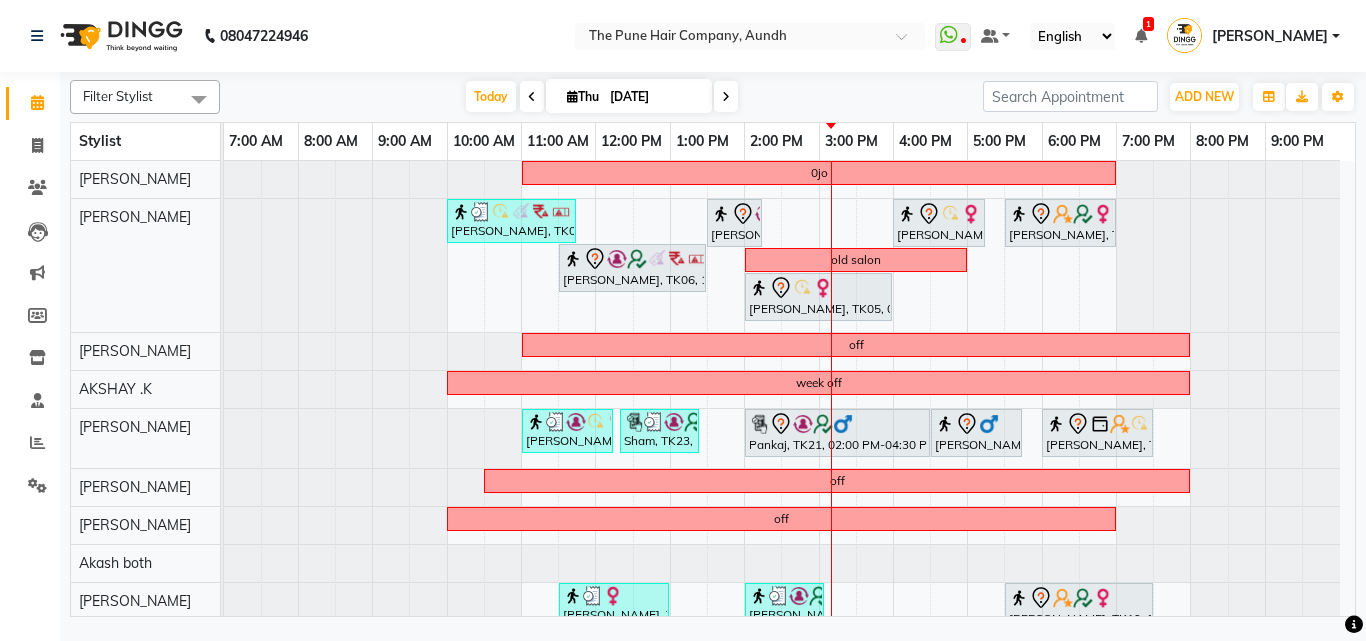 click at bounding box center [726, 96] 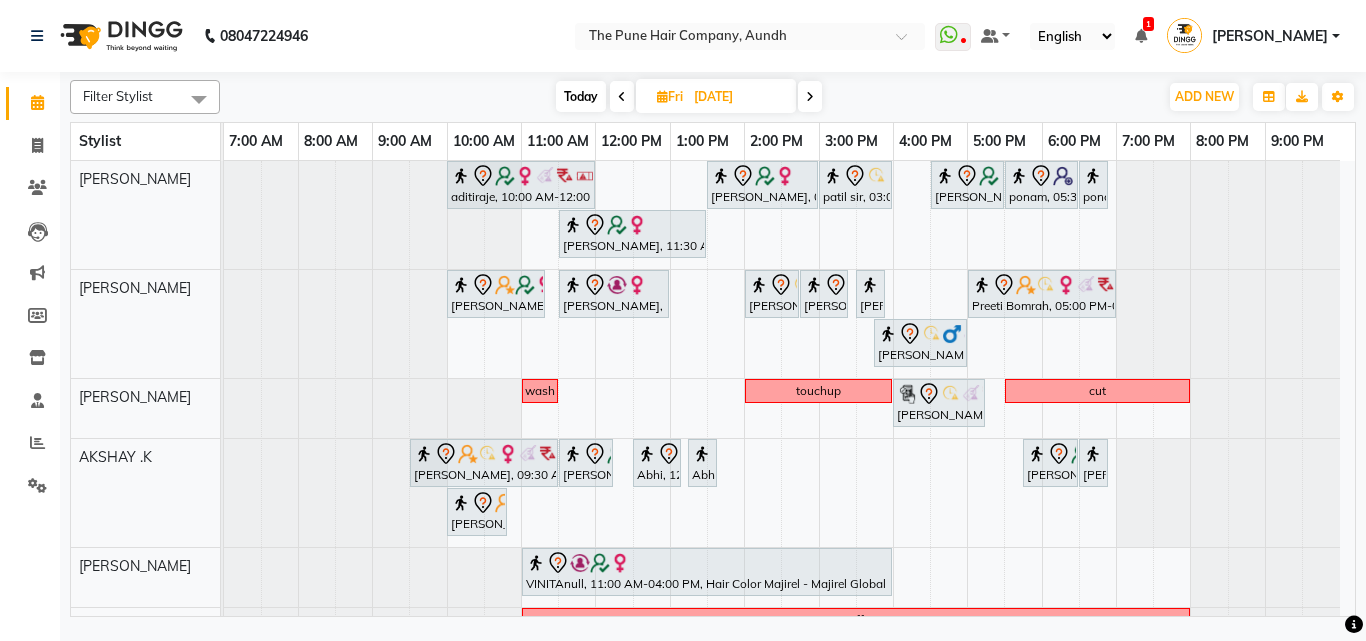 scroll, scrollTop: 0, scrollLeft: 0, axis: both 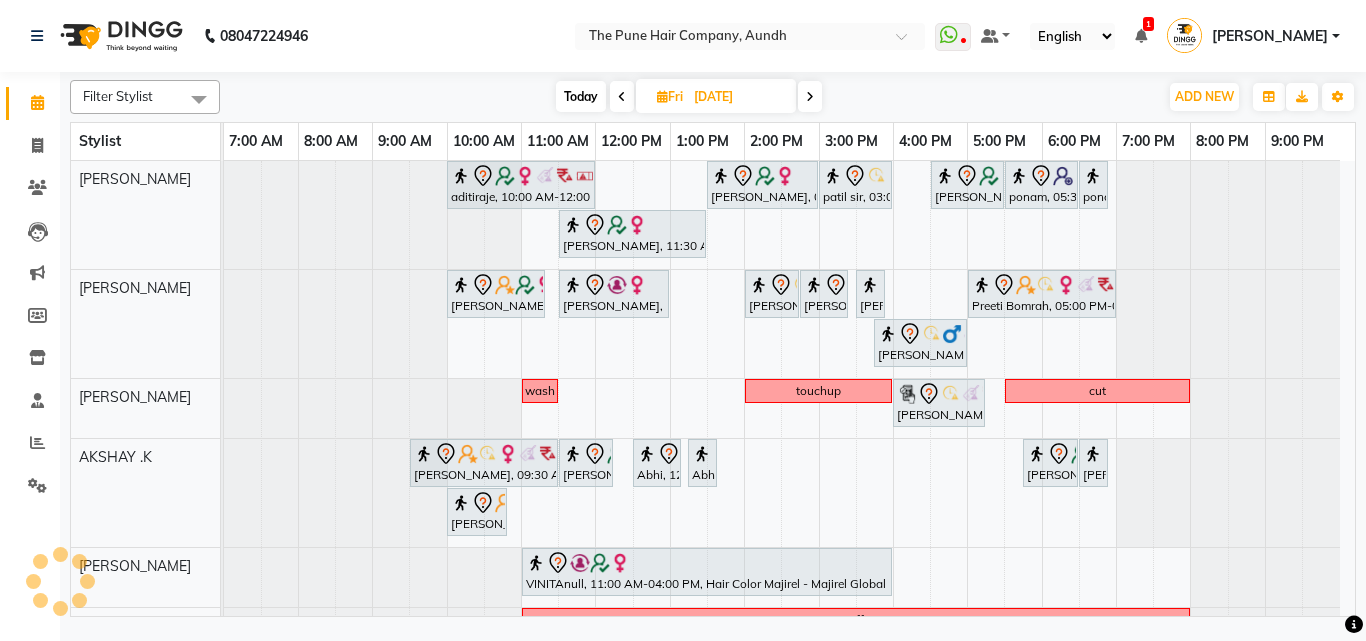 click at bounding box center (622, 96) 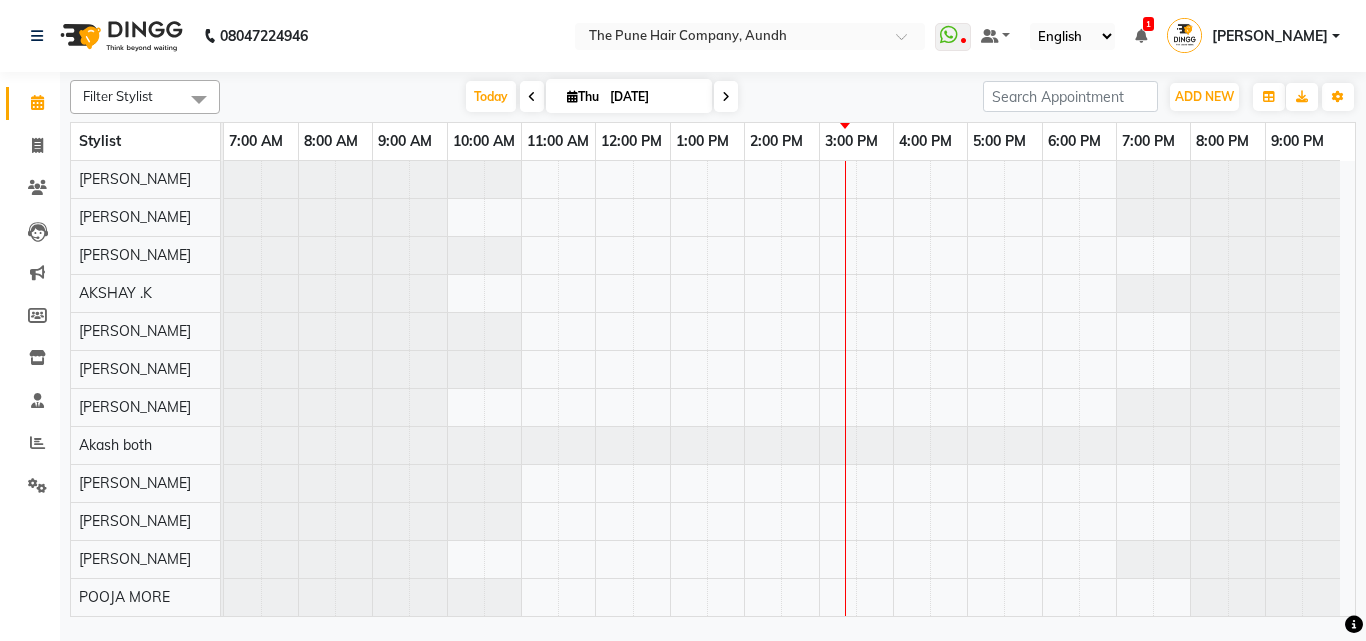 scroll, scrollTop: 76, scrollLeft: 0, axis: vertical 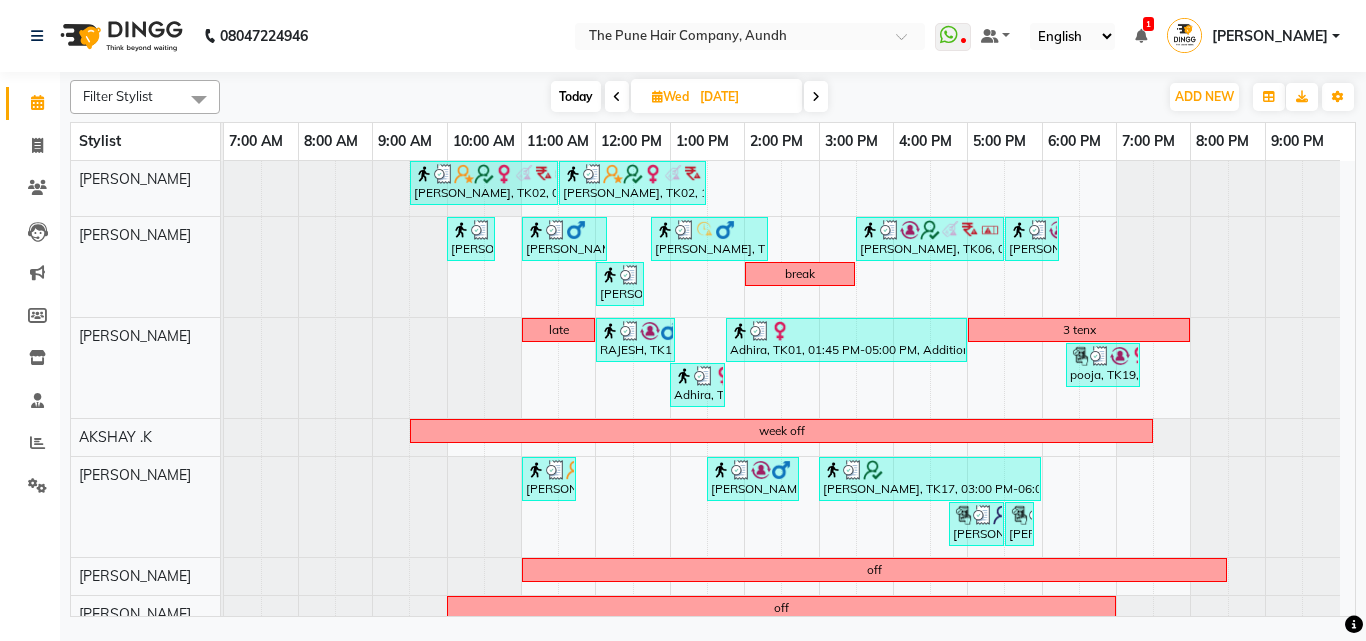 click at bounding box center (816, 97) 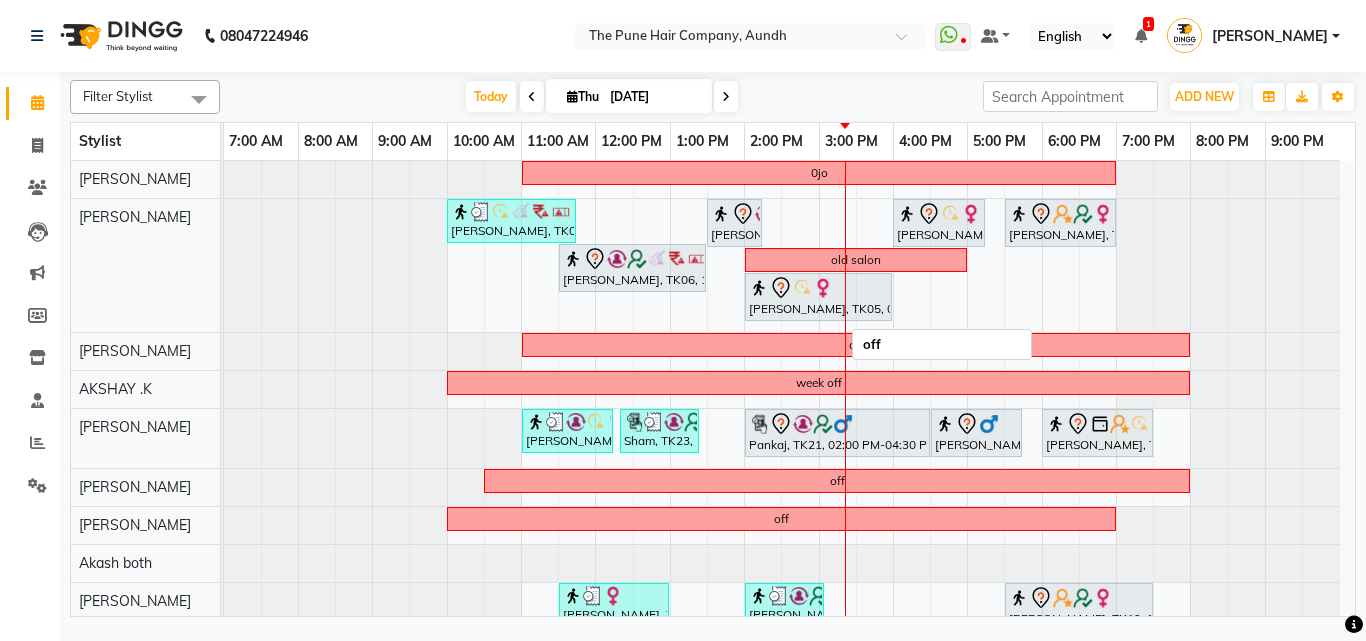 scroll, scrollTop: 200, scrollLeft: 0, axis: vertical 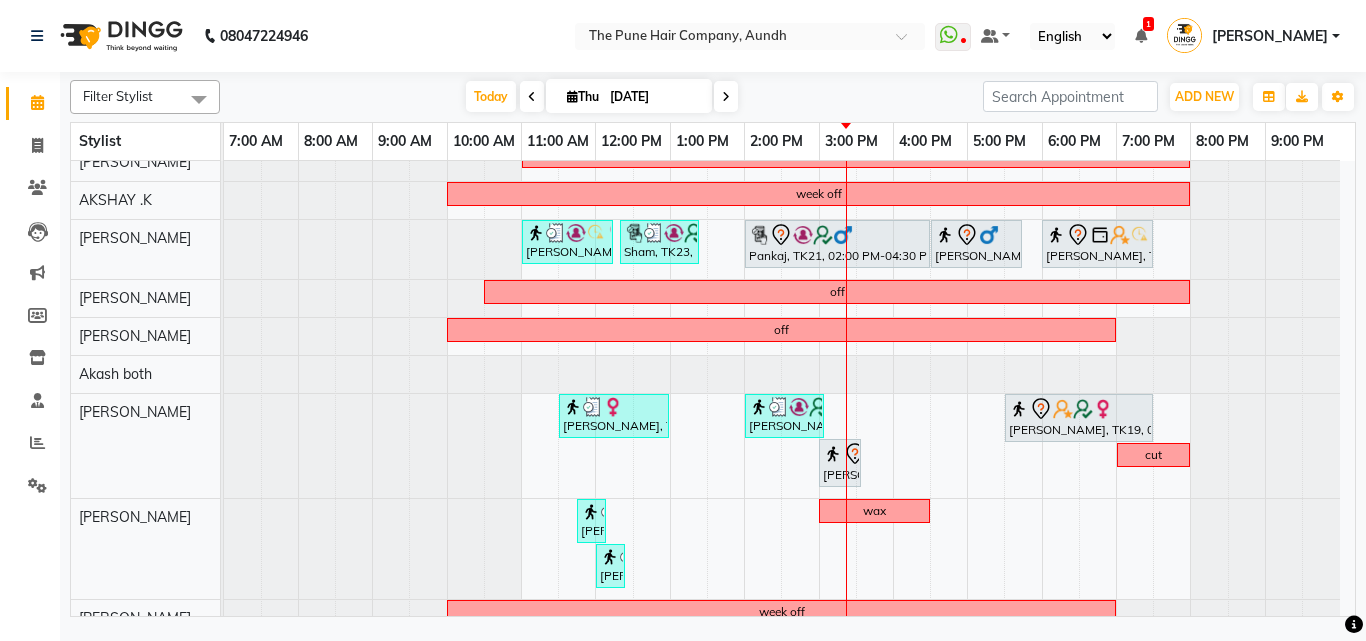click at bounding box center (726, 97) 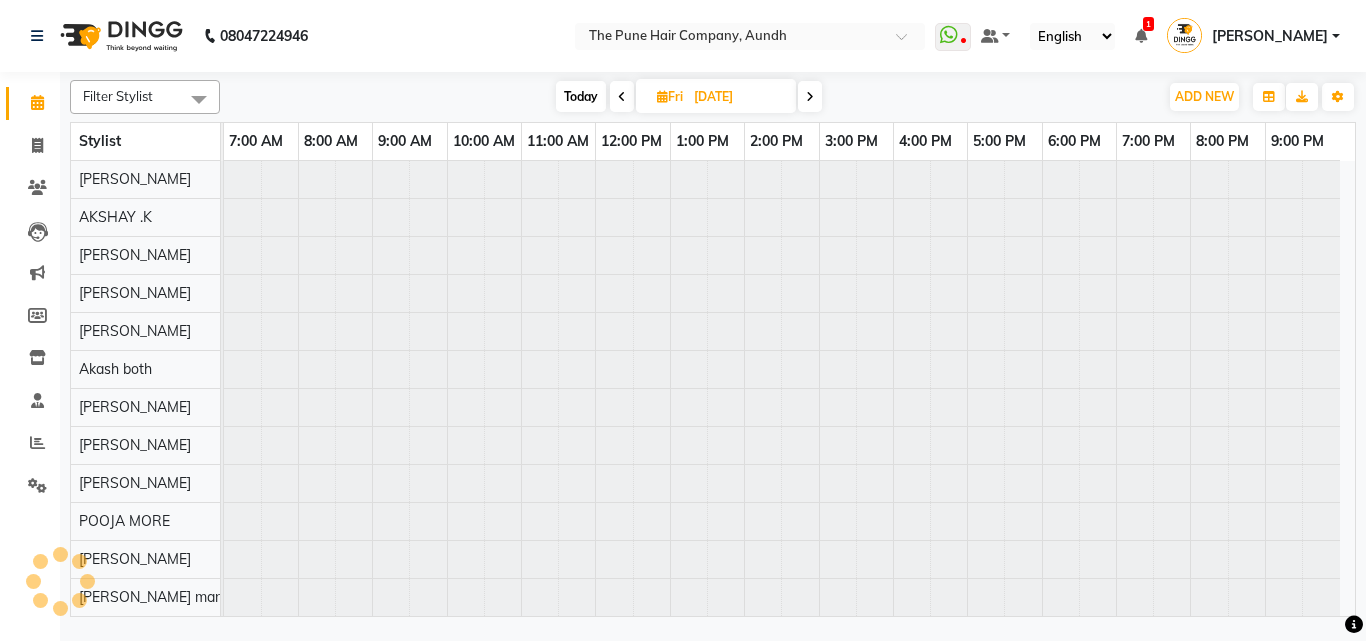scroll, scrollTop: 76, scrollLeft: 0, axis: vertical 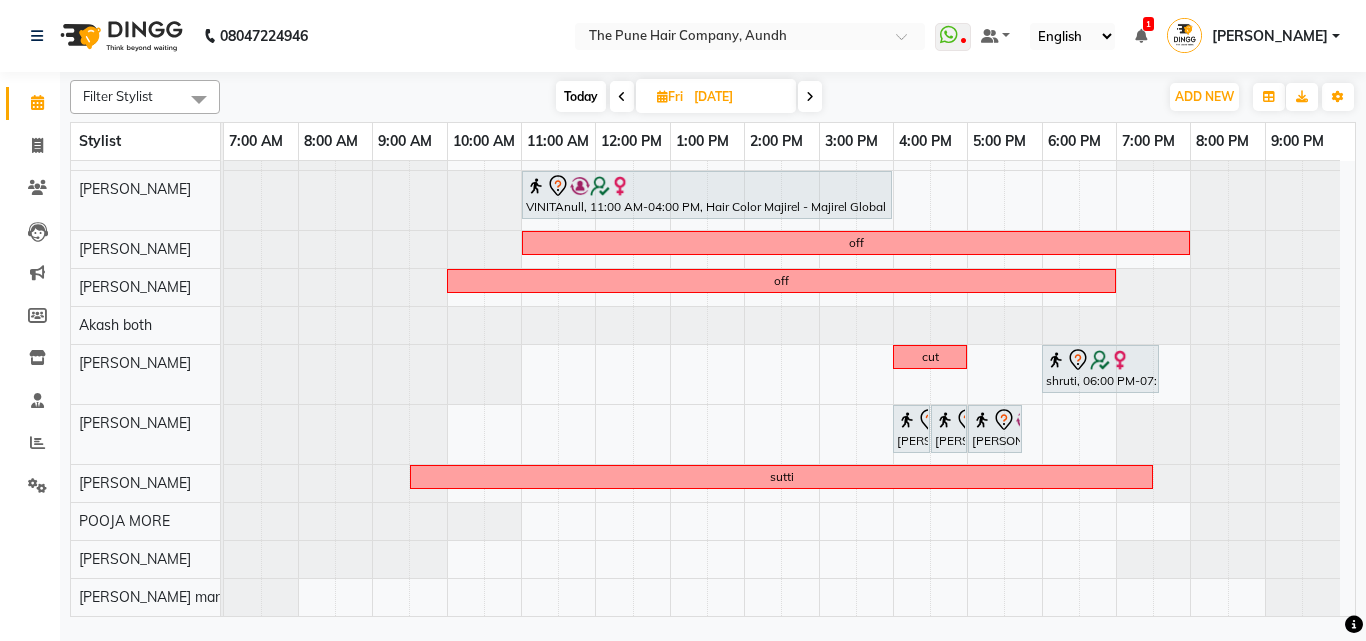 click at bounding box center (622, 97) 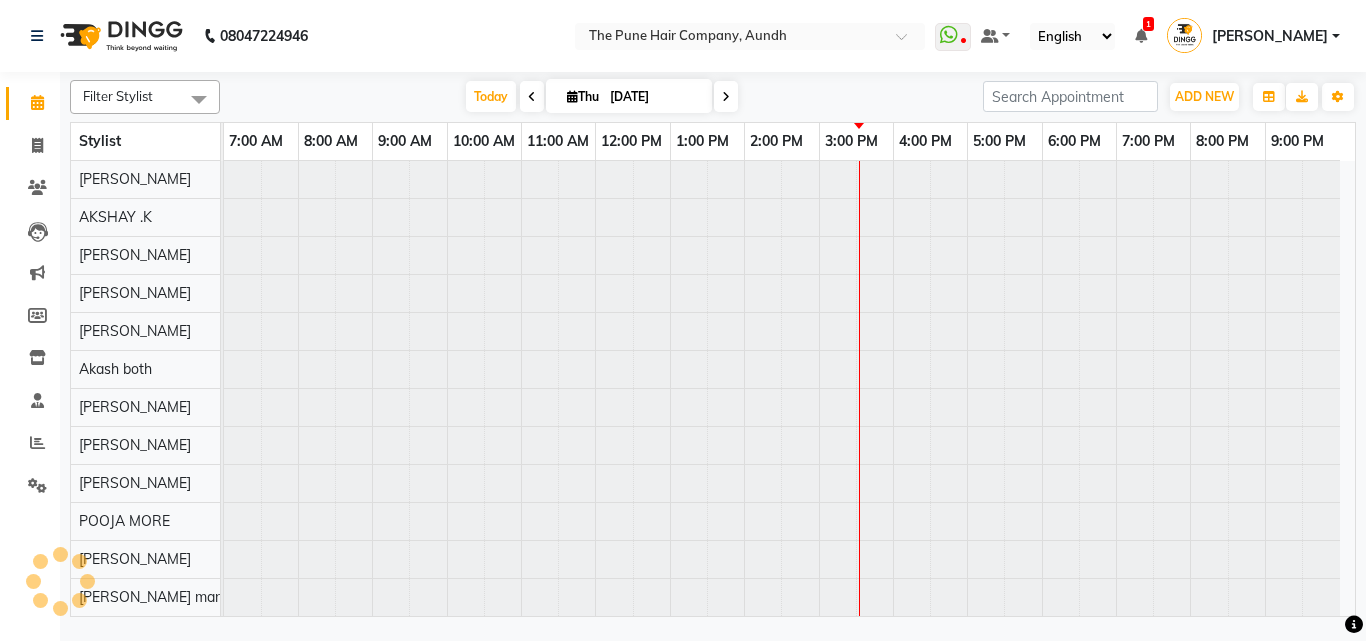 scroll, scrollTop: 76, scrollLeft: 0, axis: vertical 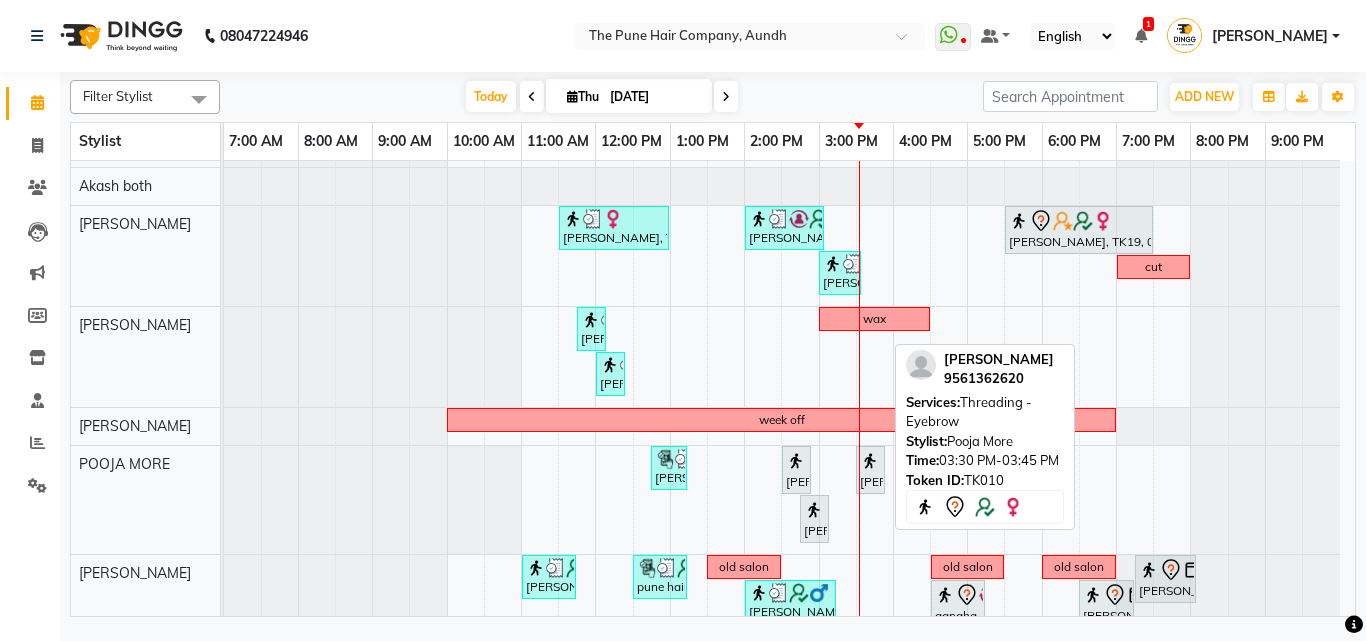 click on "[PERSON_NAME], TK10, 03:30 PM-03:45 PM, Threading - Eyebrow" at bounding box center (870, 470) 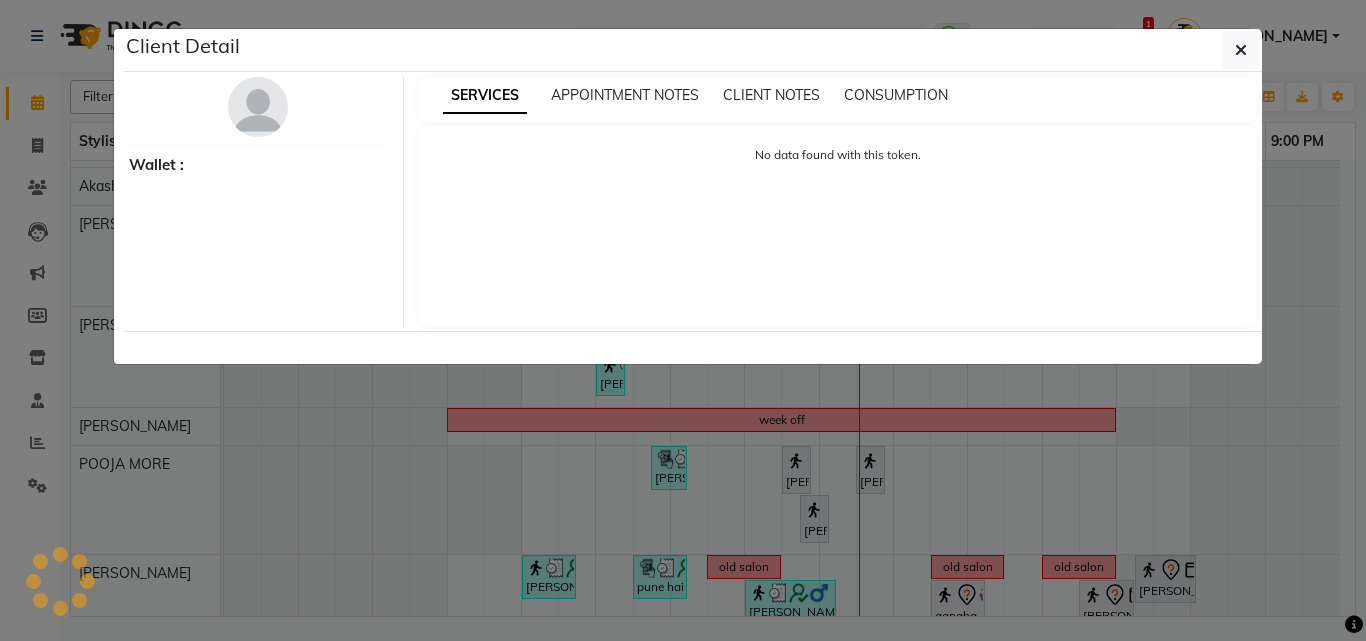 select on "7" 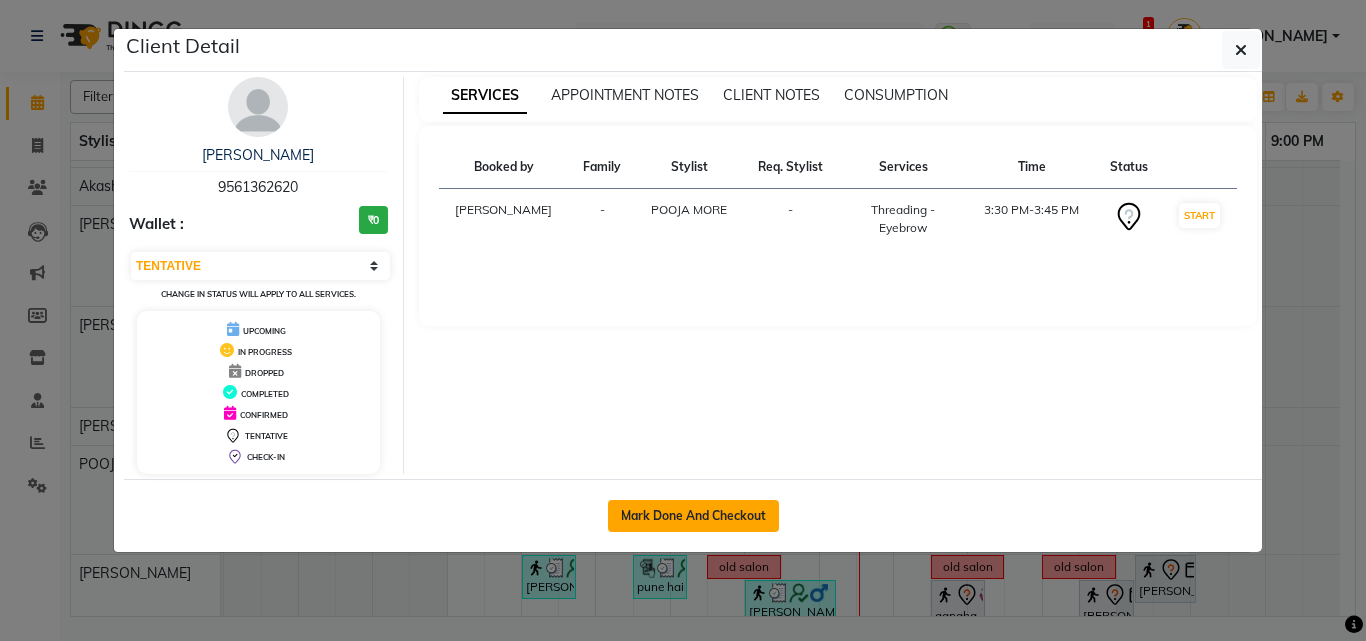 click on "Mark Done And Checkout" 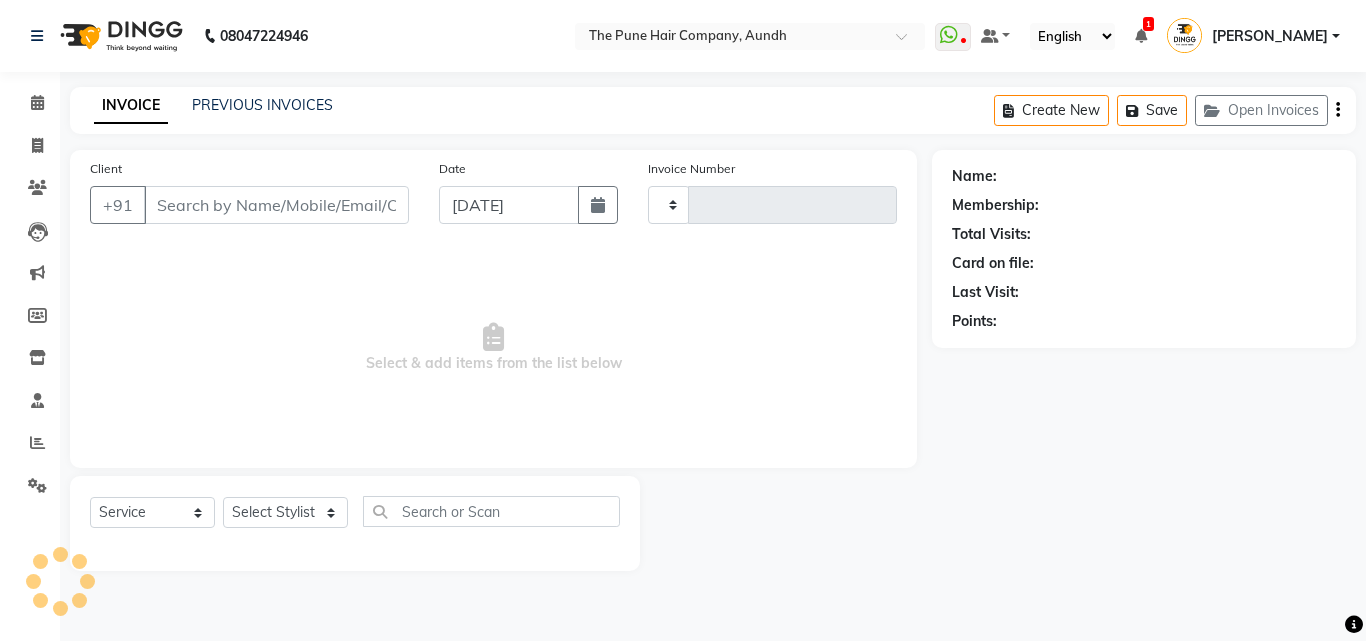 type on "2998" 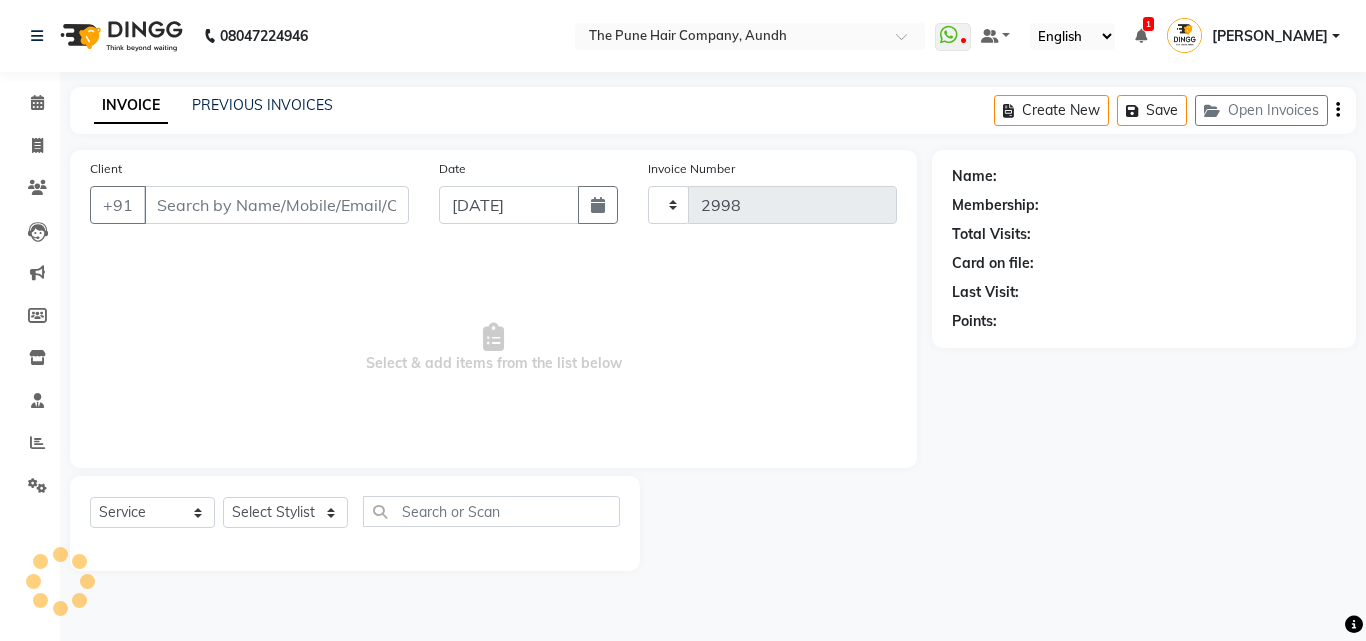 select on "106" 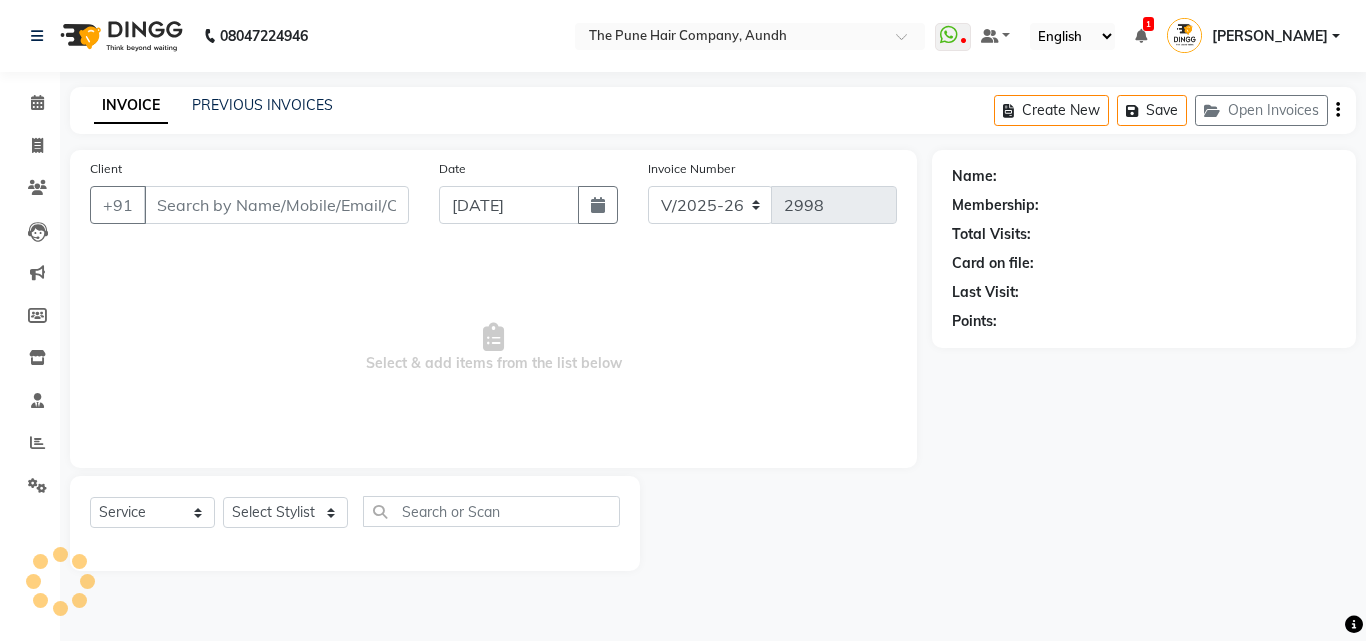 type on "9561362620" 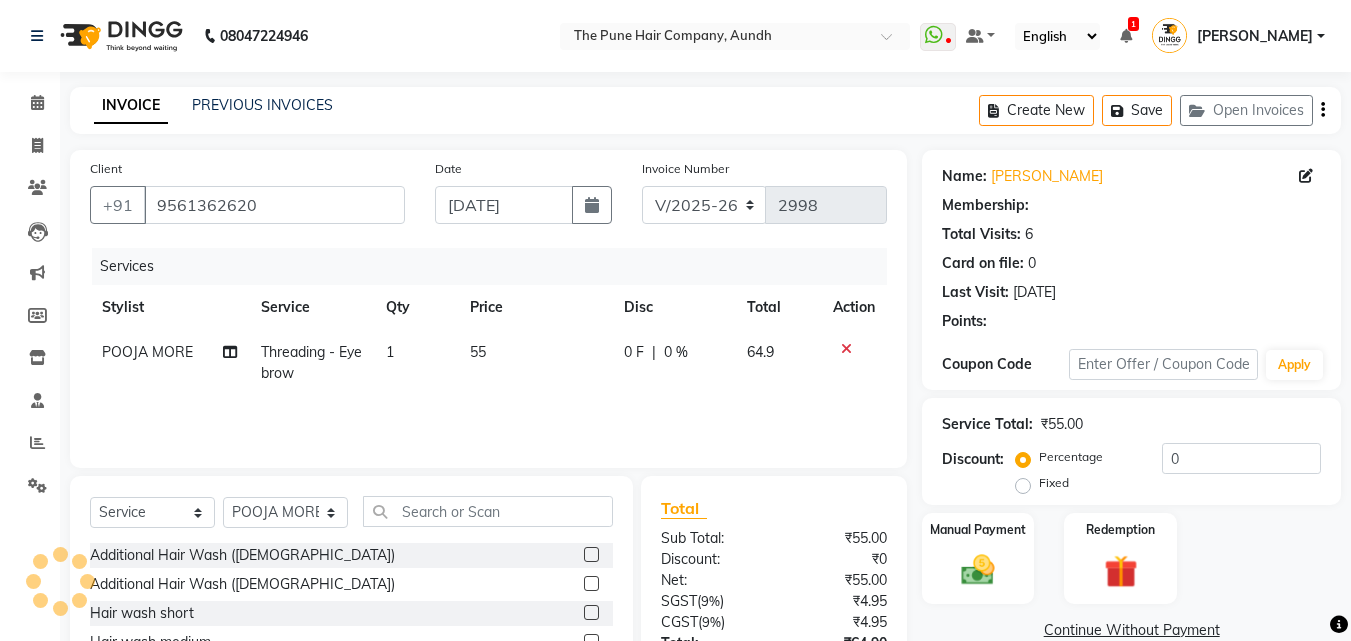 select on "1: Object" 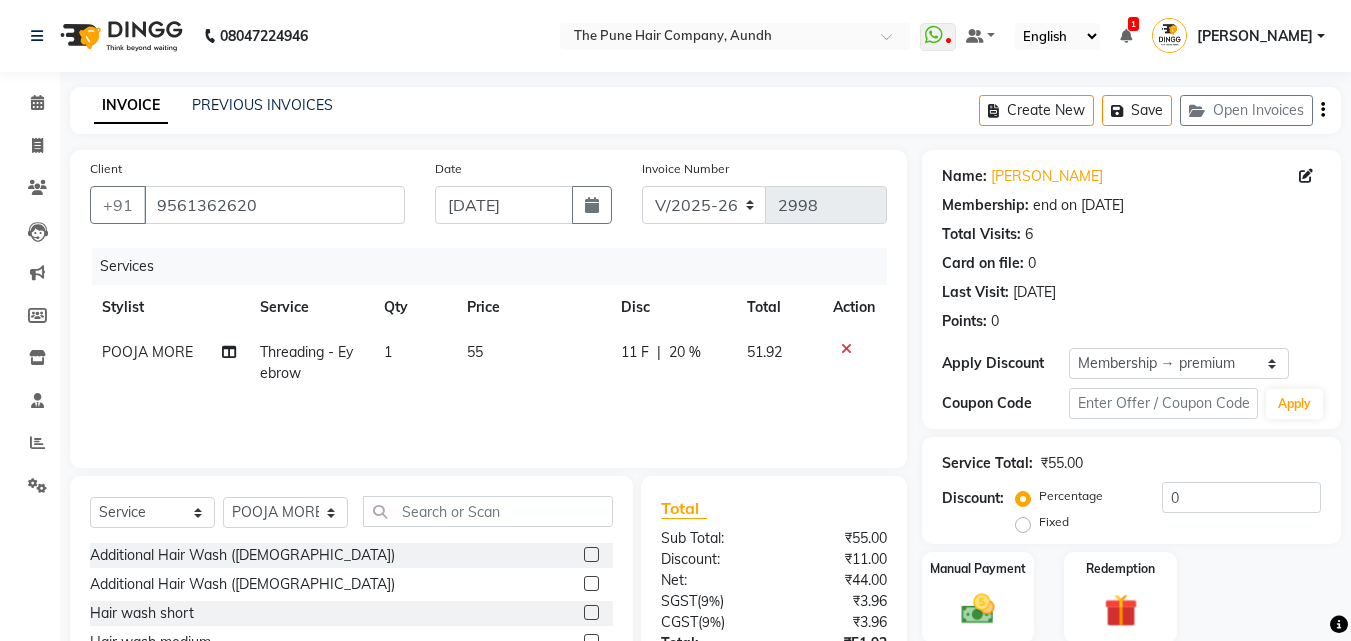type on "20" 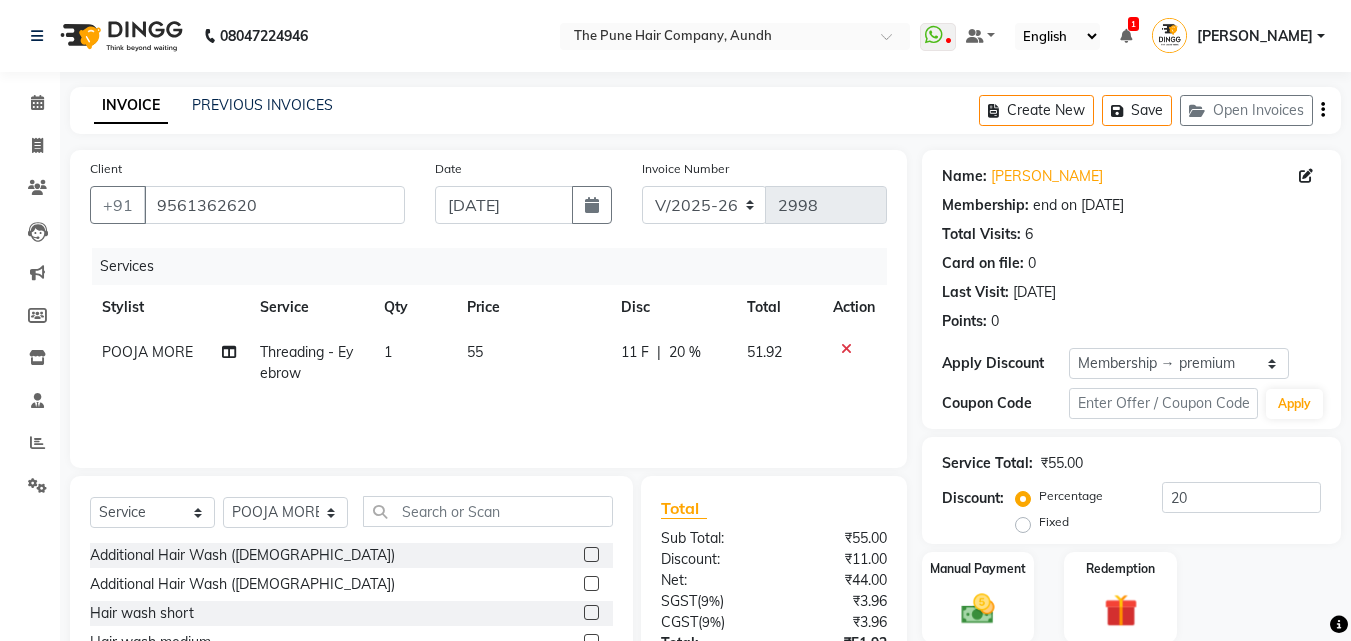 click on "POOJA MORE" 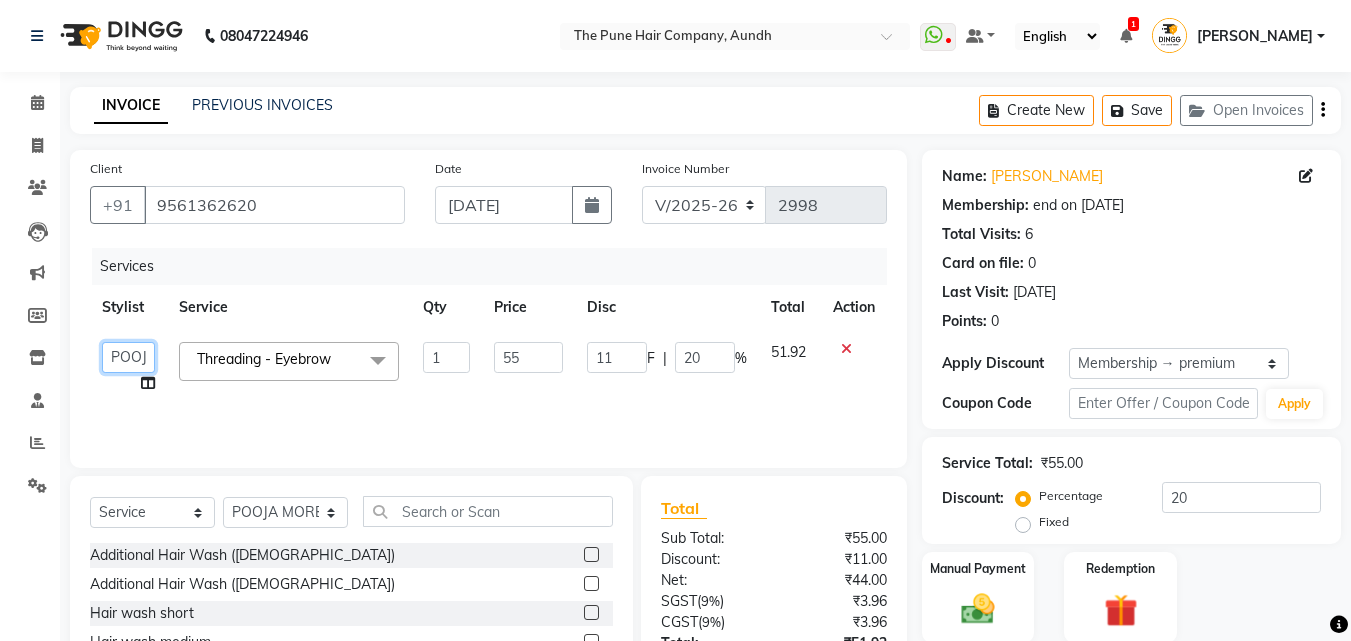 click on "Akash both   AKSHAY .K   harshal gaikwad   kaif shaikh   LAKKHAN SHINDE   Nagesh Jadhav   Nitish Desai    Pavan mane   POOJA MORE   Prasad Adhav    Prathmesh powar   Shweta gotur   Sonal saindane   swapnil sonavane" 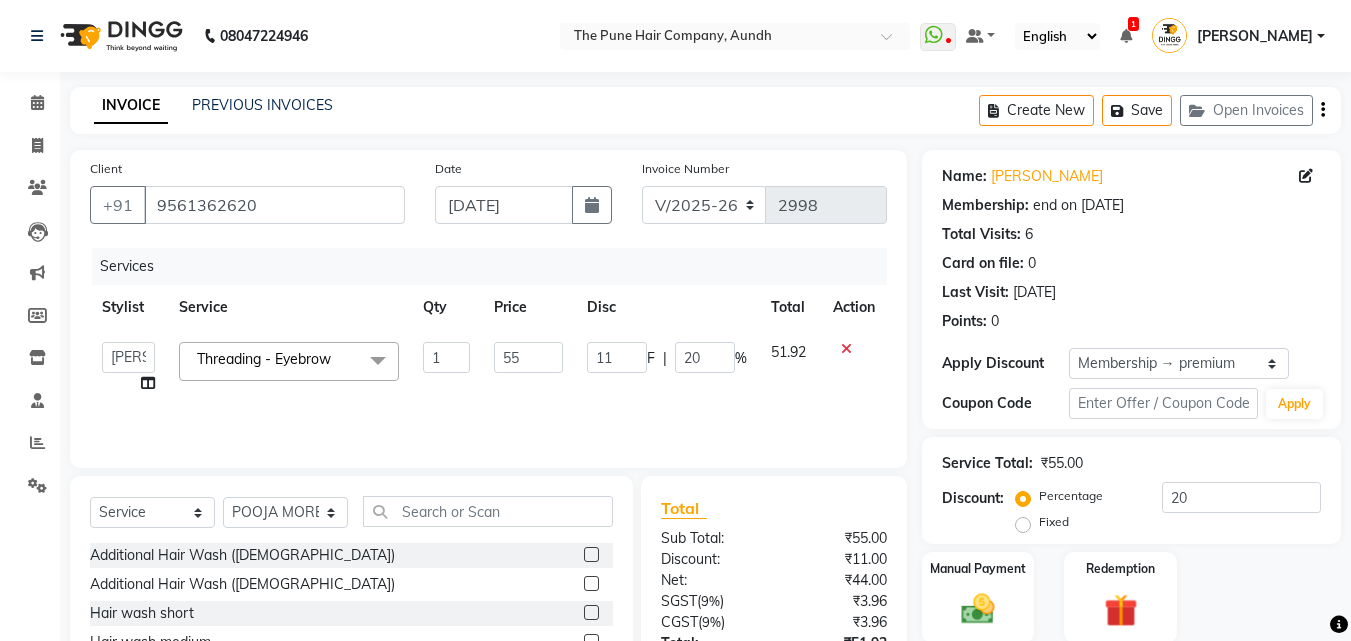 select on "49797" 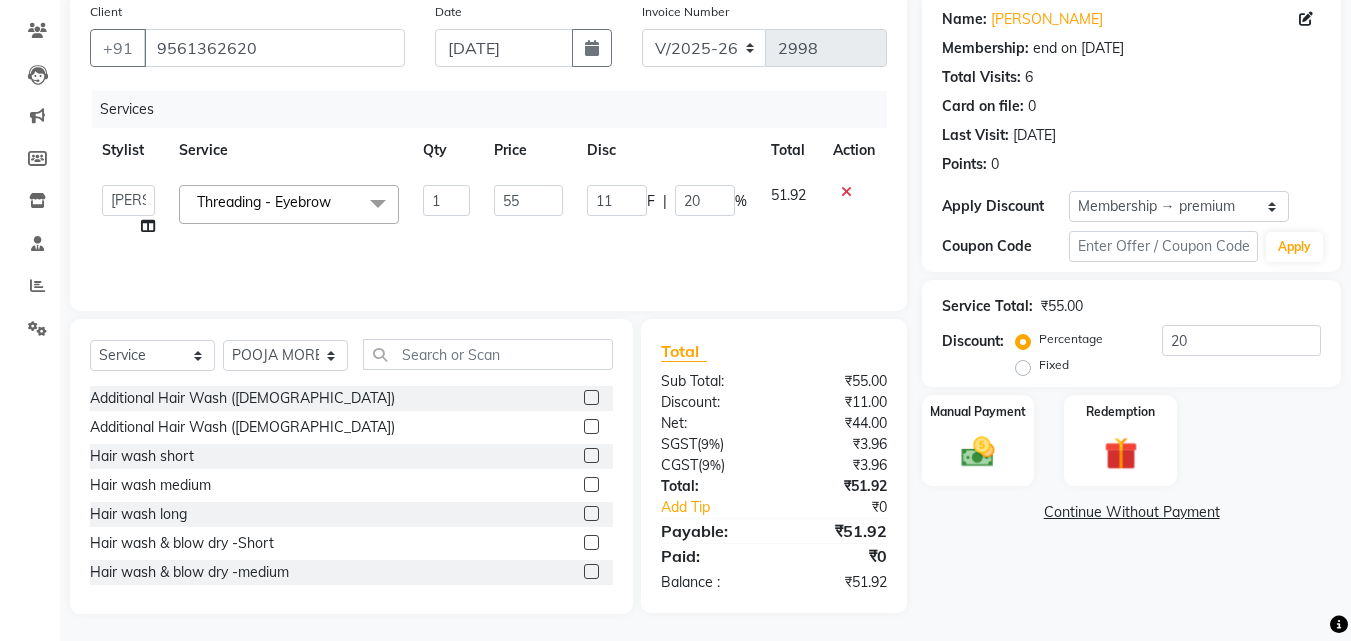 scroll, scrollTop: 160, scrollLeft: 0, axis: vertical 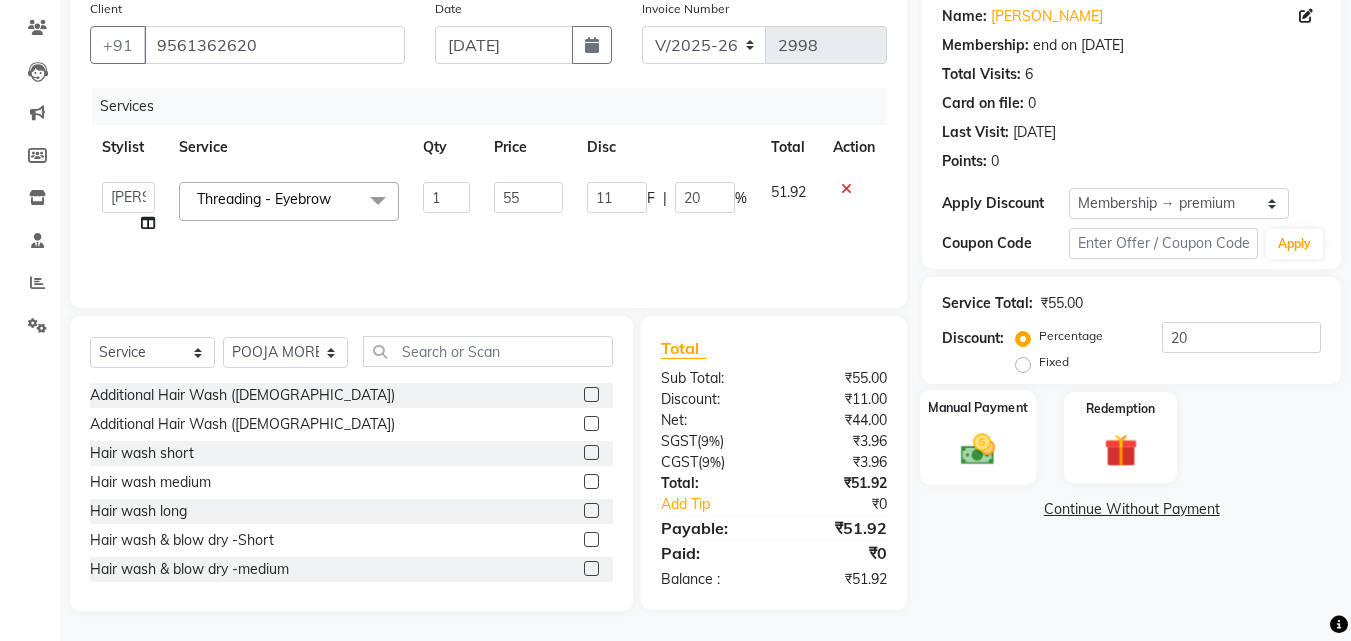 click on "Manual Payment" 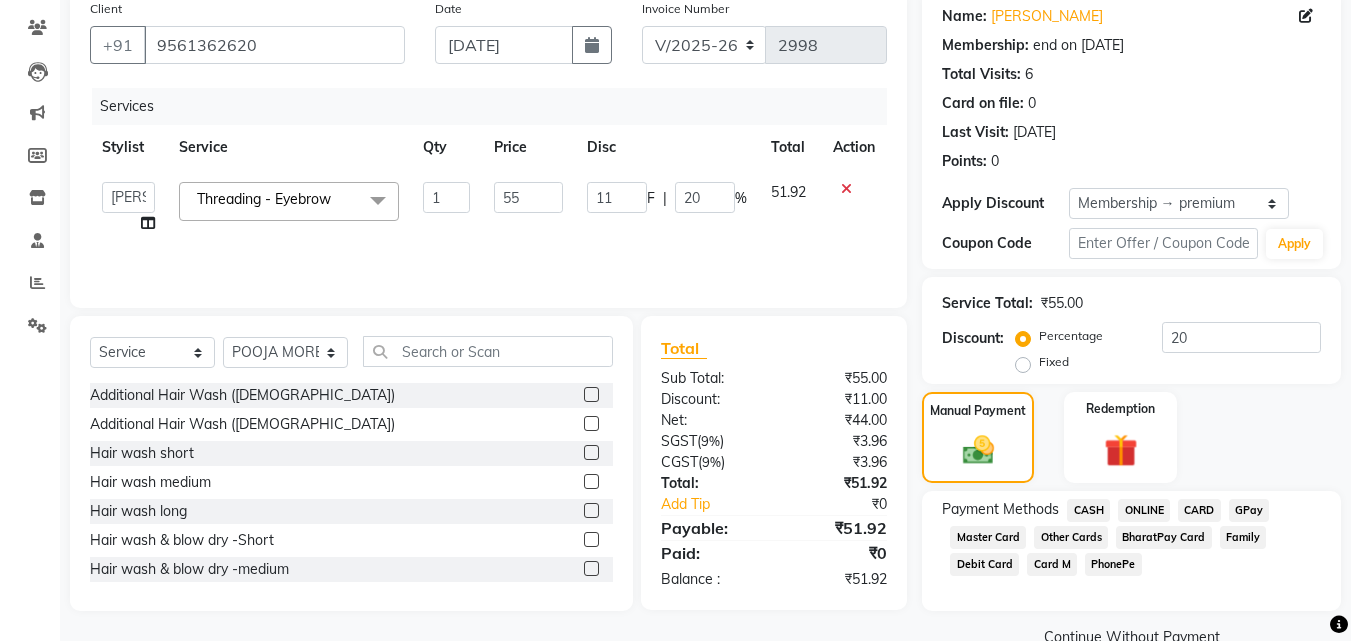 click on "CASH" 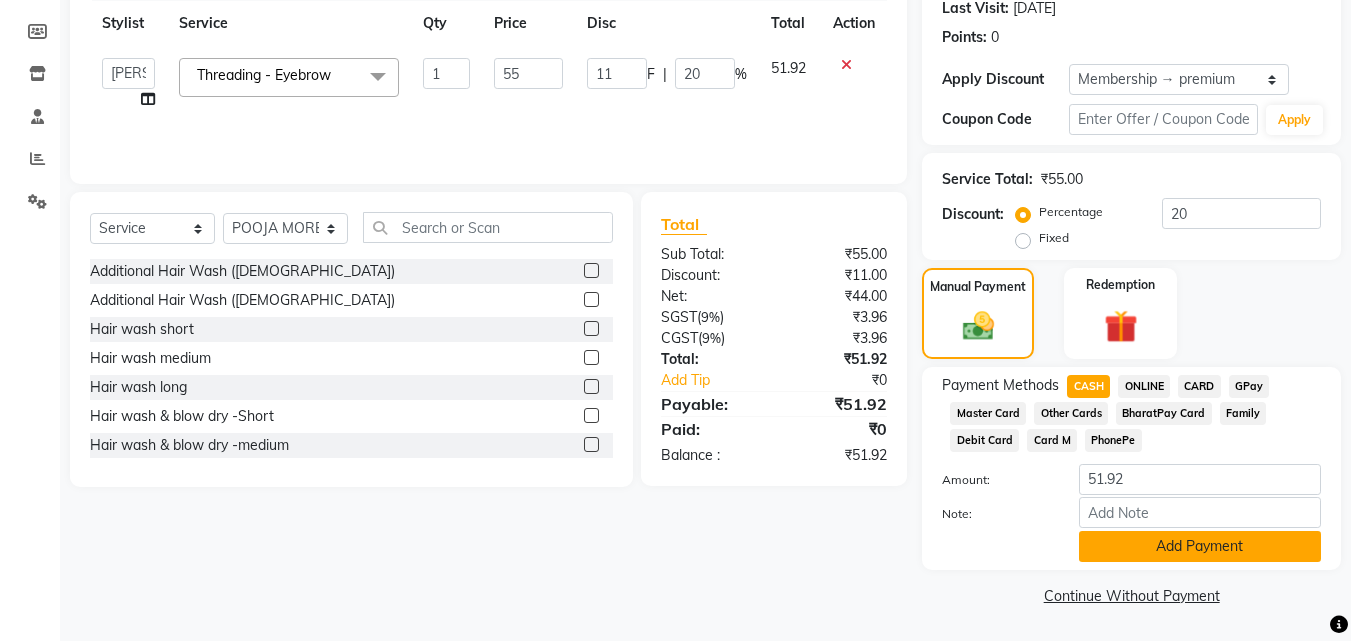 click on "Add Payment" 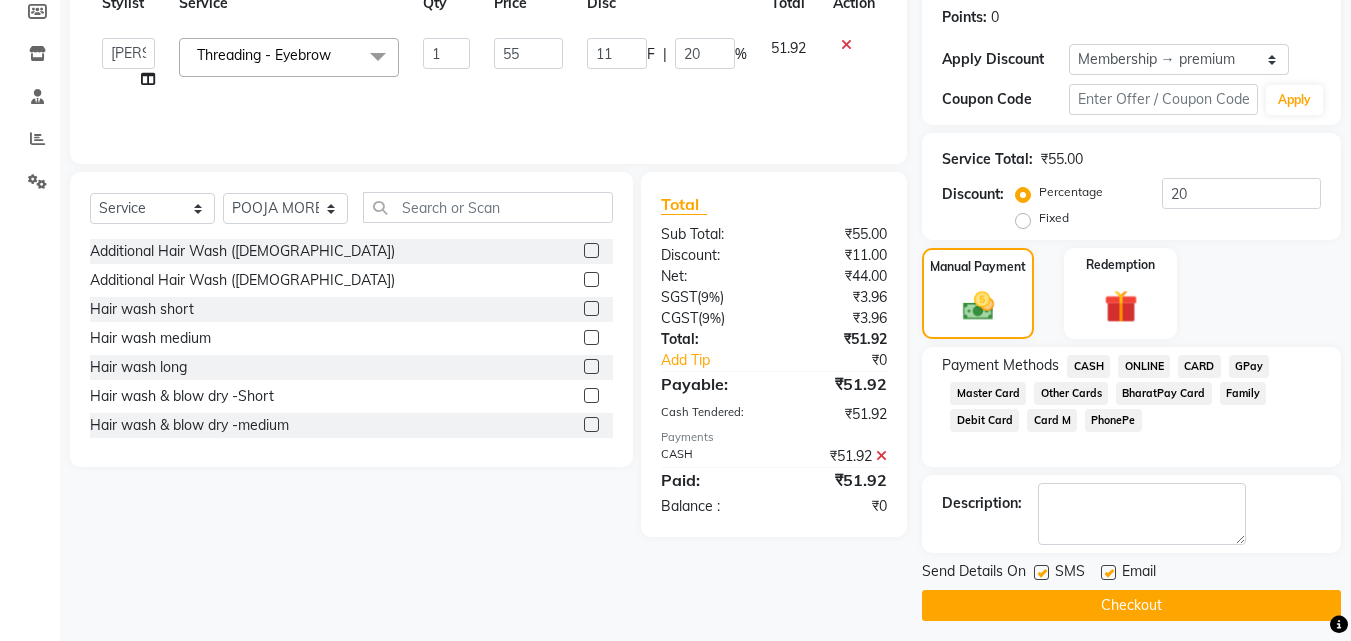 scroll, scrollTop: 314, scrollLeft: 0, axis: vertical 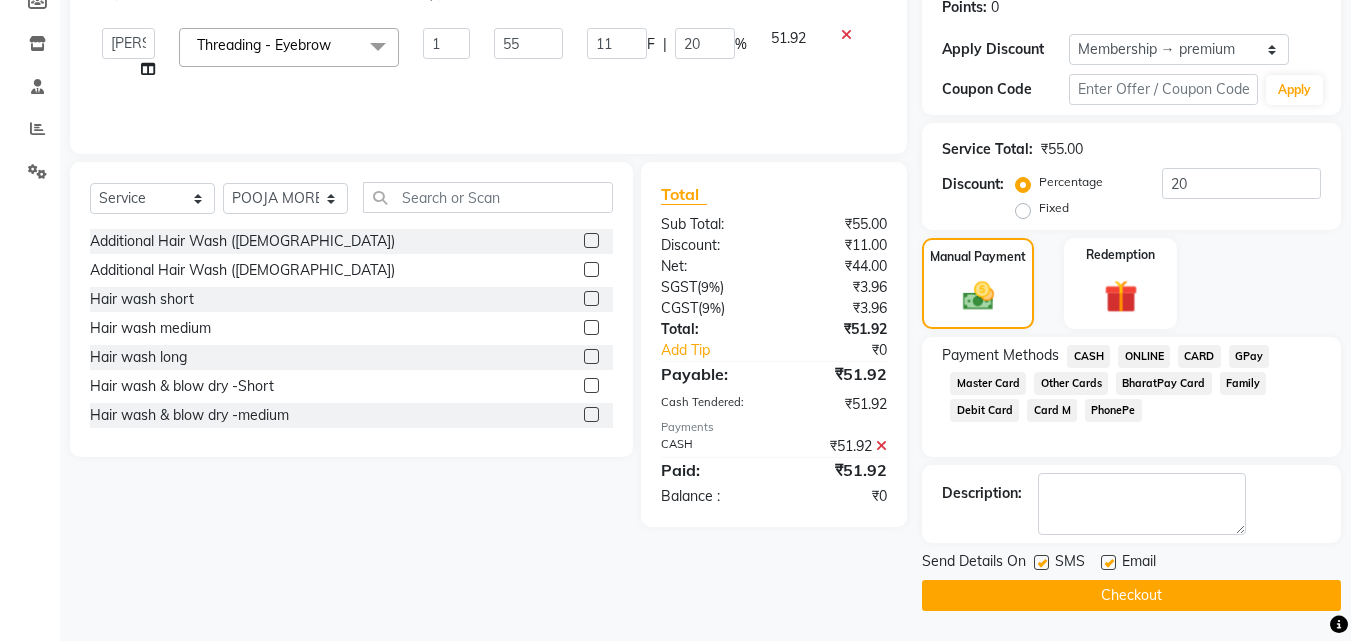 click on "INVOICE PREVIOUS INVOICES Create New   Save   Open Invoices  Client +91 9561362620 Date 10-07-2025 Invoice Number V/2025 V/2025-26 2998 Services Stylist Service Qty Price Disc Total Action  Akash both   AKSHAY .K   harshal gaikwad   kaif shaikh   LAKKHAN SHINDE   Nagesh Jadhav   Nitish Desai    Pavan mane   POOJA MORE   Prasad Adhav    Prathmesh powar   Shweta gotur   Sonal saindane   swapnil sonavane  Threading - Eyebrow  x  Additional Hair Wash (Female) Additional Hair Wash (Male) Hair wash short  Hair wash medium  Hair wash long Hair wash & blow dry -Short Hair wash & blow dry -medium Hair wash & blow dry - long Blow dry short Blow dry medium  Blow dry long Hair Spa Hydrating & Purifying (Care) - Hair Spa Male Hair Spa Hydrating & Purifying (Care) - Hair Spa Short Hair Spa Hydrating & Purifying (Care) - Hair Spa Medium Hair Spa Hydrating & Purifying (Care) - Hair Spa Long AB molecular  Ab moecular extra long HAIR COLOR-Majirel globle Extra Long Globle Highlight - Inoa Highlights extra Long  Purifying mask" 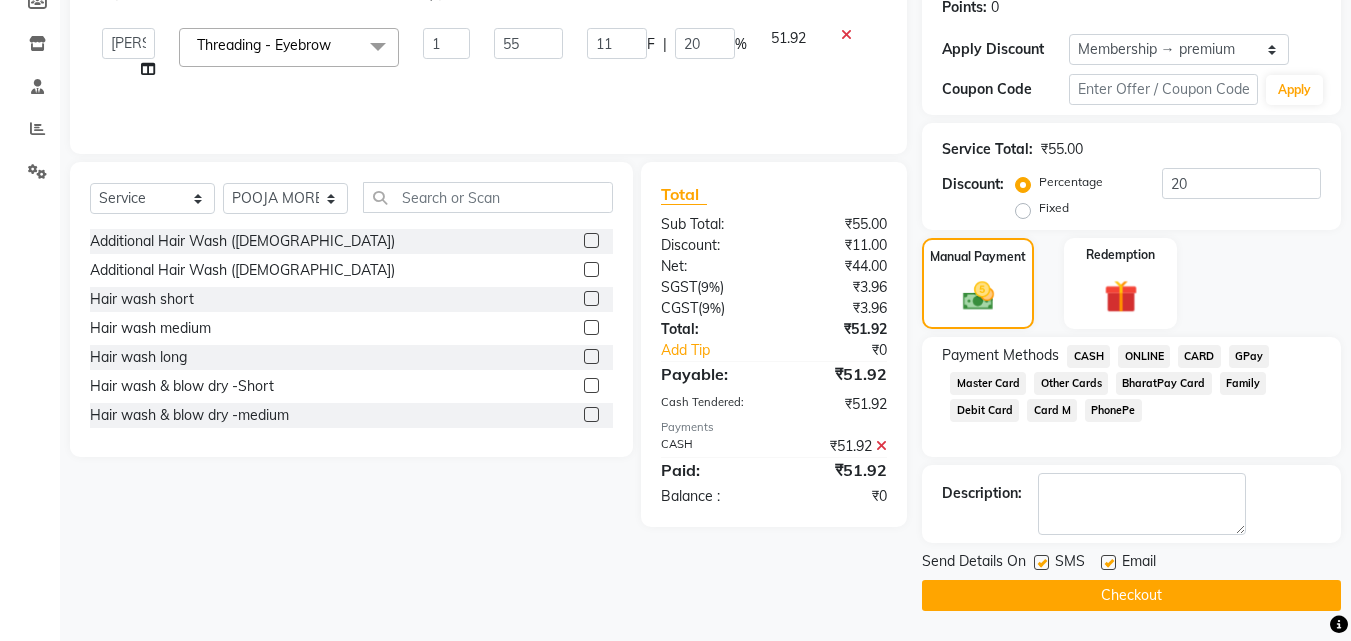 click on "Checkout" 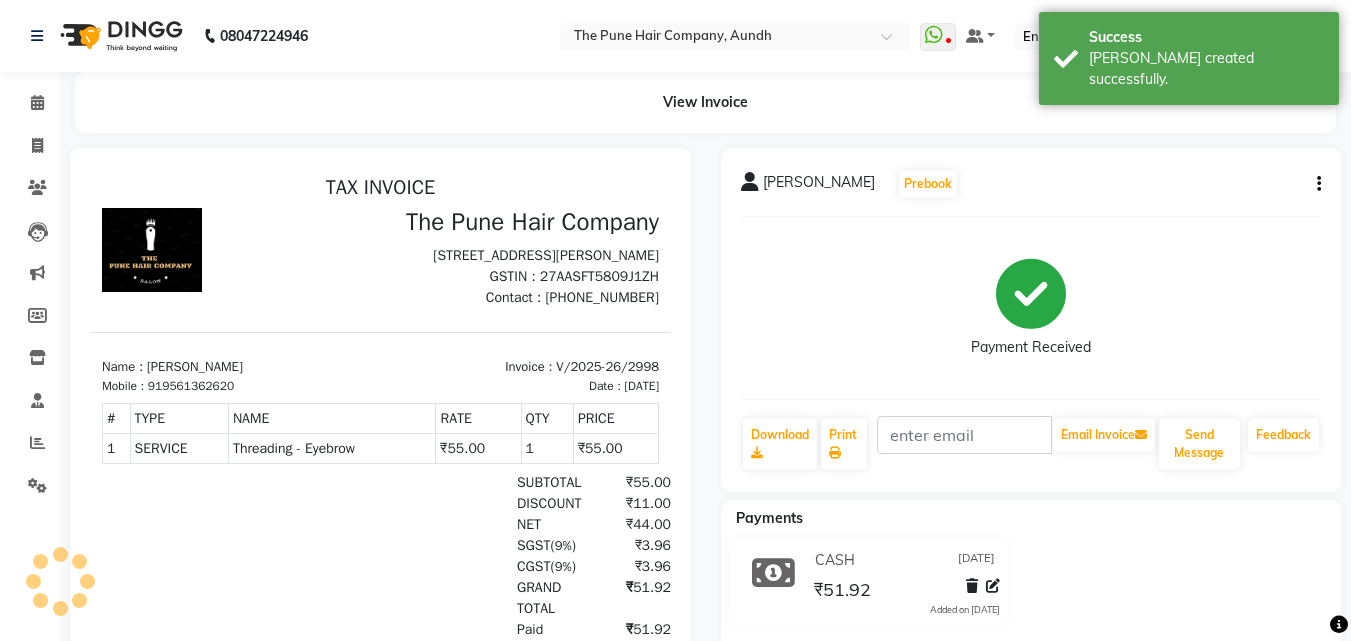 scroll, scrollTop: 0, scrollLeft: 0, axis: both 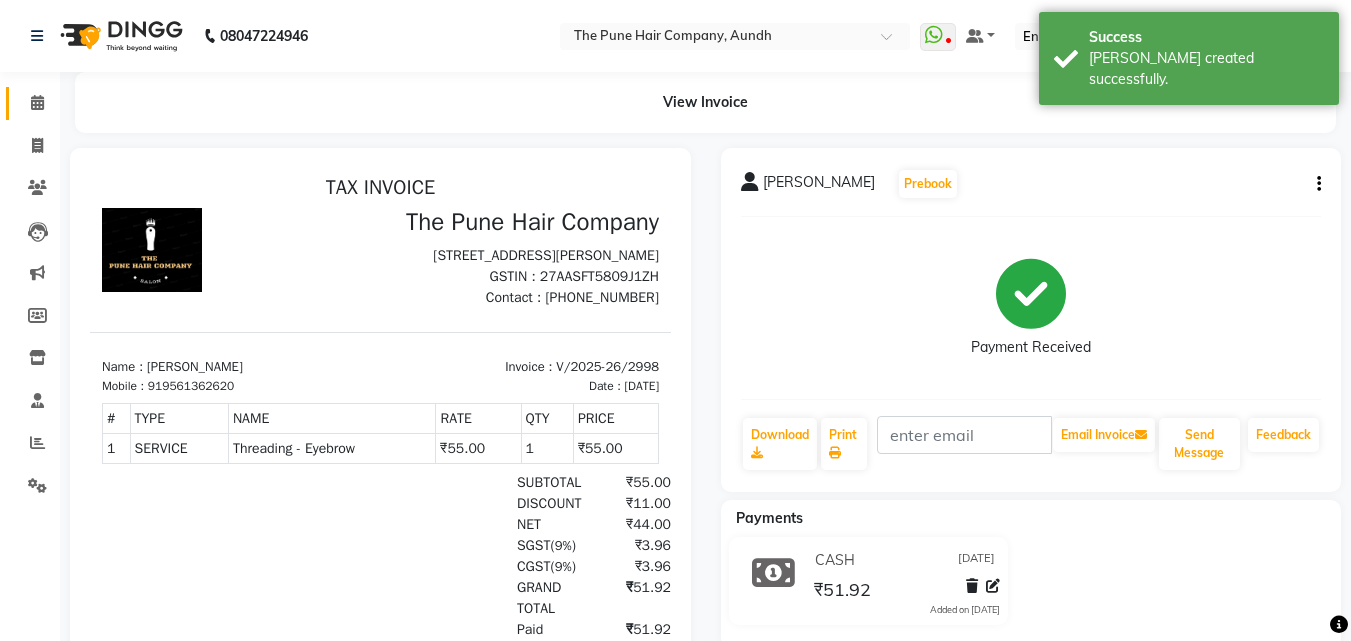 click on "Calendar" 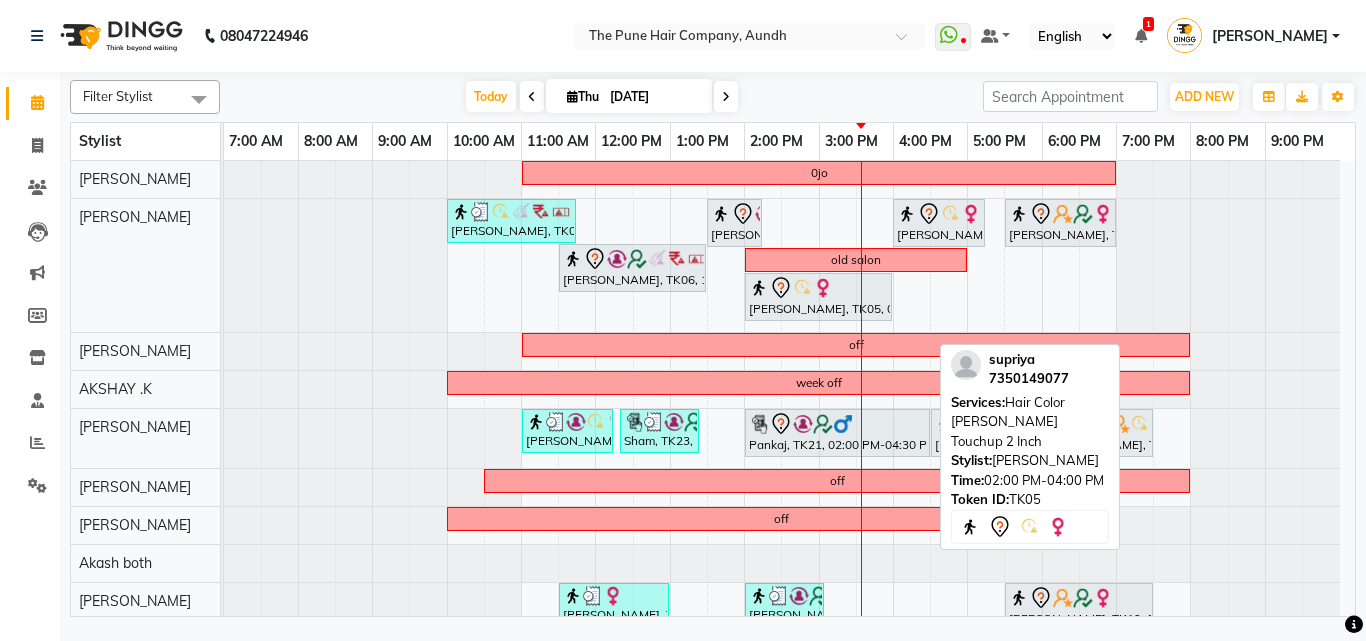 click at bounding box center (759, 288) 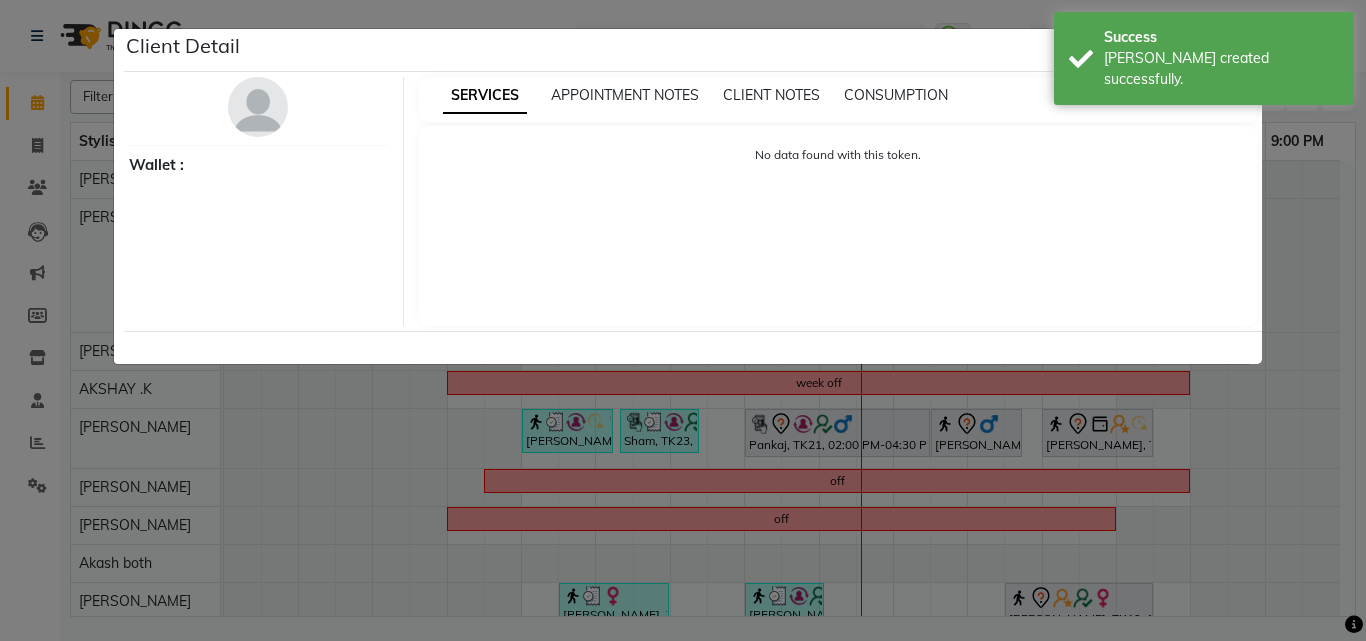 select on "7" 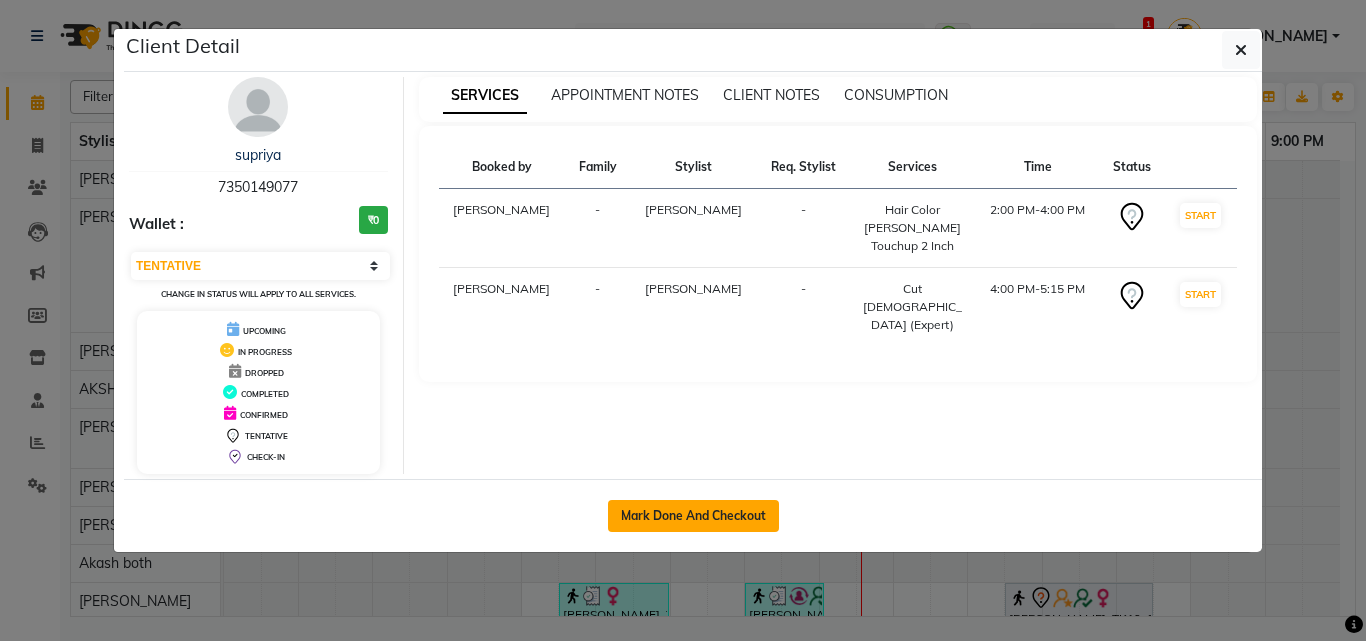 click on "Mark Done And Checkout" 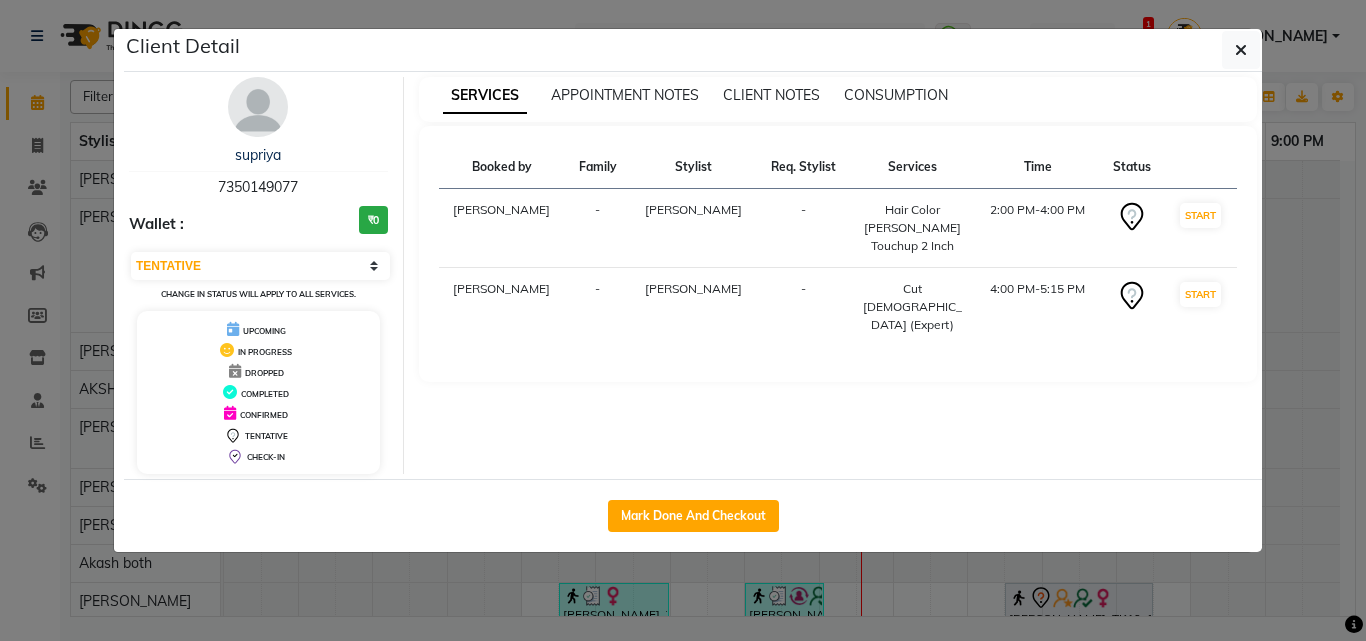 select on "service" 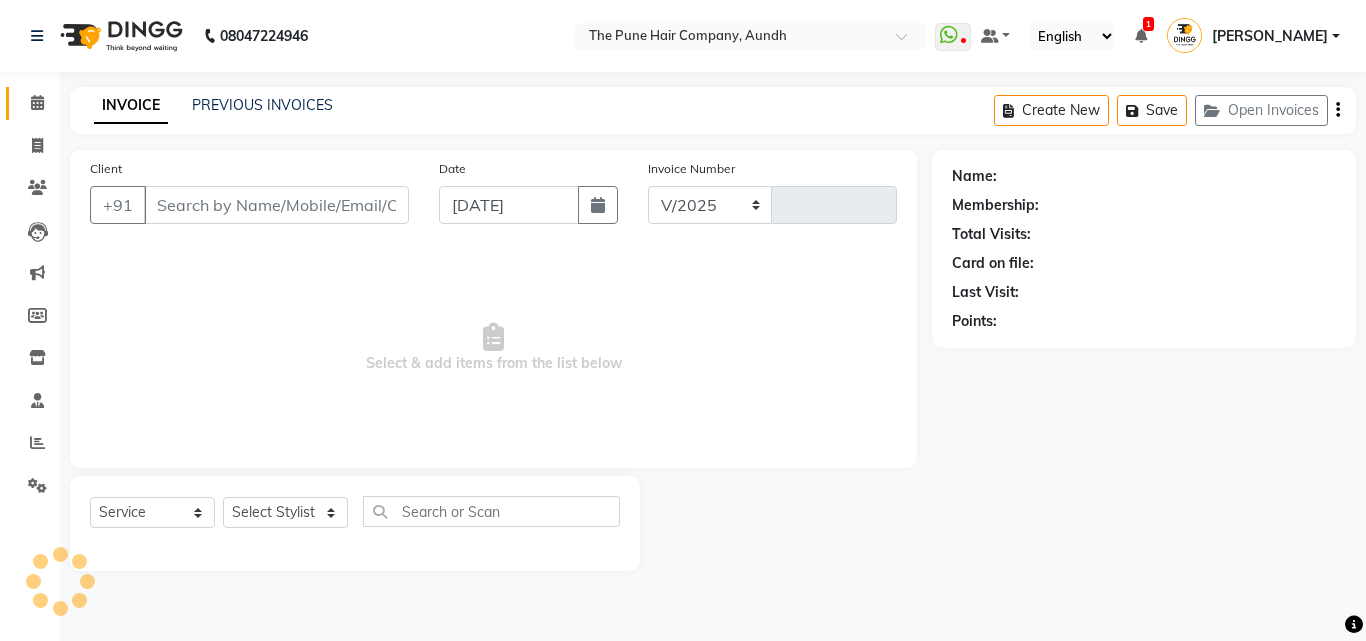 select on "106" 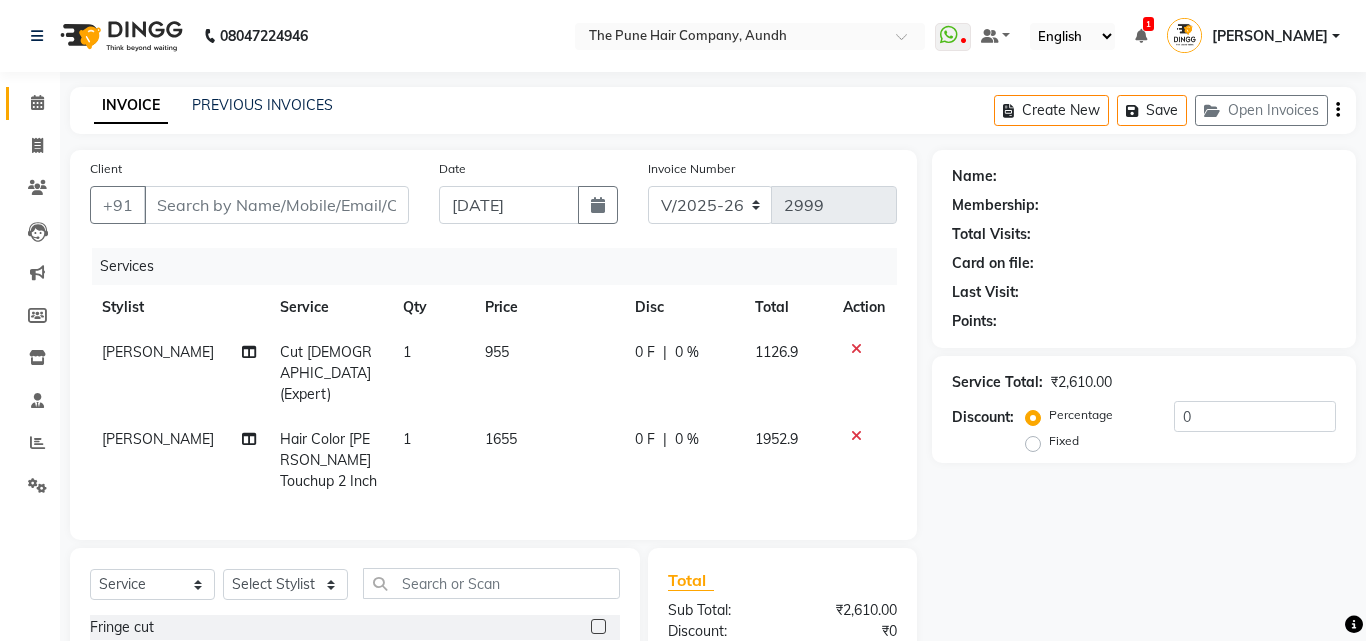 type on "7350149077" 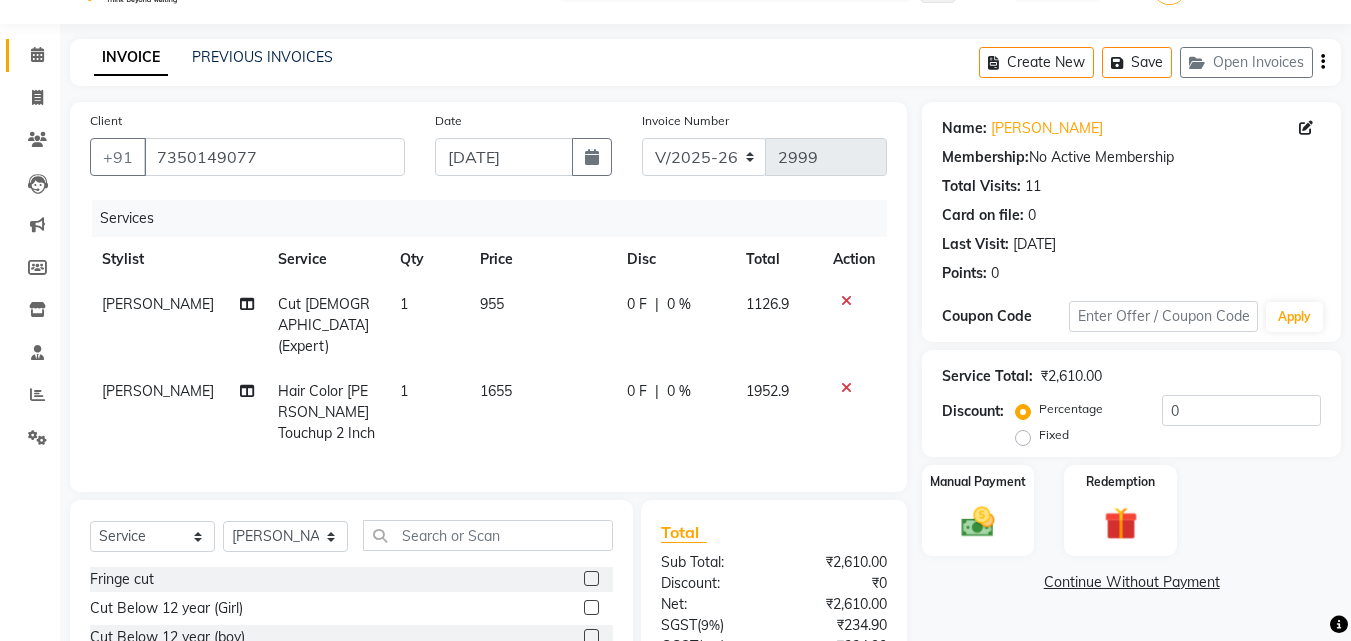 scroll, scrollTop: 0, scrollLeft: 0, axis: both 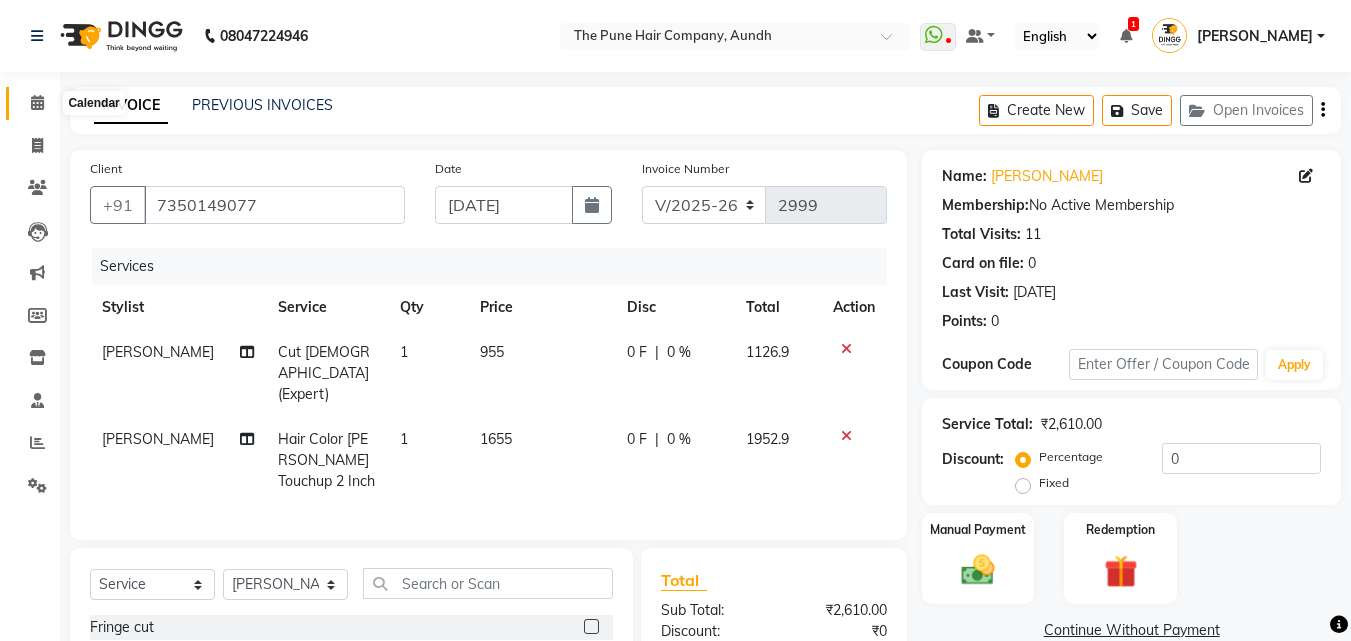 click 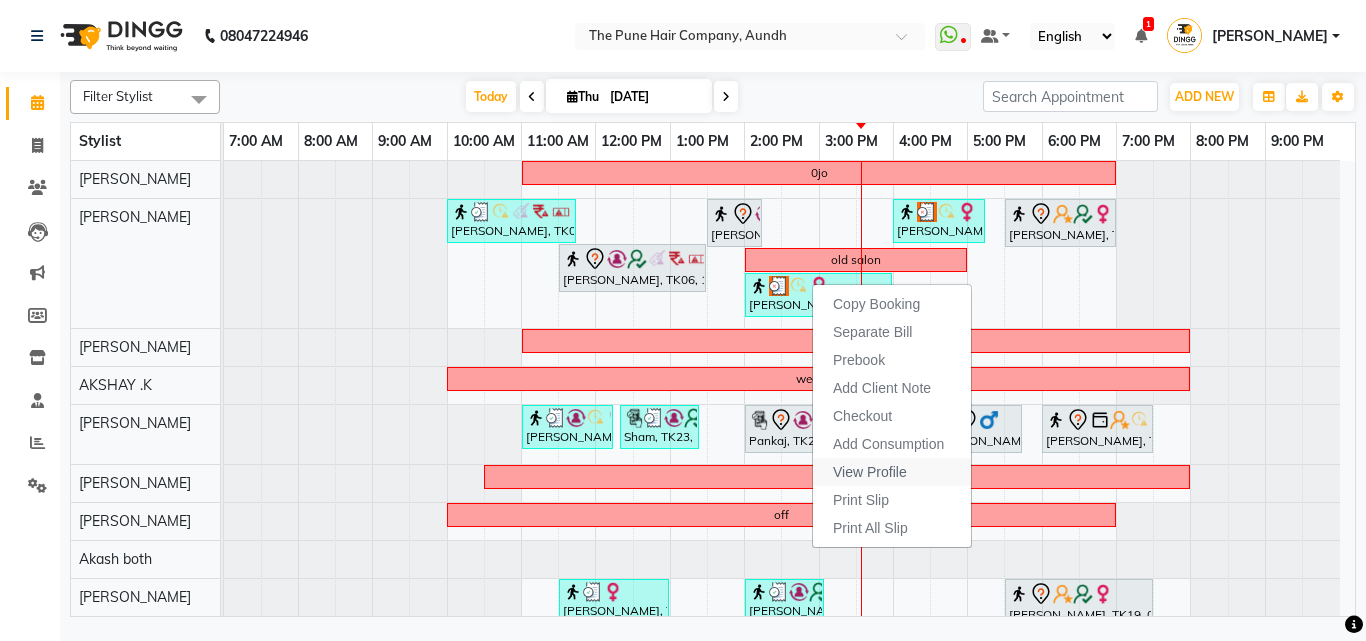 click on "View Profile" at bounding box center (892, 472) 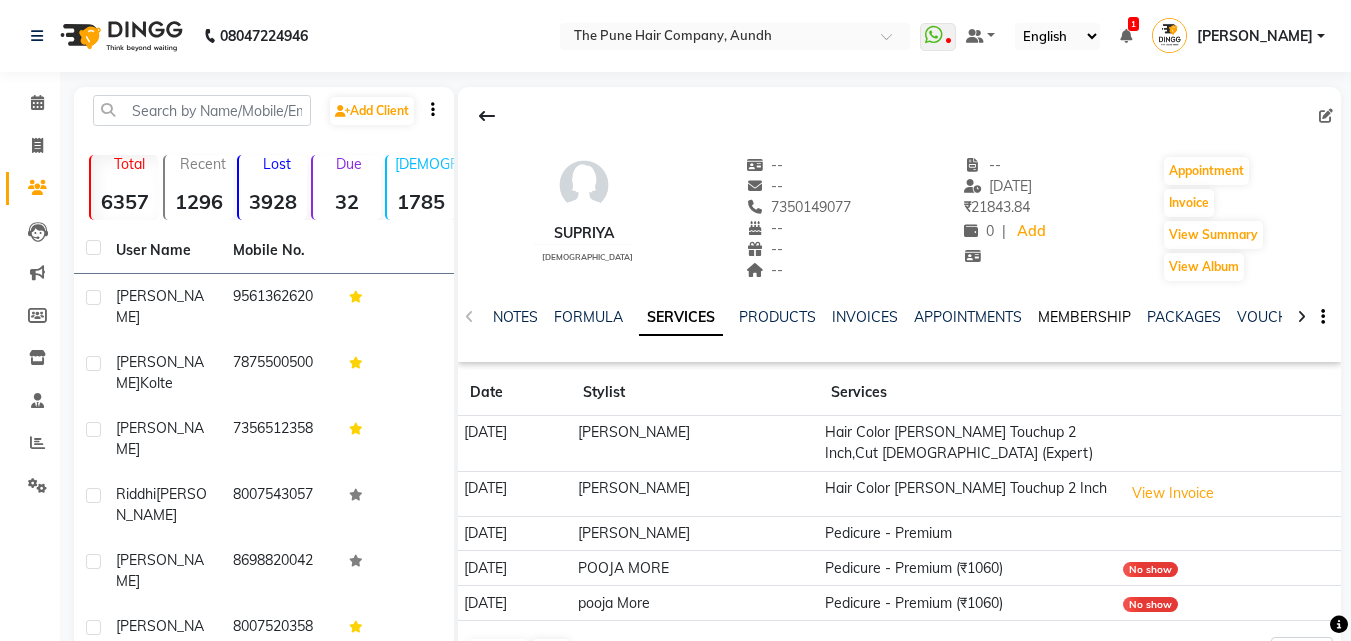 click on "MEMBERSHIP" 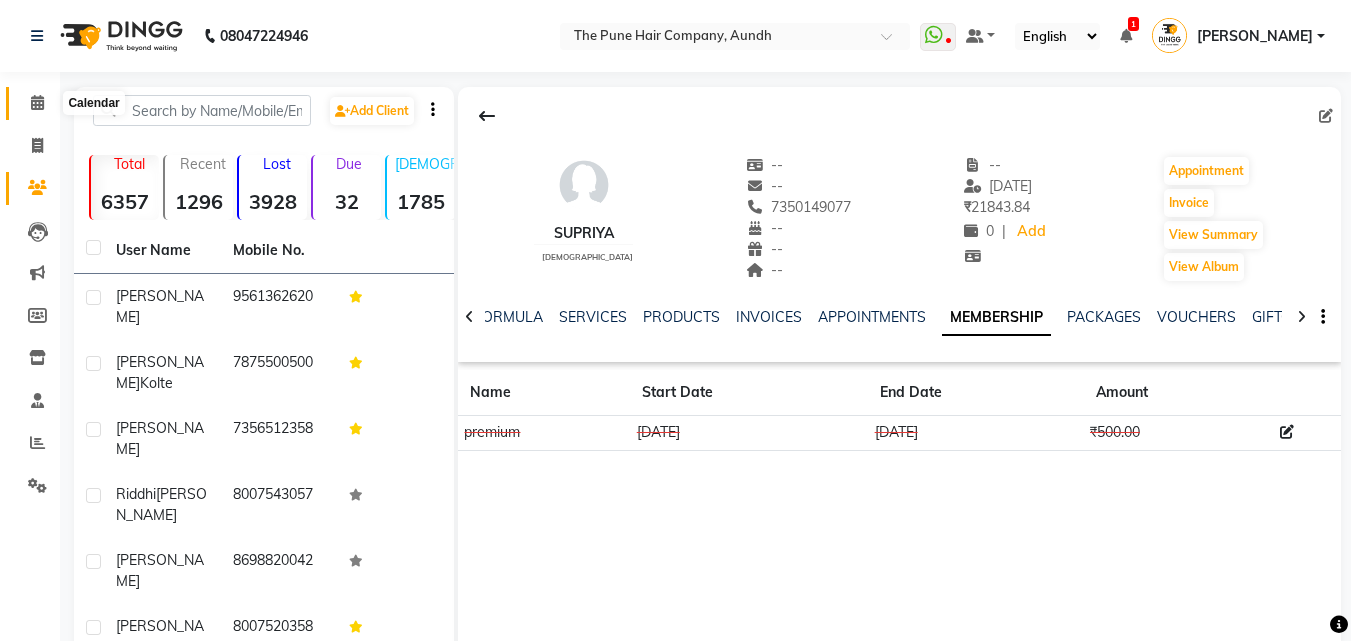 click 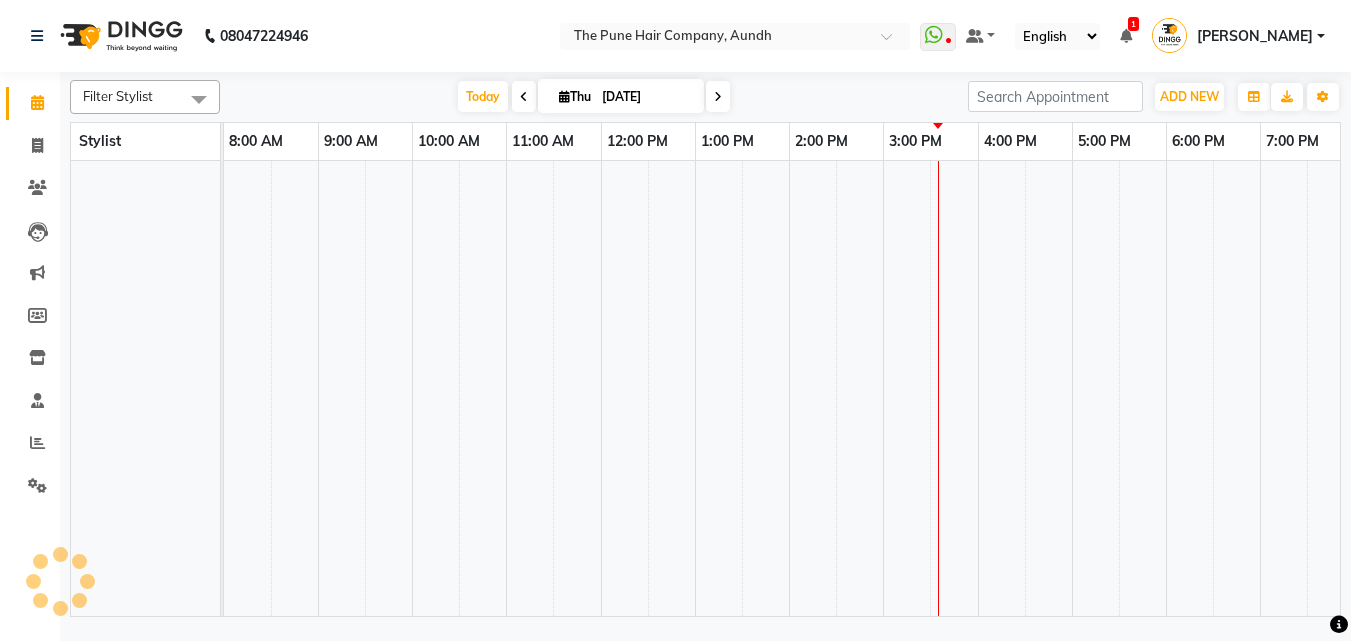 click on "Calendar" 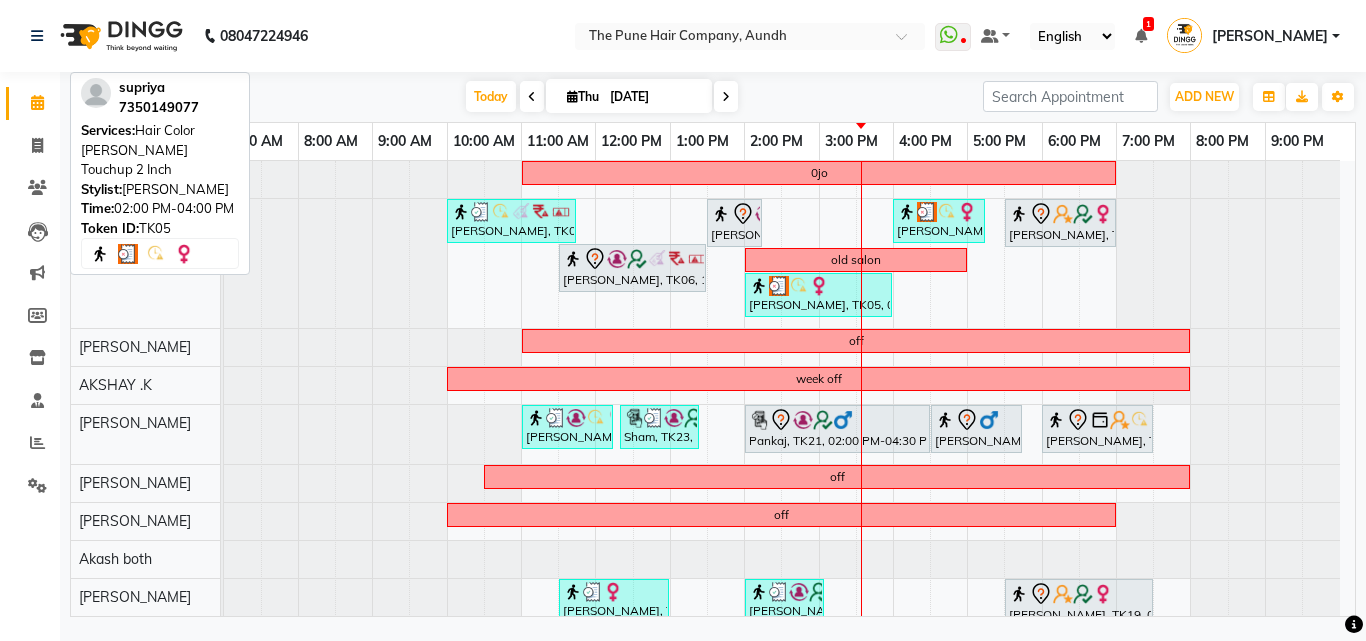click on "[PERSON_NAME], TK05, 02:00 PM-04:00 PM, Hair Color [PERSON_NAME] Touchup 2 Inch" at bounding box center [818, 295] 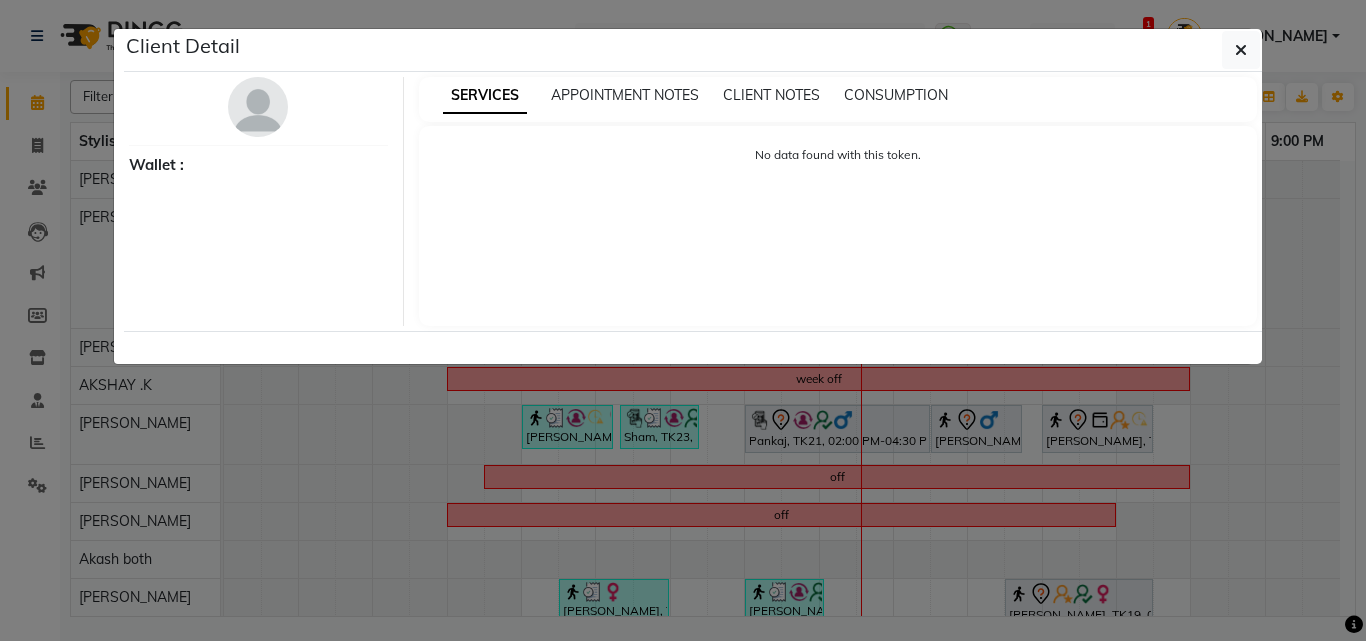 select on "3" 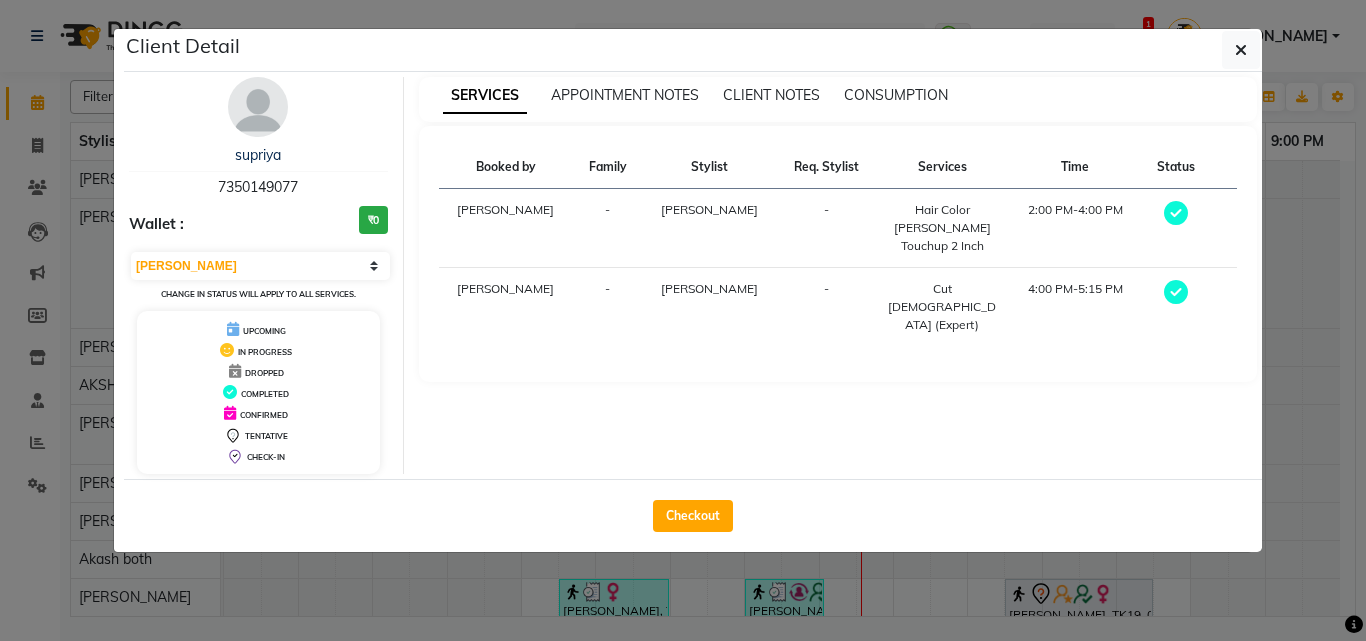 click on "Checkout" 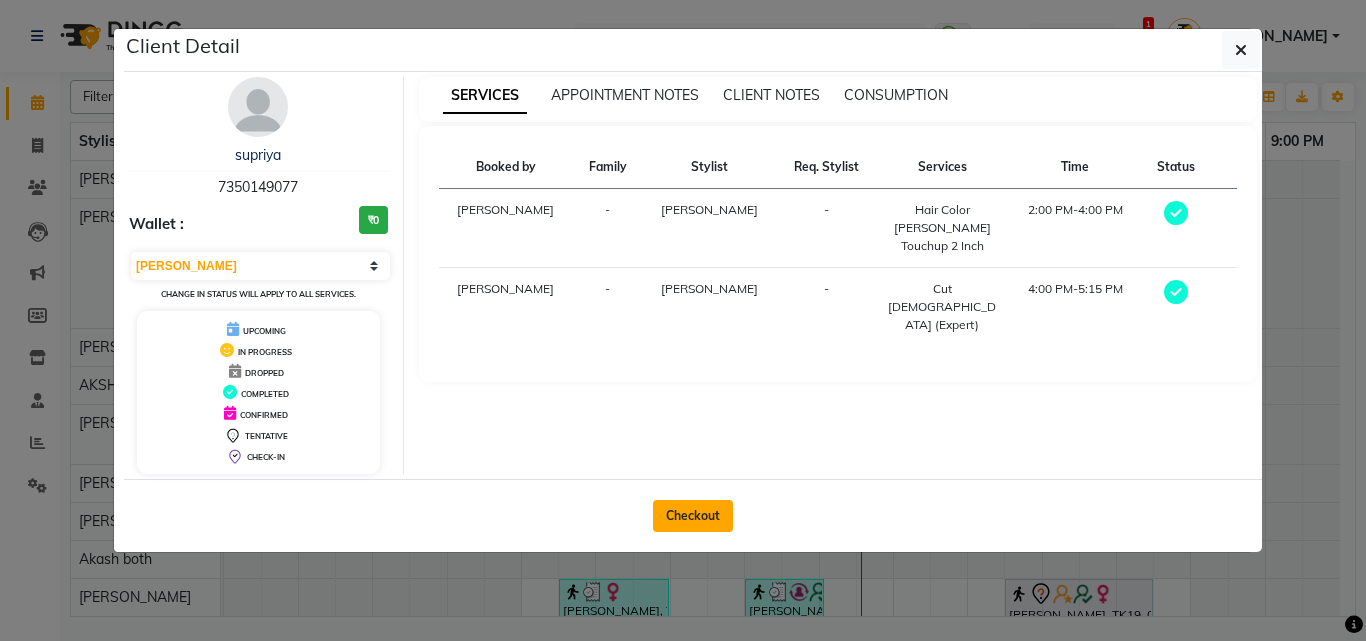 click on "Checkout" 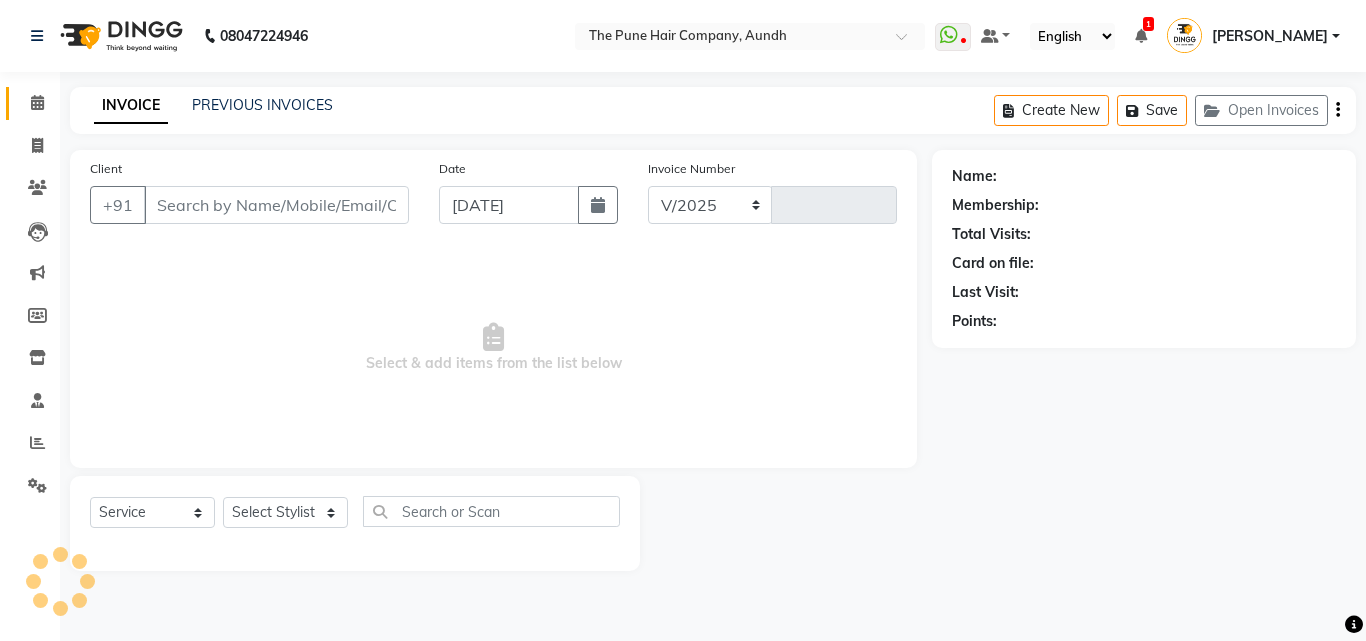 select on "106" 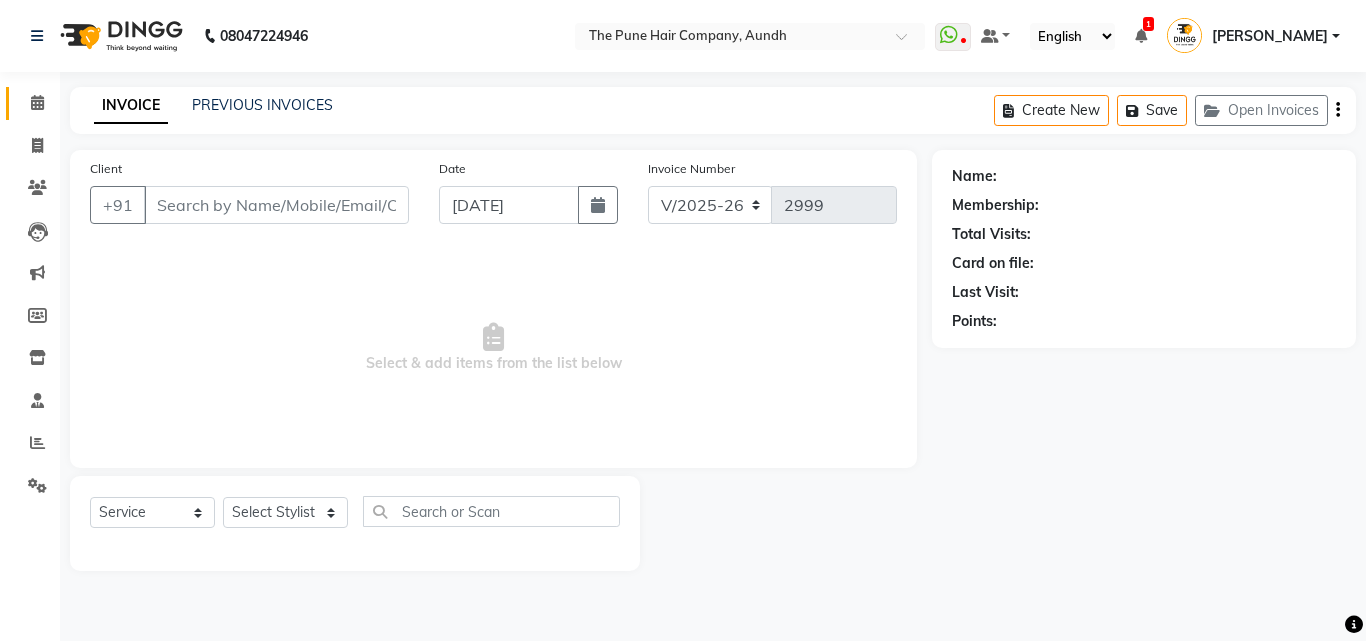 type on "7350149077" 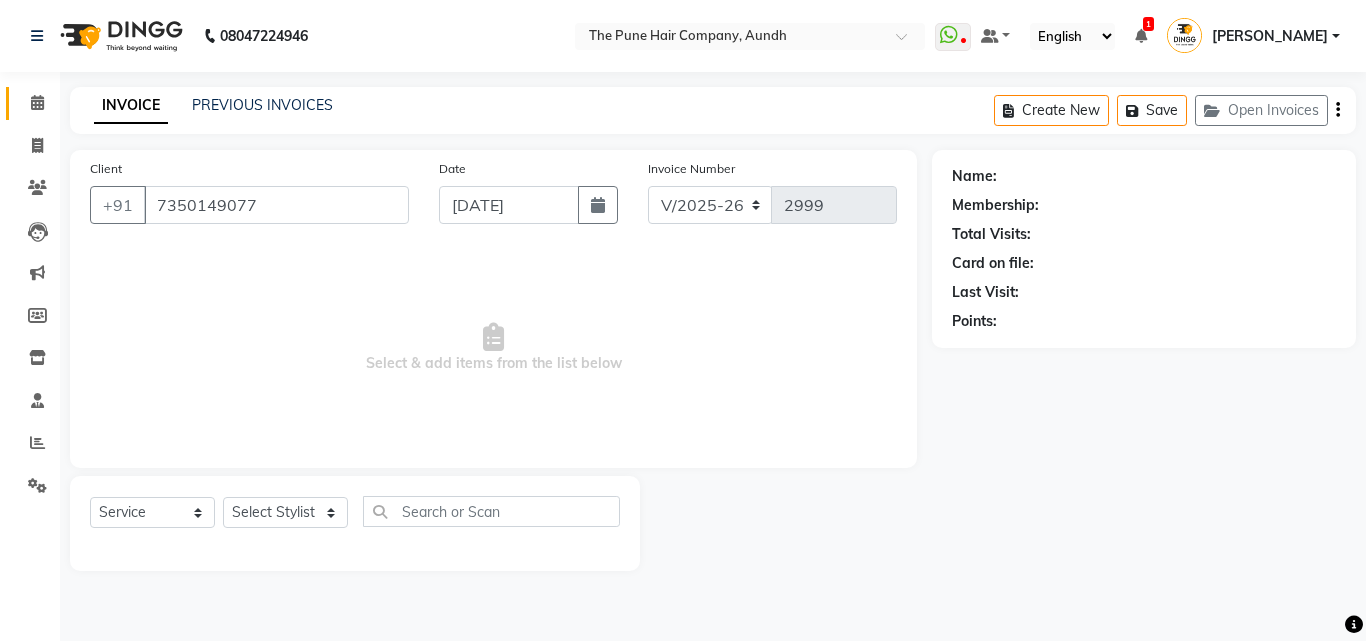 select on "3339" 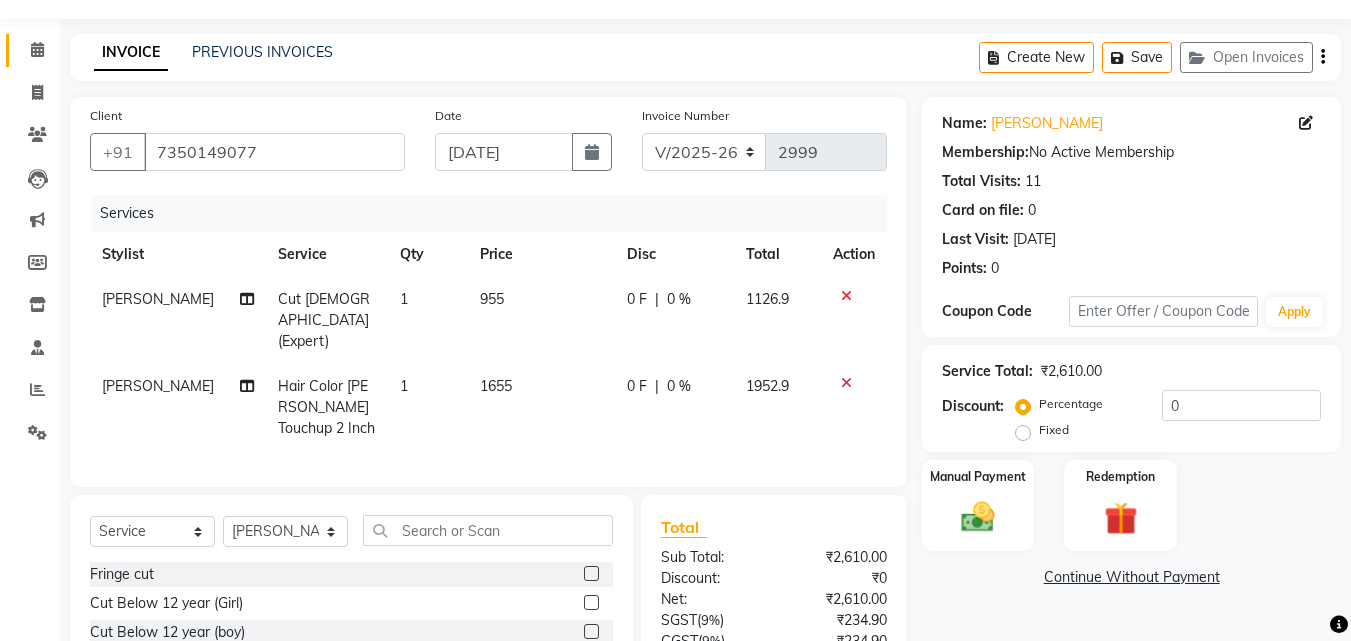 scroll, scrollTop: 100, scrollLeft: 0, axis: vertical 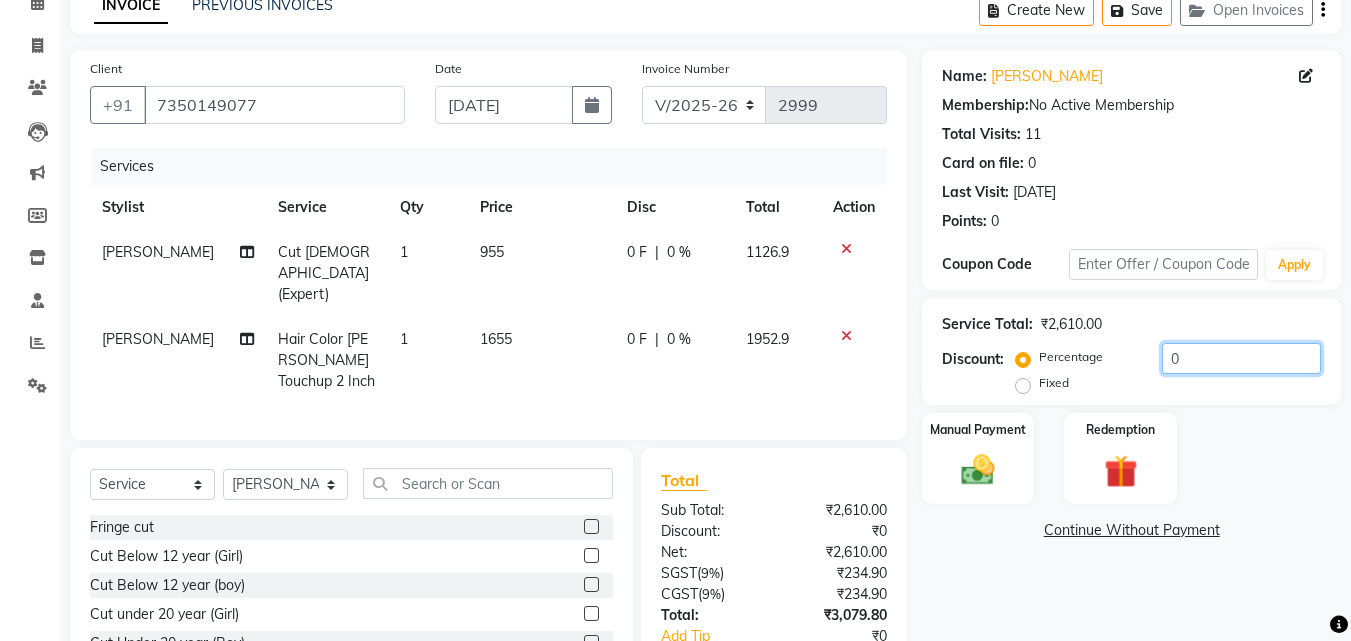 click on "0" 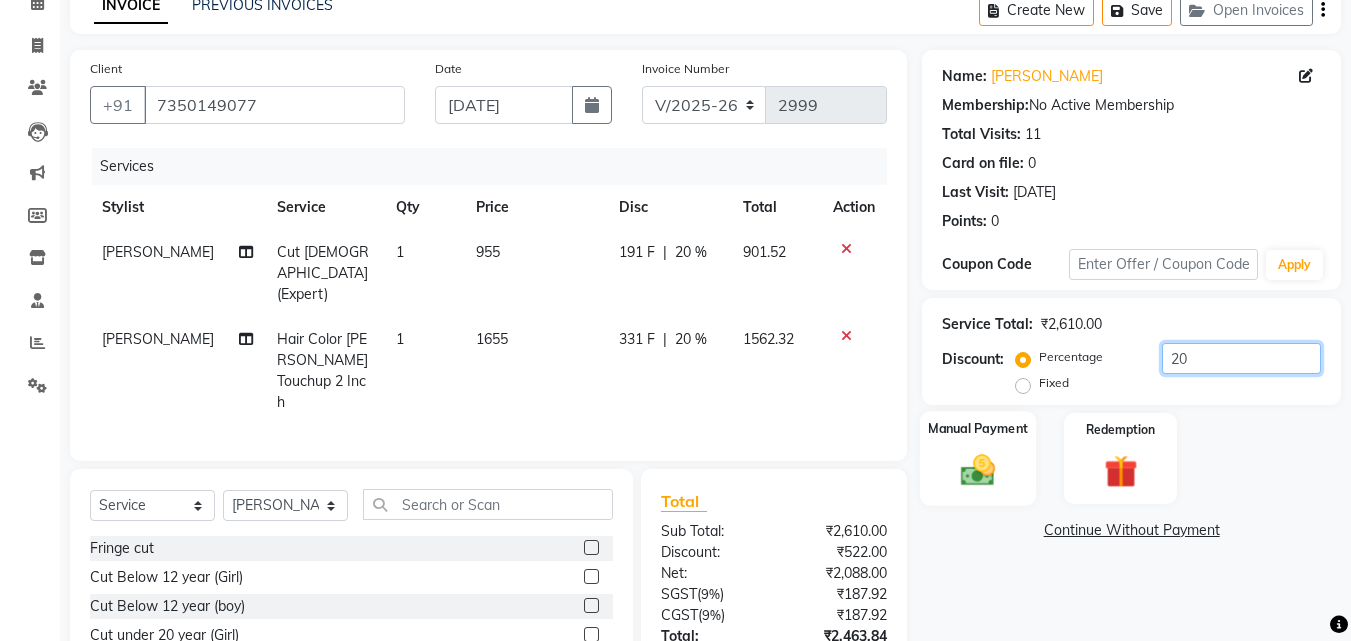 type on "20" 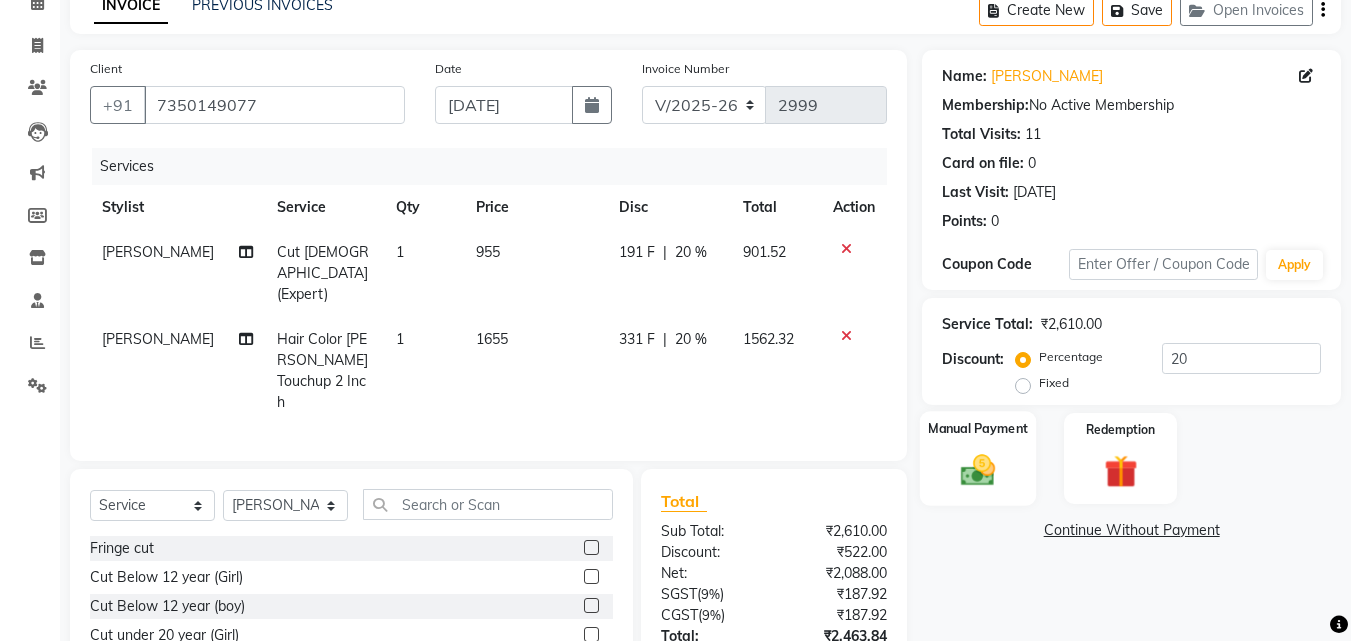 click on "Manual Payment" 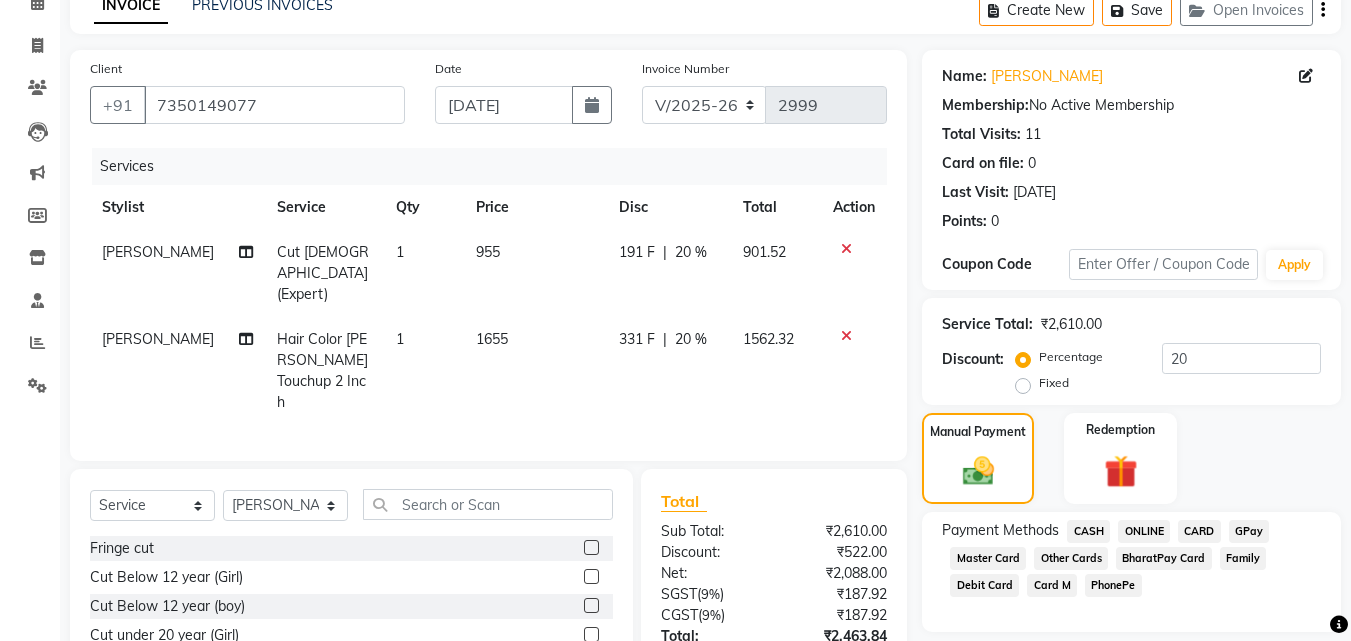 click on "CASH" 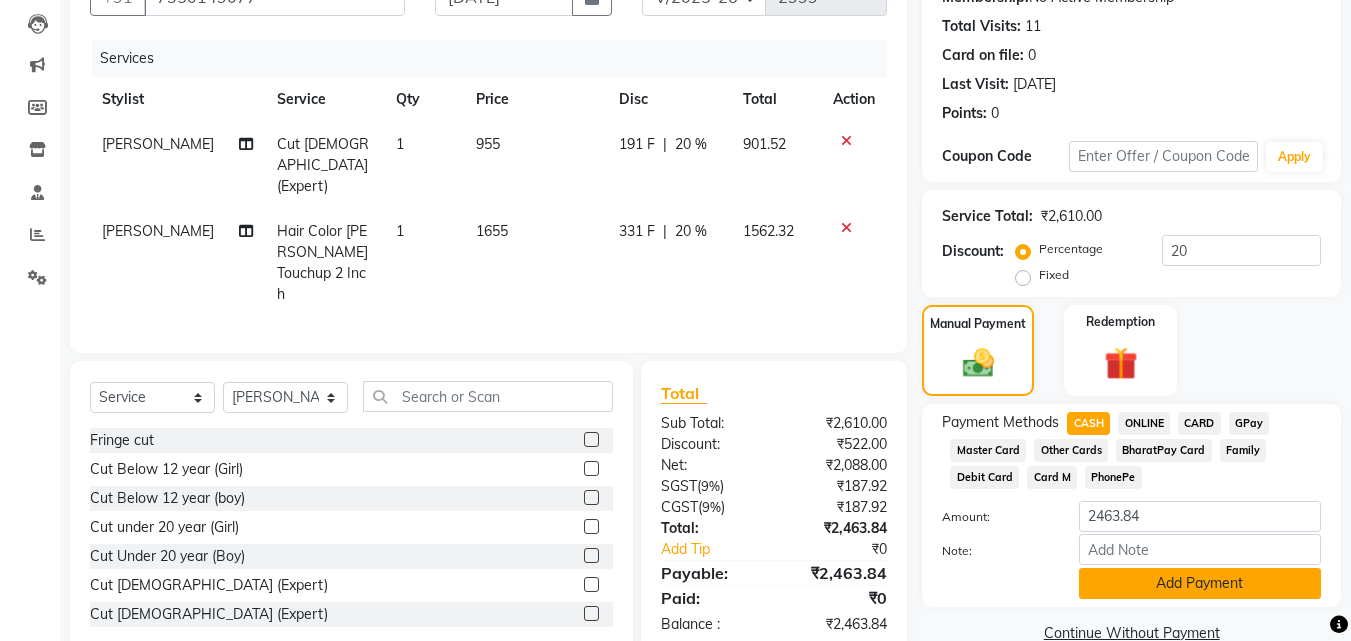 scroll, scrollTop: 245, scrollLeft: 0, axis: vertical 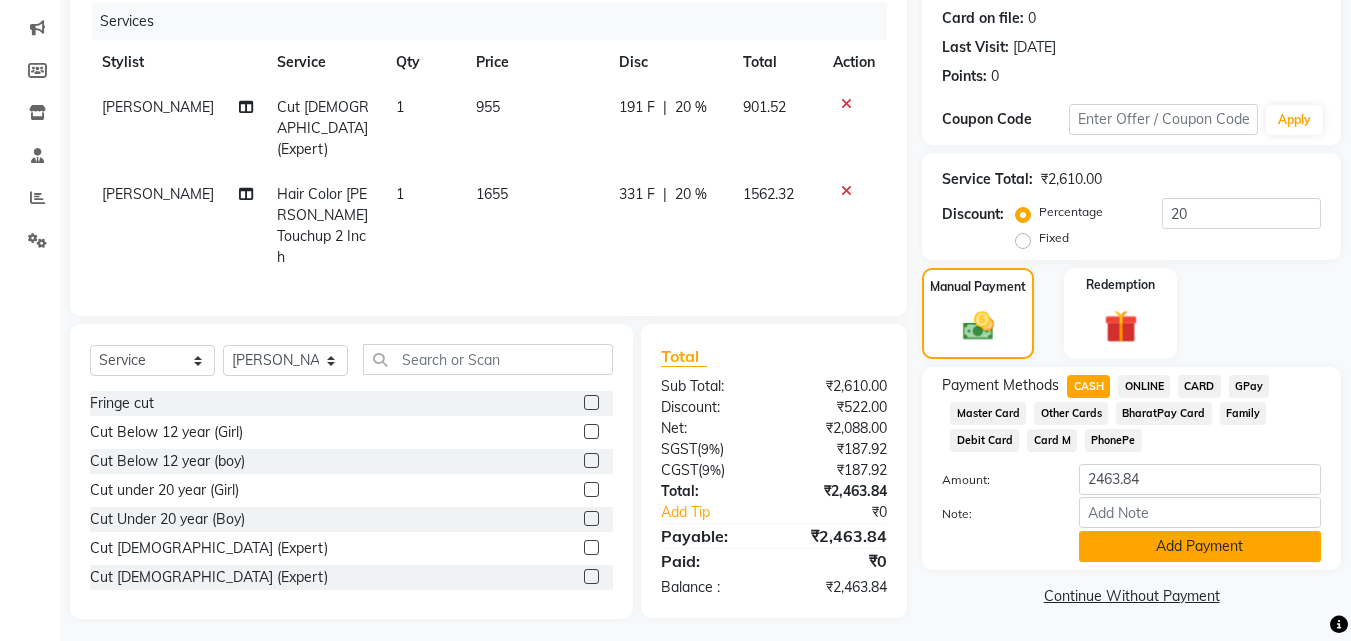 click on "Add Payment" 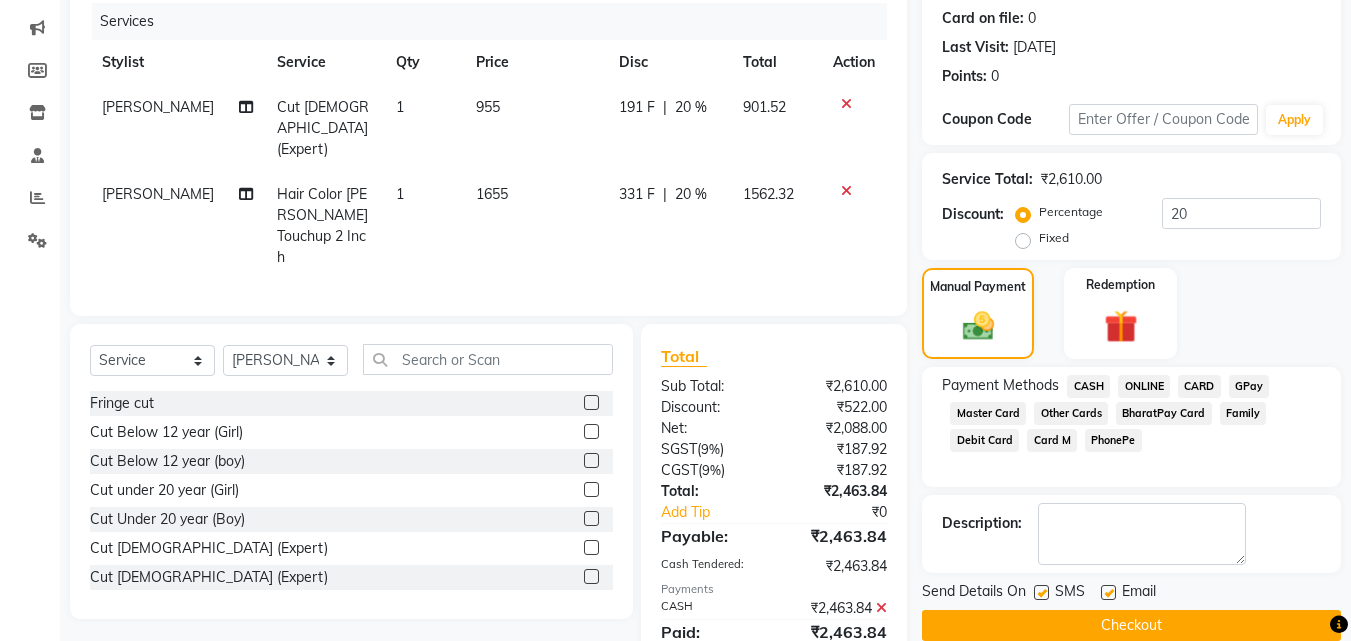click on "Checkout" 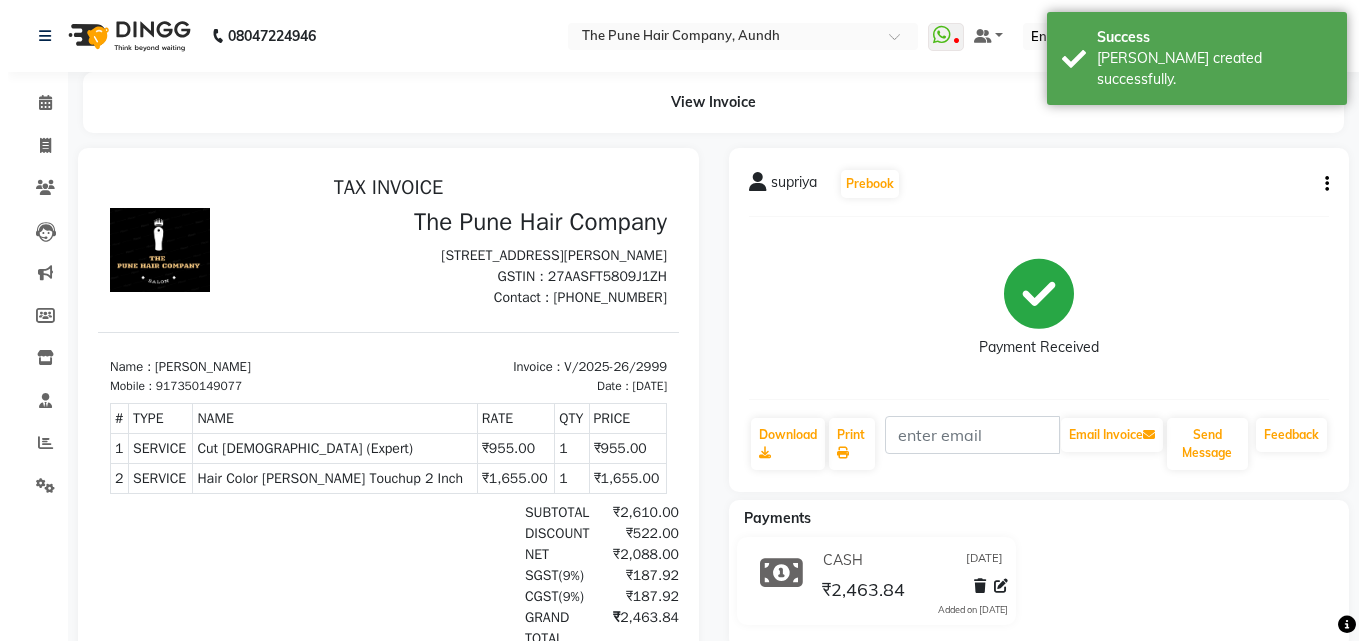 scroll, scrollTop: 0, scrollLeft: 0, axis: both 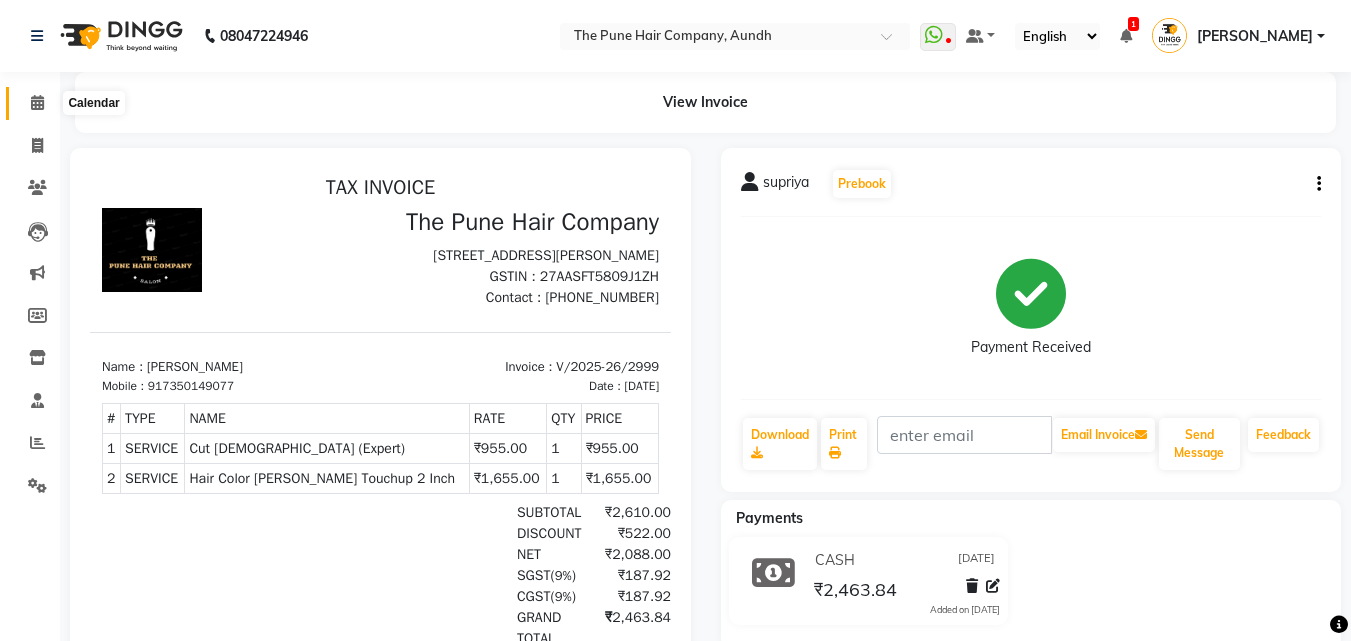click 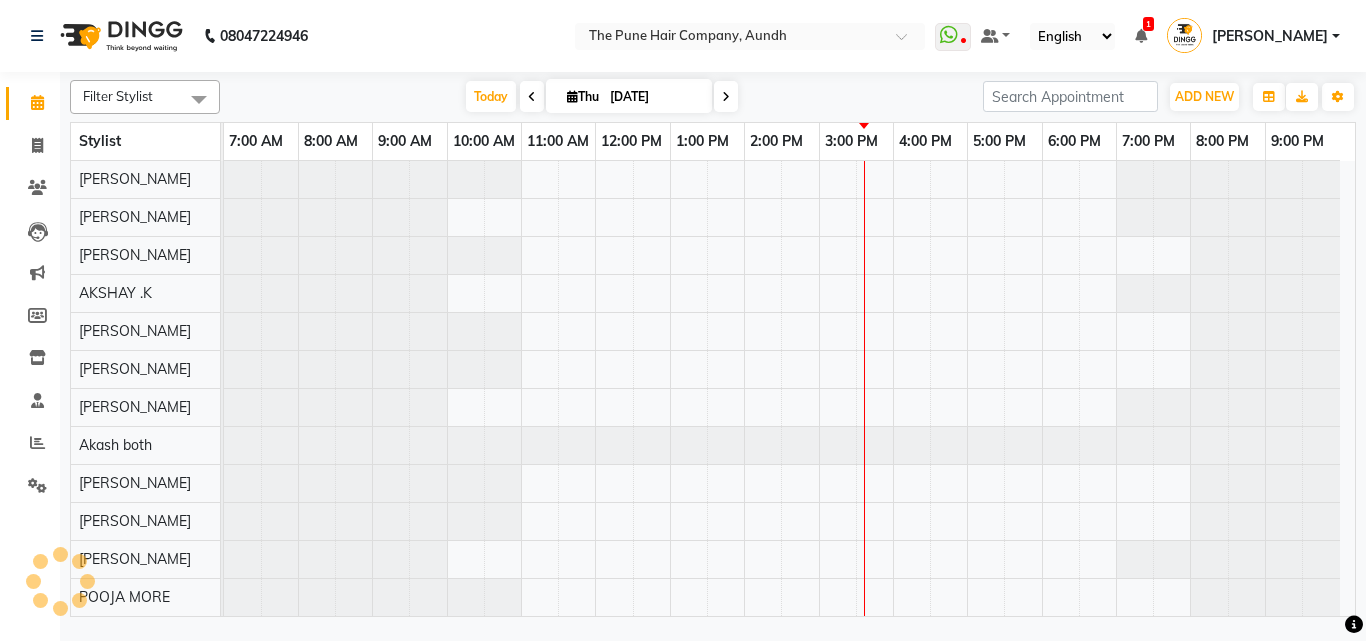 click at bounding box center (726, 97) 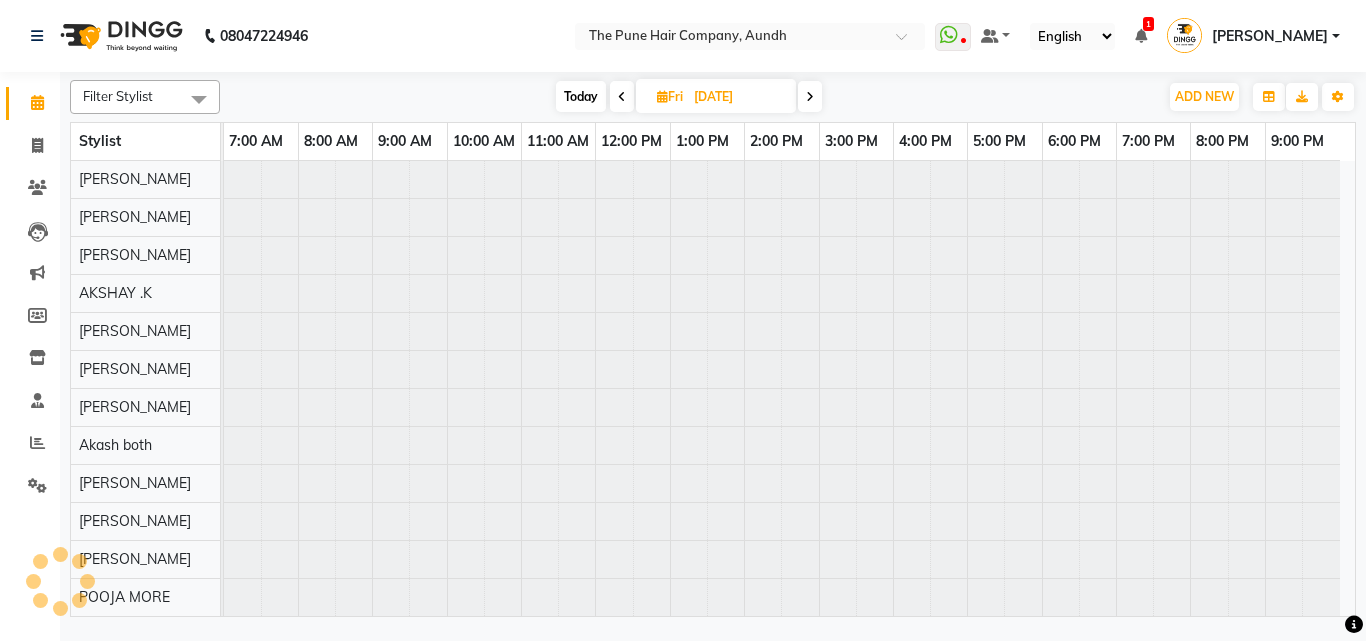 type on "[DATE]" 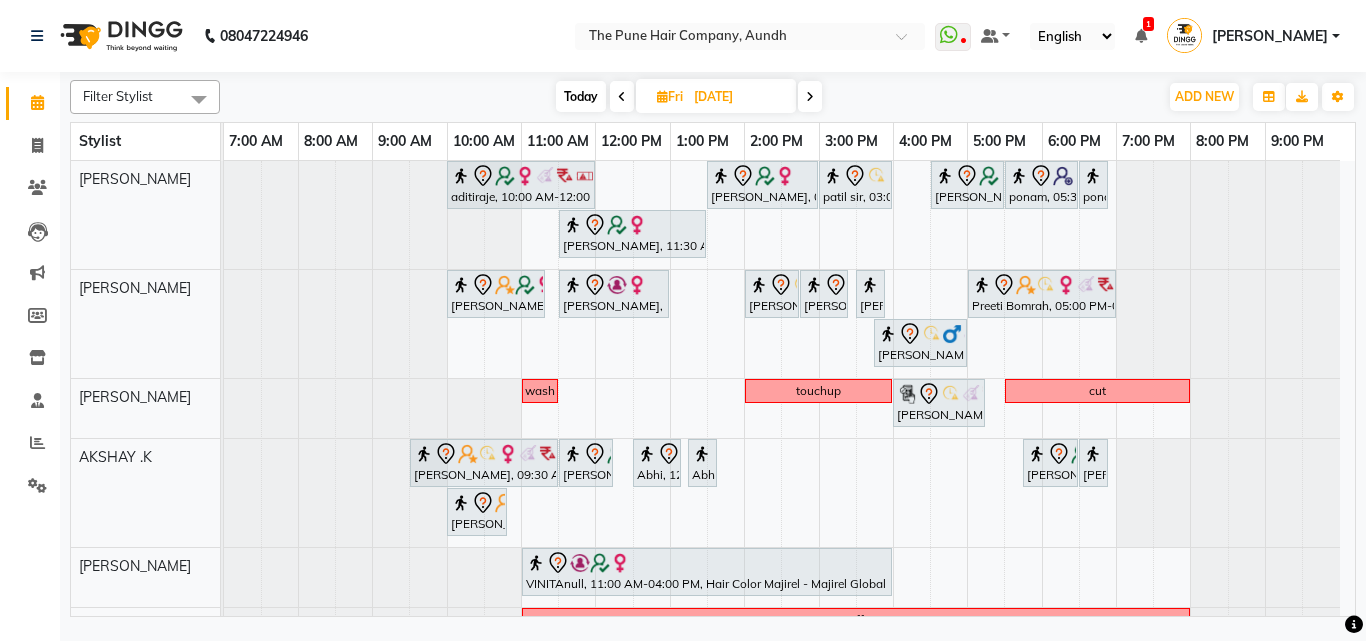 scroll, scrollTop: 100, scrollLeft: 0, axis: vertical 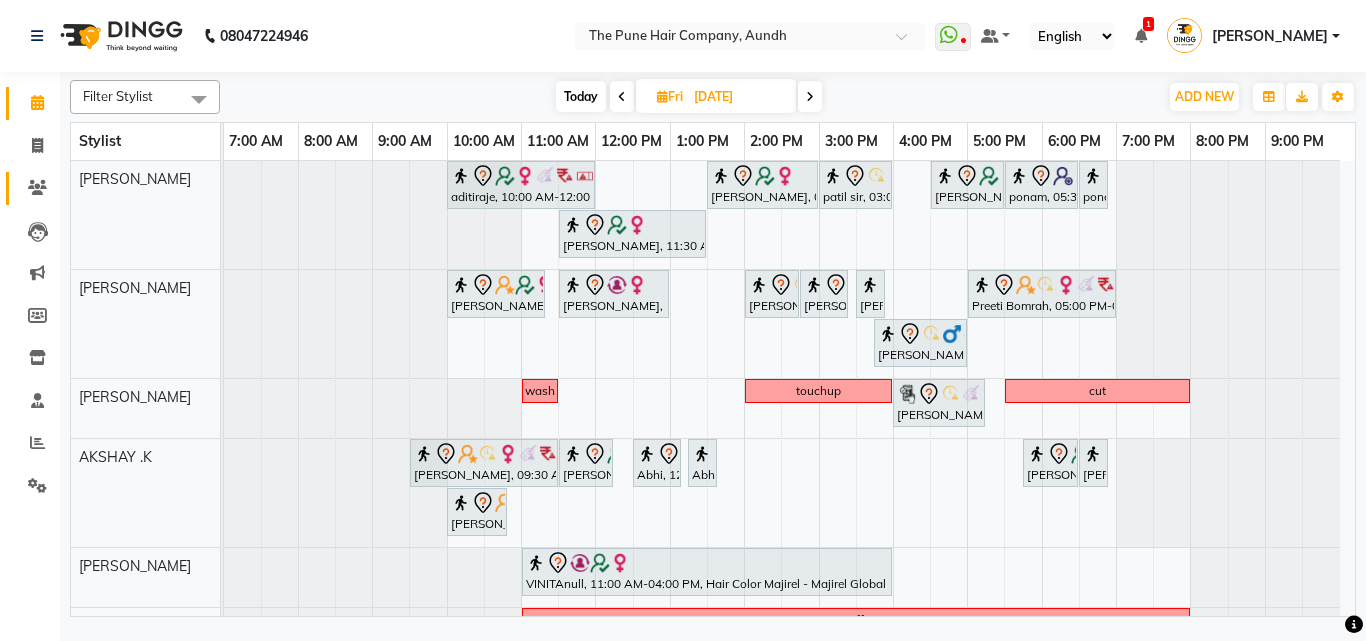 click 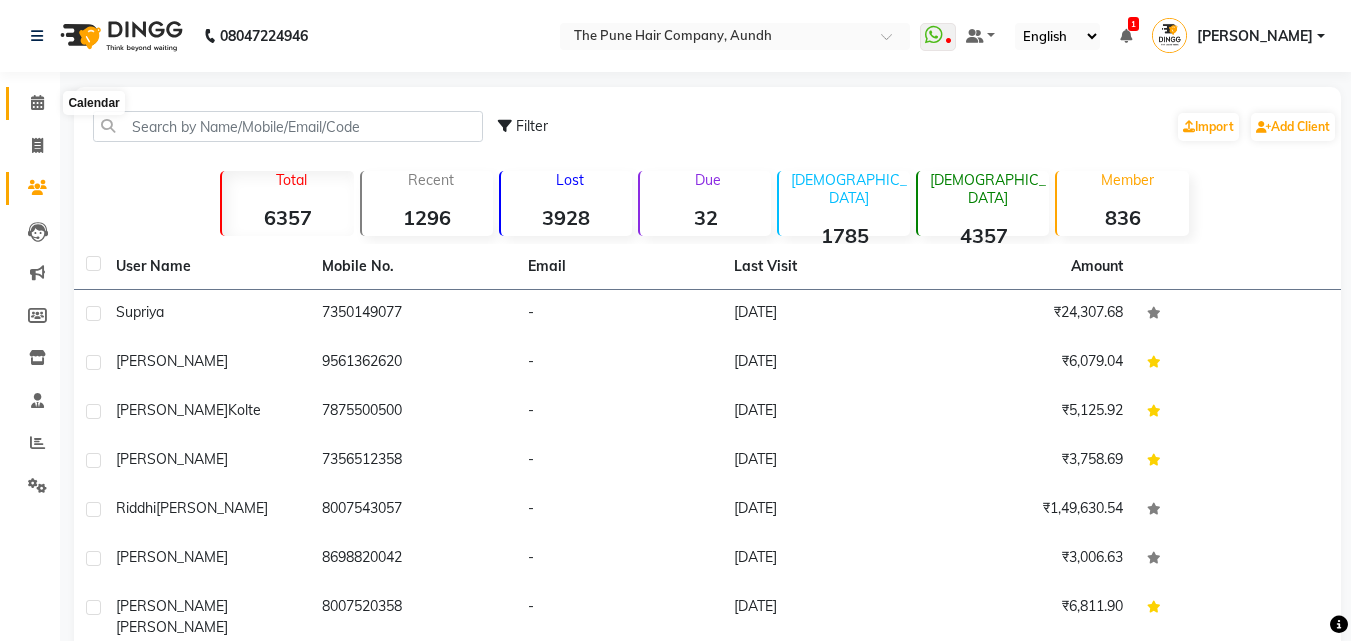 click 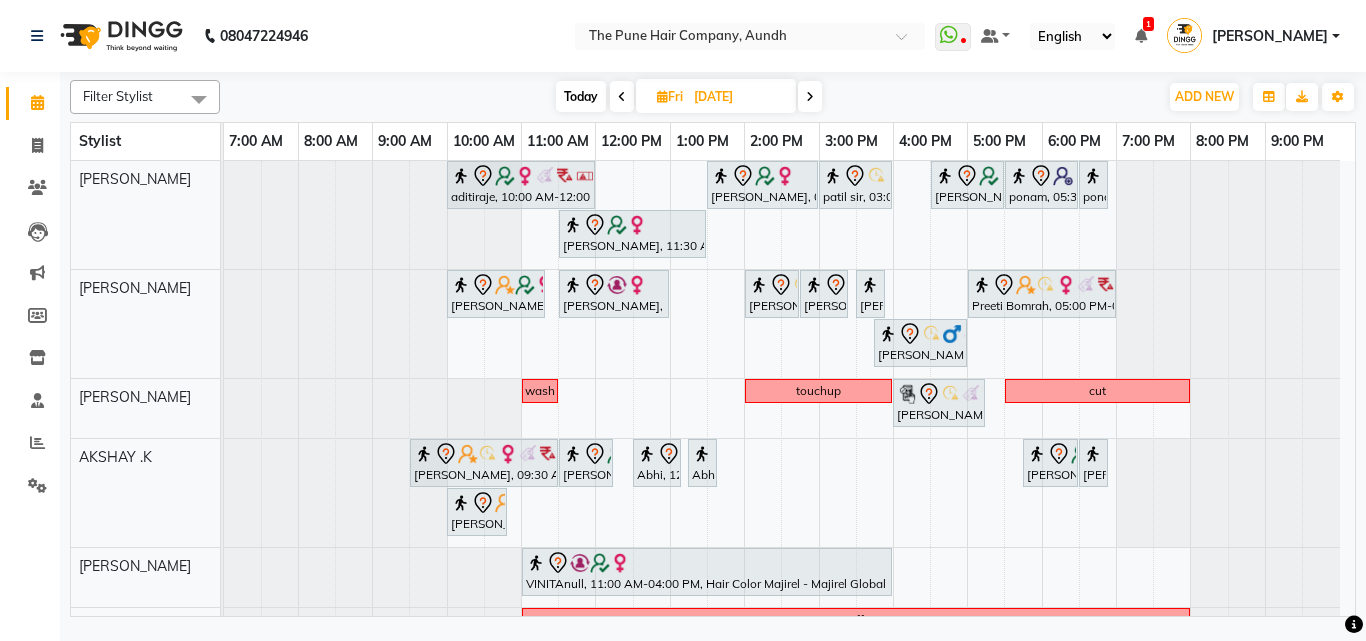 scroll, scrollTop: 100, scrollLeft: 0, axis: vertical 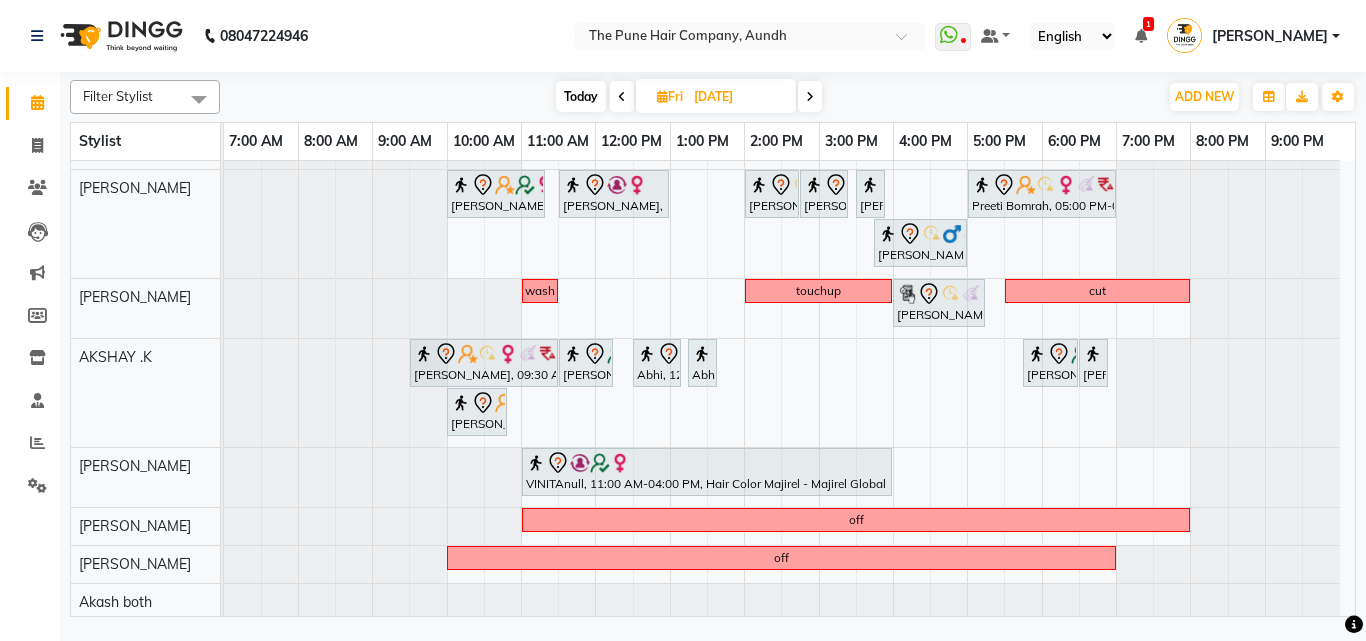 click on "aditiraje, 10:00 AM-12:00 PM, Hair Color Inoa - Inoa Touchup 2 Inch             sonali mehta, 01:30 PM-03:00 PM, Cut Female ( Top Stylist )             patil sir, 03:00 PM-04:00 PM, Cut Male ( Top Stylist )             amitanull, 04:30 PM-05:30 PM, Cut Female ( Top Stylist )             ponam, 05:30 PM-06:30 PM, Cut Female ( Top Stylist )             ponam, 06:30 PM-06:45 PM,  Additional Hair Wash (Female)             sonali mehta, 11:30 AM-01:30 PM, Hair Color Inoa - Inoa Touchup 2 Inch             Pravin Jain, 10:00 AM-11:20 AM,  Beard Crafting             Riddhi Shewani, 11:30 AM-01:00 PM, Hair wash & blow dry - long             Jimmy Sonekar, 02:00 PM-02:45 PM, Cut Female (Expert)             Jimmy Sonekar, 02:45 PM-03:25 PM, Cut male (Expert)             Jimmy Sonekar, 03:30 PM-03:50 PM,  Beard Crafting             Preeti Bomrah, 05:00 PM-07:00 PM, Hair Color Inoa - Inoa Touchup 2 Inch             Jimmy Sonekar, 03:45 PM-05:00 PM,  Additional Hair Wash (Female)  wash   touchup" at bounding box center (789, 477) 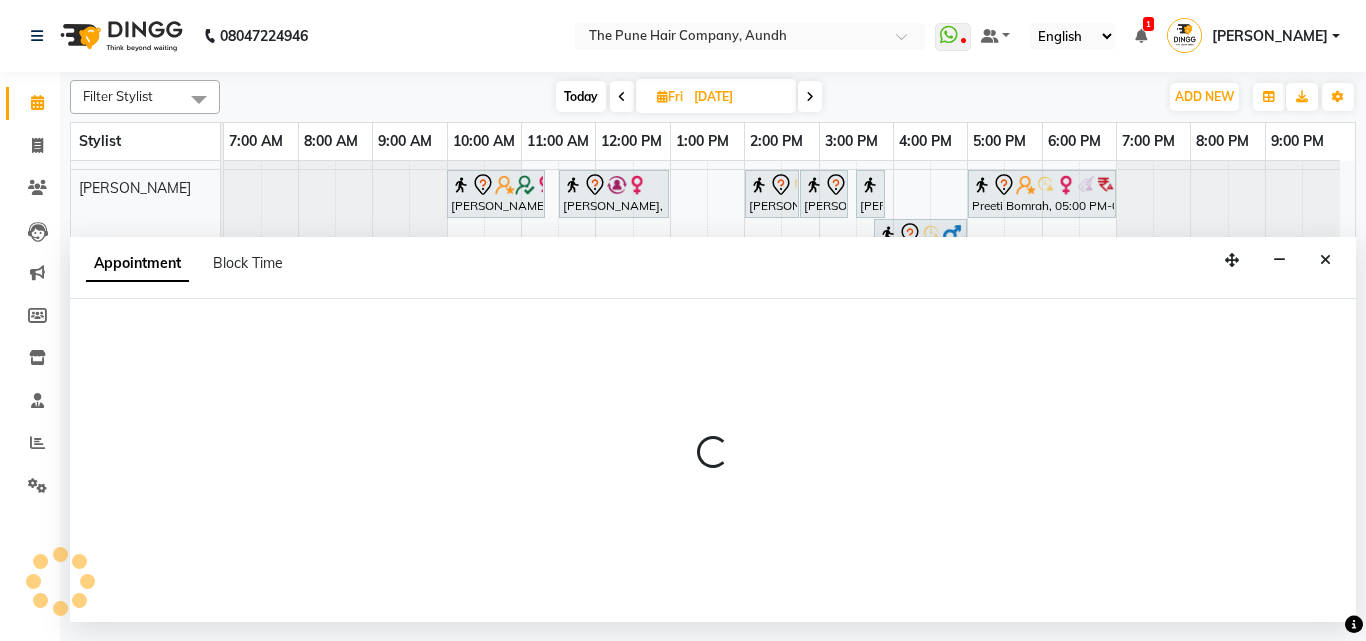 select on "6746" 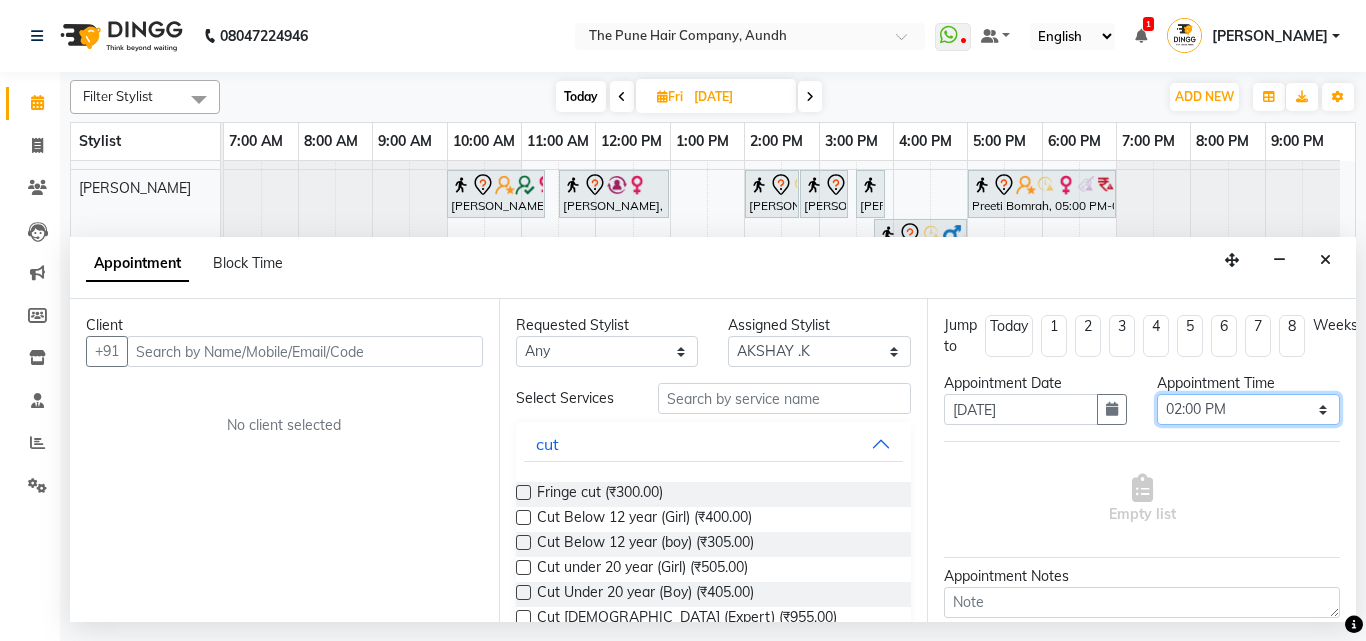 click on "Select 08:00 AM 08:15 AM 08:30 AM 08:45 AM 09:00 AM 09:15 AM 09:30 AM 09:45 AM 10:00 AM 10:15 AM 10:30 AM 10:45 AM 11:00 AM 11:15 AM 11:30 AM 11:45 AM 12:00 PM 12:15 PM 12:30 PM 12:45 PM 01:00 PM 01:15 PM 01:30 PM 01:45 PM 02:00 PM 02:15 PM 02:30 PM 02:45 PM 03:00 PM 03:15 PM 03:30 PM 03:45 PM 04:00 PM 04:15 PM 04:30 PM 04:45 PM 05:00 PM 05:15 PM 05:30 PM 05:45 PM 06:00 PM 06:15 PM 06:30 PM 06:45 PM 07:00 PM 07:15 PM 07:30 PM 07:45 PM 08:00 PM 08:15 PM 08:30 PM 08:45 PM 09:00 PM" at bounding box center [1248, 409] 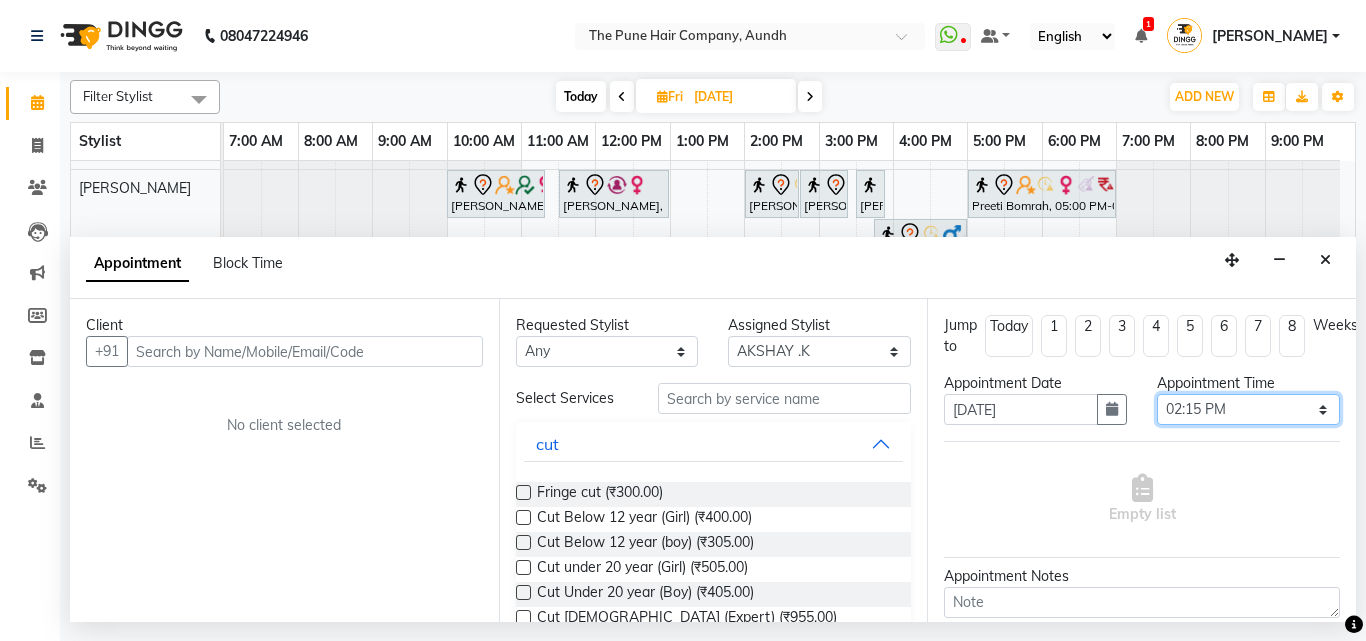 click on "Select 08:00 AM 08:15 AM 08:30 AM 08:45 AM 09:00 AM 09:15 AM 09:30 AM 09:45 AM 10:00 AM 10:15 AM 10:30 AM 10:45 AM 11:00 AM 11:15 AM 11:30 AM 11:45 AM 12:00 PM 12:15 PM 12:30 PM 12:45 PM 01:00 PM 01:15 PM 01:30 PM 01:45 PM 02:00 PM 02:15 PM 02:30 PM 02:45 PM 03:00 PM 03:15 PM 03:30 PM 03:45 PM 04:00 PM 04:15 PM 04:30 PM 04:45 PM 05:00 PM 05:15 PM 05:30 PM 05:45 PM 06:00 PM 06:15 PM 06:30 PM 06:45 PM 07:00 PM 07:15 PM 07:30 PM 07:45 PM 08:00 PM 08:15 PM 08:30 PM 08:45 PM 09:00 PM" at bounding box center [1248, 409] 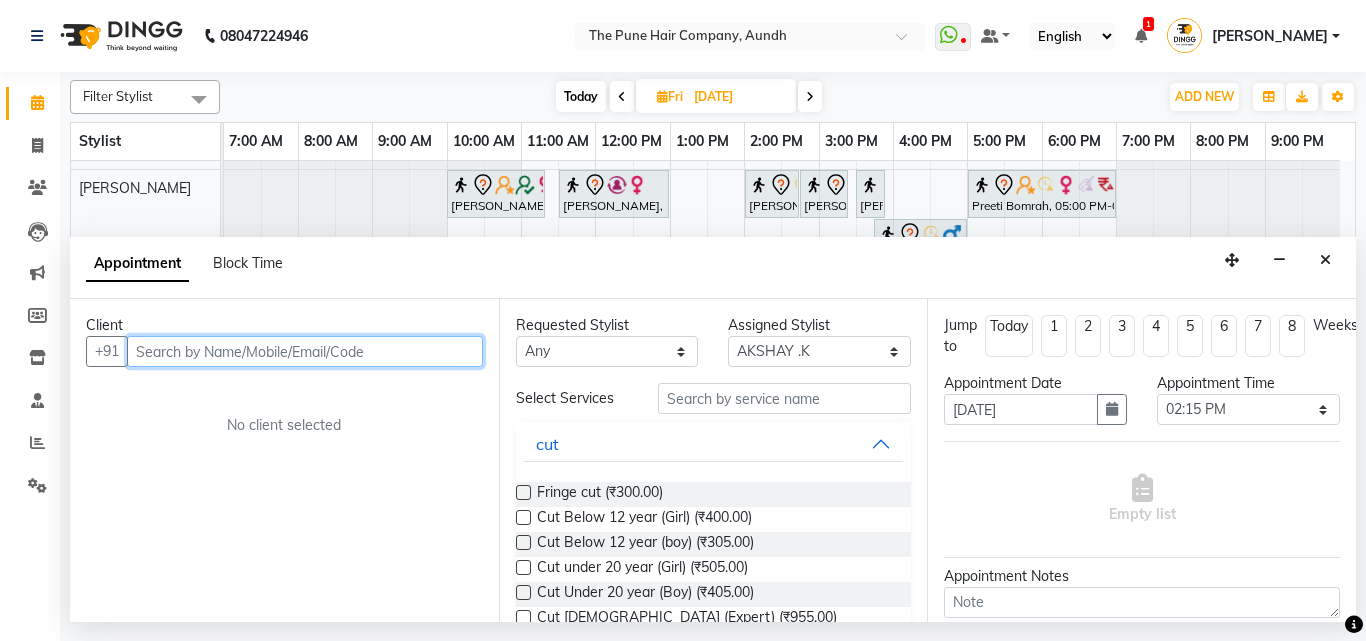 click at bounding box center [305, 351] 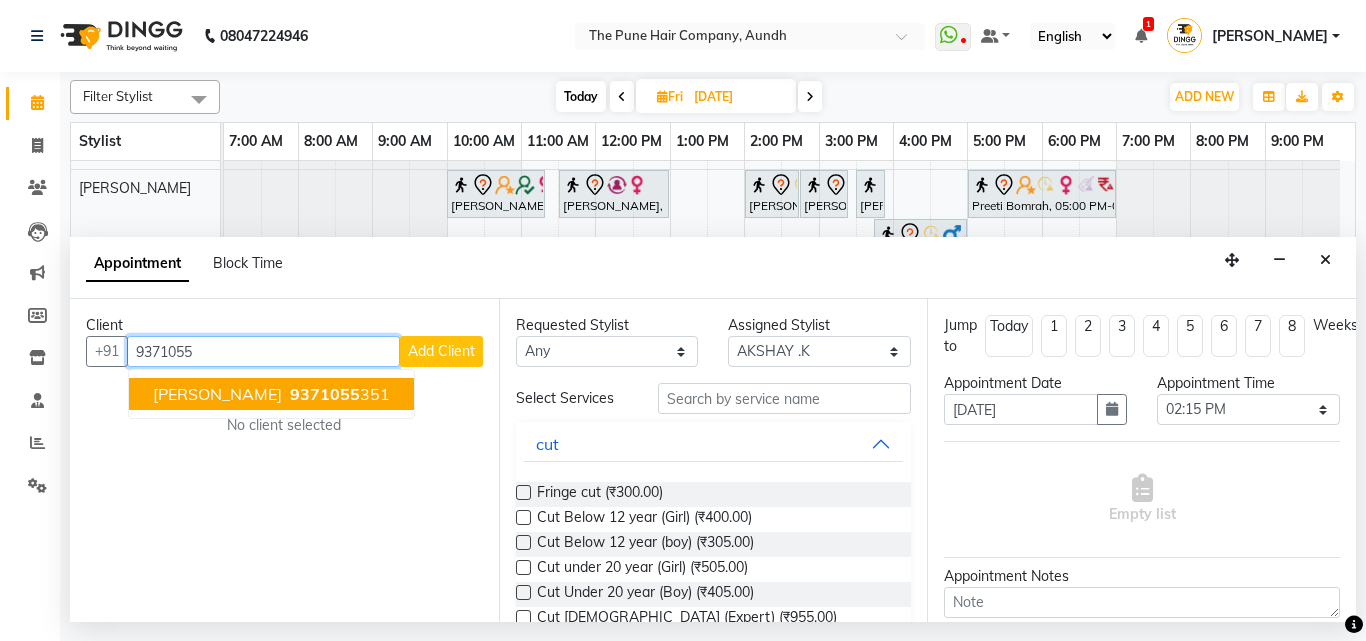click on "9371055 351" at bounding box center (338, 394) 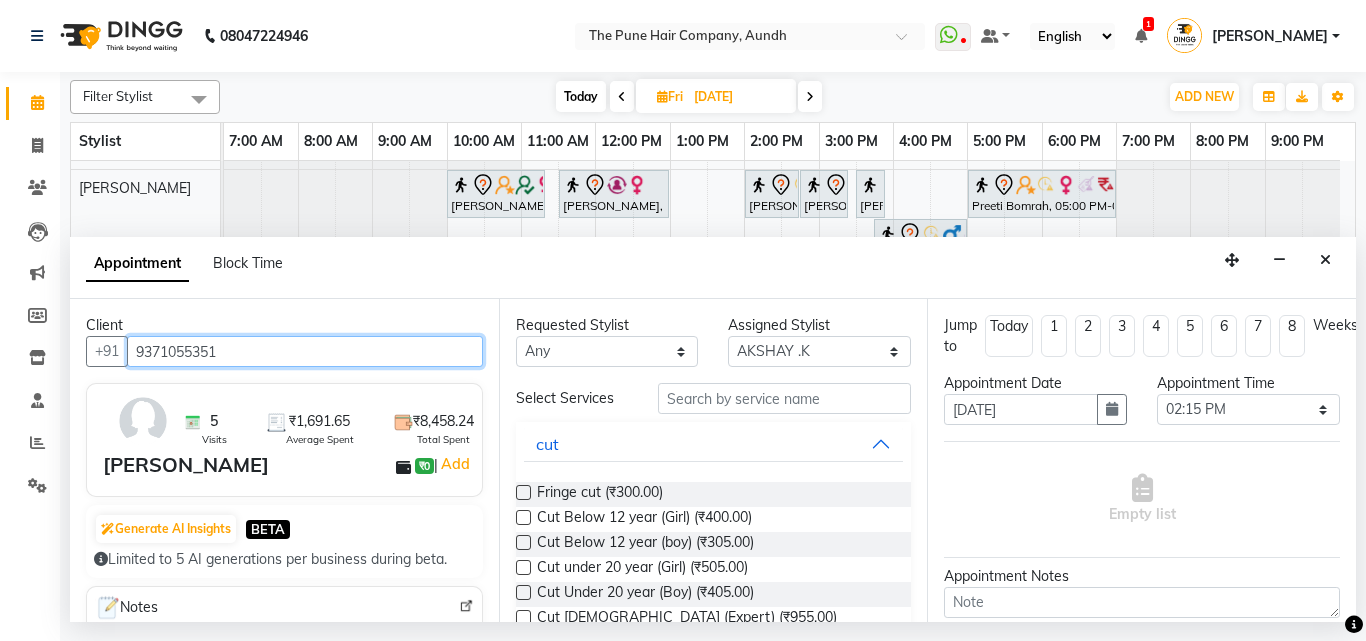 type on "9371055351" 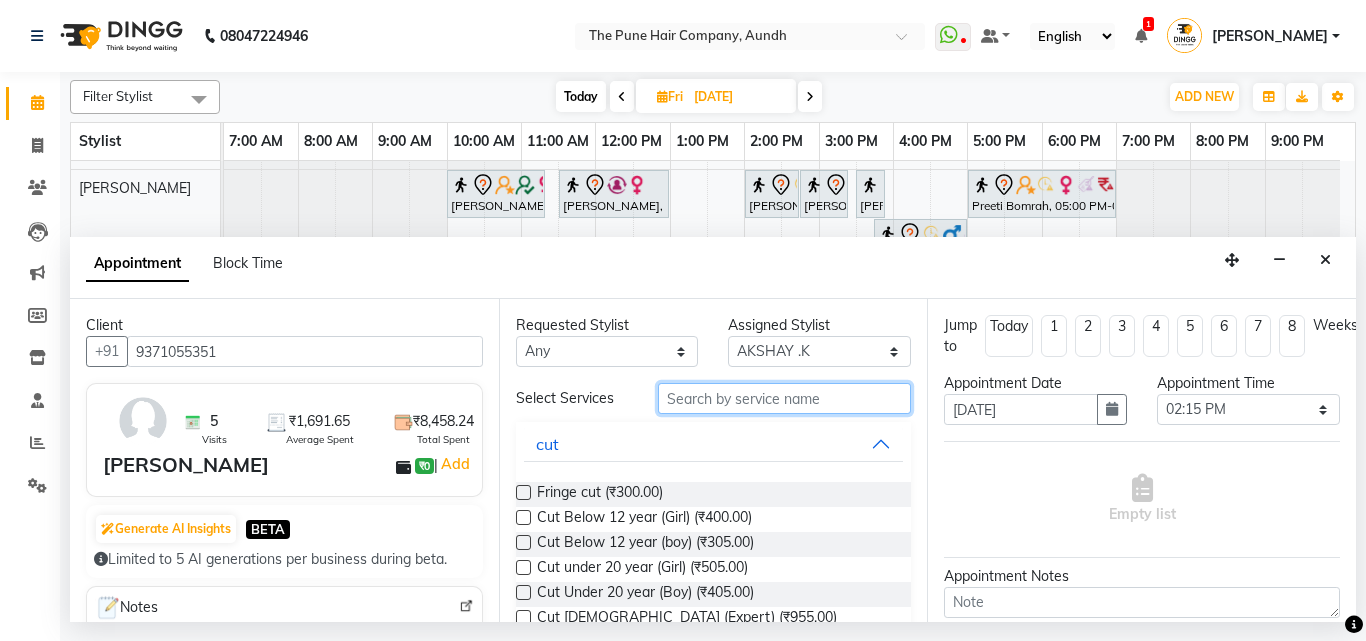 click at bounding box center [785, 398] 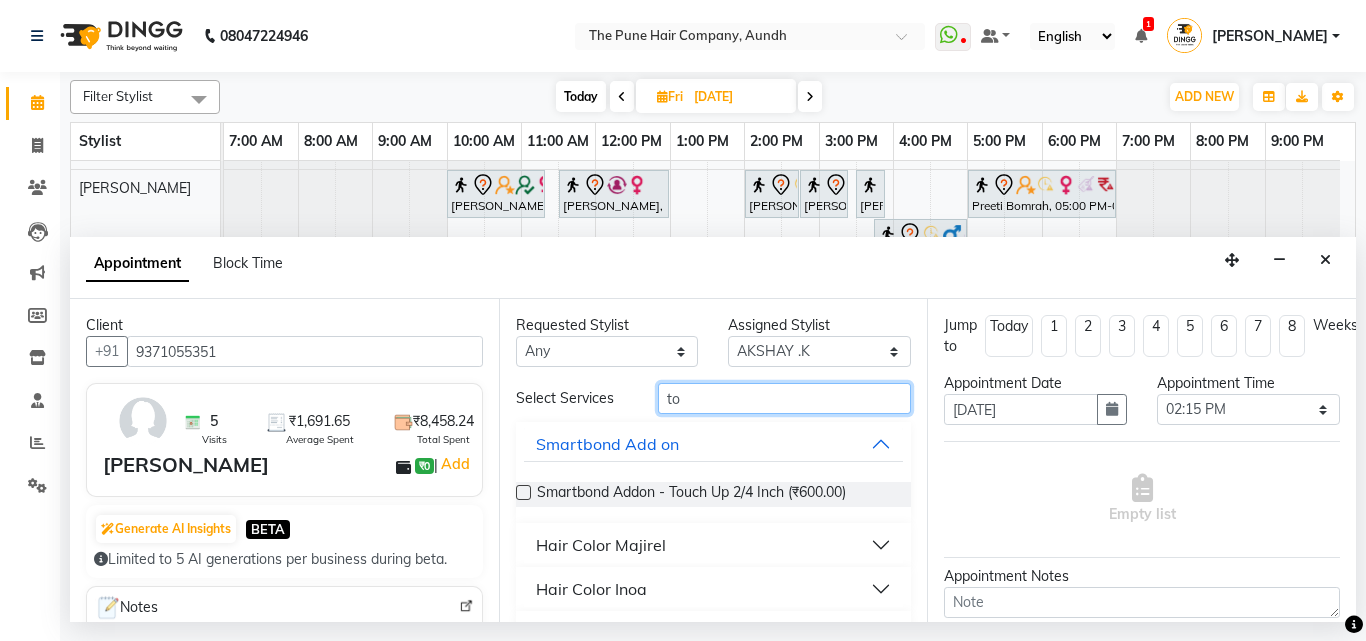 type on "to" 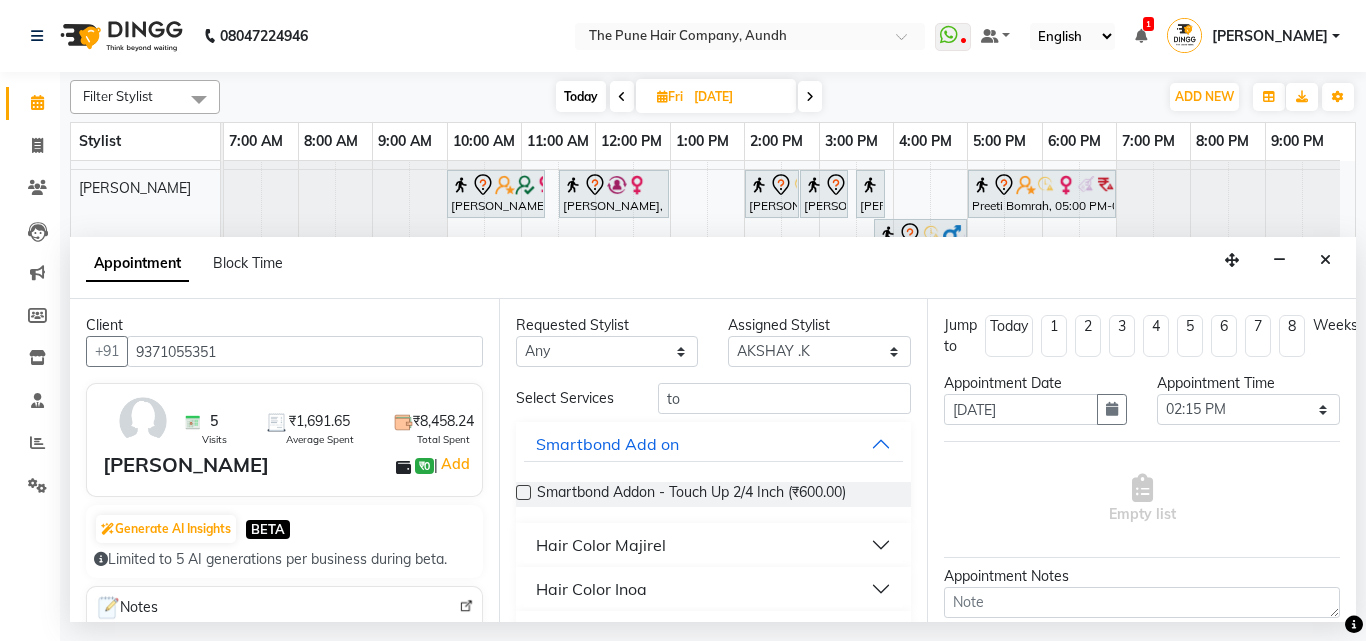 click on "Hair Color Inoa" at bounding box center (591, 589) 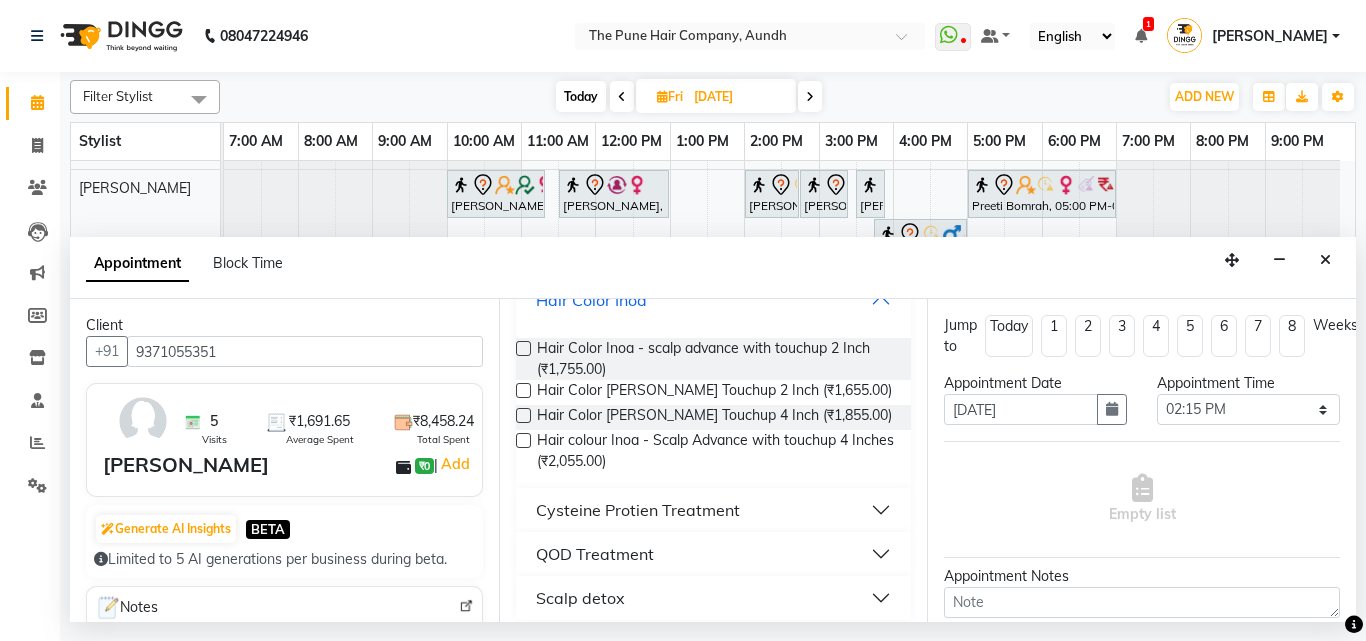 scroll, scrollTop: 303, scrollLeft: 0, axis: vertical 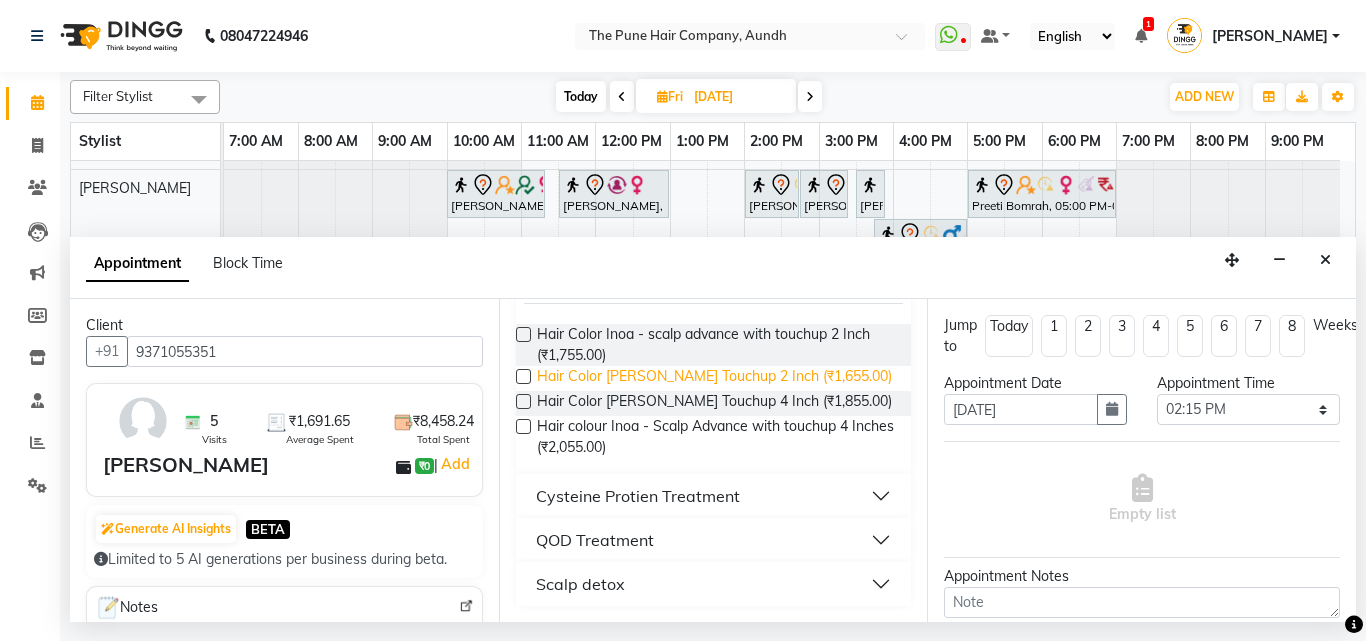 click on "Hair Color [PERSON_NAME] Touchup 2 Inch (₹1,655.00)" at bounding box center (714, 378) 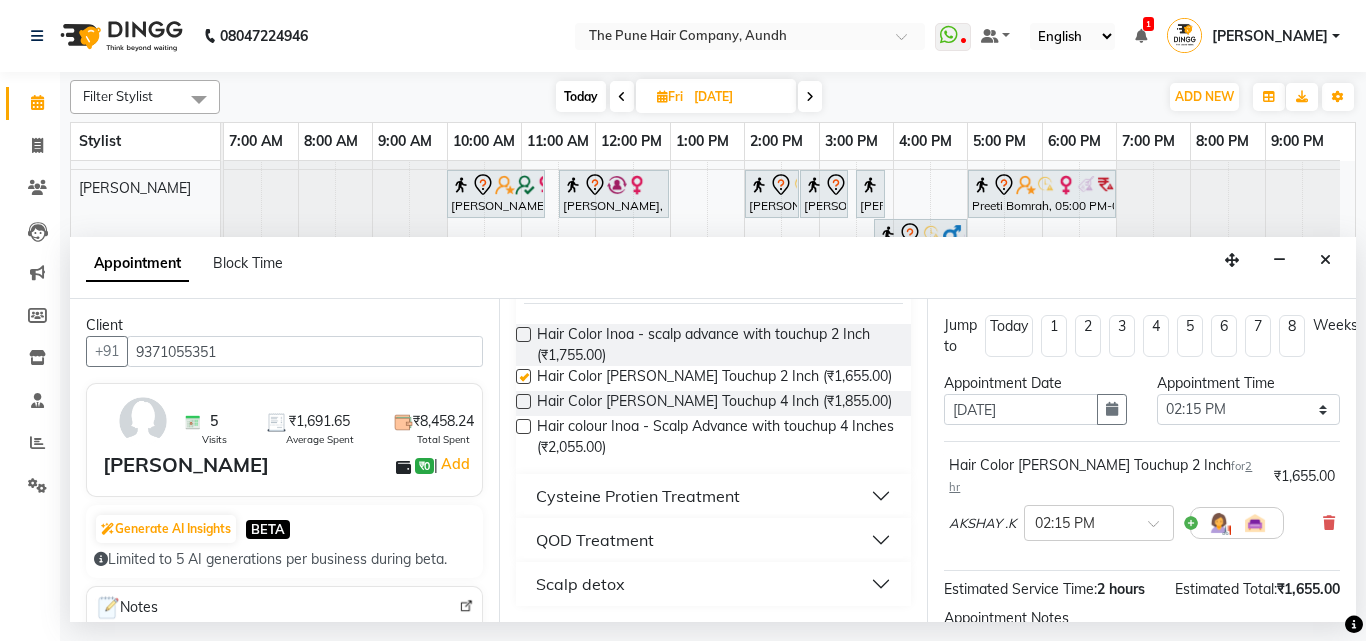 checkbox on "false" 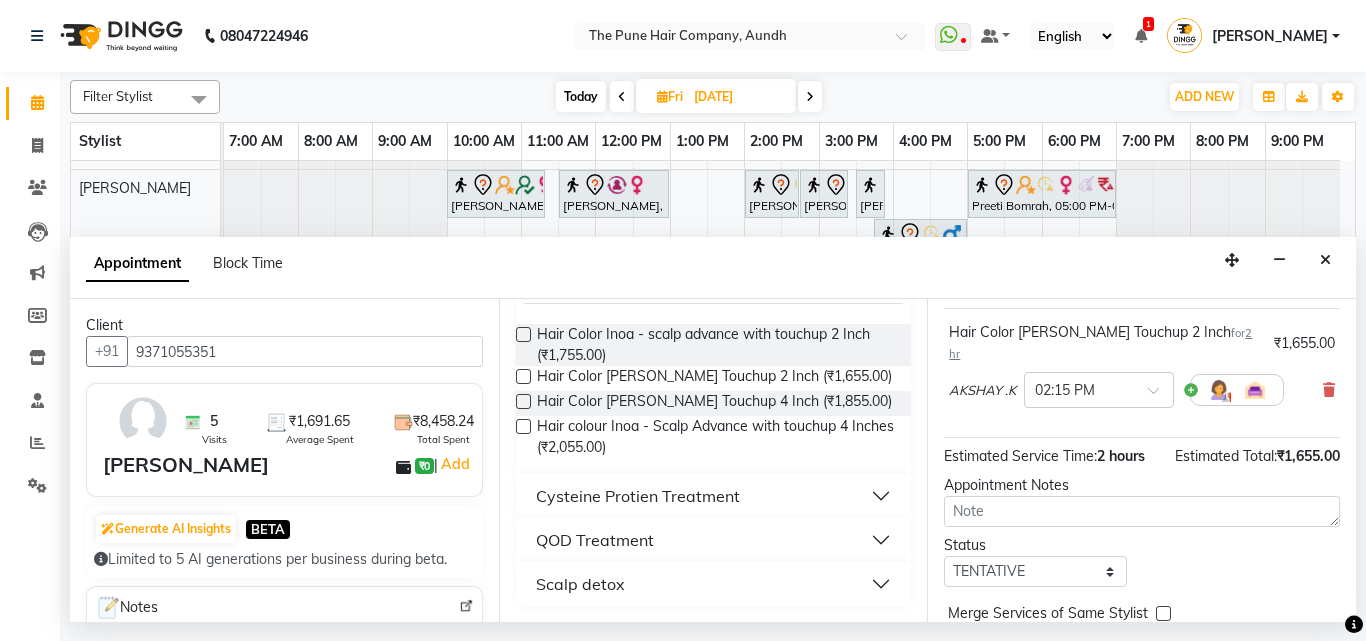 scroll, scrollTop: 239, scrollLeft: 0, axis: vertical 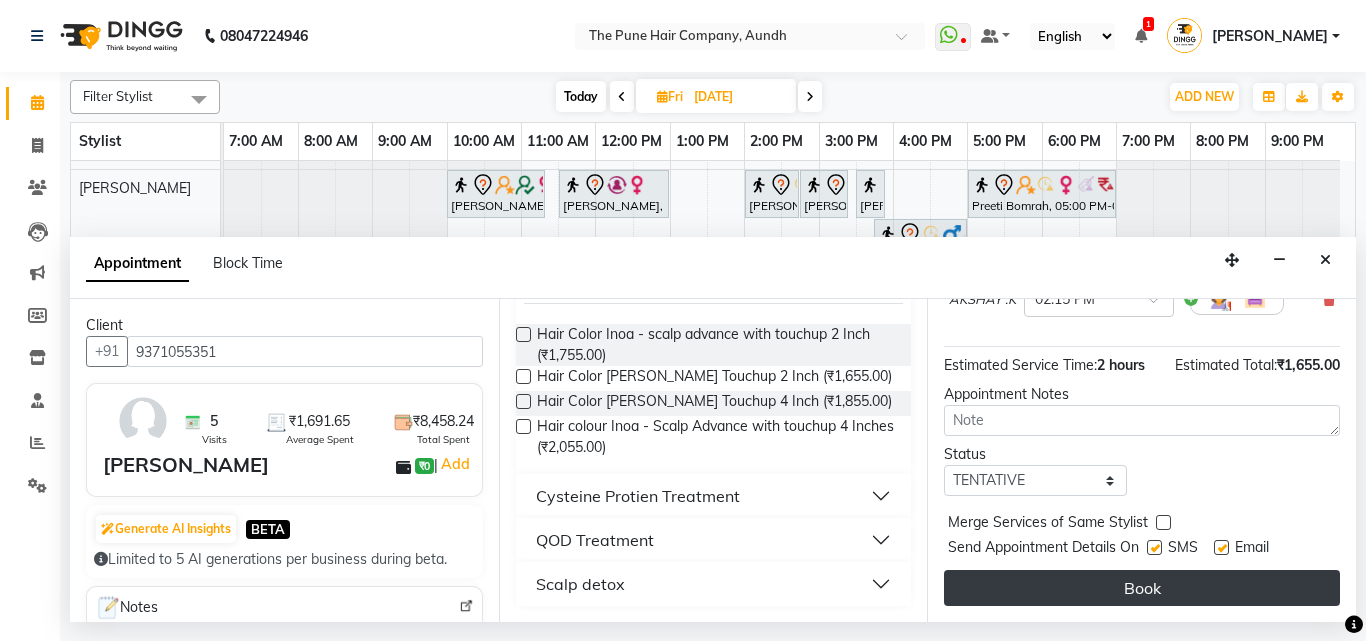 click on "Book" at bounding box center [1142, 588] 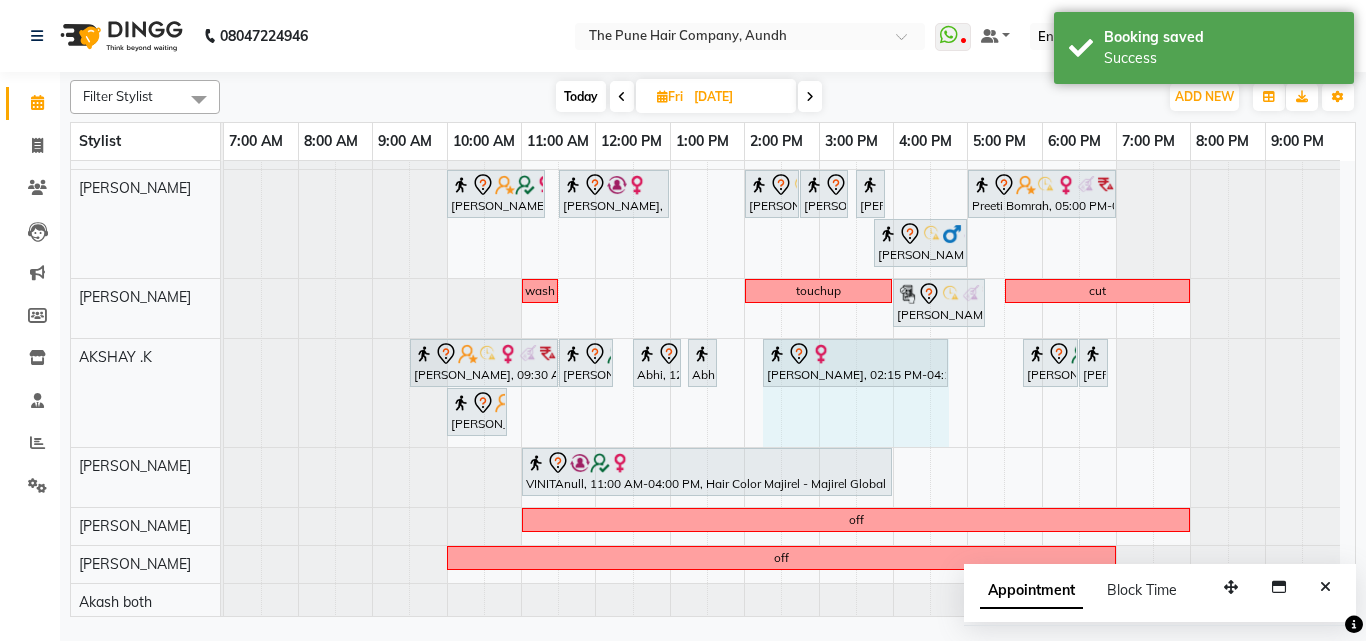 drag, startPoint x: 909, startPoint y: 364, endPoint x: 943, endPoint y: 365, distance: 34.0147 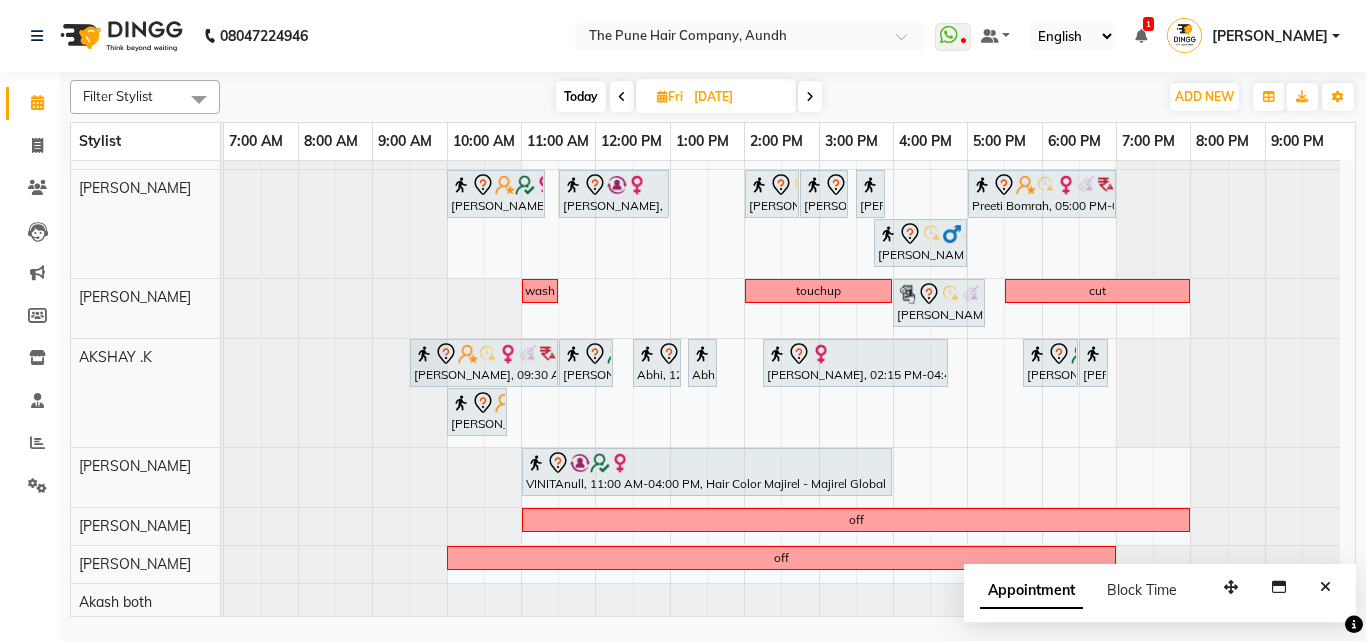 click on "Today" at bounding box center [581, 96] 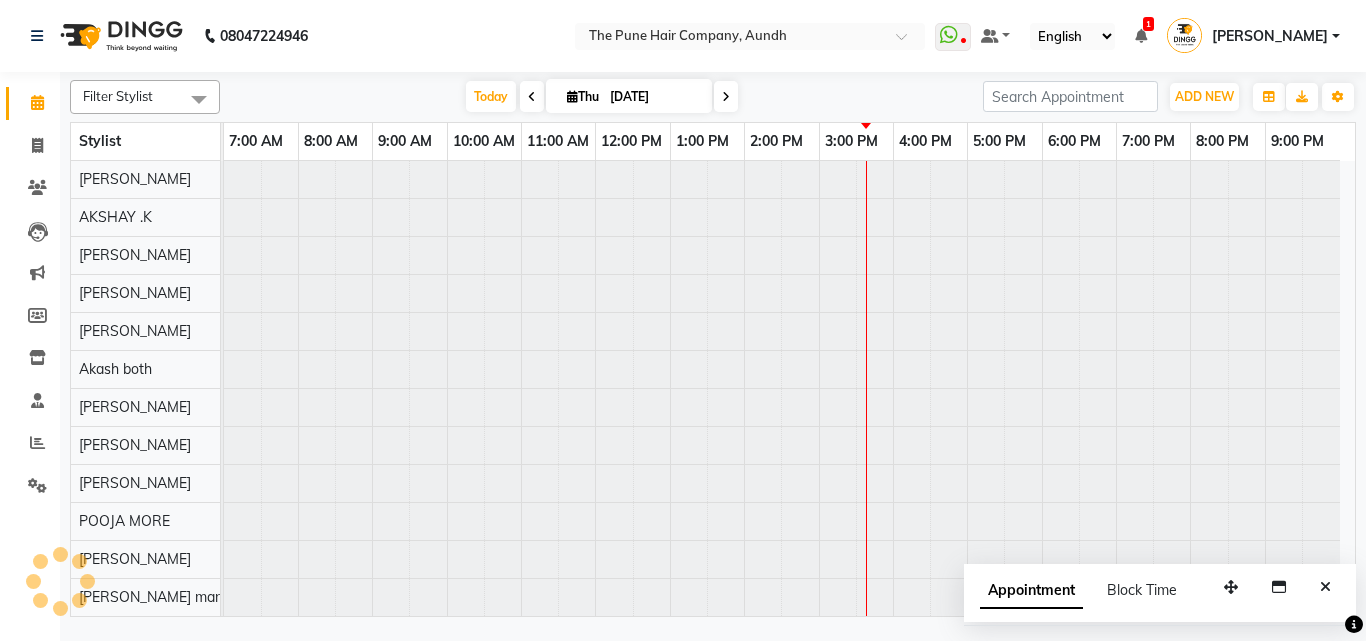scroll, scrollTop: 76, scrollLeft: 0, axis: vertical 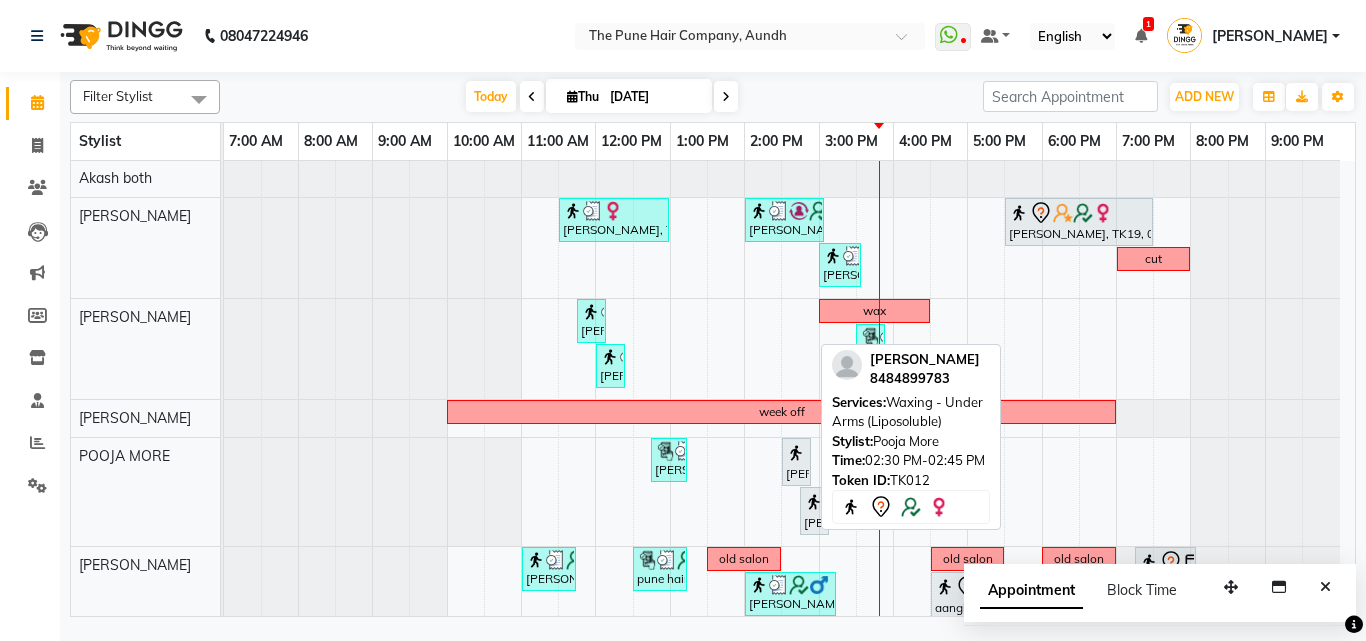 click on "[PERSON_NAME], TK12, 02:30 PM-02:45 PM, Waxing - Under Arms (Liposoluble)" at bounding box center [796, 462] 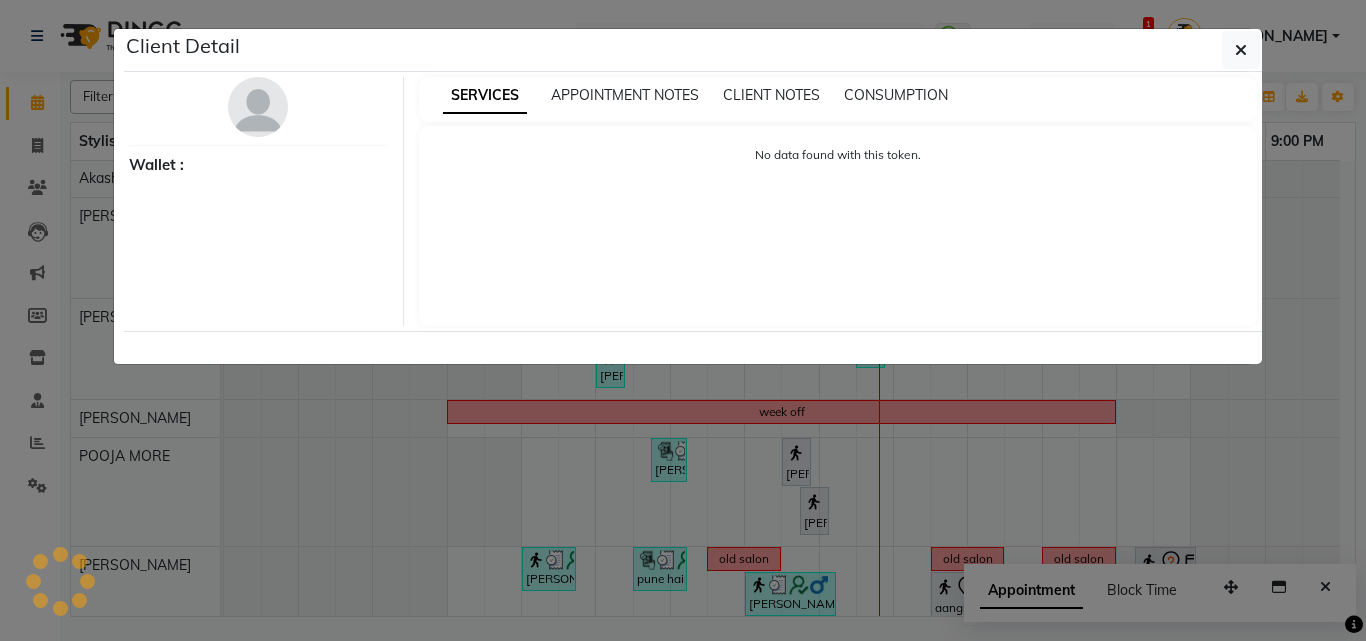 click on "Client Detail     Wallet : SERVICES APPOINTMENT NOTES CLIENT NOTES CONSUMPTION No data found with this token." 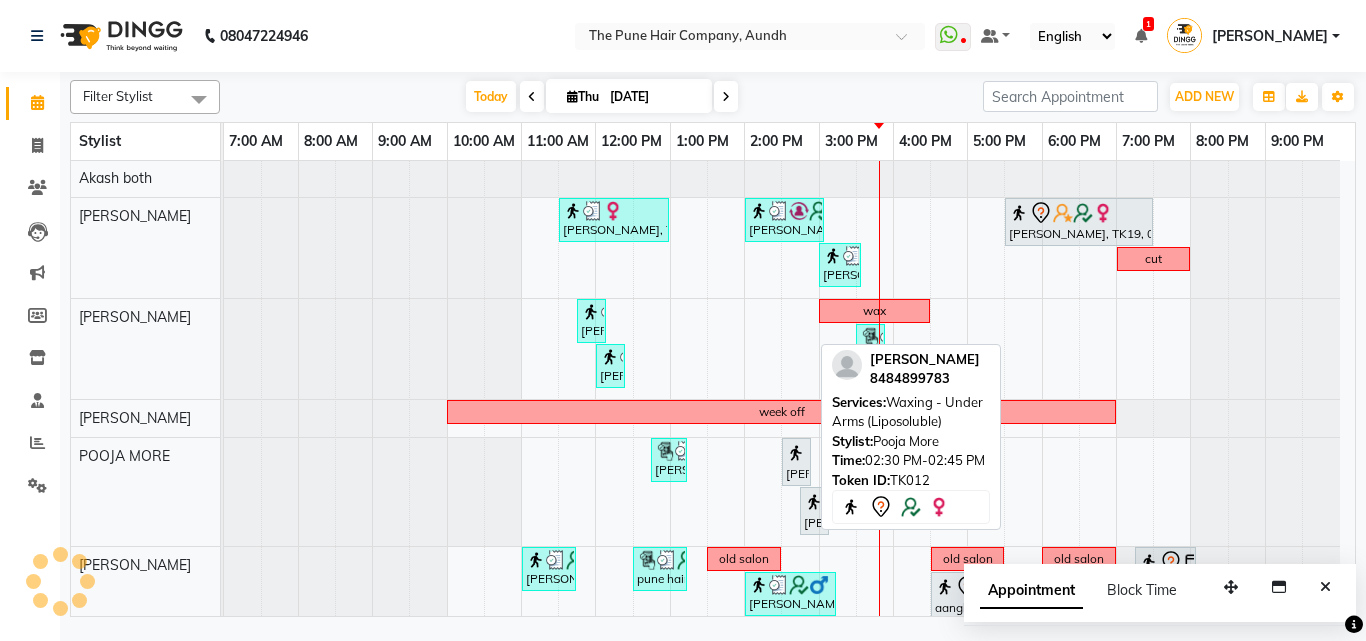 click at bounding box center (796, 453) 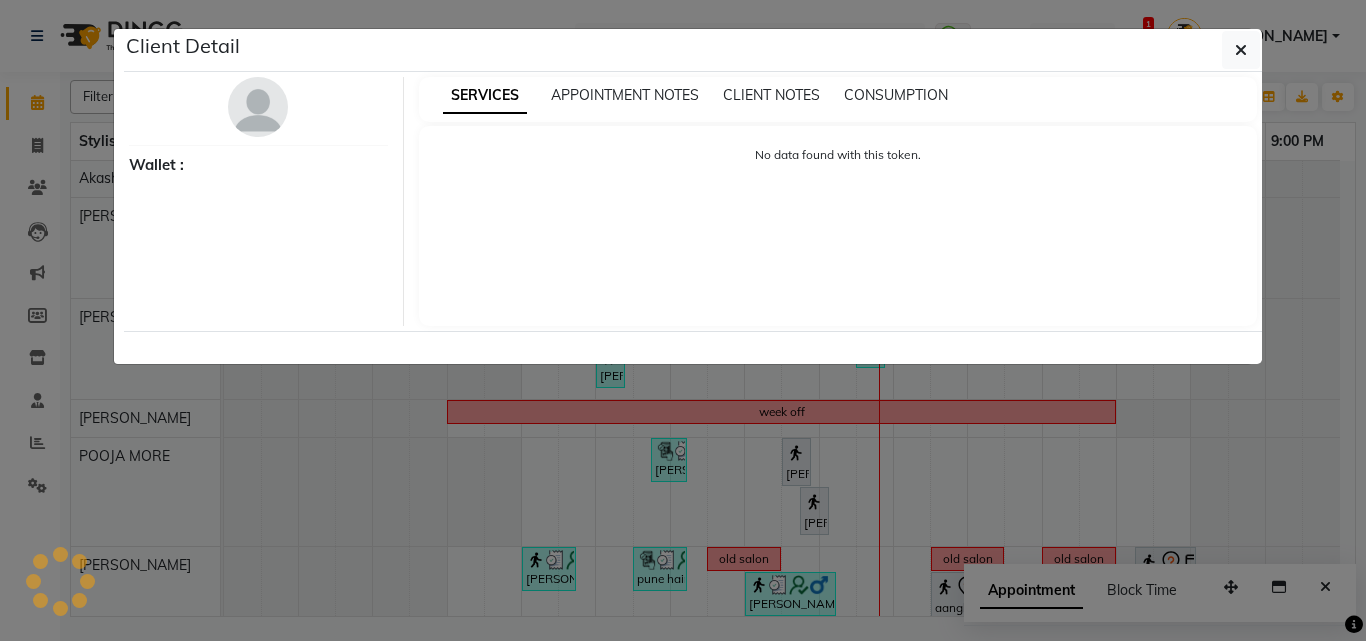 select on "7" 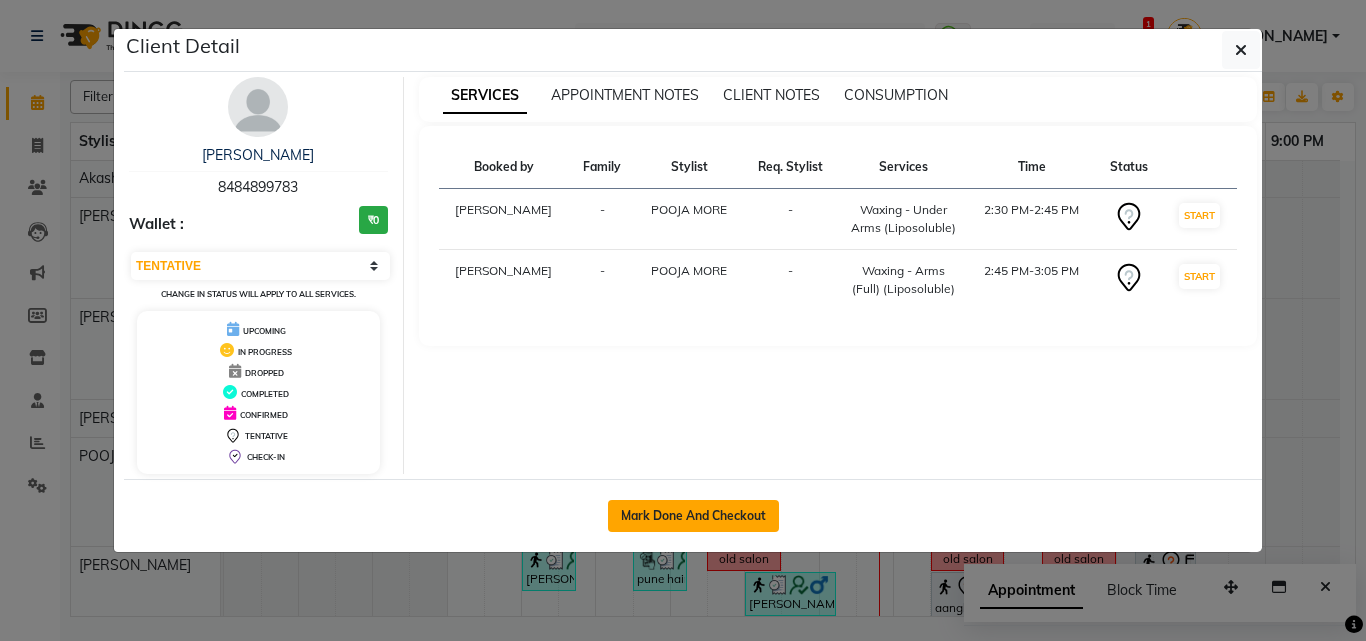 click on "Mark Done And Checkout" 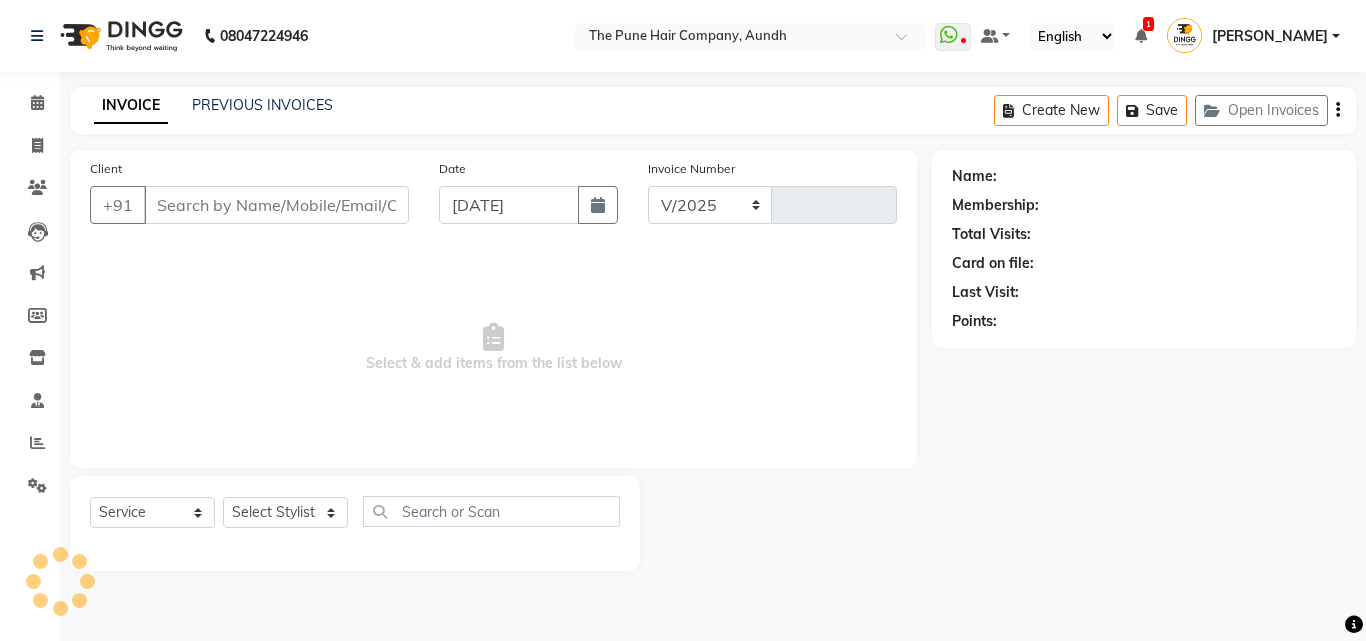 select on "106" 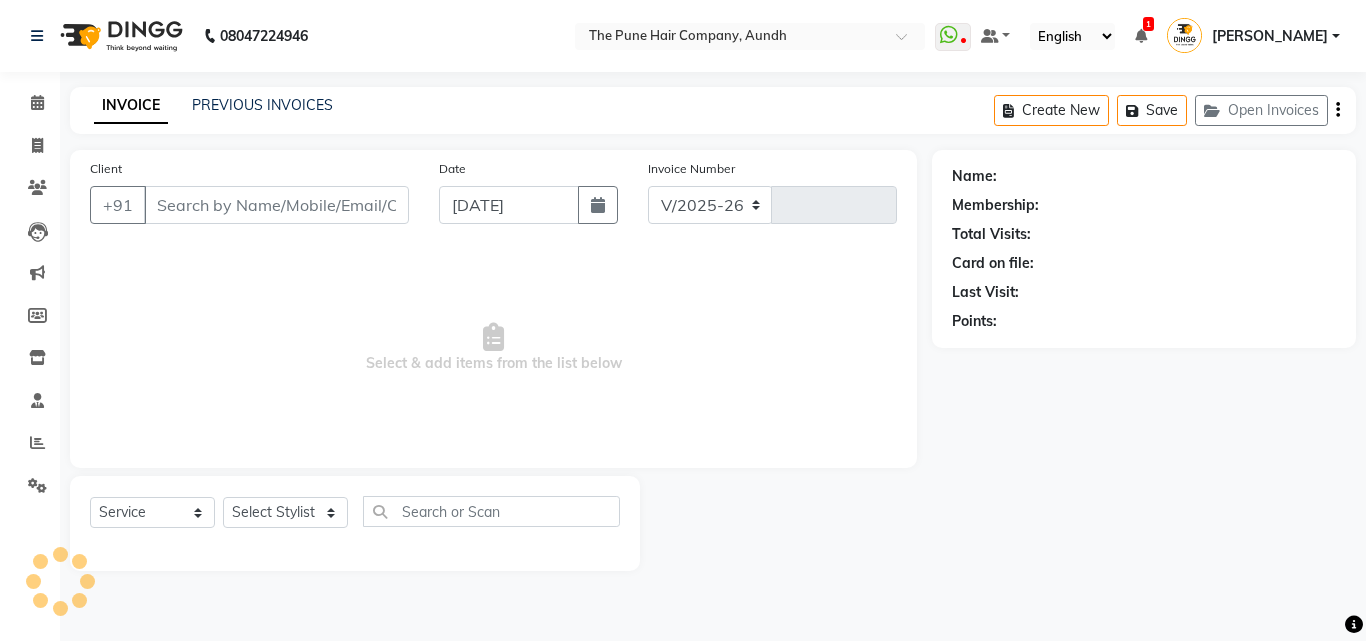type on "3000" 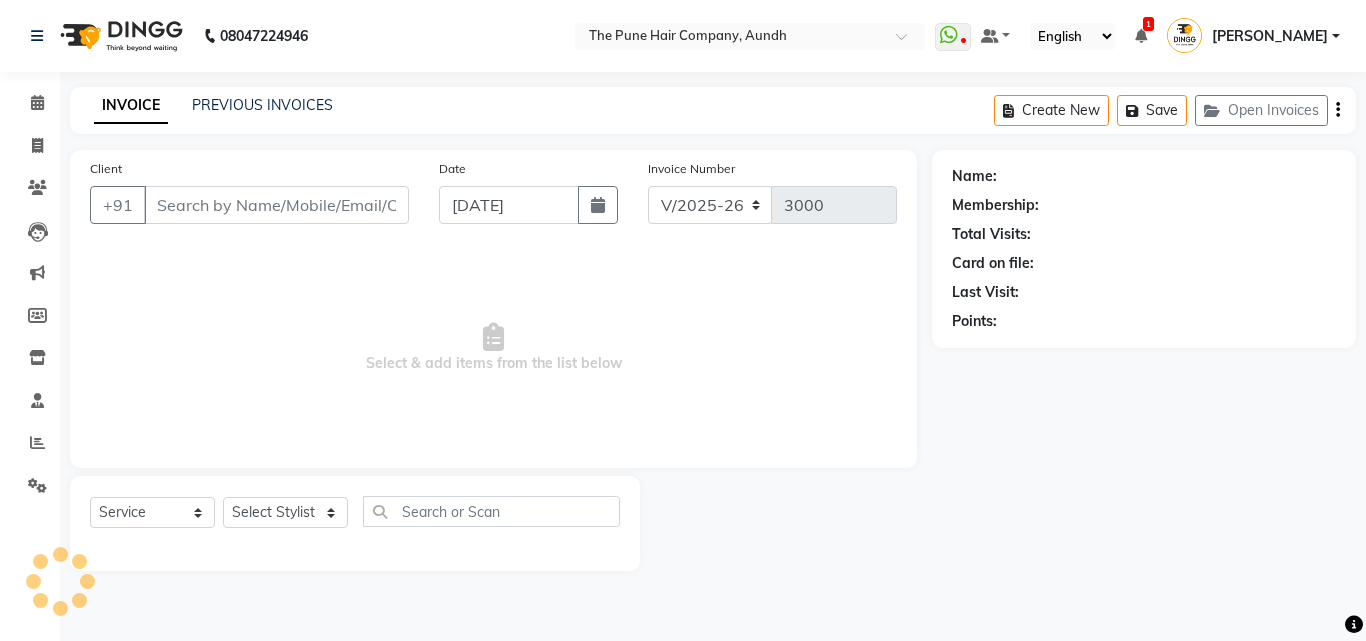 type on "8484899783" 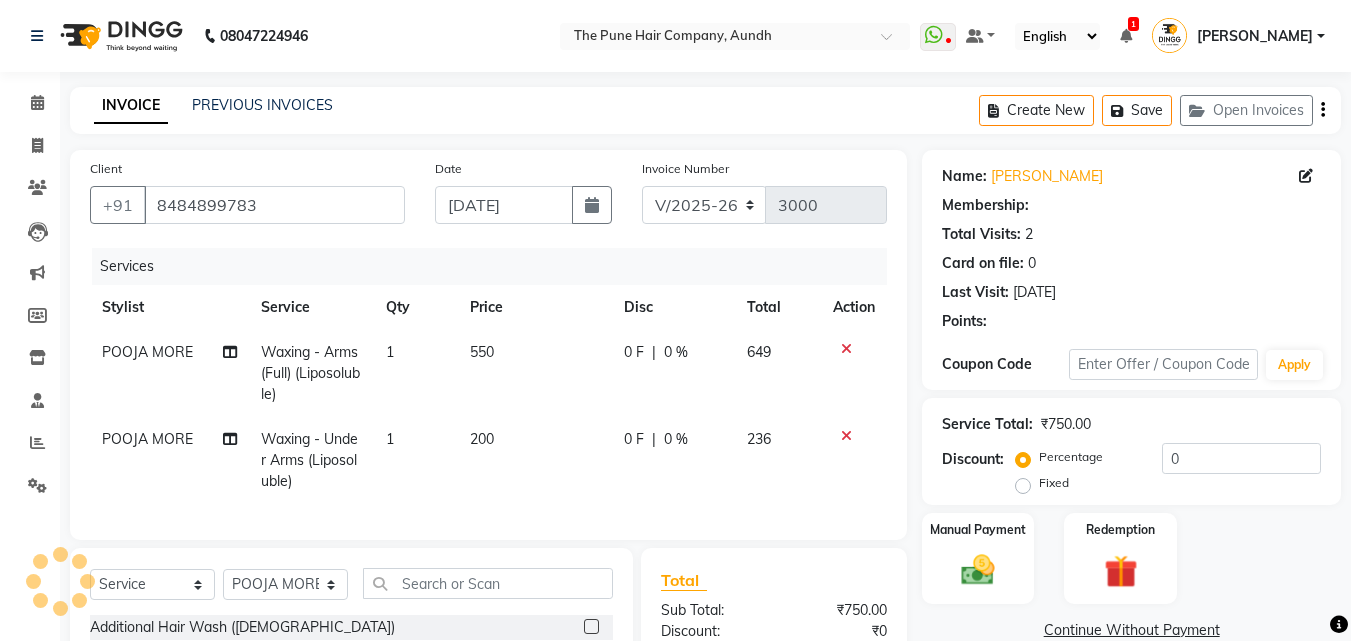 select on "1: Object" 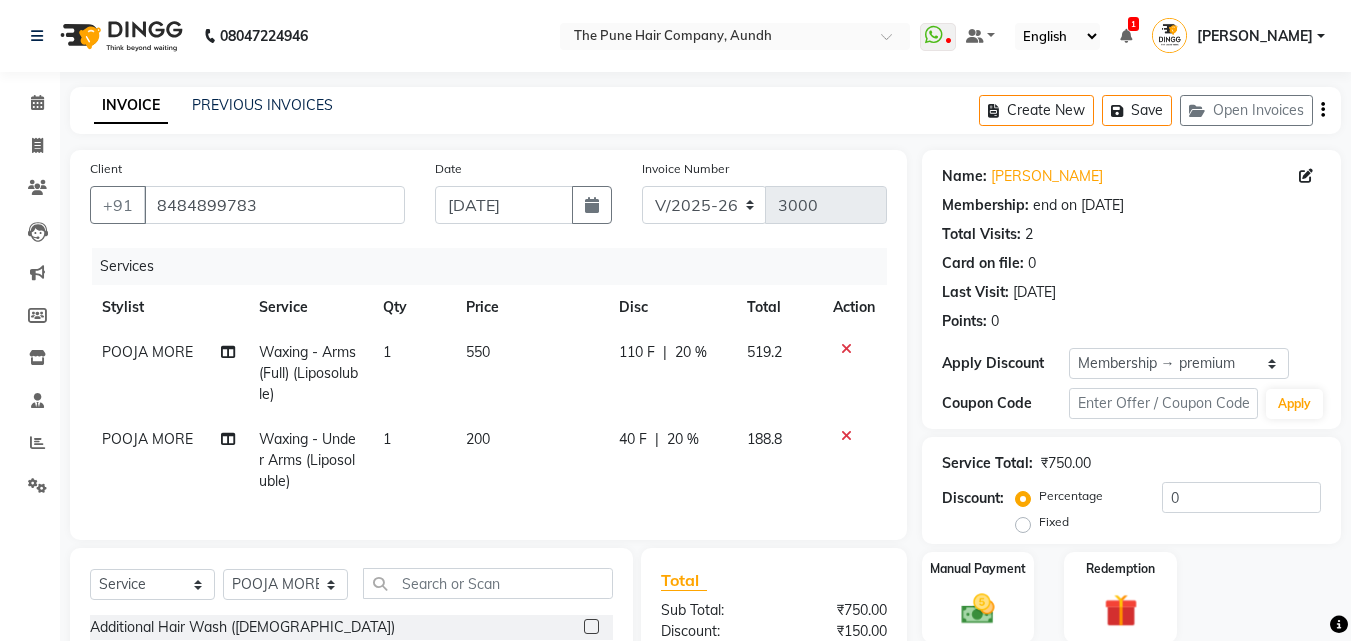 type on "20" 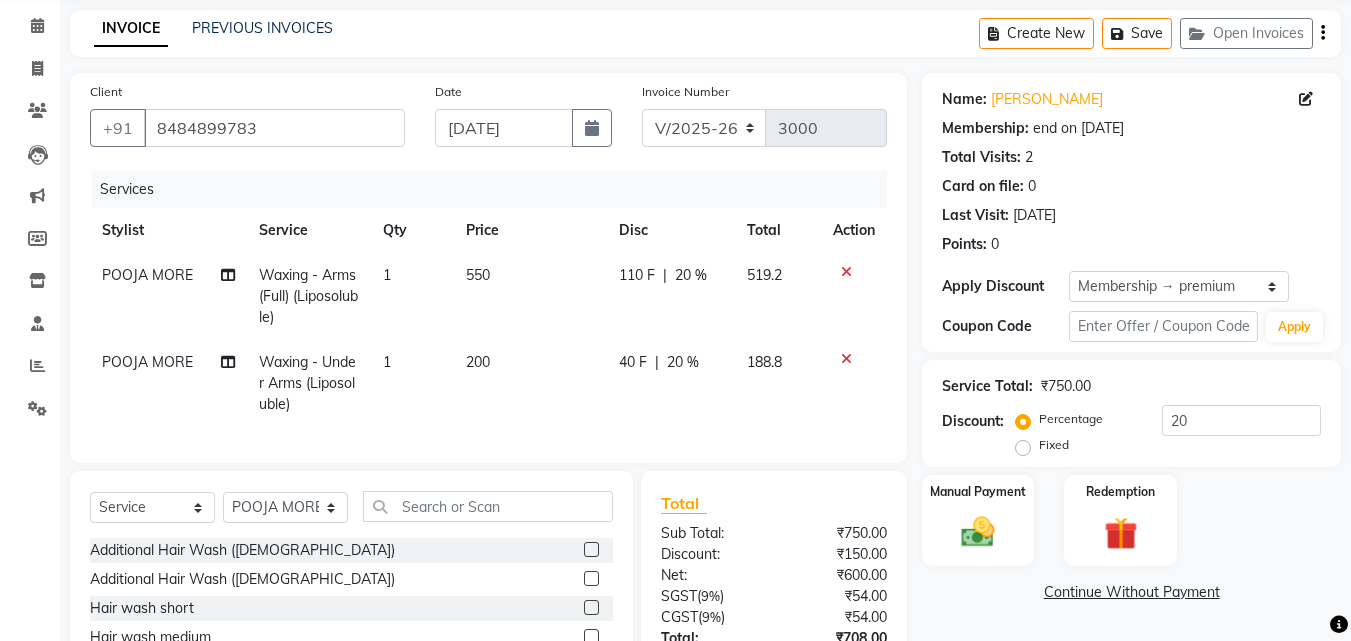 scroll, scrollTop: 100, scrollLeft: 0, axis: vertical 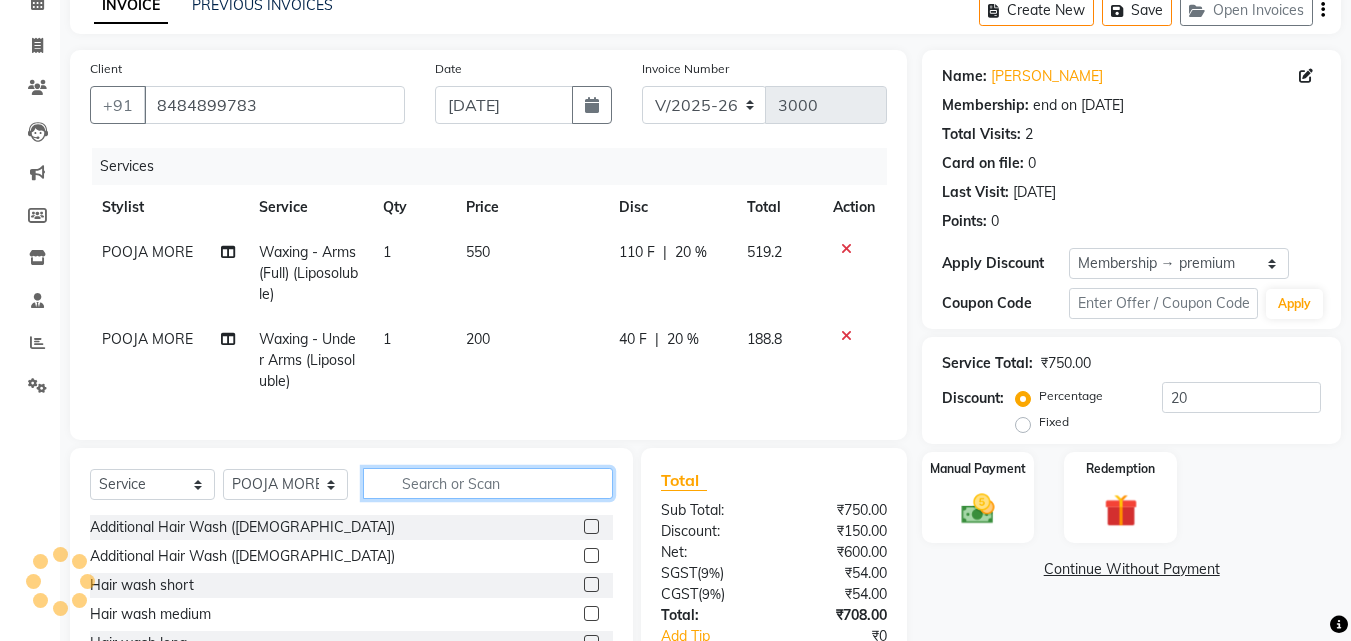click 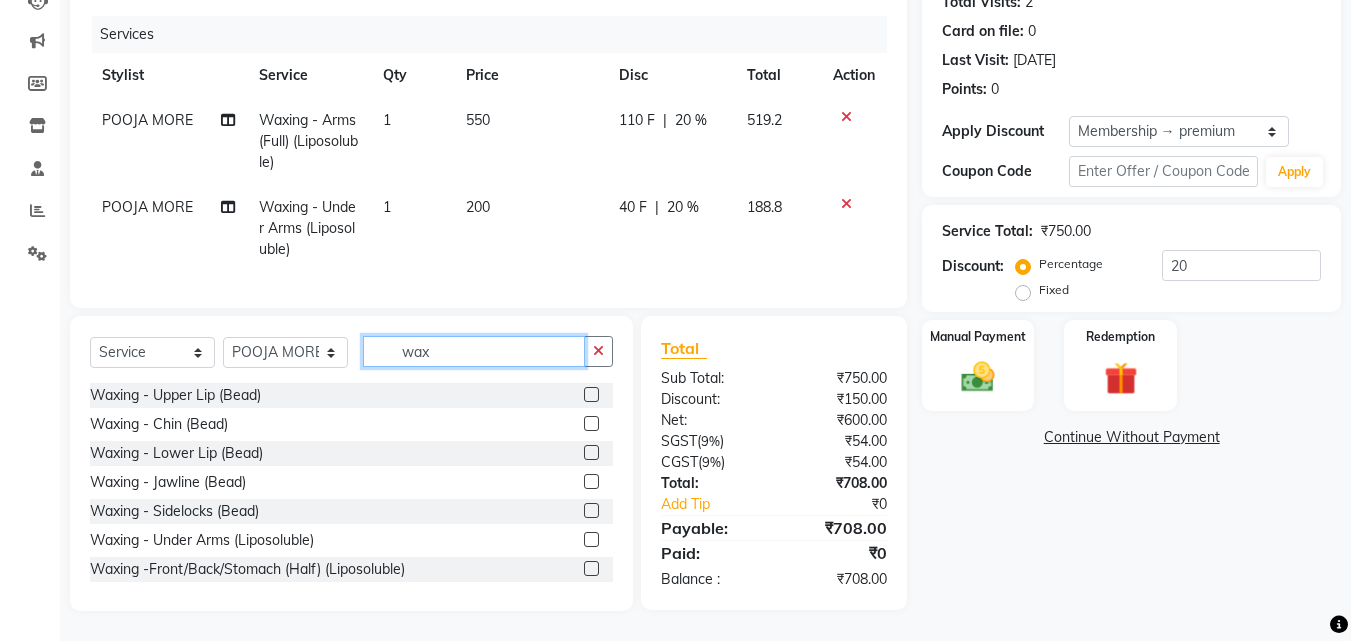 scroll, scrollTop: 247, scrollLeft: 0, axis: vertical 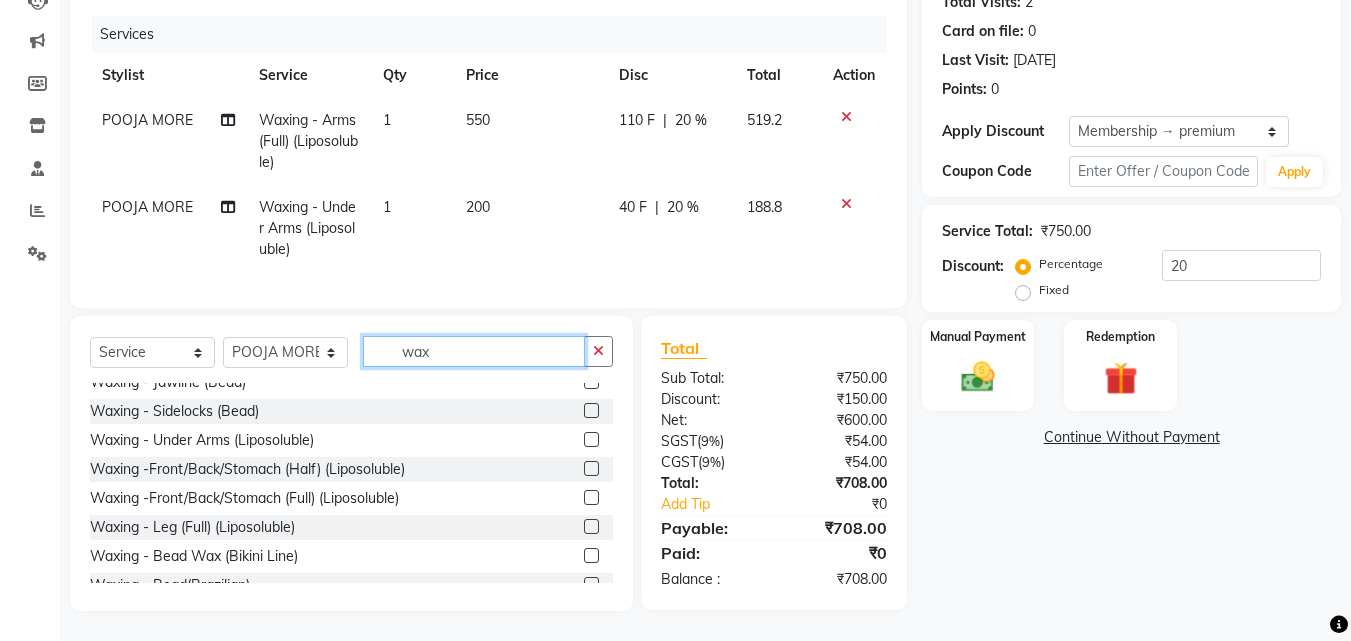 type on "wax" 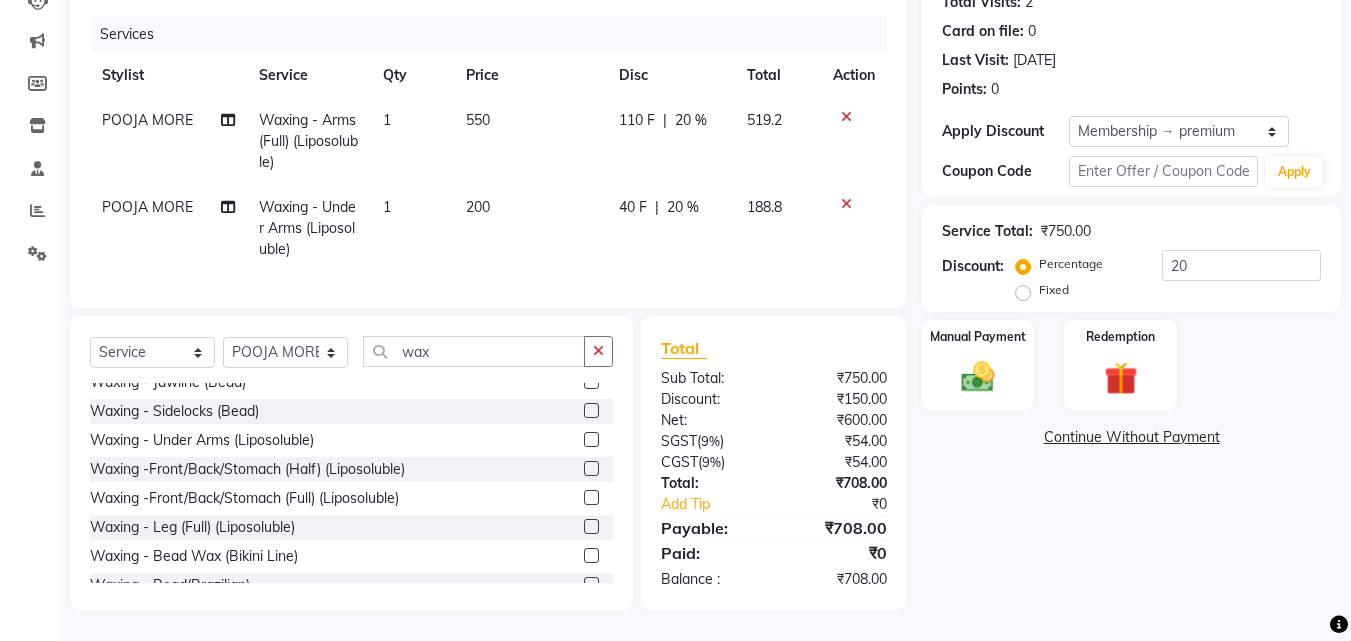 click 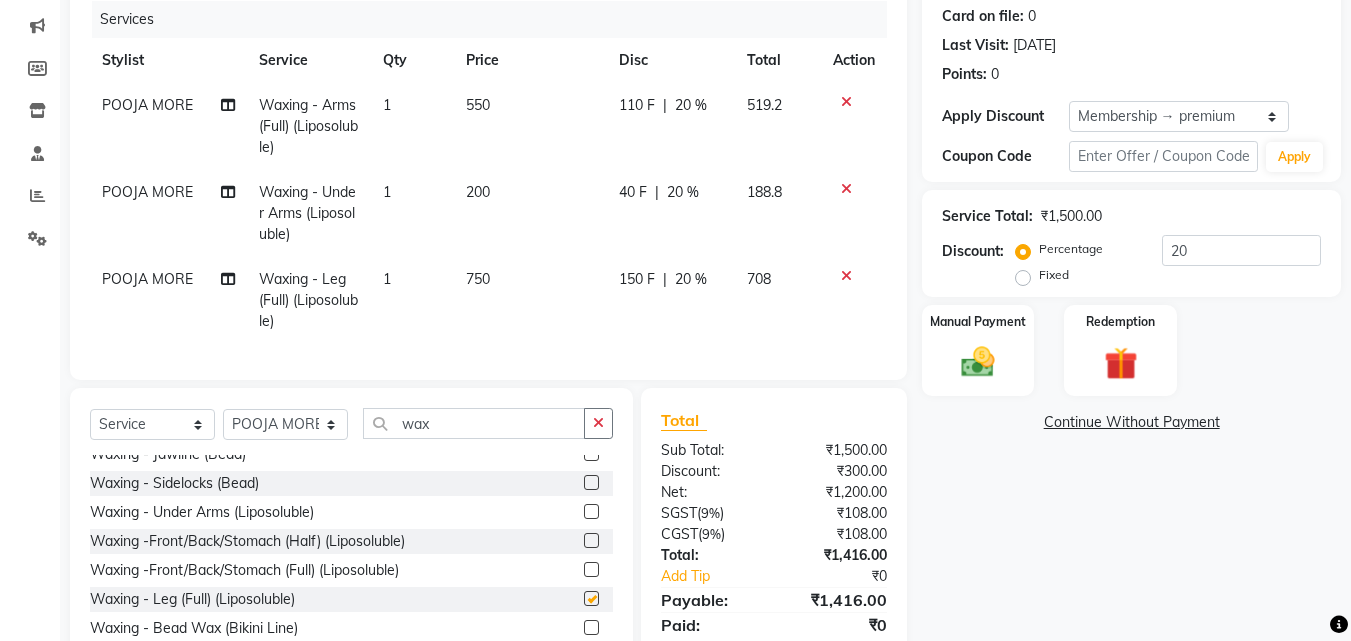 checkbox on "false" 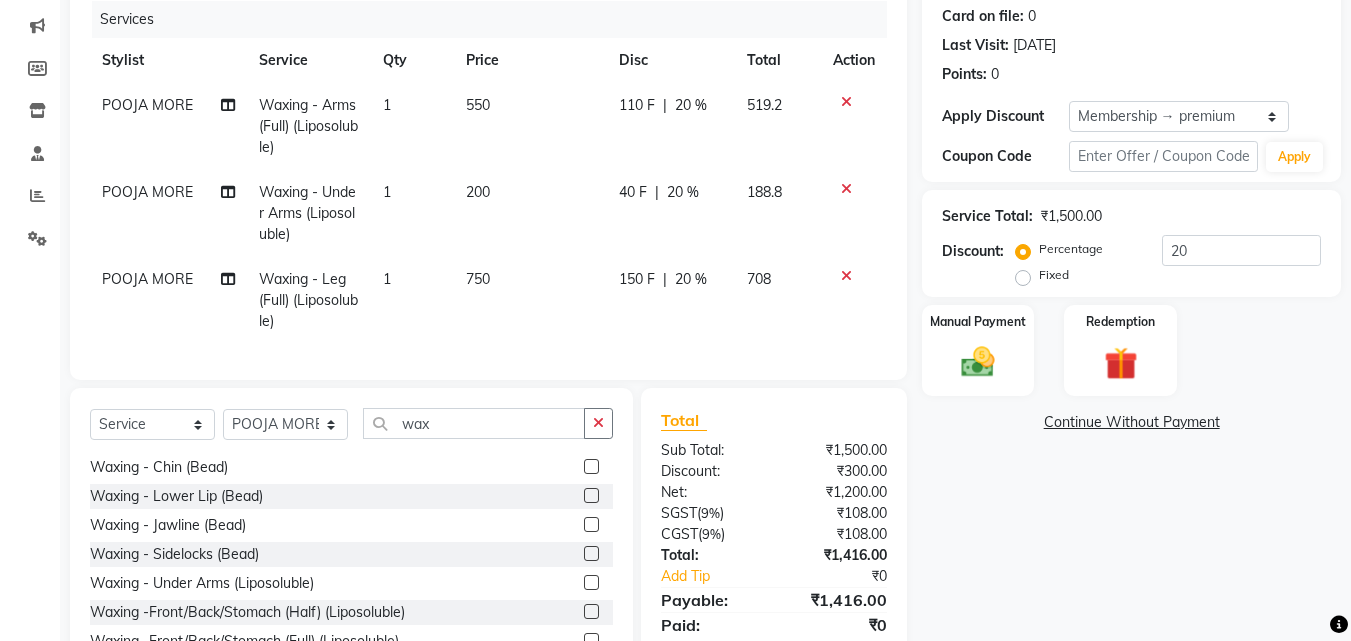 scroll, scrollTop: 0, scrollLeft: 0, axis: both 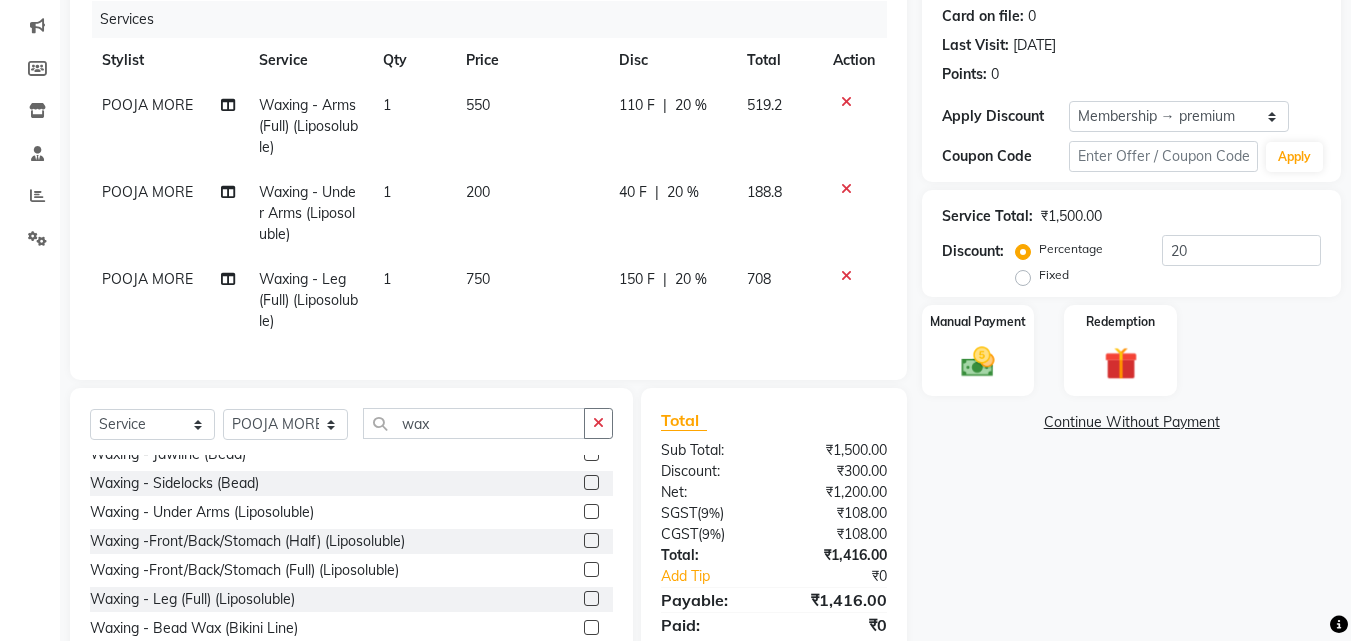 click 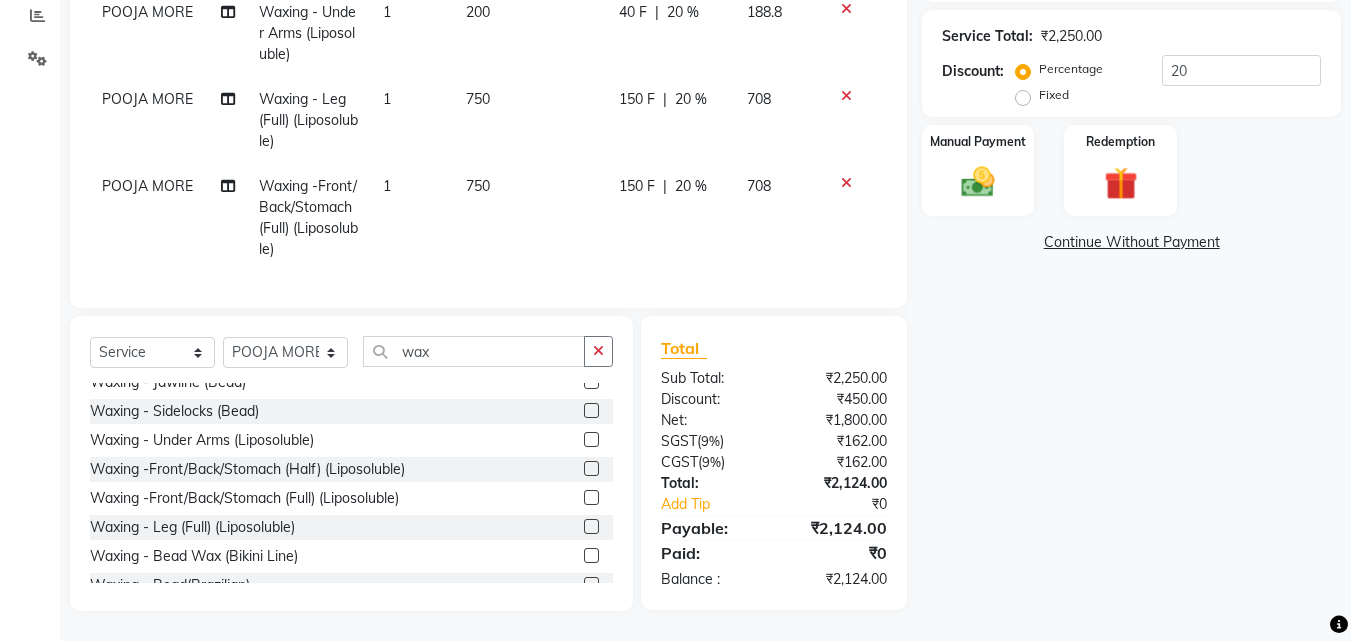 scroll, scrollTop: 442, scrollLeft: 0, axis: vertical 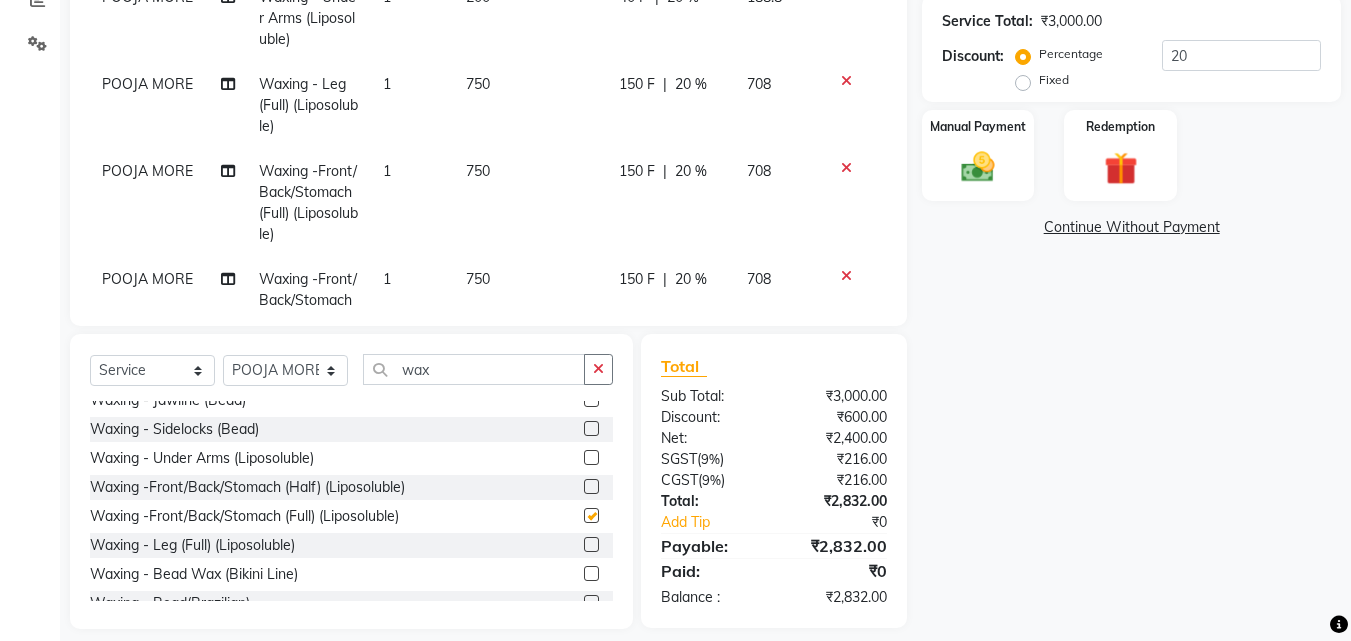 checkbox on "false" 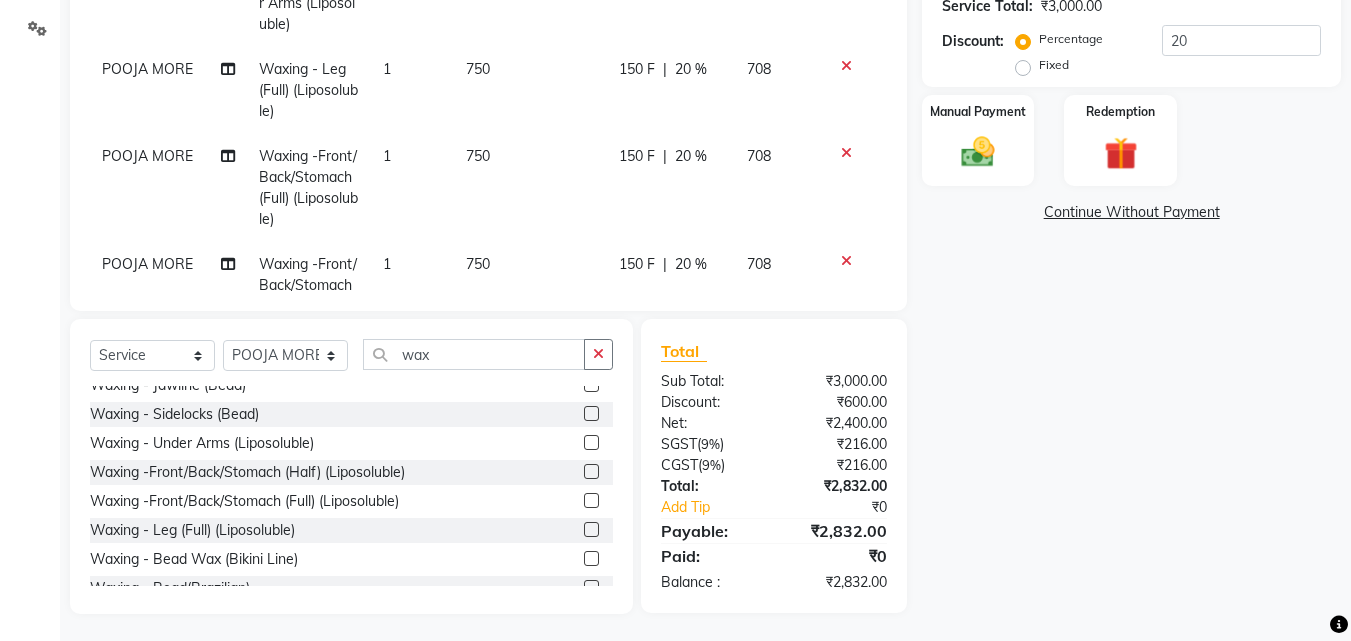 scroll, scrollTop: 460, scrollLeft: 0, axis: vertical 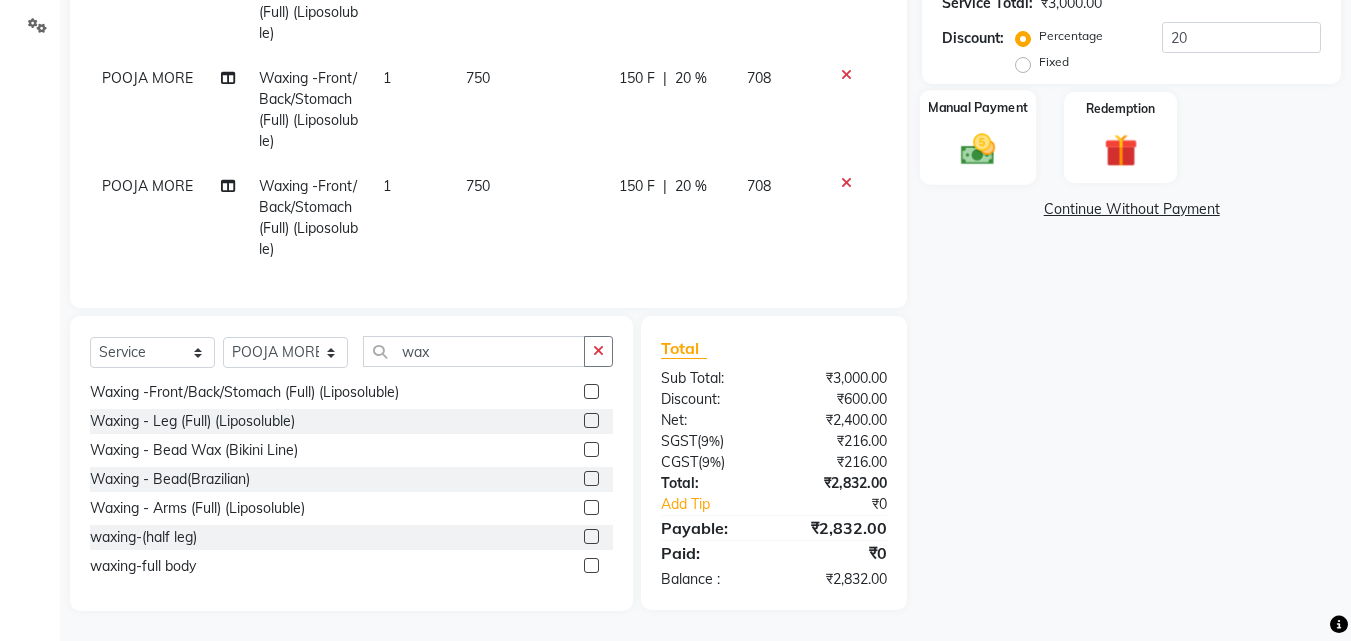 click 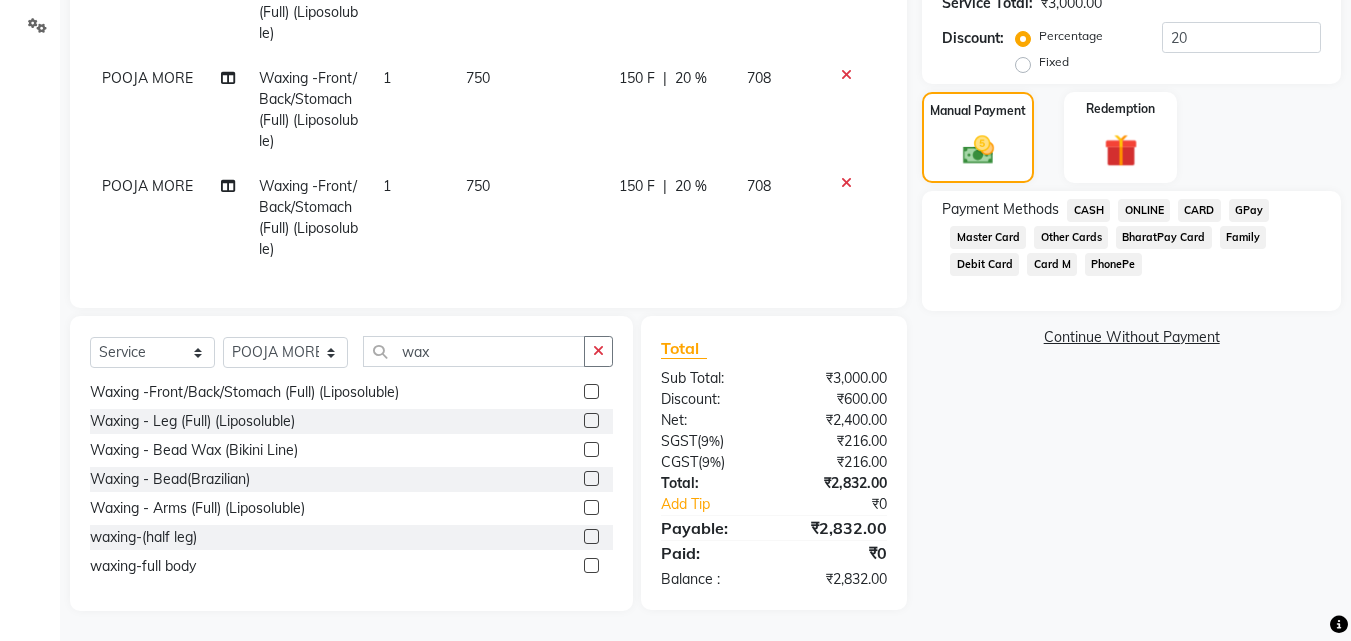 click on "ONLINE" 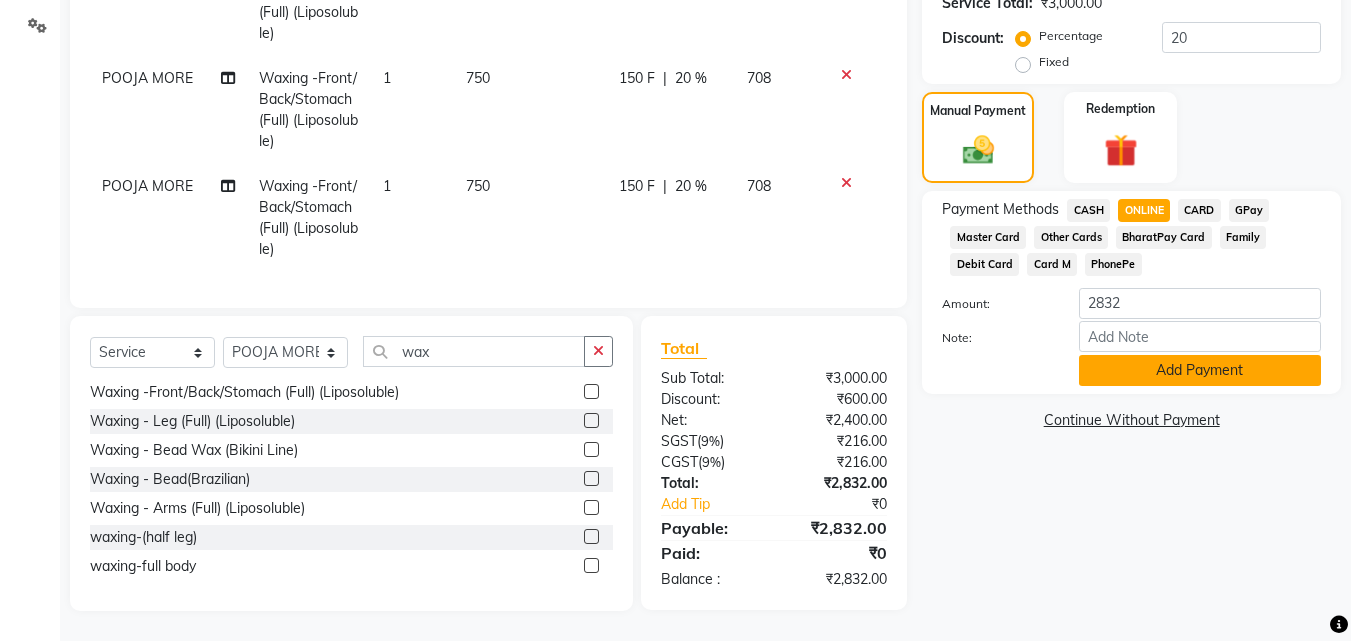 click on "Add Payment" 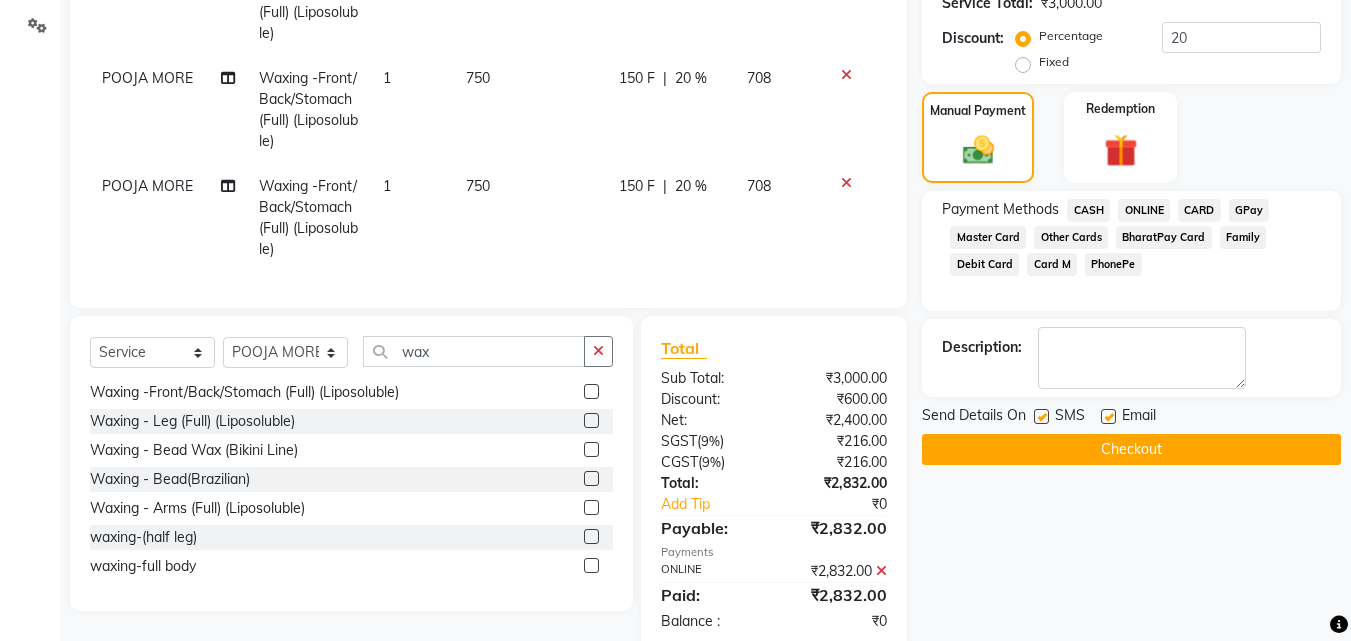 click on "Checkout" 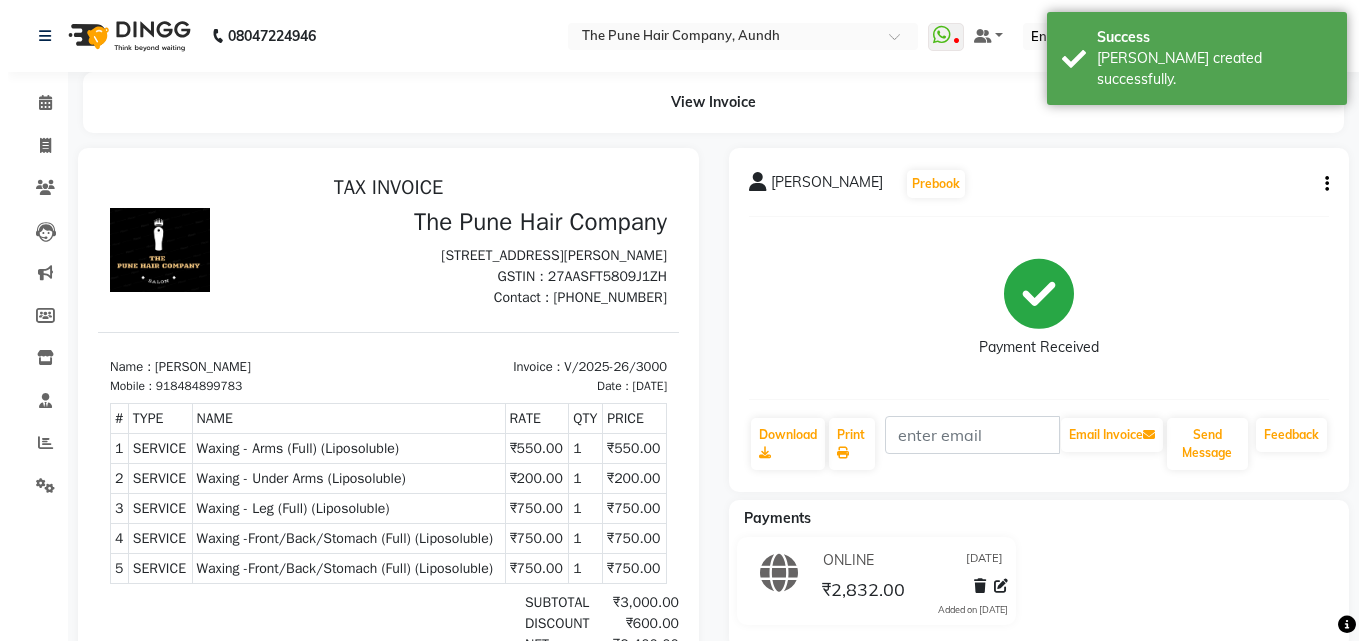 scroll, scrollTop: 0, scrollLeft: 0, axis: both 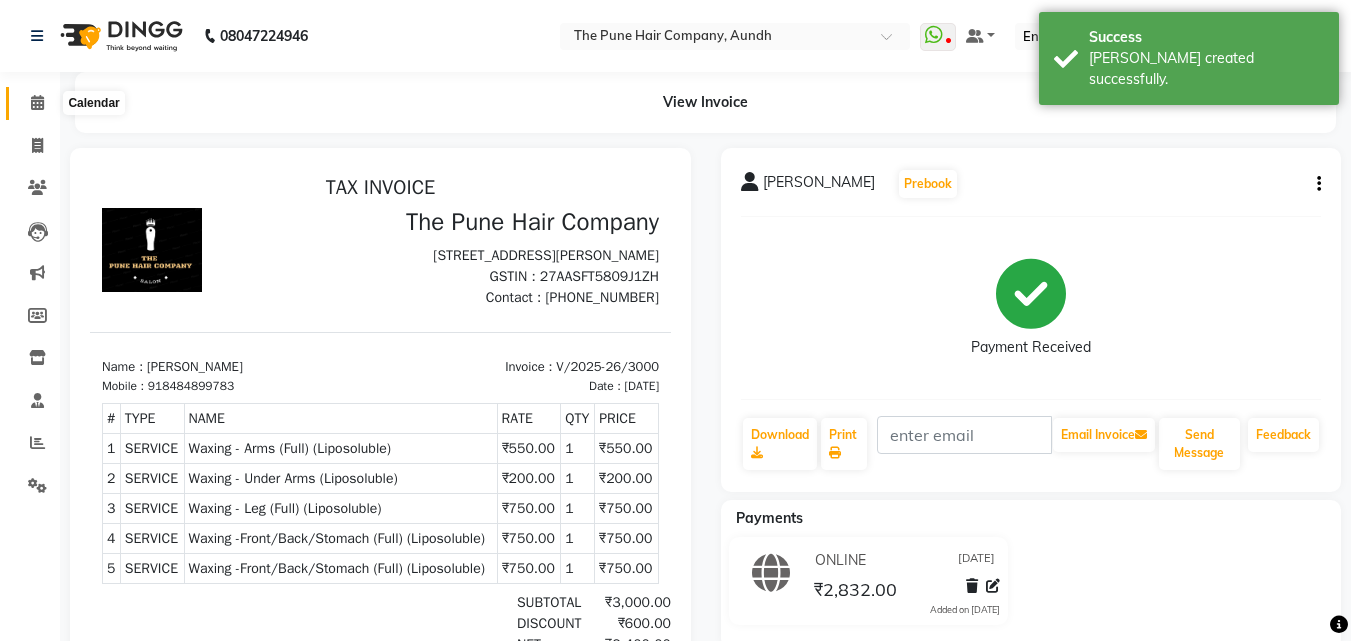 click 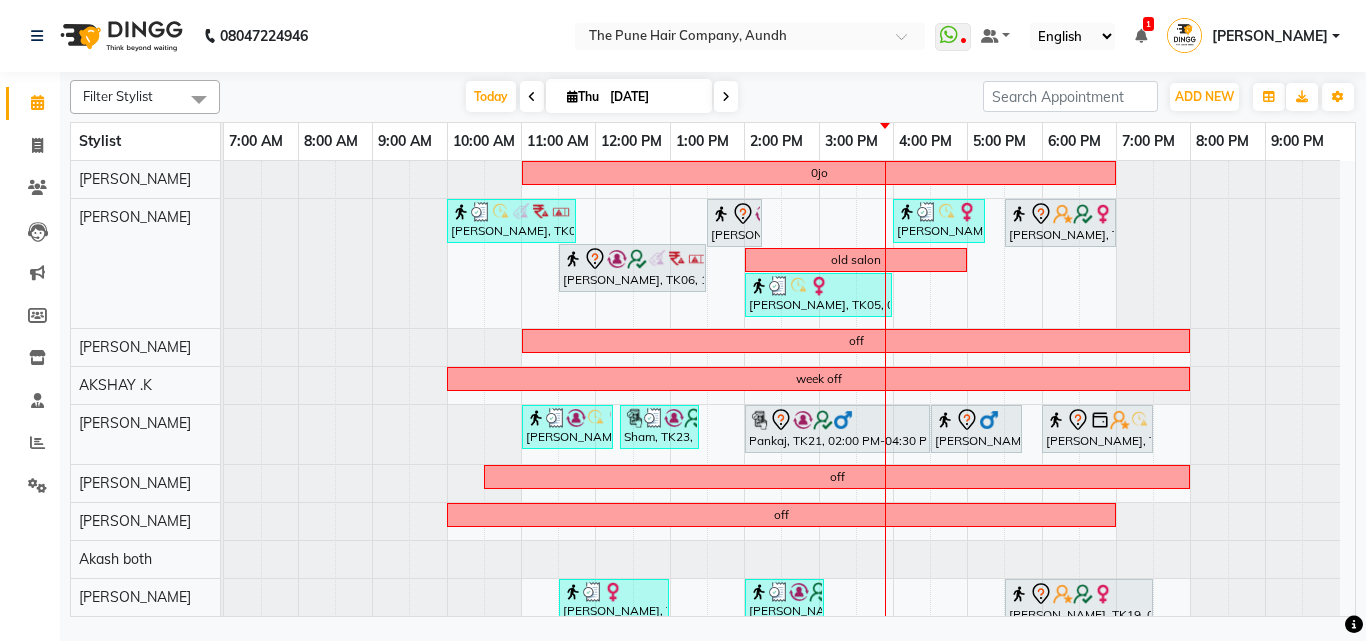 scroll, scrollTop: 473, scrollLeft: 0, axis: vertical 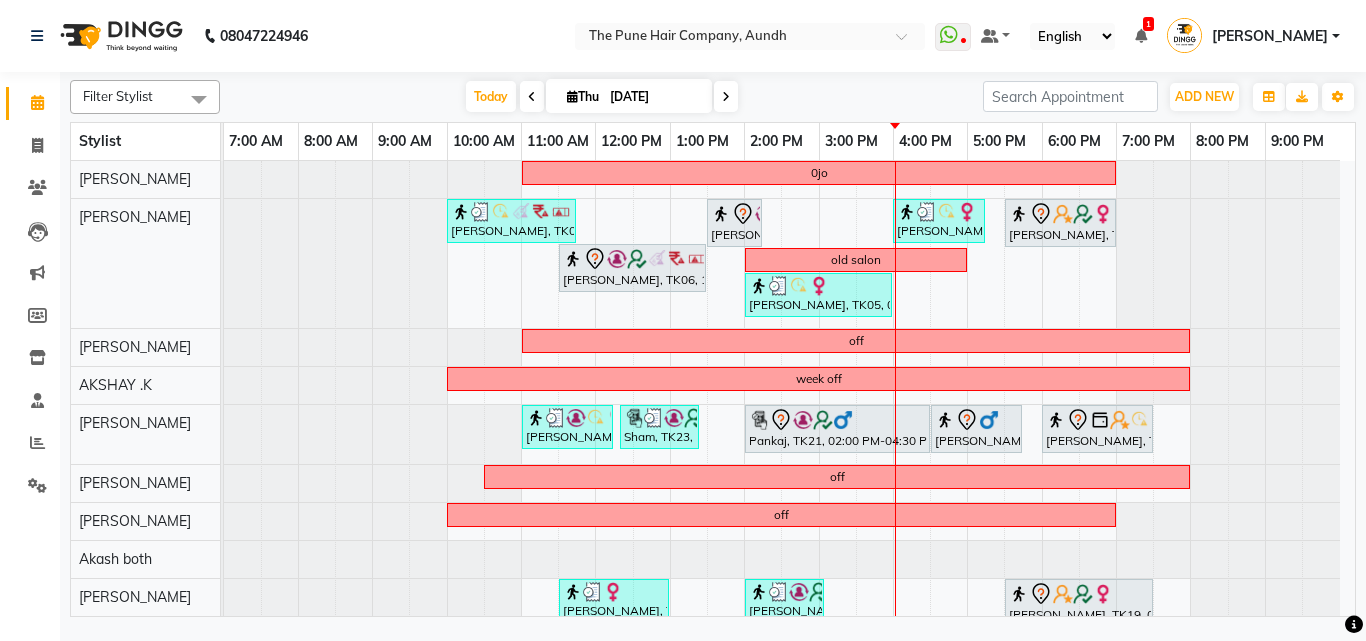 click at bounding box center (726, 96) 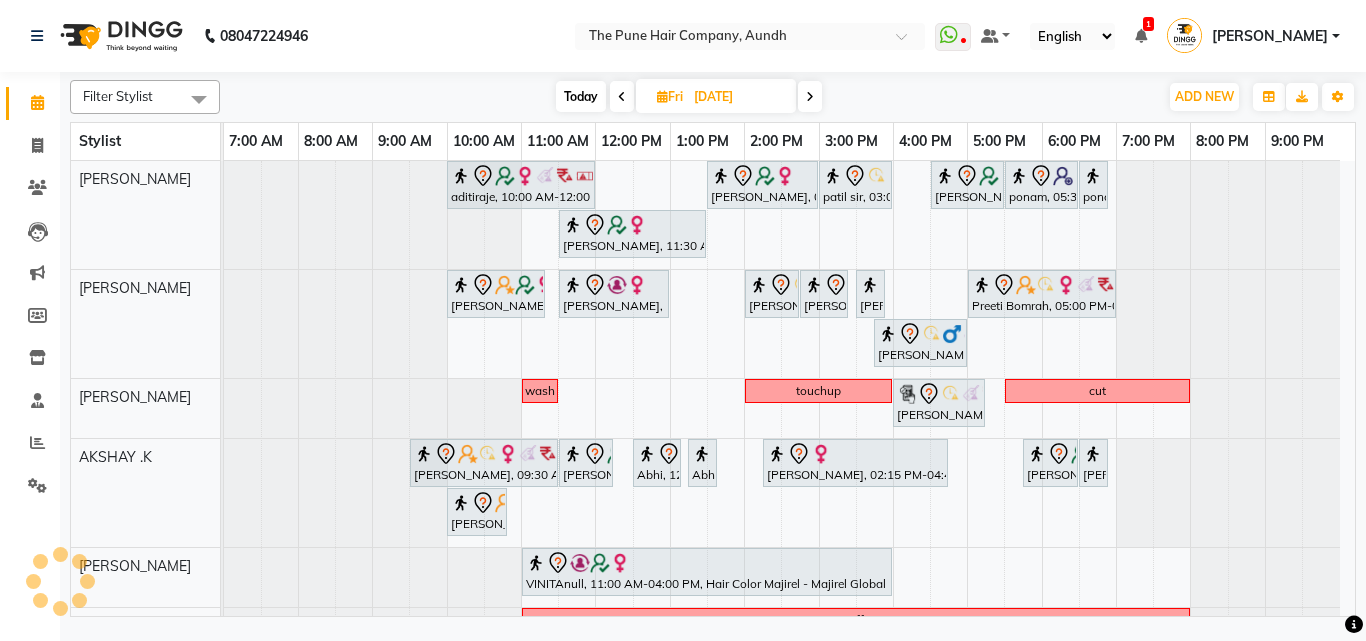 click at bounding box center [810, 97] 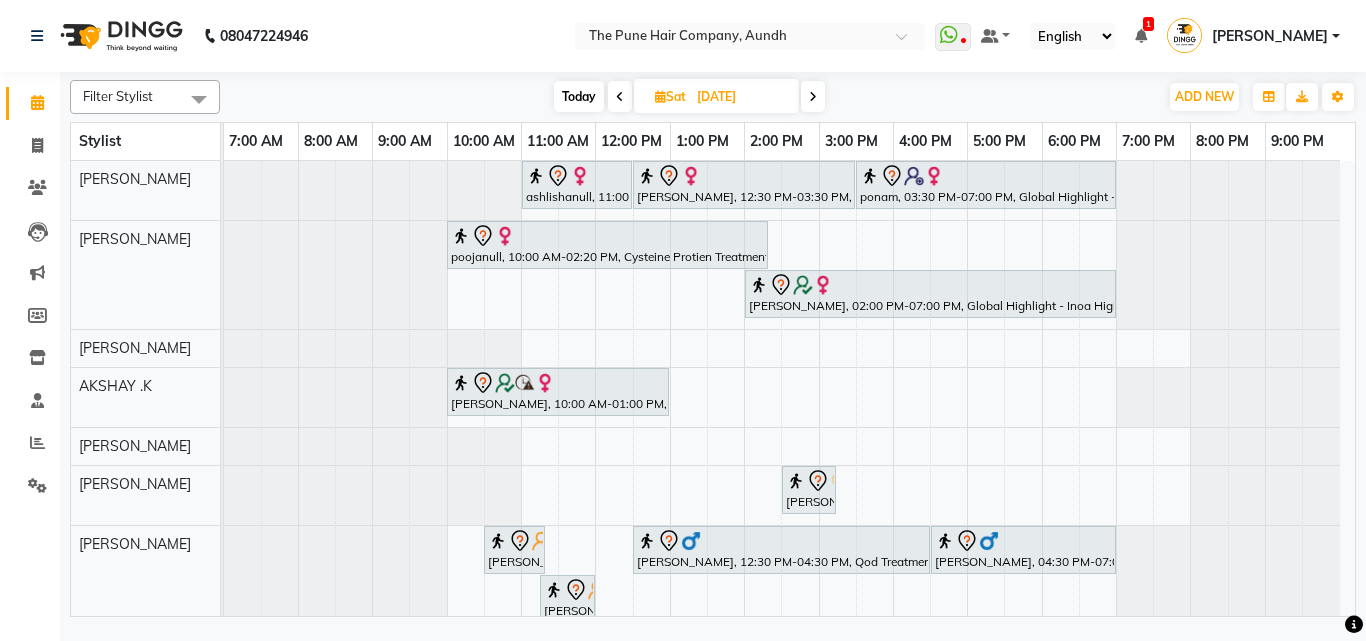 click on "Today" at bounding box center (579, 96) 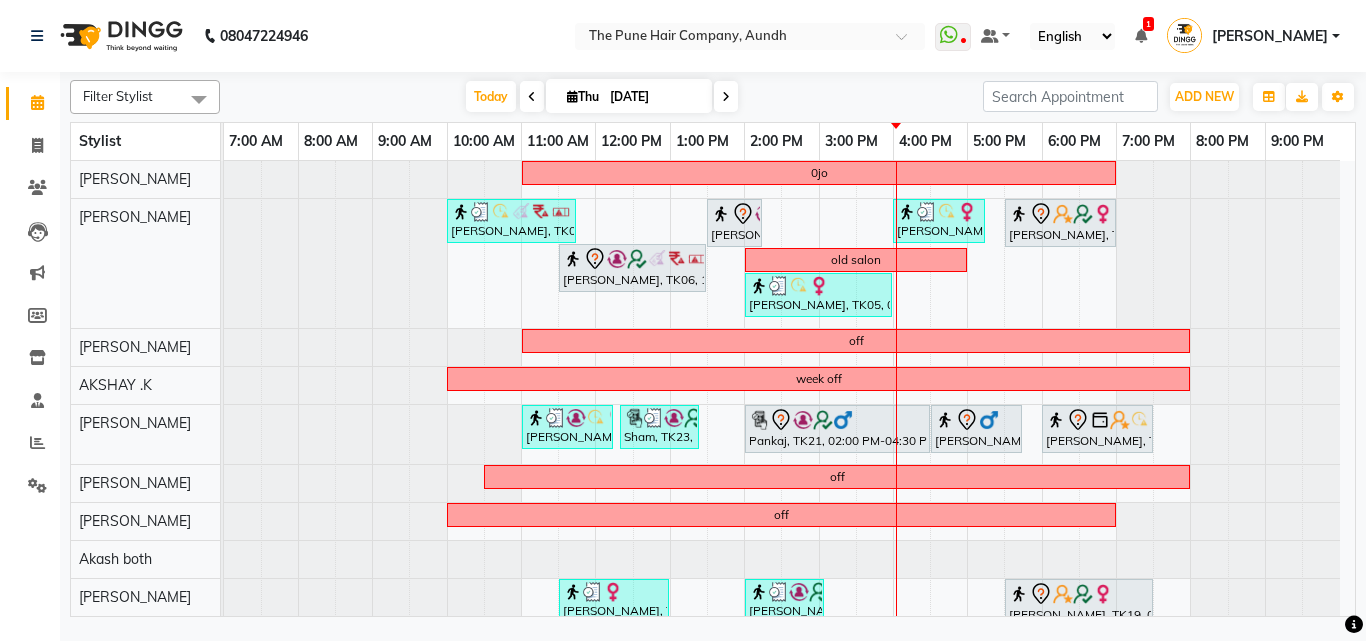 scroll, scrollTop: 200, scrollLeft: 0, axis: vertical 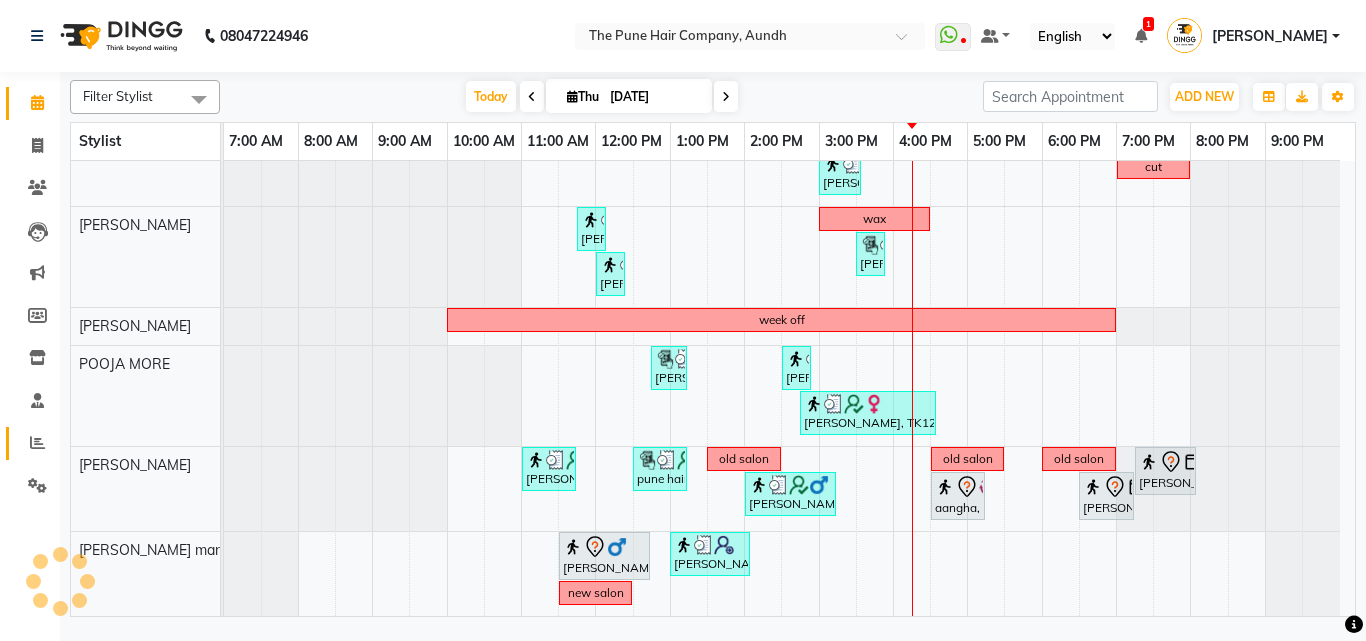 click 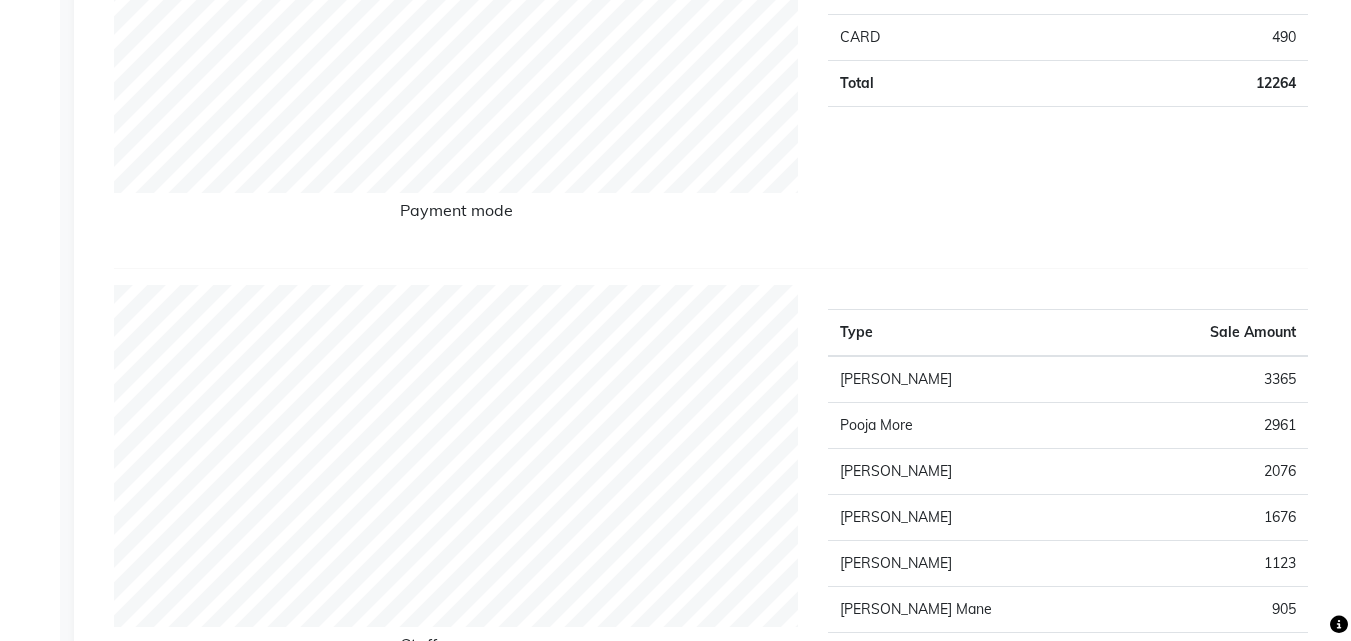 scroll, scrollTop: 0, scrollLeft: 0, axis: both 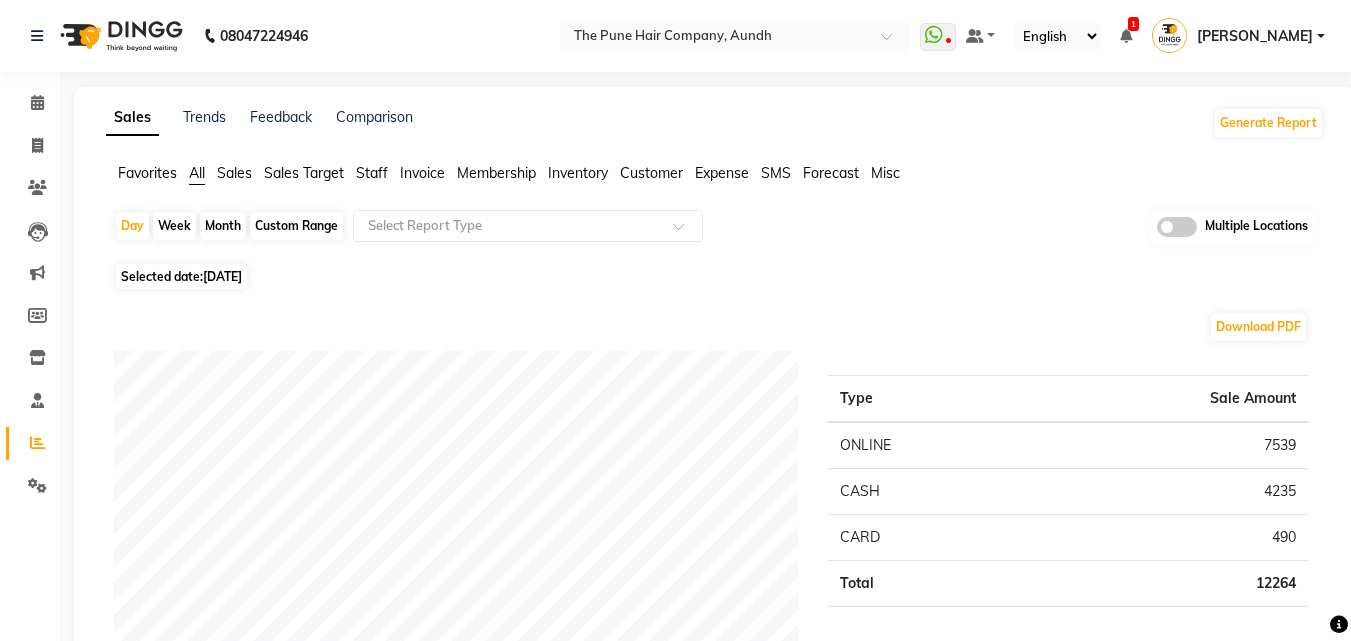 click on "Month" 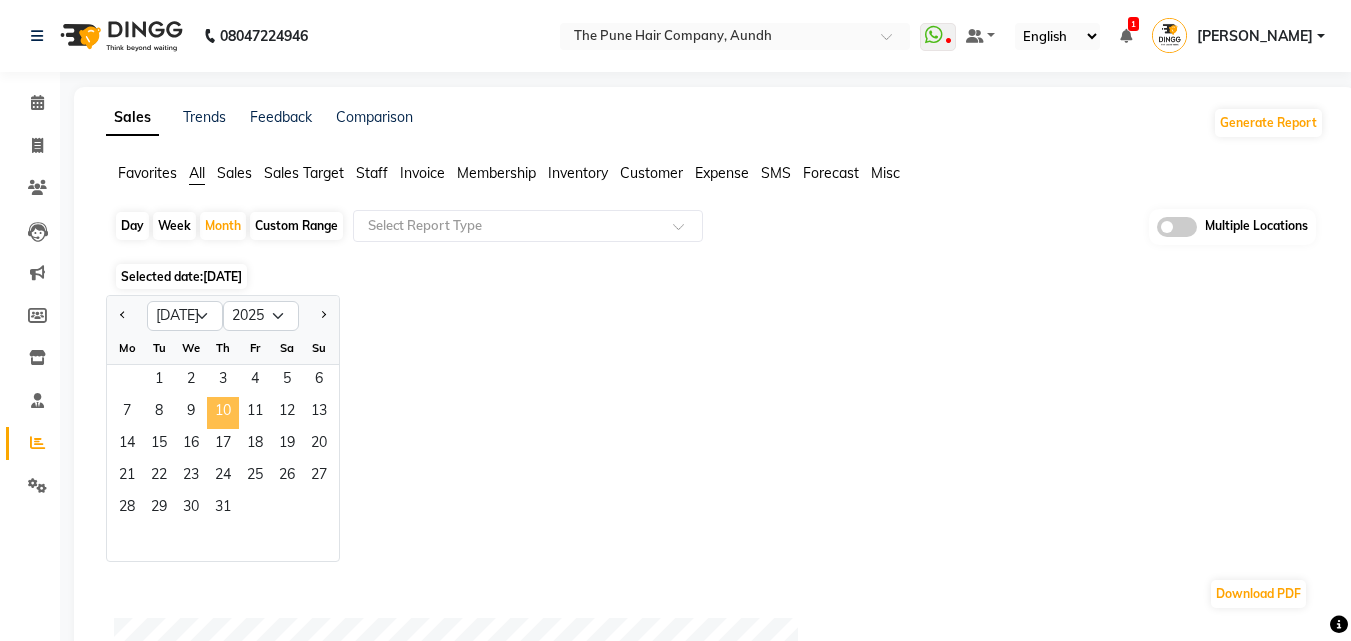 click on "10" 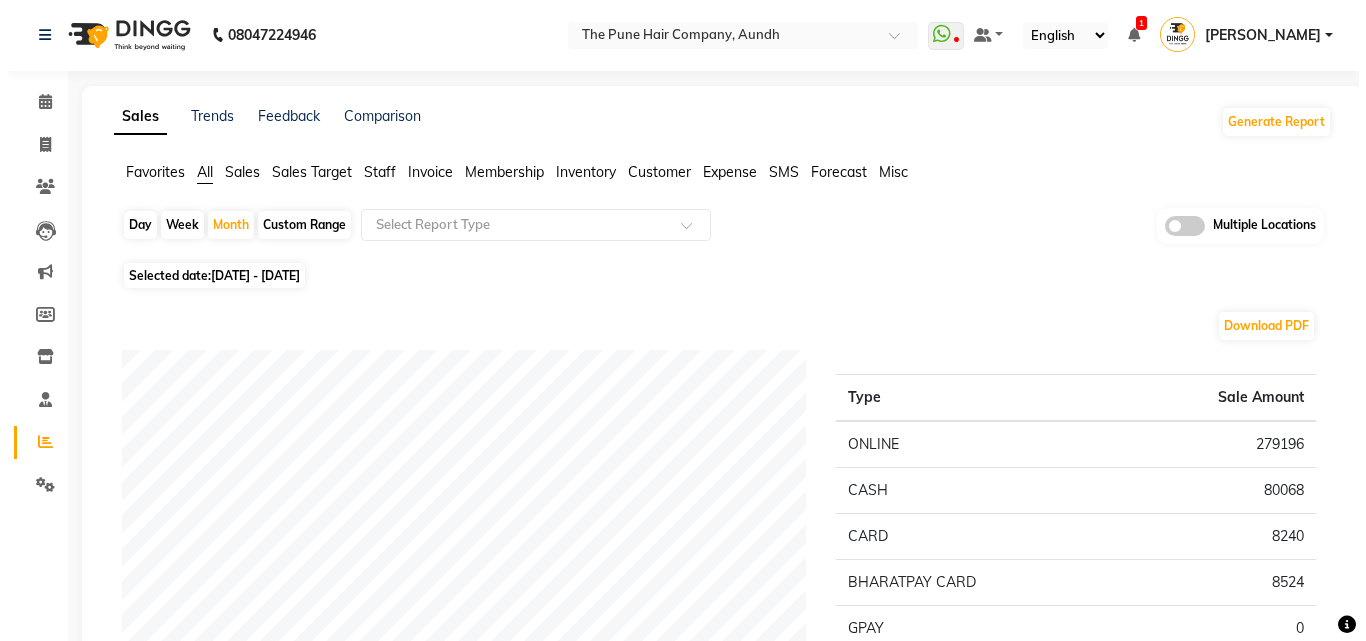 scroll, scrollTop: 0, scrollLeft: 0, axis: both 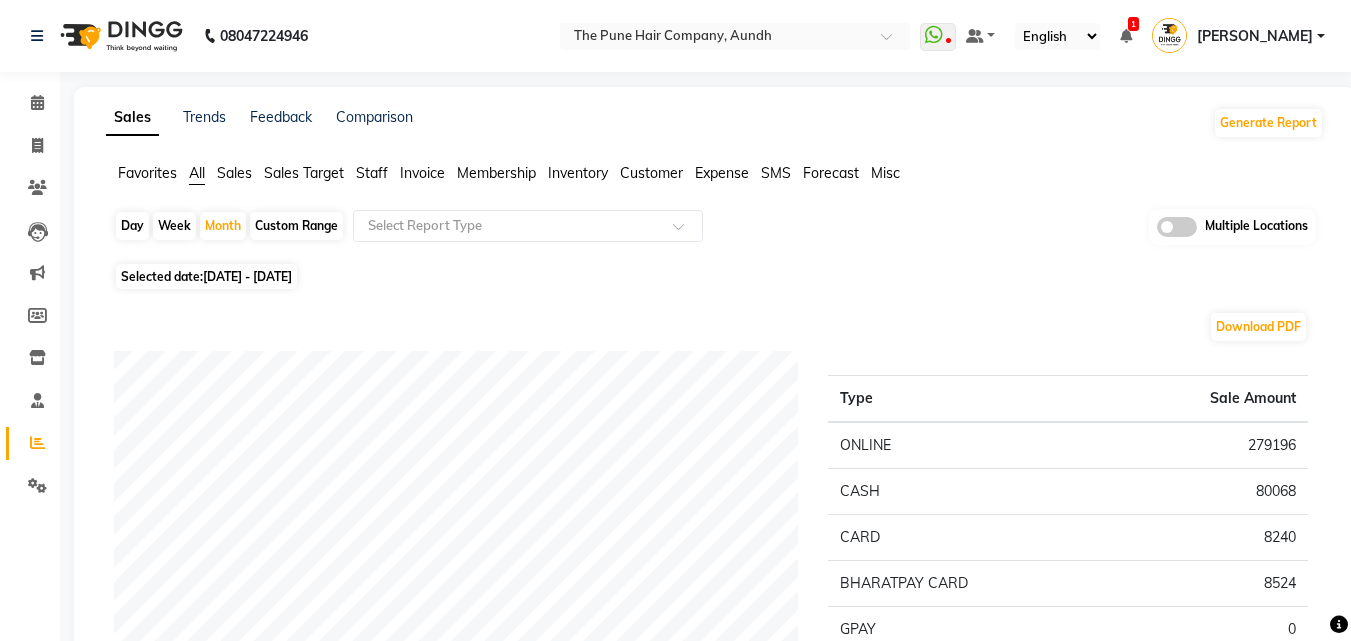click on "Staff" 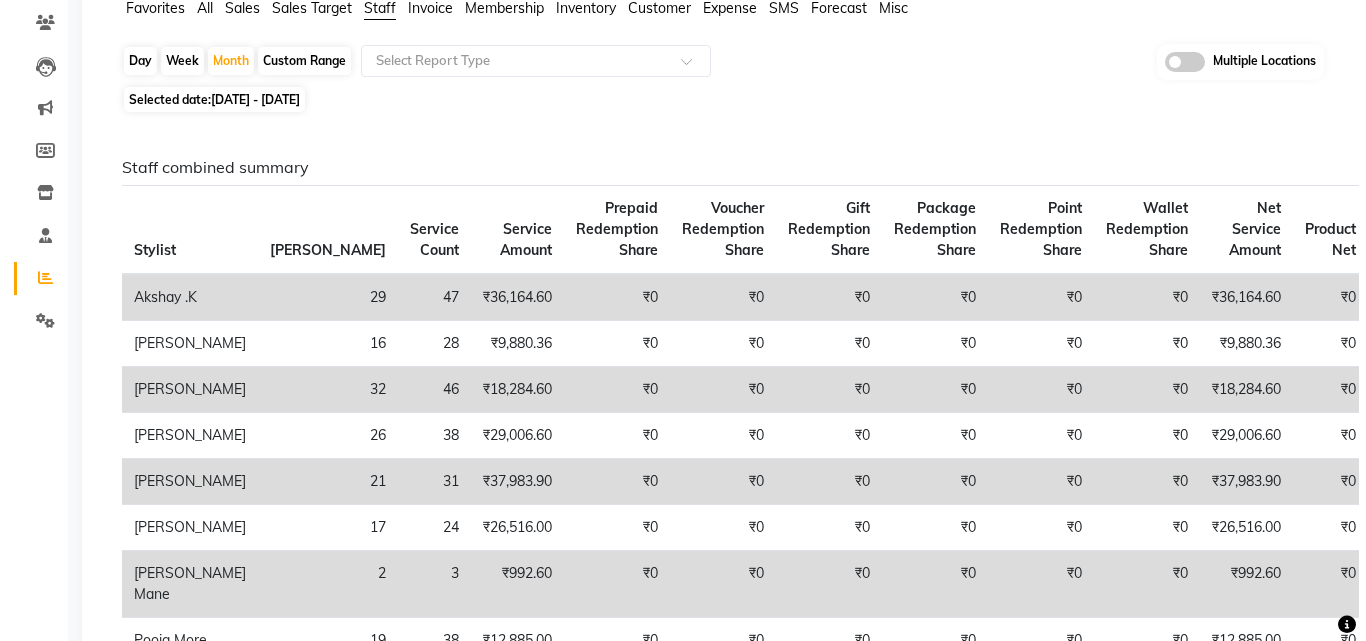 scroll, scrollTop: 0, scrollLeft: 0, axis: both 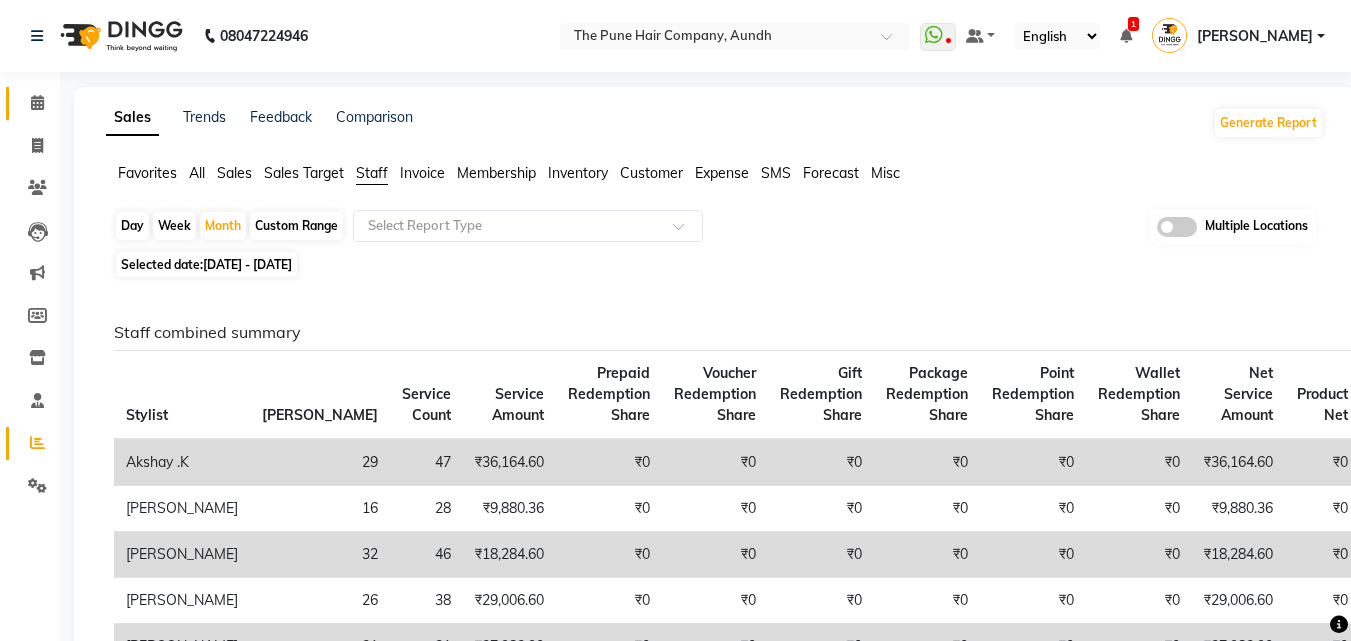 click 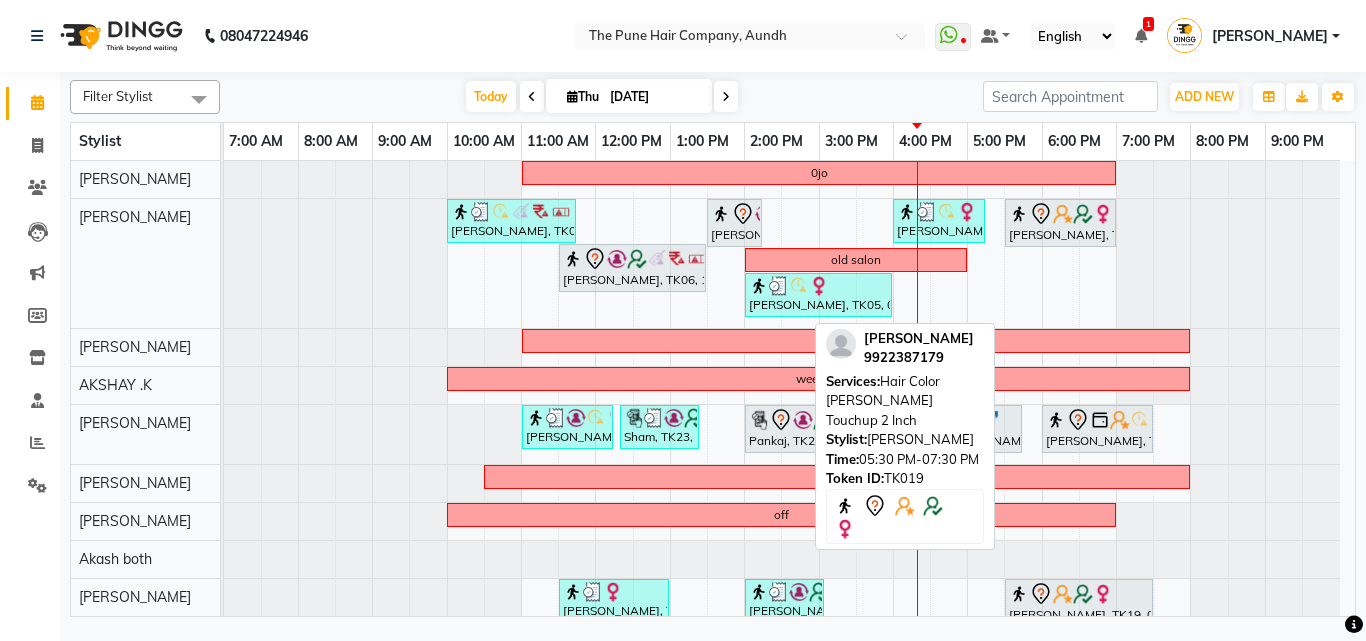 scroll, scrollTop: 287, scrollLeft: 0, axis: vertical 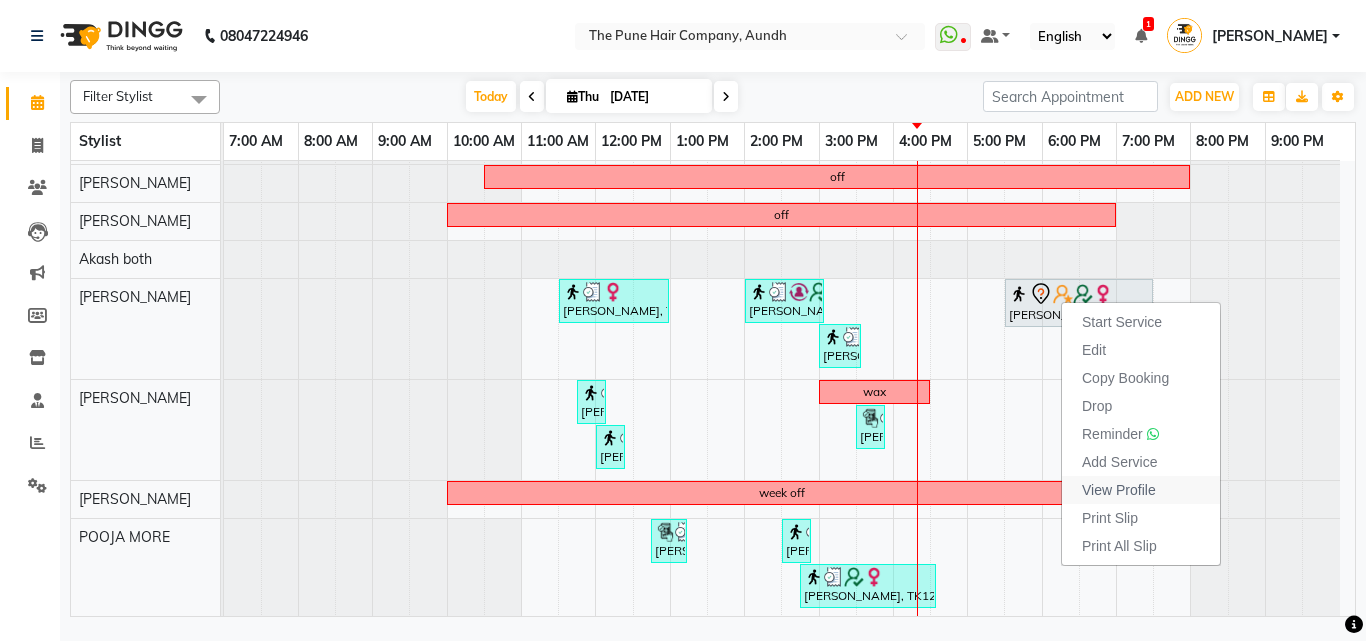 click on "View Profile" at bounding box center [1119, 490] 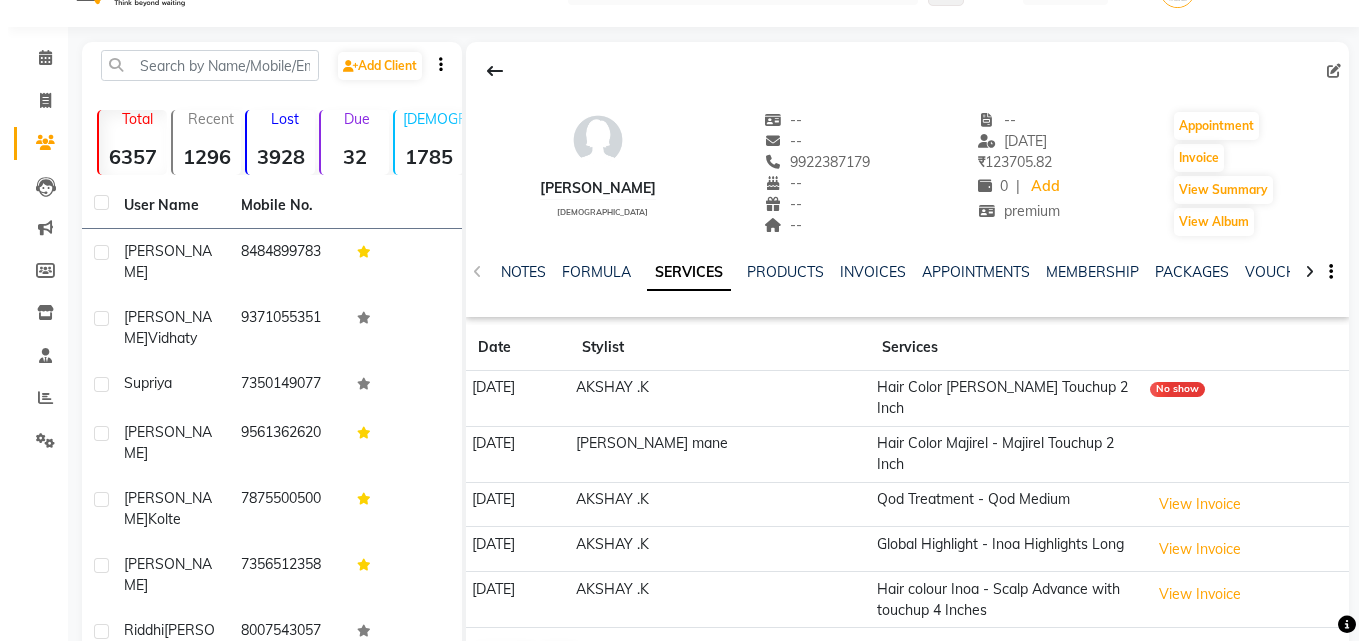 scroll, scrollTop: 0, scrollLeft: 0, axis: both 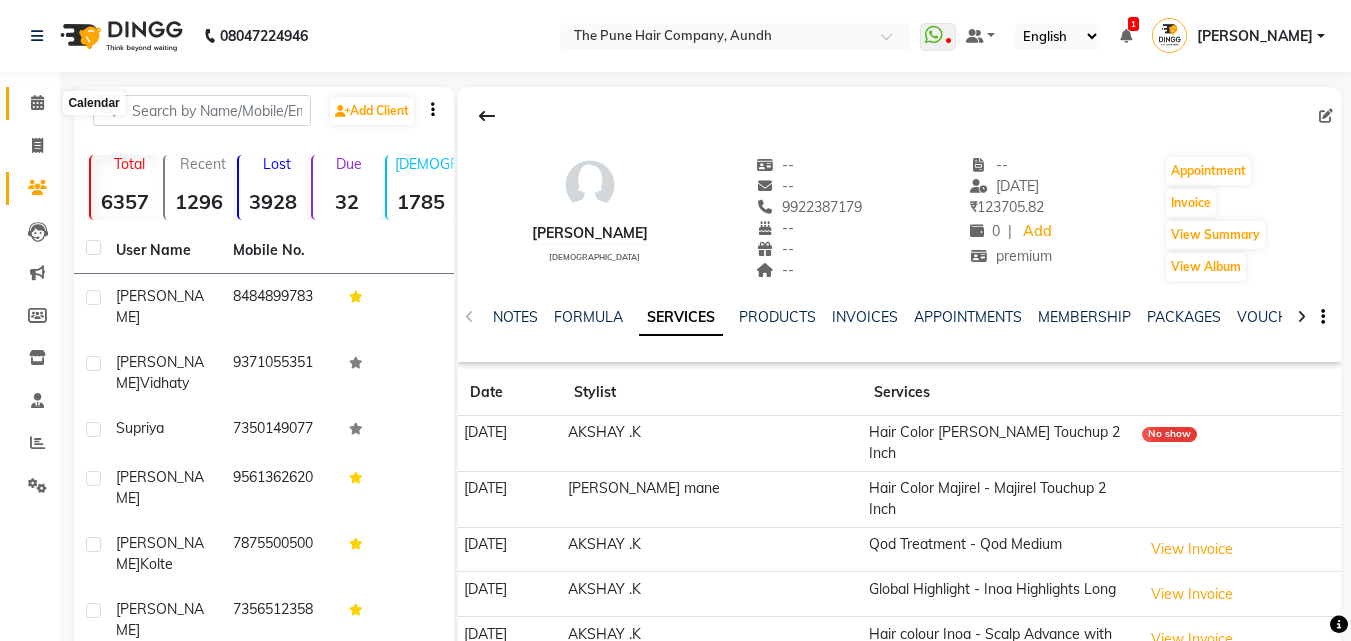 click 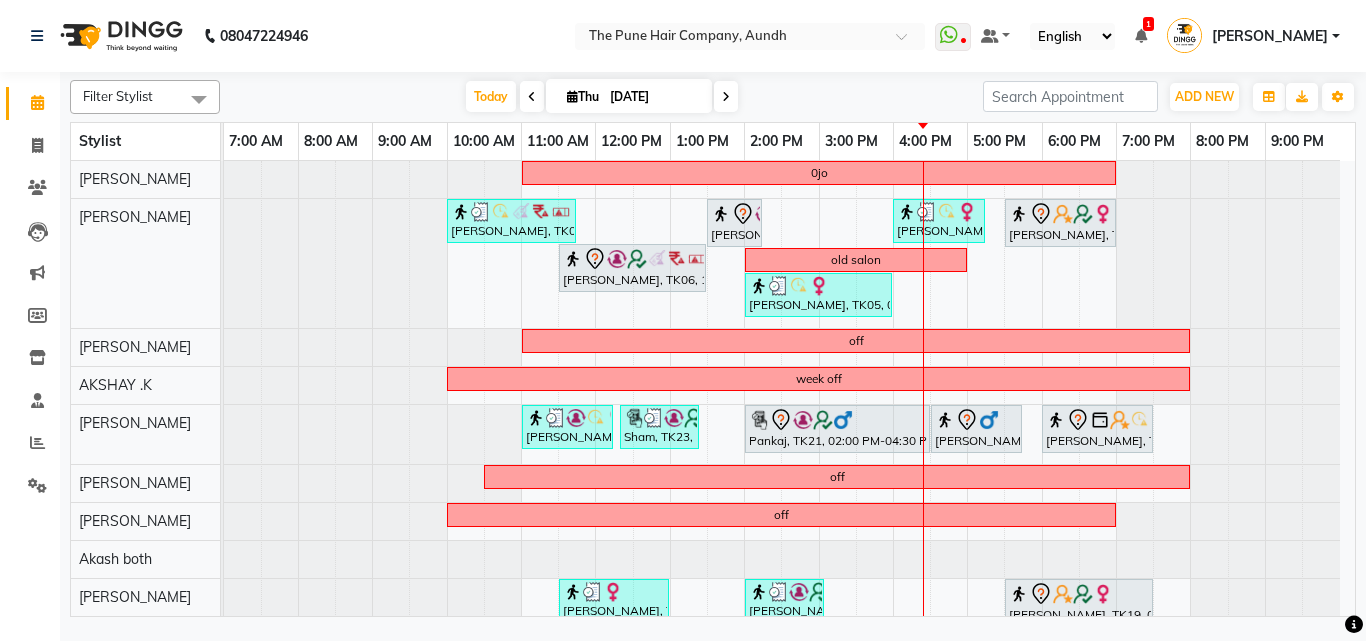 scroll, scrollTop: 100, scrollLeft: 0, axis: vertical 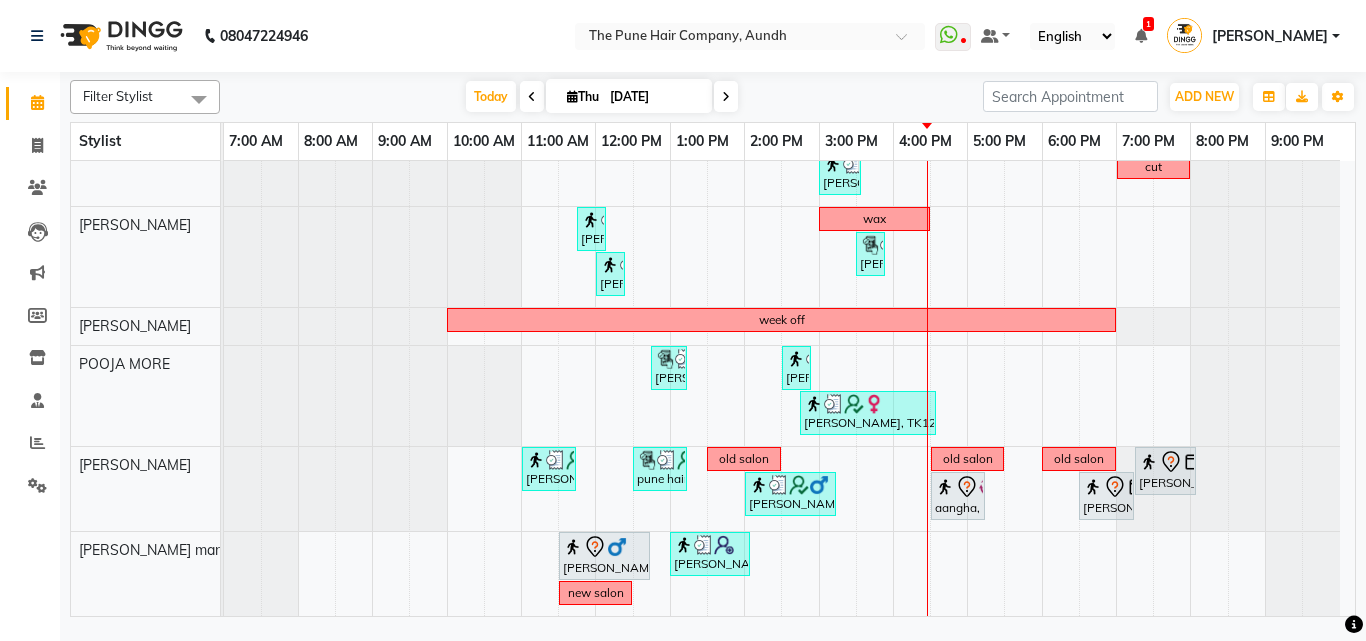 click on "0jo      Shalini, TK08, 10:00 AM-11:45 AM, Cut Female (Expert)             Mitali, TK06, 01:30 PM-02:15 PM, Cut Female (Expert)     supriya, TK05, 04:00 PM-05:15 PM, Cut Female (Expert)             Anu Shewani, TK09, 05:30 PM-07:00 PM, Hair wash & blow dry - long             Mitali, TK06, 11:30 AM-01:30 PM, Hair Color Inoa - Inoa Touchup 2 Inch  old salon      supriya, TK05, 02:00 PM-04:00 PM, Hair Color Inoa - Inoa Touchup 2 Inch  off   week off      Sandhya, TK04, 11:00 AM-12:15 PM,  Hair wash medium     Sham, TK23, 12:20 PM-01:25 PM, Cut Male (Master stylist), Beard Crafting             Pankaj, TK21, 02:00 PM-04:30 PM, Global Color - Inoa Global Long             ronak, TK24, 04:30 PM-05:45 PM, Cut Male (Master stylist)             Leandra, TK02, 06:00 PM-07:30 PM, Hair wash & blow dry -medium  off   off      noopur, TK13, 11:30 AM-01:00 PM, Cut Female (Sr.stylist), Additional Hair Wash (Female)     adwait venkitachalam, TK14, 02:00 PM-03:05 PM, Cut Male (Sr.stylist)                  cut       wax" at bounding box center (789, 152) 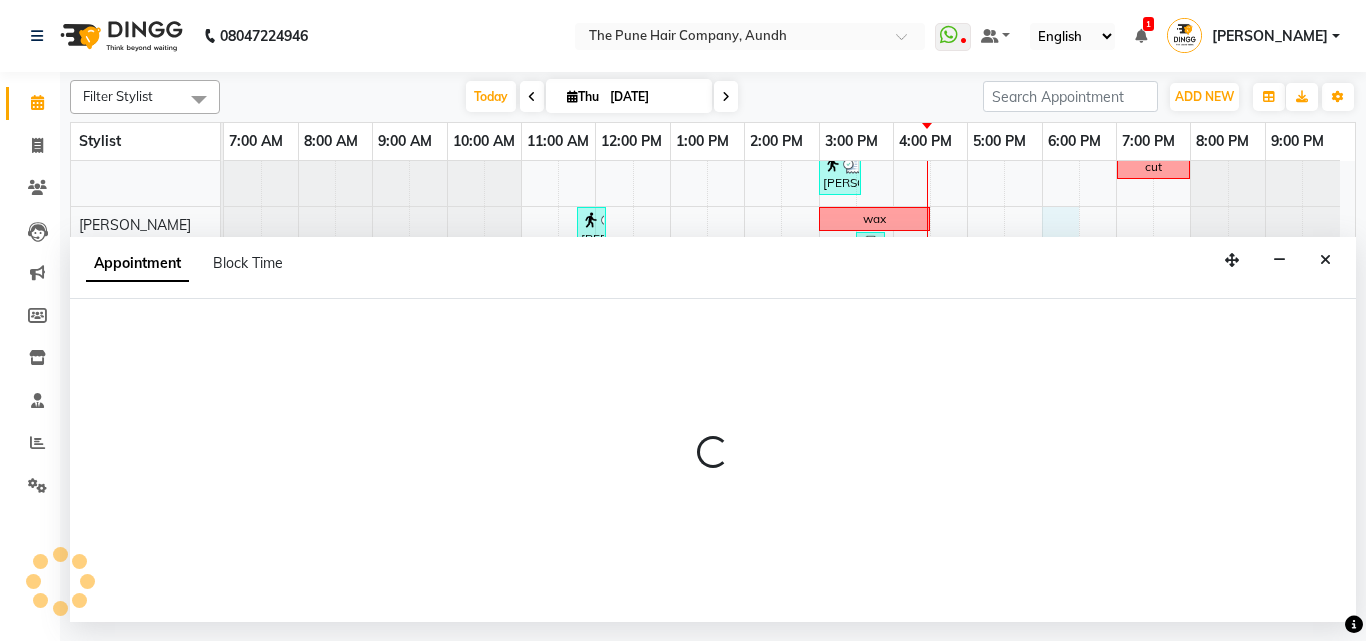 select on "49797" 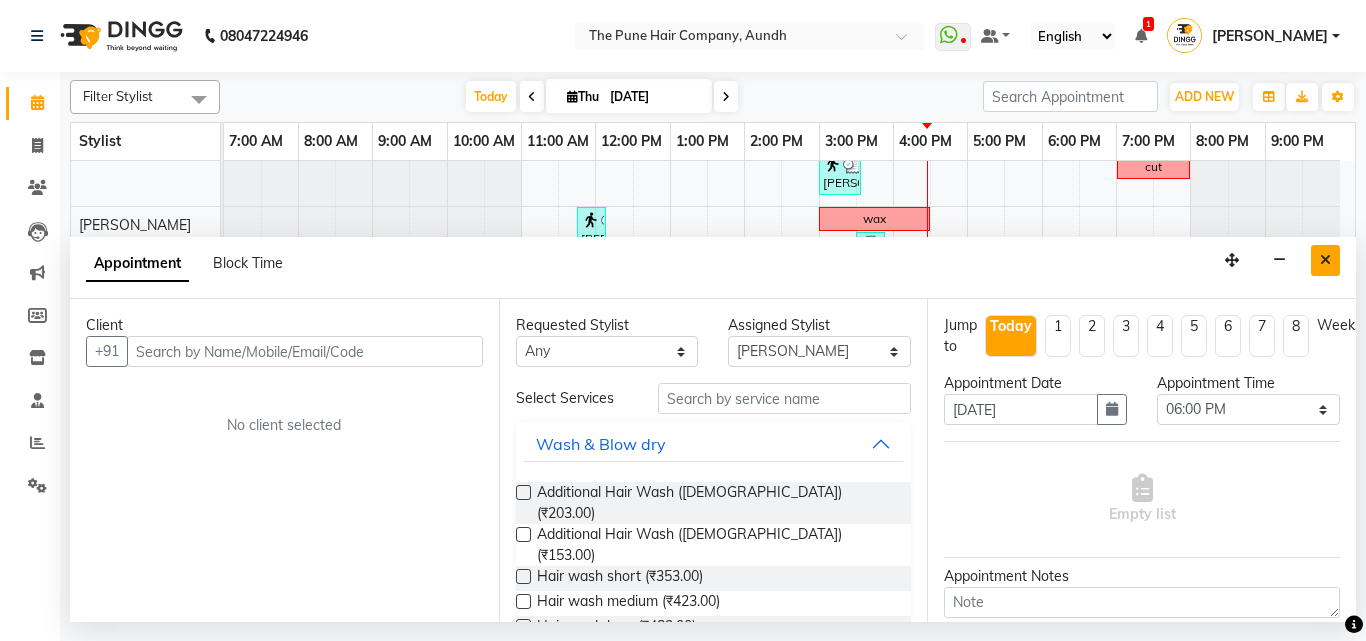 select on "1095" 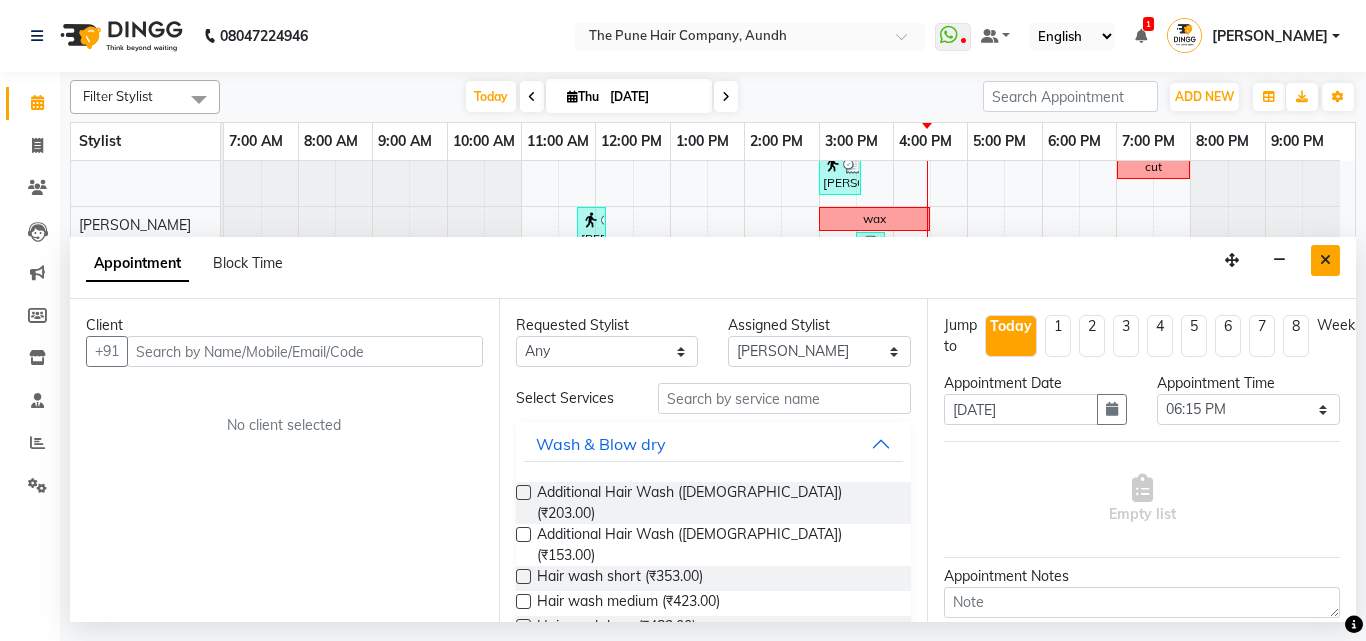 drag, startPoint x: 1057, startPoint y: 234, endPoint x: 1325, endPoint y: 252, distance: 268.6038 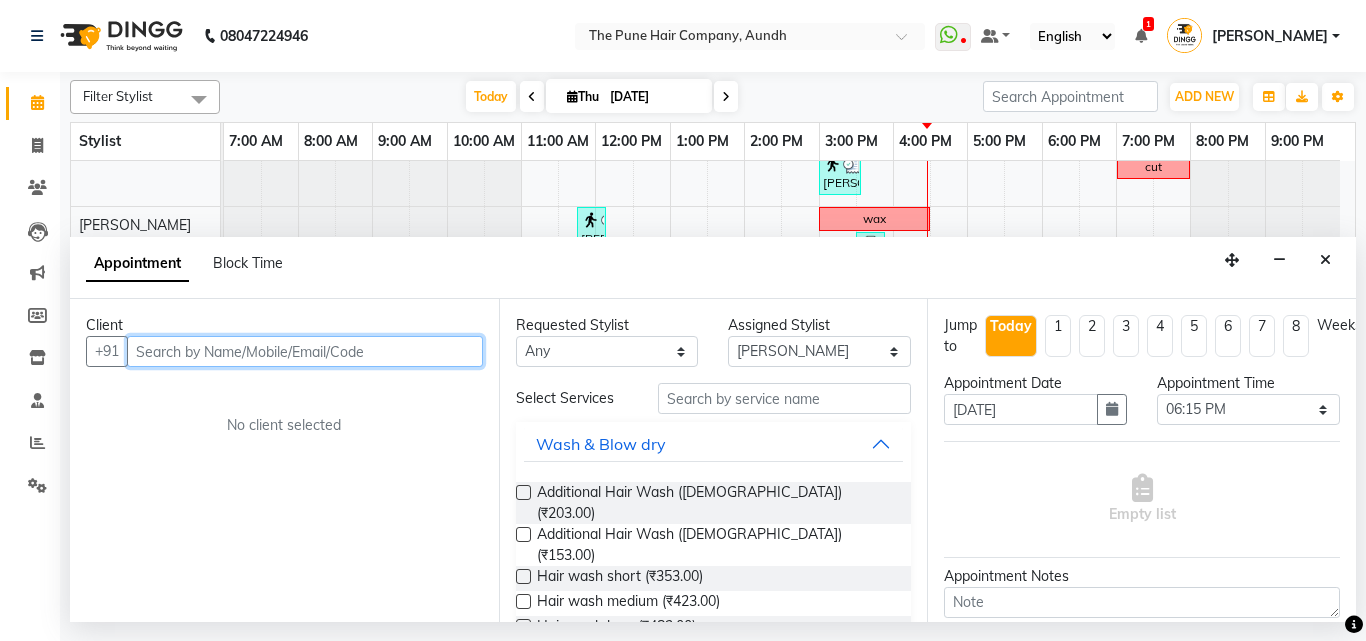 click at bounding box center [305, 351] 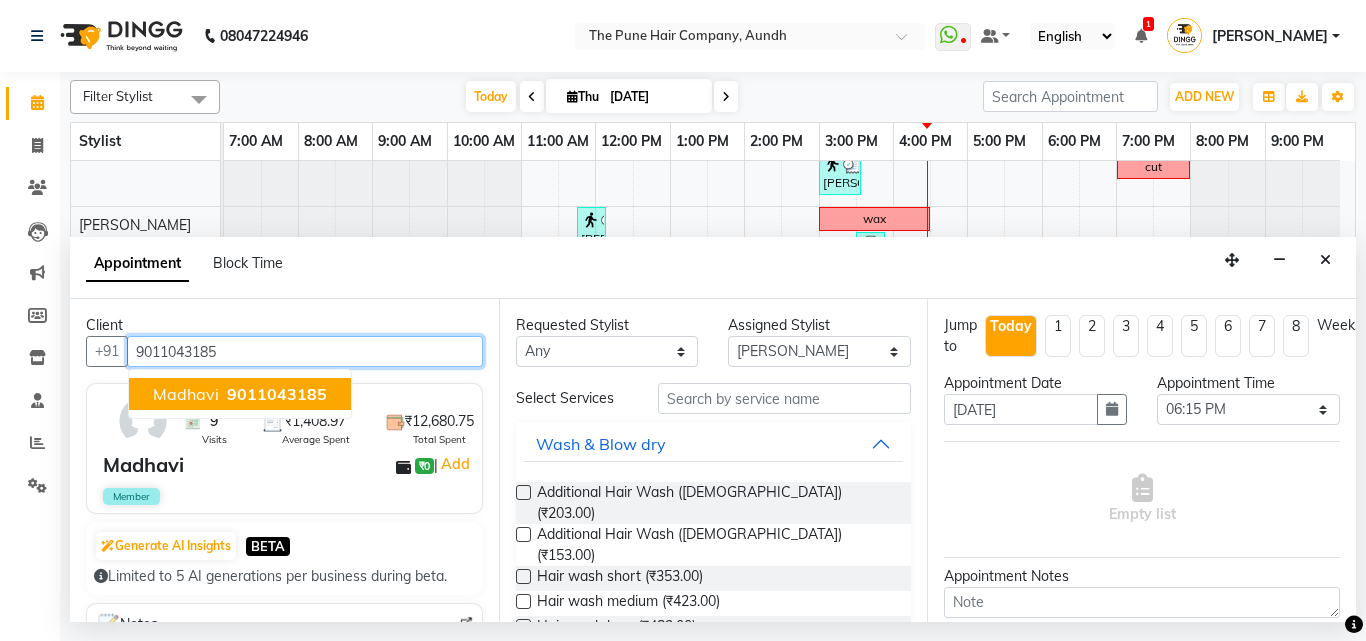 click on "9011043185" at bounding box center (277, 394) 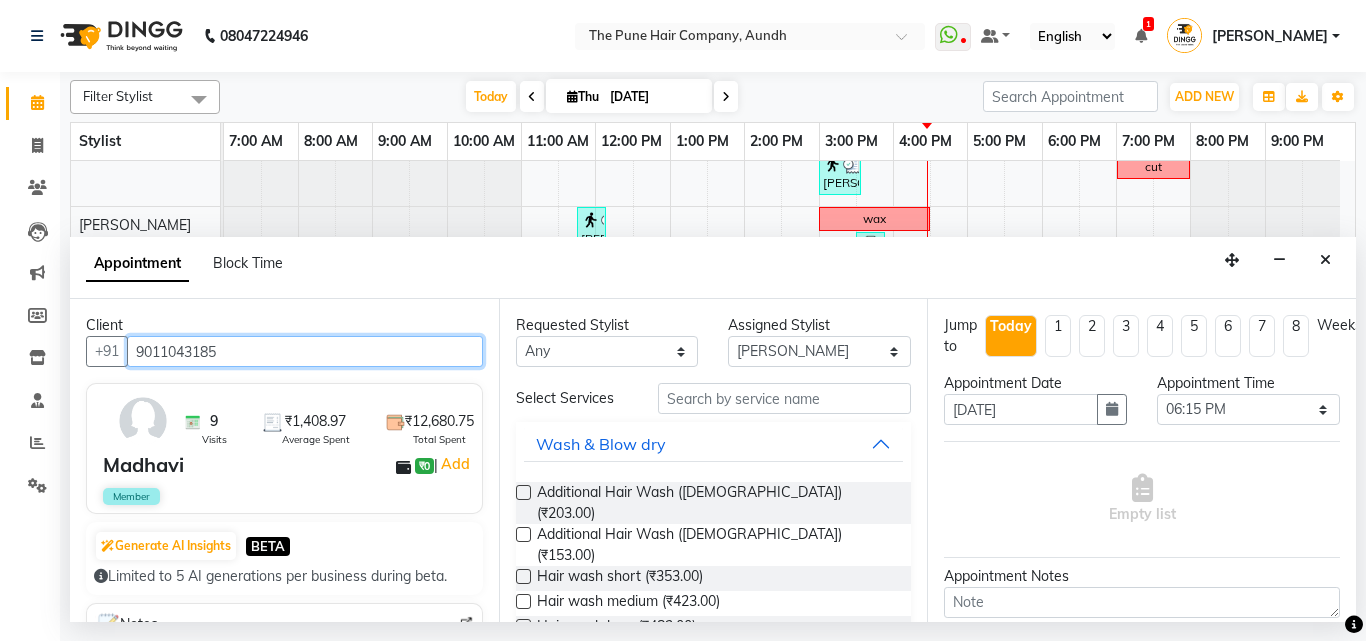 type on "9011043185" 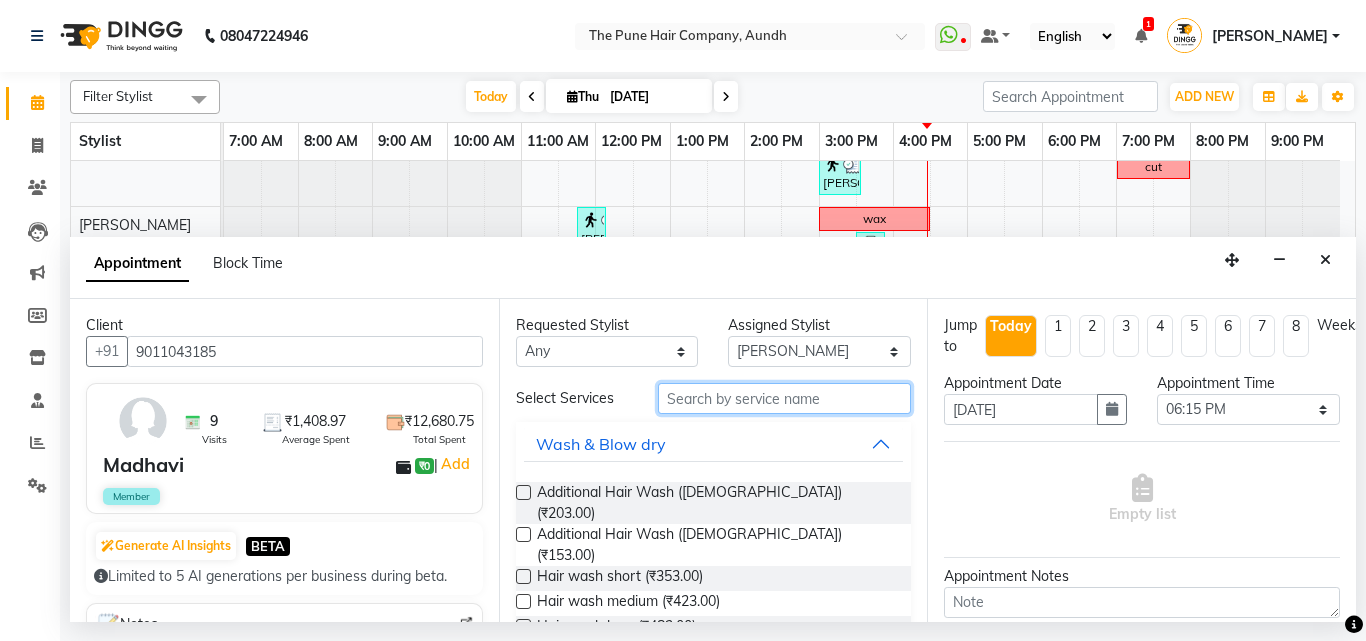 click at bounding box center (785, 398) 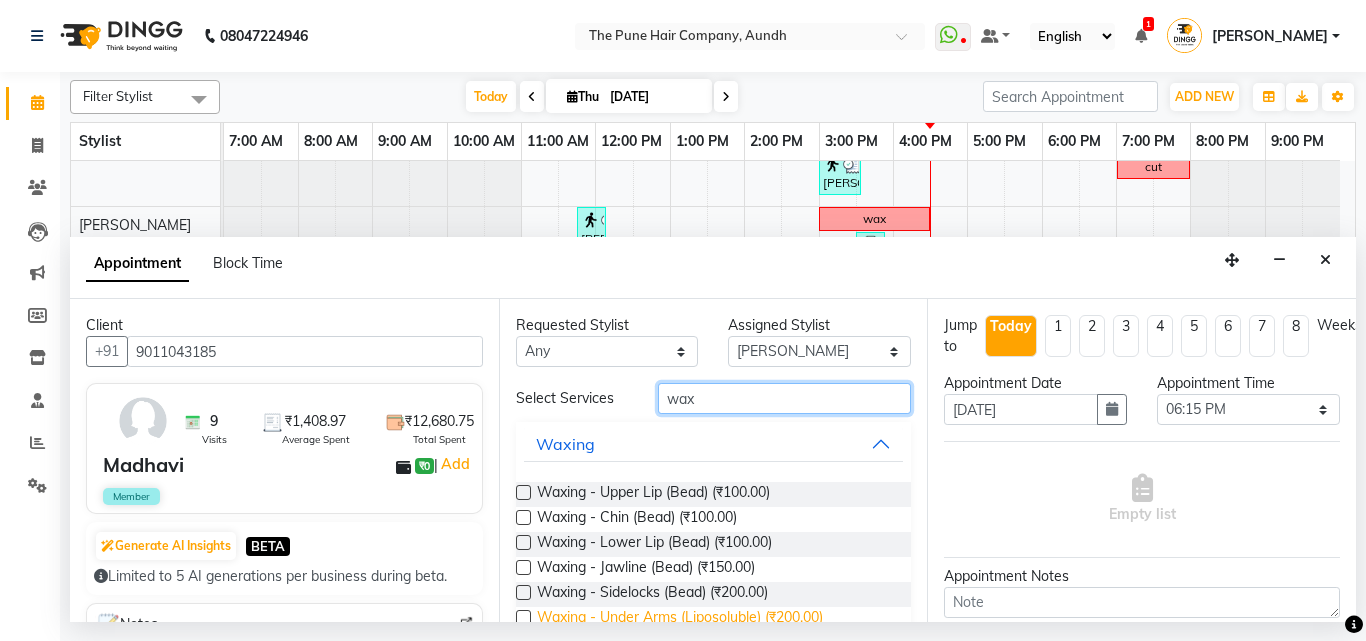 type on "wax" 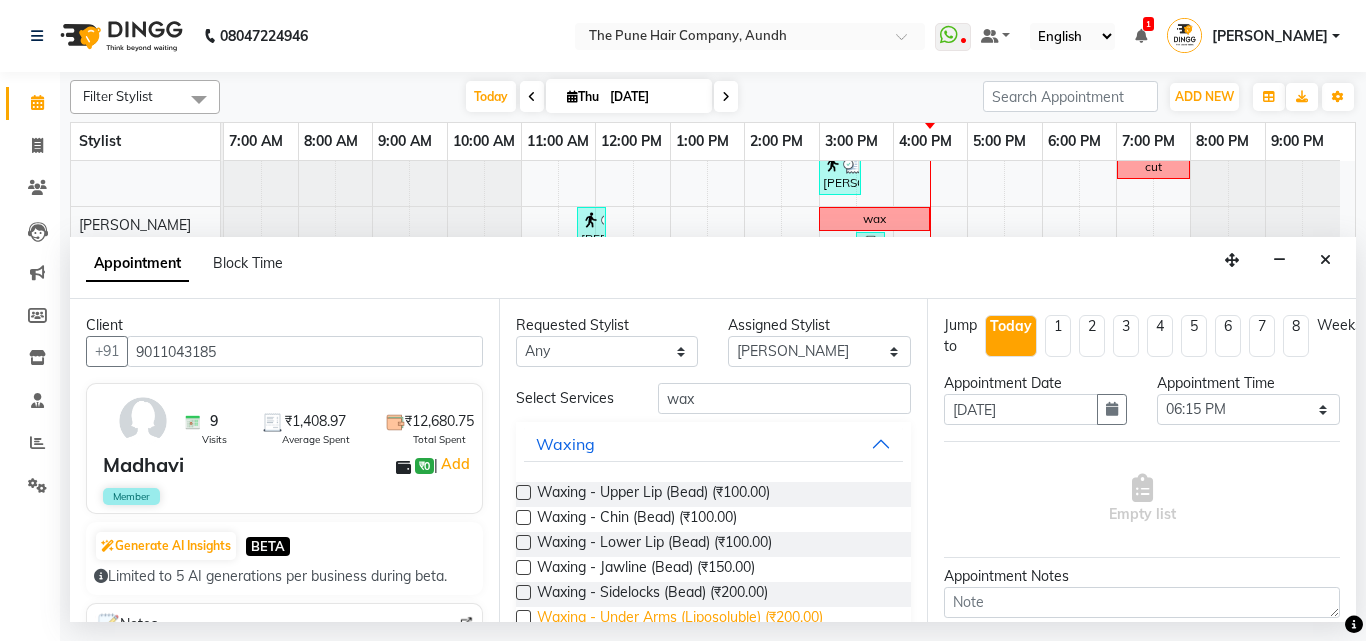click on "Waxing - Under Arms (Liposoluble) (₹200.00)" at bounding box center [680, 619] 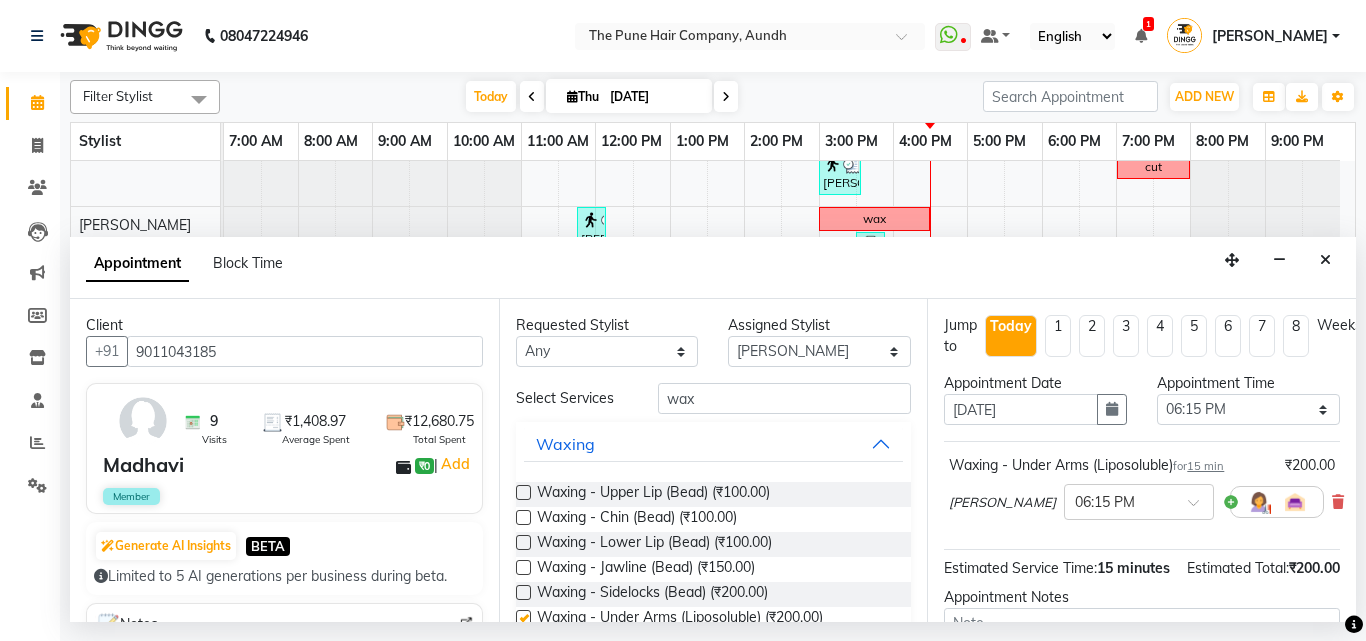 checkbox on "false" 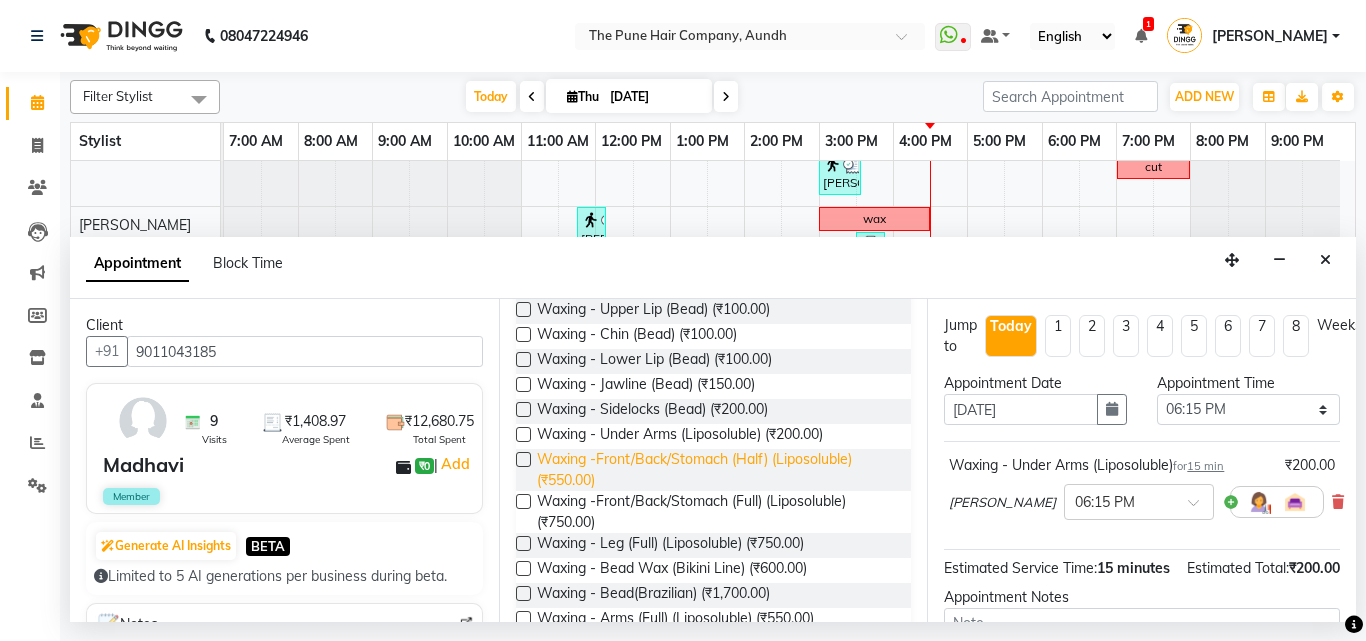 scroll, scrollTop: 276, scrollLeft: 0, axis: vertical 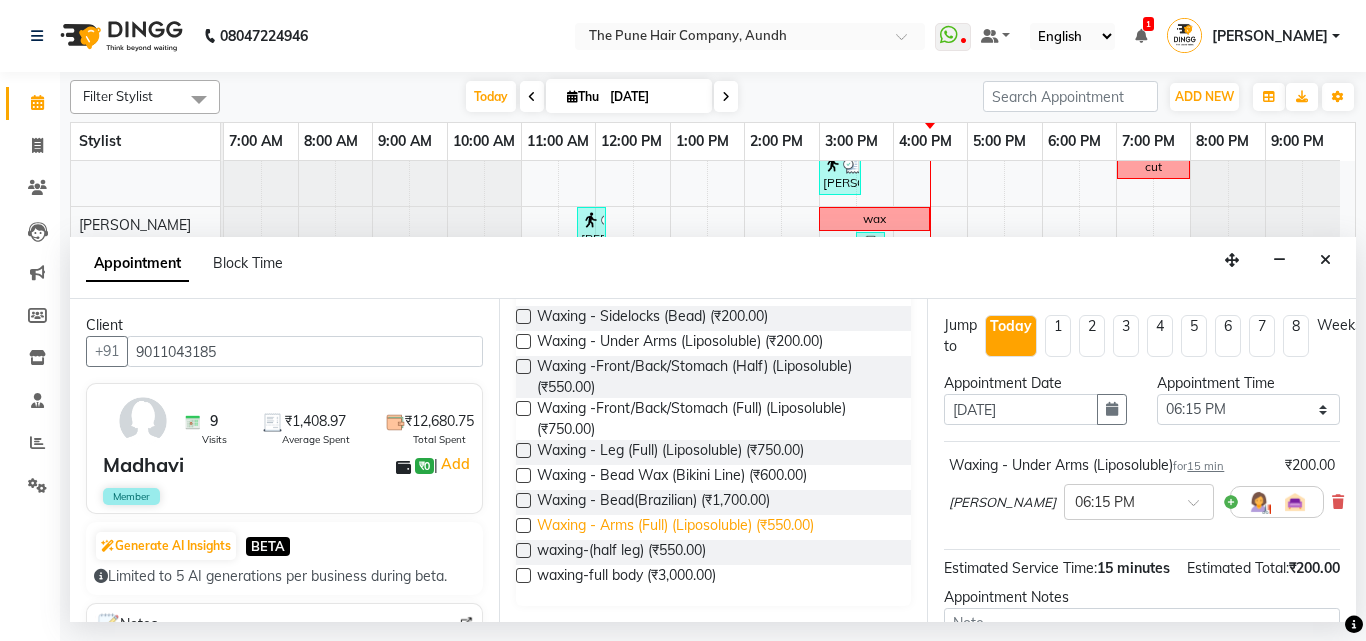 click on "Waxing - Arms (Full) (Liposoluble) (₹550.00)" at bounding box center [675, 527] 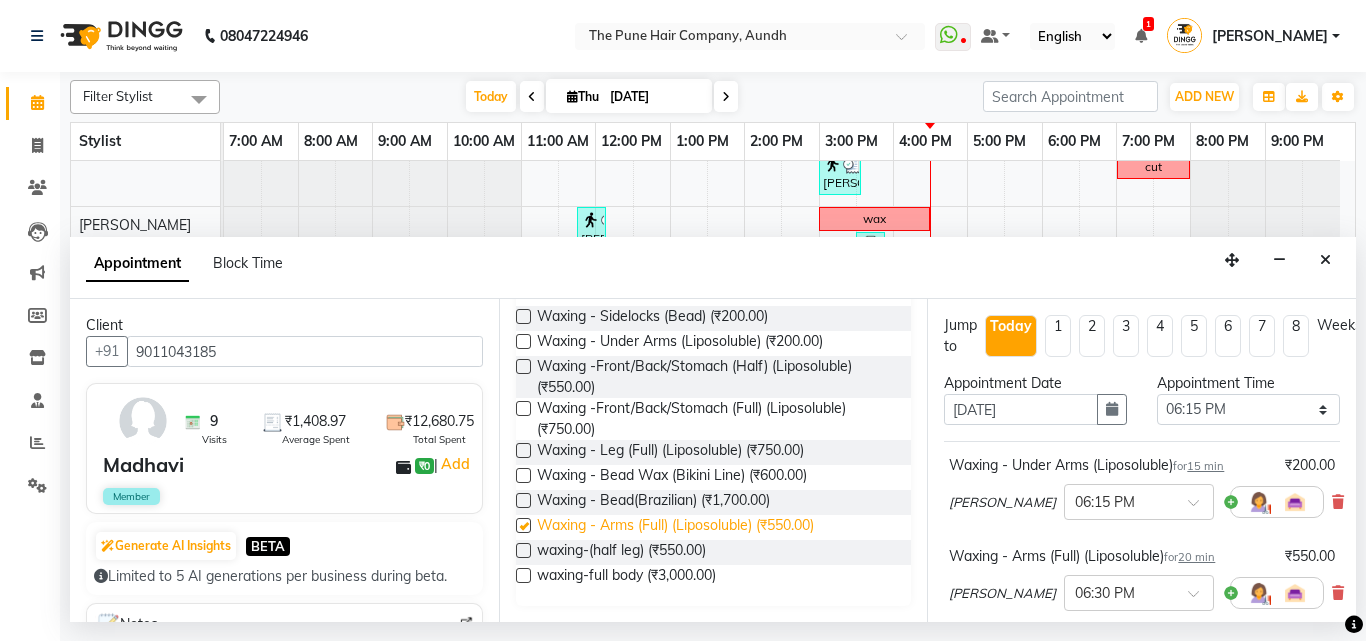 checkbox on "false" 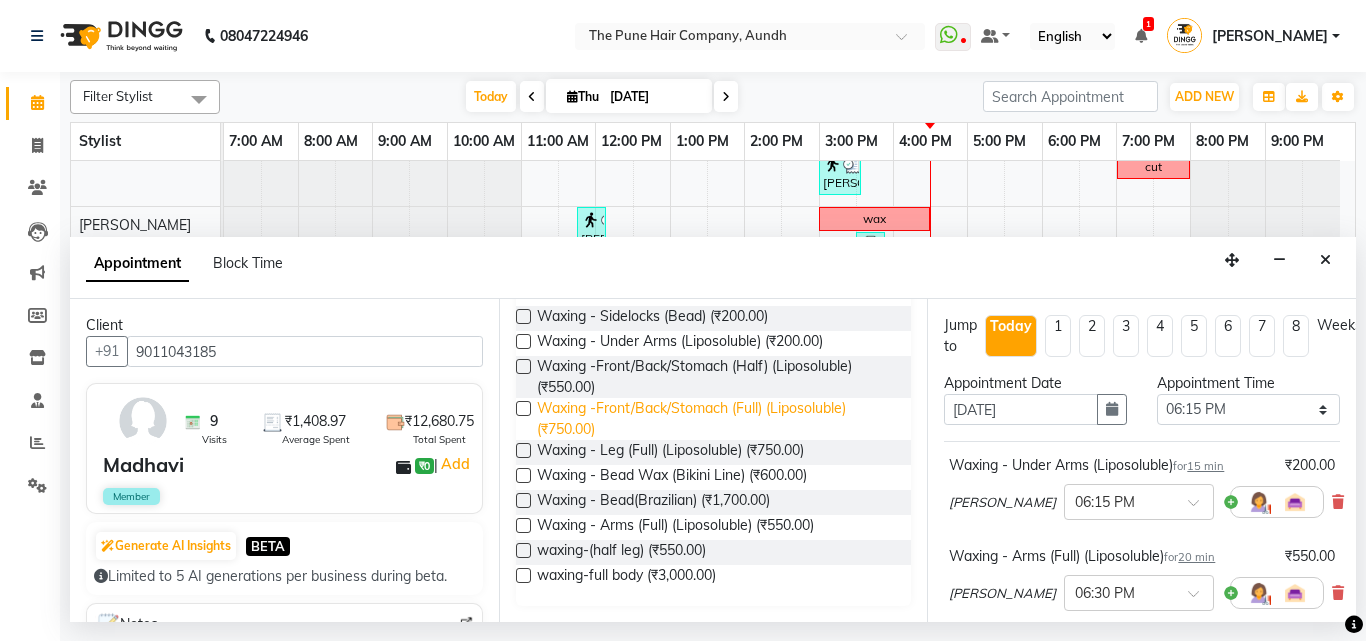 scroll, scrollTop: 76, scrollLeft: 0, axis: vertical 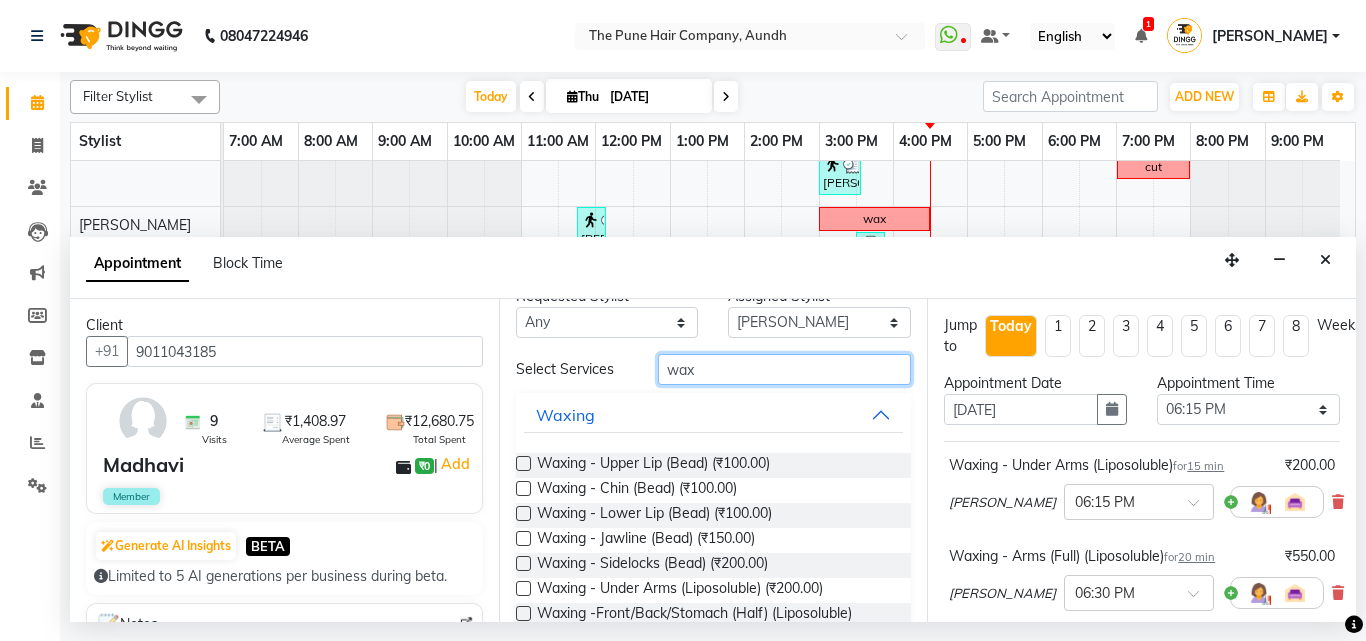drag, startPoint x: 723, startPoint y: 318, endPoint x: 622, endPoint y: 311, distance: 101.24229 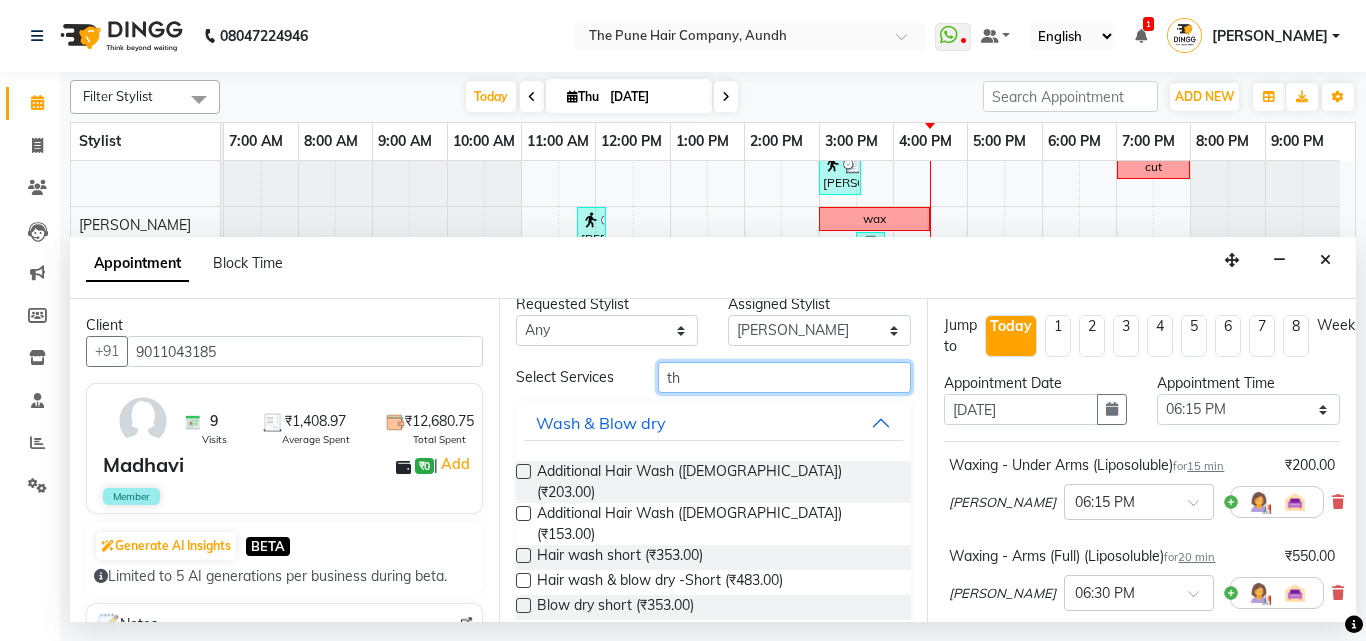 scroll, scrollTop: 0, scrollLeft: 0, axis: both 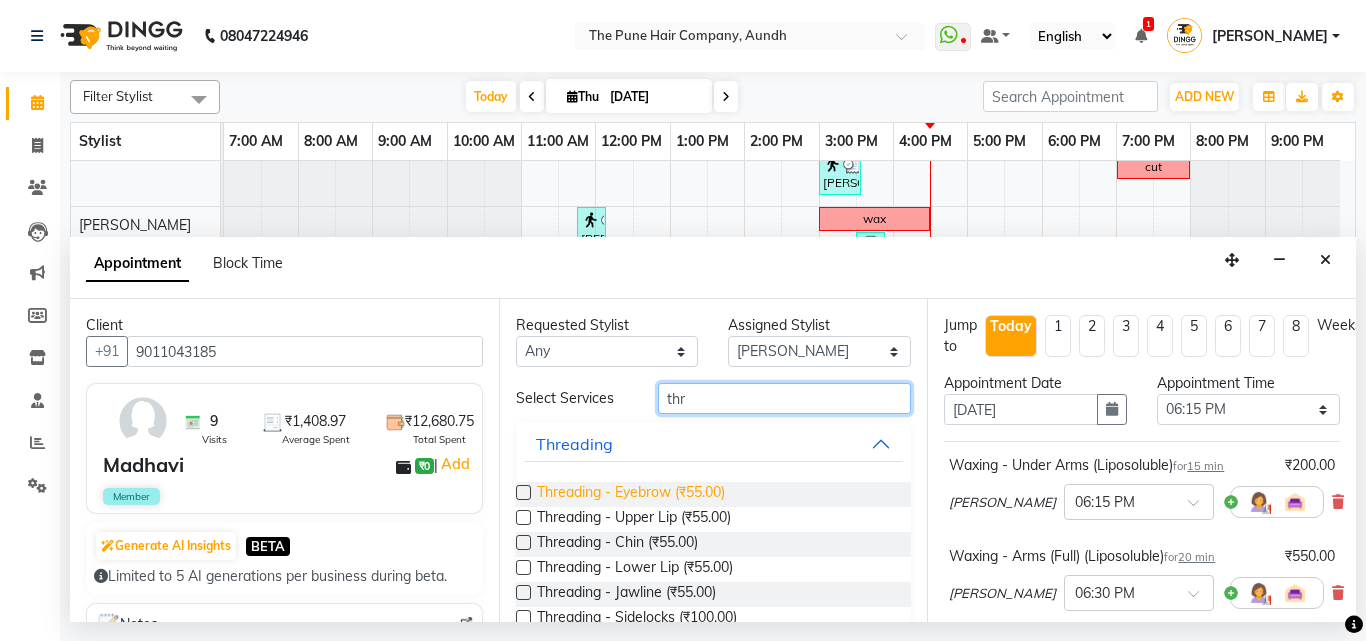 type on "thr" 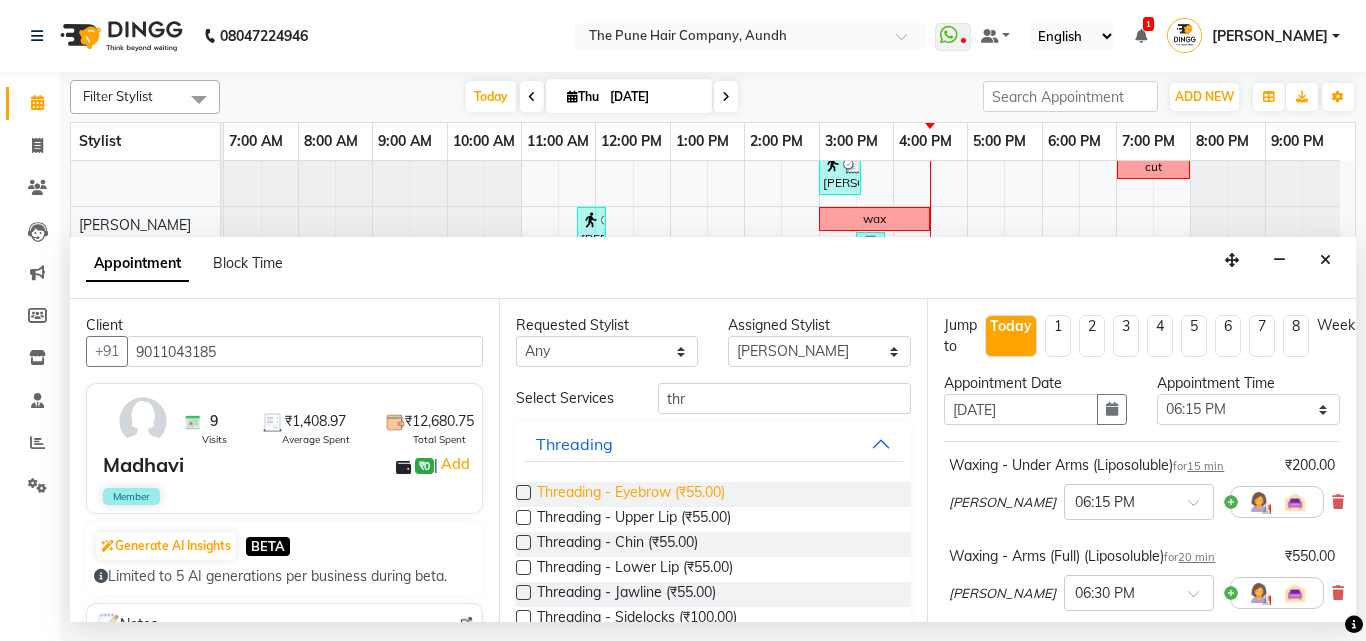 click on "Threading - Eyebrow (₹55.00)" at bounding box center (631, 494) 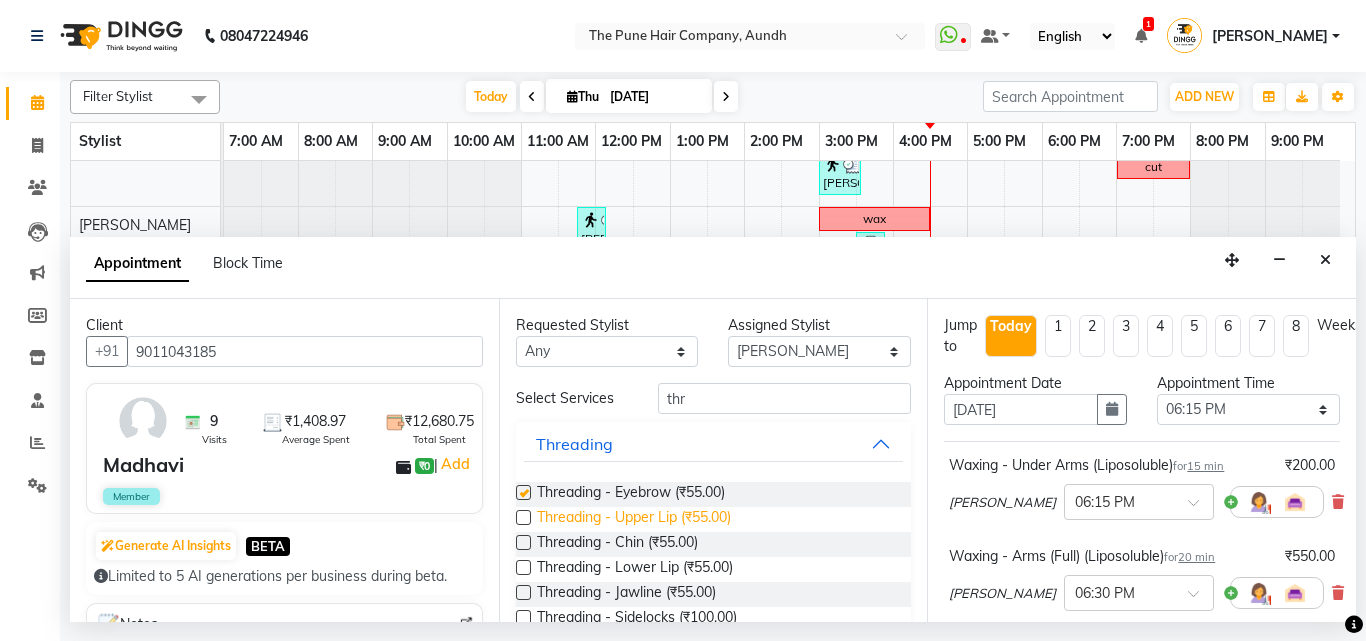 checkbox on "false" 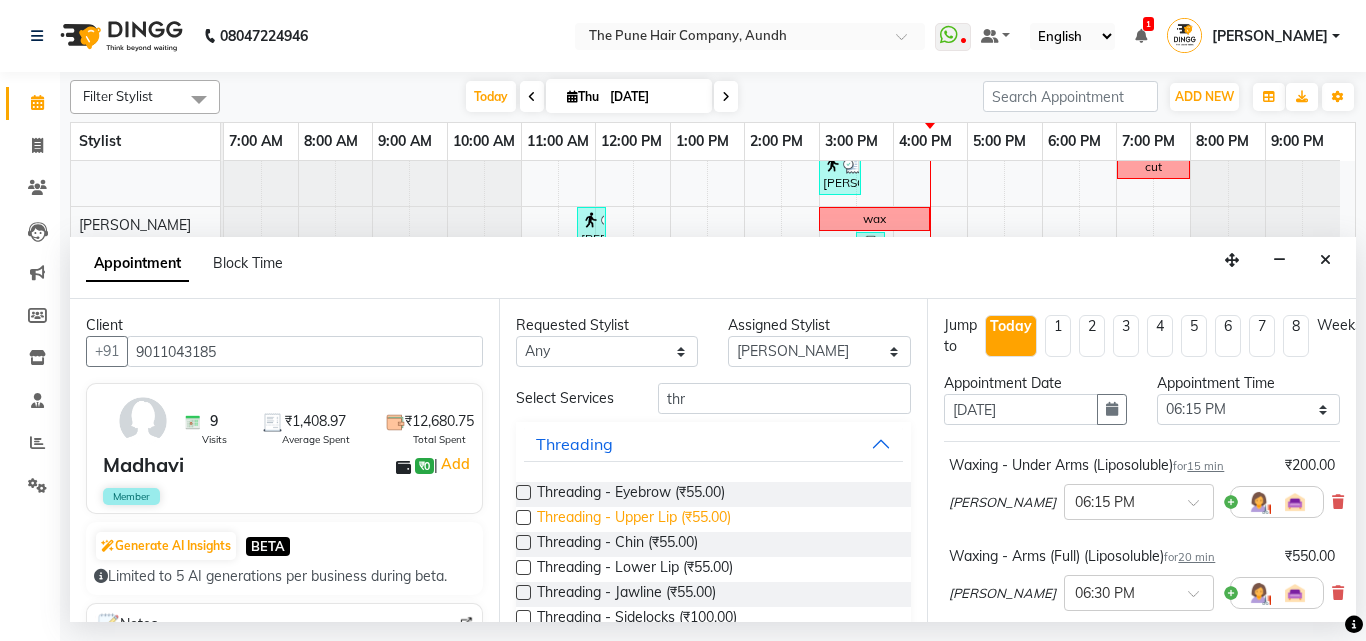 click on "Threading - Upper Lip (₹55.00)" at bounding box center [634, 519] 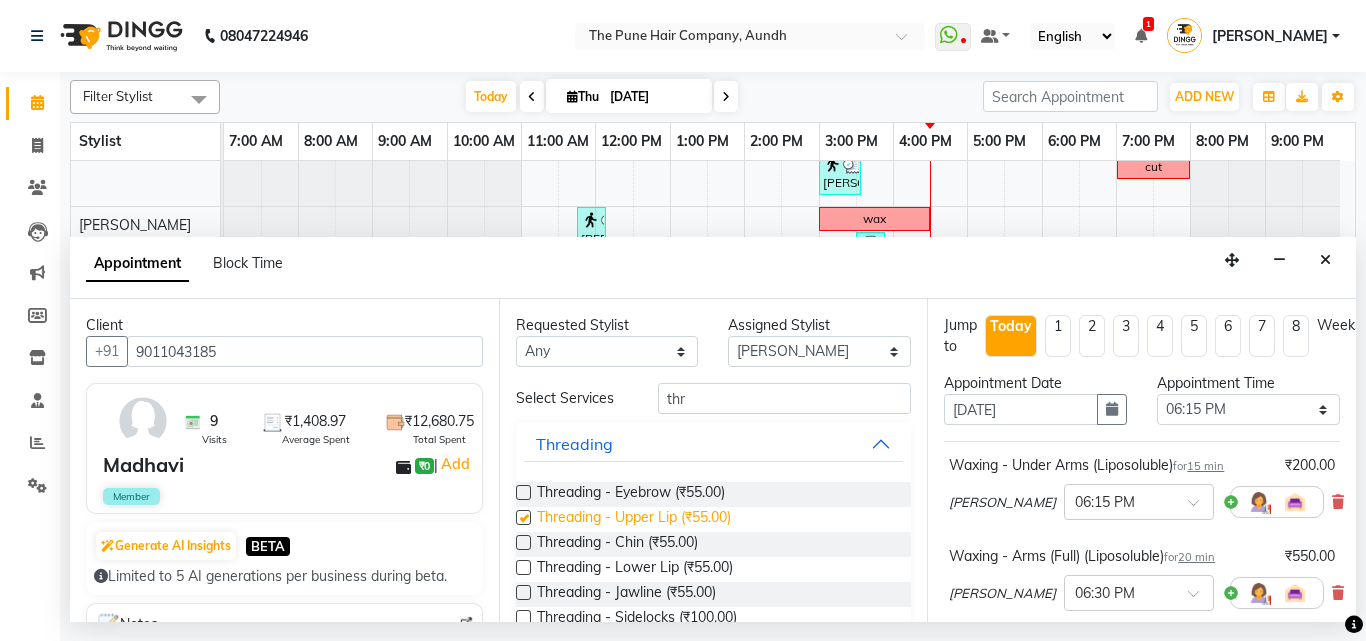 checkbox on "false" 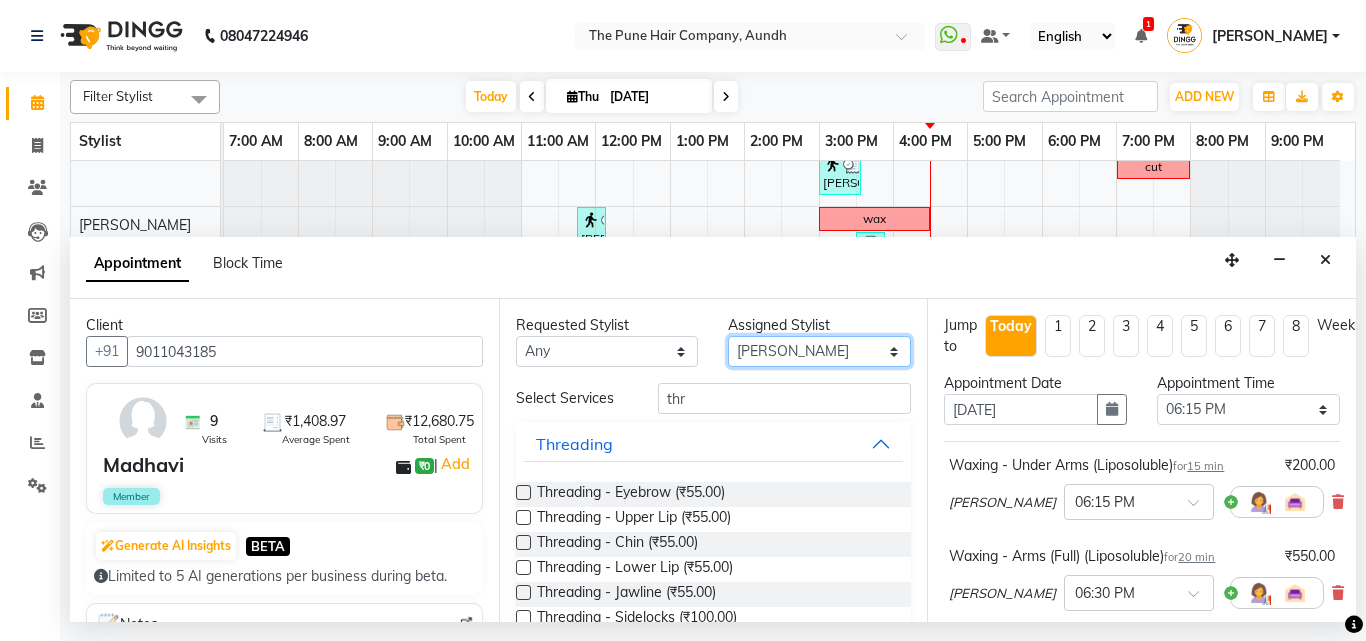 click on "Select Akash both AKSHAY .K harshal gaikwad kaif shaikh LAKKHAN SHINDE Nagesh Jadhav Nitish Desai  Pavan mane POOJA MORE Prasad Adhav  Prathmesh powar Shweta gotur Sonal saindane swapnil sonavane" at bounding box center (819, 351) 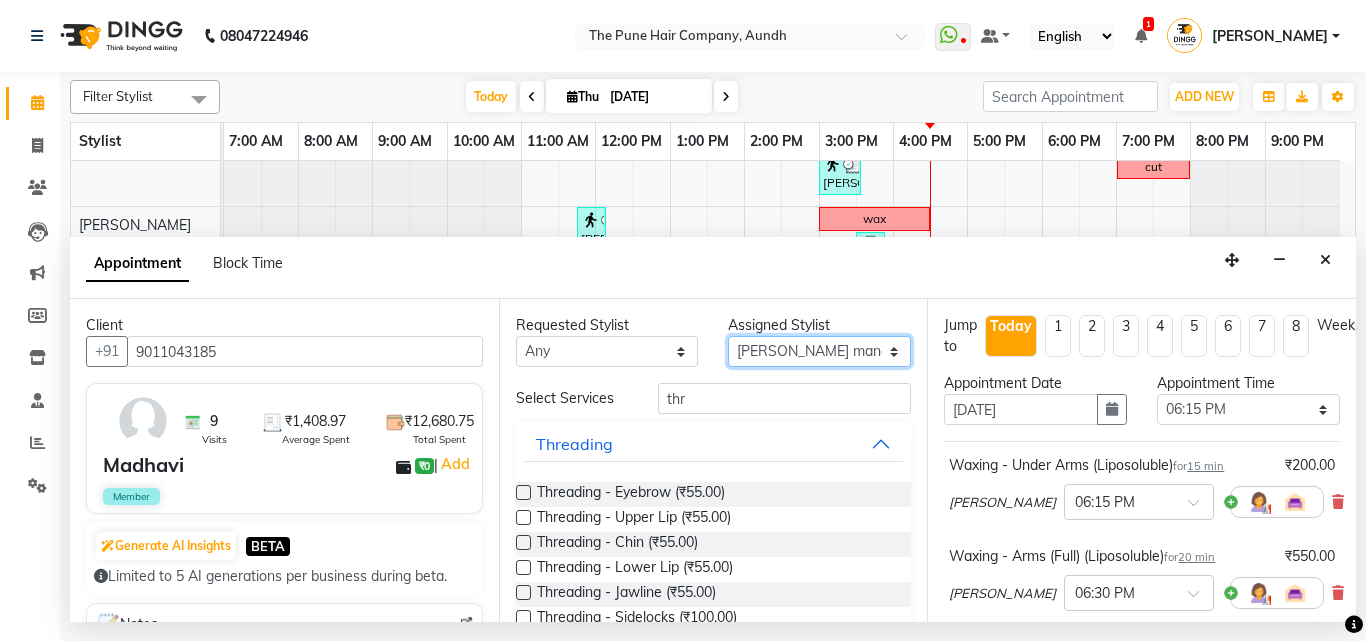 click on "Select Akash both AKSHAY .K harshal gaikwad kaif shaikh LAKKHAN SHINDE Nagesh Jadhav Nitish Desai  Pavan mane POOJA MORE Prasad Adhav  Prathmesh powar Shweta gotur Sonal saindane swapnil sonavane" at bounding box center (819, 351) 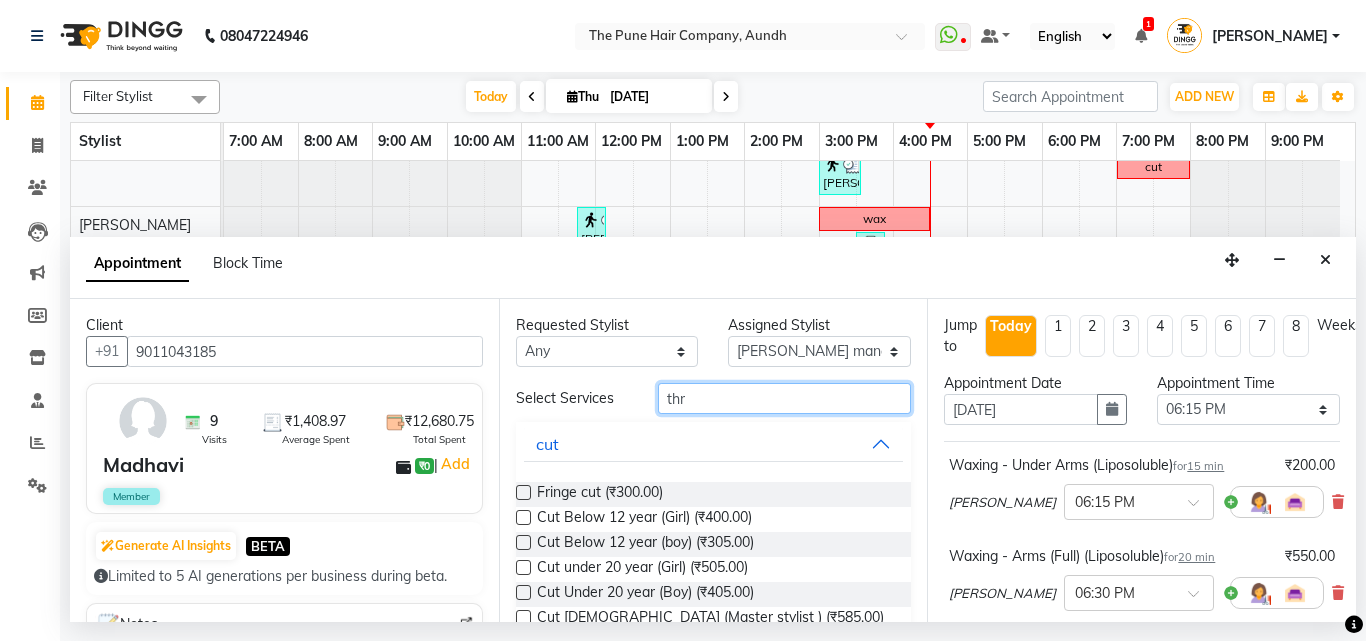 drag, startPoint x: 738, startPoint y: 398, endPoint x: 656, endPoint y: 399, distance: 82.006096 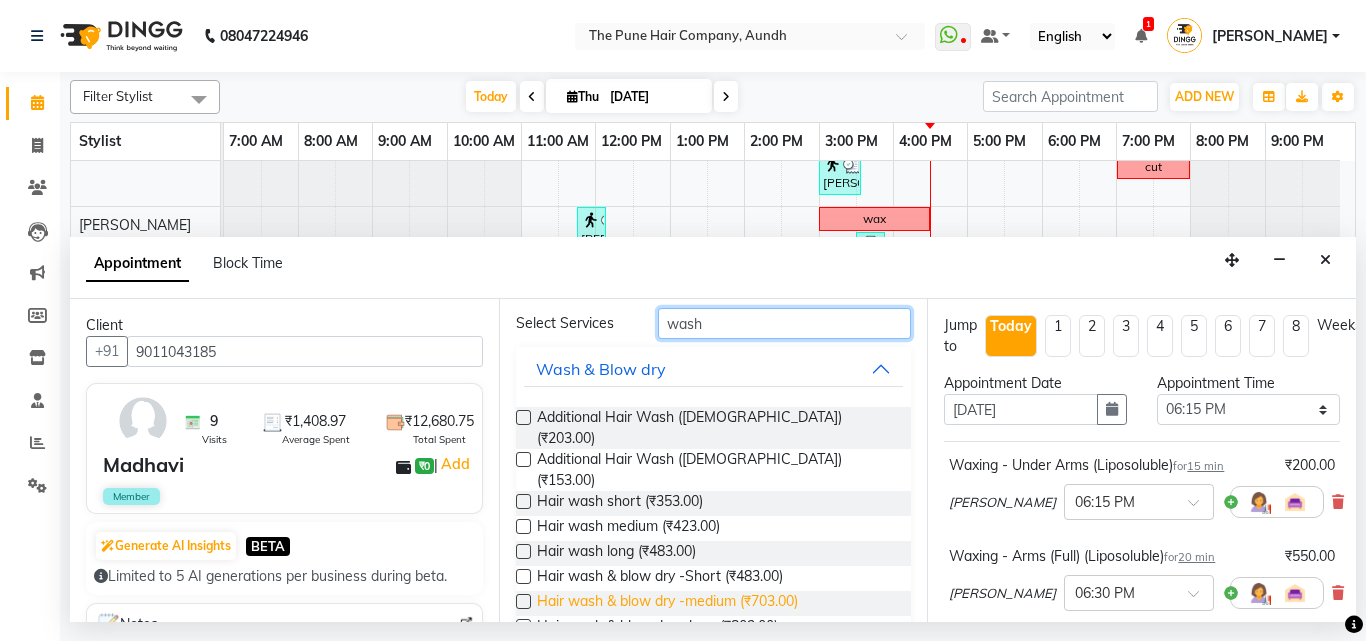 scroll, scrollTop: 100, scrollLeft: 0, axis: vertical 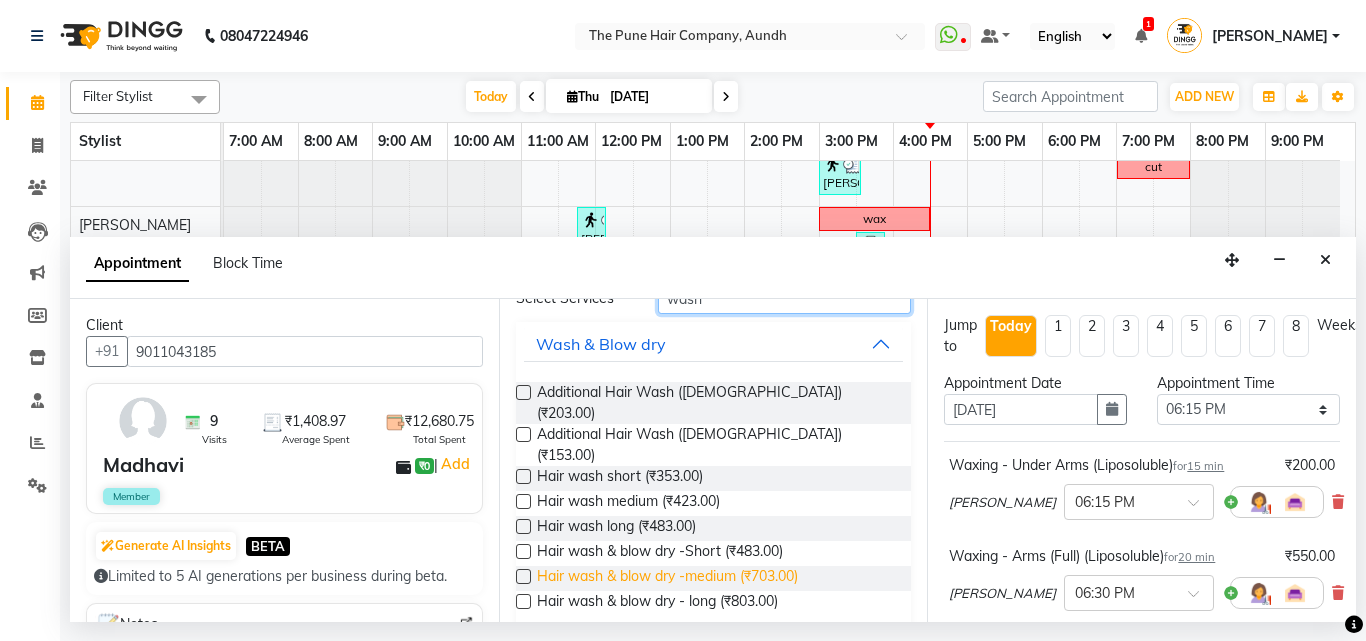 type on "wash" 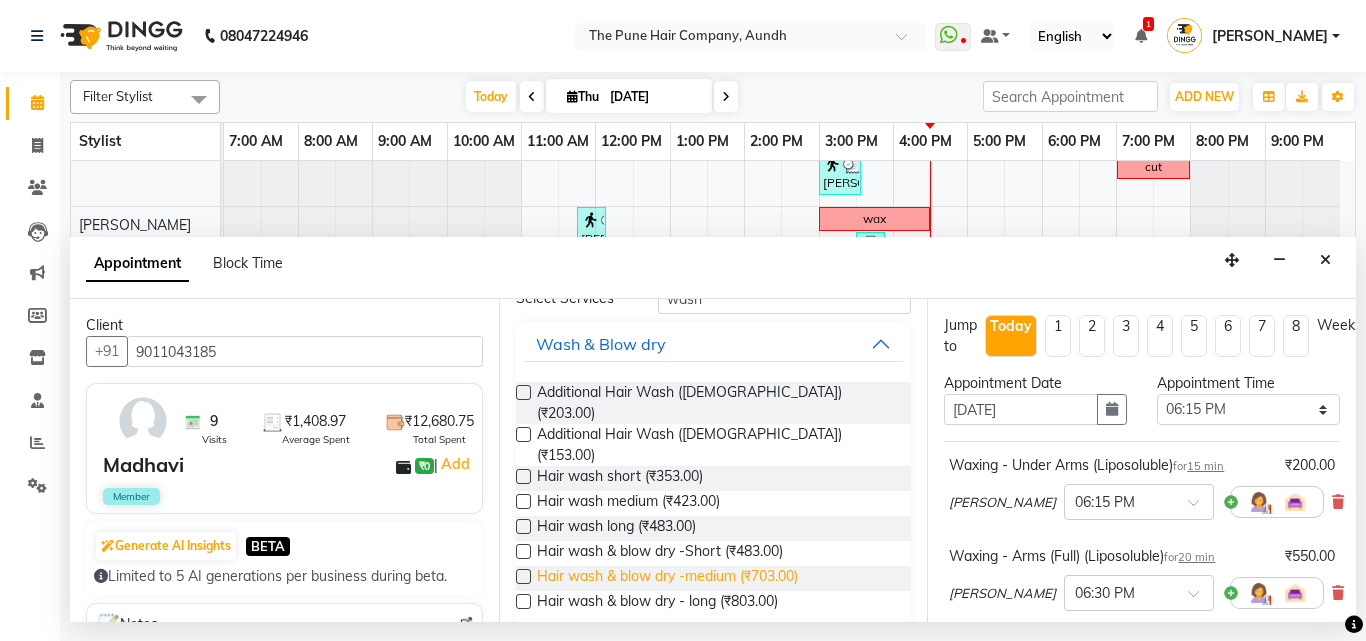 click on "Hair wash & blow dry -medium (₹703.00)" at bounding box center [667, 578] 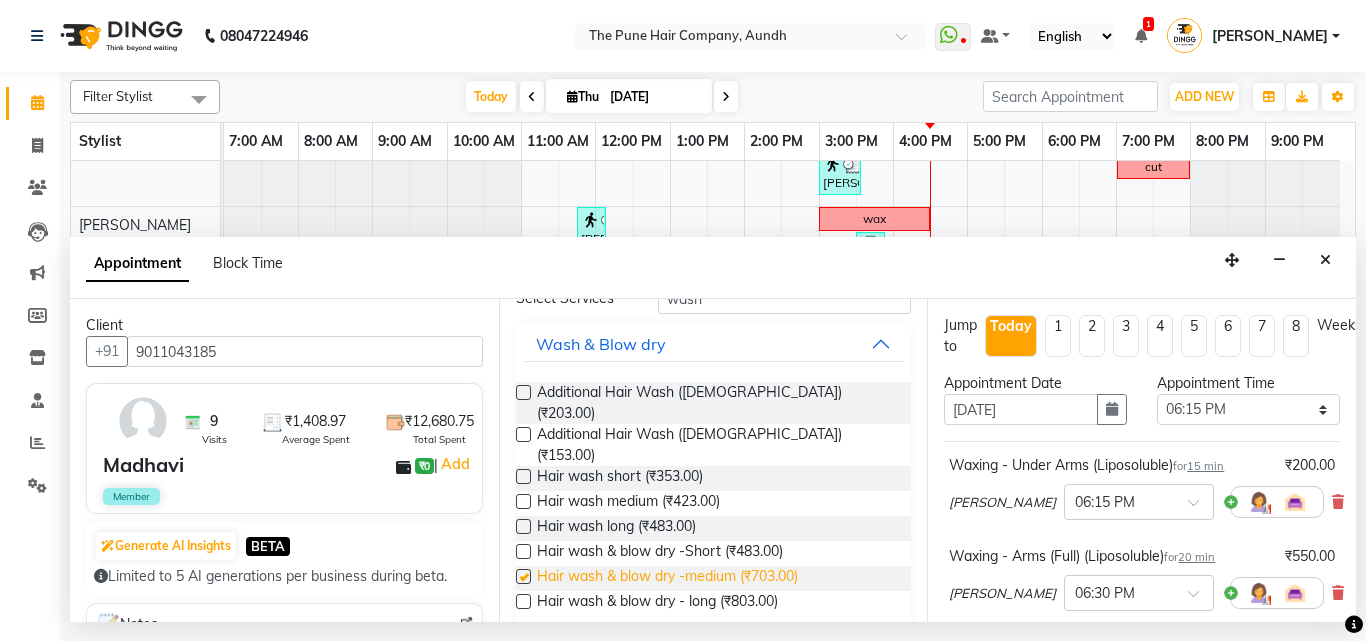 checkbox on "false" 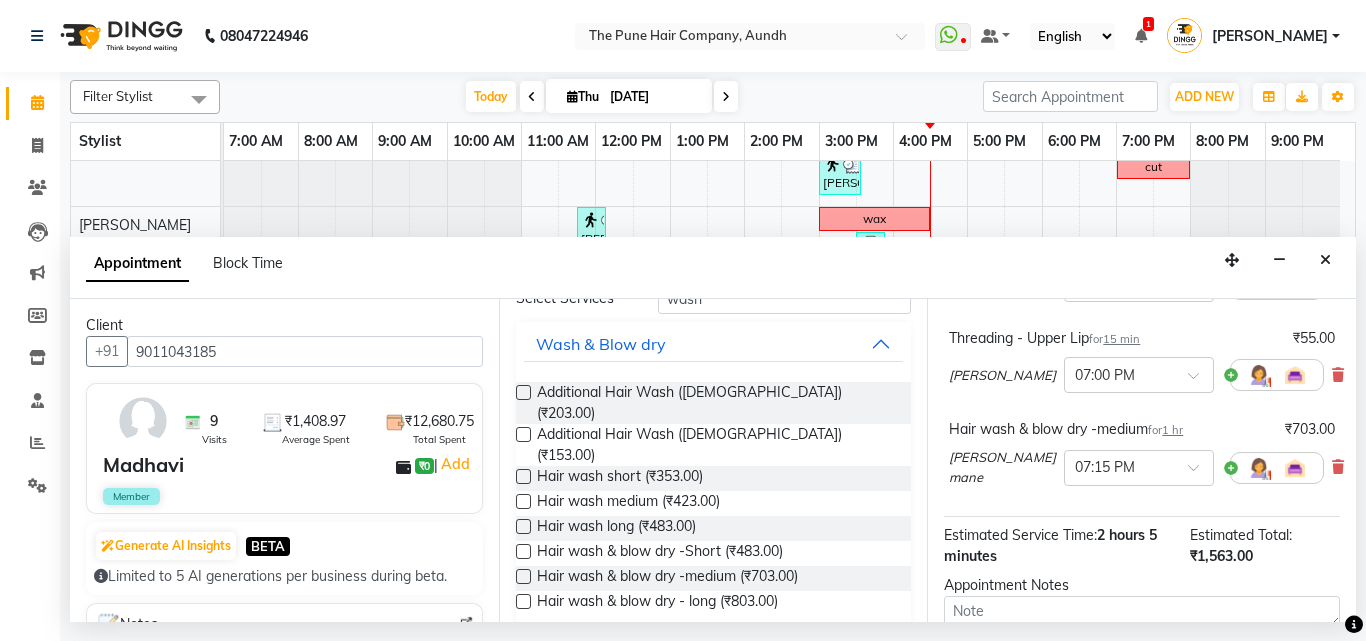 scroll, scrollTop: 603, scrollLeft: 0, axis: vertical 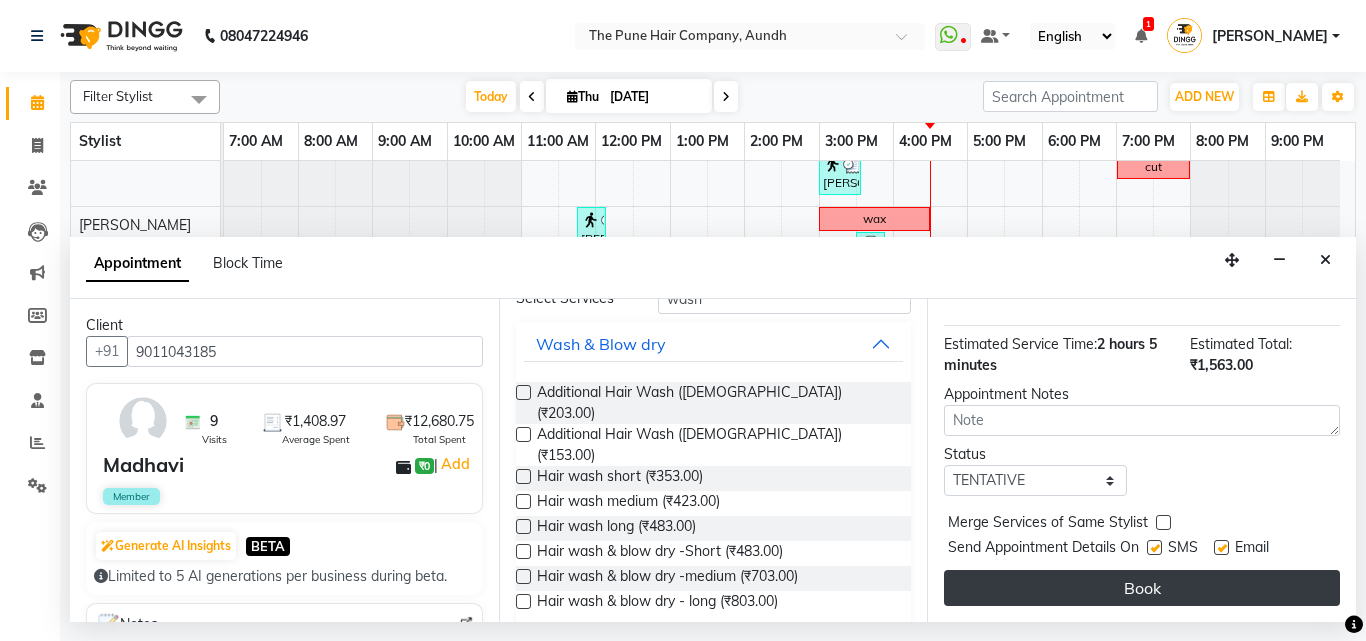 click on "Book" at bounding box center (1142, 588) 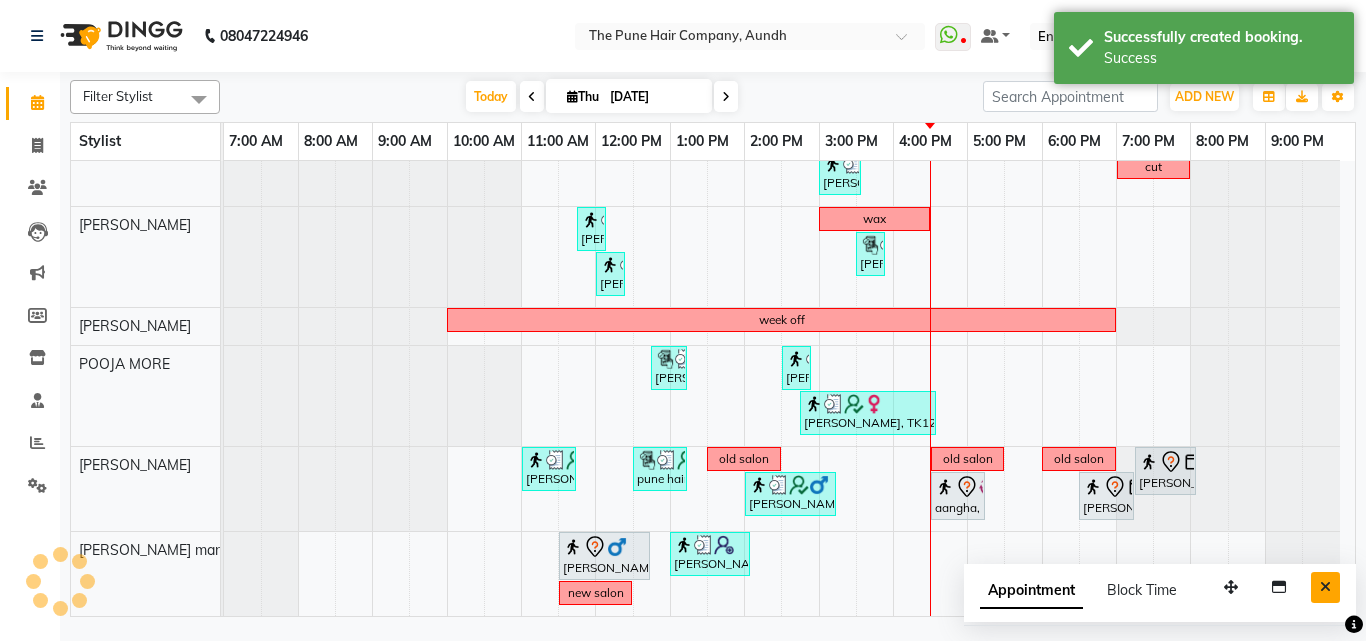 click at bounding box center [1325, 587] 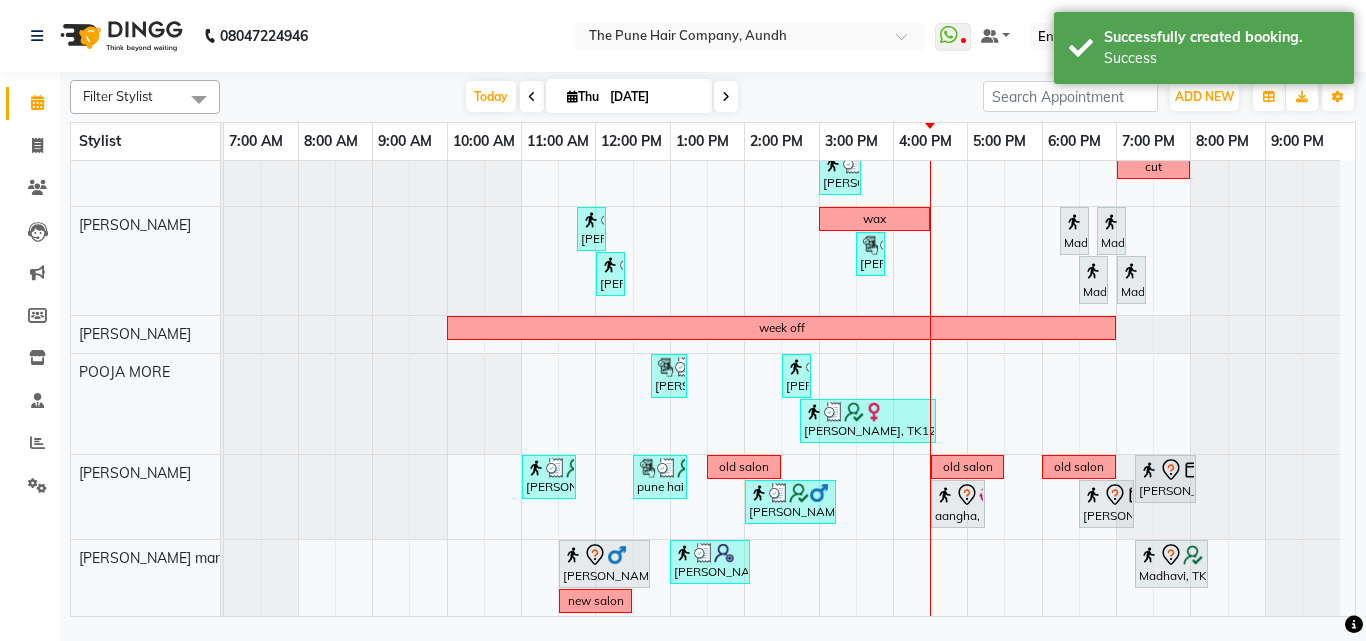 scroll, scrollTop: 473, scrollLeft: 0, axis: vertical 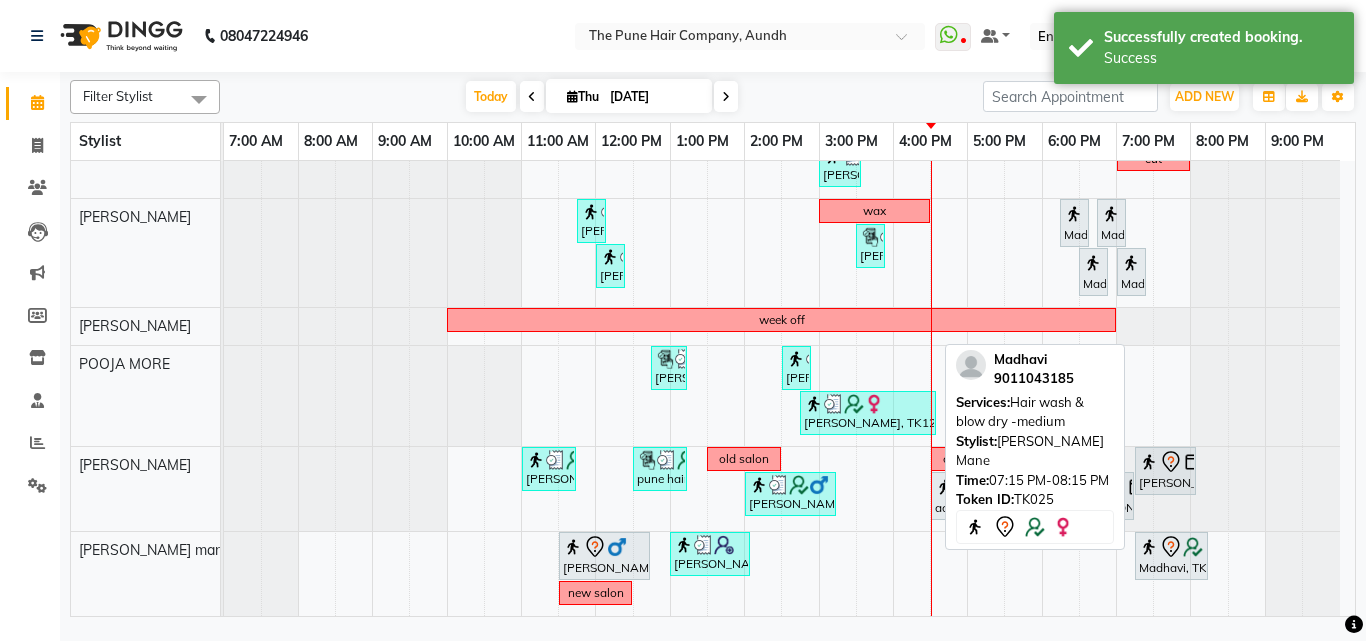 click 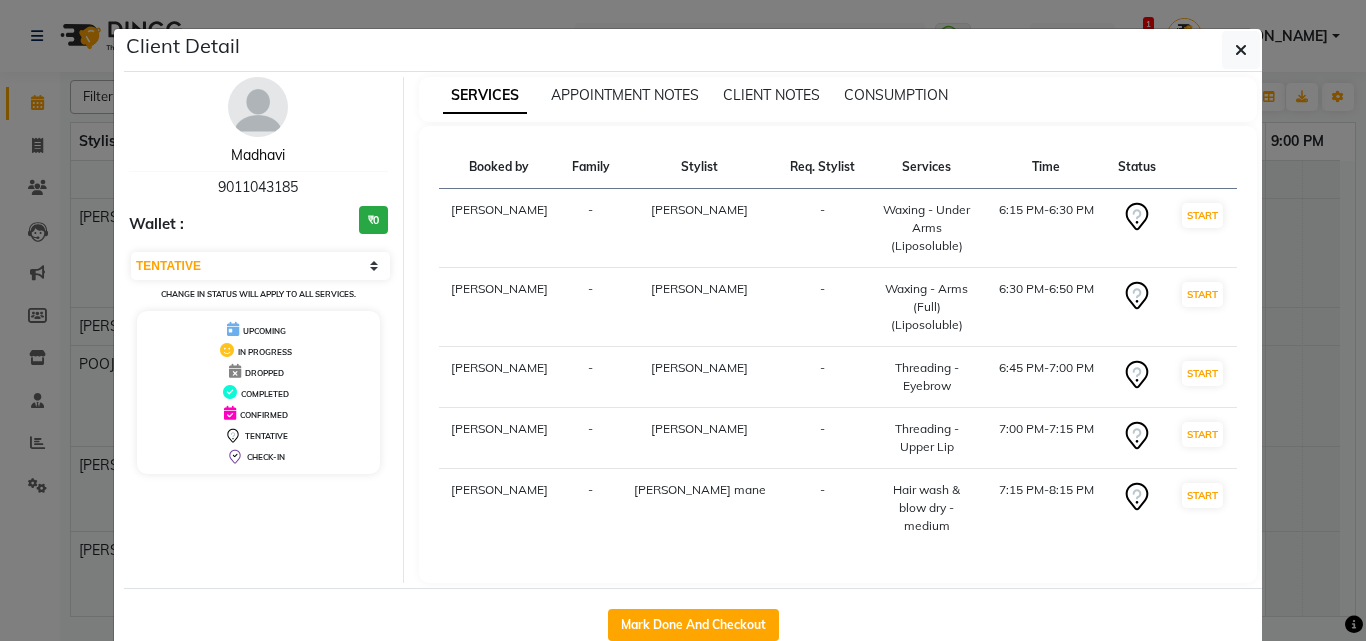 click on "Madhavi" at bounding box center [258, 155] 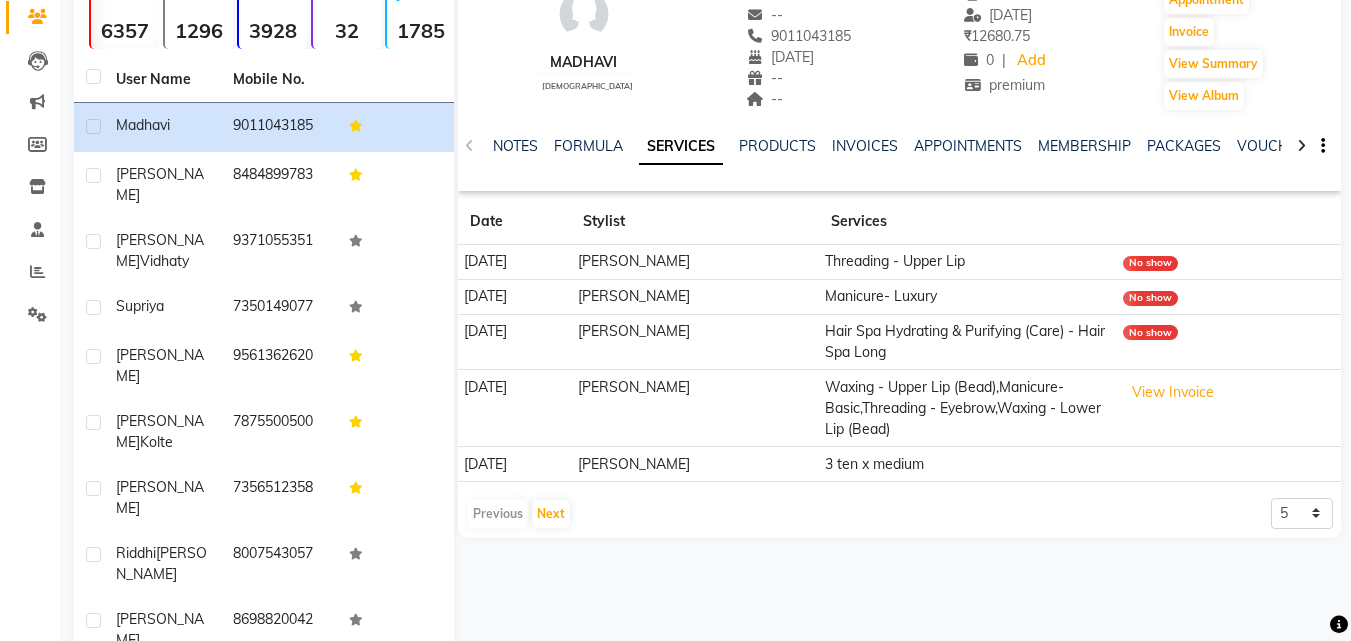 scroll, scrollTop: 200, scrollLeft: 0, axis: vertical 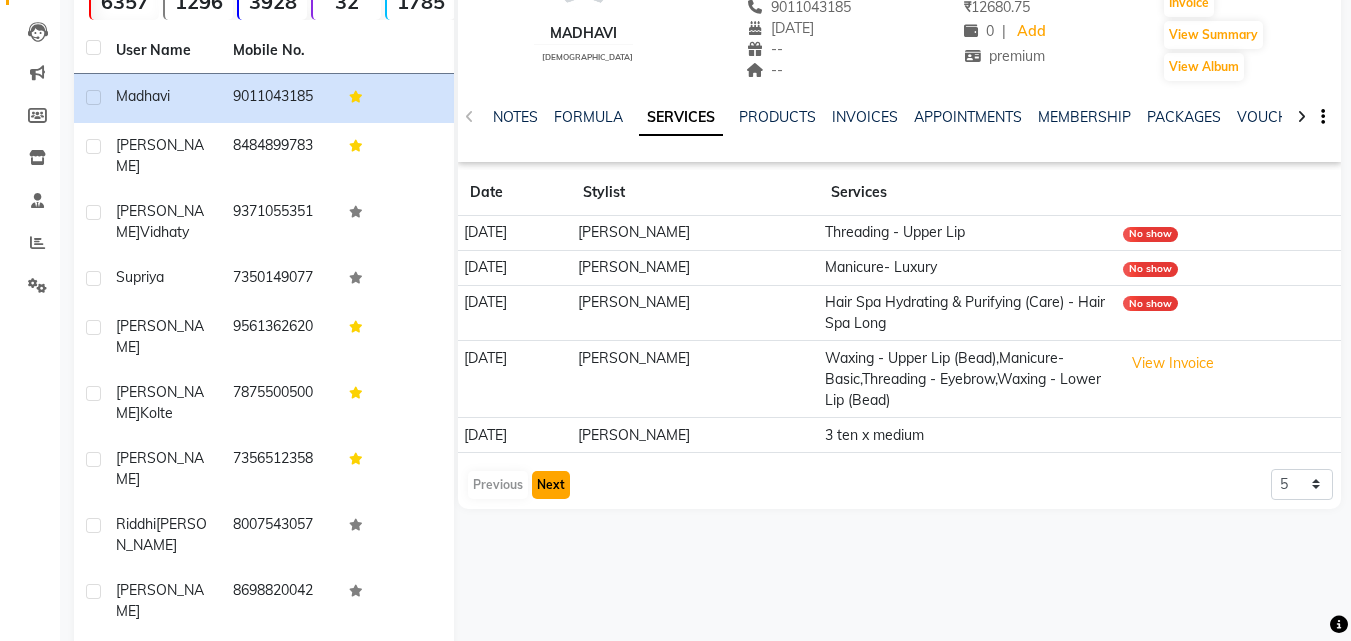 click on "Next" 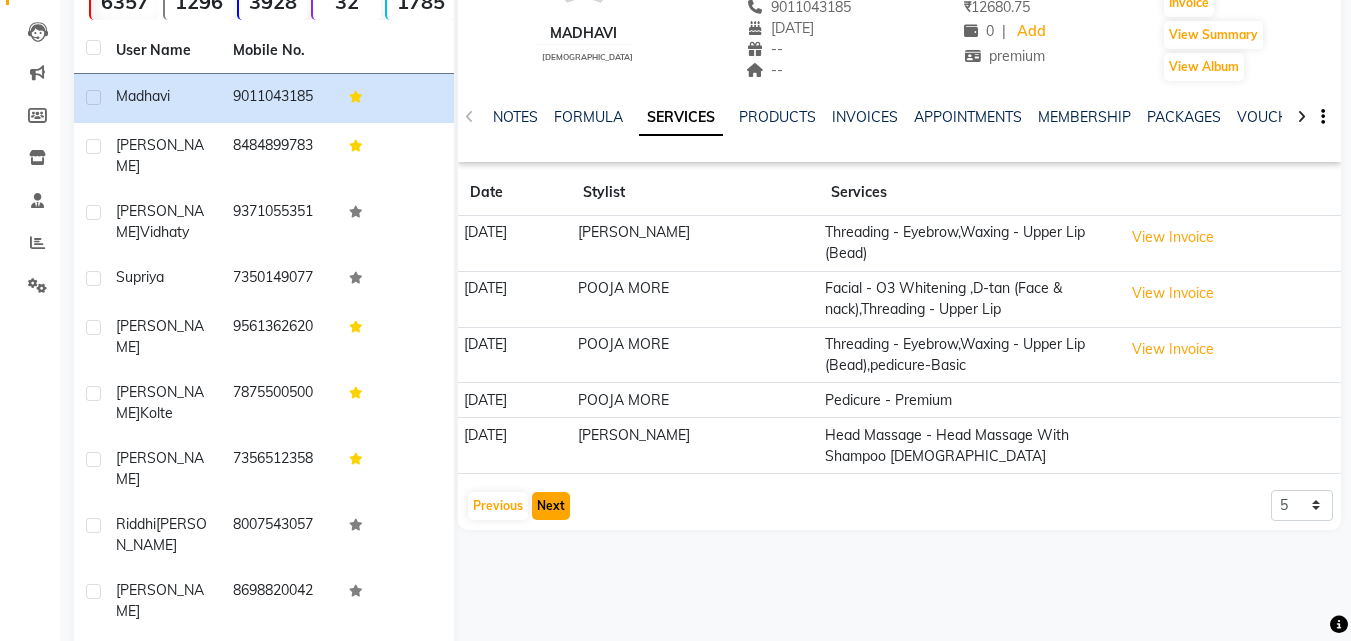 click on "Next" 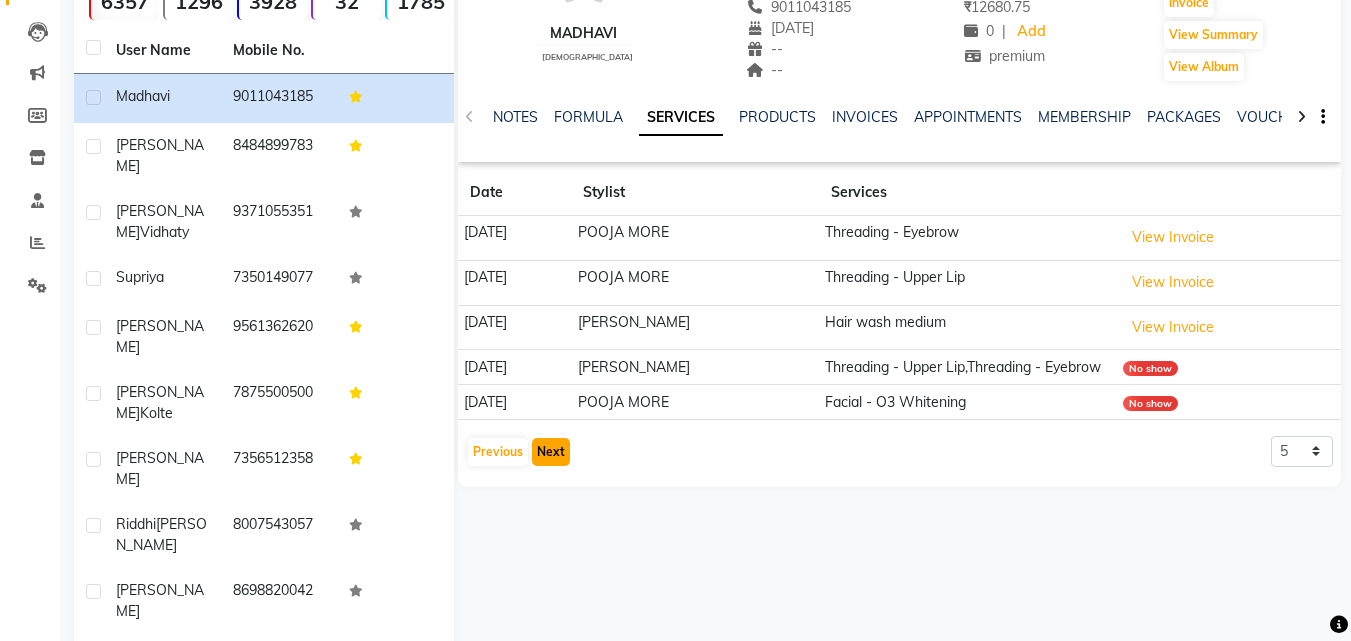 click on "Next" 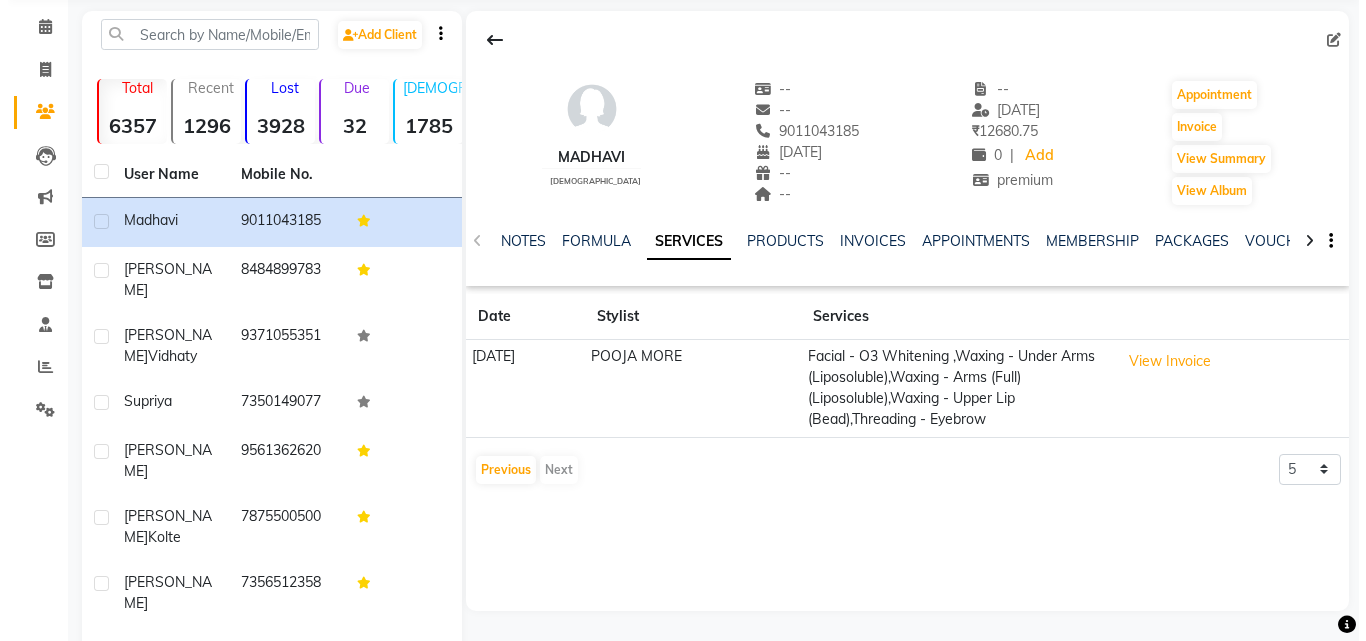 scroll, scrollTop: 0, scrollLeft: 0, axis: both 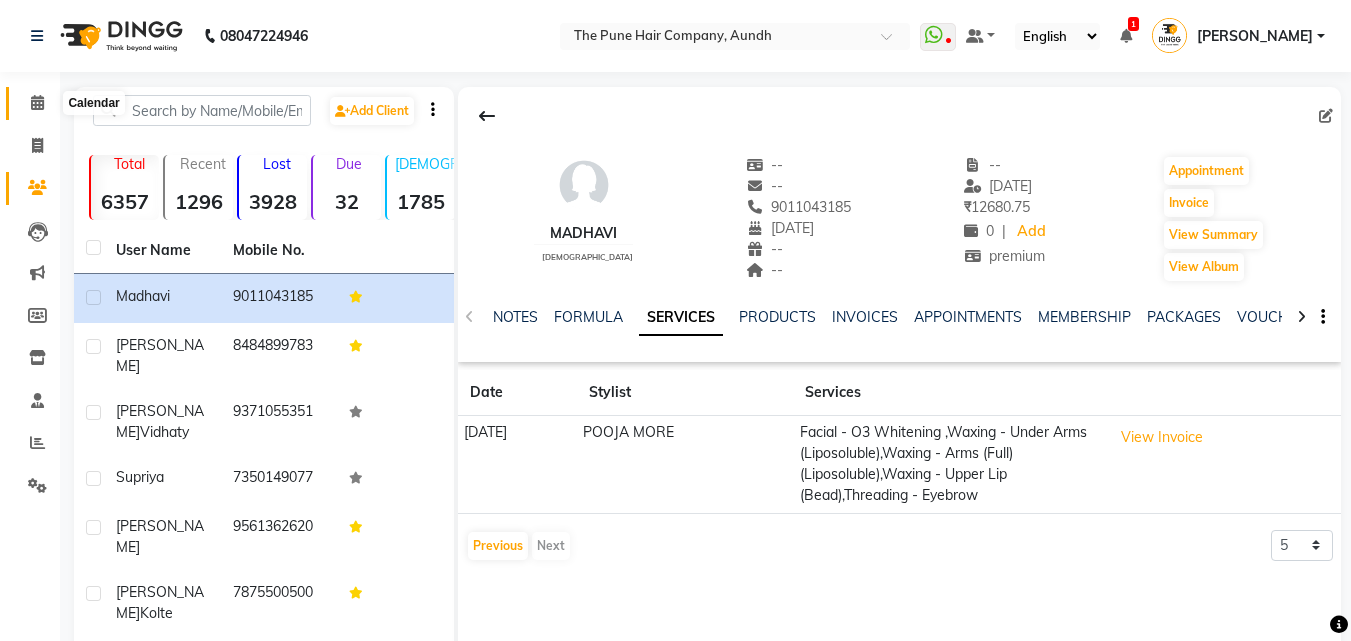 click 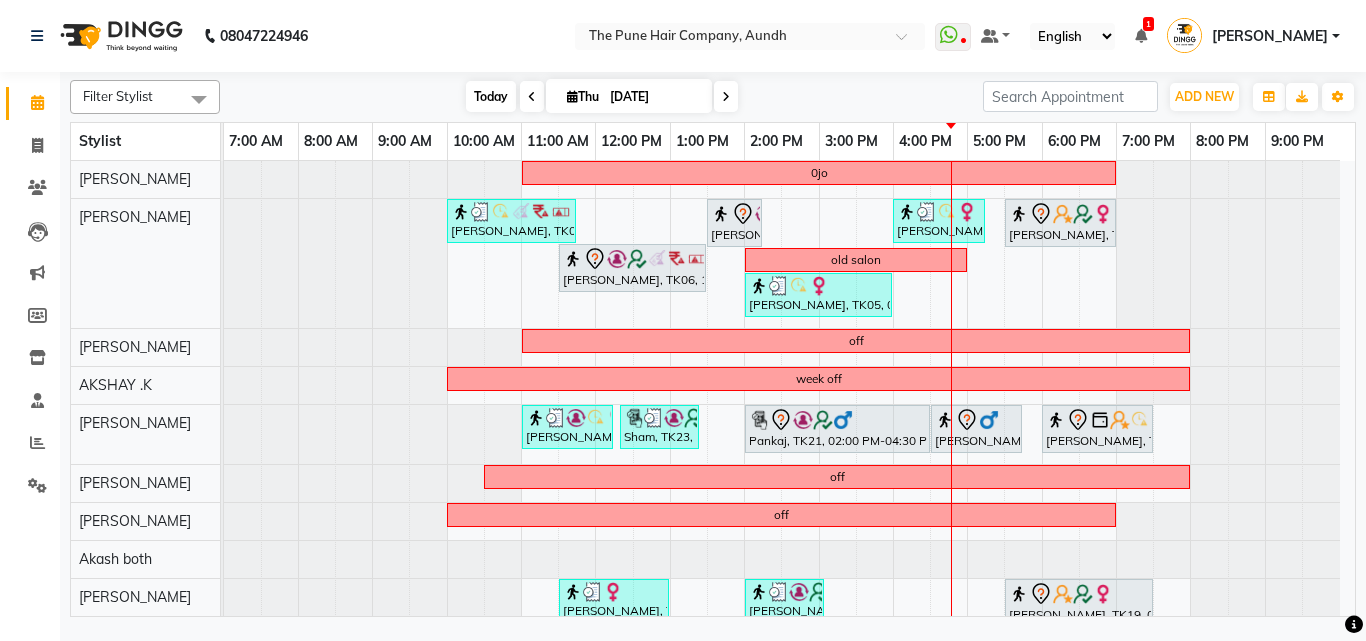 click on "Today" at bounding box center (491, 96) 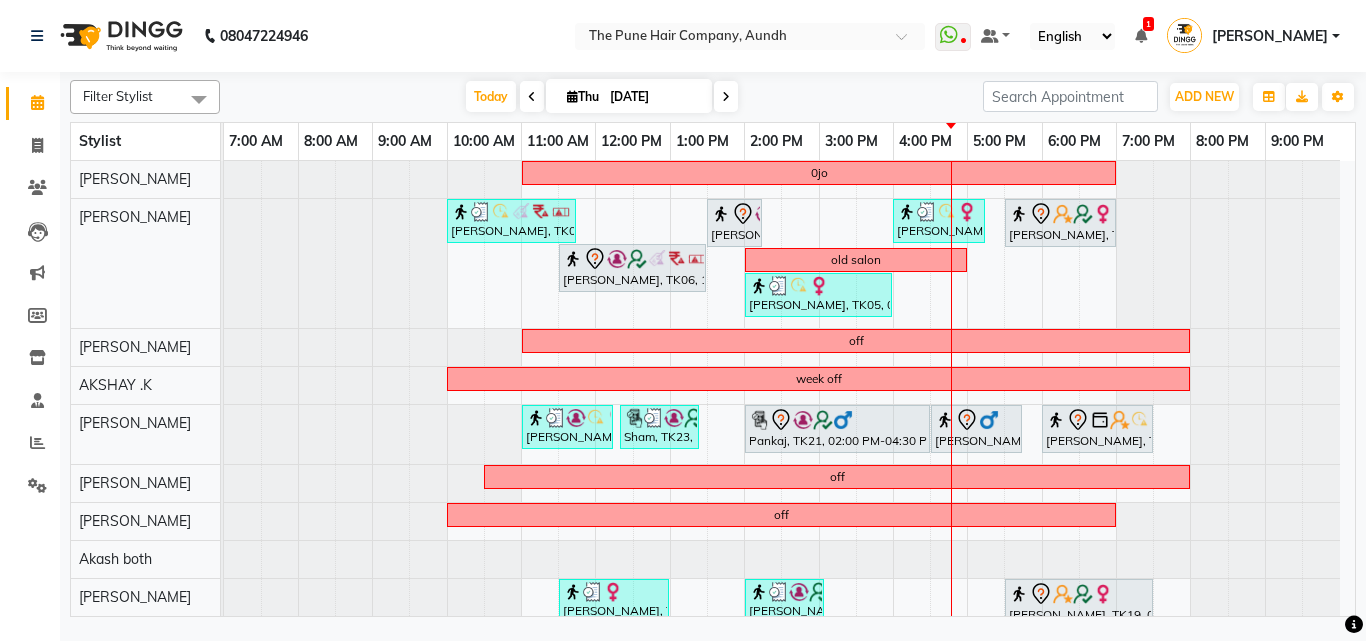 scroll, scrollTop: 100, scrollLeft: 0, axis: vertical 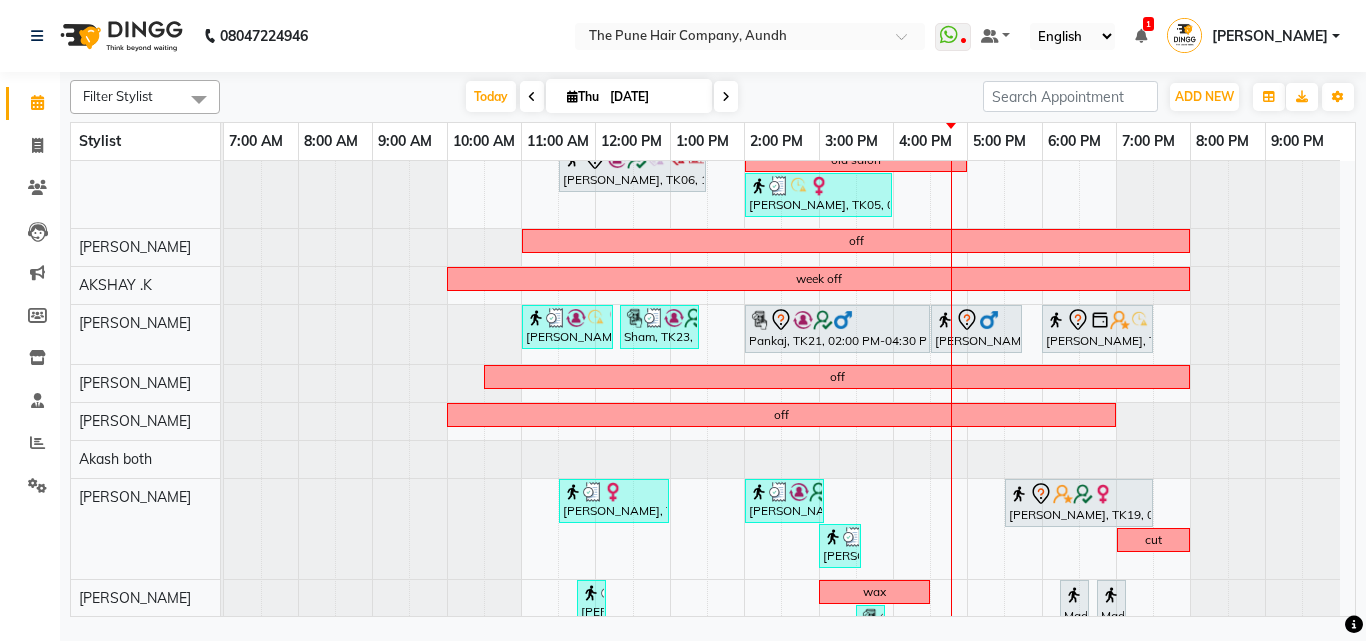 click on "[DATE]  [DATE]" at bounding box center (601, 97) 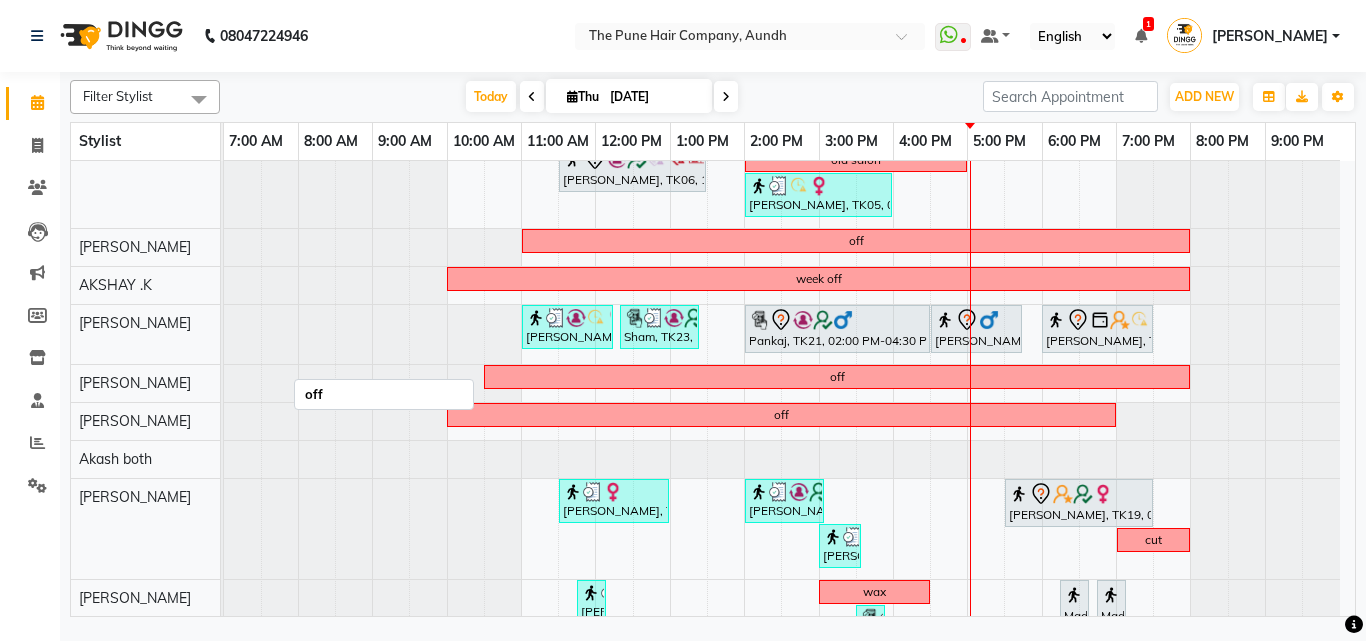 scroll, scrollTop: 141, scrollLeft: 0, axis: vertical 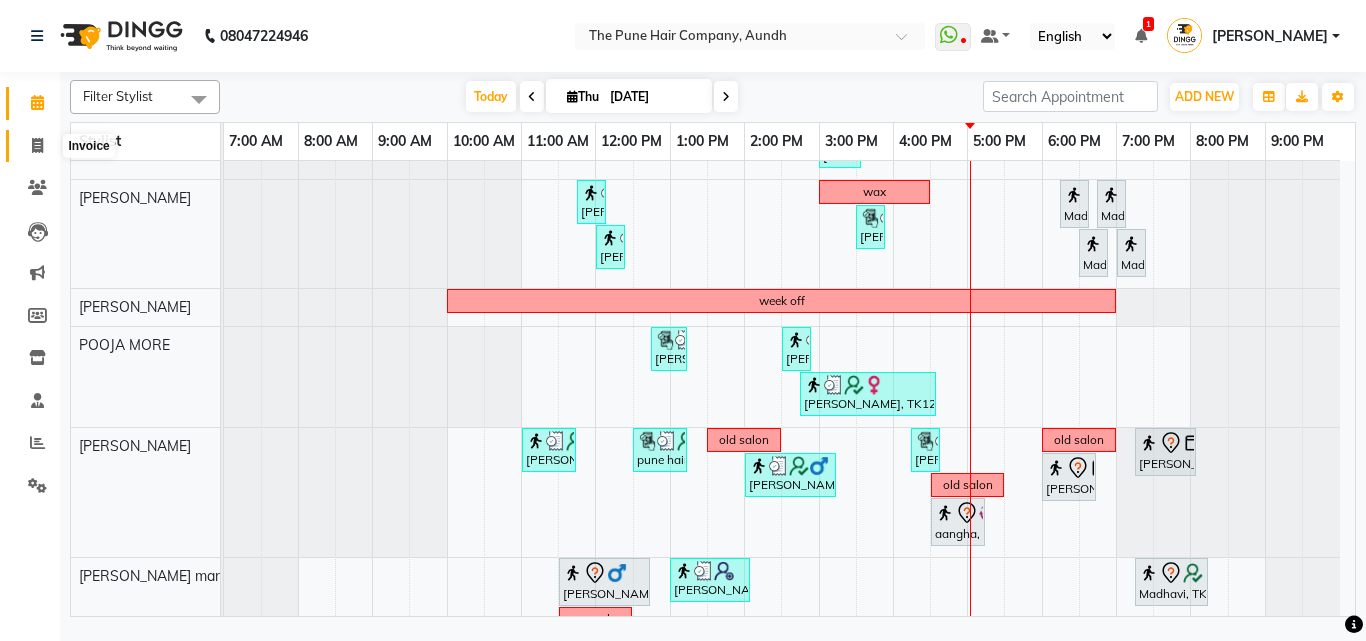 click 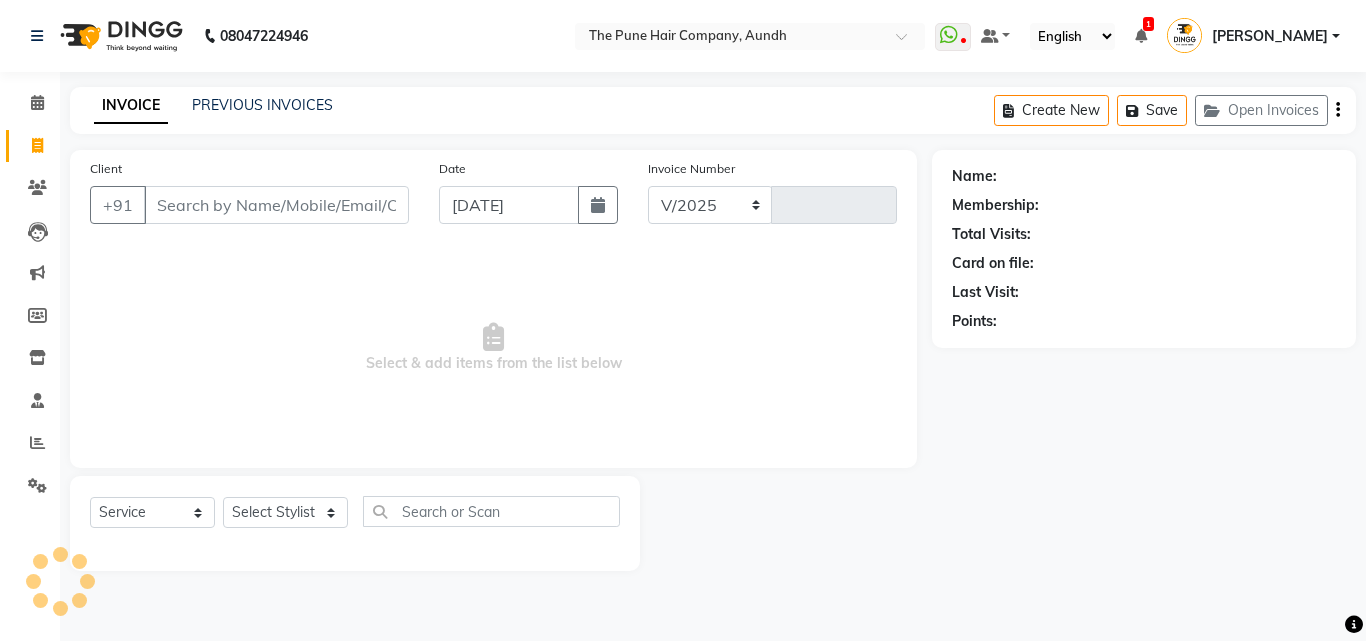 select on "106" 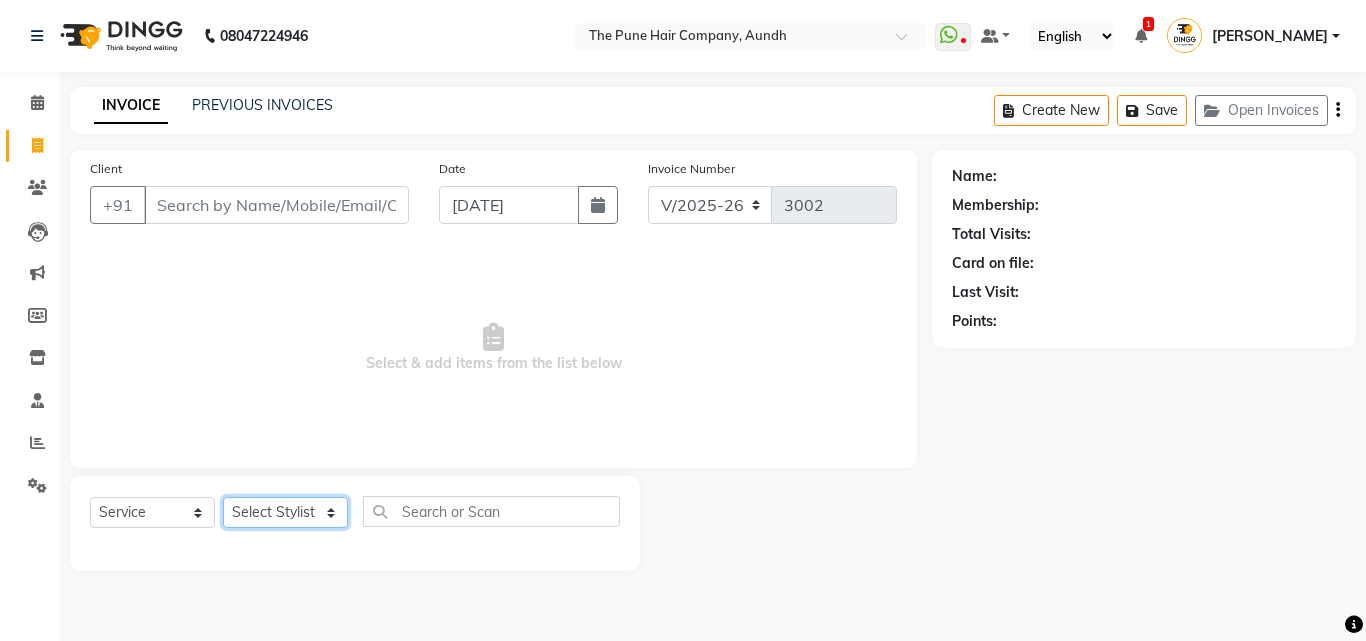 click on "Select Stylist Akash both [PERSON_NAME] .K [PERSON_NAME] kaif [PERSON_NAME] [PERSON_NAME] [PERSON_NAME] [PERSON_NAME] mane POOJA MORE [PERSON_NAME]  [PERSON_NAME] Shweta [PERSON_NAME] [PERSON_NAME] [PERSON_NAME]" 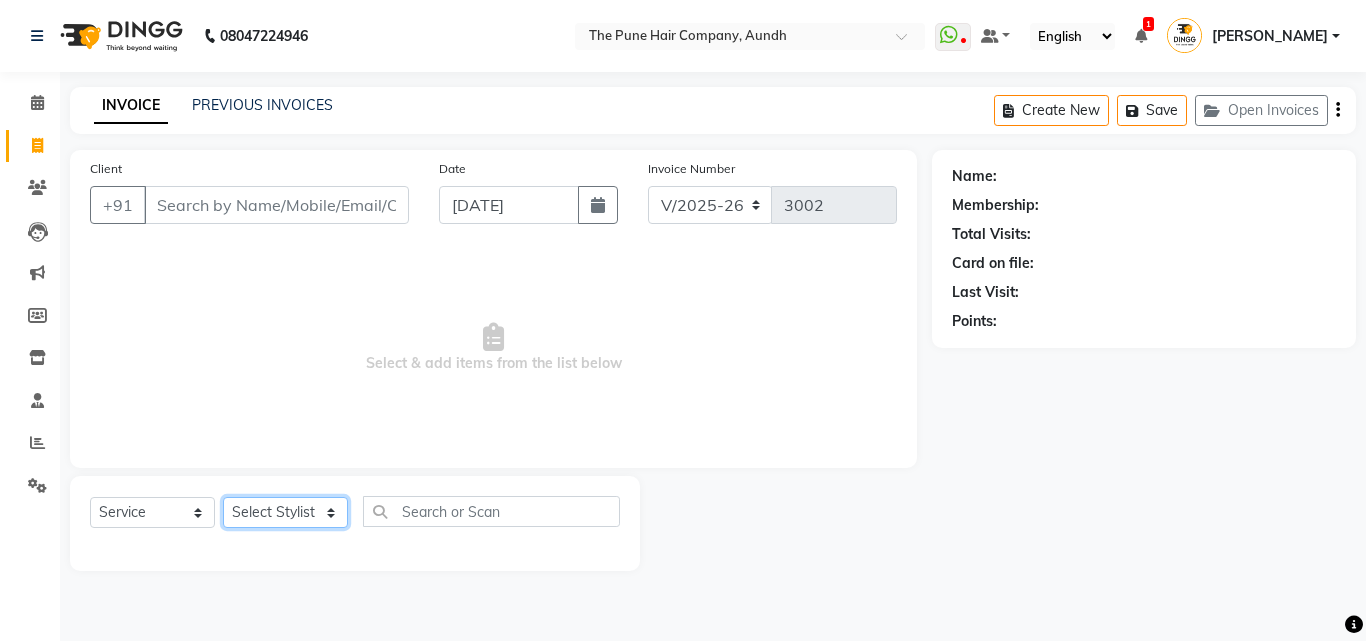 select on "12769" 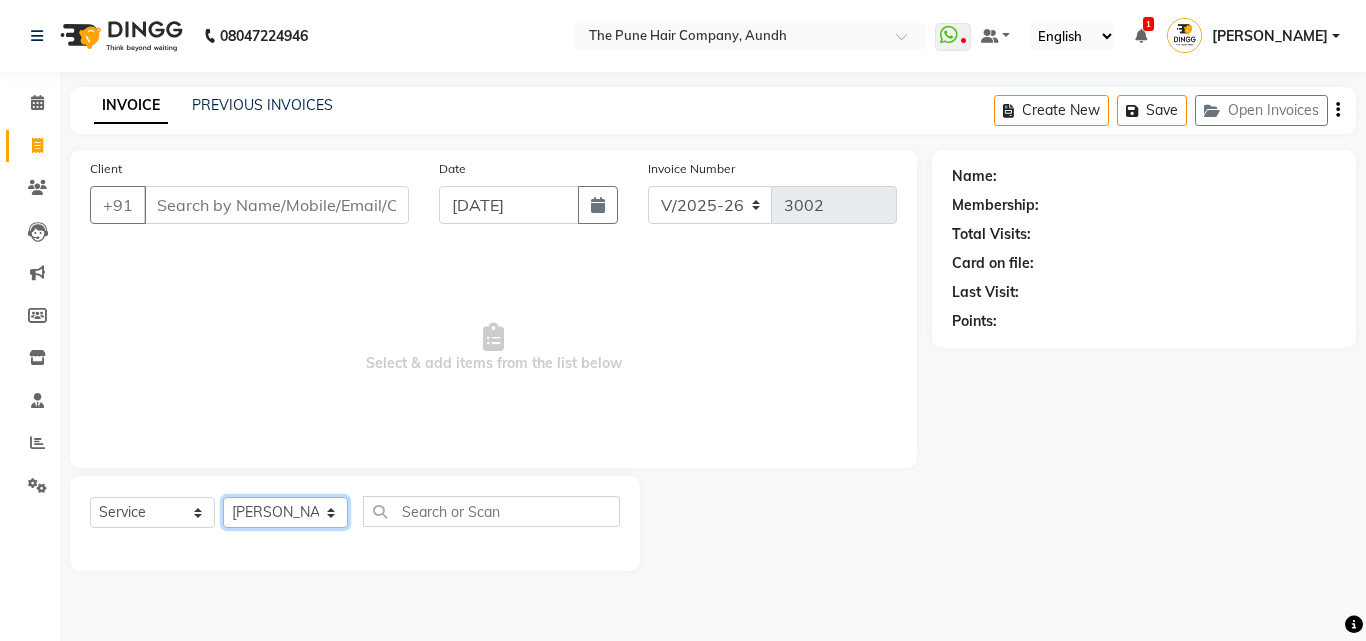 click on "Select Stylist Akash both [PERSON_NAME] .K [PERSON_NAME] kaif [PERSON_NAME] [PERSON_NAME] [PERSON_NAME] [PERSON_NAME] mane POOJA MORE [PERSON_NAME]  [PERSON_NAME] Shweta [PERSON_NAME] [PERSON_NAME] [PERSON_NAME]" 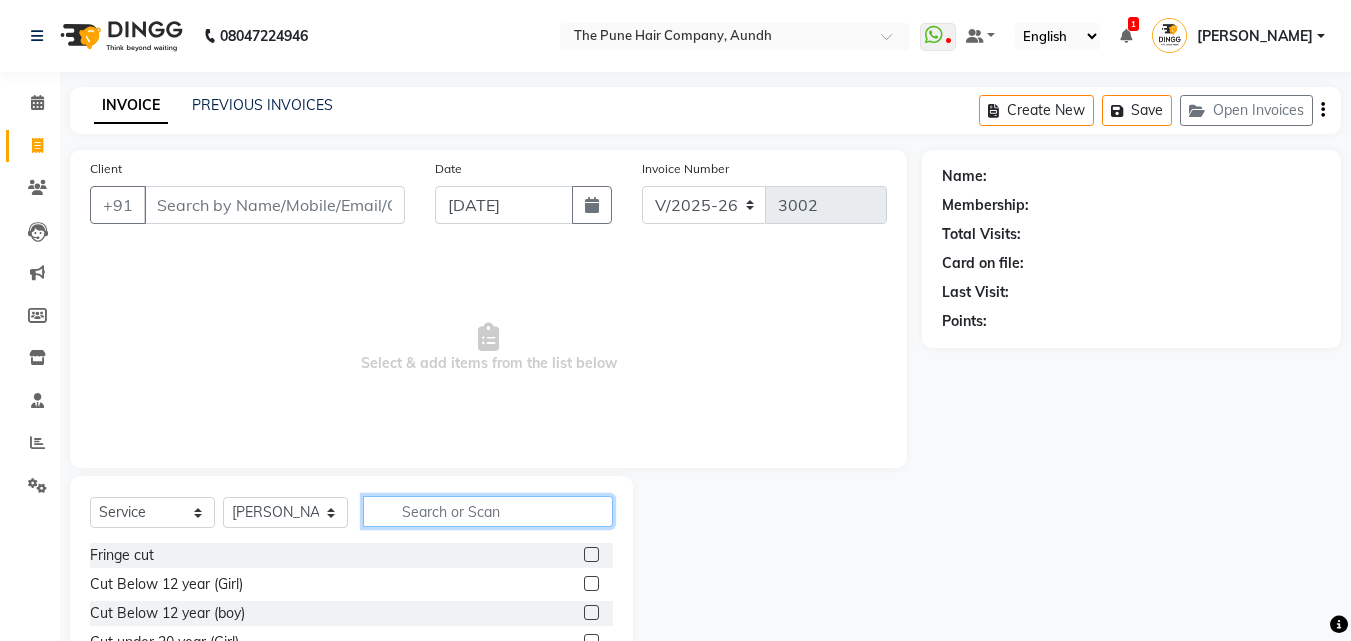 click 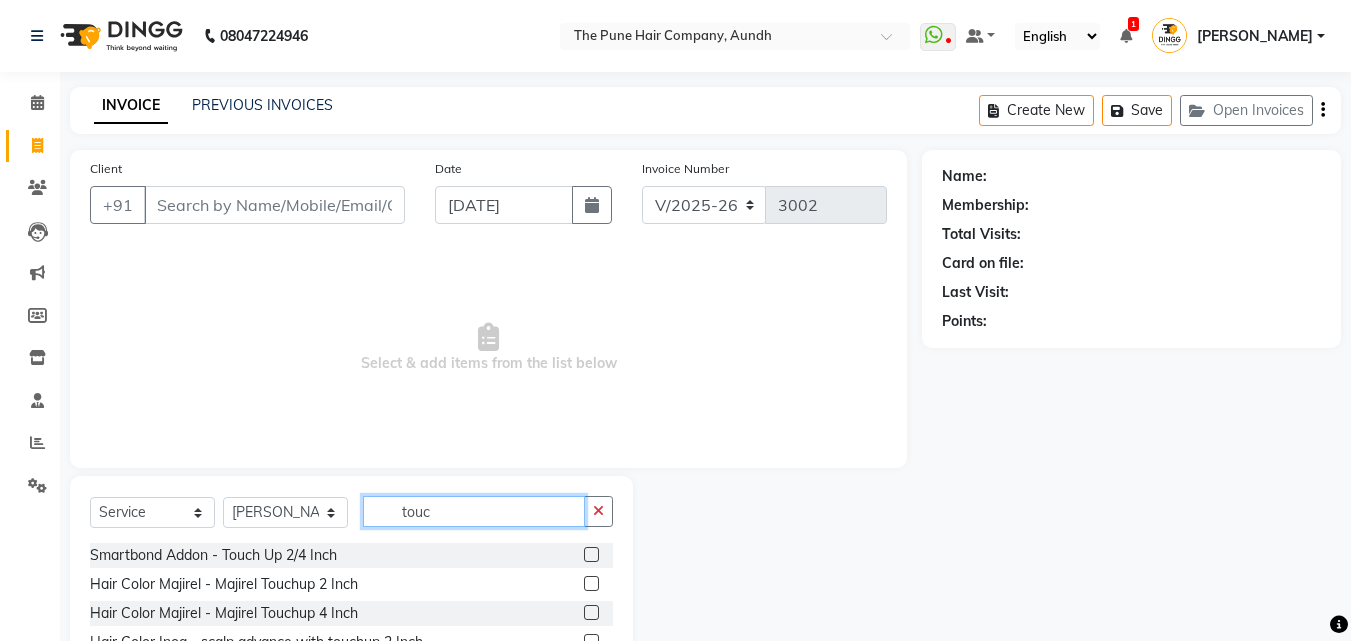 scroll, scrollTop: 3, scrollLeft: 0, axis: vertical 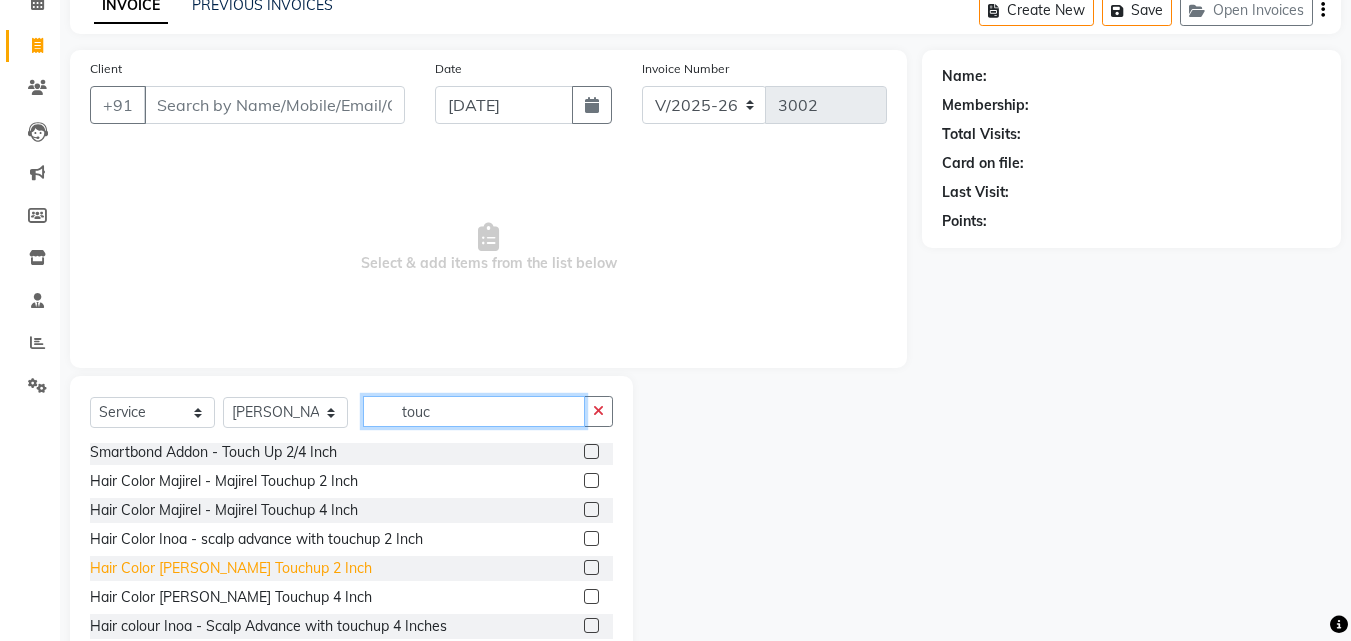 type on "touc" 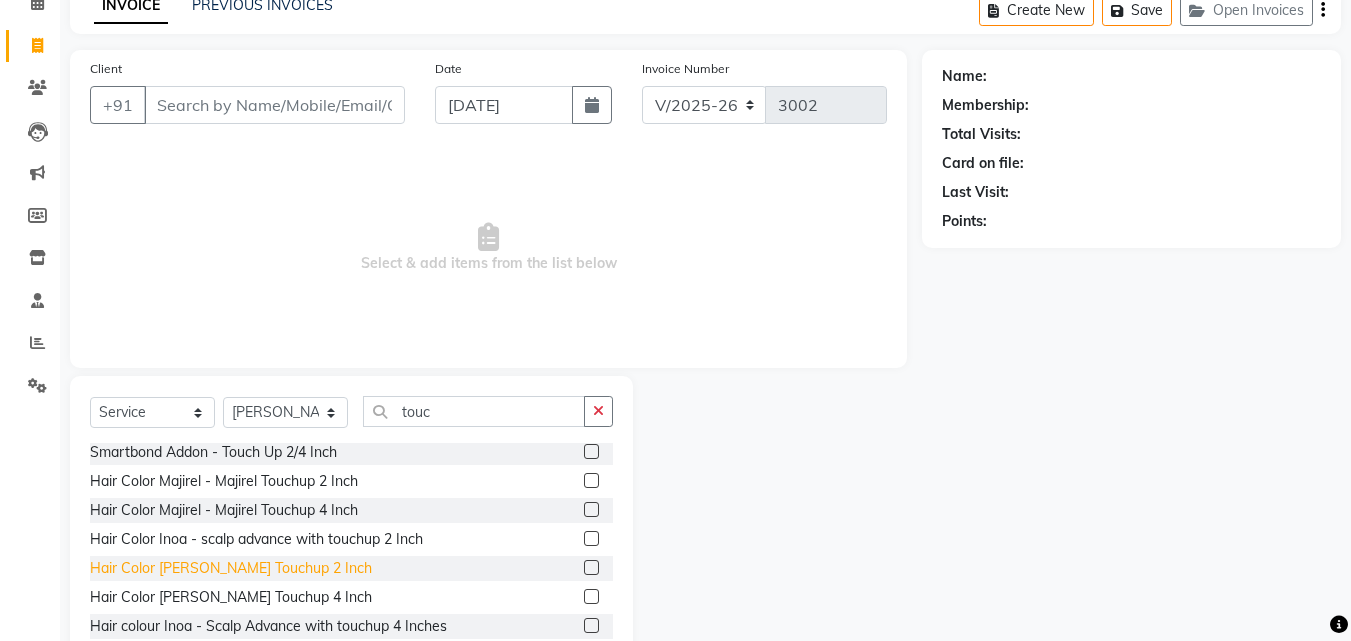 click on "Hair Color [PERSON_NAME] Touchup 2 Inch" 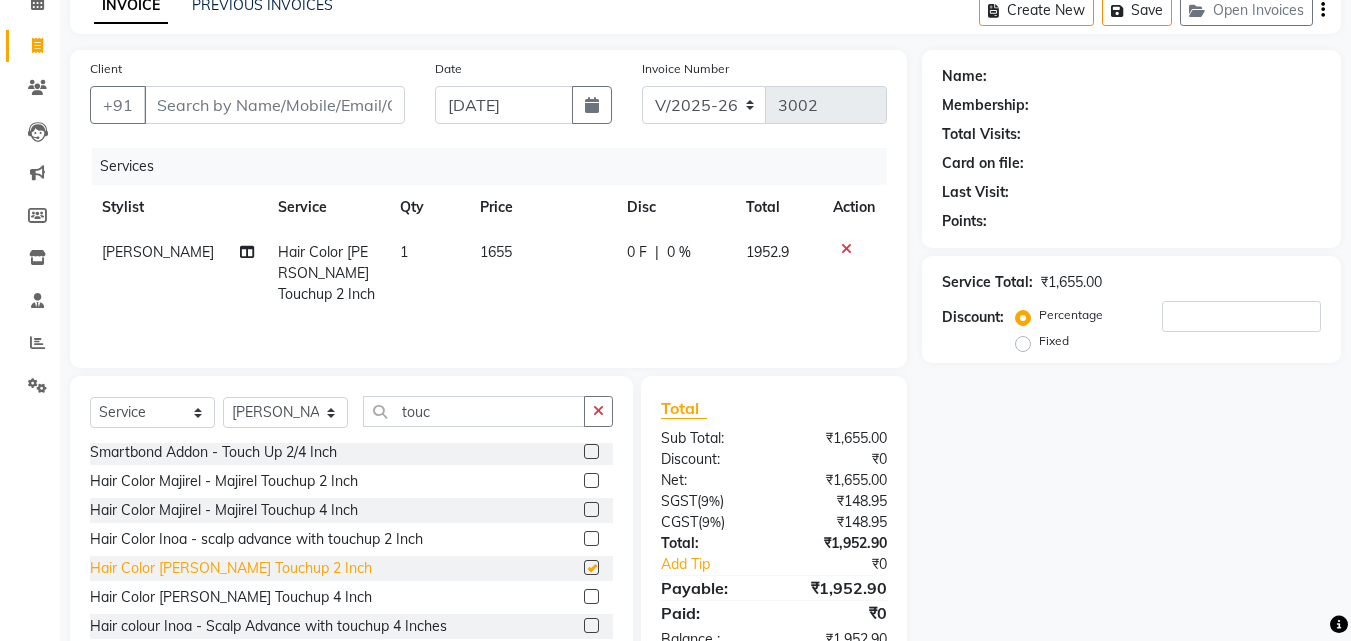 checkbox on "false" 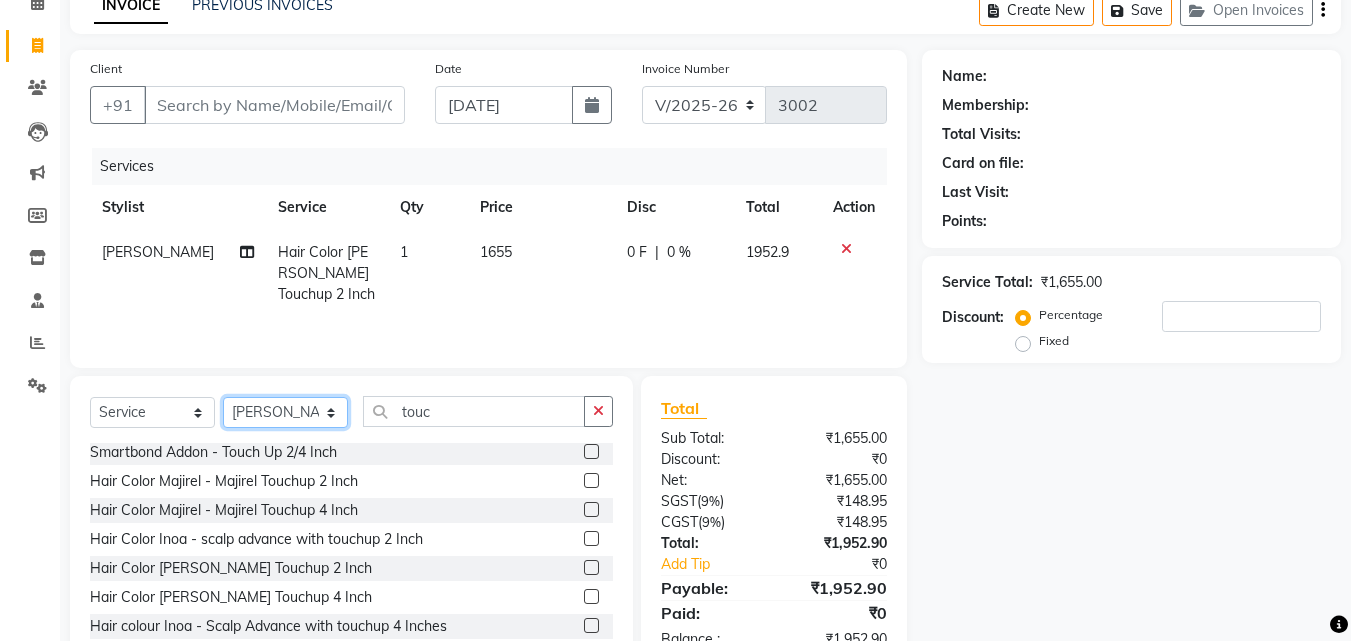 click on "Select Stylist Akash both [PERSON_NAME] .K [PERSON_NAME] kaif [PERSON_NAME] [PERSON_NAME] [PERSON_NAME] [PERSON_NAME] mane POOJA MORE [PERSON_NAME]  [PERSON_NAME] Shweta [PERSON_NAME] [PERSON_NAME] [PERSON_NAME]" 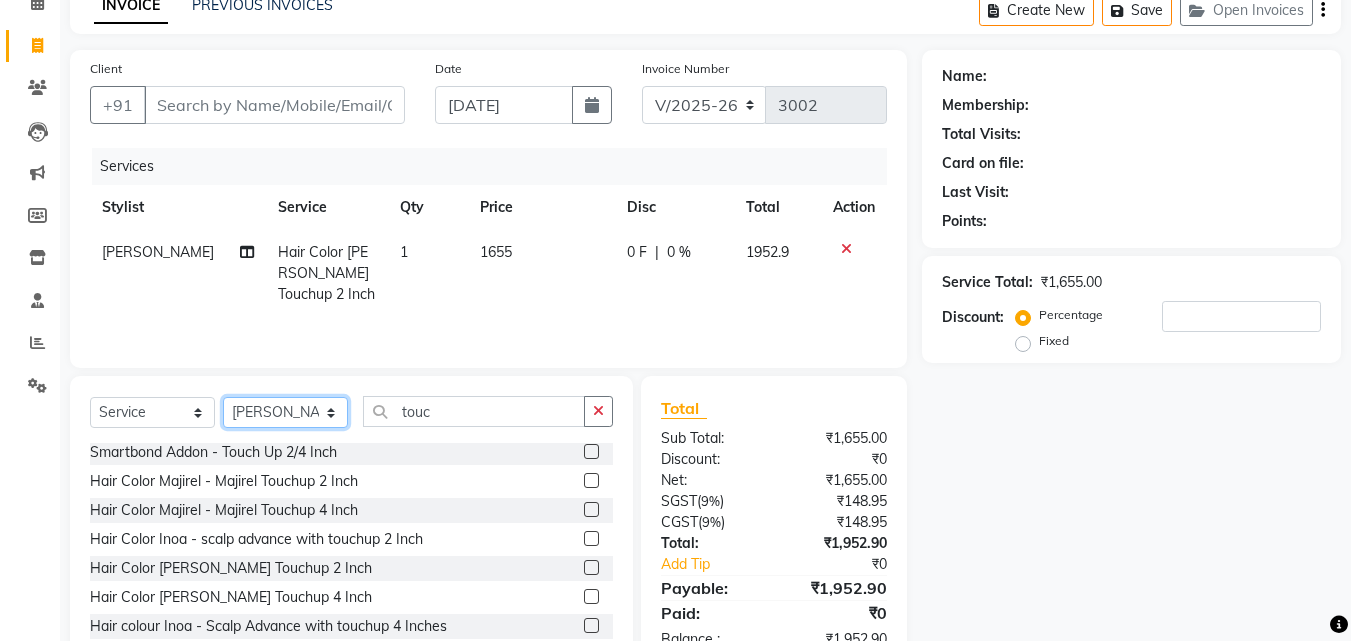select on "49797" 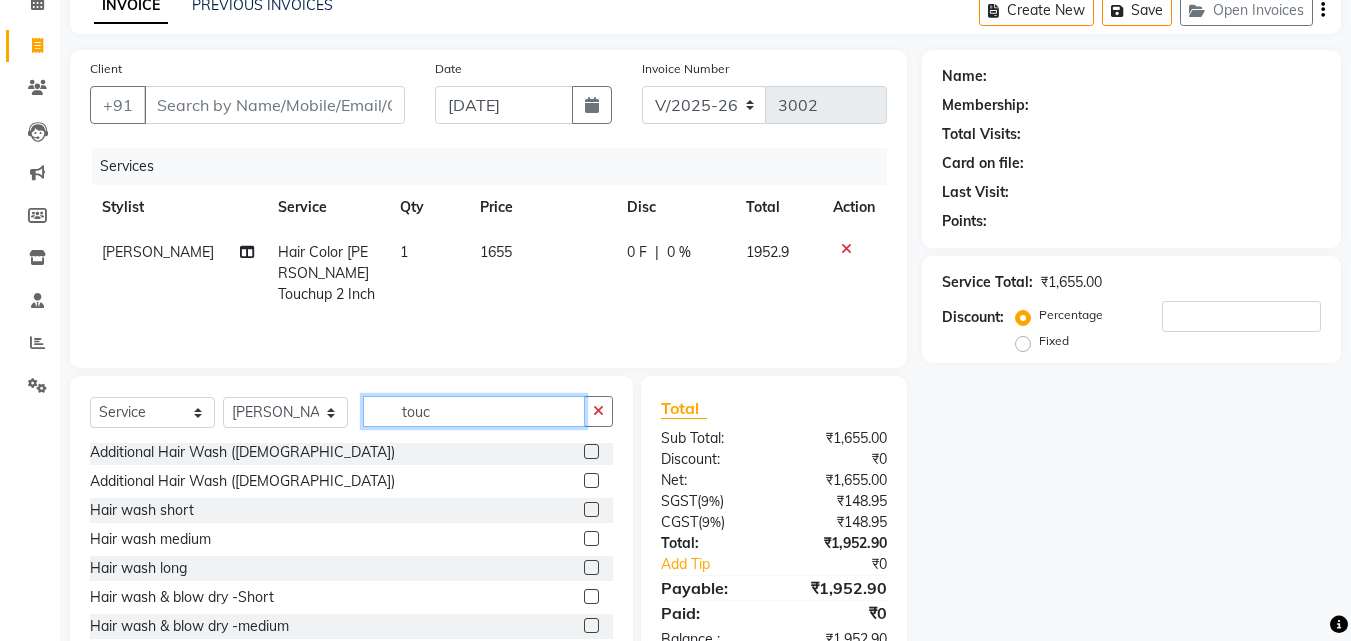 drag, startPoint x: 462, startPoint y: 418, endPoint x: 302, endPoint y: 414, distance: 160.04999 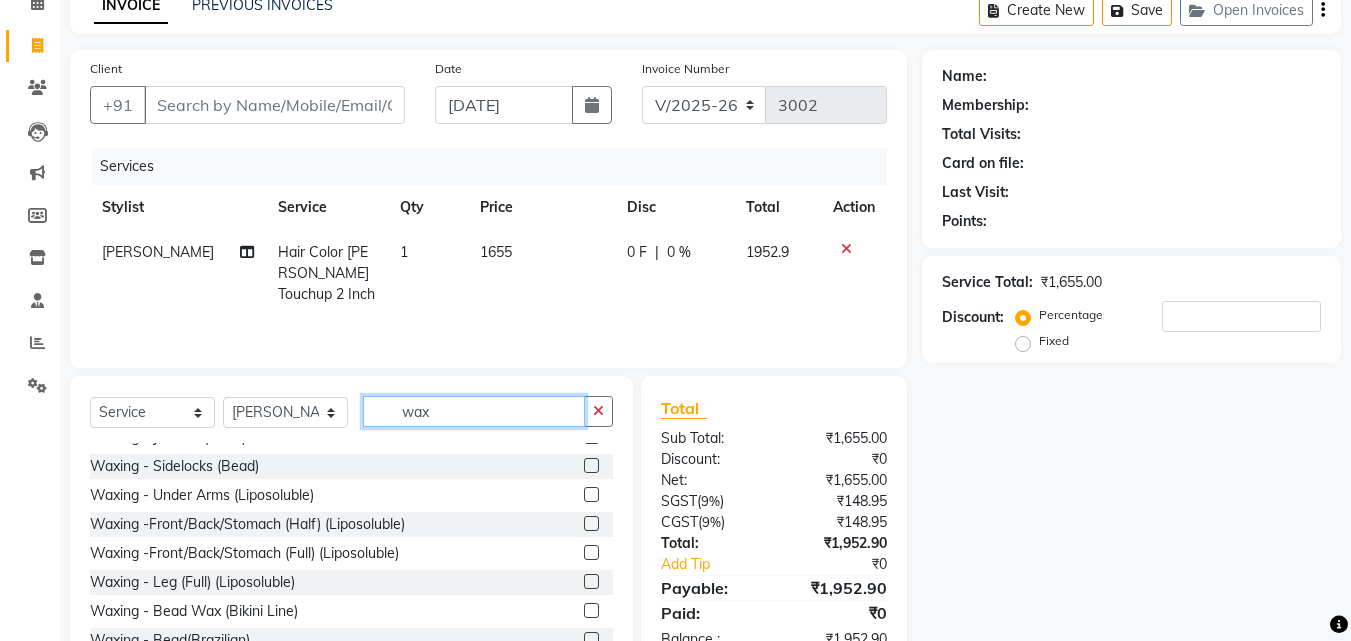 scroll, scrollTop: 206, scrollLeft: 0, axis: vertical 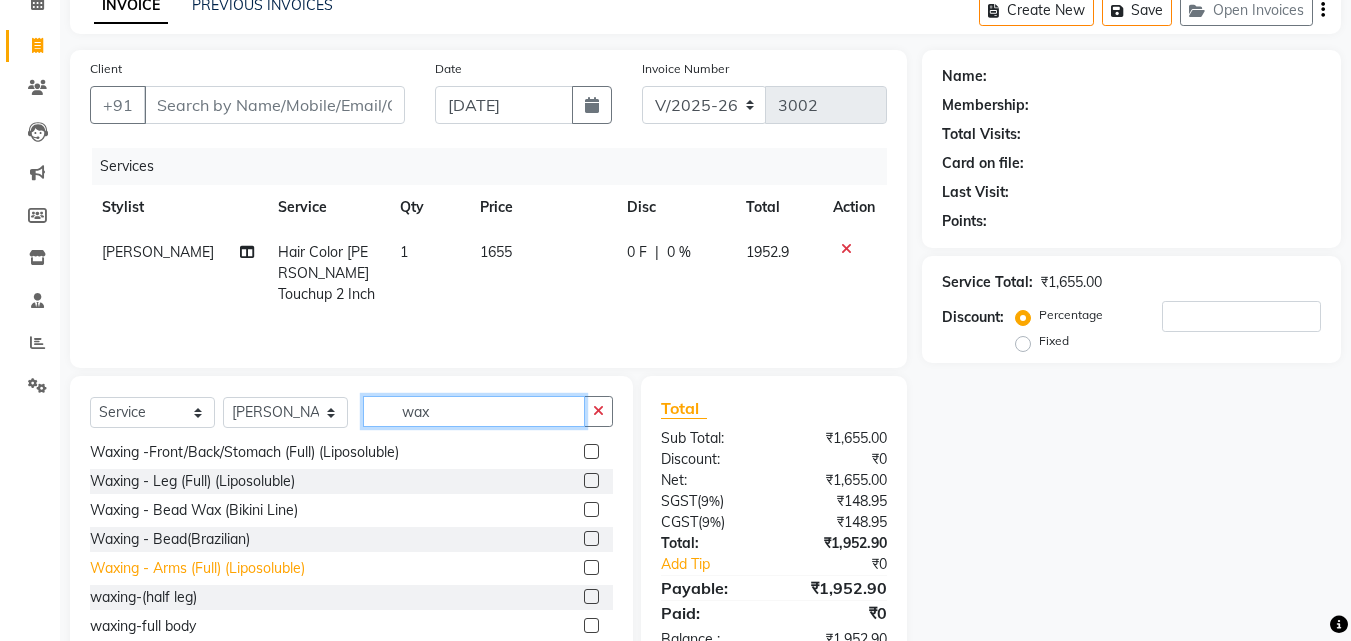 type on "wax" 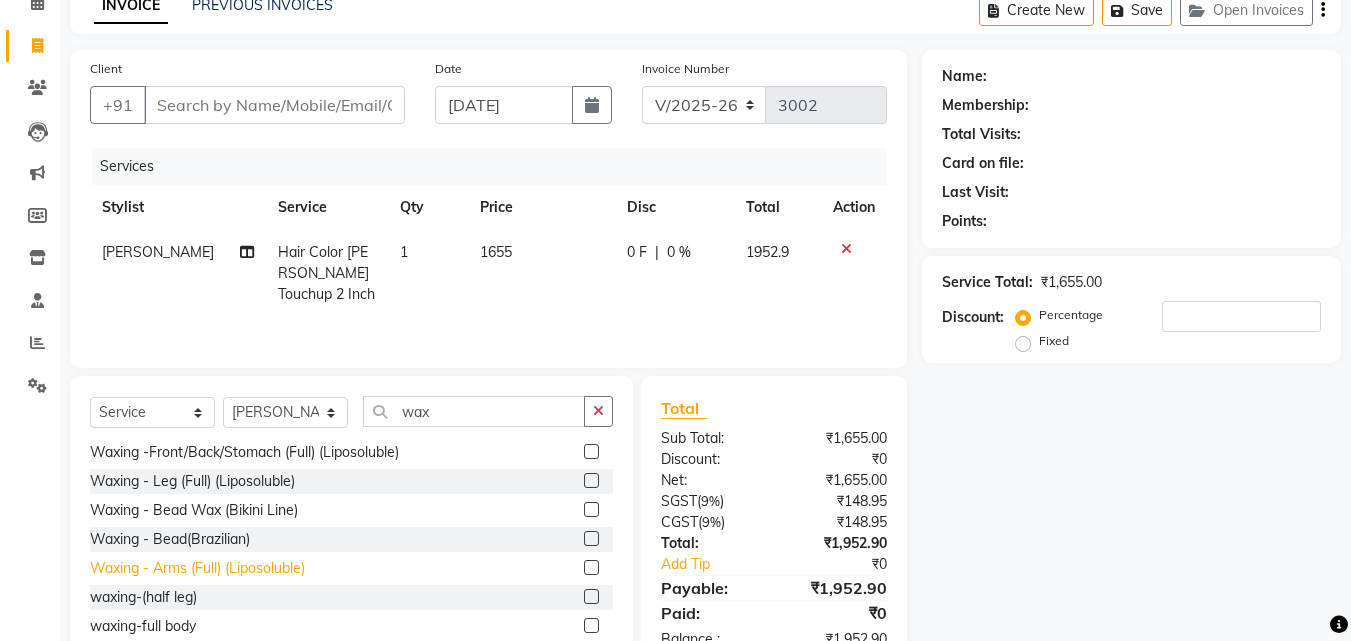 click on "Waxing - Arms (Full) (Liposoluble)" 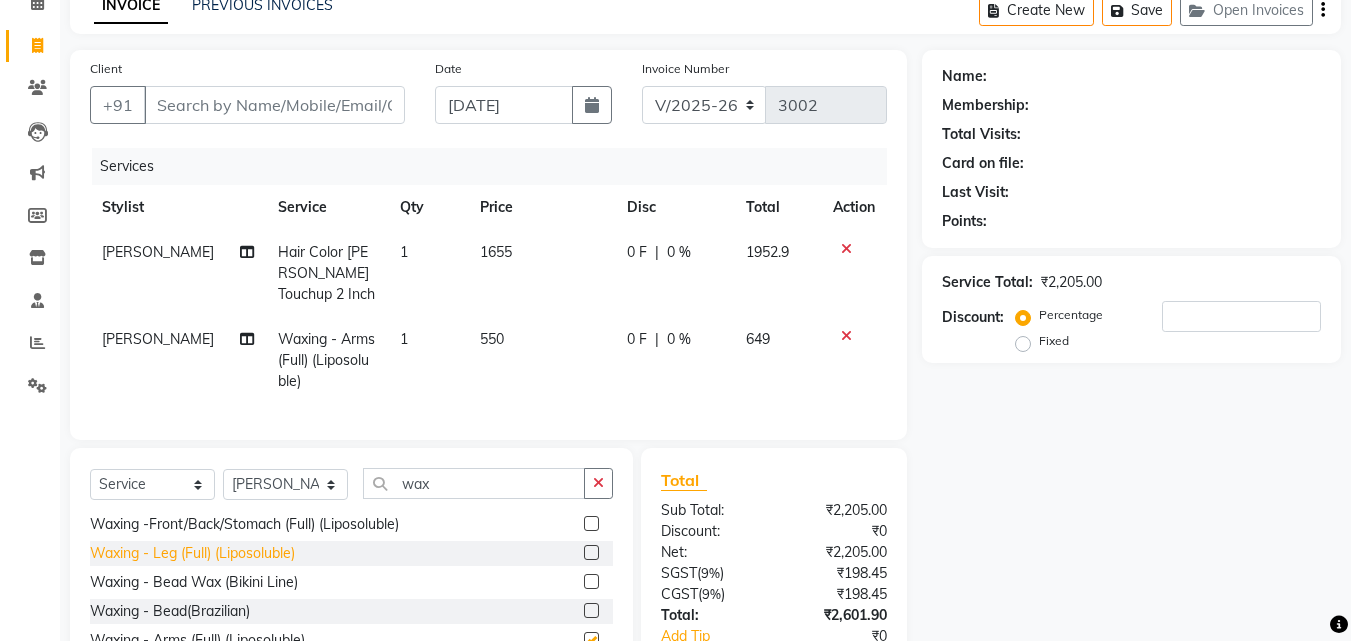 checkbox on "false" 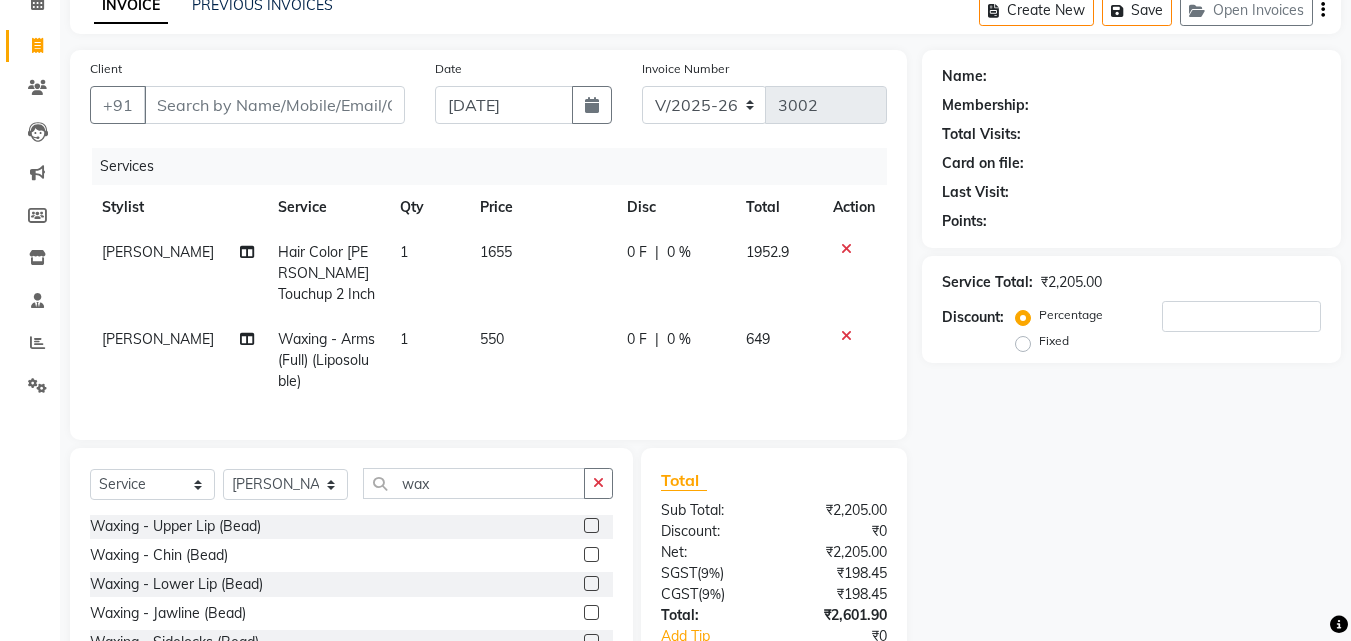 scroll, scrollTop: 0, scrollLeft: 0, axis: both 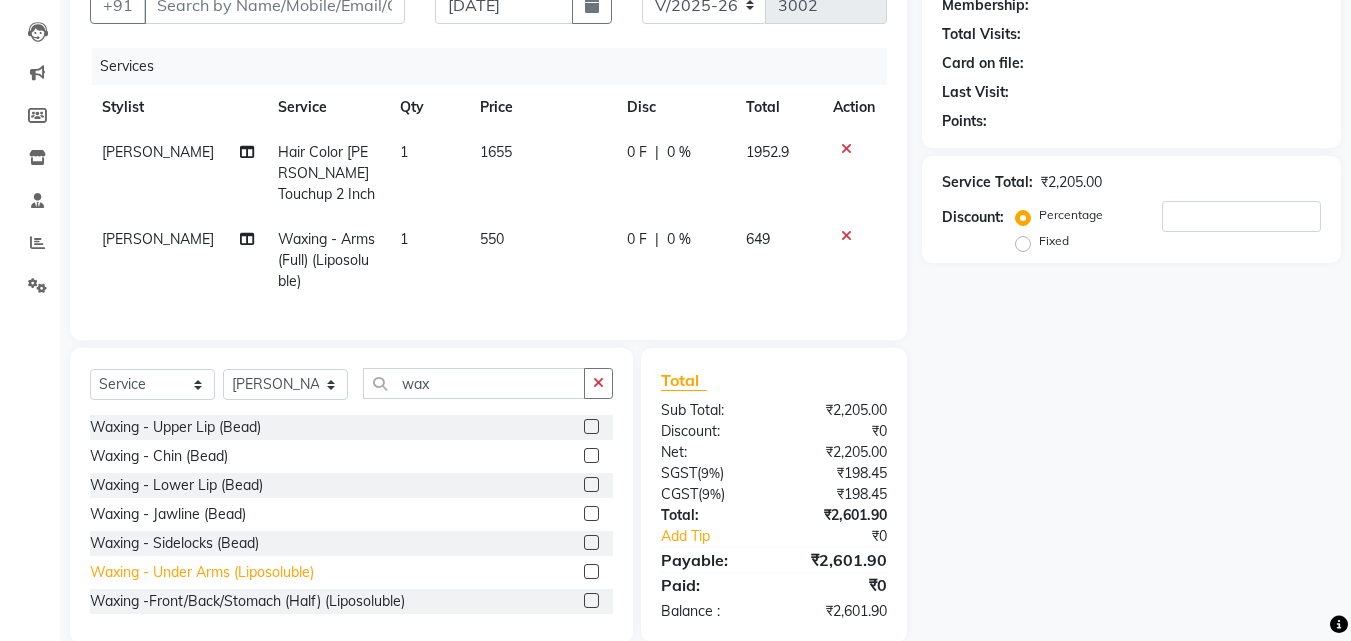 click on "Waxing - Under Arms (Liposoluble)" 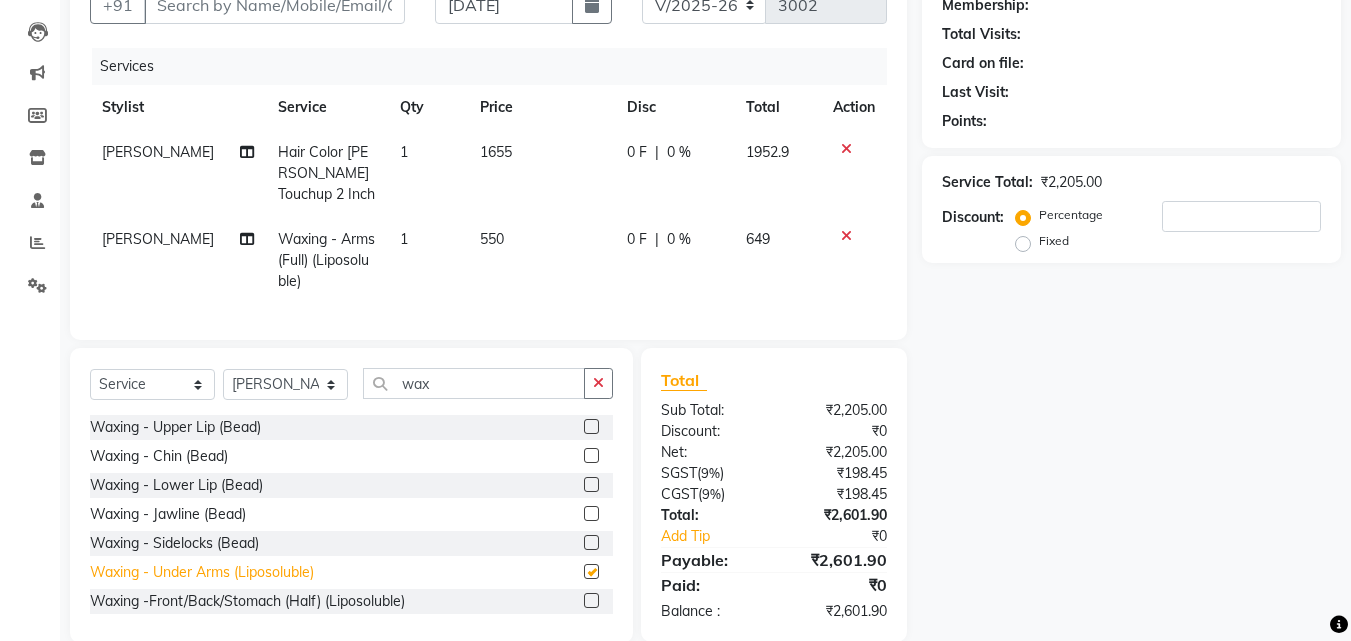 checkbox on "false" 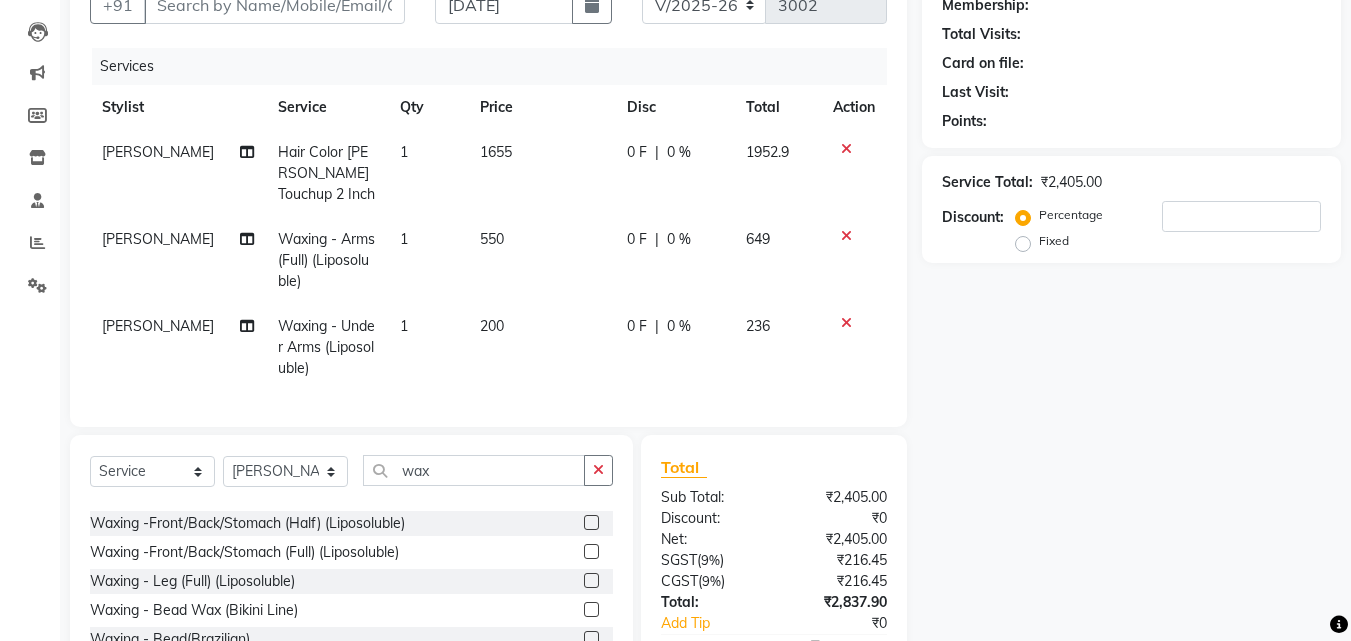 scroll, scrollTop: 200, scrollLeft: 0, axis: vertical 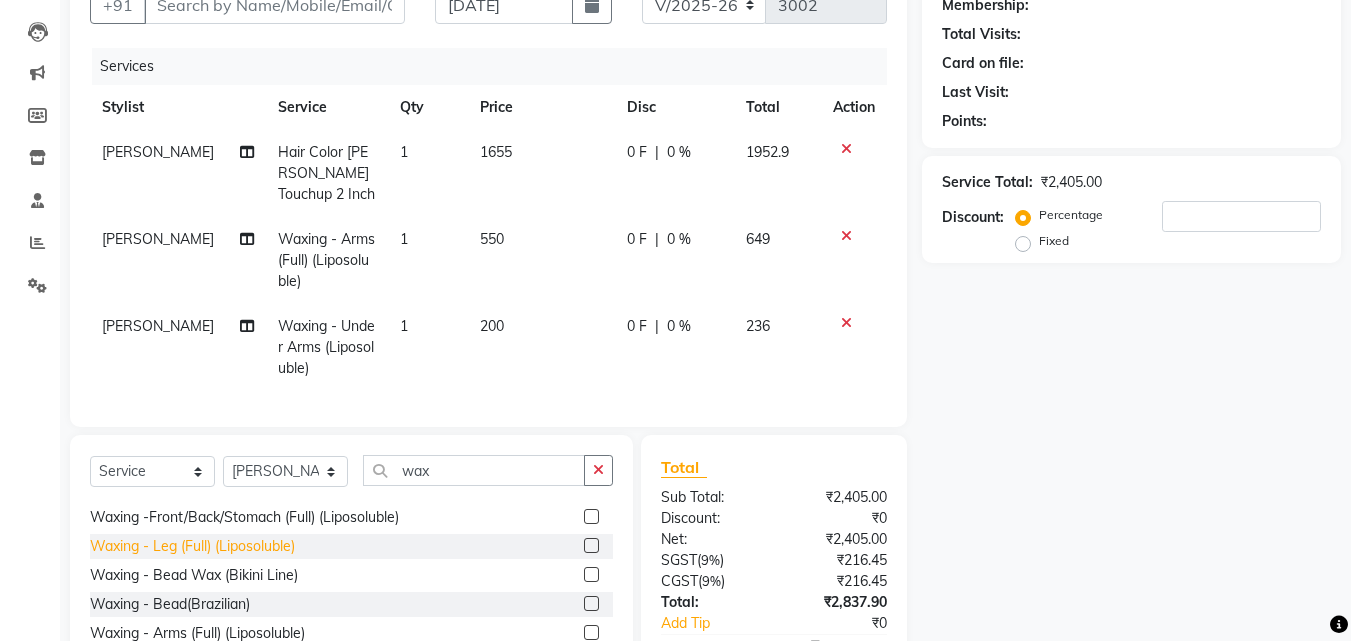 click on "Waxing - Leg (Full) (Liposoluble)" 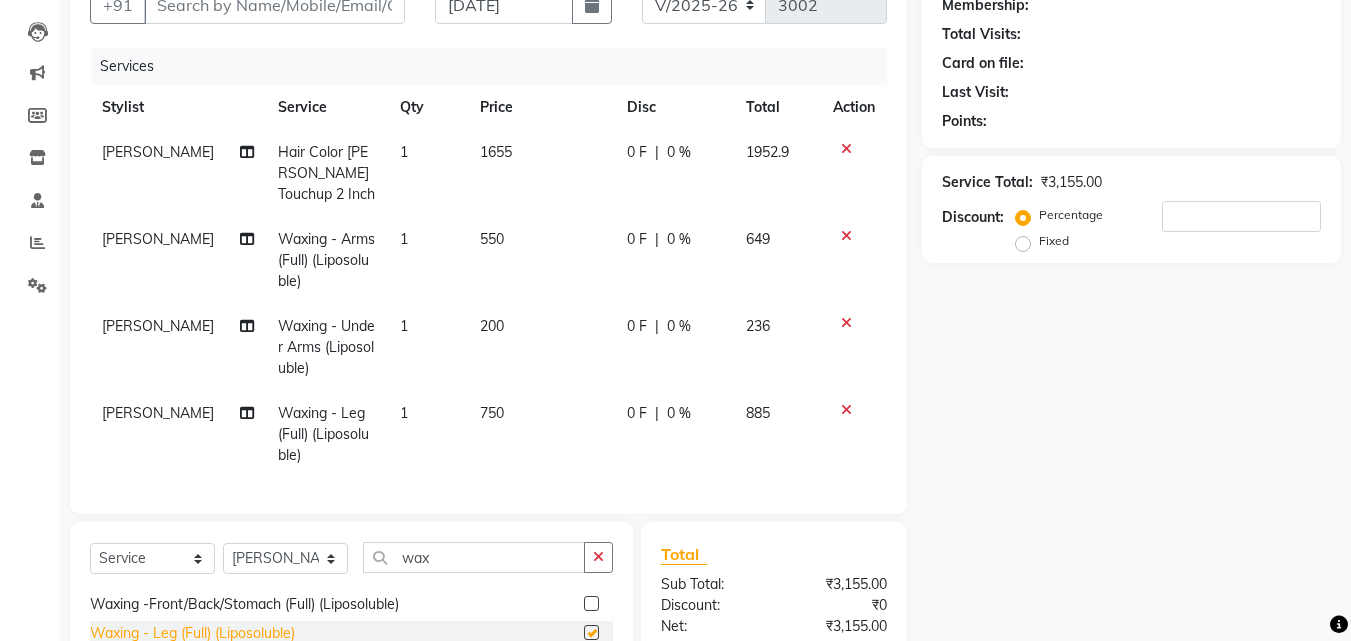 checkbox on "false" 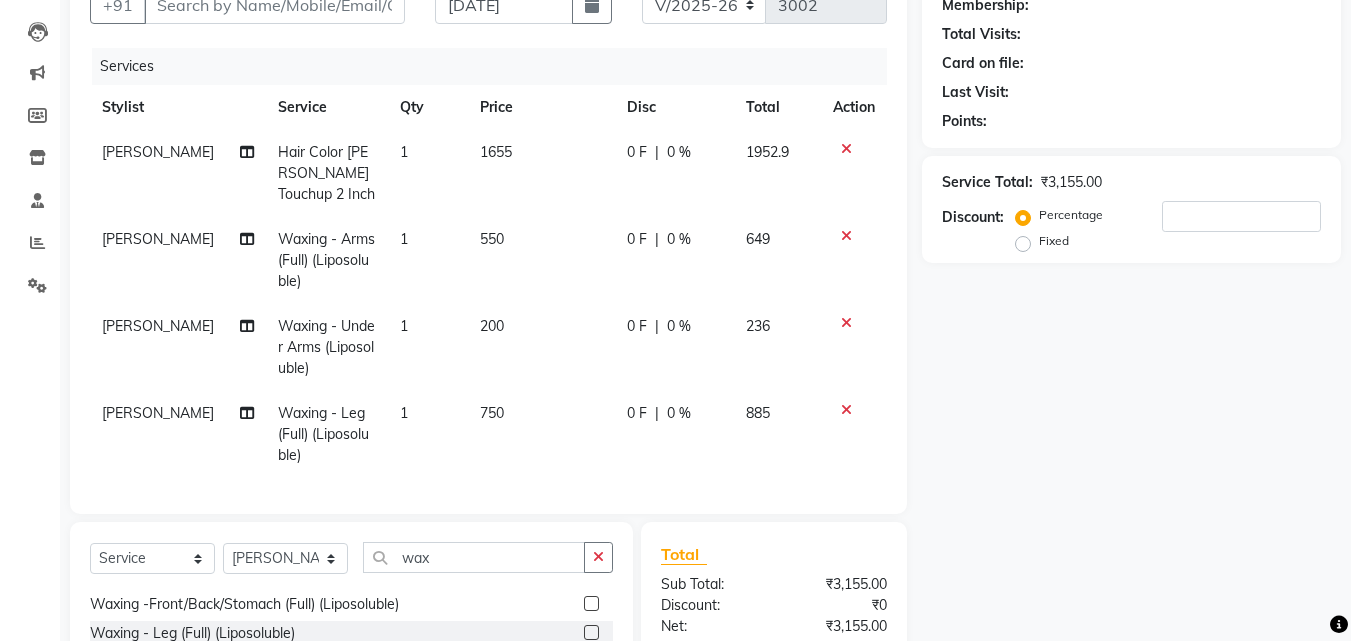 scroll, scrollTop: 300, scrollLeft: 0, axis: vertical 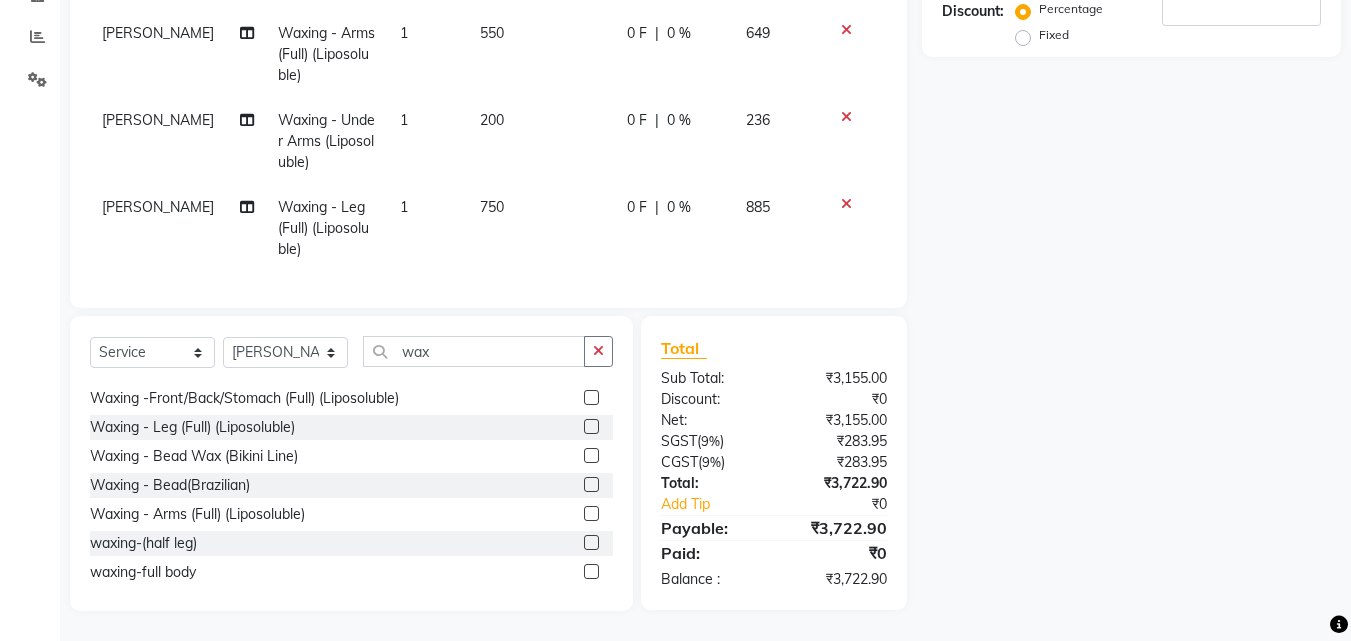 click 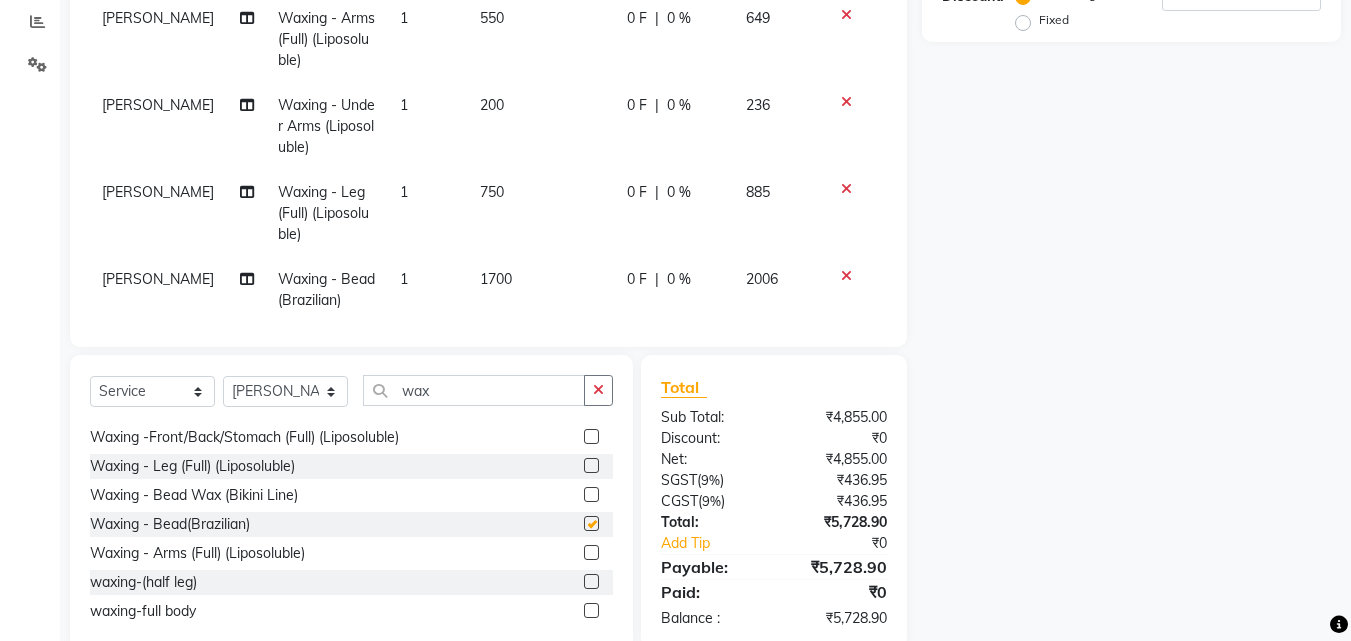 checkbox on "false" 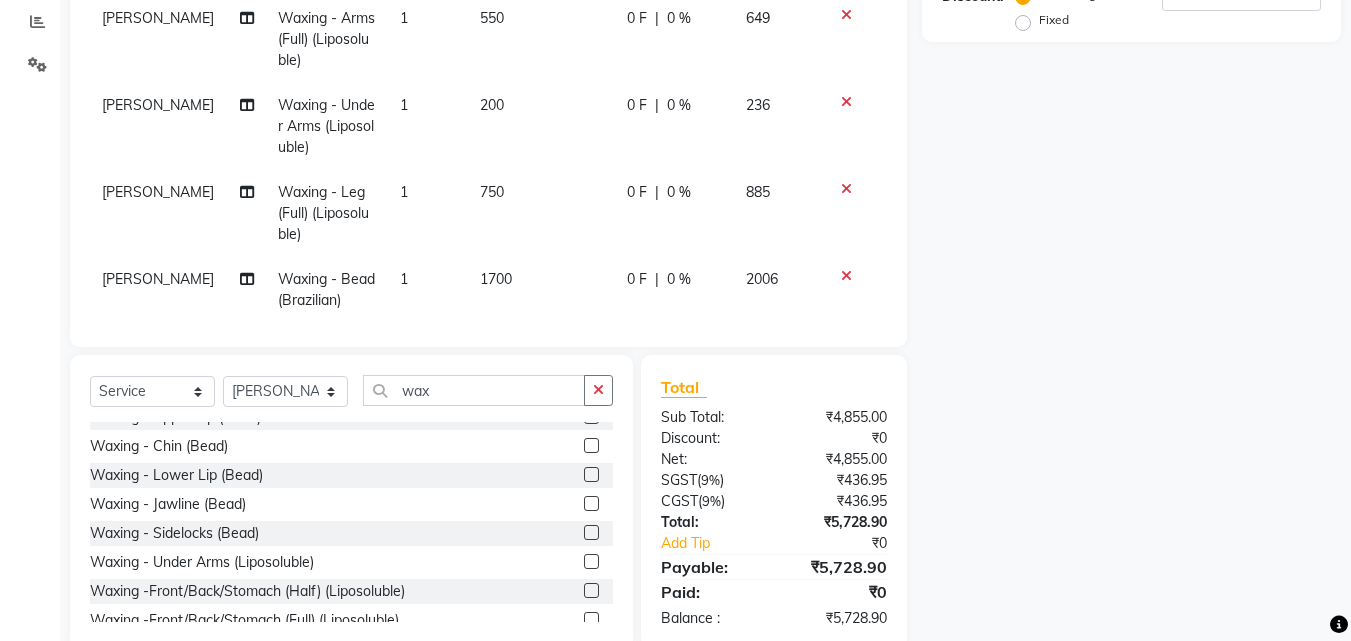 scroll, scrollTop: 0, scrollLeft: 0, axis: both 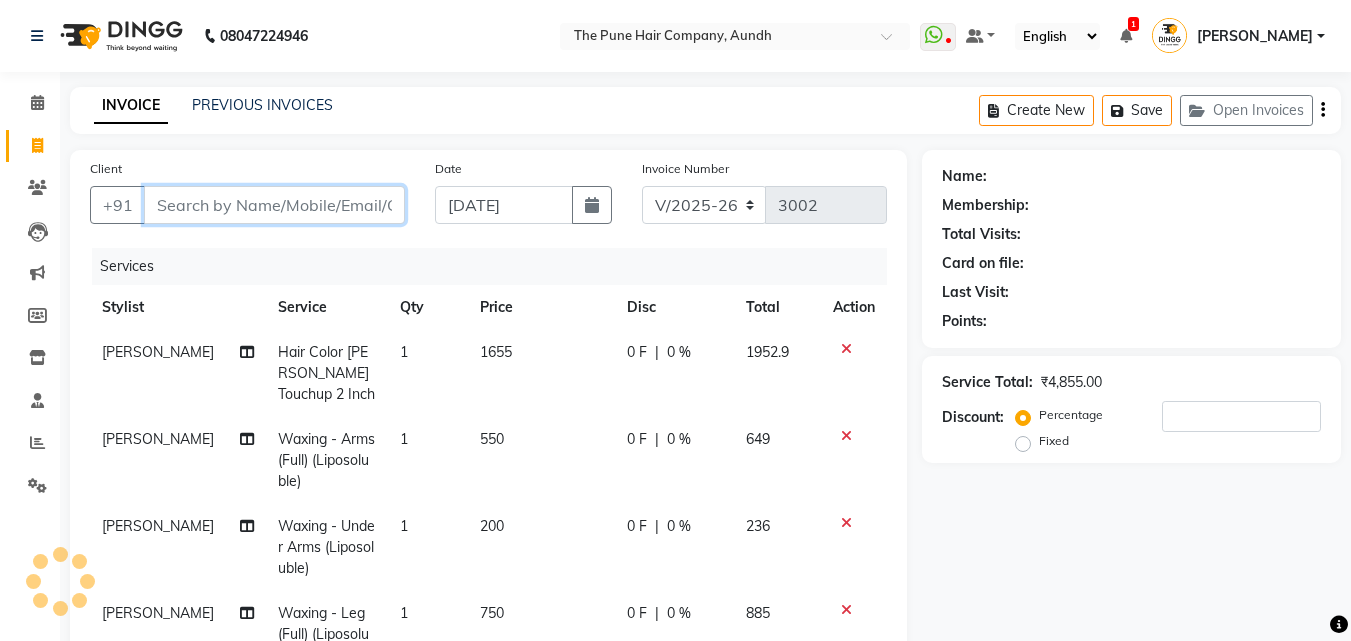 click on "Client" at bounding box center [274, 205] 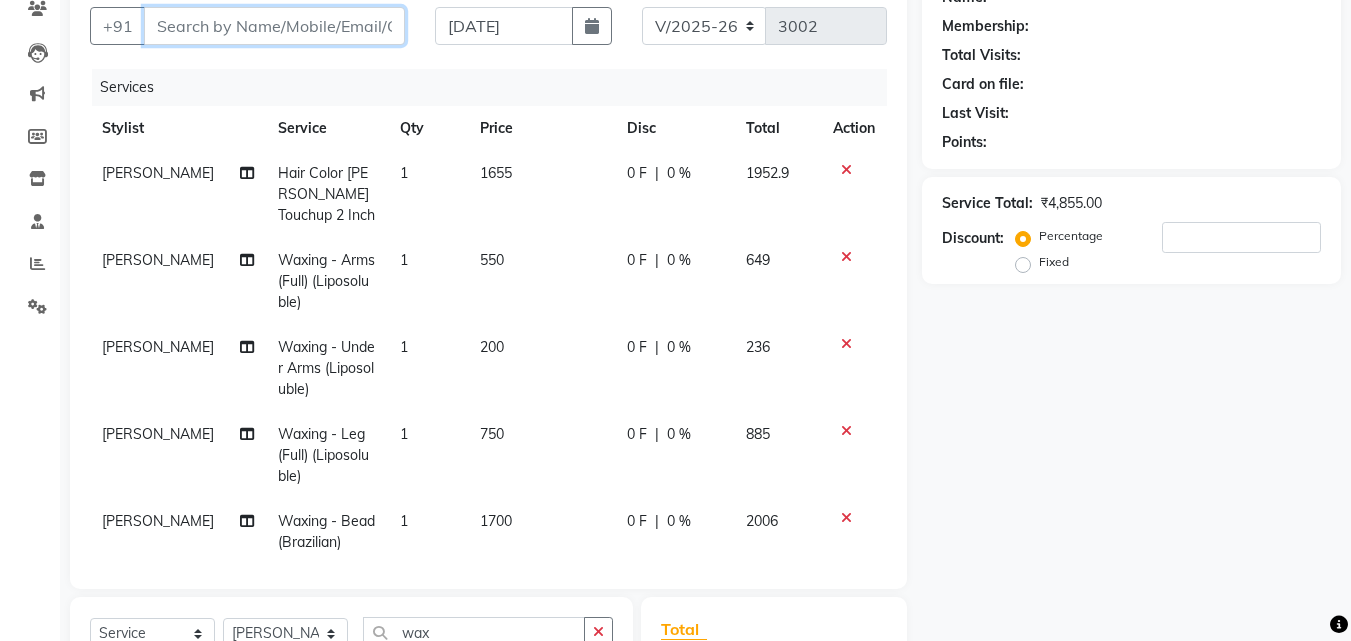 scroll, scrollTop: 0, scrollLeft: 0, axis: both 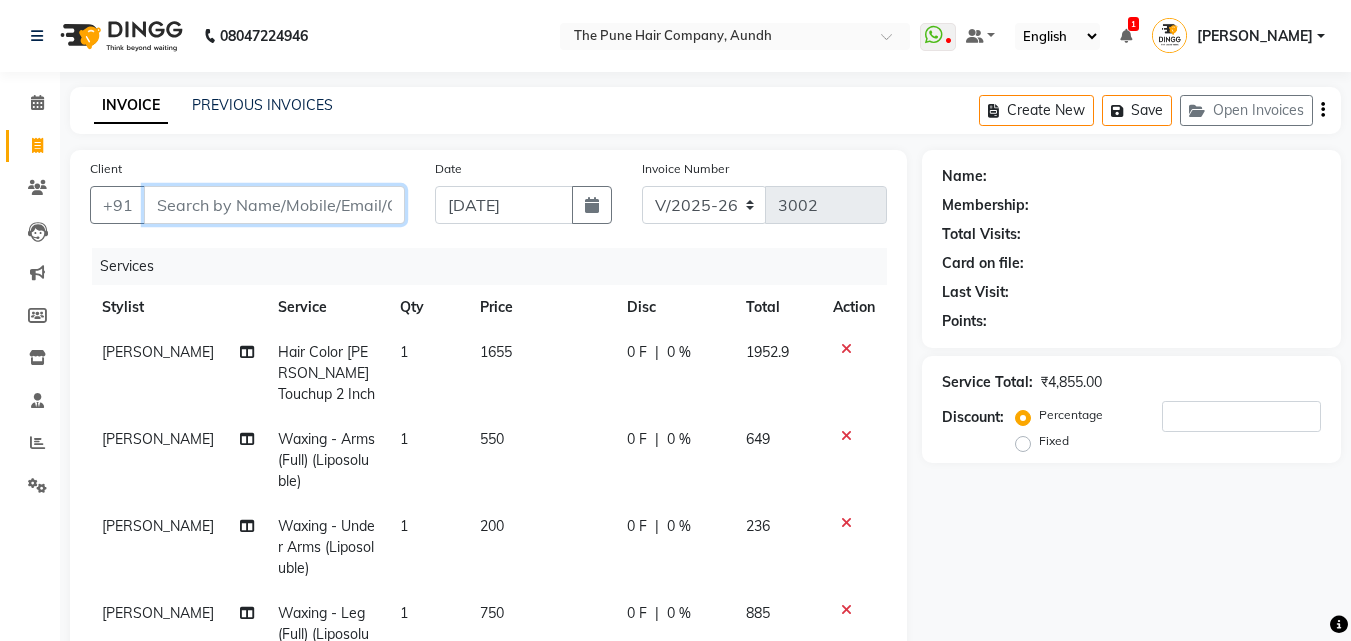 click on "Client" at bounding box center [274, 205] 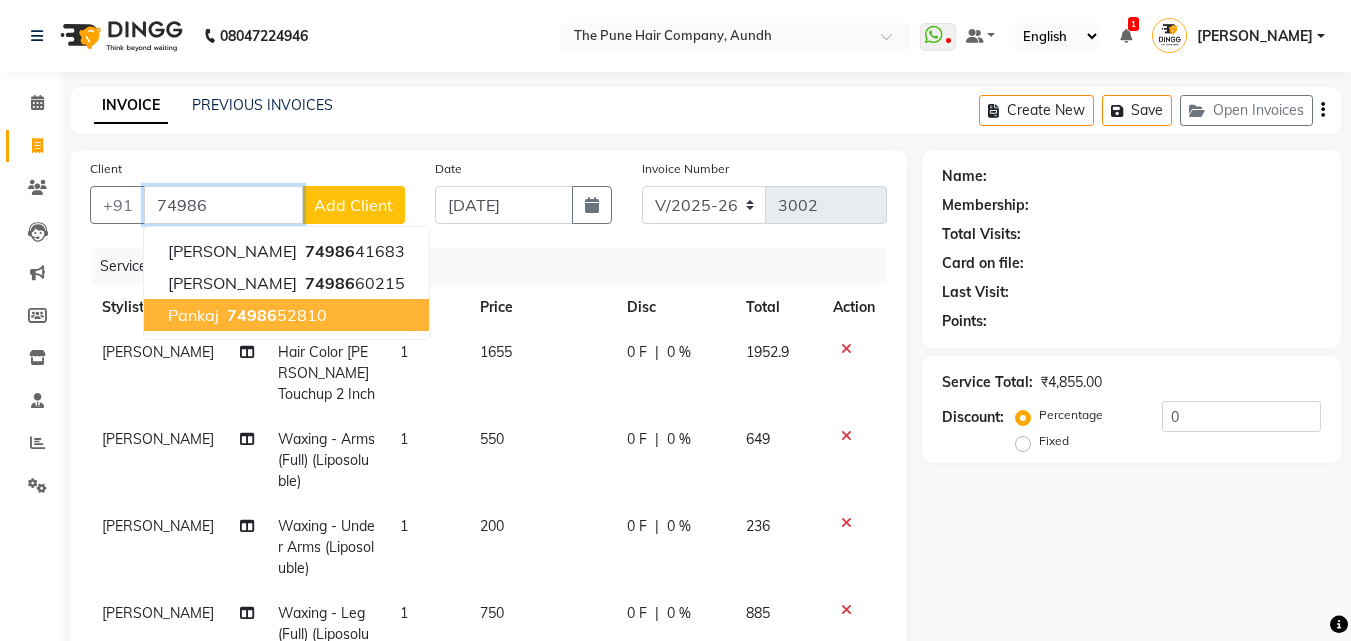 click on "Pankaj   74986 52810" at bounding box center [286, 315] 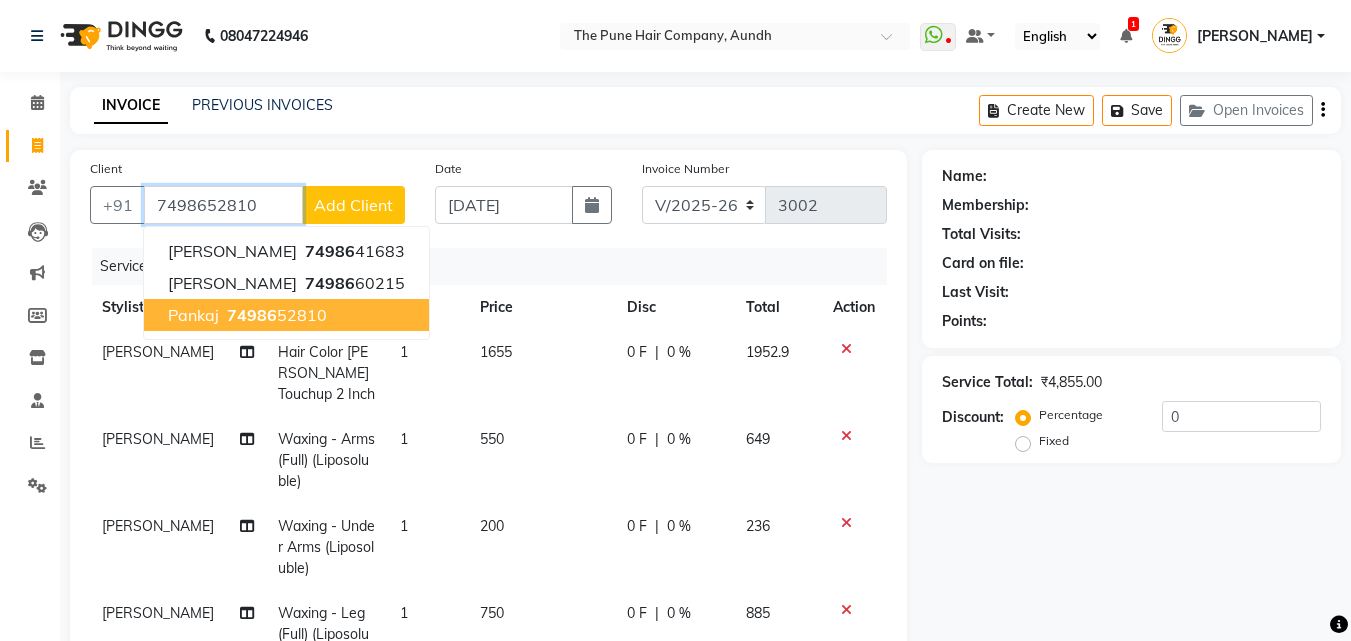 type on "7498652810" 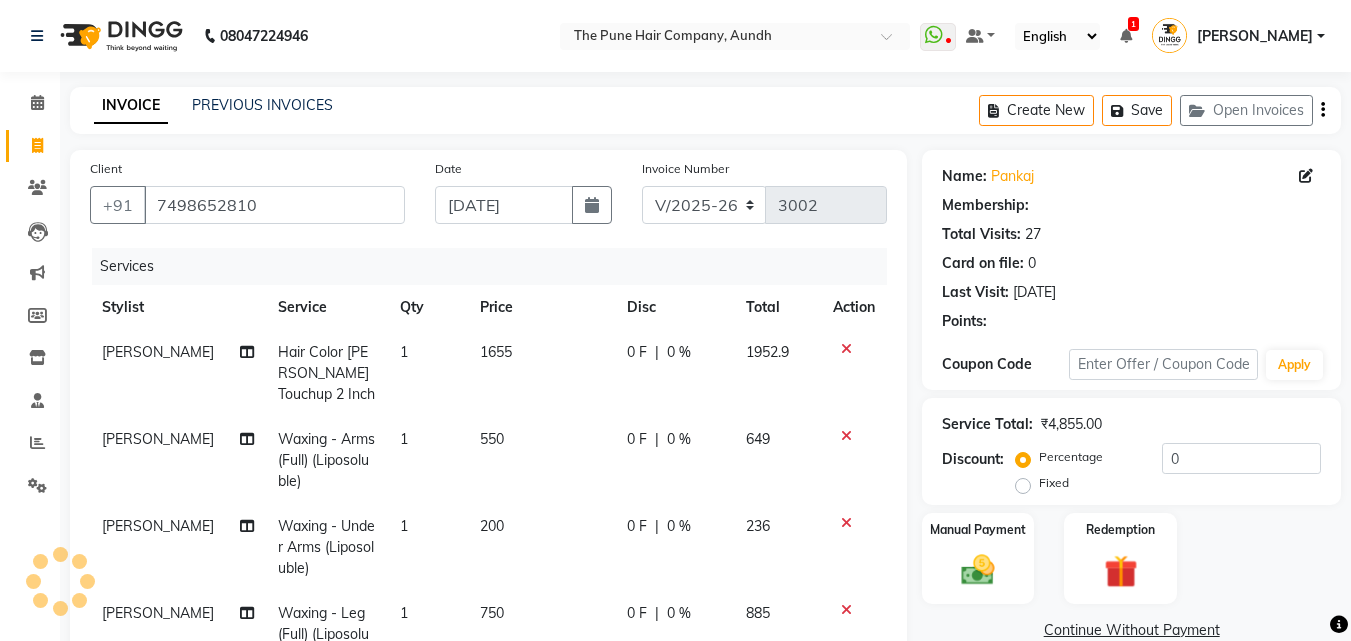 select on "1: Object" 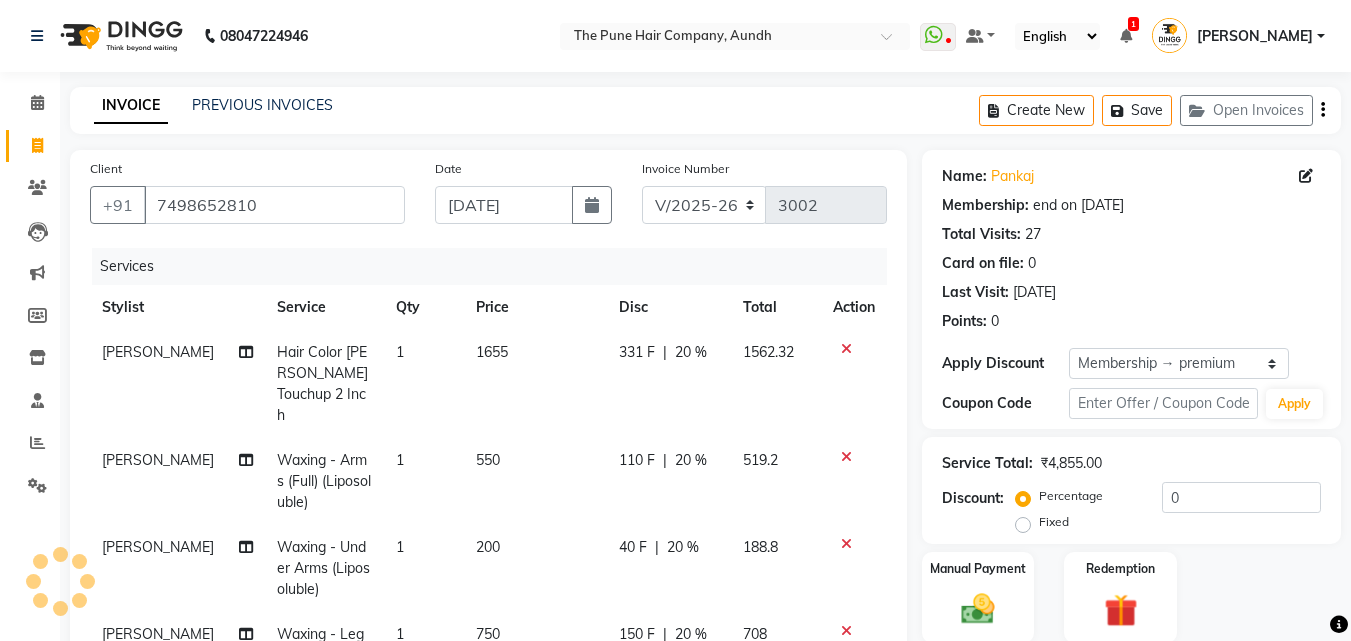 type on "20" 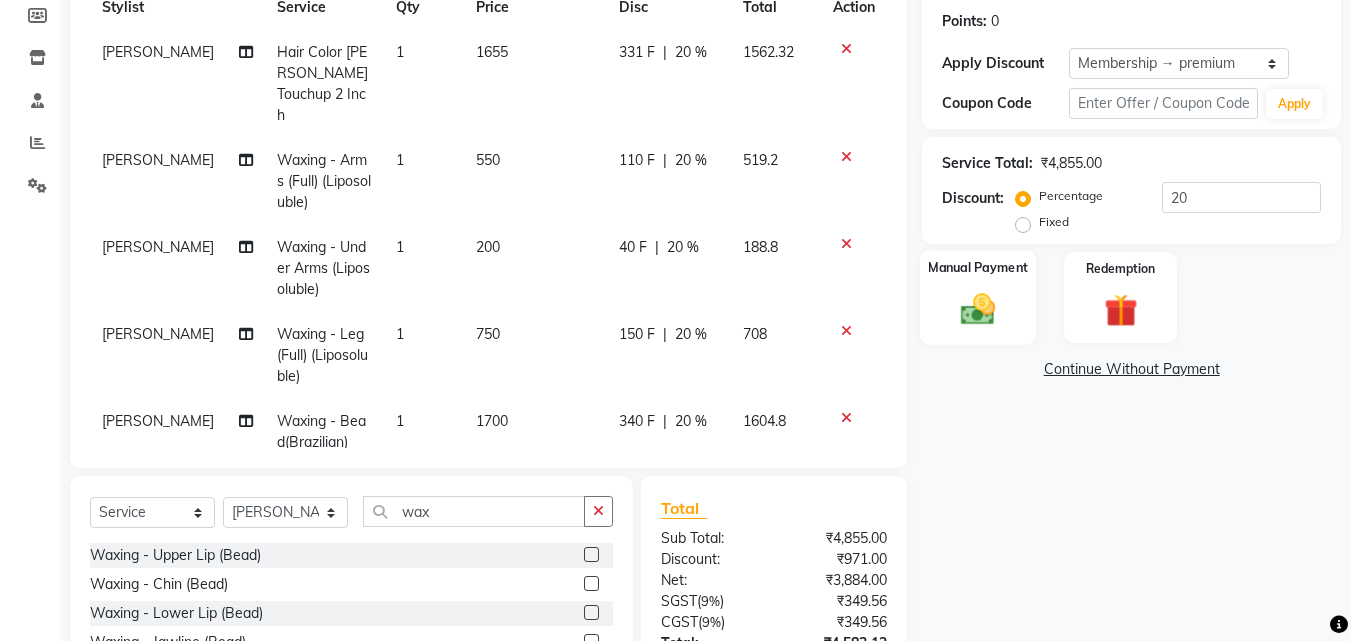 click on "Manual Payment" 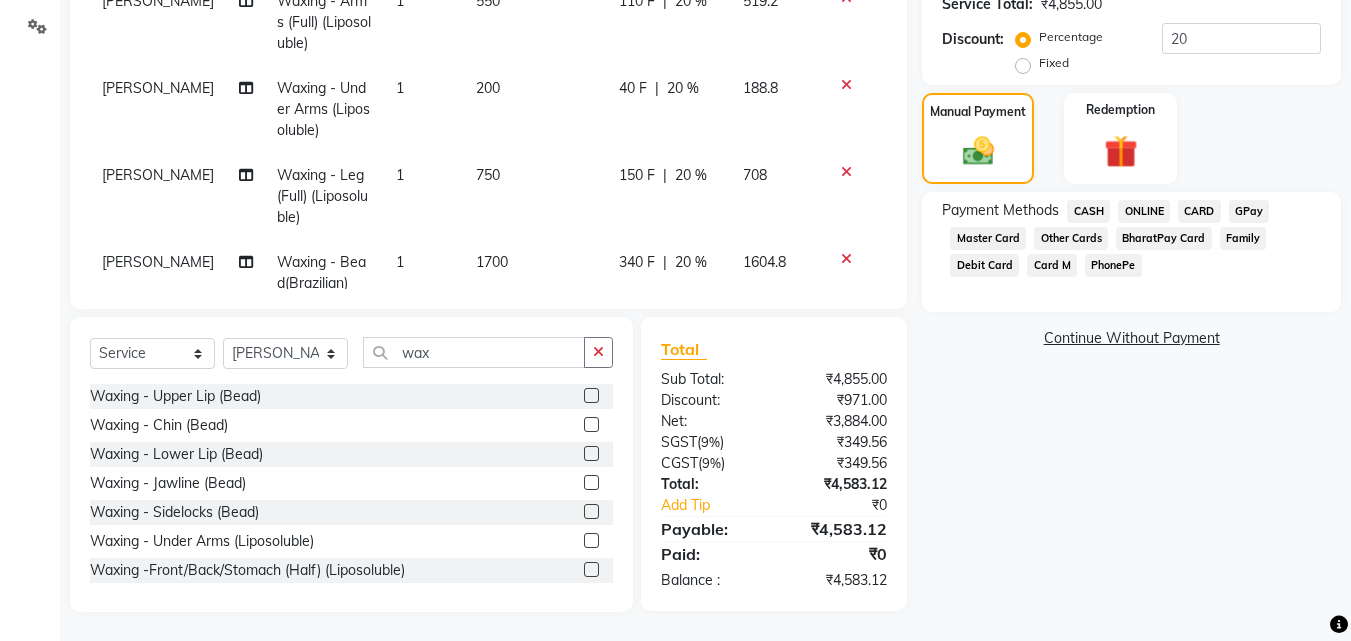 scroll, scrollTop: 460, scrollLeft: 0, axis: vertical 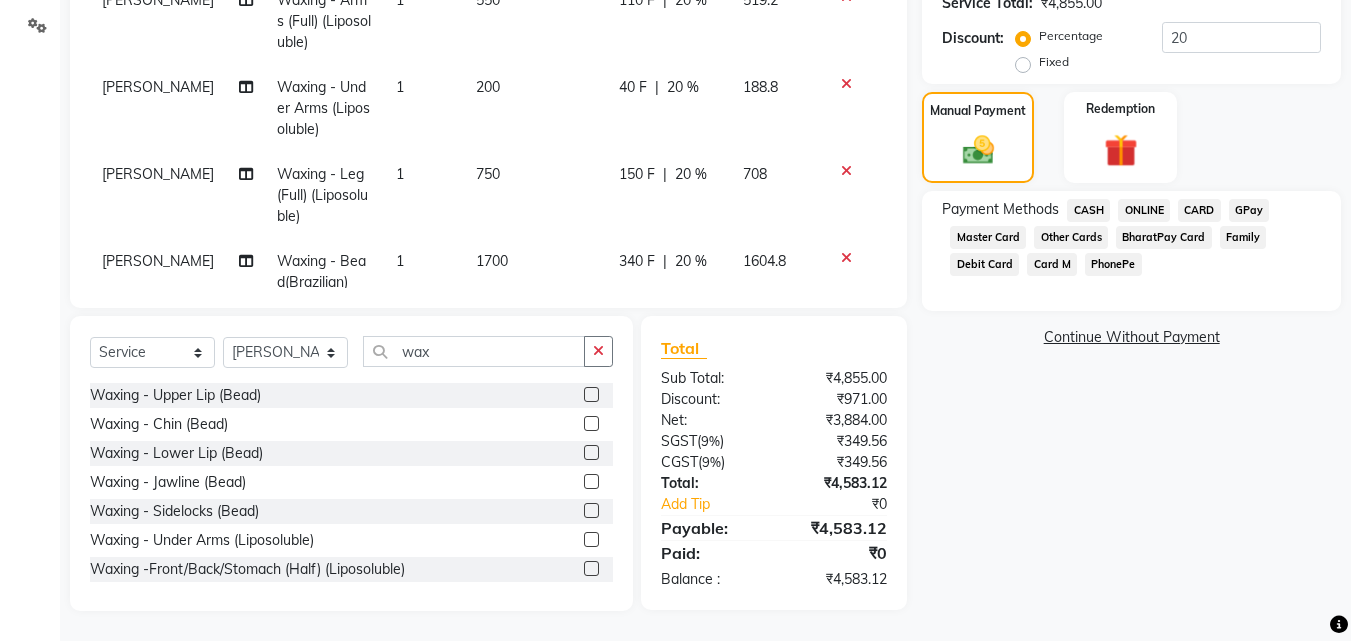 click on "ONLINE" 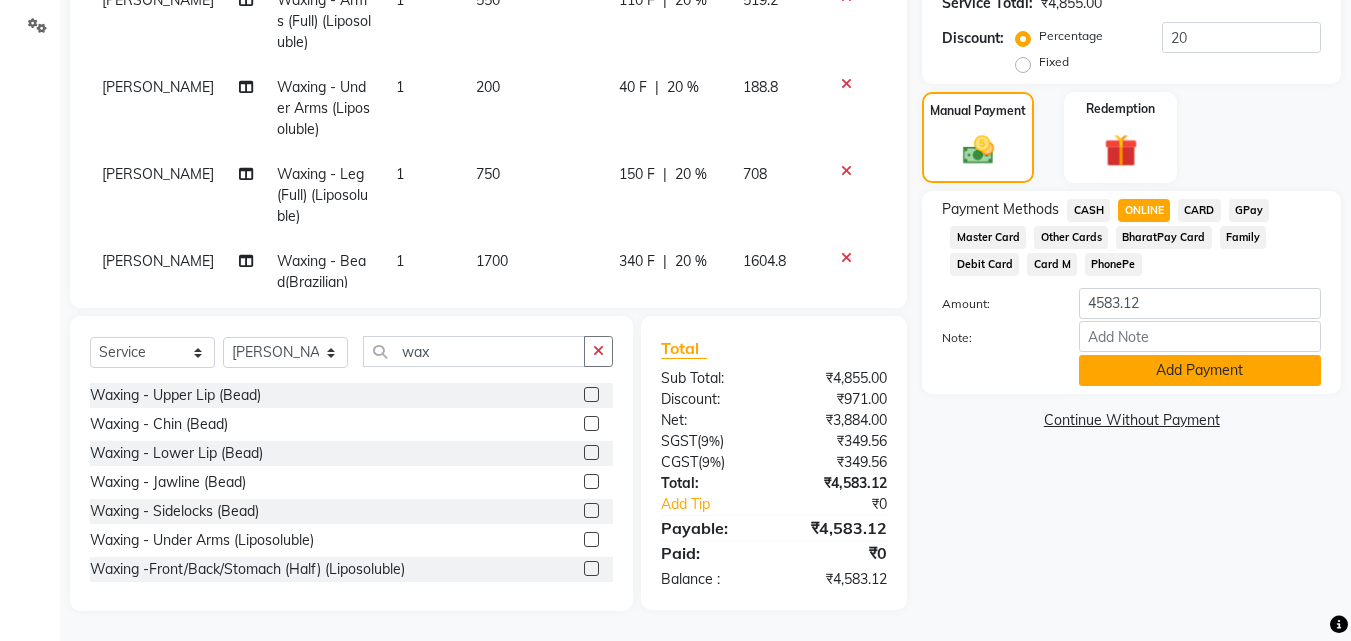 click on "Add Payment" 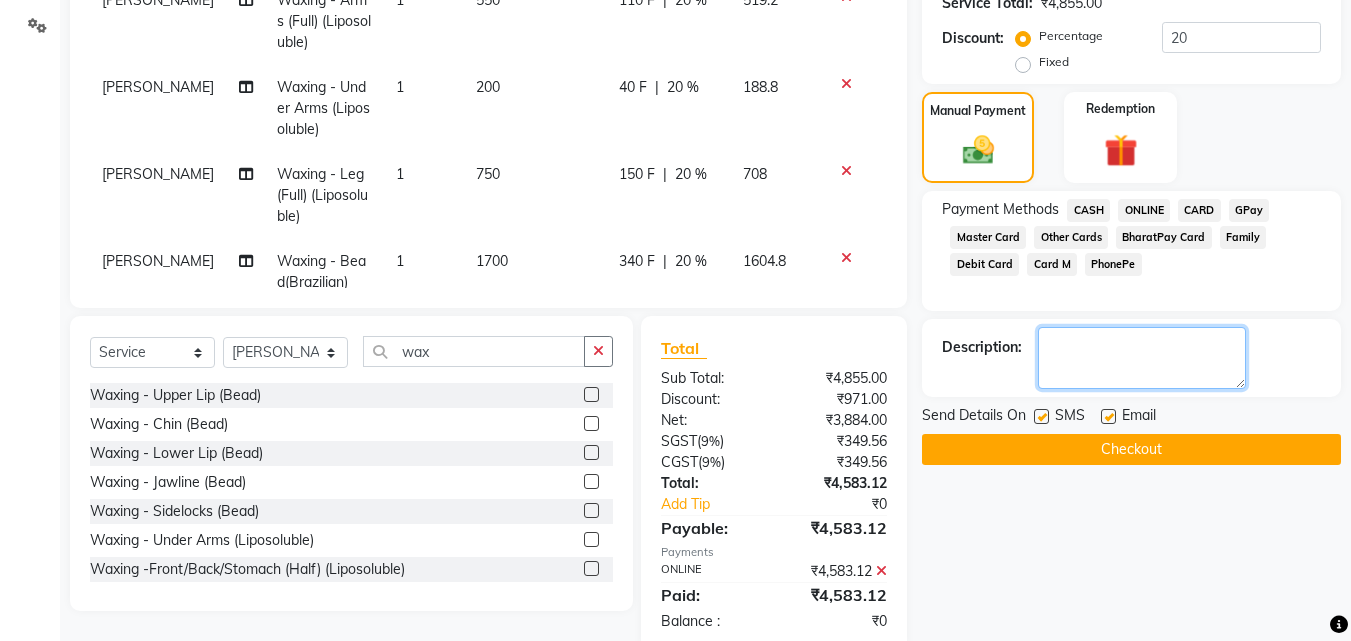 click 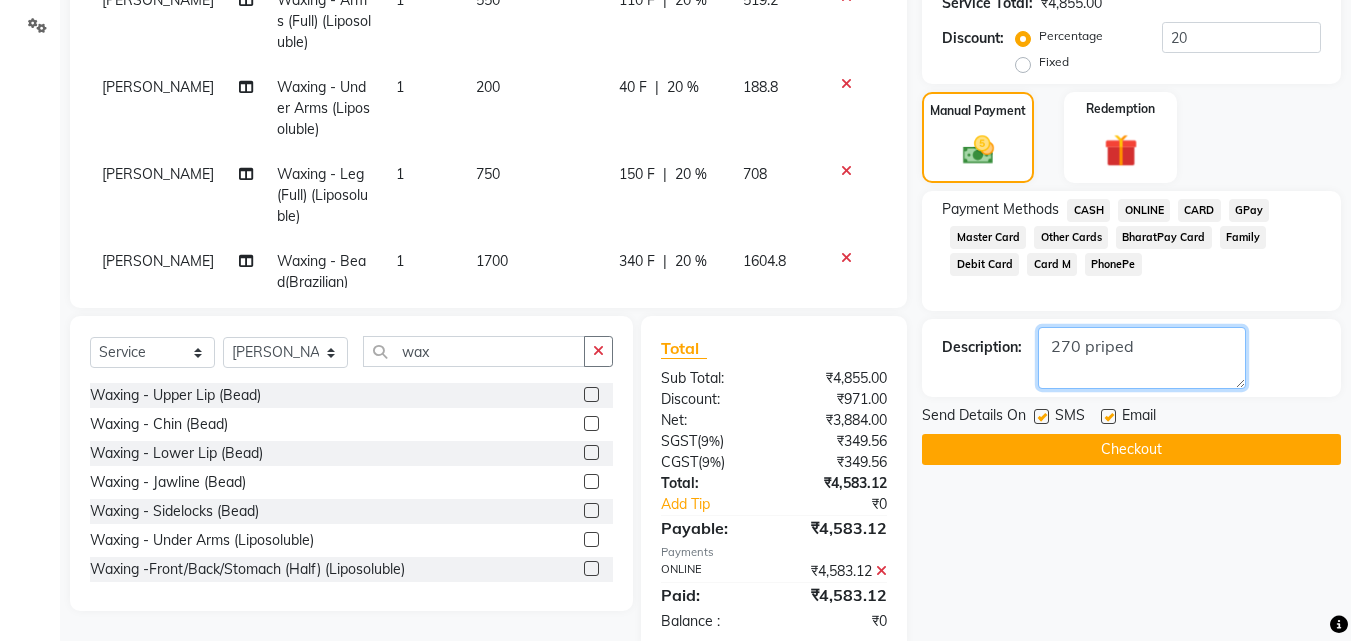 type on "270 priped" 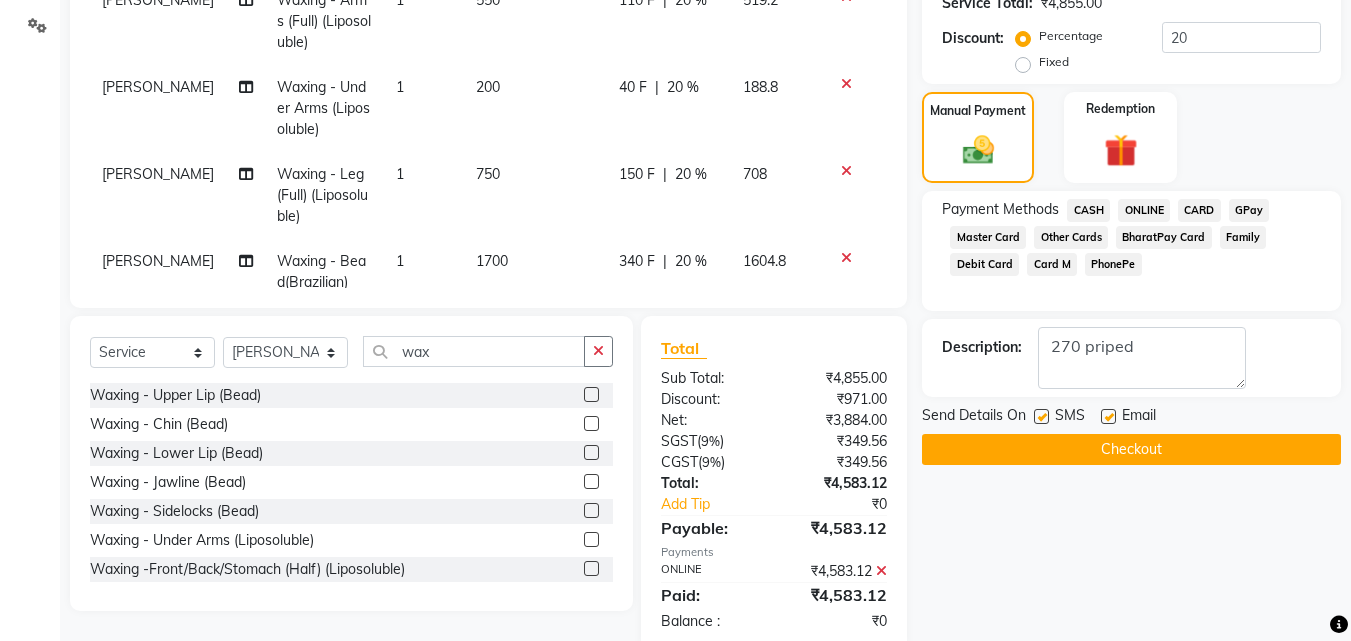 click on "Checkout" 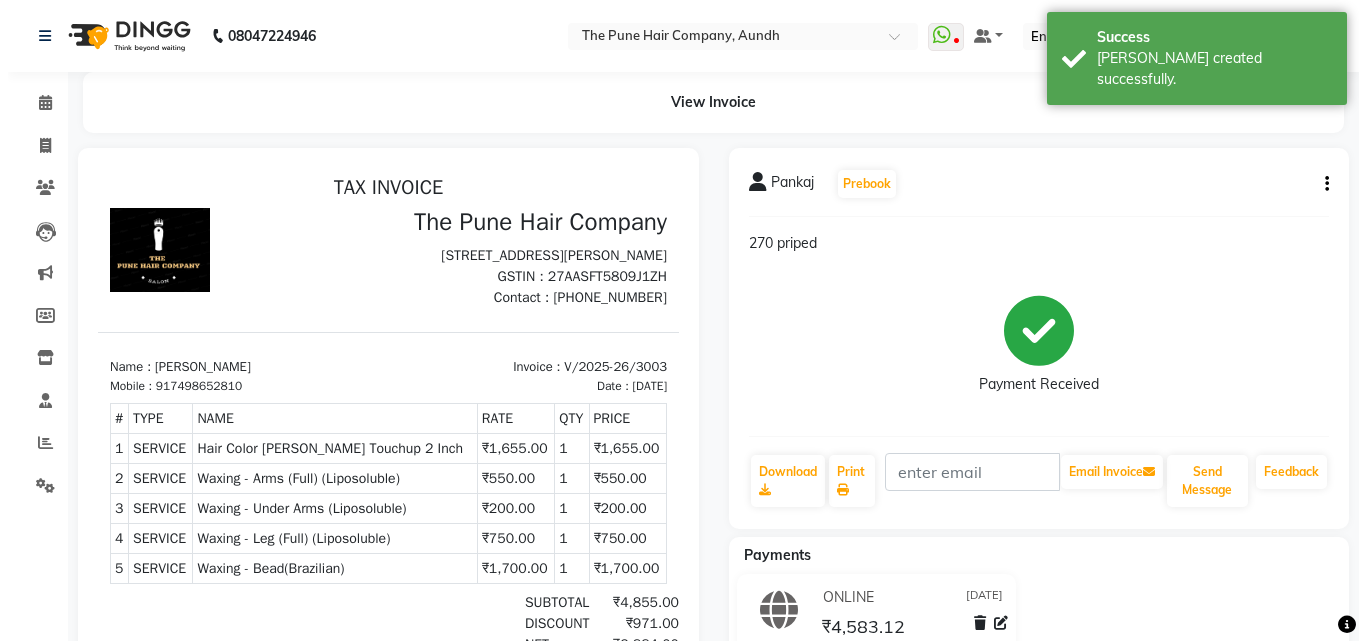 scroll, scrollTop: 0, scrollLeft: 0, axis: both 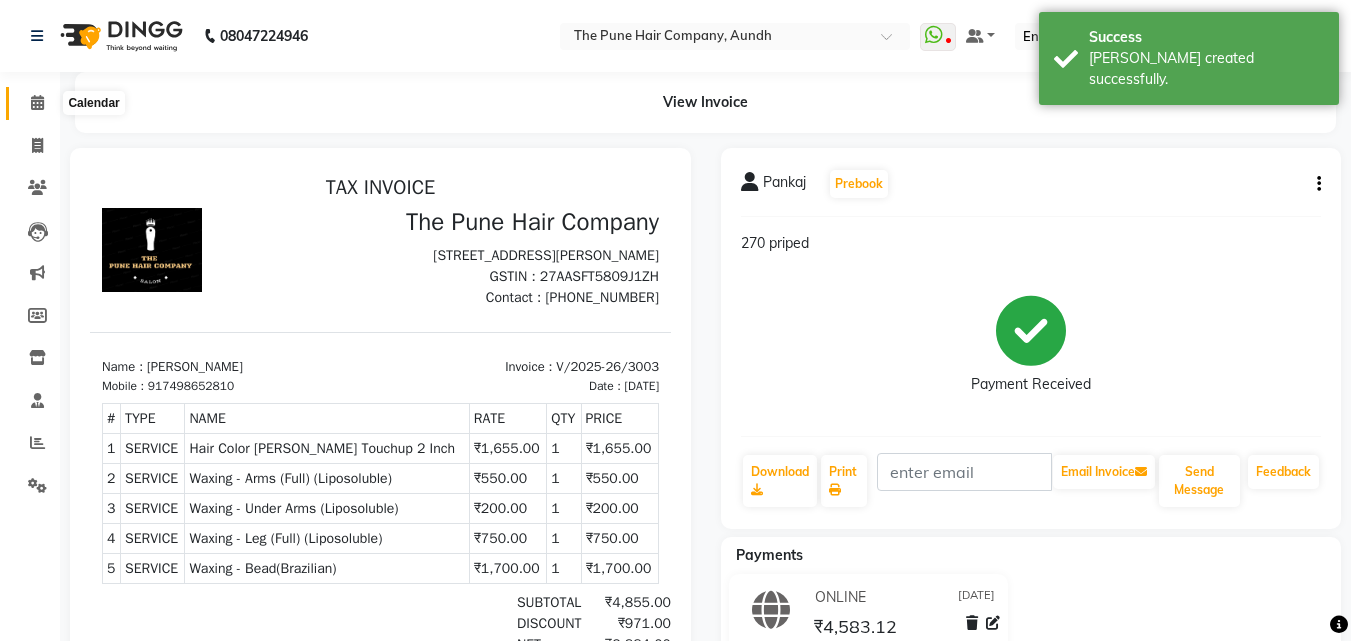 click 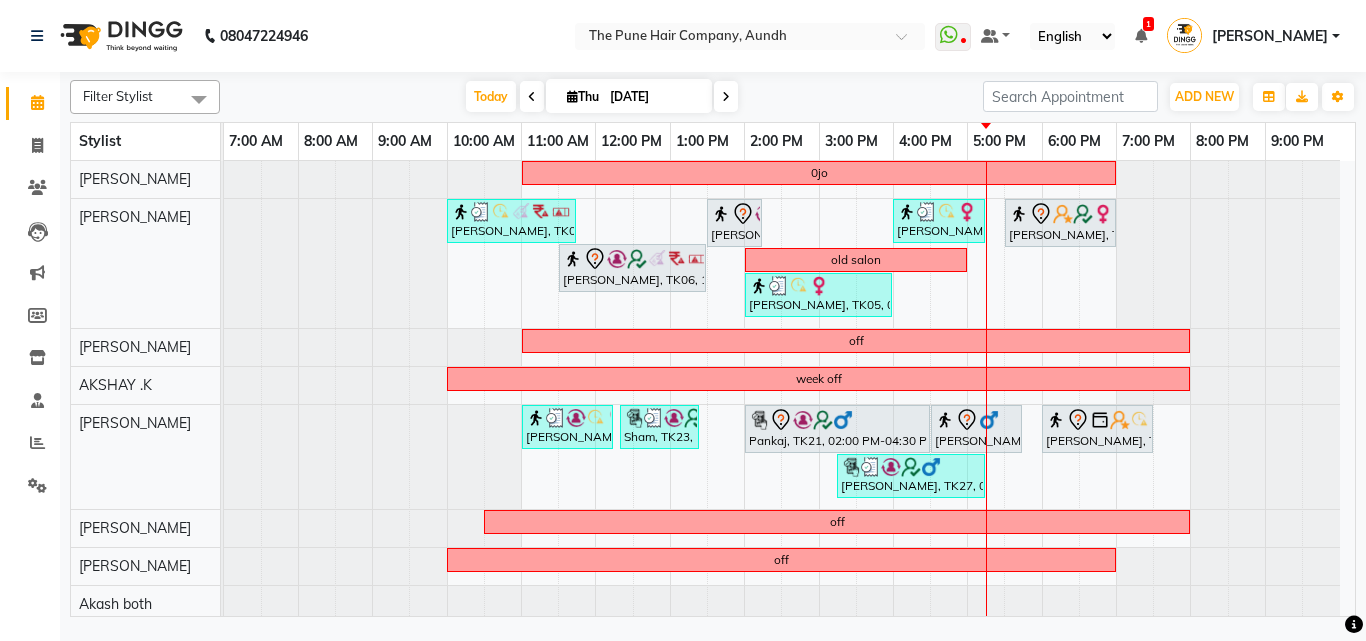 scroll, scrollTop: 400, scrollLeft: 0, axis: vertical 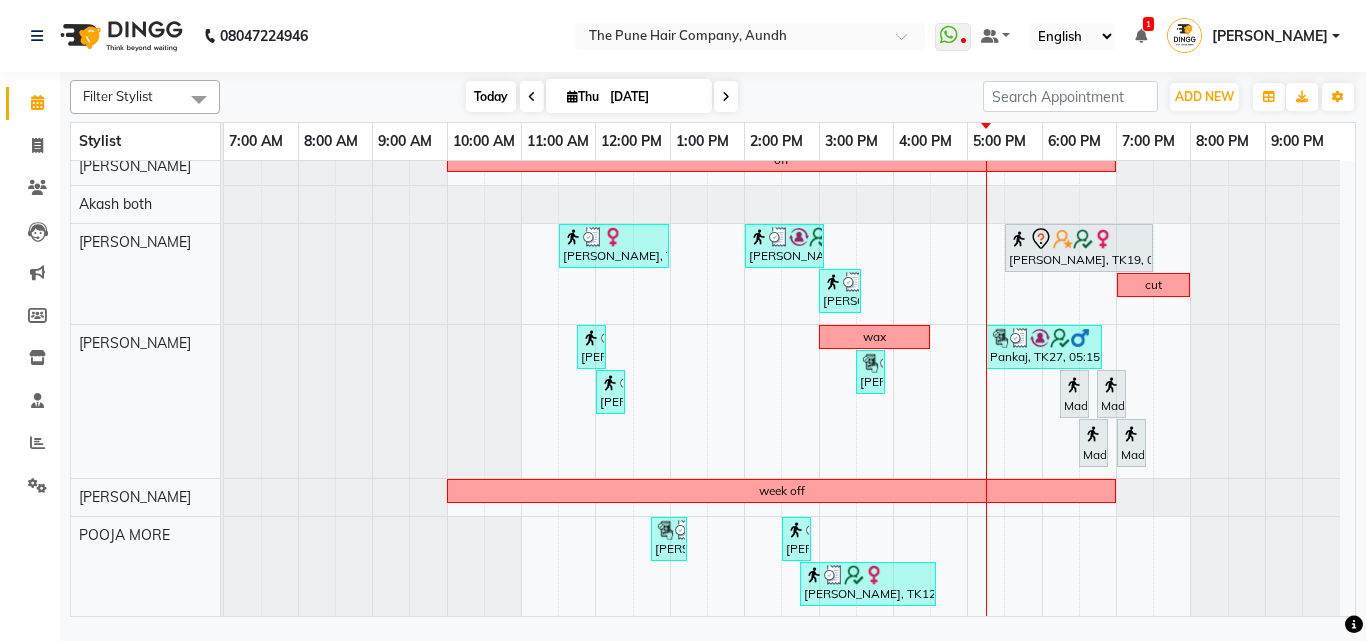 click on "Today" at bounding box center (491, 96) 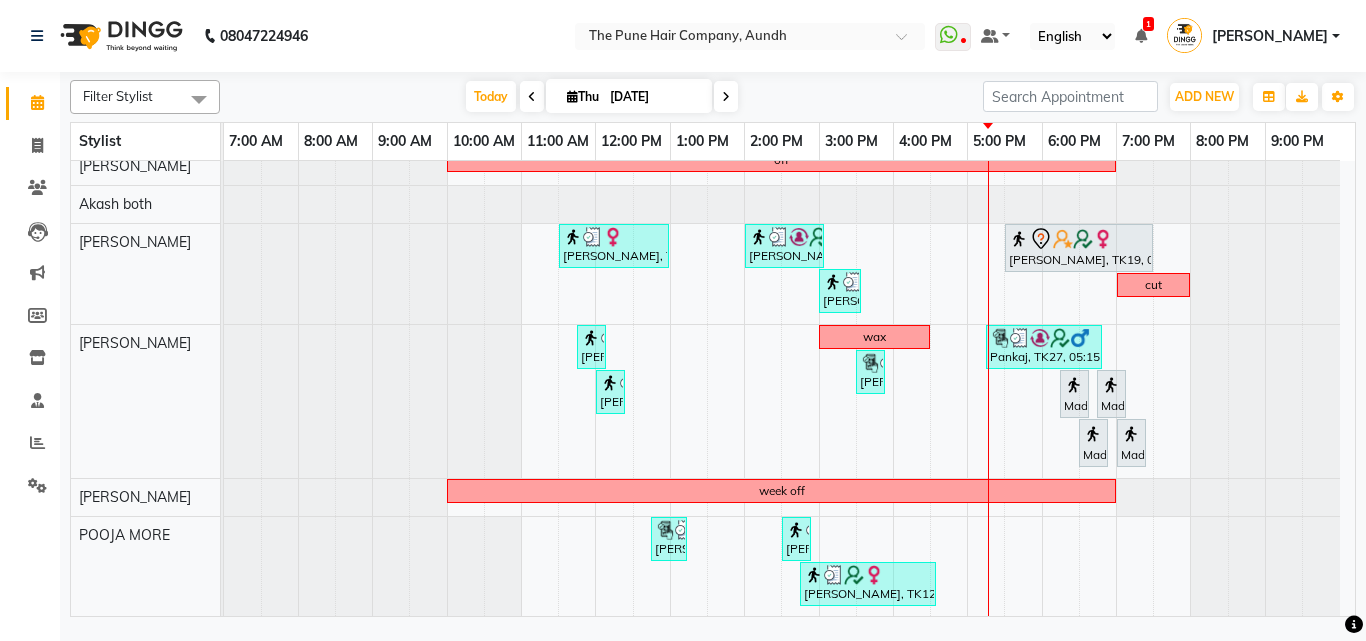 scroll, scrollTop: 477, scrollLeft: 0, axis: vertical 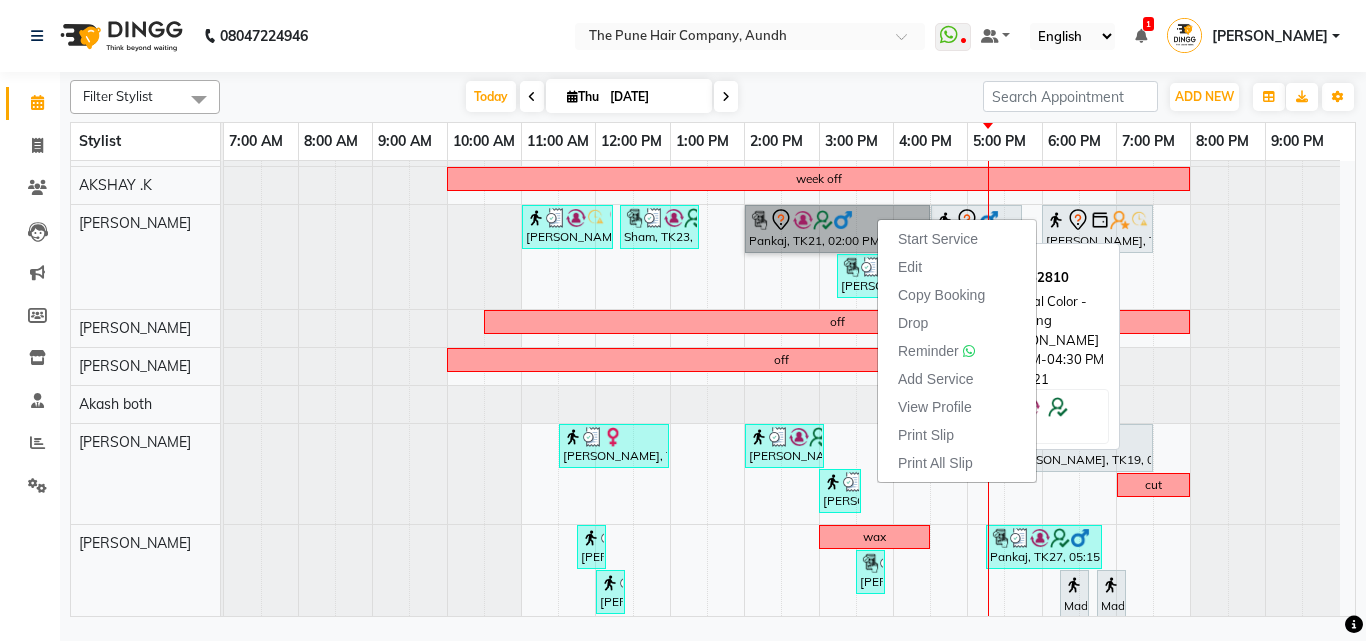 click on "Pankaj, TK21, 02:00 PM-04:30 PM, Global Color - Inoa Global Long" at bounding box center (837, 229) 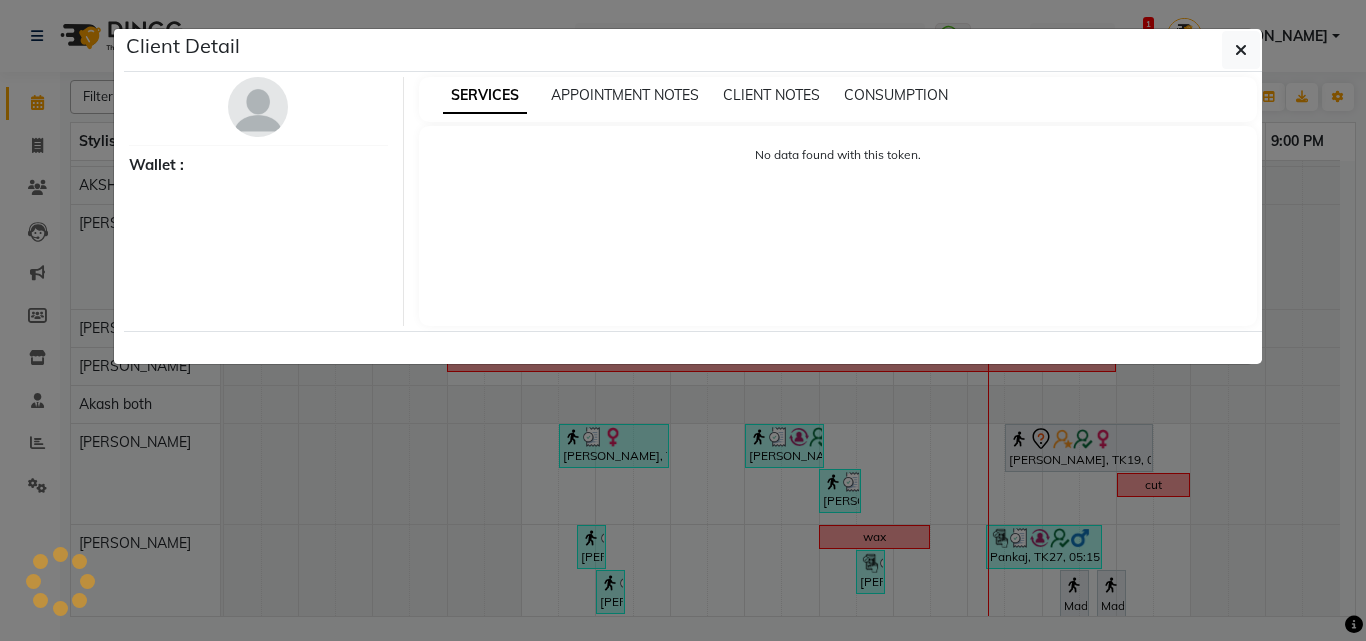 select on "7" 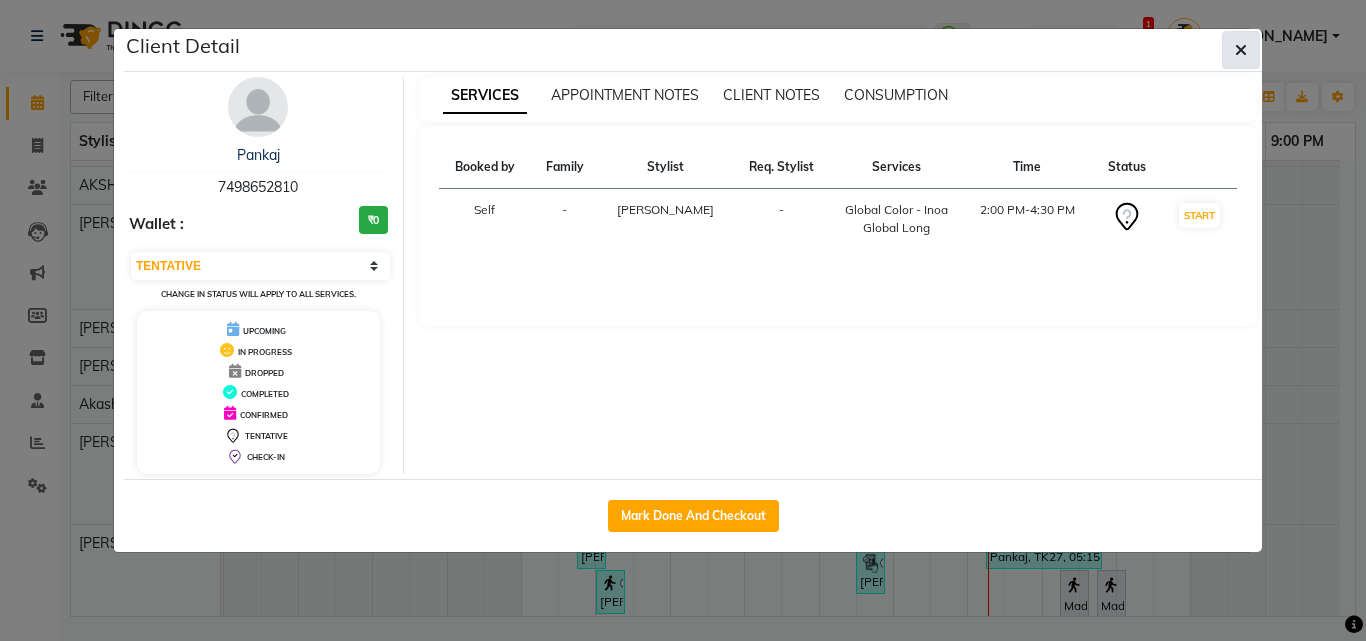 click 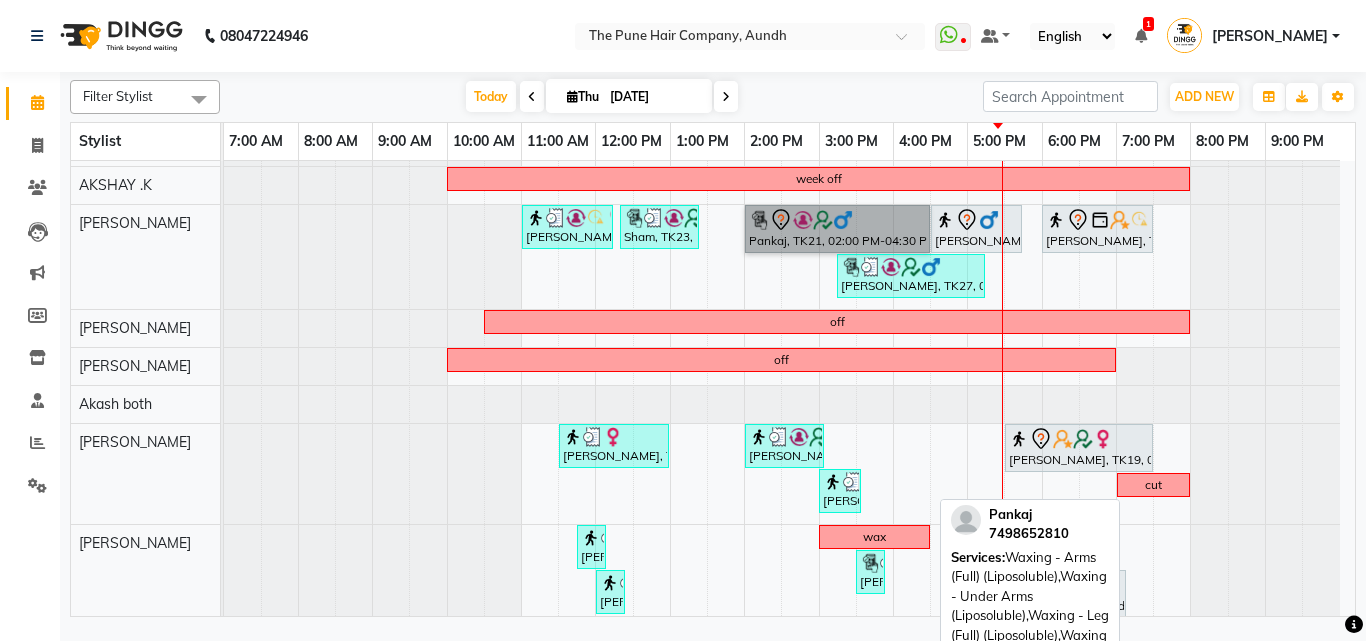 scroll, scrollTop: 400, scrollLeft: 0, axis: vertical 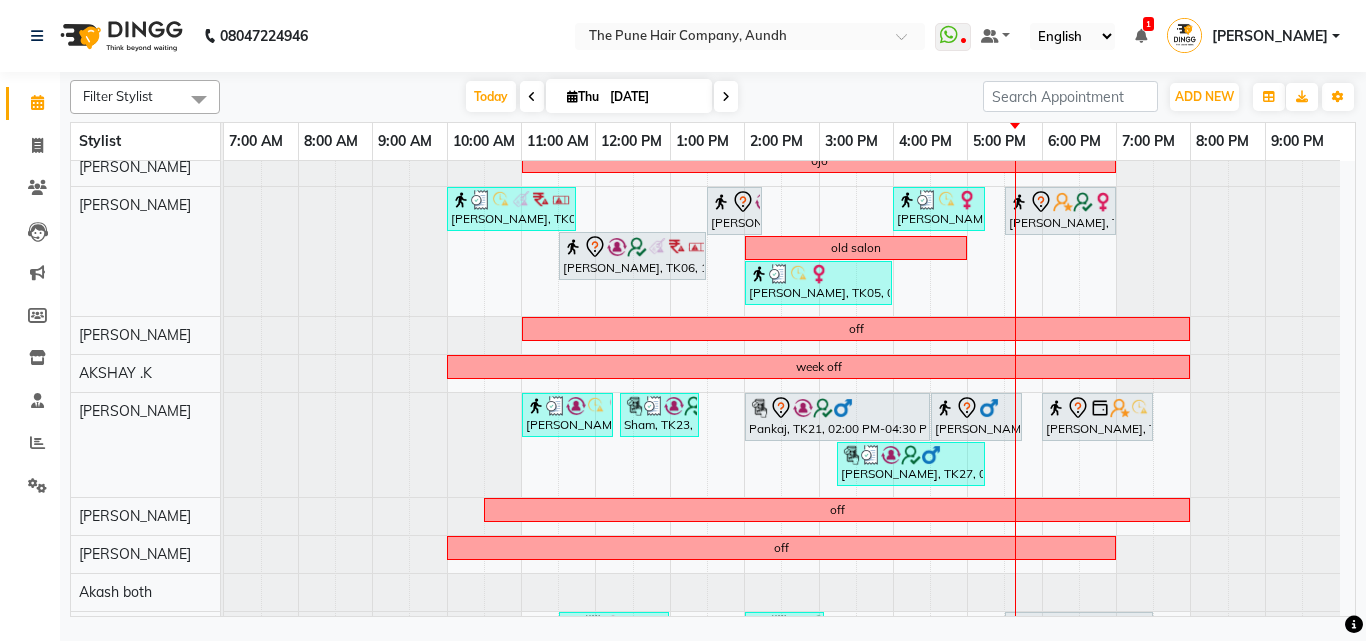 click on "08047224946 Select Location × The Pune Hair Company, Aundh  WhatsApp Status  ✕ Status:  Disconnected Most Recent Message: 25-03-2025     03:50 PM Recent Service Activity: 25-03-2025     04:14 PM  08047224946 Whatsapp Settings Default Panel My Panel English ENGLISH Español العربية मराठी हिंदी ગુજરાતી தமிழ் 中文 1 Notifications nothing to show Prasad Adhav  Manage Profile Change Password Sign out  Version:3.15.3" 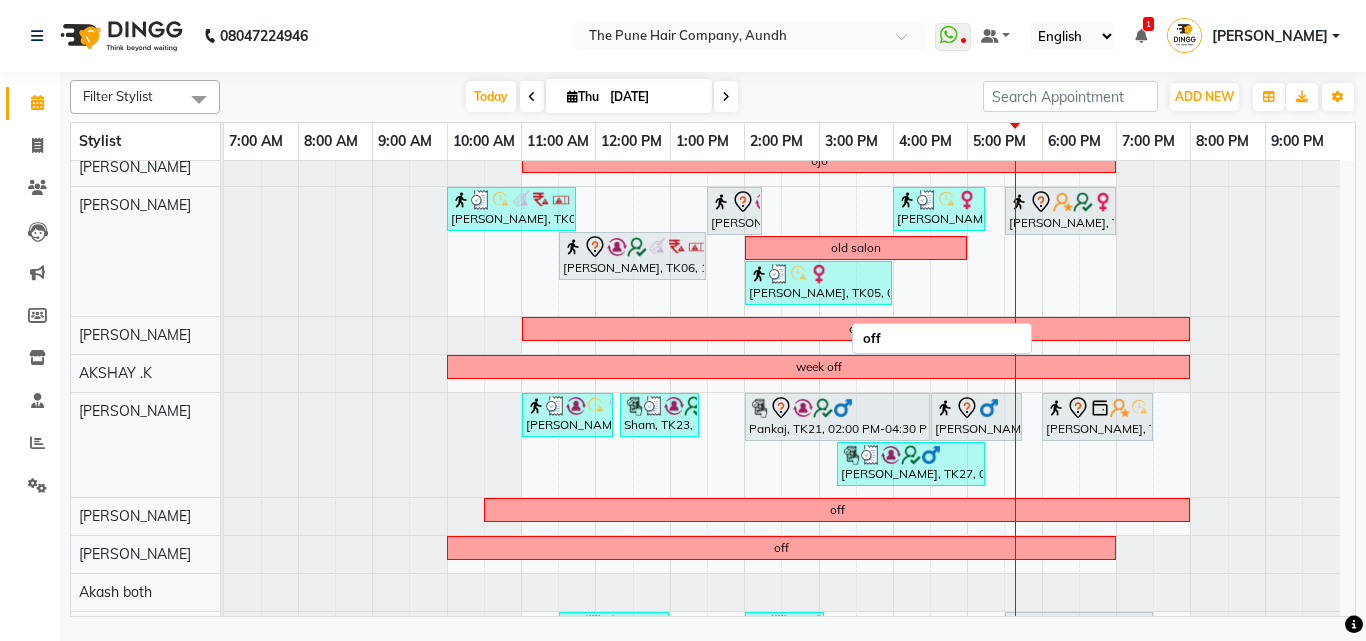 scroll, scrollTop: 212, scrollLeft: 0, axis: vertical 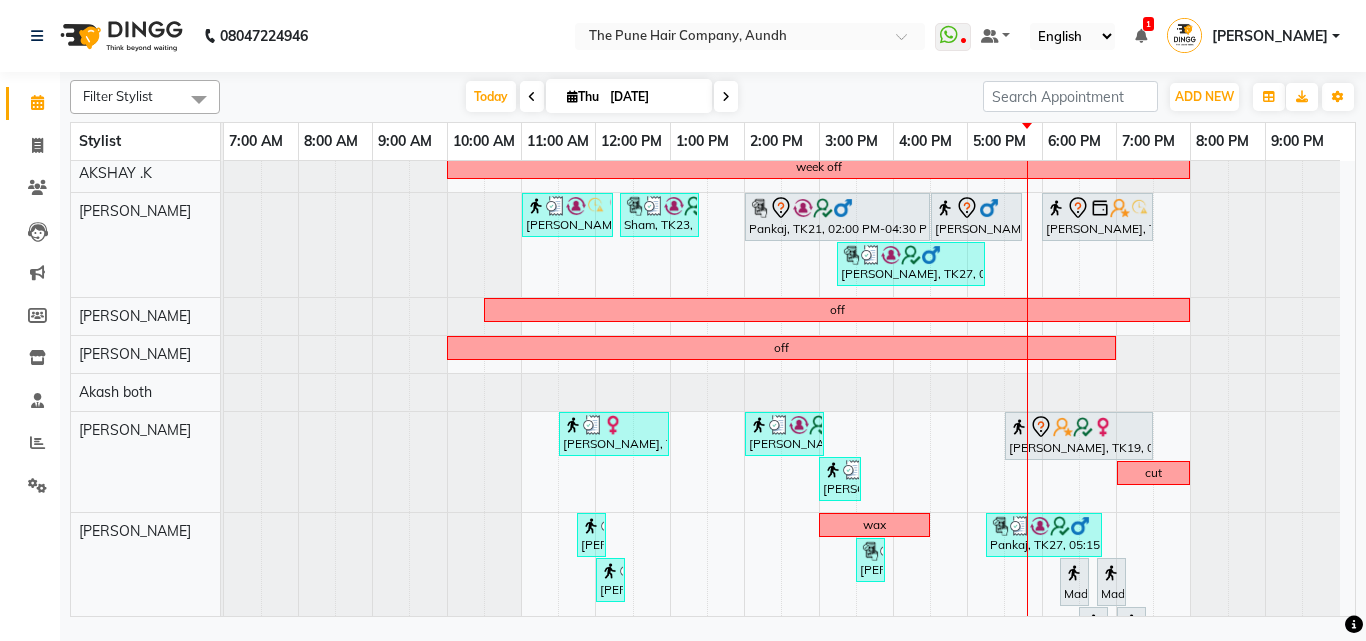 click at bounding box center [726, 96] 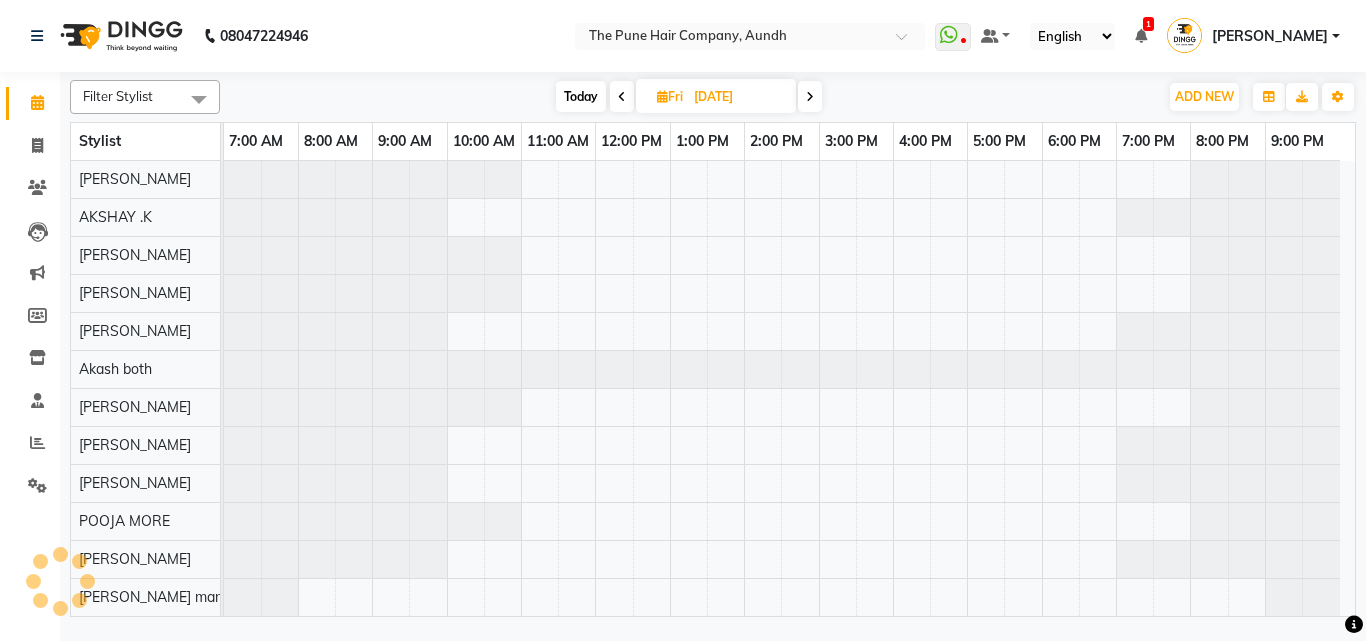 scroll, scrollTop: 76, scrollLeft: 0, axis: vertical 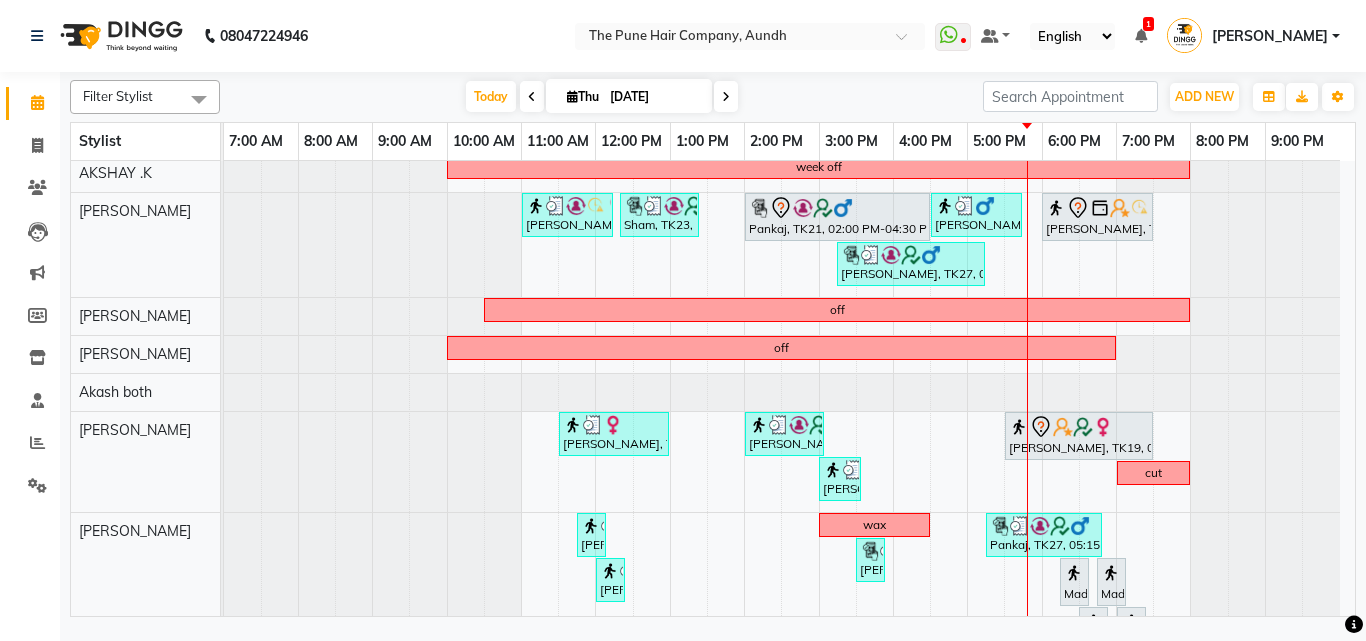 click at bounding box center (726, 97) 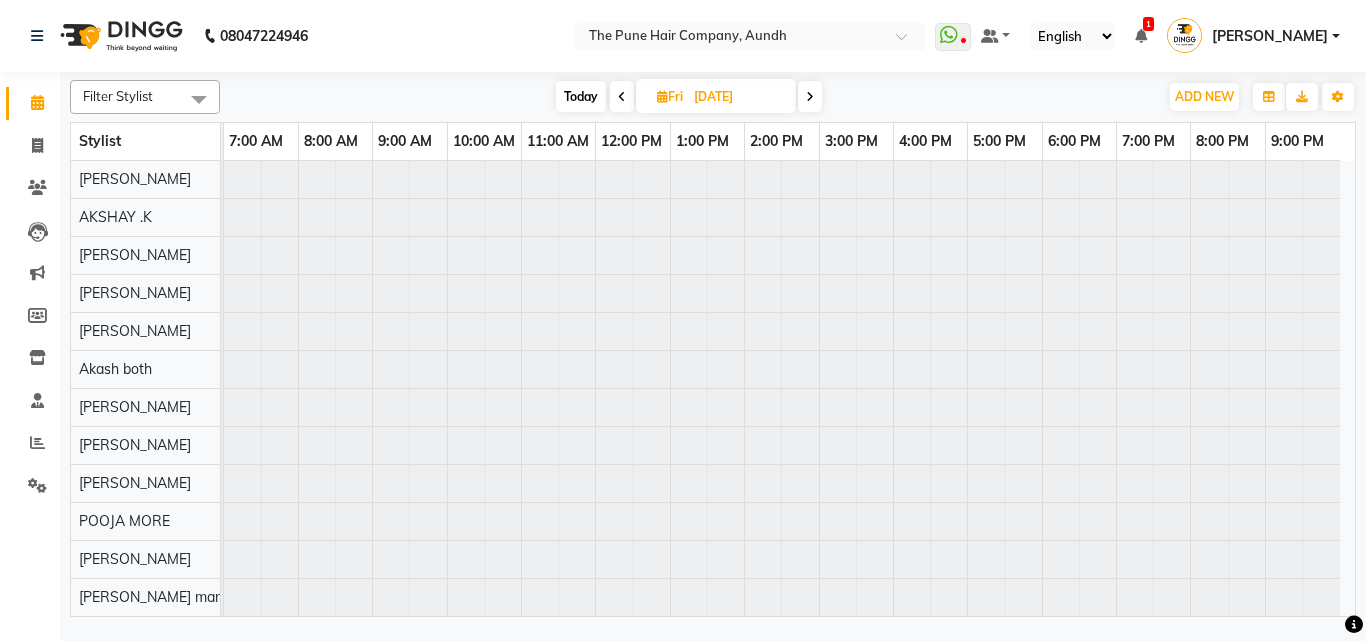 scroll, scrollTop: 76, scrollLeft: 0, axis: vertical 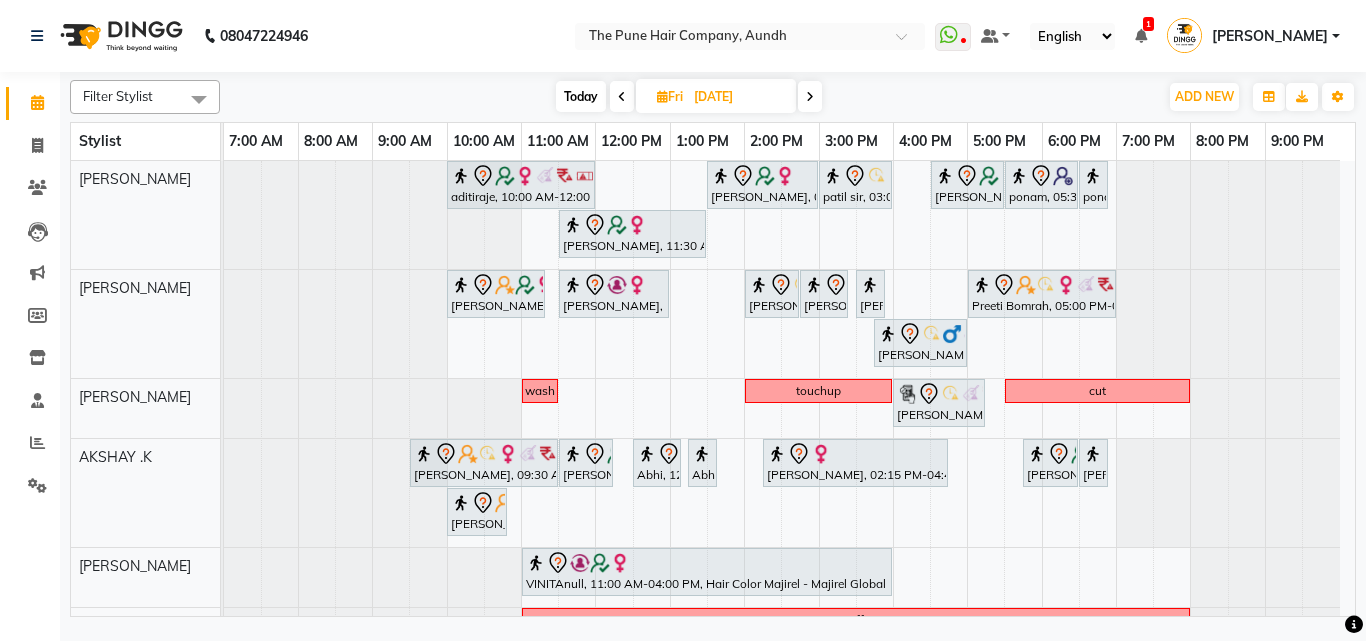 click on "aditiraje, 10:00 AM-12:00 PM, Hair Color Inoa - Inoa Touchup 2 Inch             sonali mehta, 01:30 PM-03:00 PM, Cut Female ( Top Stylist )             patil sir, 03:00 PM-04:00 PM, Cut Male ( Top Stylist )             amitanull, 04:30 PM-05:30 PM, Cut Female ( Top Stylist )             ponam, 05:30 PM-06:30 PM, Cut Female ( Top Stylist )             ponam, 06:30 PM-06:45 PM,  Additional Hair Wash (Female)             sonali mehta, 11:30 AM-01:30 PM, Hair Color Inoa - Inoa Touchup 2 Inch             Pravin Jain, 10:00 AM-11:20 AM,  Beard Crafting             Riddhi Shewani, 11:30 AM-01:00 PM, Hair wash & blow dry - long             Jimmy Sonekar, 02:00 PM-02:45 PM, Cut Female (Expert)             Jimmy Sonekar, 02:45 PM-03:25 PM, Cut male (Expert)             Jimmy Sonekar, 03:30 PM-03:50 PM,  Beard Crafting             Preeti Bomrah, 05:00 PM-07:00 PM, Hair Color Inoa - Inoa Touchup 2 Inch             Jimmy Sonekar, 03:45 PM-05:00 PM,  Additional Hair Wash (Female)  wash   touchup" at bounding box center (789, 577) 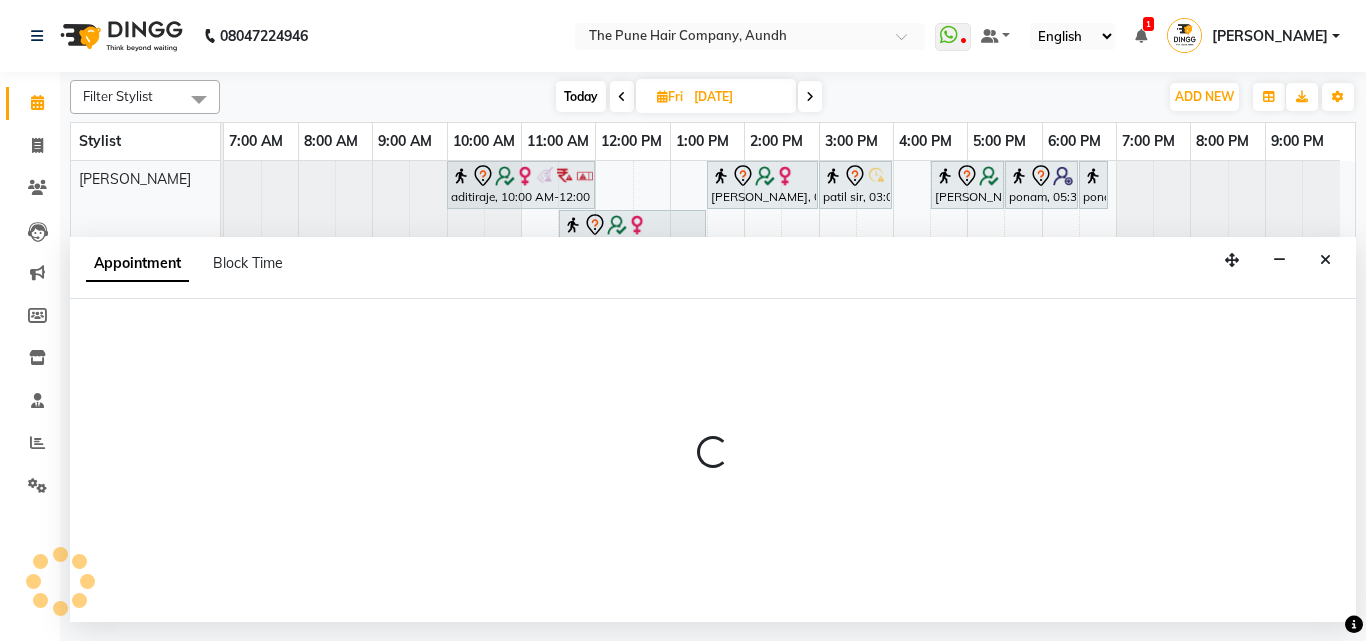 select on "3339" 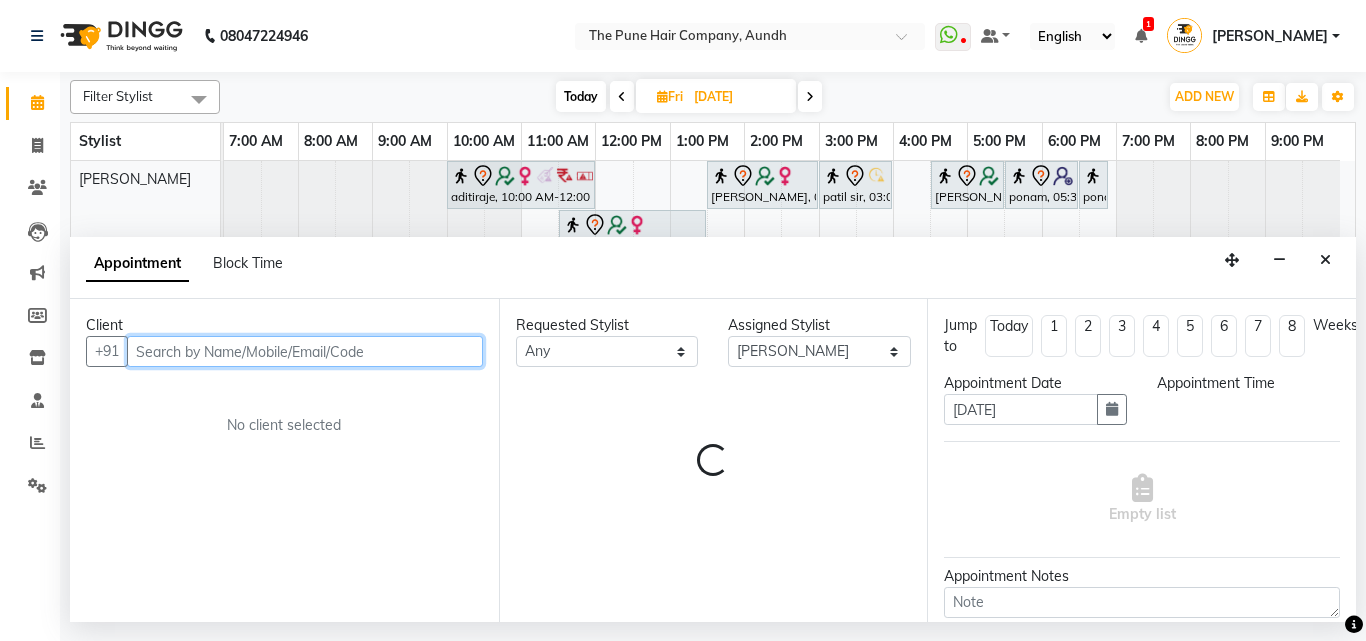 select on "780" 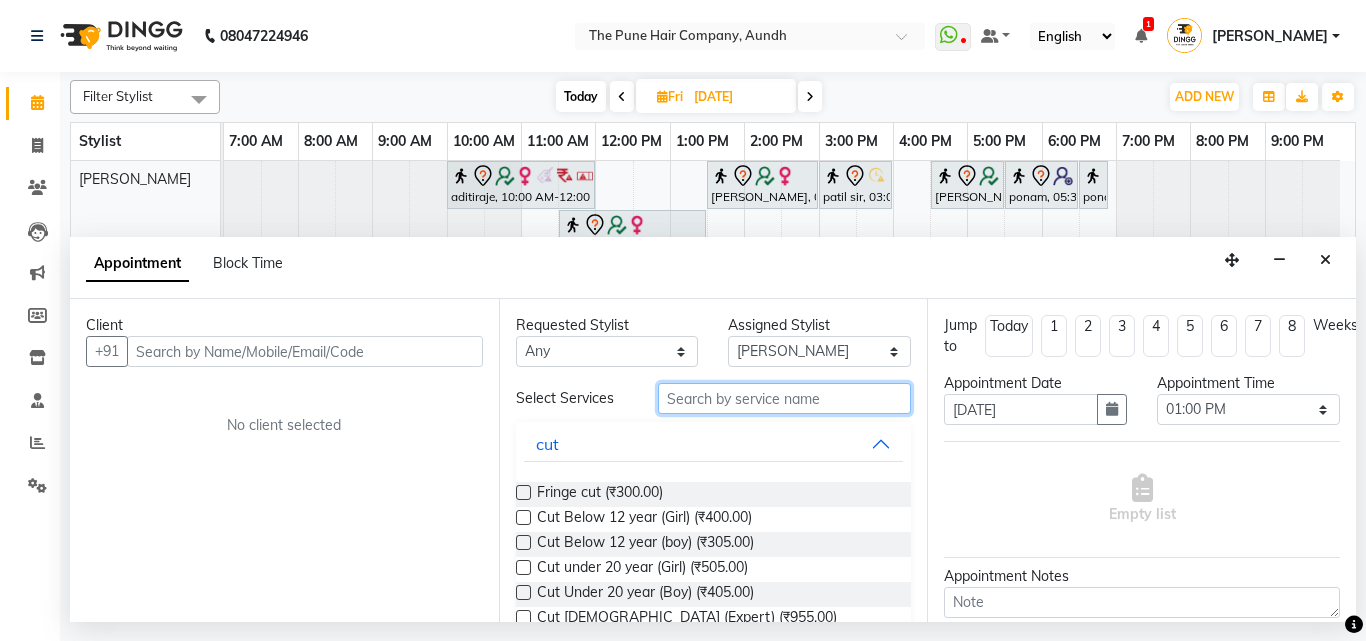 click at bounding box center [785, 398] 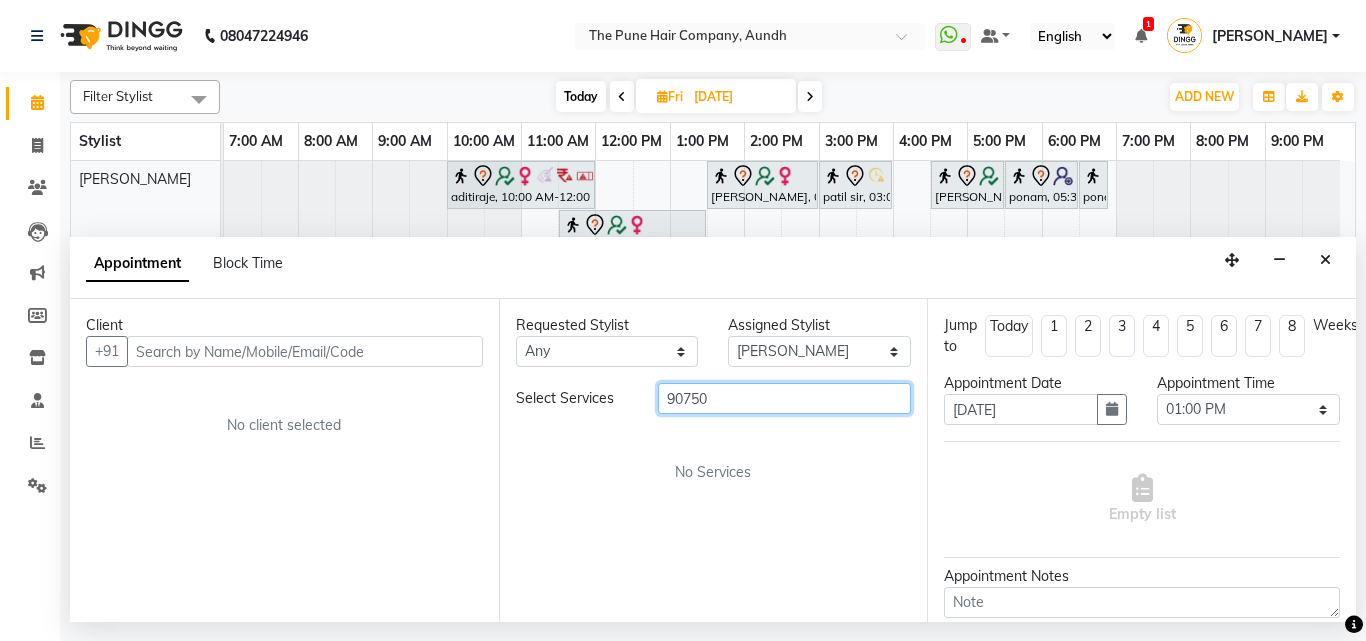 type on "907508" 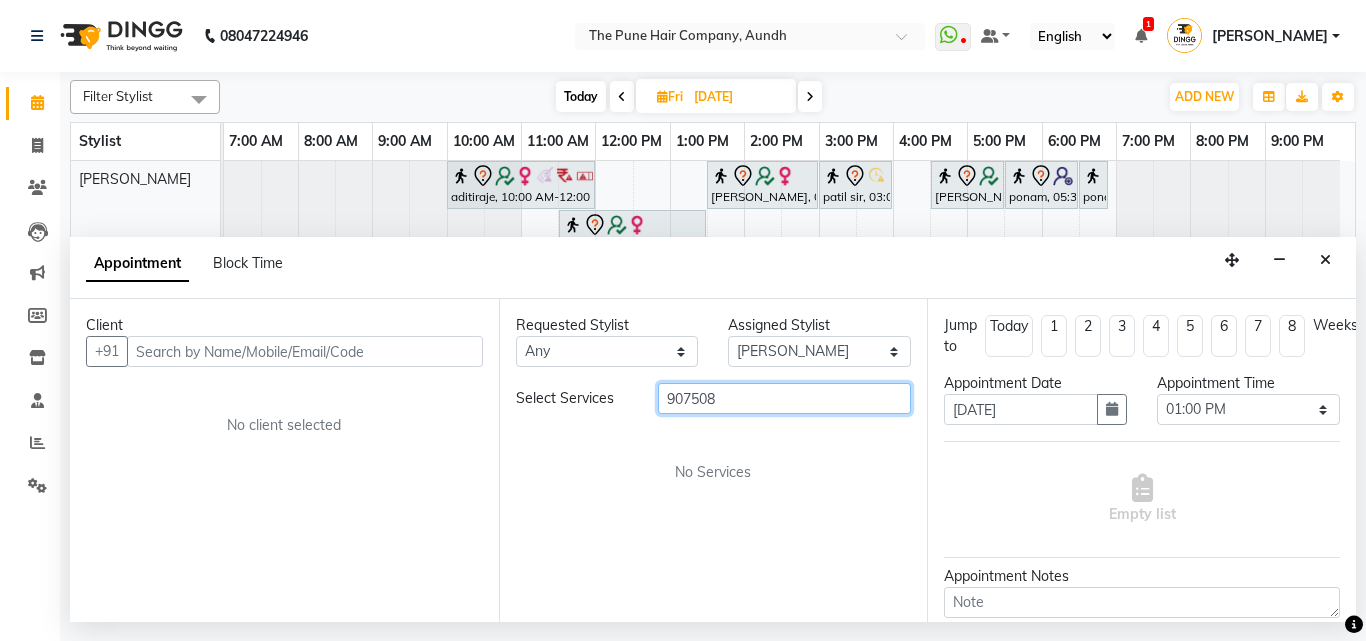 drag, startPoint x: 744, startPoint y: 403, endPoint x: 551, endPoint y: 373, distance: 195.31769 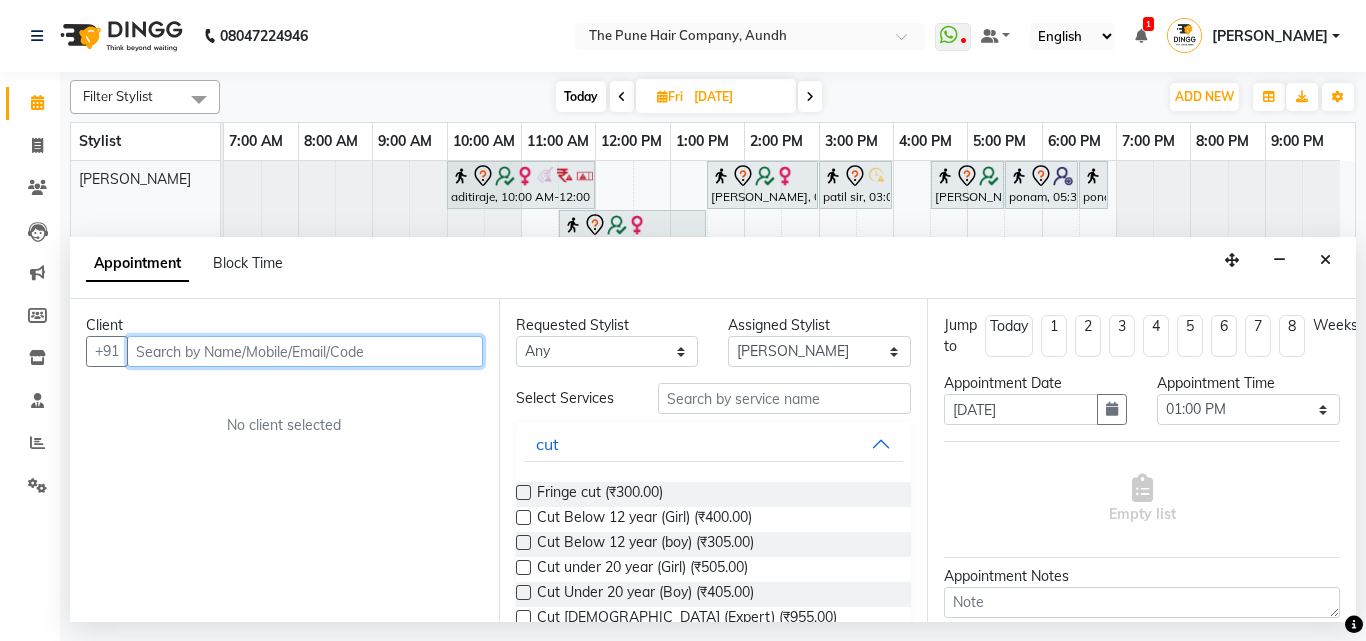 click at bounding box center [305, 351] 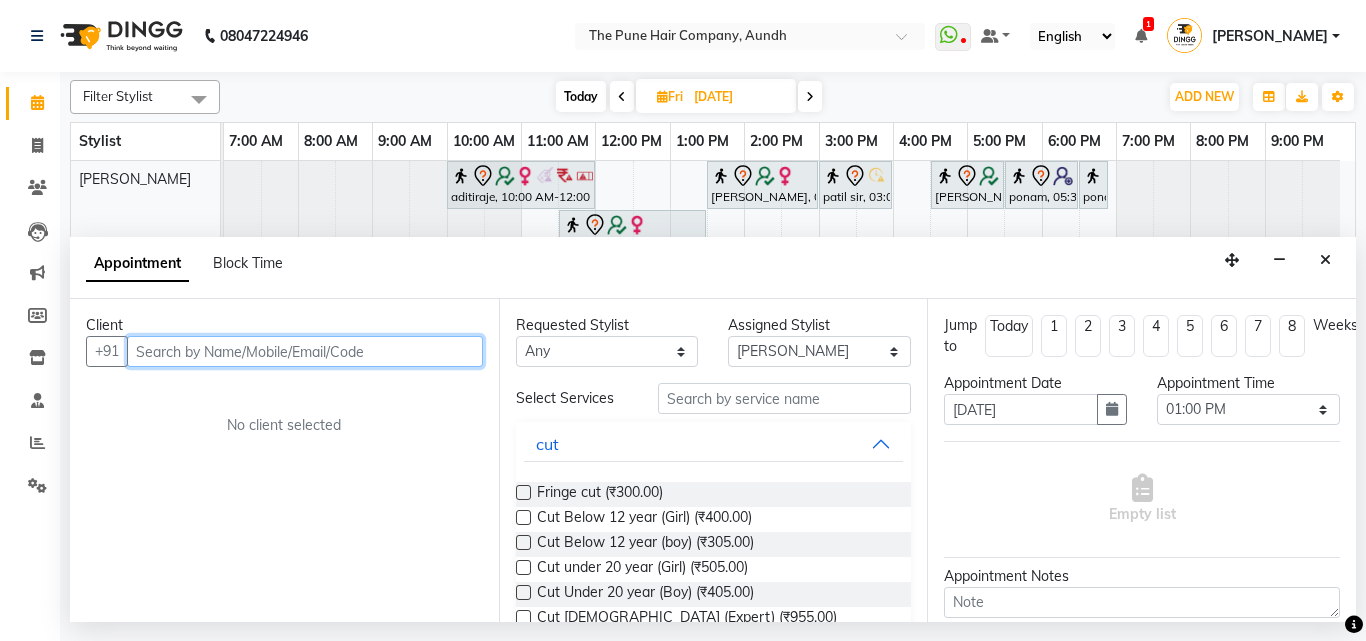 paste on "907508" 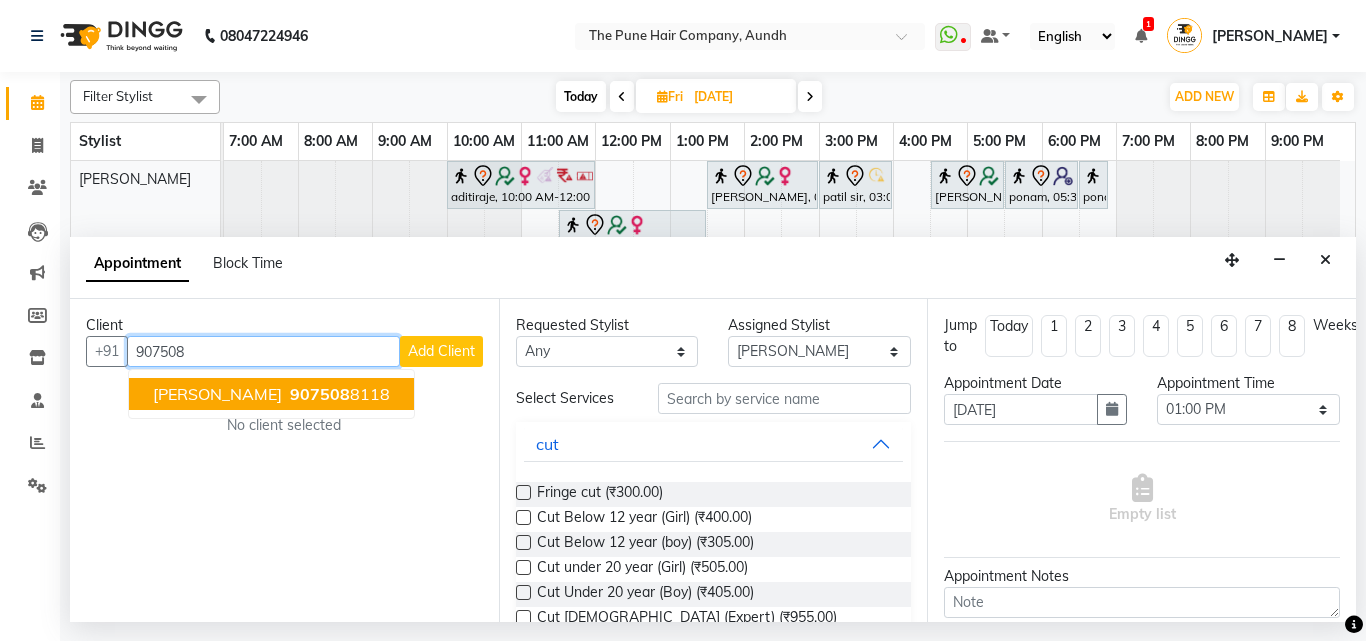 click on "divya thakur" at bounding box center (217, 394) 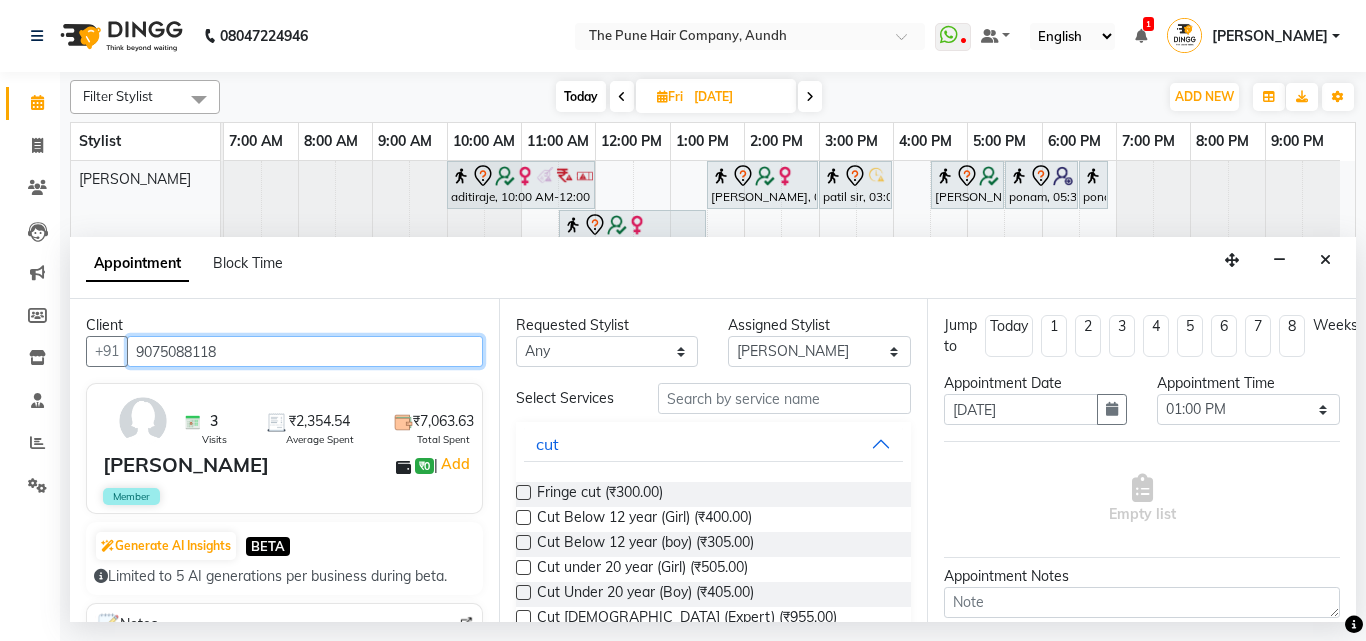 type on "9075088118" 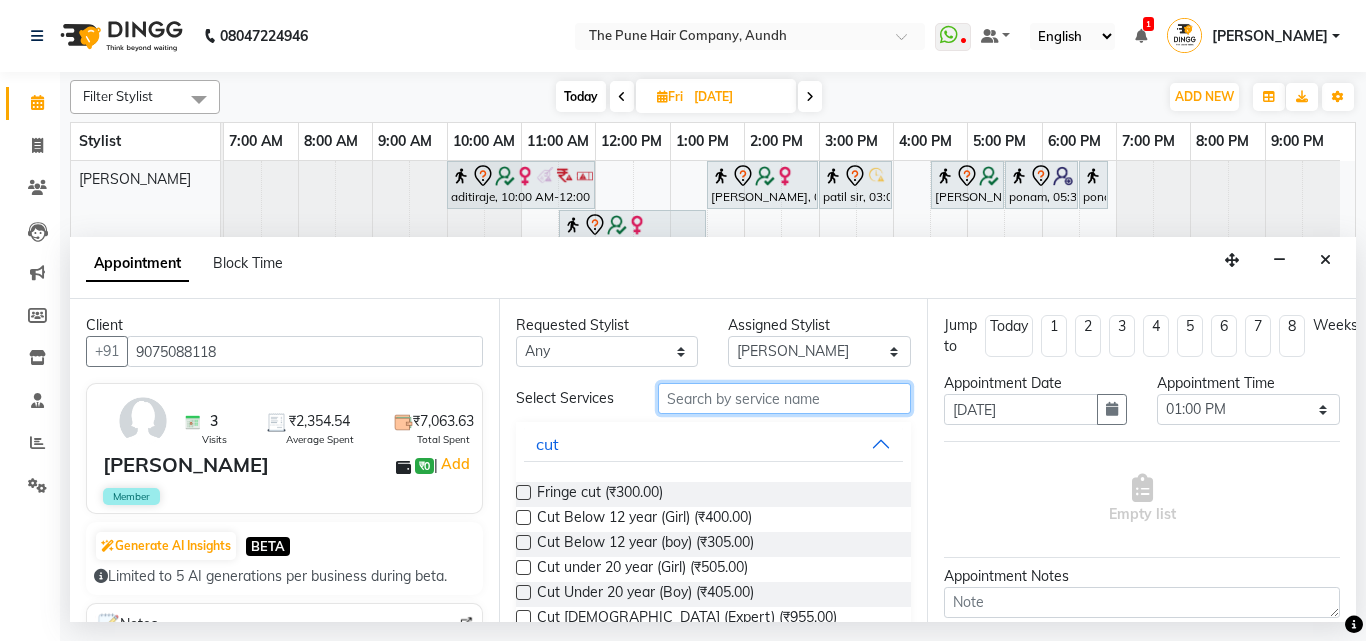 click at bounding box center [785, 398] 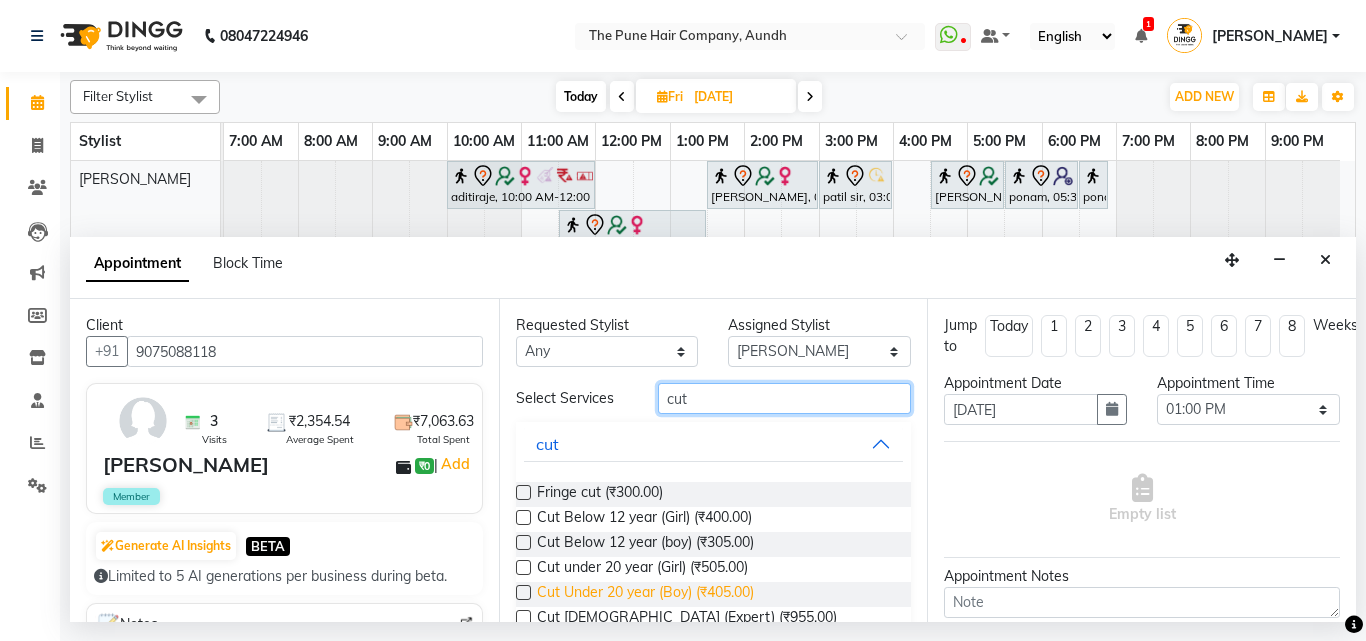 scroll, scrollTop: 67, scrollLeft: 0, axis: vertical 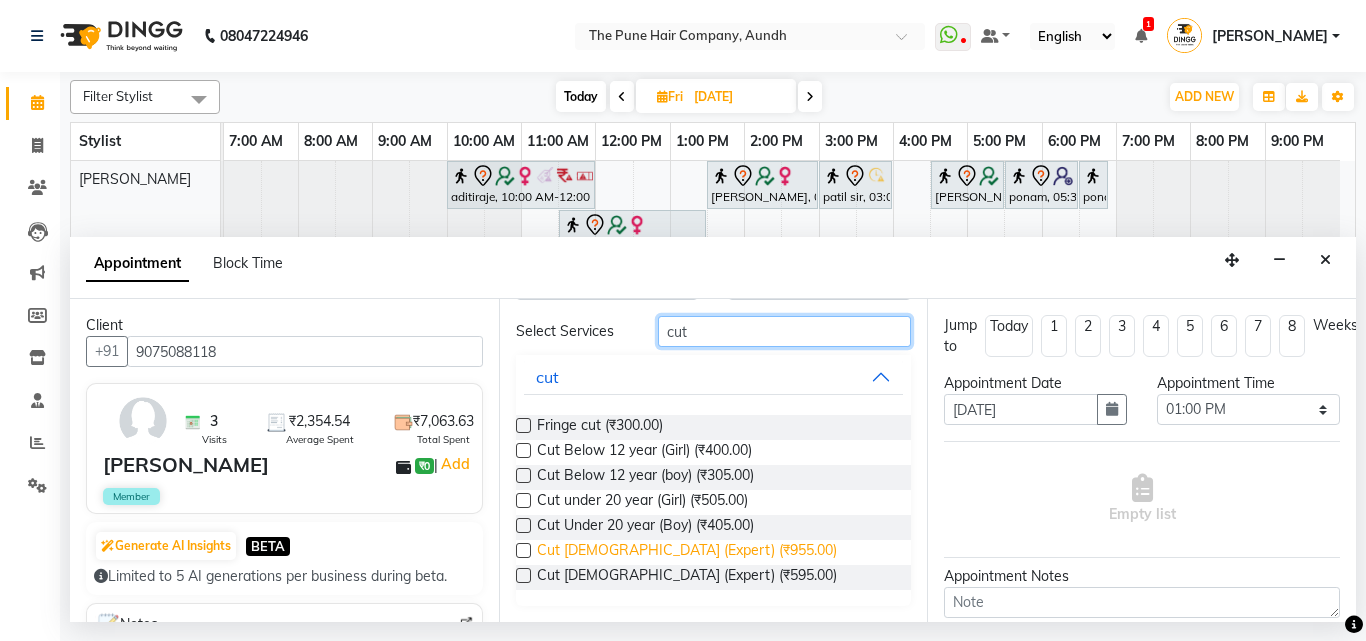 type on "cut" 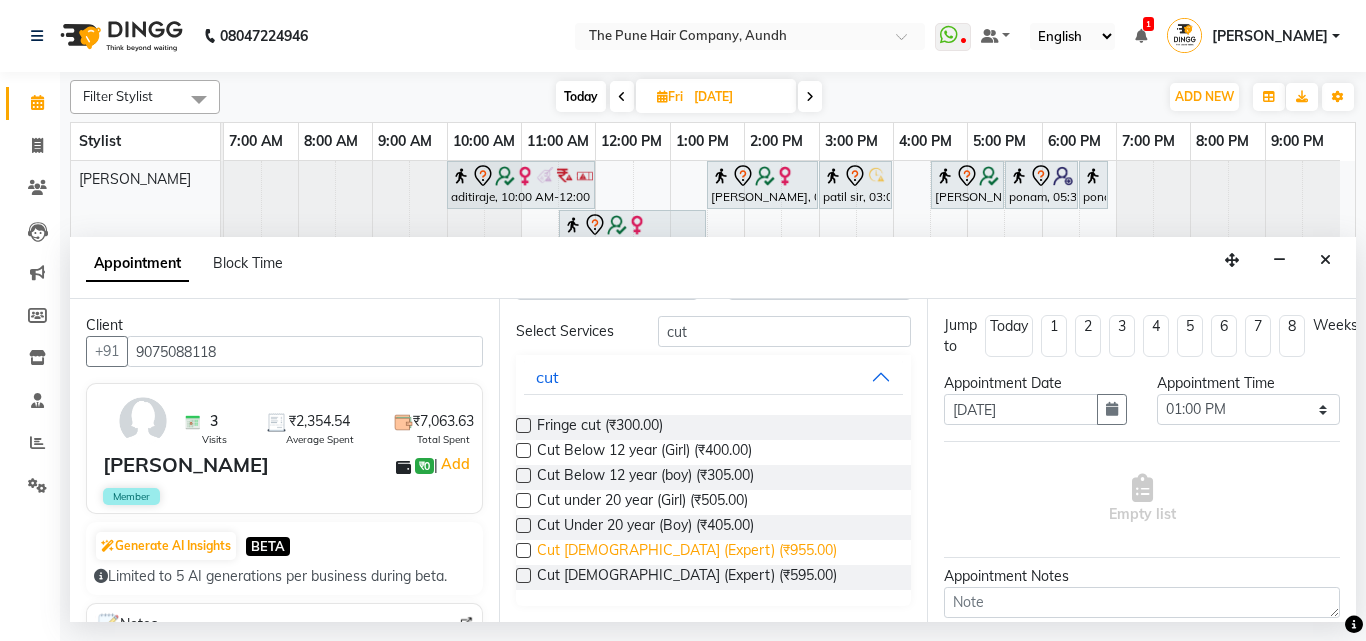 click on "Cut [DEMOGRAPHIC_DATA] (Expert) (₹955.00)" at bounding box center [687, 552] 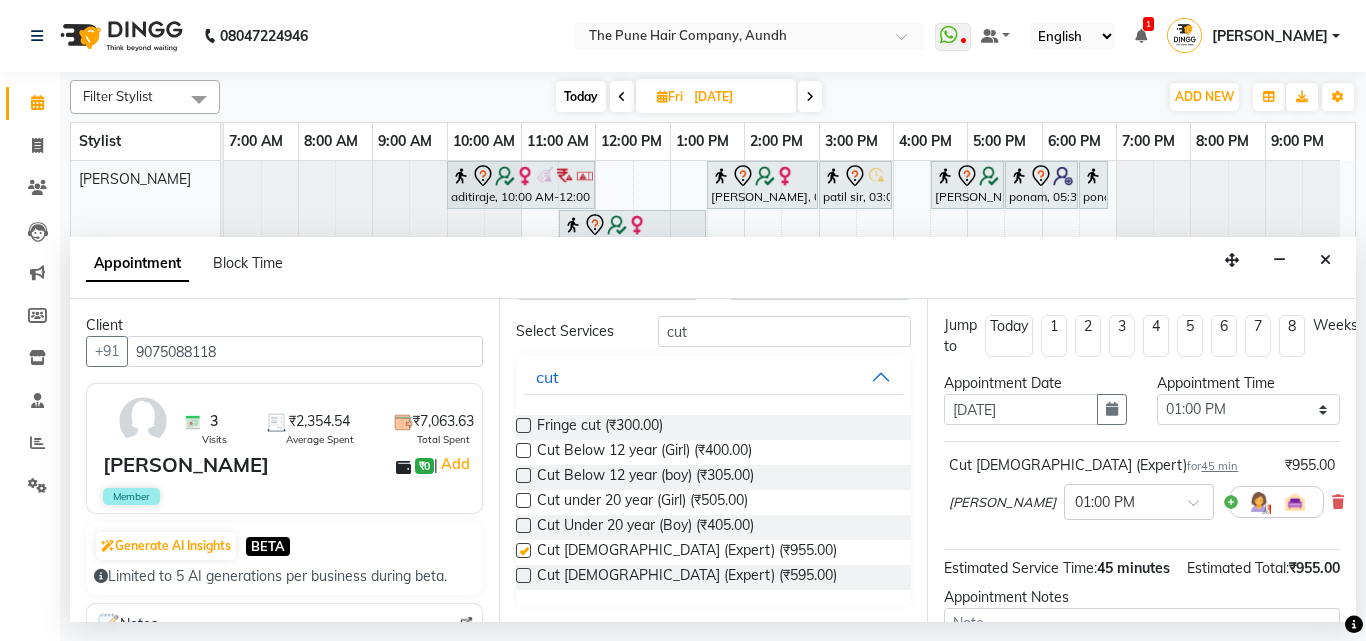 checkbox on "false" 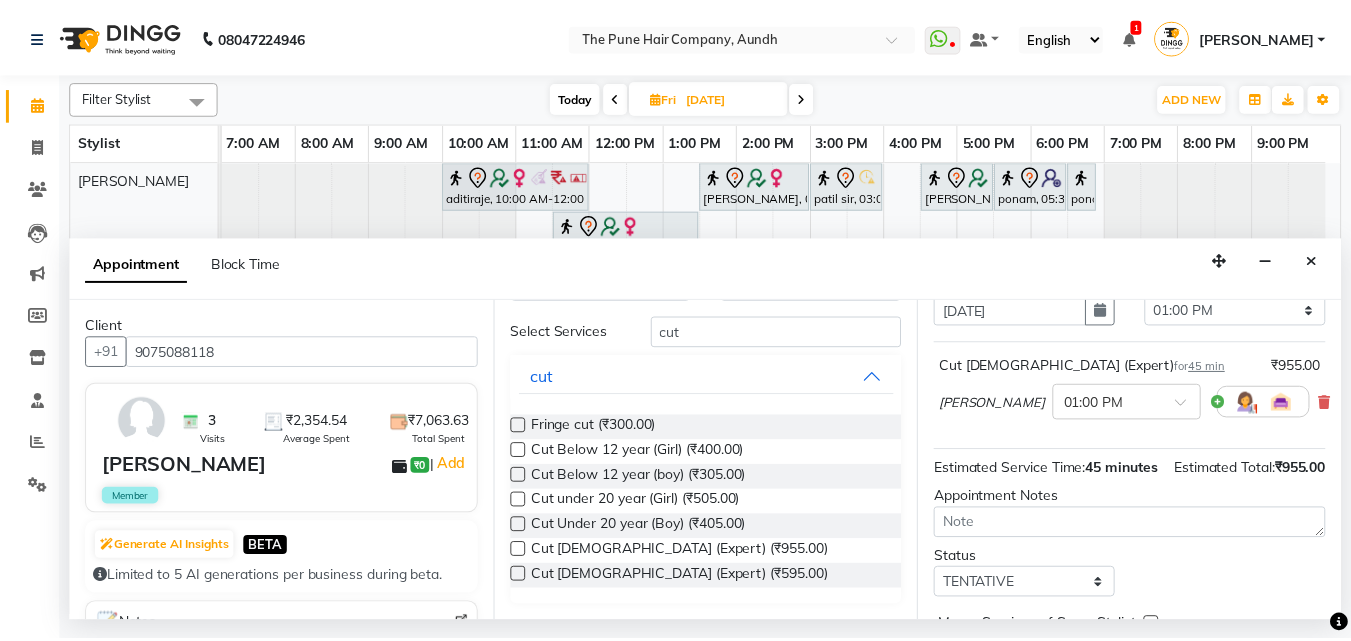 scroll, scrollTop: 242, scrollLeft: 0, axis: vertical 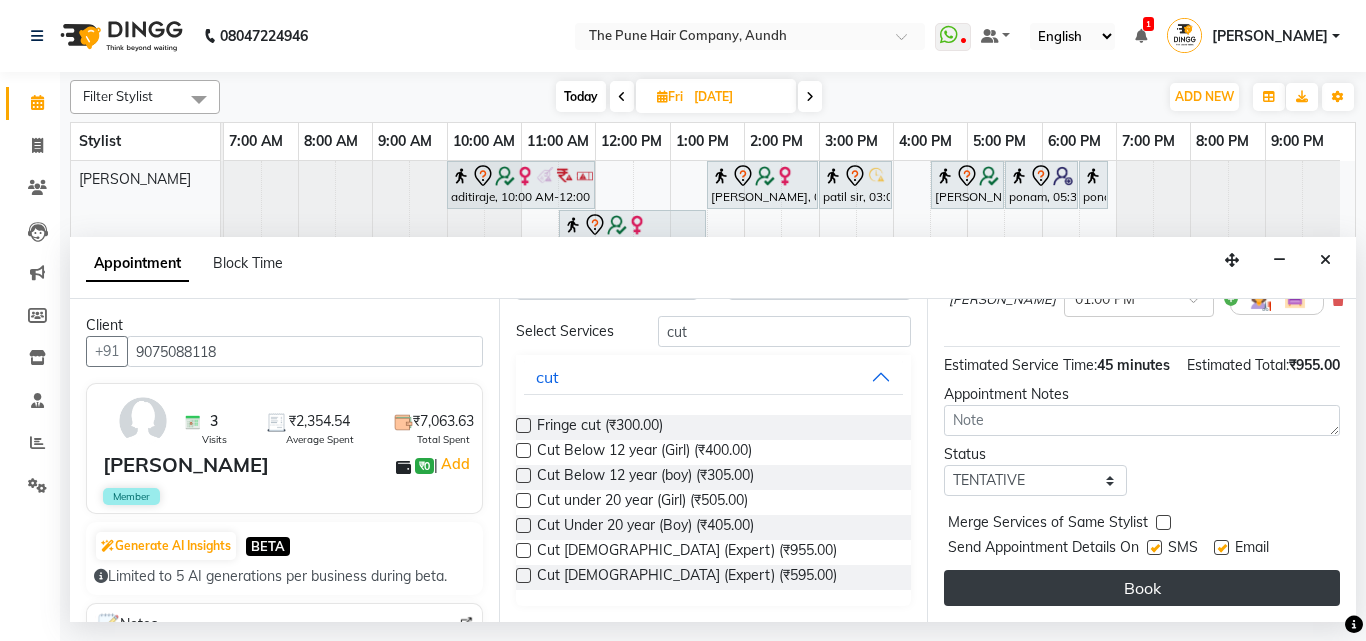 click on "Book" at bounding box center [1142, 588] 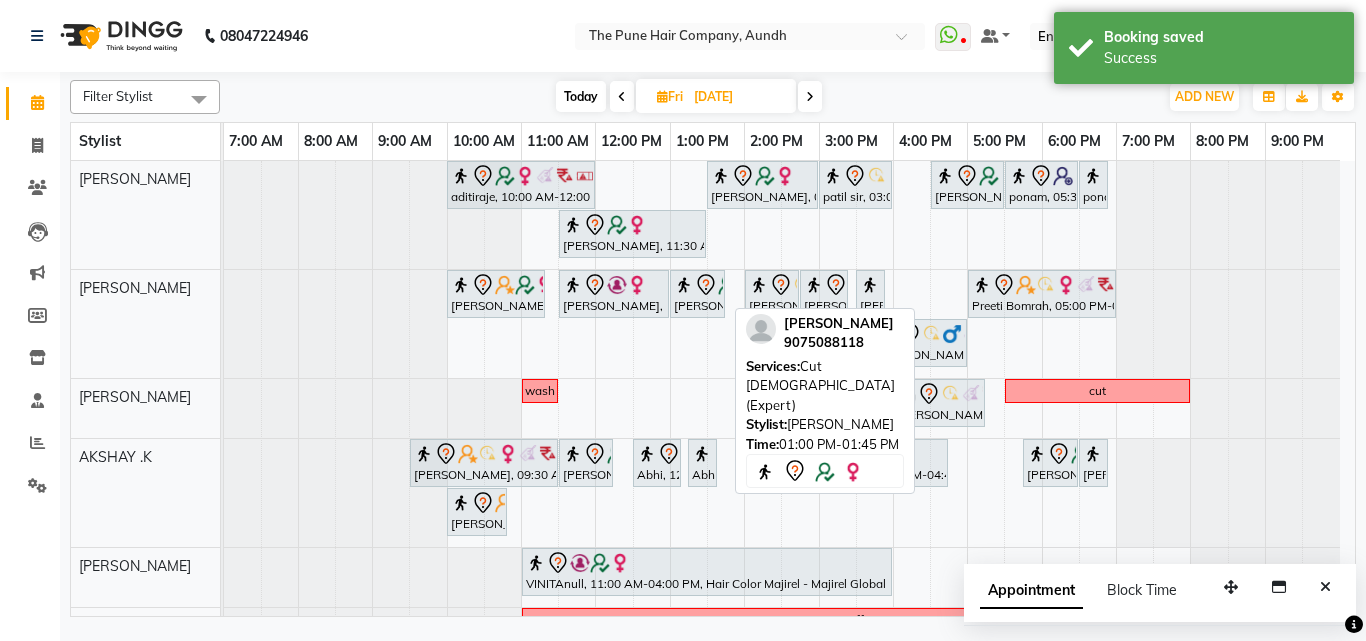 click on "[PERSON_NAME], 01:00 PM-01:45 PM, Cut [DEMOGRAPHIC_DATA] (Expert)" at bounding box center (697, 294) 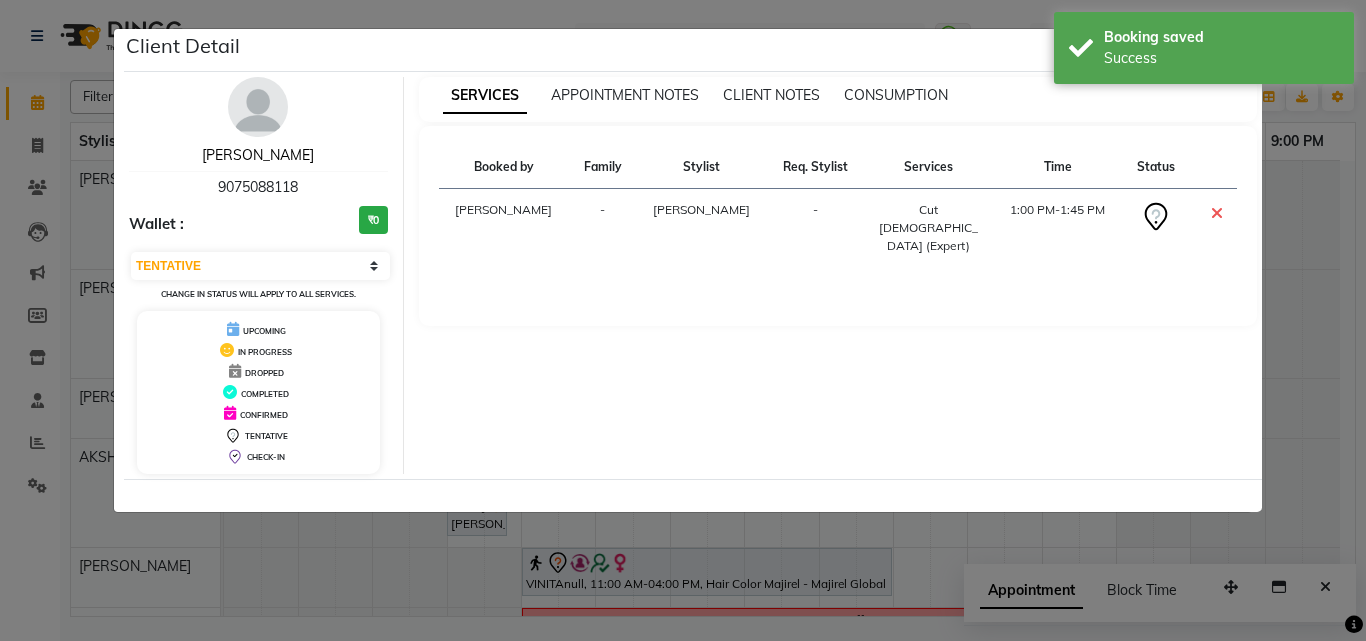 click on "divya thakur" at bounding box center [258, 155] 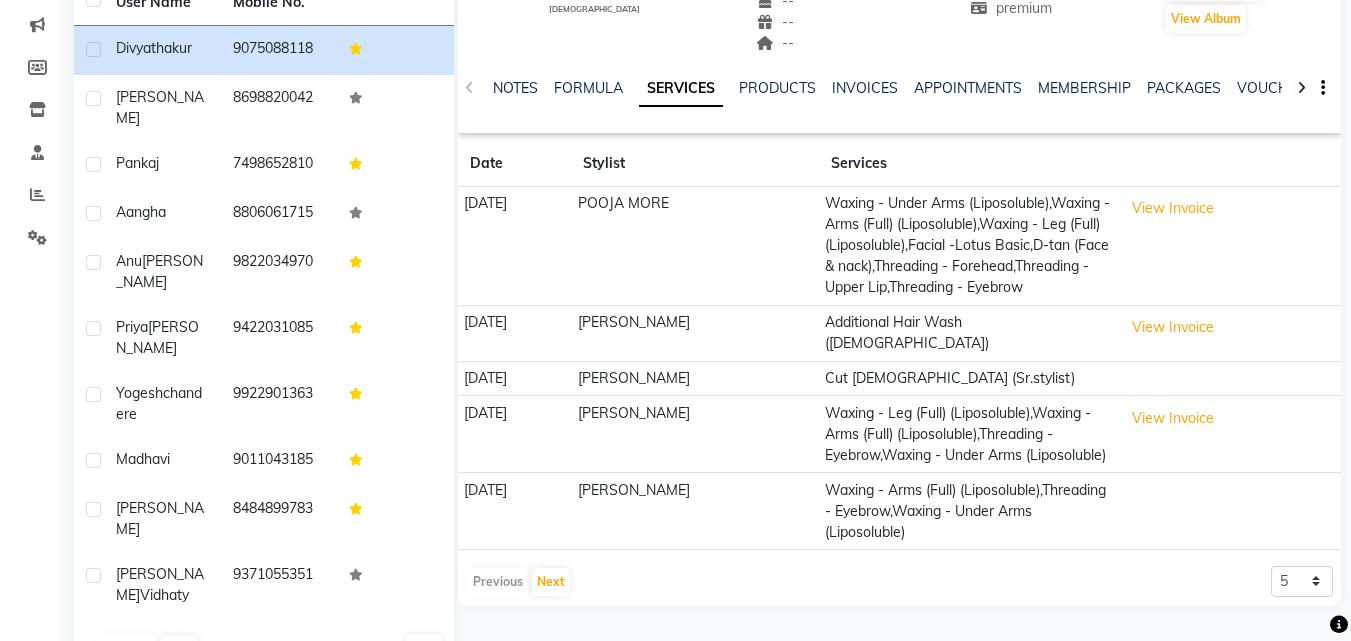 scroll, scrollTop: 295, scrollLeft: 0, axis: vertical 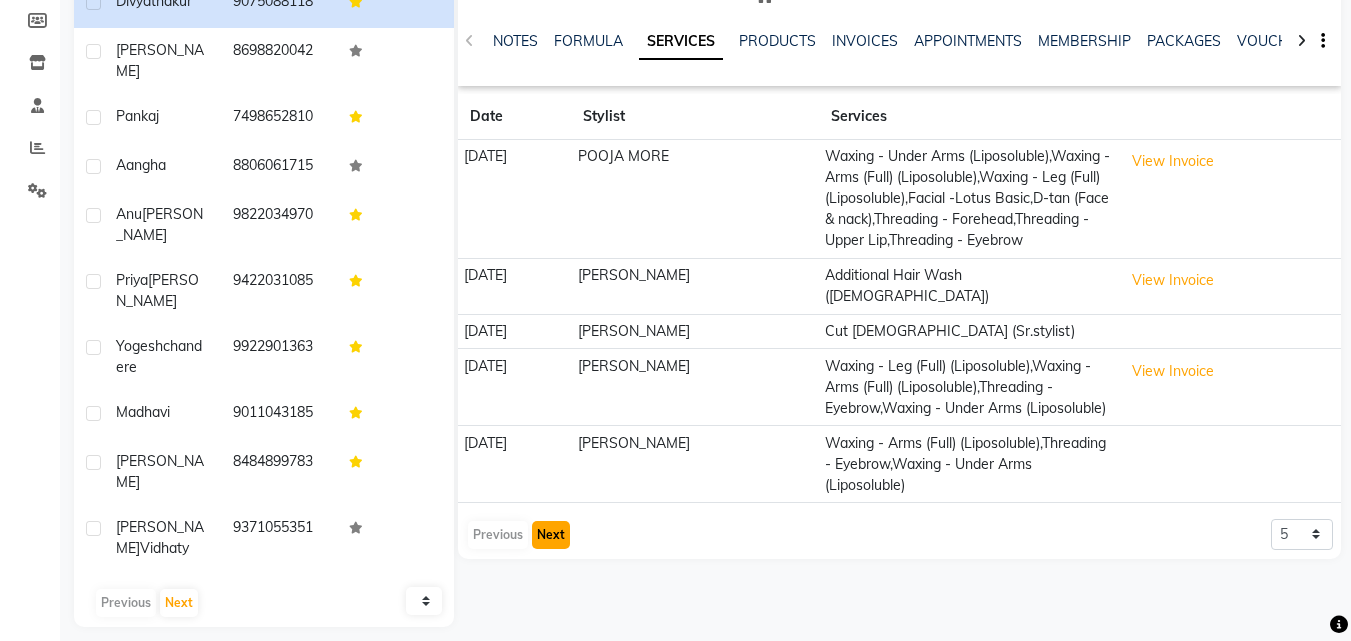 click on "Next" 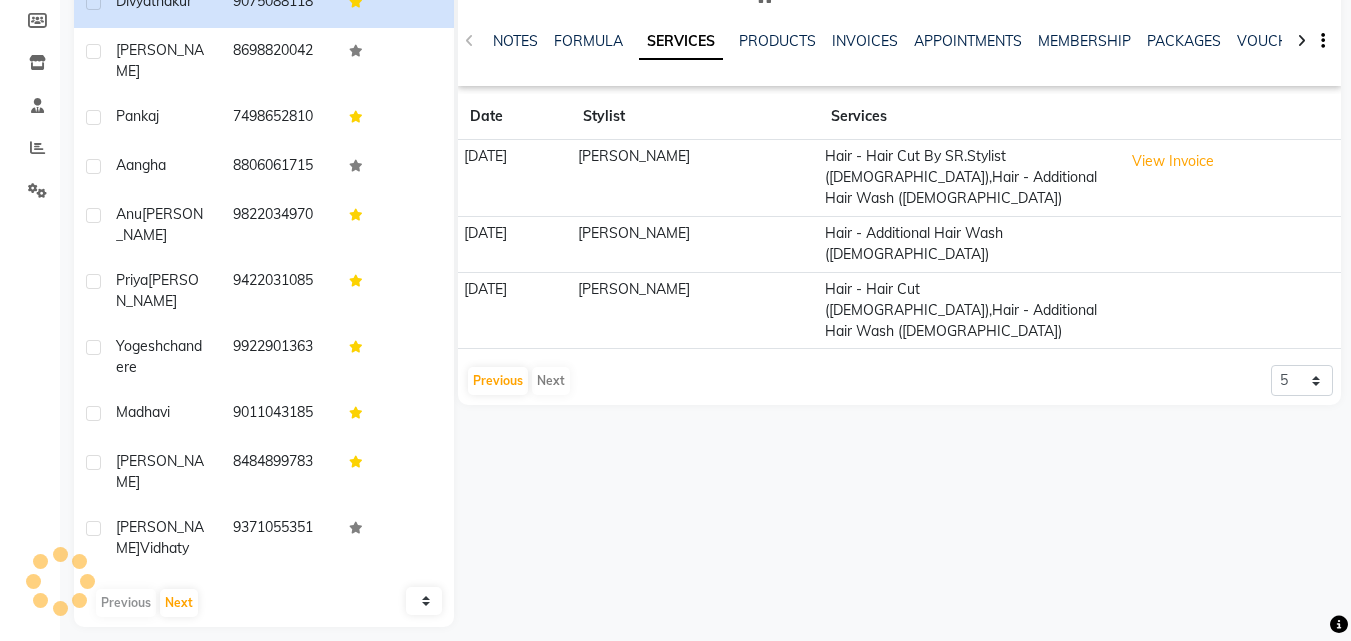 scroll, scrollTop: 243, scrollLeft: 0, axis: vertical 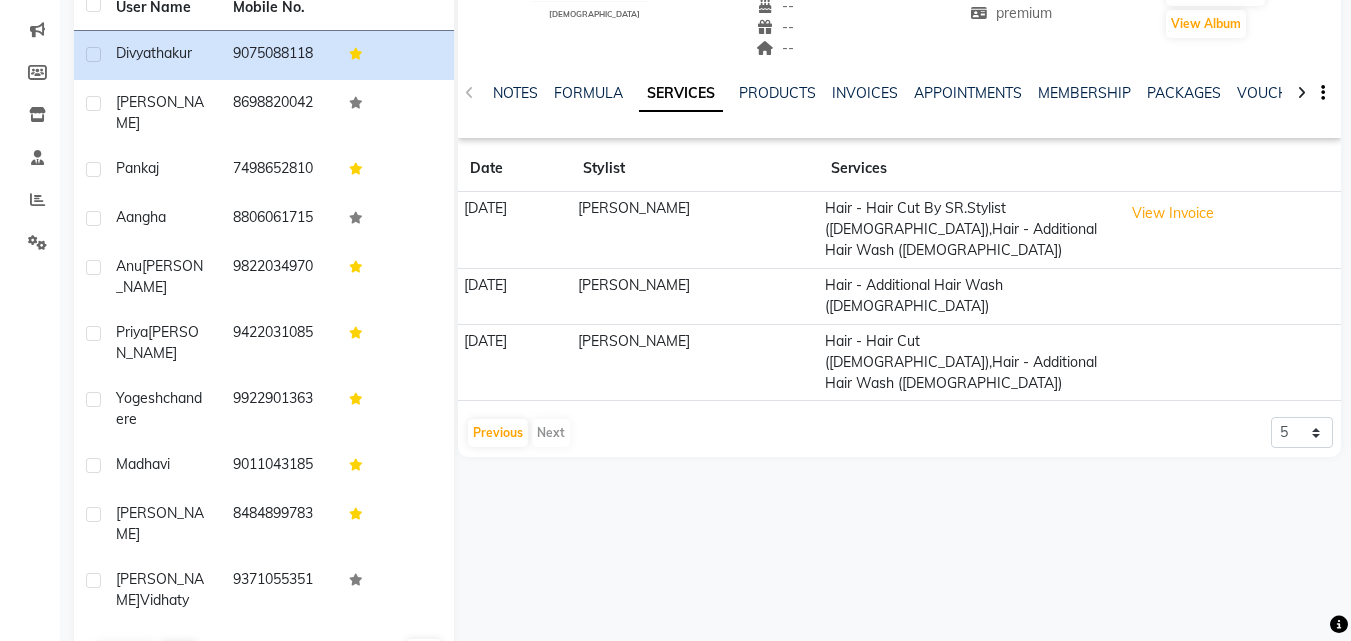 click on "Previous   Next" 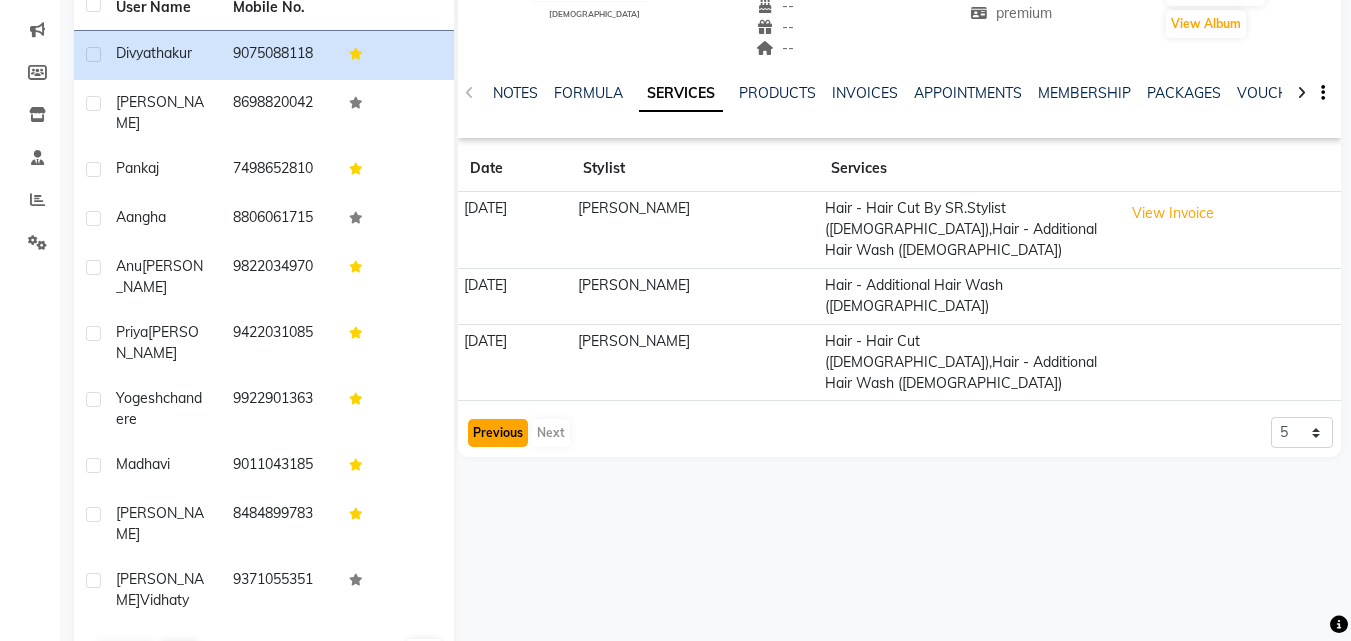 click on "Previous" 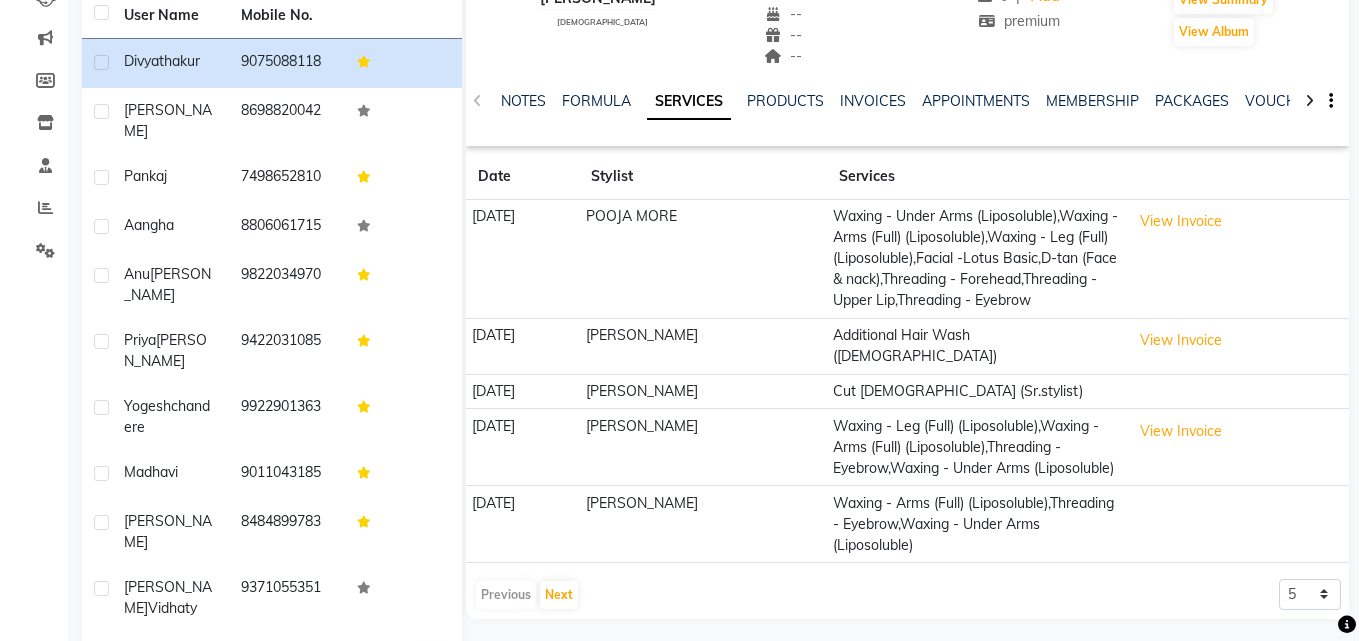 scroll, scrollTop: 0, scrollLeft: 0, axis: both 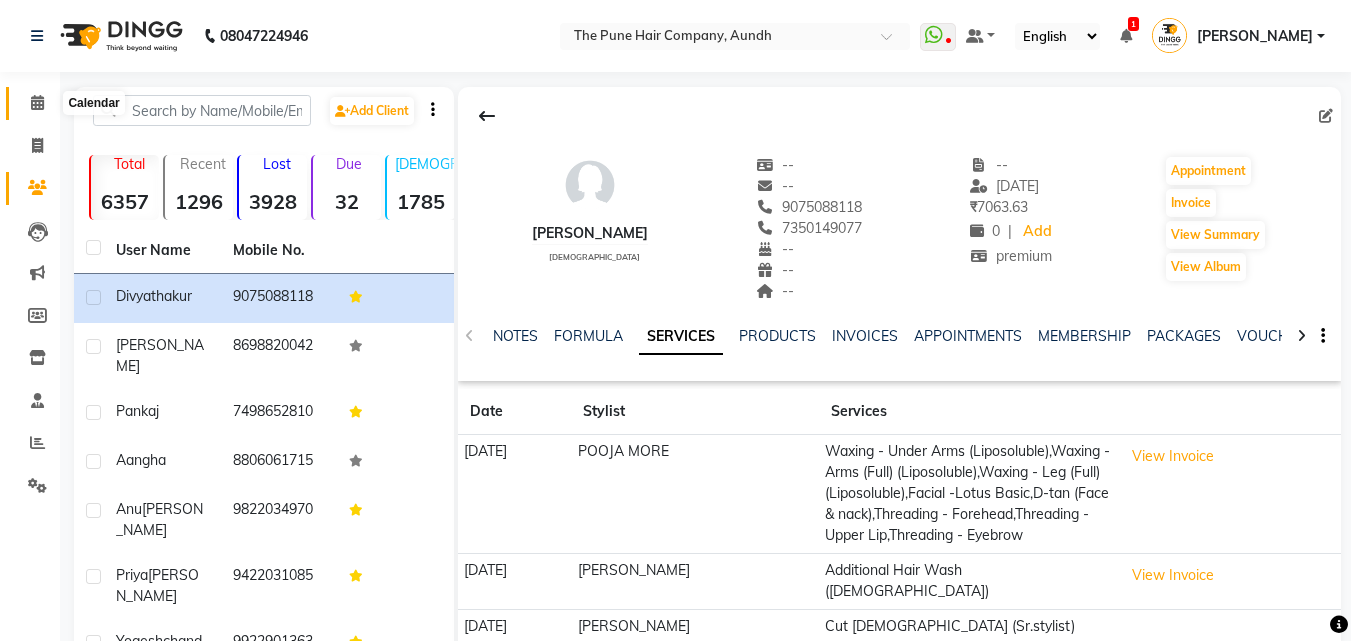 click 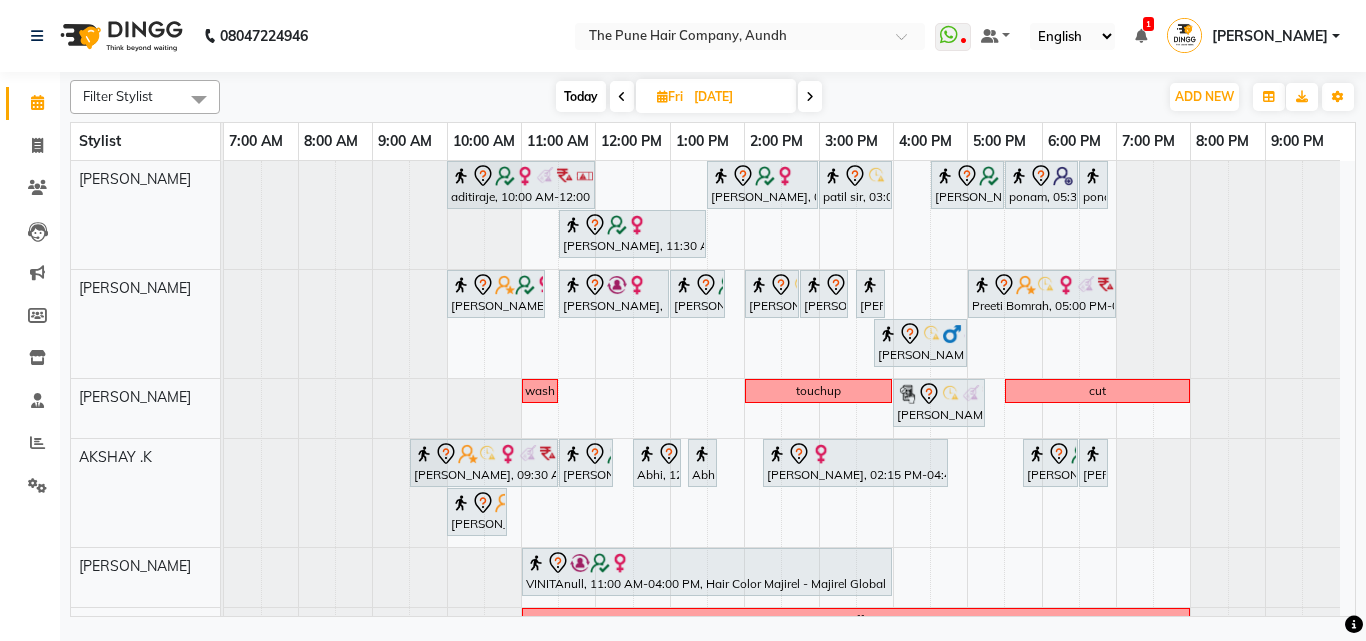 scroll, scrollTop: 300, scrollLeft: 0, axis: vertical 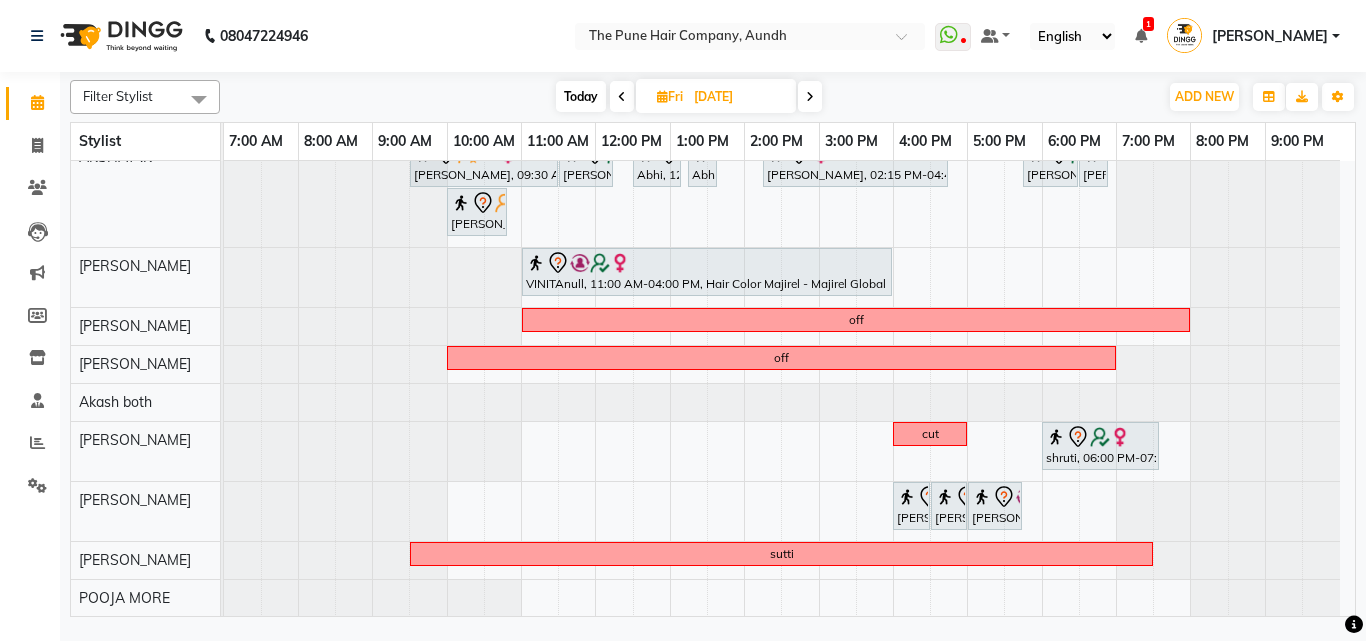 click on "Today" at bounding box center (581, 96) 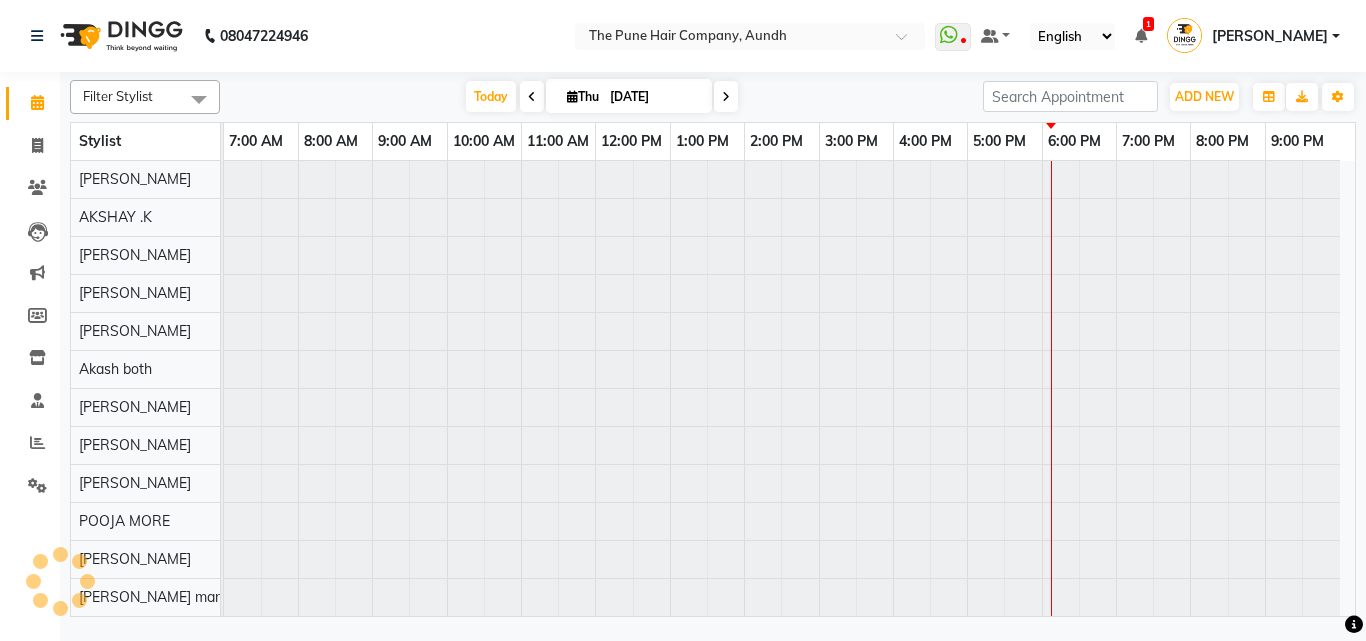 scroll, scrollTop: 76, scrollLeft: 0, axis: vertical 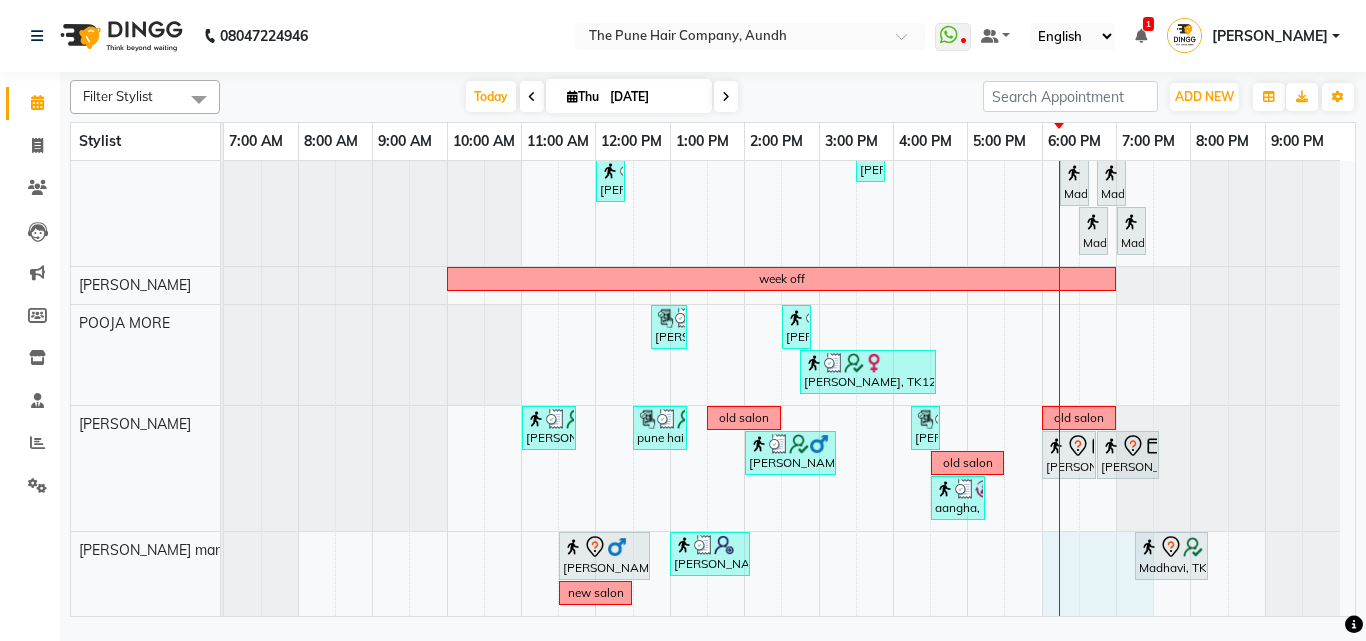 drag, startPoint x: 1065, startPoint y: 550, endPoint x: 1125, endPoint y: 560, distance: 60.827625 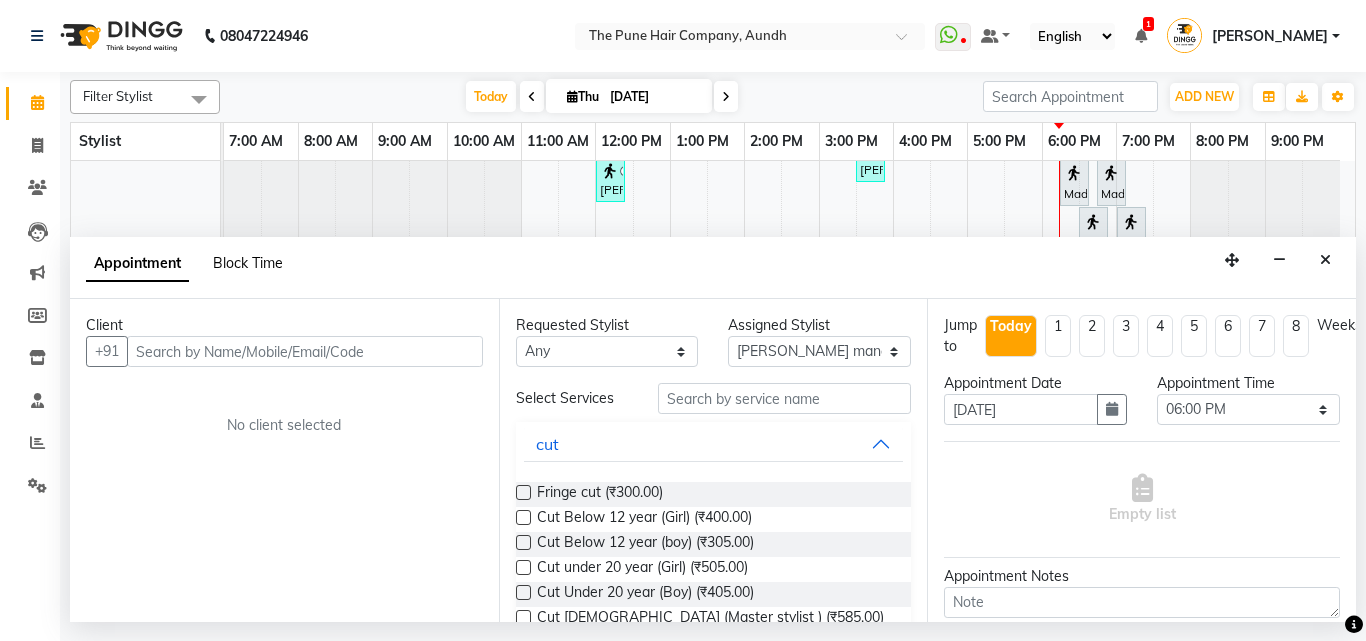 click on "Block Time" at bounding box center [248, 263] 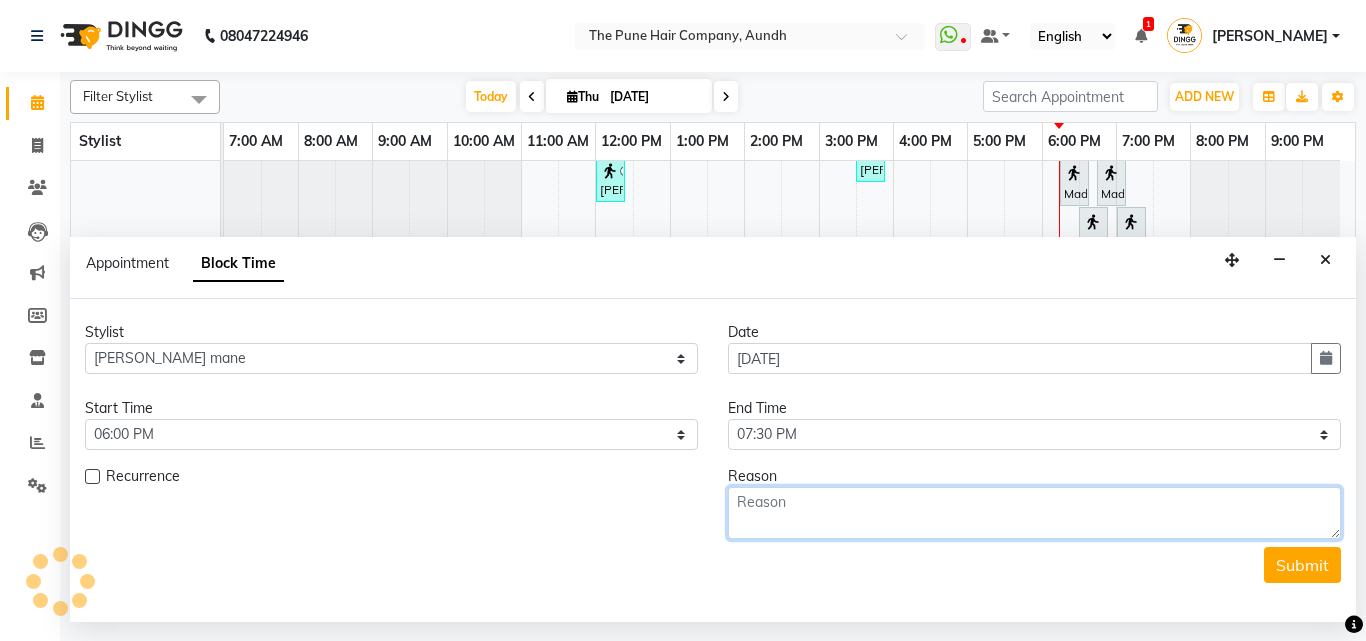 click at bounding box center (1034, 513) 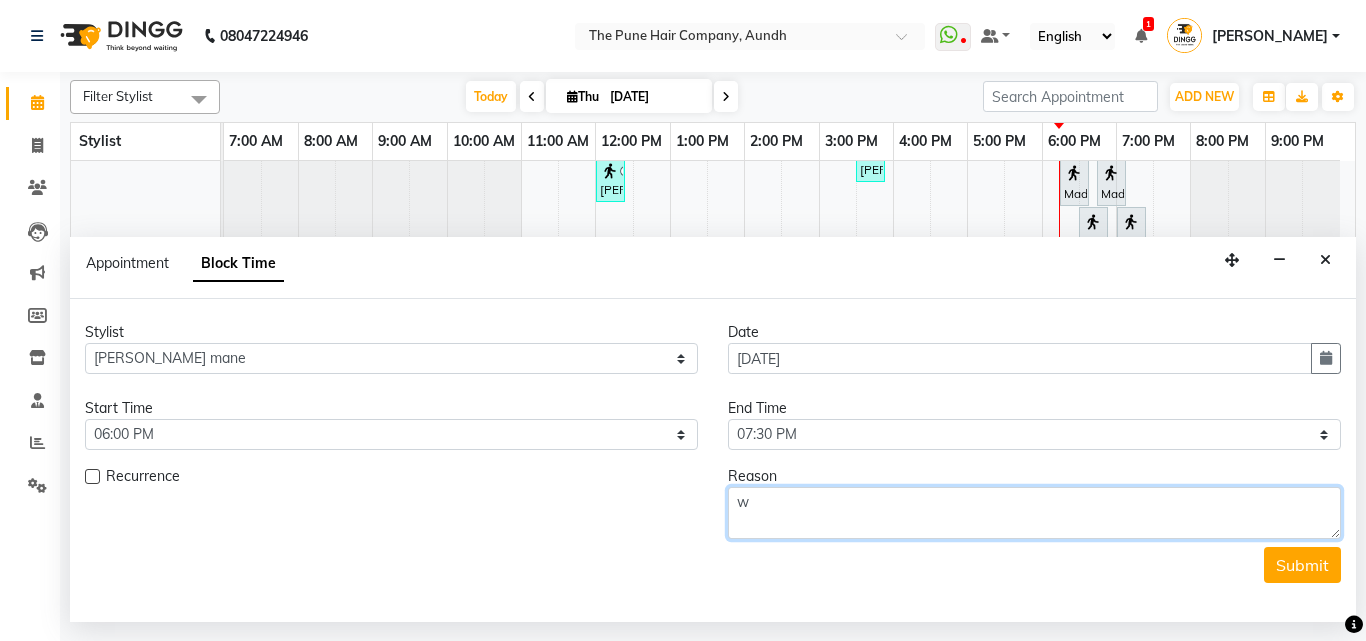 scroll, scrollTop: 612, scrollLeft: 0, axis: vertical 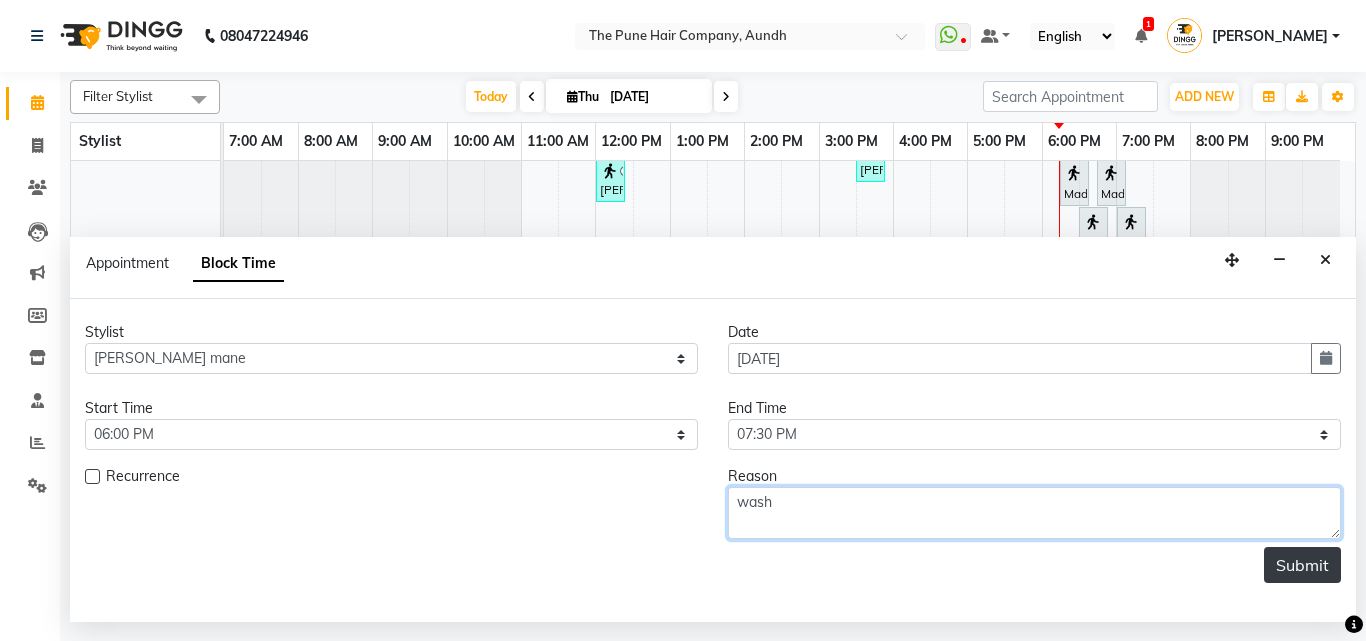 type on "wash" 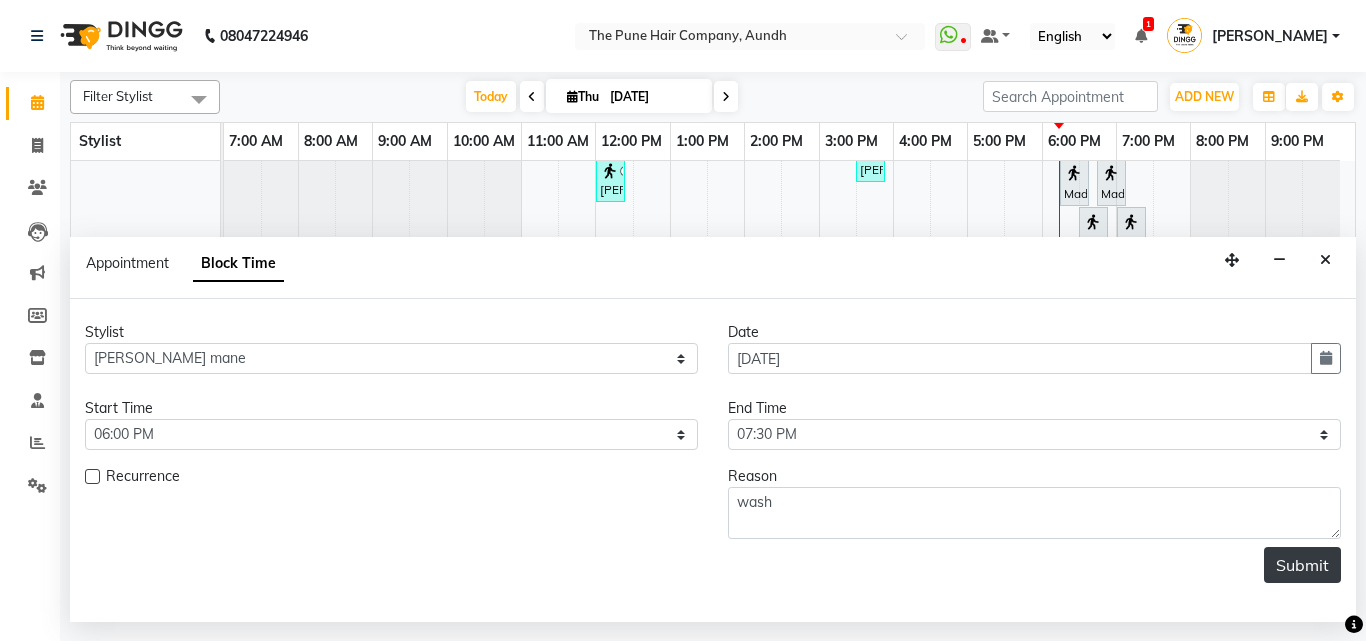click on "Submit" at bounding box center [1302, 565] 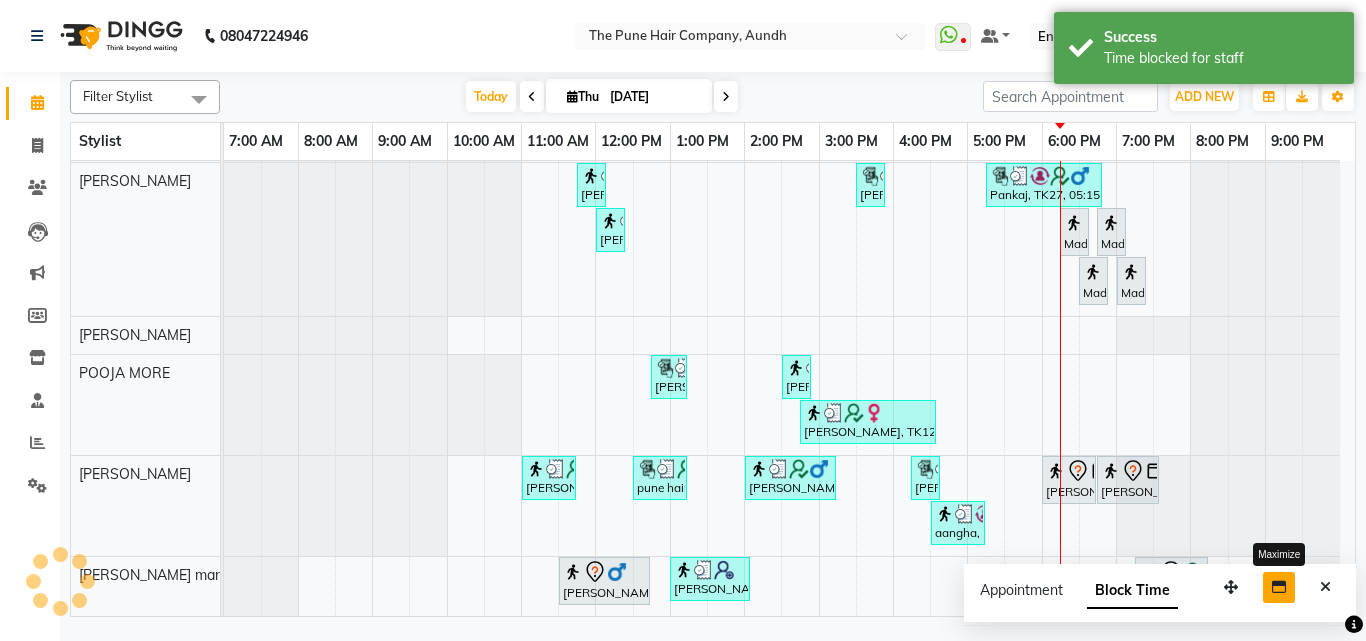 scroll, scrollTop: 537, scrollLeft: 0, axis: vertical 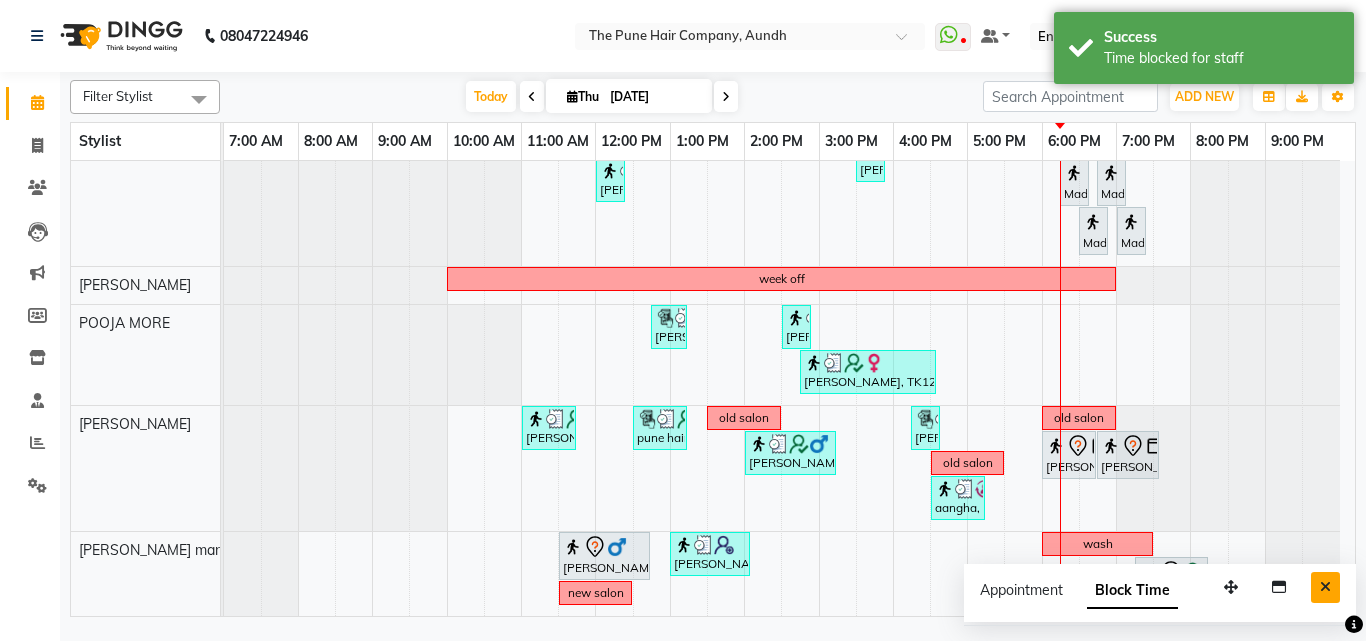 click at bounding box center (1325, 587) 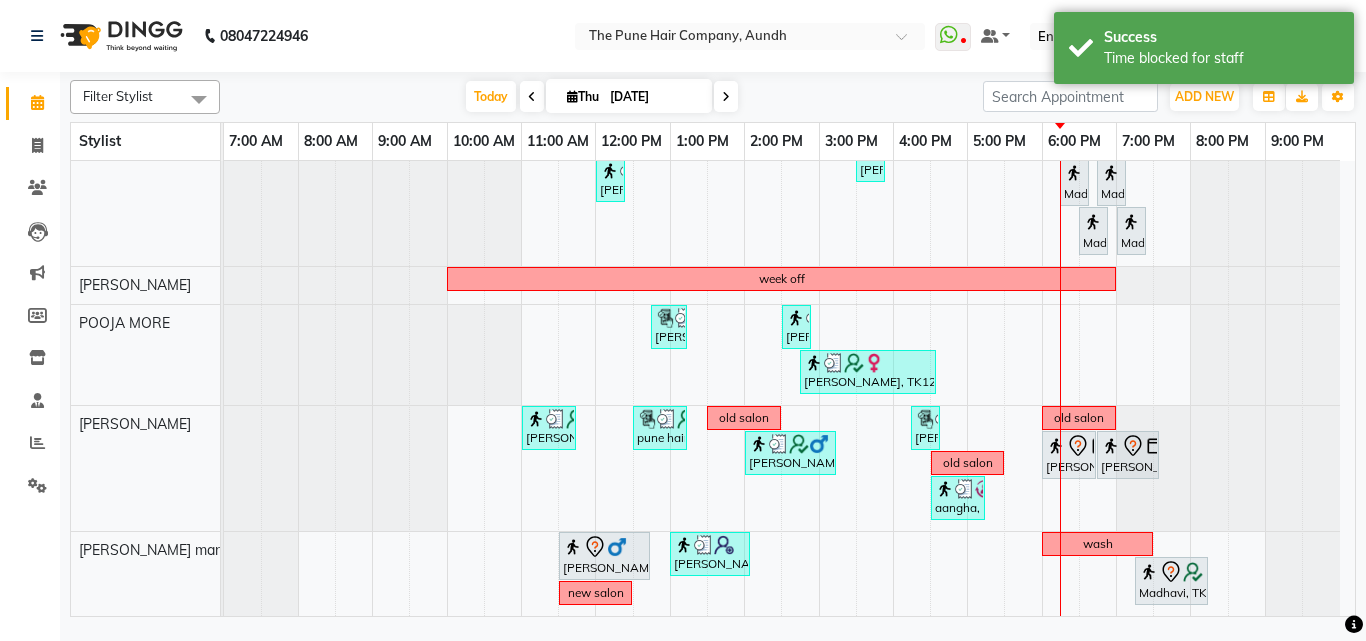 click on "0jo      Shalini, TK08, 10:00 AM-11:45 AM, Cut Female (Expert)             Mitali, TK06, 01:30 PM-02:15 PM, Cut Female (Expert)     supriya, TK05, 04:00 PM-05:15 PM, Cut Female (Expert)             Anu Shewani, TK09, 05:30 PM-07:00 PM, Hair wash & blow dry - long             Mitali, TK06, 11:30 AM-01:30 PM, Hair Color Inoa - Inoa Touchup 2 Inch  old salon      supriya, TK05, 02:00 PM-04:00 PM, Hair Color Inoa - Inoa Touchup 2 Inch  off   week off      Sandhya, TK04, 11:00 AM-12:15 PM,  Hair wash medium     Sham, TK23, 12:20 PM-01:25 PM, Cut Male (Master stylist), Beard Crafting             Pankaj, TK21, 02:00 PM-04:30 PM, Global Color - Inoa Global Long     ronak, TK24, 04:30 PM-05:45 PM, Cut Male (Master stylist)             Leandra, TK02, 06:00 PM-07:30 PM, Hair wash & blow dry -medium     Pankaj, TK27, 03:15 PM-05:15 PM, Hair Color Inoa - Inoa Touchup 2 Inch  off   off      noopur, TK13, 11:30 AM-01:00 PM, Cut Female (Sr.stylist), Additional Hair Wash (Female)                      cut       wax" at bounding box center [789, 82] 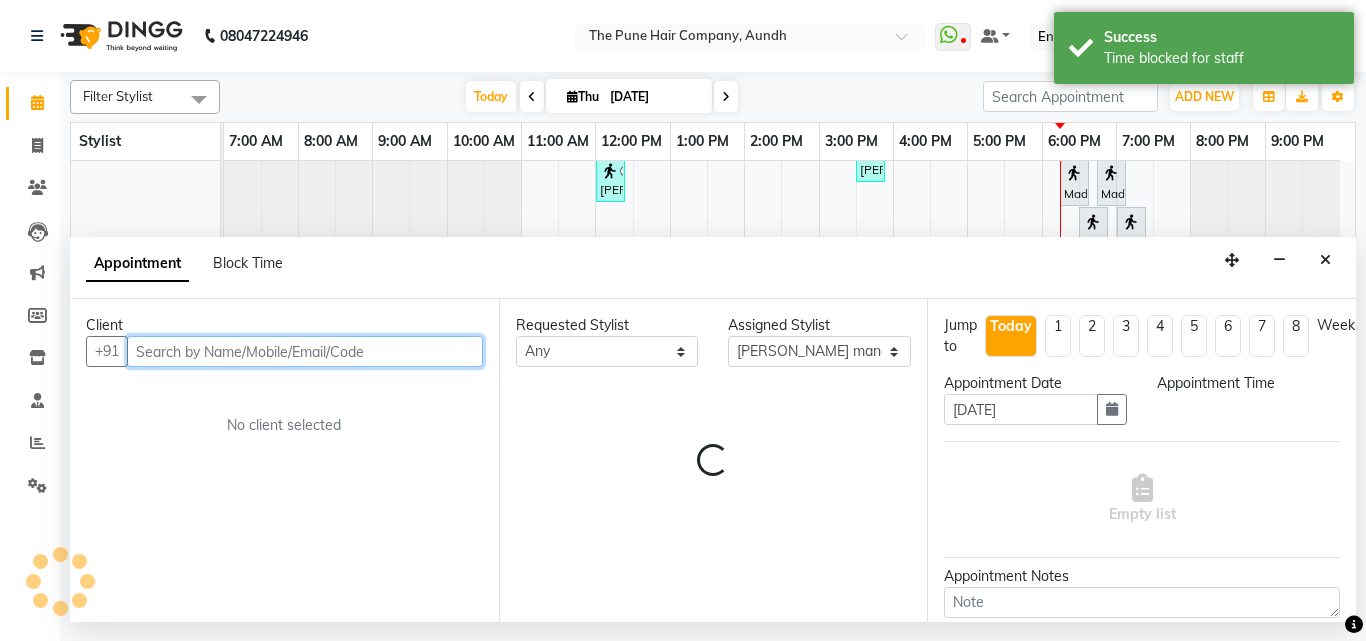 select on "1080" 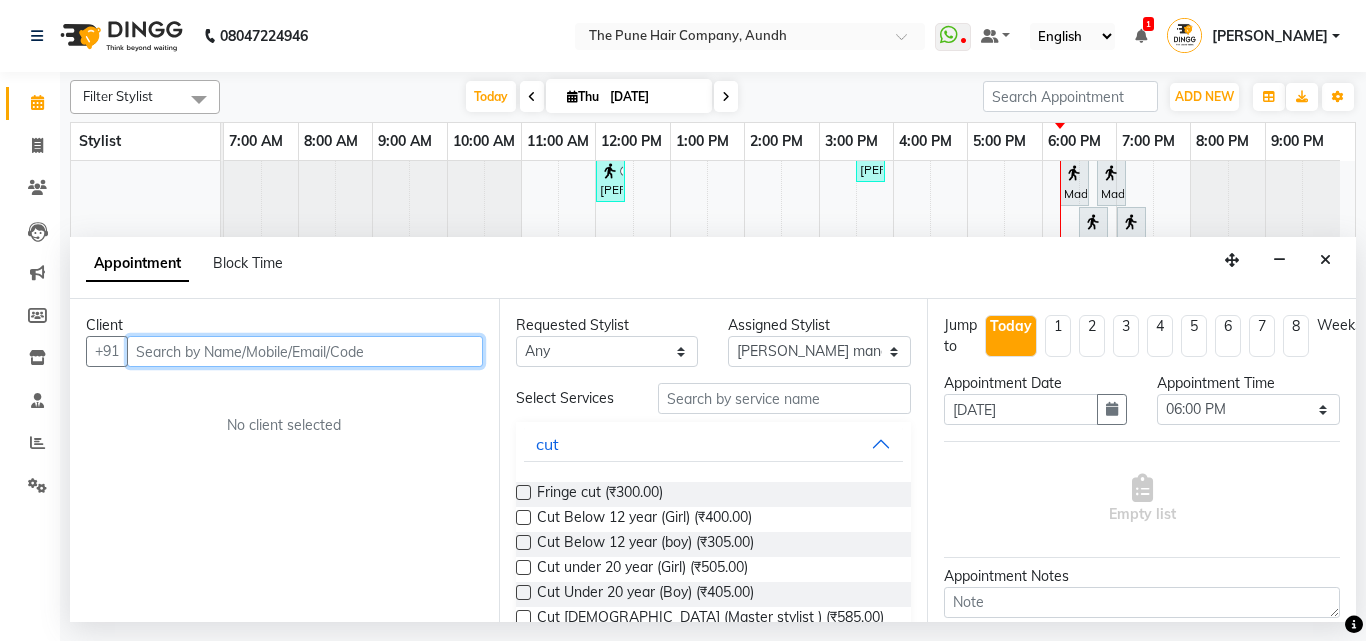 click at bounding box center (305, 351) 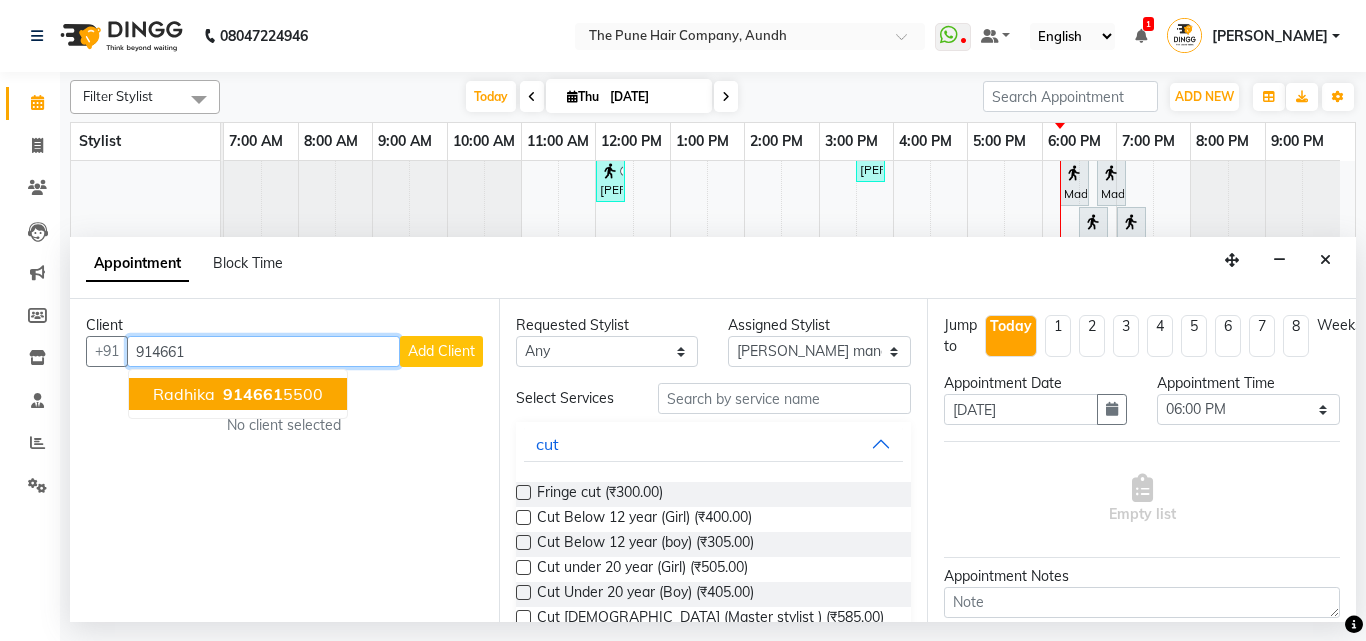 click on "914661" at bounding box center (253, 394) 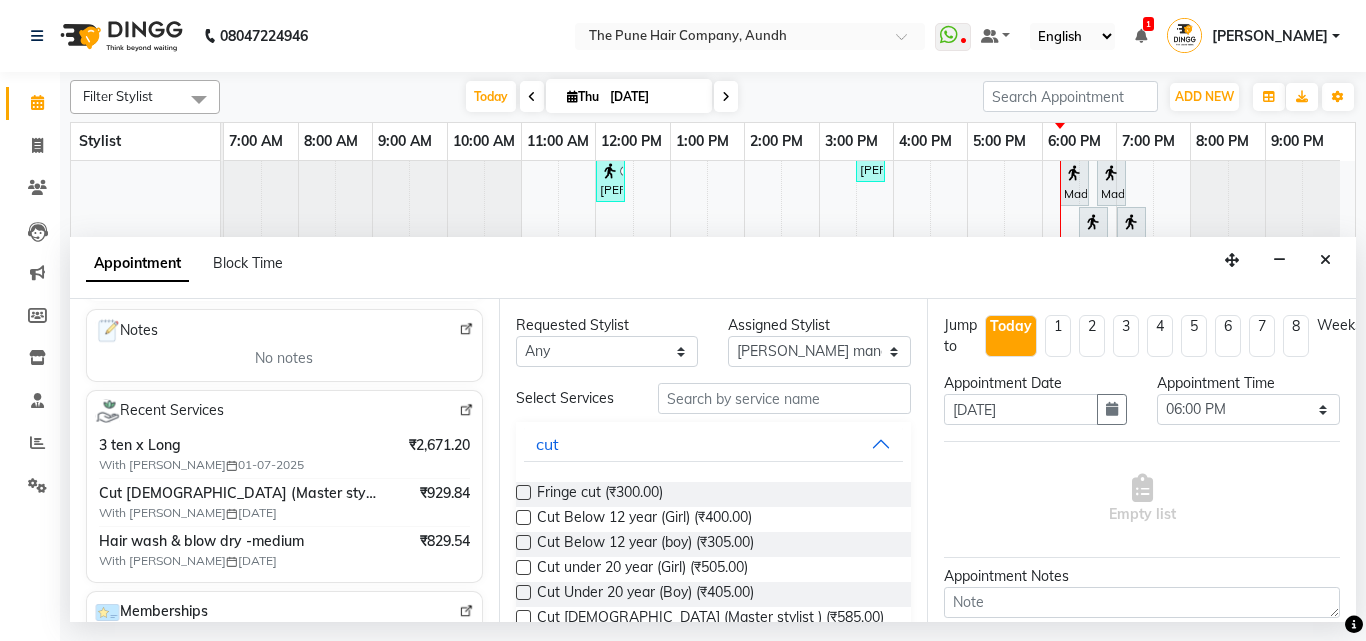 scroll, scrollTop: 300, scrollLeft: 0, axis: vertical 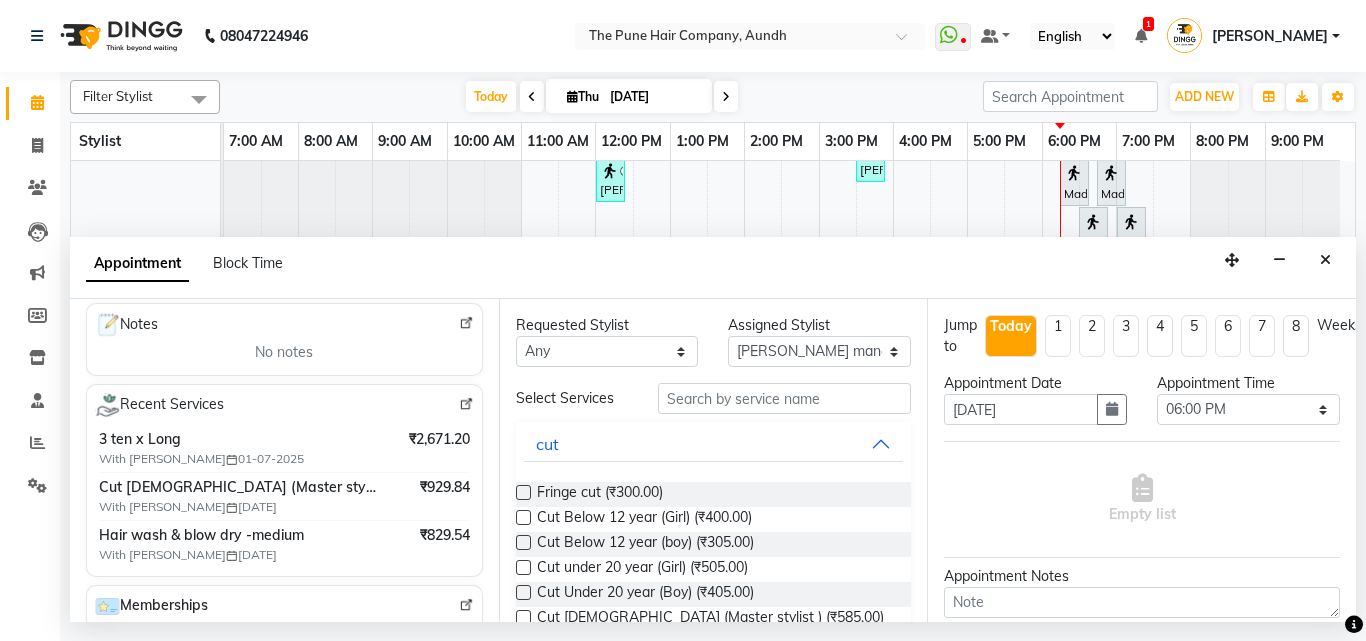 type on "9146615500" 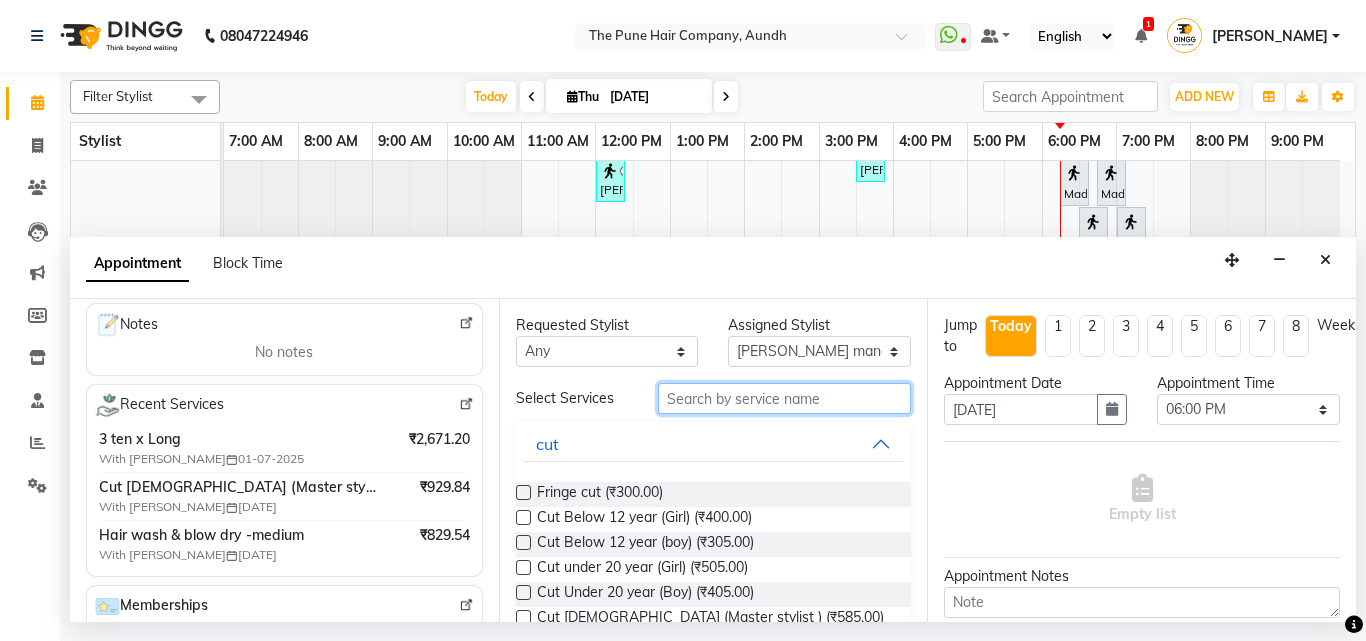 click at bounding box center (785, 398) 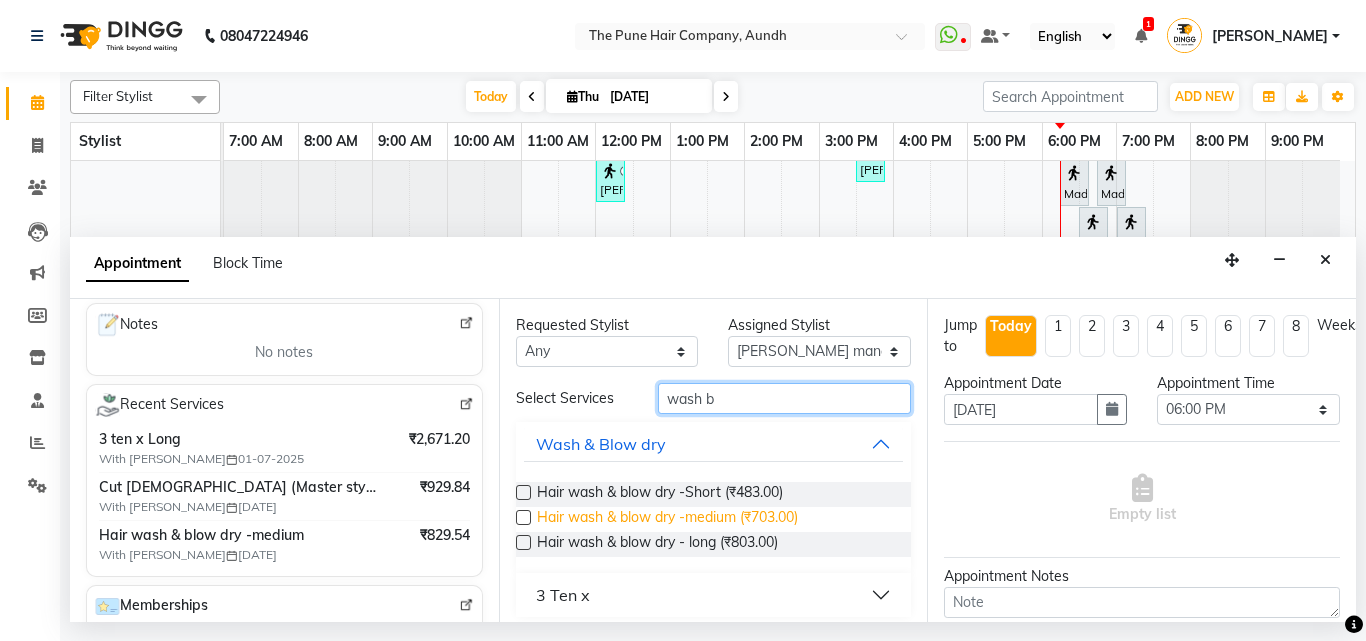 type on "wash b" 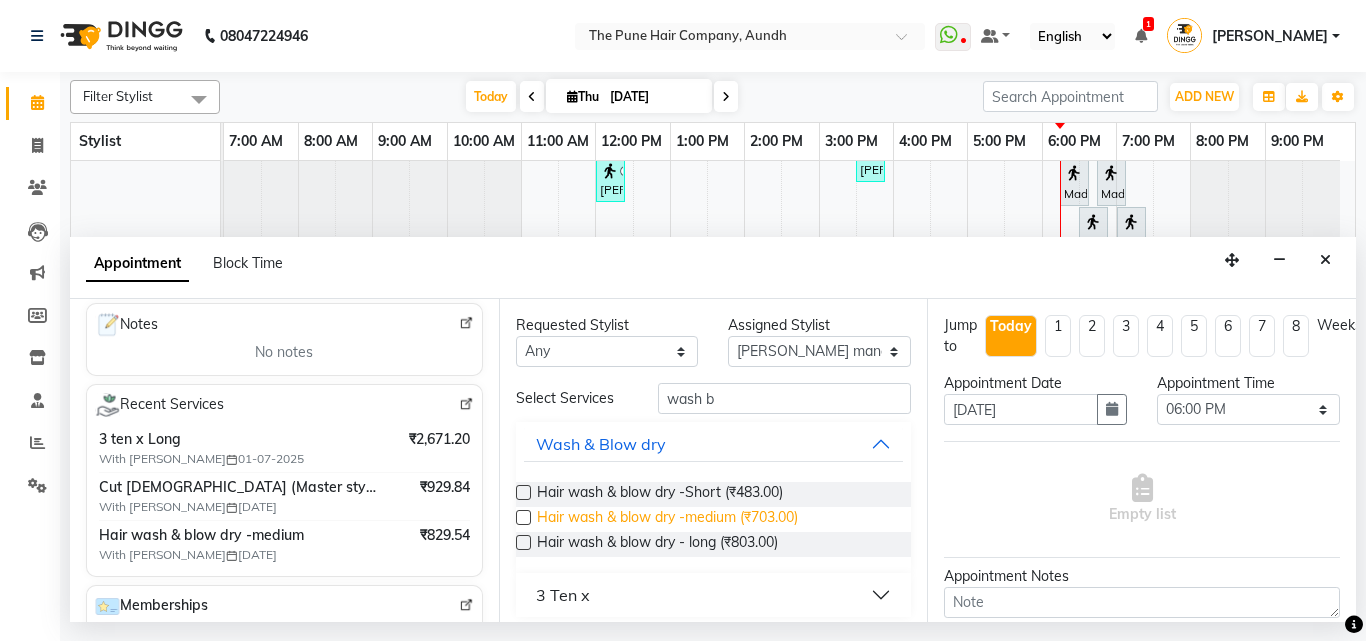 click on "Hair wash & blow dry -medium (₹703.00)" at bounding box center (667, 519) 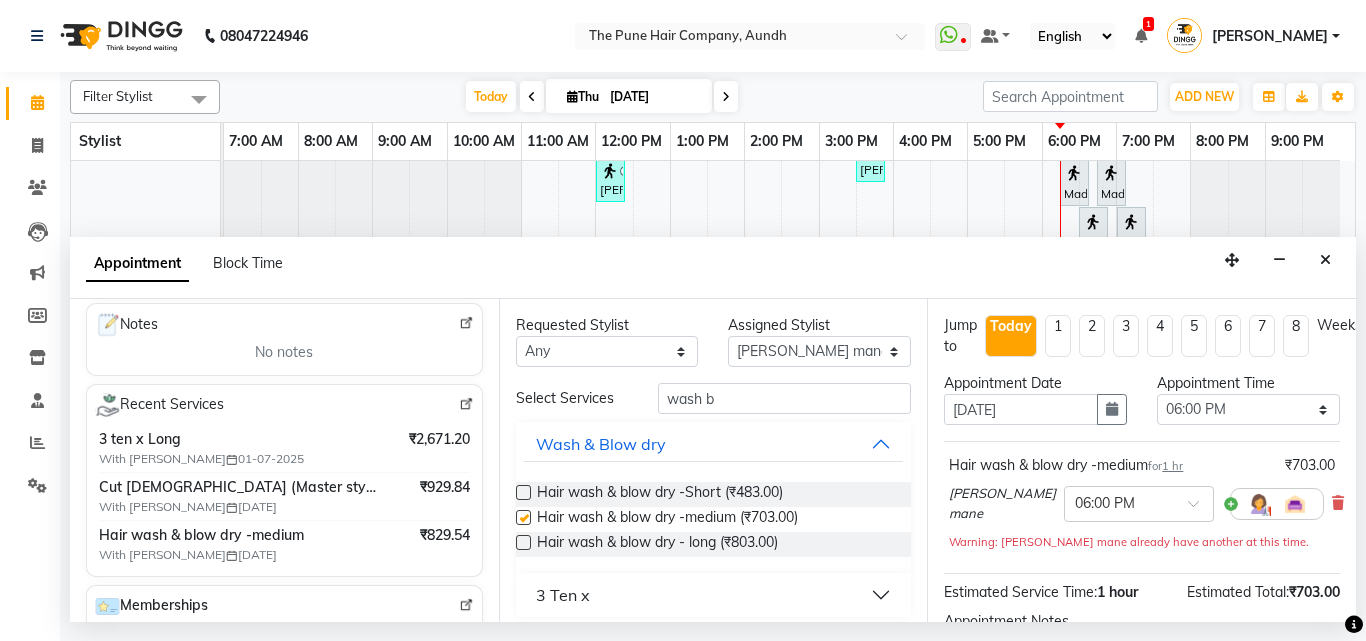 checkbox on "false" 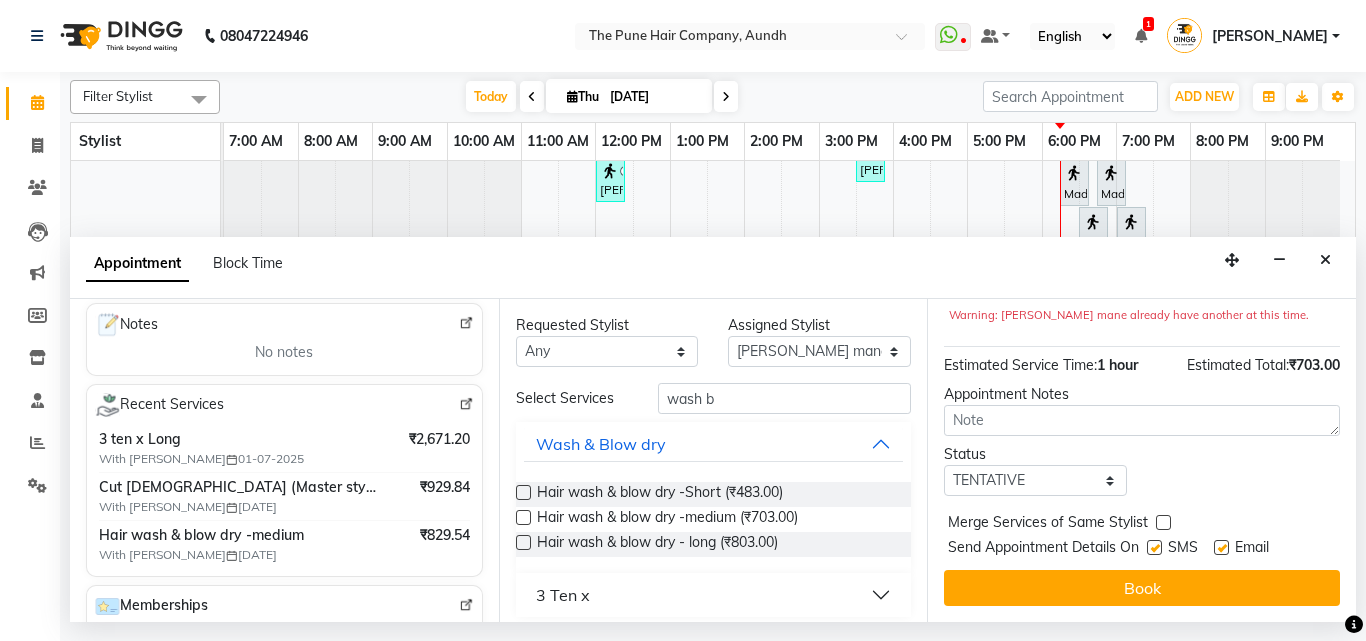 scroll, scrollTop: 239, scrollLeft: 0, axis: vertical 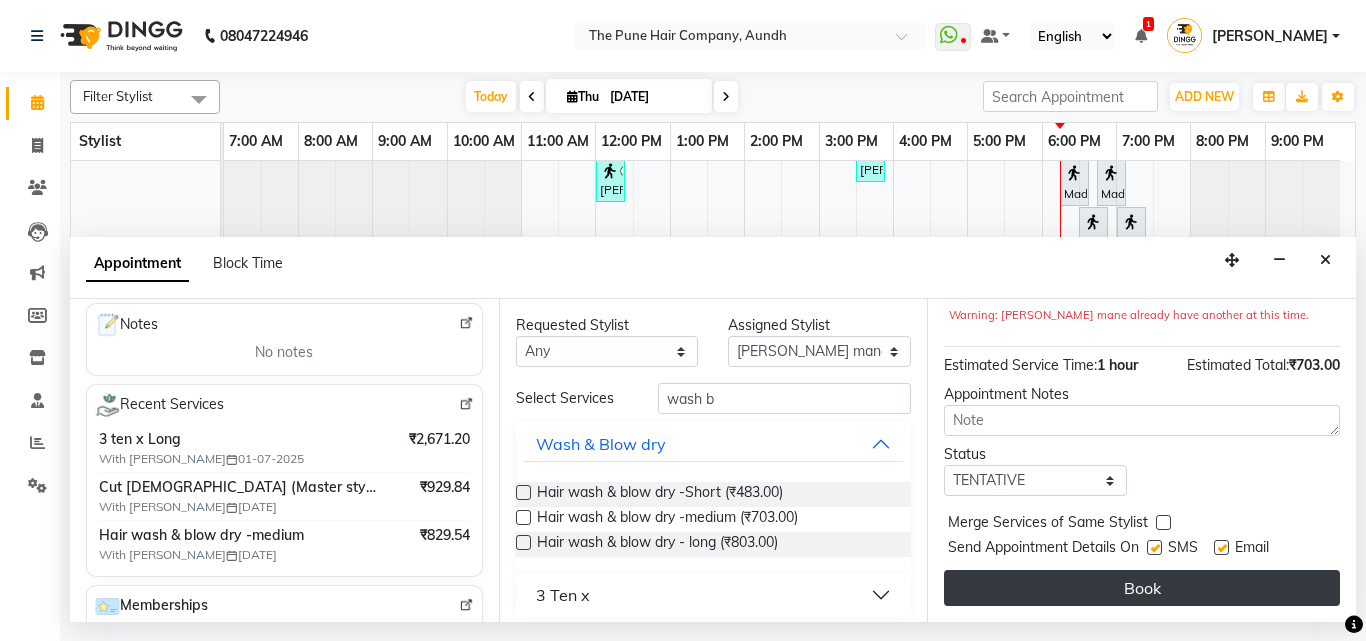 click on "Book" at bounding box center (1142, 588) 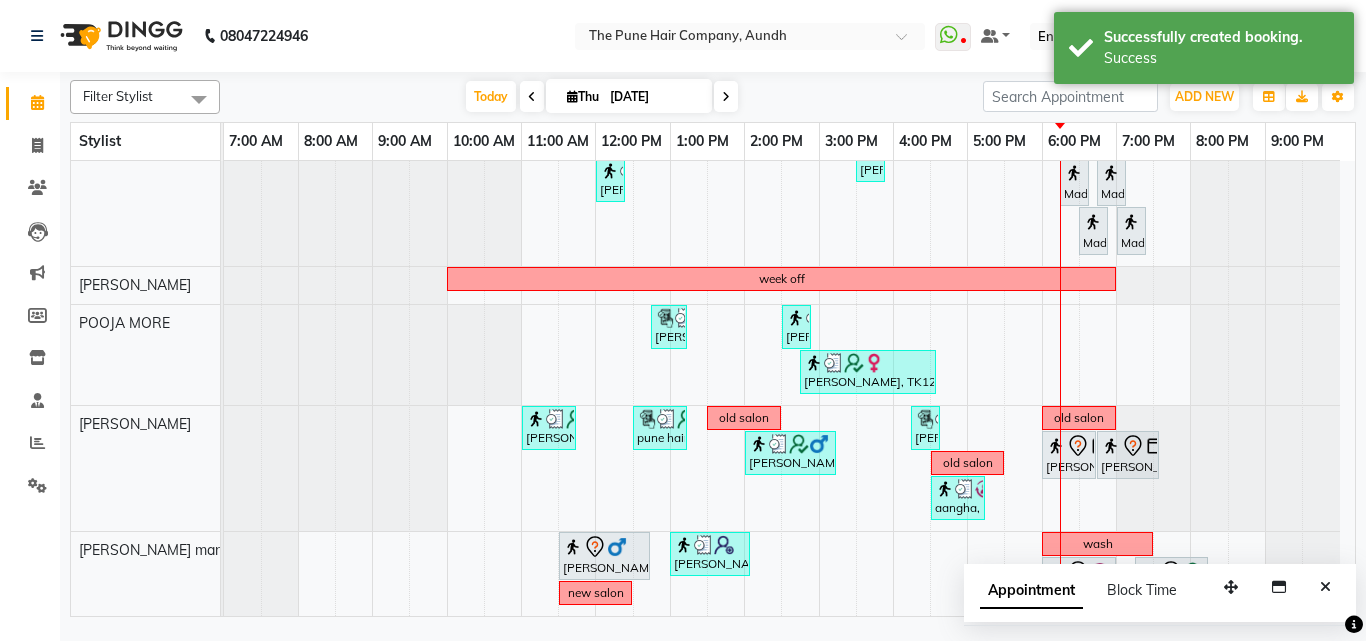 scroll, scrollTop: 612, scrollLeft: 0, axis: vertical 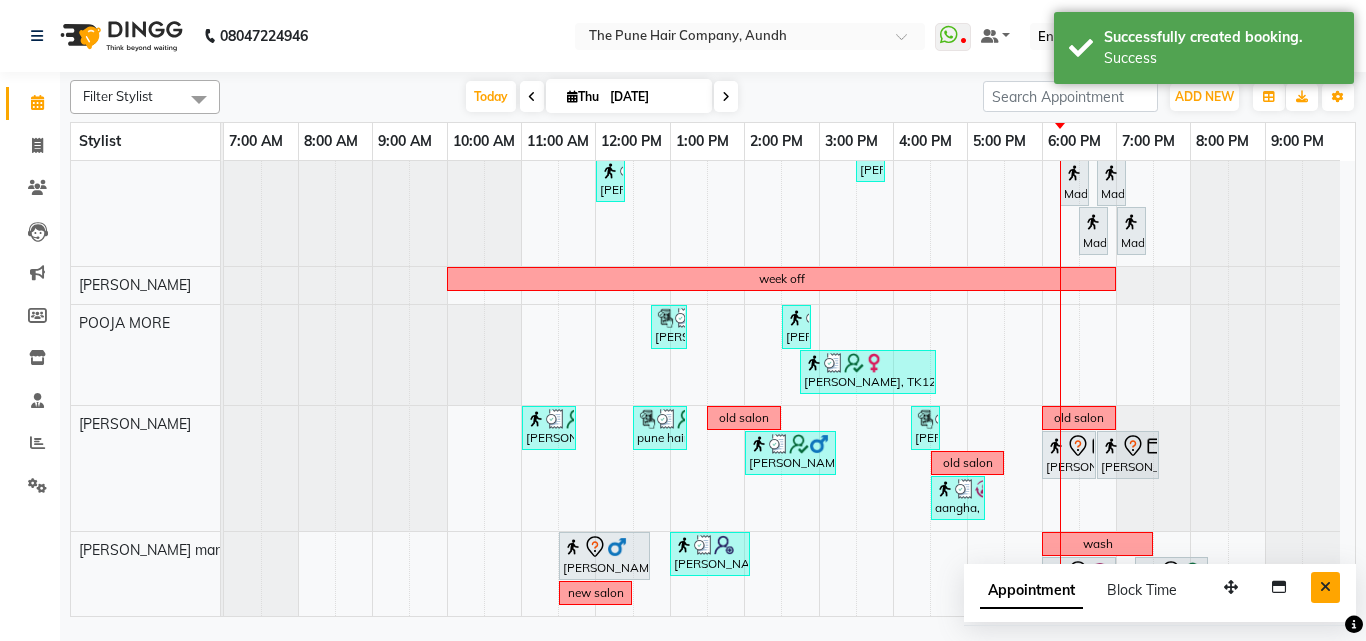 click at bounding box center (1325, 587) 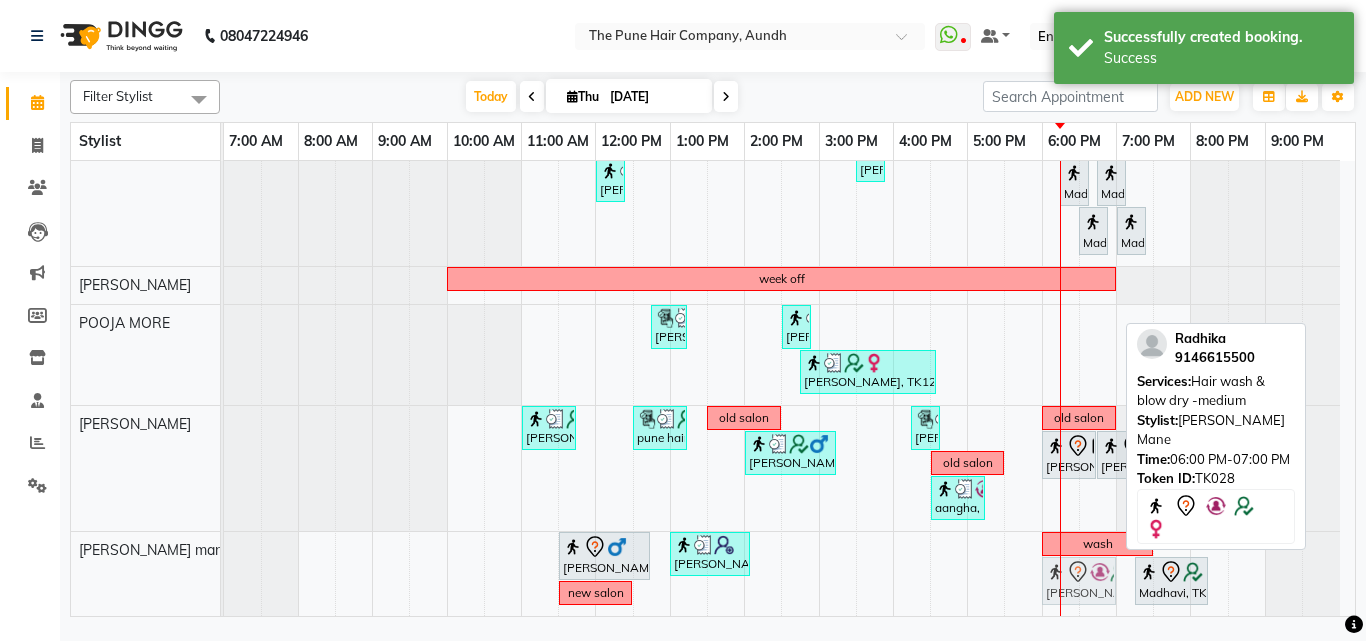 click on "Soham, TK03, 11:30 AM-12:45 PM, Cut Male (Master stylist)     Mayur, TK18, 01:00 PM-02:05 PM, Cut Male (Master stylist), Beard Crafting  wash              Radhika, TK28, 06:00 PM-07:00 PM, Hair wash & blow dry -medium             Madhavi, TK25, 07:15 PM-08:15 PM, Hair wash & blow dry -medium  new salon              Radhika, TK28, 06:00 PM-07:00 PM, Hair wash & blow dry -medium" at bounding box center (224, 574) 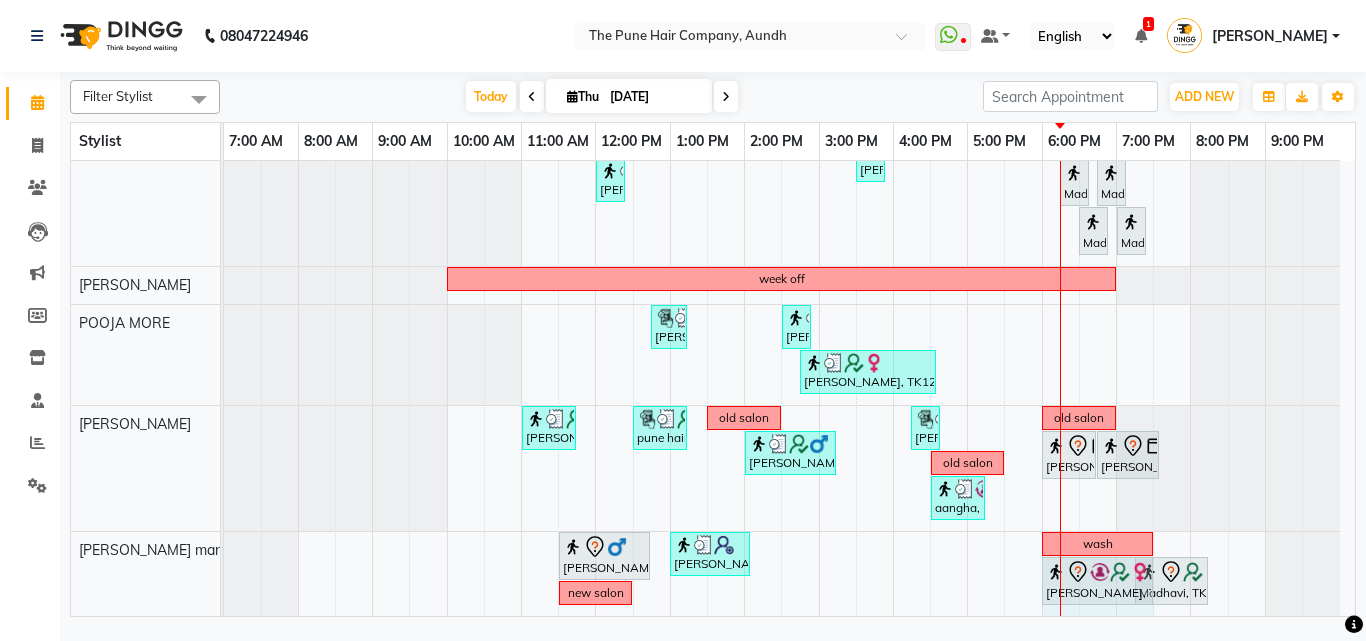 drag, startPoint x: 1114, startPoint y: 578, endPoint x: 1128, endPoint y: 574, distance: 14.56022 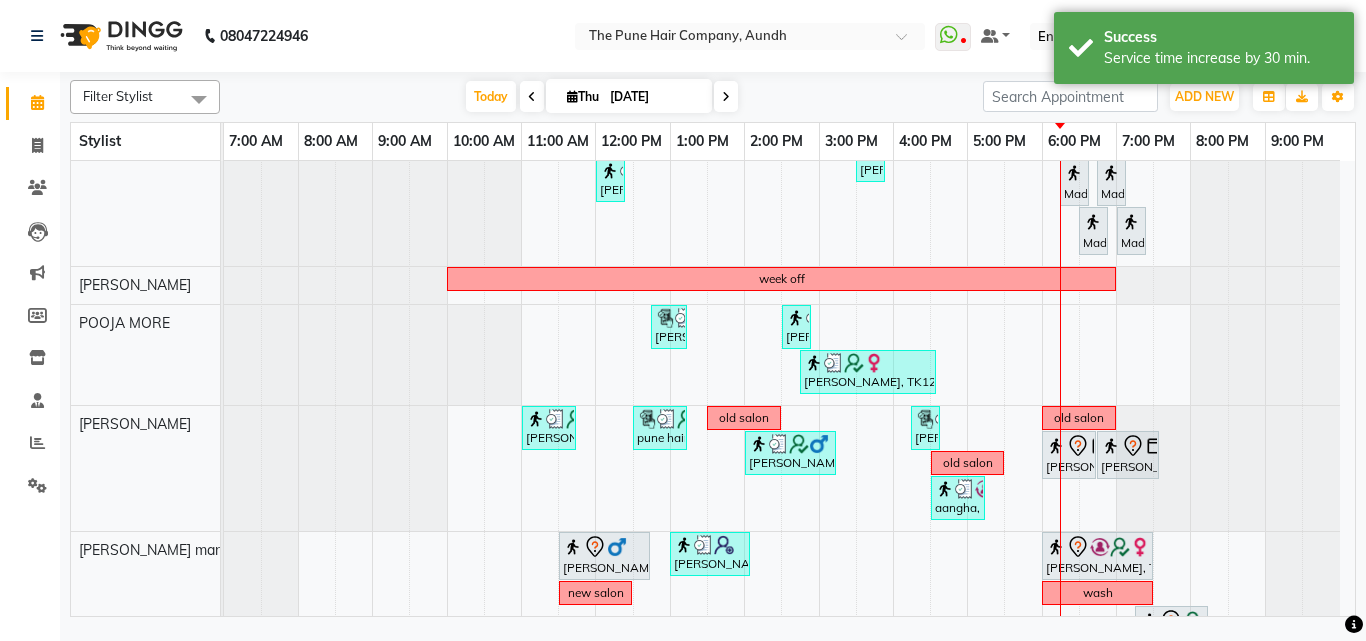 scroll, scrollTop: 612, scrollLeft: 0, axis: vertical 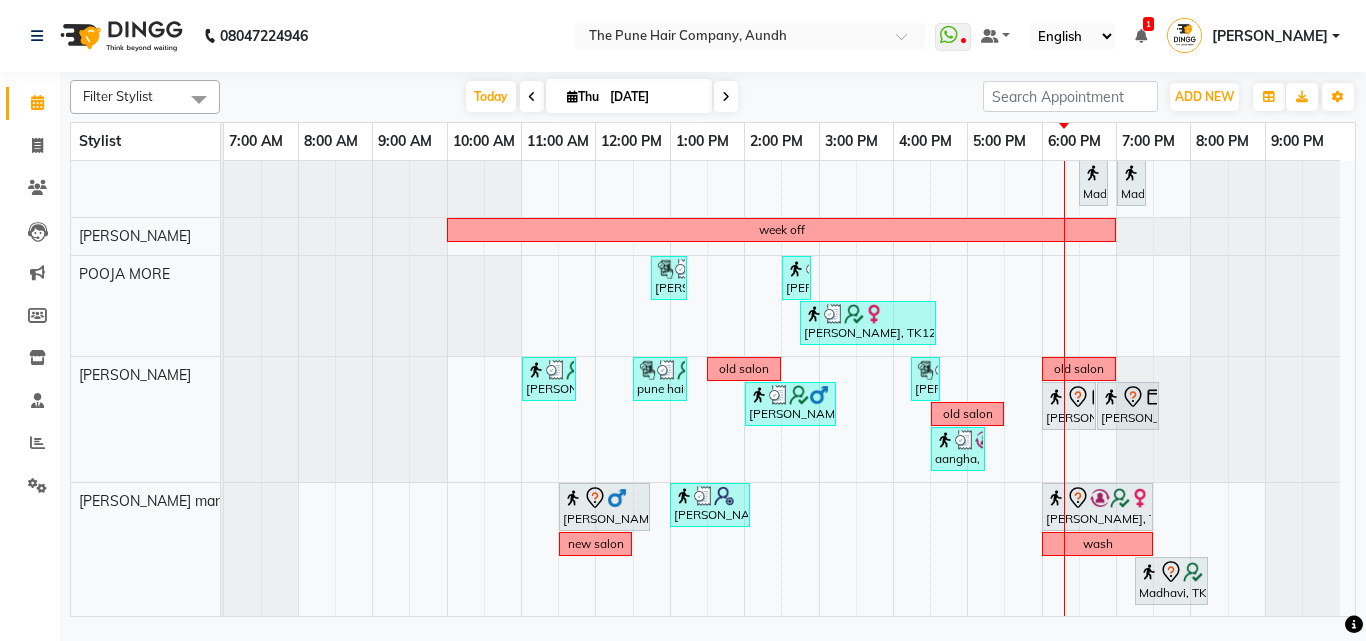 click at bounding box center (726, 96) 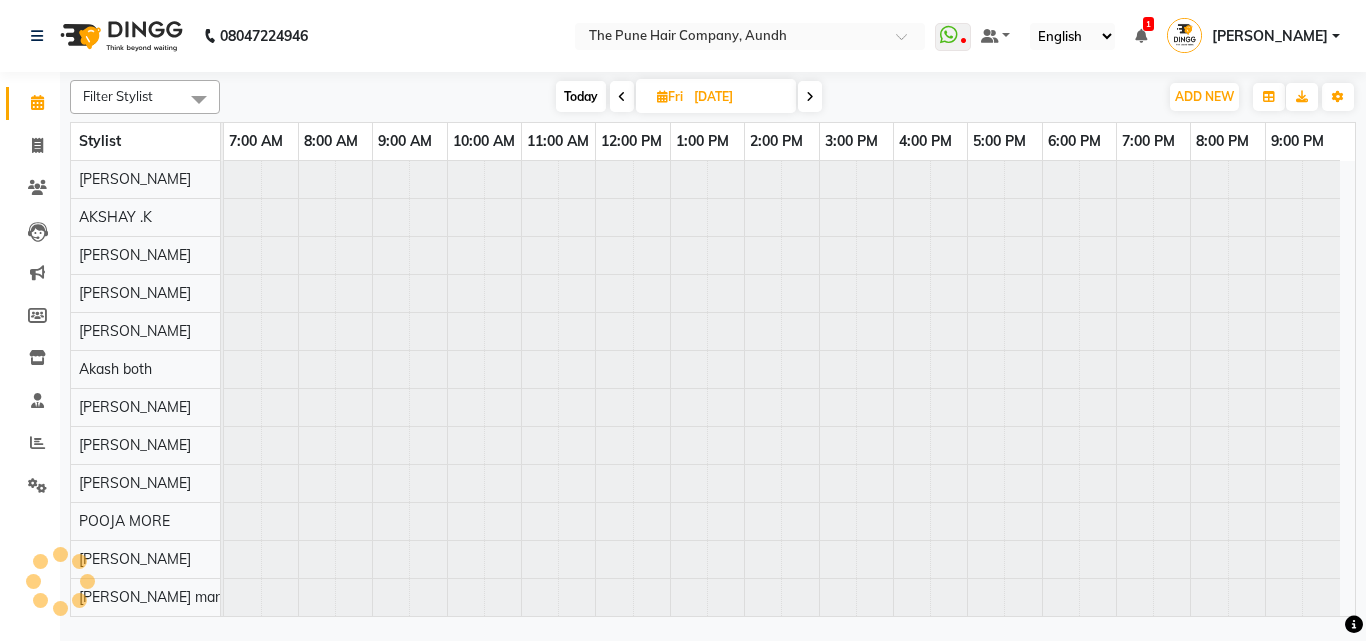 scroll, scrollTop: 76, scrollLeft: 0, axis: vertical 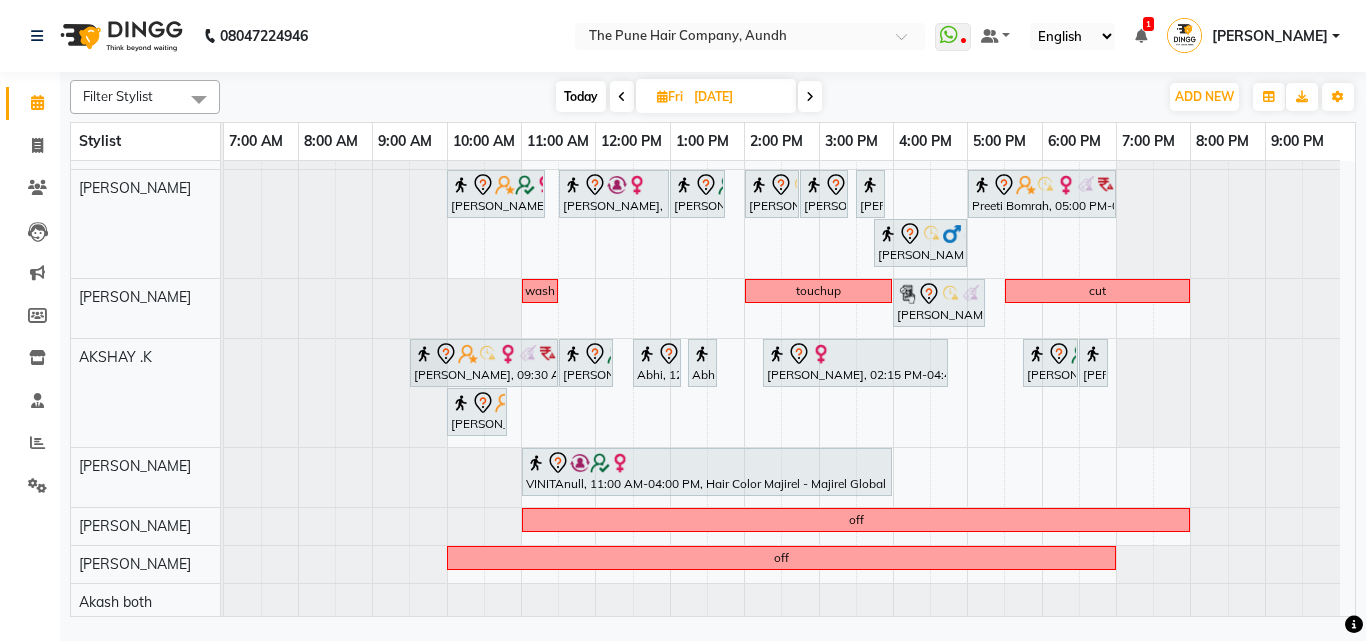 click at bounding box center (810, 96) 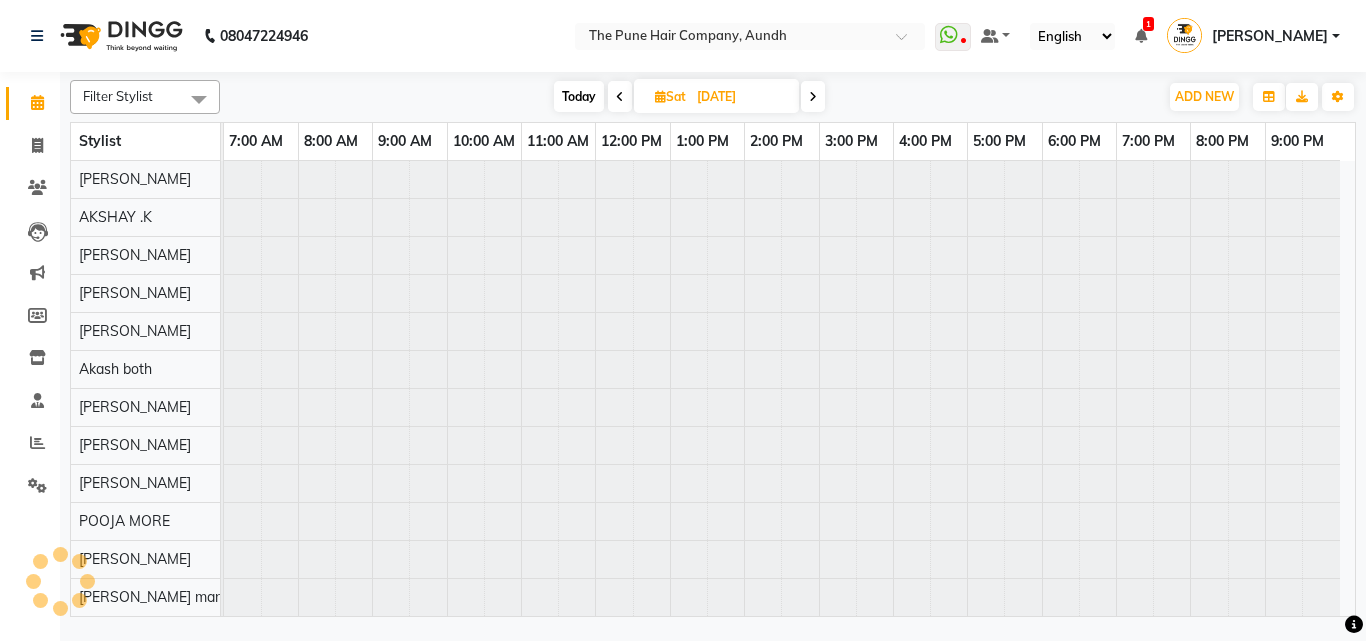scroll, scrollTop: 76, scrollLeft: 0, axis: vertical 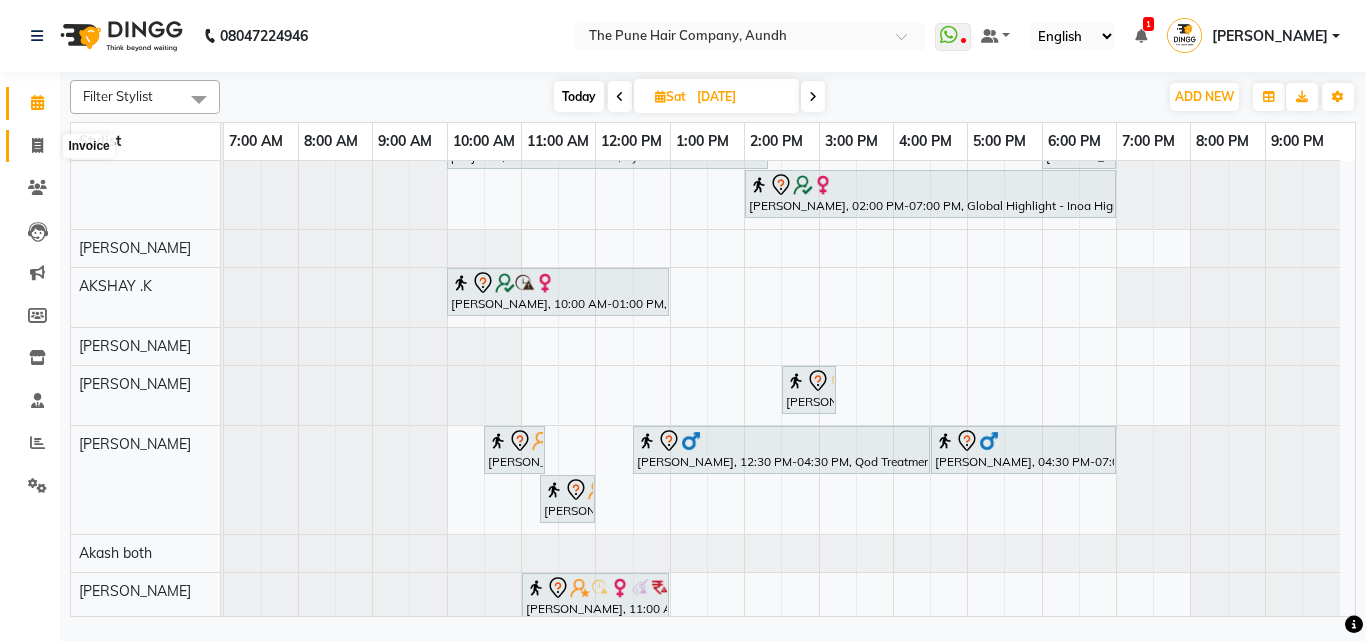 click 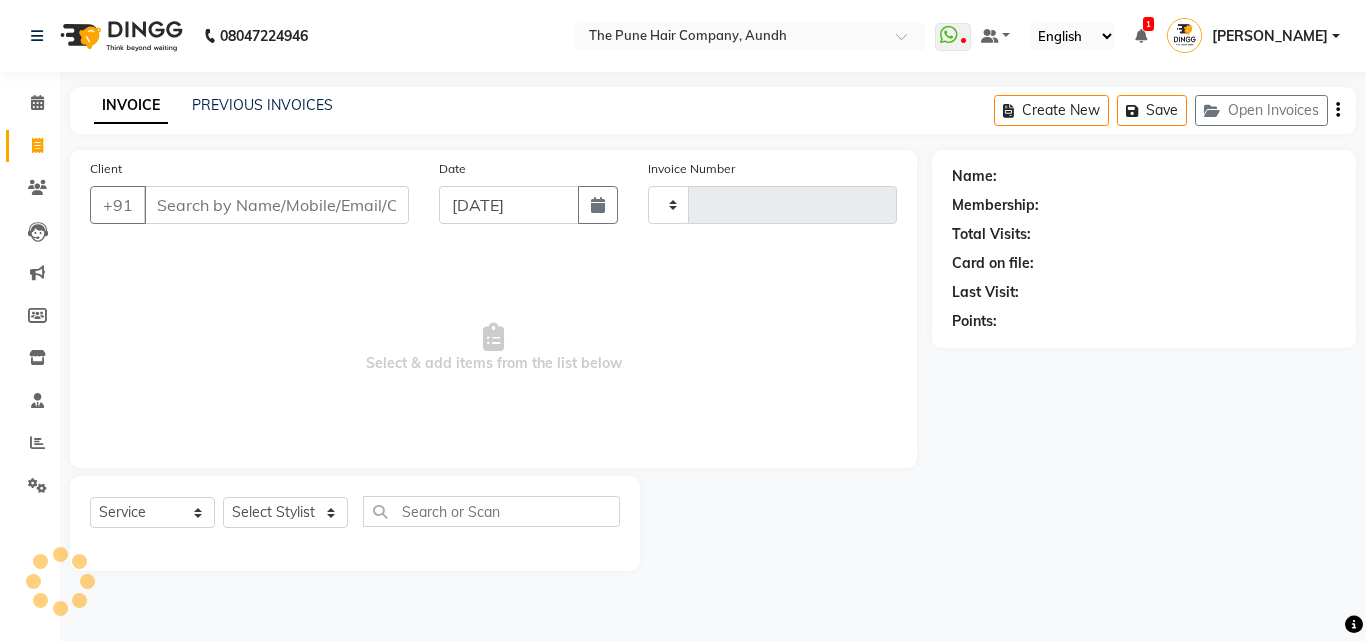 type on "3005" 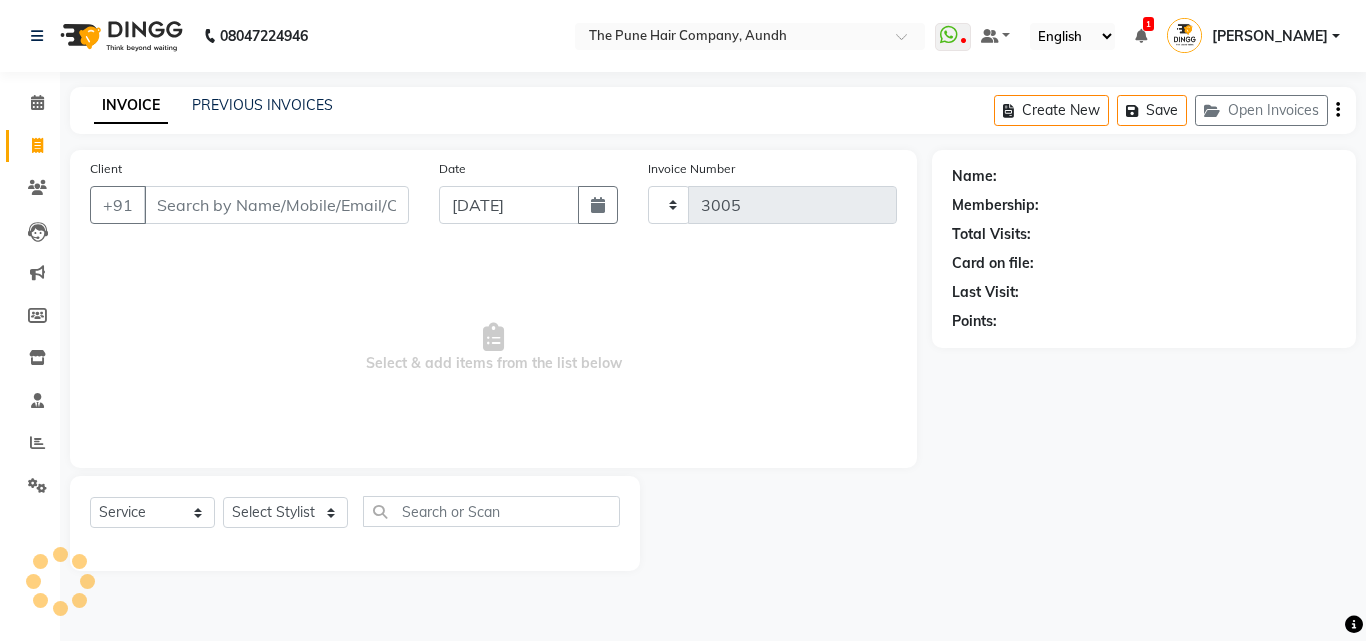 select on "106" 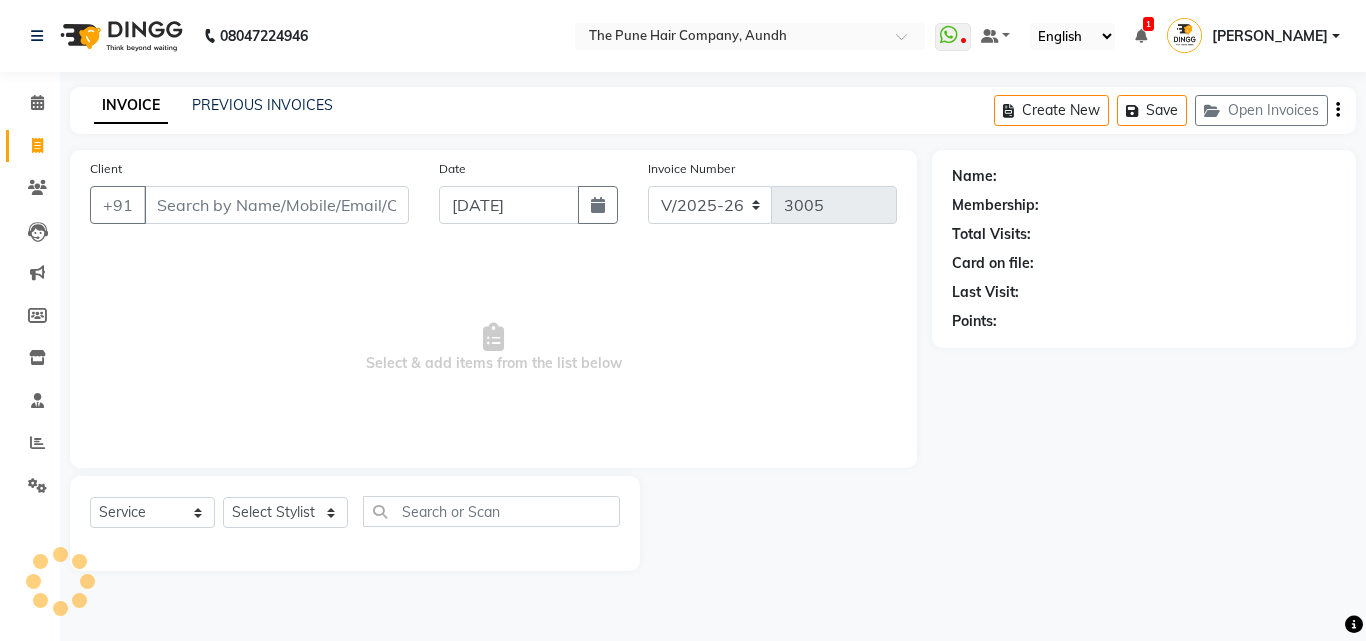 click on "Client" at bounding box center (276, 205) 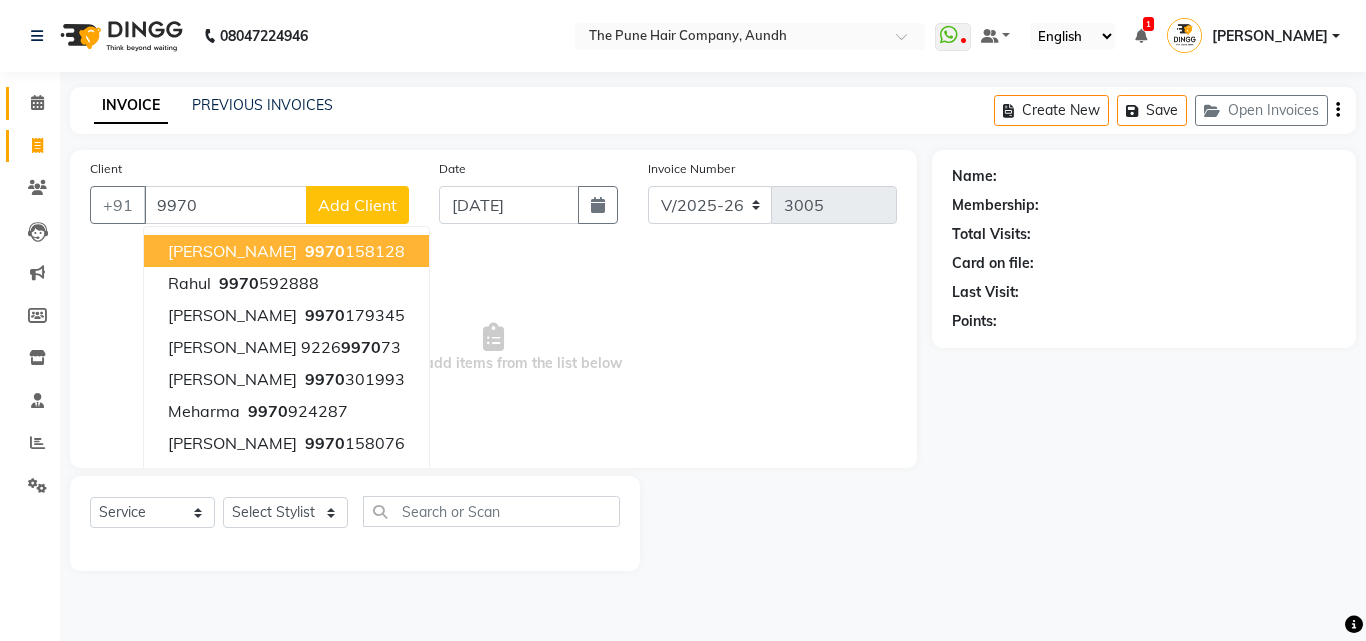 click 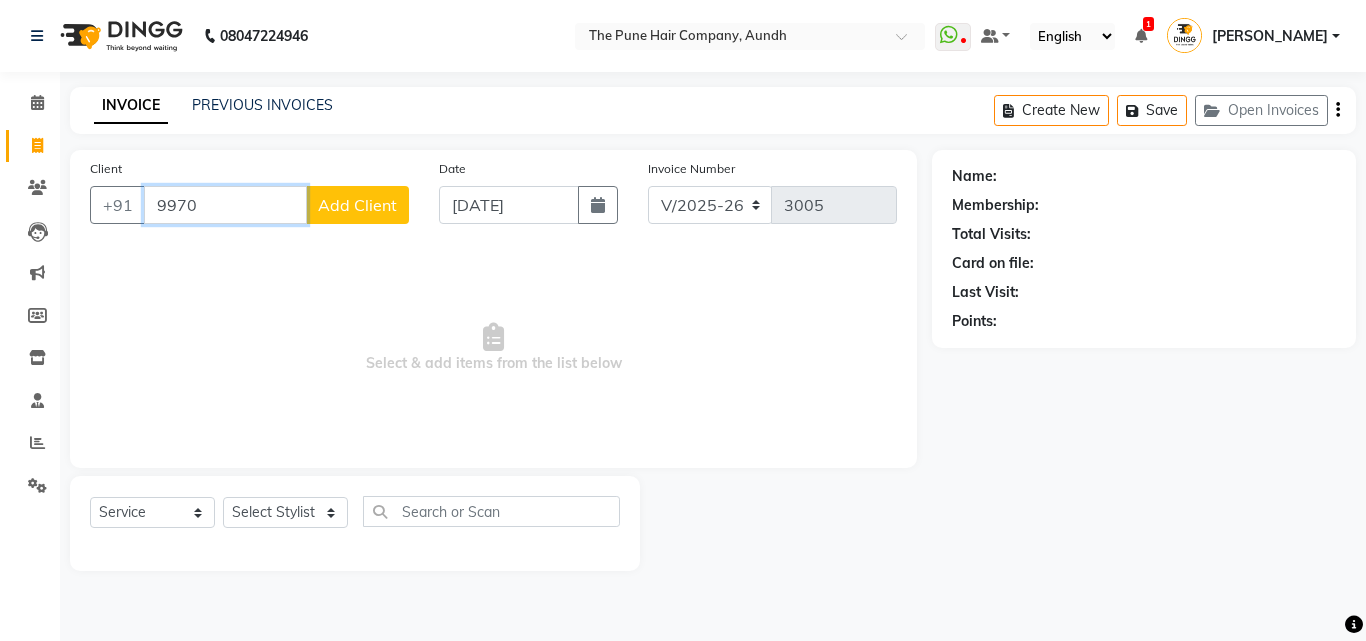 click on "9970" at bounding box center [225, 205] 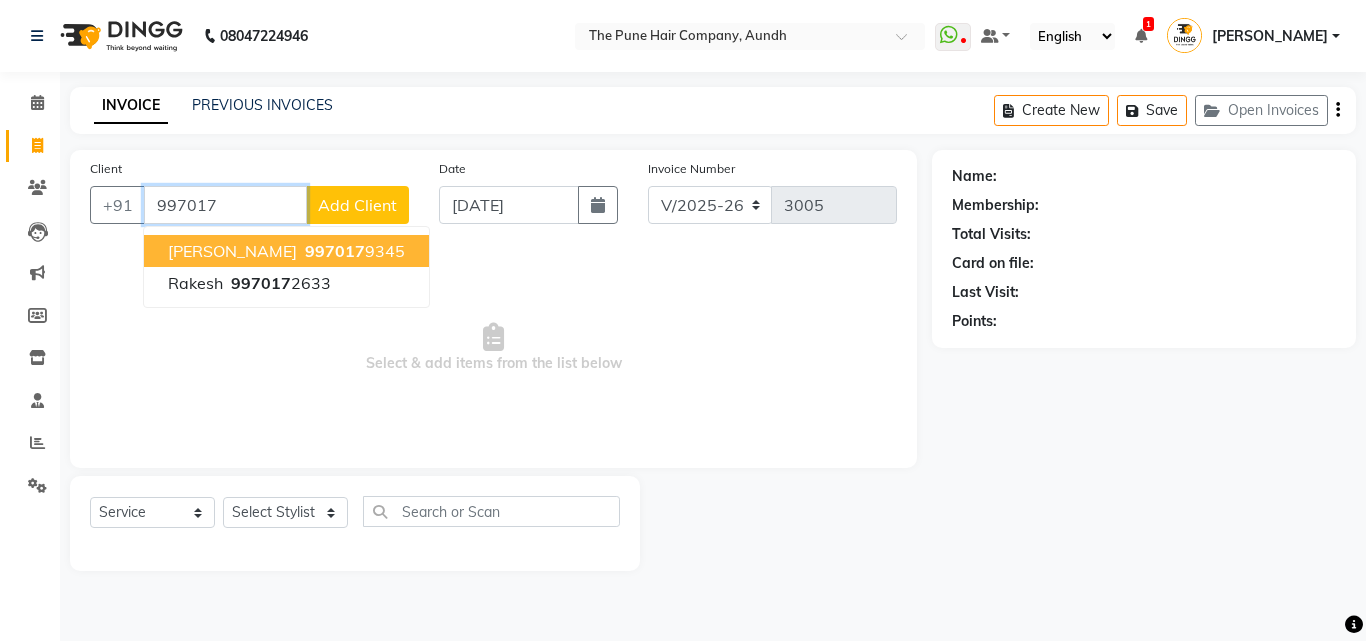 click on "prajakta" at bounding box center [232, 251] 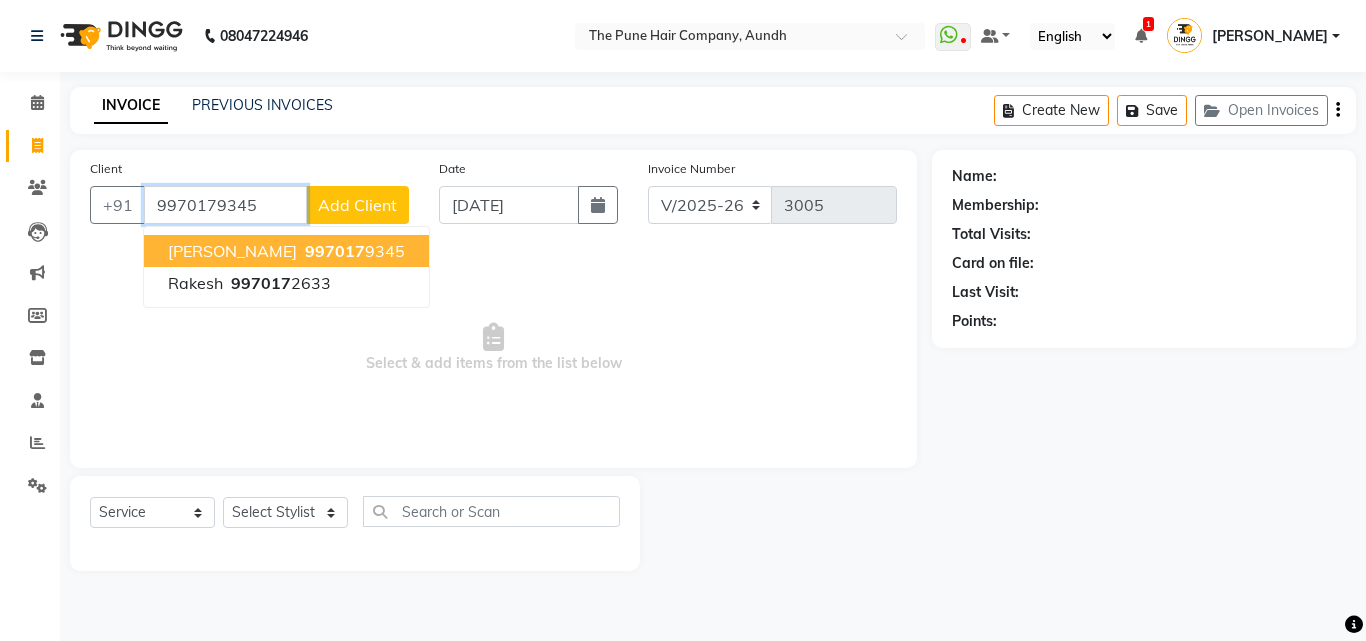 type on "9970179345" 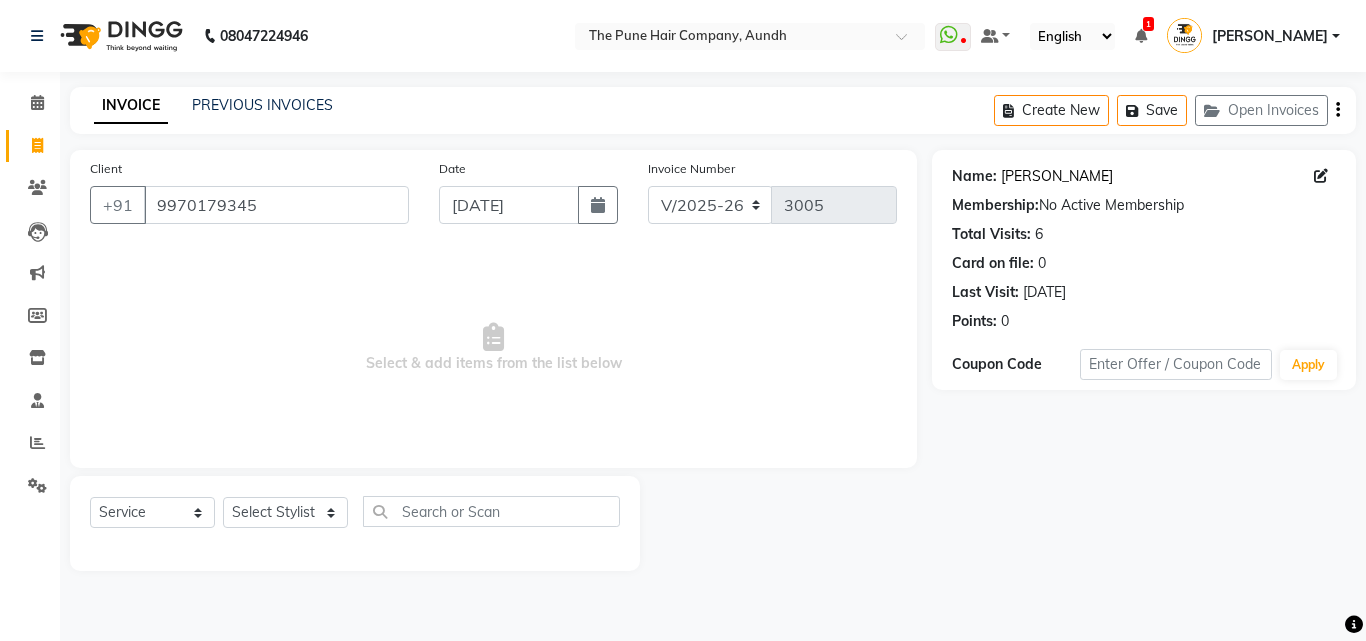 click on "Prajakta" 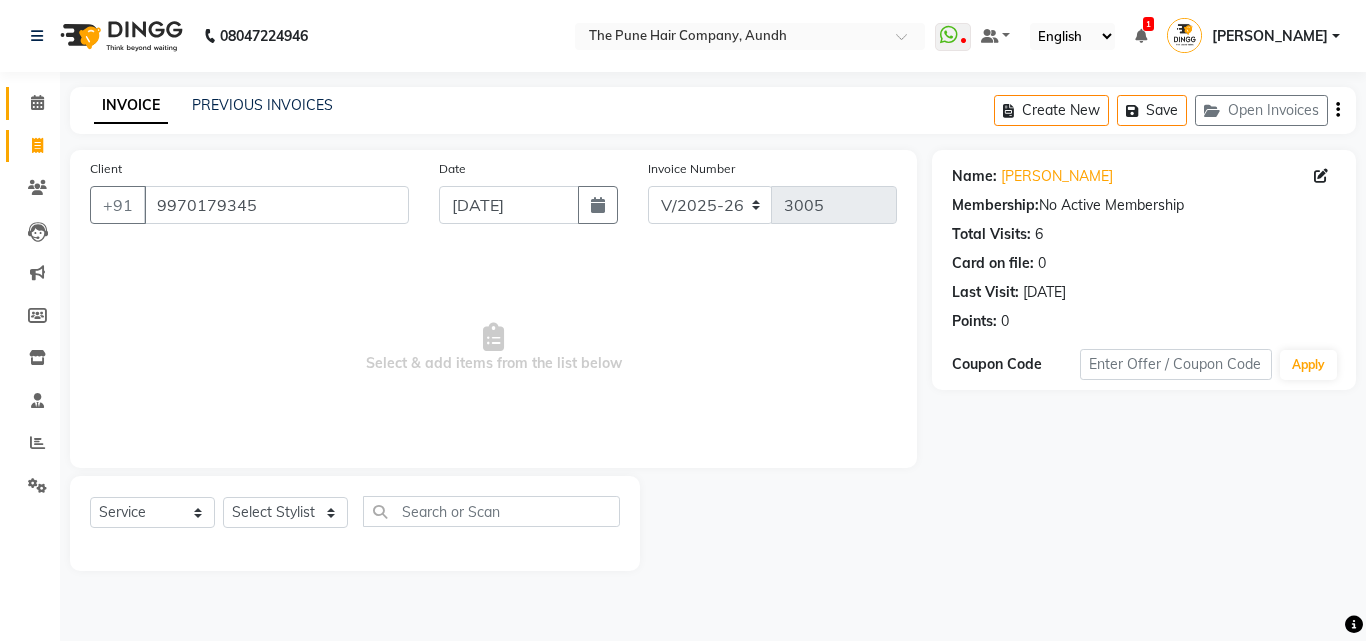 click 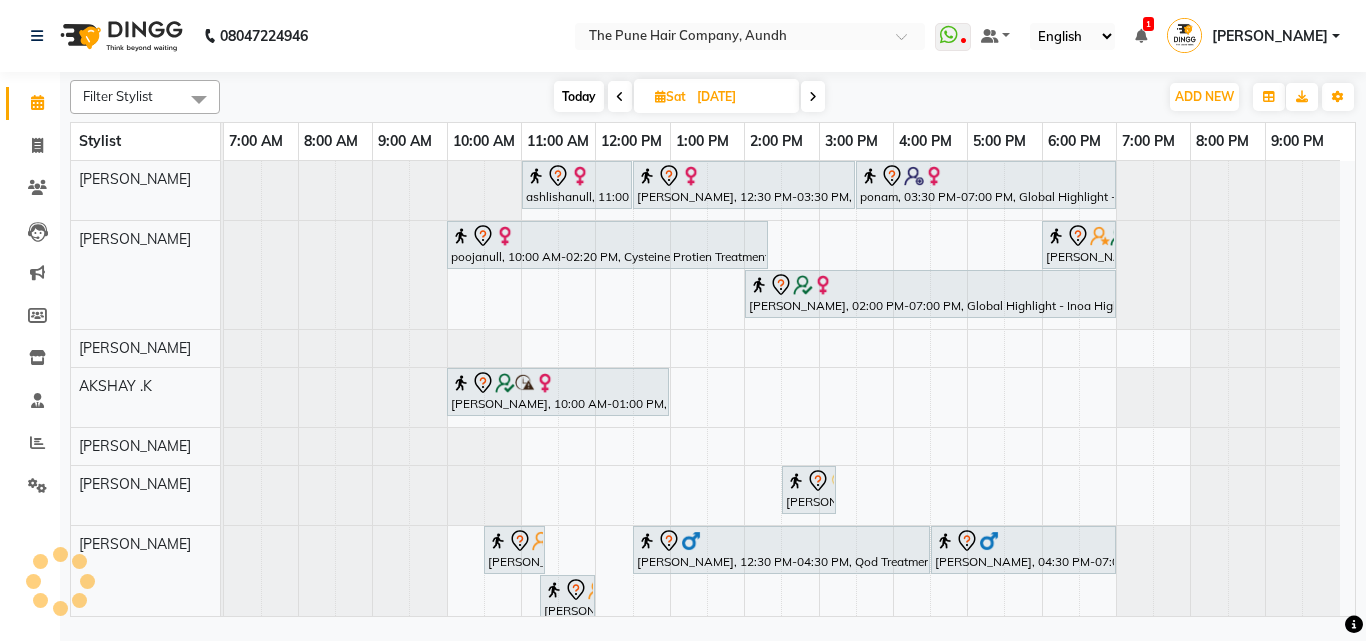 scroll, scrollTop: 424, scrollLeft: 0, axis: vertical 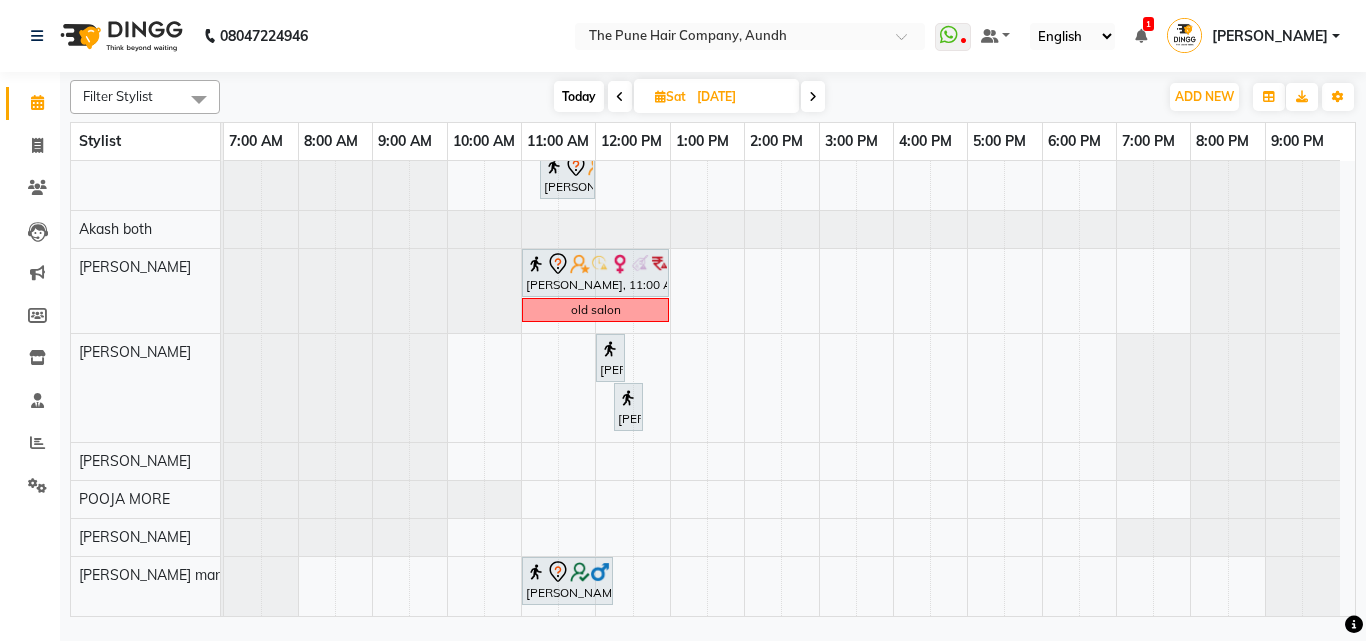 click on "Today" at bounding box center (579, 96) 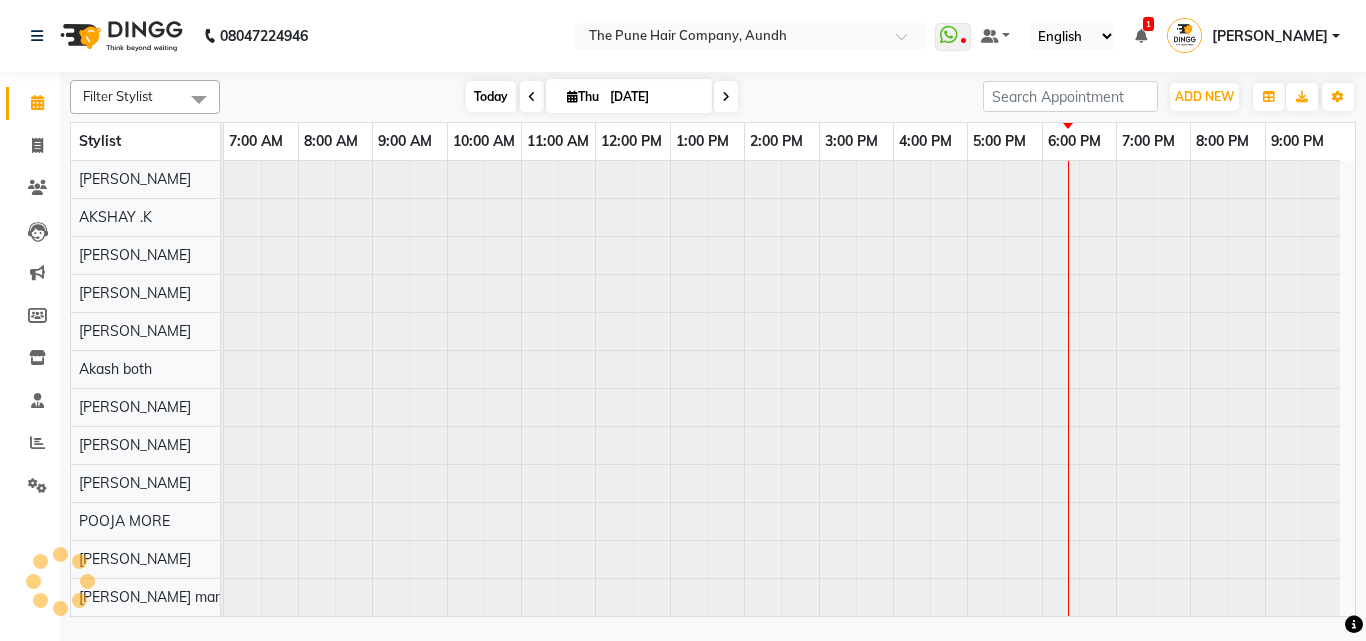 scroll, scrollTop: 76, scrollLeft: 0, axis: vertical 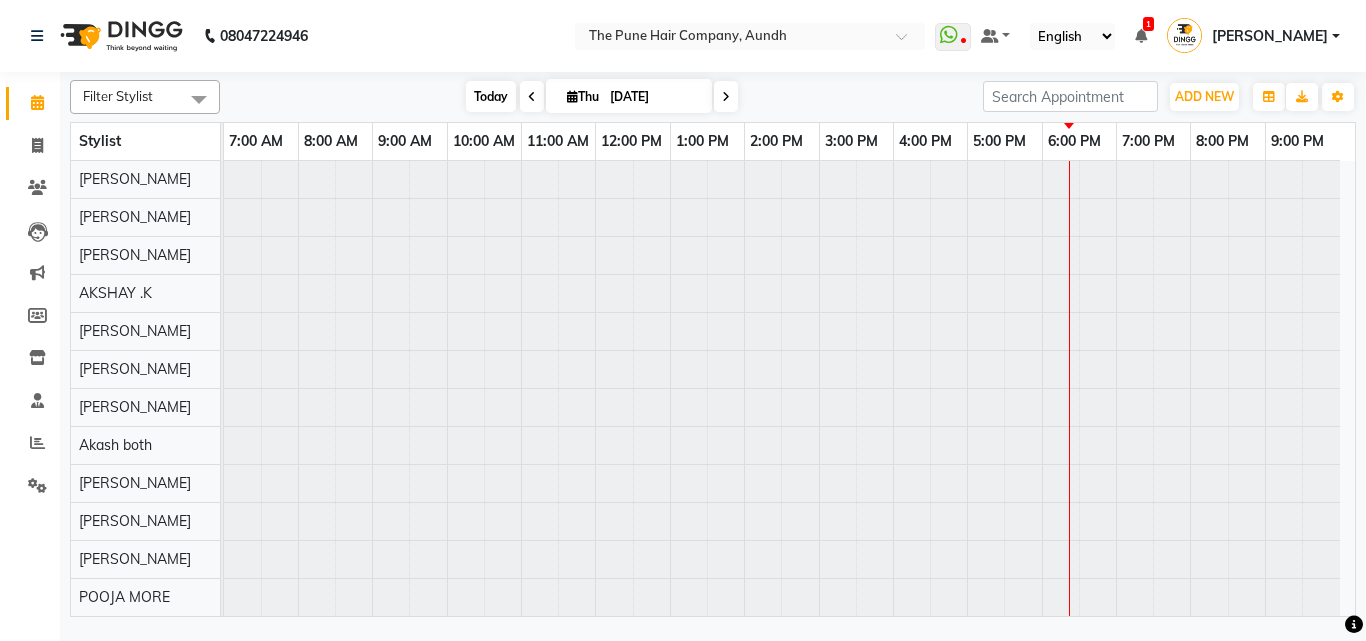 click on "Today" at bounding box center [491, 96] 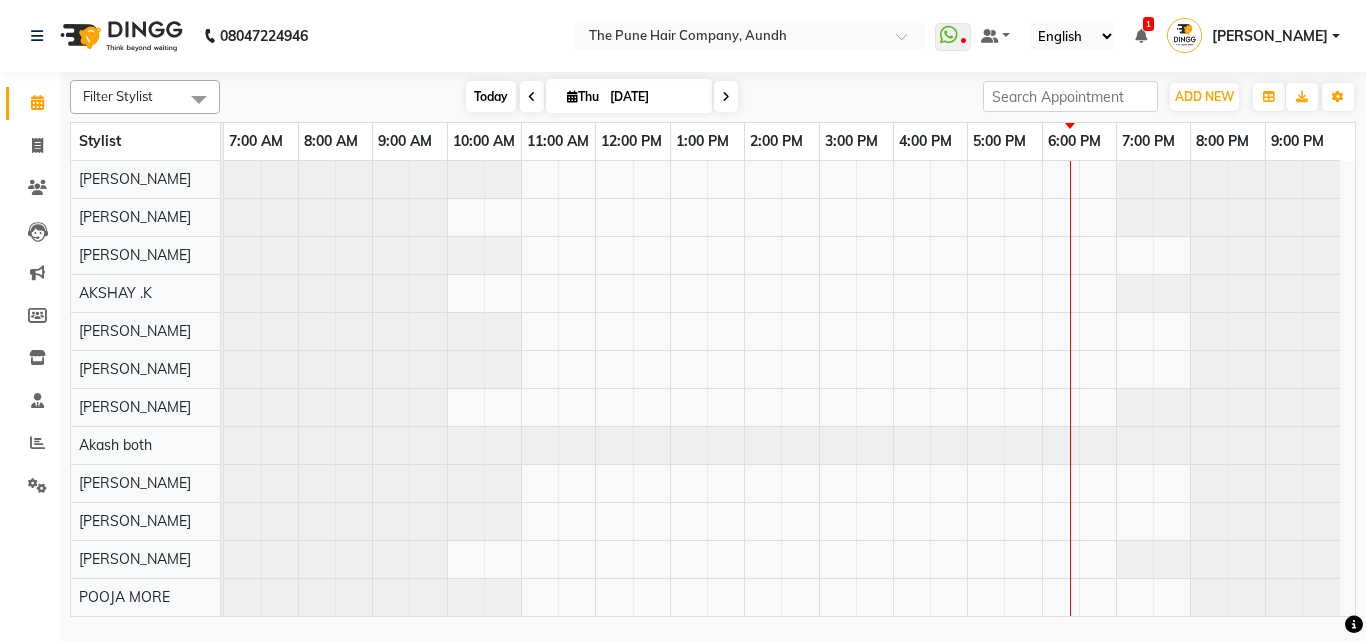 click on "Today" at bounding box center [491, 96] 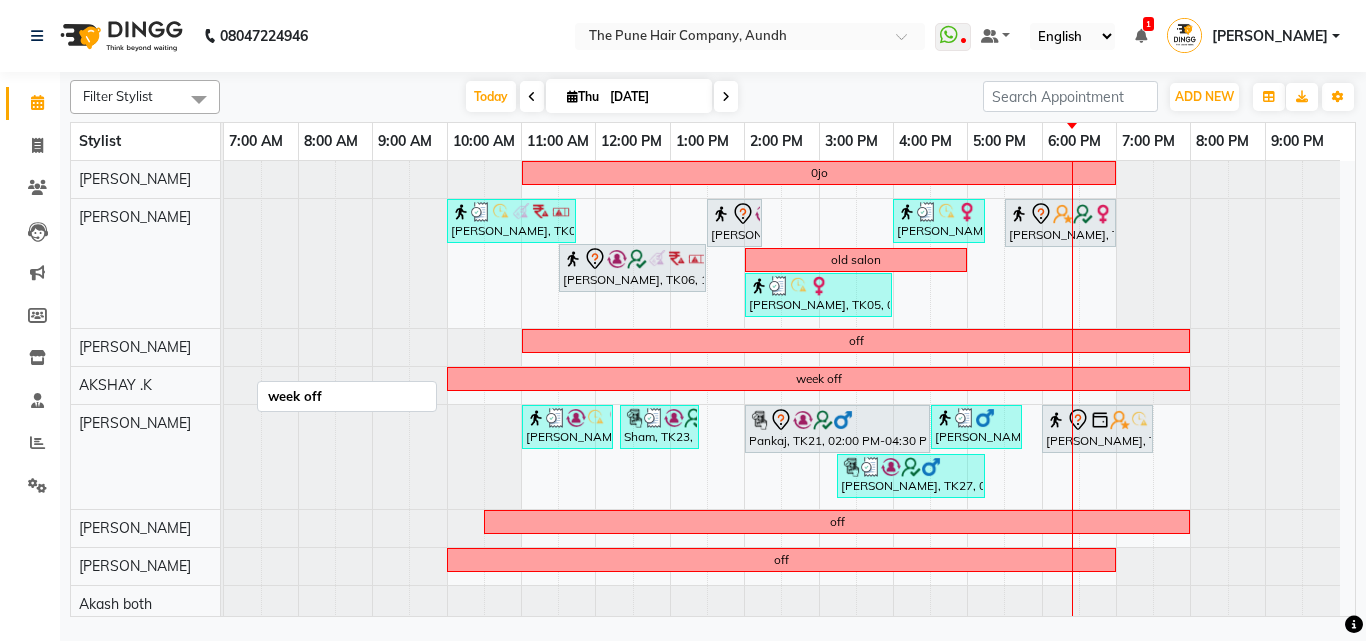 scroll, scrollTop: 495, scrollLeft: 0, axis: vertical 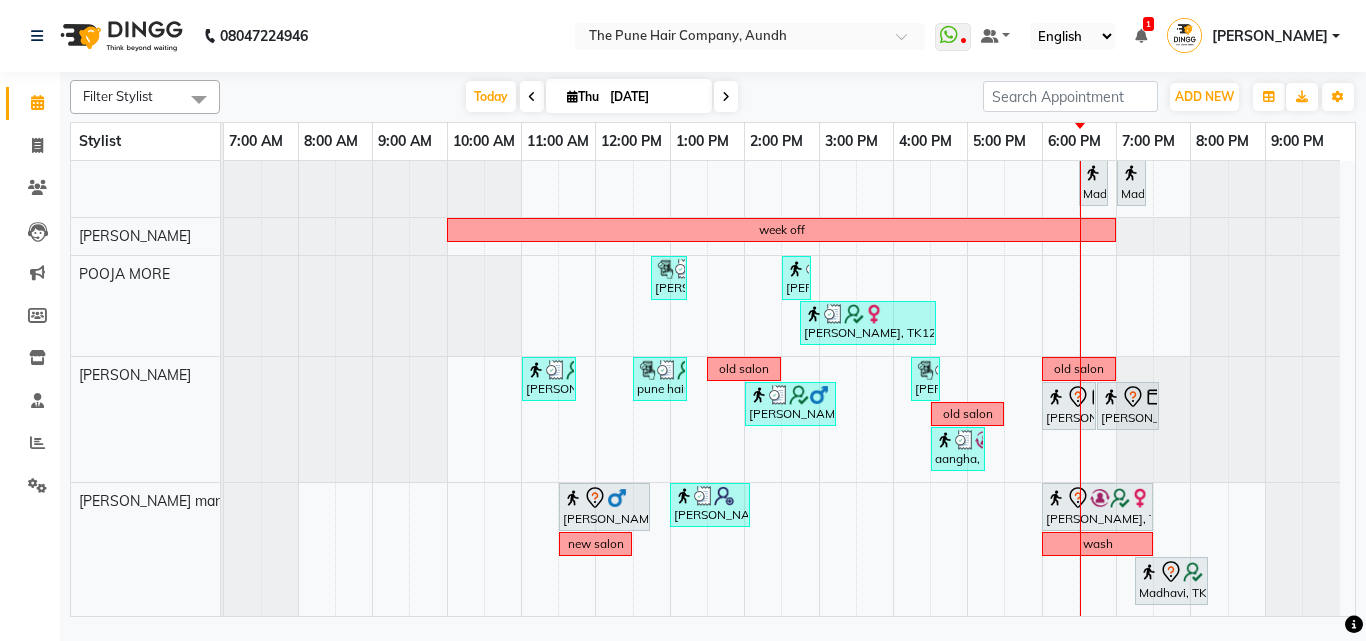 drag, startPoint x: 729, startPoint y: 98, endPoint x: 729, endPoint y: 115, distance: 17 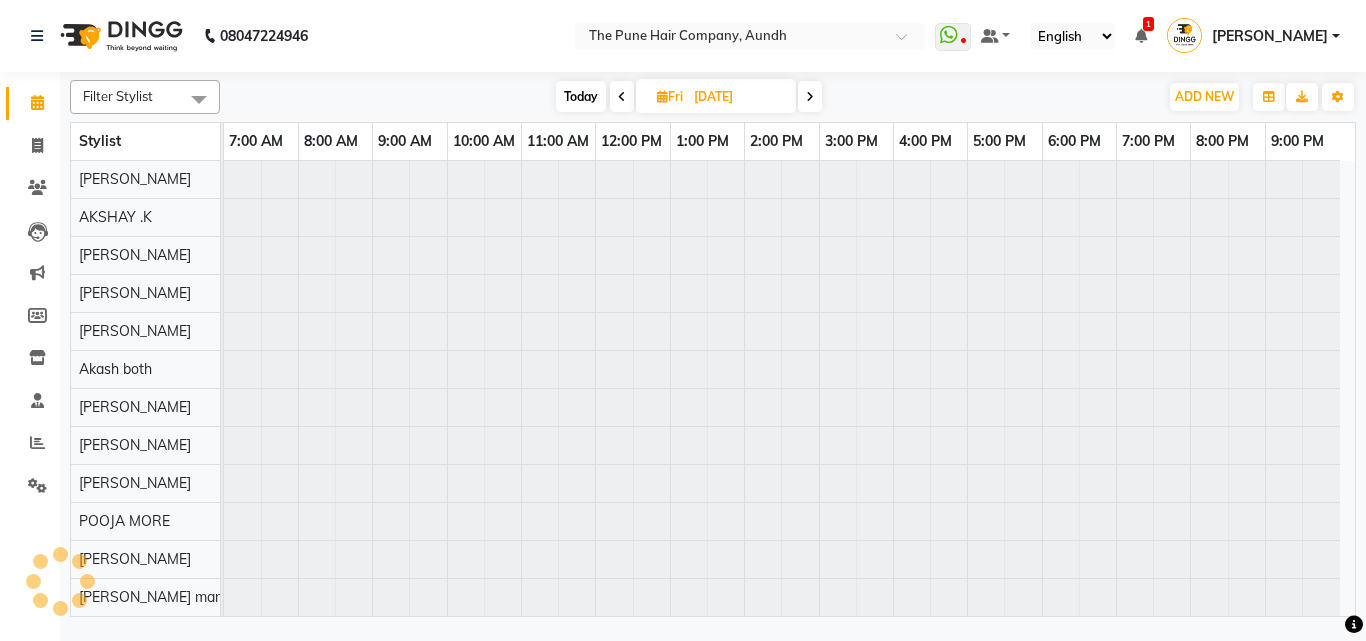 scroll, scrollTop: 76, scrollLeft: 0, axis: vertical 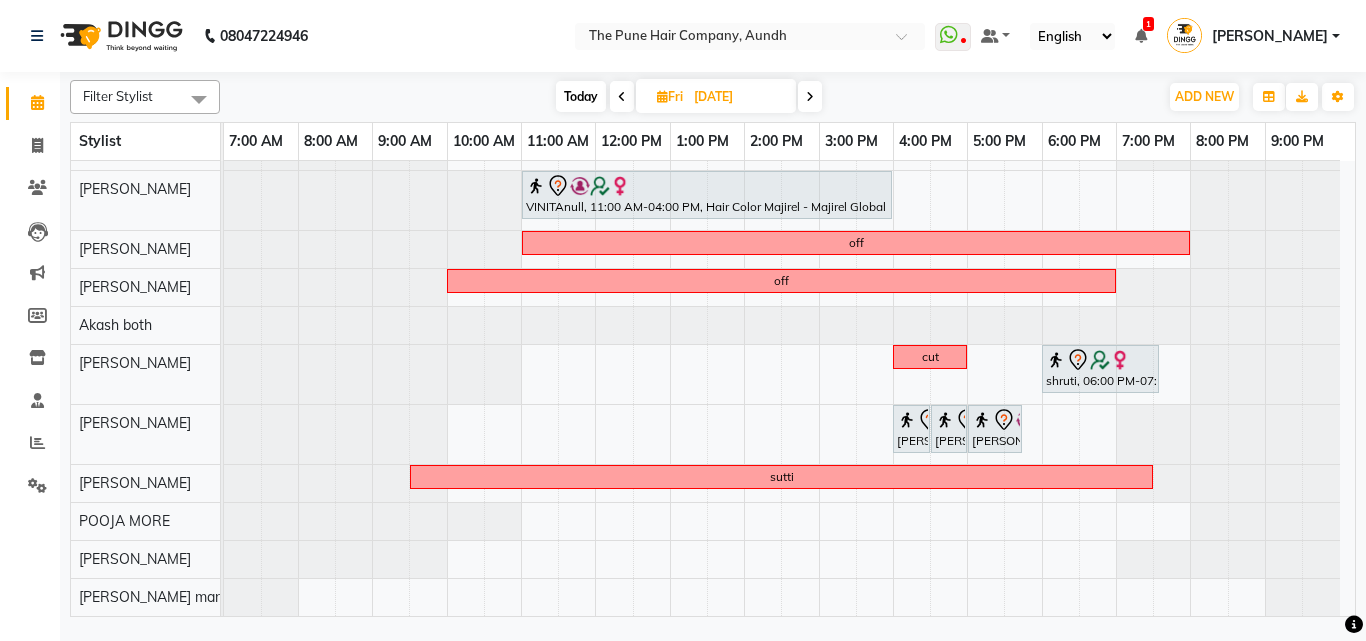 click on "aditiraje, 10:00 AM-12:00 PM, Hair Color [PERSON_NAME] Touchup 2 Inch             [PERSON_NAME], 01:30 PM-03:00 PM, Cut [DEMOGRAPHIC_DATA] ( Top Stylist )             patil sir, 03:00 PM-04:00 PM, Cut [DEMOGRAPHIC_DATA] ( Top Stylist )             amitanull, 04:30 PM-05:30 PM, Cut [DEMOGRAPHIC_DATA] ( Top Stylist )             ponam, 05:30 PM-06:30 PM, Cut [DEMOGRAPHIC_DATA] ( Top Stylist )             ponam, 06:30 PM-06:45 PM,  Additional Hair Wash ([DEMOGRAPHIC_DATA])             [PERSON_NAME], 11:30 AM-01:30 PM, Hair Color [PERSON_NAME] Touchup 2 Inch             [PERSON_NAME], 10:00 AM-11:20 AM,  [PERSON_NAME] Crafting             [PERSON_NAME], 11:30 AM-01:00 PM, Hair wash & blow dry - long             divya thakur, 01:00 PM-01:45 PM, Cut [DEMOGRAPHIC_DATA] (Expert)             [PERSON_NAME], 02:00 PM-02:45 PM, Cut [DEMOGRAPHIC_DATA] (Expert)             [PERSON_NAME], 02:45 PM-03:25 PM, Cut [DEMOGRAPHIC_DATA] (Expert)             [PERSON_NAME], 03:30 PM-03:50 PM,  [PERSON_NAME] Crafting             Preeti Bomrah, 05:00 PM-07:00 PM, Hair Color [PERSON_NAME] Touchup 2 Inch              wash   touchup" at bounding box center [789, 200] 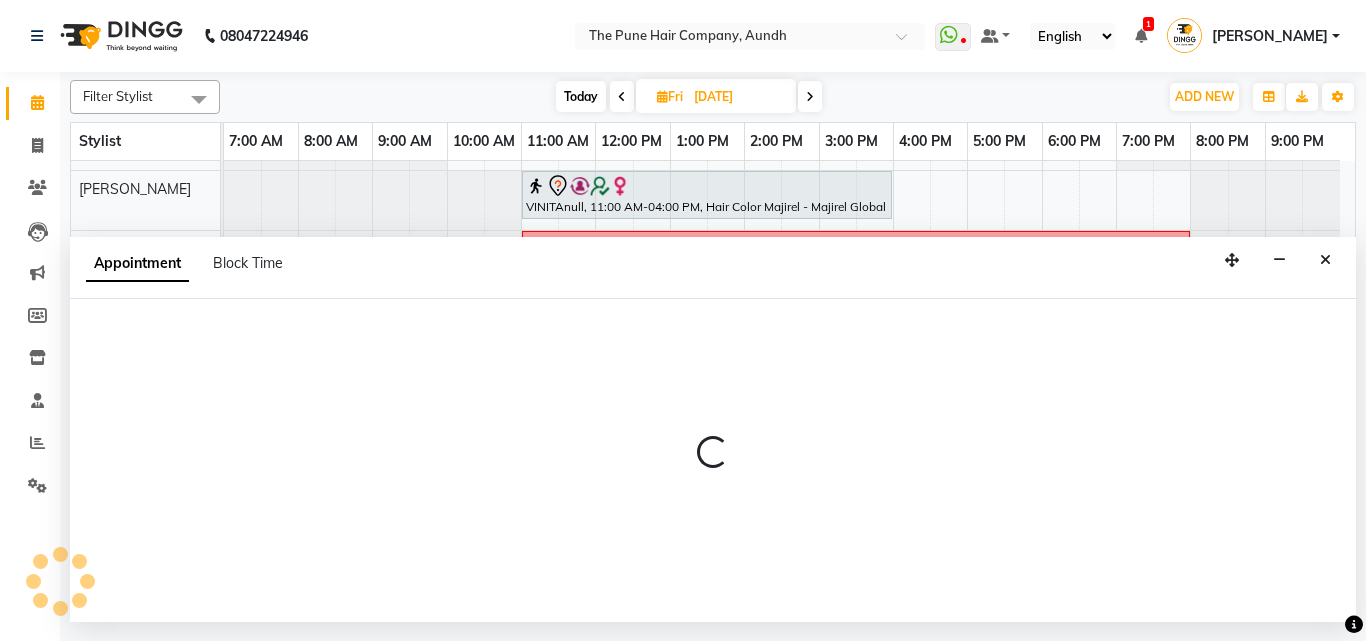 select on "49441" 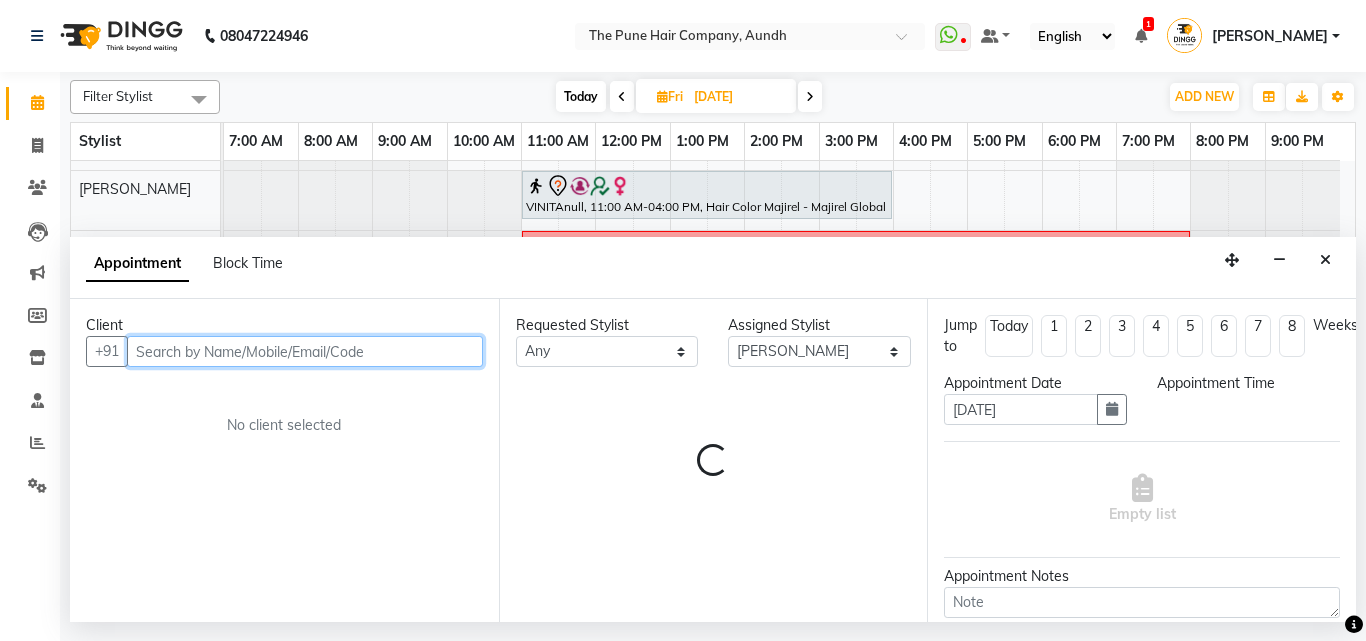 select on "870" 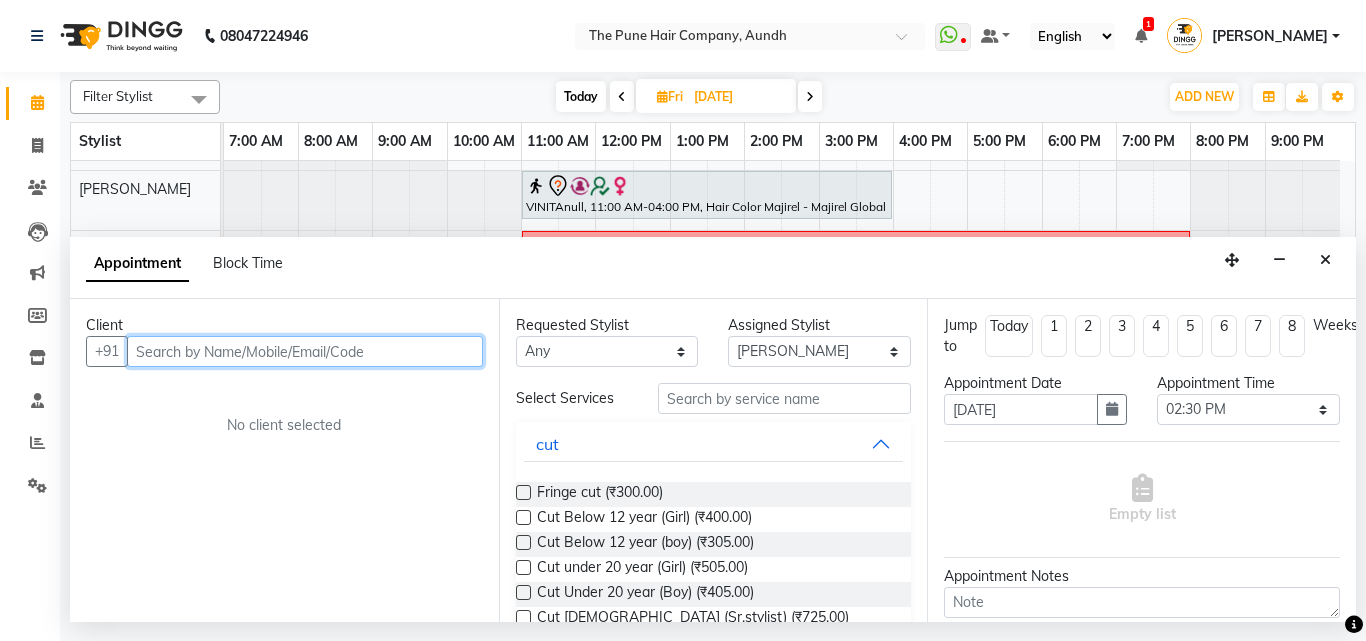 click at bounding box center [305, 351] 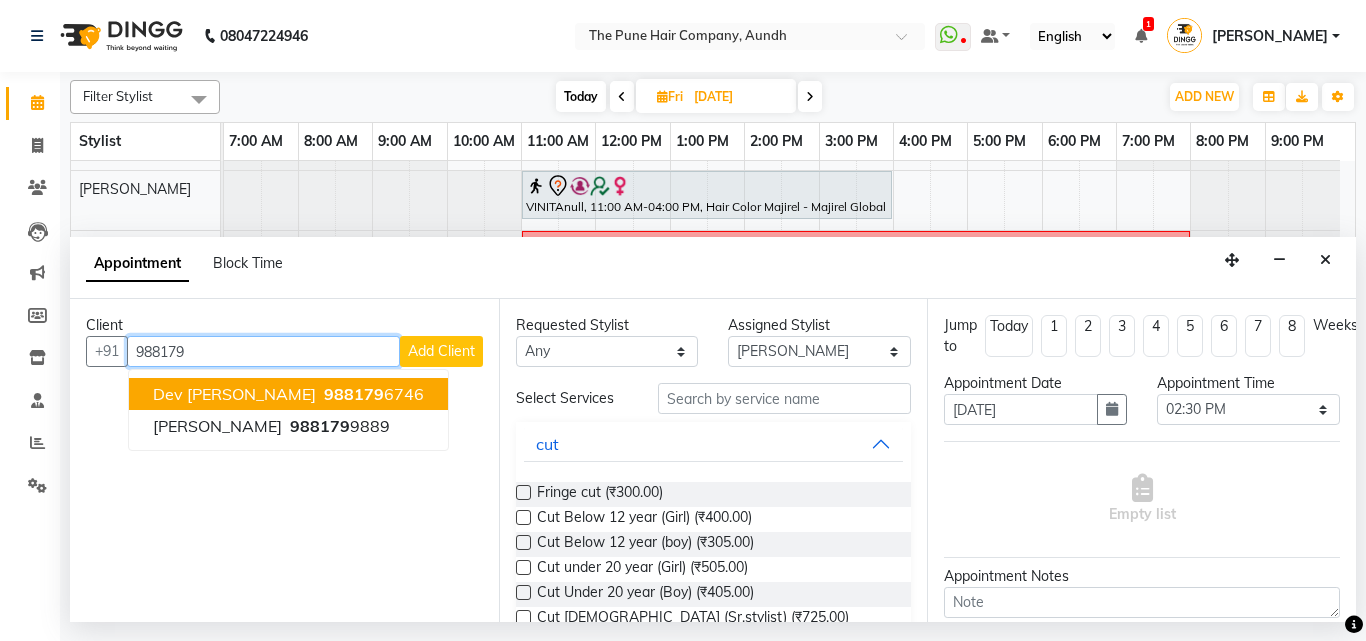 click on "dev [PERSON_NAME]" at bounding box center (234, 394) 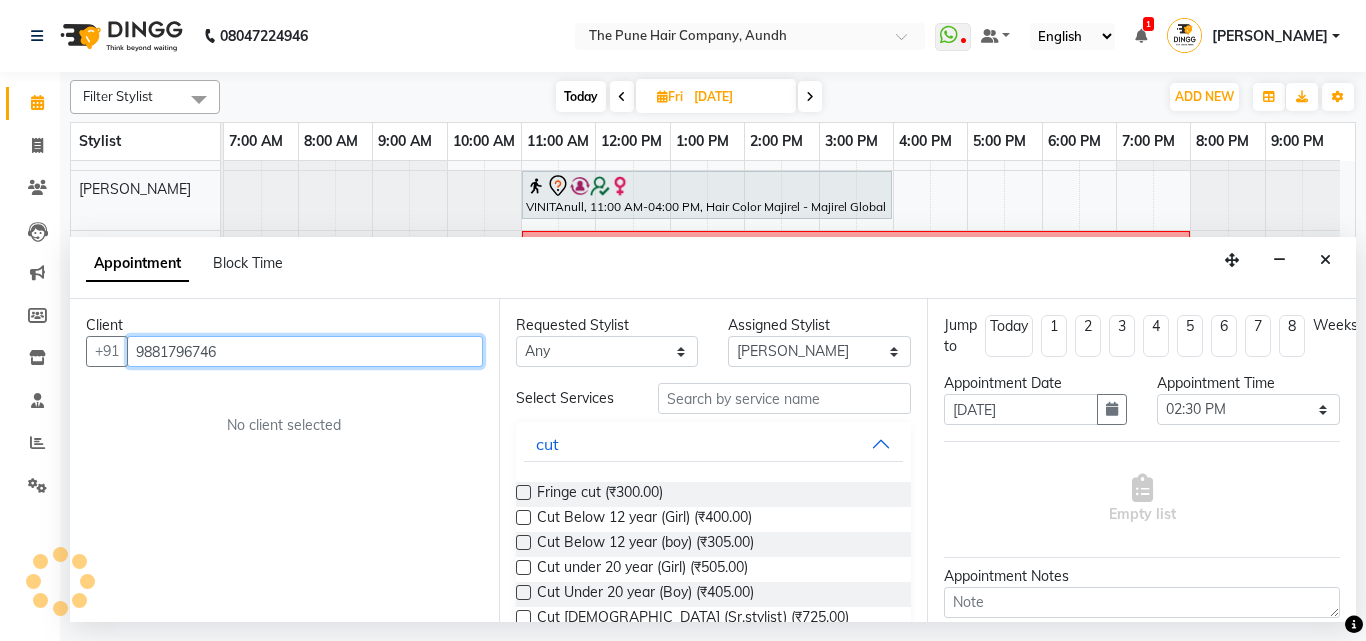 type on "9881796746" 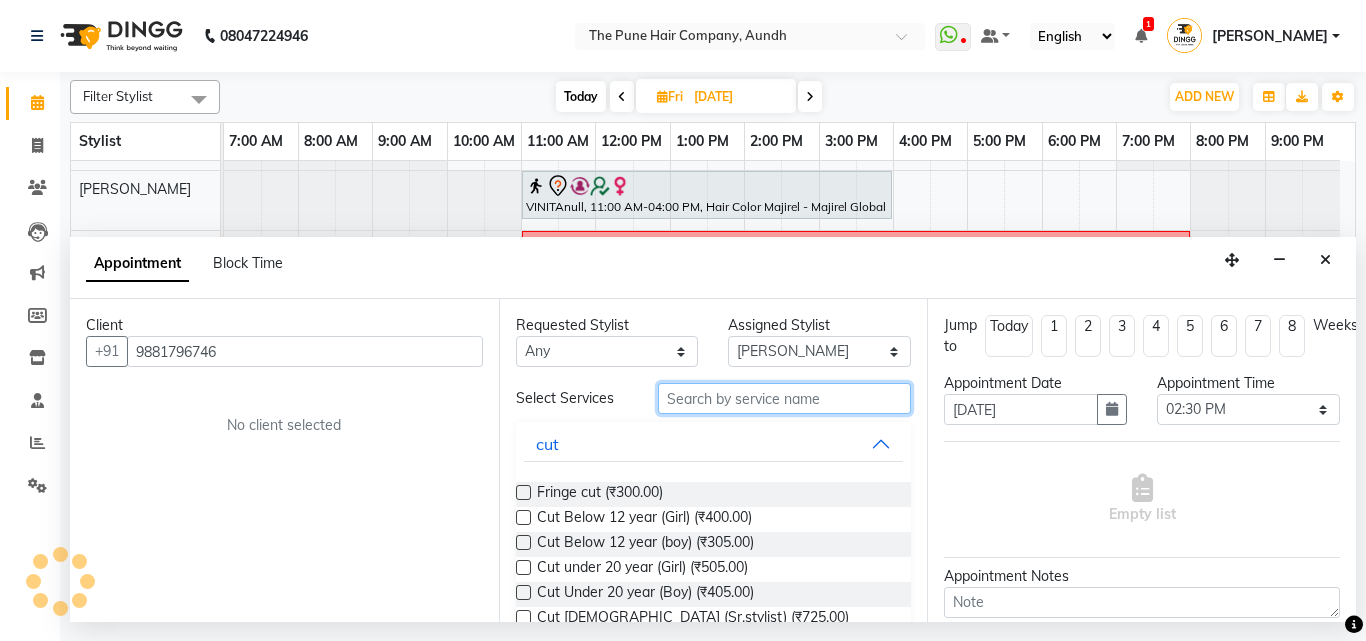 click at bounding box center [785, 398] 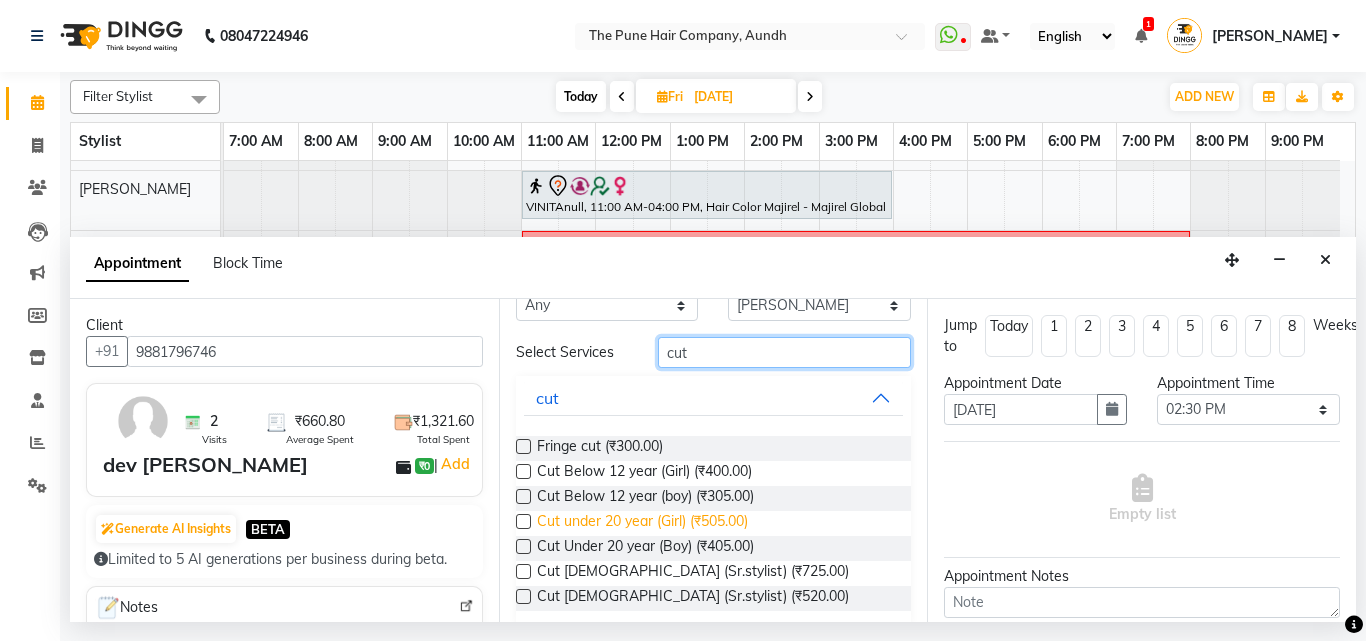 scroll, scrollTop: 67, scrollLeft: 0, axis: vertical 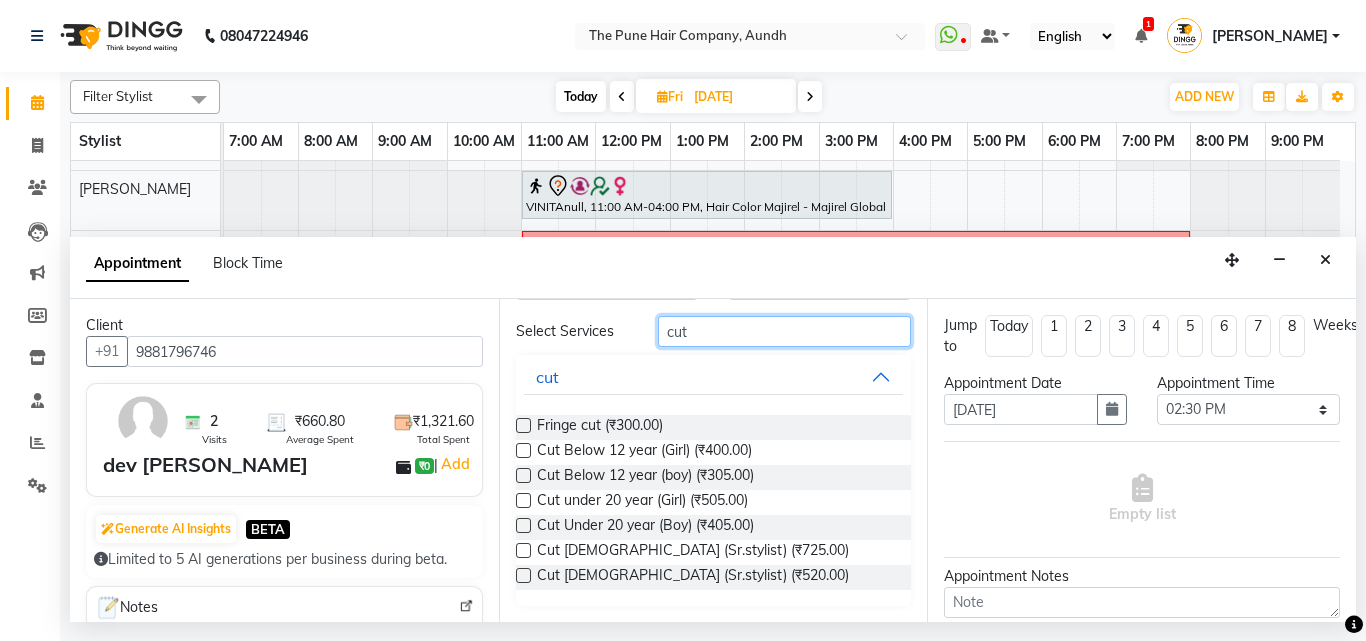 type on "cut" 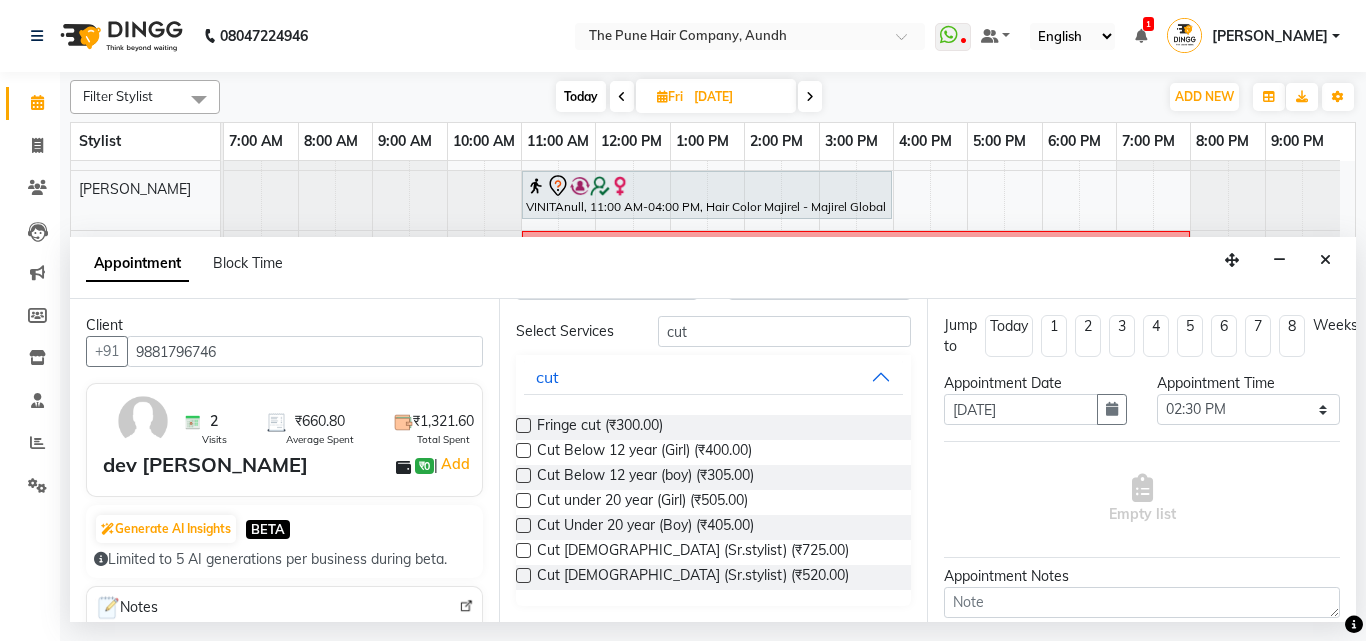 click at bounding box center (523, 575) 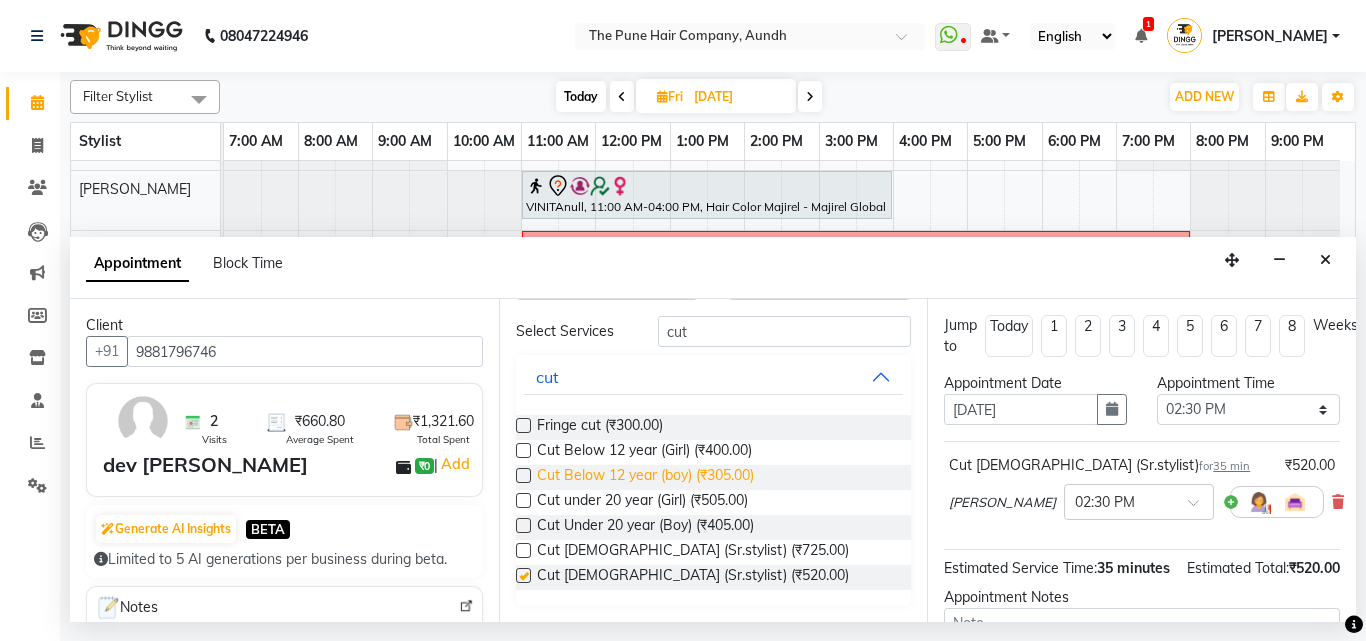 checkbox on "false" 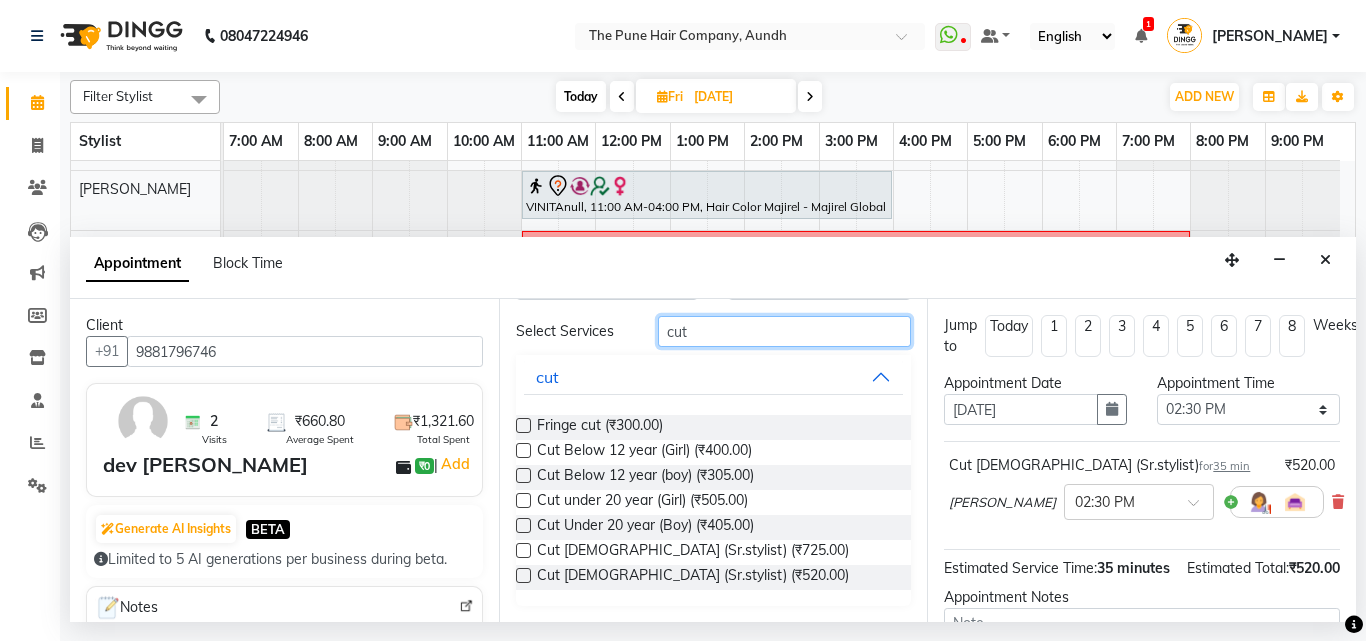 click on "cut" at bounding box center (785, 331) 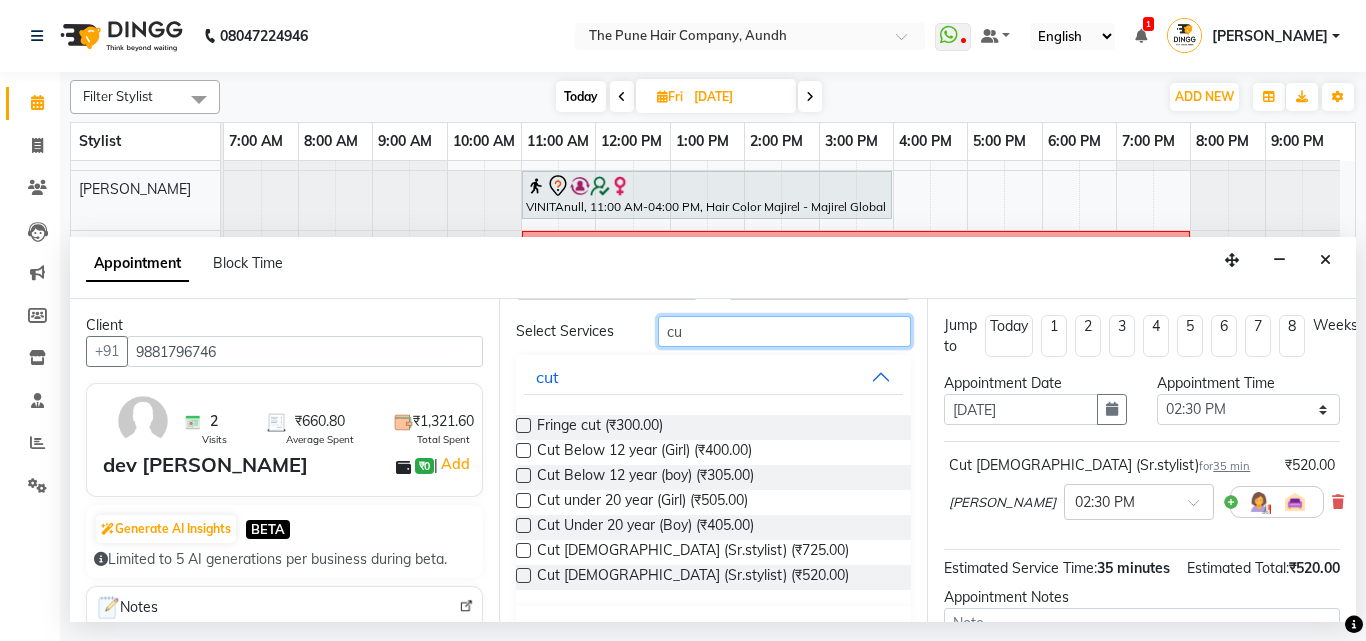 type on "c" 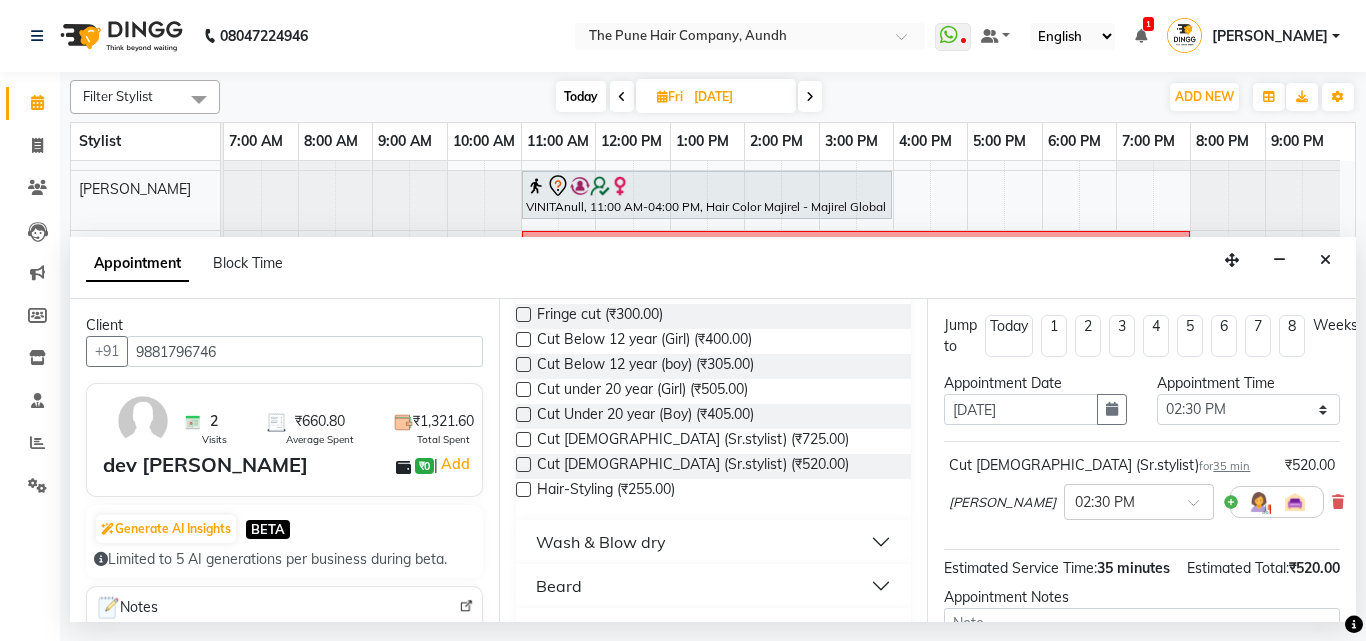 scroll, scrollTop: 267, scrollLeft: 0, axis: vertical 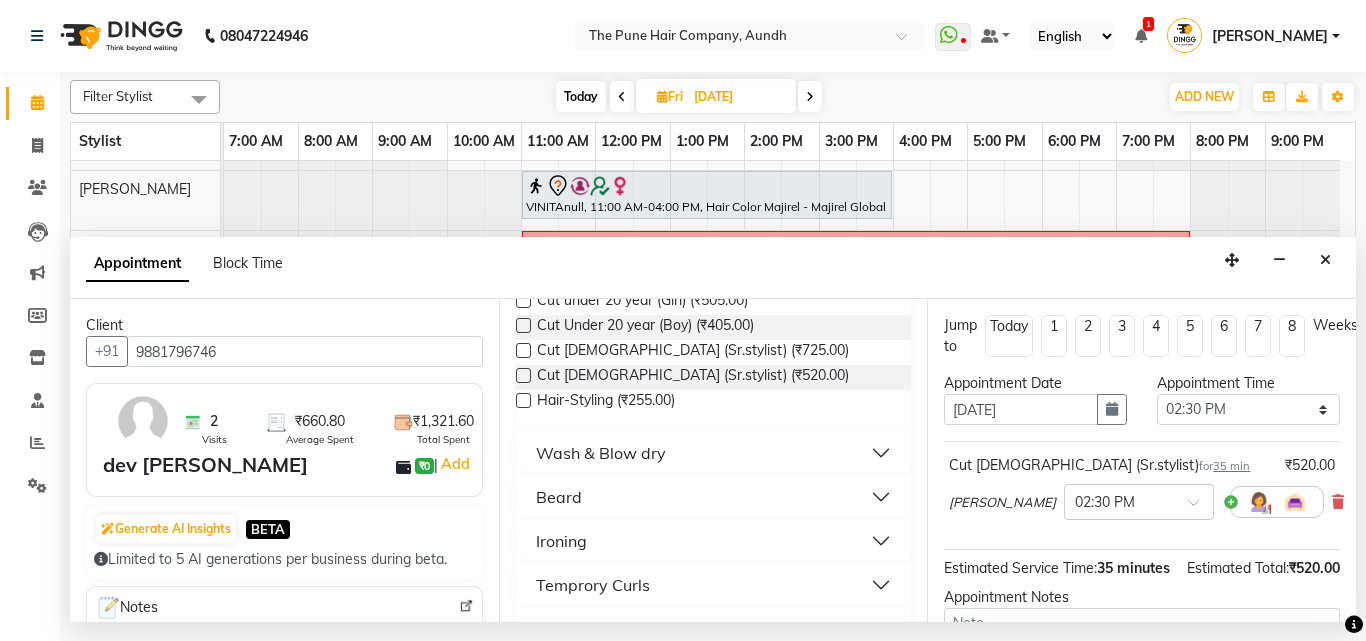type 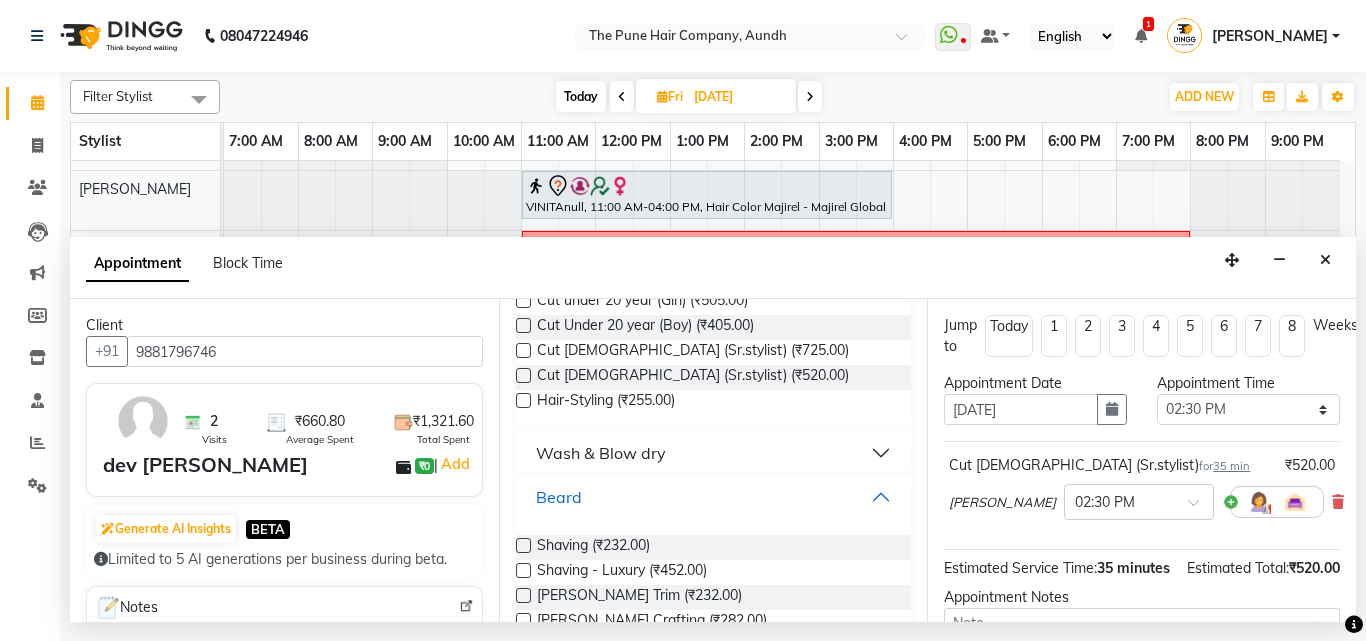 scroll, scrollTop: 367, scrollLeft: 0, axis: vertical 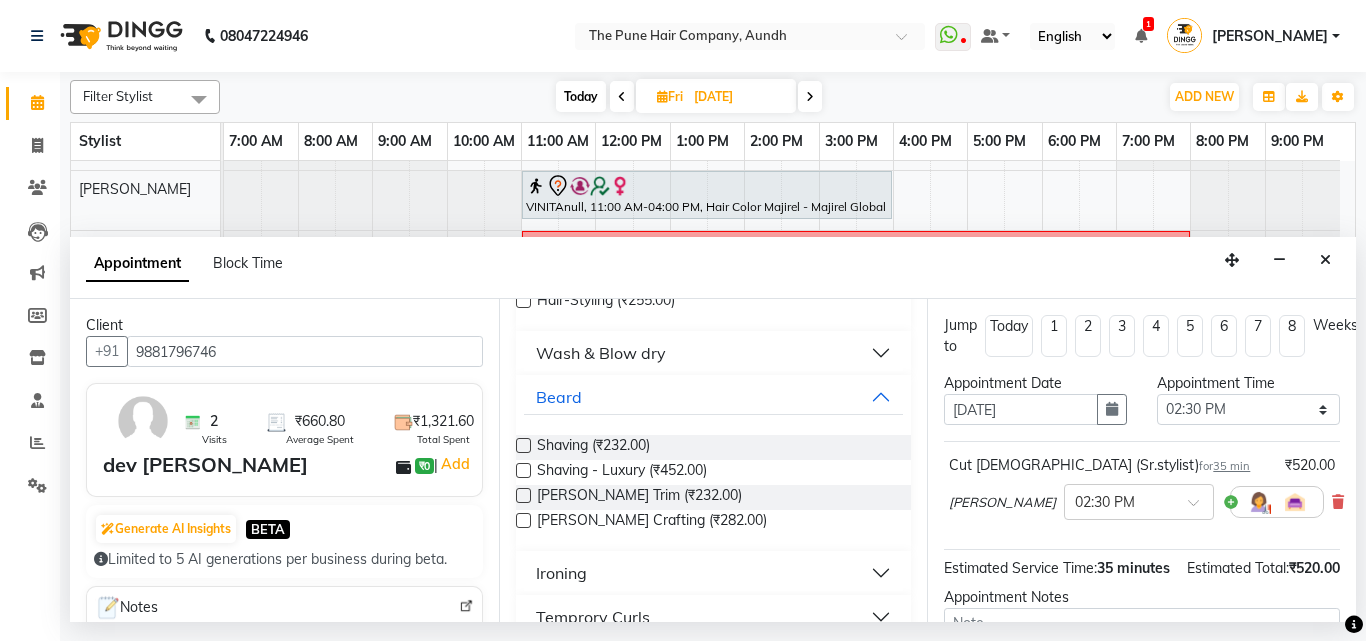 click at bounding box center (523, 520) 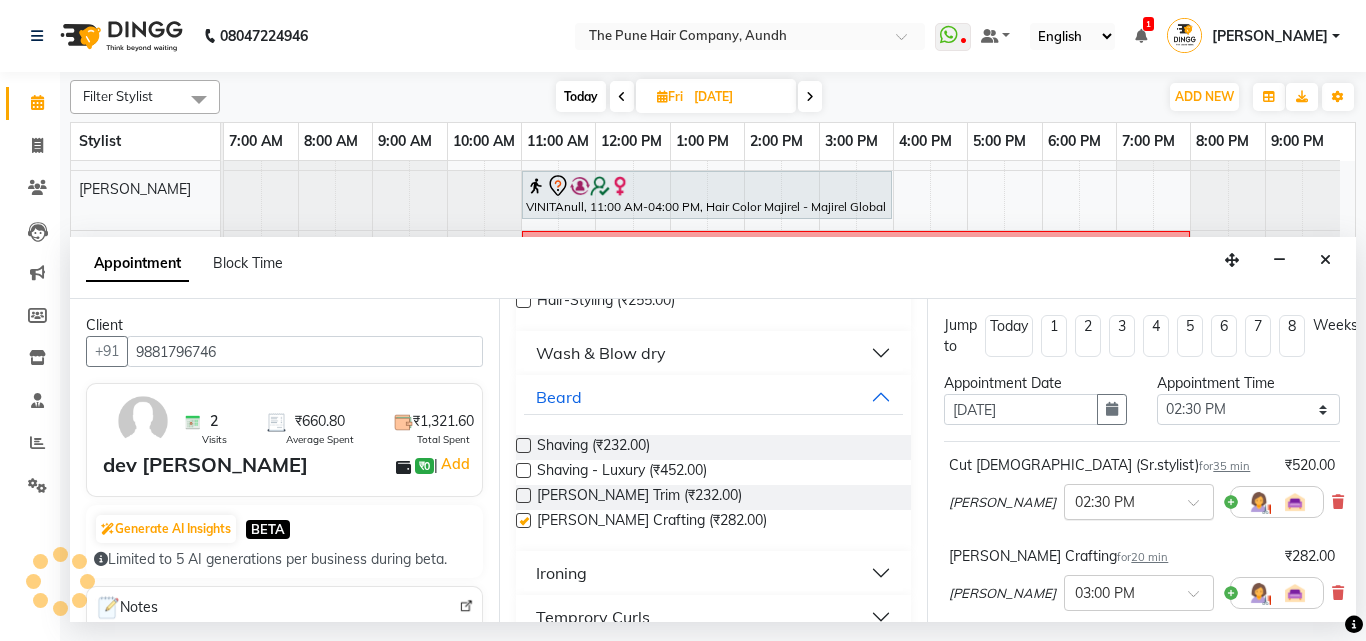 checkbox on "false" 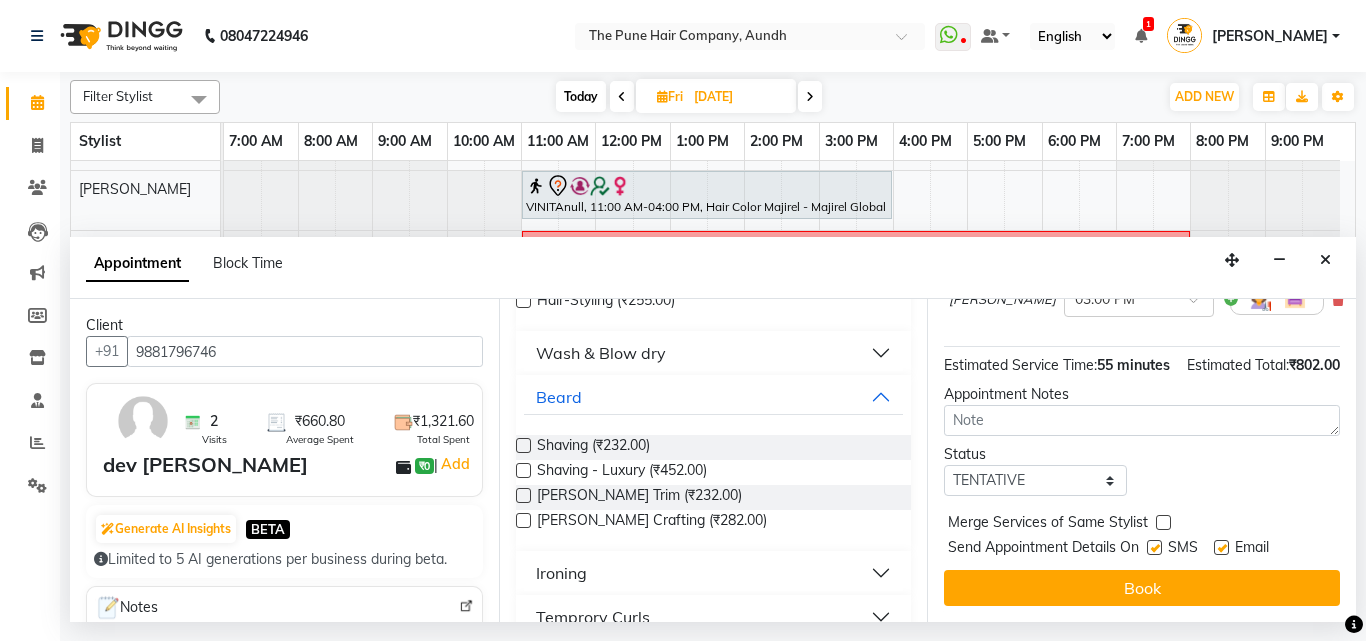 scroll, scrollTop: 300, scrollLeft: 0, axis: vertical 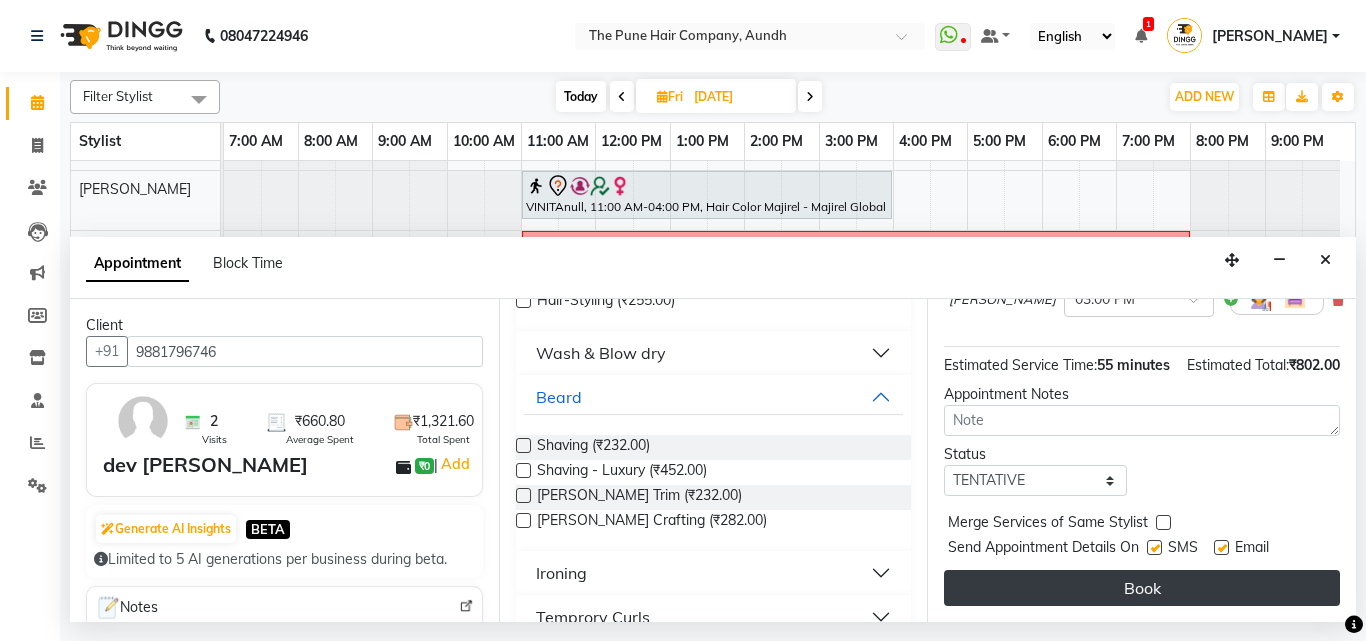 click on "Book" at bounding box center [1142, 588] 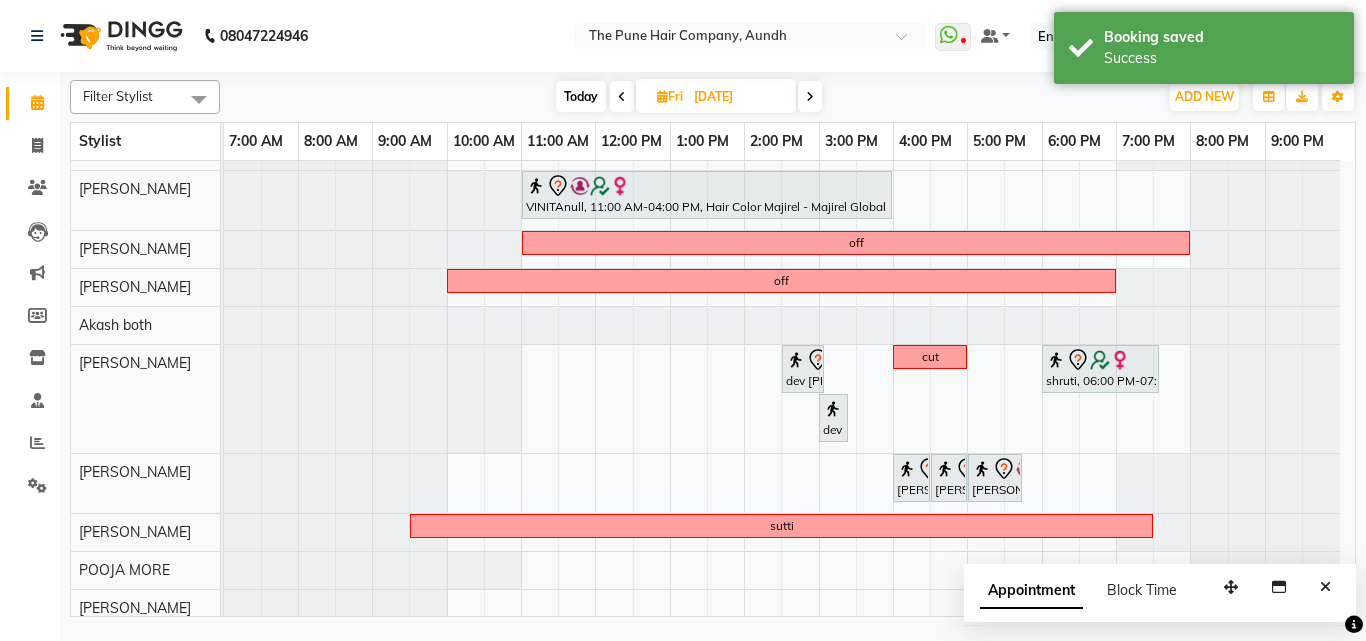 scroll, scrollTop: 426, scrollLeft: 0, axis: vertical 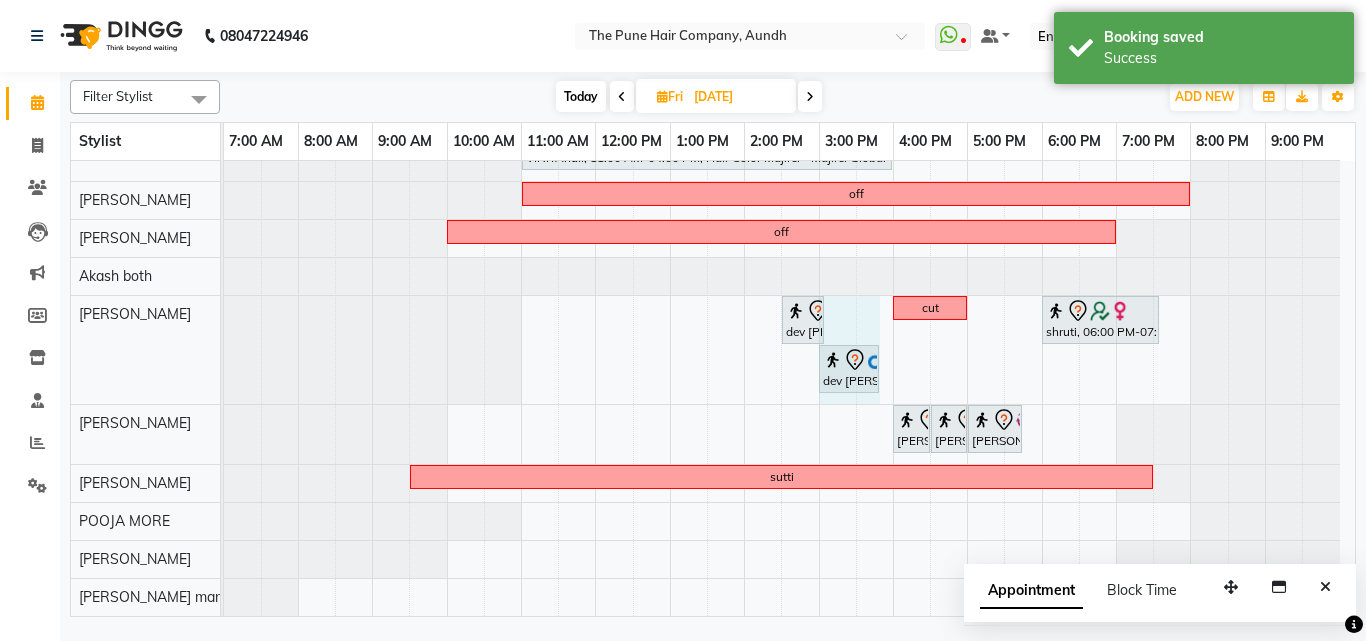 drag, startPoint x: 849, startPoint y: 356, endPoint x: 883, endPoint y: 348, distance: 34.928497 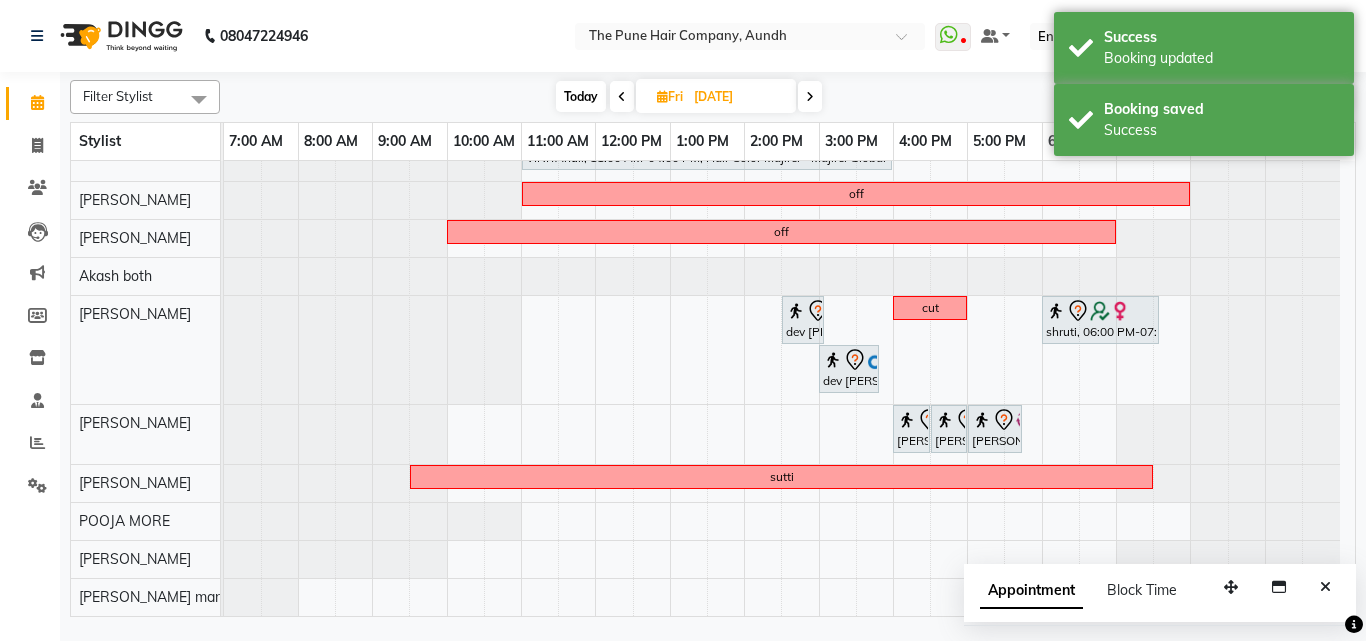 click on "Today" at bounding box center [581, 96] 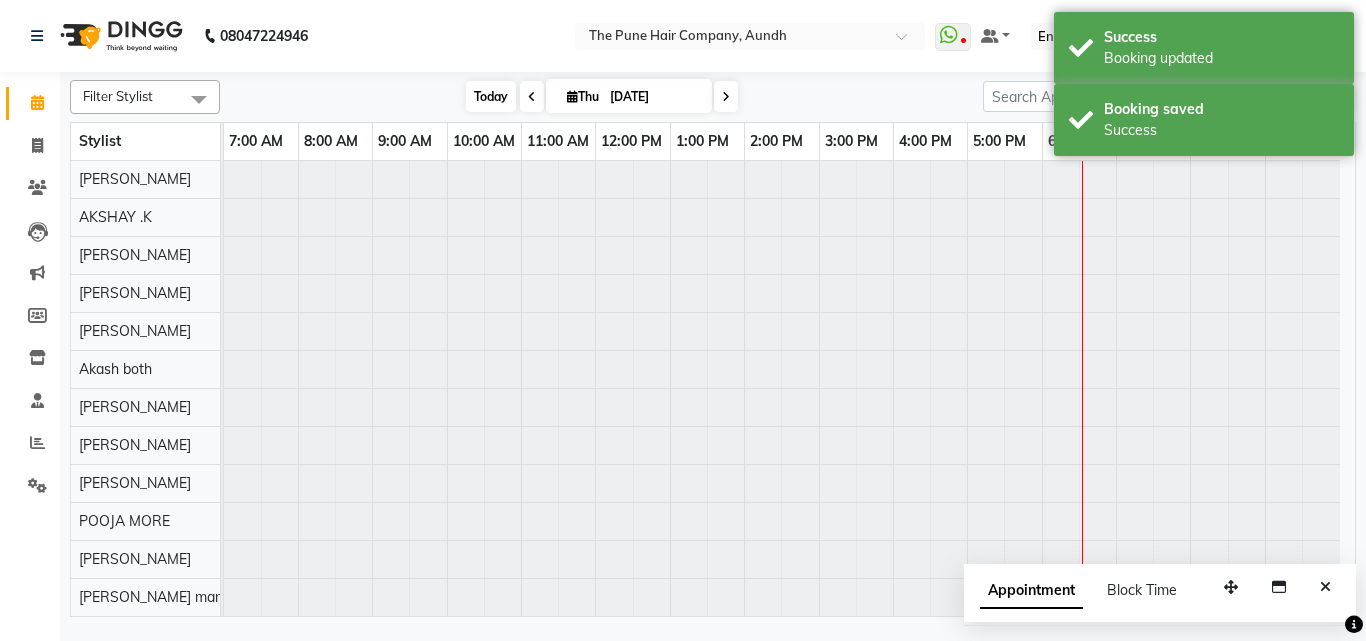scroll, scrollTop: 76, scrollLeft: 0, axis: vertical 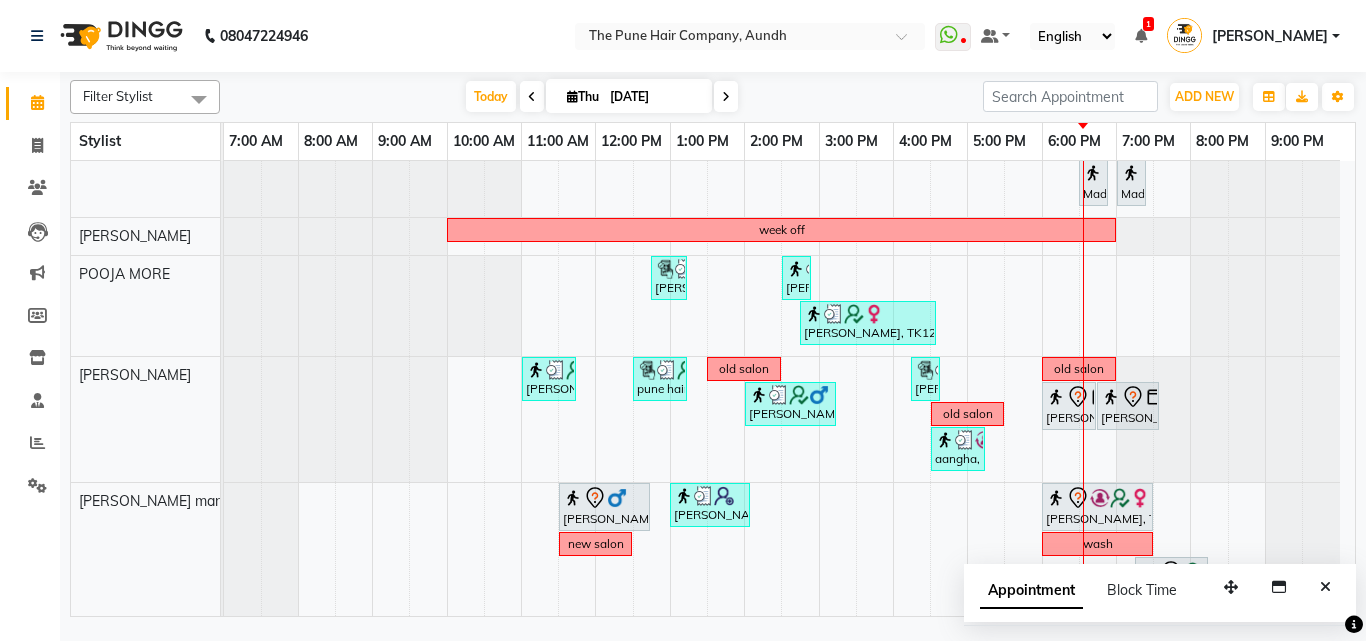 drag, startPoint x: 725, startPoint y: 89, endPoint x: 724, endPoint y: 76, distance: 13.038404 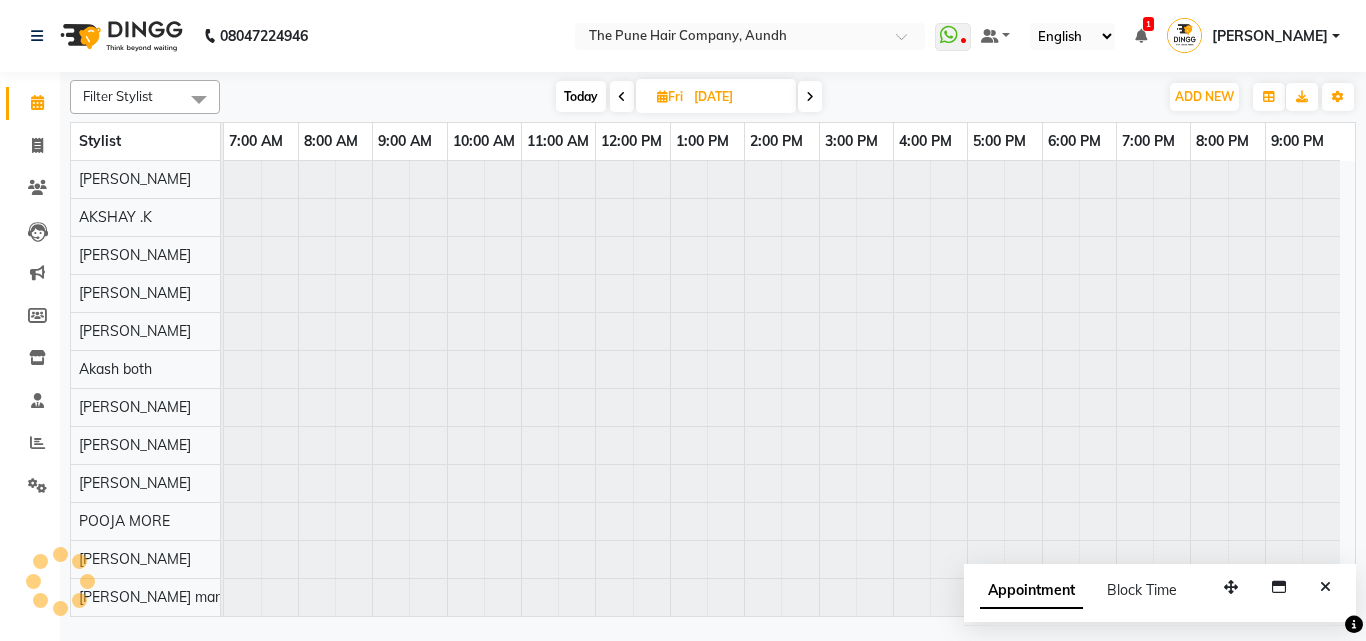scroll, scrollTop: 76, scrollLeft: 0, axis: vertical 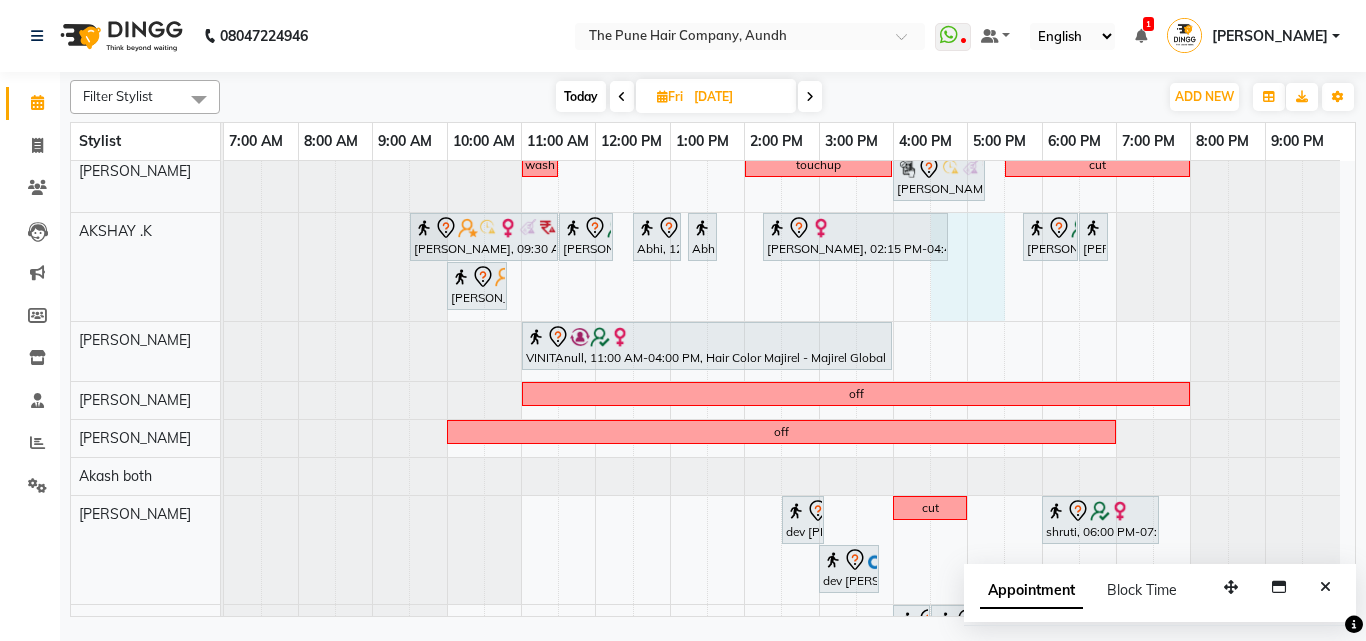 drag, startPoint x: 944, startPoint y: 277, endPoint x: 983, endPoint y: 274, distance: 39.115215 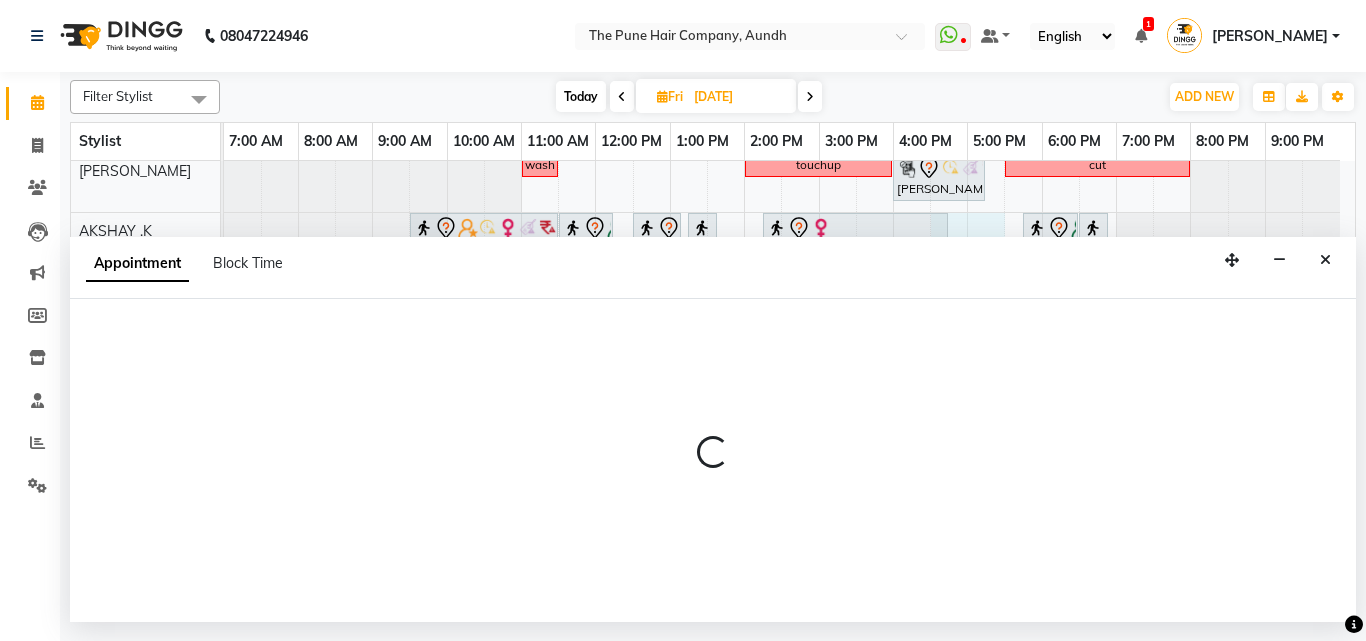 select on "6746" 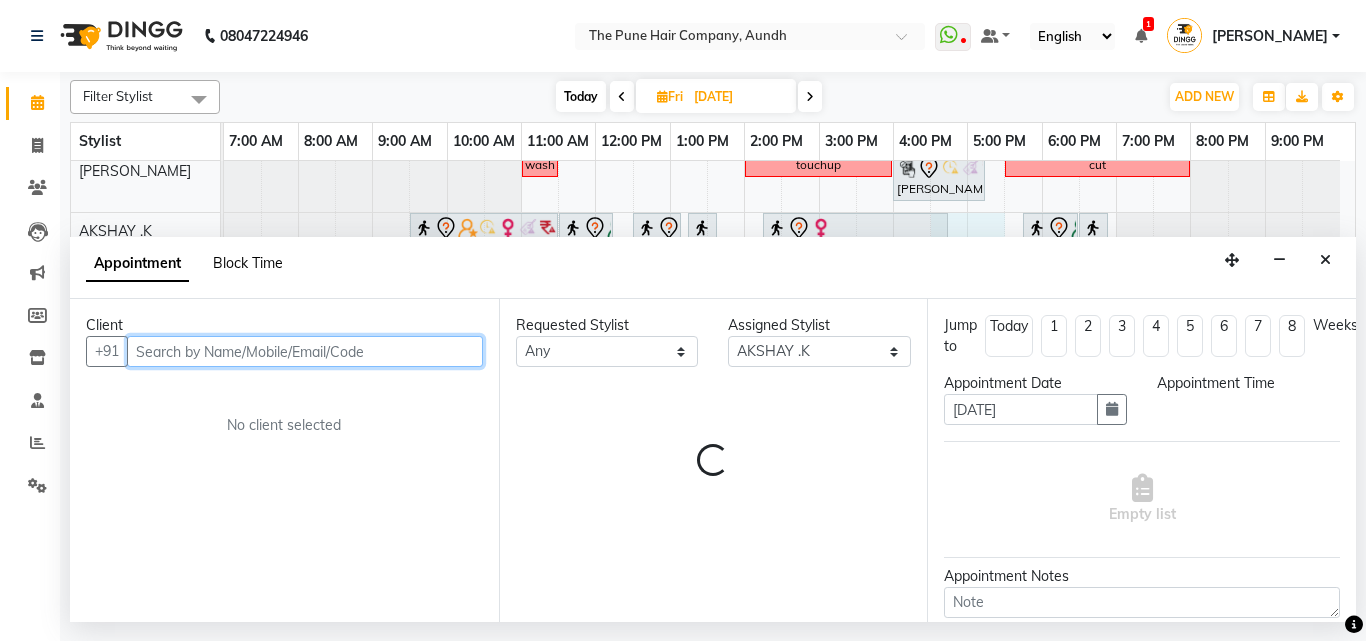 select on "990" 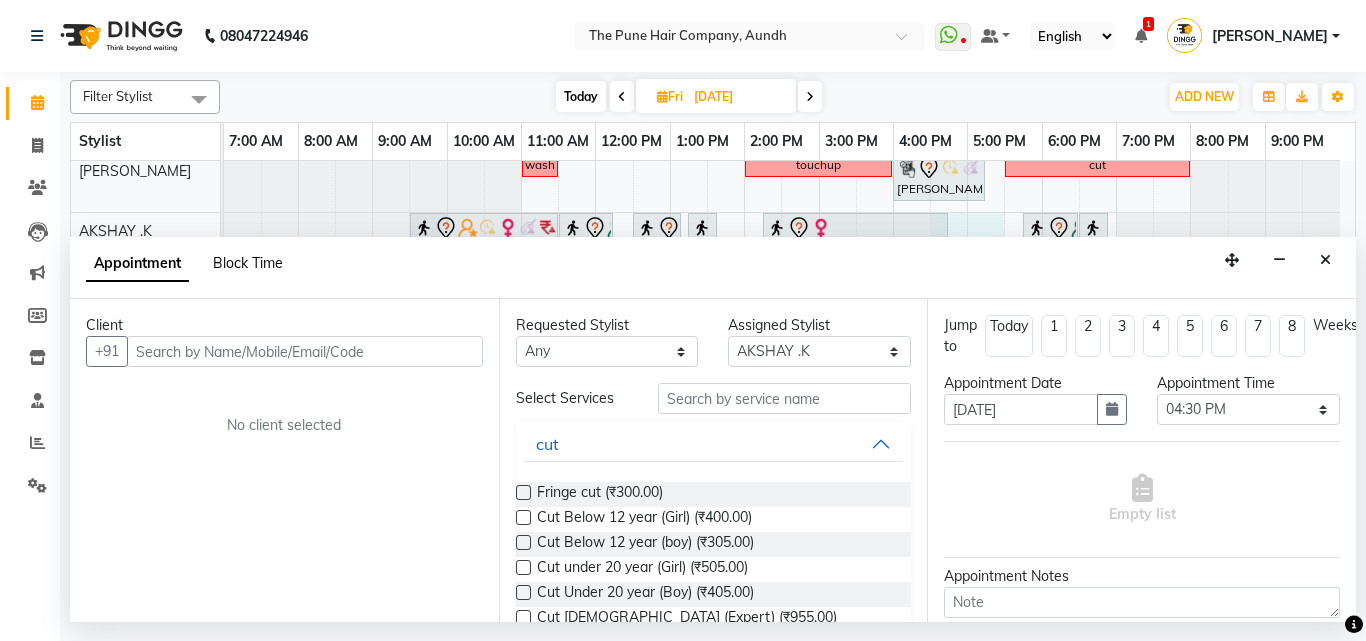 click on "Block Time" at bounding box center [248, 263] 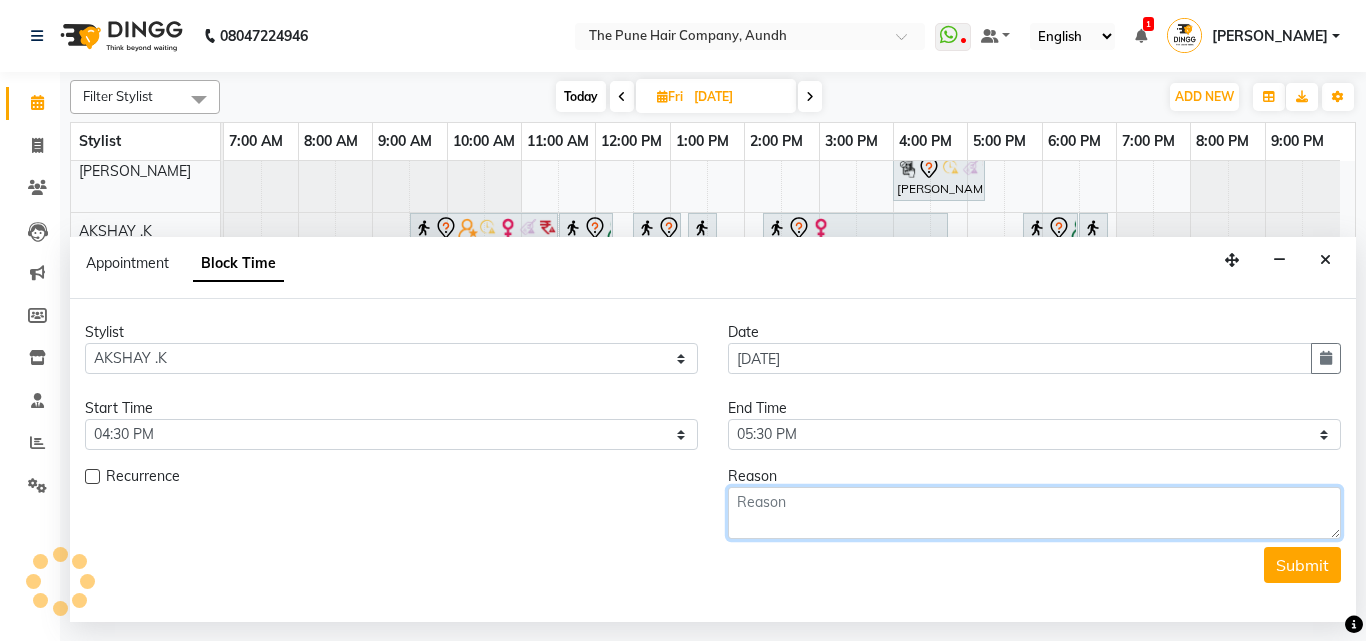 click at bounding box center (1034, 513) 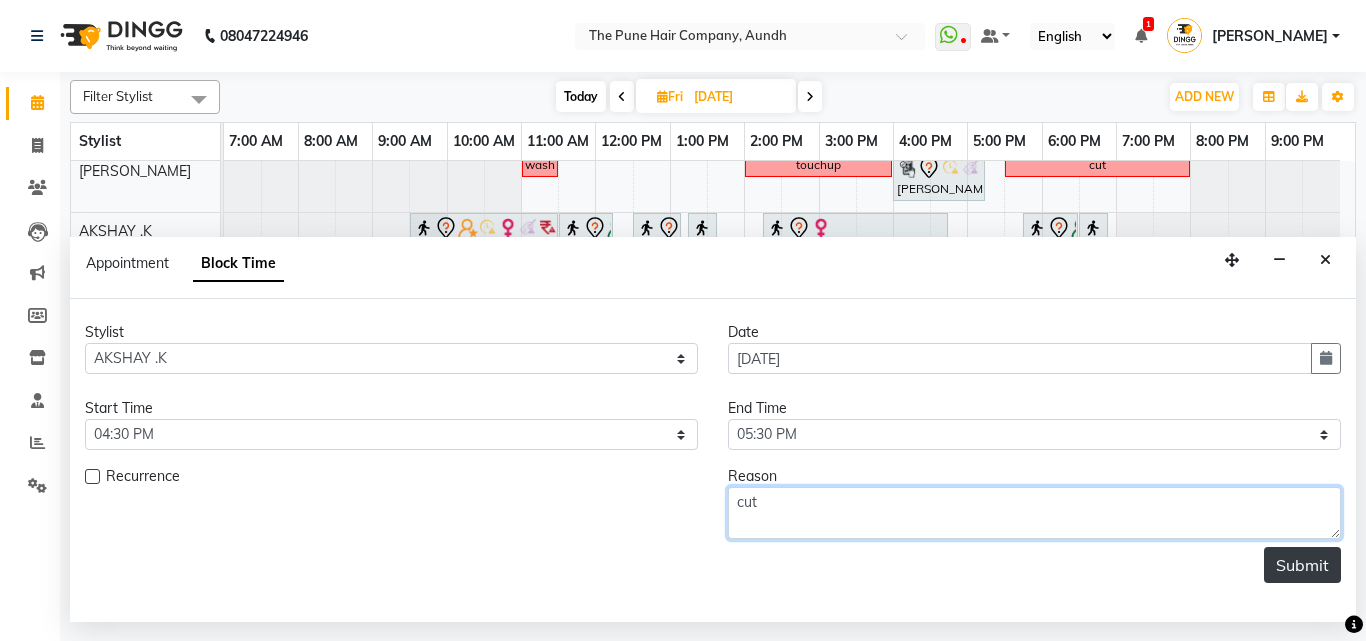 type on "cut" 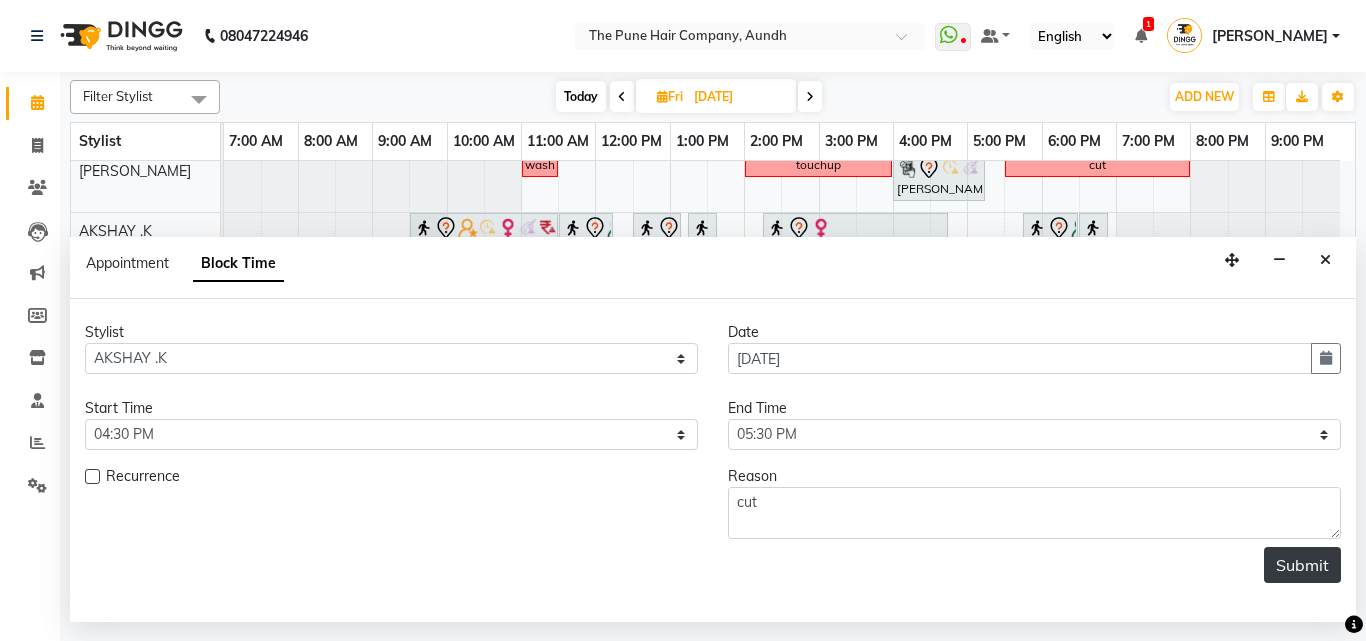 click on "Submit" at bounding box center (1302, 565) 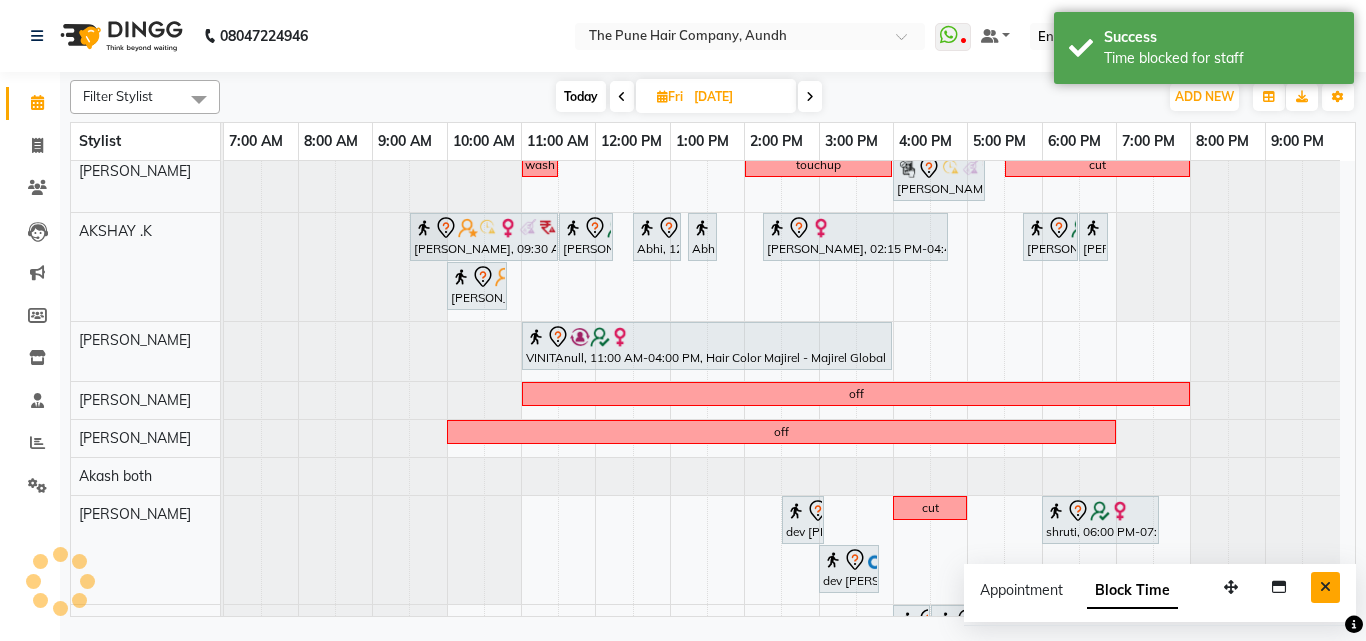 click at bounding box center (1325, 587) 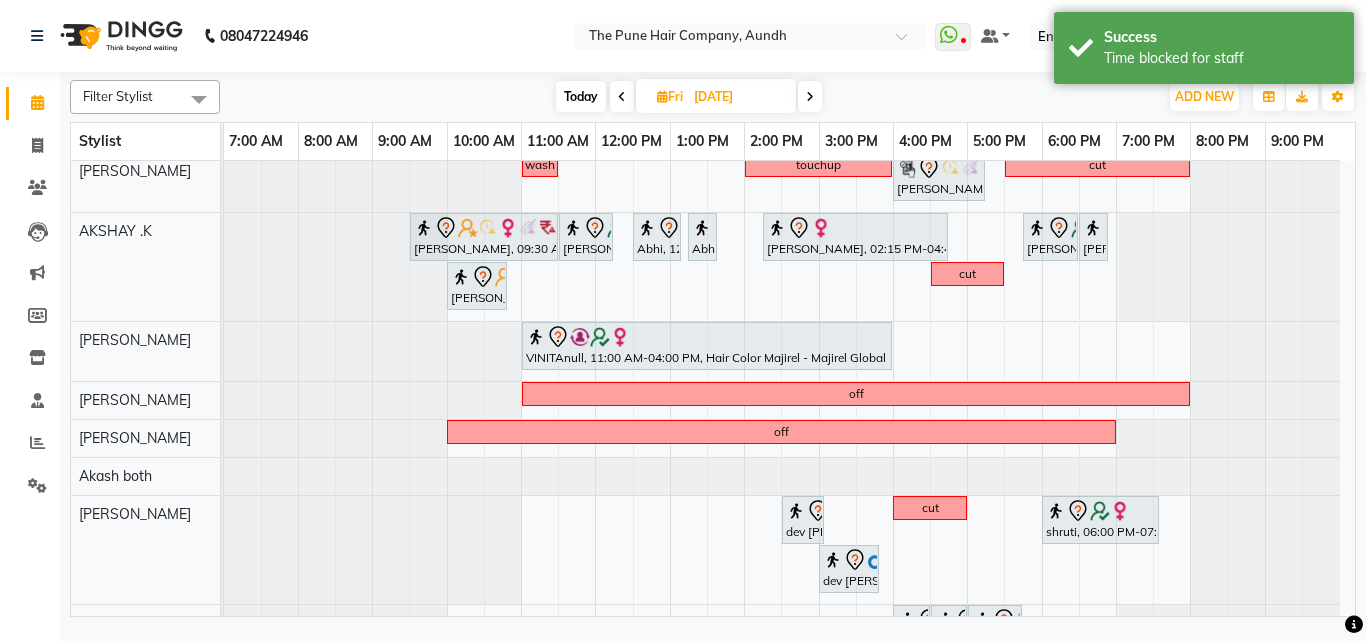 scroll, scrollTop: 426, scrollLeft: 0, axis: vertical 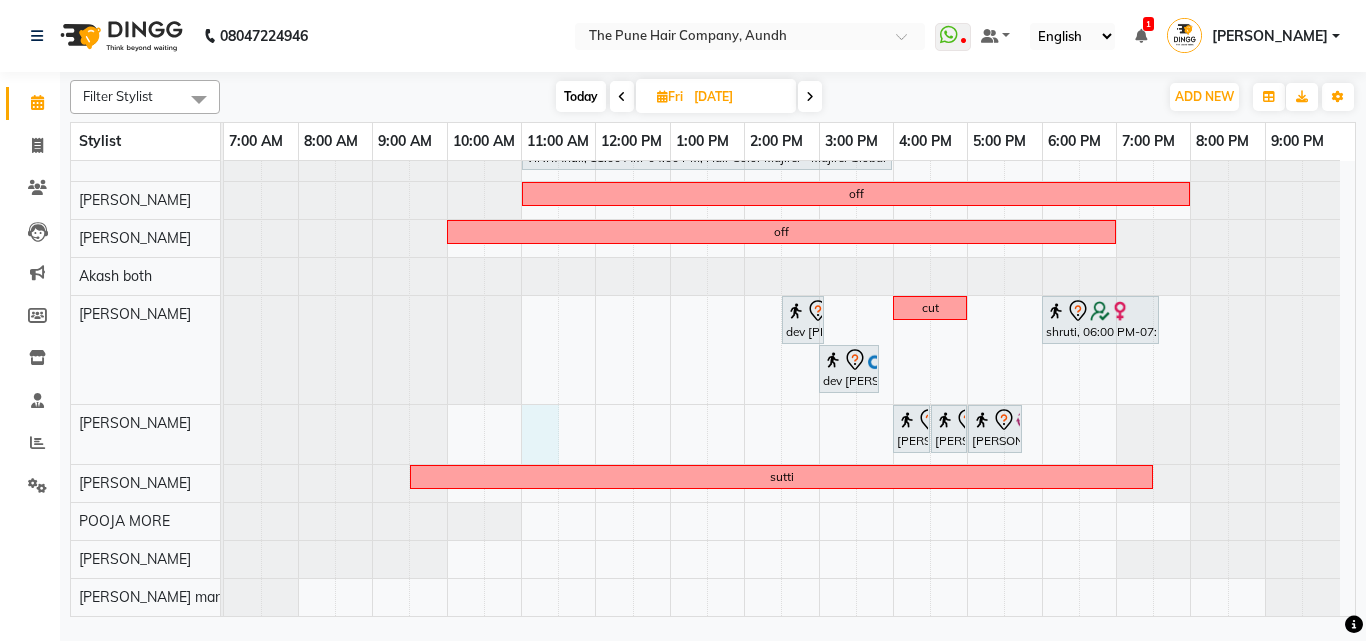 click on "aditiraje, 10:00 AM-12:00 PM, Hair Color [PERSON_NAME] Touchup 2 Inch             [PERSON_NAME], 01:30 PM-03:00 PM, Cut [DEMOGRAPHIC_DATA] ( Top Stylist )             patil sir, 03:00 PM-04:00 PM, Cut [DEMOGRAPHIC_DATA] ( Top Stylist )             amitanull, 04:30 PM-05:30 PM, Cut [DEMOGRAPHIC_DATA] ( Top Stylist )             ponam, 05:30 PM-06:30 PM, Cut [DEMOGRAPHIC_DATA] ( Top Stylist )             ponam, 06:30 PM-06:45 PM,  Additional Hair Wash ([DEMOGRAPHIC_DATA])             [PERSON_NAME], 11:30 AM-01:30 PM, Hair Color [PERSON_NAME] Touchup 2 Inch             [PERSON_NAME], 10:00 AM-11:20 AM,  [PERSON_NAME] Crafting             [PERSON_NAME], 11:30 AM-01:00 PM, Hair wash & blow dry - long             divya thakur, 01:00 PM-01:45 PM, Cut [DEMOGRAPHIC_DATA] (Expert)             [PERSON_NAME], 02:00 PM-02:45 PM, Cut [DEMOGRAPHIC_DATA] (Expert)             [PERSON_NAME], 02:45 PM-03:25 PM, Cut [DEMOGRAPHIC_DATA] (Expert)             [PERSON_NAME], 03:30 PM-03:50 PM,  [PERSON_NAME] Crafting             Preeti Bomrah, 05:00 PM-07:00 PM, Hair Color [PERSON_NAME] Touchup 2 Inch              wash   touchup" at bounding box center (789, 175) 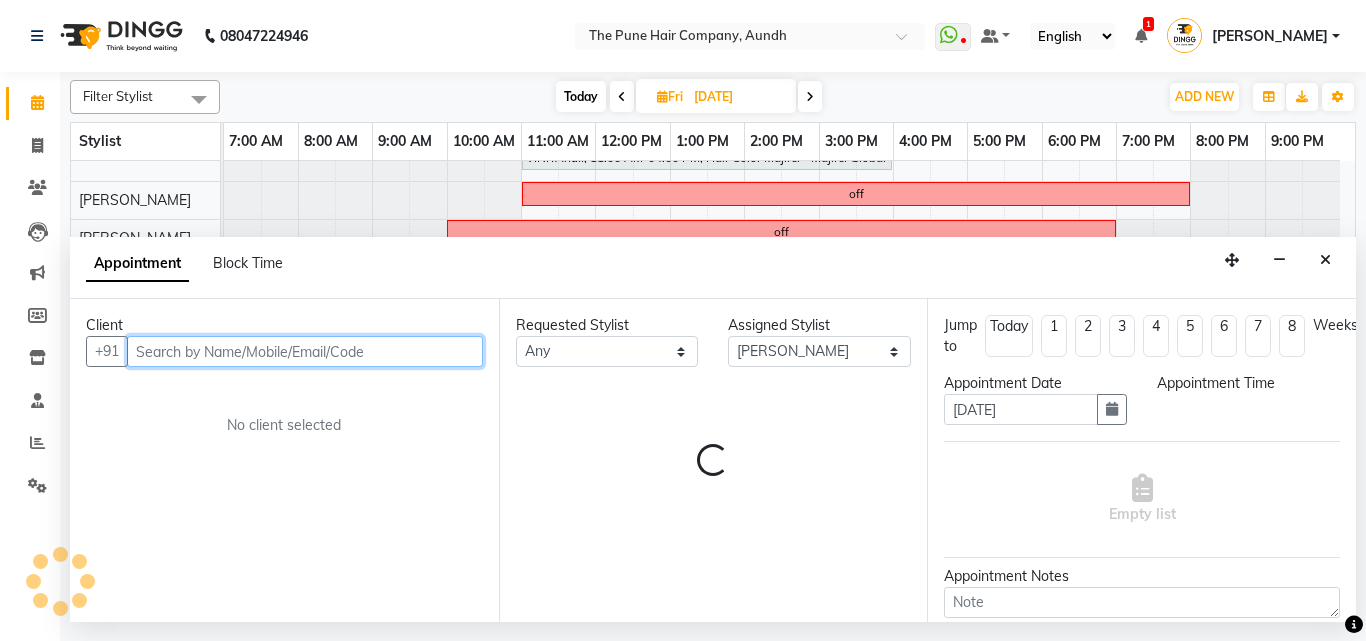 select on "660" 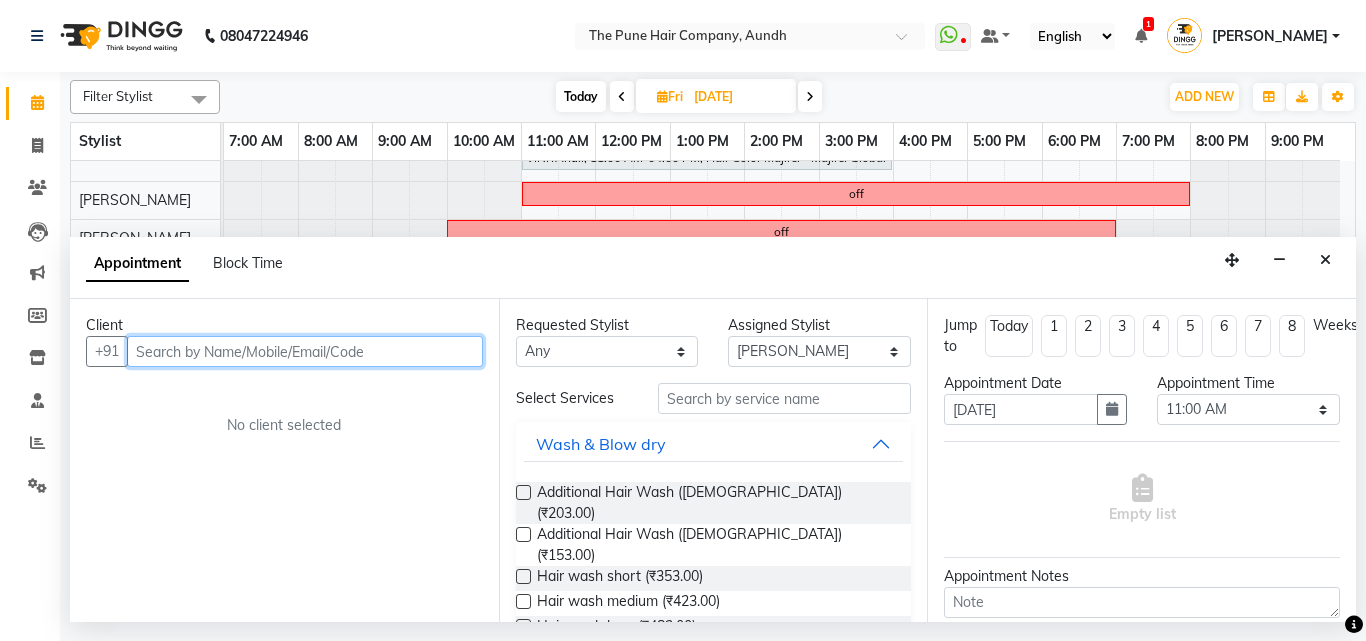click at bounding box center (305, 351) 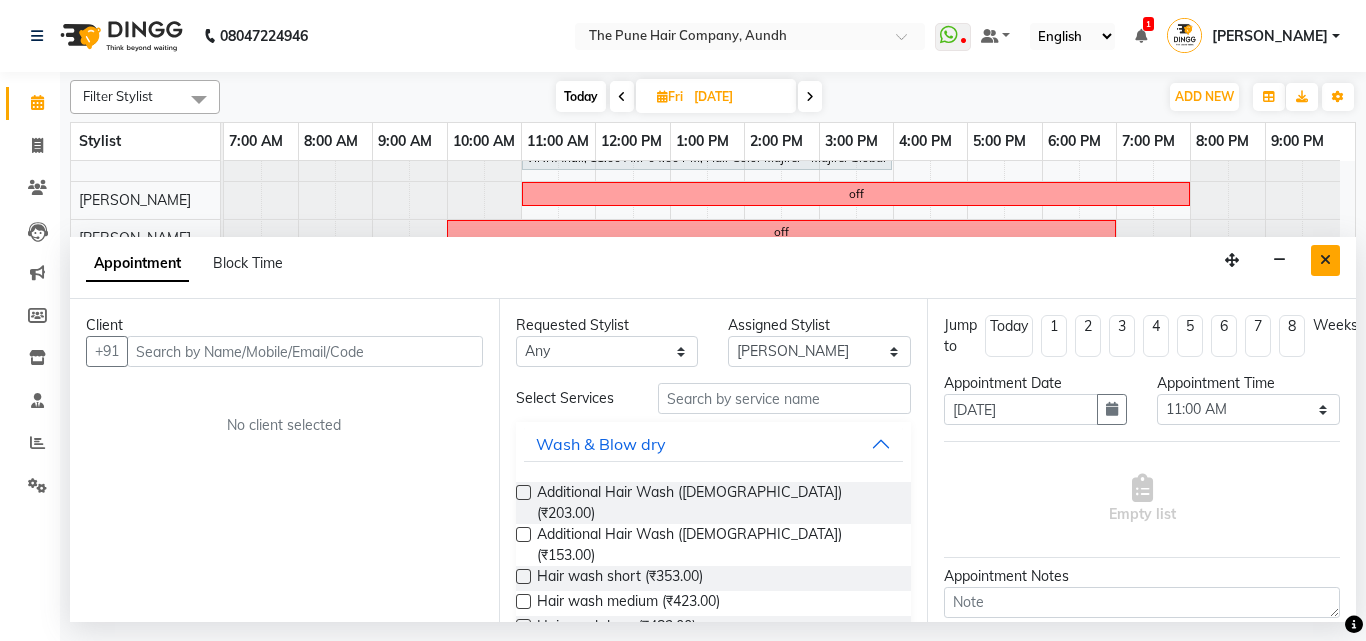 click at bounding box center (1325, 260) 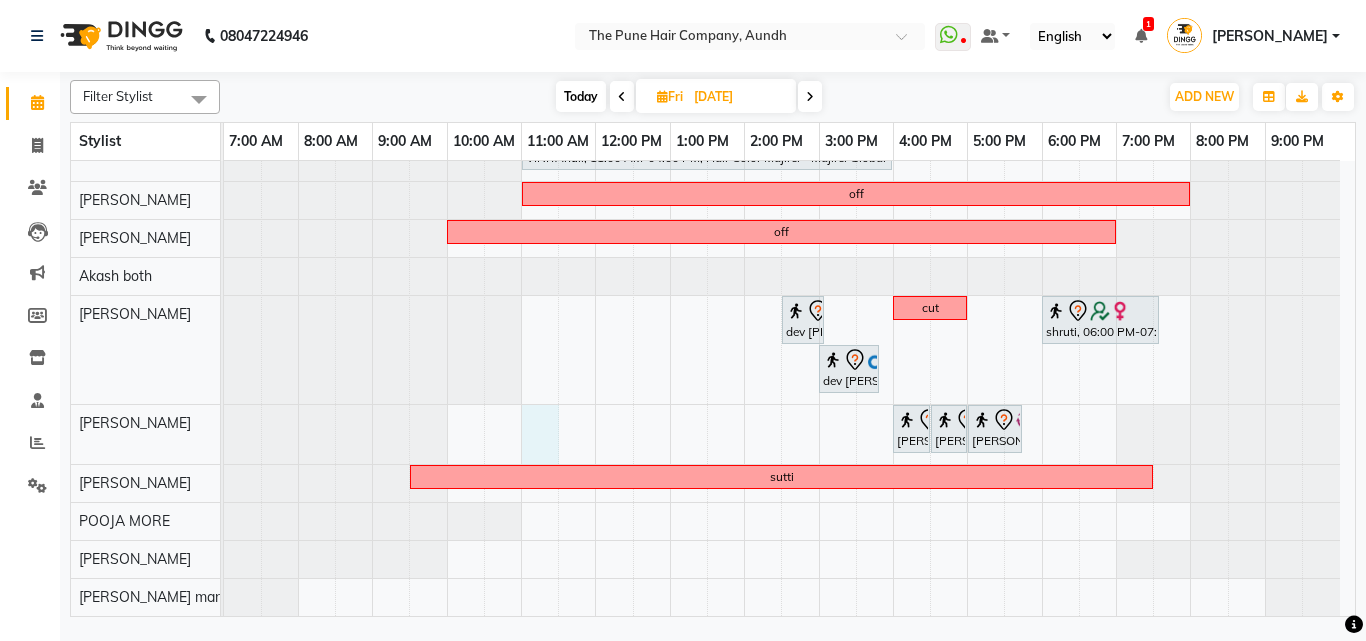 click on "aditiraje, 10:00 AM-12:00 PM, Hair Color [PERSON_NAME] Touchup 2 Inch             [PERSON_NAME], 01:30 PM-03:00 PM, Cut [DEMOGRAPHIC_DATA] ( Top Stylist )             patil sir, 03:00 PM-04:00 PM, Cut [DEMOGRAPHIC_DATA] ( Top Stylist )             amitanull, 04:30 PM-05:30 PM, Cut [DEMOGRAPHIC_DATA] ( Top Stylist )             ponam, 05:30 PM-06:30 PM, Cut [DEMOGRAPHIC_DATA] ( Top Stylist )             ponam, 06:30 PM-06:45 PM,  Additional Hair Wash ([DEMOGRAPHIC_DATA])             [PERSON_NAME], 11:30 AM-01:30 PM, Hair Color [PERSON_NAME] Touchup 2 Inch             [PERSON_NAME], 10:00 AM-11:20 AM,  [PERSON_NAME] Crafting             [PERSON_NAME], 11:30 AM-01:00 PM, Hair wash & blow dry - long             divya thakur, 01:00 PM-01:45 PM, Cut [DEMOGRAPHIC_DATA] (Expert)             [PERSON_NAME], 02:00 PM-02:45 PM, Cut [DEMOGRAPHIC_DATA] (Expert)             [PERSON_NAME], 02:45 PM-03:25 PM, Cut [DEMOGRAPHIC_DATA] (Expert)             [PERSON_NAME], 03:30 PM-03:50 PM,  [PERSON_NAME] Crafting             Preeti Bomrah, 05:00 PM-07:00 PM, Hair Color [PERSON_NAME] Touchup 2 Inch              wash   touchup" at bounding box center [789, 175] 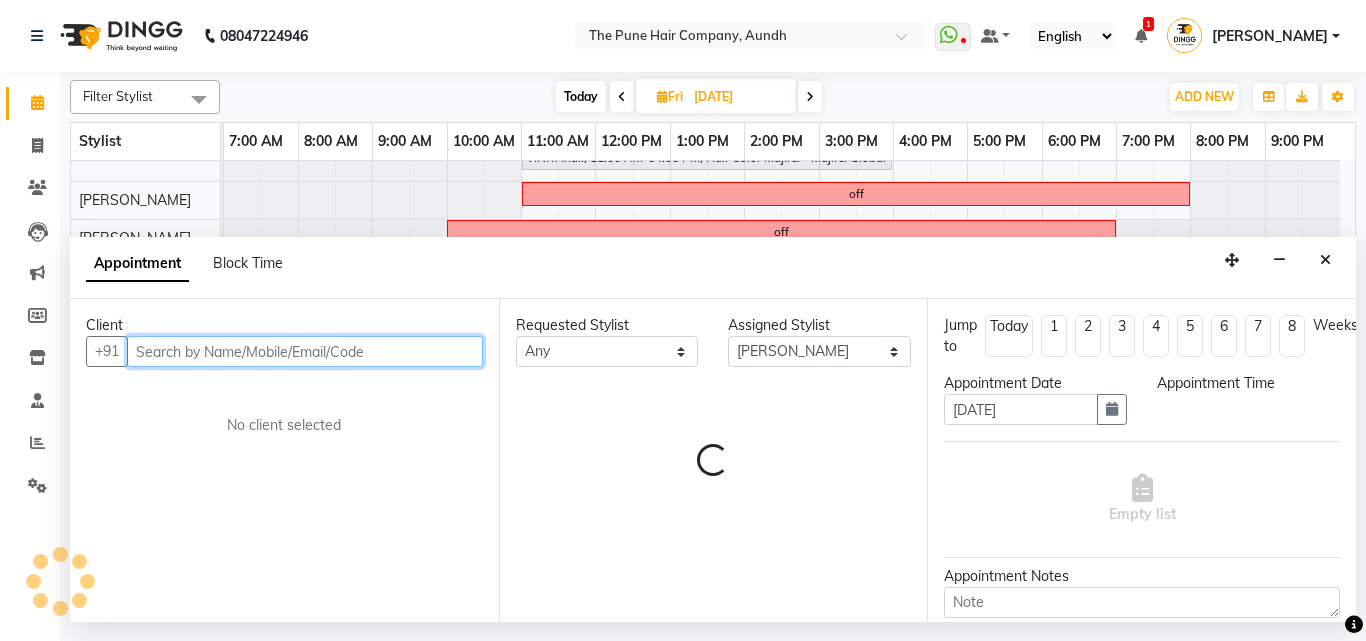 select on "660" 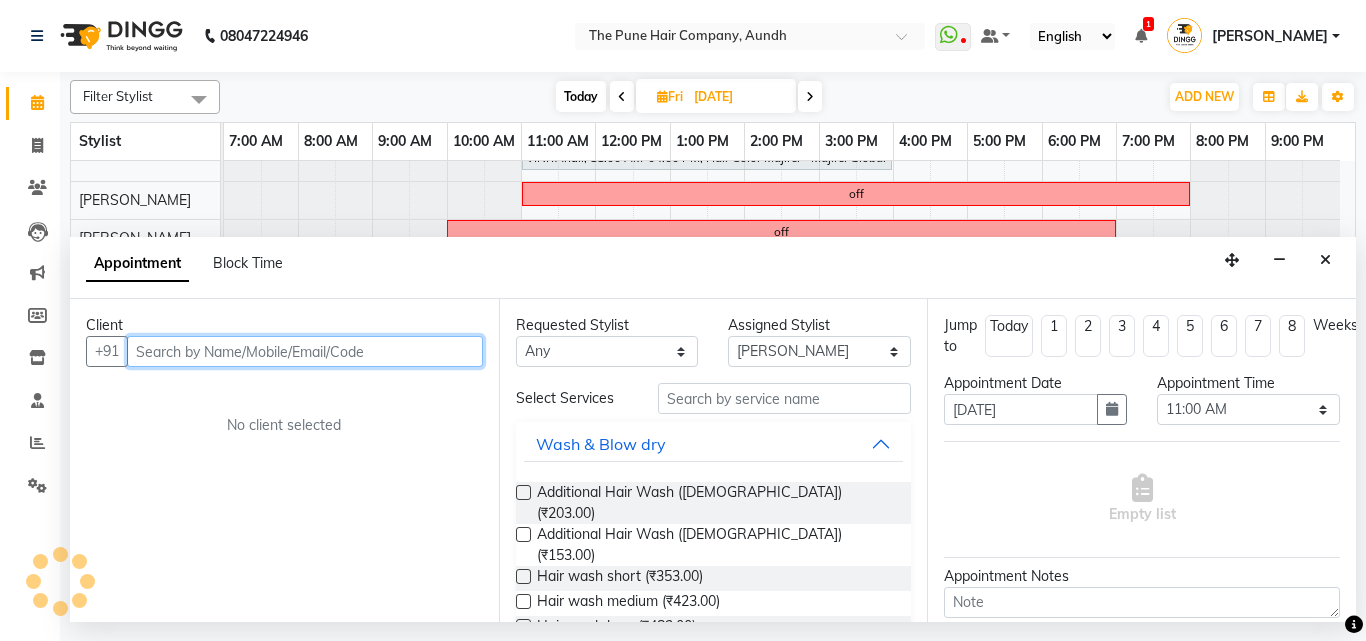 click at bounding box center (305, 351) 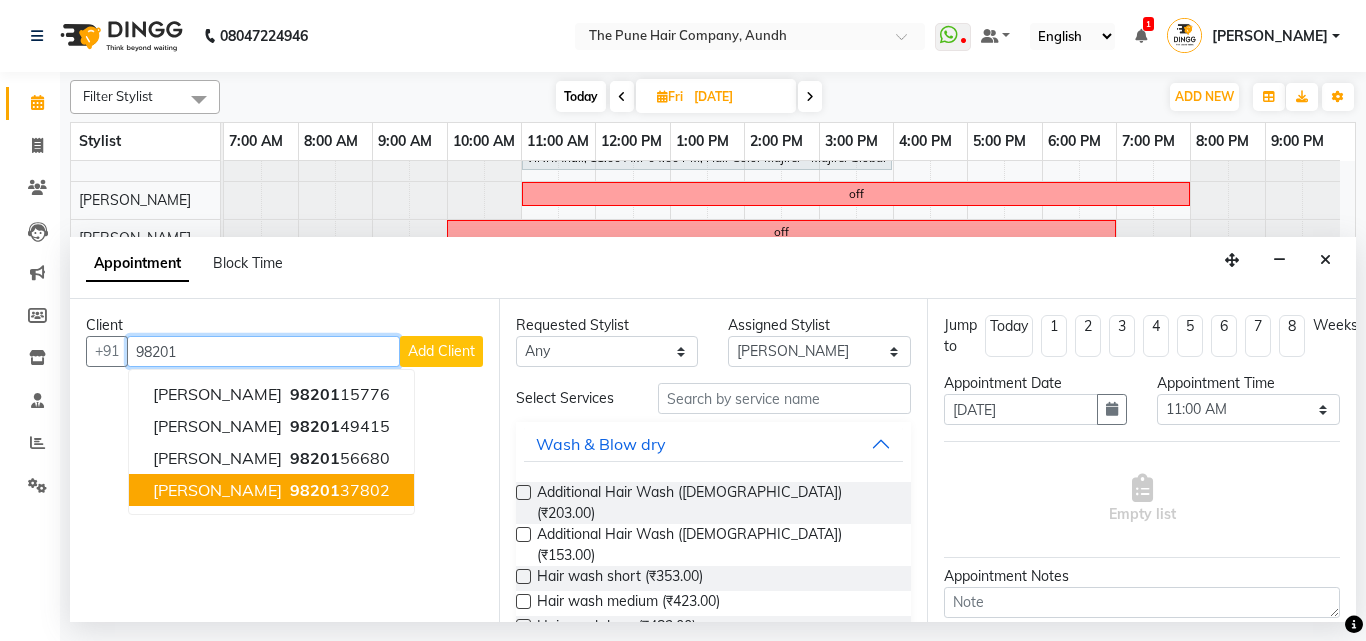 click on "98201 37802" at bounding box center (338, 490) 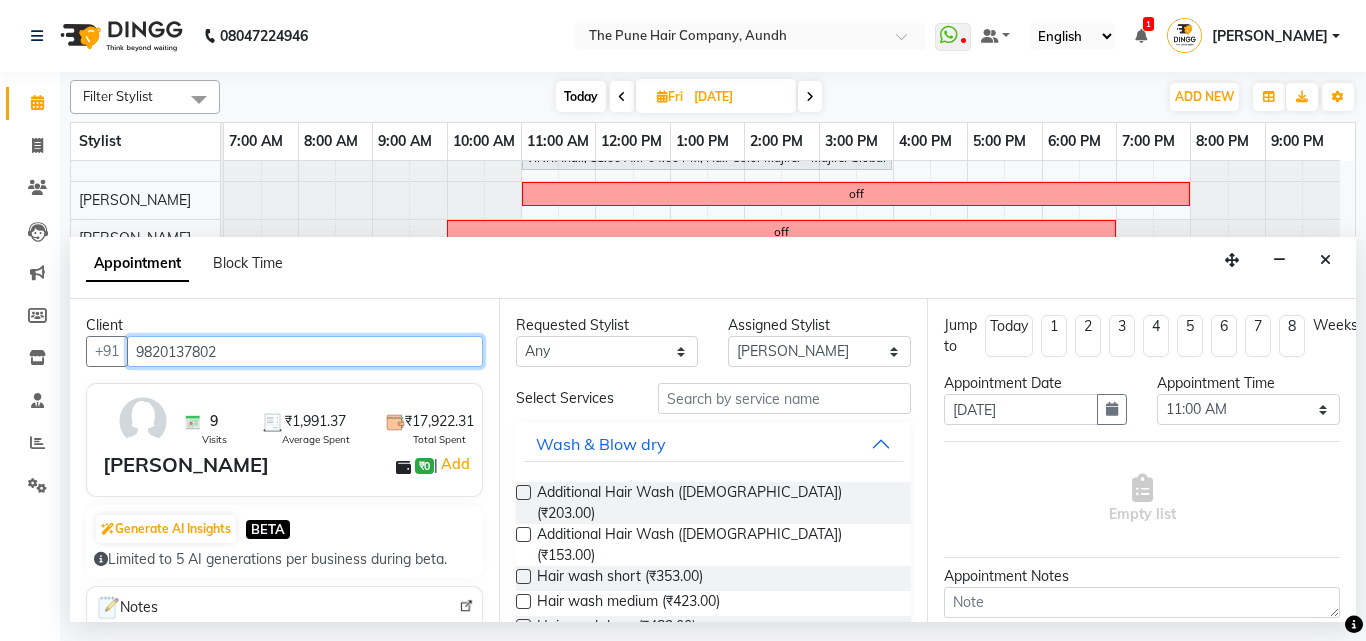 type on "9820137802" 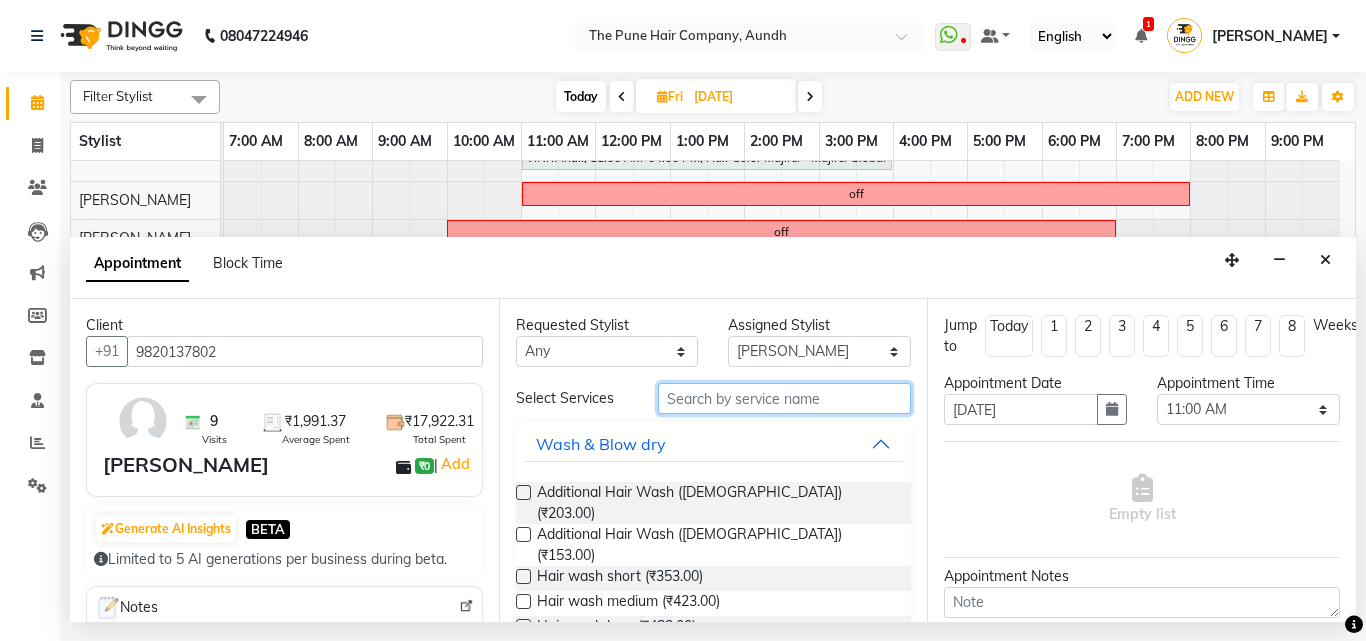 click at bounding box center [785, 398] 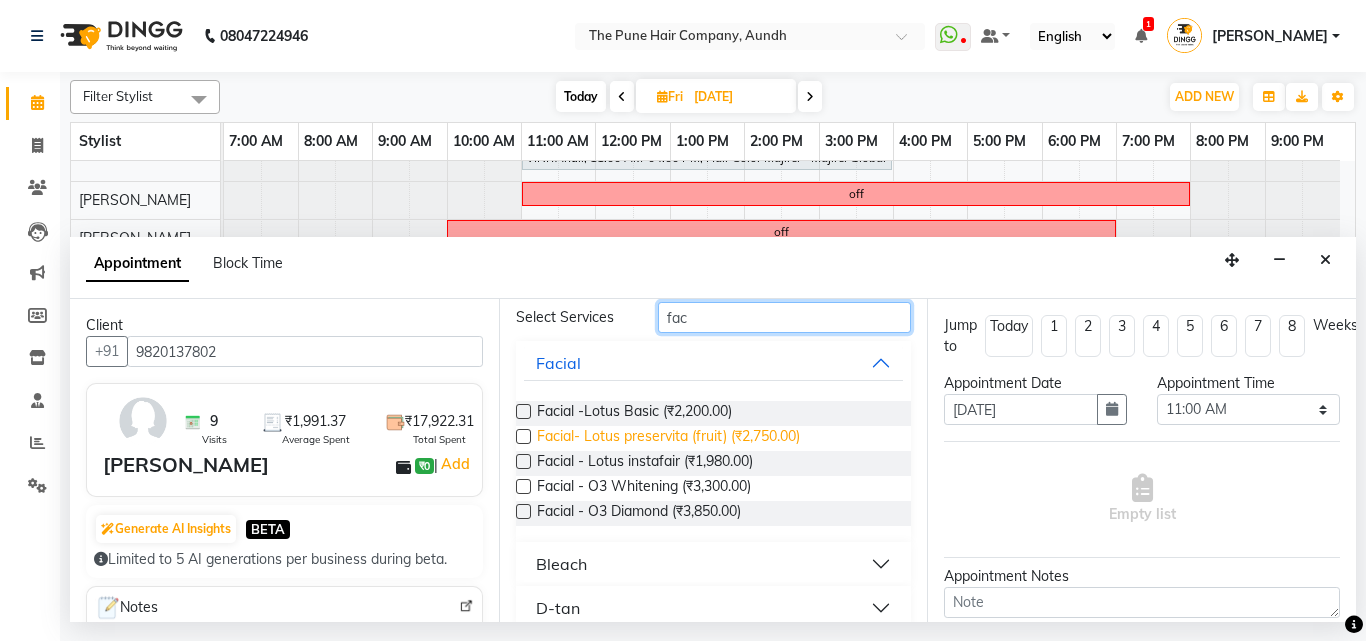 scroll, scrollTop: 100, scrollLeft: 0, axis: vertical 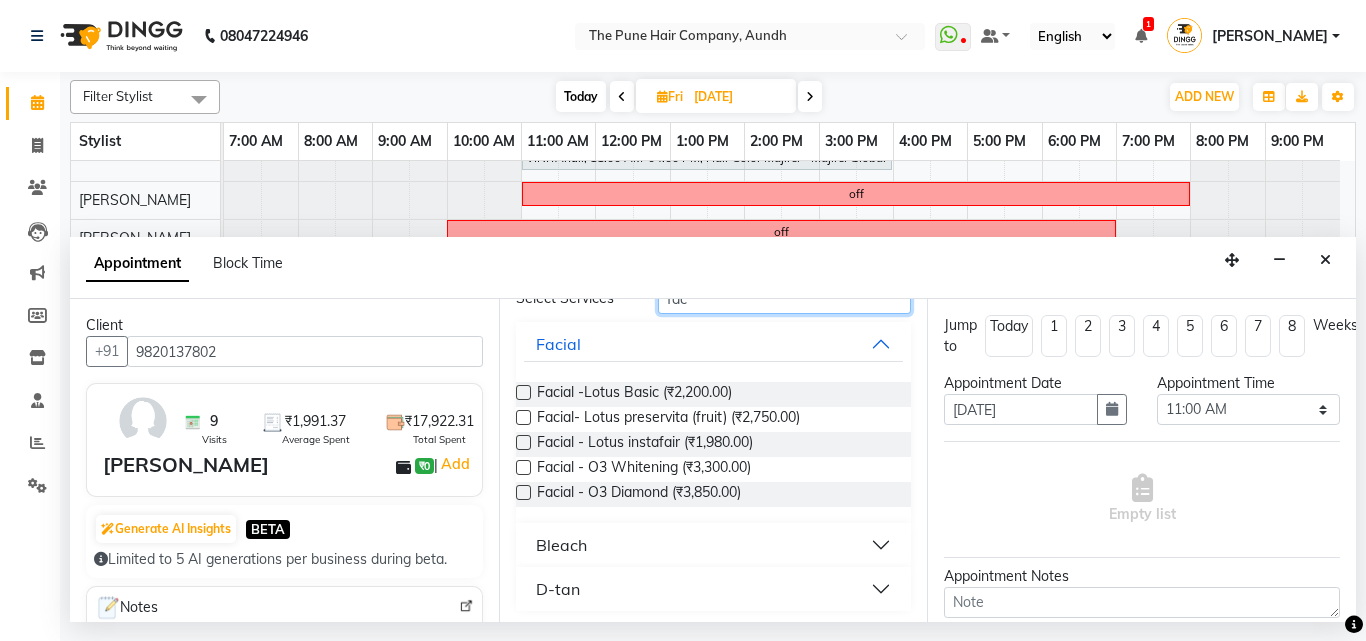type on "fac" 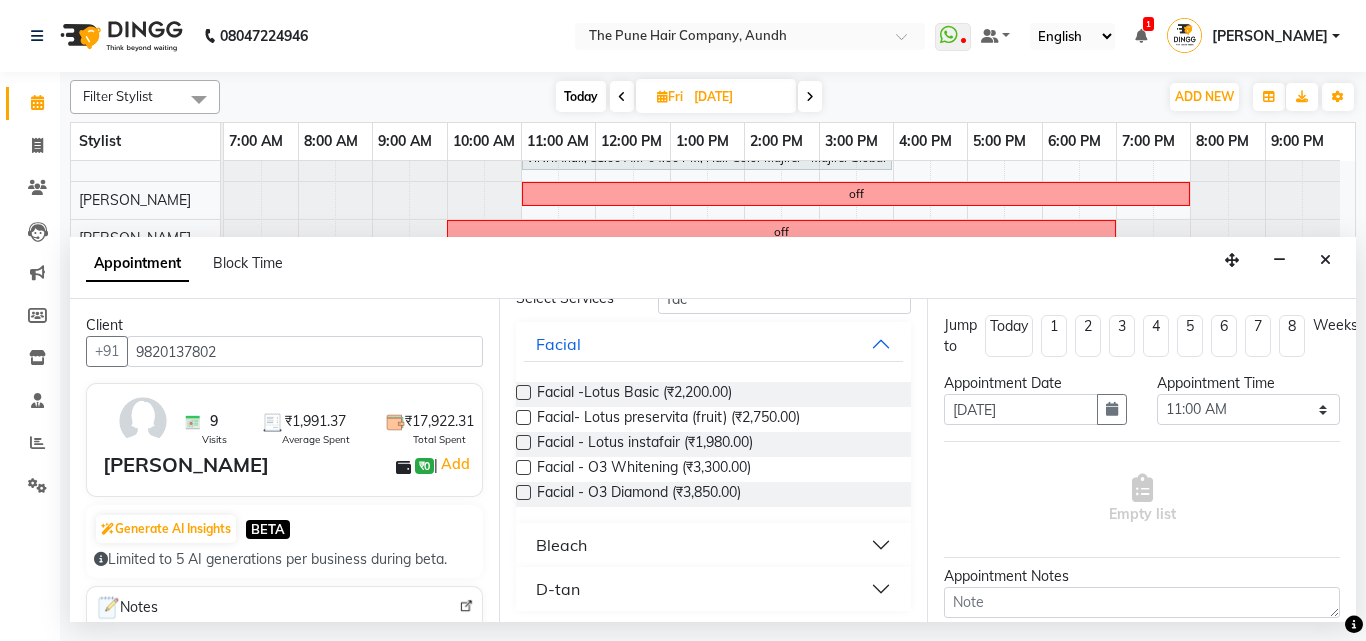 click at bounding box center (523, 417) 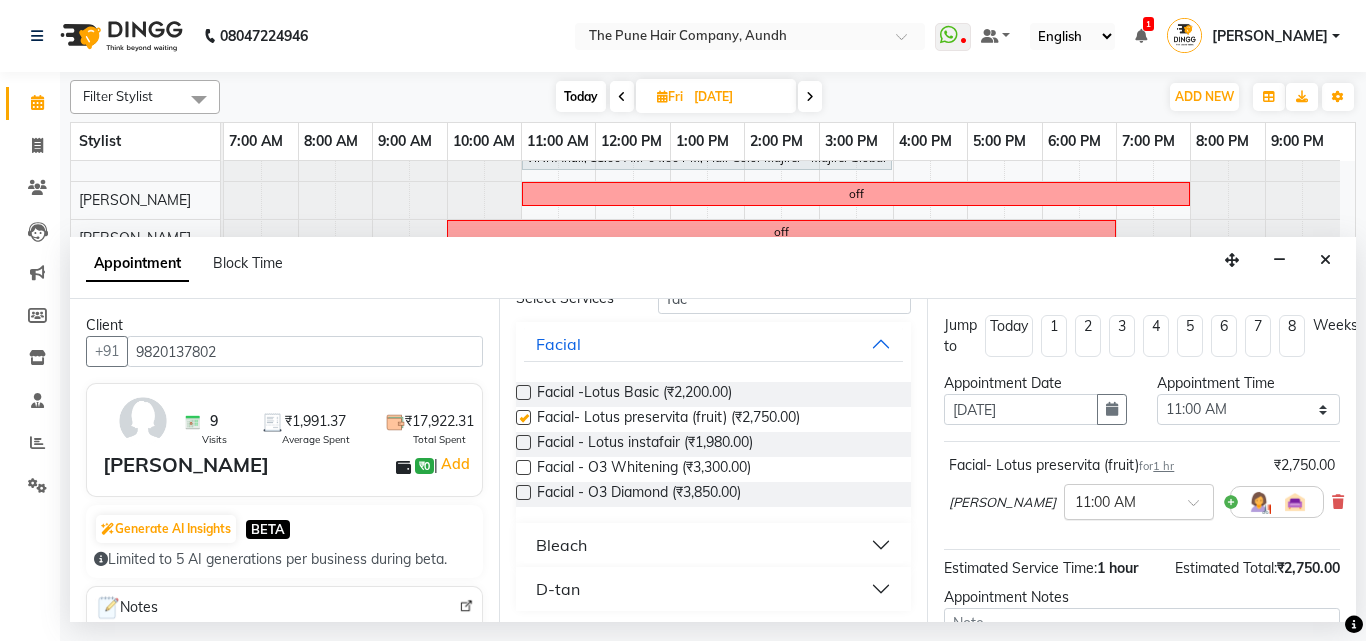checkbox on "false" 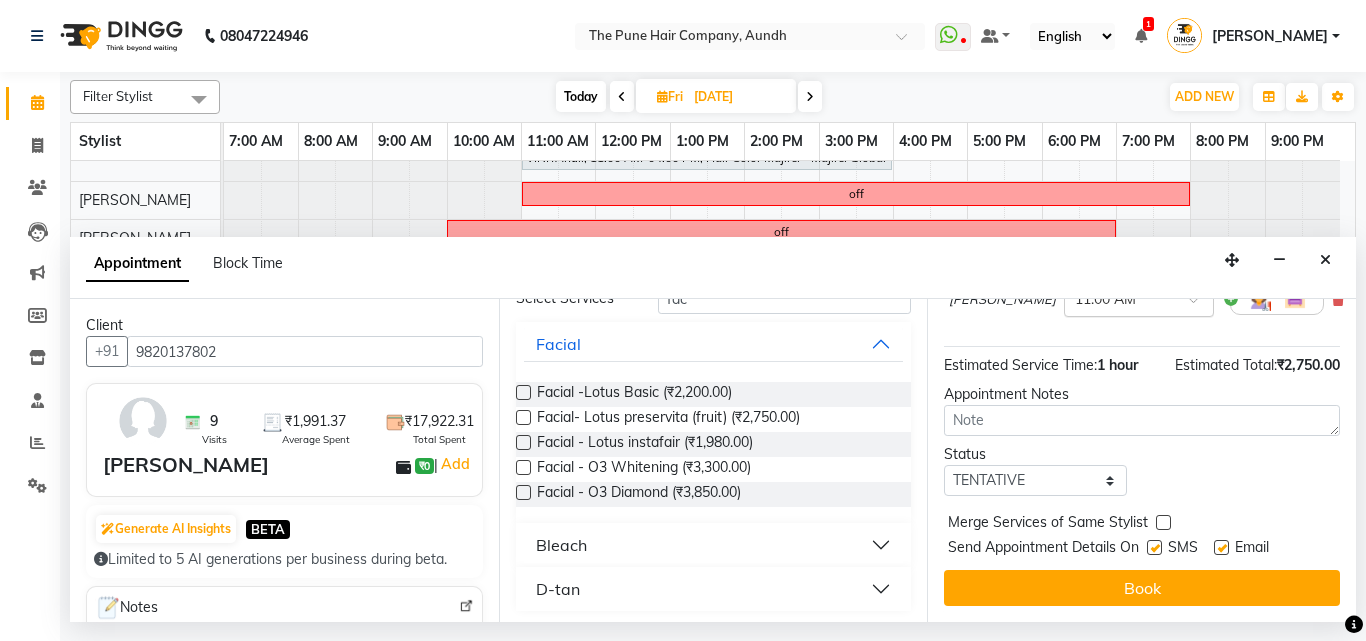 scroll, scrollTop: 218, scrollLeft: 0, axis: vertical 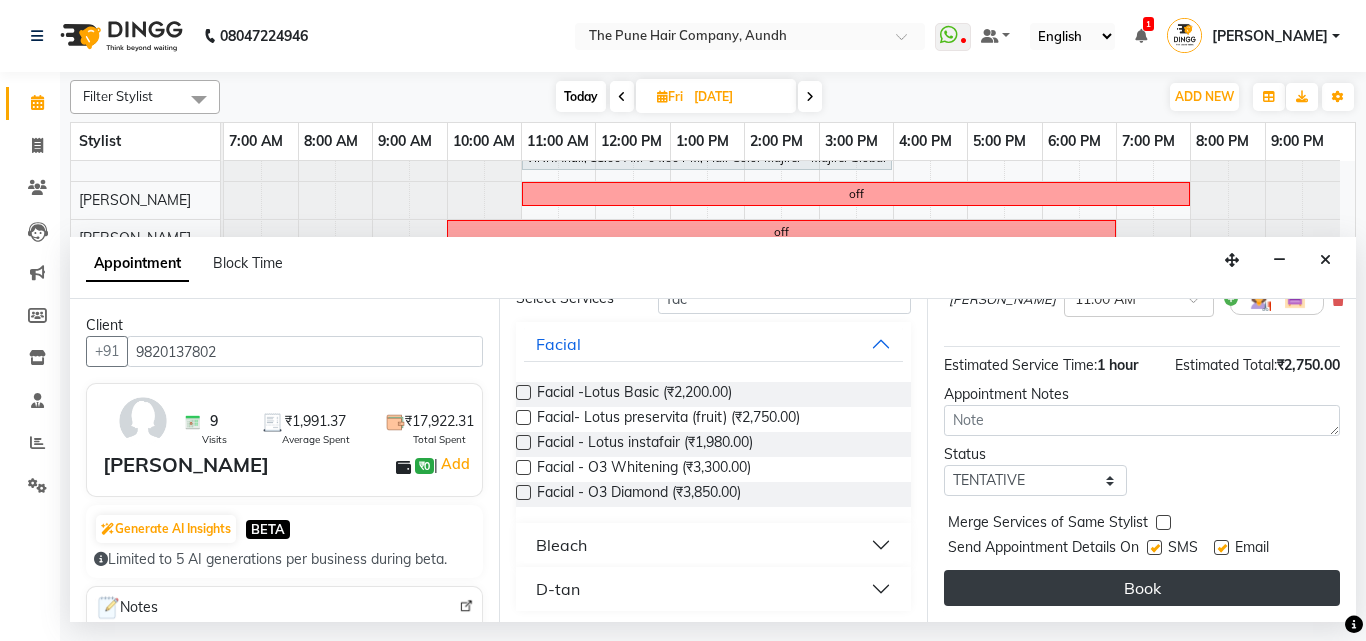 click on "Book" at bounding box center (1142, 588) 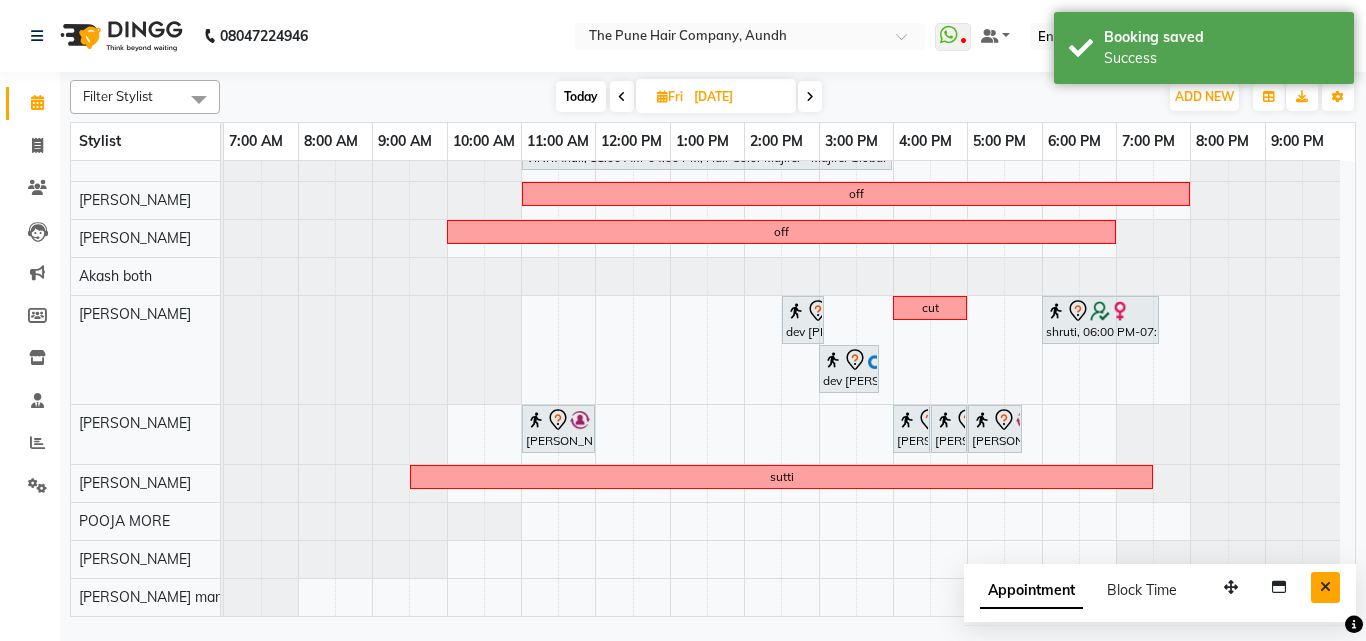 click at bounding box center (1325, 587) 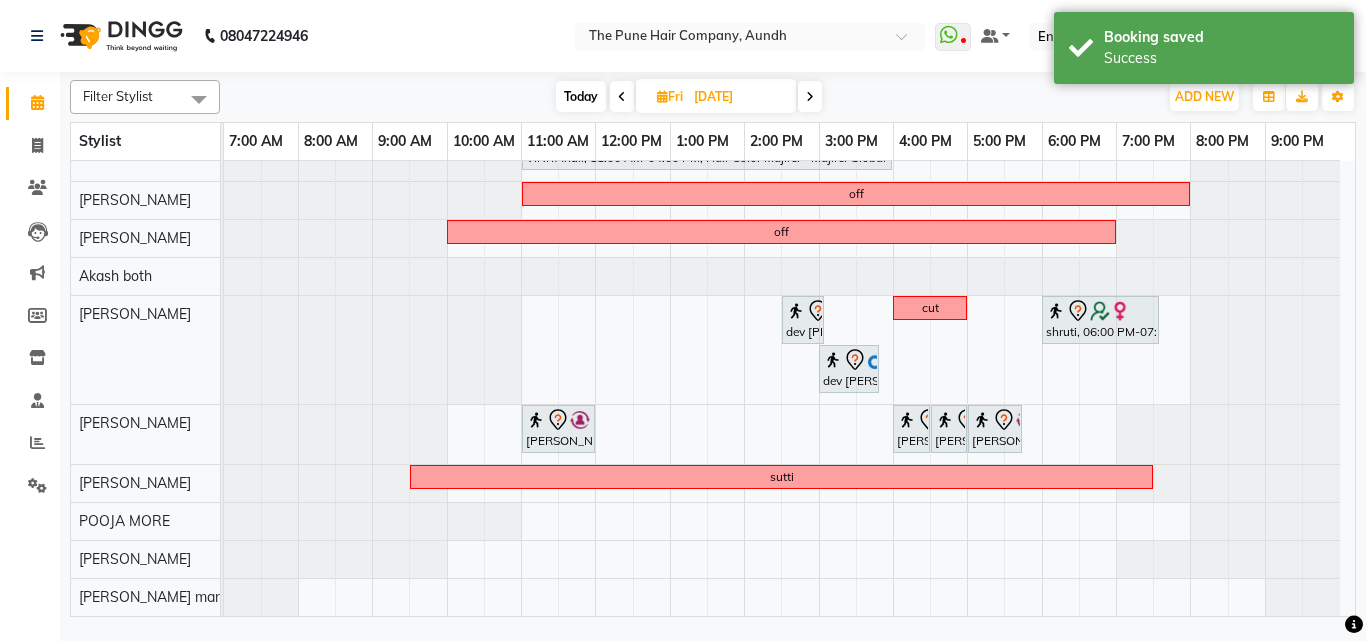 scroll, scrollTop: 126, scrollLeft: 0, axis: vertical 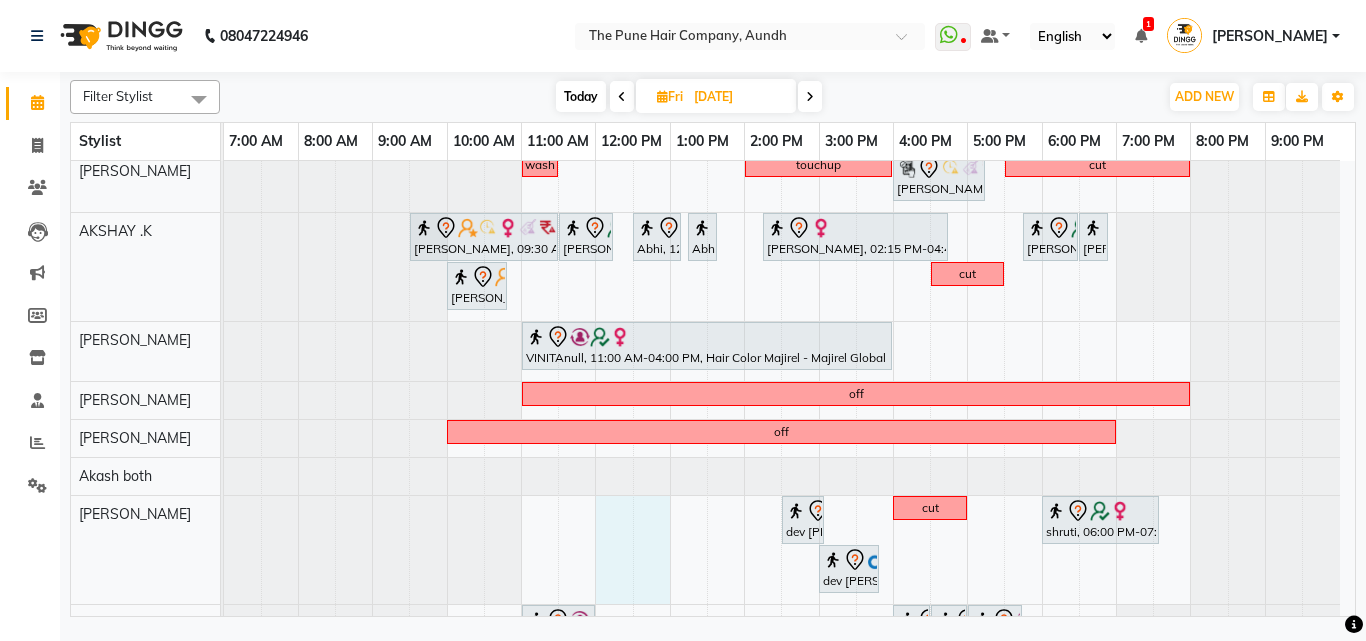 drag, startPoint x: 612, startPoint y: 512, endPoint x: 644, endPoint y: 509, distance: 32.140316 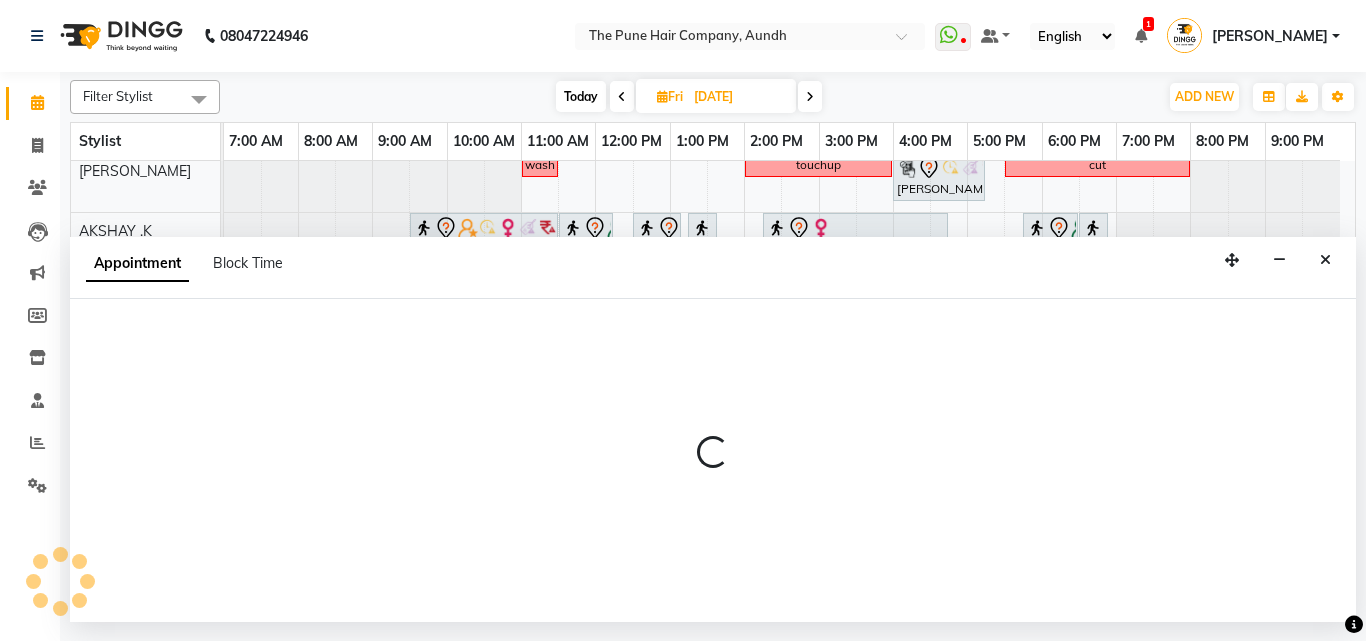 select on "49441" 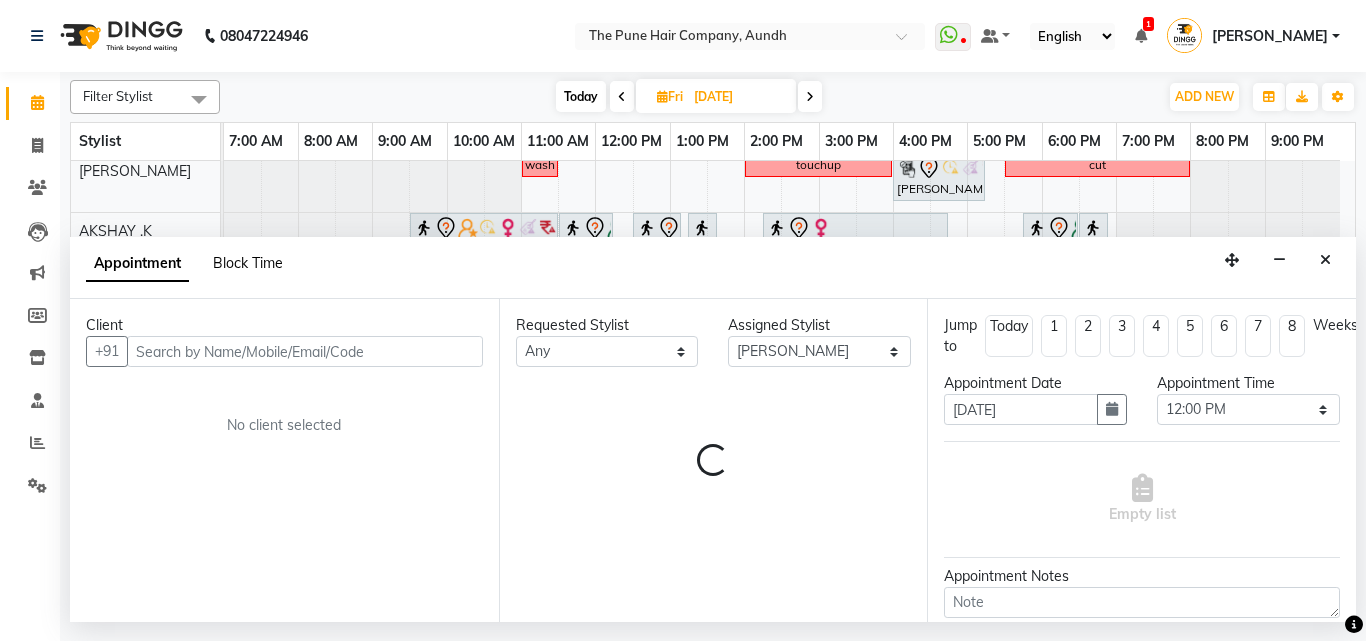 click on "Block Time" at bounding box center (248, 263) 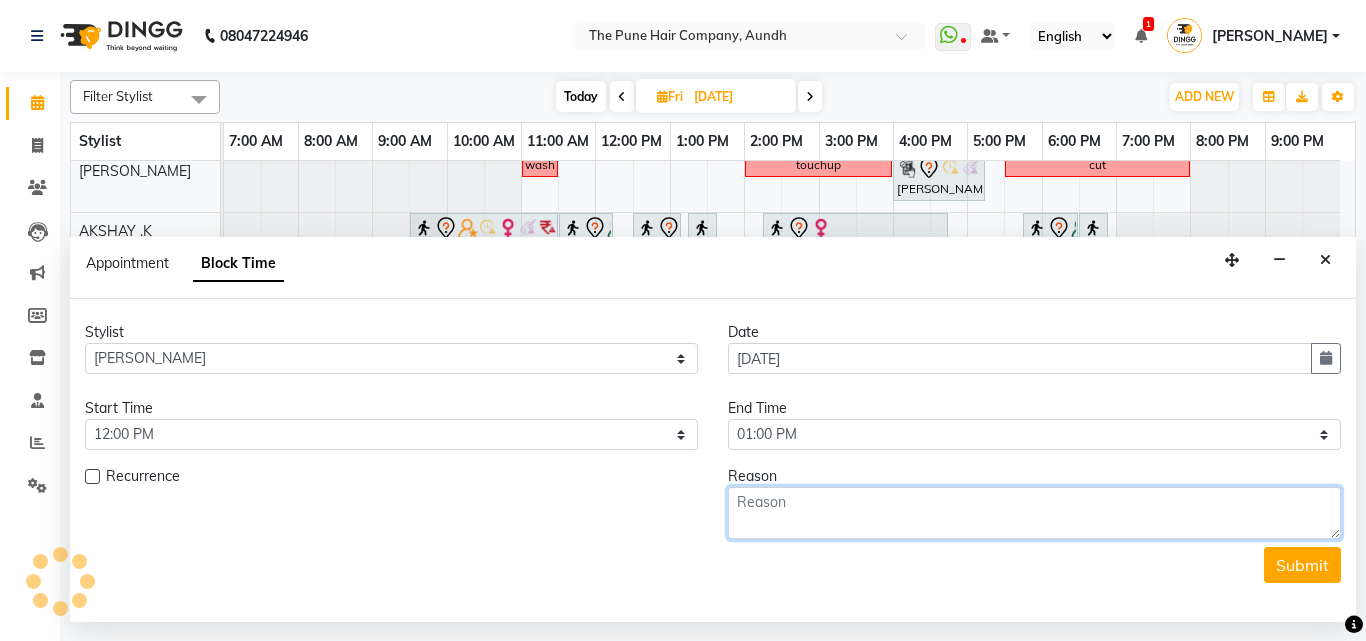 click at bounding box center (1034, 513) 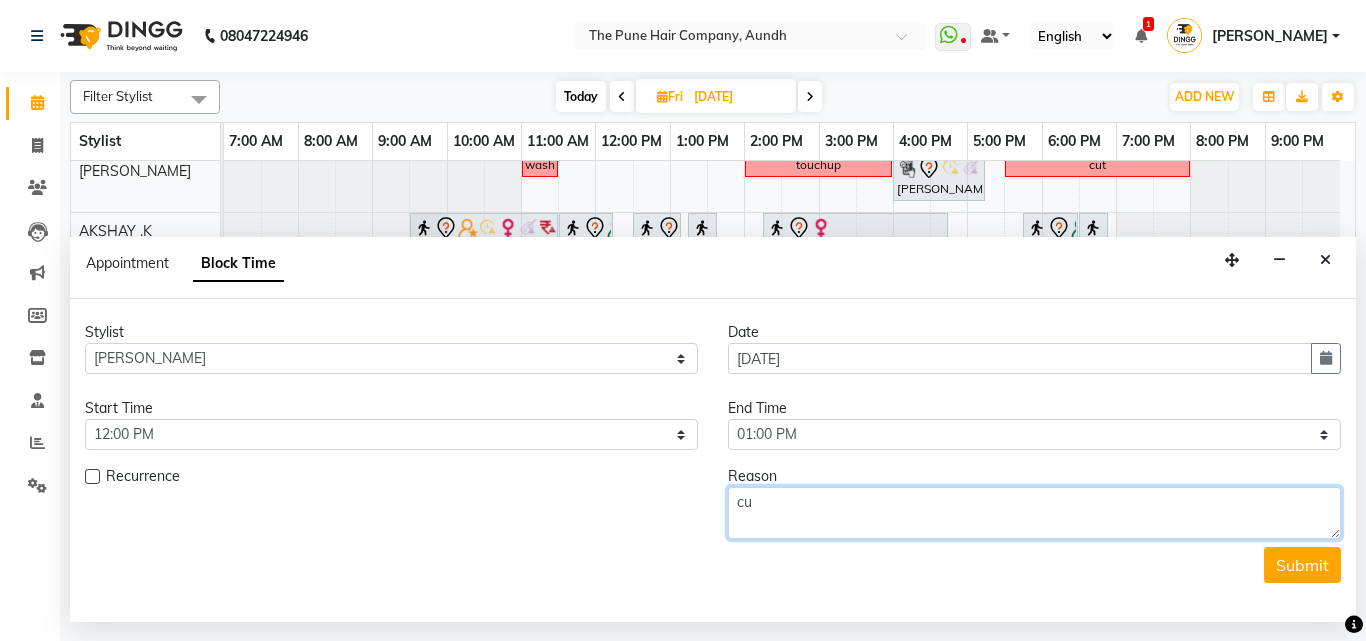 type on "cut" 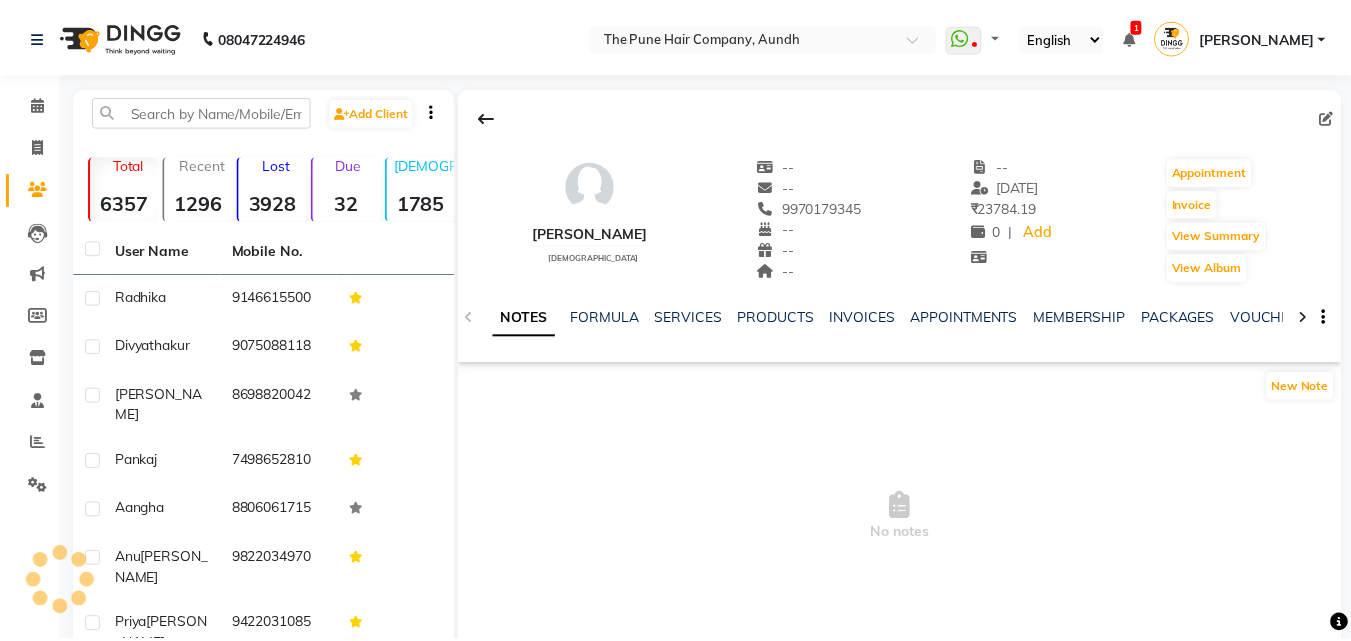 scroll, scrollTop: 0, scrollLeft: 0, axis: both 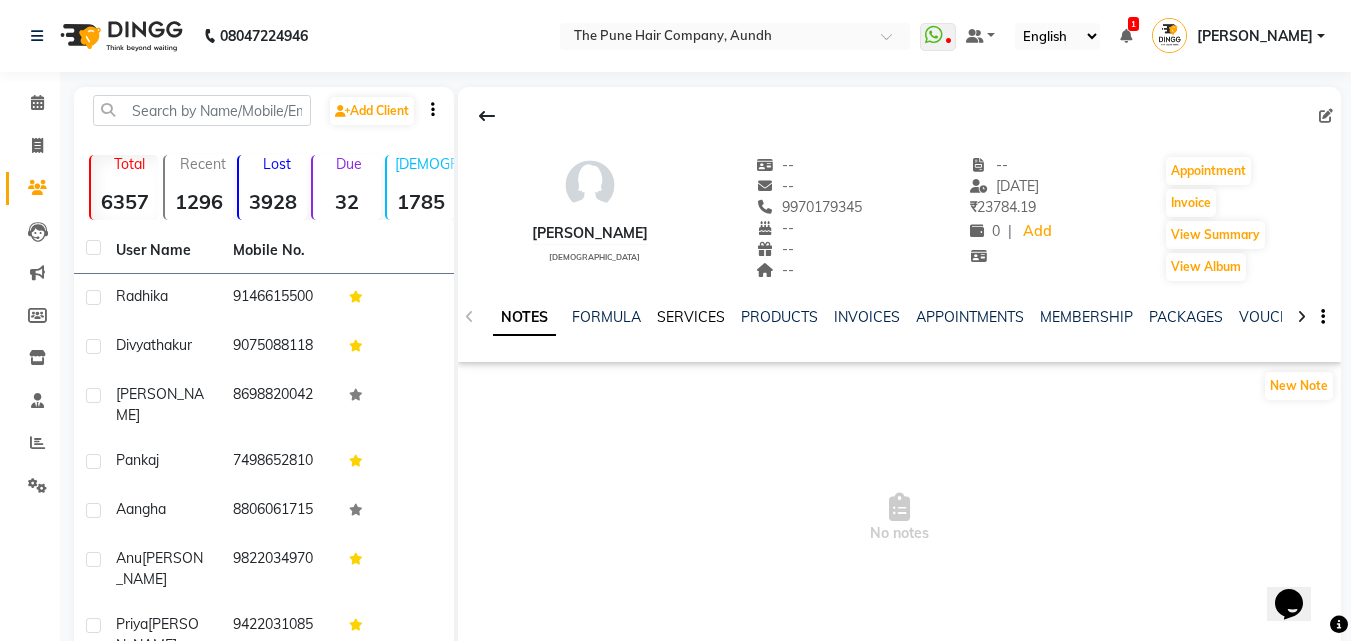 click on "SERVICES" 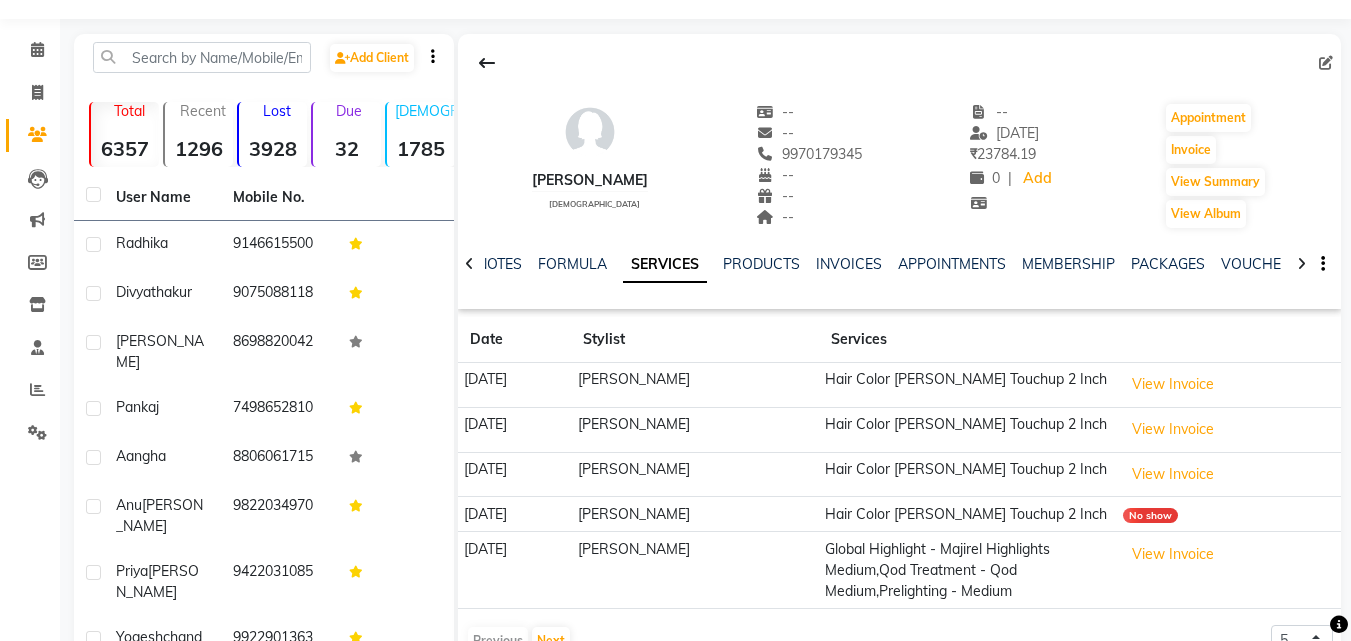 scroll, scrollTop: 100, scrollLeft: 0, axis: vertical 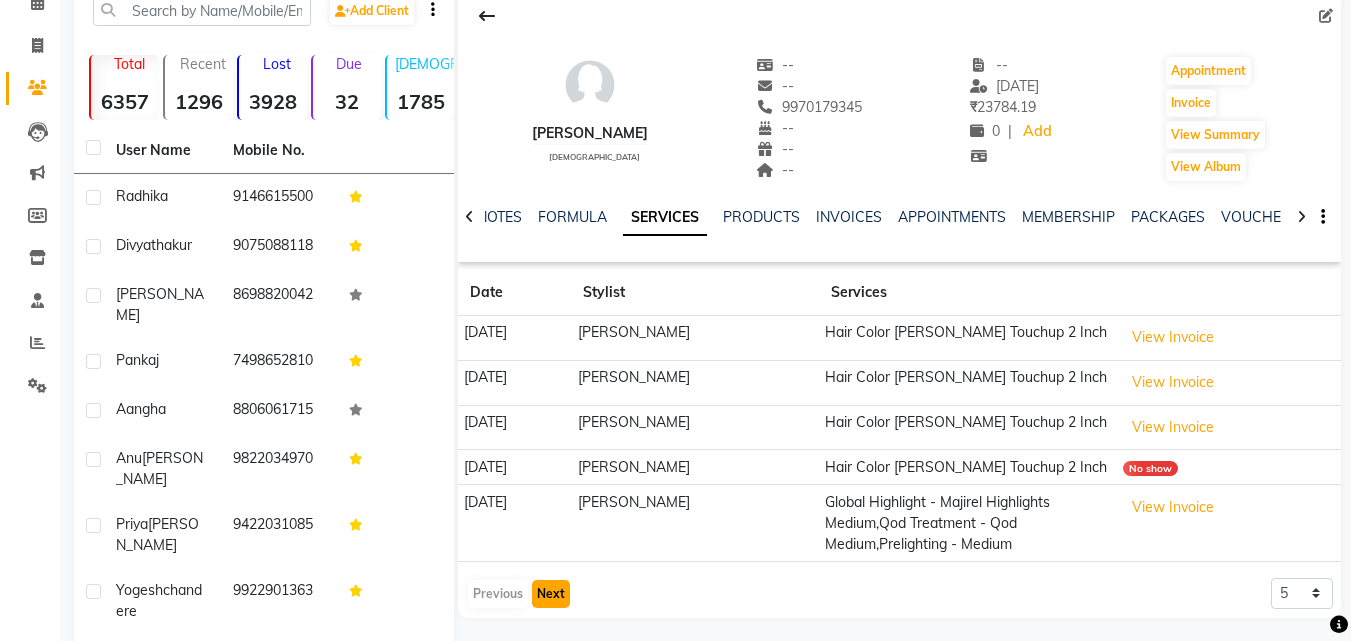 click on "Next" 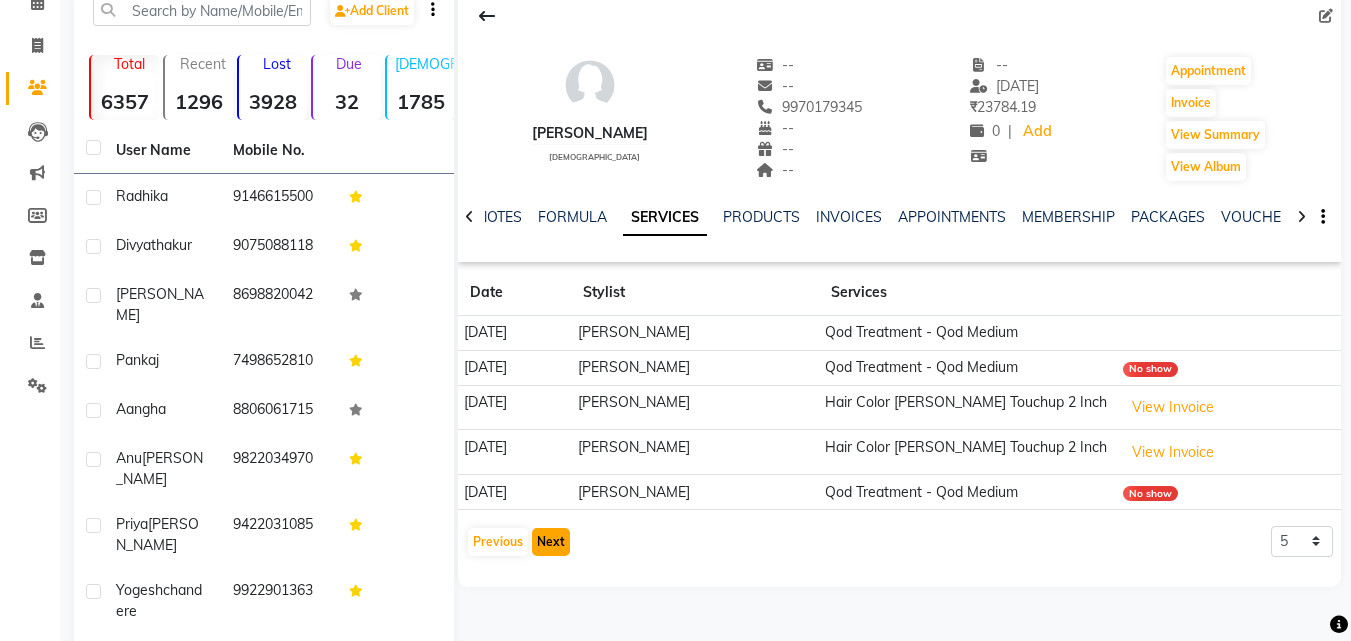 click on "Next" 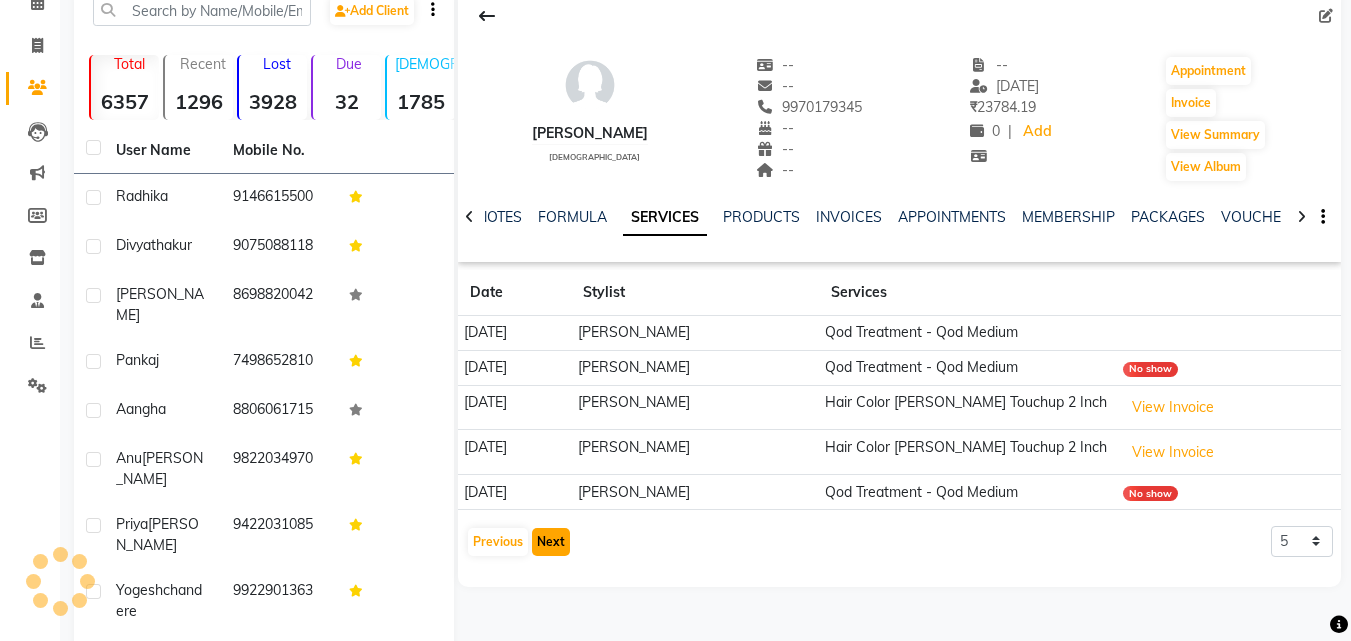 click on "Next" 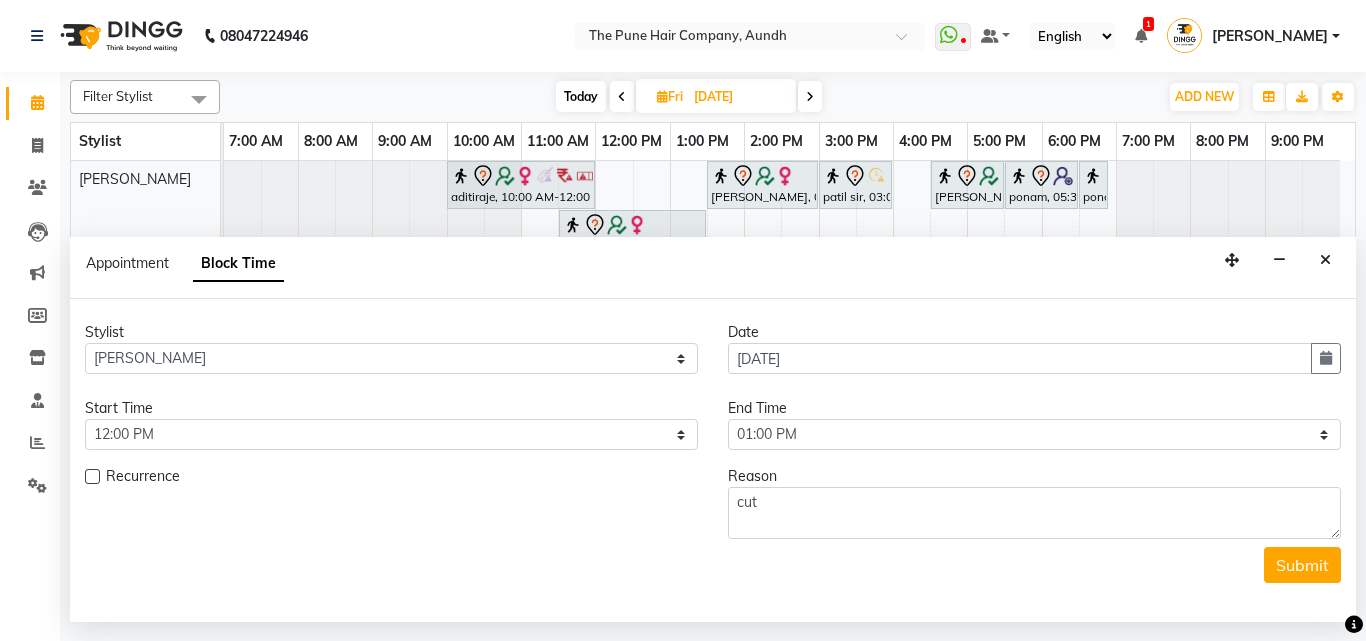 select on "49441" 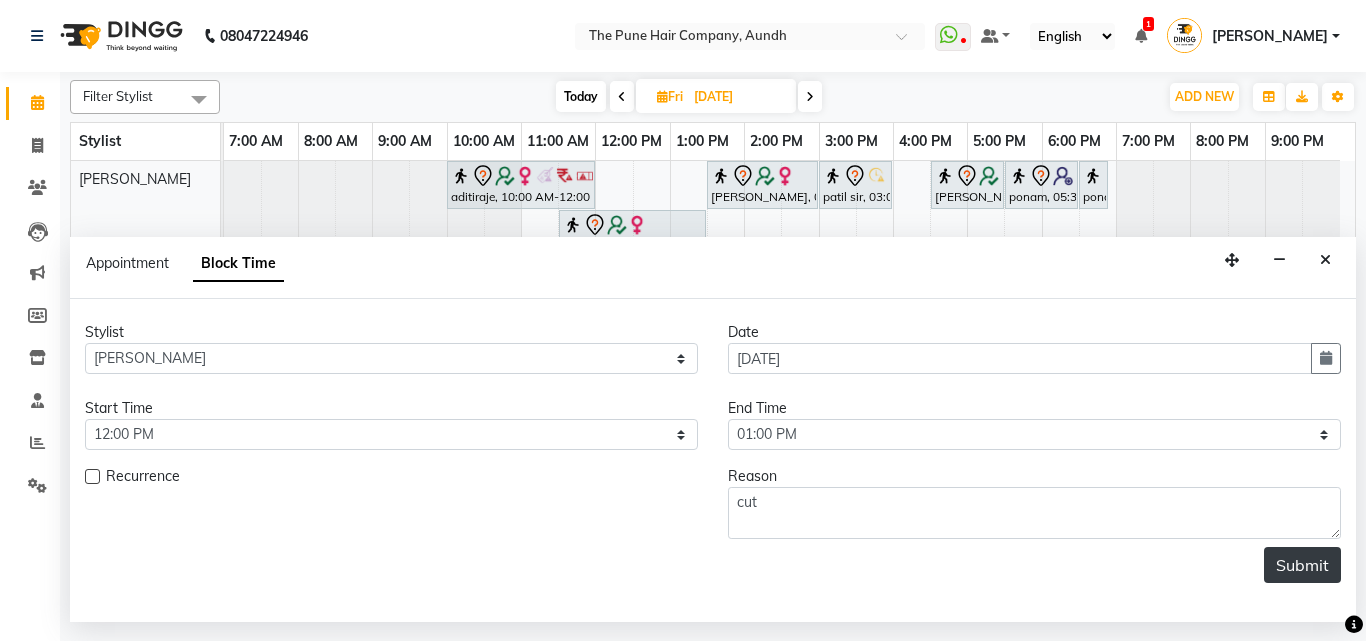 scroll, scrollTop: 0, scrollLeft: 0, axis: both 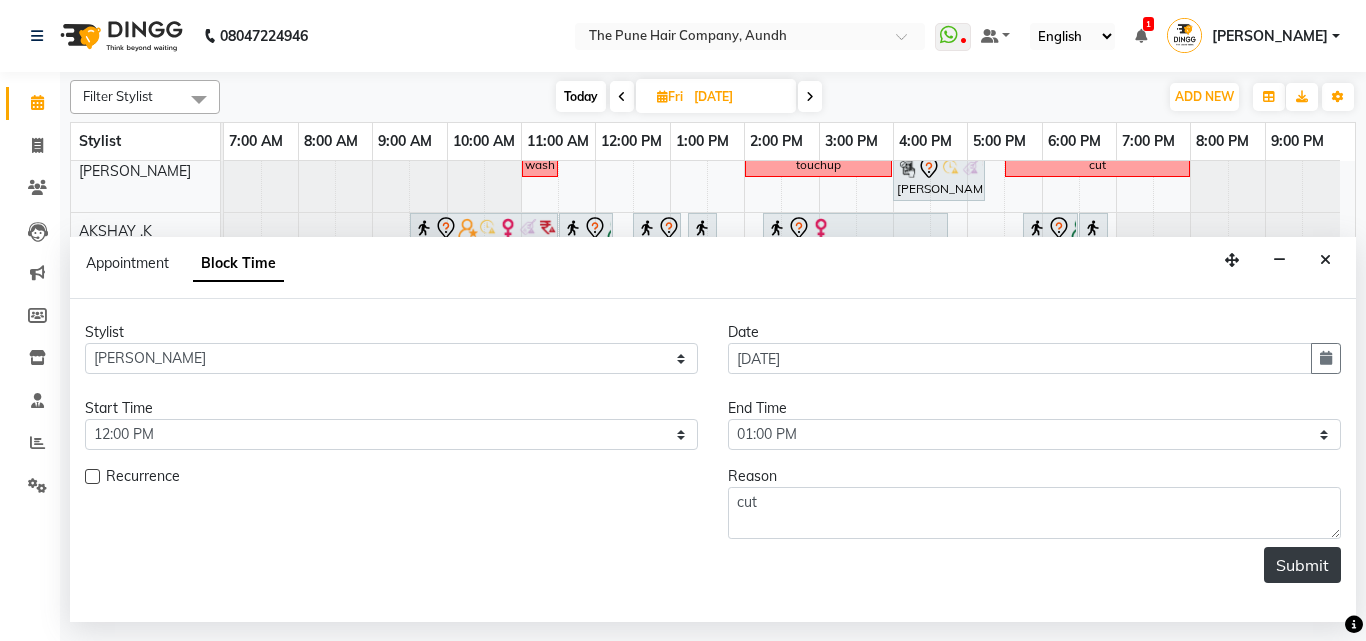 click on "Submit" at bounding box center [1302, 565] 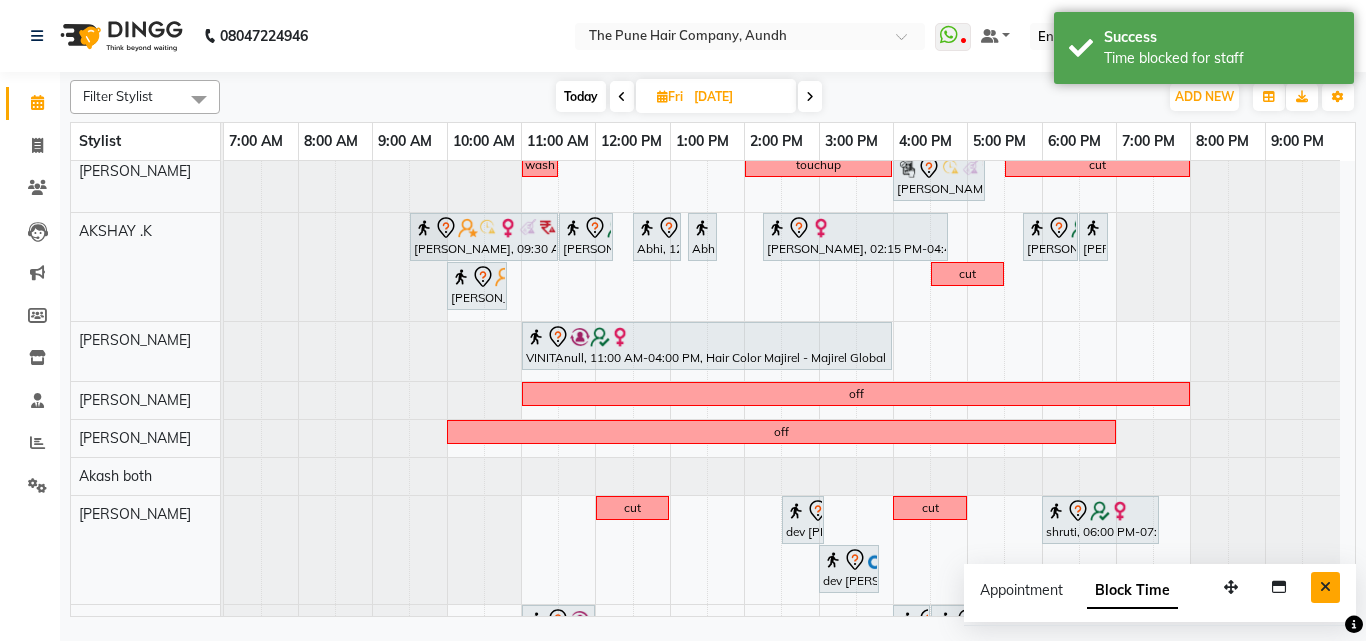 click at bounding box center (1325, 587) 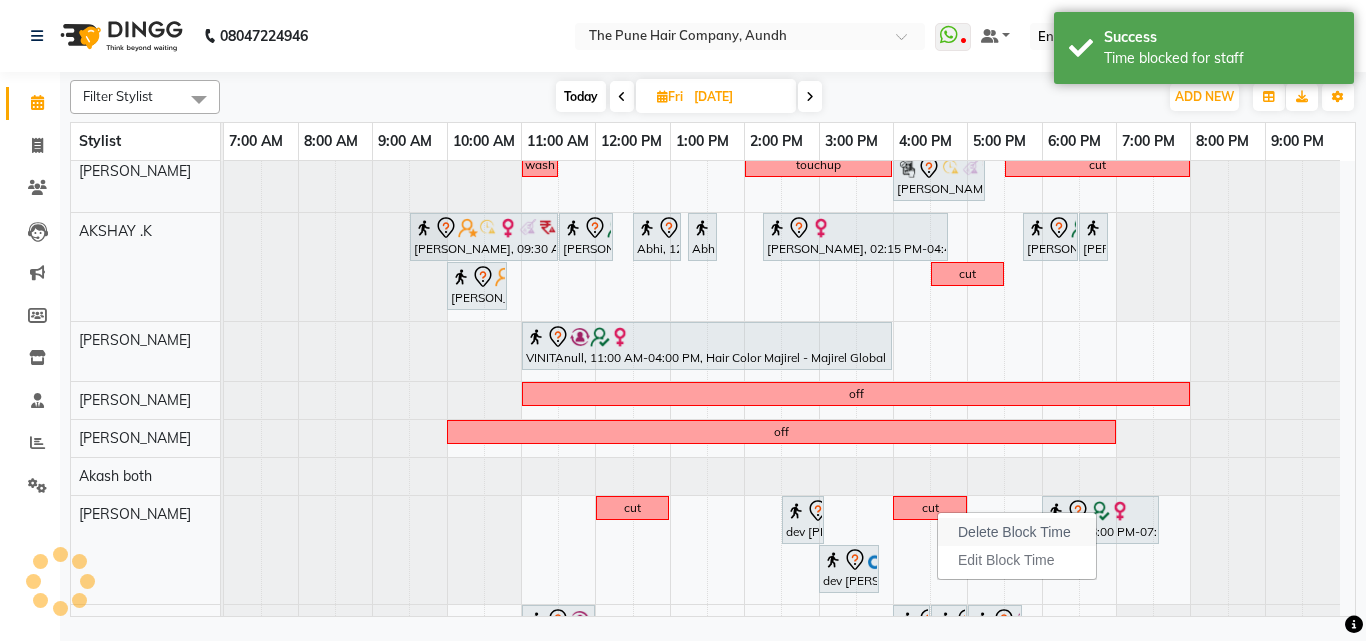 click on "Delete Block Time" at bounding box center [1014, 532] 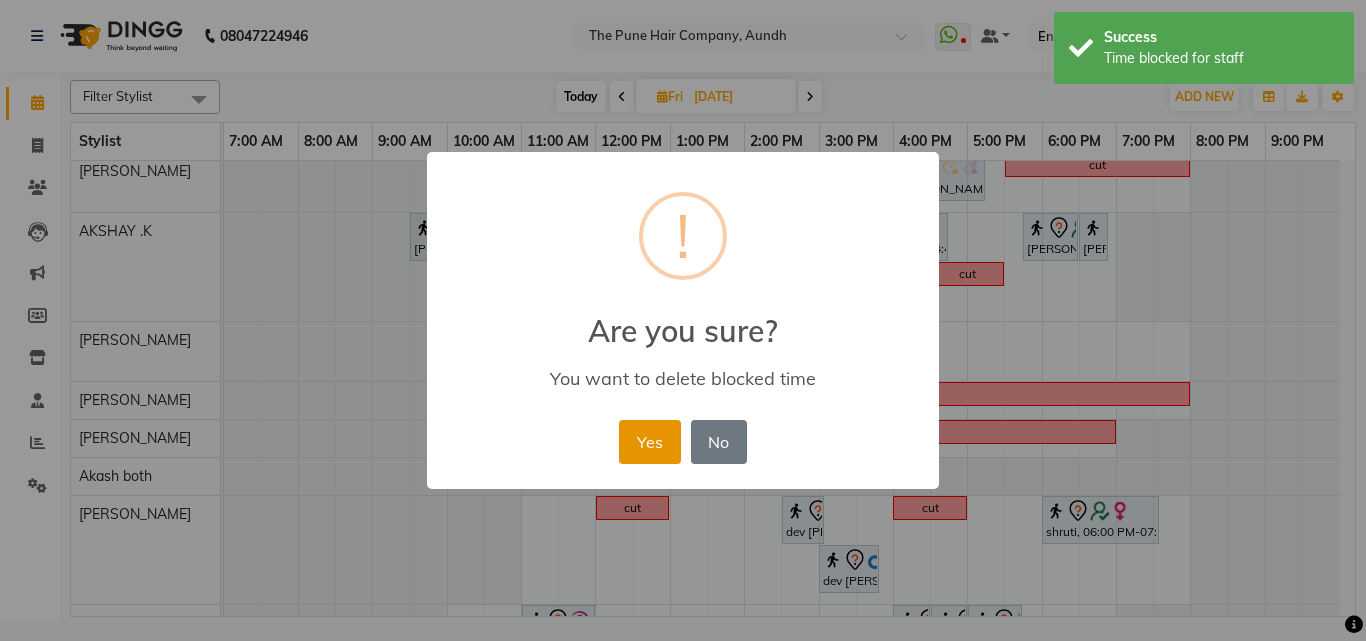 click on "Yes" at bounding box center (649, 442) 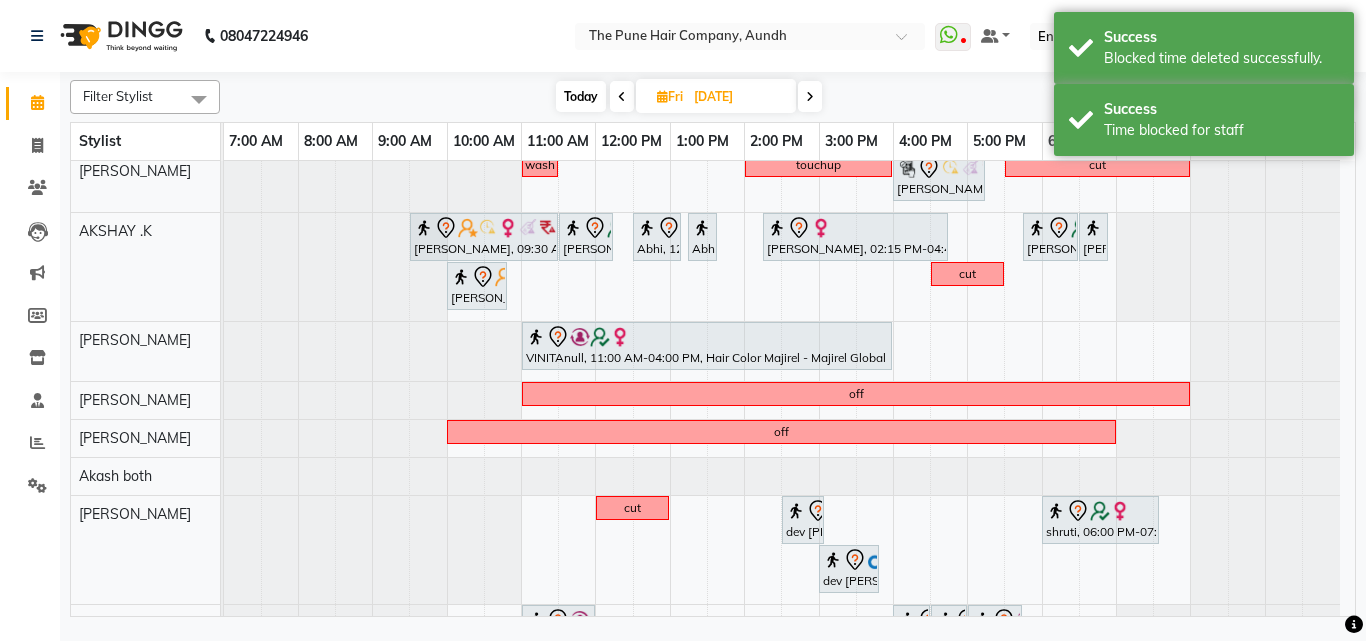 click on "aditiraje, 10:00 AM-12:00 PM, Hair Color [PERSON_NAME] Touchup 2 Inch             [PERSON_NAME], 01:30 PM-03:00 PM, Cut [DEMOGRAPHIC_DATA] ( Top Stylist )             patil sir, 03:00 PM-04:00 PM, Cut [DEMOGRAPHIC_DATA] ( Top Stylist )             amitanull, 04:30 PM-05:30 PM, Cut [DEMOGRAPHIC_DATA] ( Top Stylist )             ponam, 05:30 PM-06:30 PM, Cut [DEMOGRAPHIC_DATA] ( Top Stylist )             ponam, 06:30 PM-06:45 PM,  Additional Hair Wash ([DEMOGRAPHIC_DATA])             [PERSON_NAME], 11:30 AM-01:30 PM, Hair Color [PERSON_NAME] Touchup 2 Inch             [PERSON_NAME], 10:00 AM-11:20 AM,  [PERSON_NAME] Crafting             [PERSON_NAME], 11:30 AM-01:00 PM, Hair wash & blow dry - long             divya thakur, 01:00 PM-01:45 PM, Cut [DEMOGRAPHIC_DATA] (Expert)             [PERSON_NAME], 02:00 PM-02:45 PM, Cut [DEMOGRAPHIC_DATA] (Expert)             [PERSON_NAME], 02:45 PM-03:25 PM, Cut [DEMOGRAPHIC_DATA] (Expert)             [PERSON_NAME], 03:30 PM-03:50 PM,  [PERSON_NAME] Crafting             Preeti Bomrah, 05:00 PM-07:00 PM, Hair Color [PERSON_NAME] Touchup 2 Inch              wash   touchup" at bounding box center (789, 375) 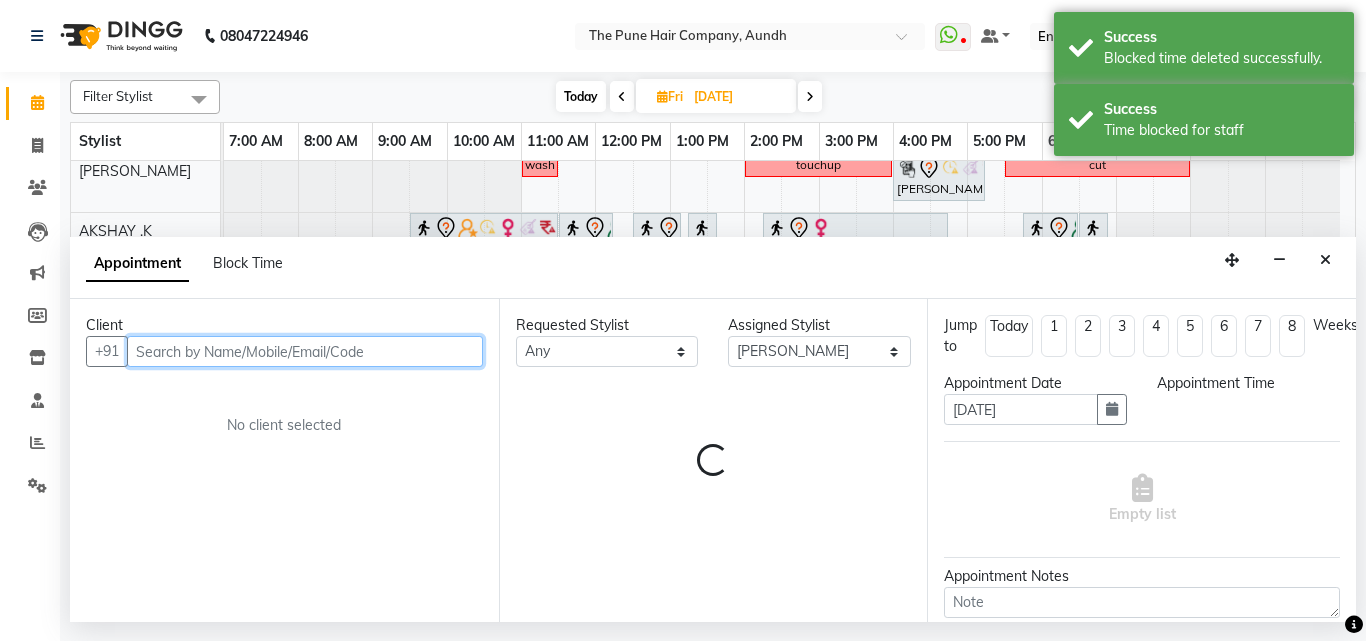 select on "960" 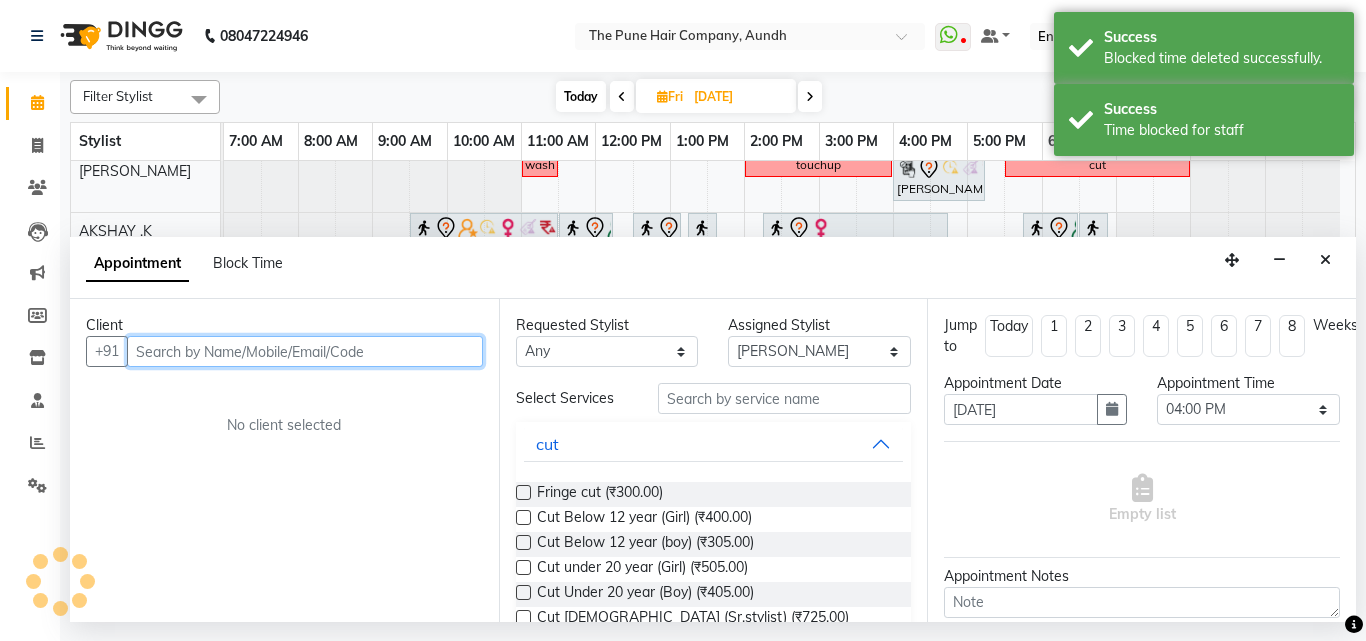 click at bounding box center [305, 351] 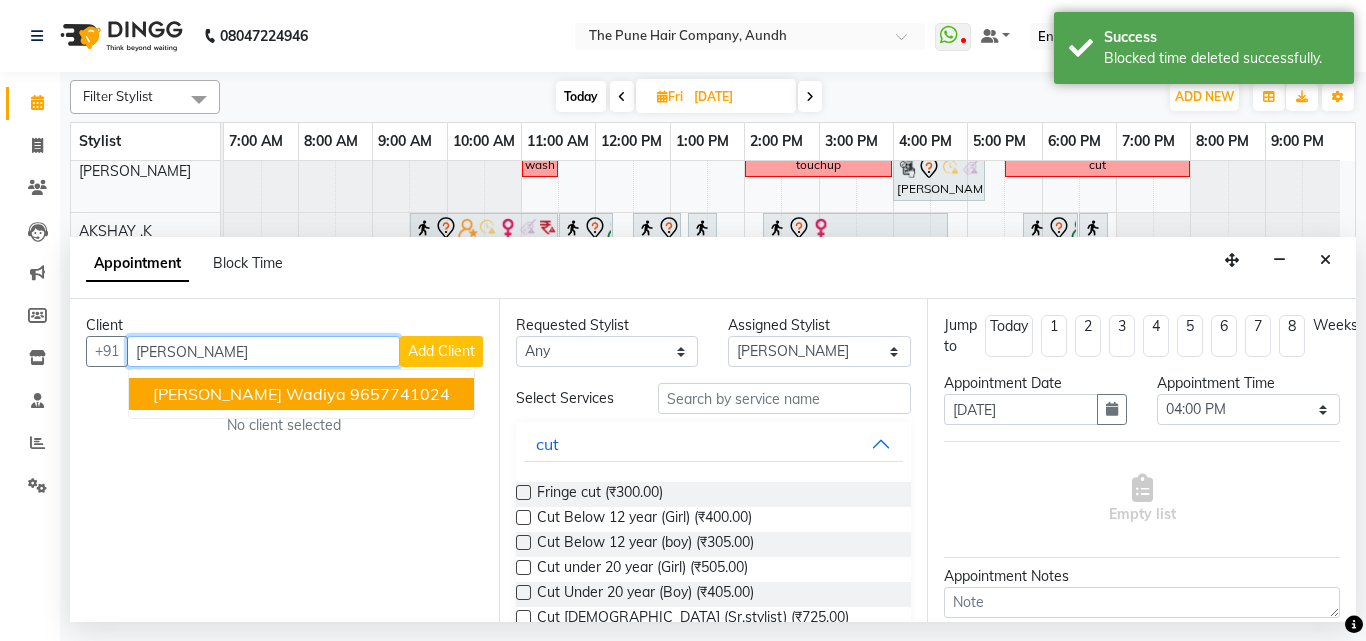 click on "9657741024" at bounding box center [400, 394] 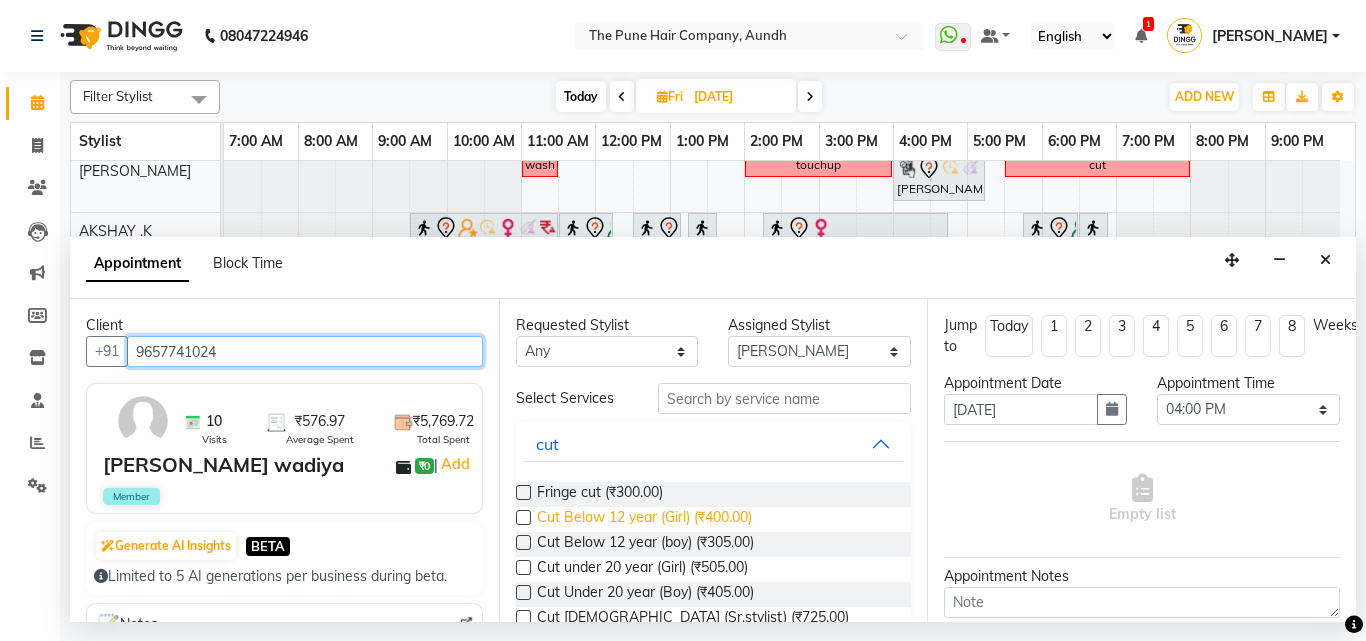 scroll, scrollTop: 100, scrollLeft: 0, axis: vertical 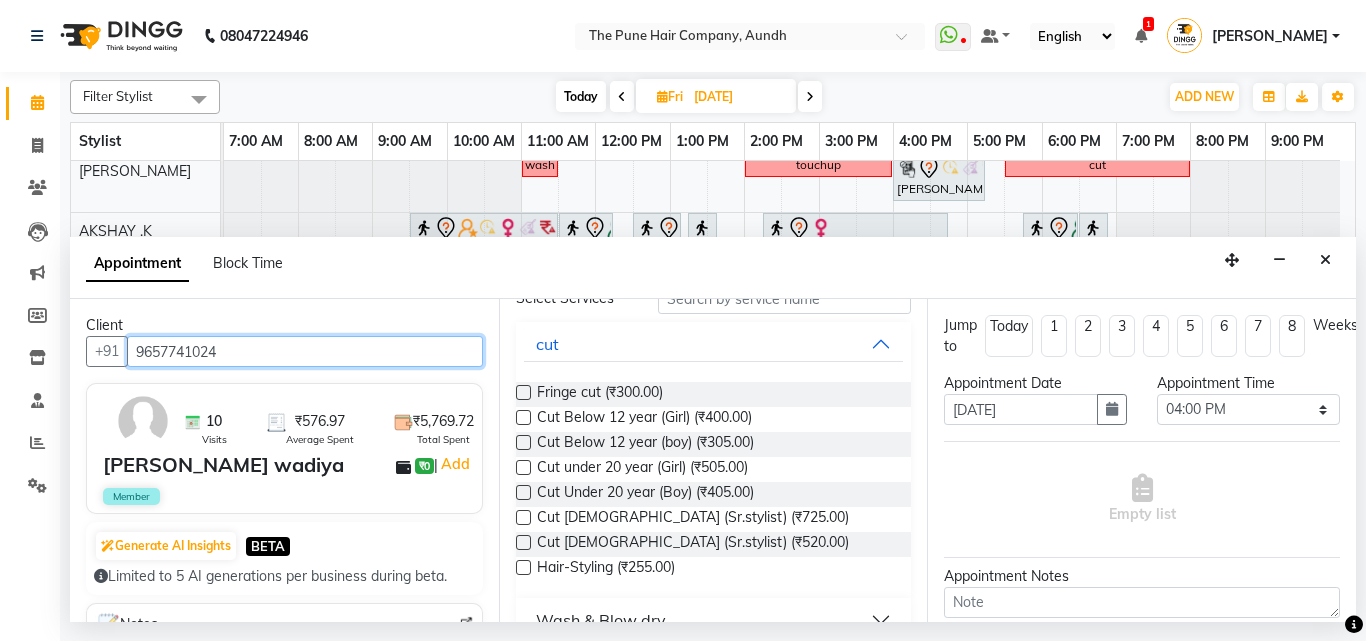 type on "9657741024" 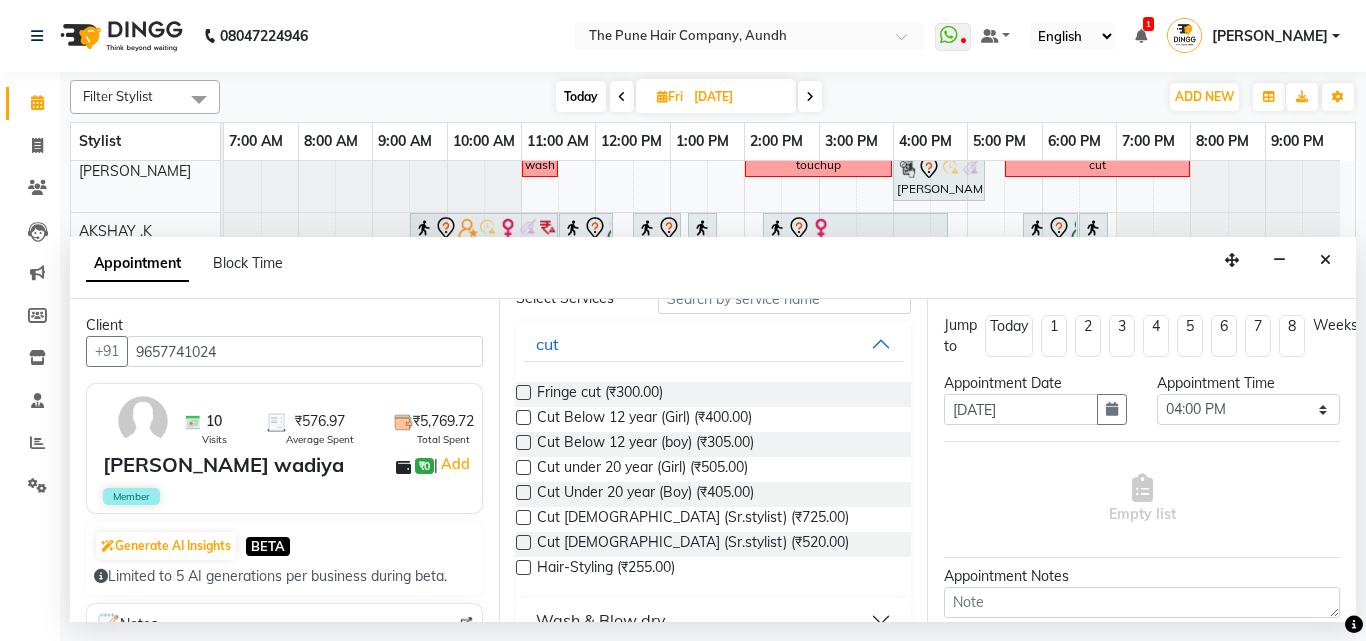 click at bounding box center [523, 542] 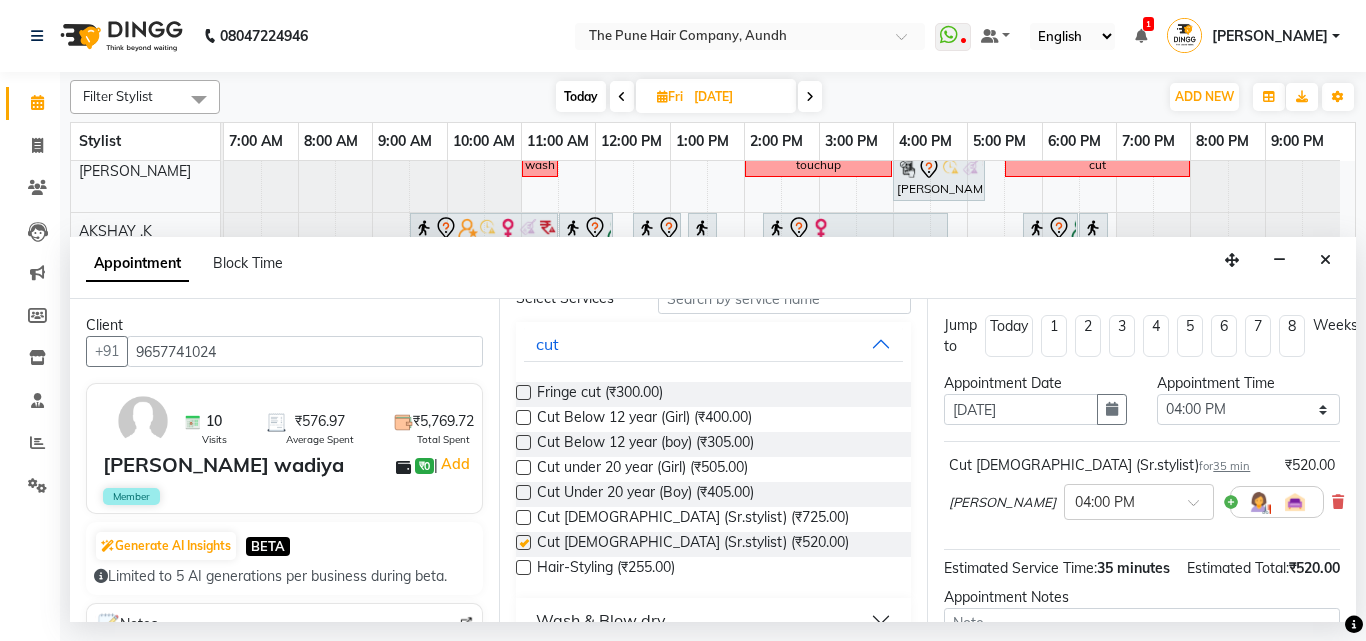 checkbox on "false" 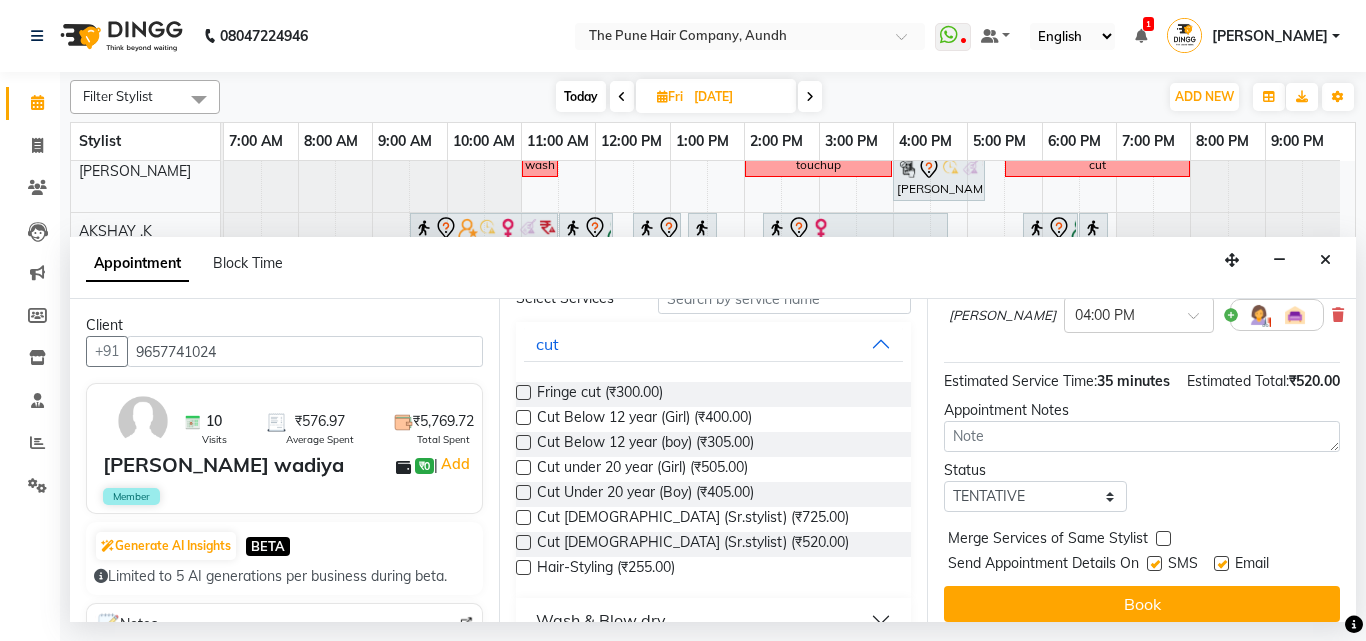 scroll, scrollTop: 200, scrollLeft: 0, axis: vertical 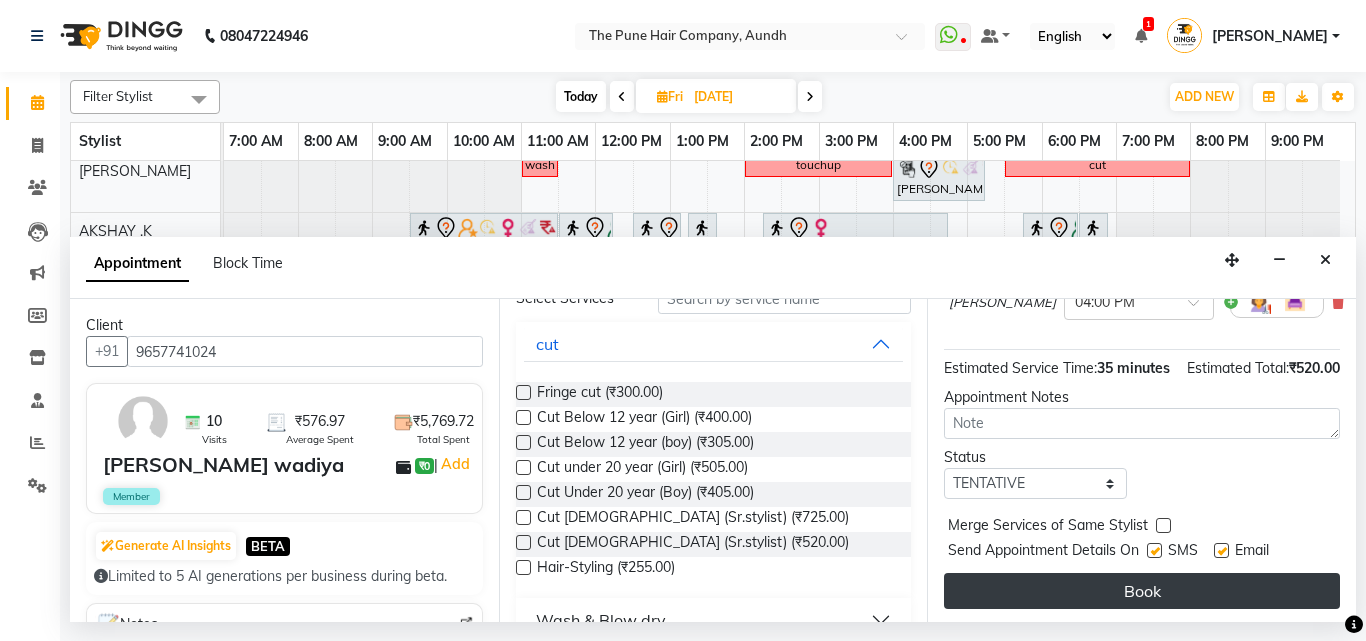 click on "Book" at bounding box center [1142, 591] 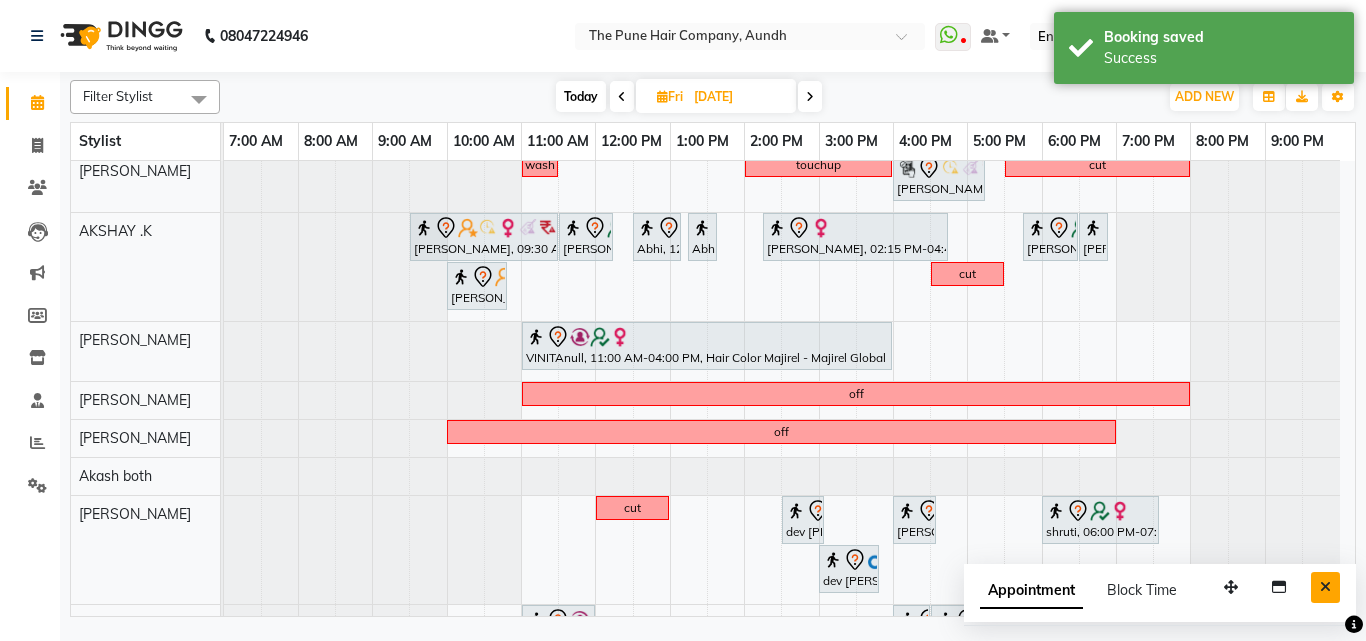 click at bounding box center (1325, 587) 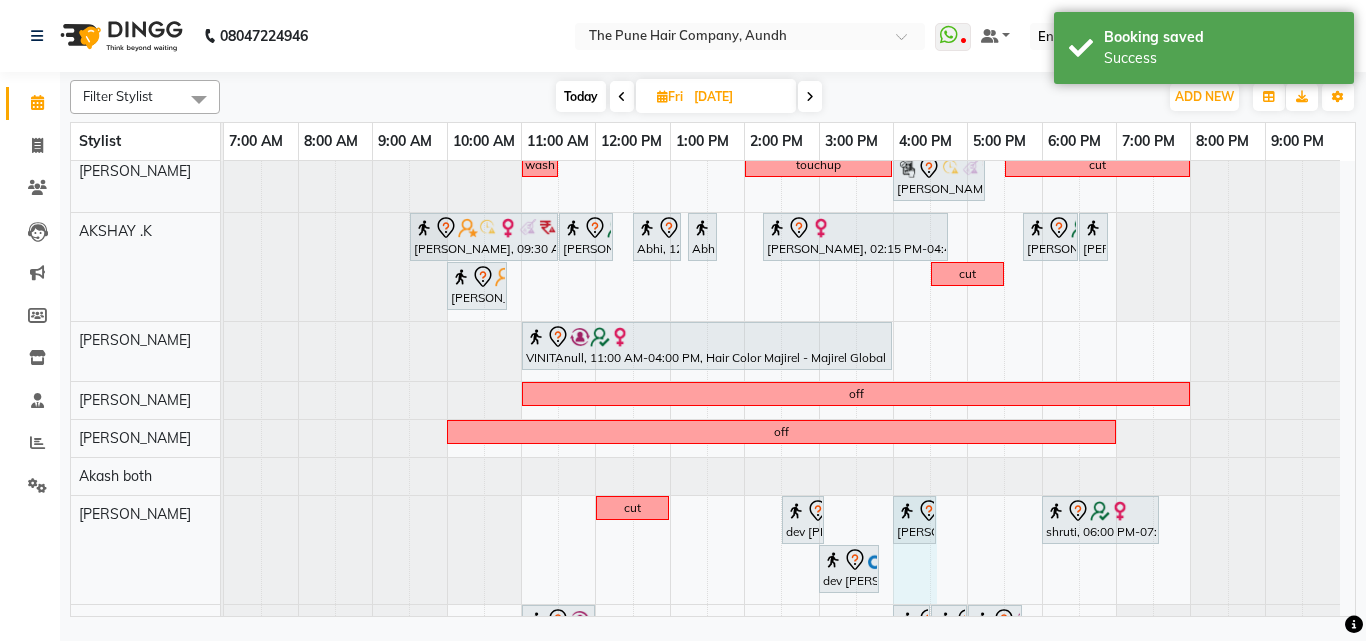 click on "aditiraje, 10:00 AM-12:00 PM, Hair Color [PERSON_NAME] Touchup 2 Inch             [PERSON_NAME], 01:30 PM-03:00 PM, Cut [DEMOGRAPHIC_DATA] ( Top Stylist )             patil sir, 03:00 PM-04:00 PM, Cut [DEMOGRAPHIC_DATA] ( Top Stylist )             amitanull, 04:30 PM-05:30 PM, Cut [DEMOGRAPHIC_DATA] ( Top Stylist )             ponam, 05:30 PM-06:30 PM, Cut [DEMOGRAPHIC_DATA] ( Top Stylist )             ponam, 06:30 PM-06:45 PM,  Additional Hair Wash ([DEMOGRAPHIC_DATA])             [PERSON_NAME], 11:30 AM-01:30 PM, Hair Color [PERSON_NAME] Touchup 2 Inch             [PERSON_NAME], 10:00 AM-11:20 AM,  [PERSON_NAME] Crafting             [PERSON_NAME], 11:30 AM-01:00 PM, Hair wash & blow dry - long             divya thakur, 01:00 PM-01:45 PM, Cut [DEMOGRAPHIC_DATA] (Expert)             [PERSON_NAME], 02:00 PM-02:45 PM, Cut [DEMOGRAPHIC_DATA] (Expert)             [PERSON_NAME], 02:45 PM-03:25 PM, Cut [DEMOGRAPHIC_DATA] (Expert)             [PERSON_NAME], 03:30 PM-03:50 PM,  [PERSON_NAME] Crafting             Preeti Bomrah, 05:00 PM-07:00 PM, Hair Color [PERSON_NAME] Touchup 2 Inch              wash   touchup" at bounding box center (789, 375) 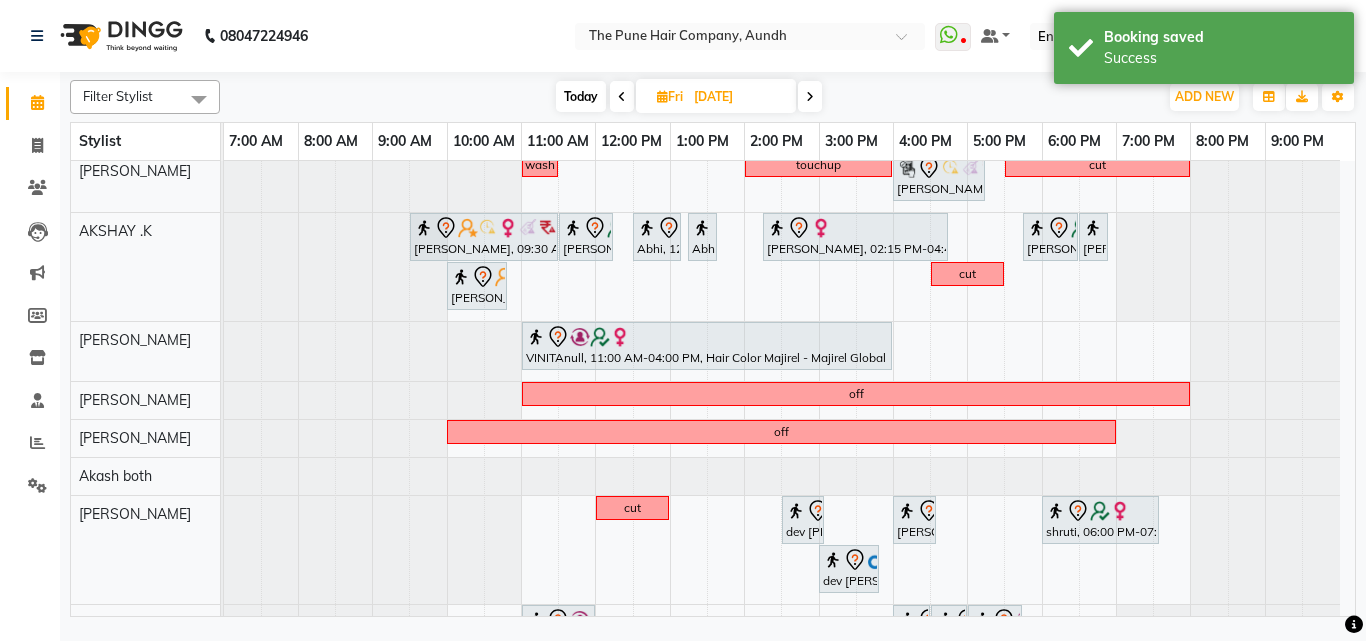 scroll, scrollTop: 426, scrollLeft: 0, axis: vertical 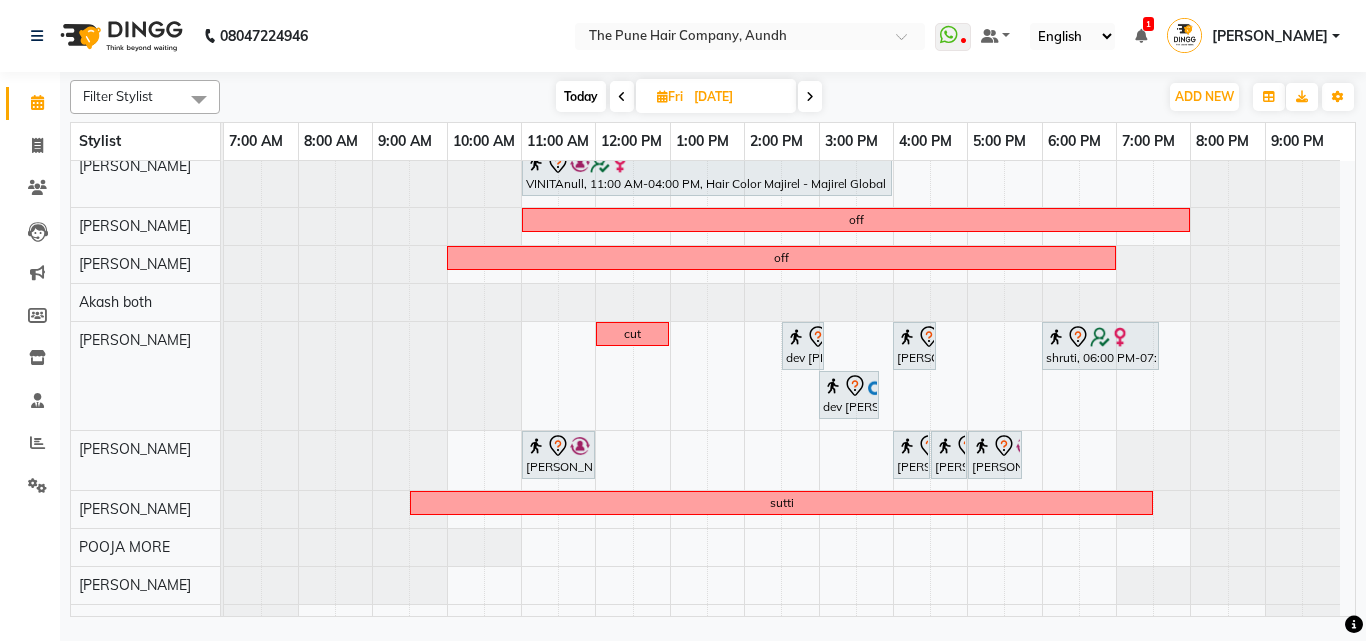 click on "Today" at bounding box center [581, 96] 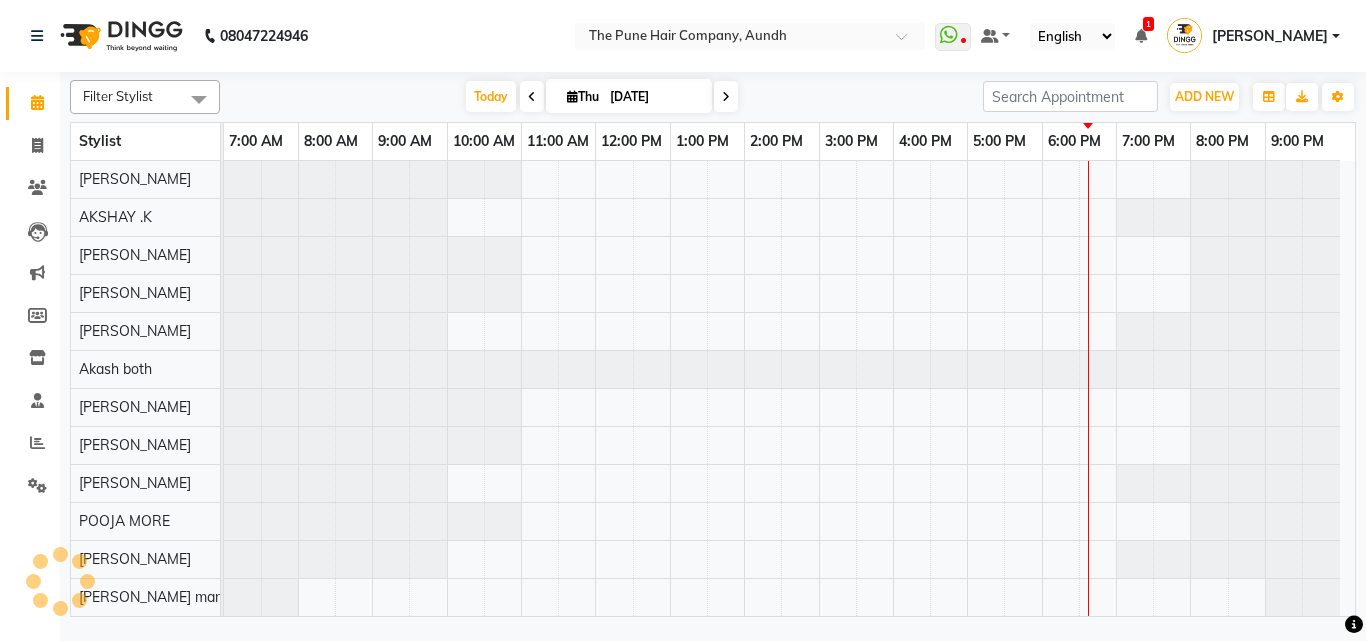 scroll, scrollTop: 400, scrollLeft: 0, axis: vertical 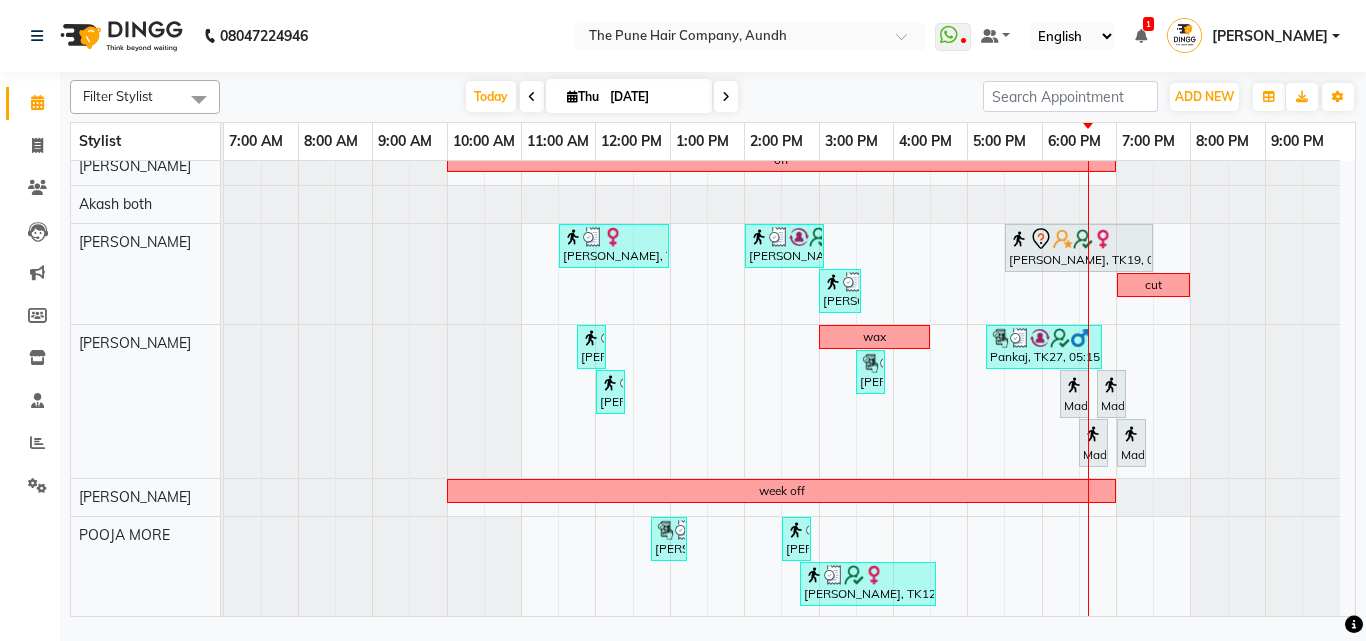 click at bounding box center (572, 96) 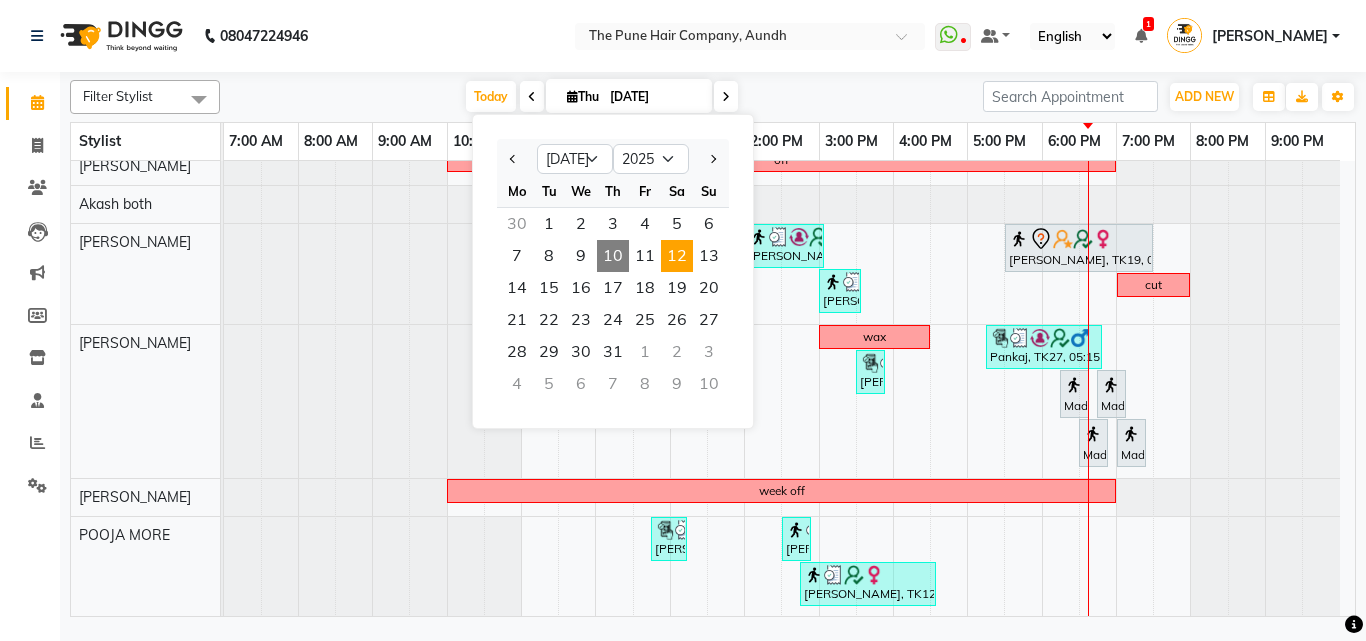click on "12" at bounding box center (677, 256) 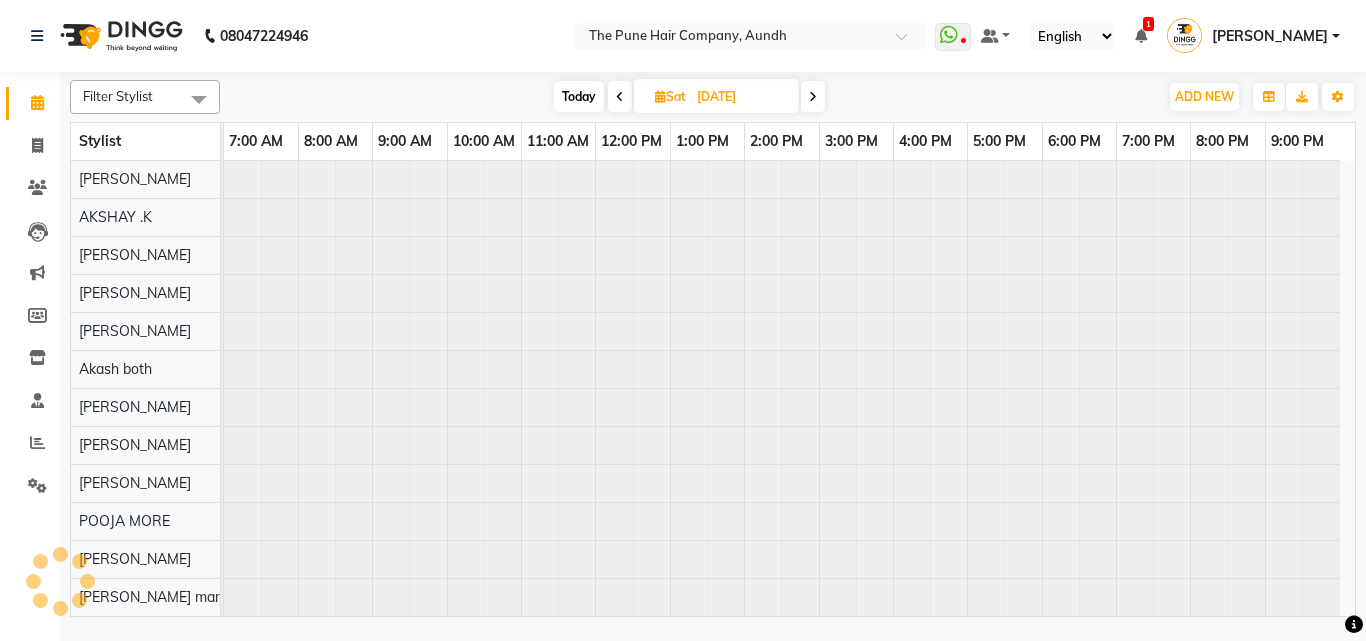 scroll, scrollTop: 76, scrollLeft: 0, axis: vertical 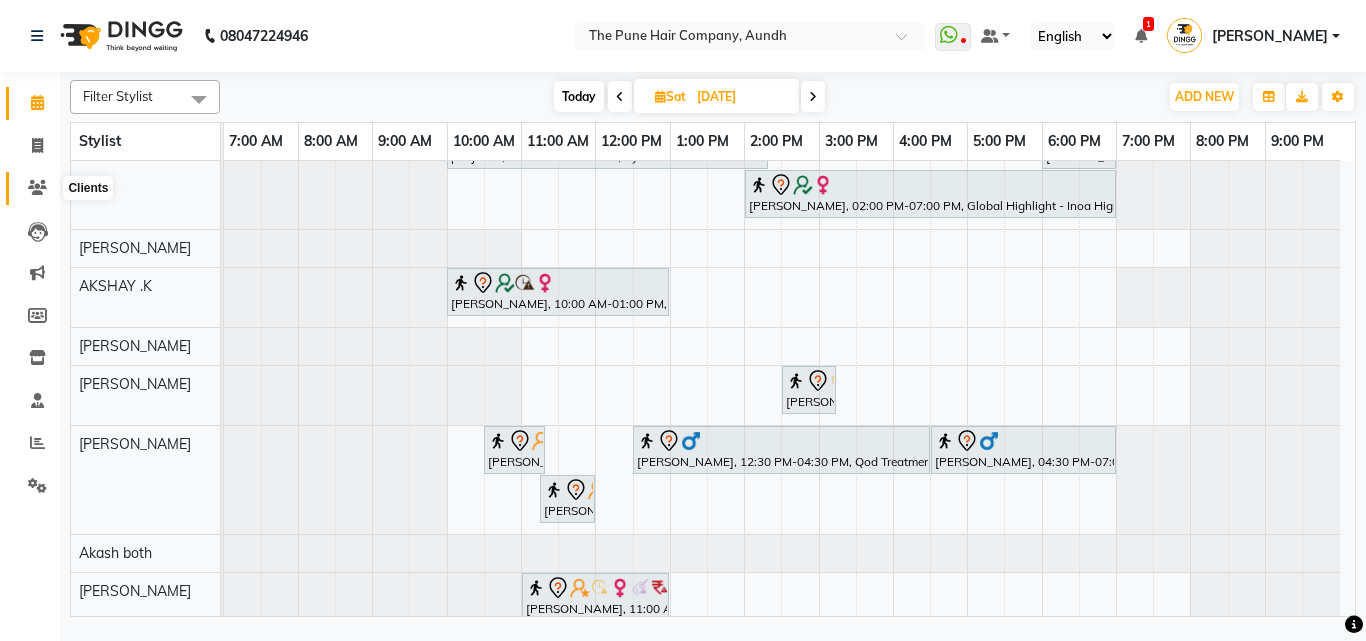 click 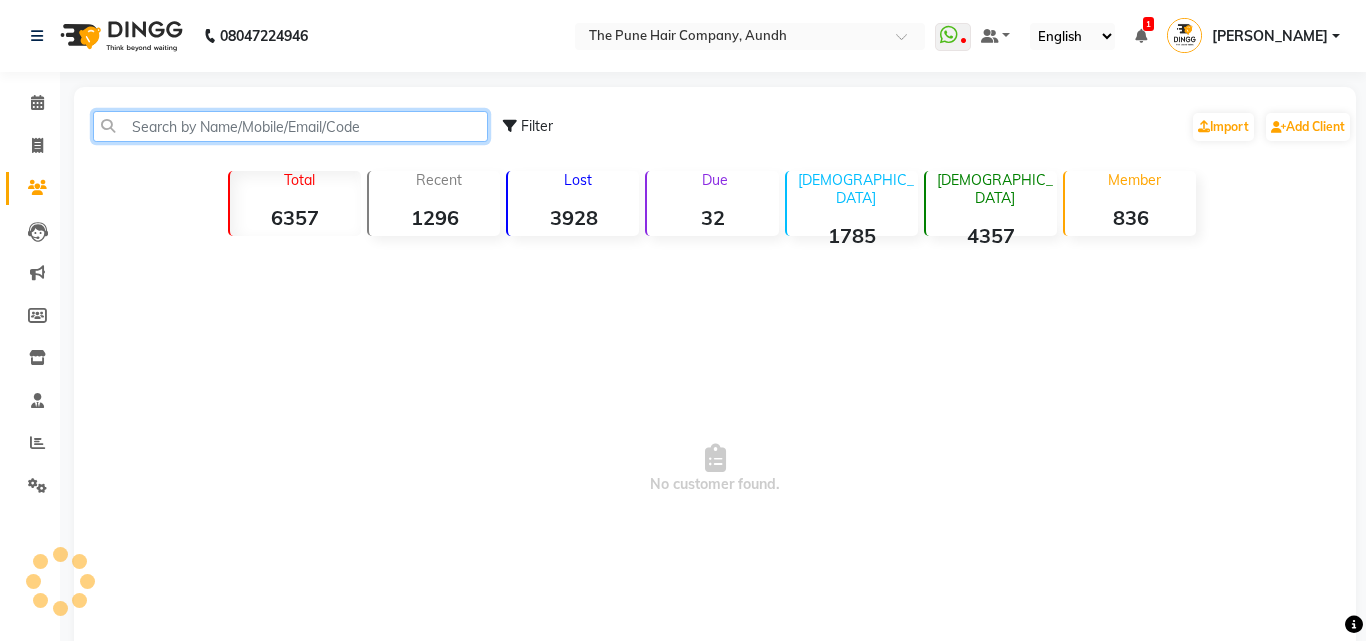 click 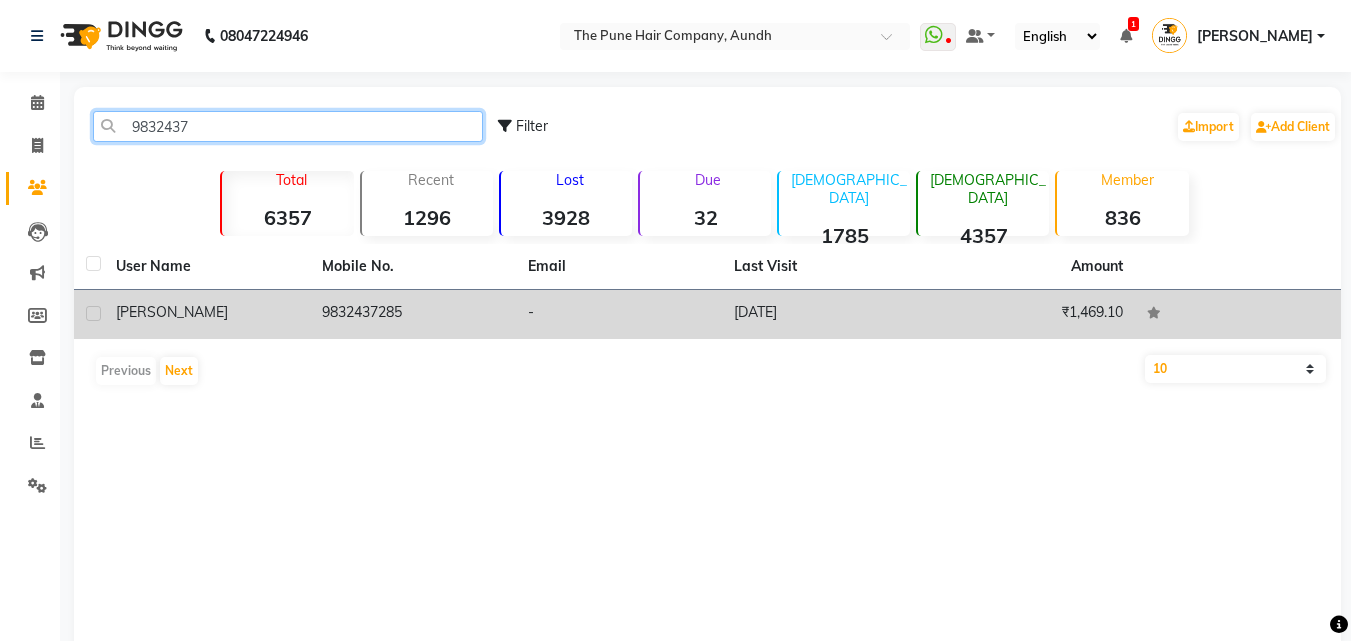 type on "9832437" 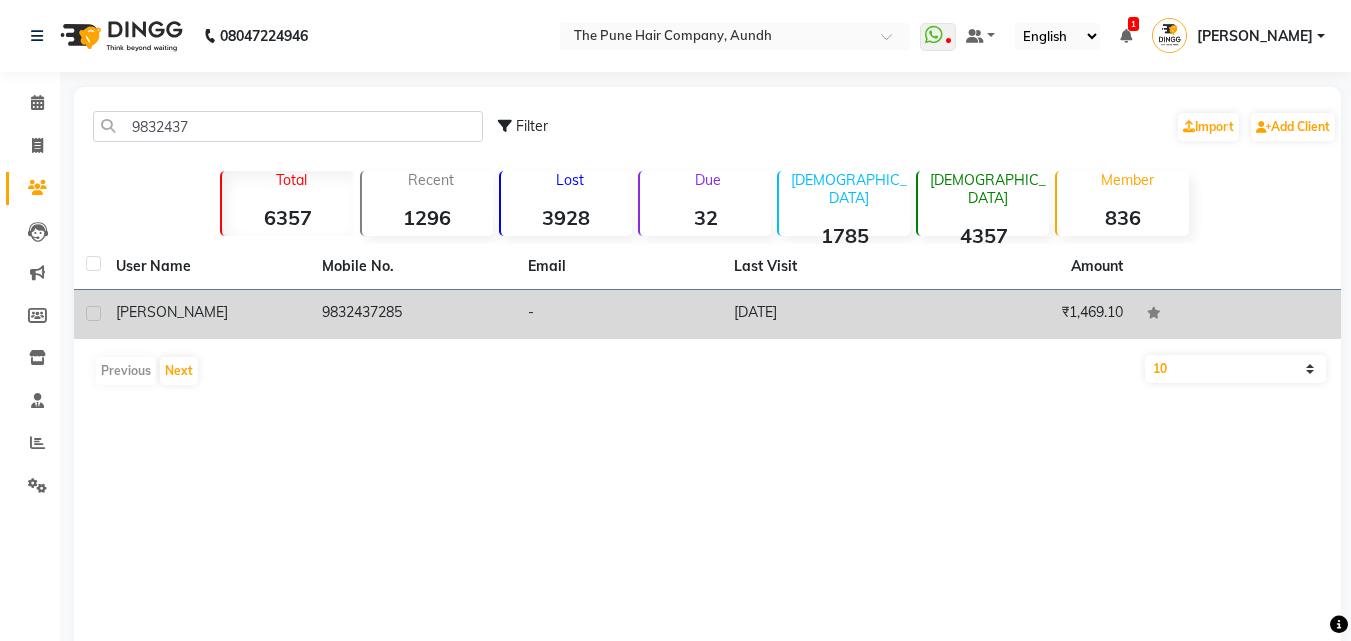 click on "[PERSON_NAME]" 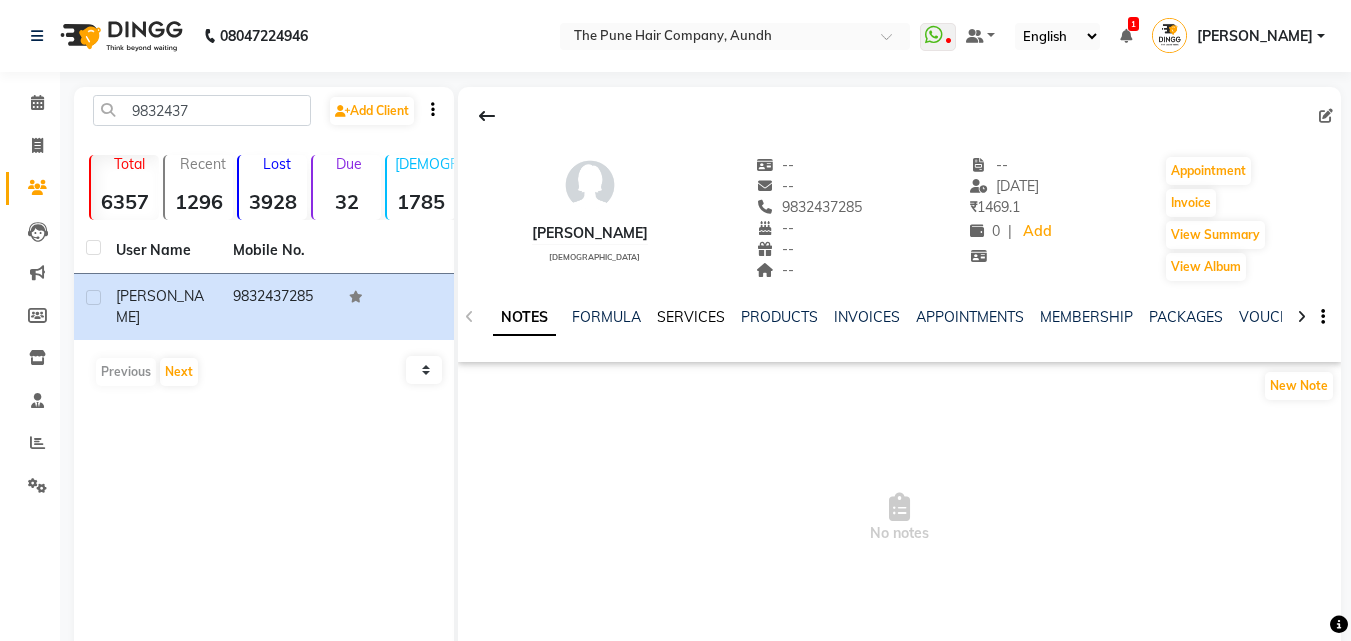 click on "SERVICES" 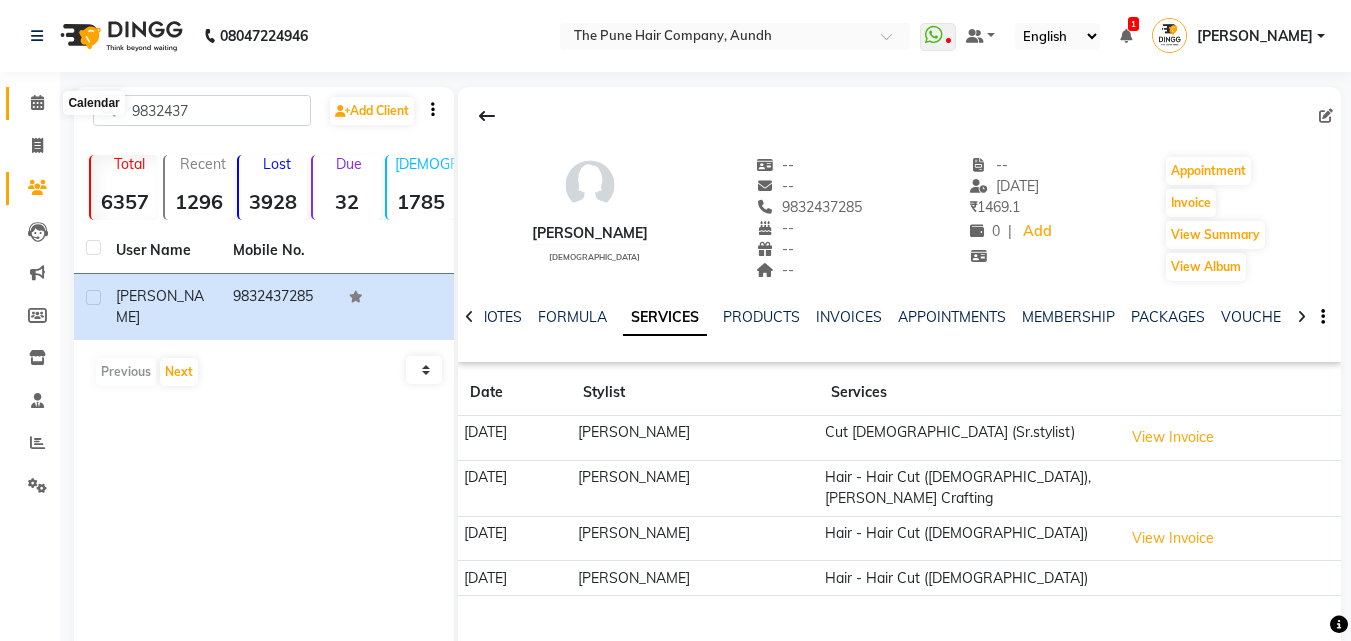 click 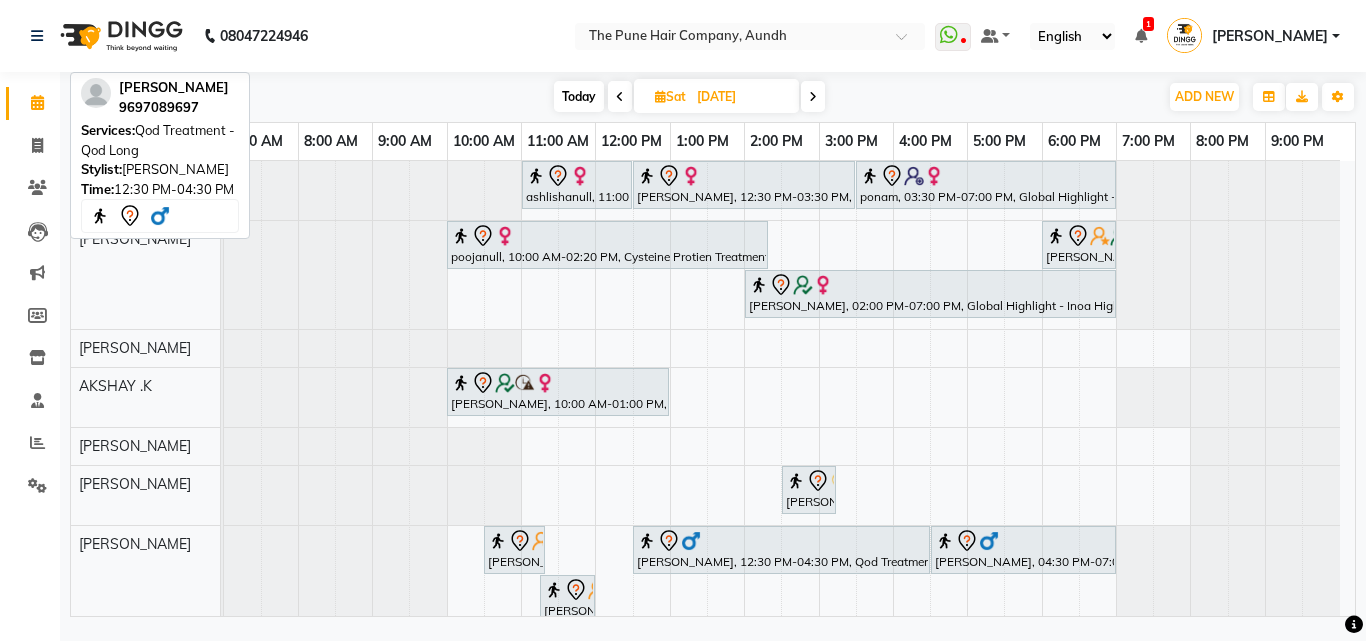 scroll, scrollTop: 100, scrollLeft: 0, axis: vertical 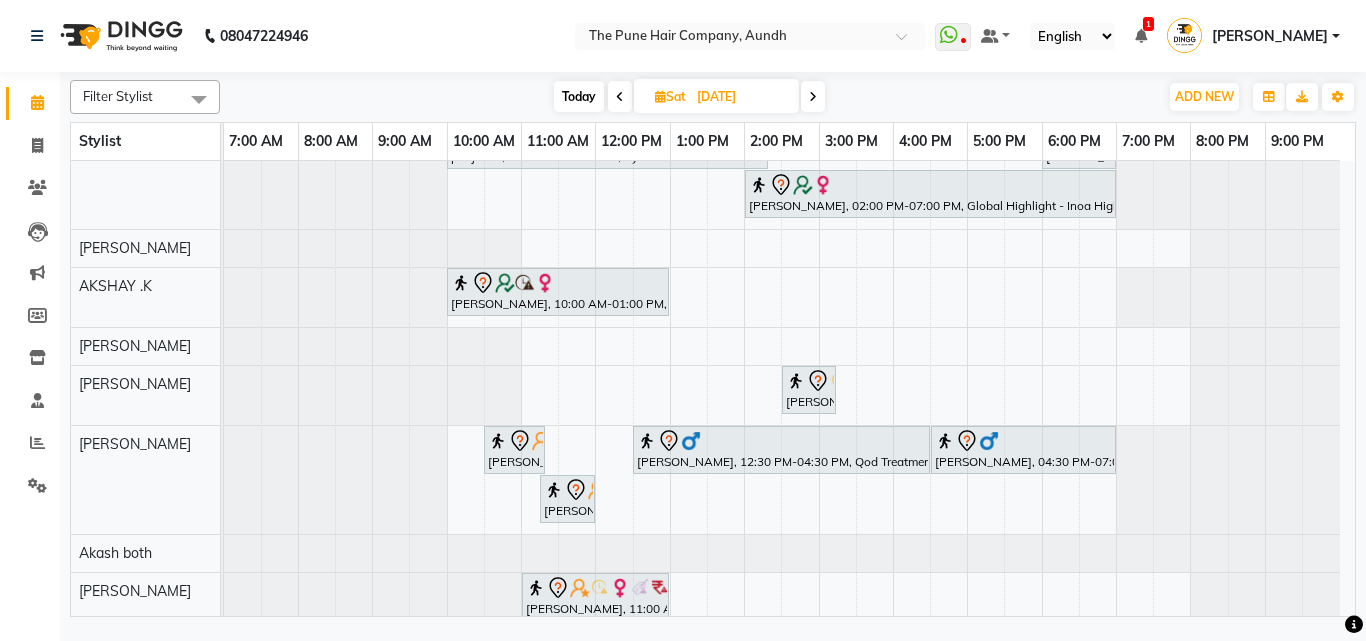 click on "ashlishanull, 11:00 AM-12:30 PM, Cut [DEMOGRAPHIC_DATA] ( Top Stylist )             [PERSON_NAME], 12:30 PM-03:30 PM, Global Highlight - Majirel Highlights Medium             ponam, 03:30 PM-07:00 PM, Global Highlight - Majirel Highlights Long             poojanull, 10:00 AM-02:20 PM, Cysteine Protien Treatment - Cysteine Medium             [PERSON_NAME], 06:00 PM-07:00 PM, Hair wash & blow dry - long             [PERSON_NAME], 02:00 PM-07:00 PM, Global Highlight - Inoa Highlights Medium             [PERSON_NAME], 10:00 AM-01:00 PM, Hair Color [PERSON_NAME] Touchup 2 Inch             [PERSON_NAME], 02:30 PM-03:15 PM, Cut [DEMOGRAPHIC_DATA] (Master stylist )             yogesh chandere, 10:30 AM-11:20 AM,  [PERSON_NAME] Crafting             [PERSON_NAME], 12:30 PM-04:30 PM, Qod Treatment - Qod Long             [PERSON_NAME], 04:30 PM-07:00 PM, Global Color - Inoa Global Medium             yogesh chandere, 11:15 AM-12:00 PM, Additional Hair Wash ([DEMOGRAPHIC_DATA])             Preeti Bomrah, 11:00 AM-01:00 PM, 3 ten x Long  old salon" at bounding box center [789, 500] 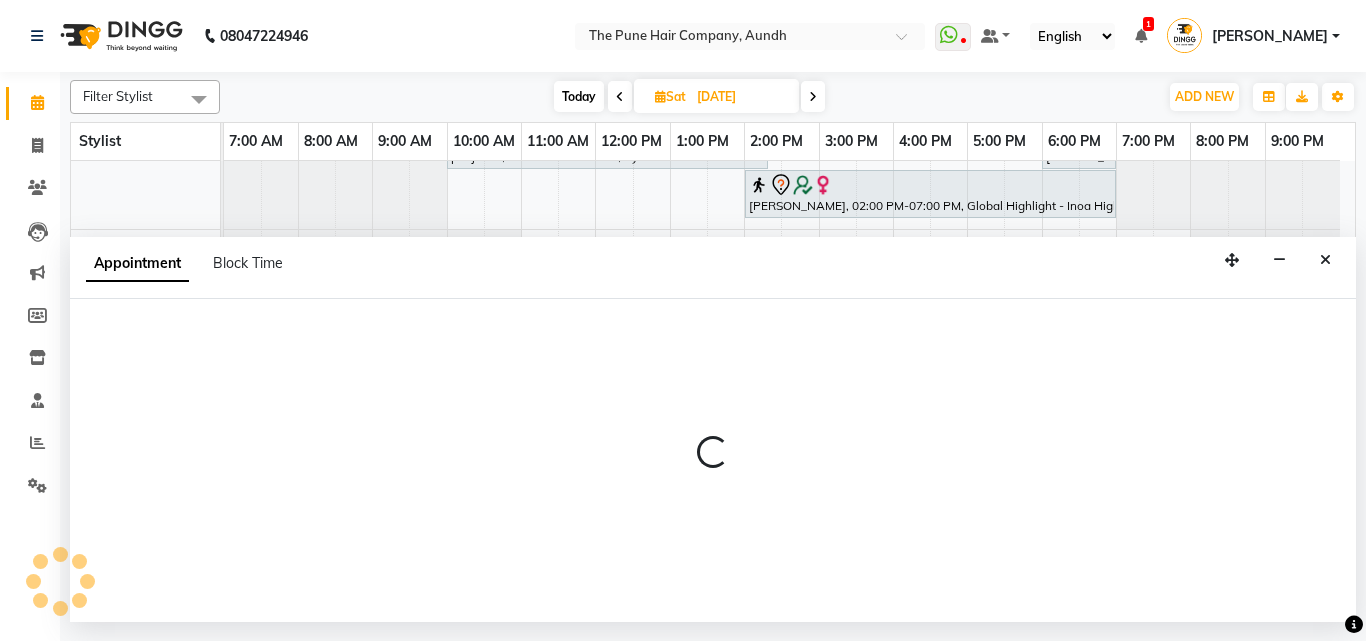 select on "18078" 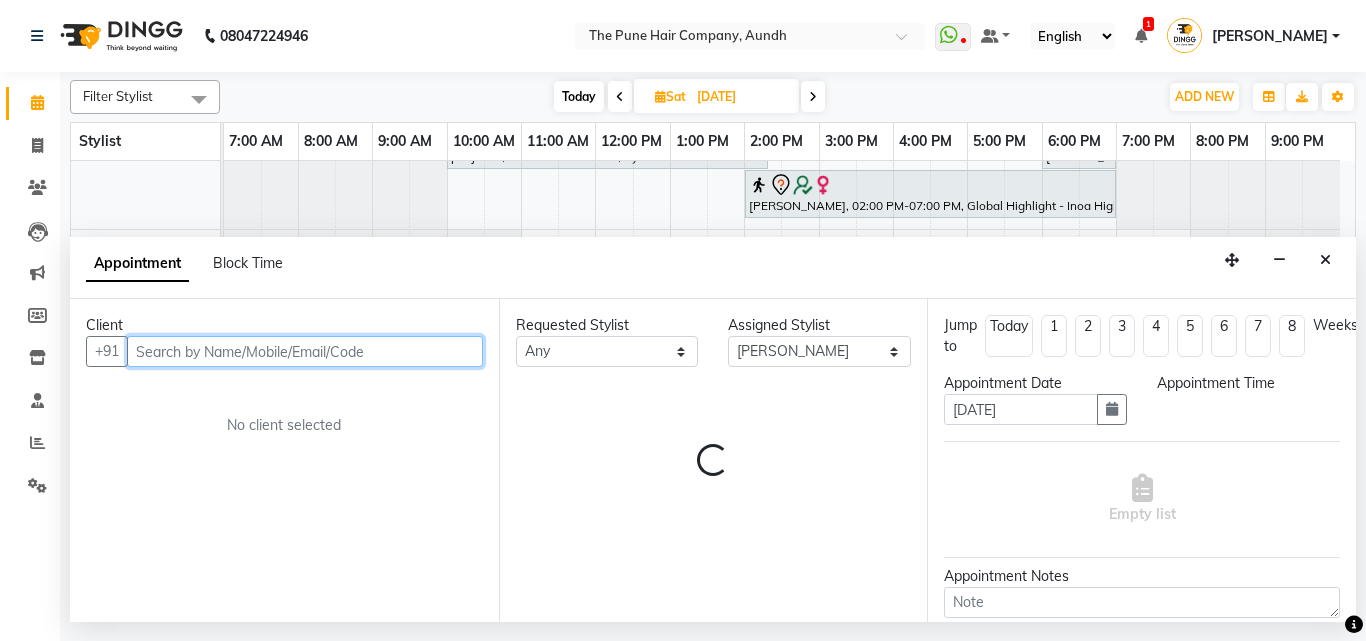 select on "930" 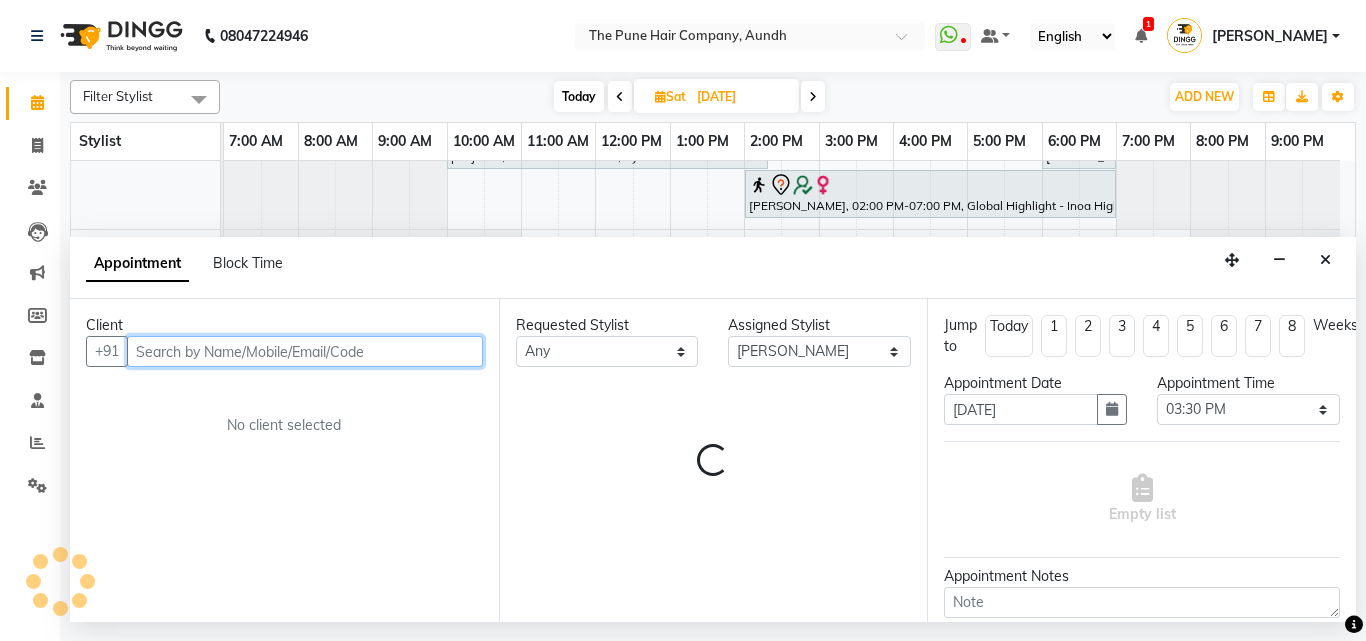 click at bounding box center (305, 351) 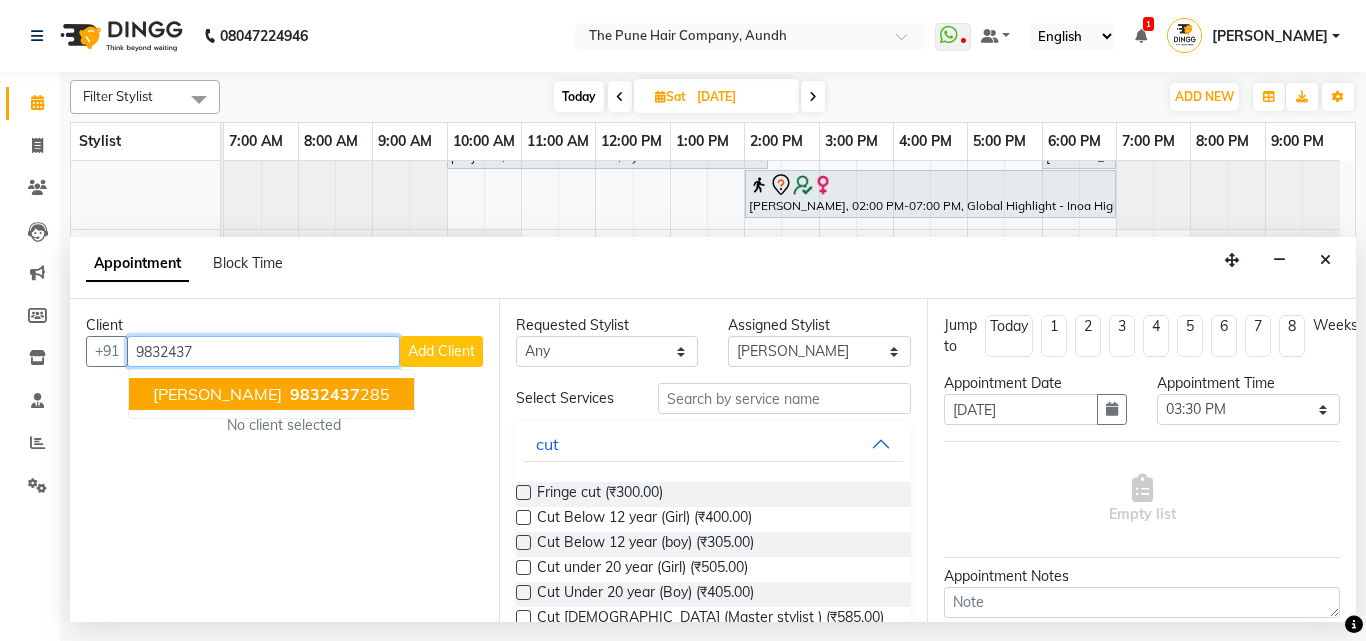 click on "9832437" at bounding box center (325, 394) 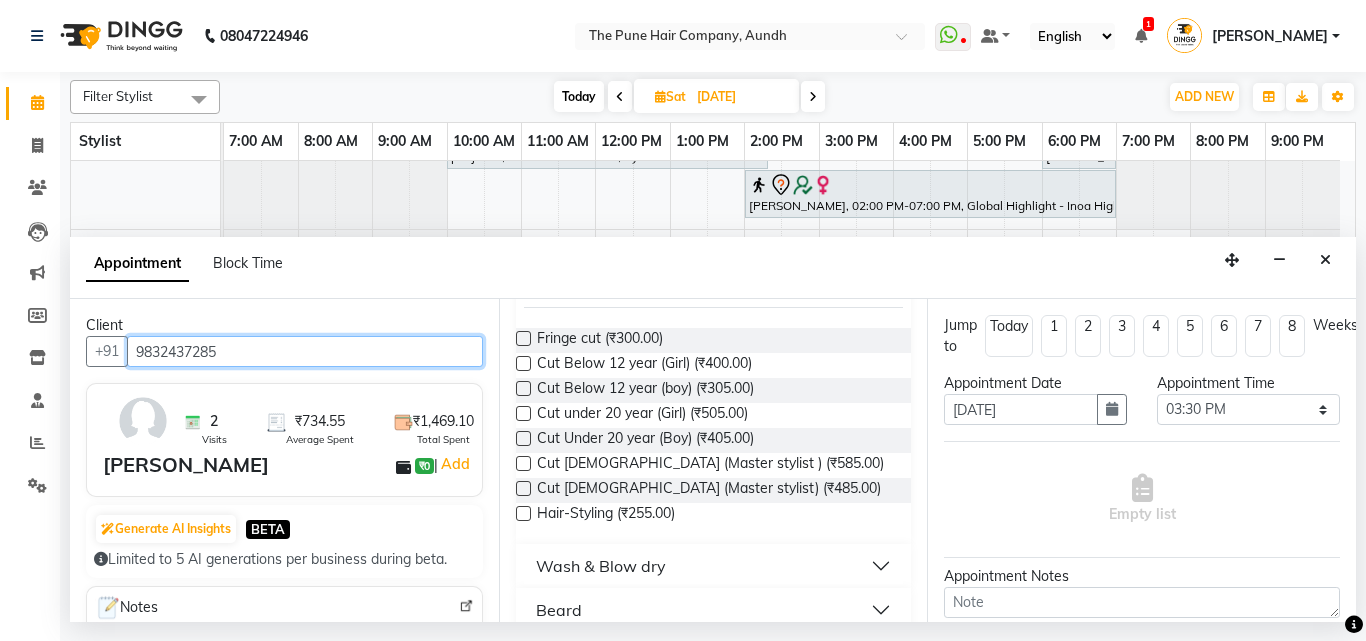 scroll, scrollTop: 200, scrollLeft: 0, axis: vertical 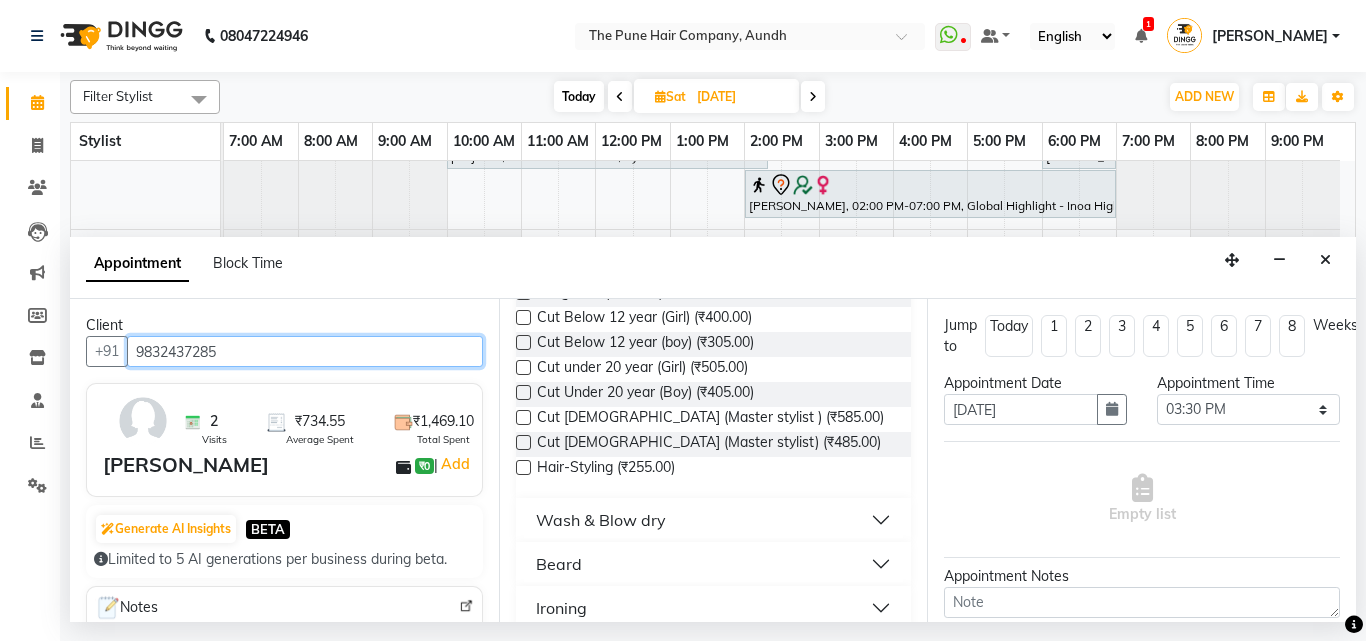 type on "9832437285" 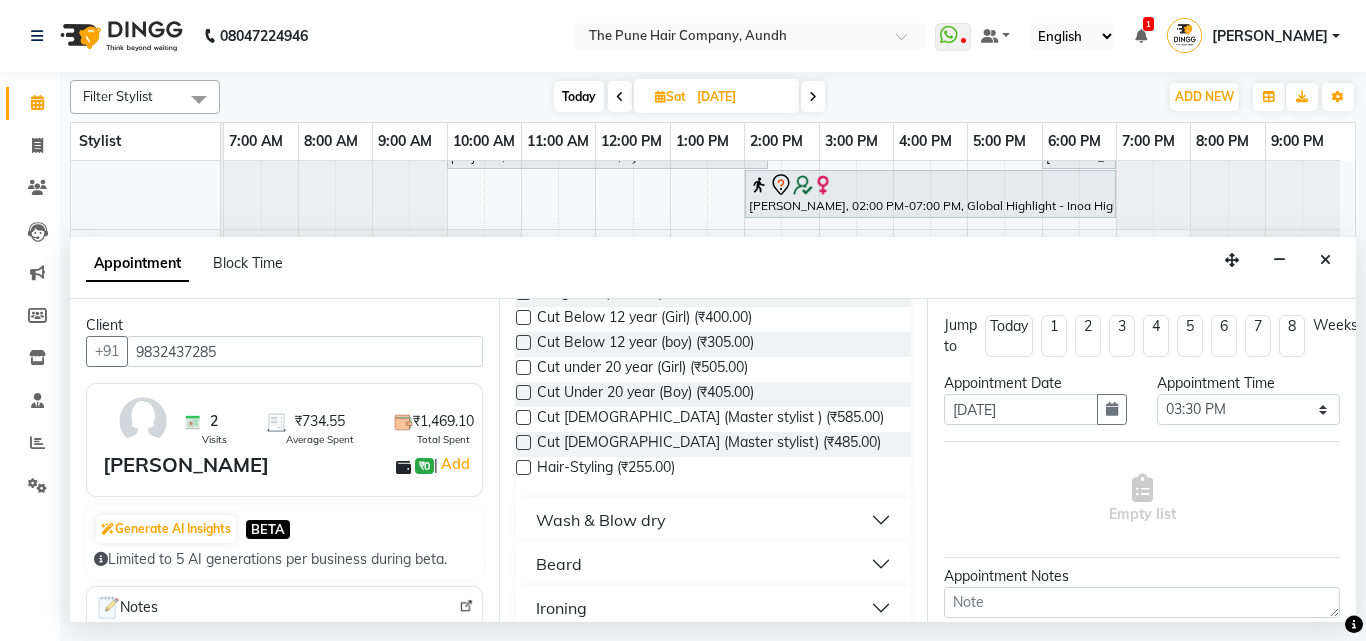 click at bounding box center (523, 417) 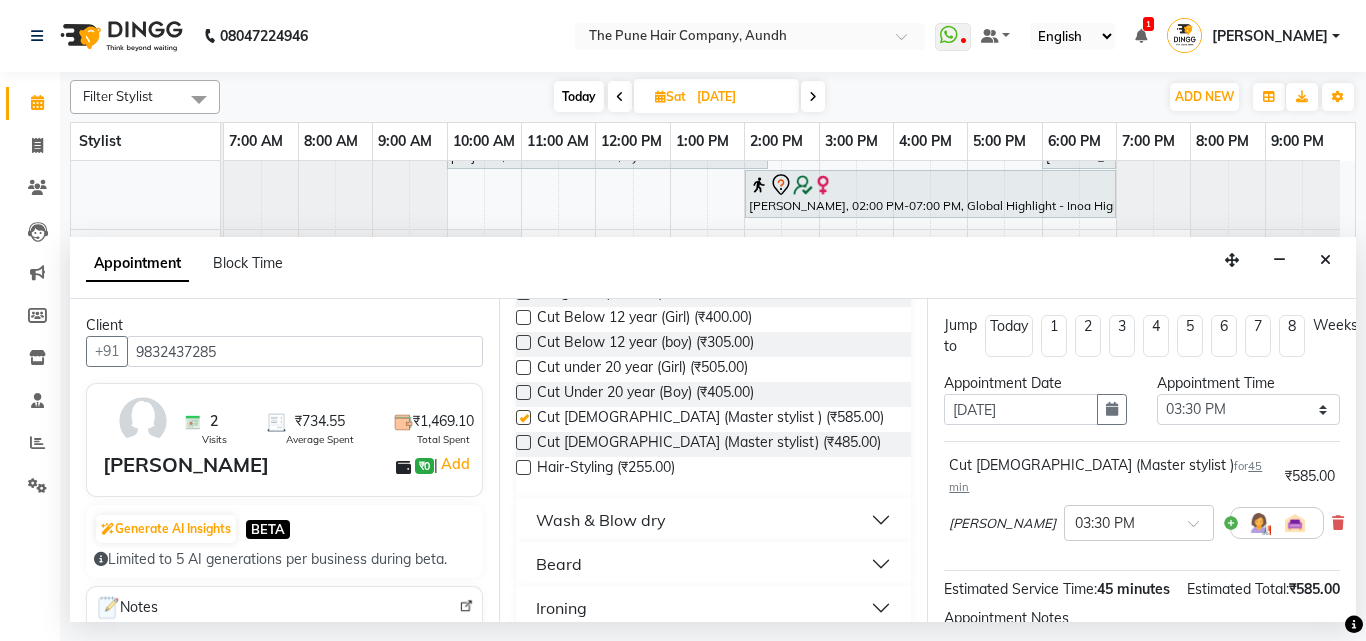 checkbox on "false" 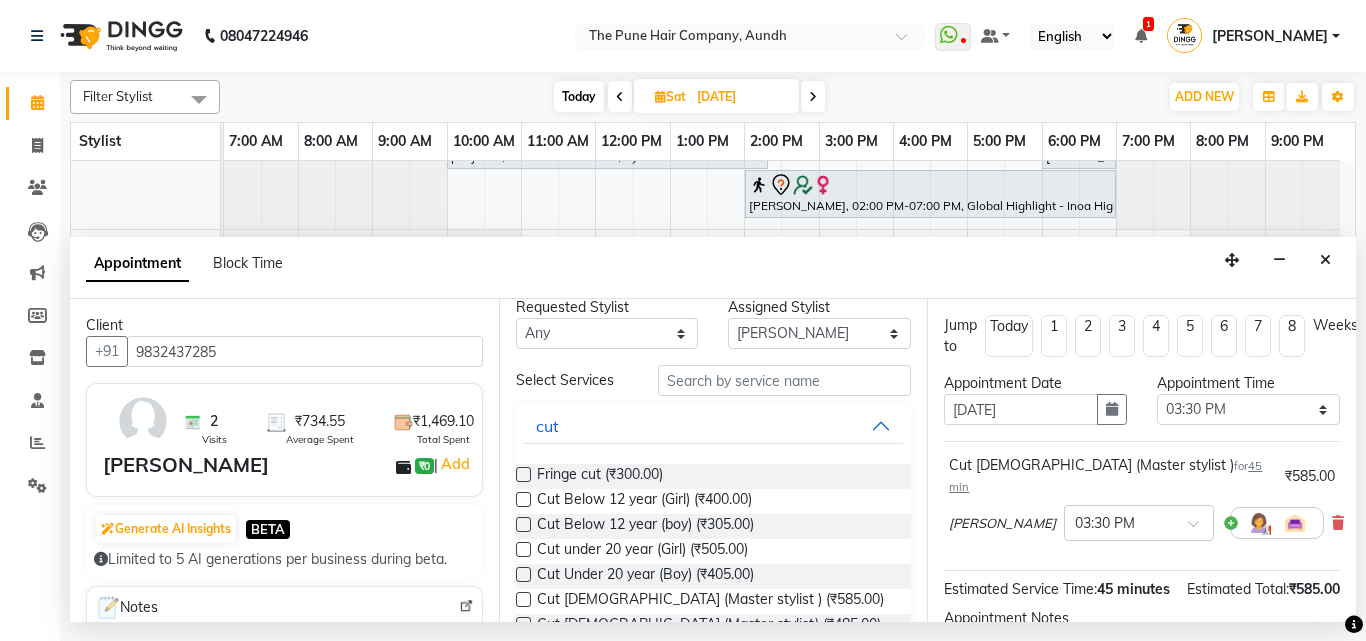 scroll, scrollTop: 0, scrollLeft: 0, axis: both 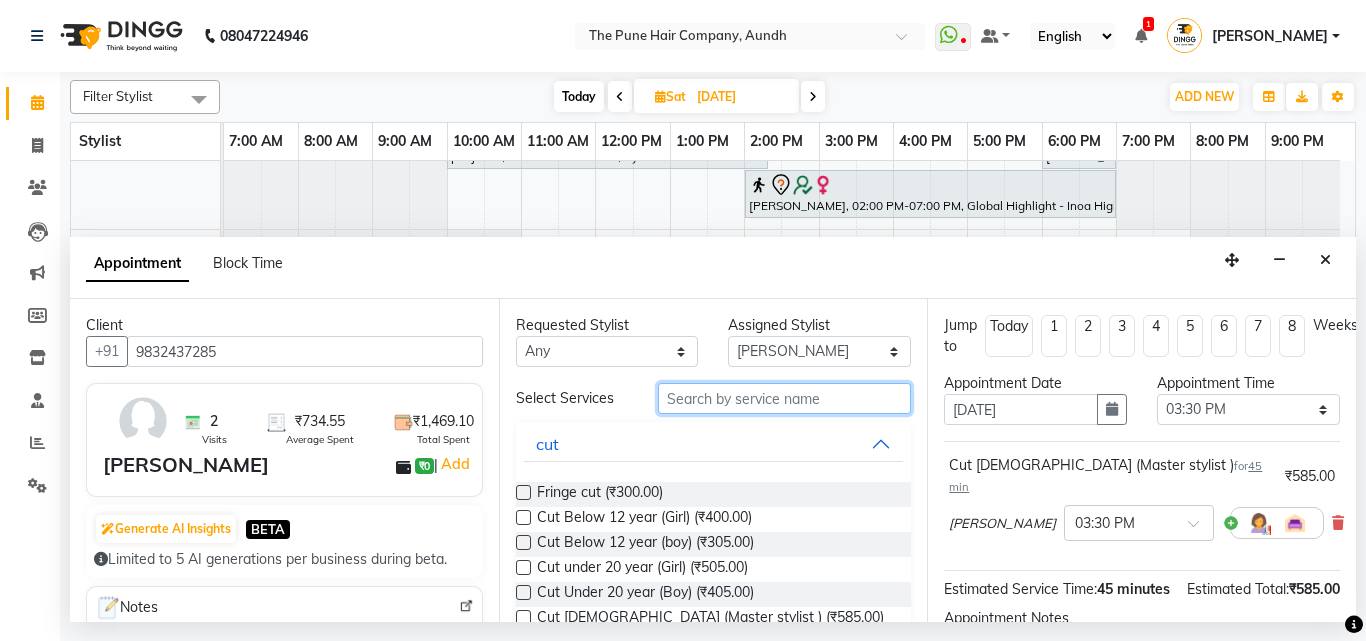 click at bounding box center [785, 398] 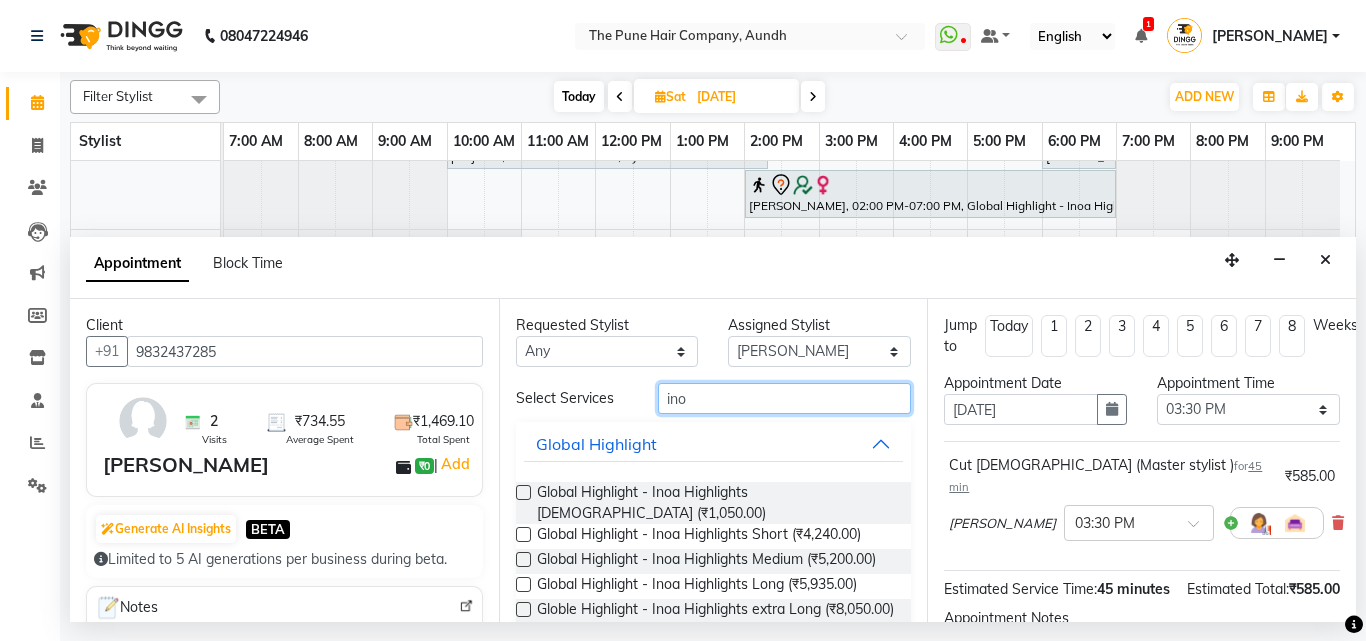 type on "inoa" 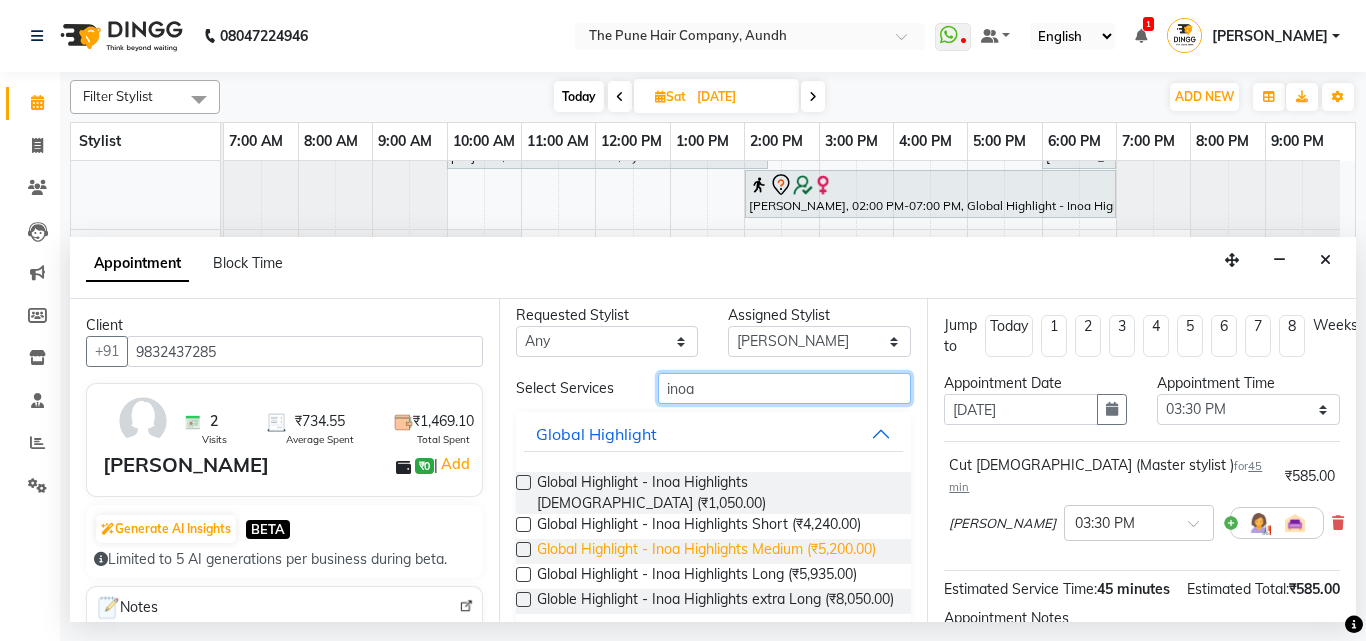 scroll, scrollTop: 0, scrollLeft: 0, axis: both 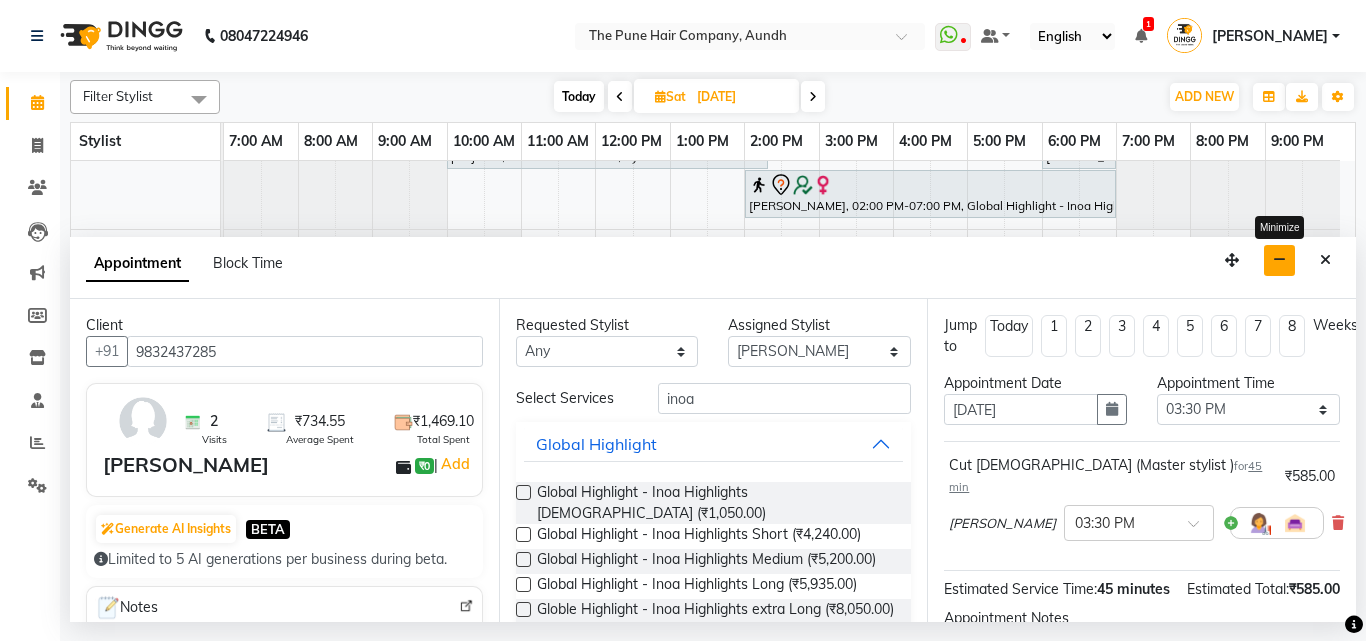 click at bounding box center (1279, 260) 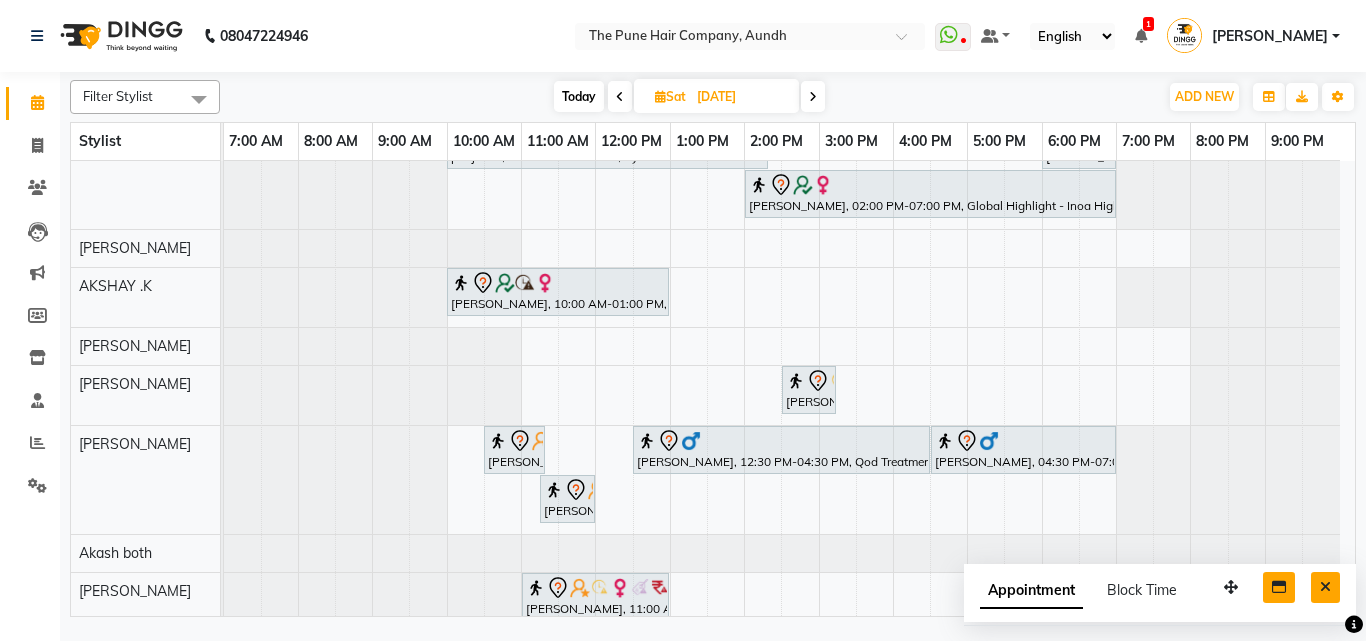 click at bounding box center (1325, 587) 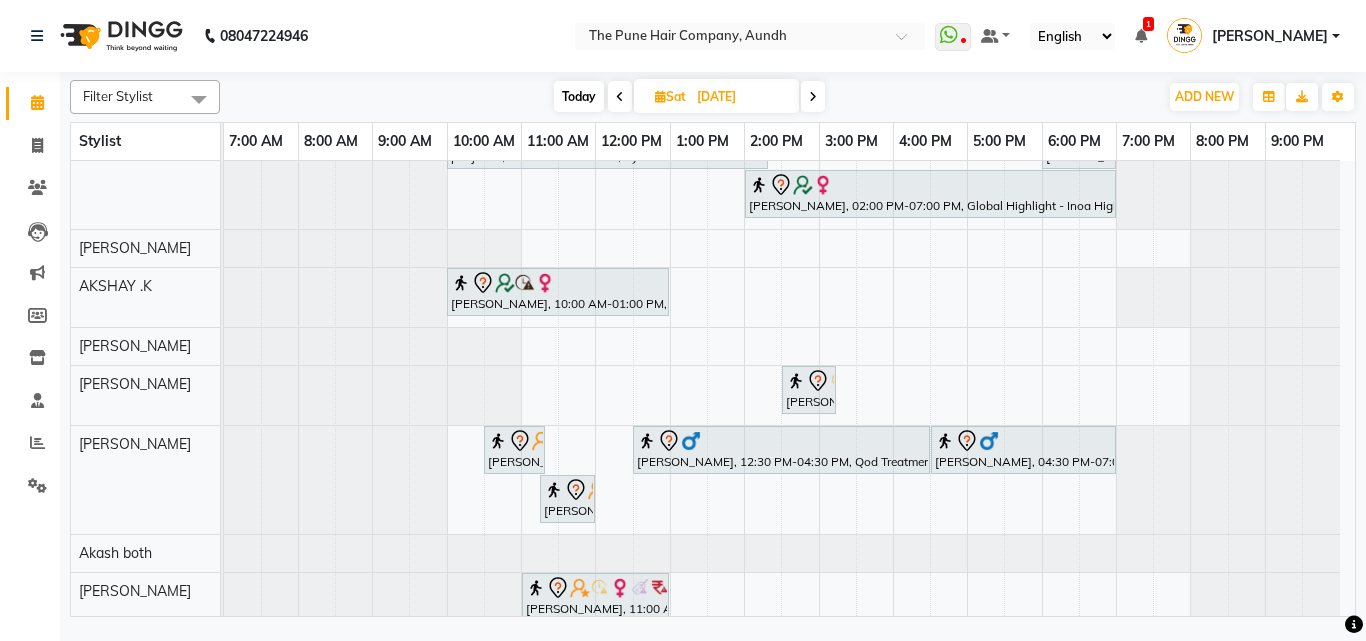 scroll, scrollTop: 200, scrollLeft: 0, axis: vertical 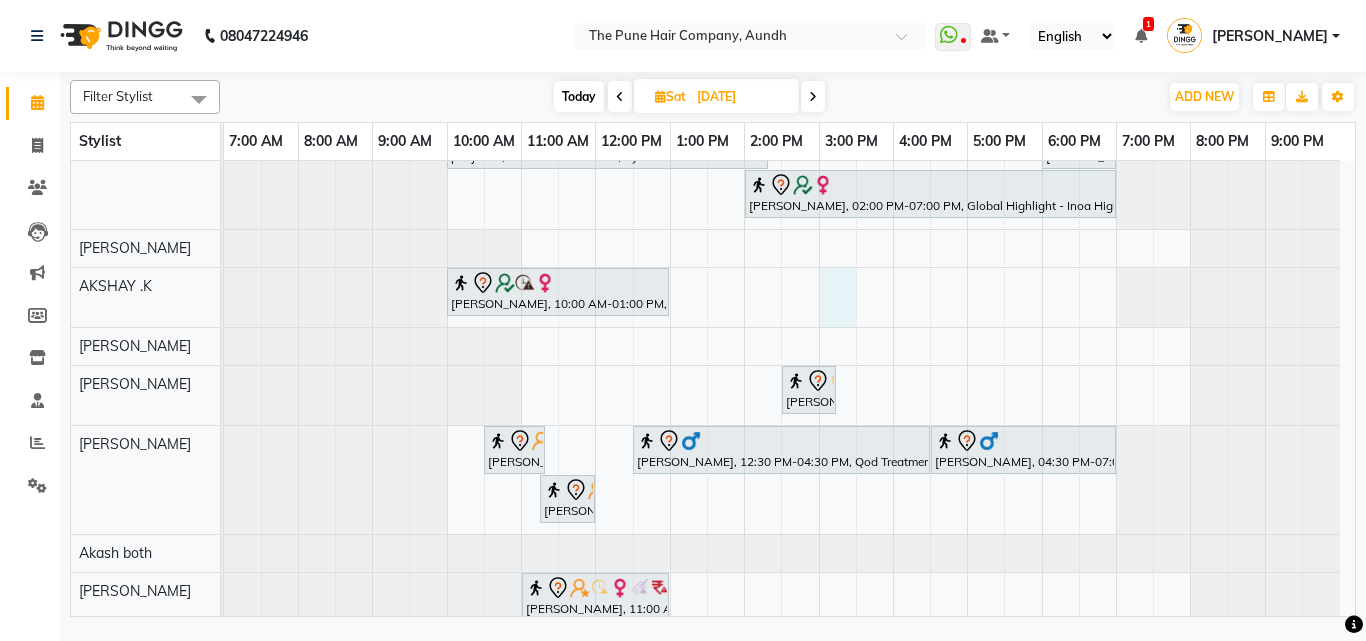 click on "ashlishanull, 11:00 AM-12:30 PM, Cut [DEMOGRAPHIC_DATA] ( Top Stylist )             [PERSON_NAME], 12:30 PM-03:30 PM, Global Highlight - Majirel Highlights Medium             ponam, 03:30 PM-07:00 PM, Global Highlight - Majirel Highlights Long             poojanull, 10:00 AM-02:20 PM, Cysteine Protien Treatment - Cysteine Medium             [PERSON_NAME], 06:00 PM-07:00 PM, Hair wash & blow dry - long             [PERSON_NAME], 02:00 PM-07:00 PM, Global Highlight - Inoa Highlights Medium             [PERSON_NAME], 10:00 AM-01:00 PM, Hair Color [PERSON_NAME] Touchup 2 Inch             [PERSON_NAME], 02:30 PM-03:15 PM, Cut [DEMOGRAPHIC_DATA] (Master stylist )             yogesh chandere, 10:30 AM-11:20 AM,  [PERSON_NAME] Crafting             [PERSON_NAME], 12:30 PM-04:30 PM, Qod Treatment - Qod Long             [PERSON_NAME], 04:30 PM-07:00 PM, Global Color - Inoa Global Medium             yogesh chandere, 11:15 AM-12:00 PM, Additional Hair Wash ([DEMOGRAPHIC_DATA])             Preeti Bomrah, 11:00 AM-01:00 PM, 3 ten x Long  old salon" at bounding box center (789, 500) 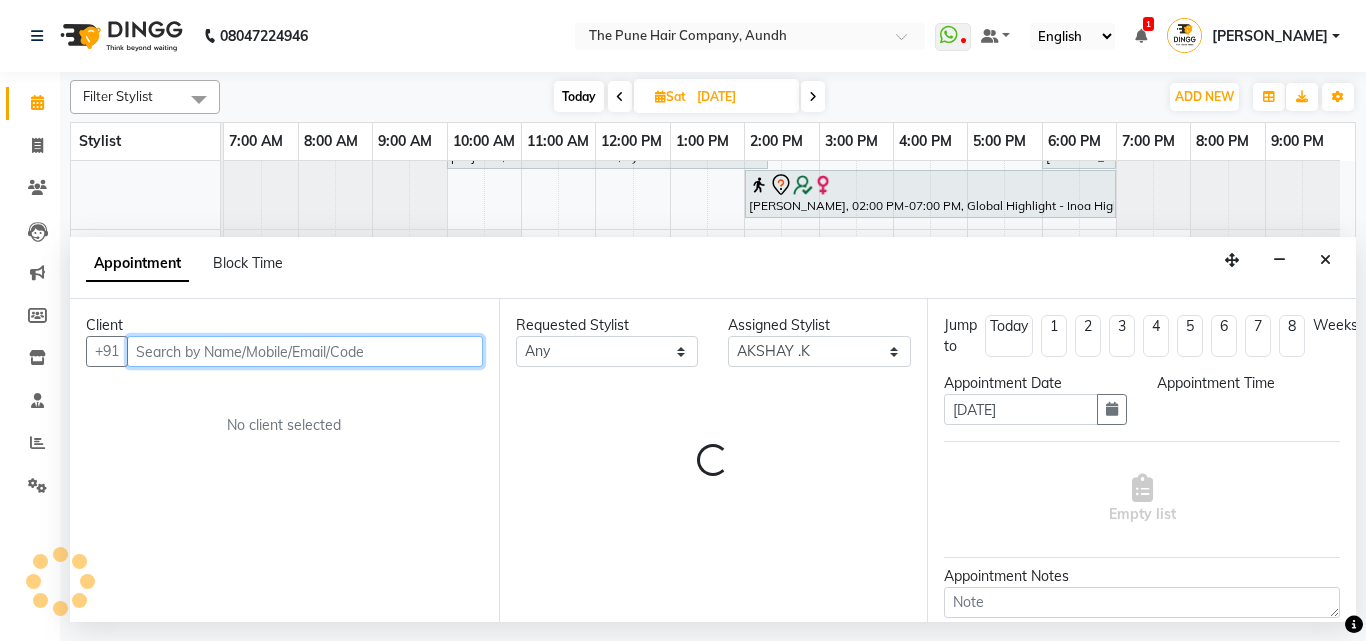 select on "900" 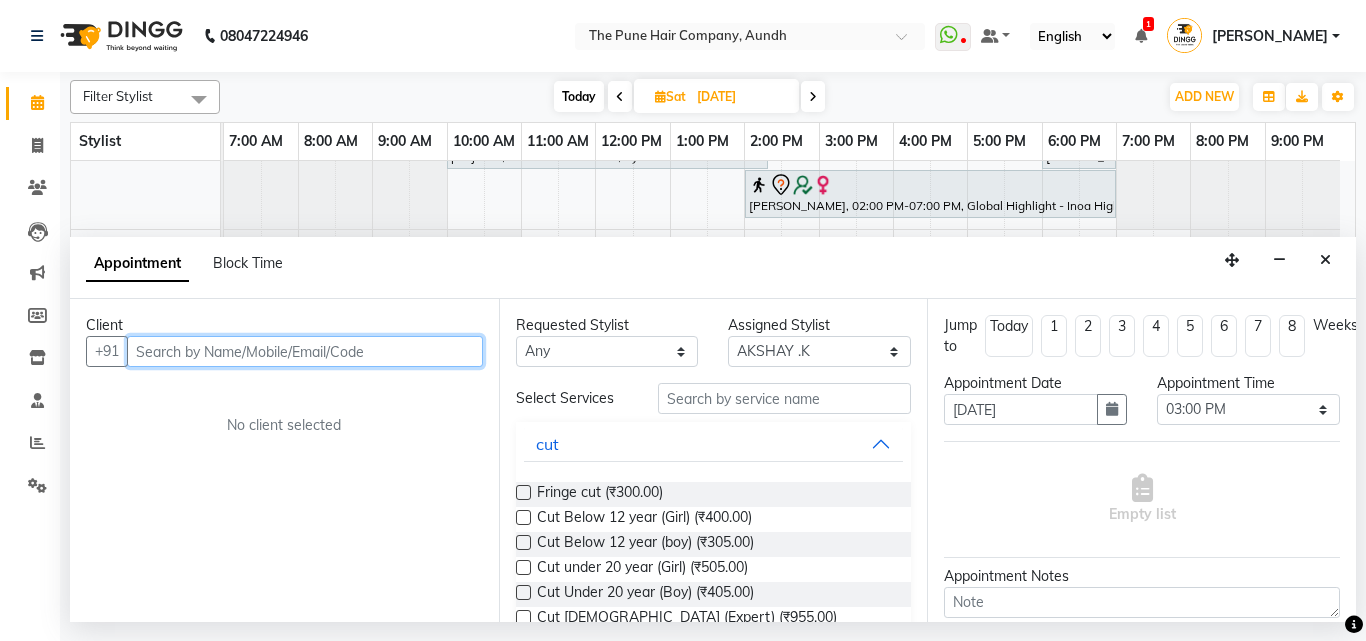 click at bounding box center (305, 351) 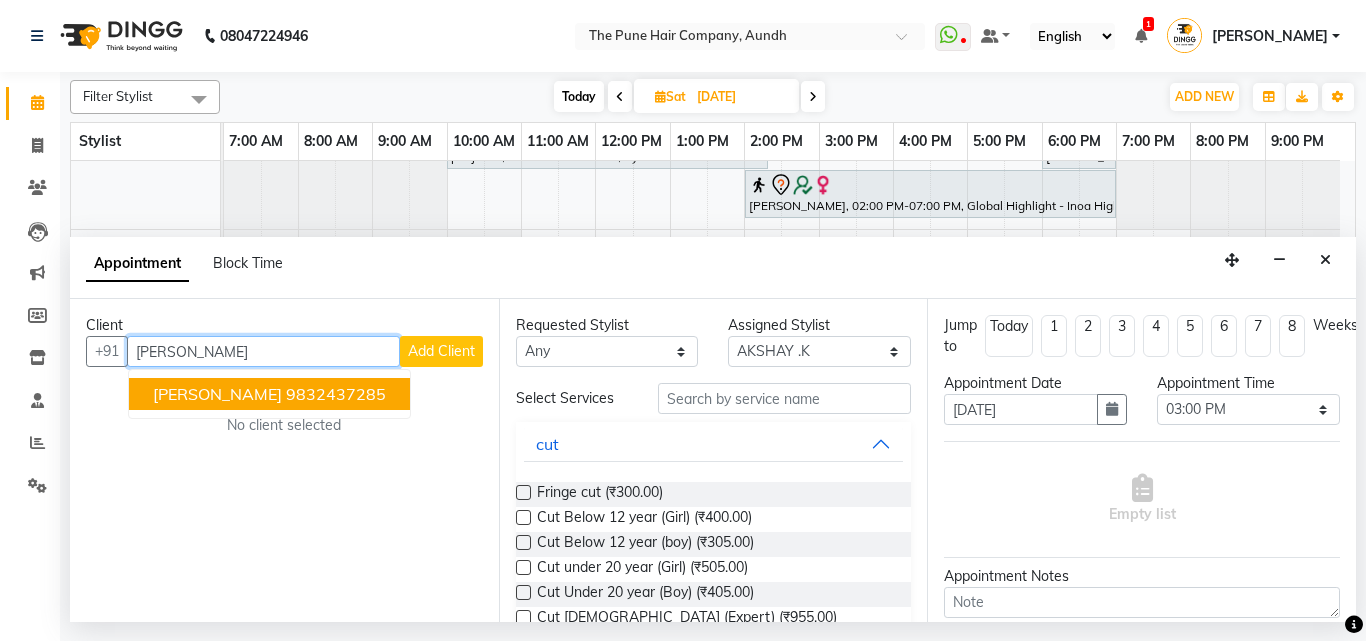 click on "9832437285" at bounding box center (336, 394) 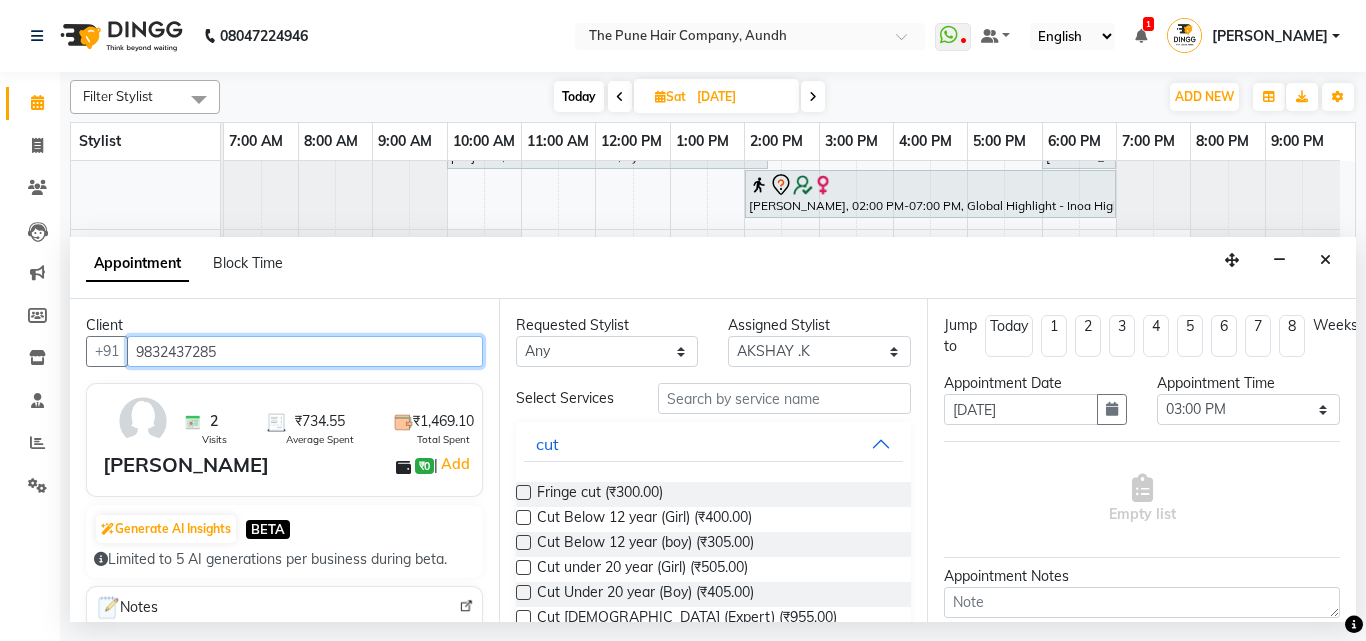 type on "9832437285" 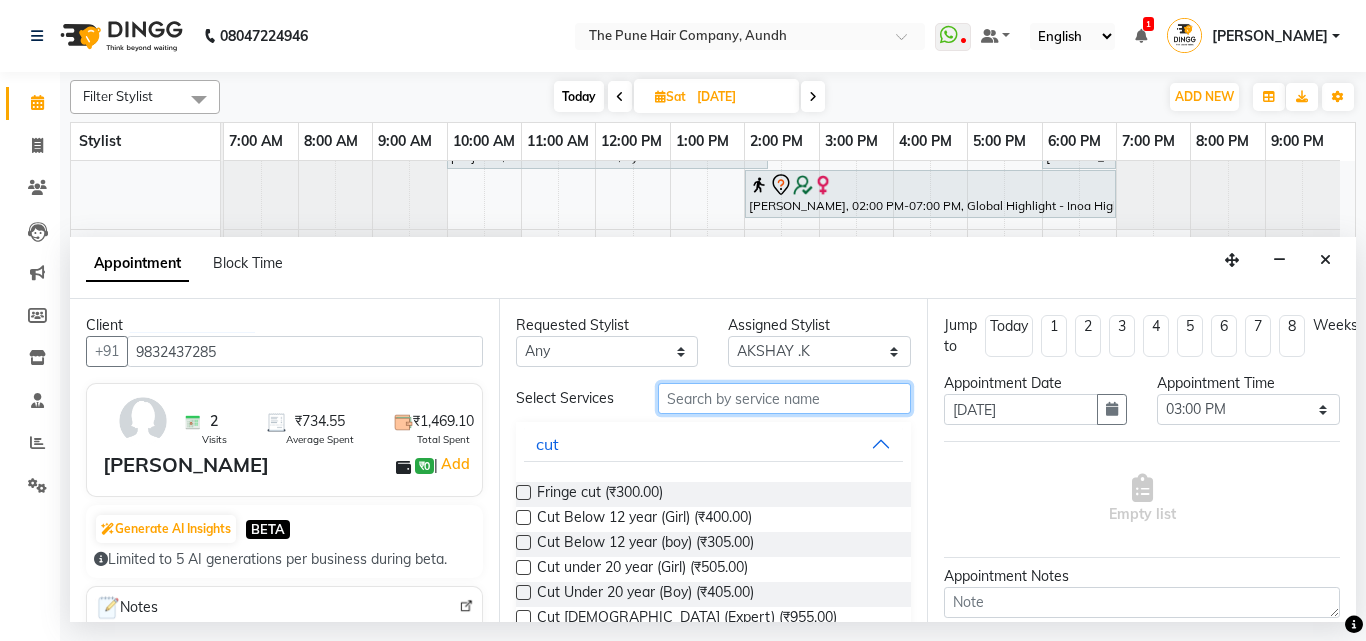 drag, startPoint x: 717, startPoint y: 400, endPoint x: 717, endPoint y: 418, distance: 18 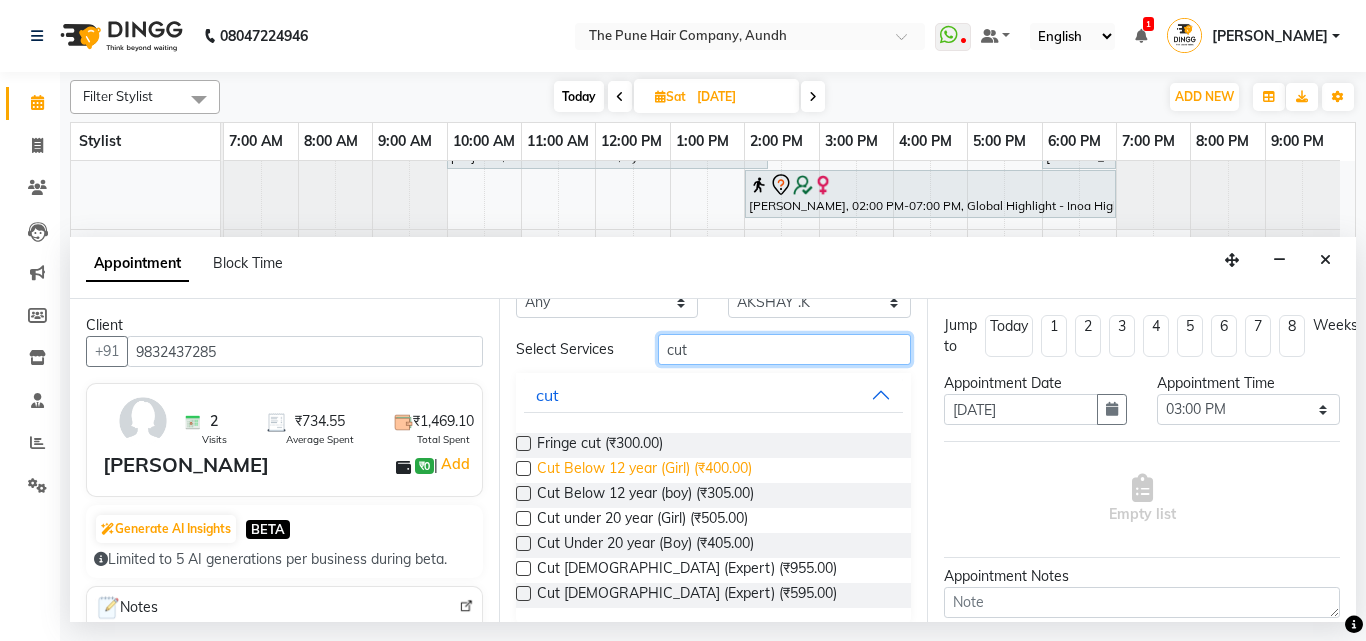 scroll, scrollTop: 67, scrollLeft: 0, axis: vertical 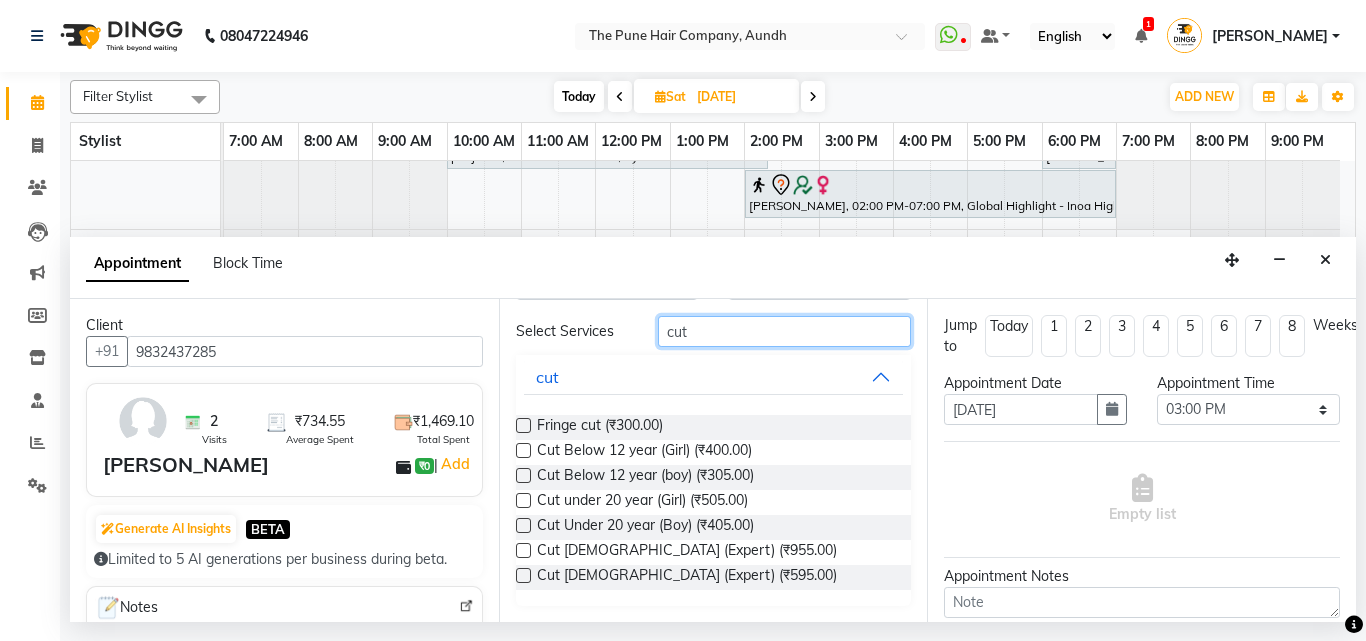 type on "cut" 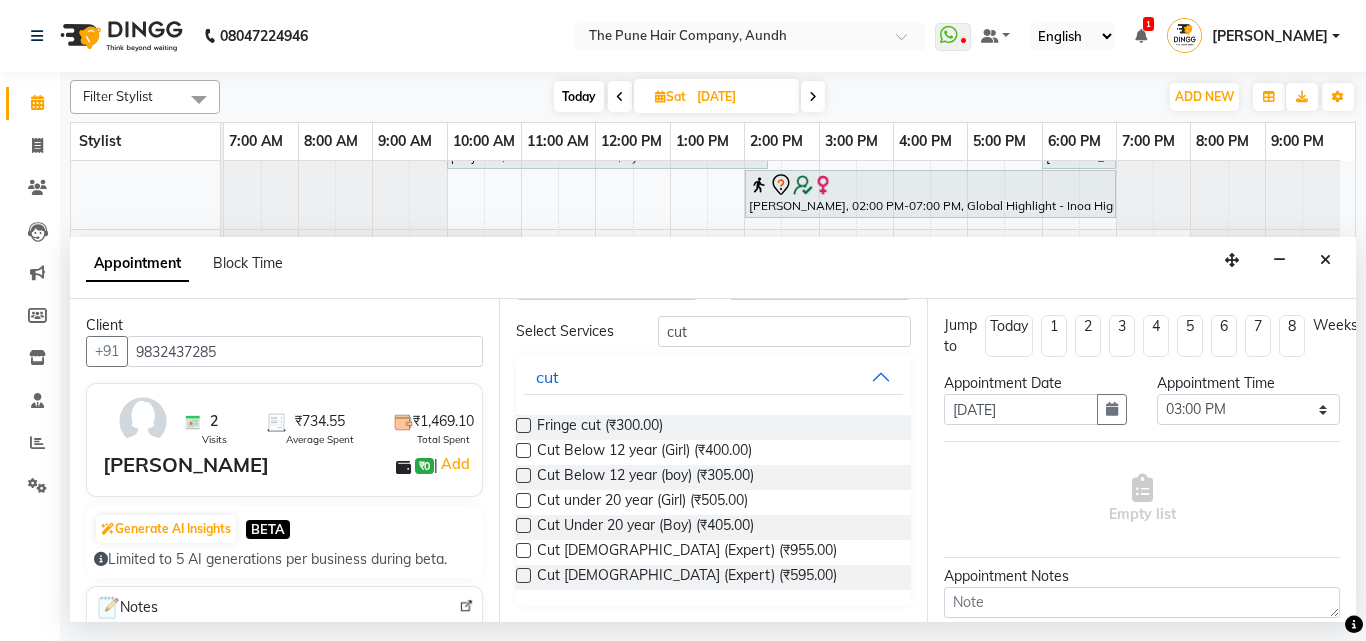 click at bounding box center [523, 550] 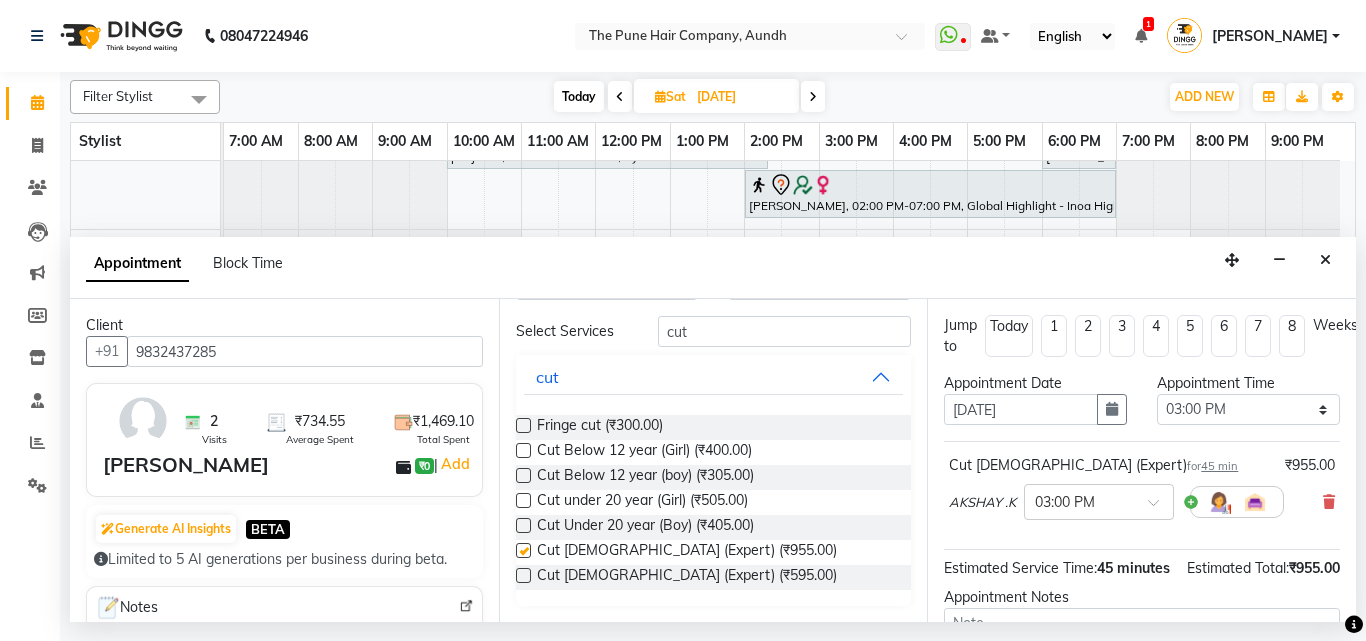 checkbox on "false" 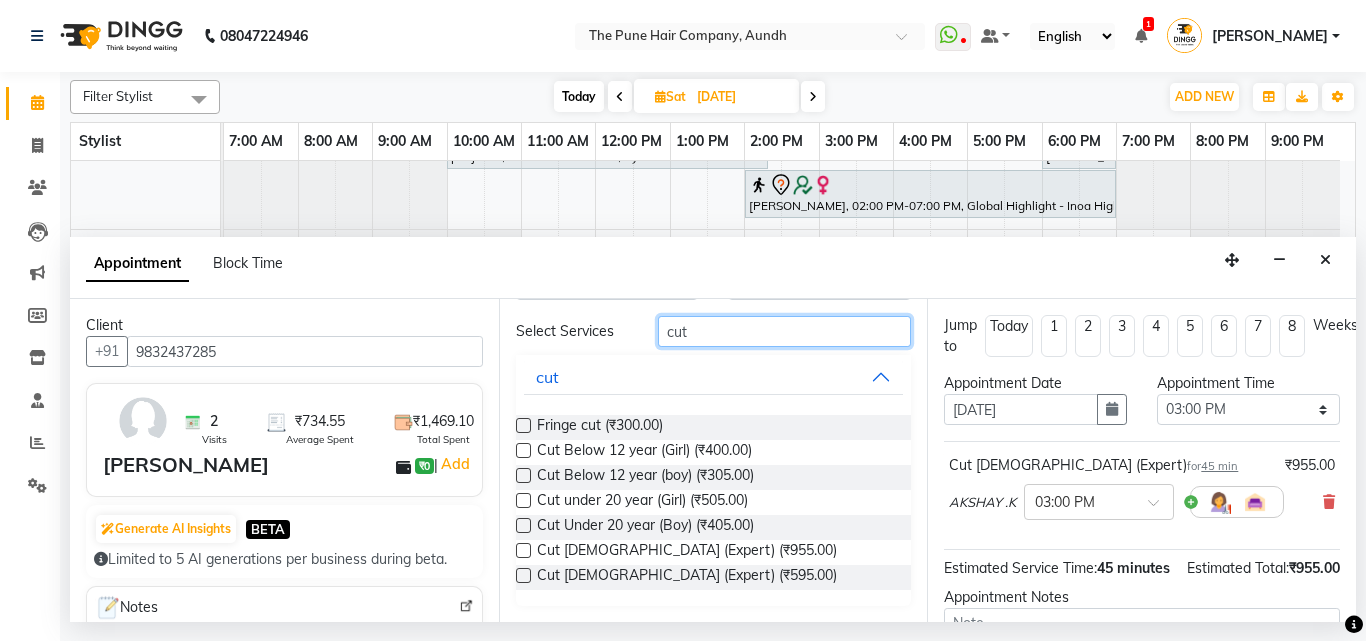 click on "cut" at bounding box center [785, 331] 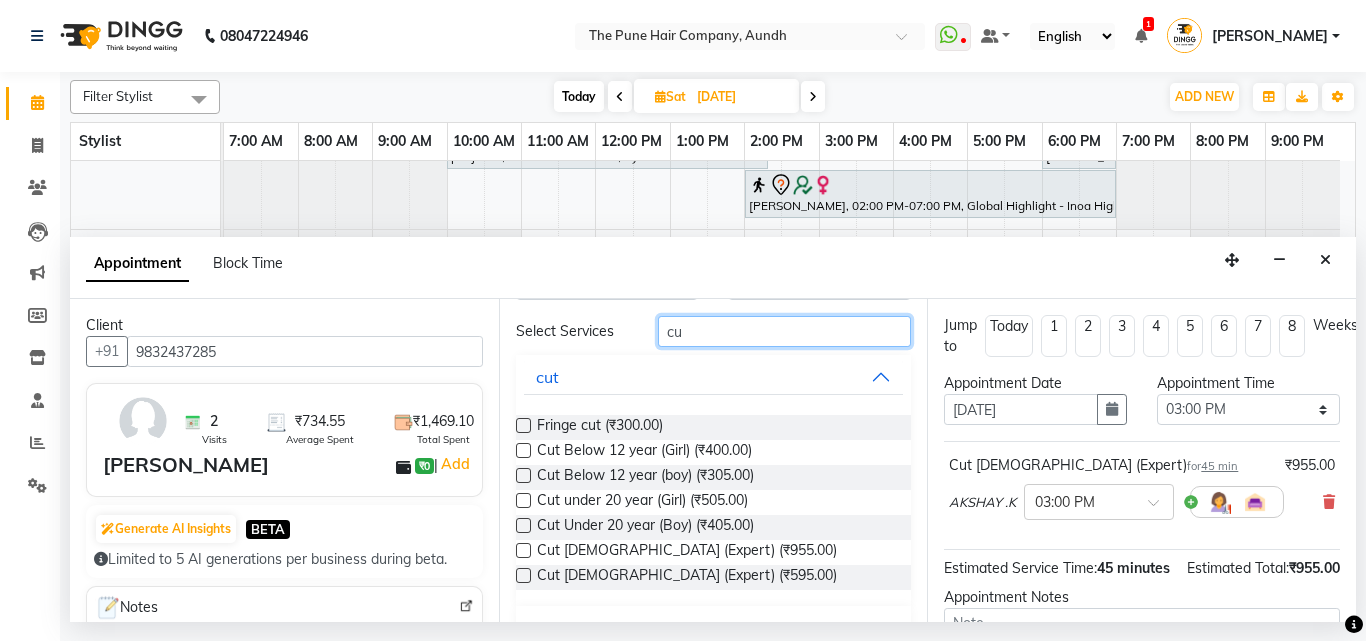 type on "c" 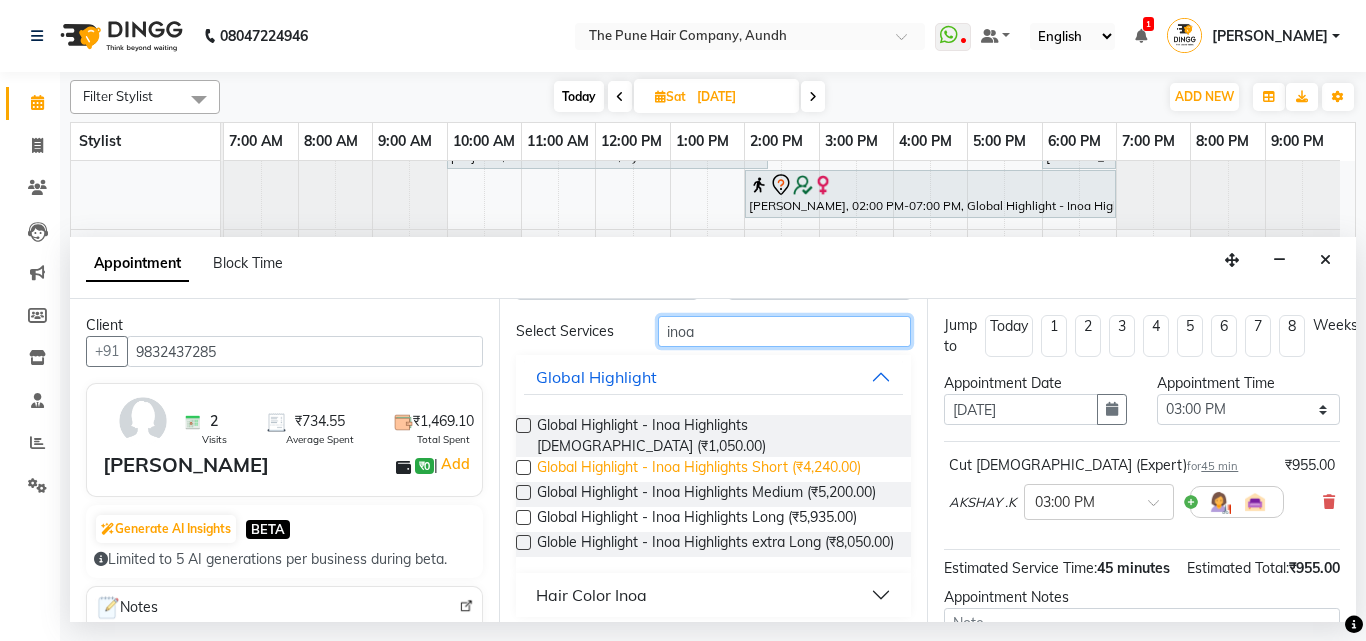 scroll, scrollTop: 95, scrollLeft: 0, axis: vertical 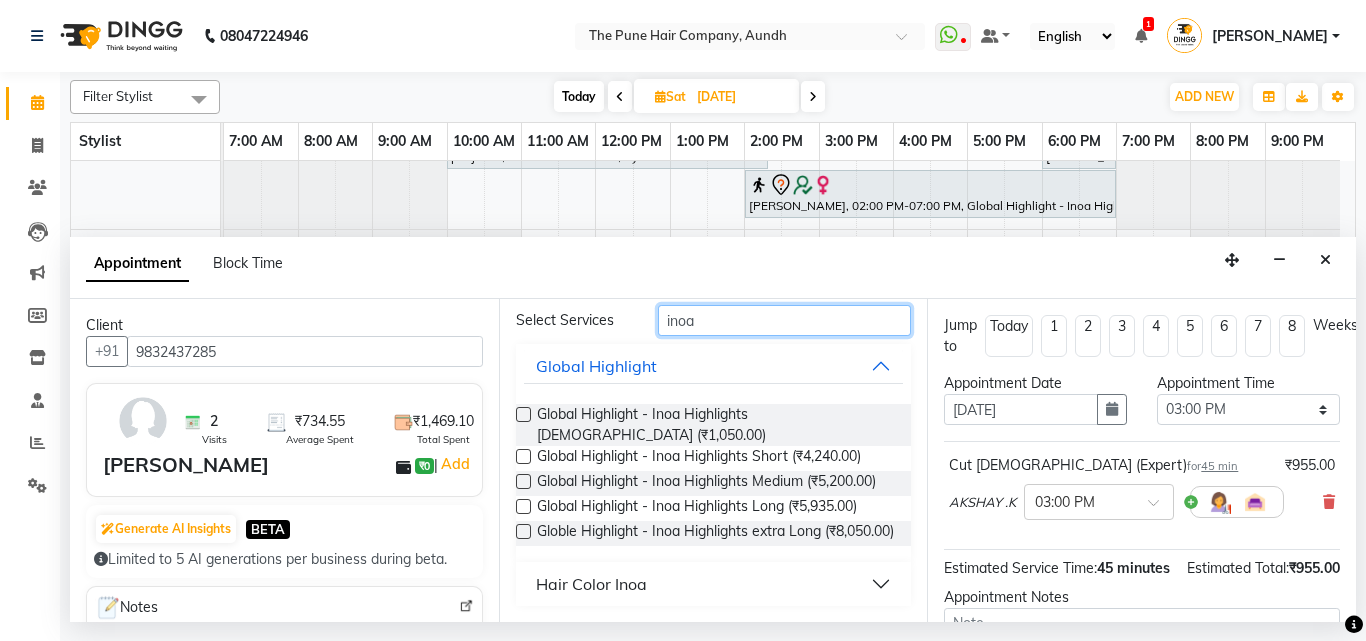 type on "inoa" 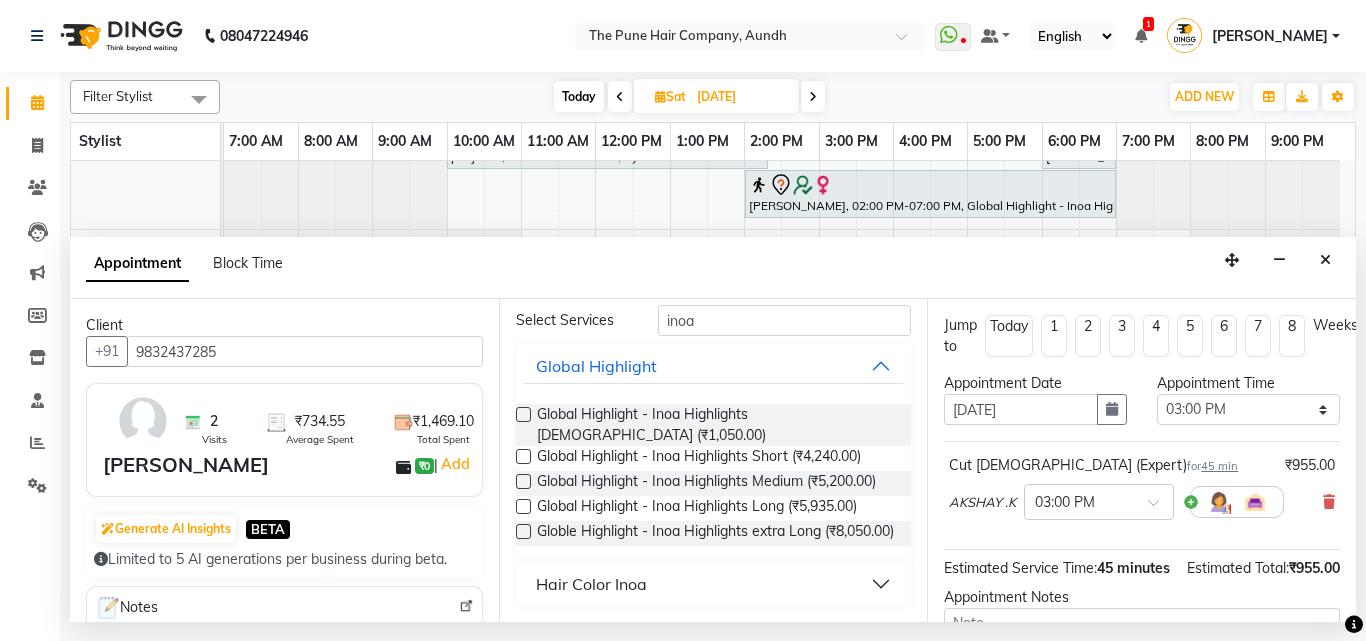 click on "Hair Color Inoa" at bounding box center (714, 584) 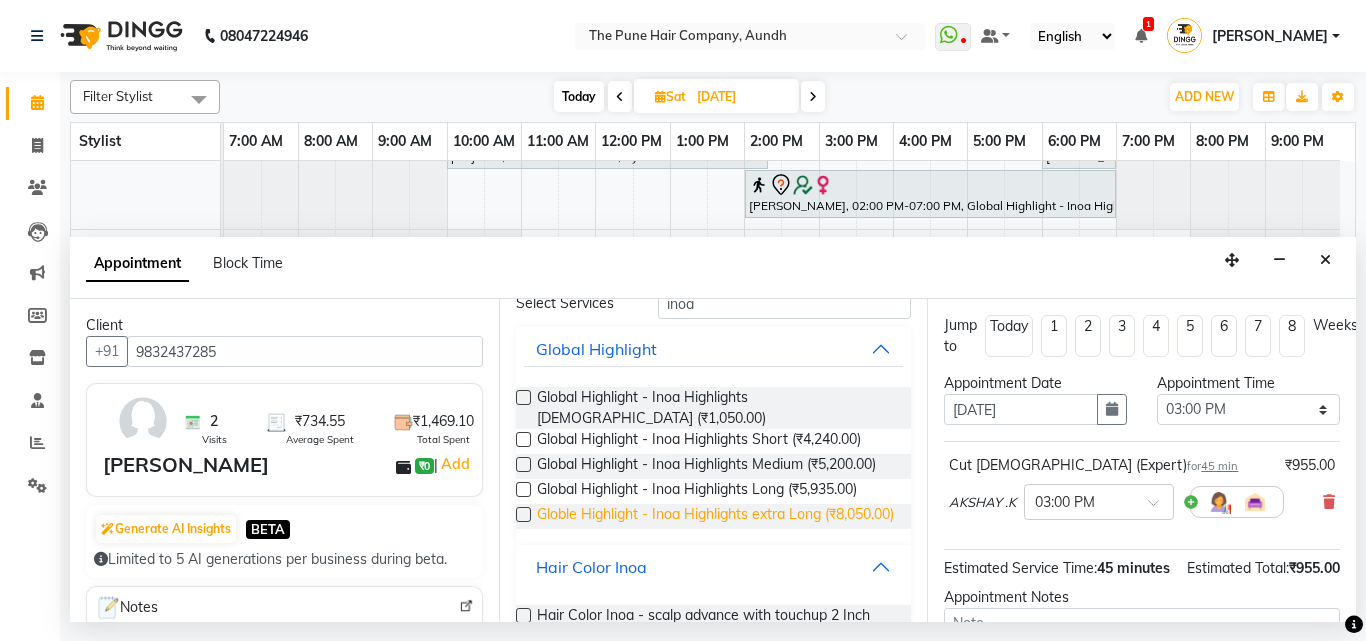 scroll, scrollTop: 295, scrollLeft: 0, axis: vertical 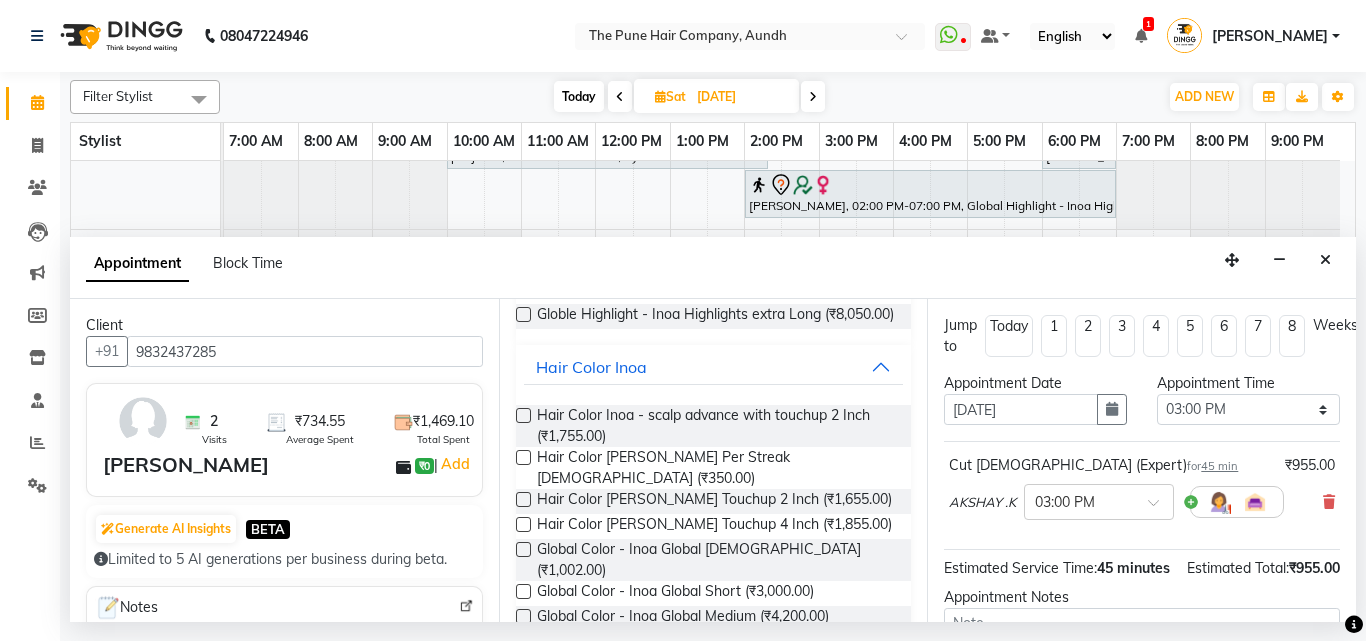 click at bounding box center [523, 616] 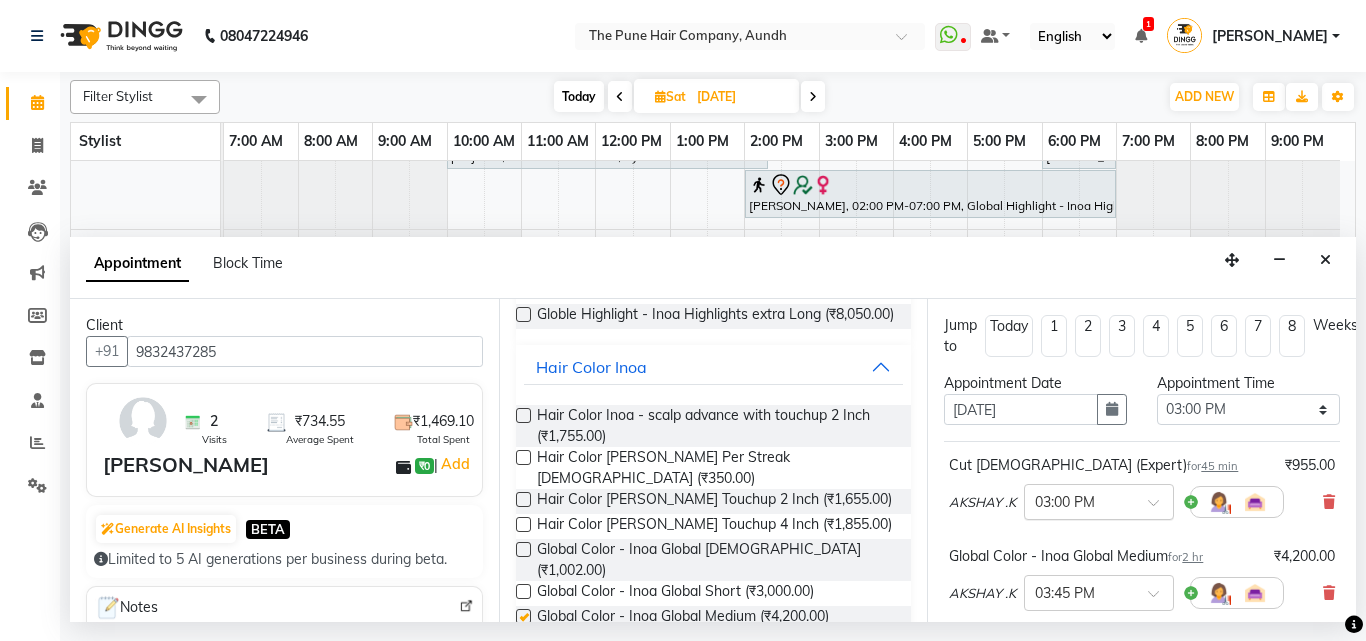 checkbox on "false" 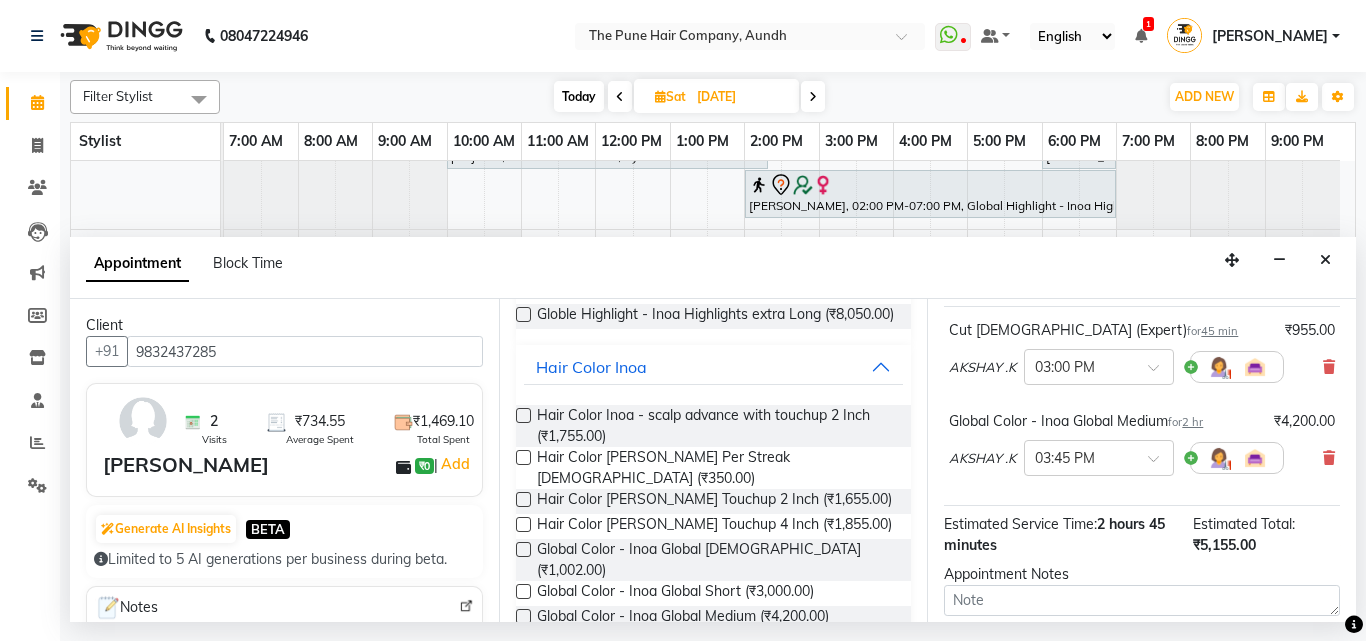 scroll, scrollTop: 330, scrollLeft: 0, axis: vertical 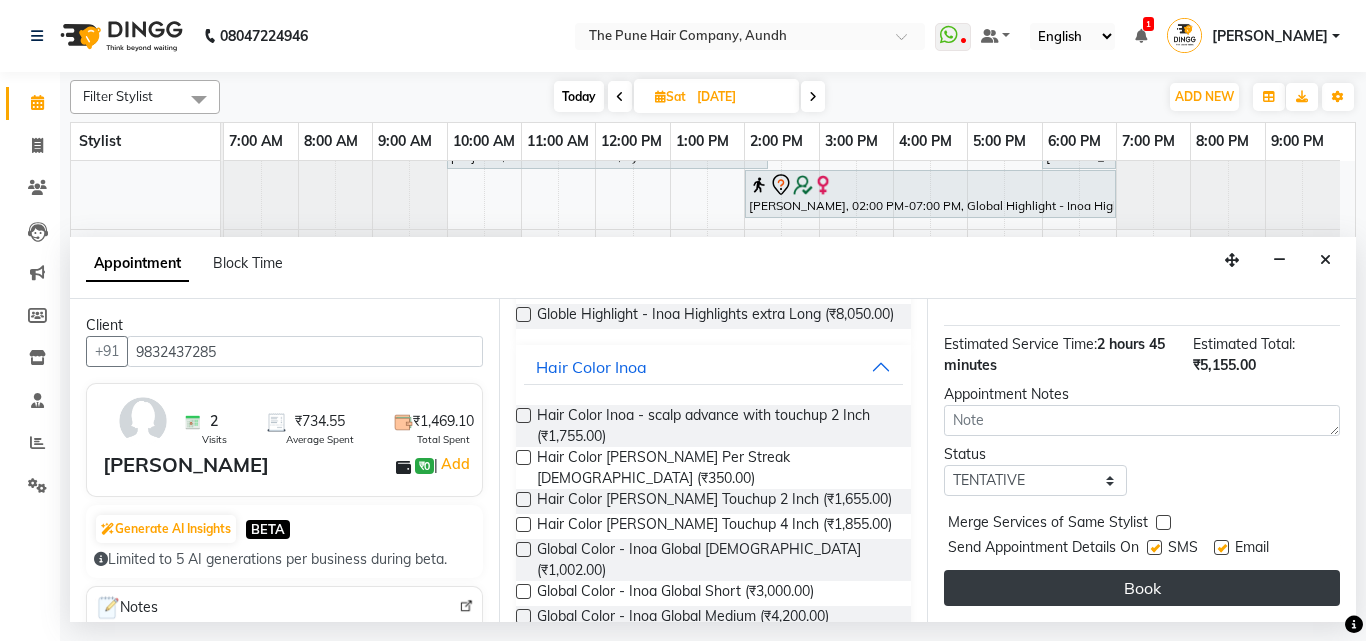 click on "Book" at bounding box center (1142, 588) 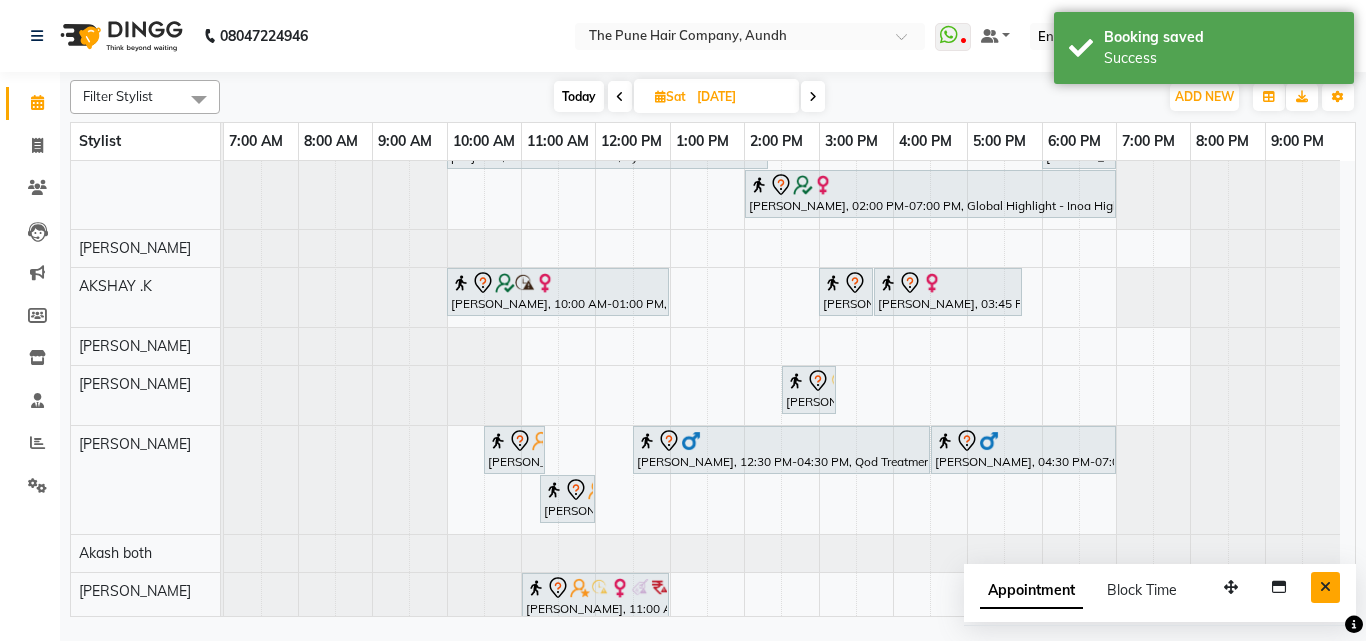 click at bounding box center (1325, 587) 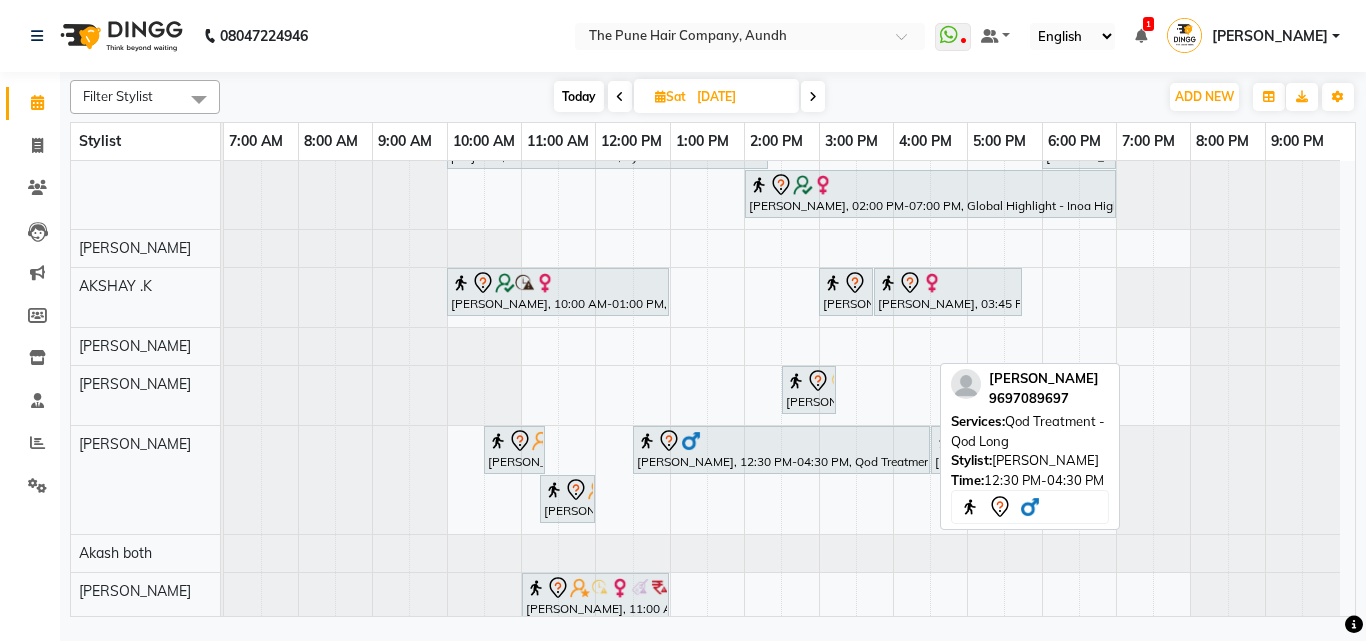scroll, scrollTop: 200, scrollLeft: 0, axis: vertical 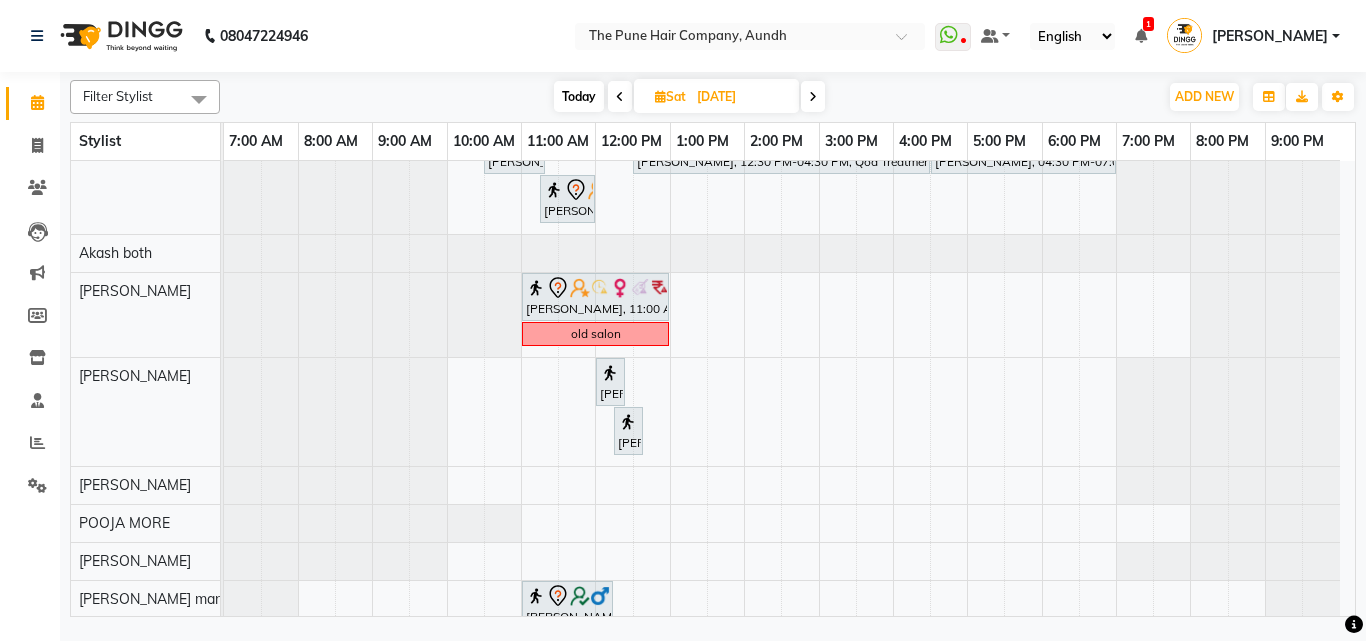 click on "Today" at bounding box center [579, 96] 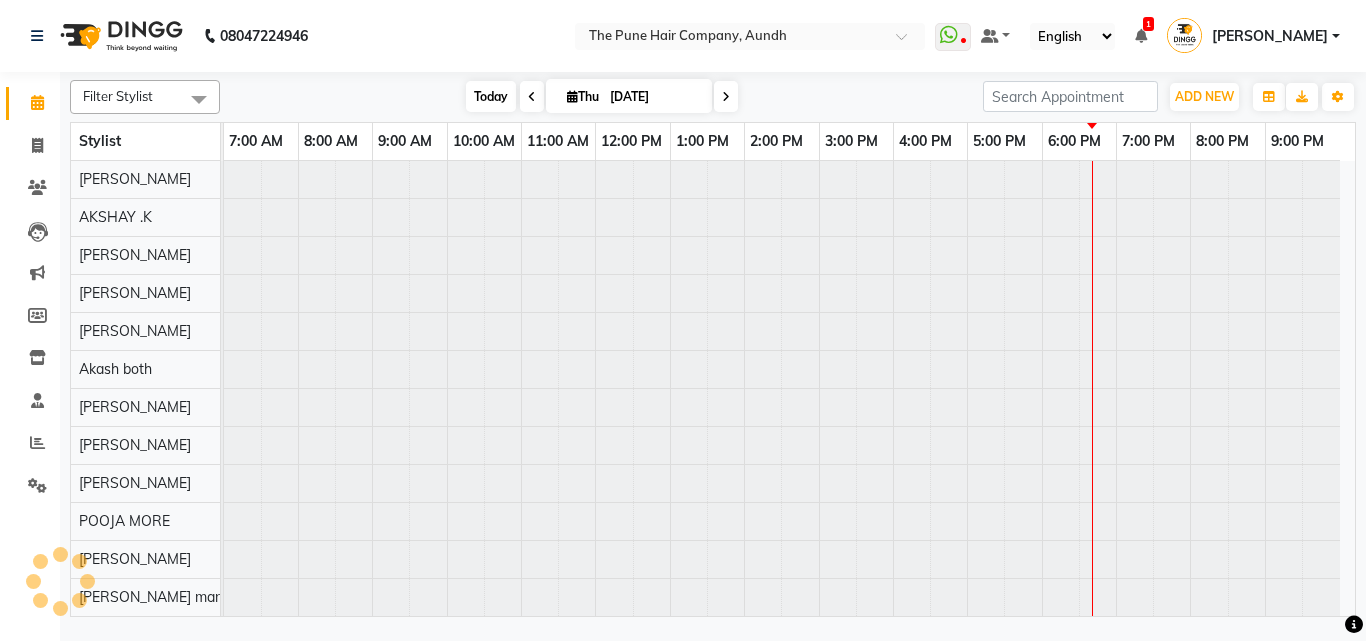 scroll, scrollTop: 76, scrollLeft: 0, axis: vertical 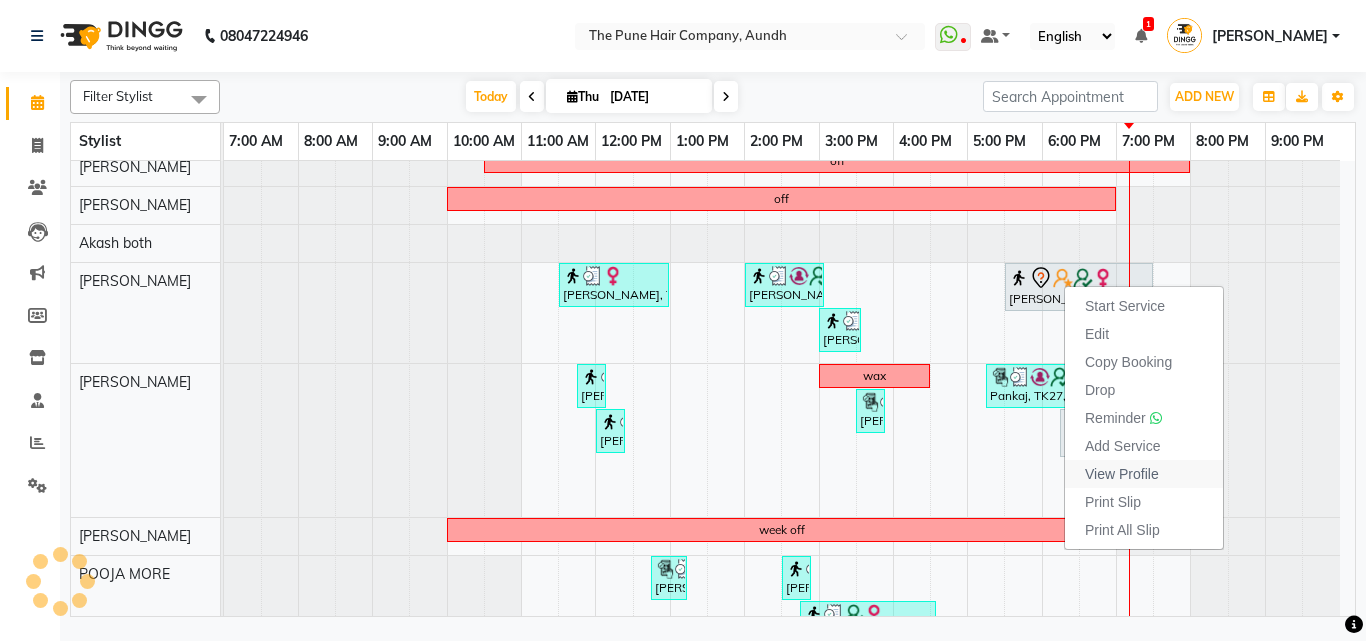 click on "View Profile" at bounding box center [1122, 474] 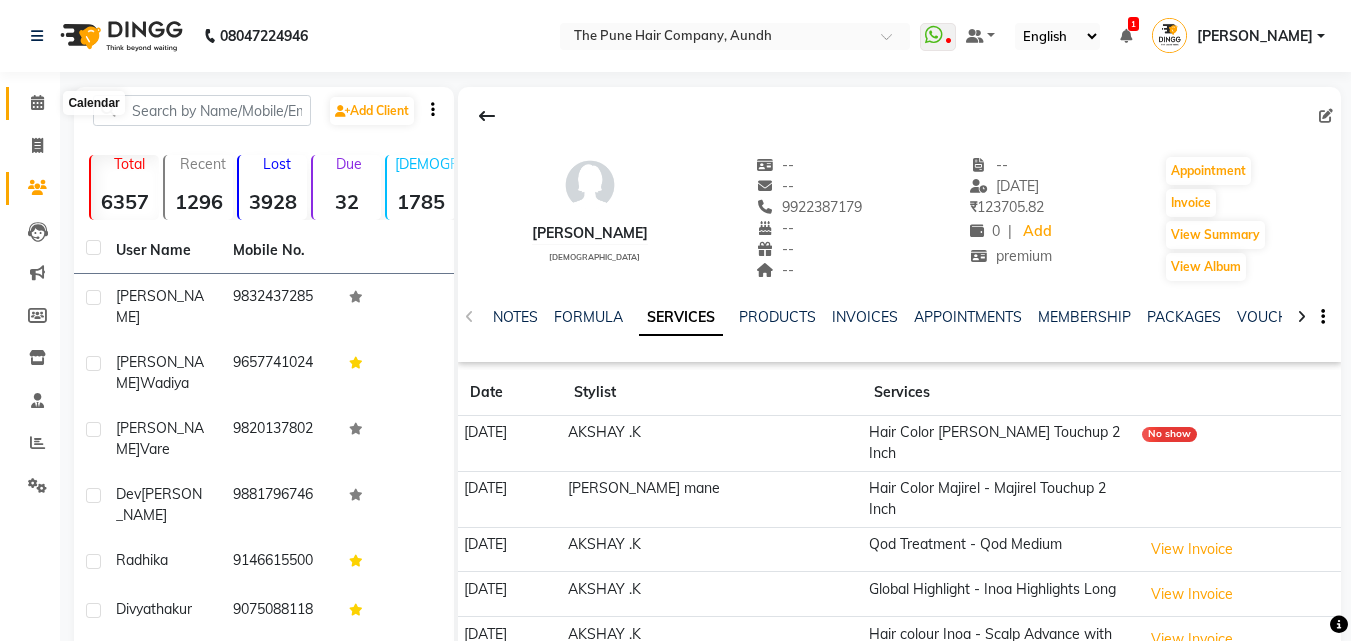 click 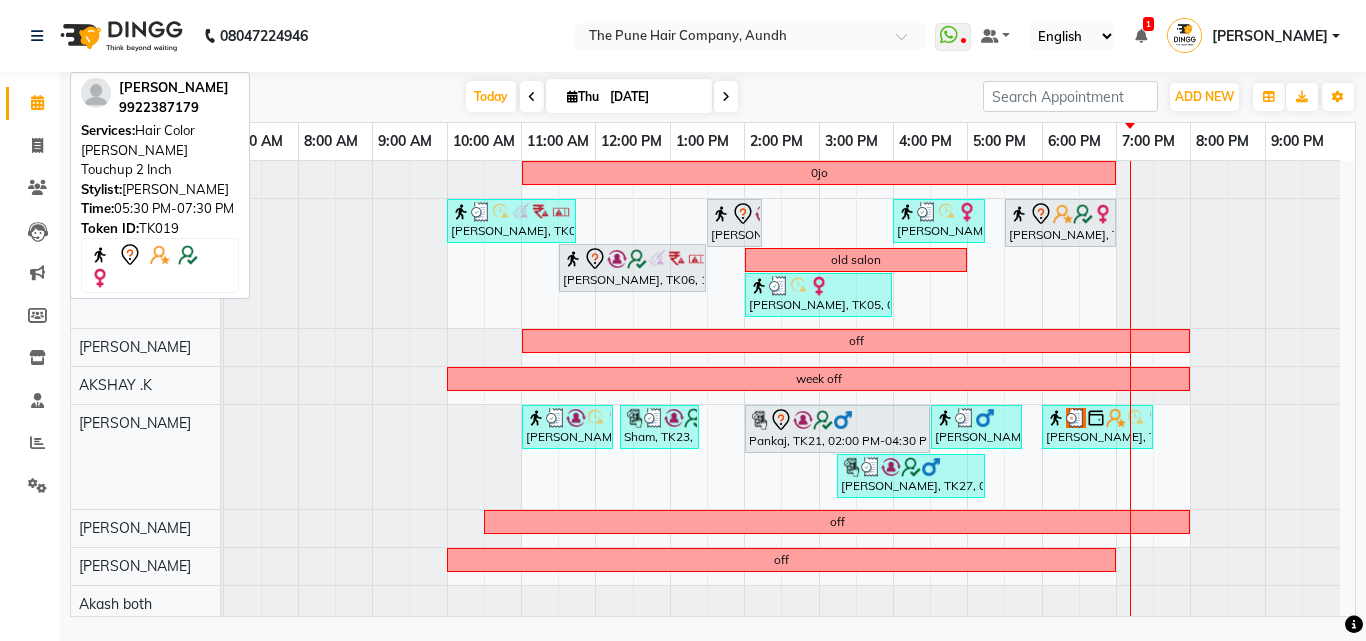 scroll, scrollTop: 200, scrollLeft: 0, axis: vertical 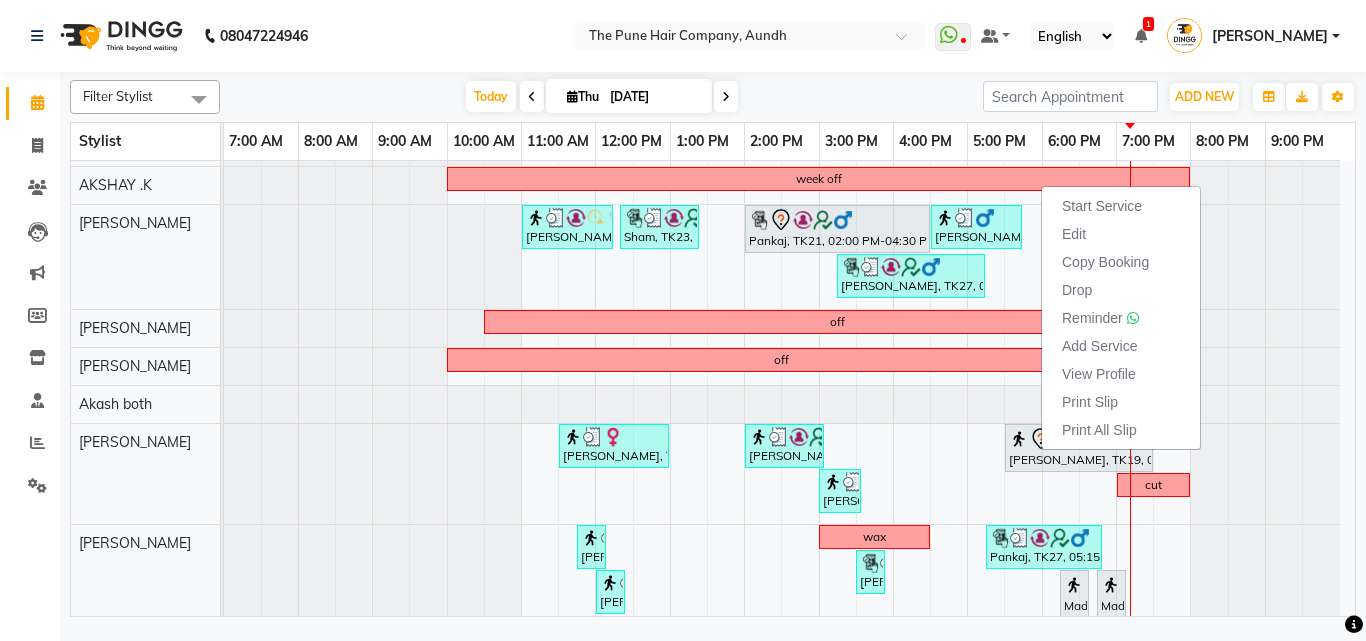 click on "[DATE]  [DATE]" at bounding box center [601, 97] 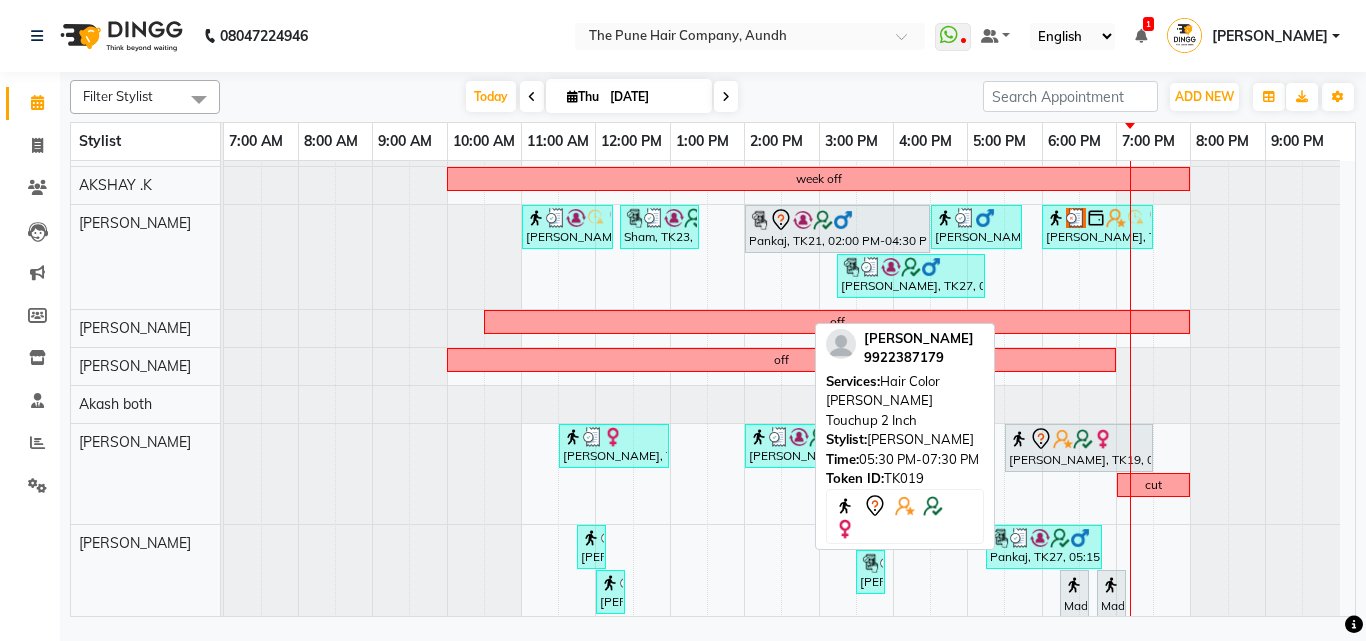 click at bounding box center (1019, 439) 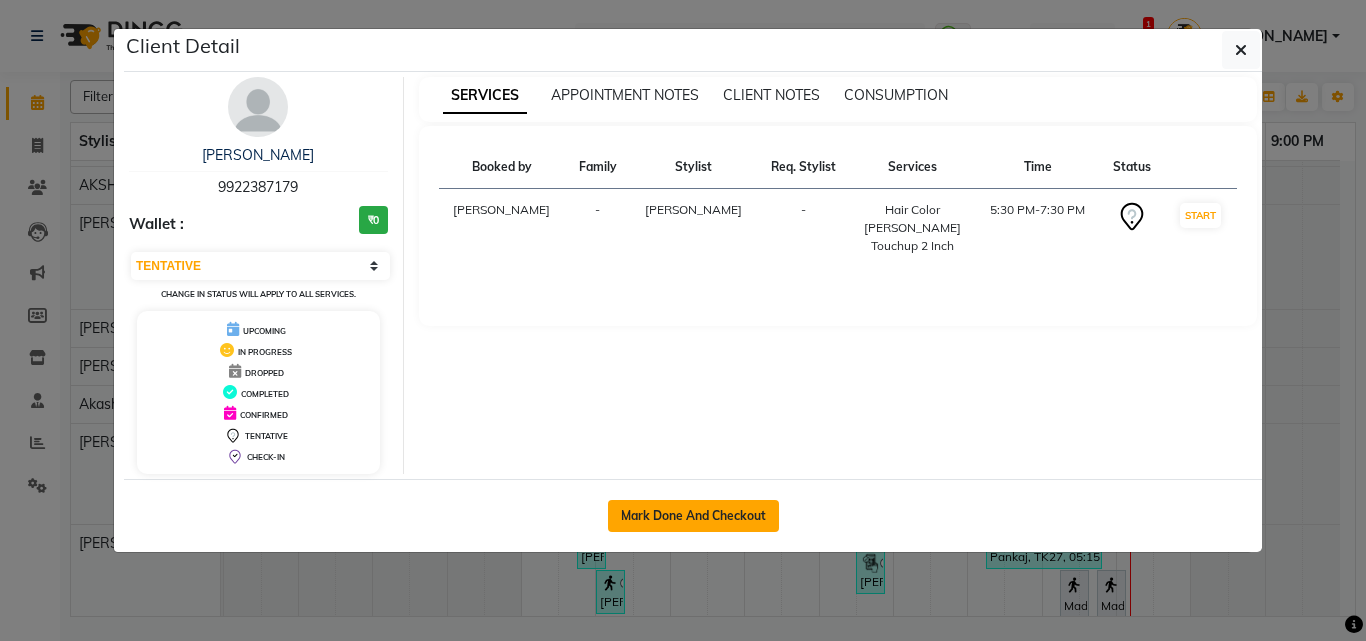 click on "Mark Done And Checkout" 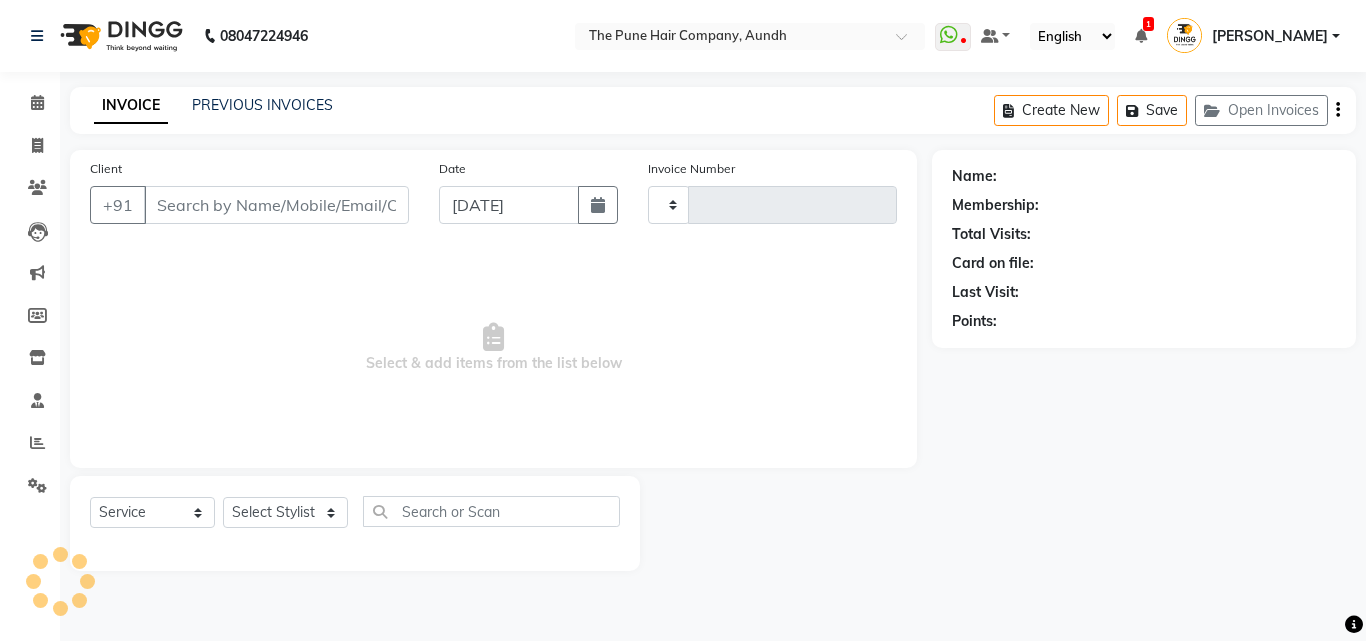 type on "3005" 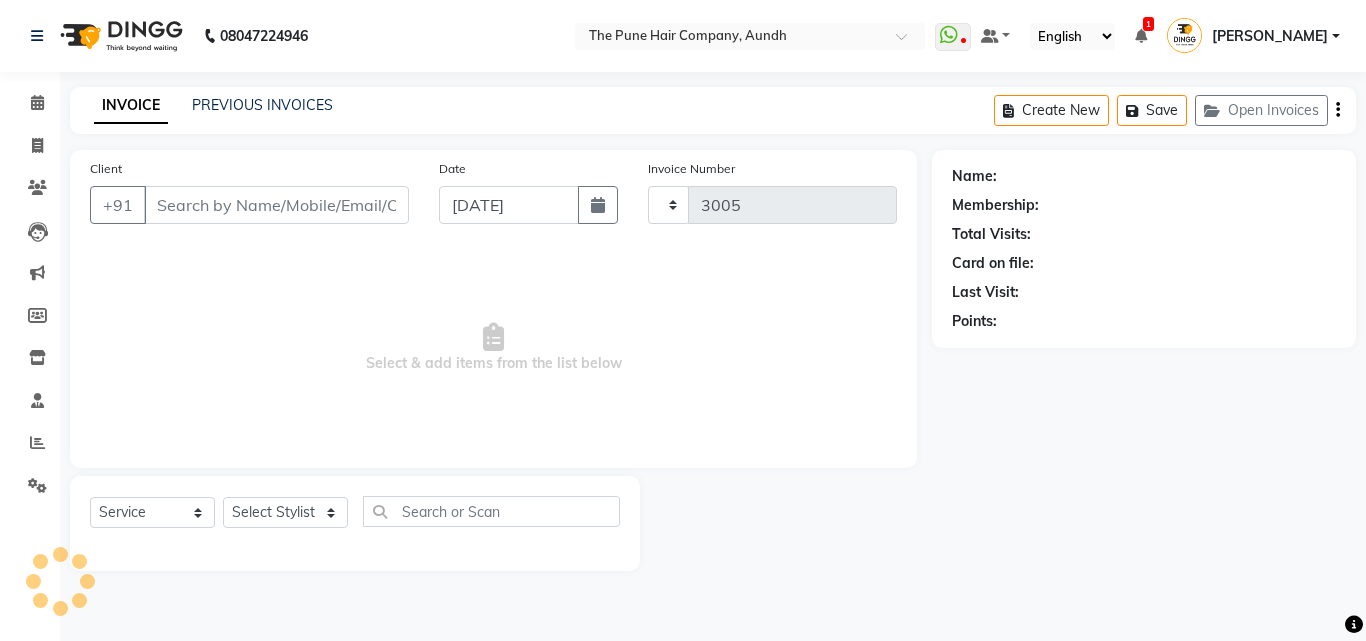 select on "106" 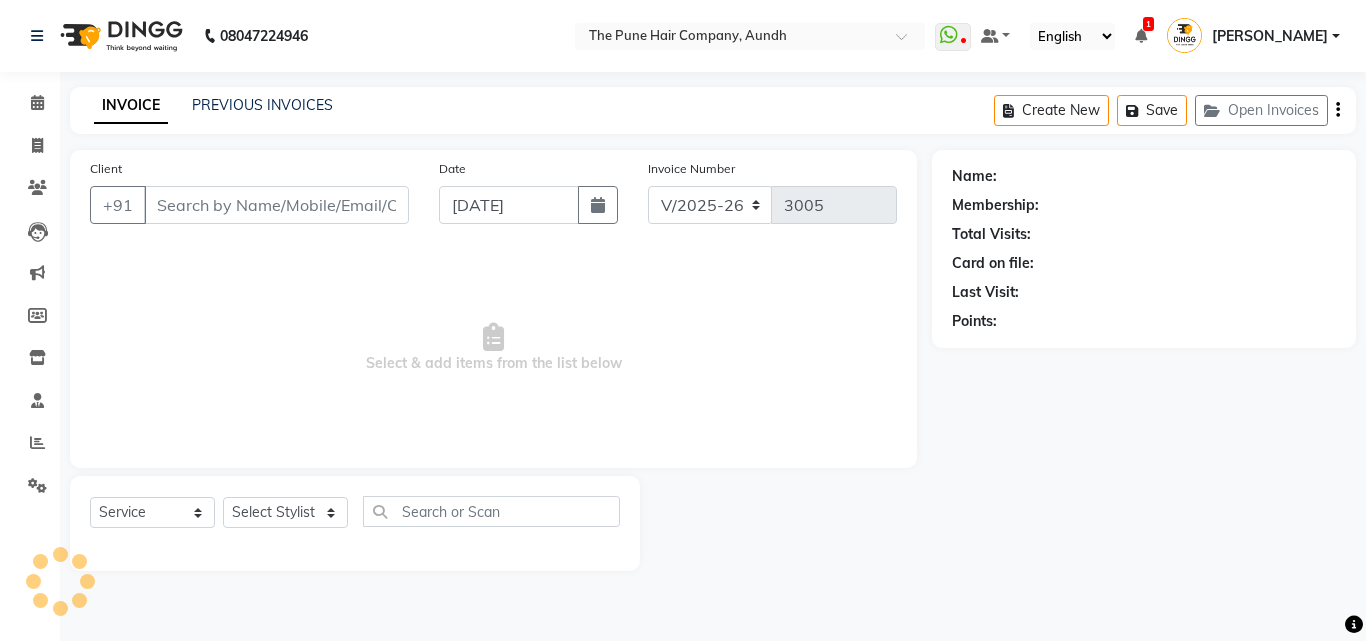 type on "9922387179" 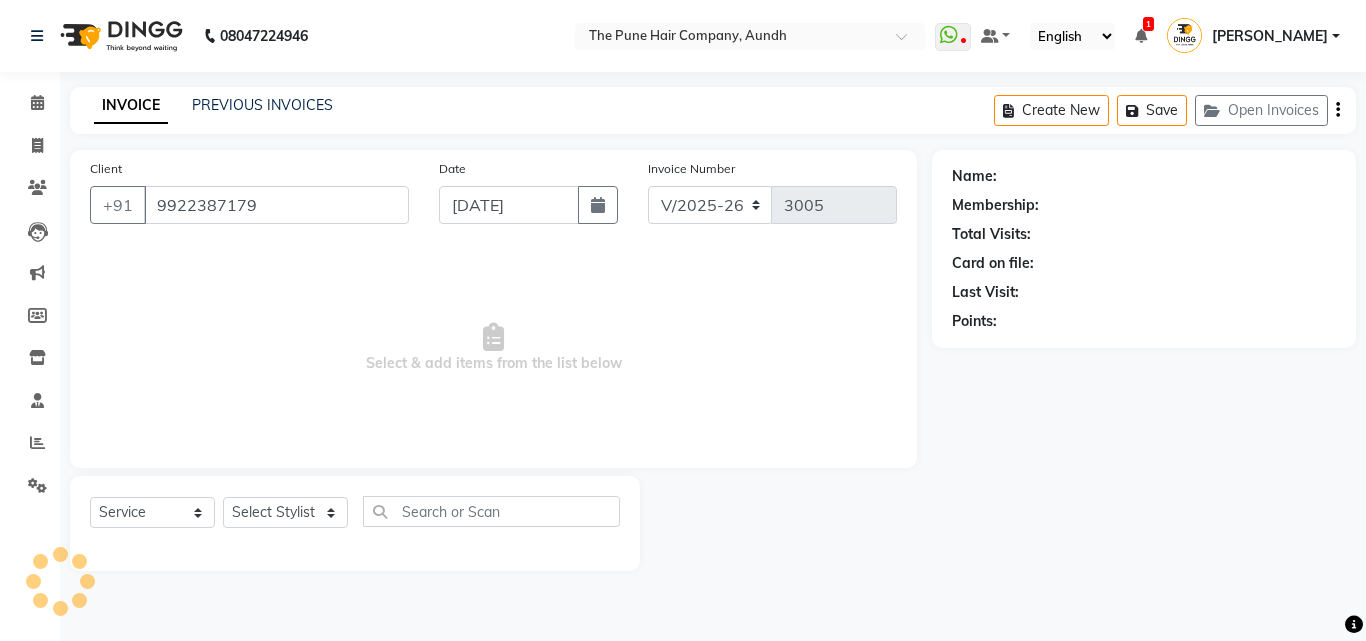 select on "49441" 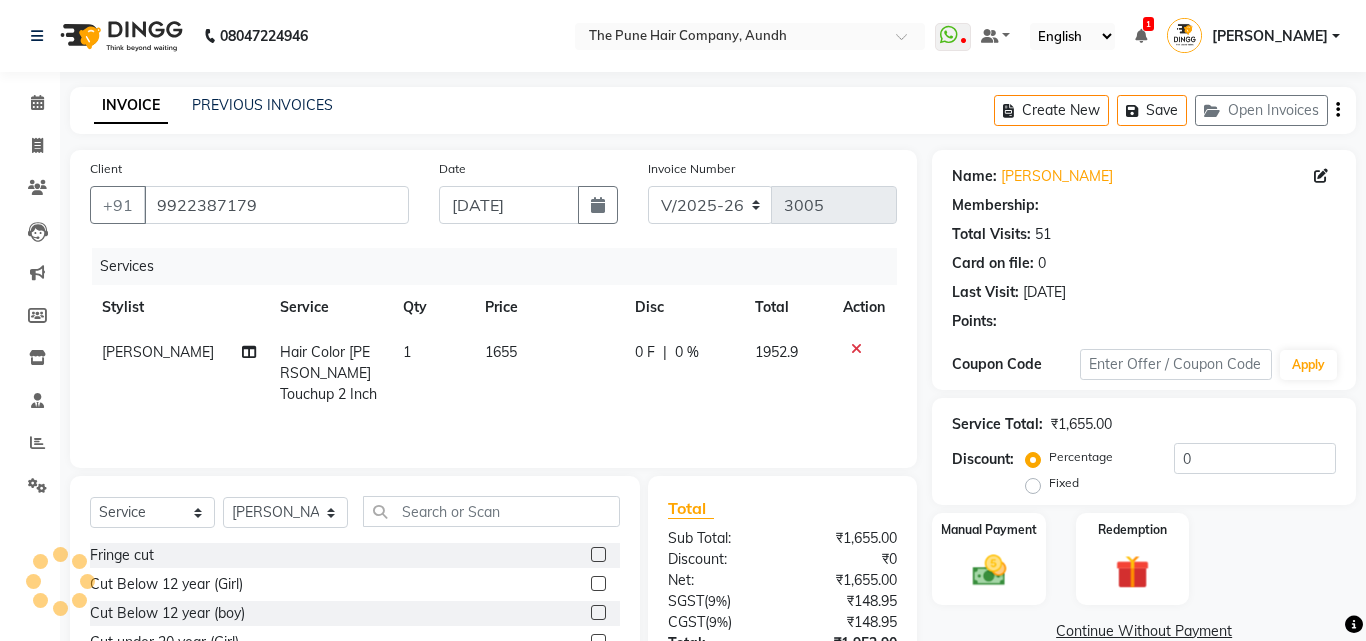 select on "1: Object" 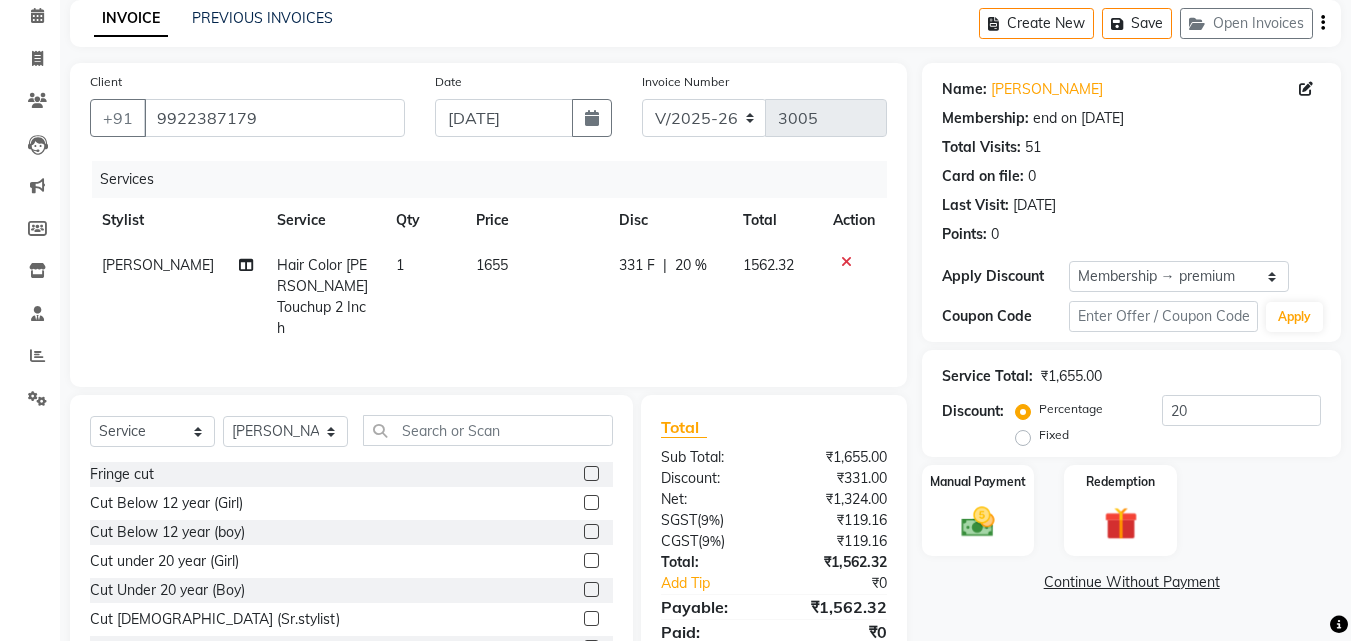 scroll, scrollTop: 160, scrollLeft: 0, axis: vertical 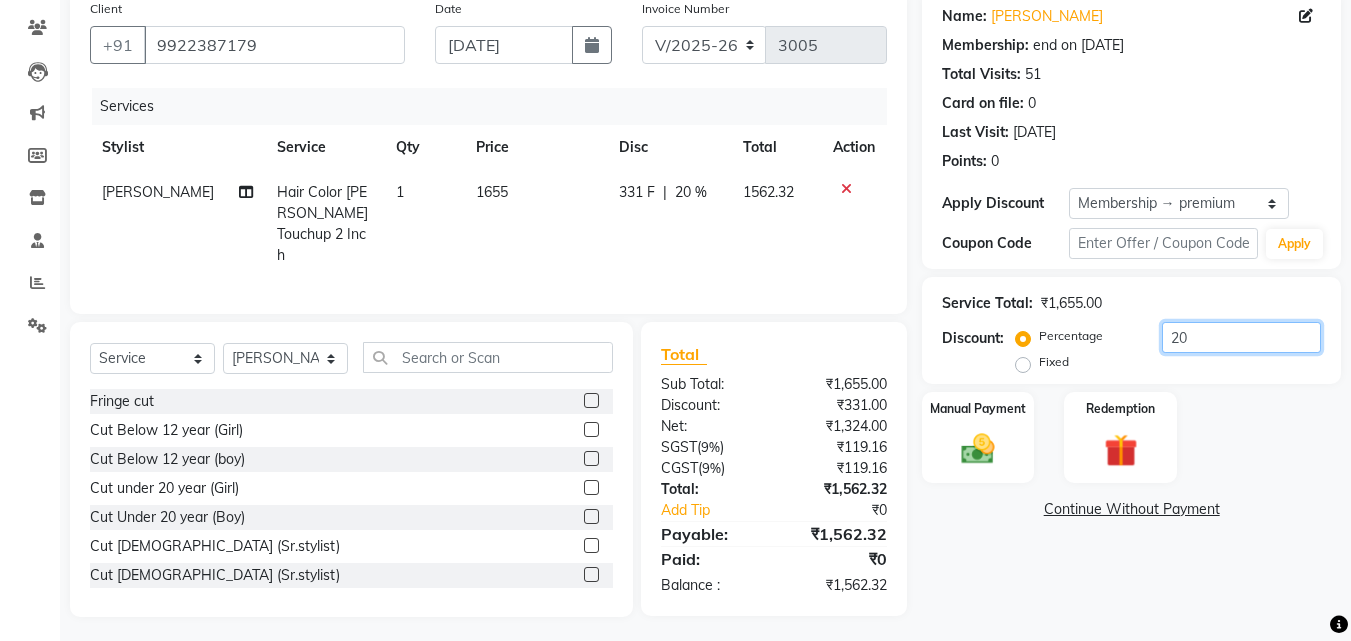 click on "20" 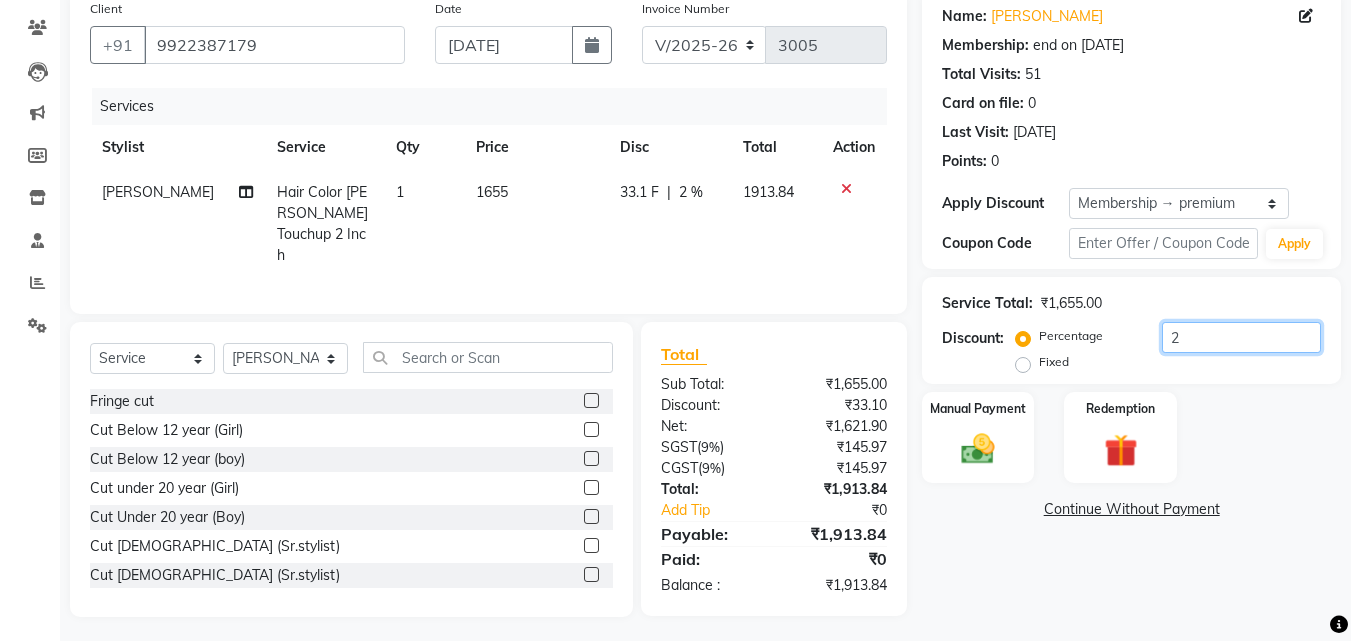 type on "20" 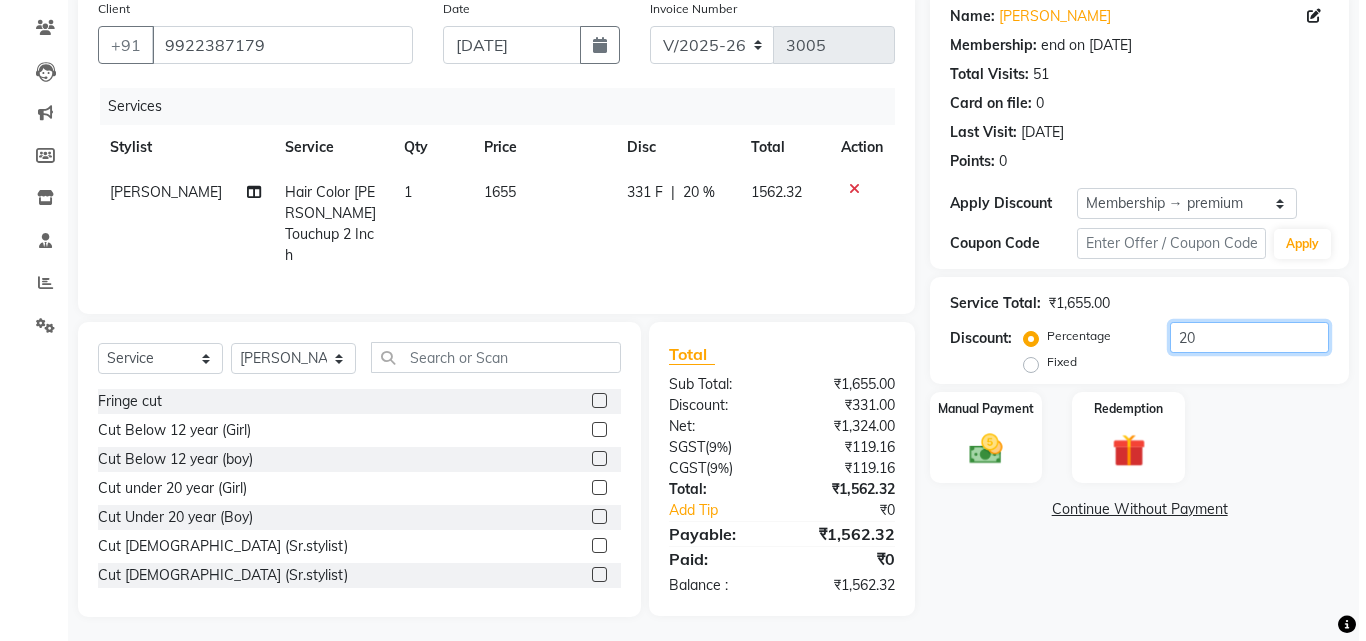 scroll, scrollTop: 0, scrollLeft: 0, axis: both 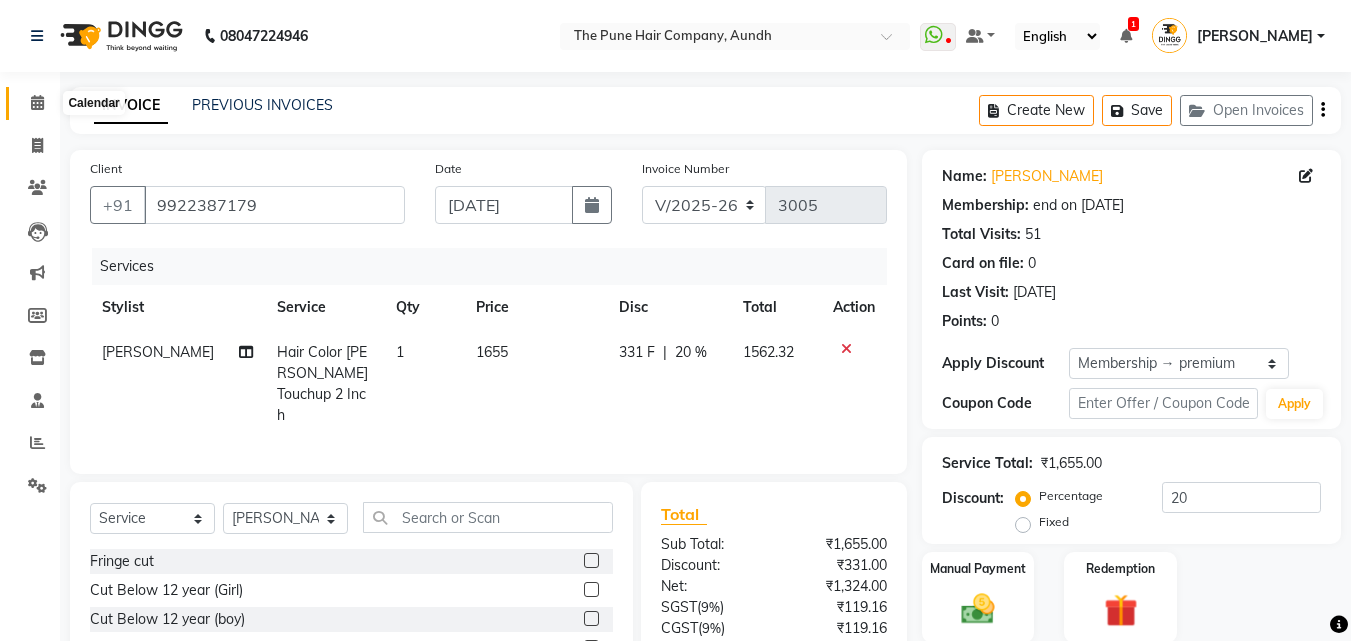 click 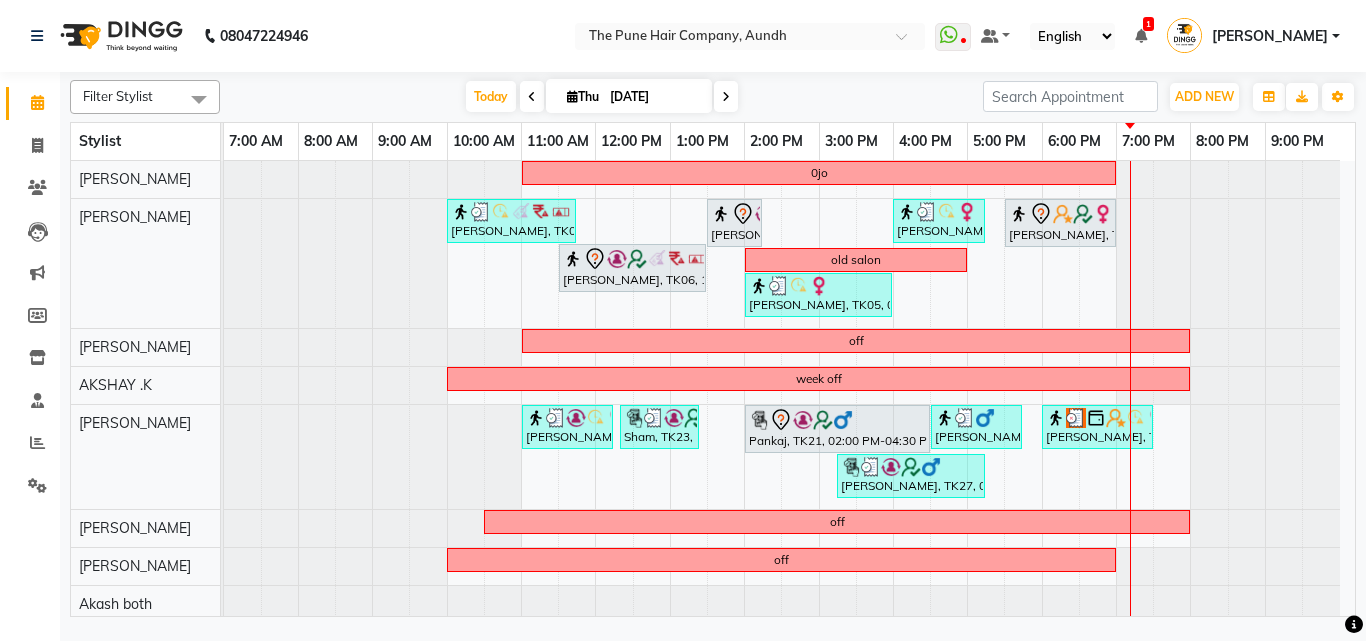 scroll, scrollTop: 400, scrollLeft: 0, axis: vertical 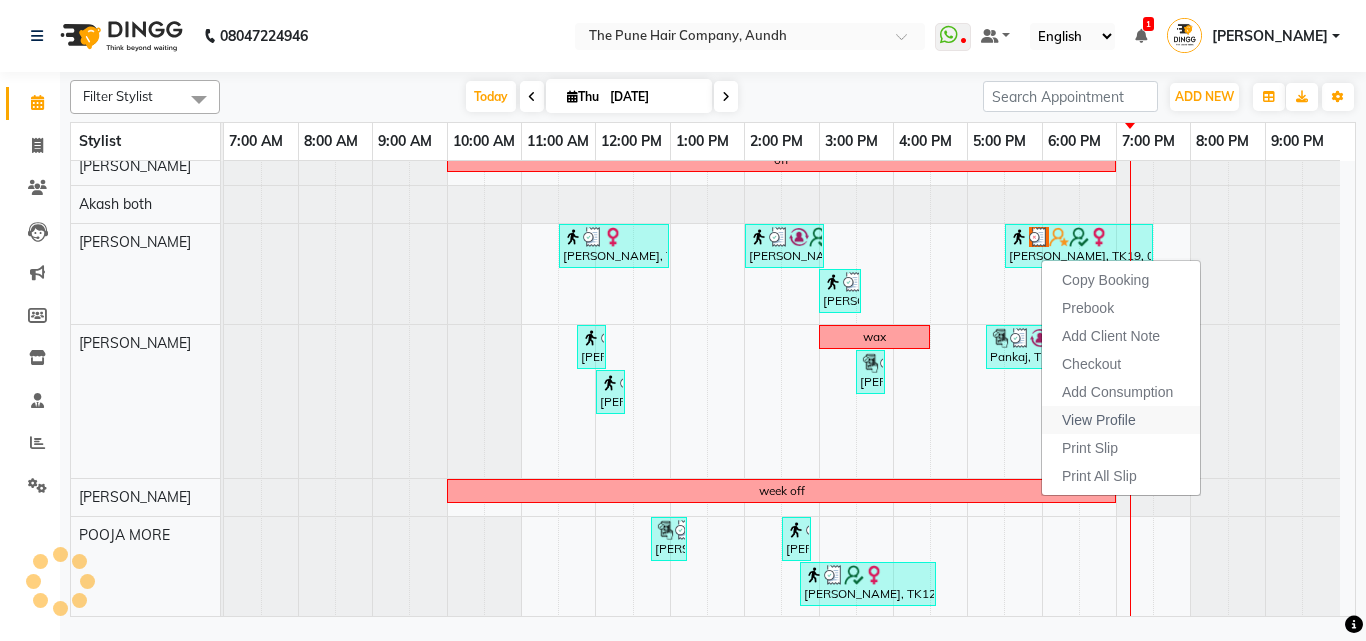 click on "View Profile" at bounding box center [1099, 420] 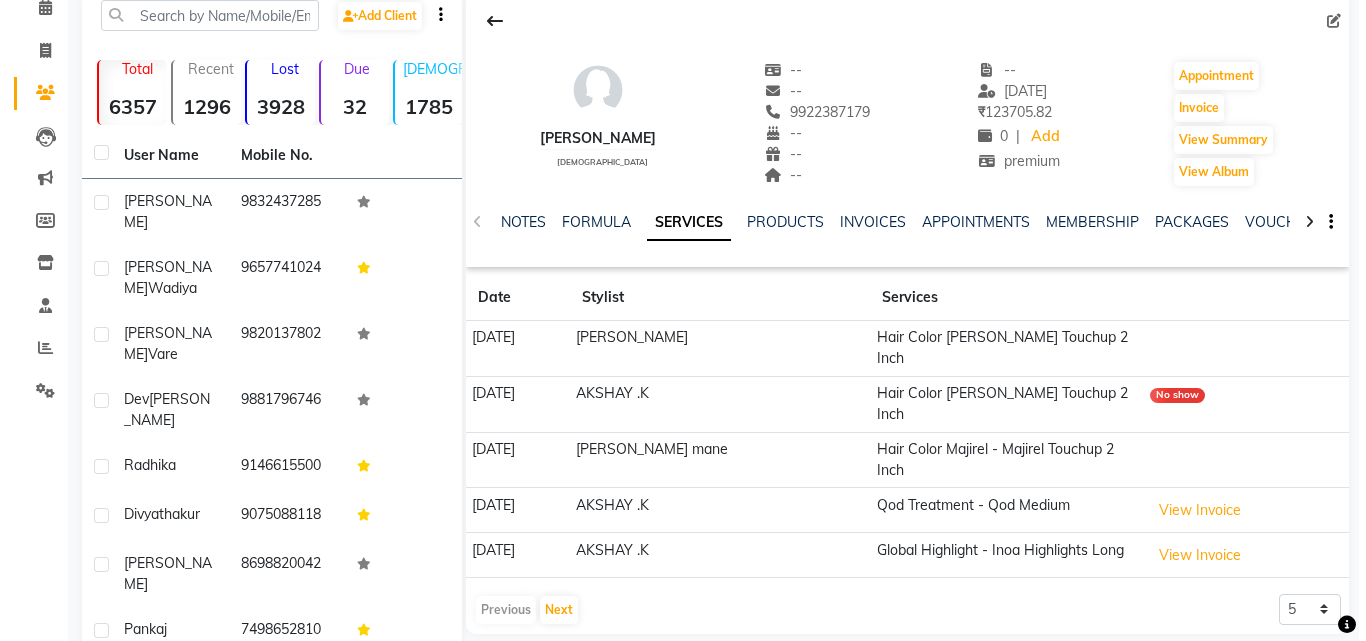 scroll, scrollTop: 100, scrollLeft: 0, axis: vertical 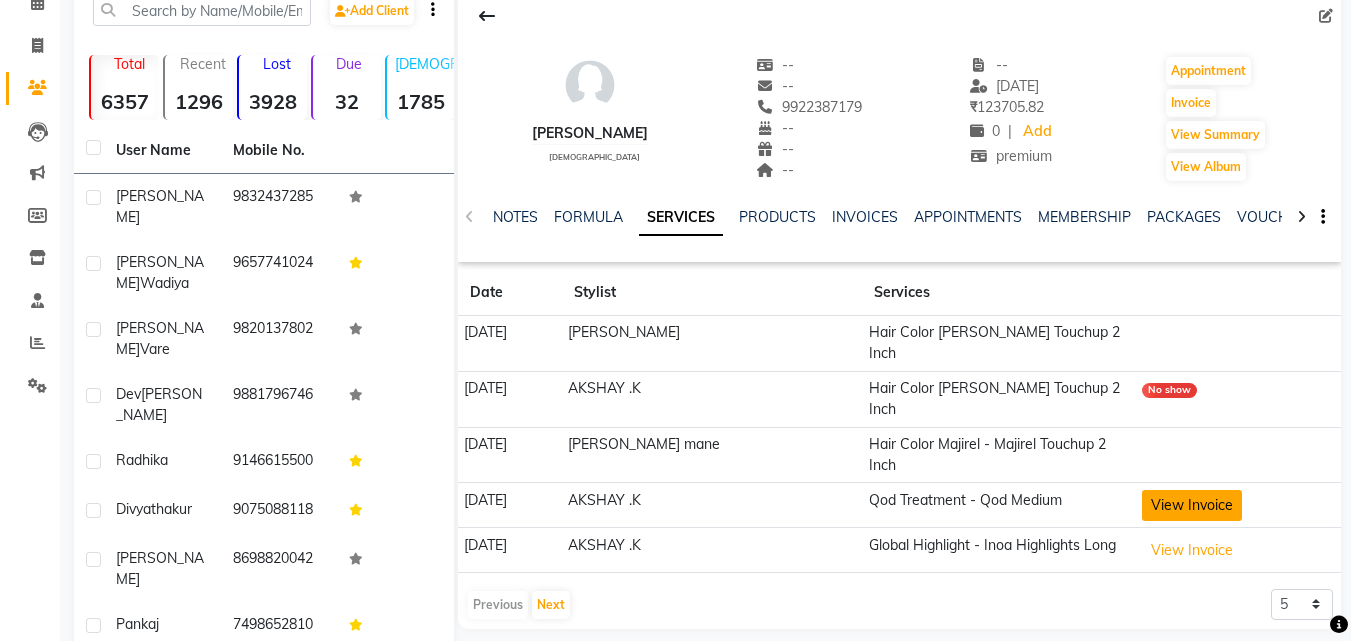 click on "View Invoice" 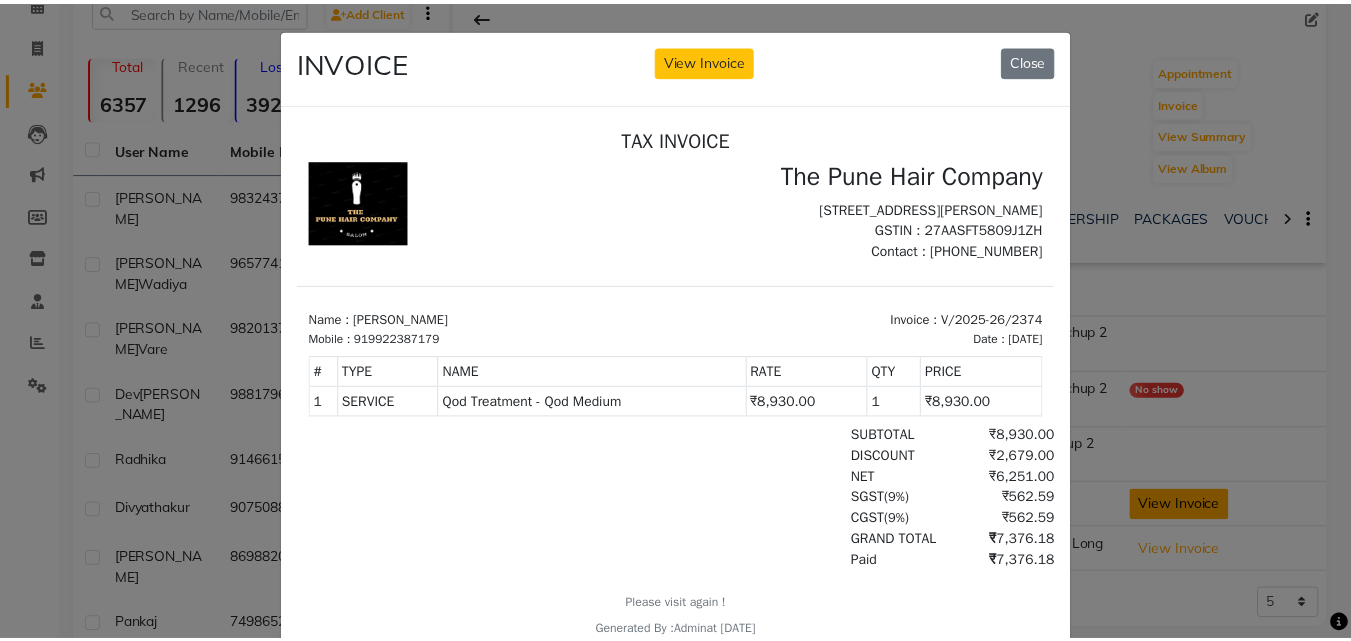 scroll, scrollTop: 0, scrollLeft: 0, axis: both 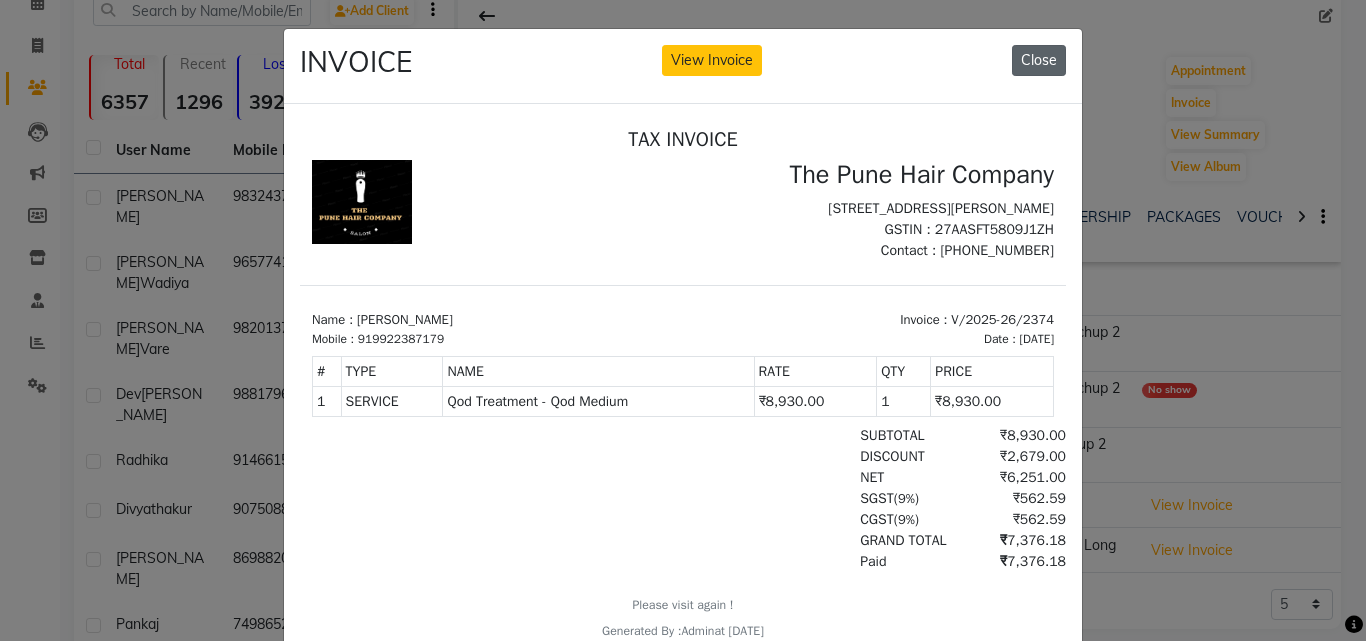 drag, startPoint x: 1024, startPoint y: 52, endPoint x: 634, endPoint y: 125, distance: 396.77322 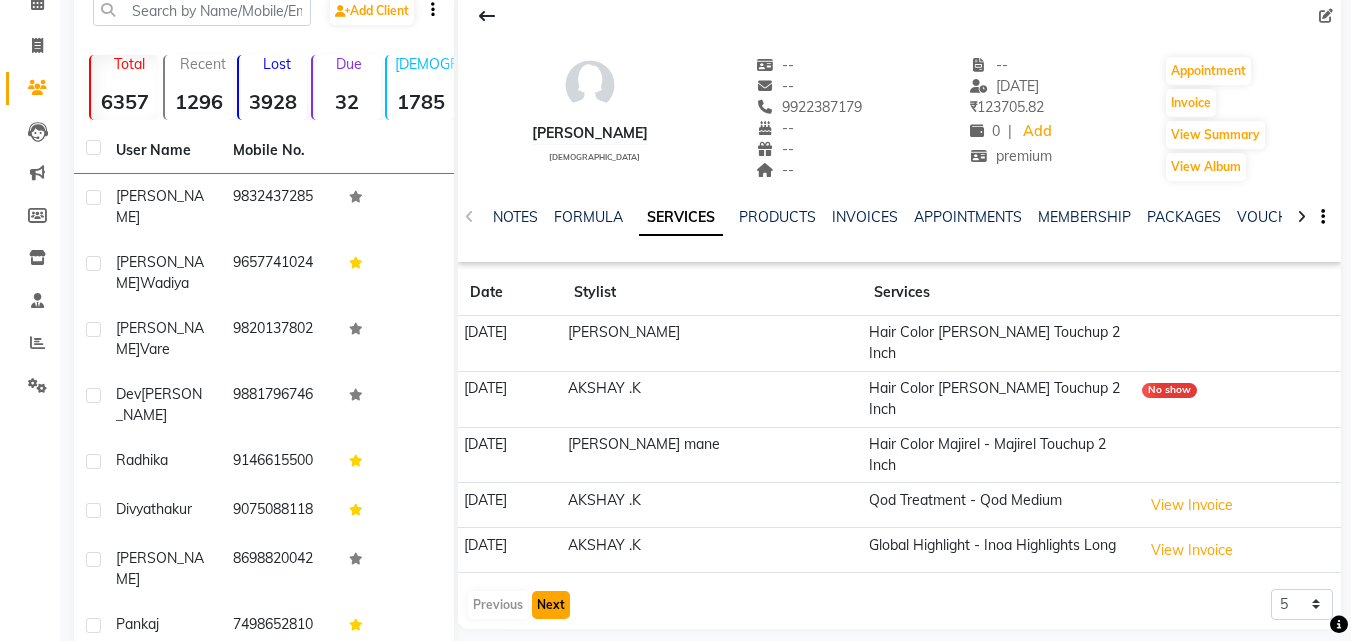 click on "Next" 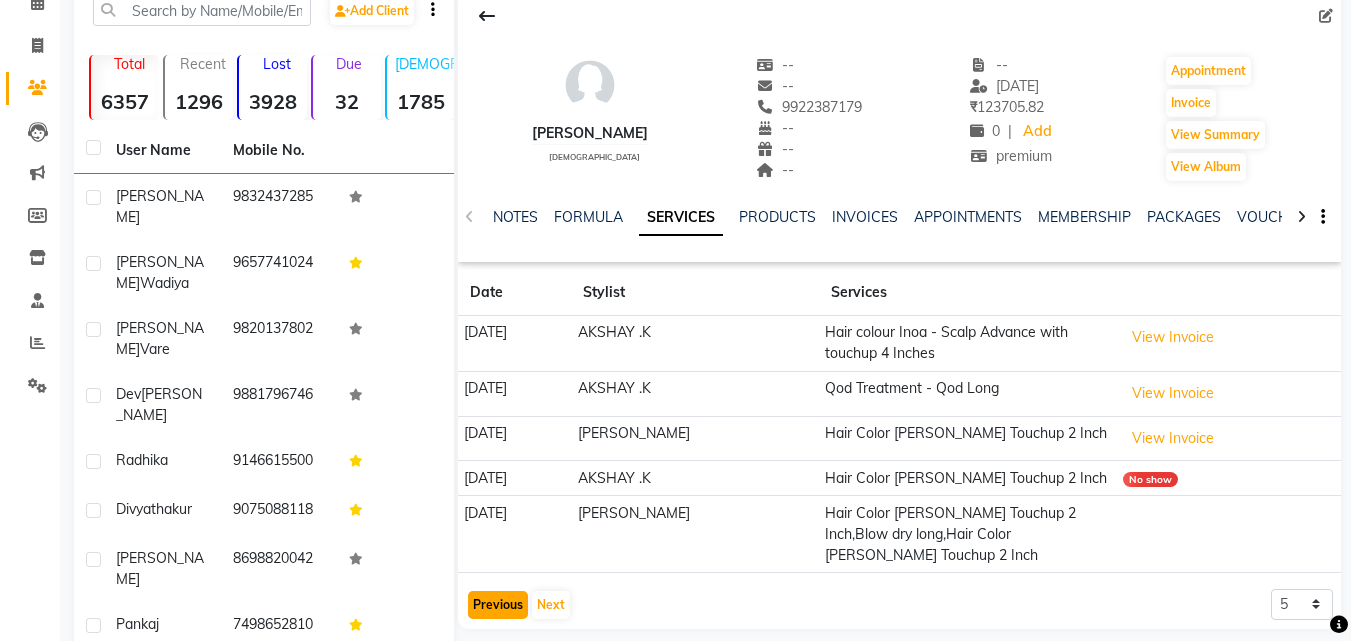 click on "Previous" 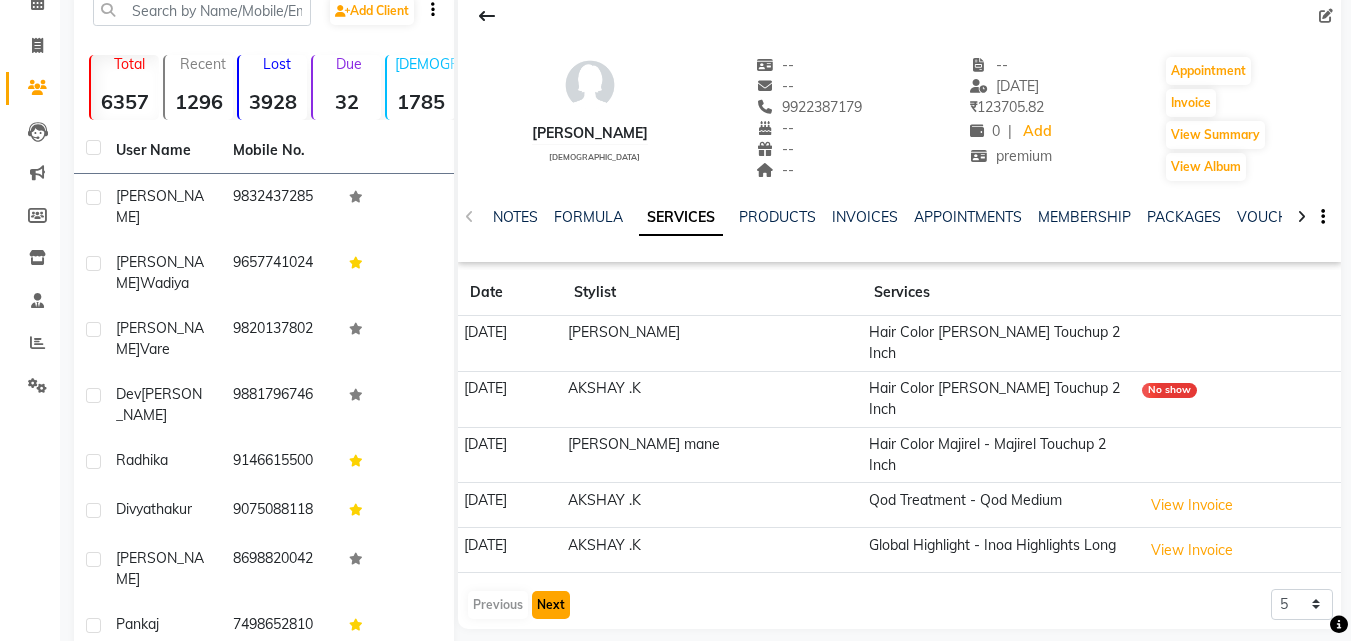 click on "Next" 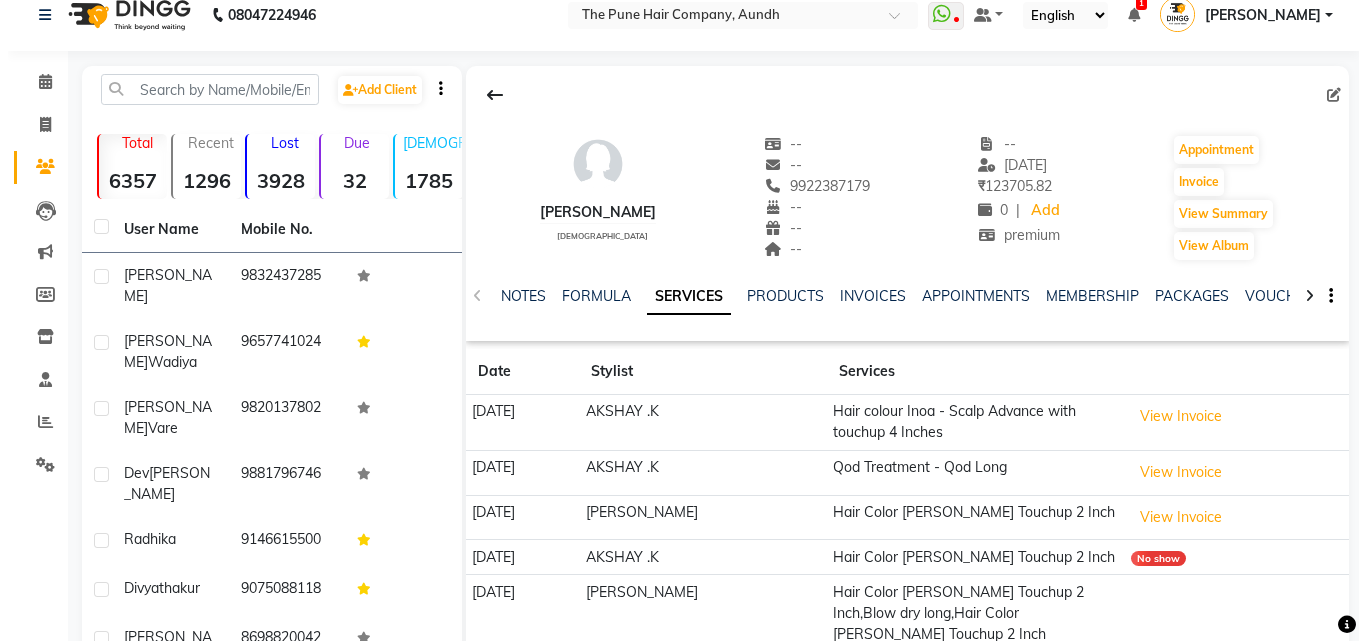 scroll, scrollTop: 0, scrollLeft: 0, axis: both 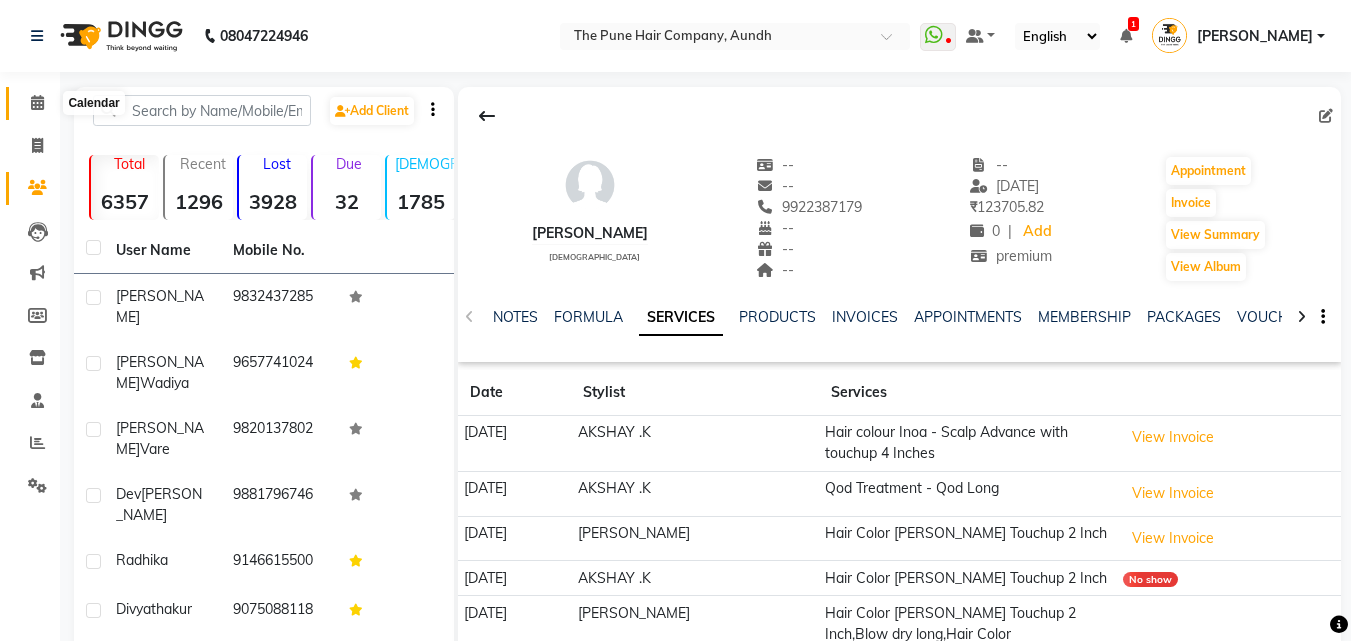 click 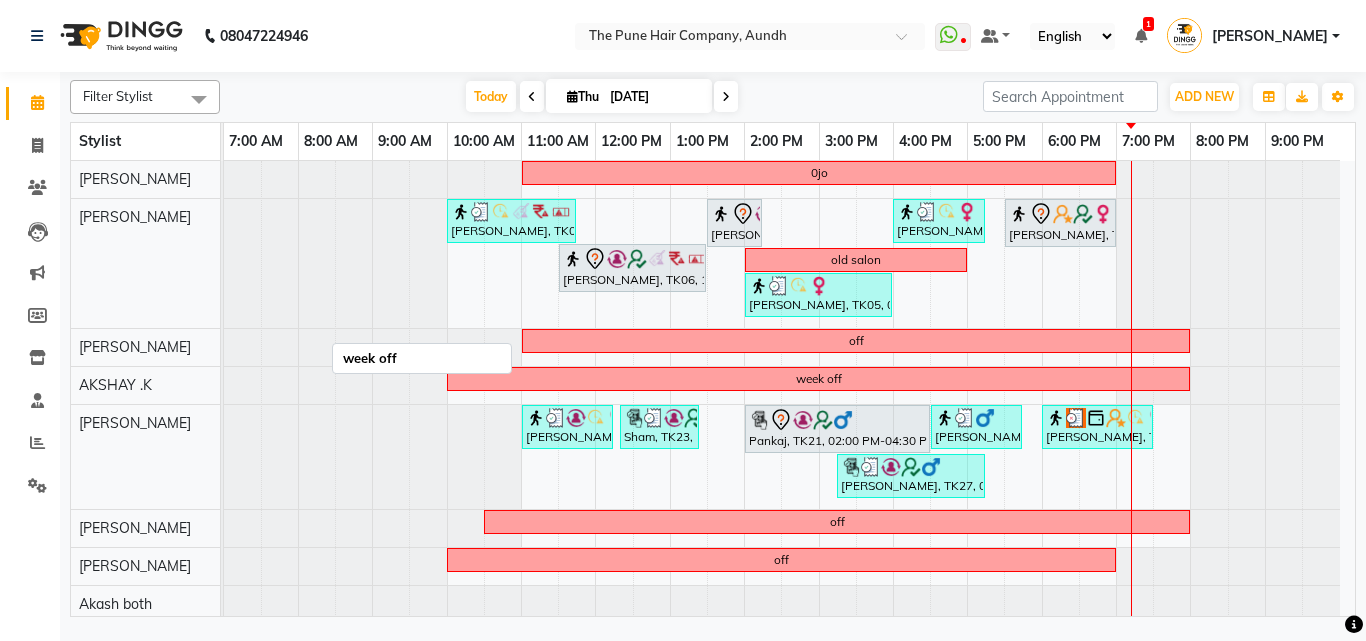 scroll, scrollTop: 200, scrollLeft: 0, axis: vertical 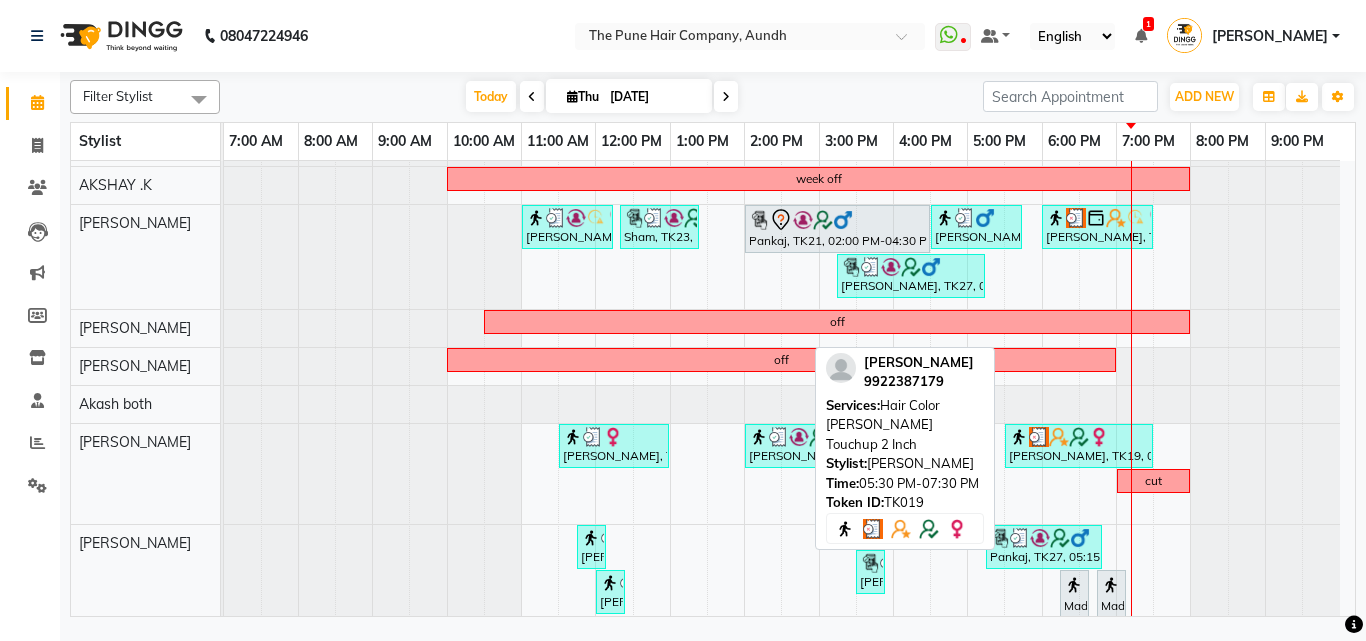 click at bounding box center [1059, 437] 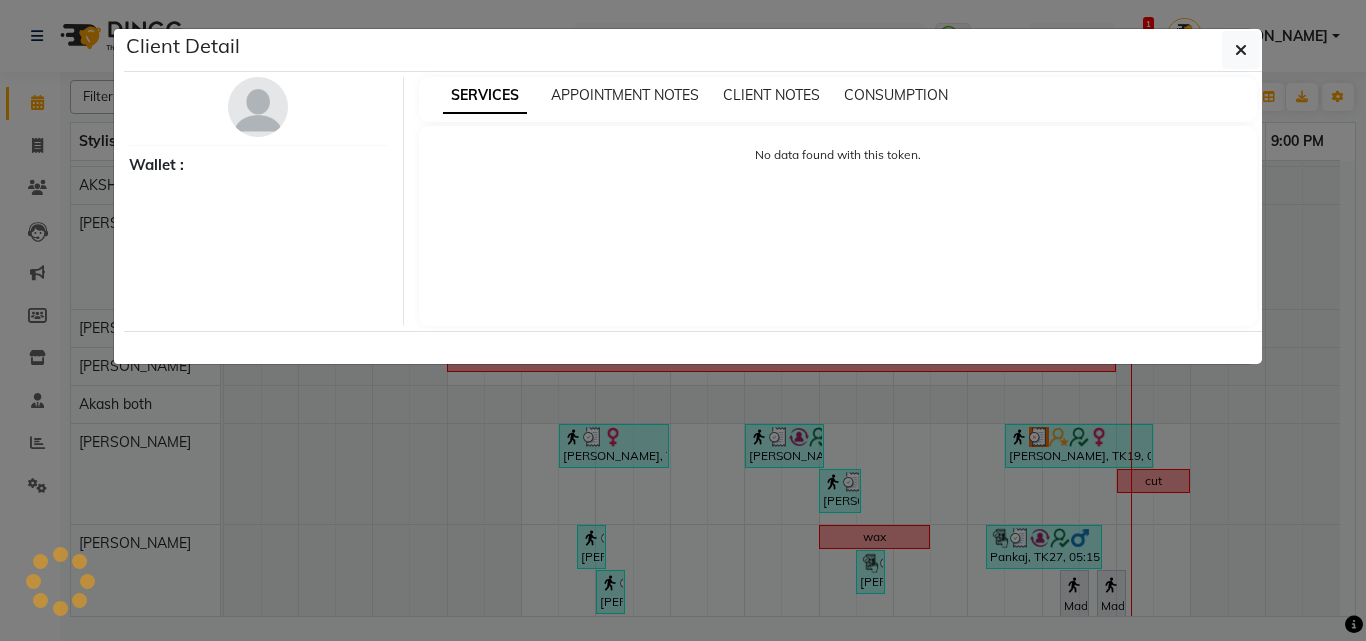 select on "3" 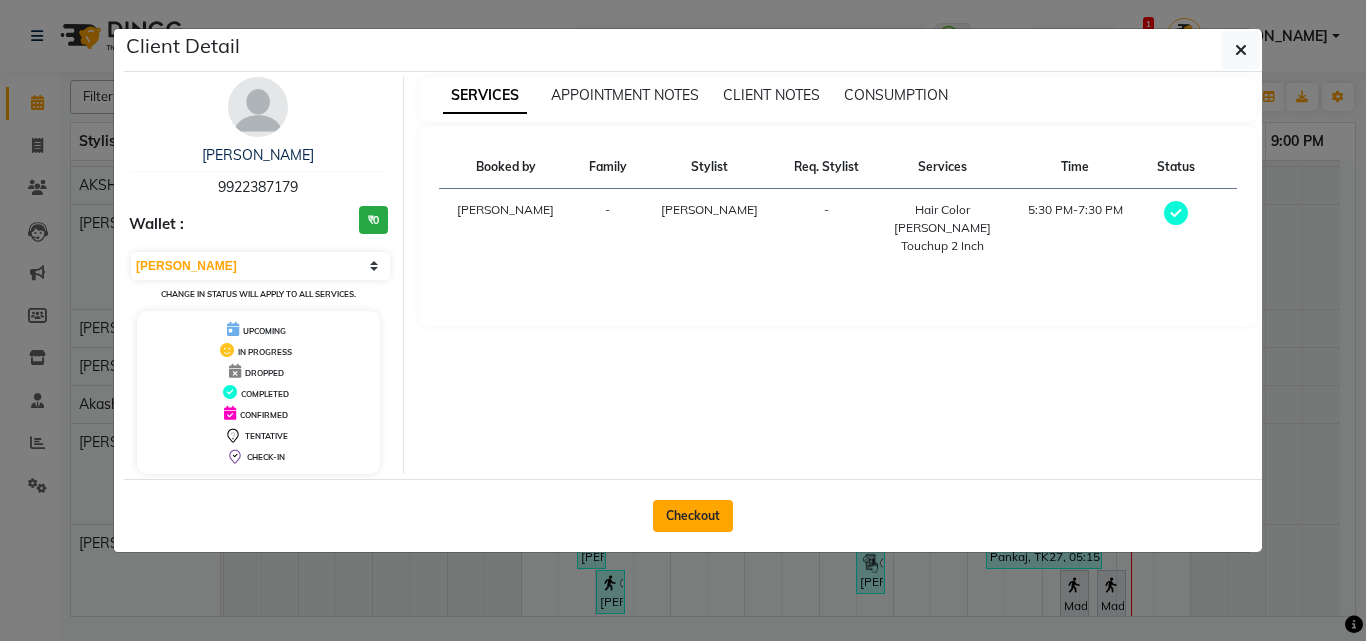 click on "Checkout" 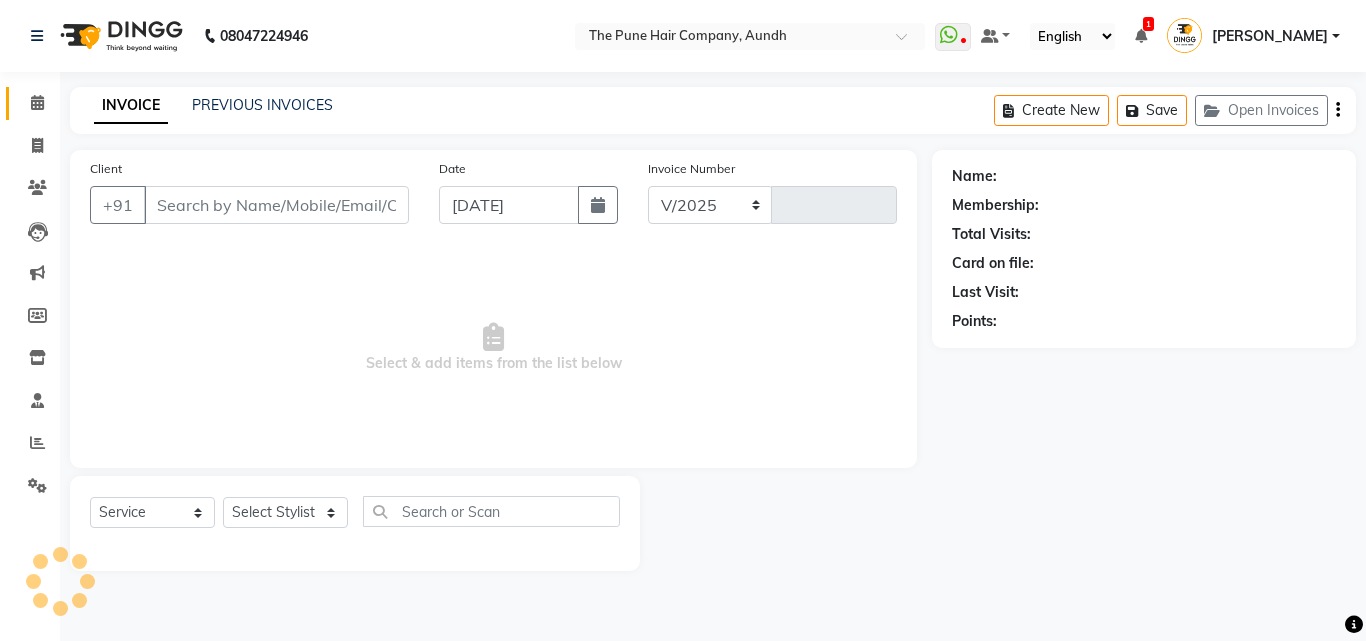 select on "106" 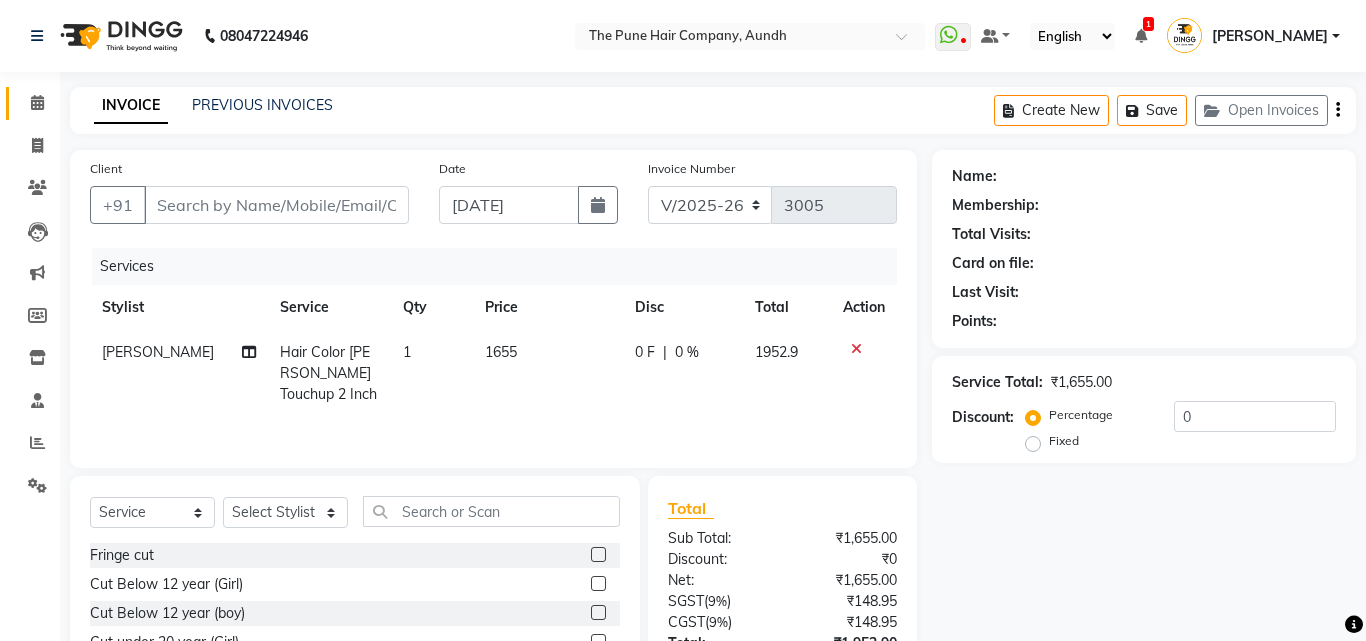type on "9922387179" 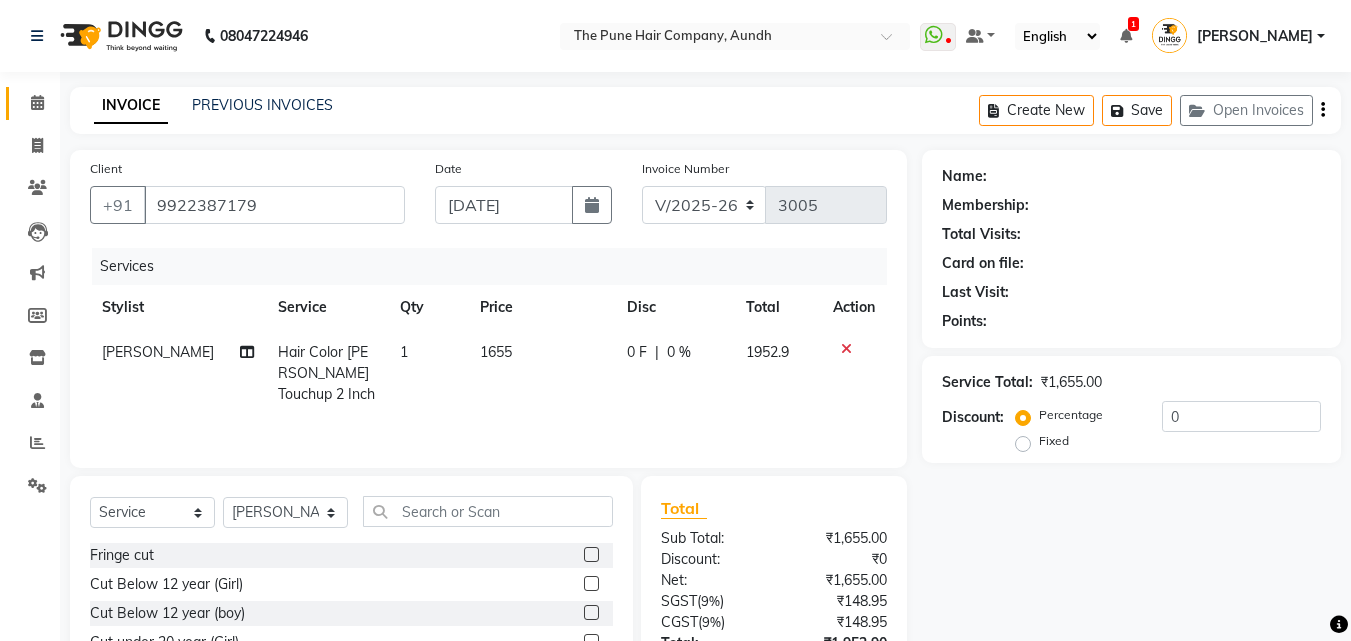 select on "1: Object" 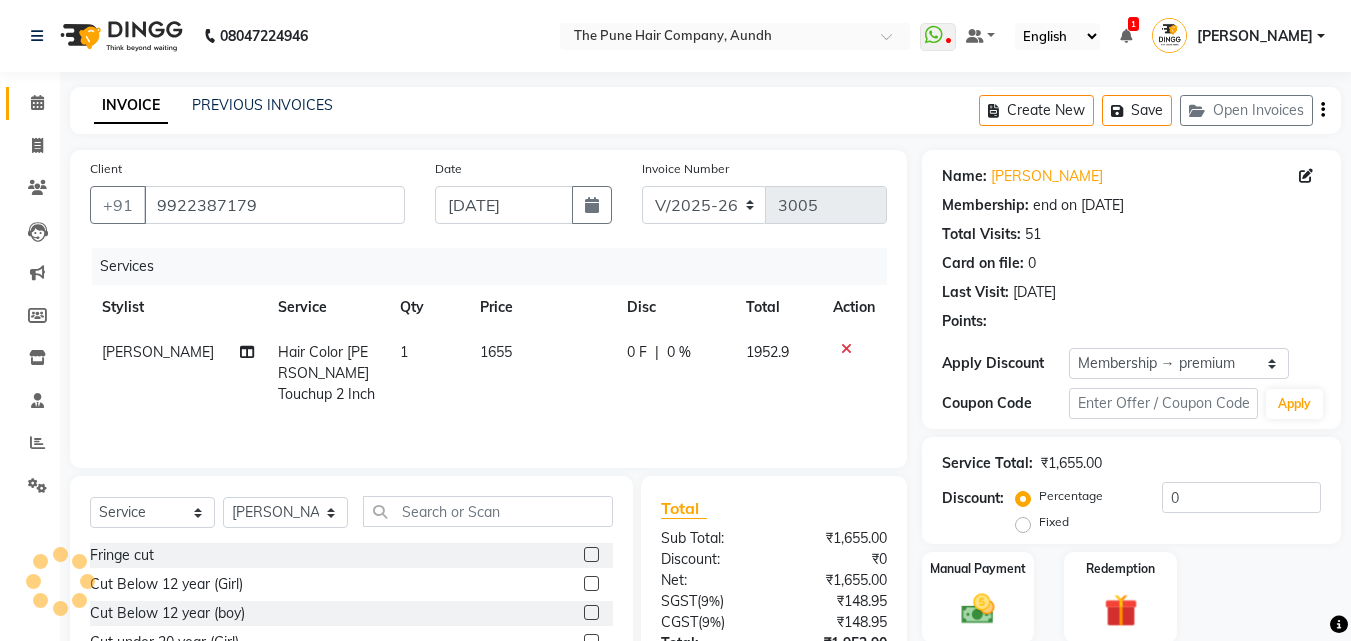 type on "20" 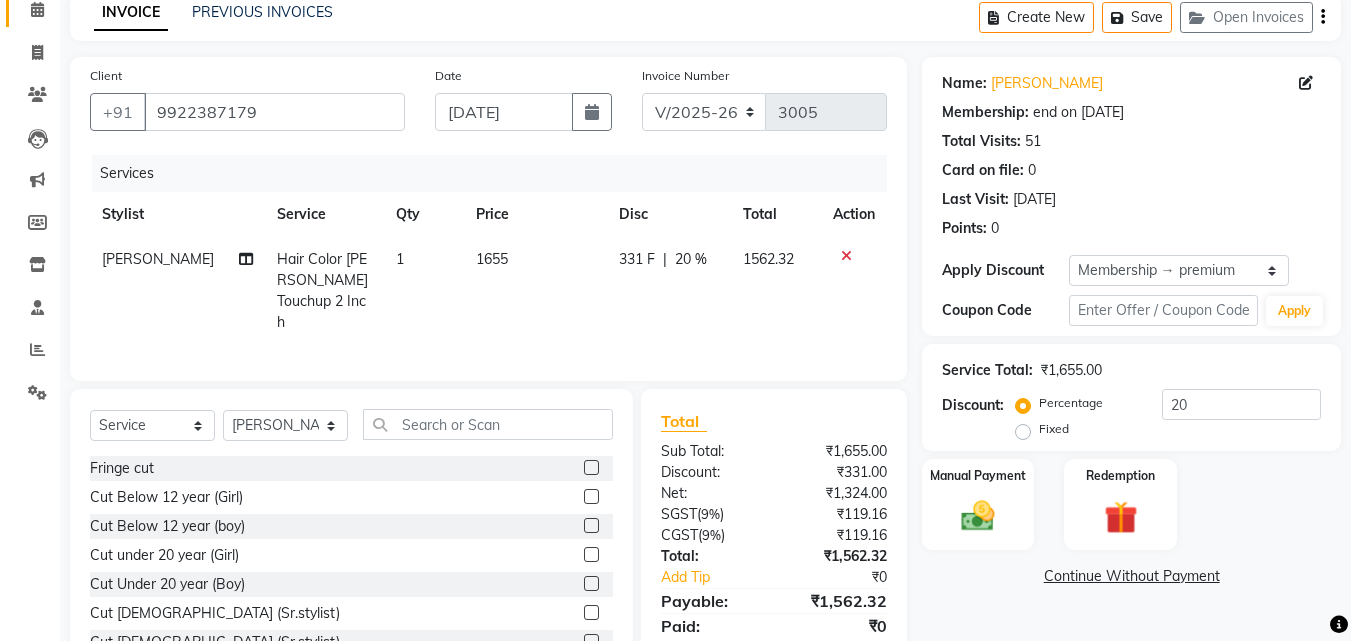 scroll, scrollTop: 160, scrollLeft: 0, axis: vertical 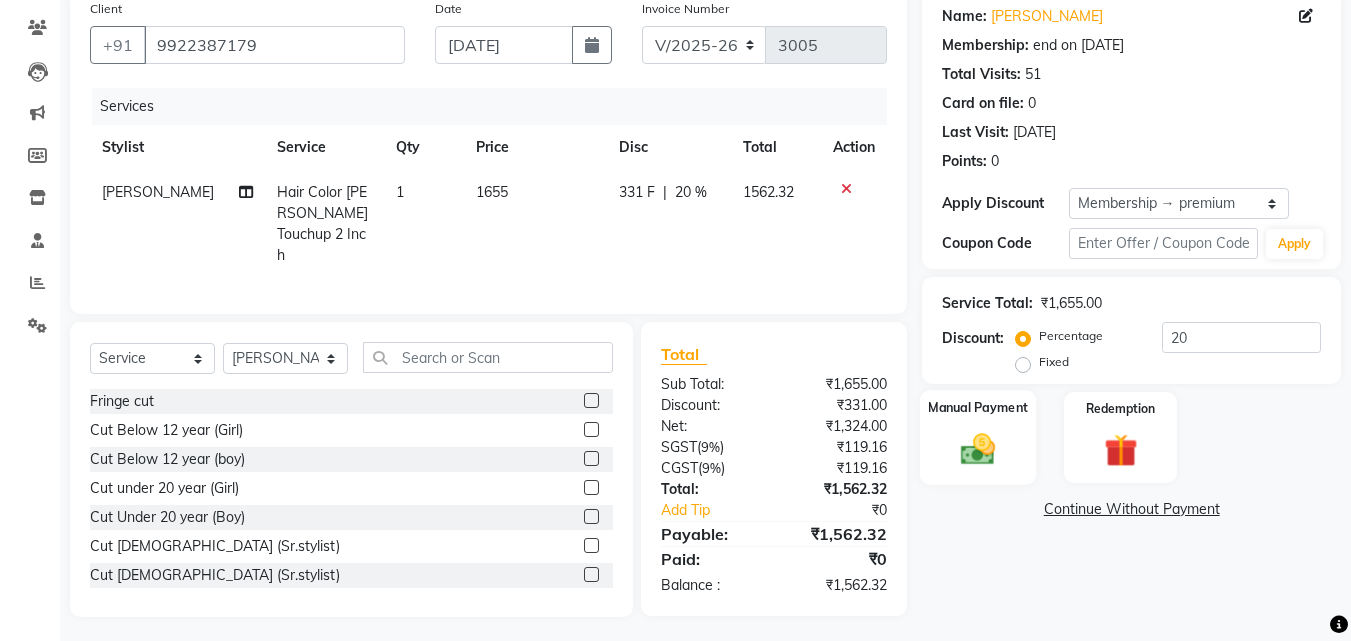 click 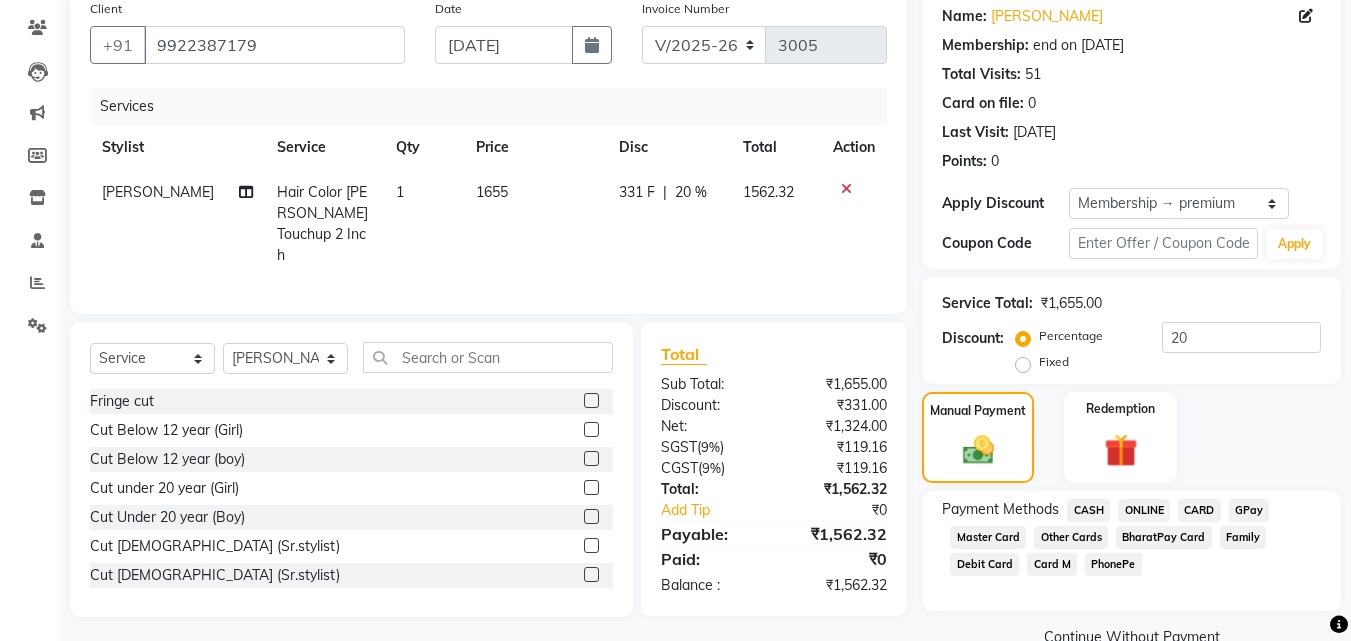 click on "CASH" 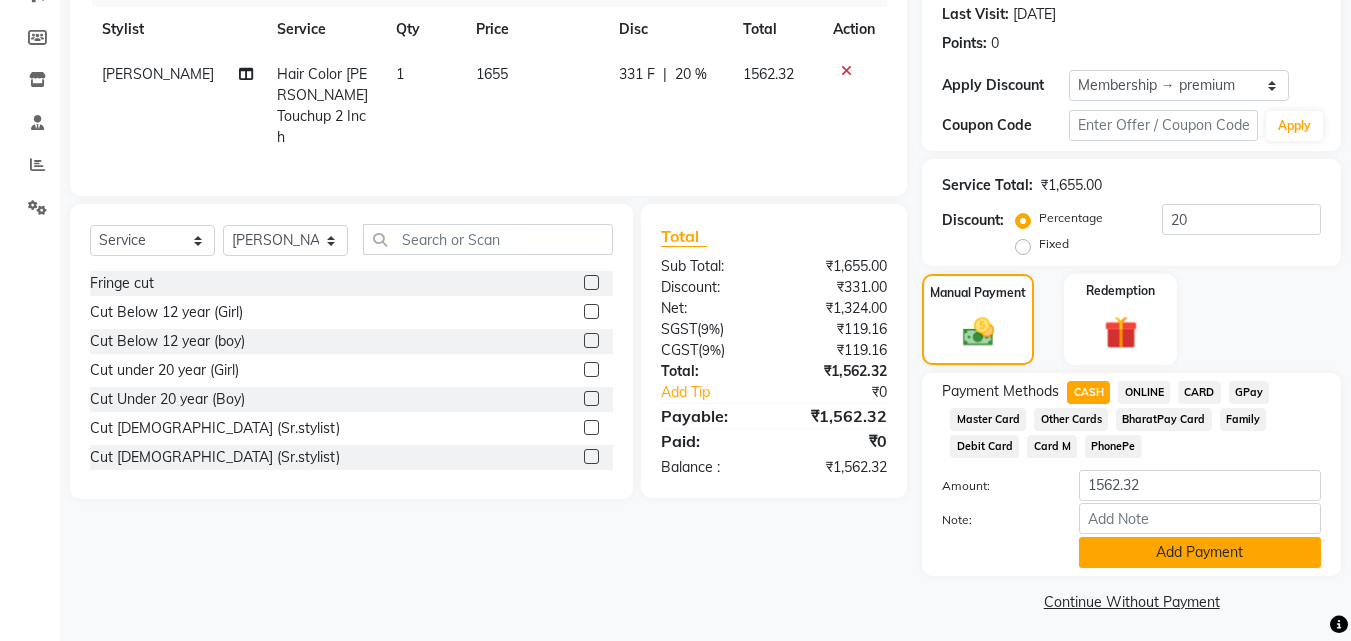 scroll, scrollTop: 284, scrollLeft: 0, axis: vertical 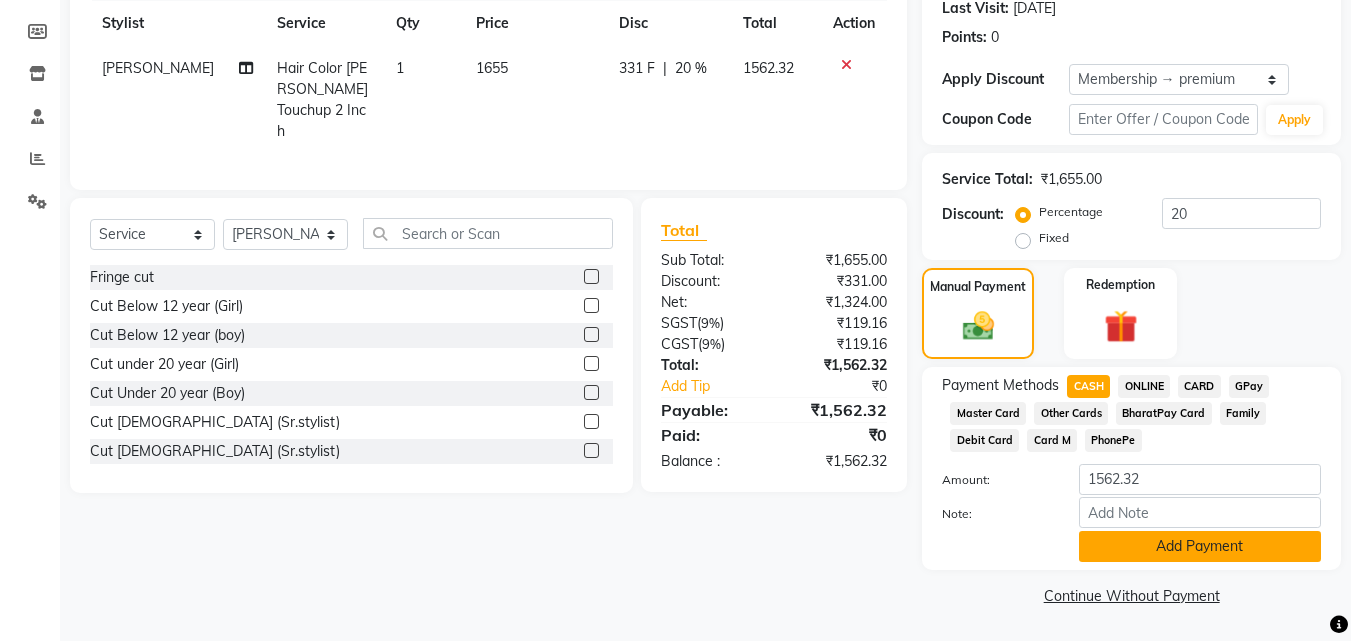 click on "Add Payment" 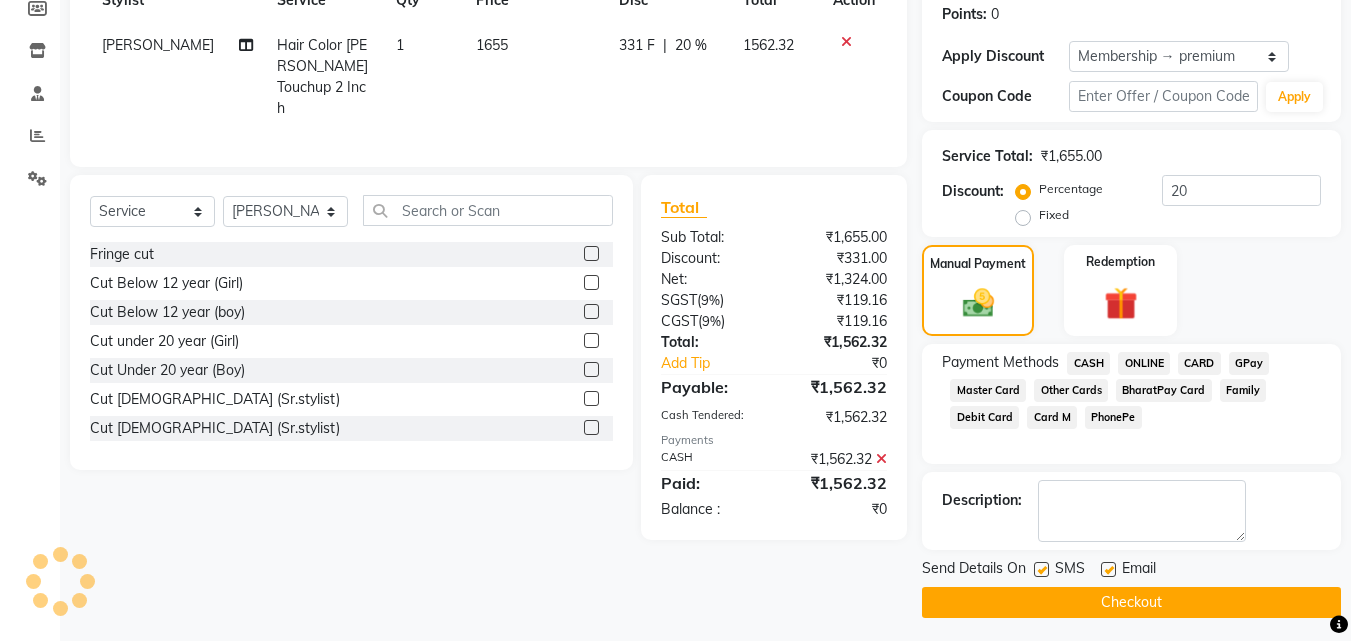 scroll, scrollTop: 314, scrollLeft: 0, axis: vertical 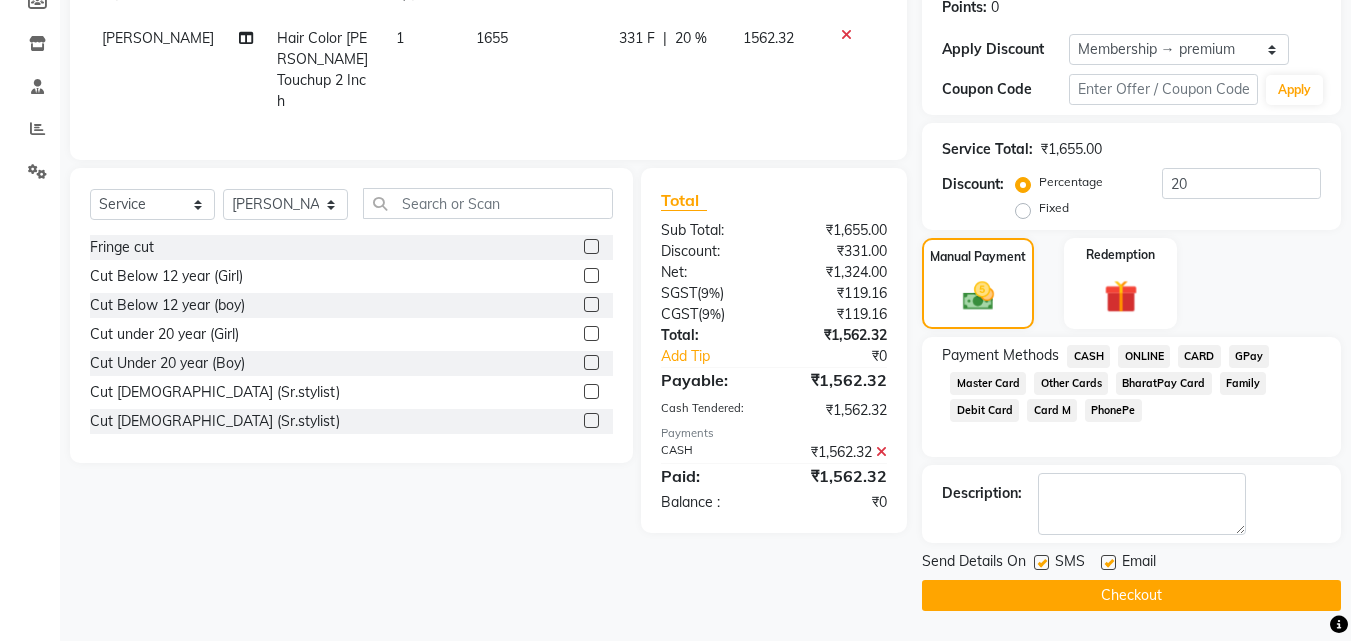 click on "Checkout" 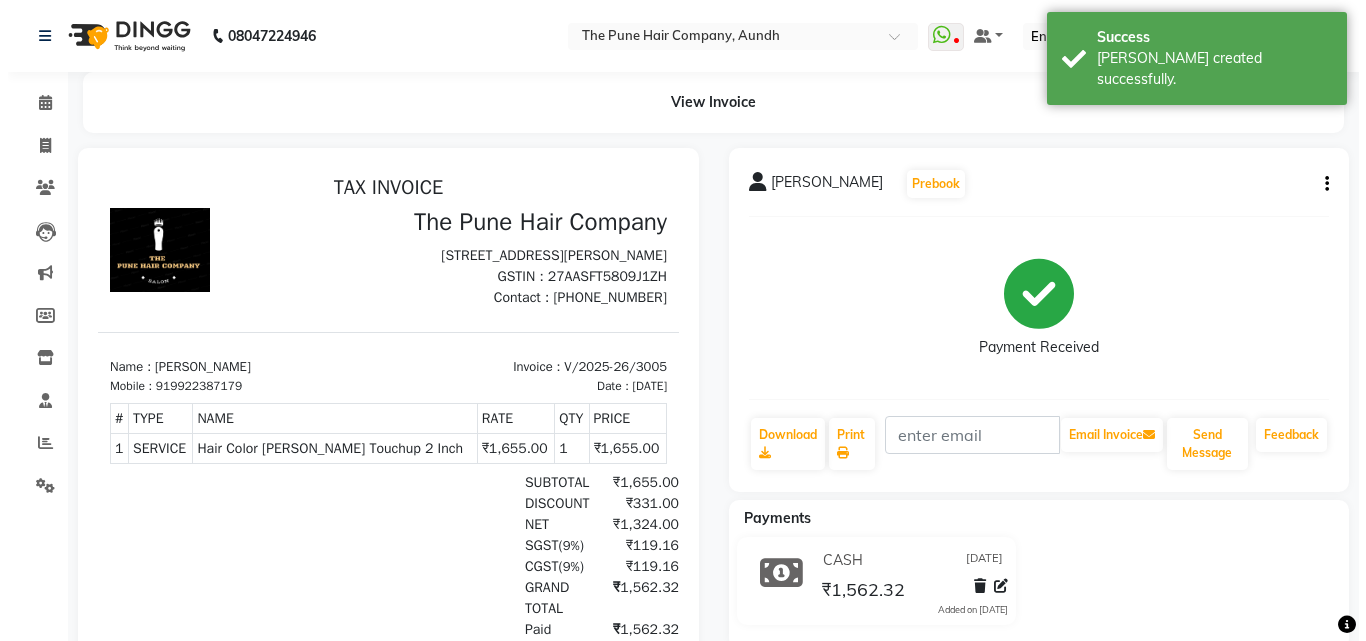 scroll, scrollTop: 0, scrollLeft: 0, axis: both 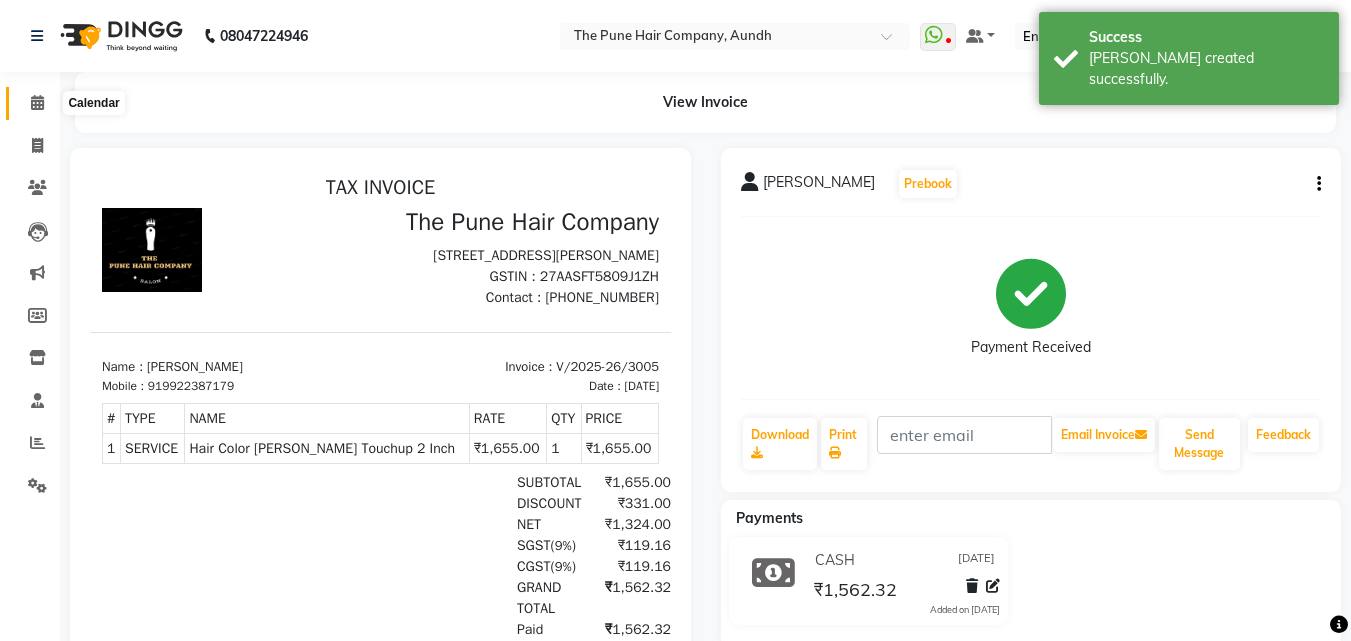 click 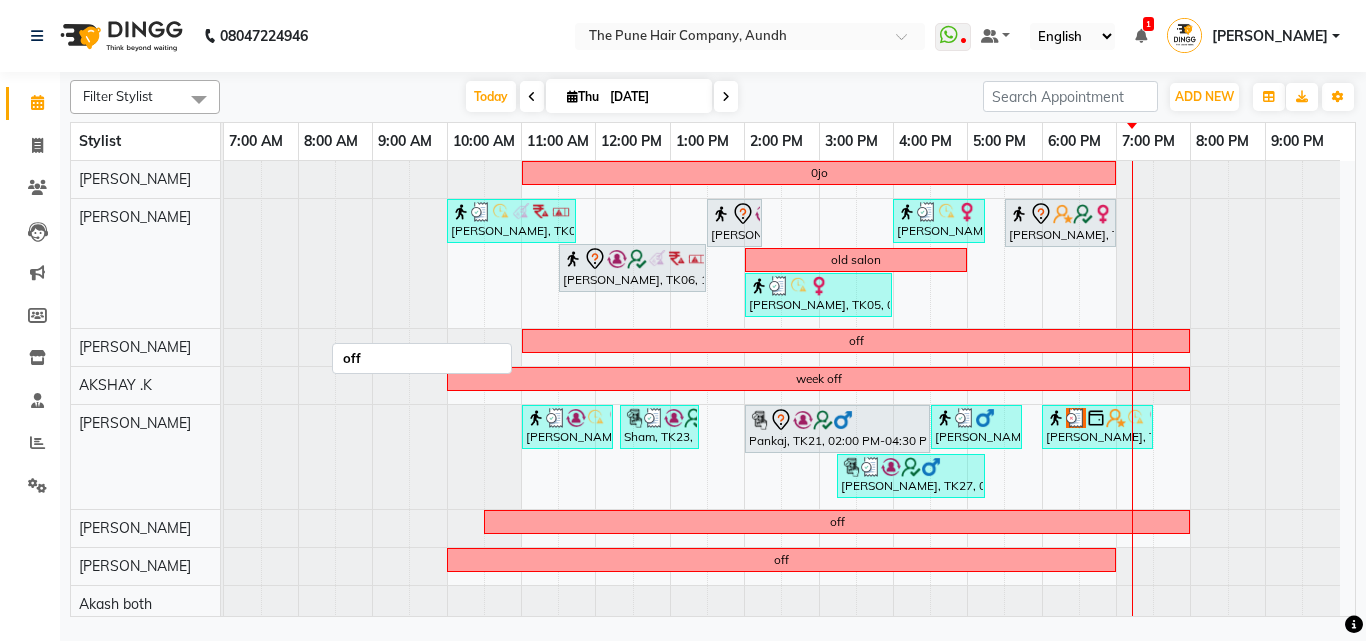scroll, scrollTop: 200, scrollLeft: 0, axis: vertical 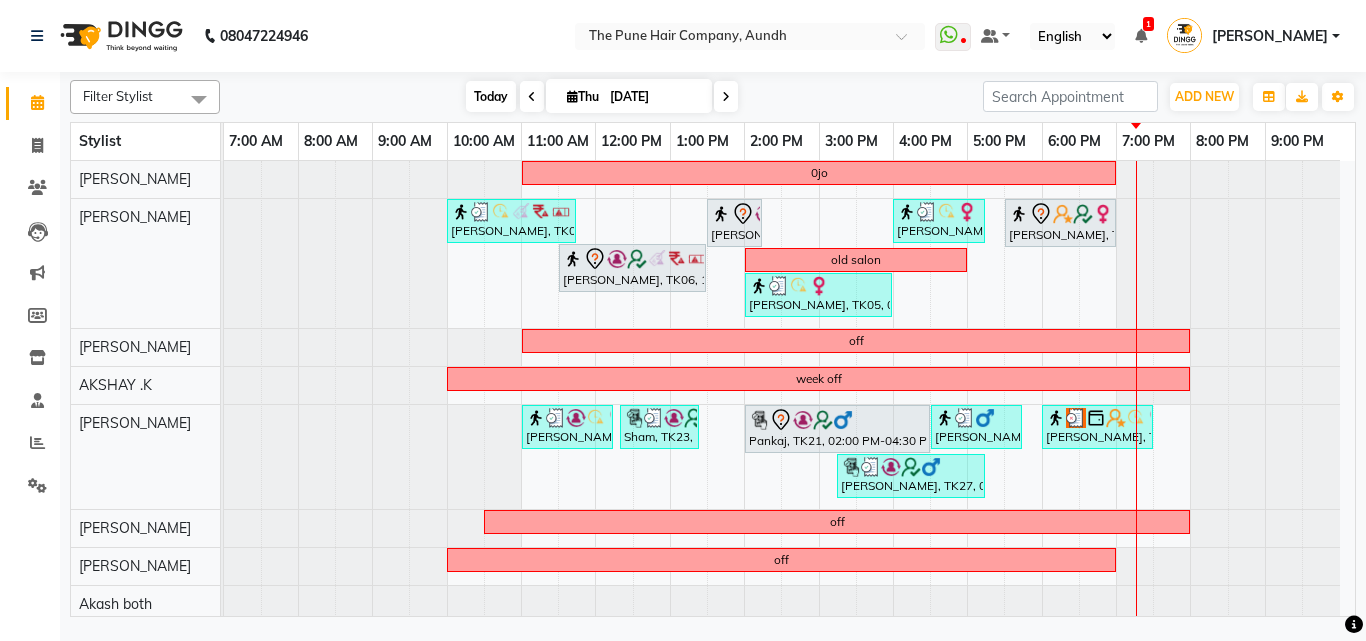 click on "Today" at bounding box center [491, 96] 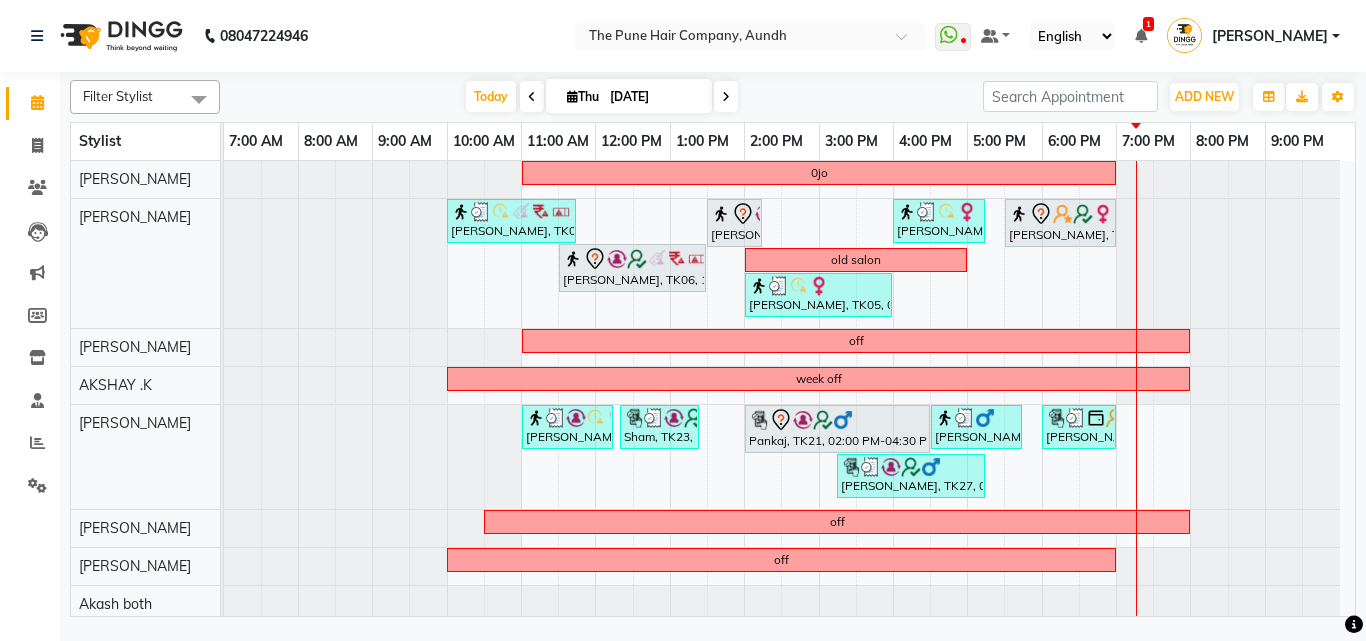scroll, scrollTop: 400, scrollLeft: 0, axis: vertical 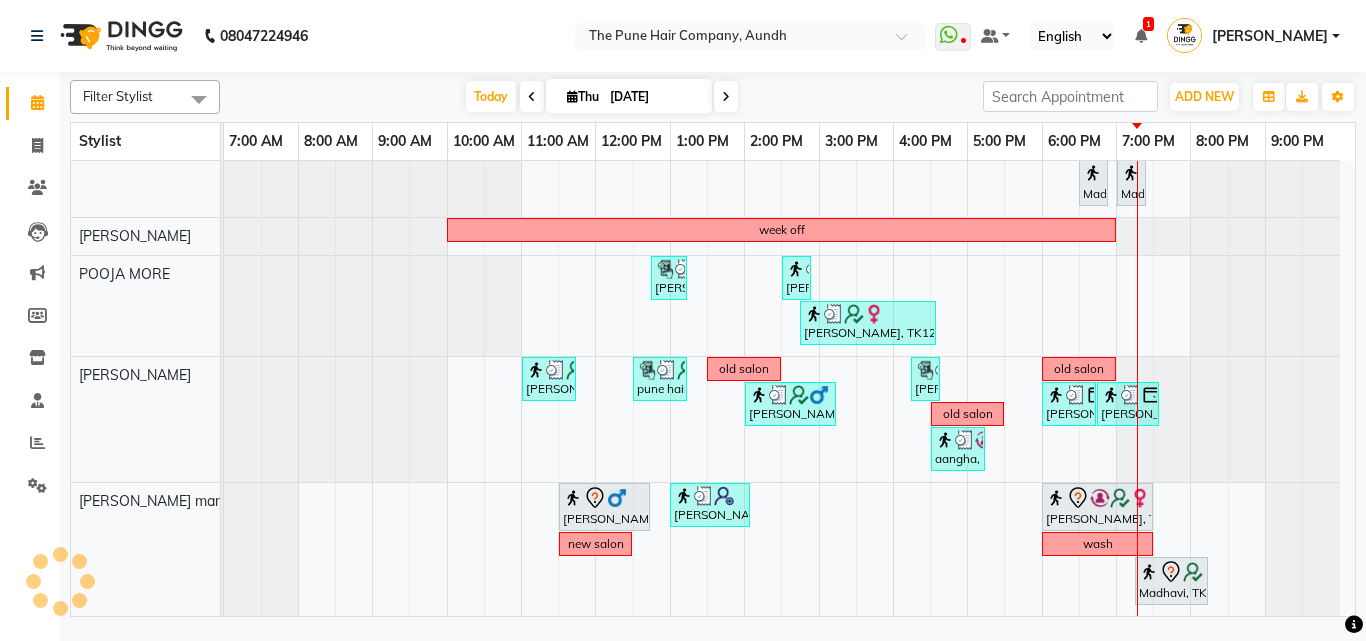click at bounding box center [726, 97] 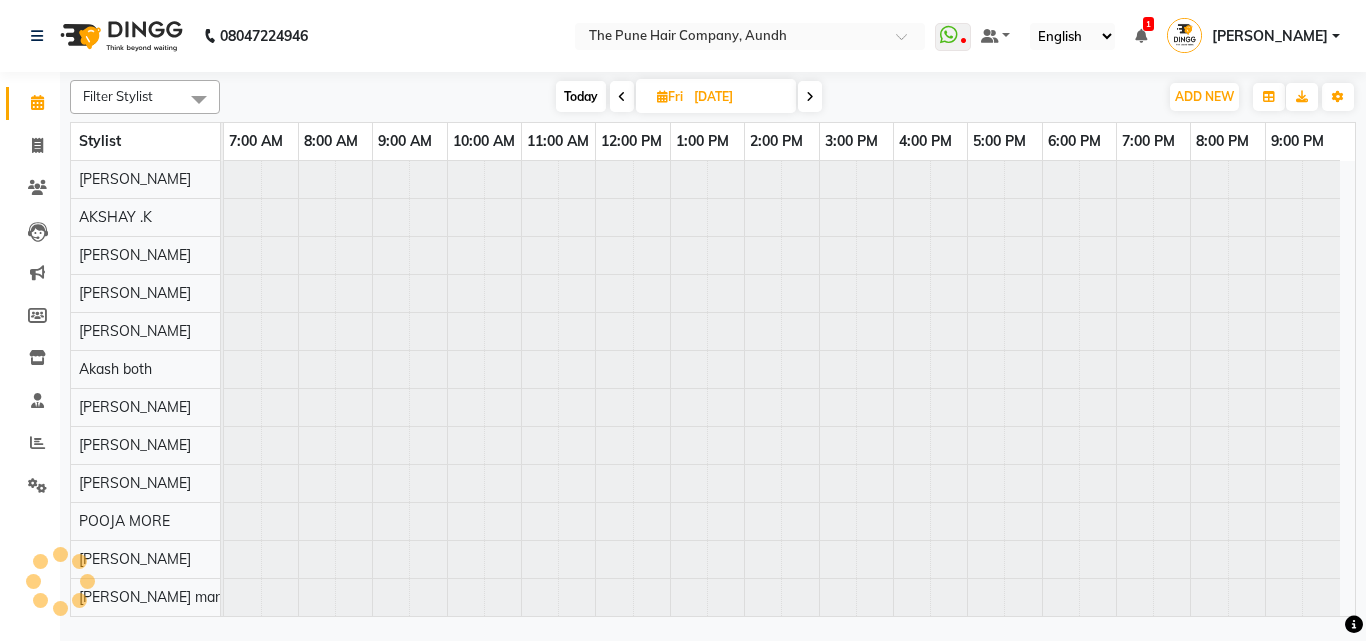 scroll, scrollTop: 76, scrollLeft: 0, axis: vertical 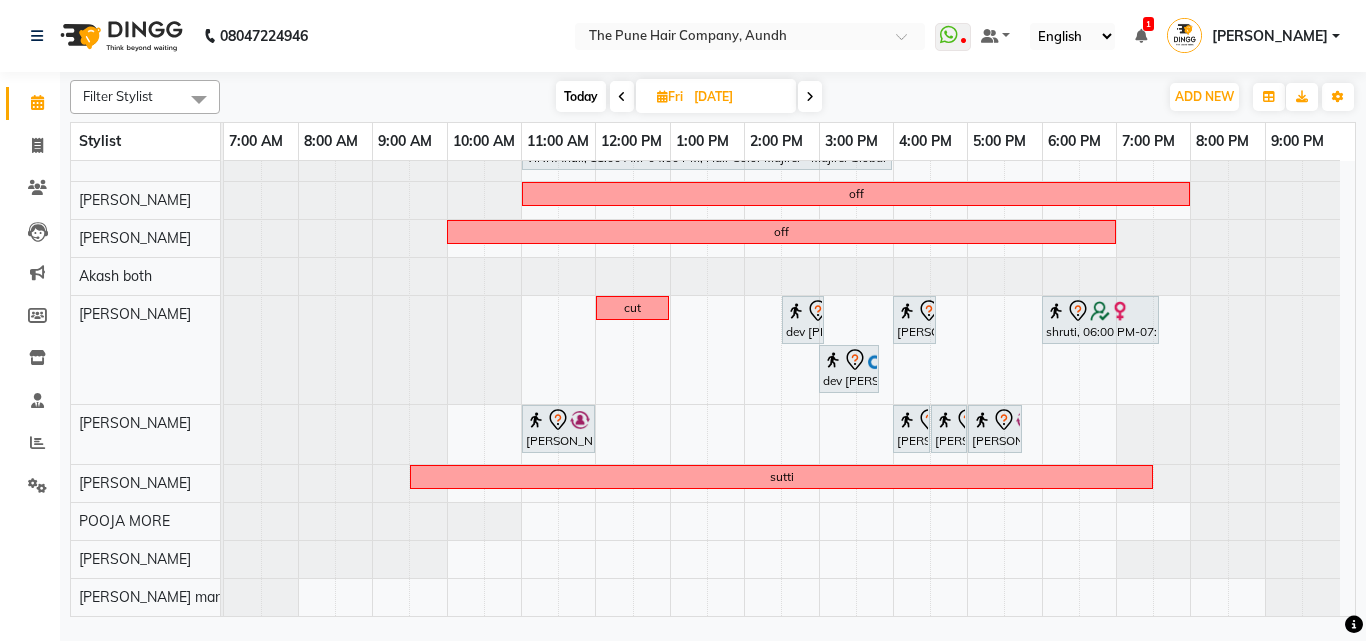 click at bounding box center [810, 97] 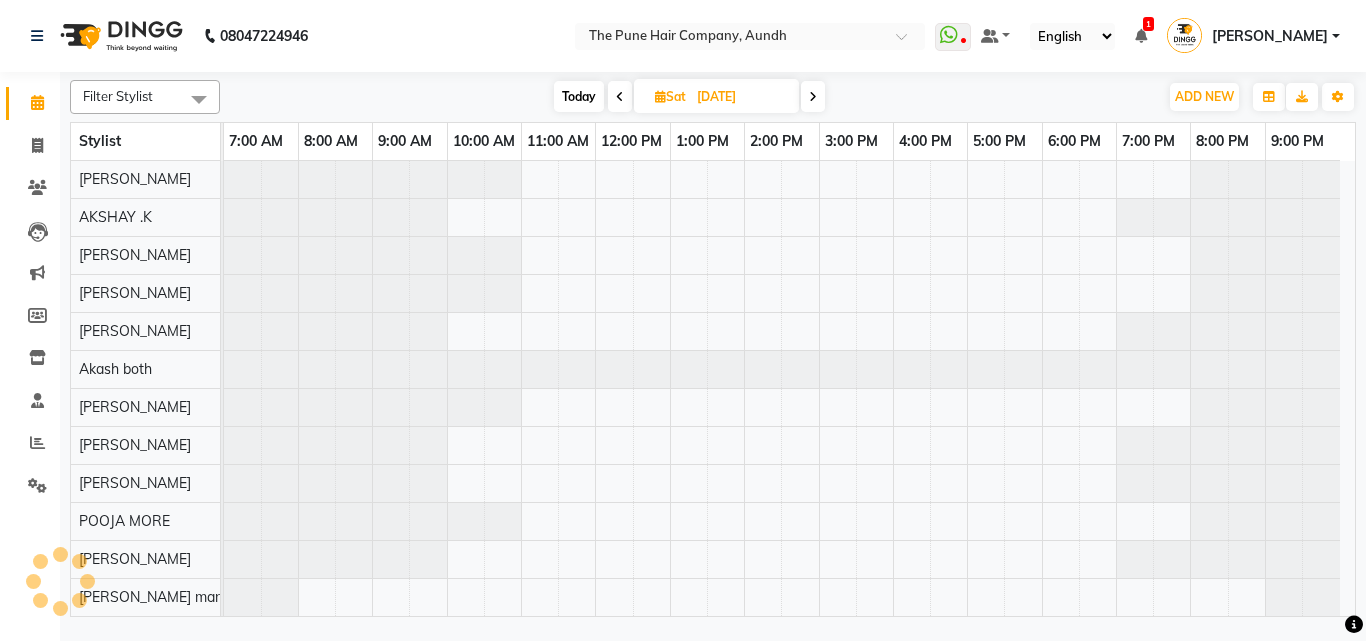 scroll, scrollTop: 76, scrollLeft: 0, axis: vertical 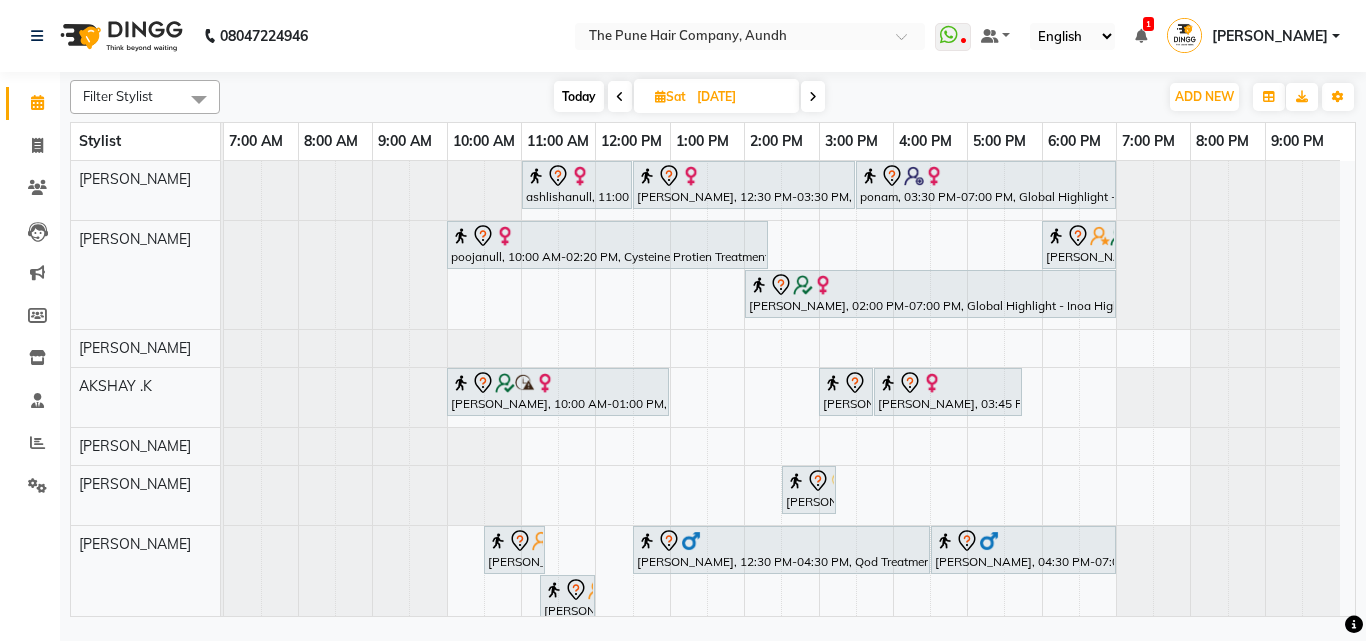 click at bounding box center (813, 96) 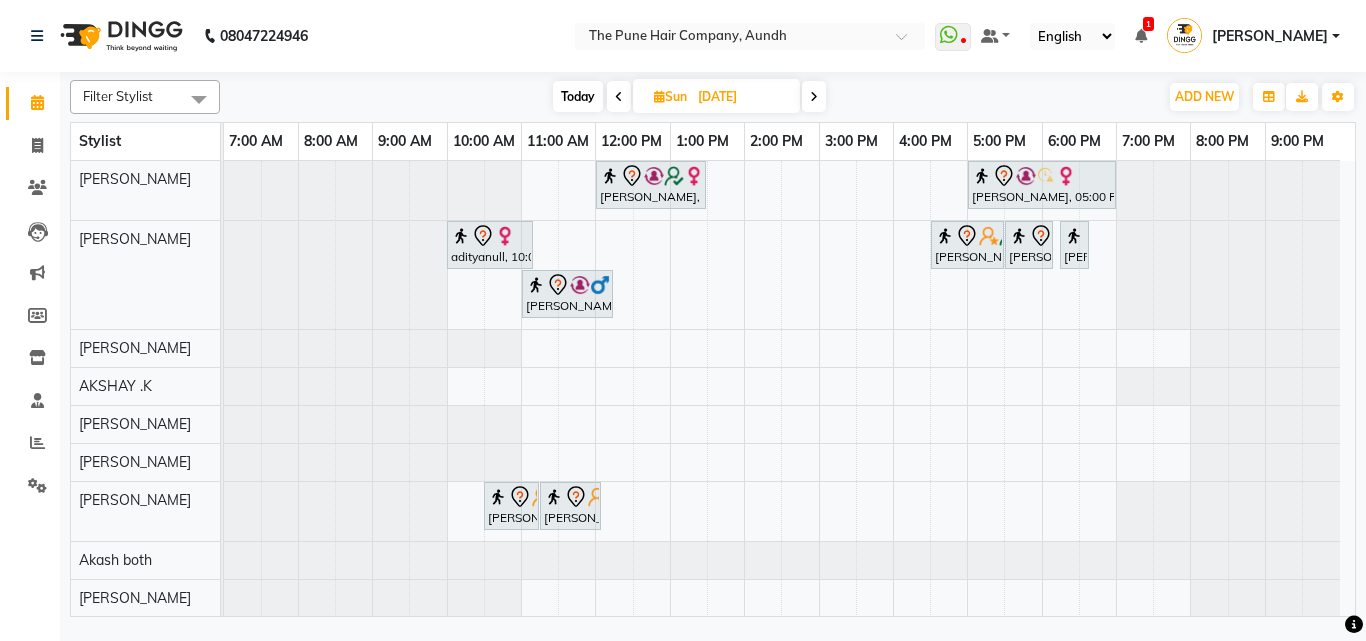 scroll, scrollTop: 100, scrollLeft: 0, axis: vertical 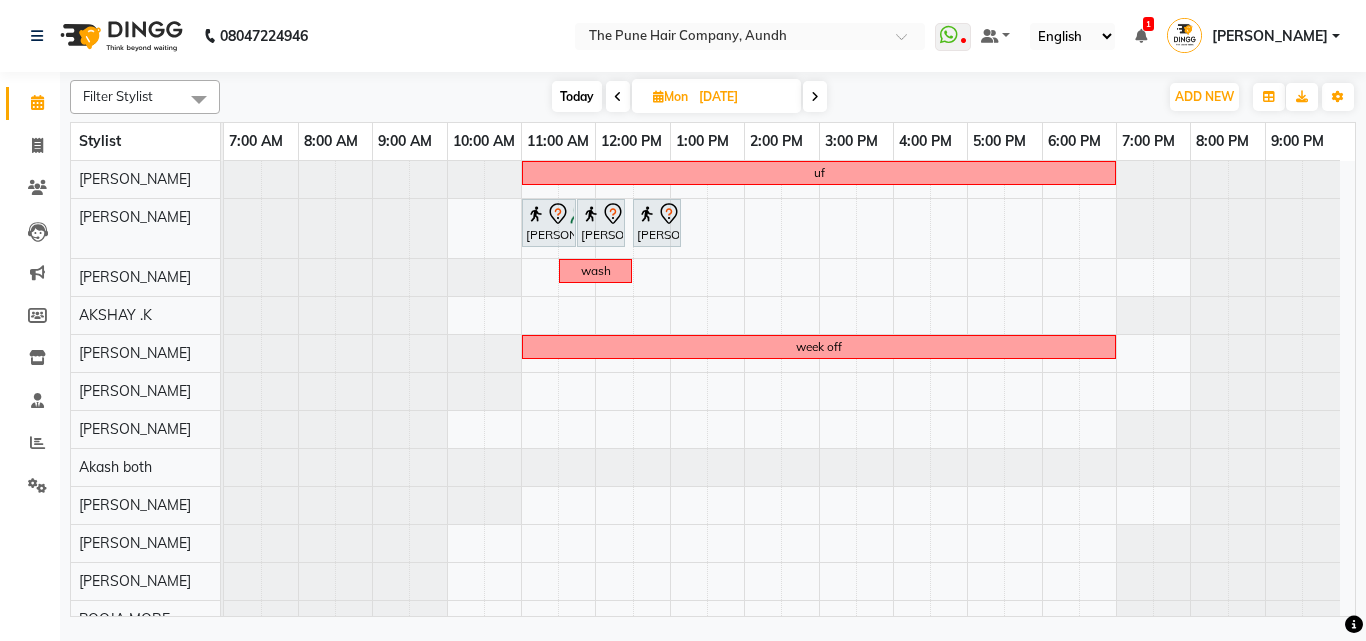 click at bounding box center (815, 96) 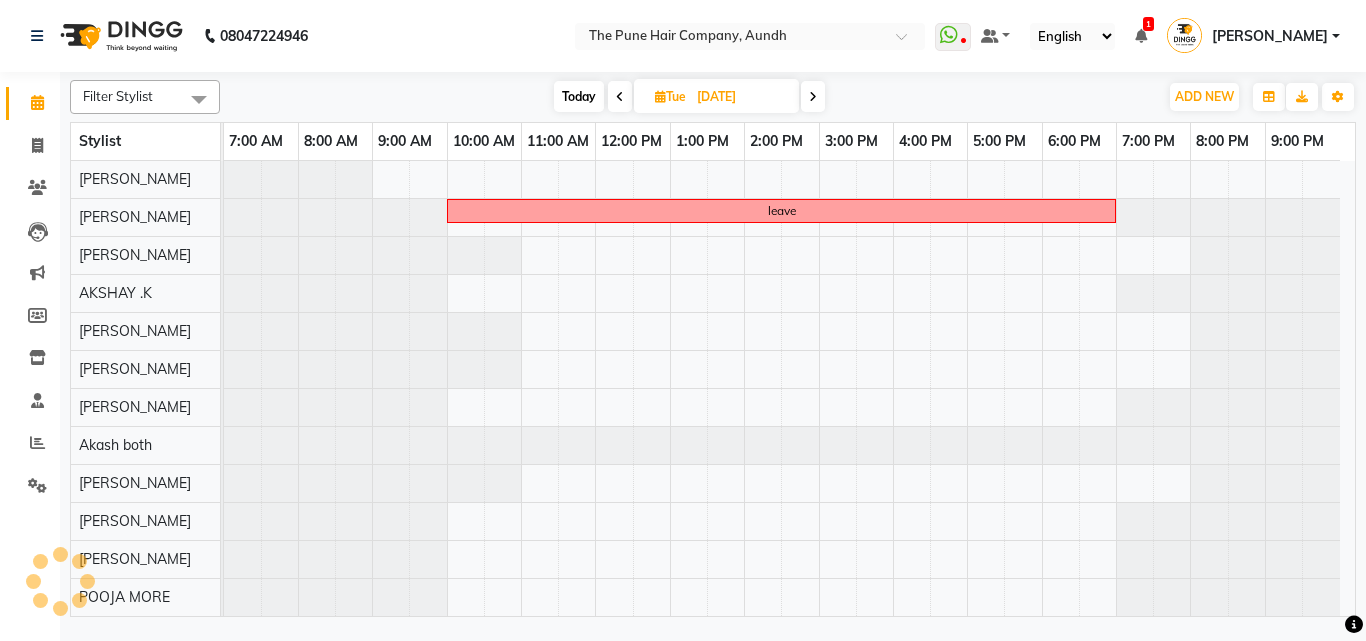 click at bounding box center [813, 96] 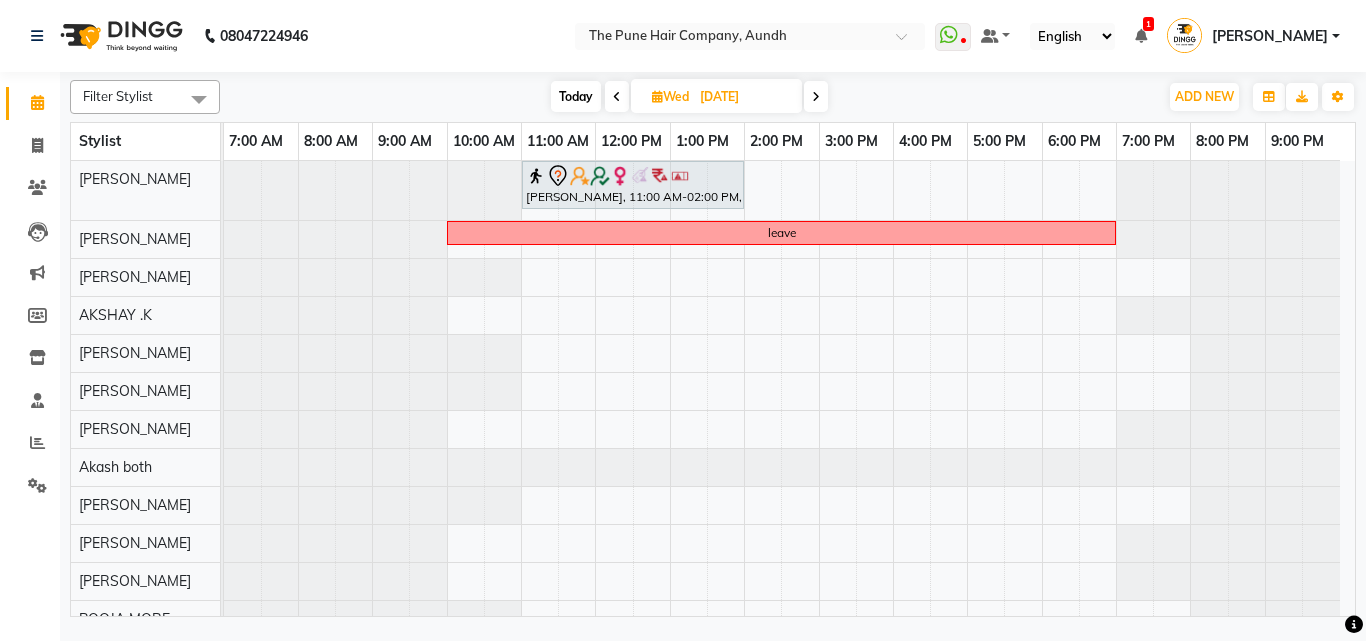 click at bounding box center [816, 96] 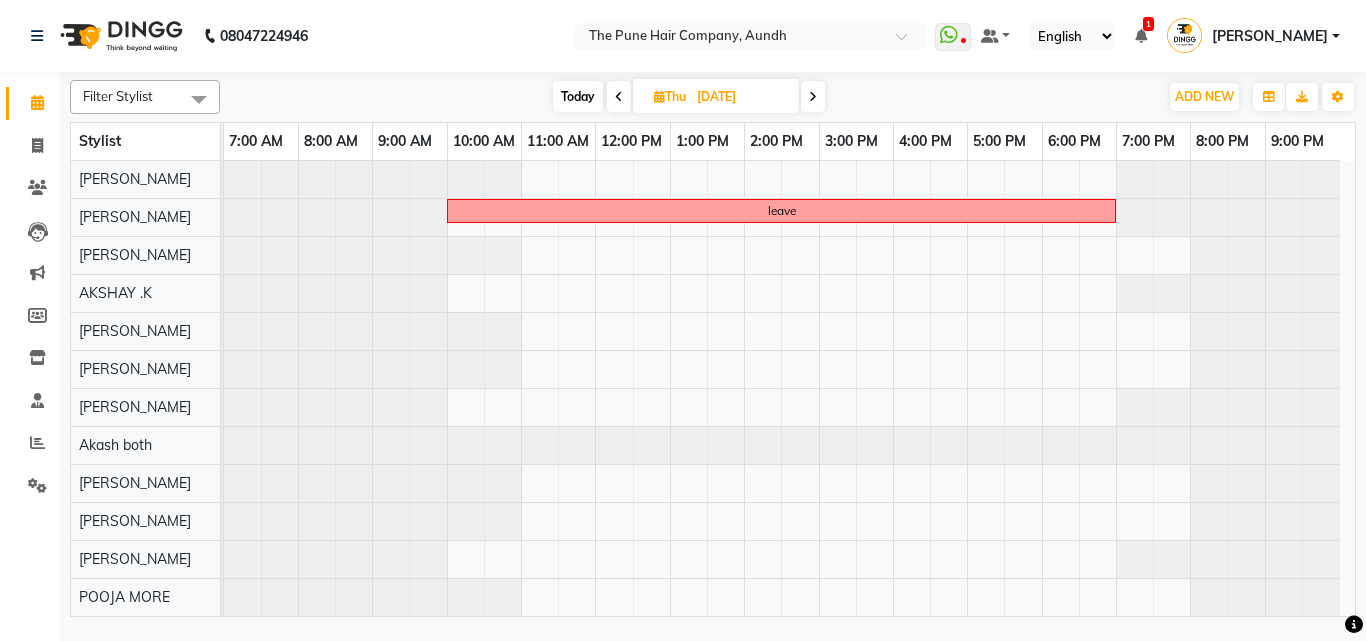 click at bounding box center [813, 96] 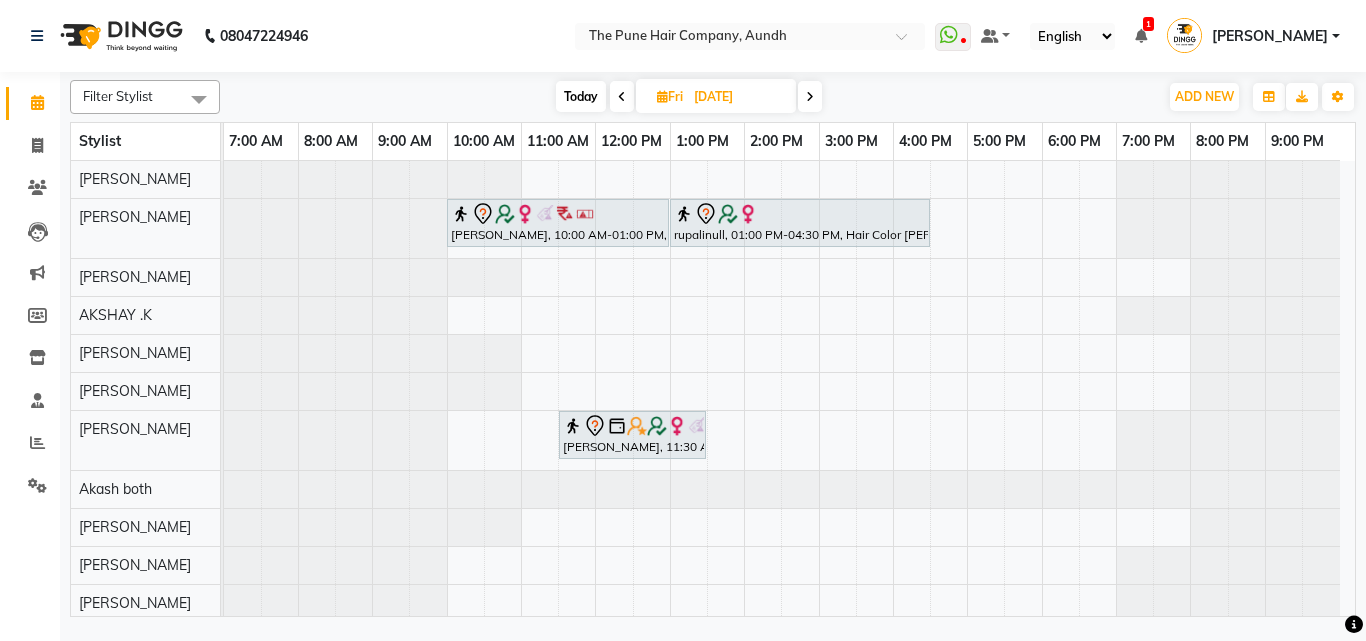 click at bounding box center [810, 96] 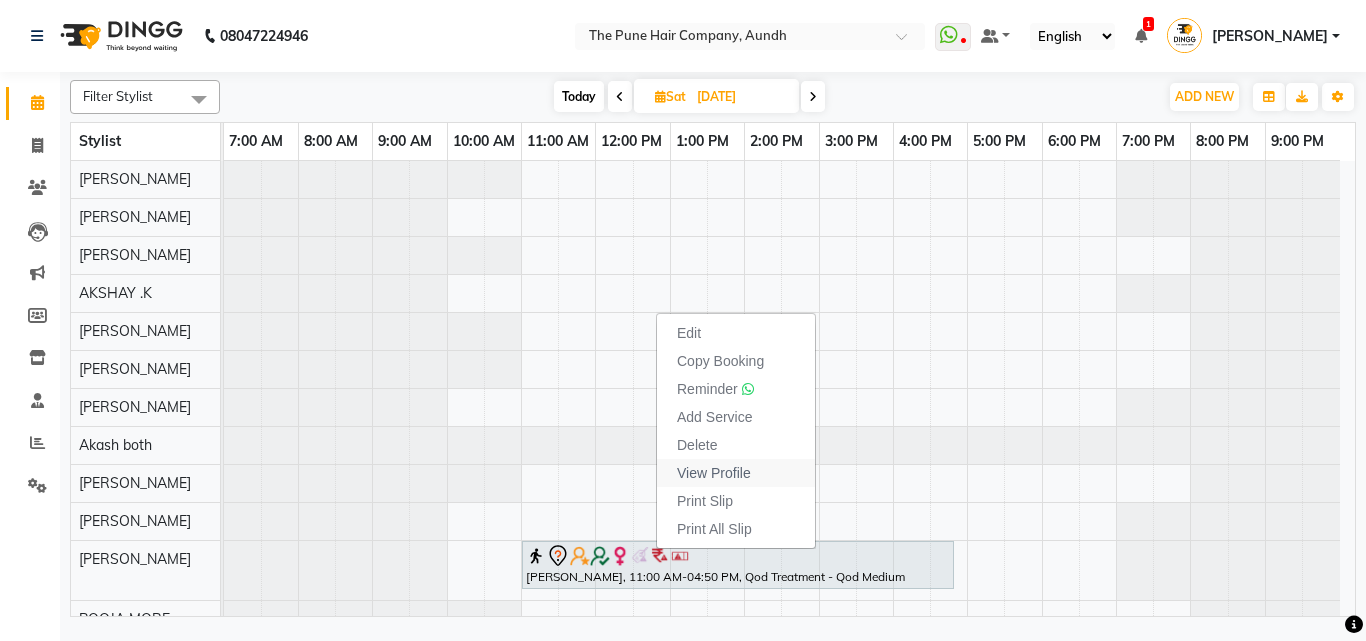click on "View Profile" at bounding box center (714, 473) 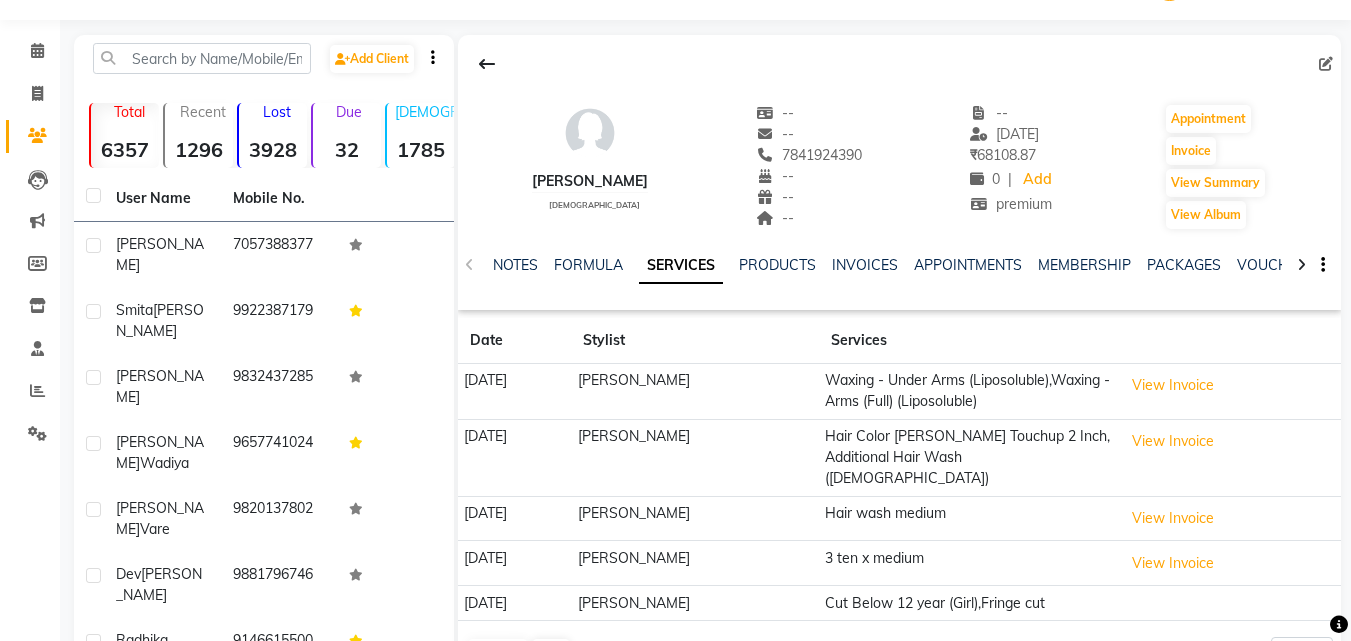 scroll, scrollTop: 100, scrollLeft: 0, axis: vertical 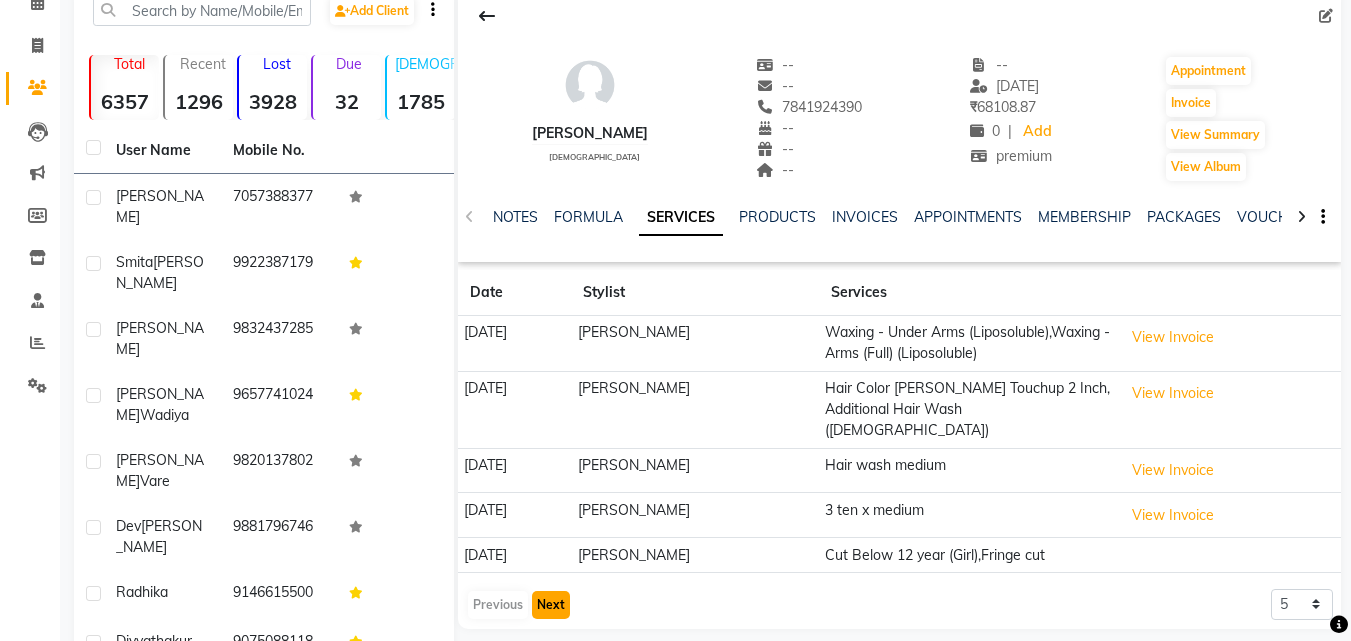 click on "Next" 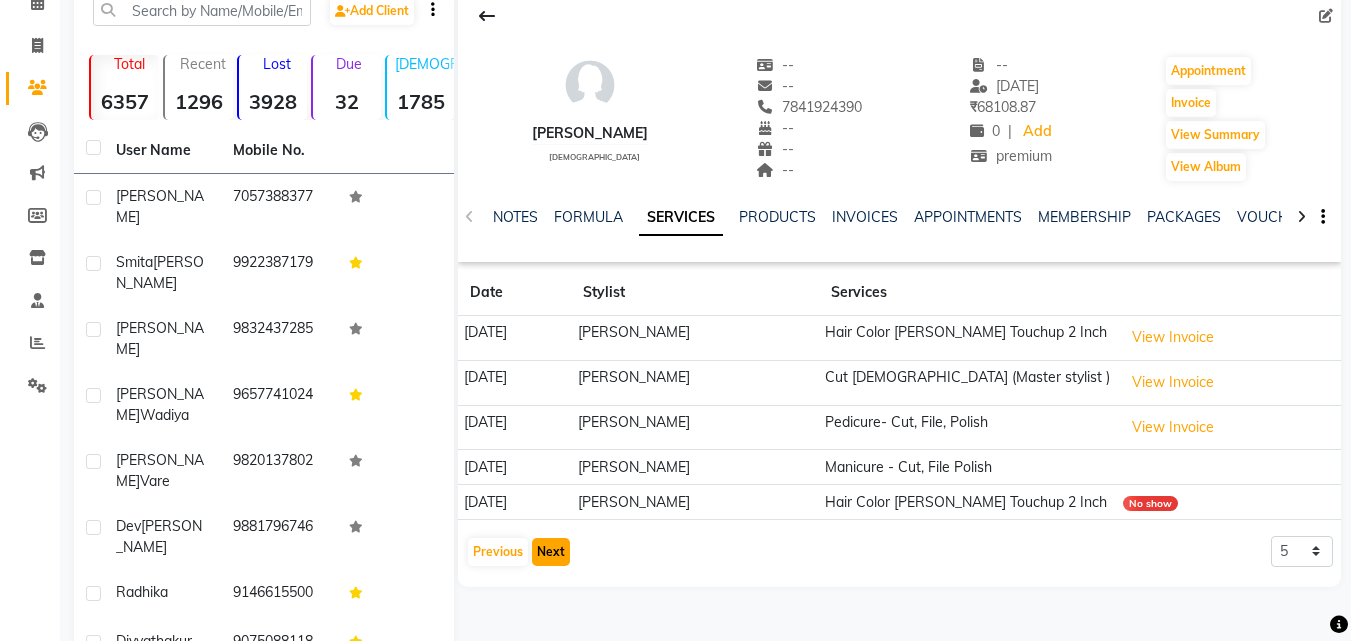 click on "Next" 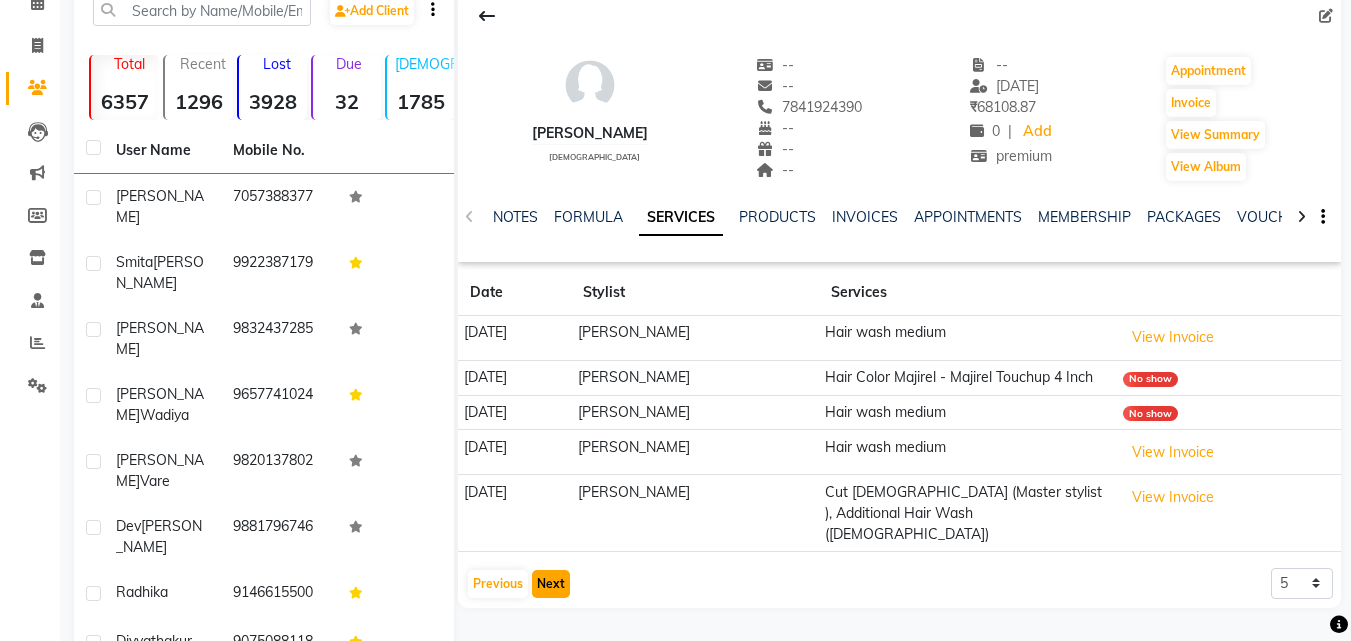 click on "Next" 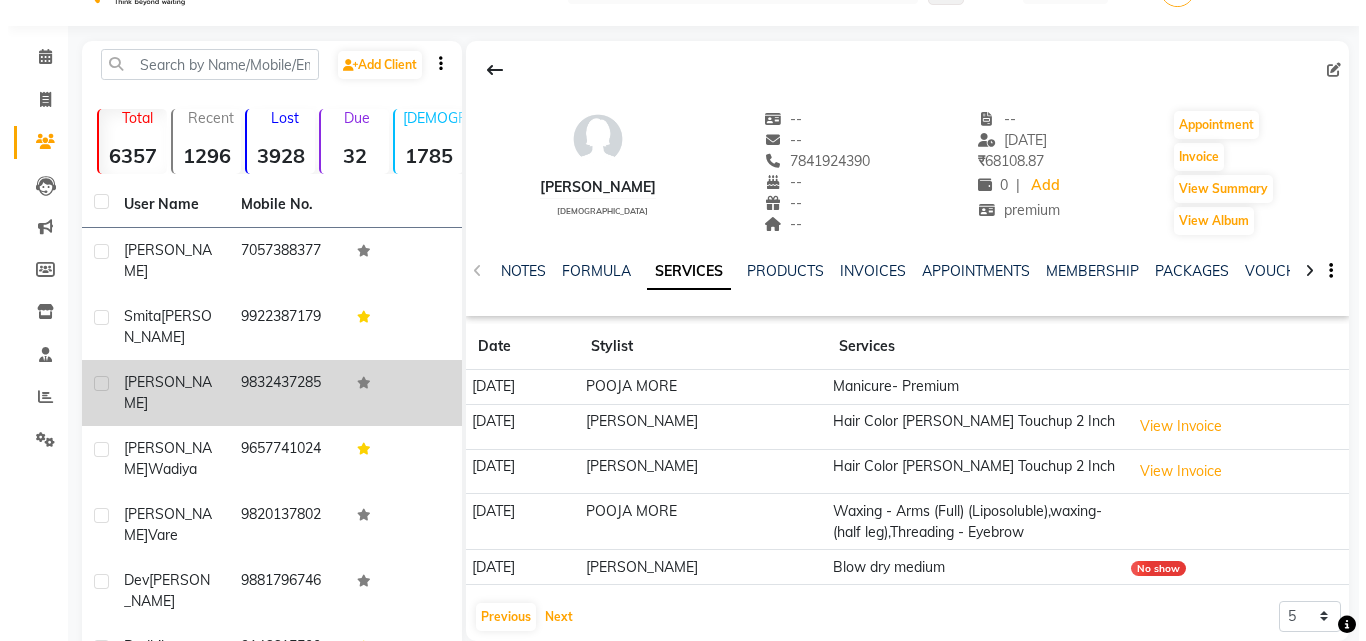 scroll, scrollTop: 0, scrollLeft: 0, axis: both 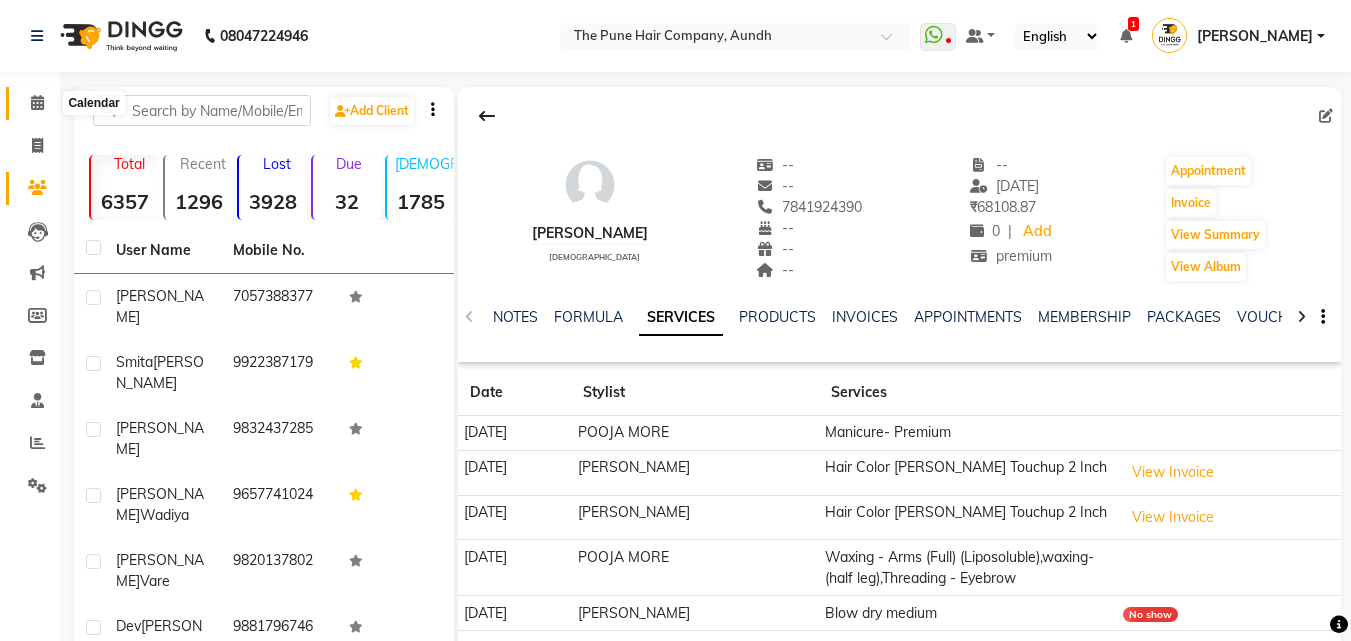click 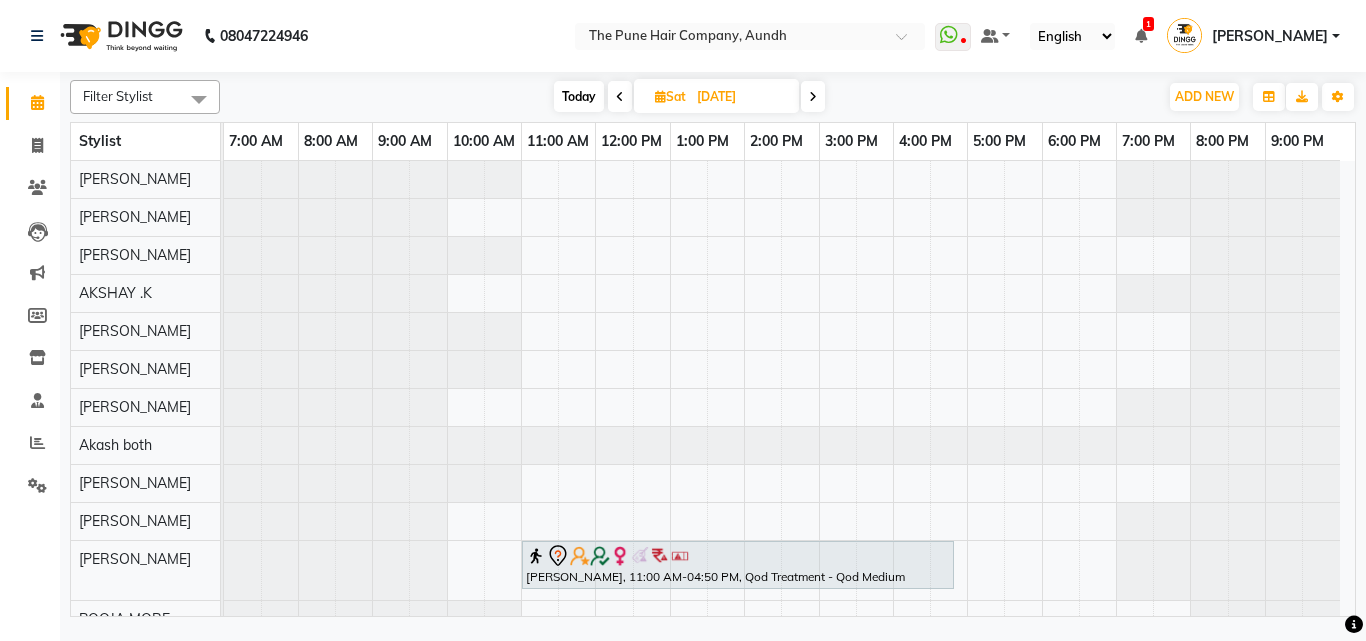 click at bounding box center [813, 96] 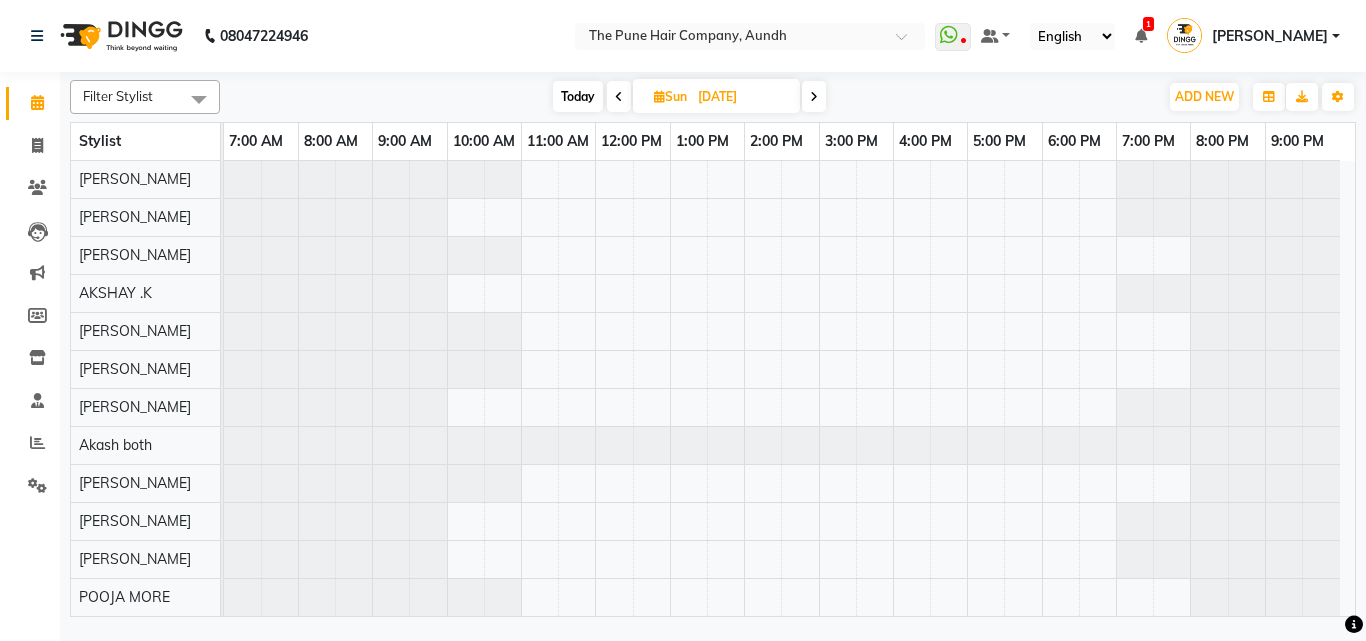 click on "Today" at bounding box center [578, 96] 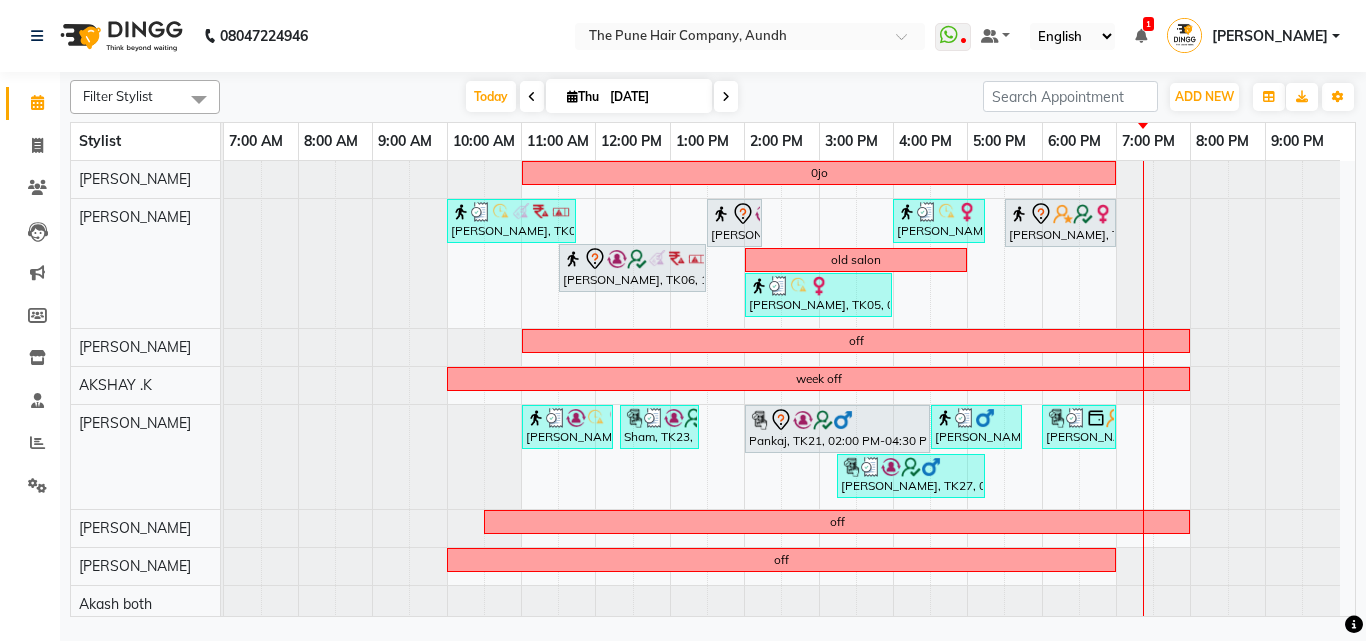 scroll, scrollTop: 400, scrollLeft: 0, axis: vertical 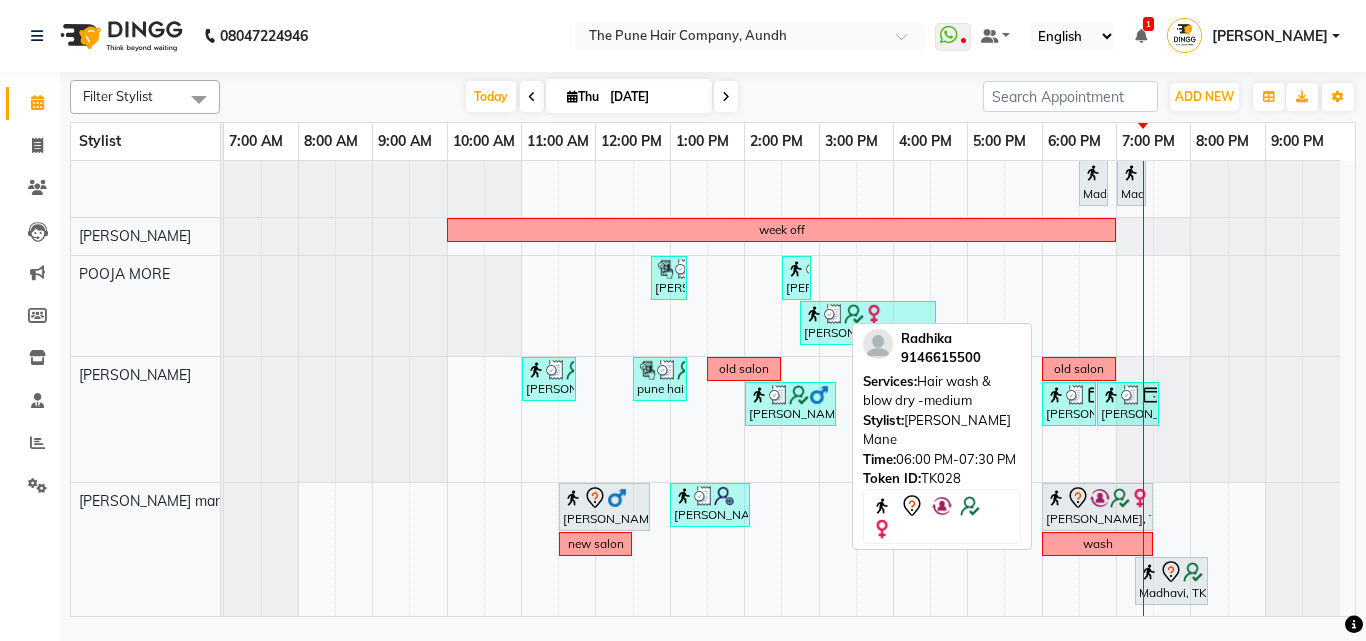 click on "[PERSON_NAME], TK28, 06:00 PM-07:30 PM, Hair wash & blow dry -medium" at bounding box center (1097, 507) 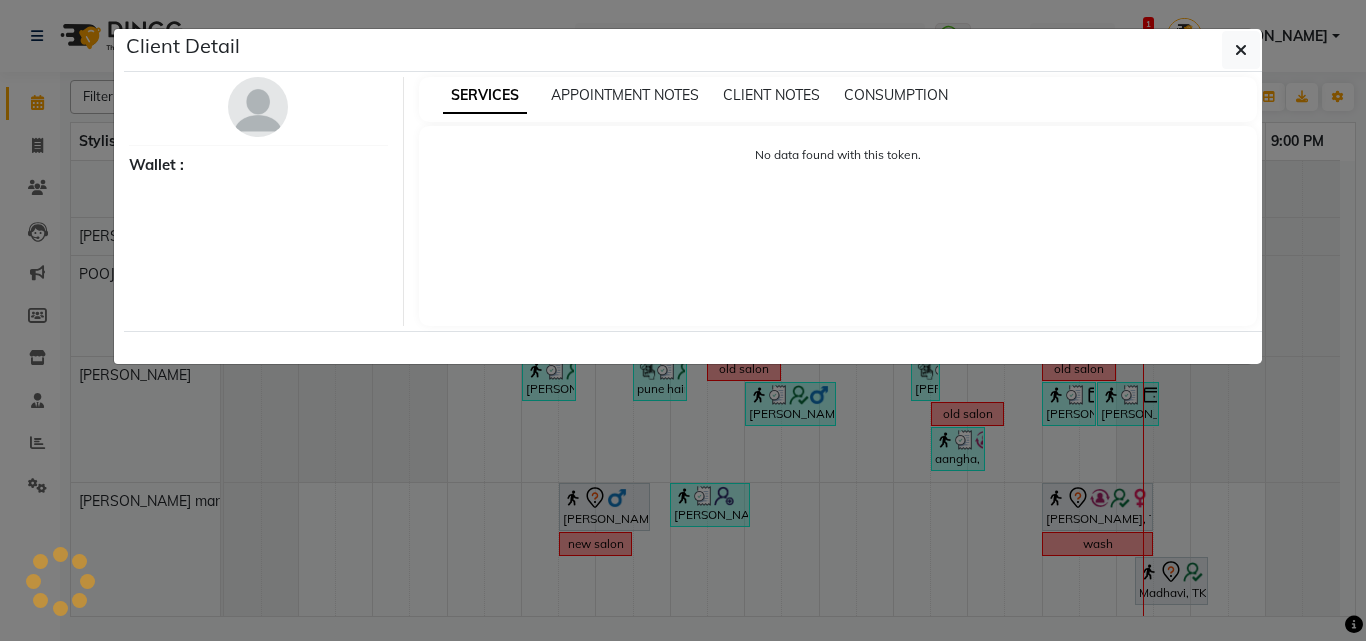 select on "7" 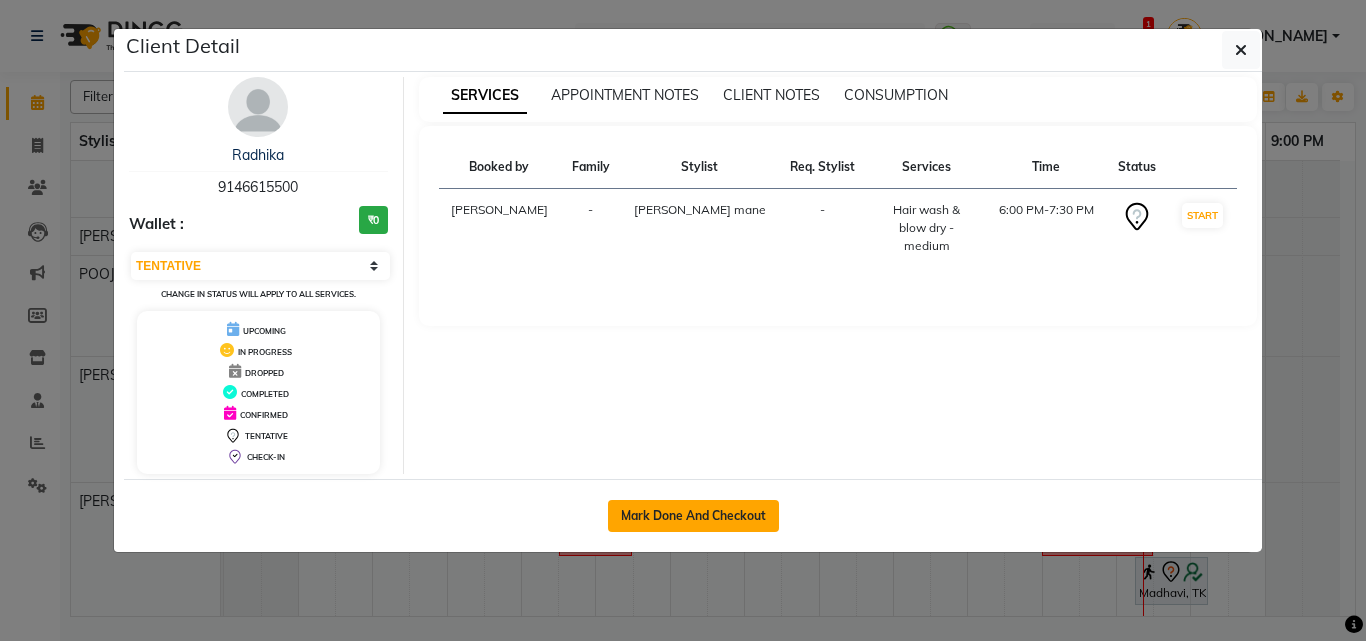 click on "Mark Done And Checkout" 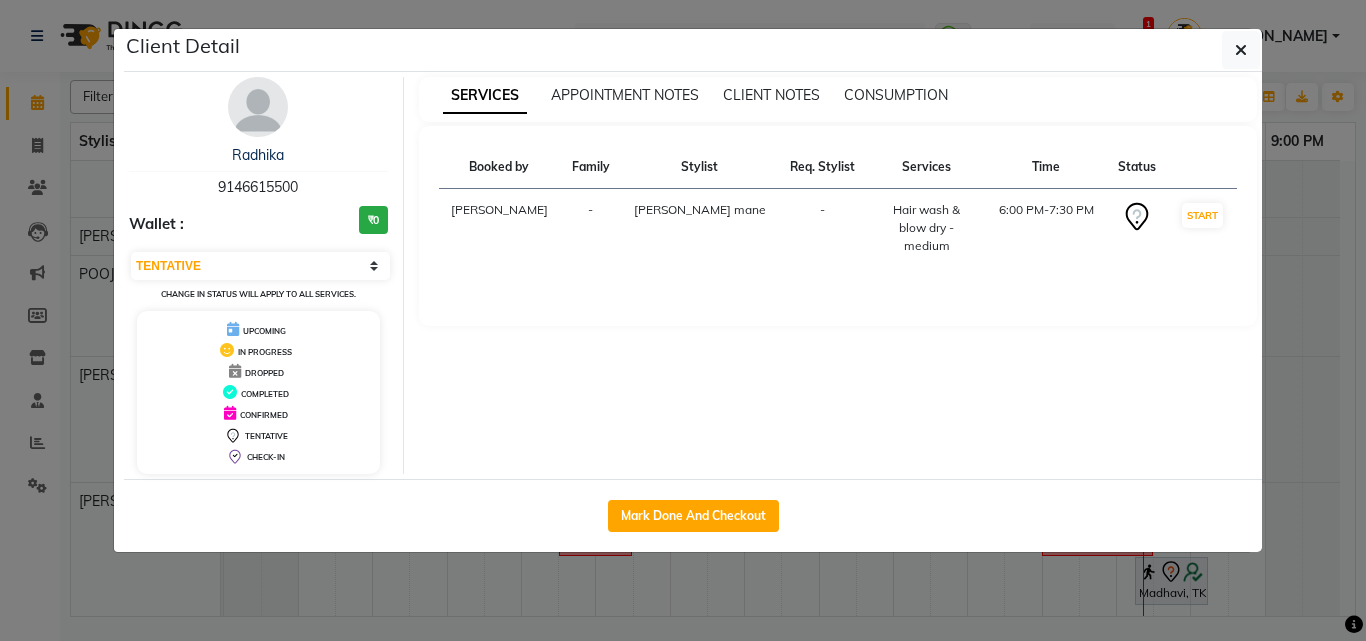 select on "service" 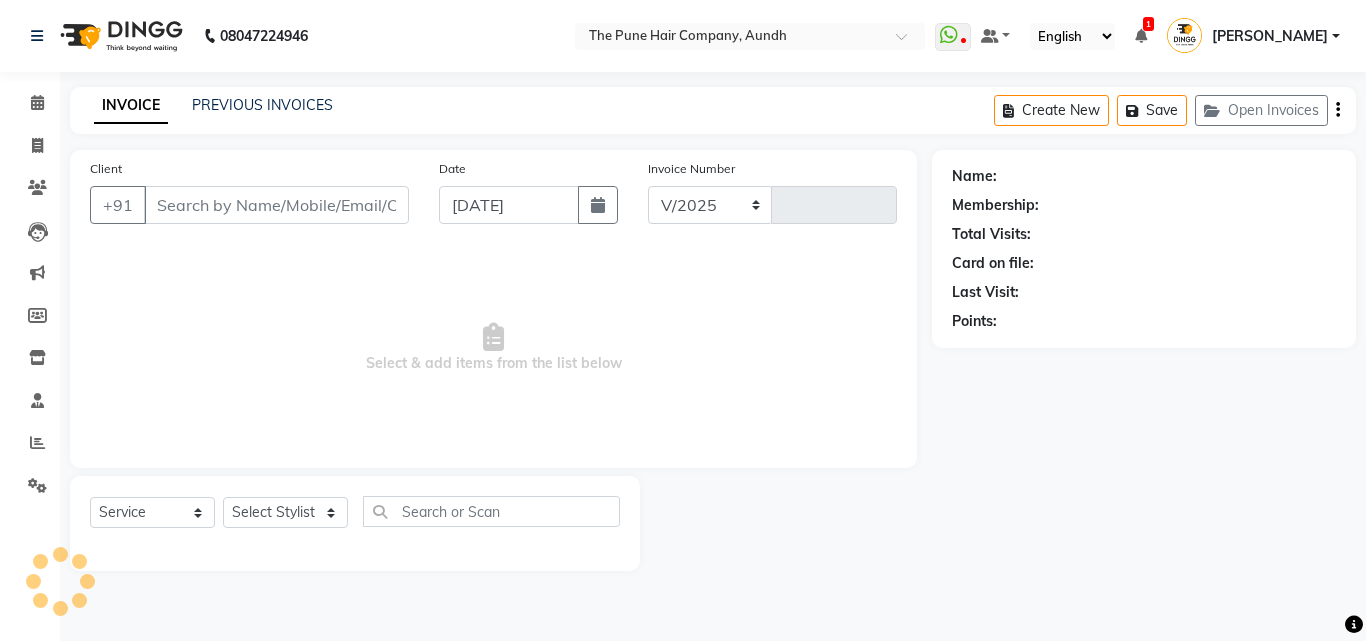 select on "106" 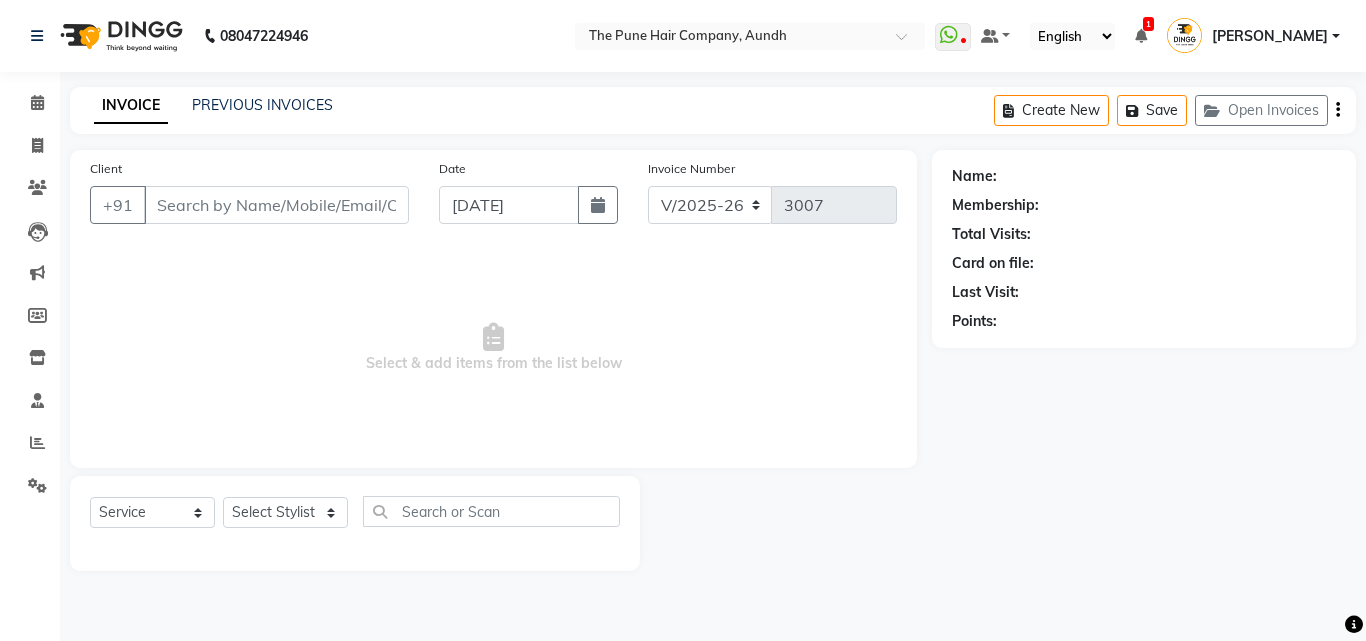 type on "9146615500" 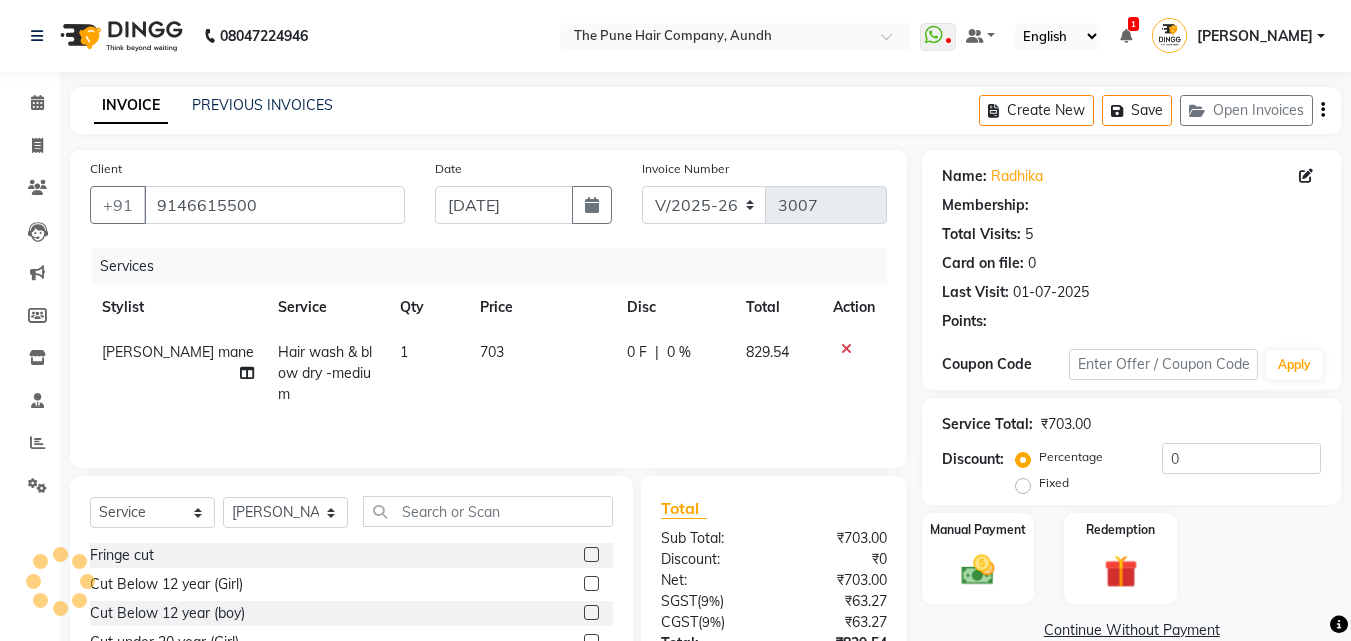 select on "1: Object" 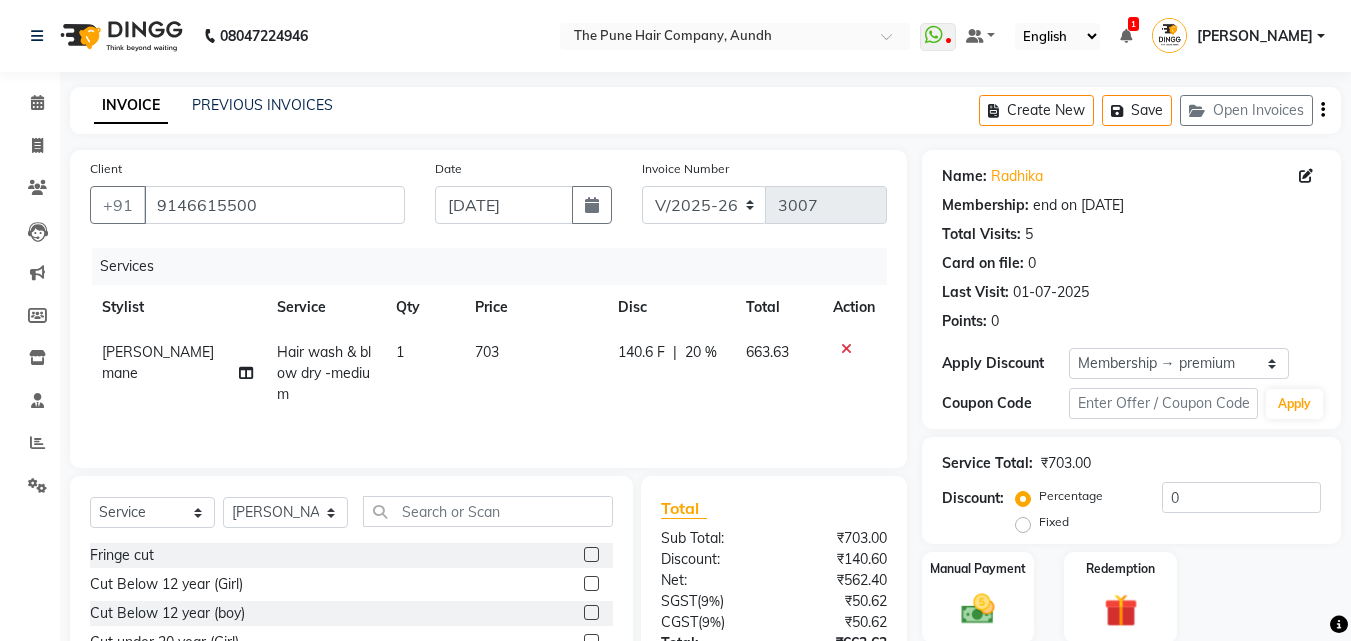 type on "20" 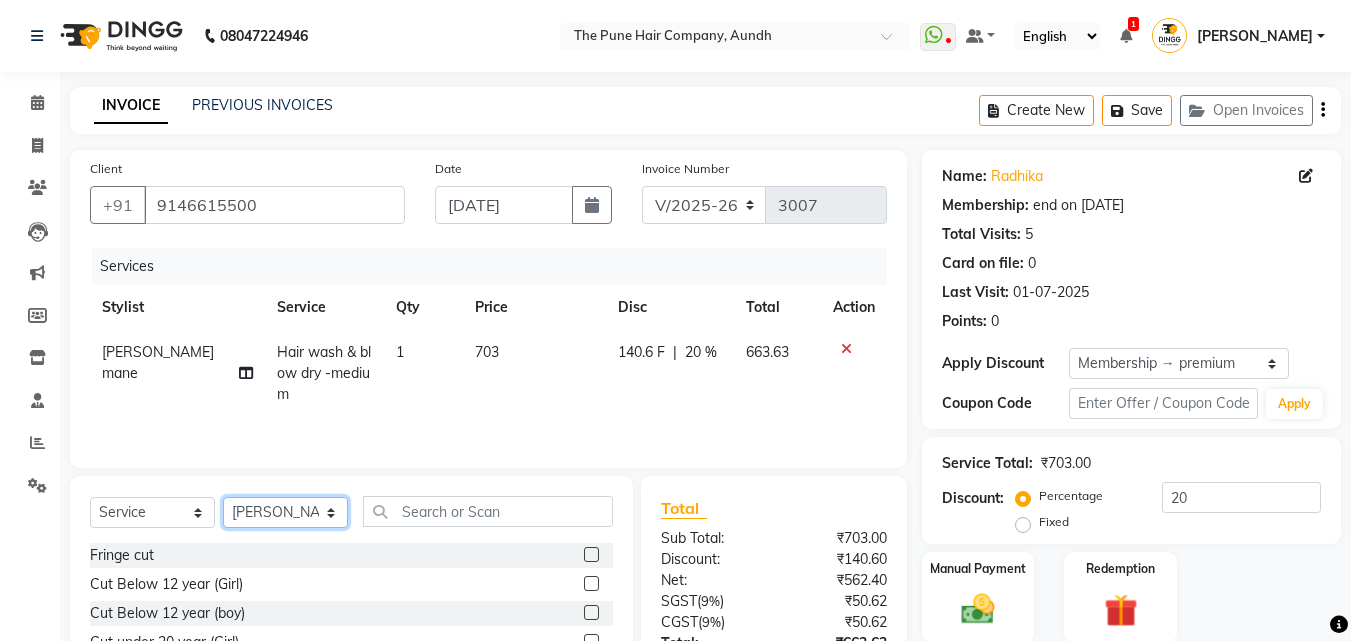 drag, startPoint x: 303, startPoint y: 515, endPoint x: 302, endPoint y: 497, distance: 18.027756 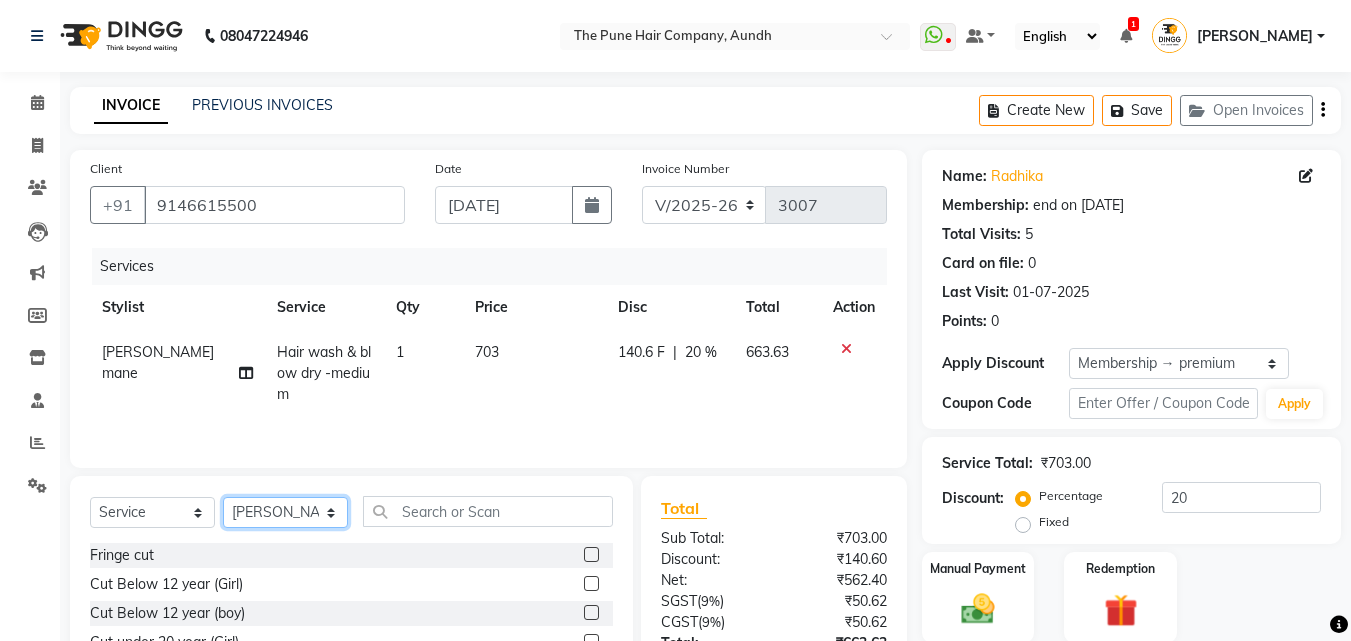 select on "49799" 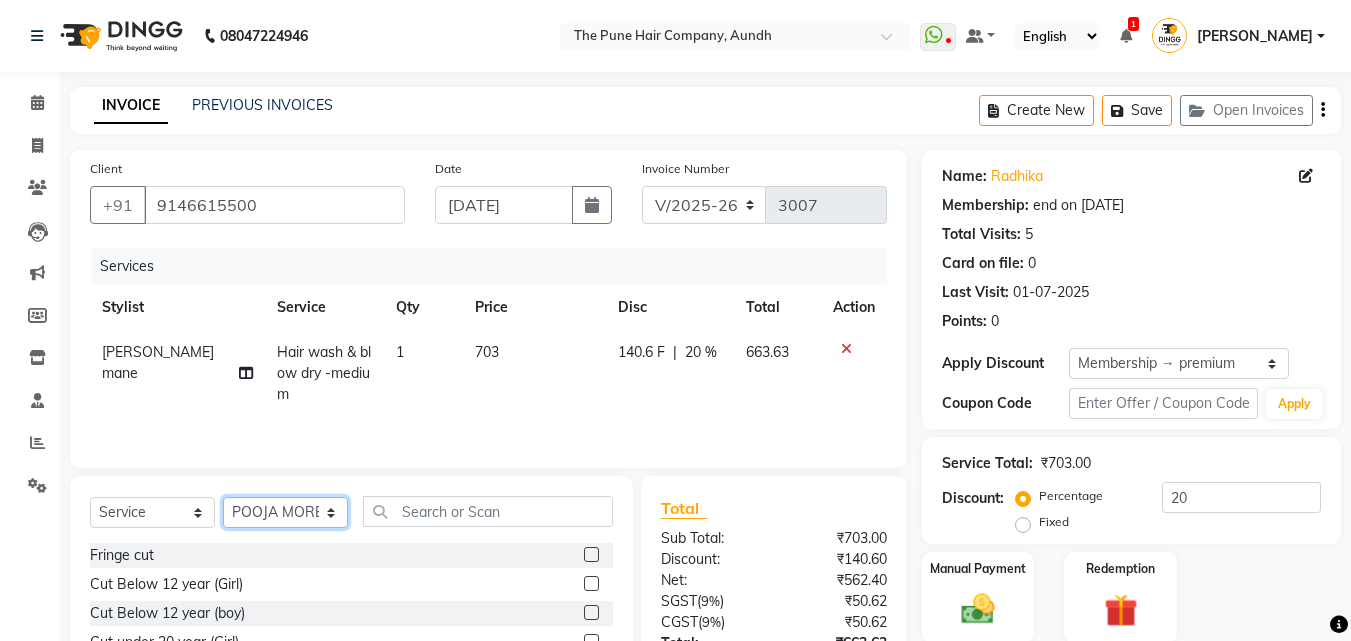 click on "Select Stylist Akash both [PERSON_NAME] .K [PERSON_NAME] kaif [PERSON_NAME] [PERSON_NAME] [PERSON_NAME] [PERSON_NAME] mane POOJA MORE [PERSON_NAME]  [PERSON_NAME] Shweta [PERSON_NAME] [PERSON_NAME] [PERSON_NAME]" 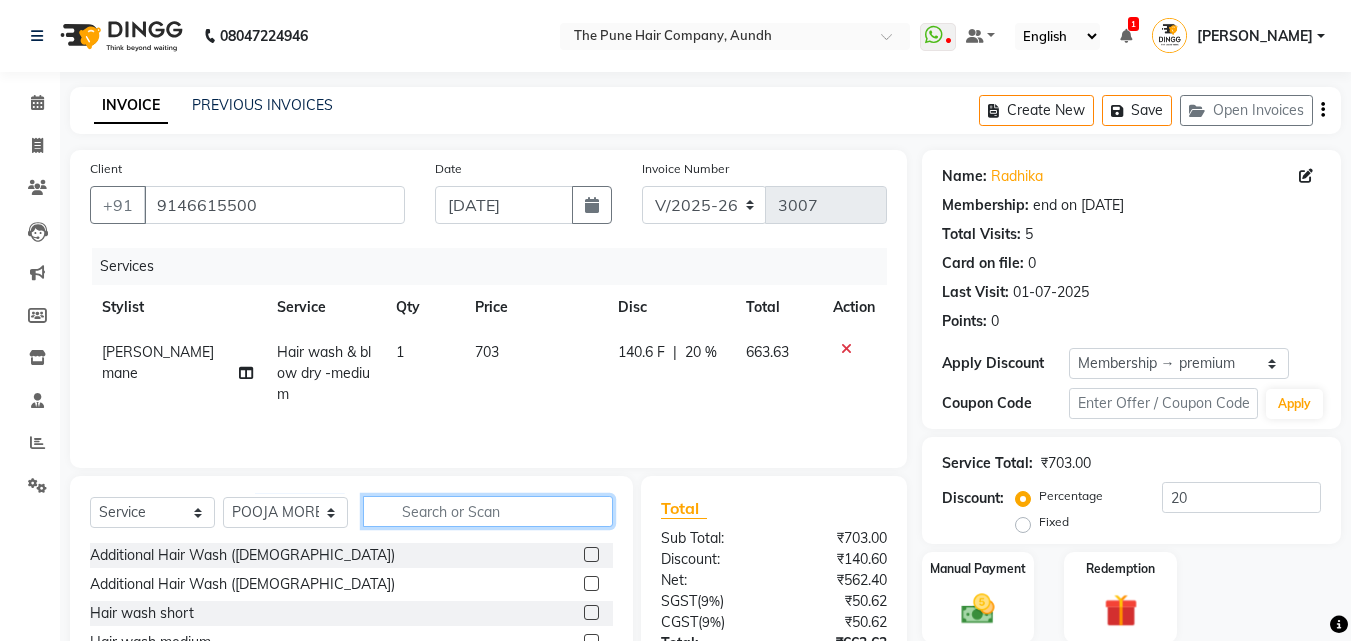 click 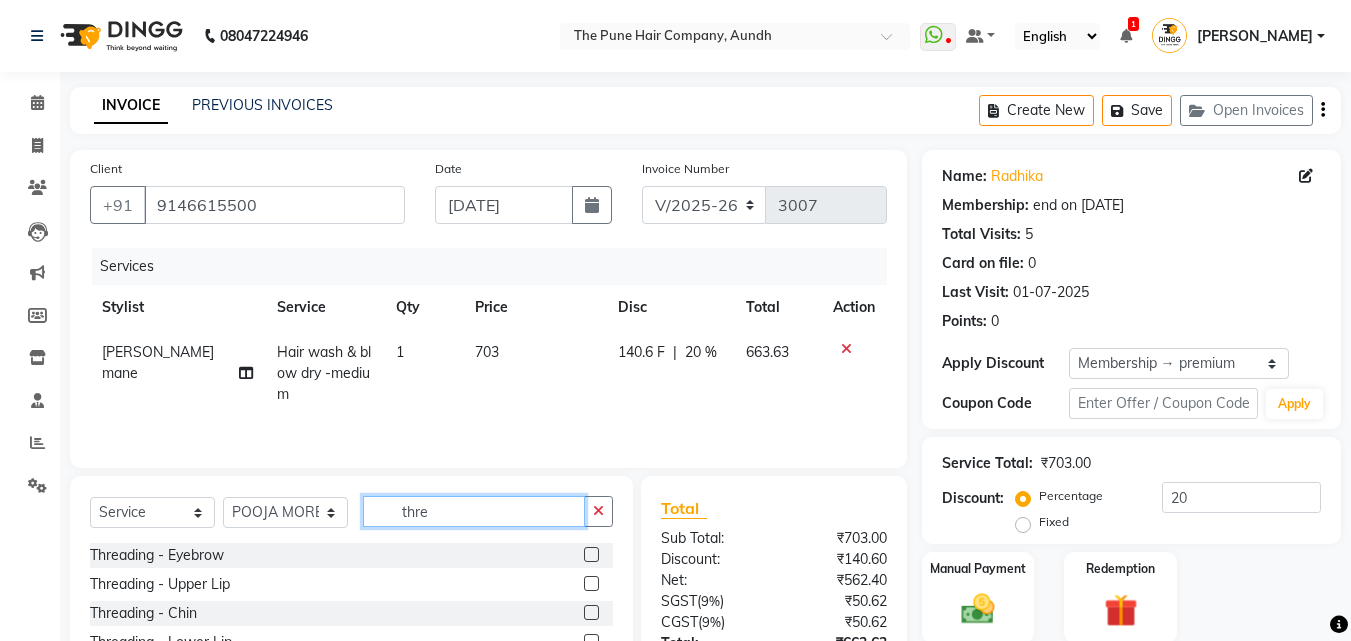 type on "thre" 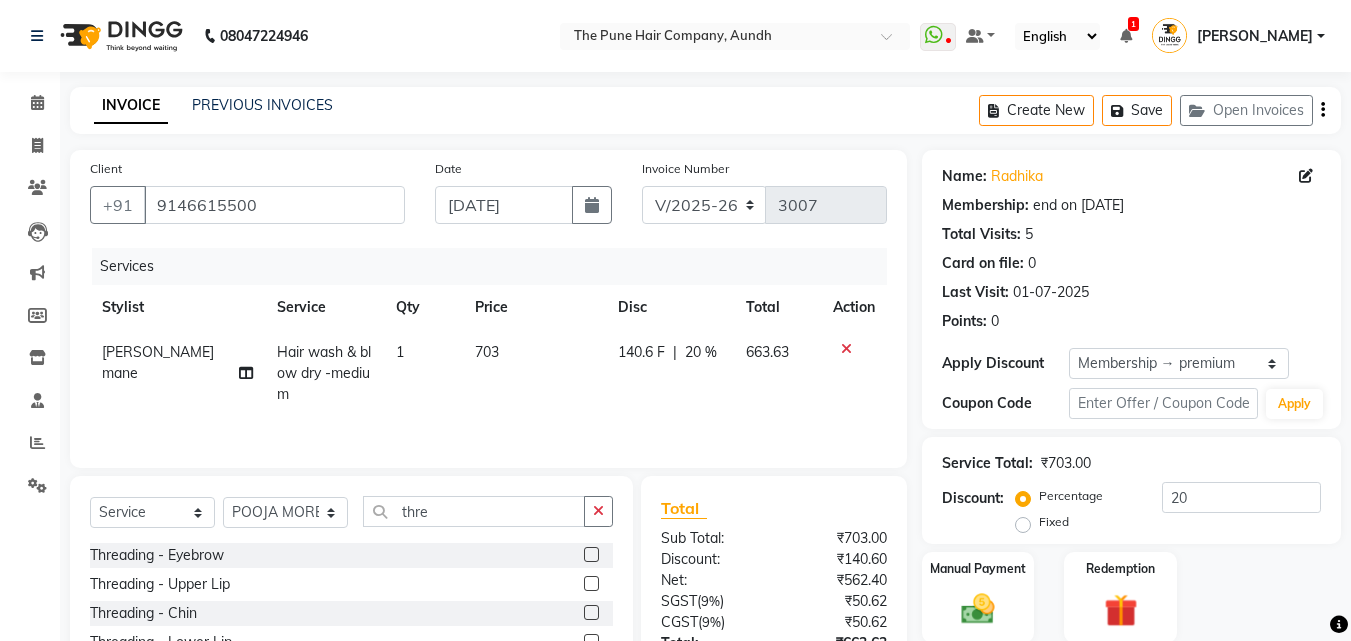 click 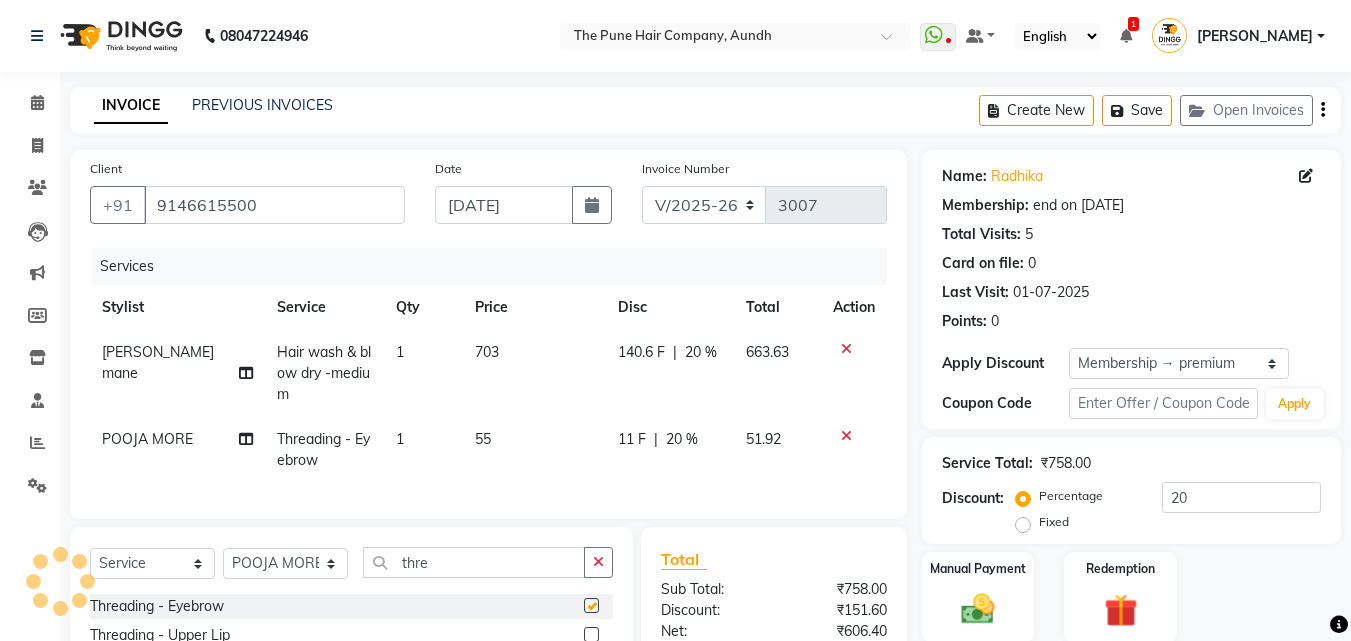 checkbox on "false" 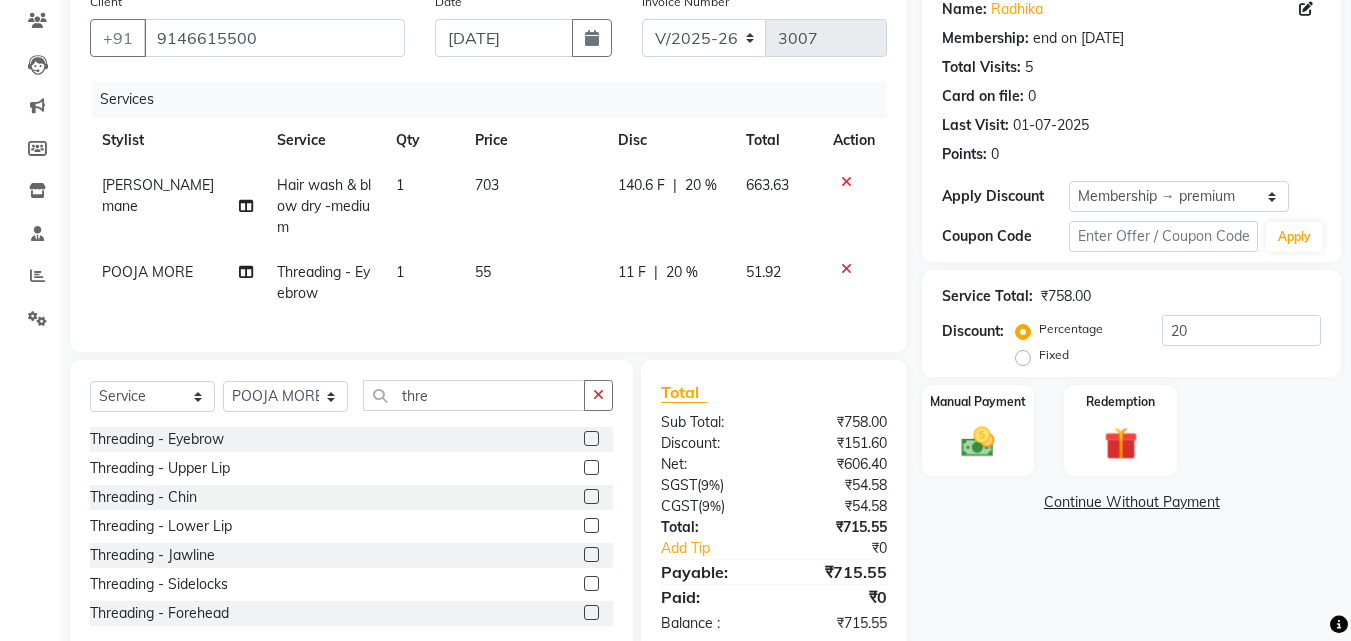 scroll, scrollTop: 200, scrollLeft: 0, axis: vertical 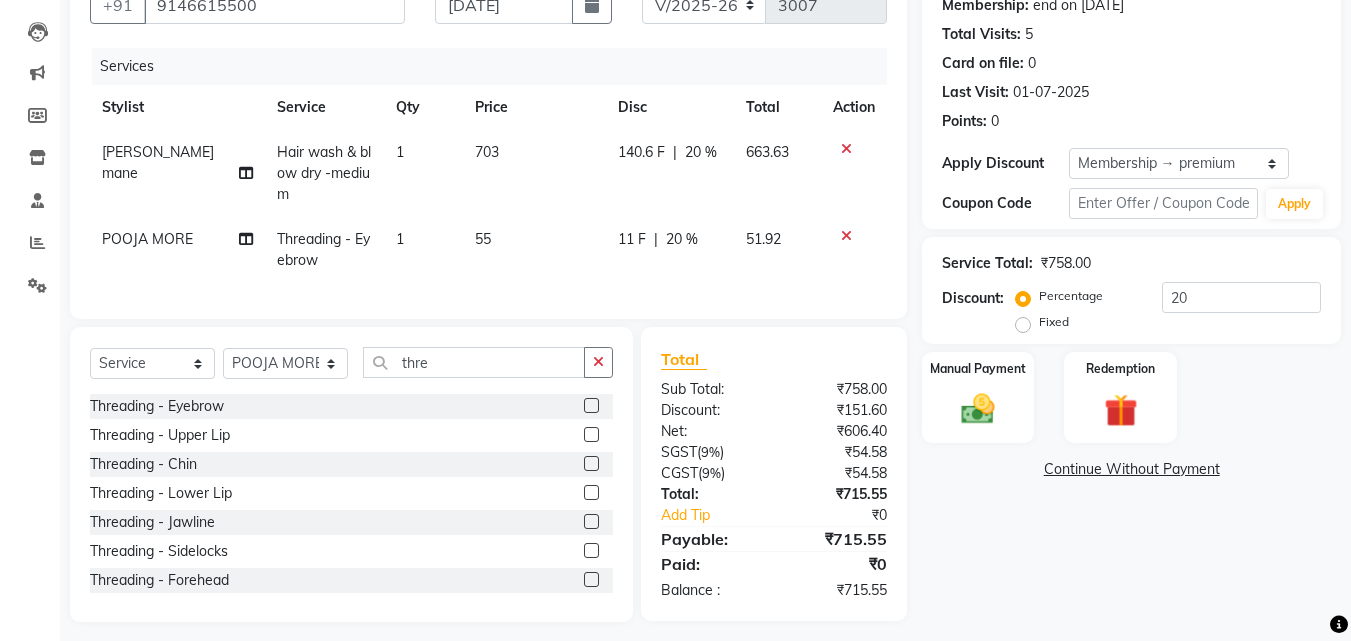 click 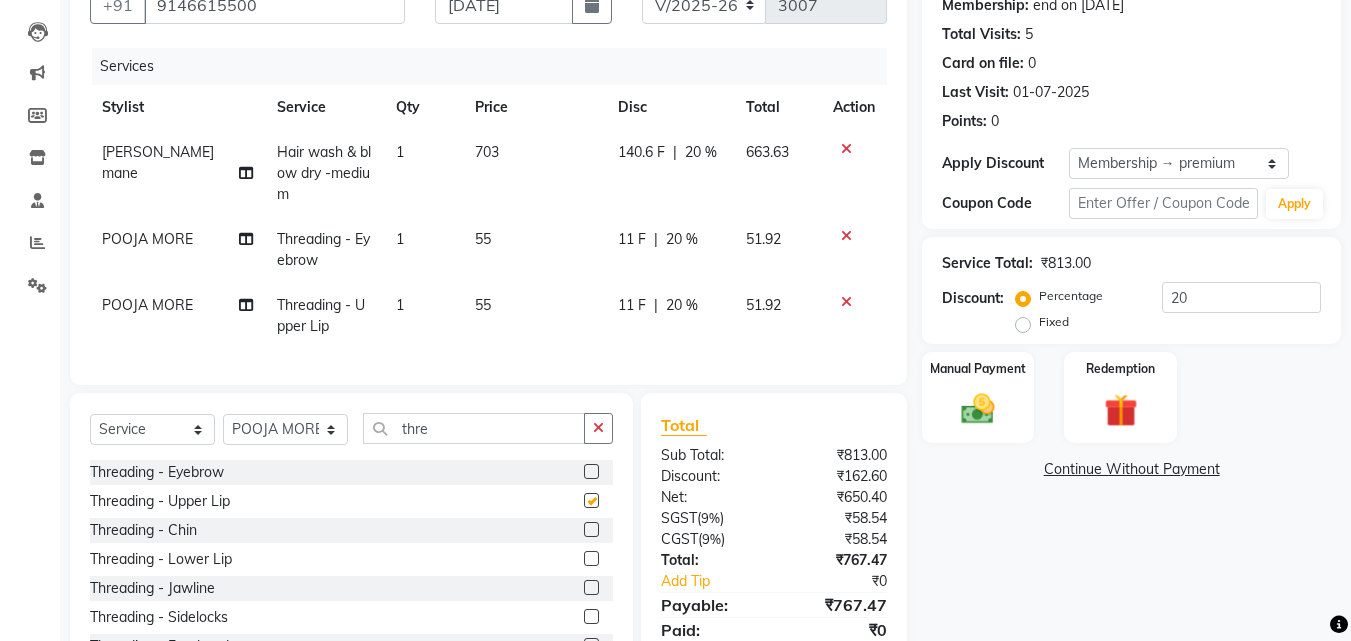 checkbox on "false" 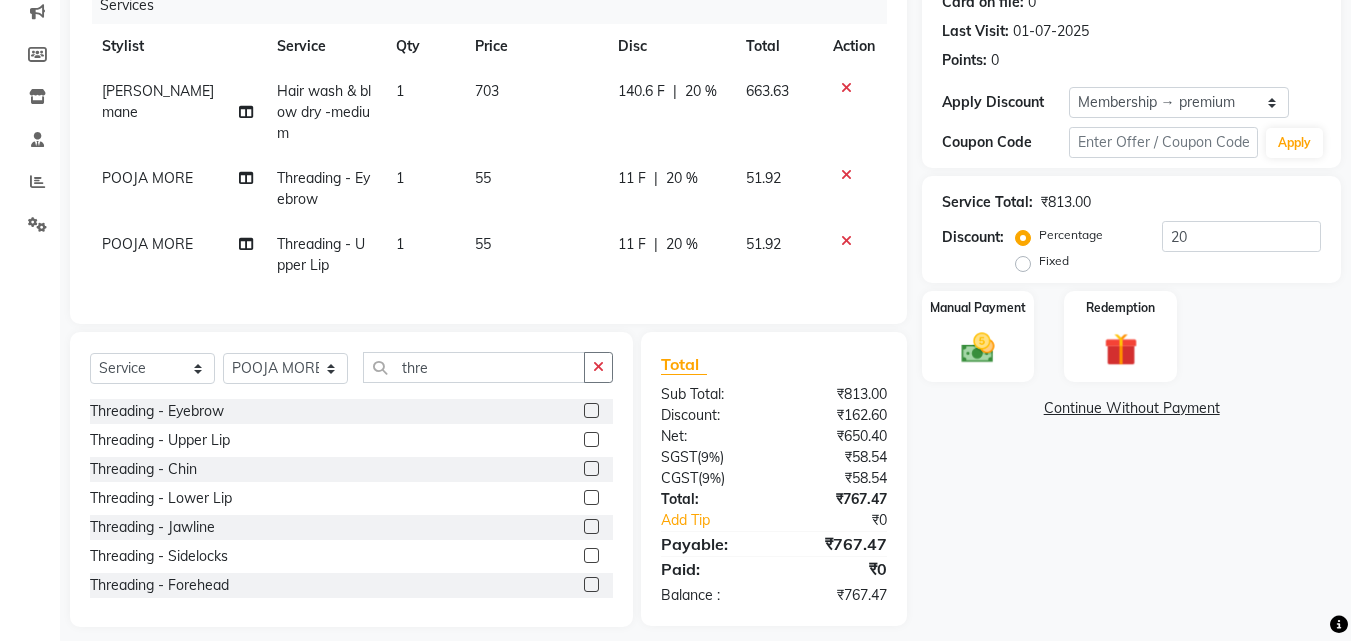 scroll, scrollTop: 292, scrollLeft: 0, axis: vertical 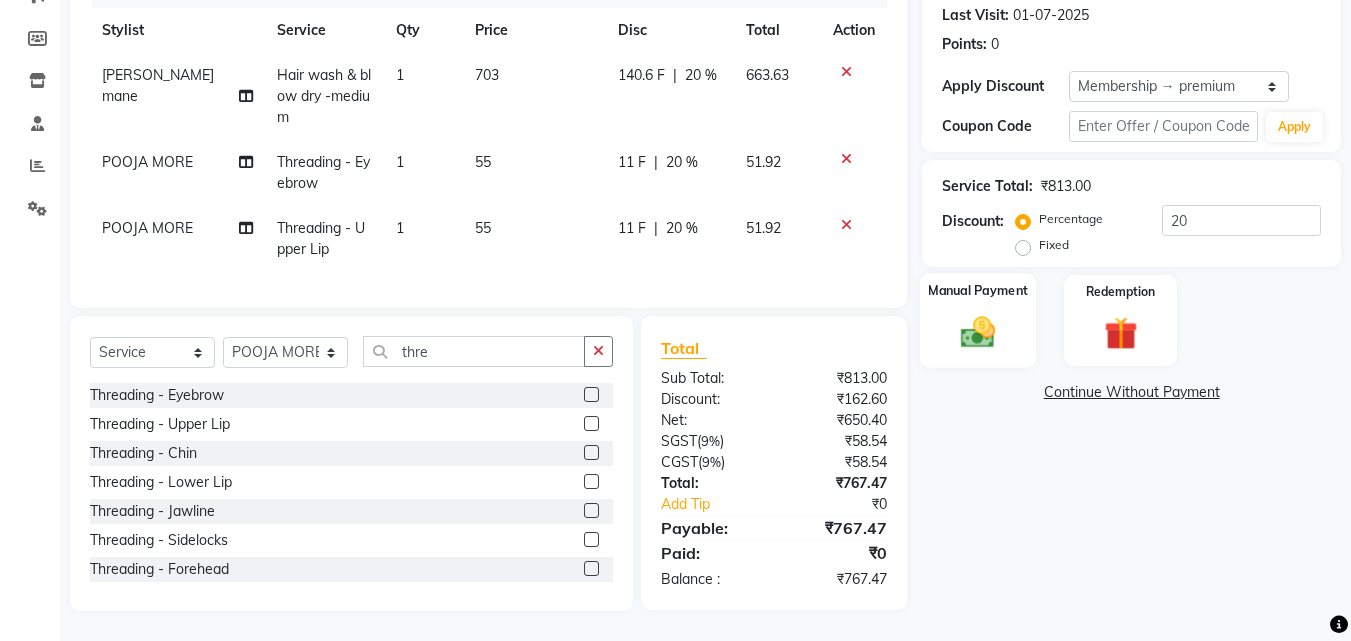 click 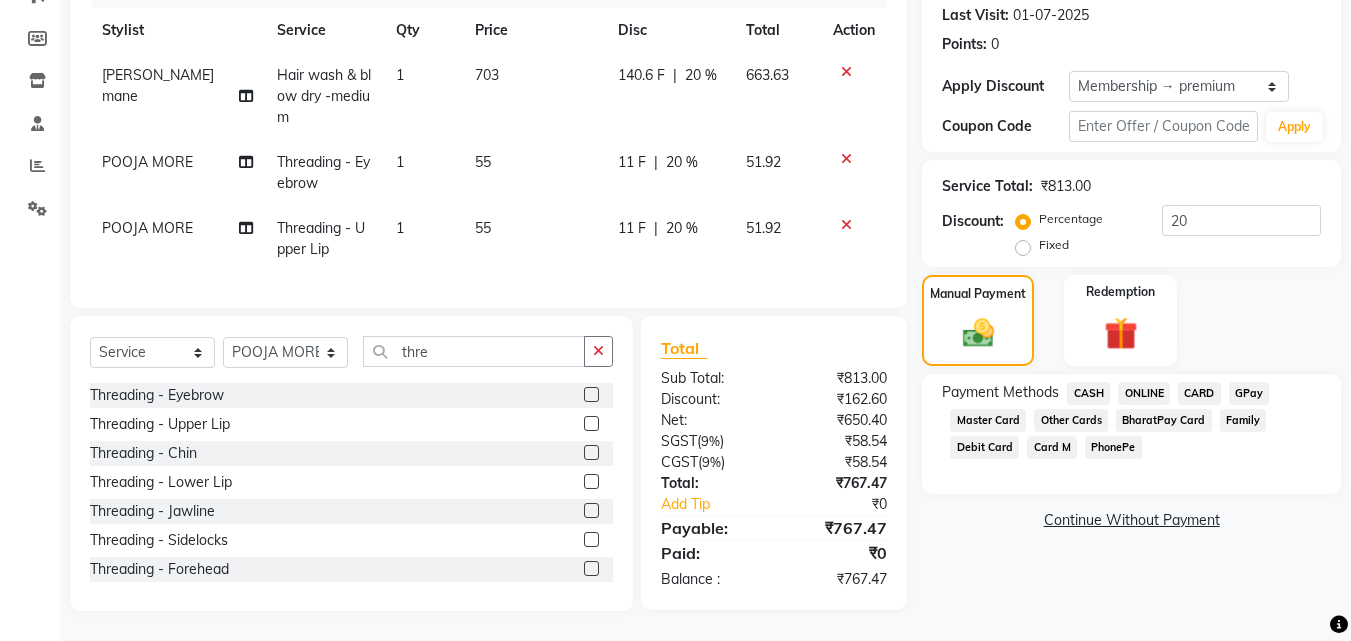 click on "ONLINE" 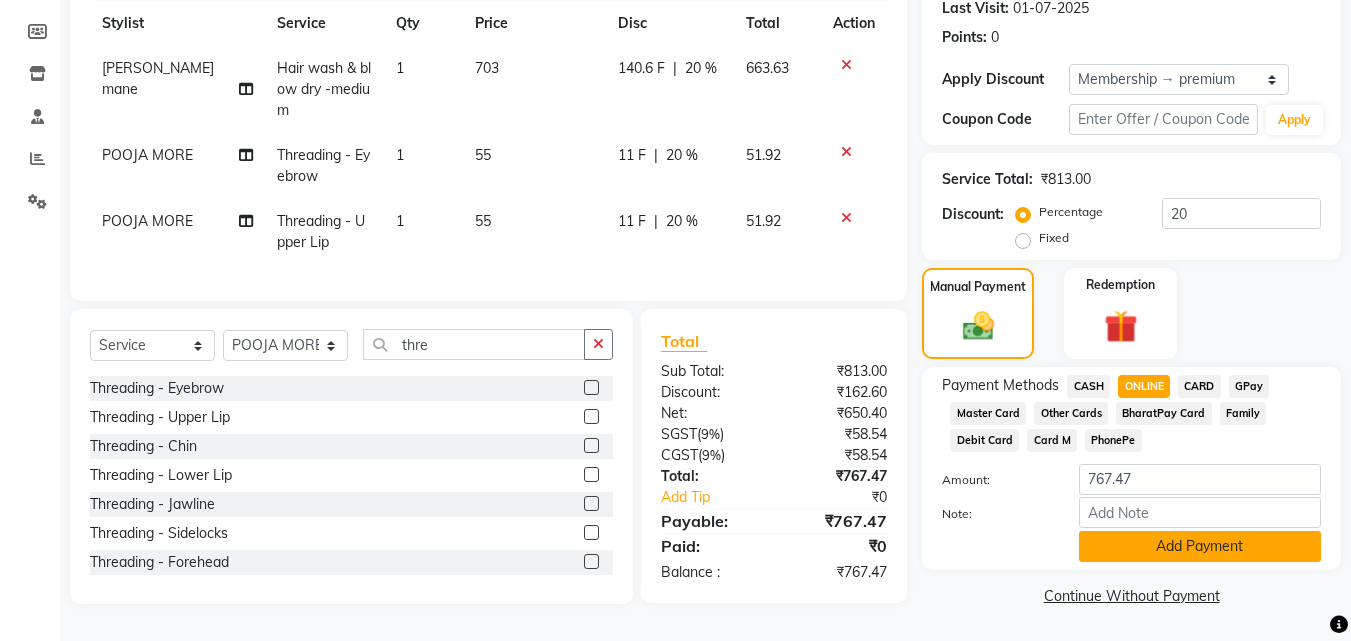 click on "Add Payment" 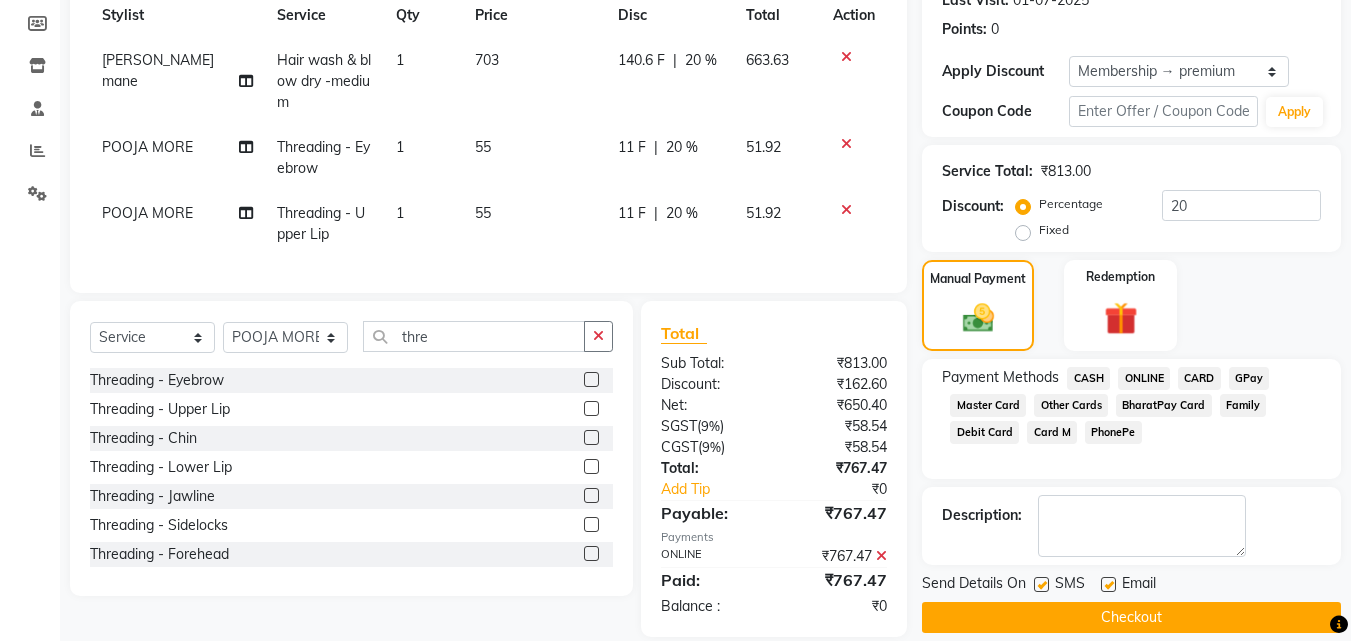 click on "Checkout" 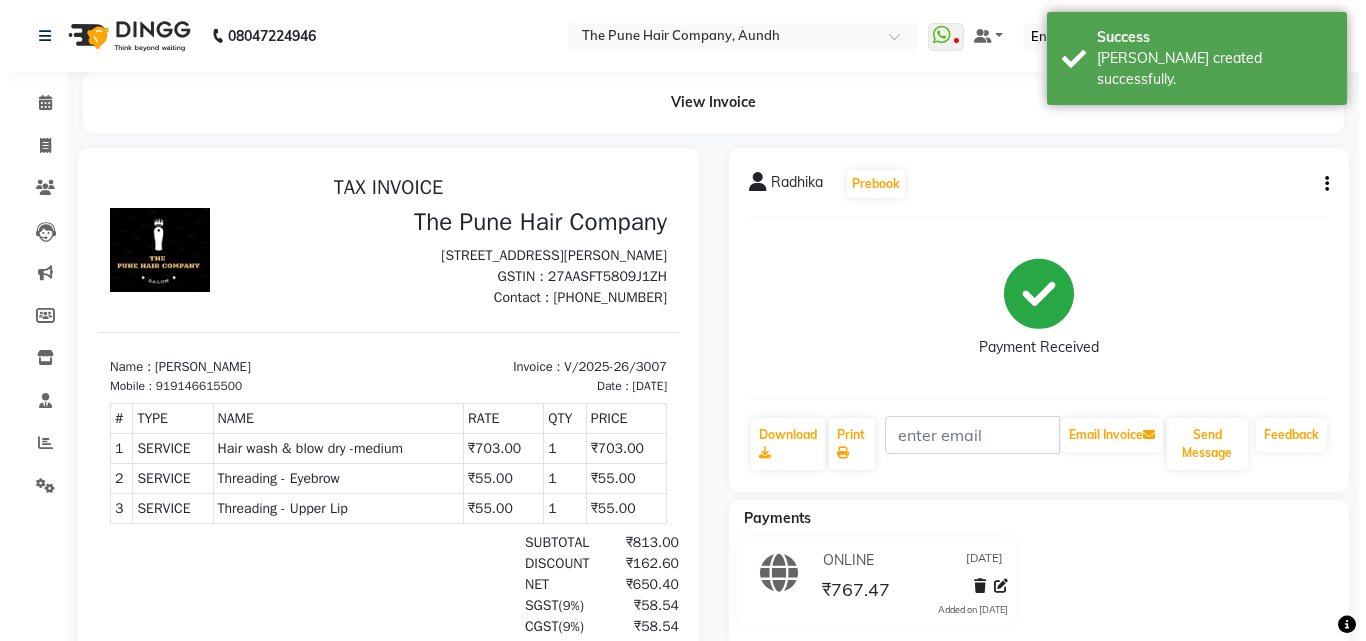 scroll, scrollTop: 0, scrollLeft: 0, axis: both 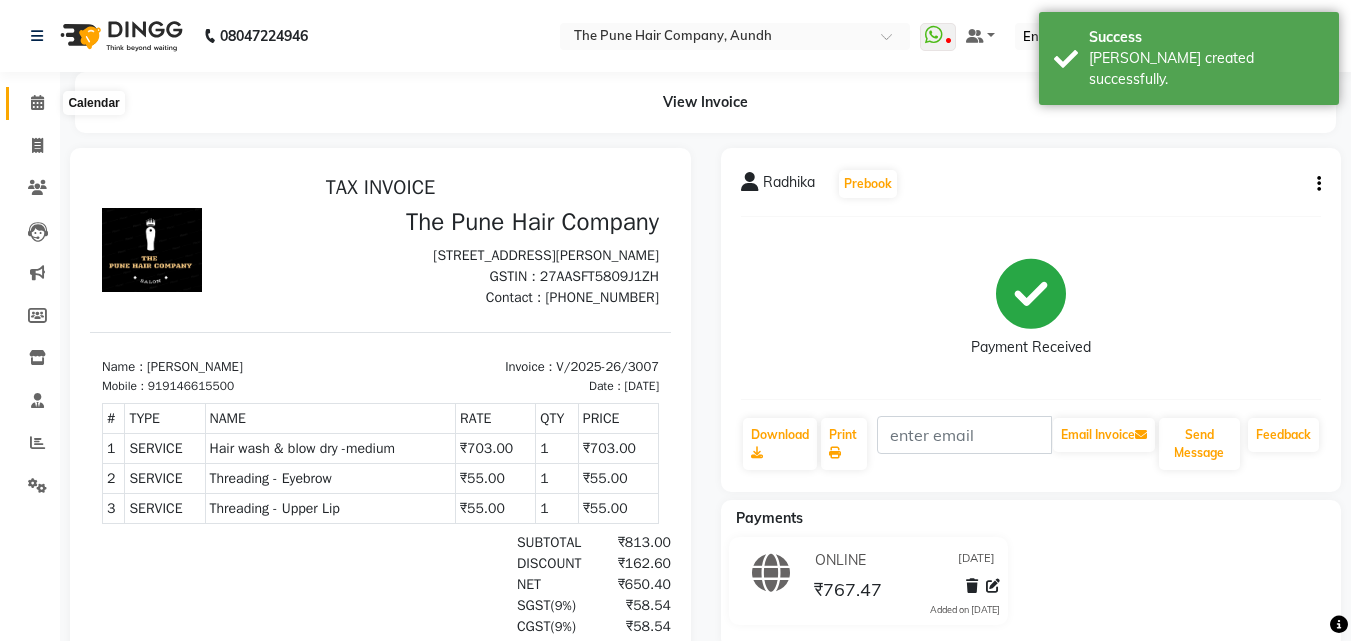 click 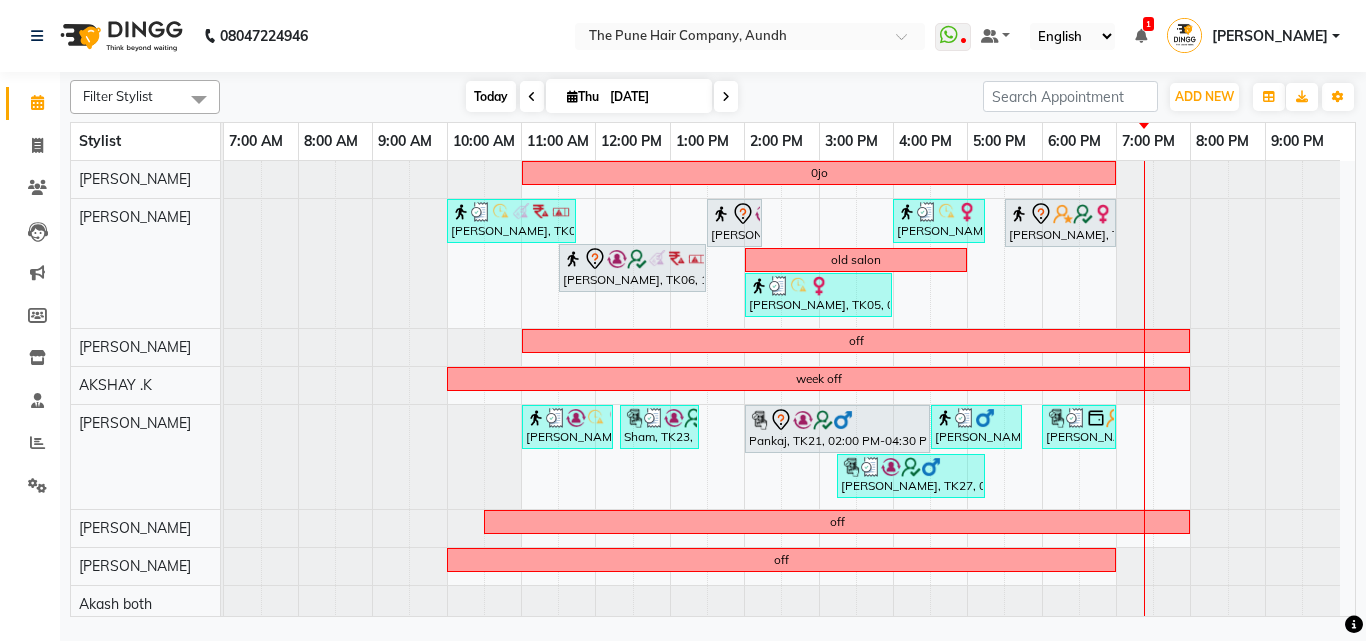 click on "Today" at bounding box center (491, 96) 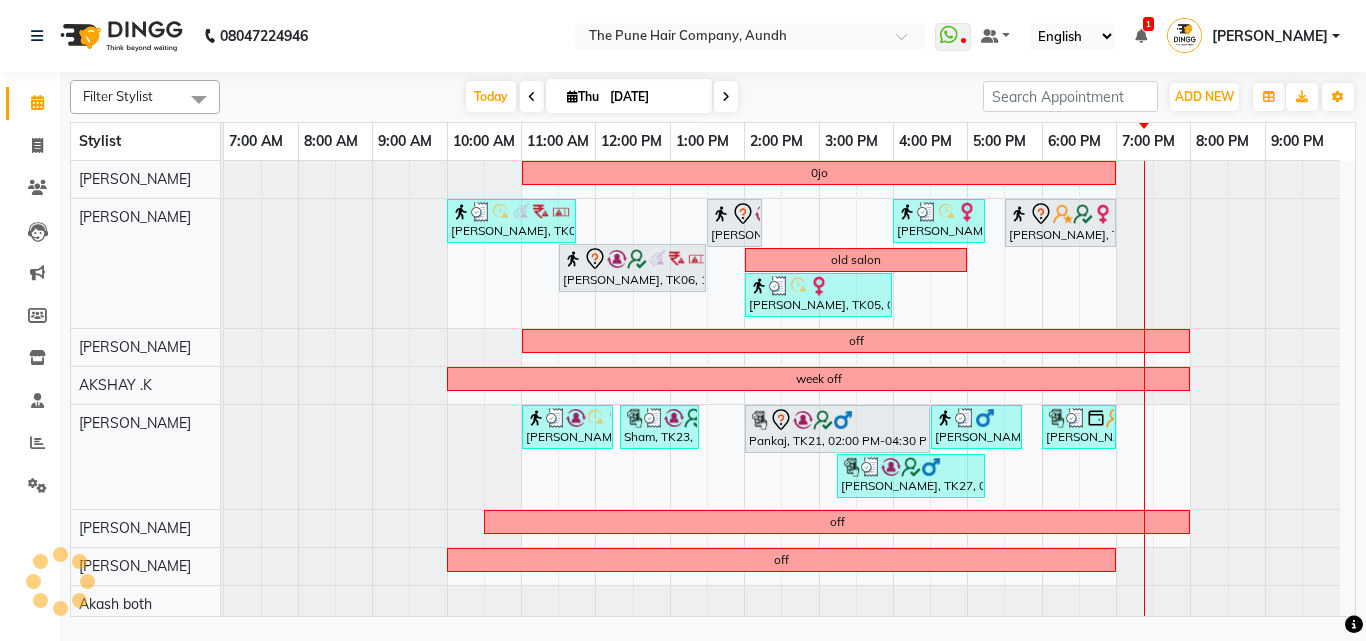 scroll, scrollTop: 200, scrollLeft: 0, axis: vertical 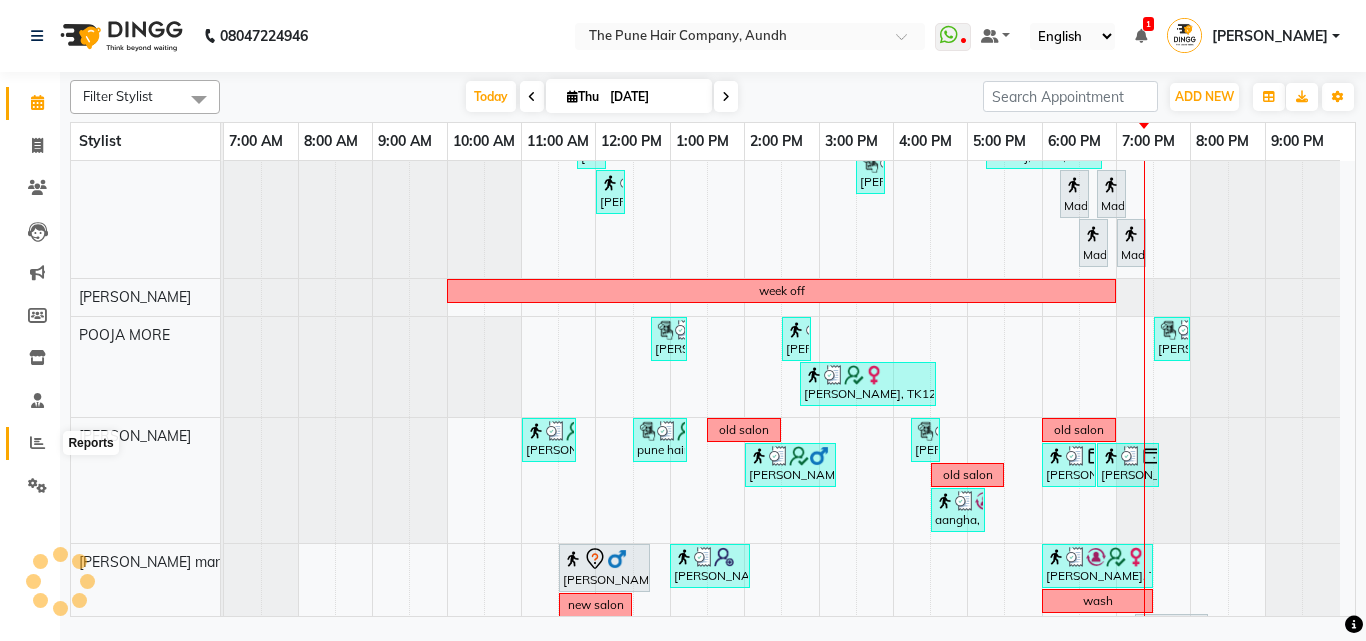 click 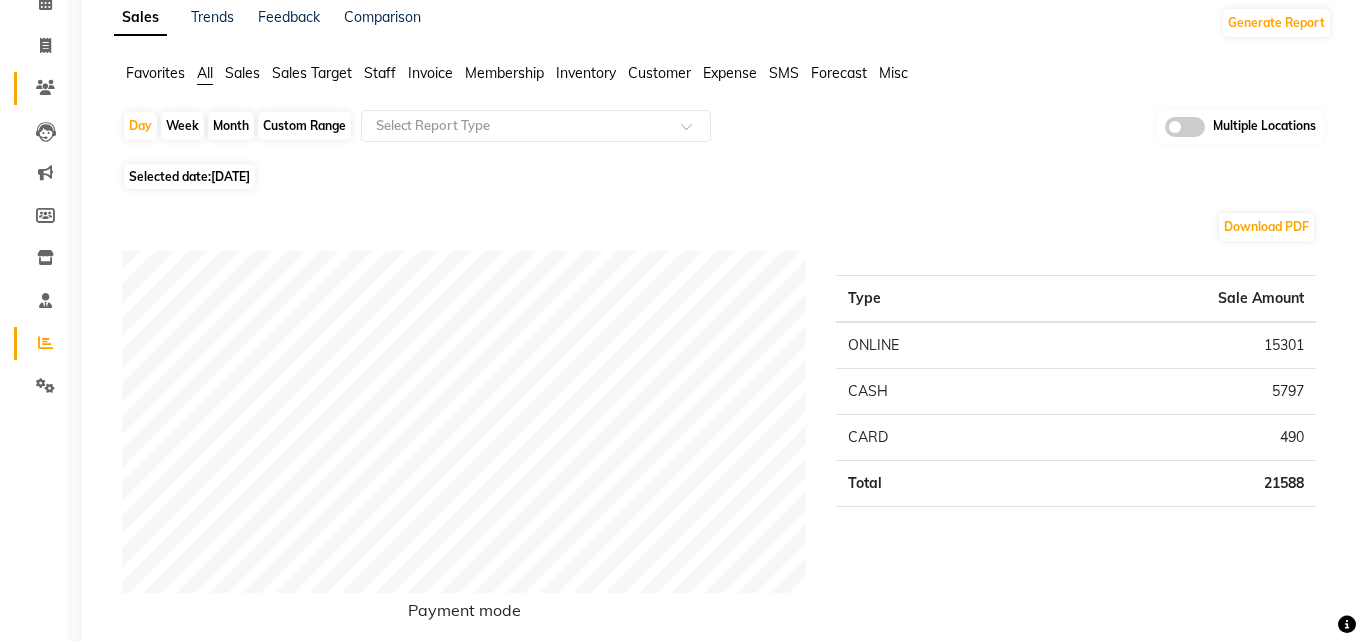 scroll, scrollTop: 0, scrollLeft: 0, axis: both 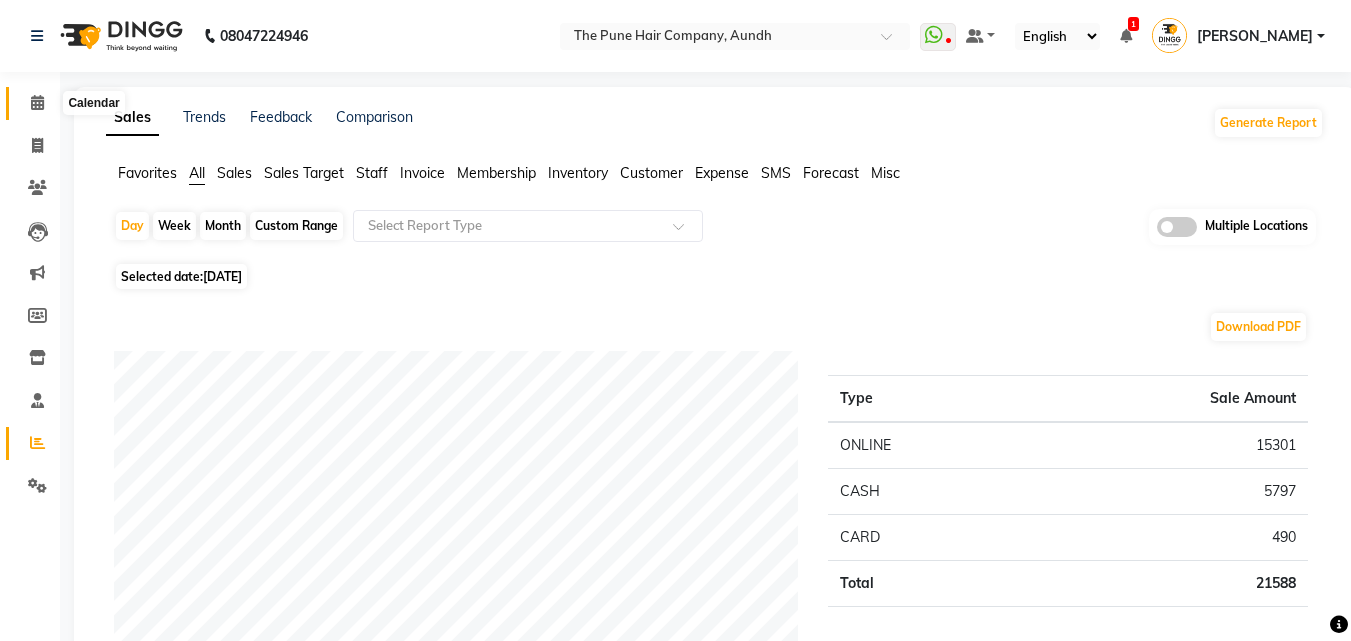 click 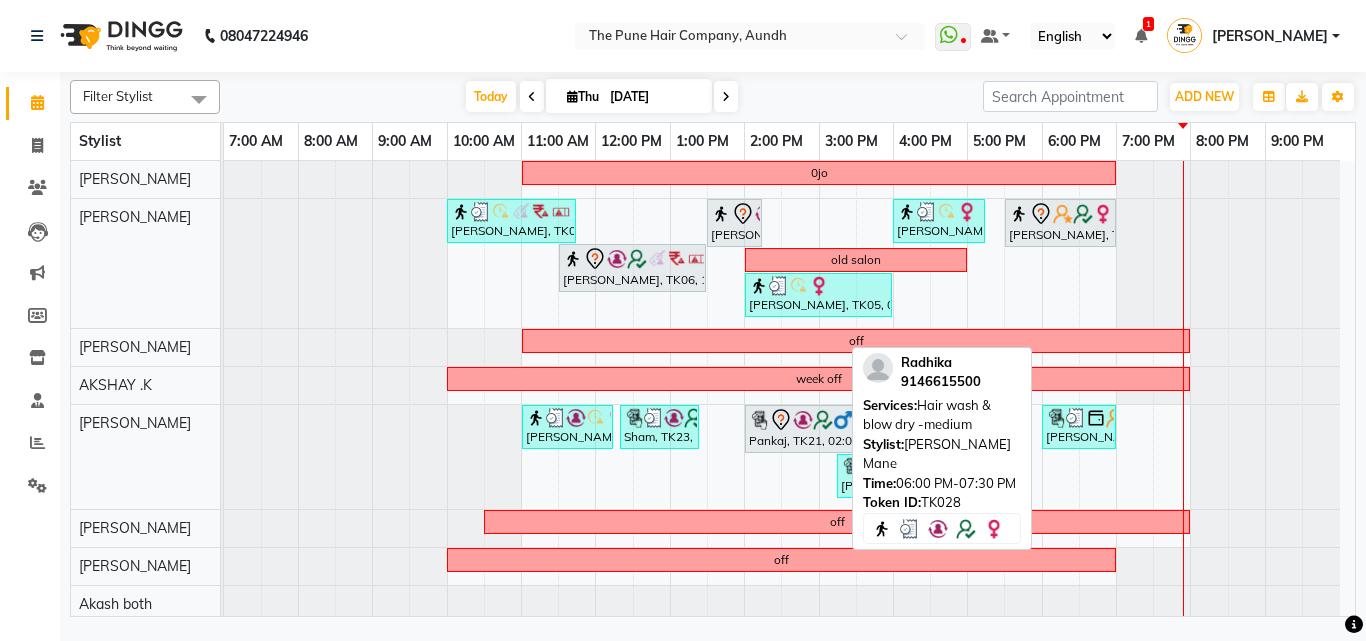 scroll, scrollTop: 657, scrollLeft: 0, axis: vertical 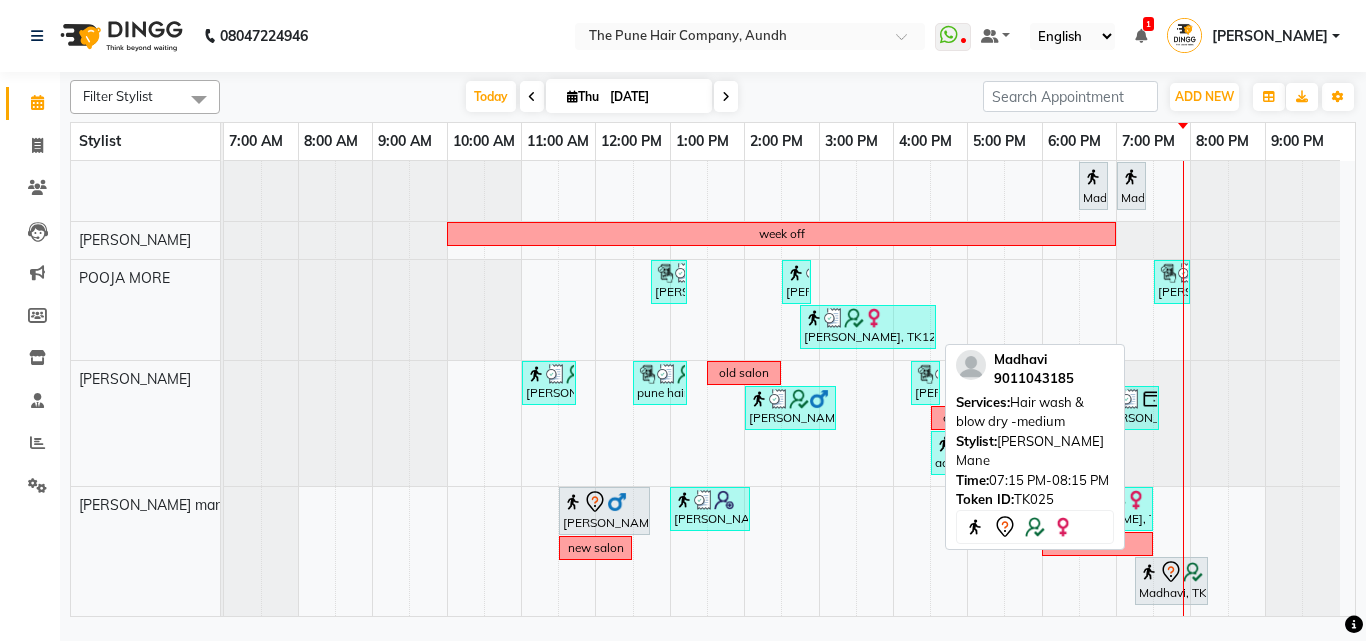 click at bounding box center (1149, 572) 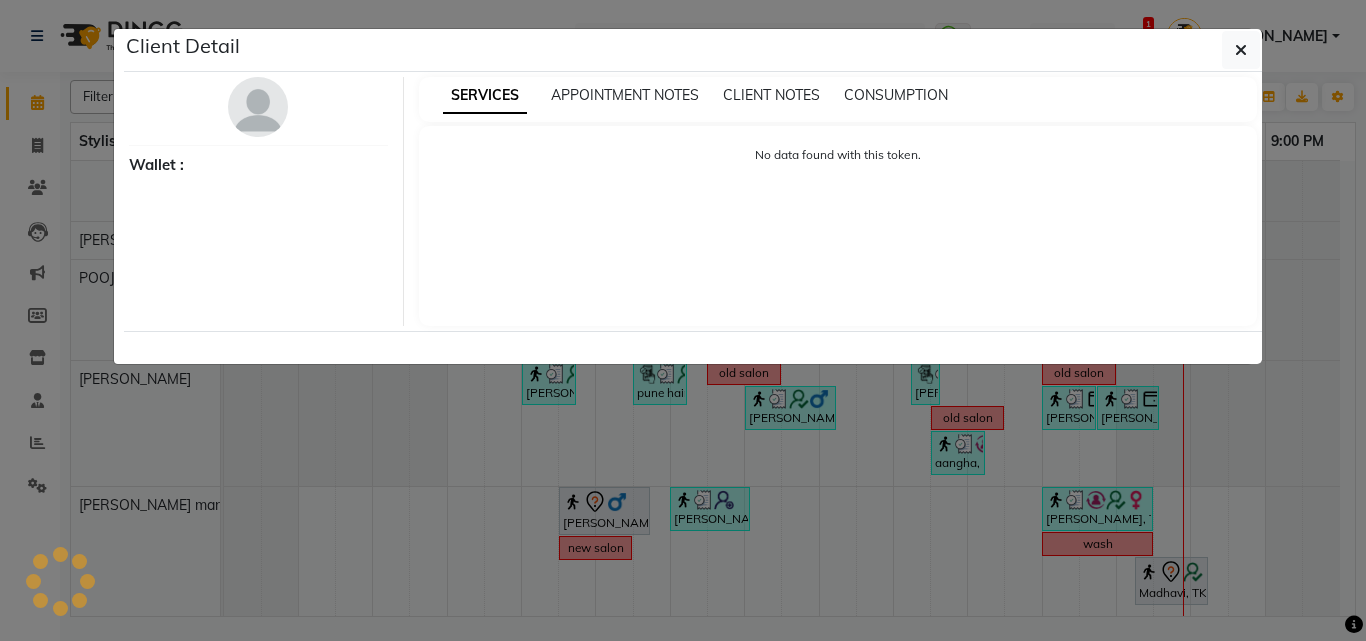 select on "7" 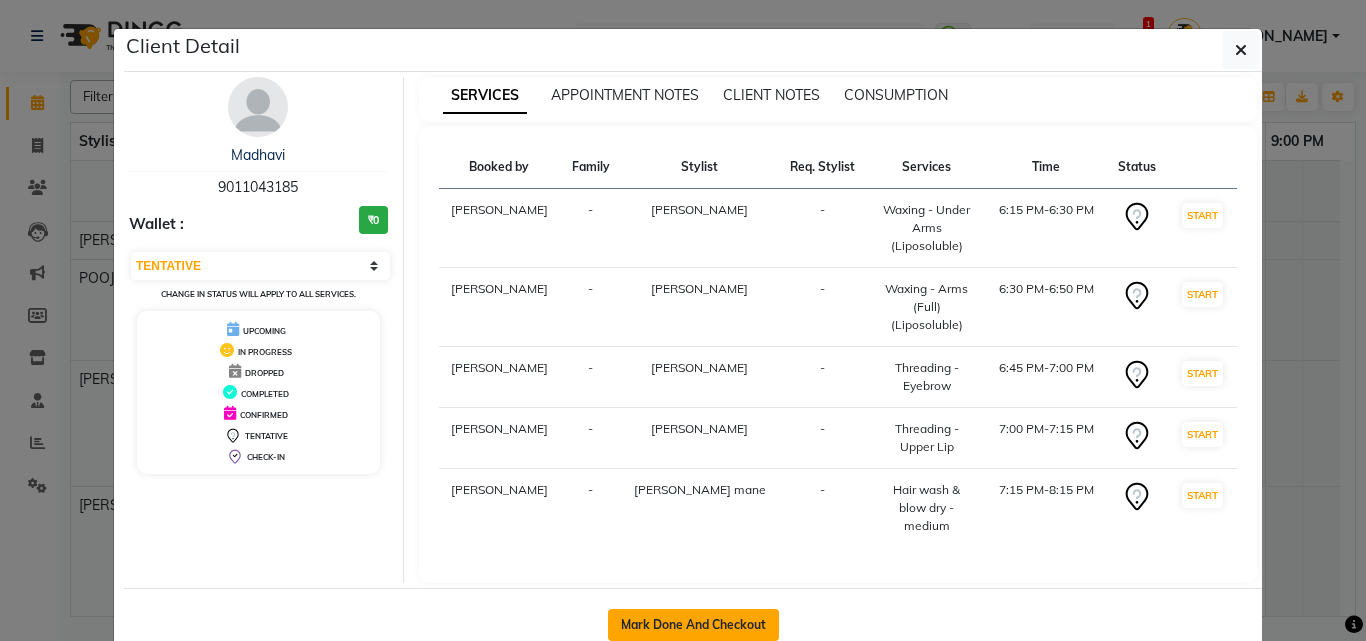click on "Mark Done And Checkout" 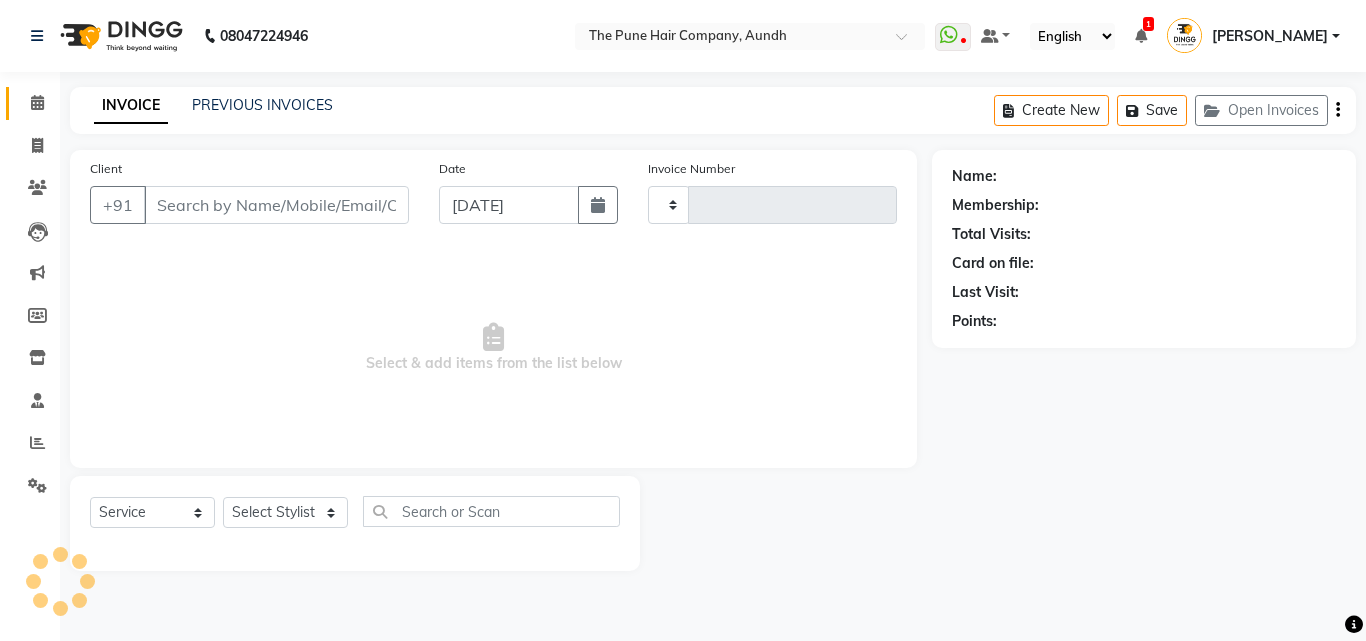 type on "3008" 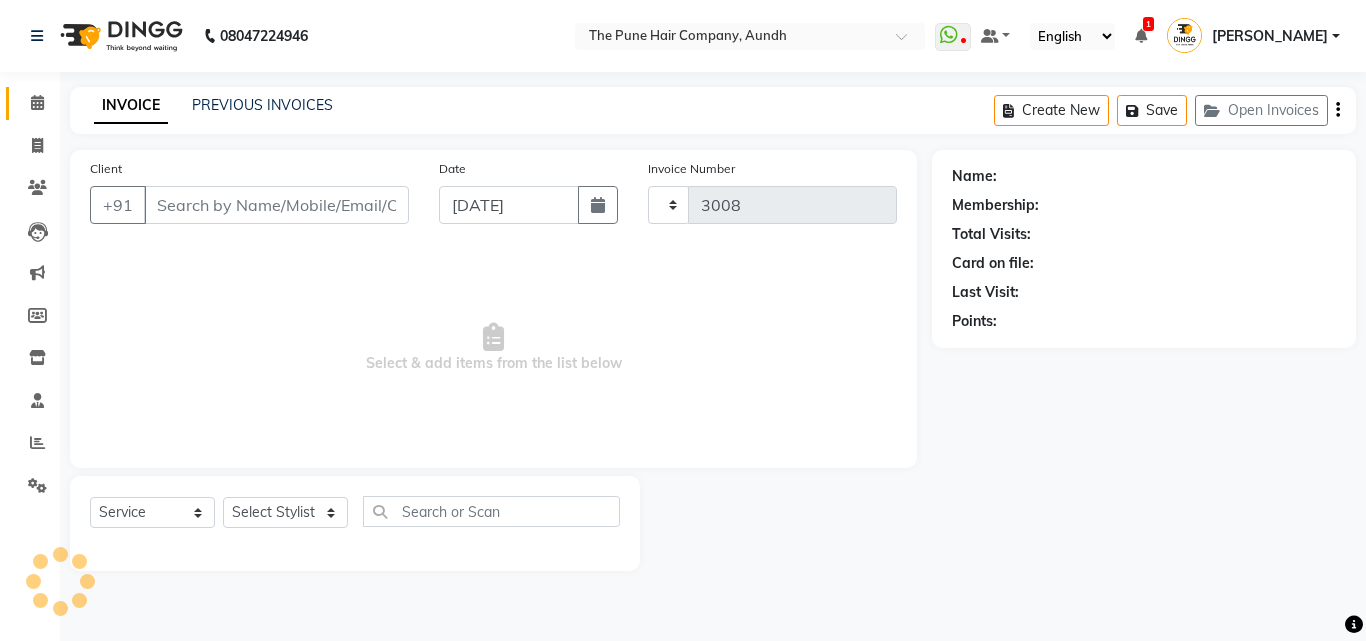select on "106" 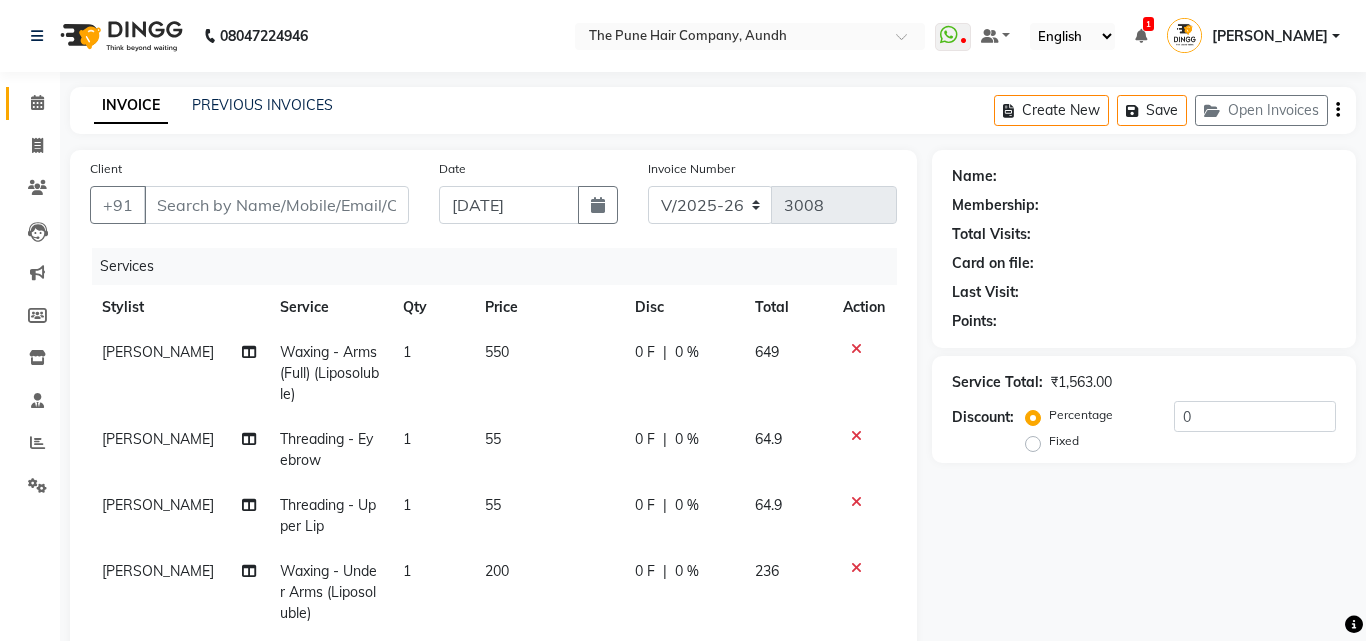 type on "9011043185" 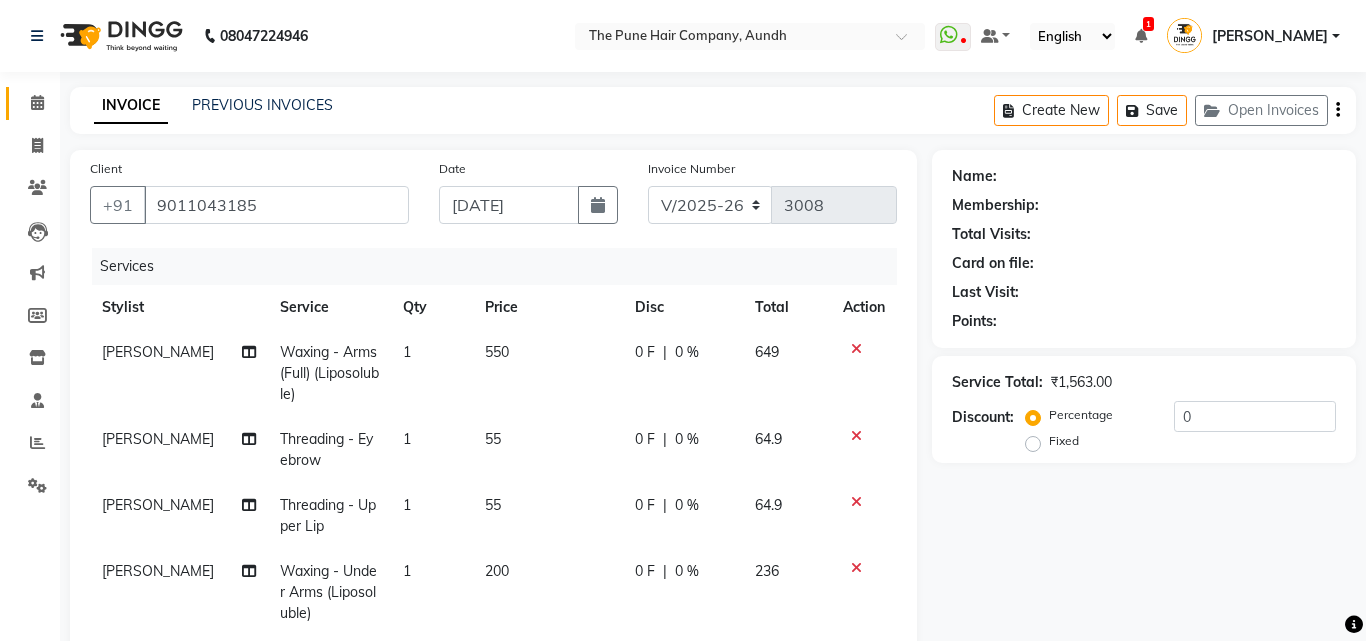 select on "78334" 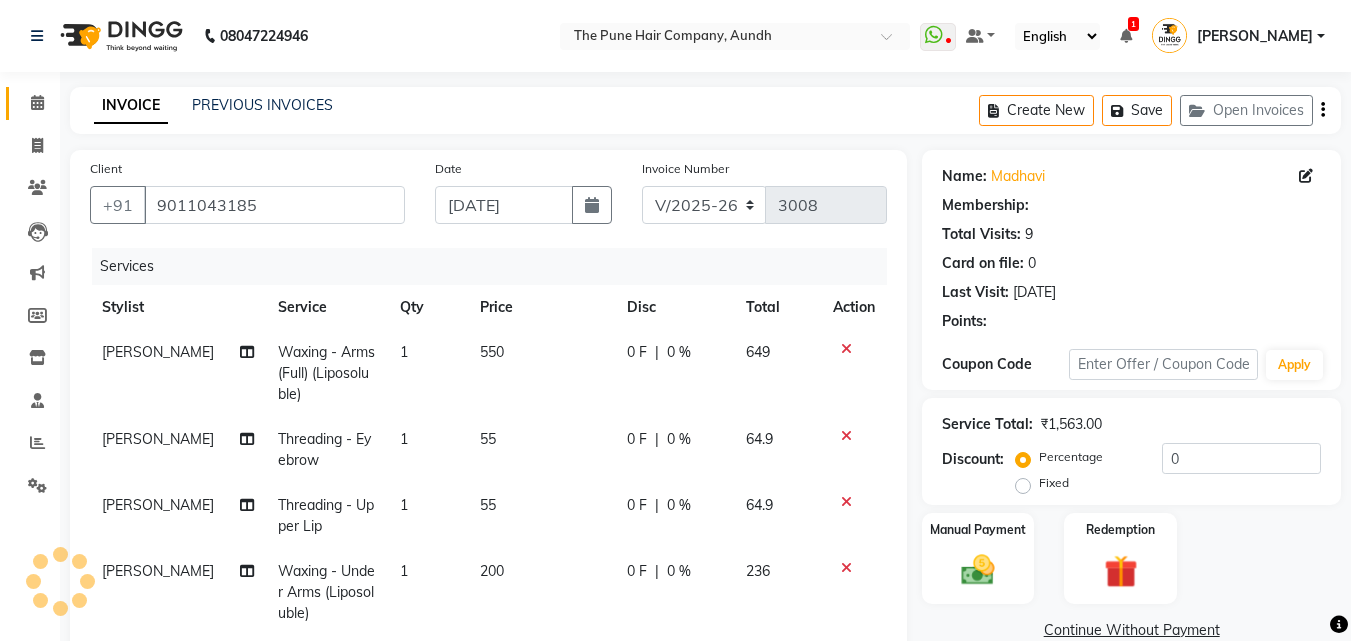 select on "1: Object" 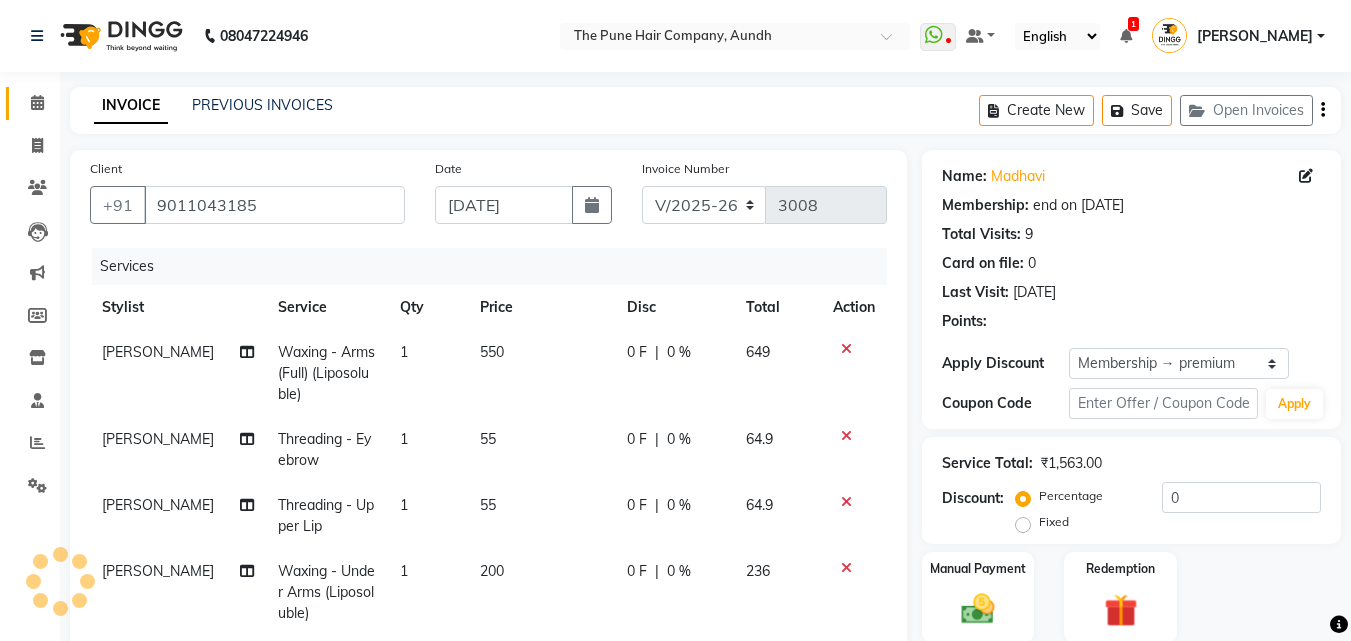 type on "20" 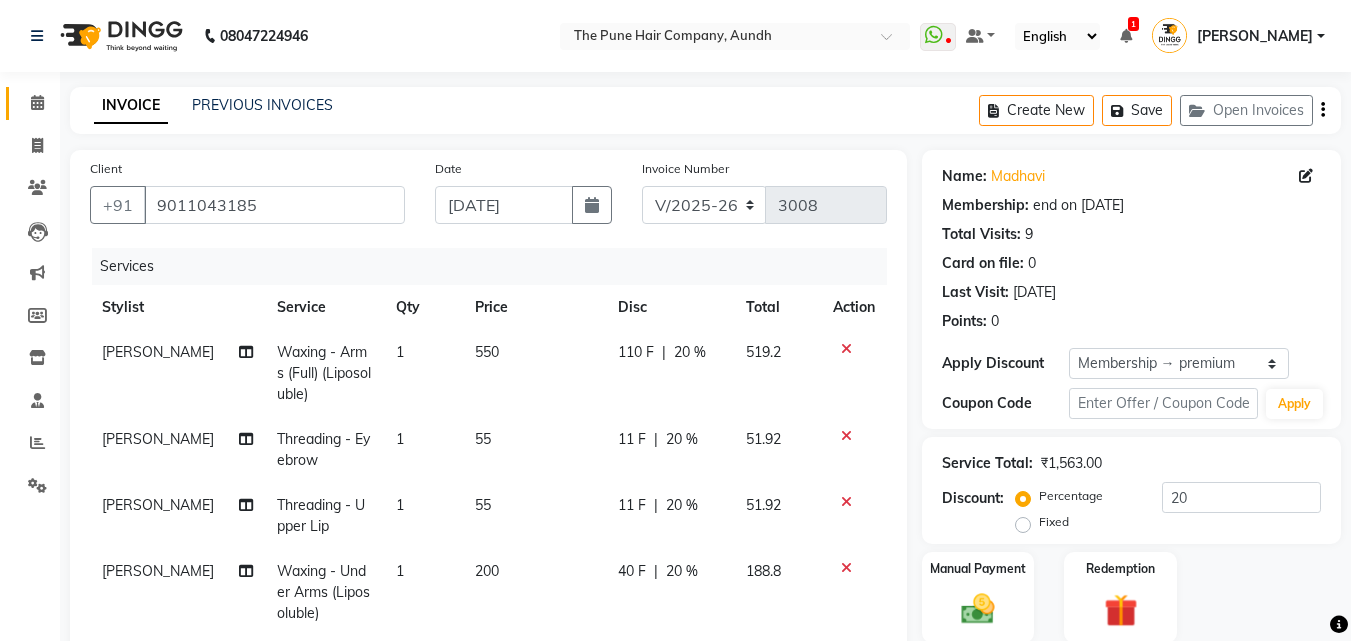 scroll, scrollTop: 6, scrollLeft: 0, axis: vertical 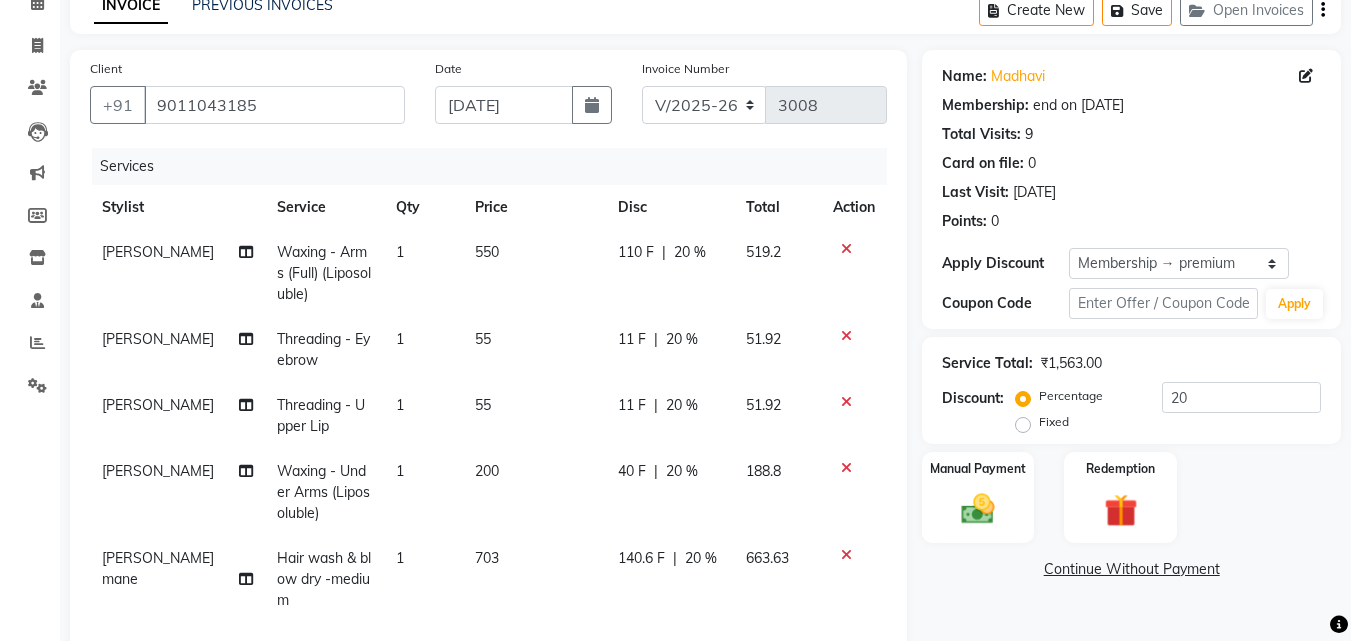 click 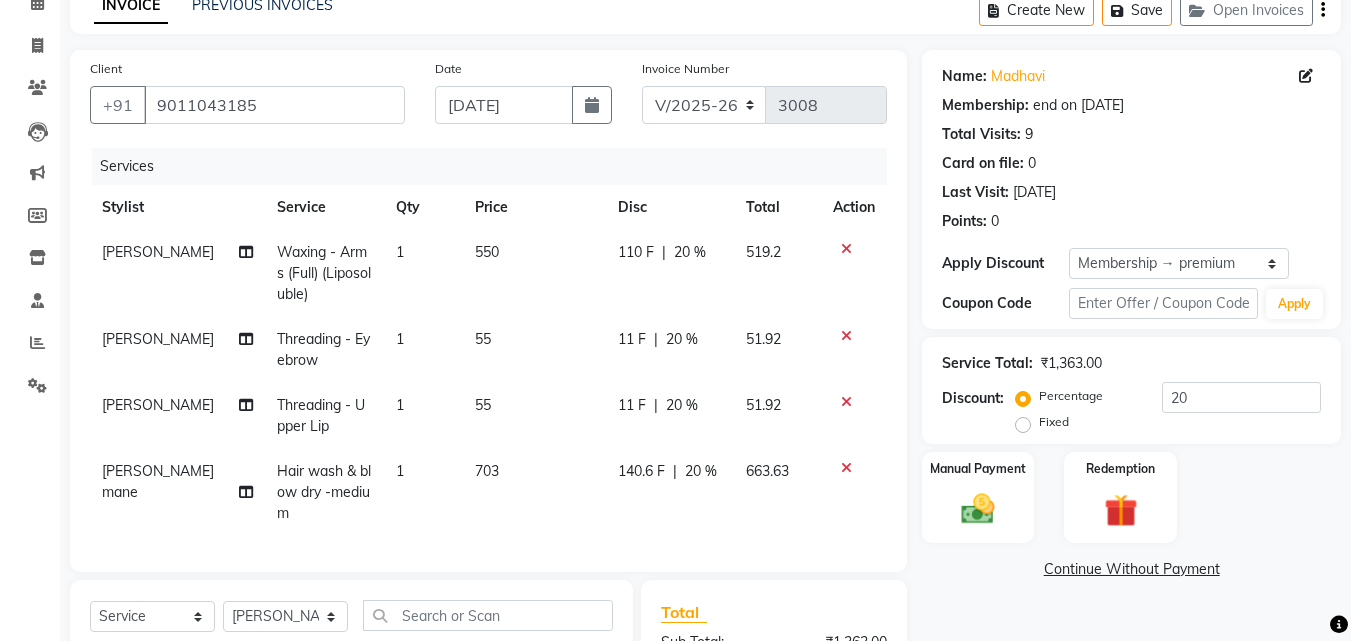 scroll, scrollTop: 0, scrollLeft: 0, axis: both 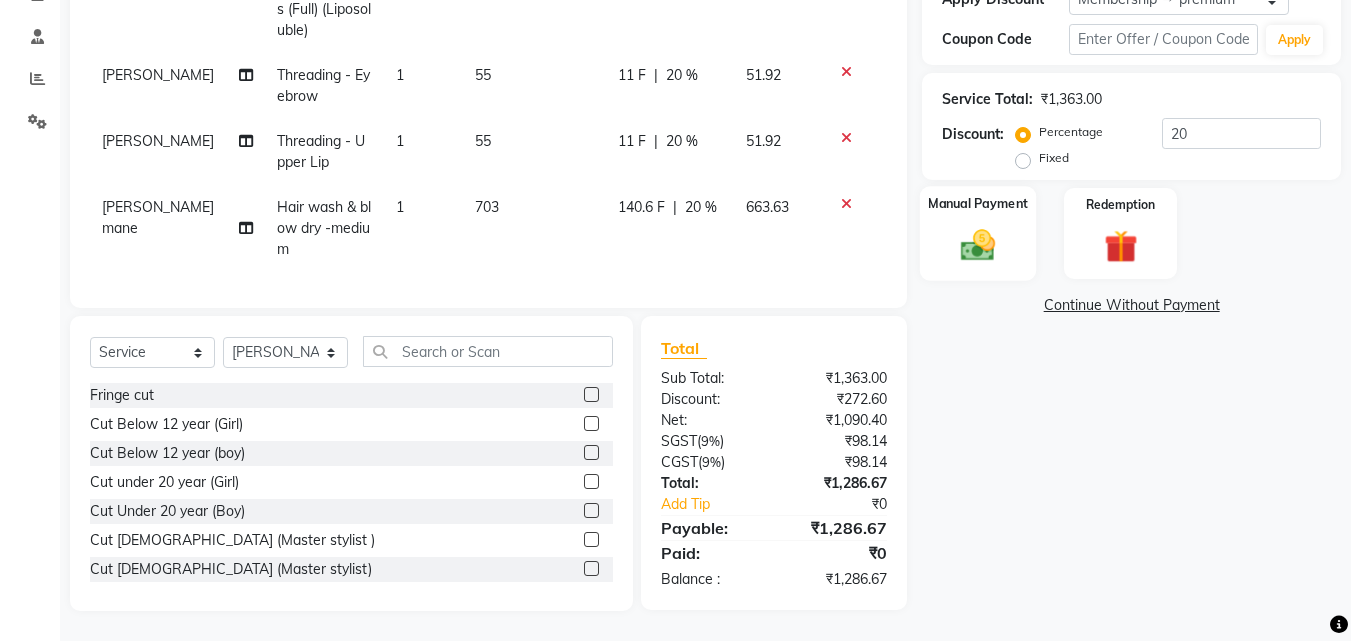 click on "Manual Payment" 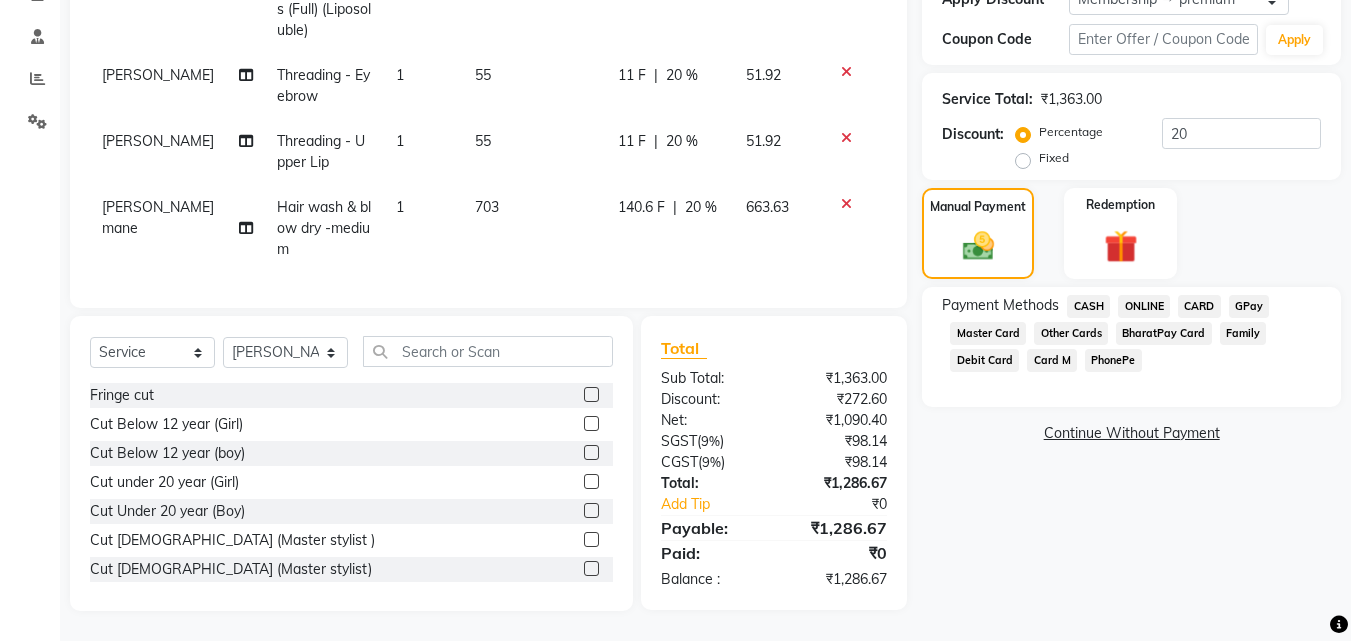 click on "ONLINE" 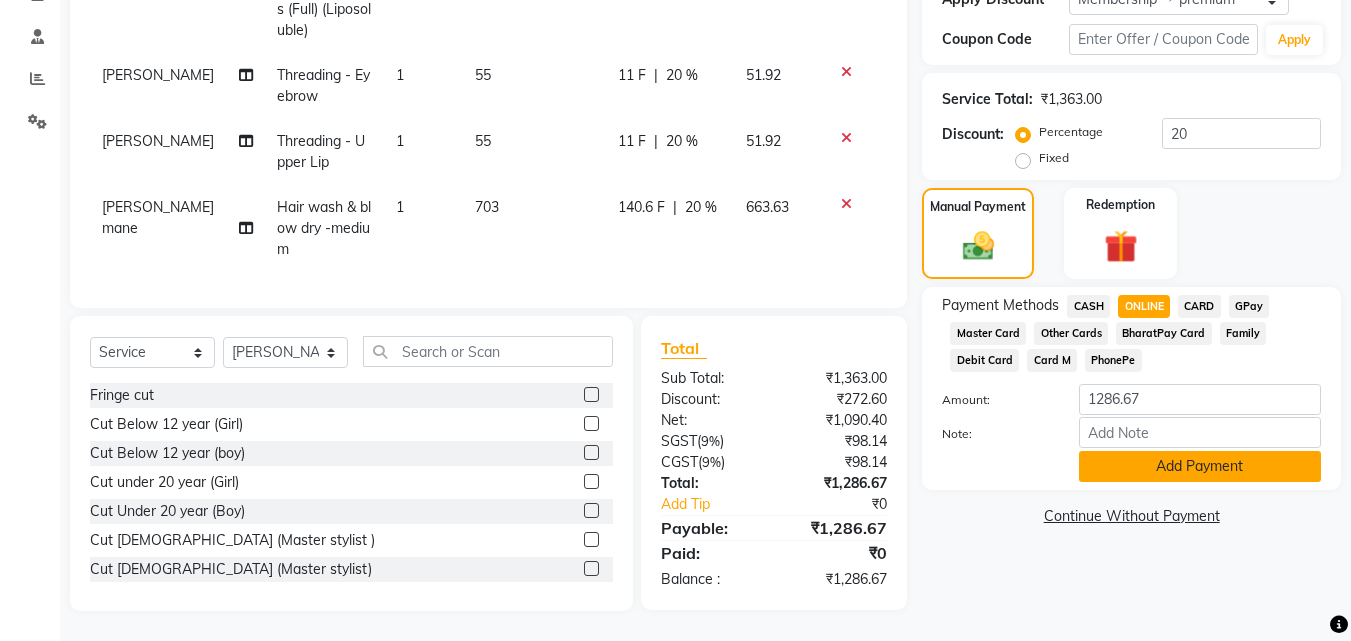 click on "Add Payment" 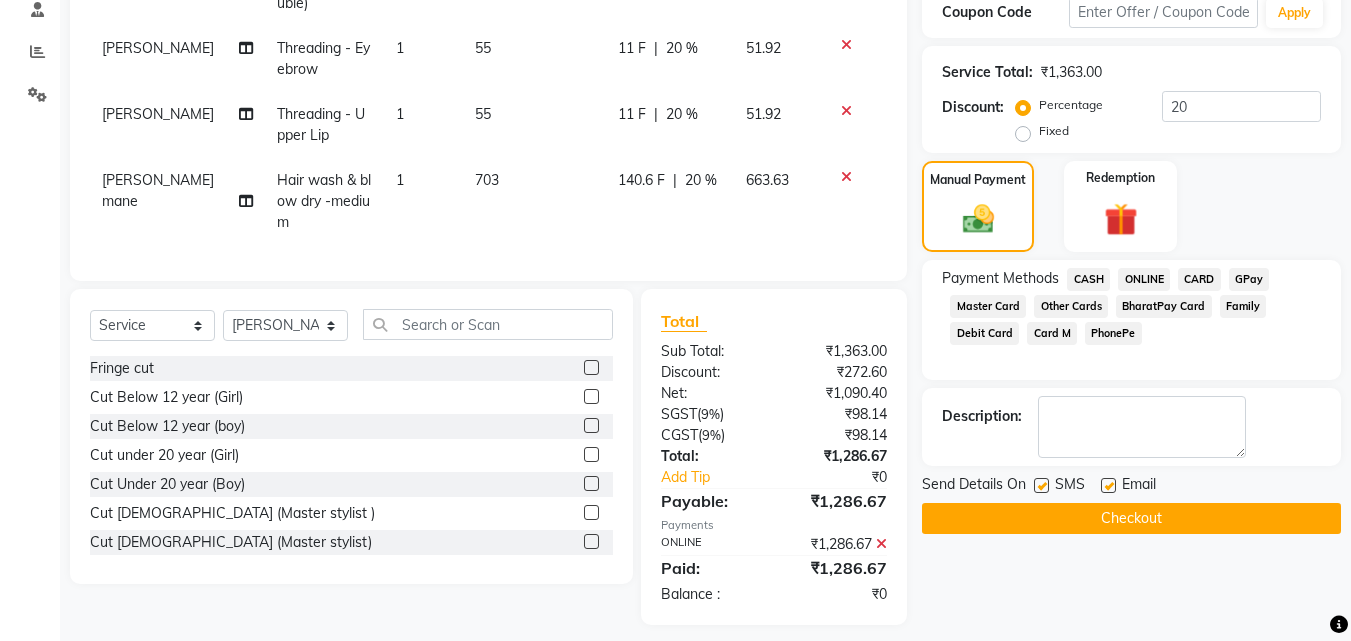 scroll, scrollTop: 405, scrollLeft: 0, axis: vertical 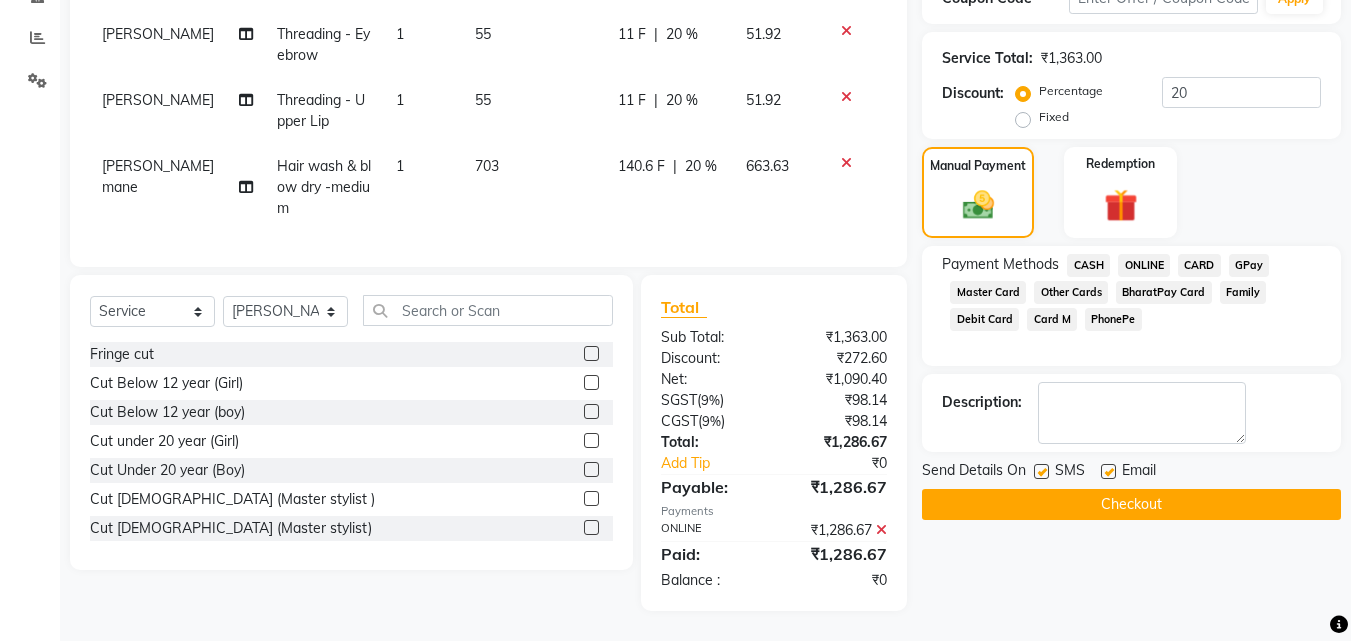 click on "Checkout" 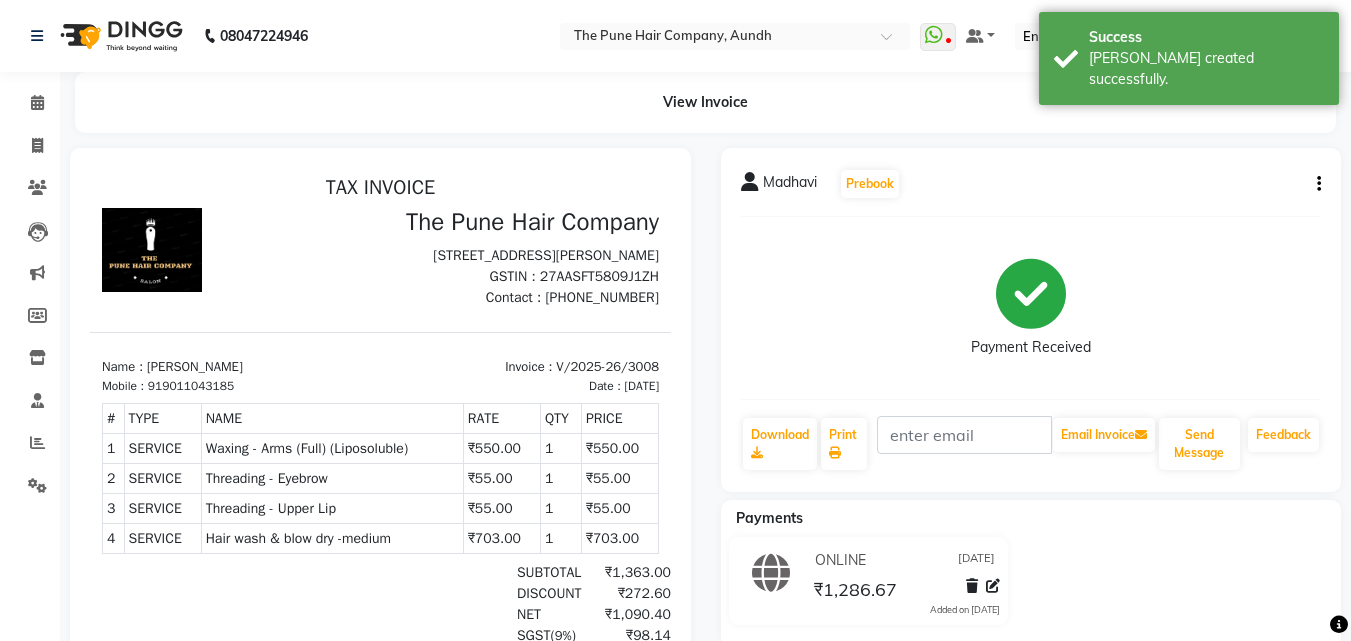 scroll, scrollTop: 0, scrollLeft: 0, axis: both 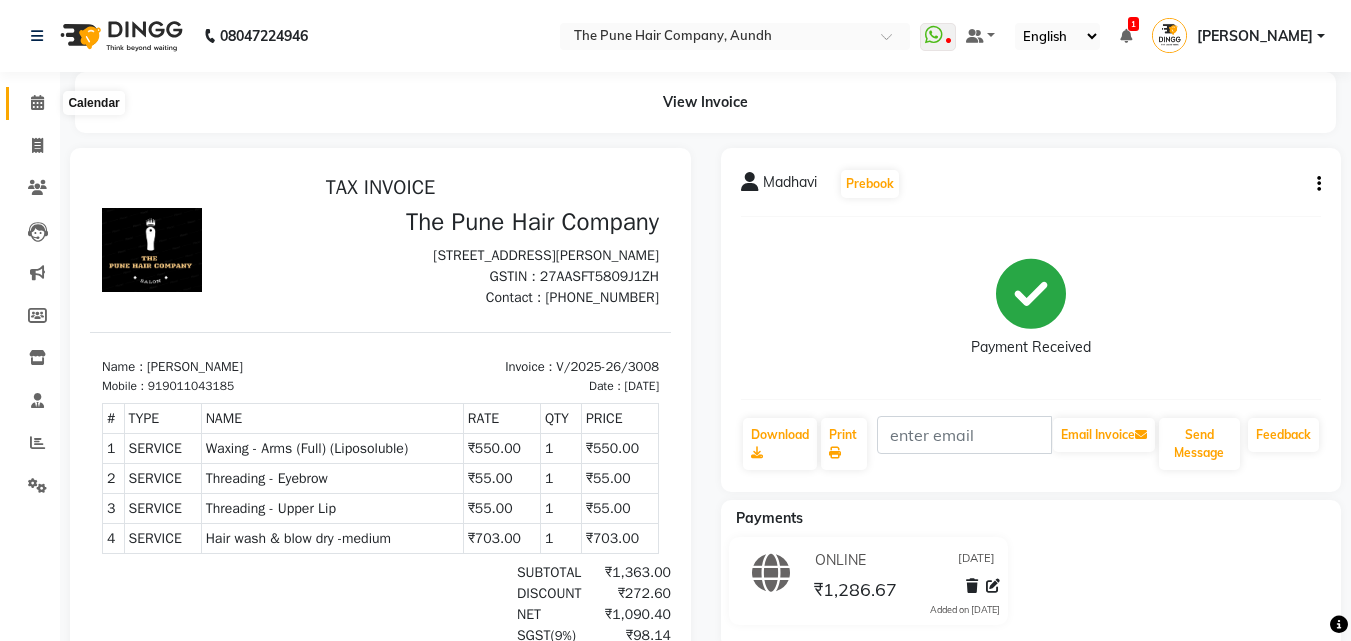 click 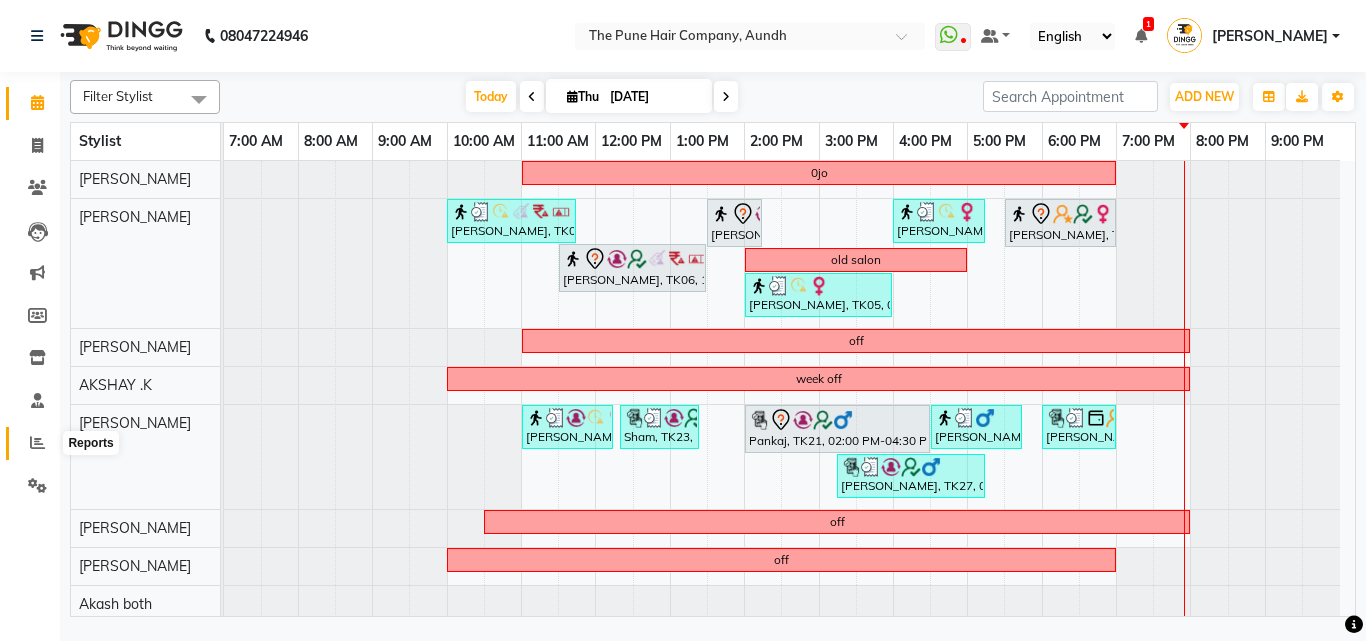 click 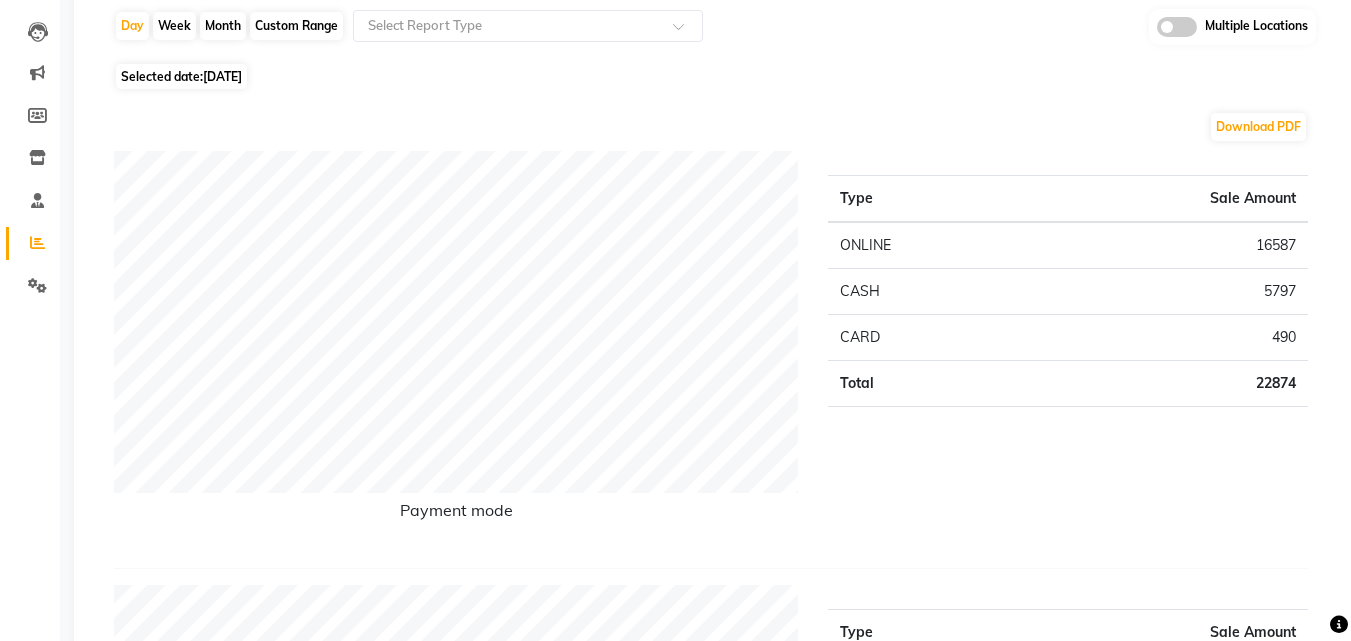 scroll, scrollTop: 100, scrollLeft: 0, axis: vertical 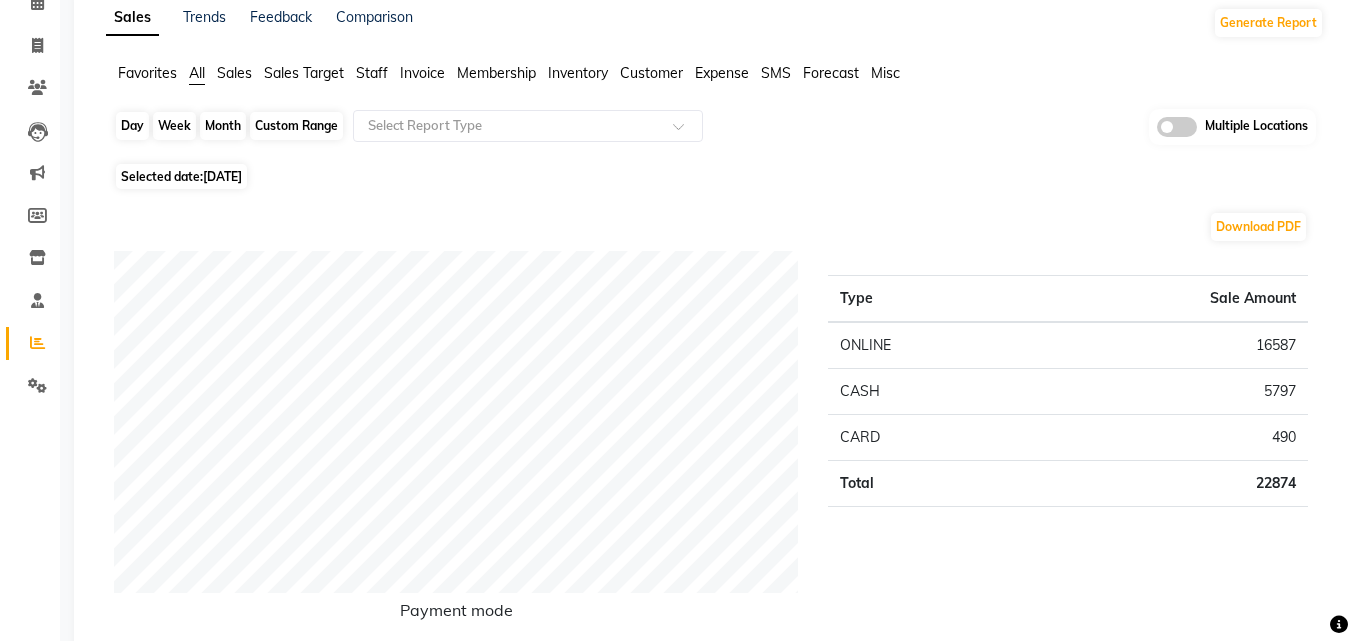 click on "Day" 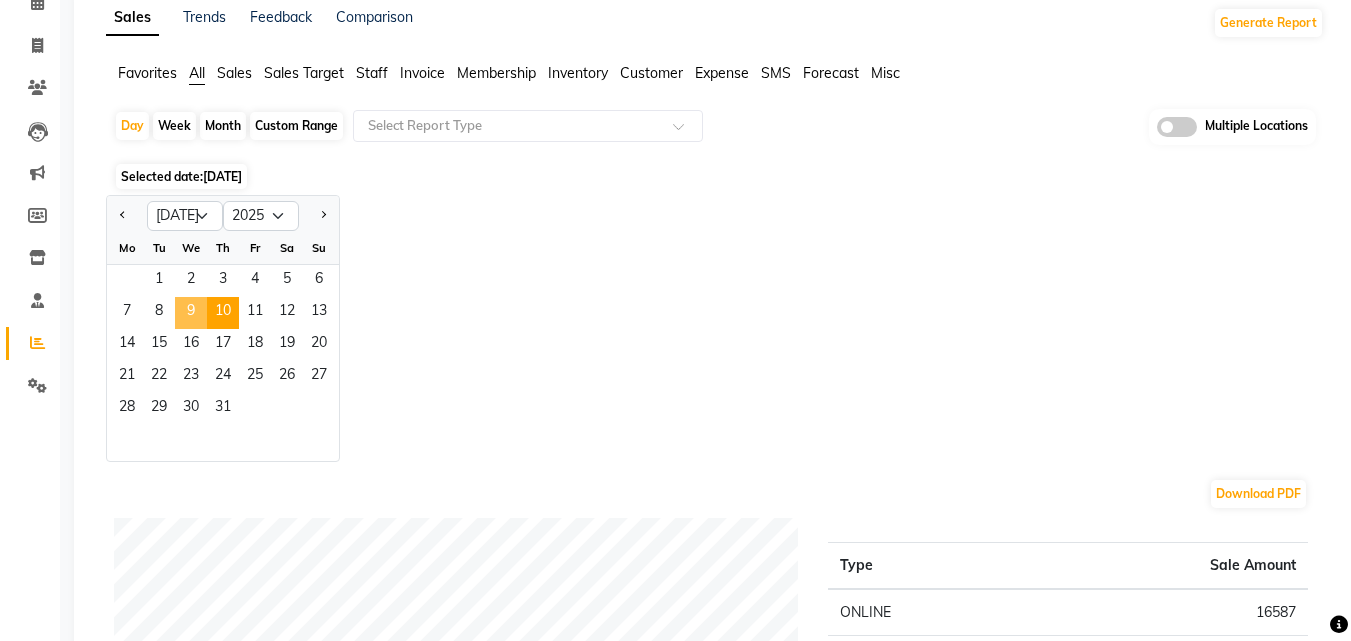 click on "9" 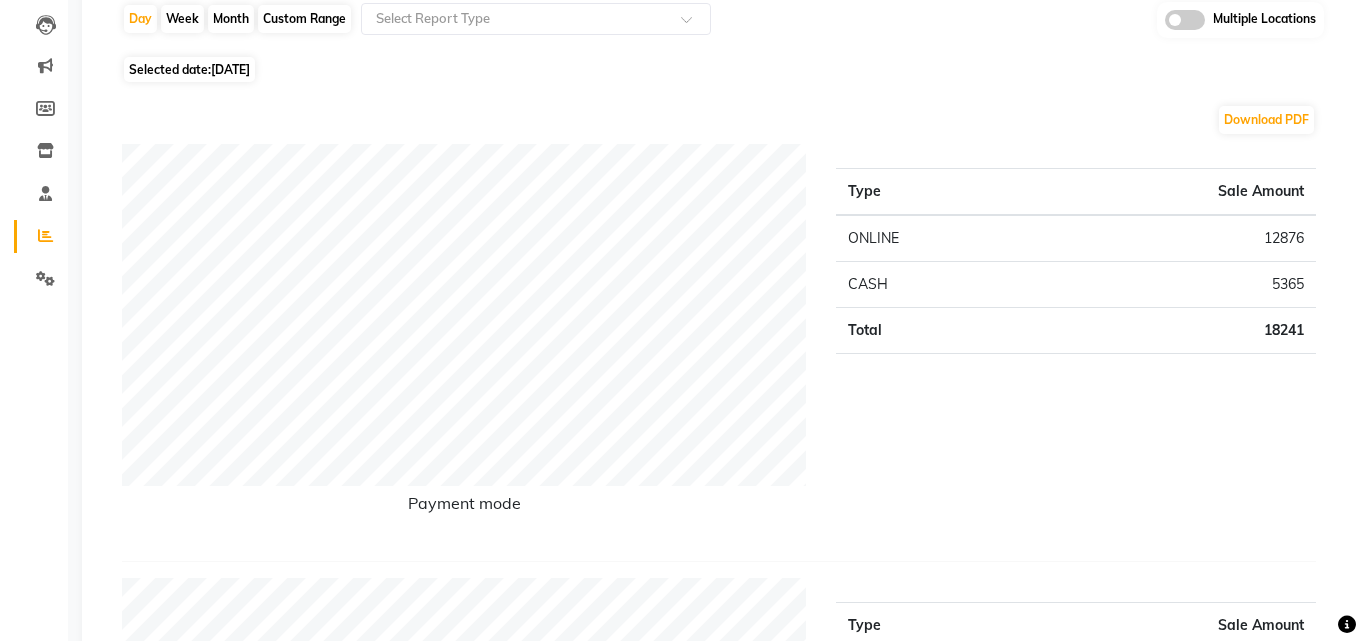 scroll, scrollTop: 0, scrollLeft: 0, axis: both 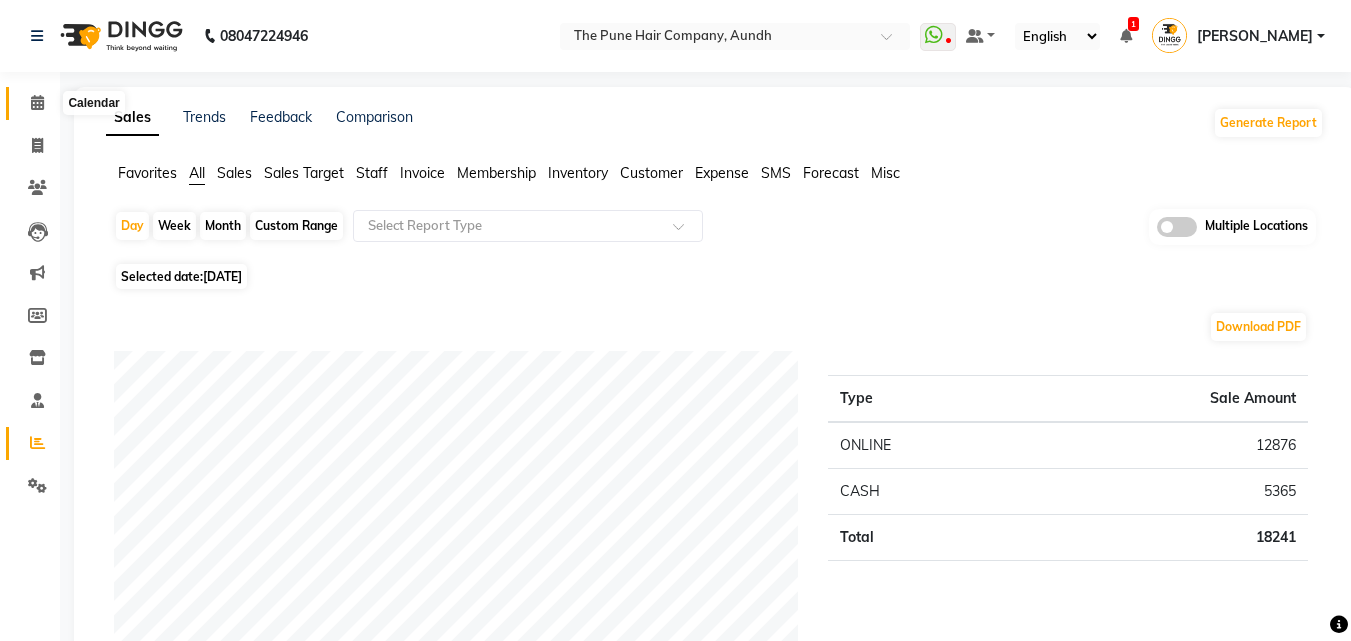 click 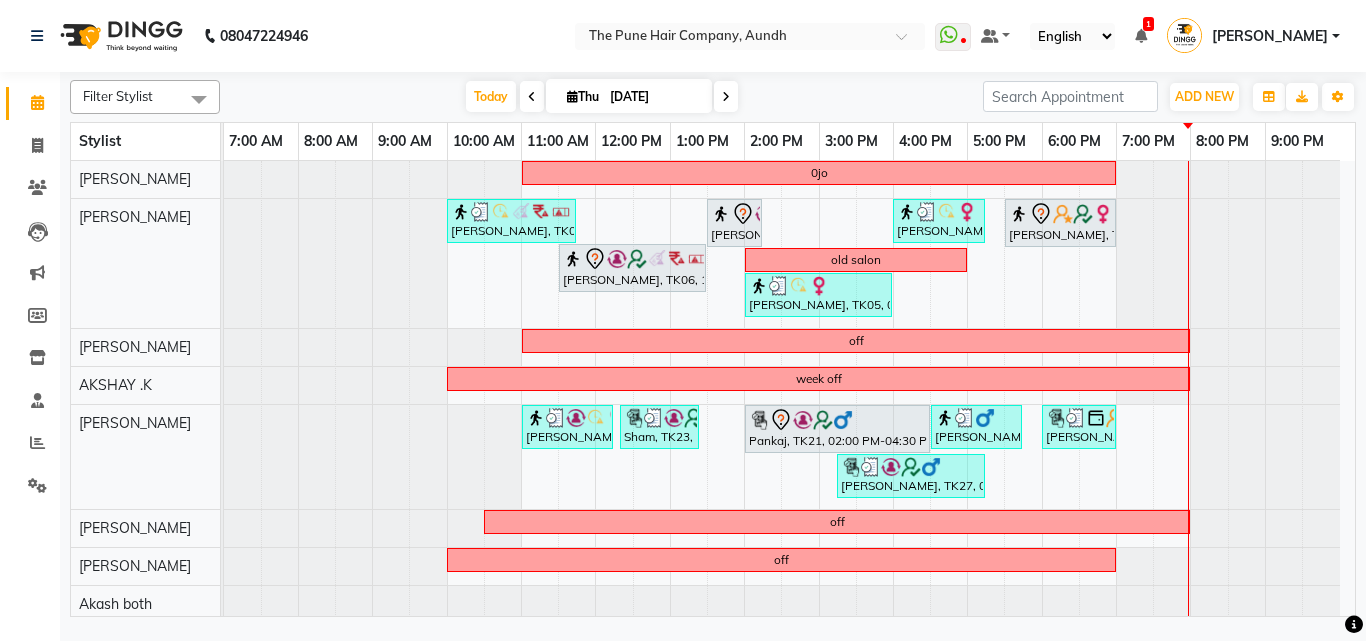 scroll, scrollTop: 400, scrollLeft: 0, axis: vertical 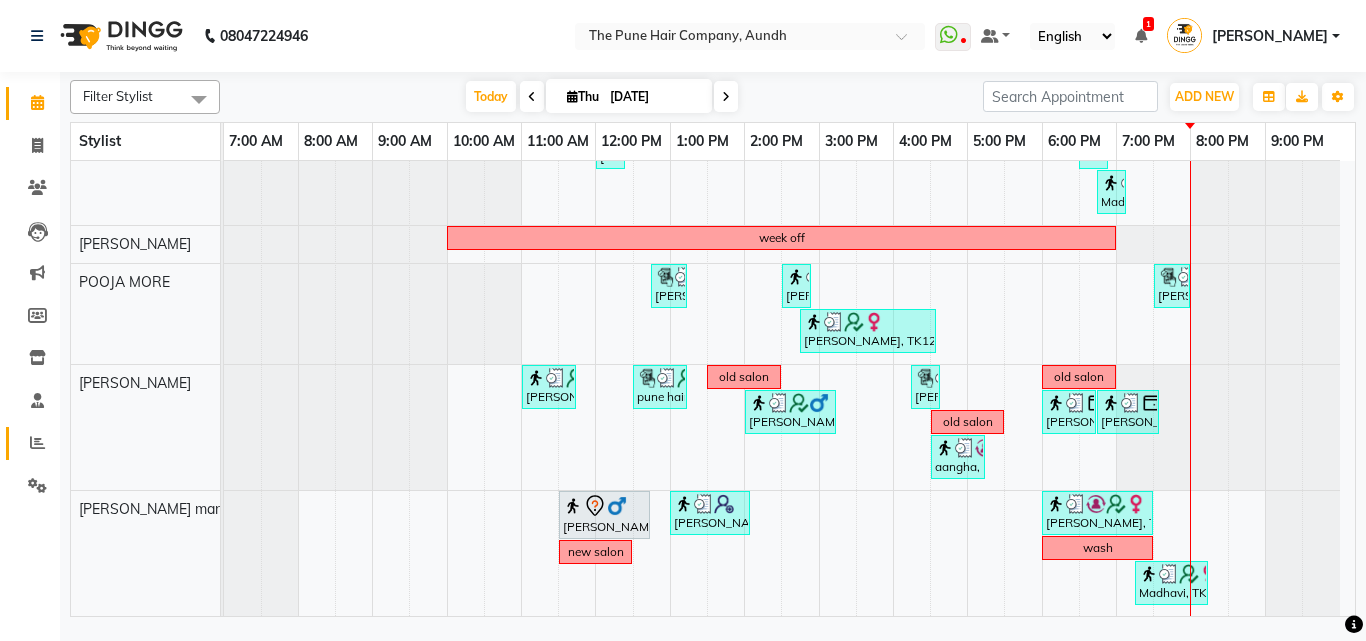 click 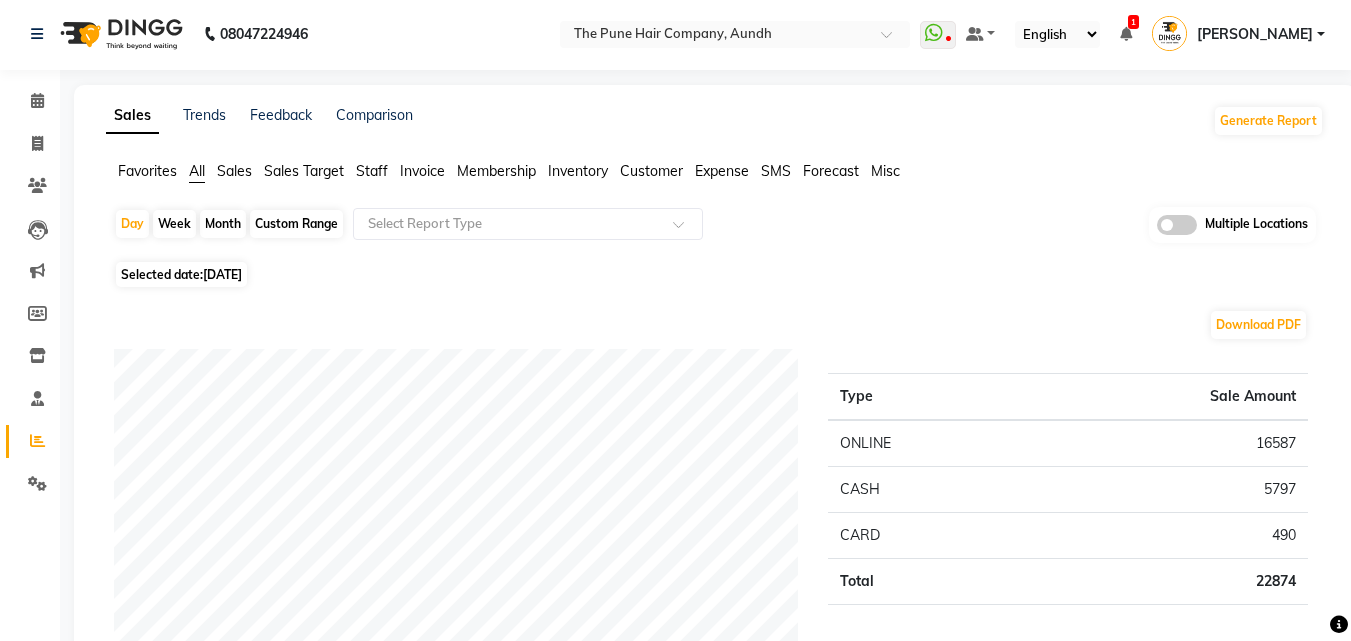 scroll, scrollTop: 0, scrollLeft: 0, axis: both 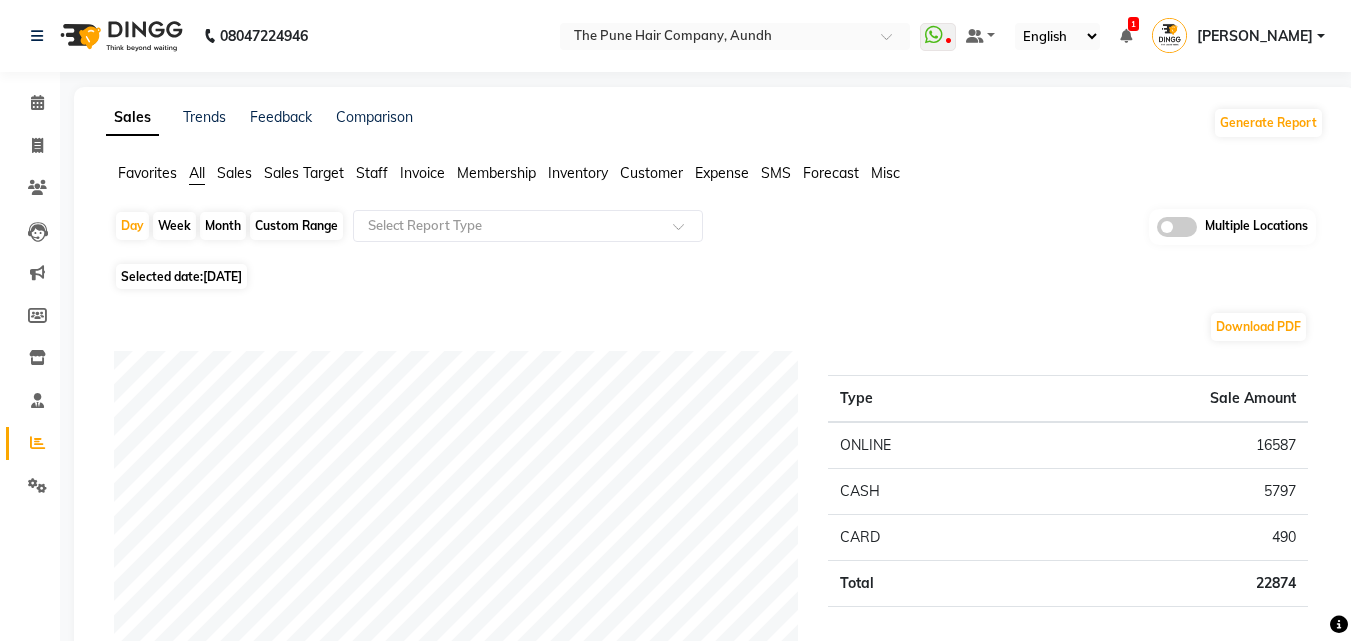 click on "Month" 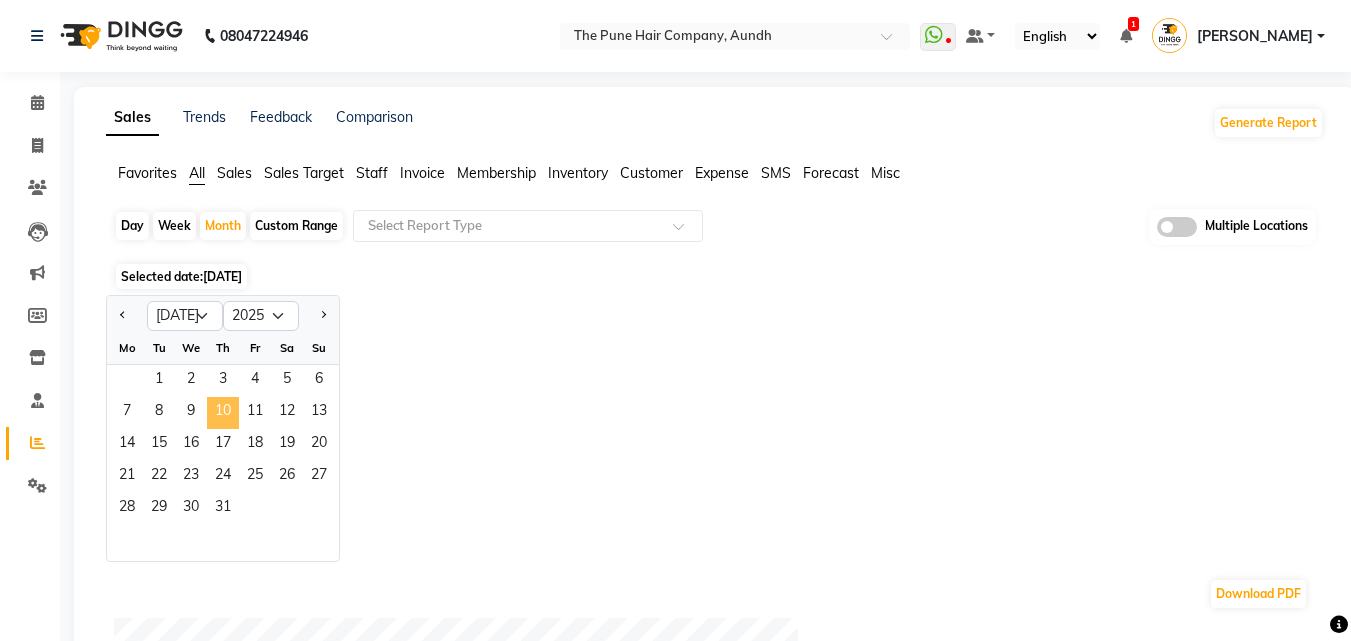 click on "10" 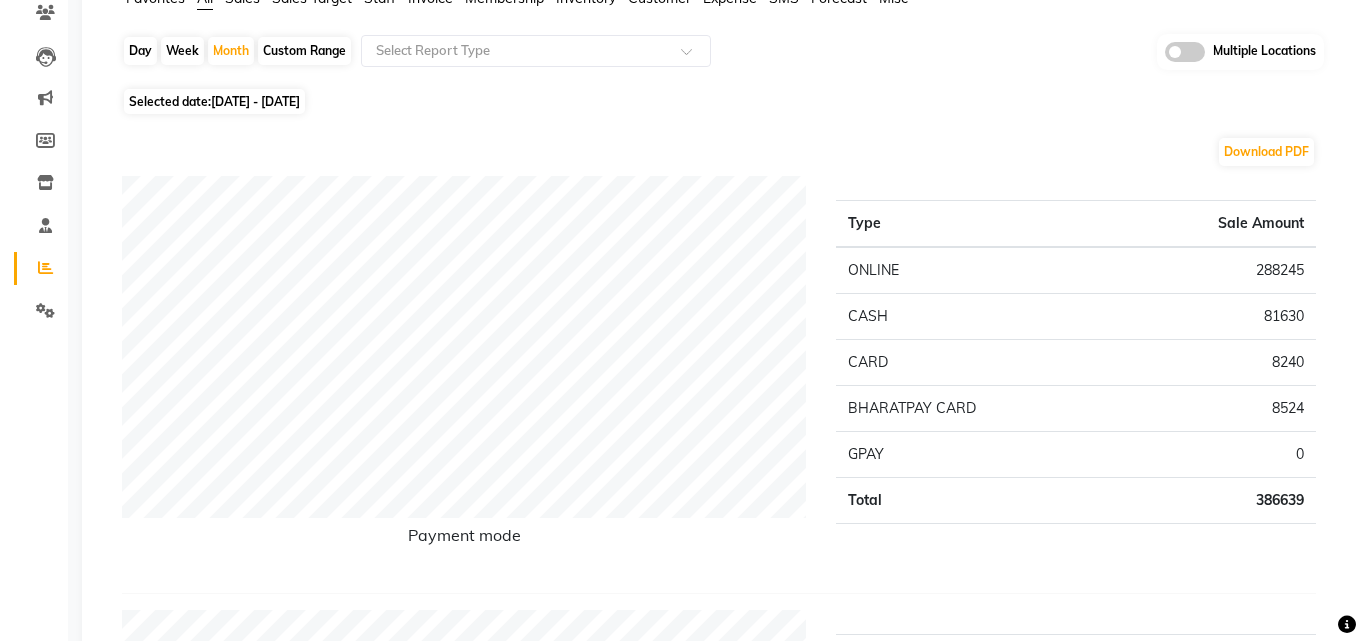 scroll, scrollTop: 0, scrollLeft: 0, axis: both 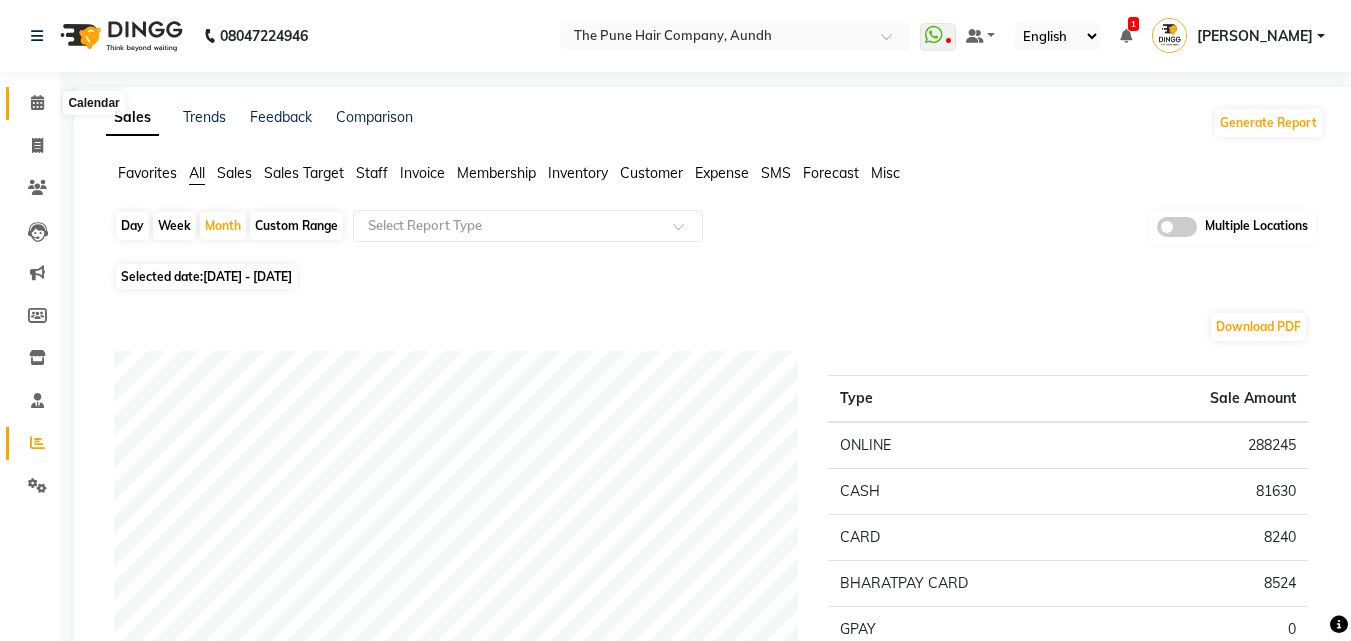 click 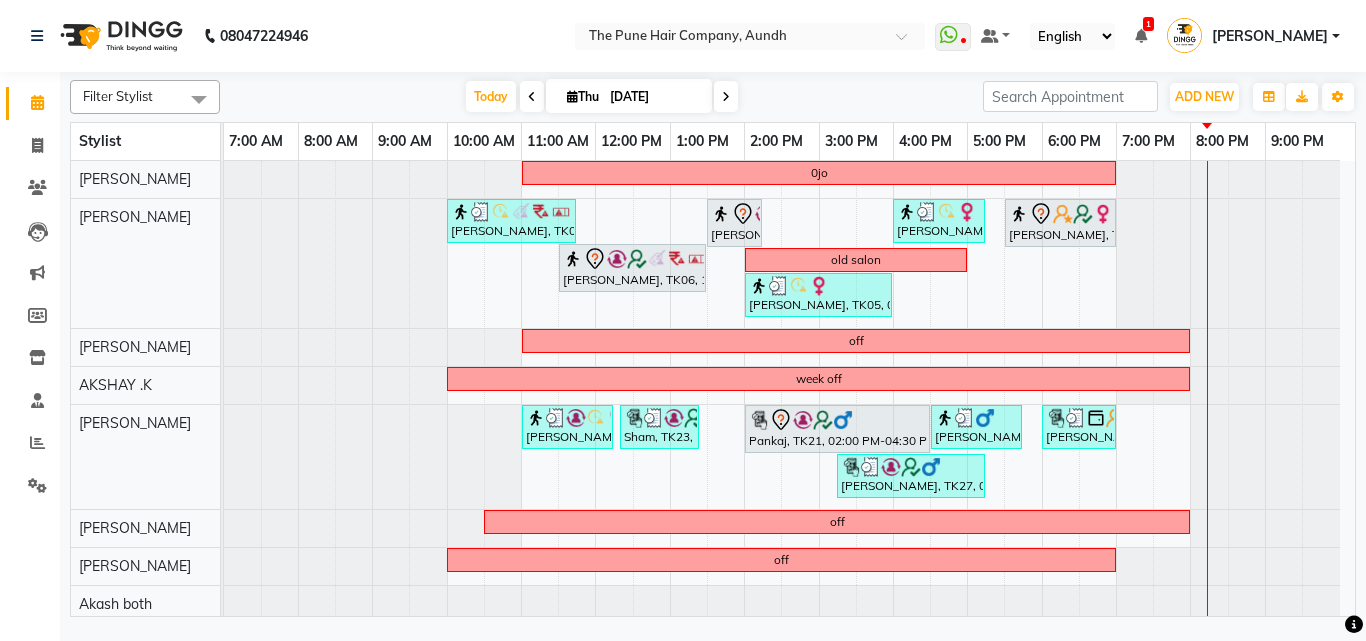click at bounding box center (726, 97) 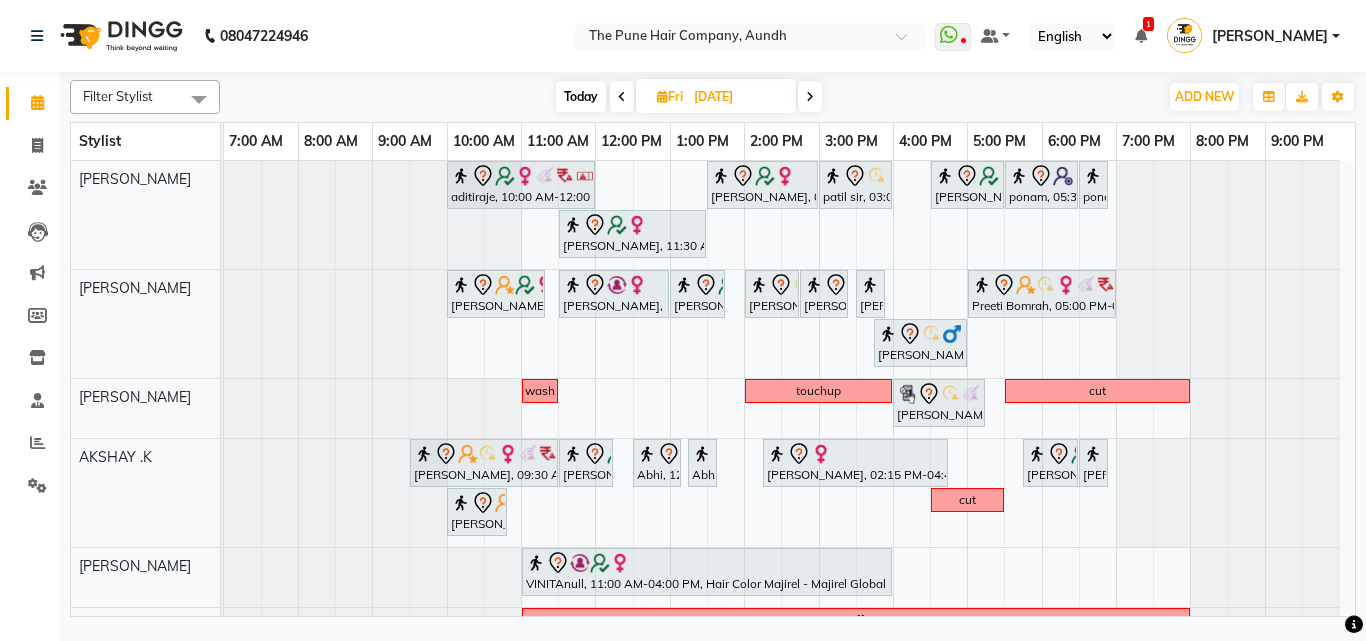 scroll, scrollTop: 400, scrollLeft: 0, axis: vertical 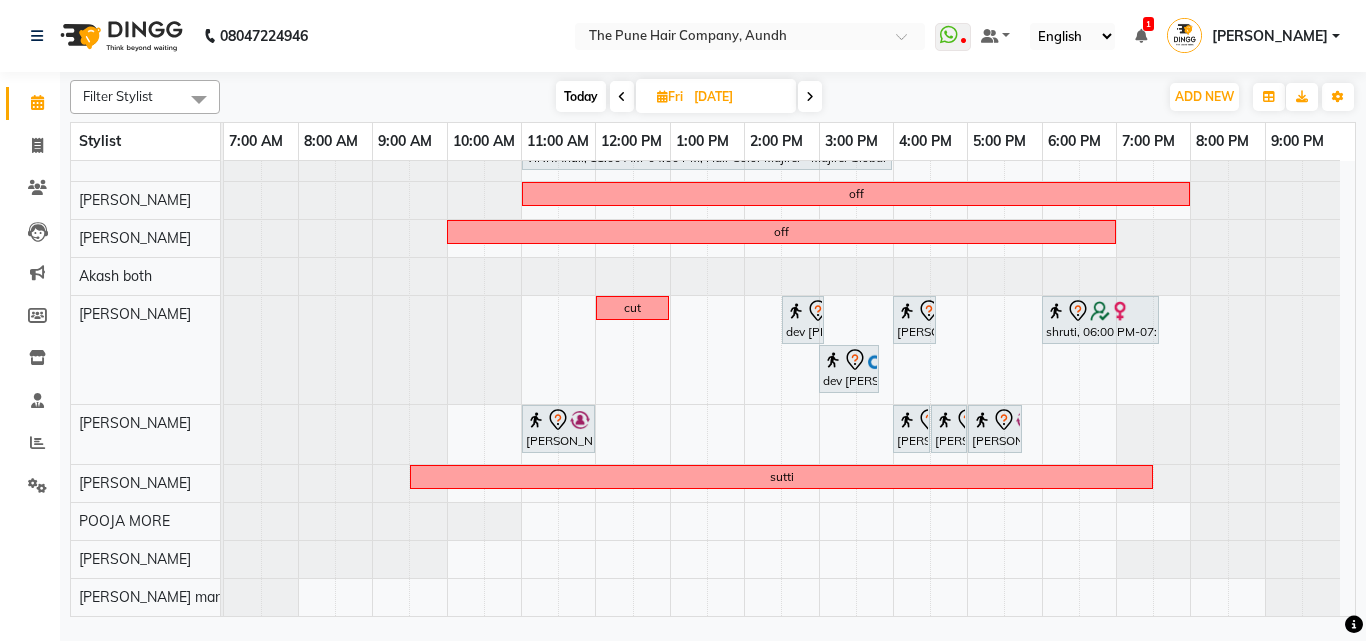 click on "Today" at bounding box center (581, 96) 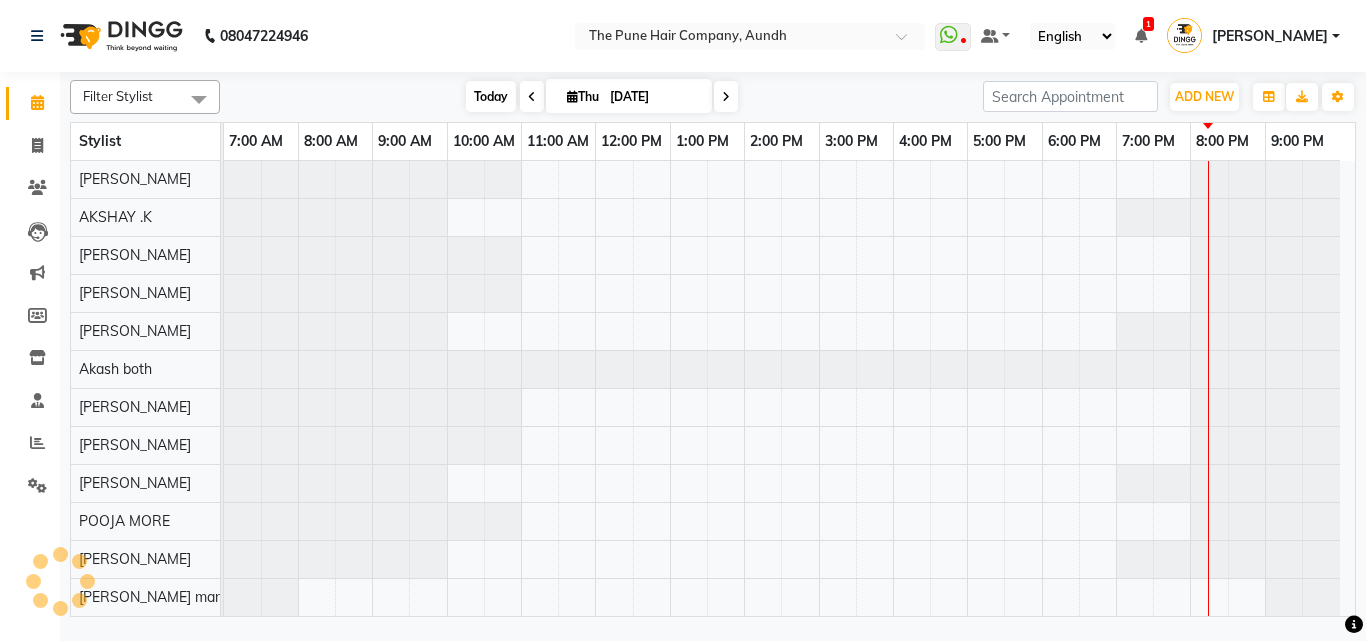 scroll, scrollTop: 426, scrollLeft: 0, axis: vertical 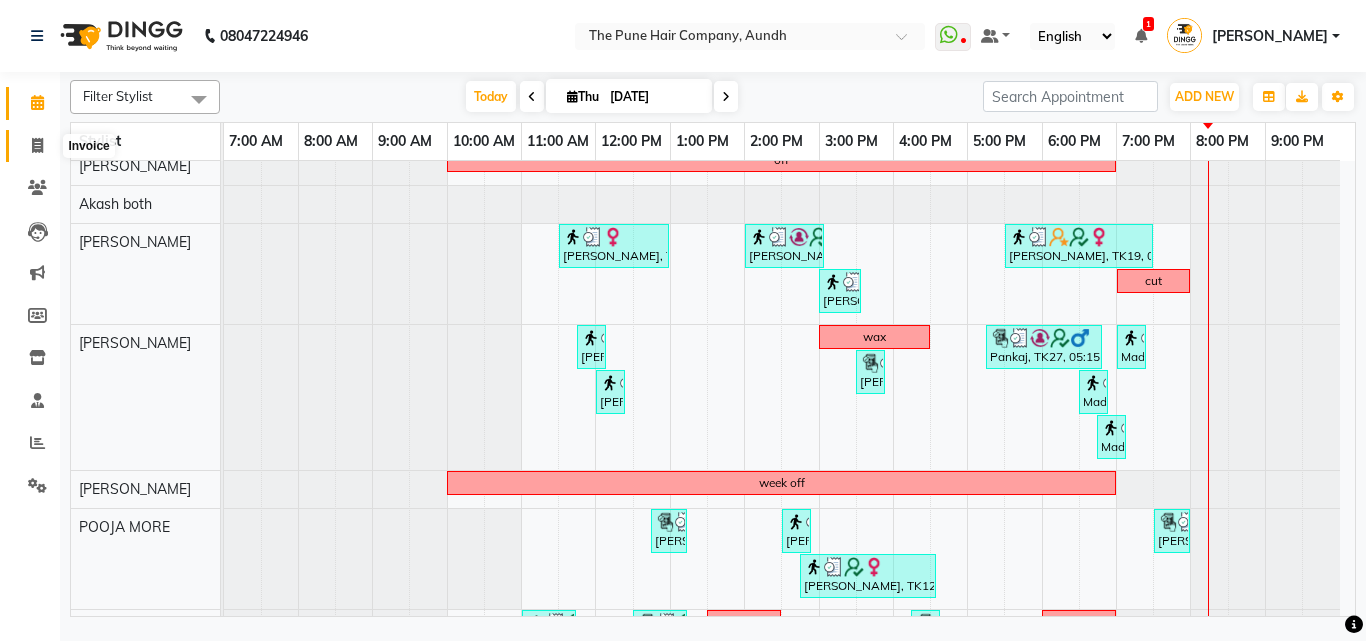 click 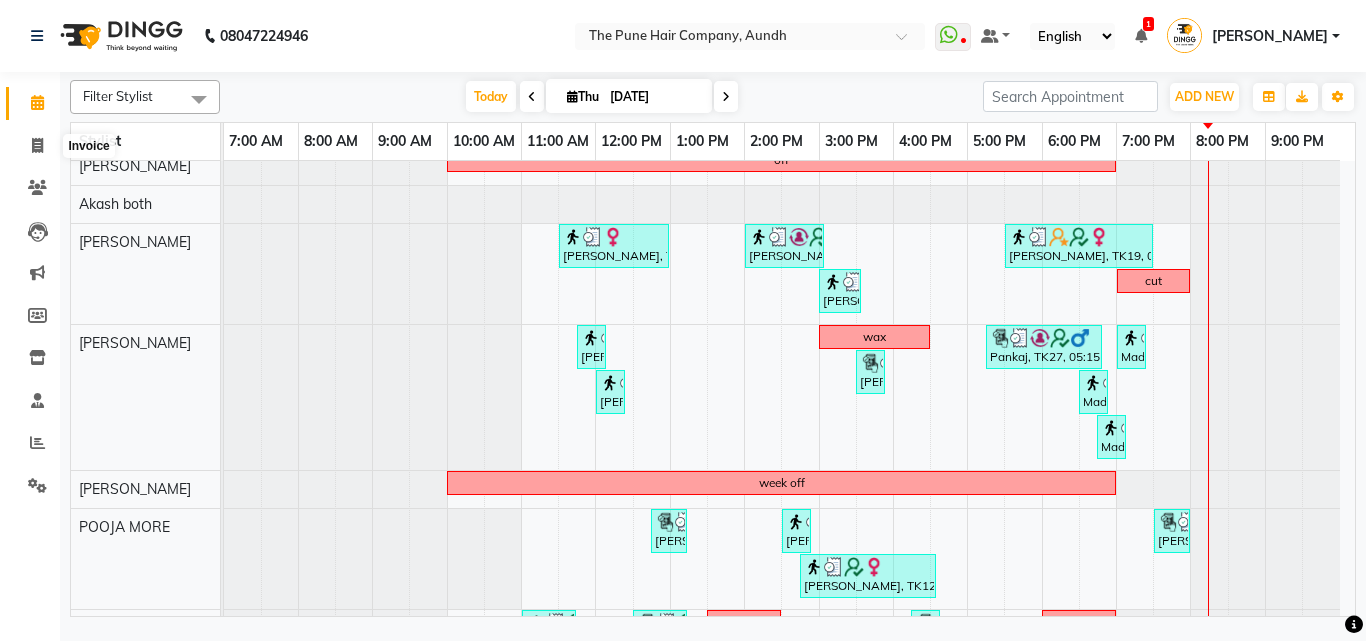 select on "service" 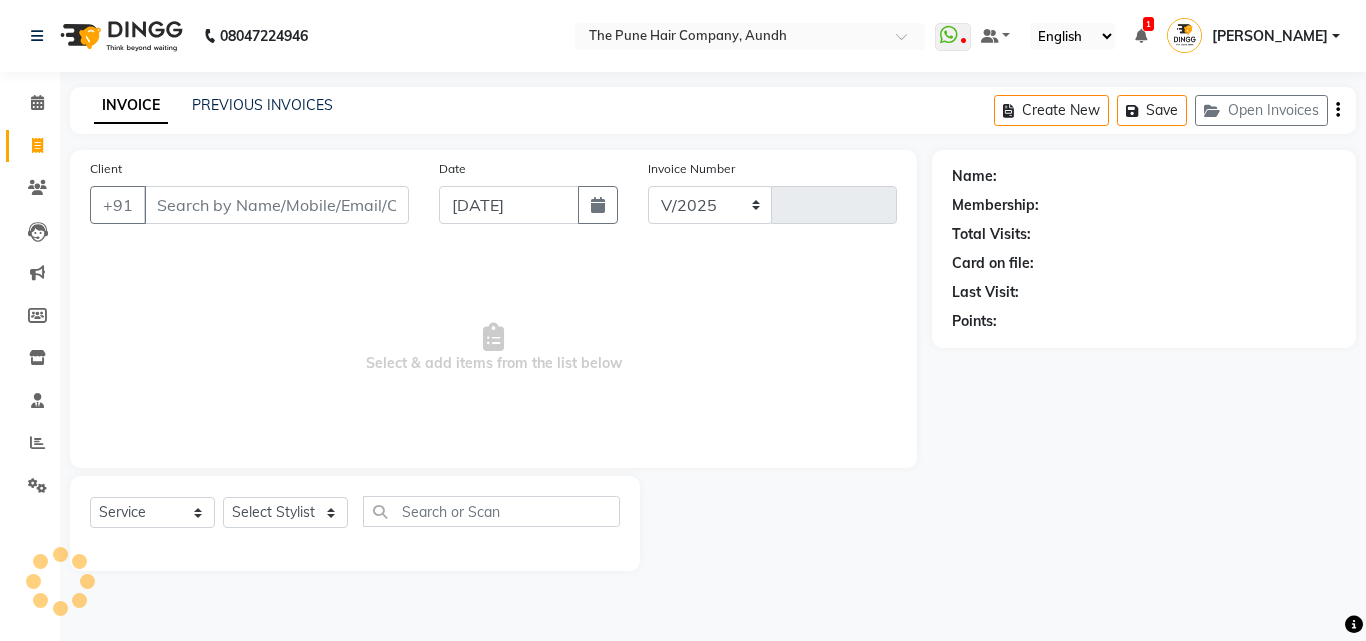 select on "106" 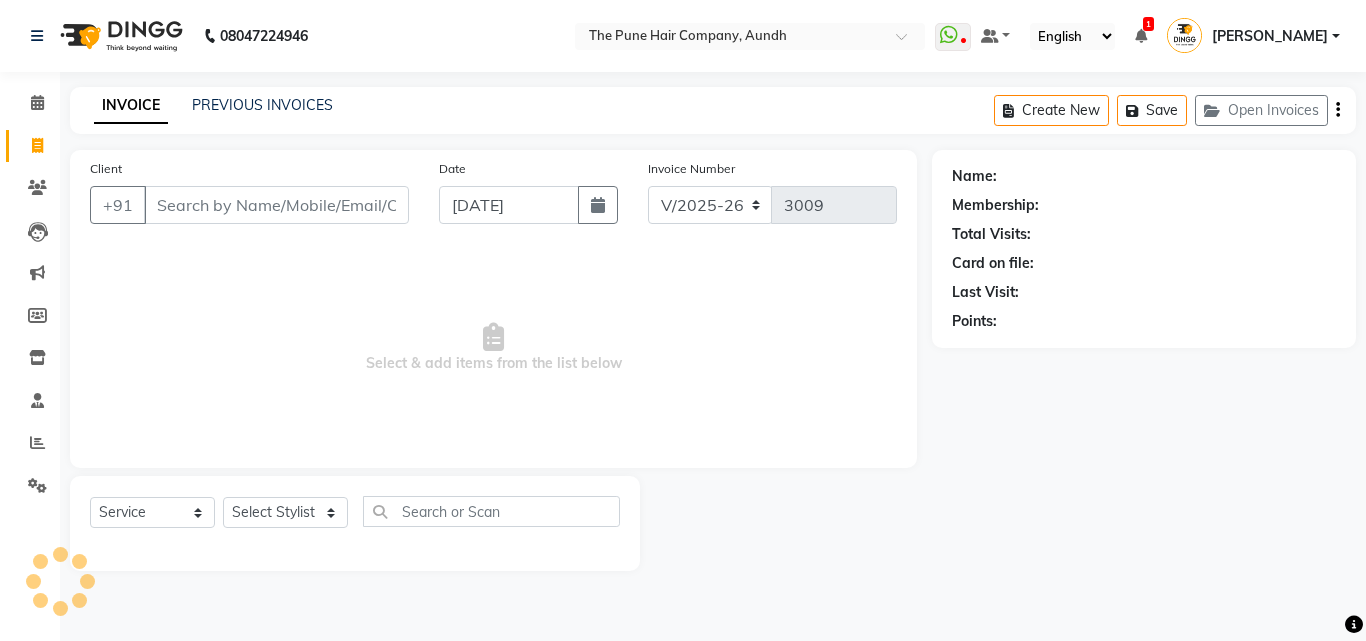 click on "Client" at bounding box center (276, 205) 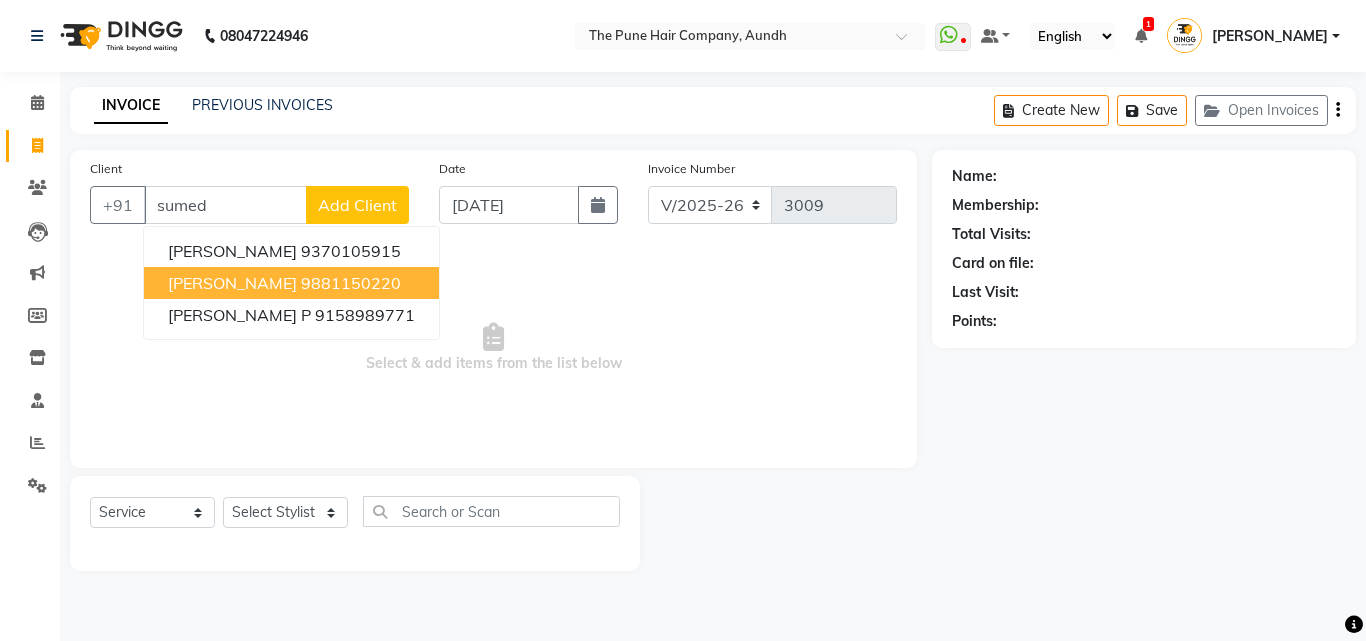 click on "[PERSON_NAME]" at bounding box center [232, 283] 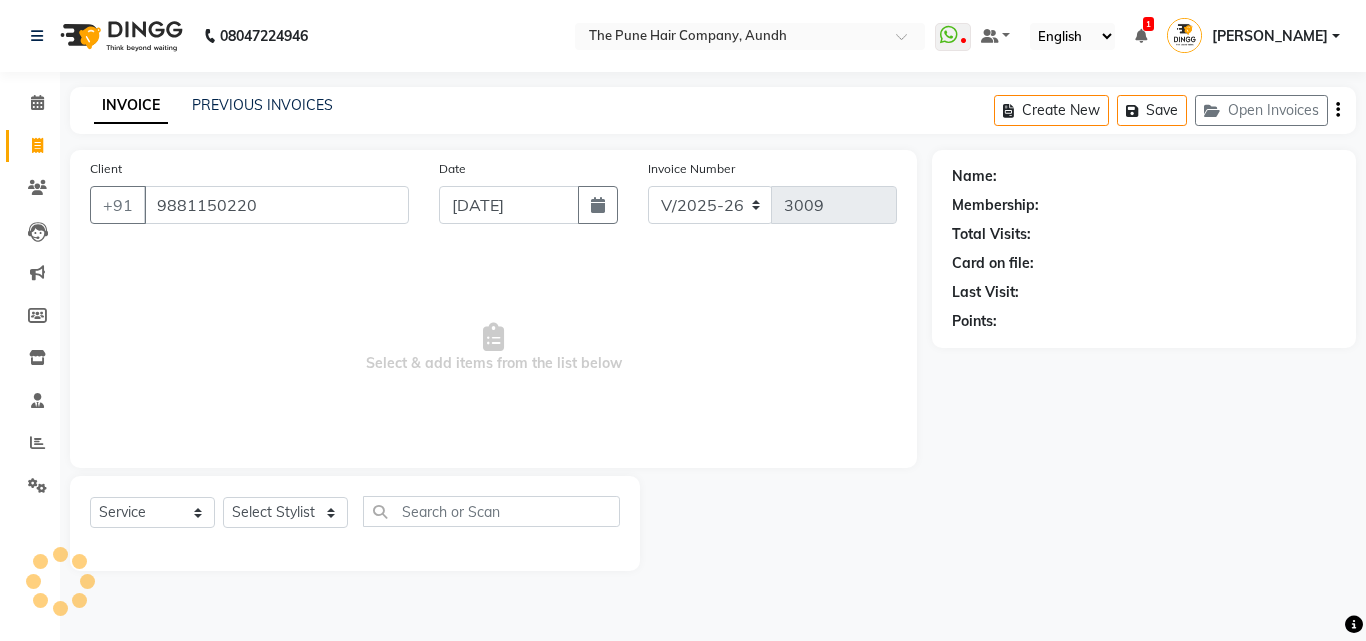 type on "9881150220" 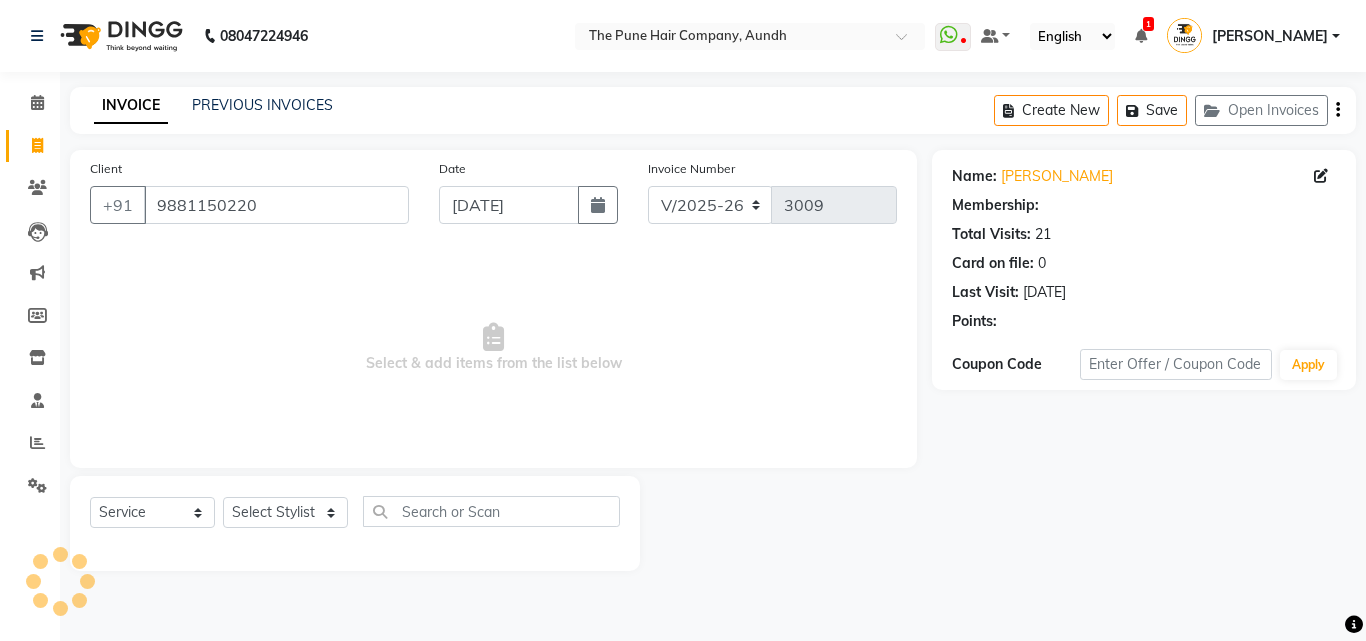 select on "1: Object" 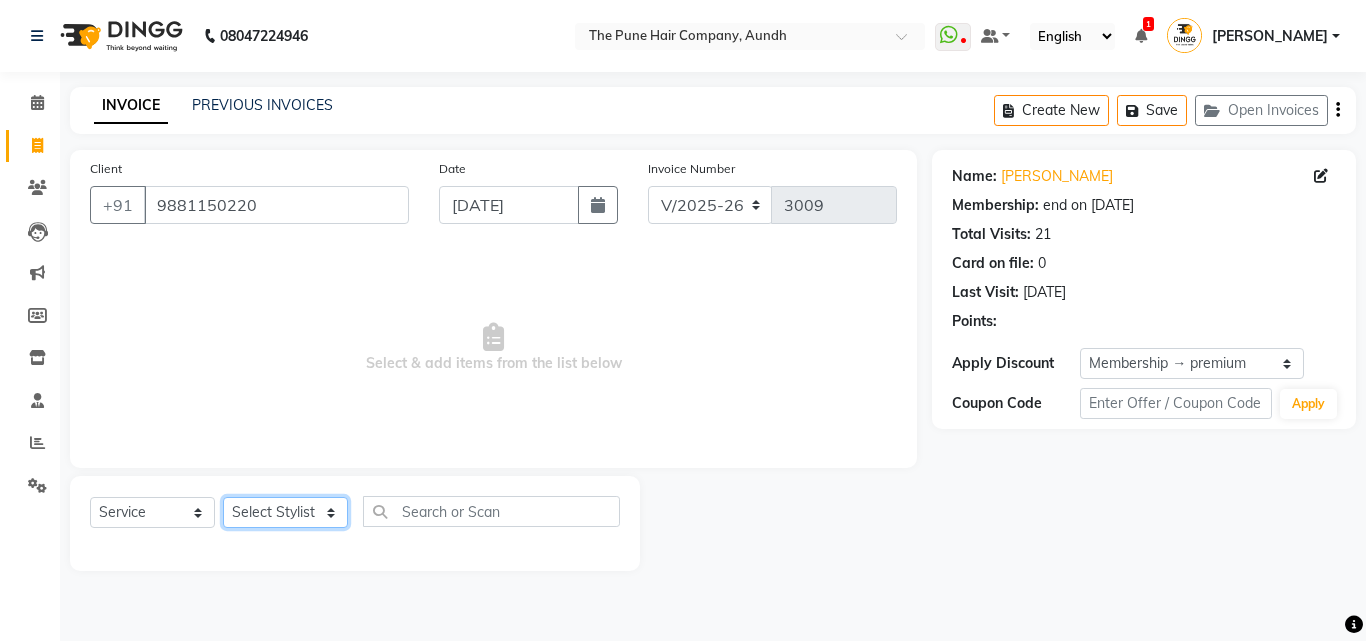 click on "Select Stylist Akash both [PERSON_NAME] .K [PERSON_NAME] kaif [PERSON_NAME] [PERSON_NAME] [PERSON_NAME] [PERSON_NAME] mane POOJA MORE [PERSON_NAME]  [PERSON_NAME] Shweta [PERSON_NAME] [PERSON_NAME] [PERSON_NAME]" 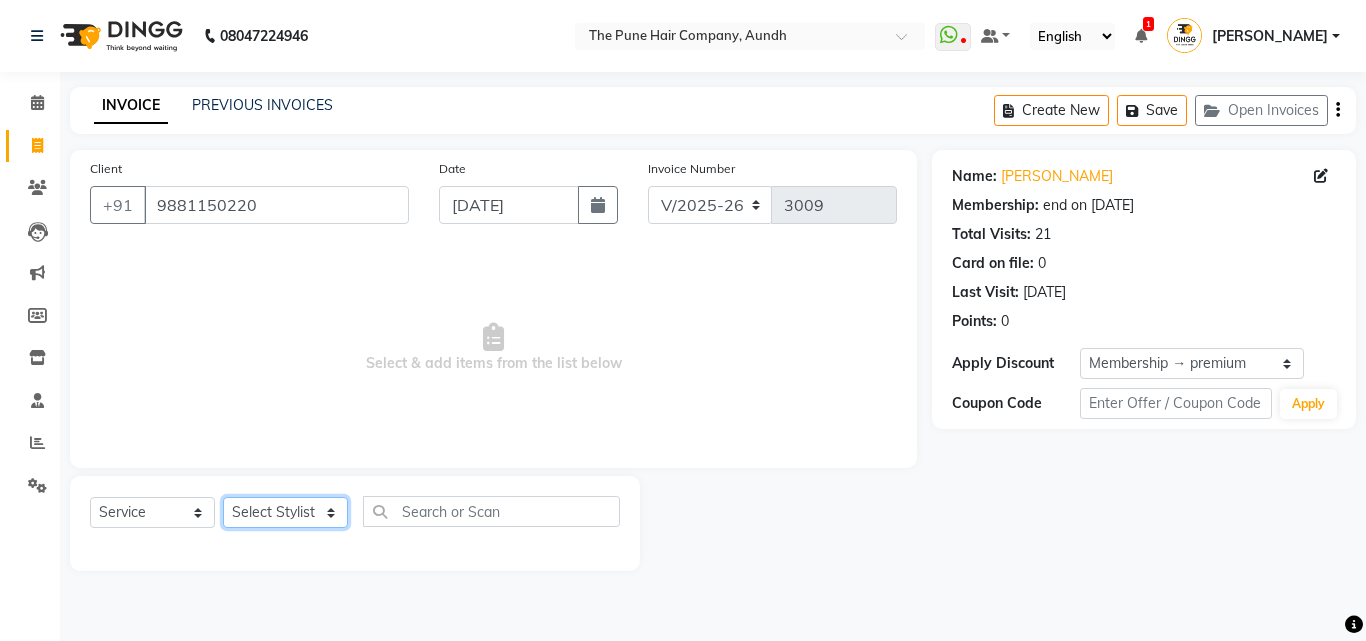 select on "49441" 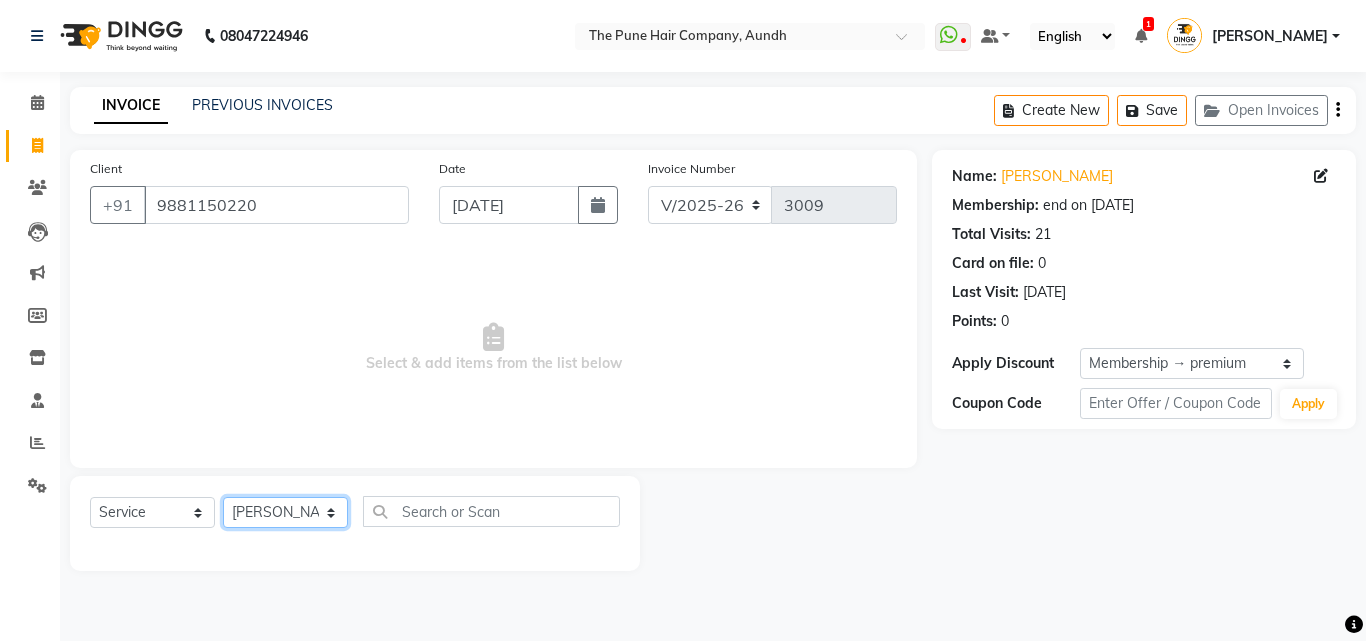 click on "Select Stylist Akash both [PERSON_NAME] .K [PERSON_NAME] kaif [PERSON_NAME] [PERSON_NAME] [PERSON_NAME] [PERSON_NAME] mane POOJA MORE [PERSON_NAME]  [PERSON_NAME] Shweta [PERSON_NAME] [PERSON_NAME] [PERSON_NAME]" 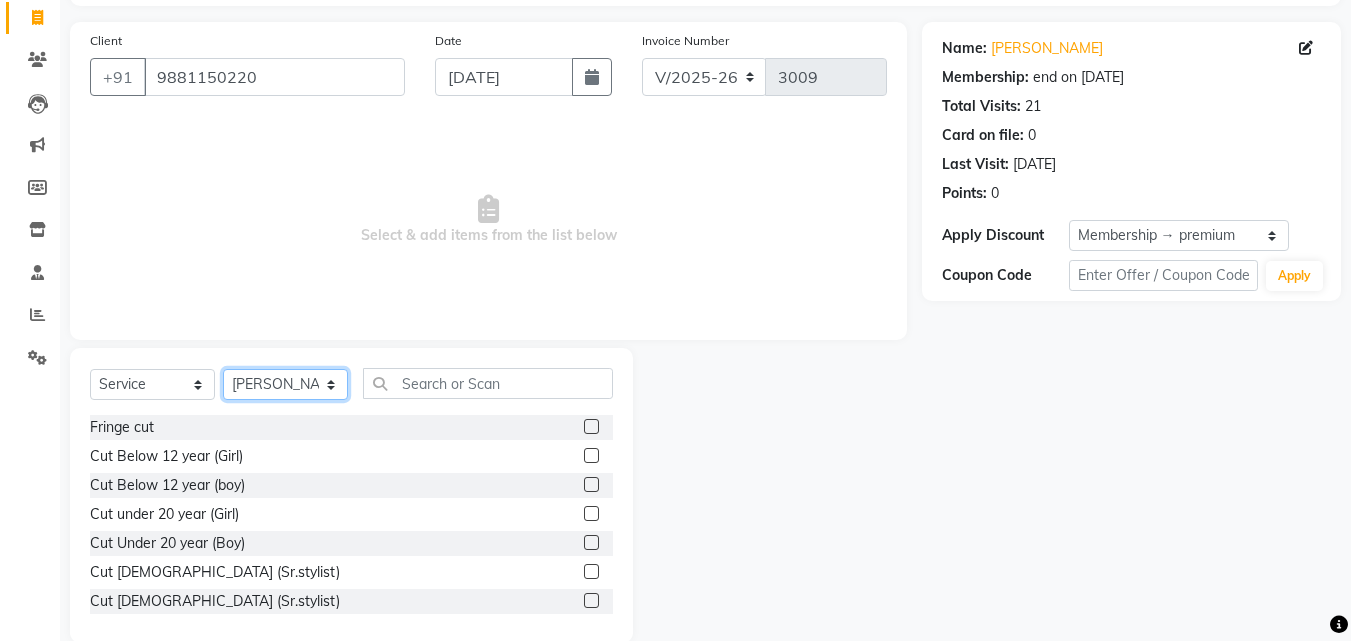 scroll, scrollTop: 160, scrollLeft: 0, axis: vertical 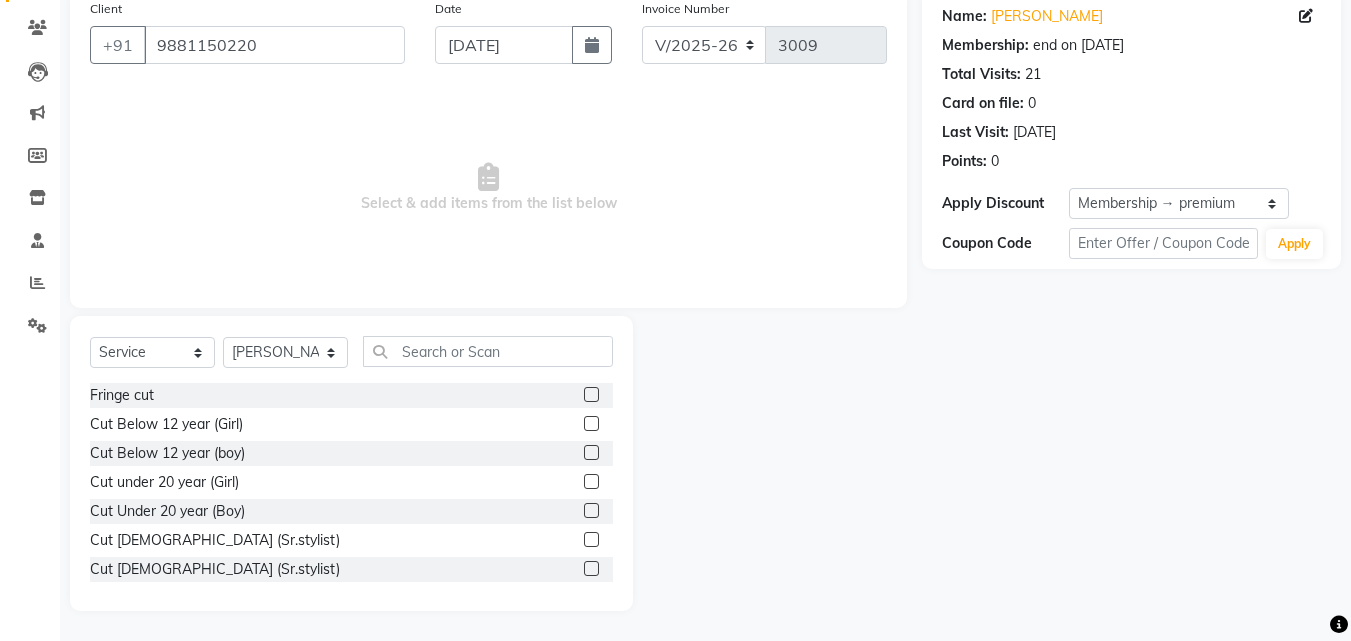 click 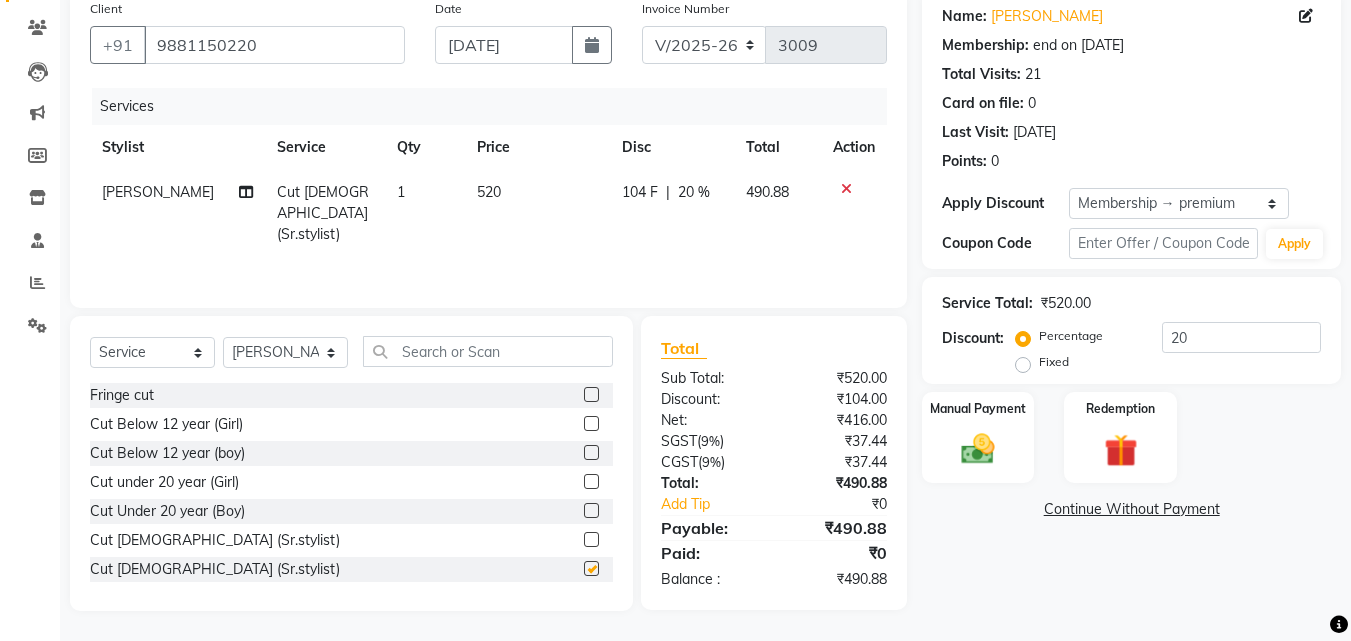 checkbox on "false" 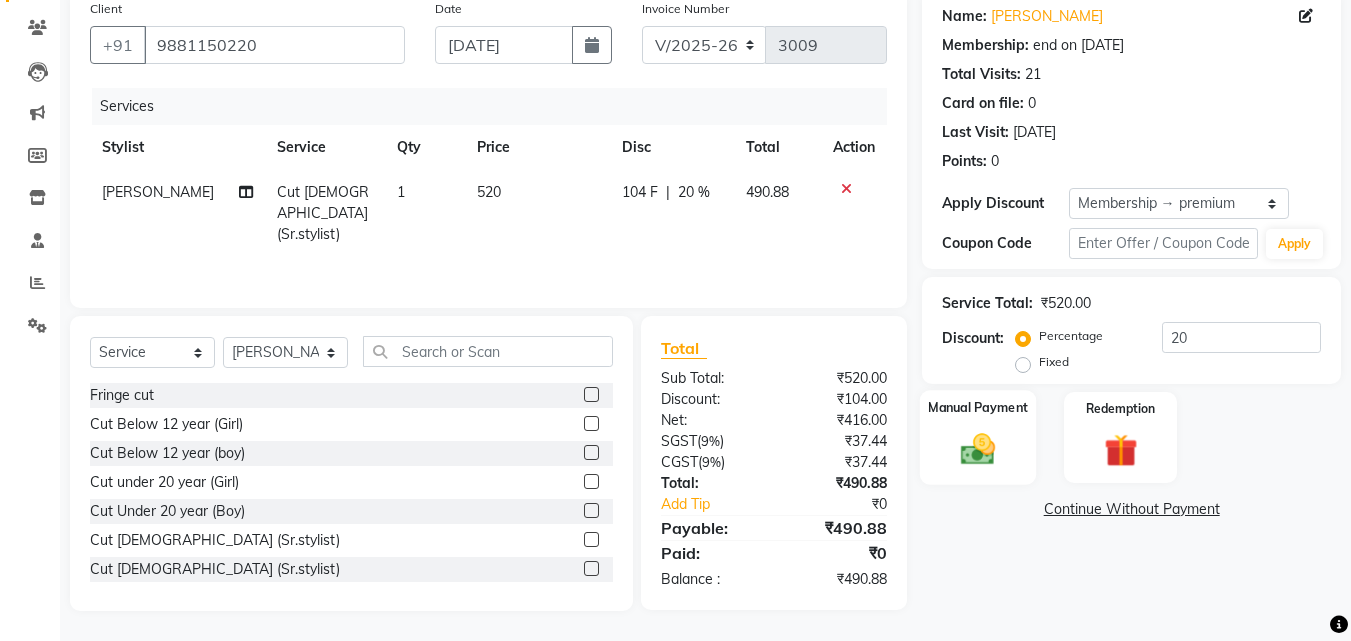 click 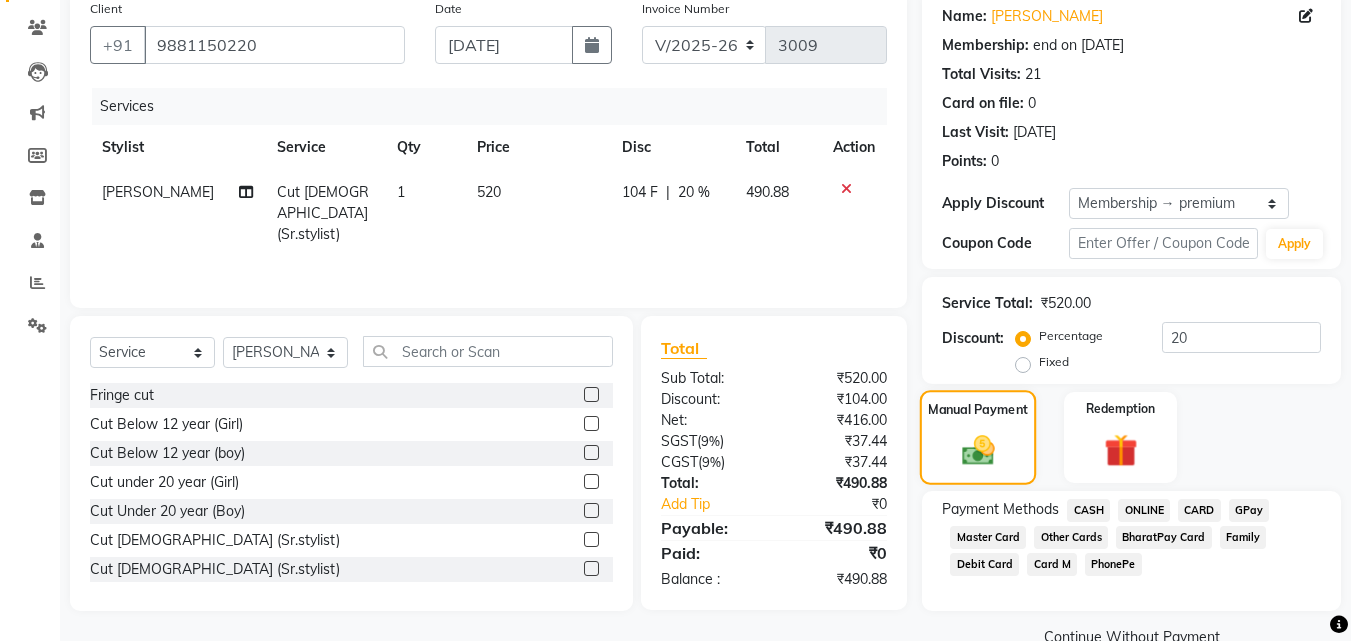 click 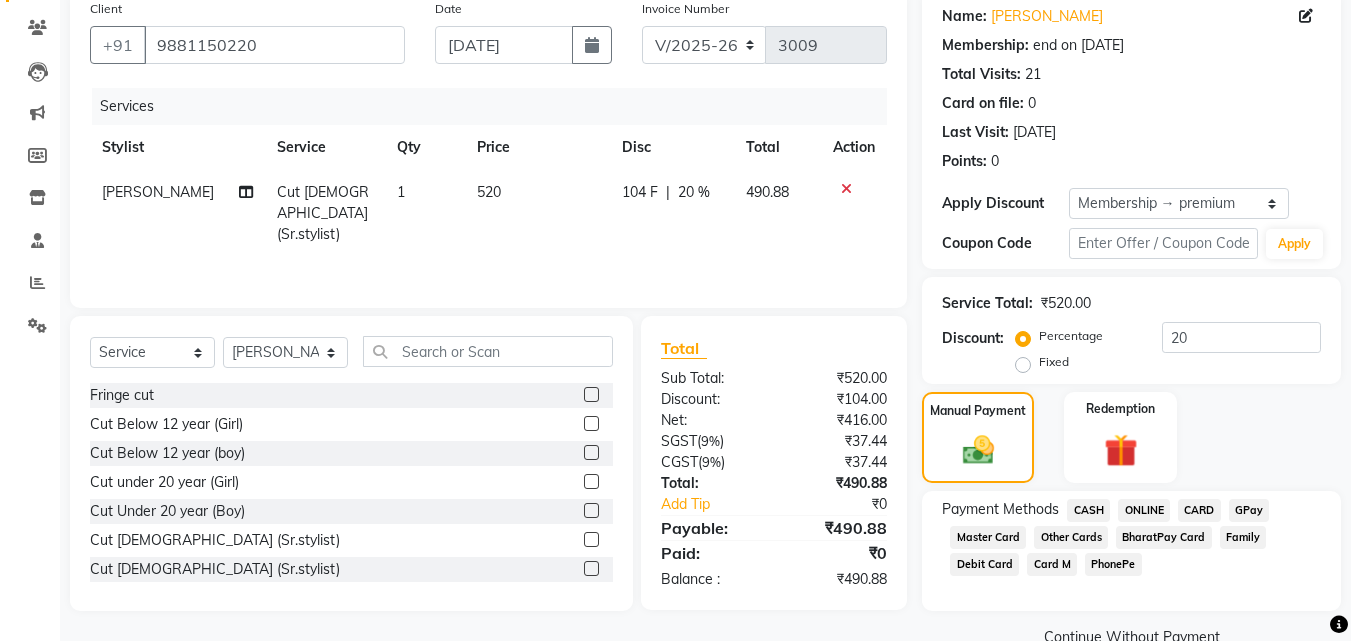 click on "ONLINE" 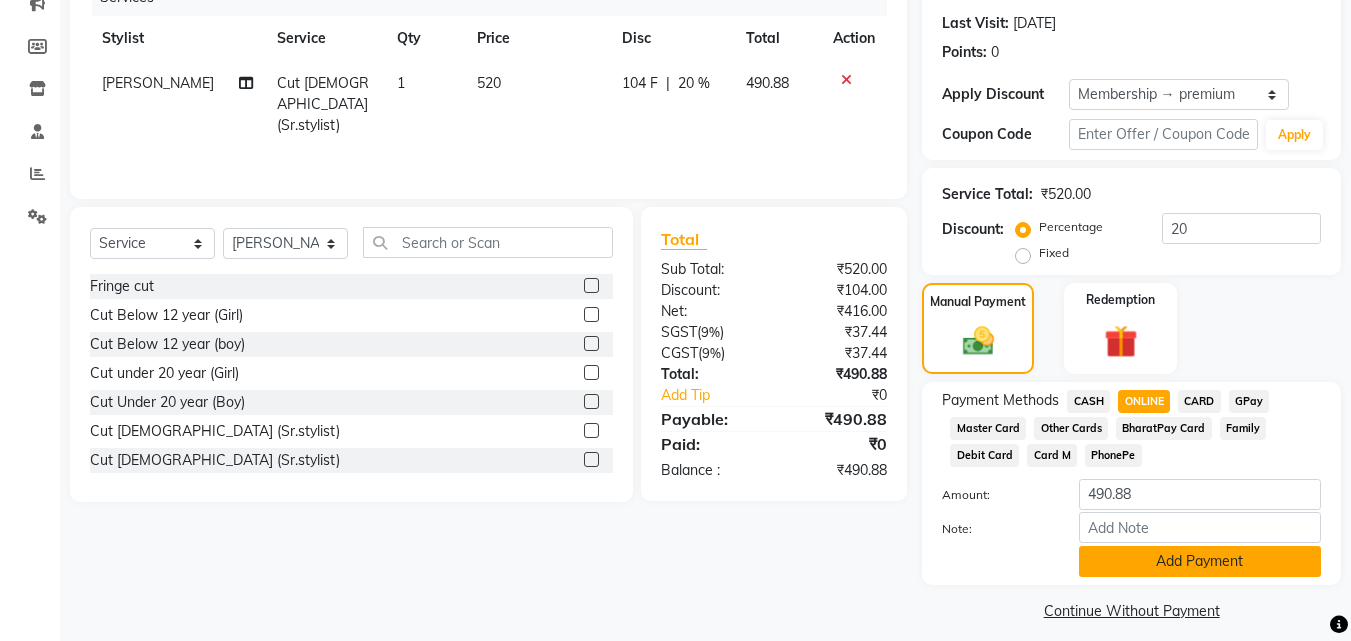 scroll, scrollTop: 284, scrollLeft: 0, axis: vertical 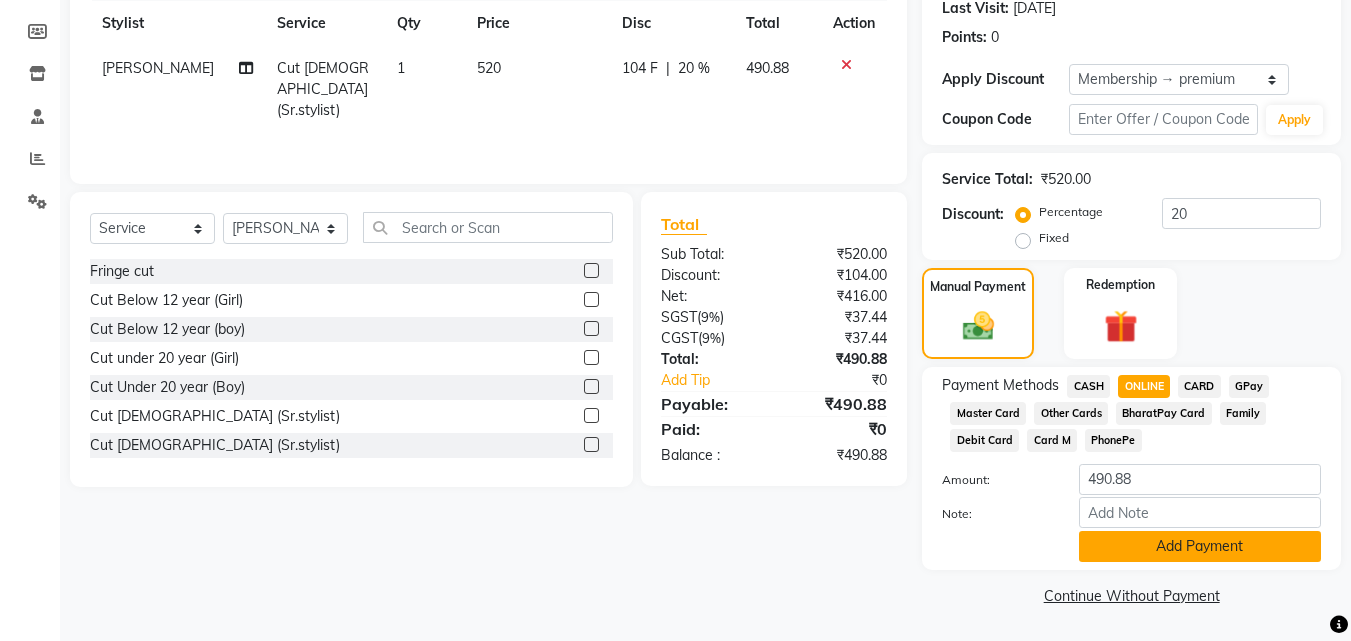 click on "Add Payment" 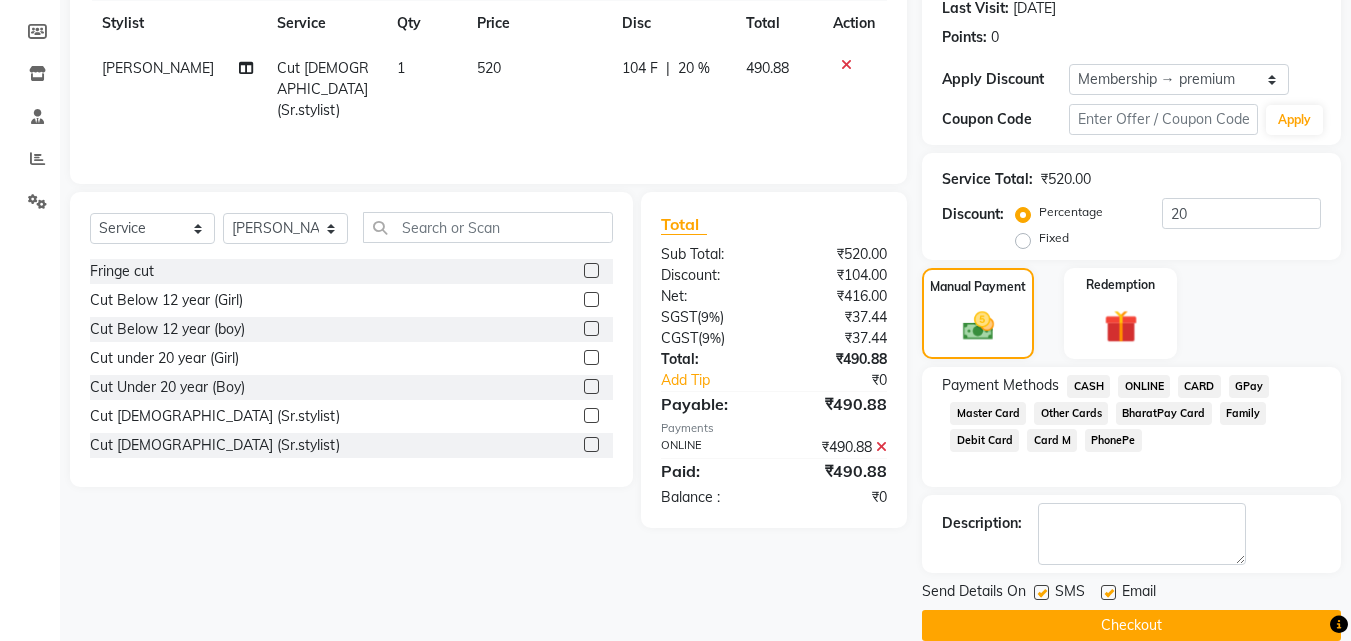scroll, scrollTop: 314, scrollLeft: 0, axis: vertical 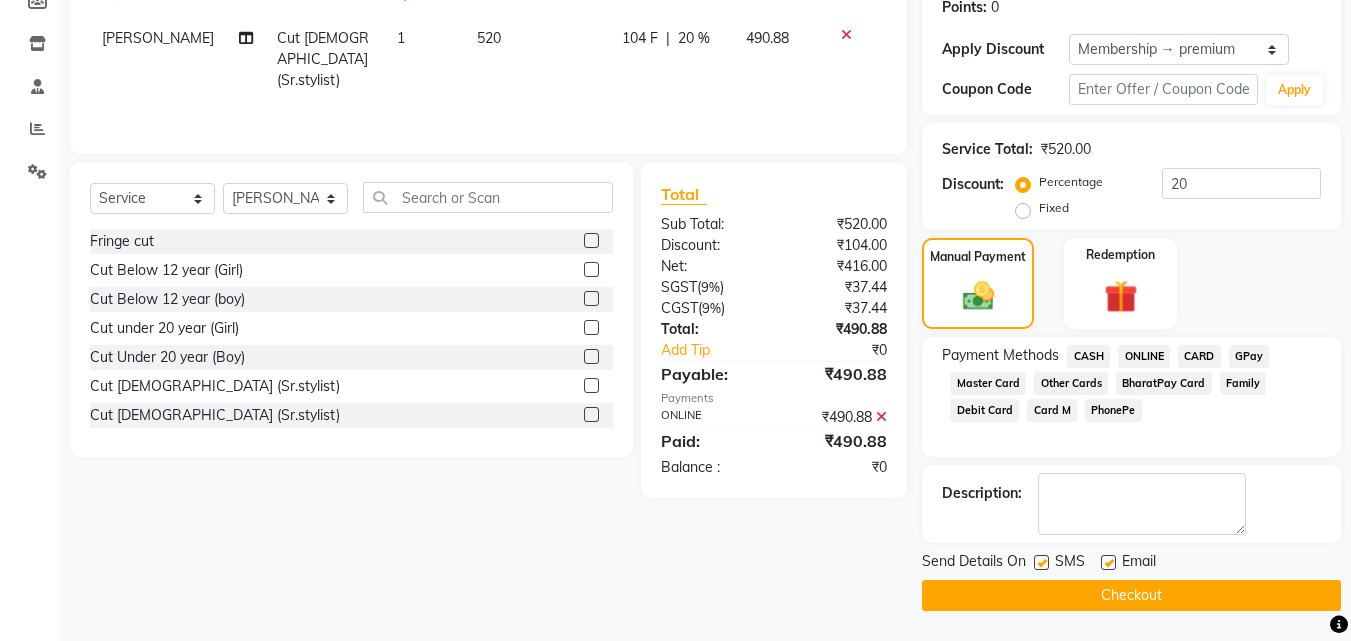 click on "Checkout" 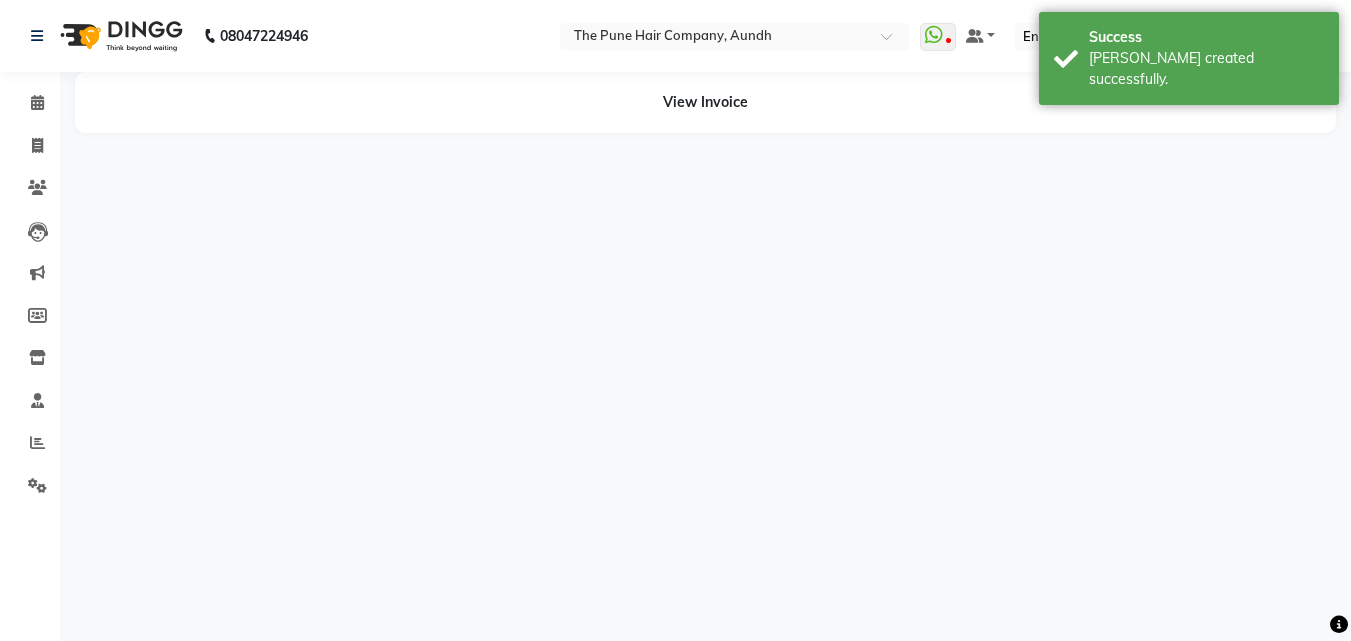 scroll, scrollTop: 0, scrollLeft: 0, axis: both 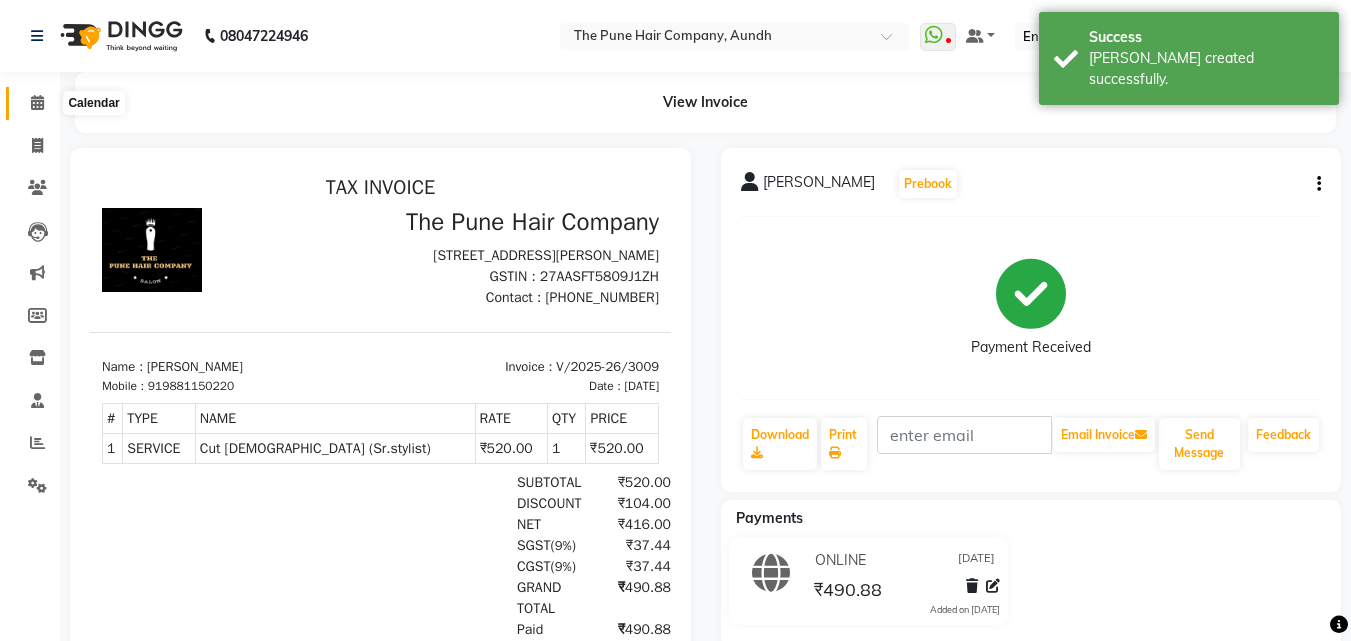 click 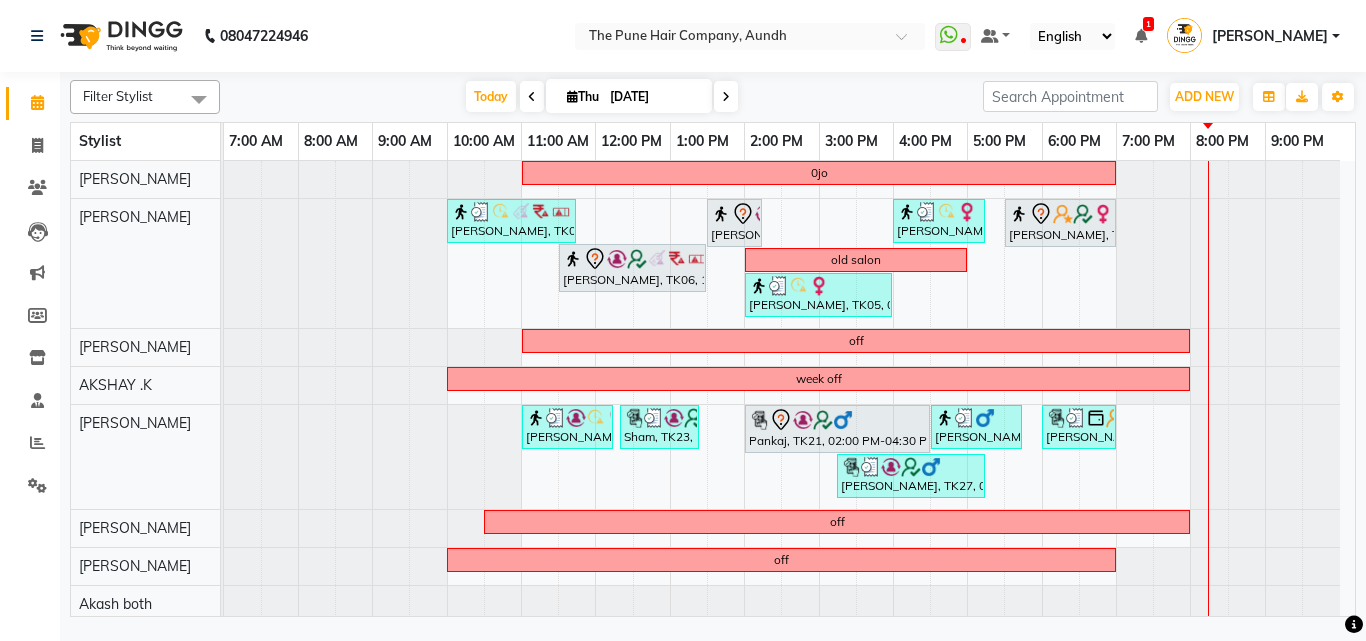 click at bounding box center (726, 97) 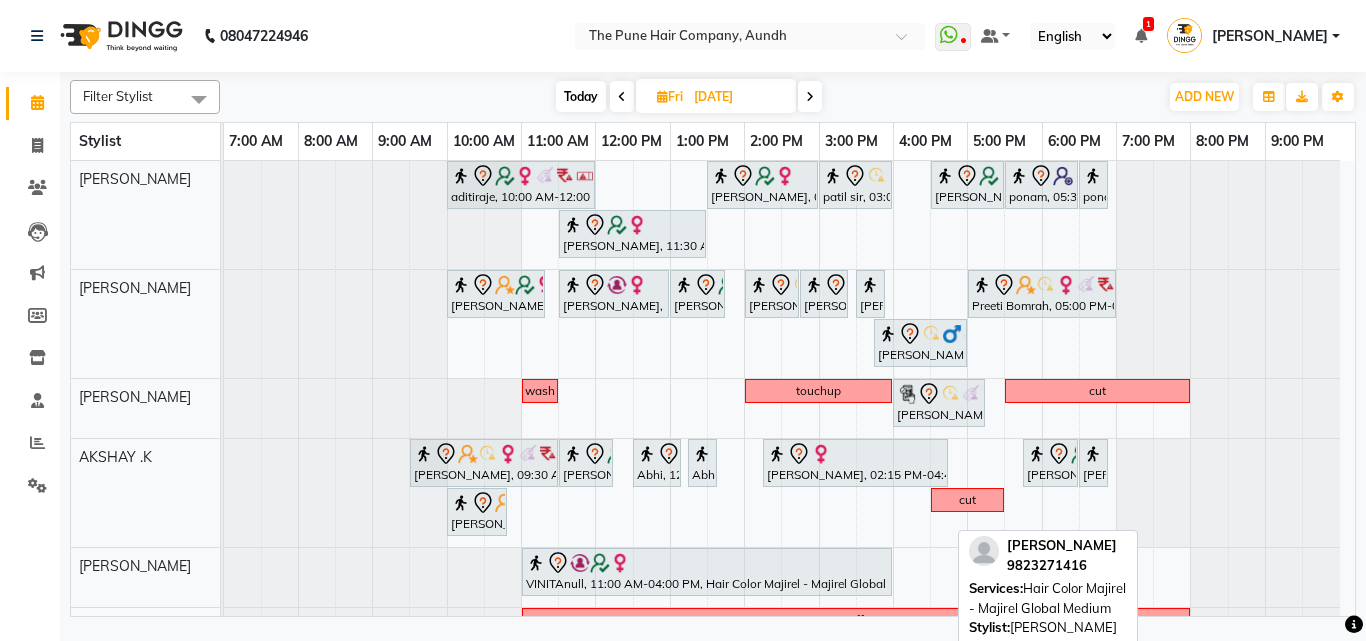 scroll, scrollTop: 200, scrollLeft: 0, axis: vertical 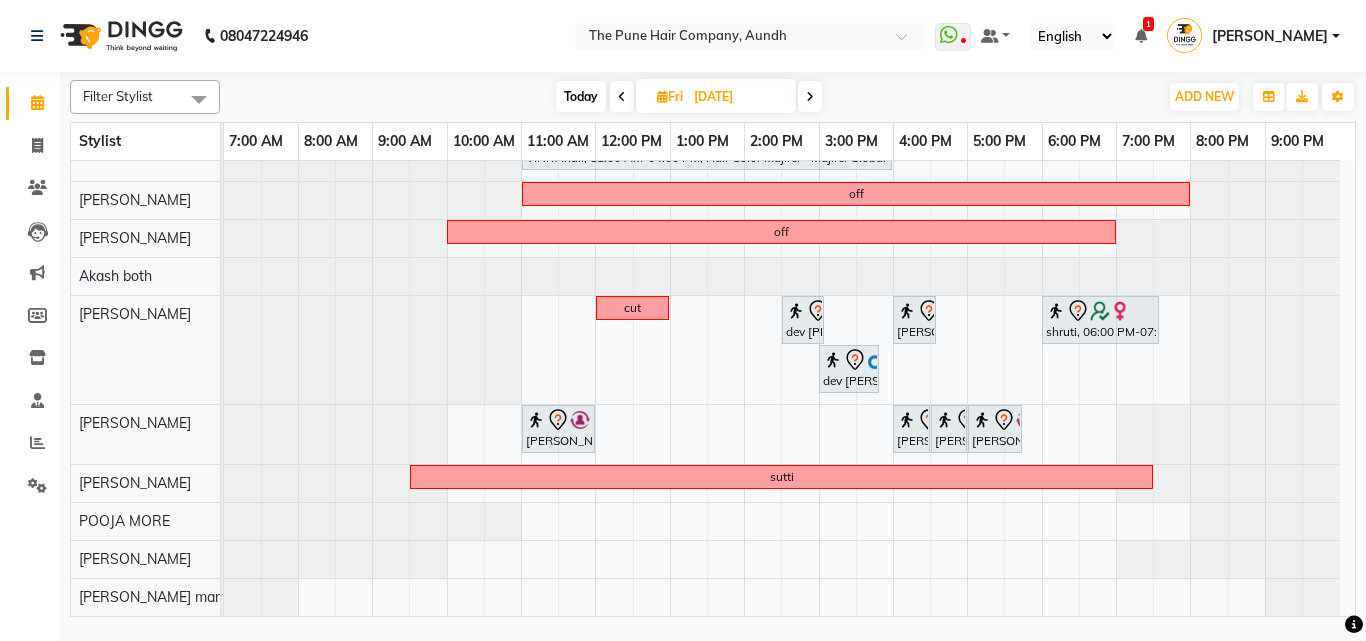 click on "Today" at bounding box center (581, 96) 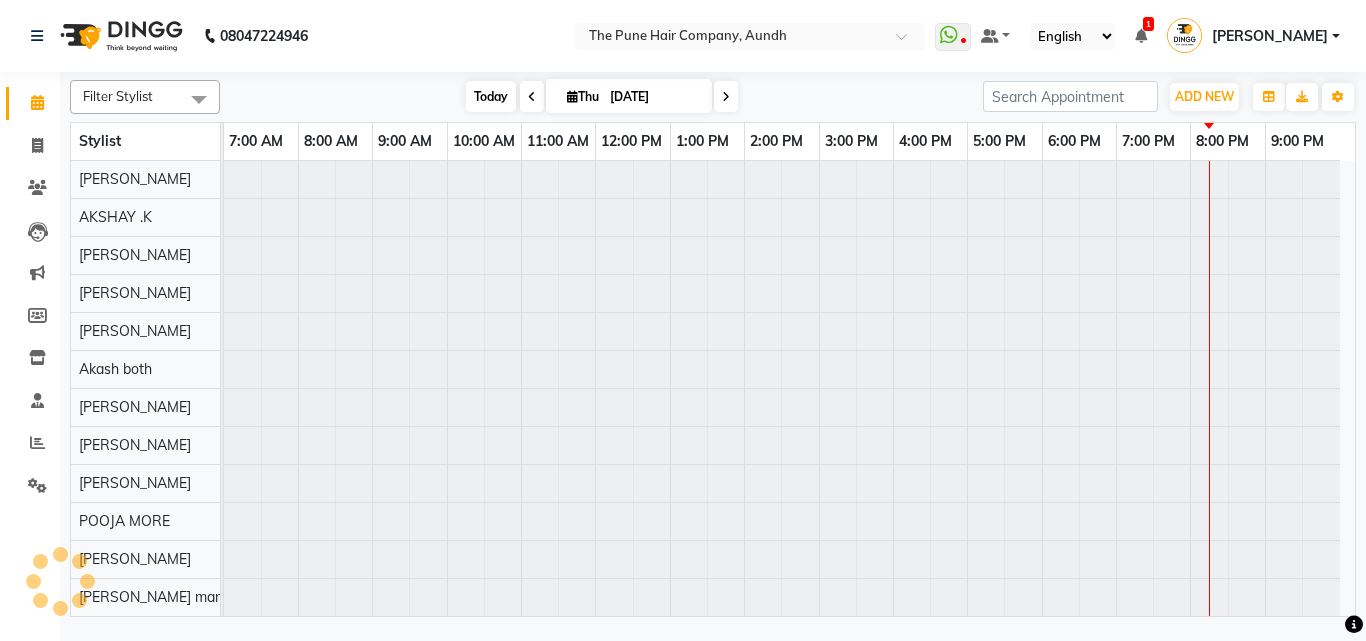 scroll, scrollTop: 76, scrollLeft: 0, axis: vertical 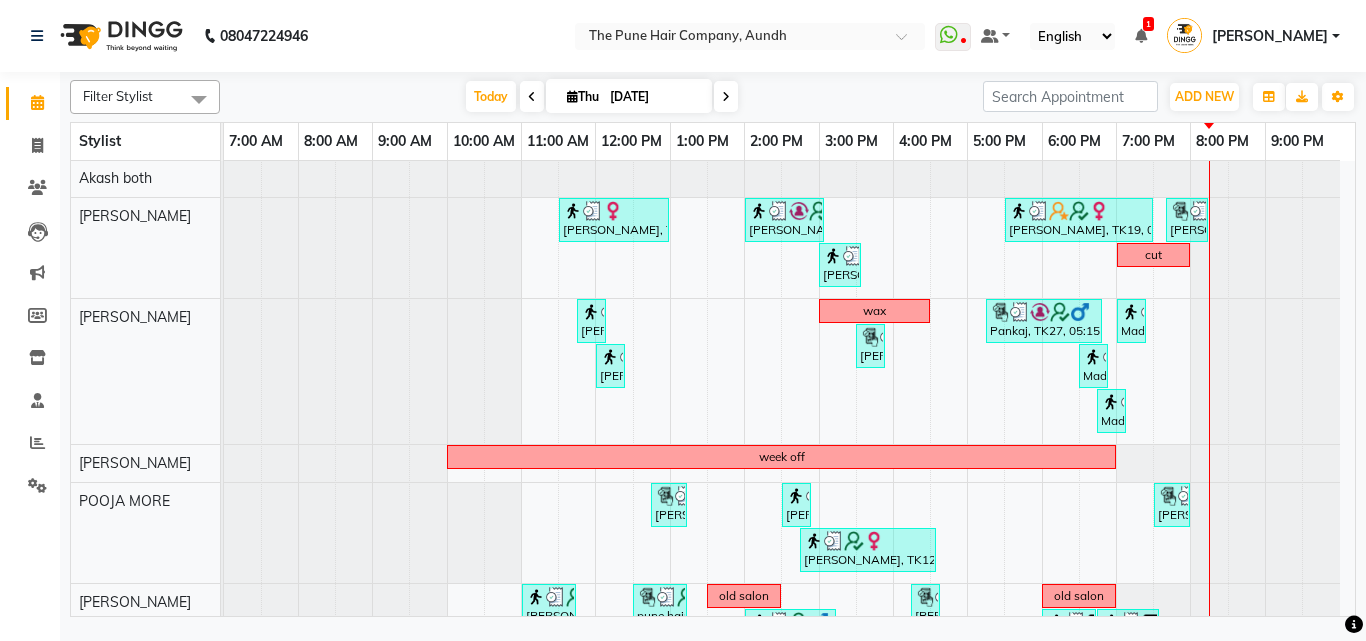 click at bounding box center [572, 96] 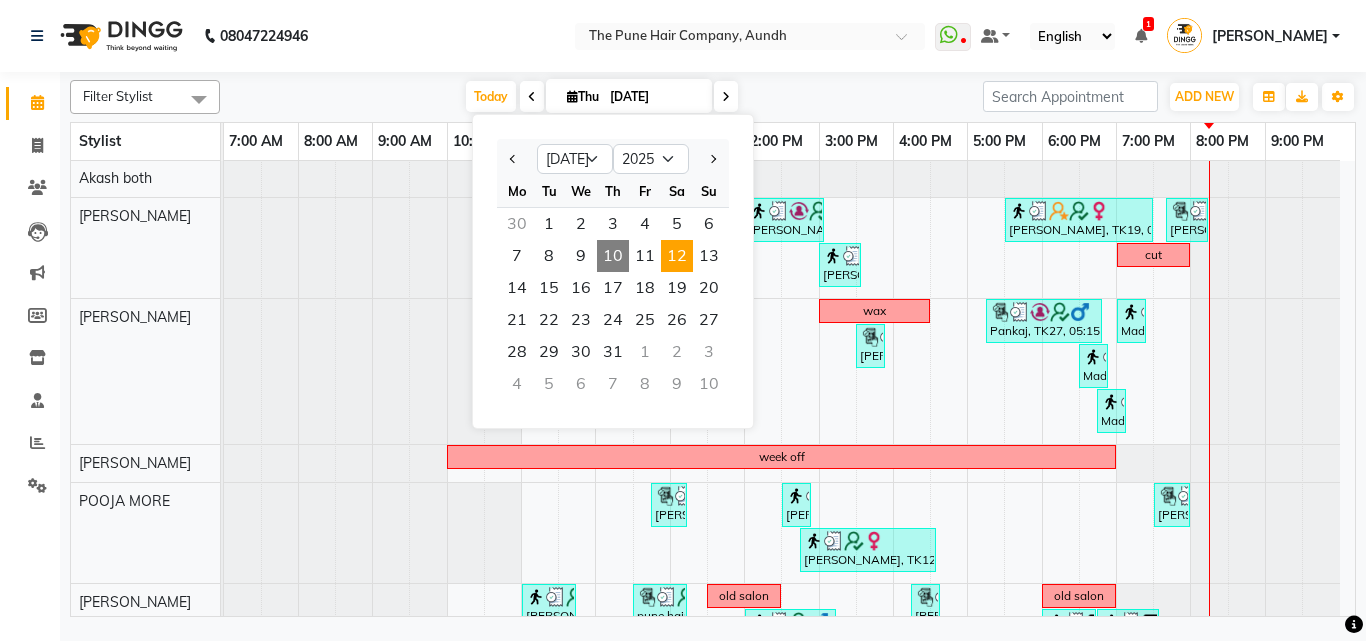 click on "12" at bounding box center [677, 256] 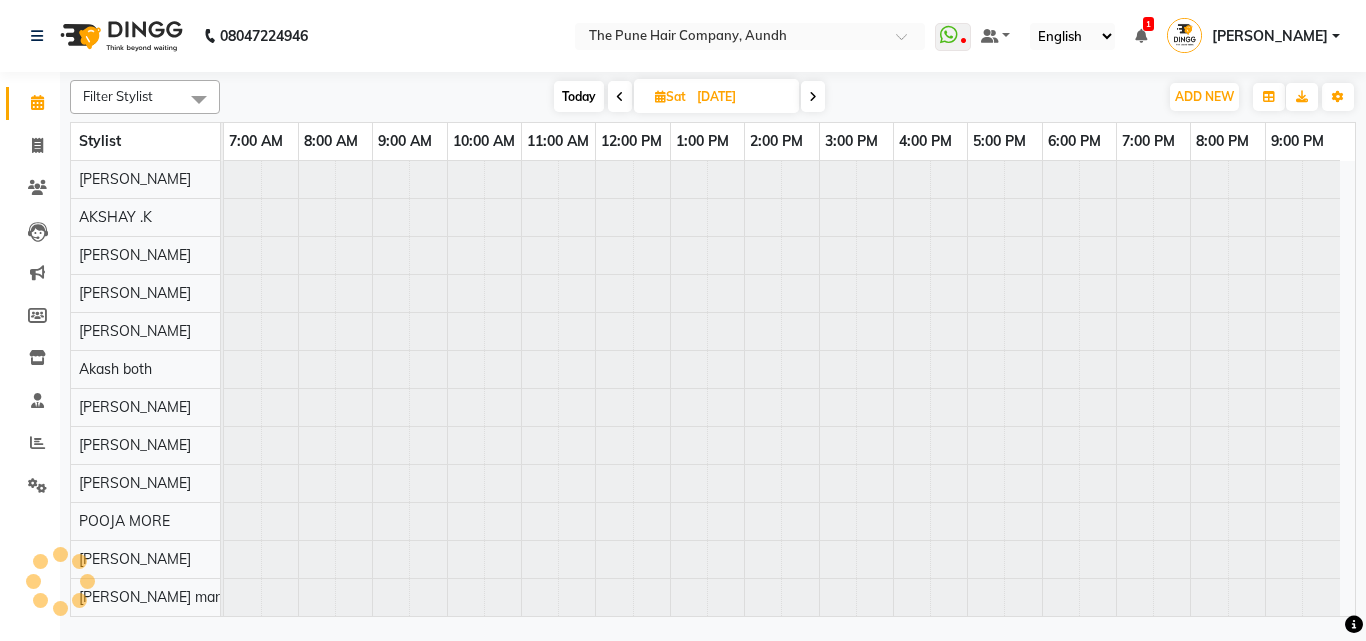 scroll, scrollTop: 76, scrollLeft: 0, axis: vertical 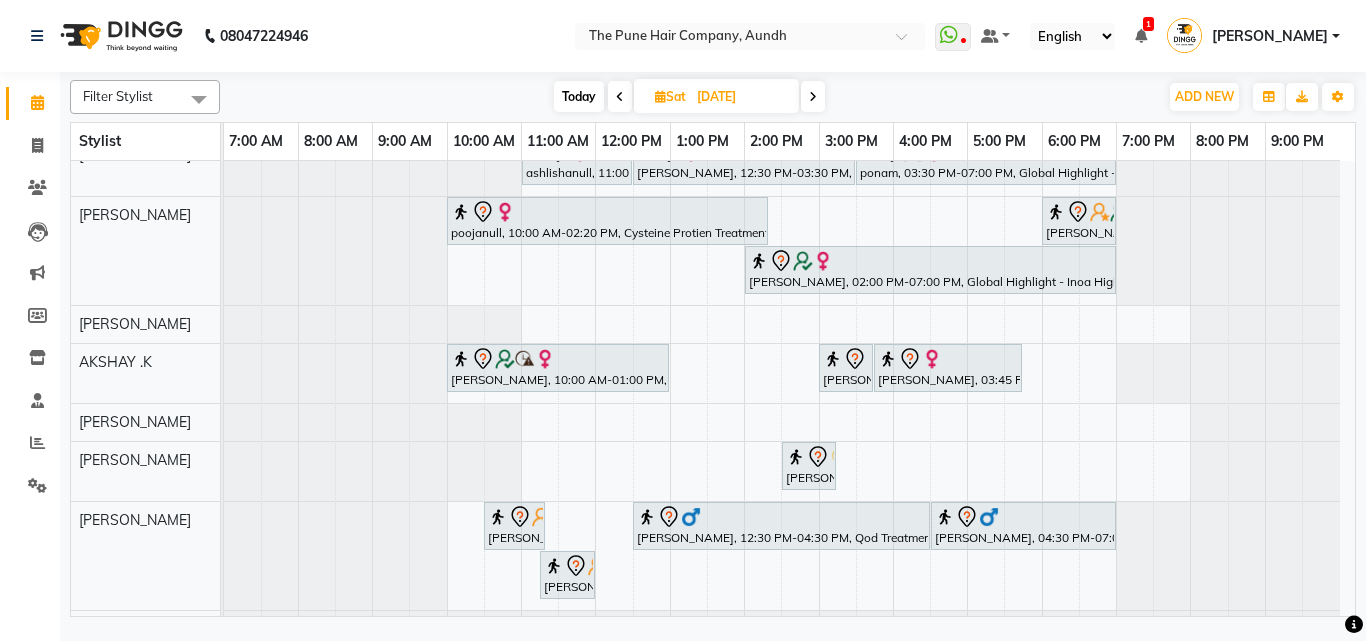 click on "Today" at bounding box center (579, 96) 